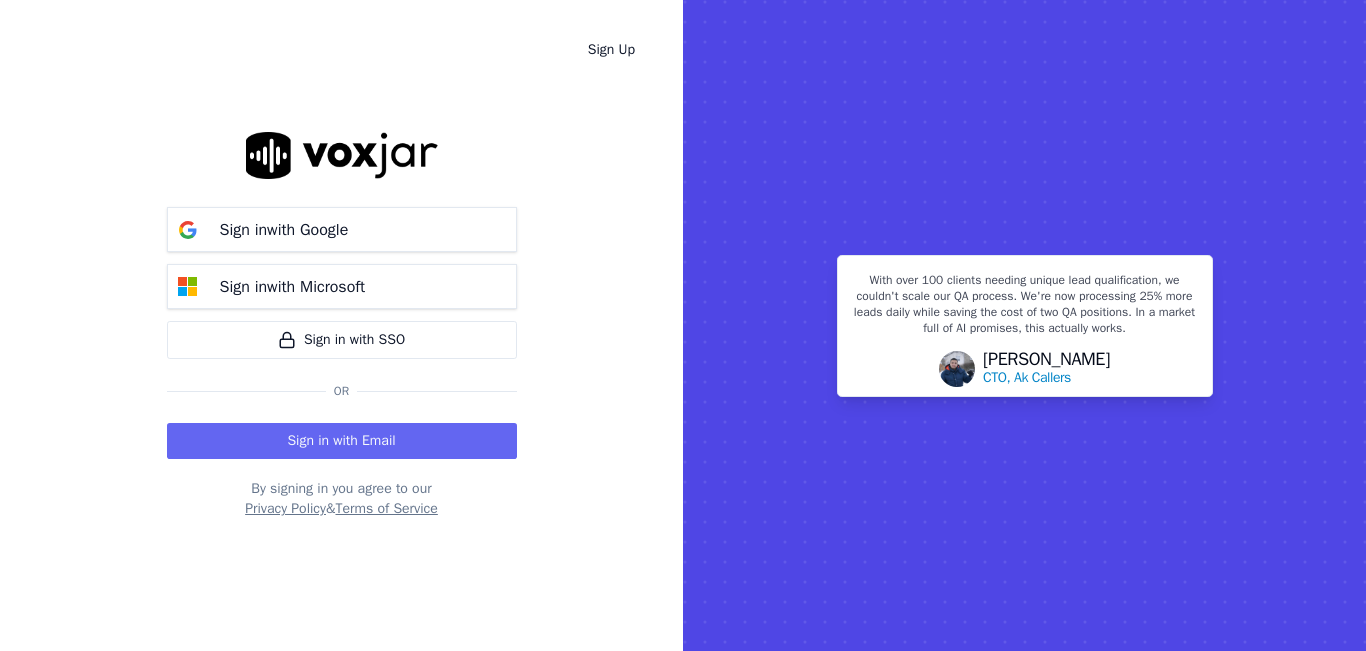 scroll, scrollTop: 0, scrollLeft: 0, axis: both 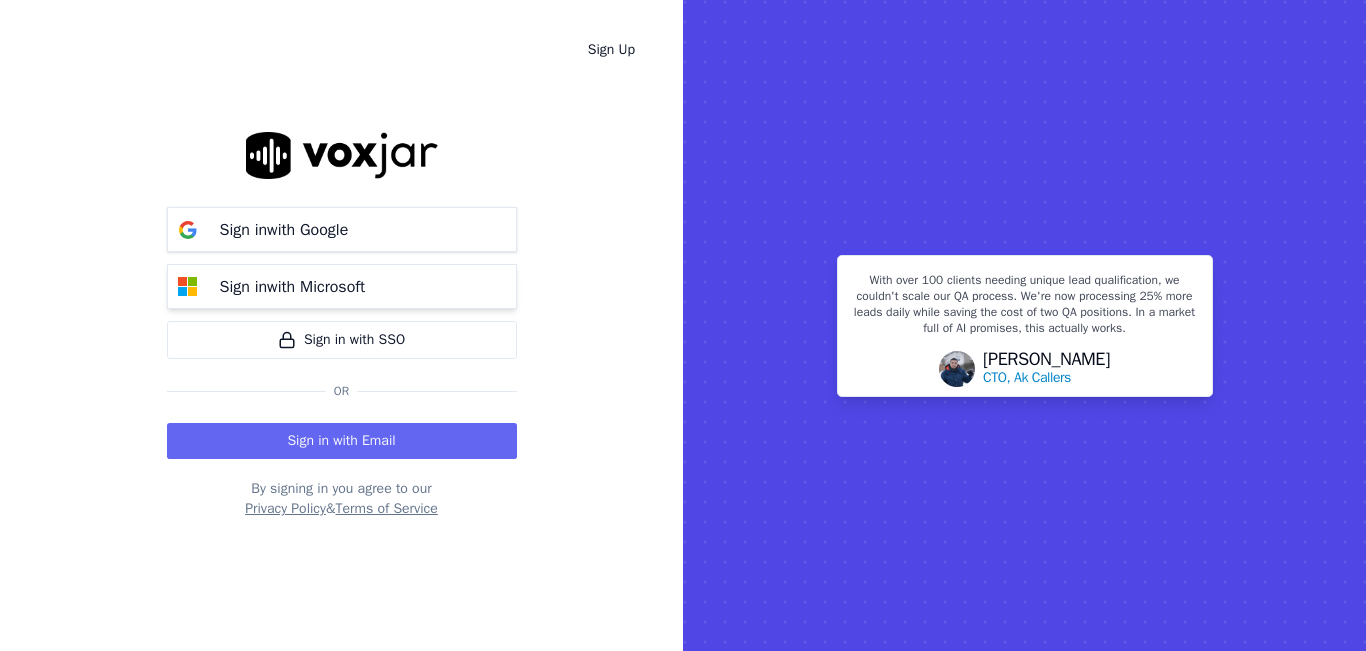 click on "Sign in  with Microsoft" at bounding box center (342, 286) 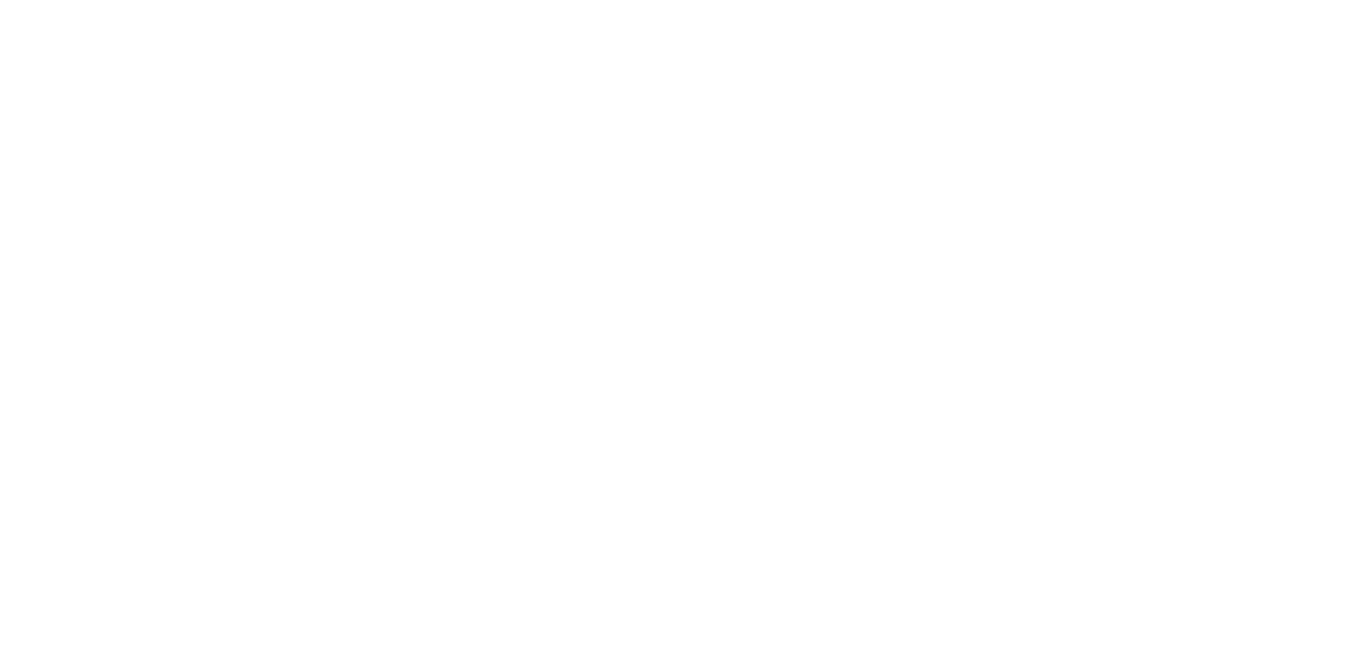 scroll, scrollTop: 0, scrollLeft: 0, axis: both 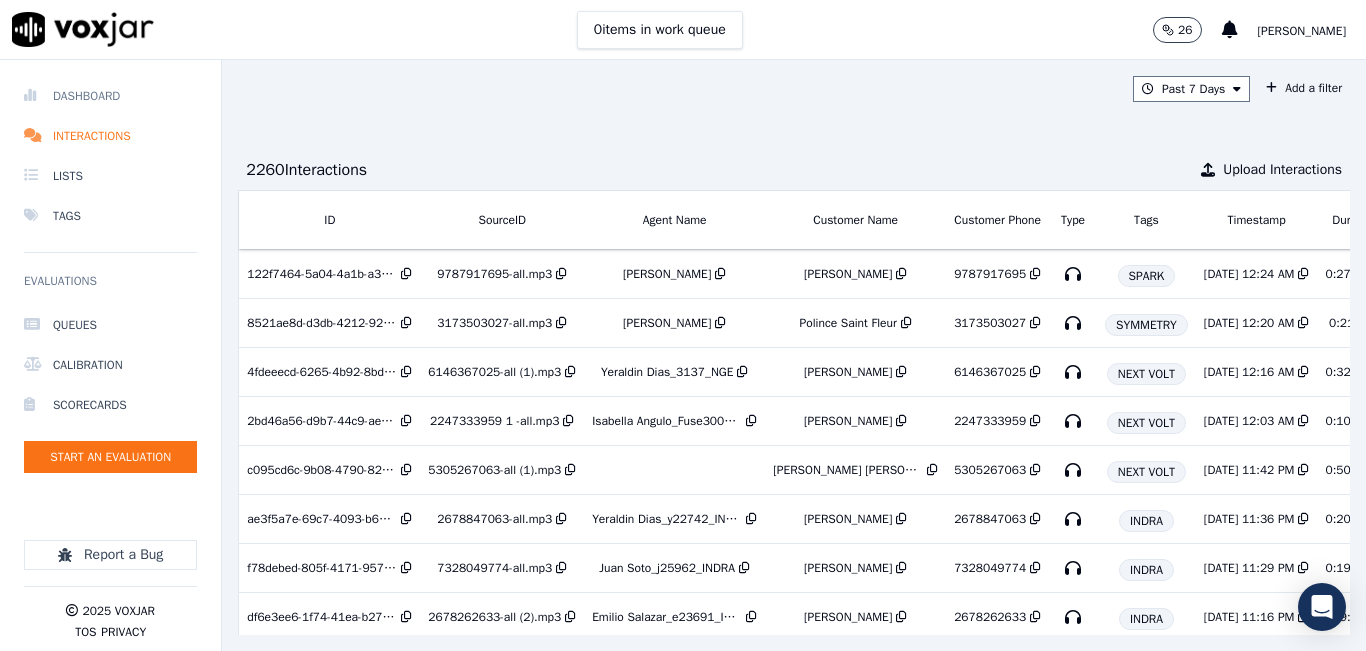click on "Dashboard" at bounding box center [110, 96] 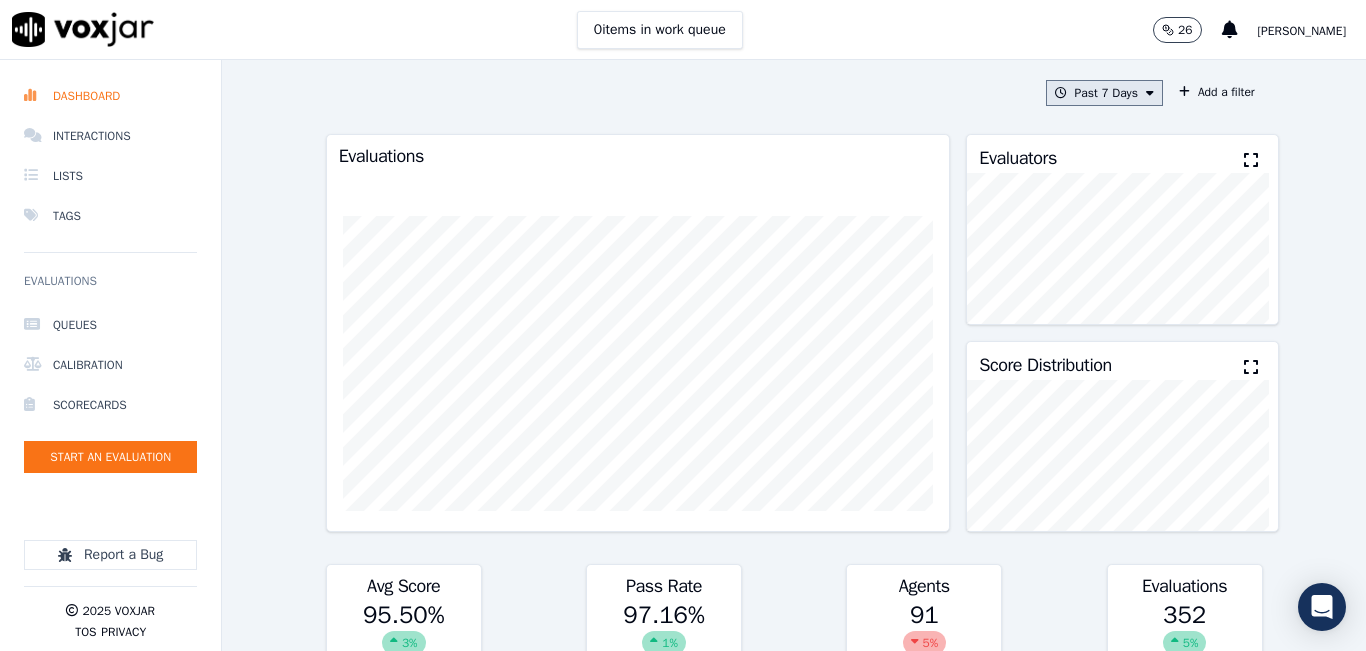 click on "Past 7 Days" at bounding box center (1104, 93) 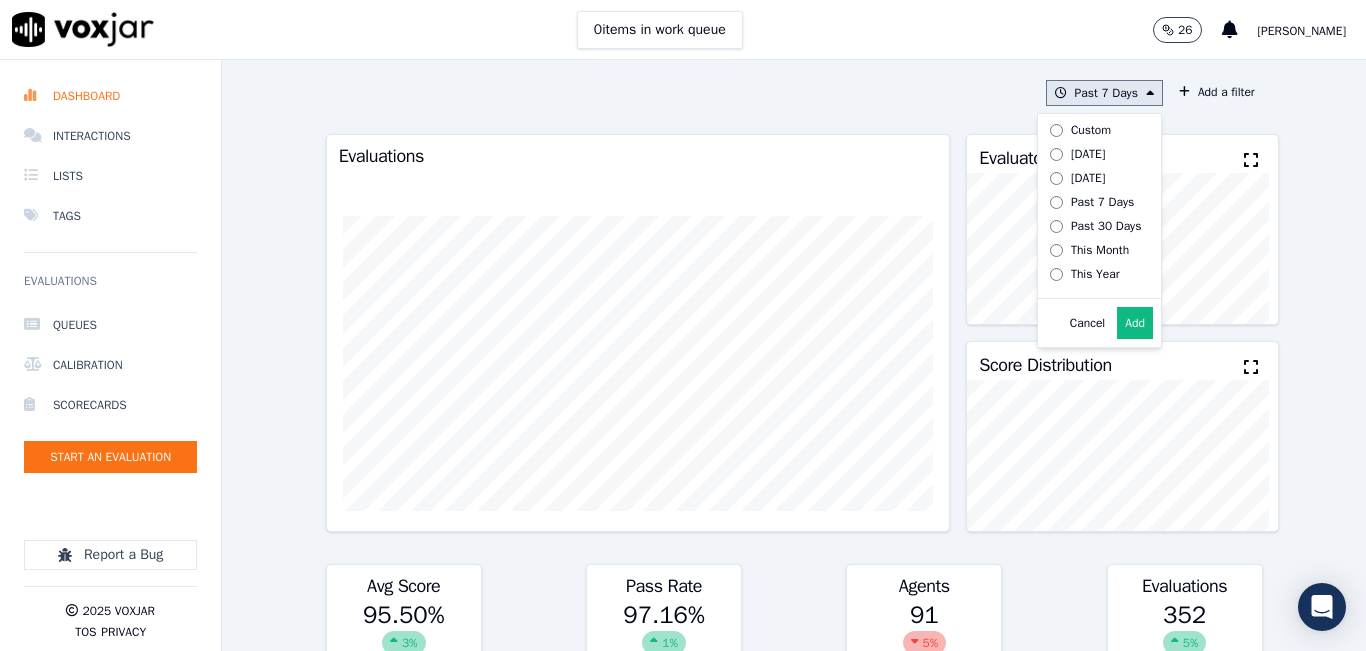 click on "Yesterday" at bounding box center (1092, 178) 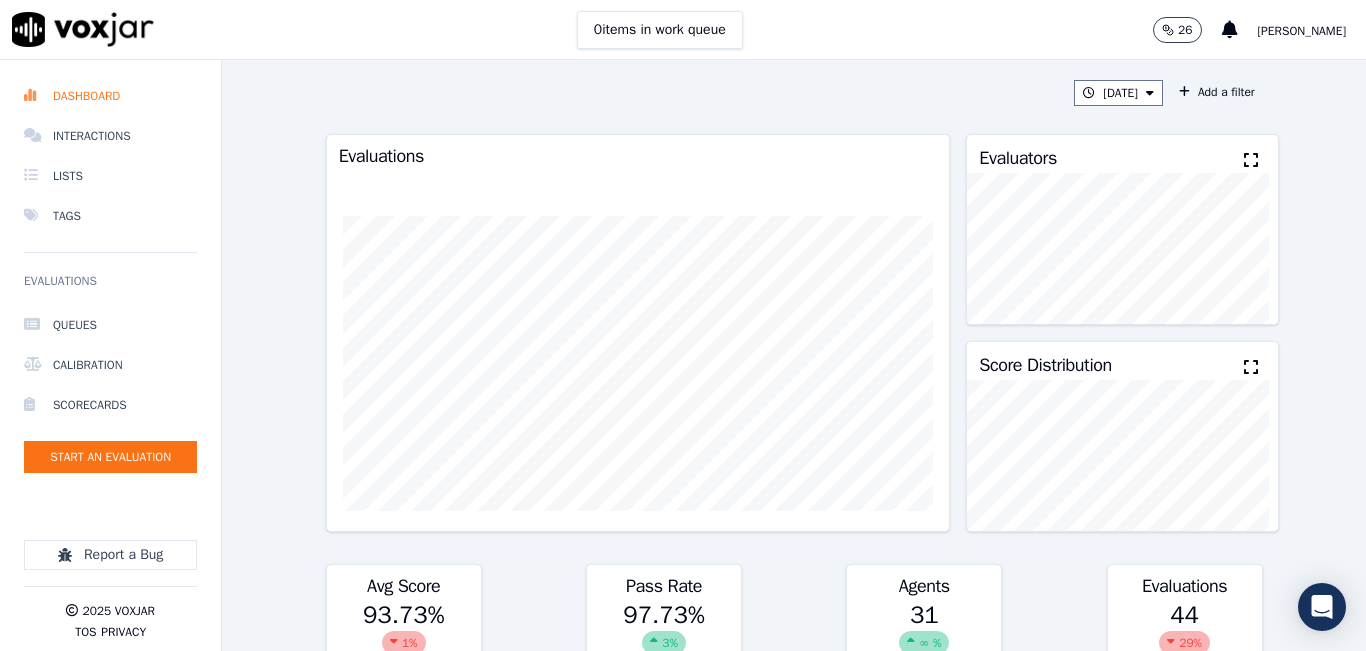 click at bounding box center (1251, 160) 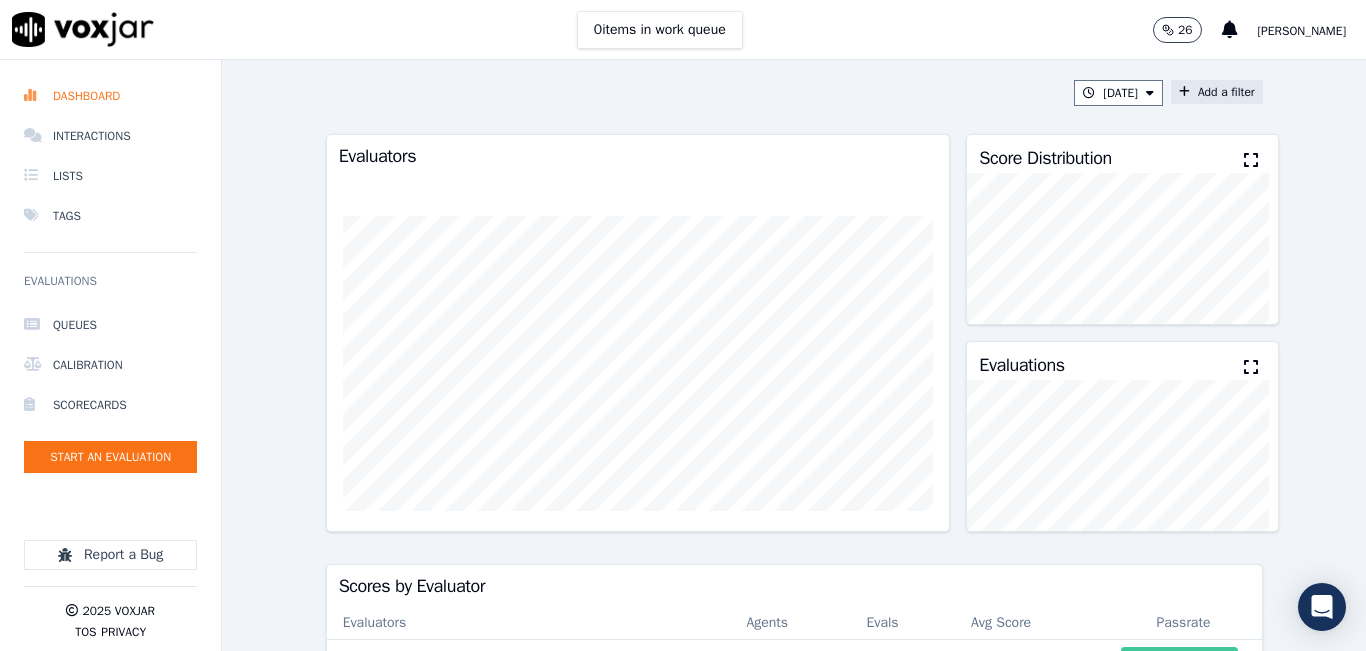 click on "Add a filter" at bounding box center [1217, 92] 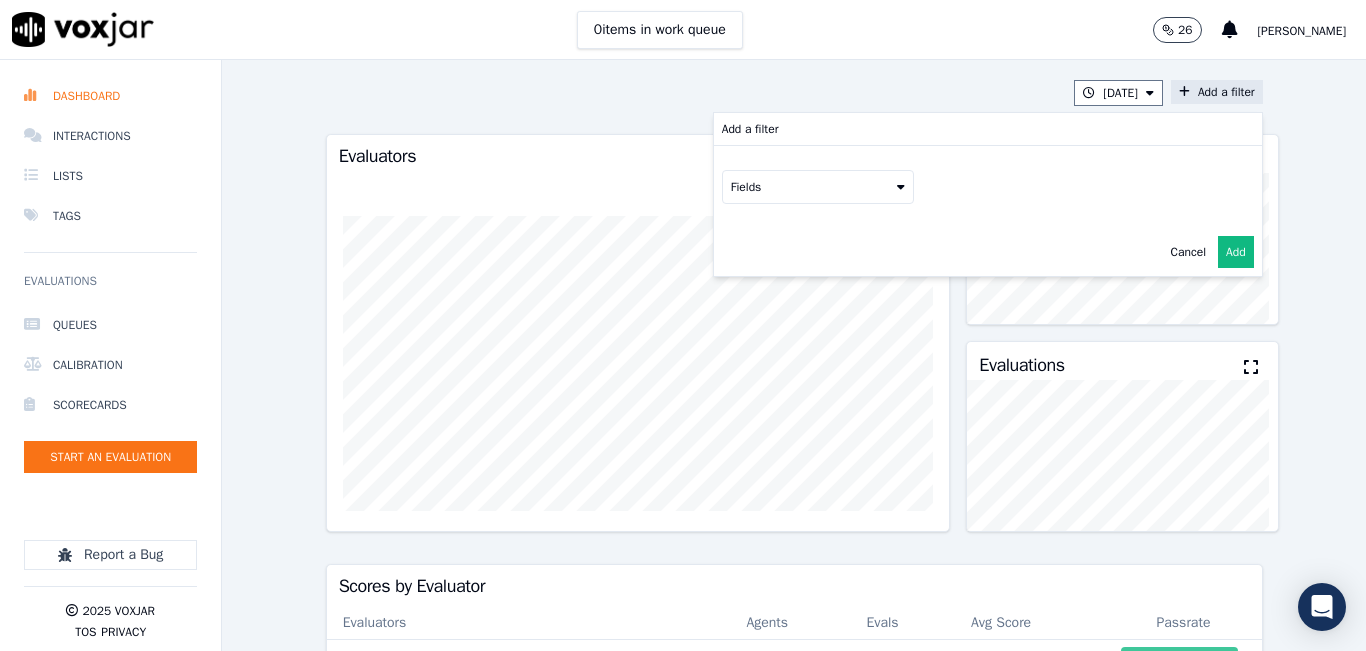 click at bounding box center (901, 187) 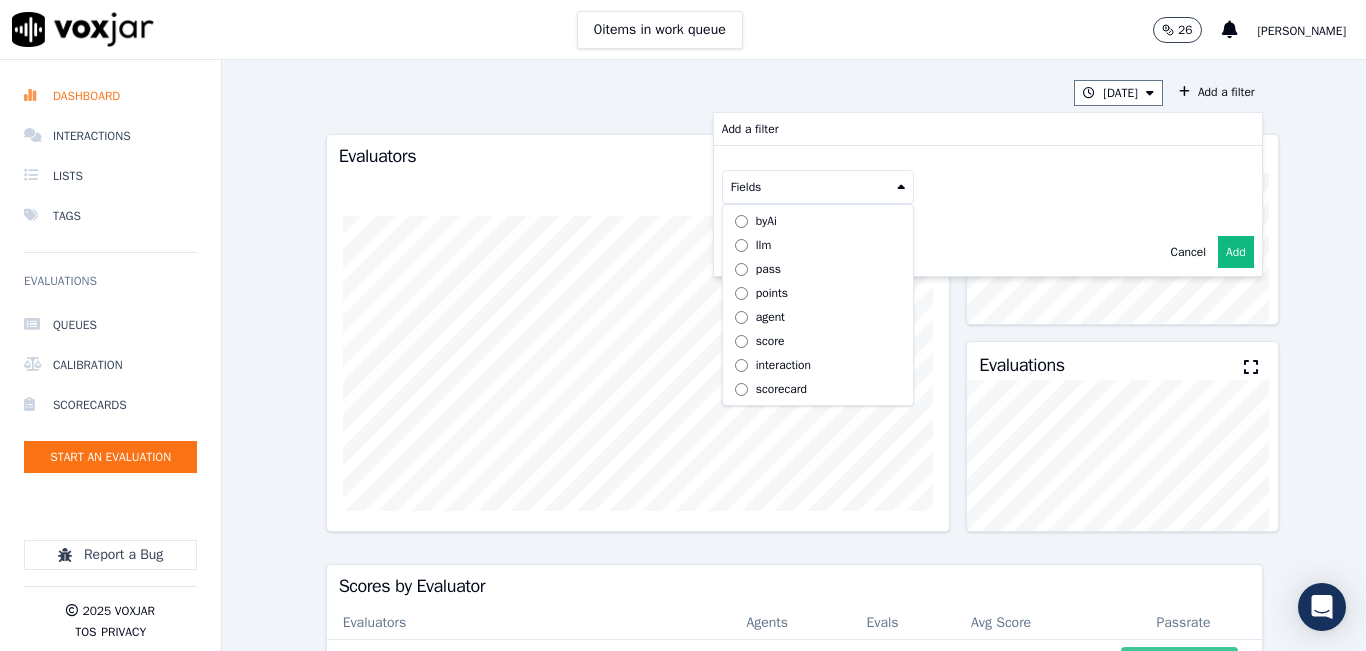 click on "Yesterday
Add a filter
Add a filter       Fields       byAi     llm     pass     points     agent     score     interaction     scorecard         Cancel   Add" at bounding box center (794, 93) 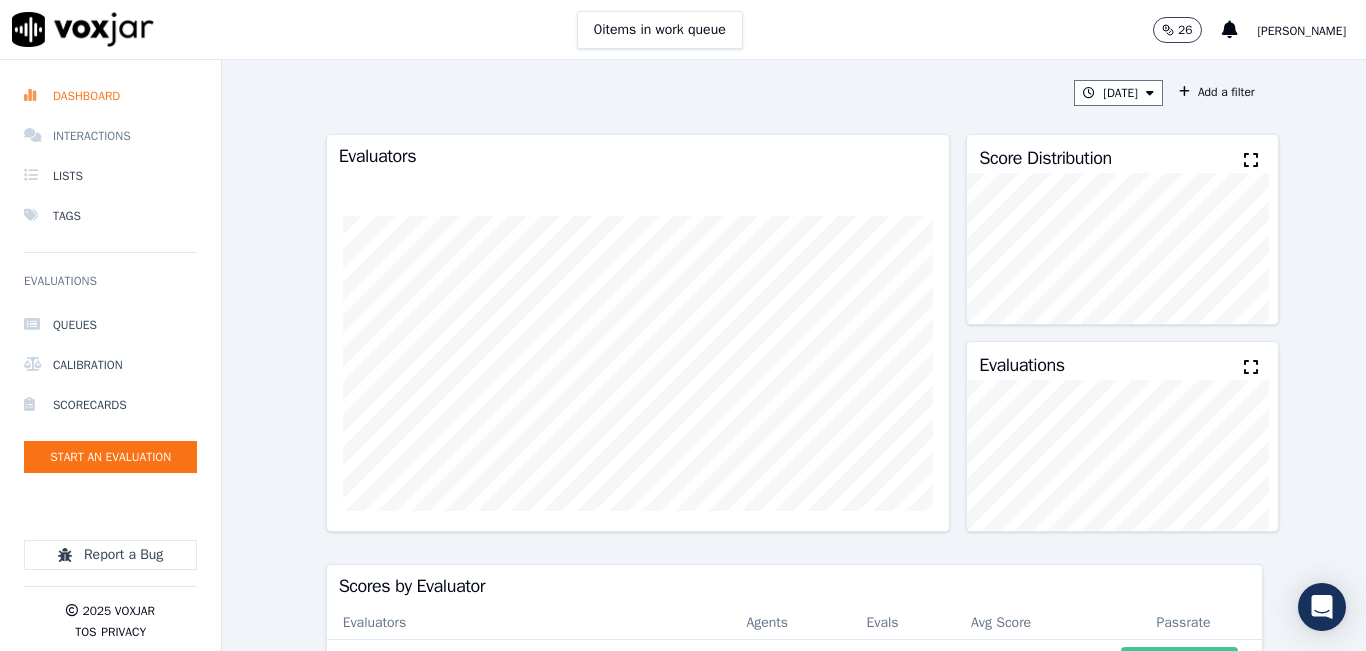 click on "Interactions" at bounding box center (110, 136) 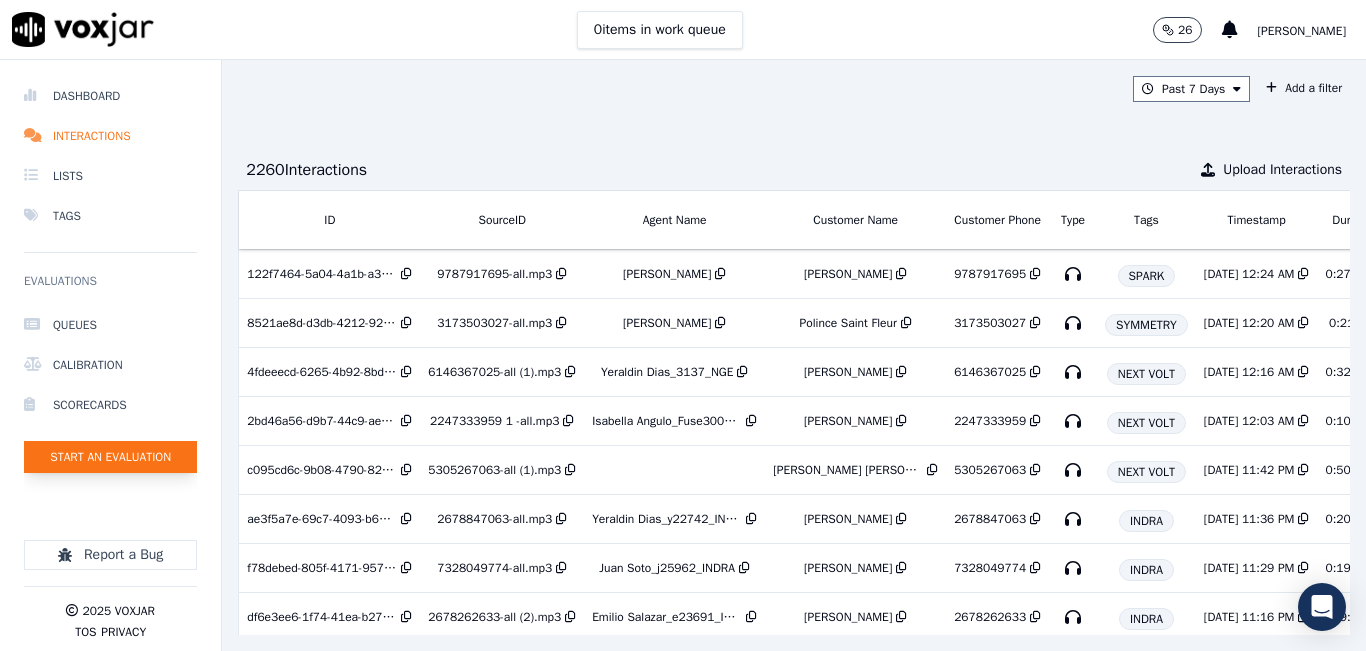 click on "Start an Evaluation" 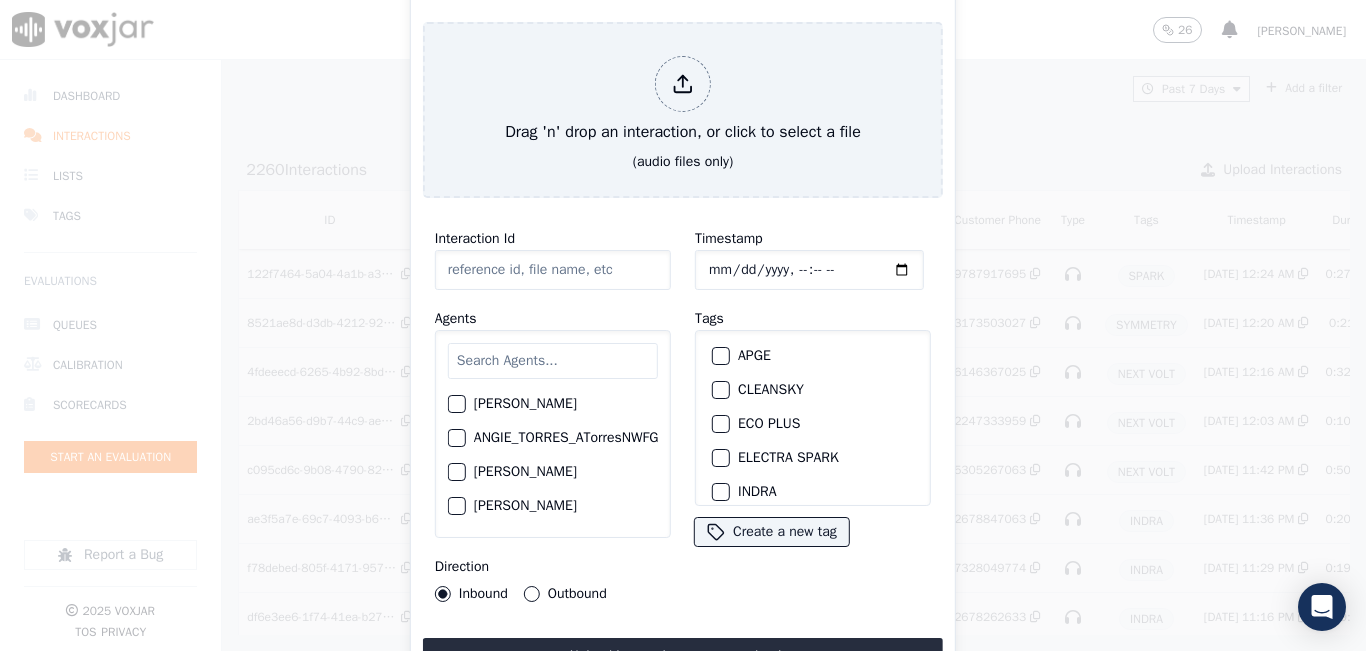 click at bounding box center [553, 361] 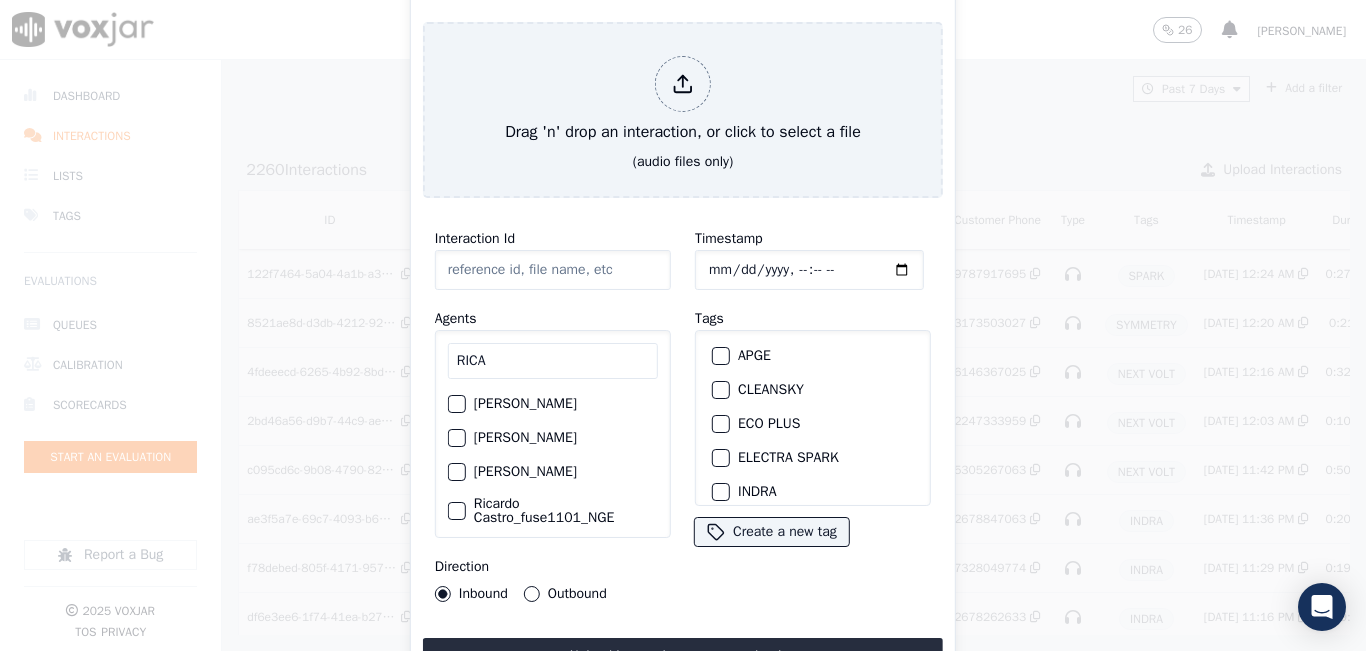 type on "RICA" 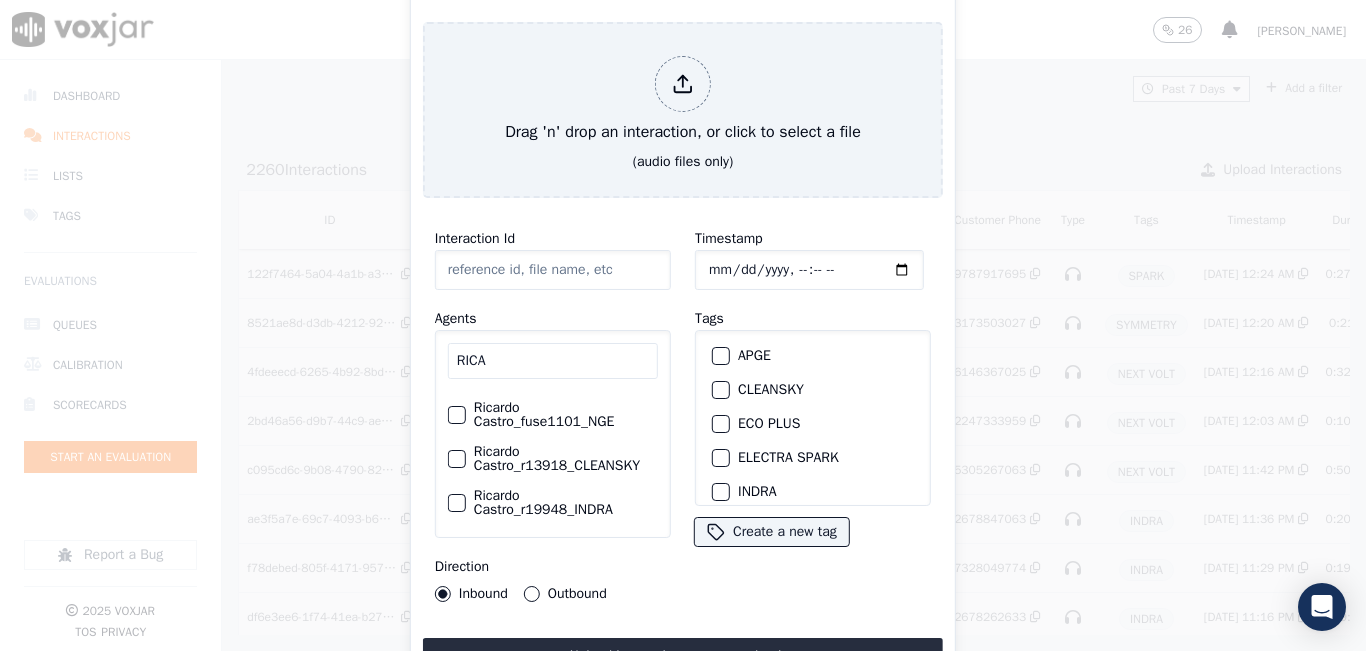 click on "Ricardo Castro_fuse1101_NGE" 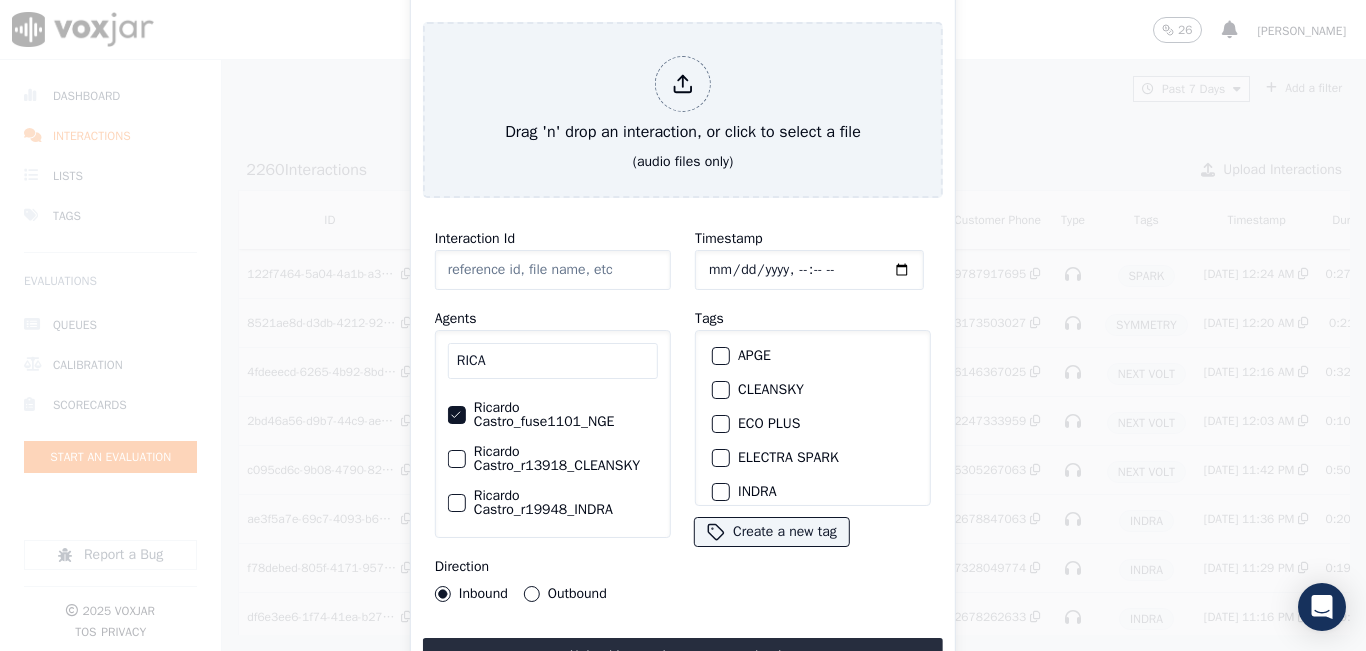 click on "Outbound" at bounding box center [532, 594] 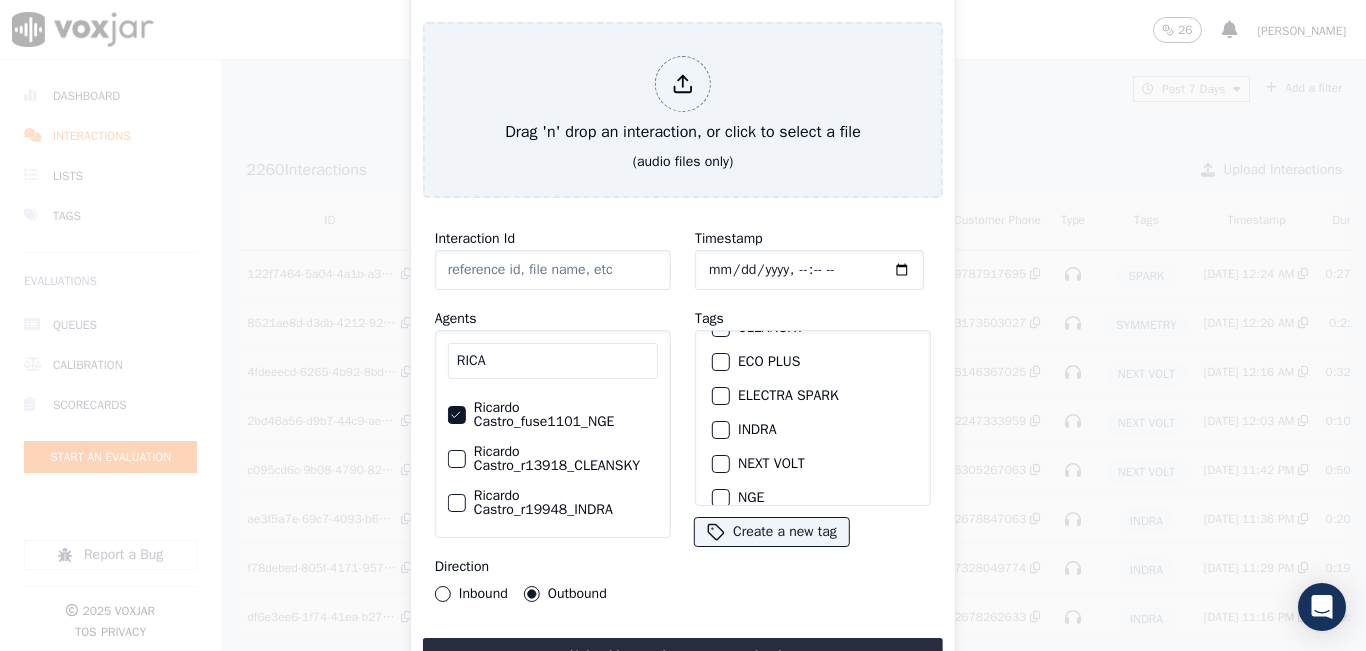 scroll, scrollTop: 100, scrollLeft: 0, axis: vertical 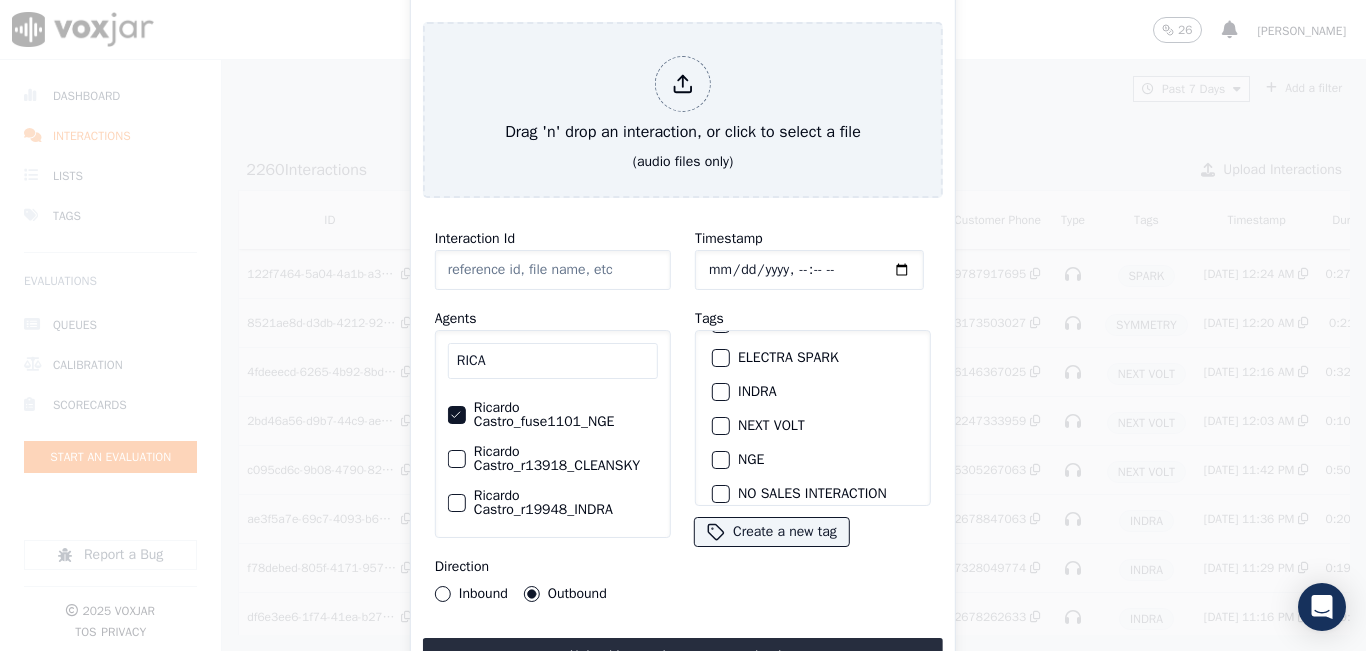 click on "NGE" at bounding box center (813, 460) 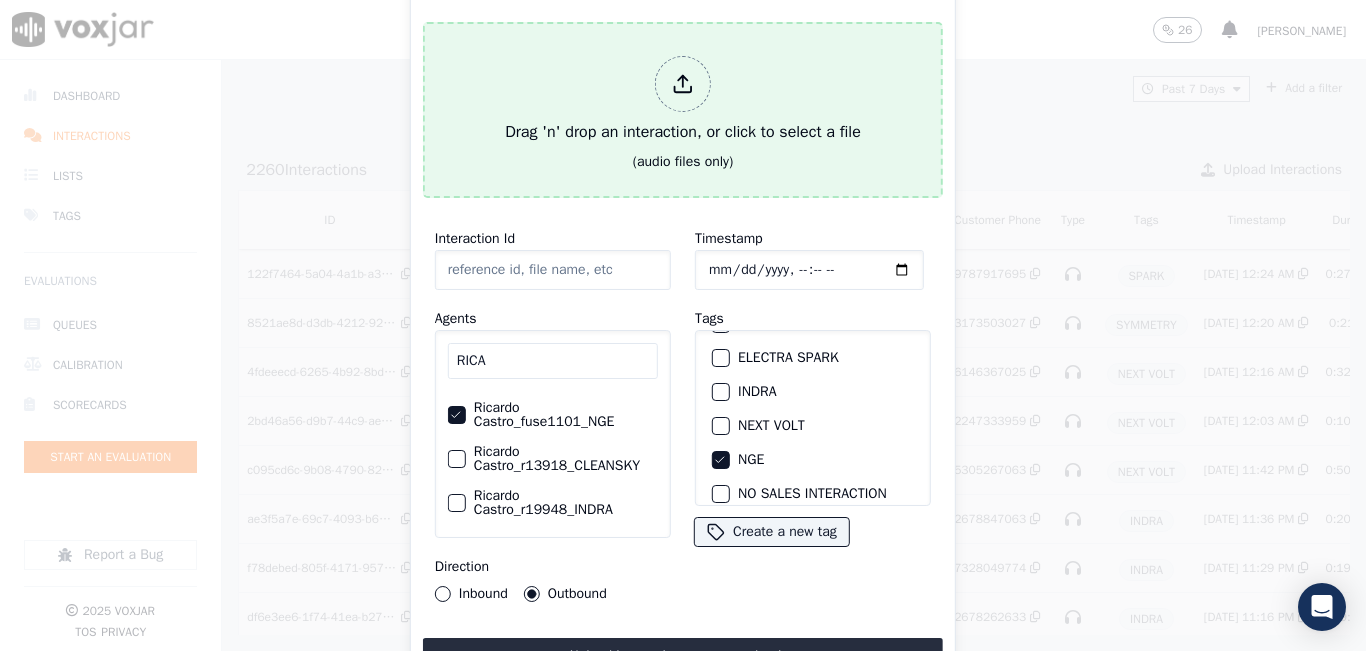 click on "Drag 'n' drop an interaction, or click to select a file" at bounding box center [683, 100] 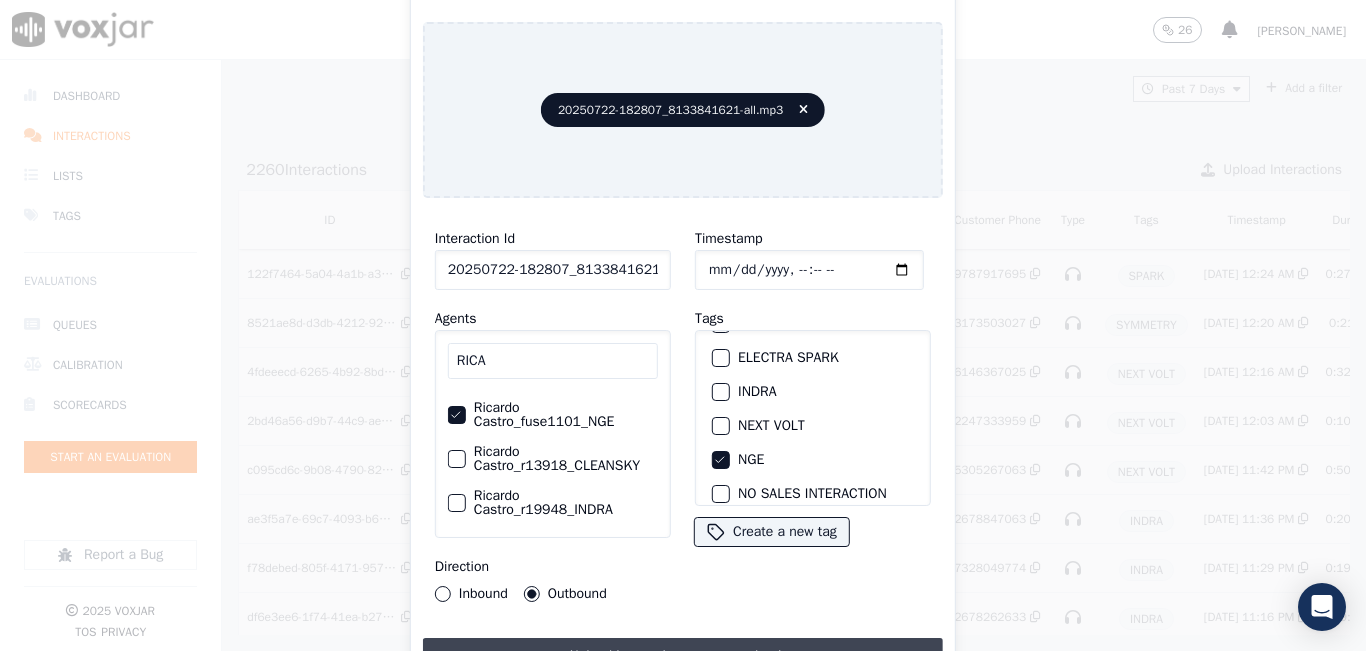 click on "Upload interaction to start evaluation" at bounding box center [683, 656] 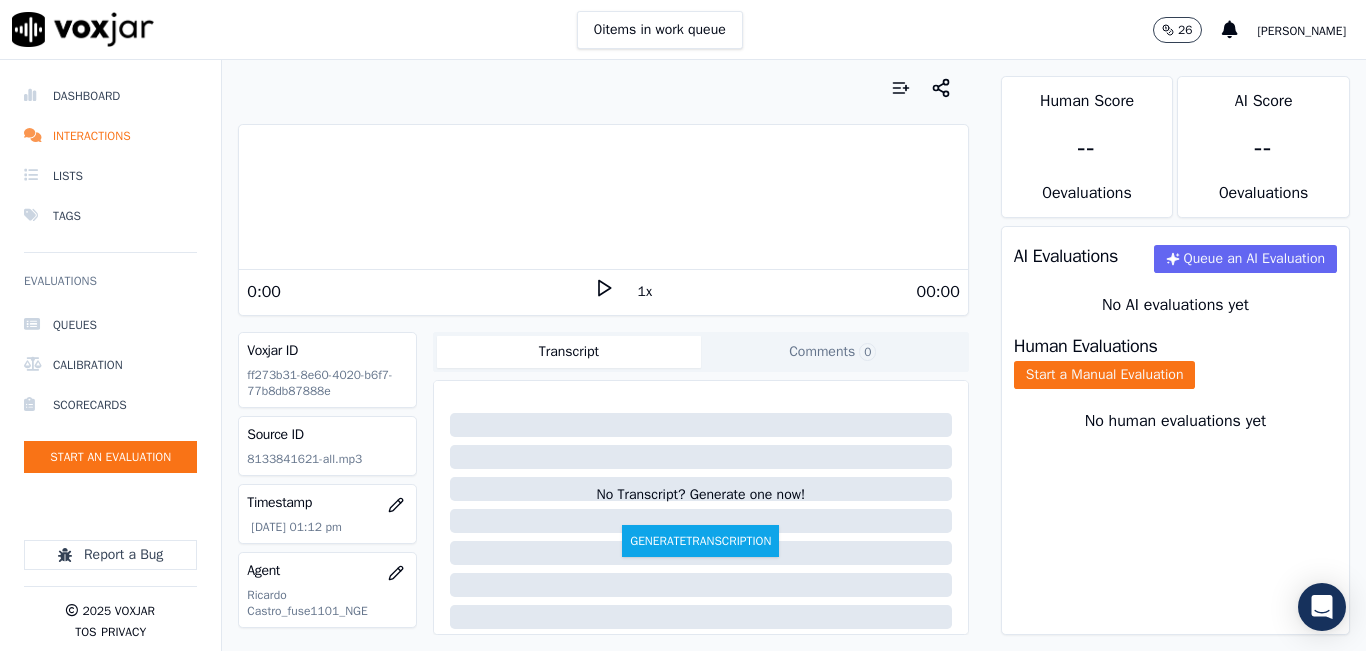 click at bounding box center [603, 88] 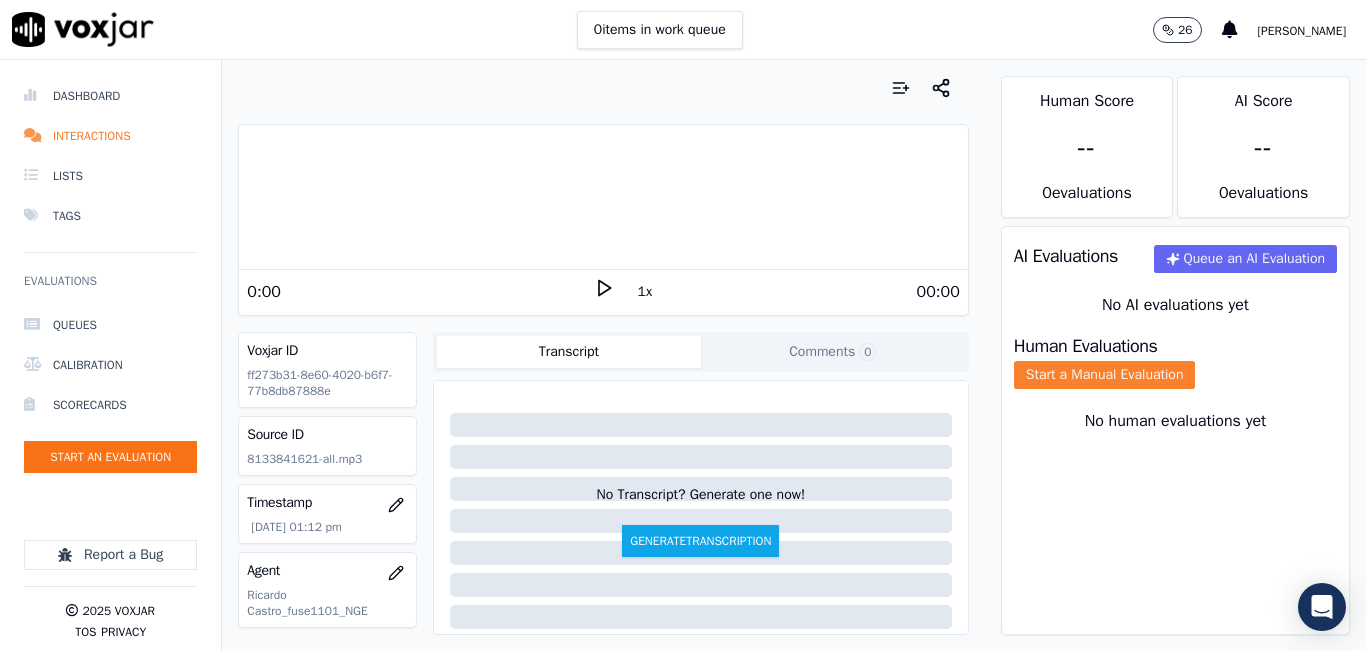 click on "Start a Manual Evaluation" 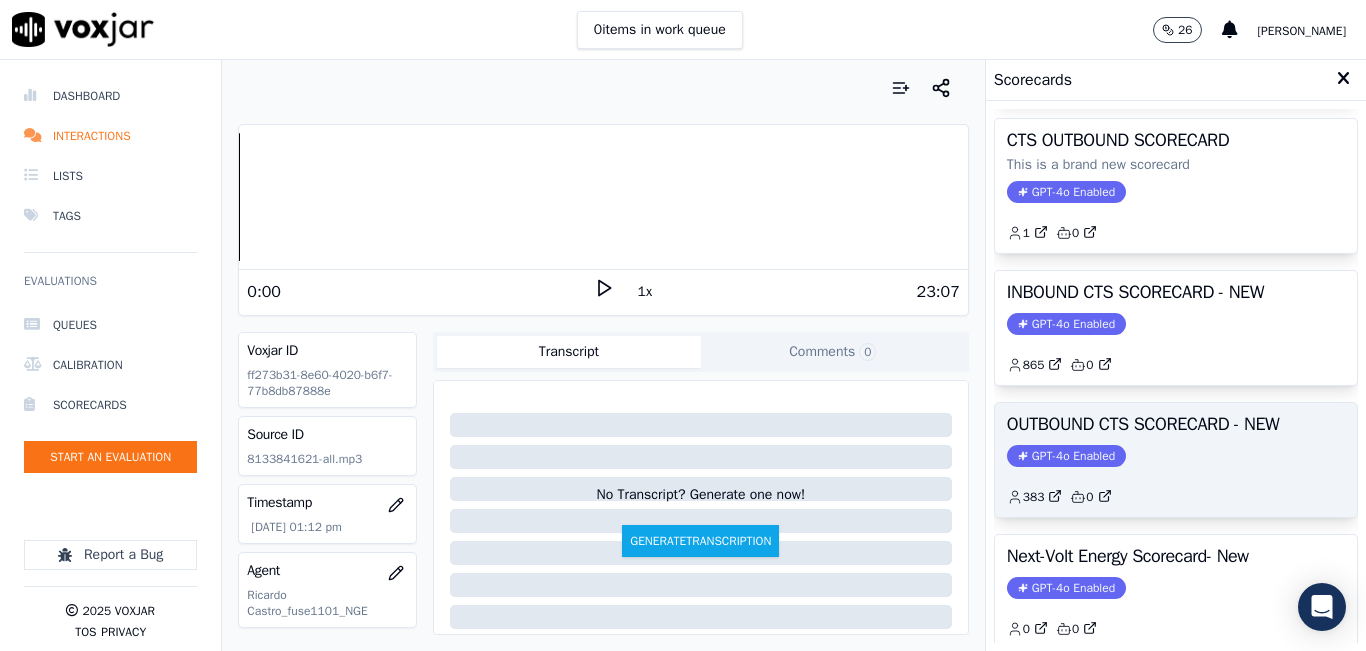 scroll, scrollTop: 200, scrollLeft: 0, axis: vertical 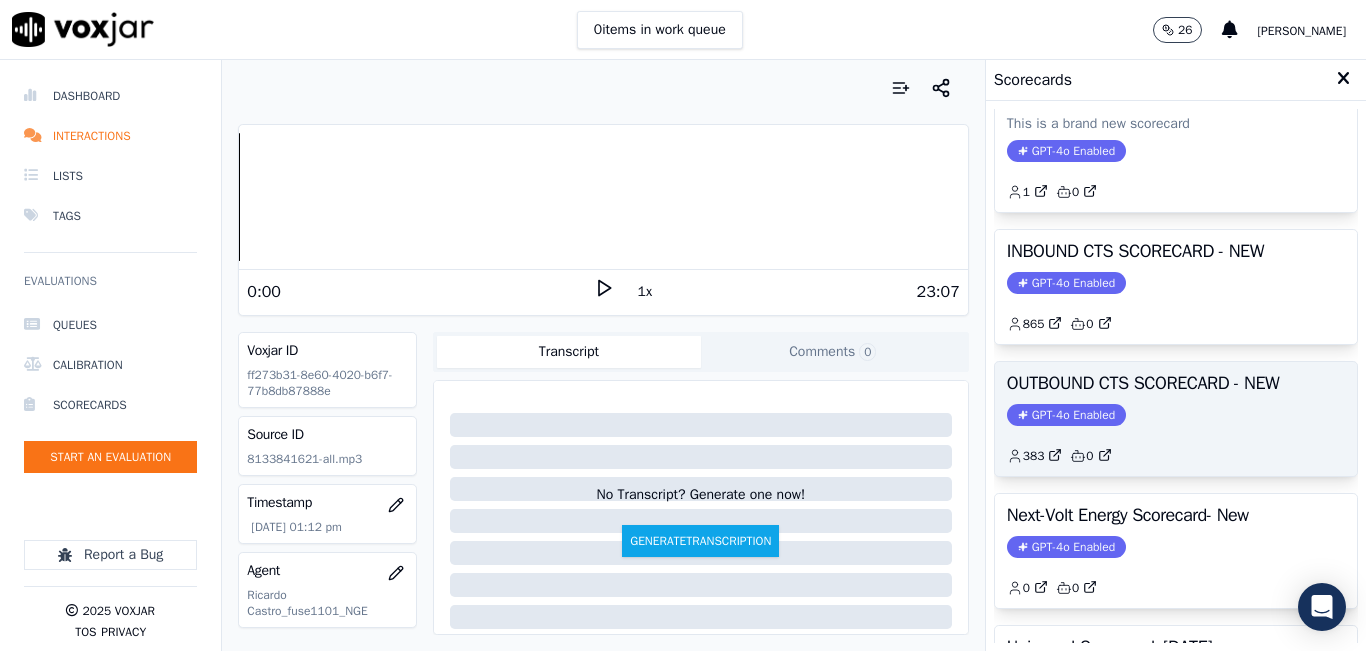 click on "OUTBOUND CTS SCORECARD - NEW        GPT-4o Enabled       383         0" at bounding box center (1176, 419) 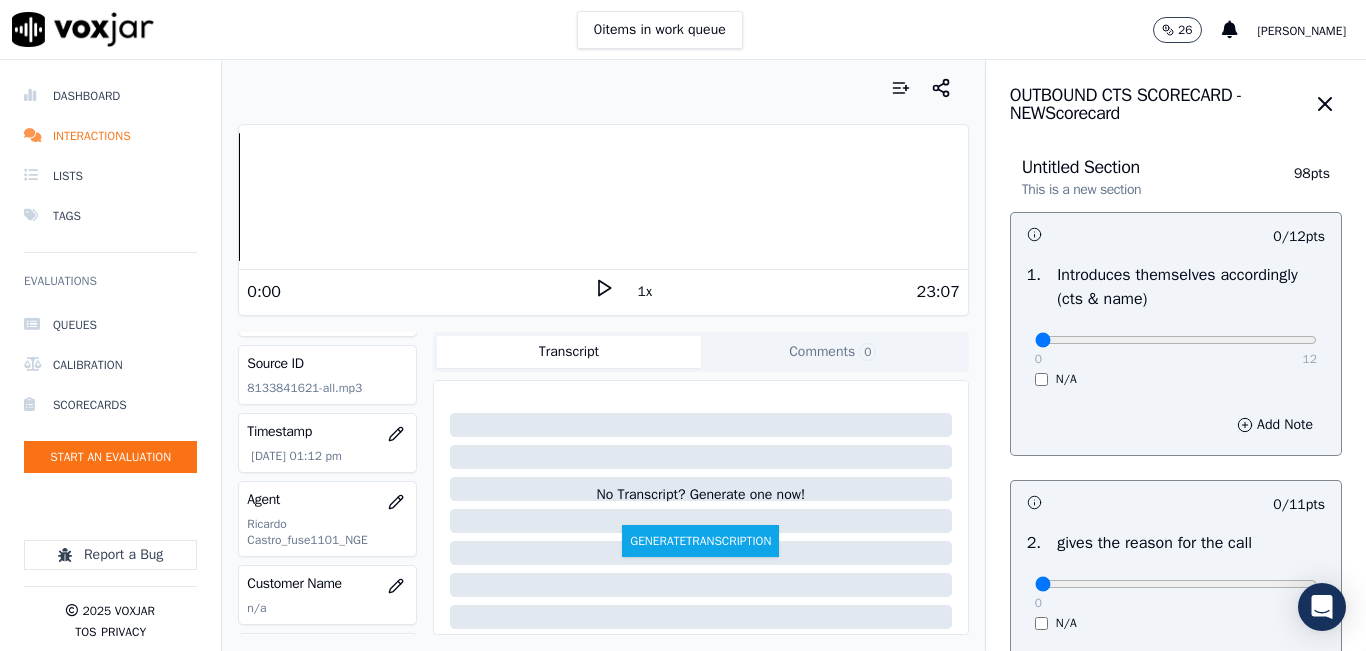 scroll, scrollTop: 200, scrollLeft: 0, axis: vertical 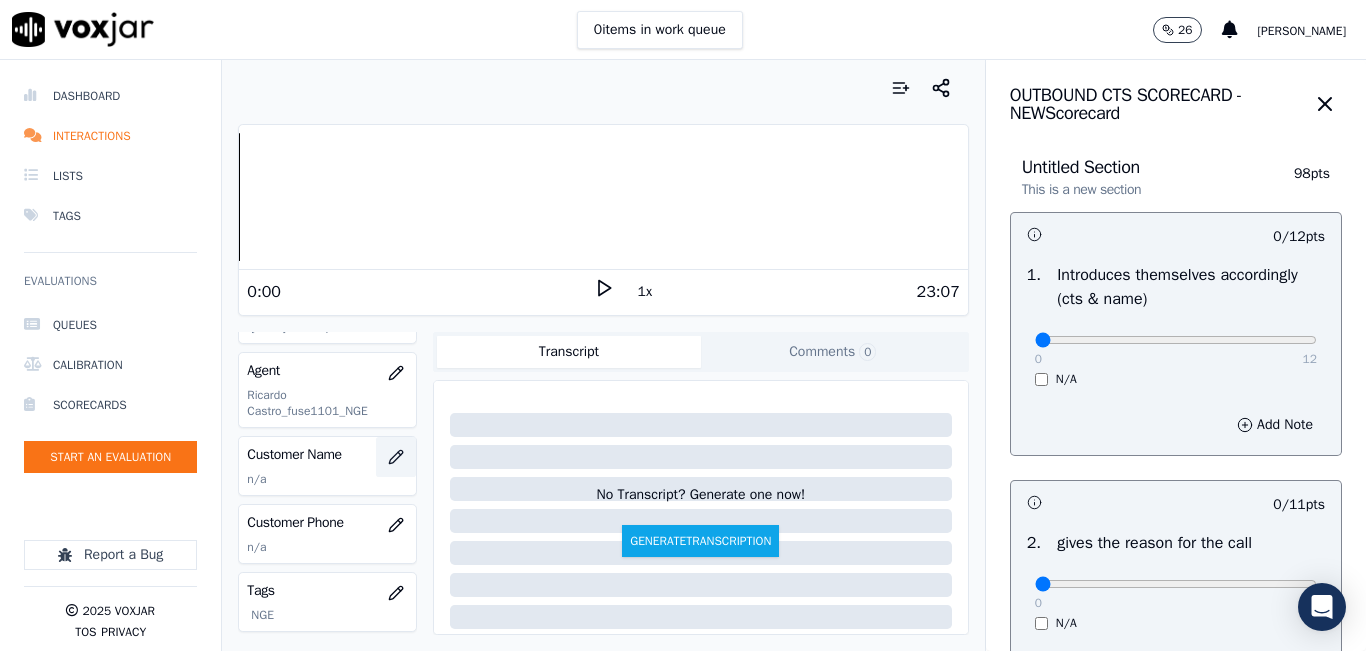 click 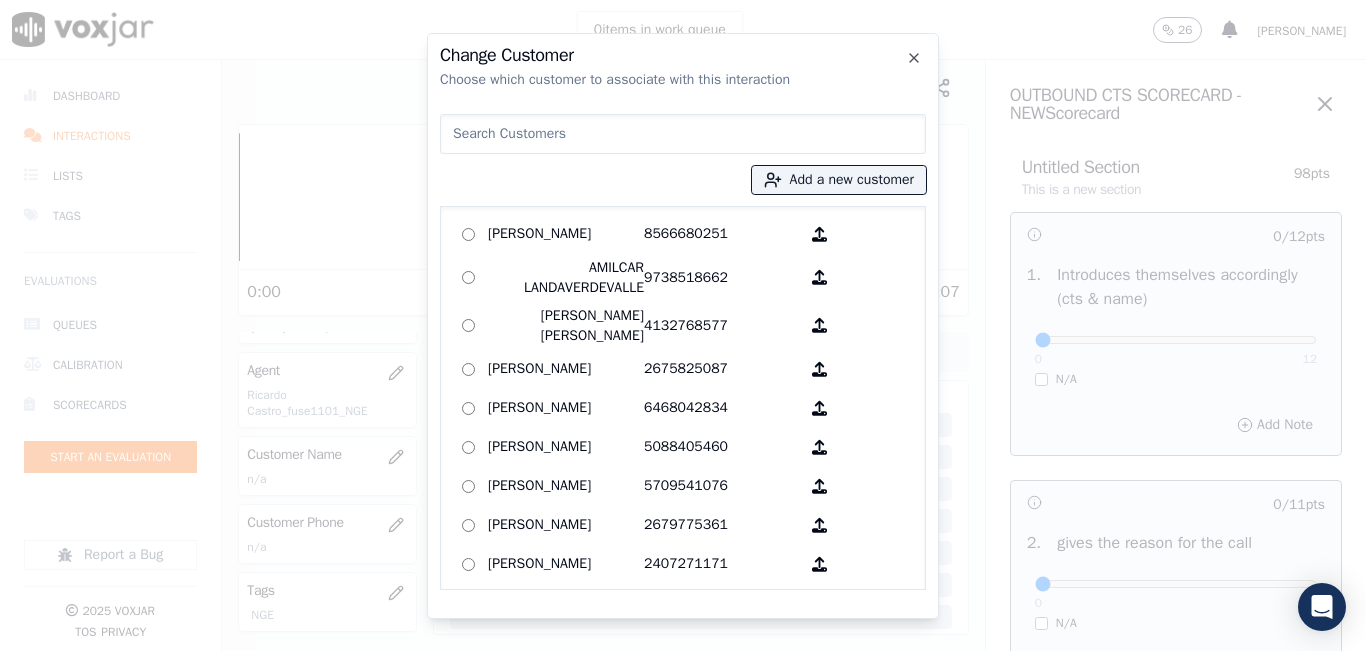 click at bounding box center (683, 134) 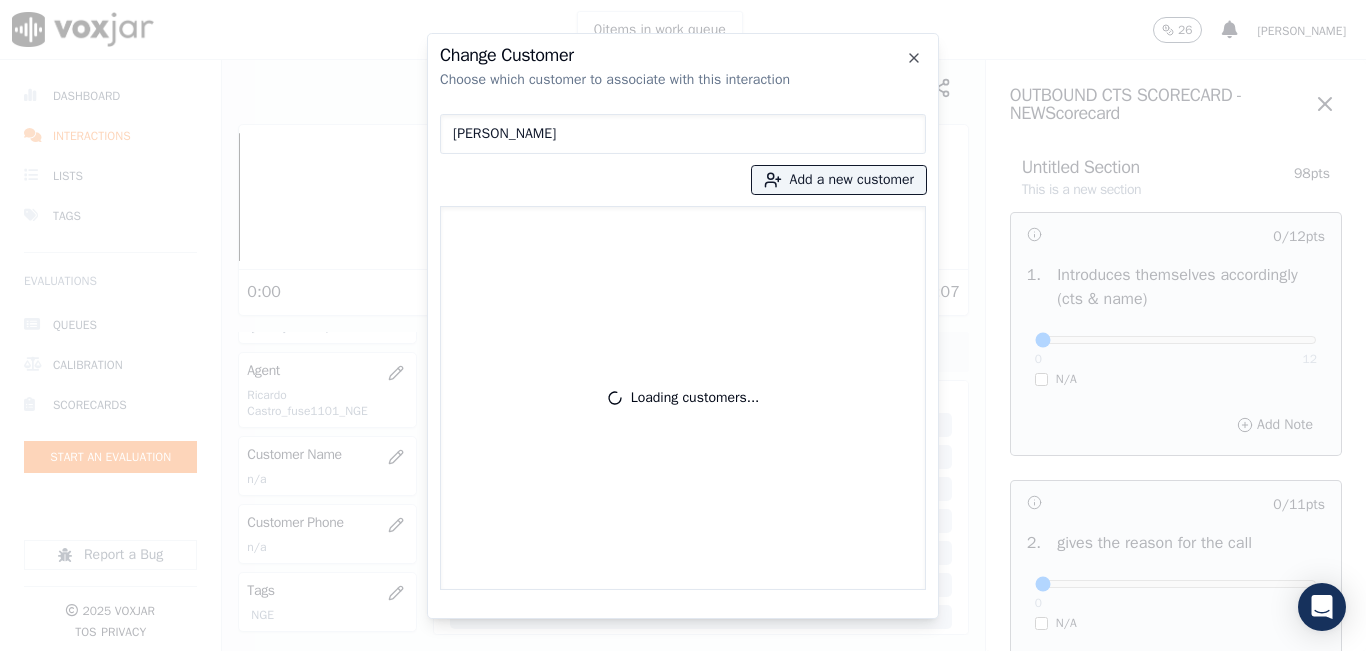 type on "JOSE RODRIGUEZ" 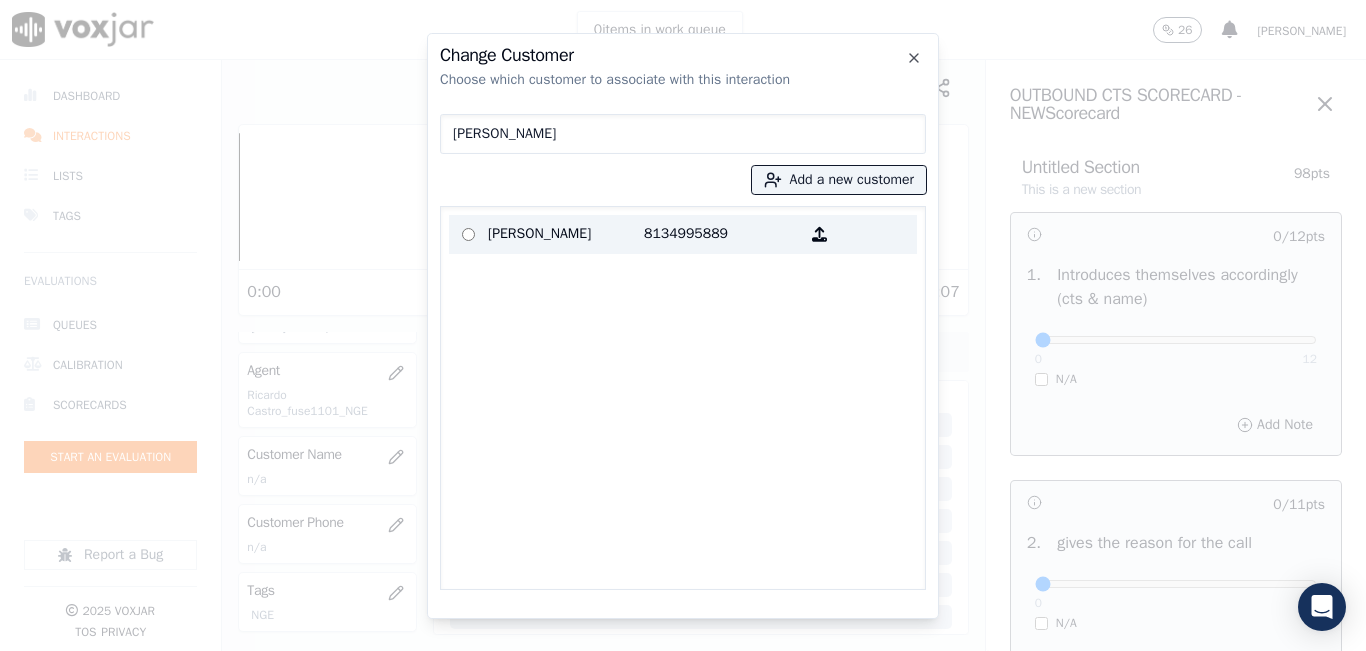 click on "8134995889" at bounding box center [722, 234] 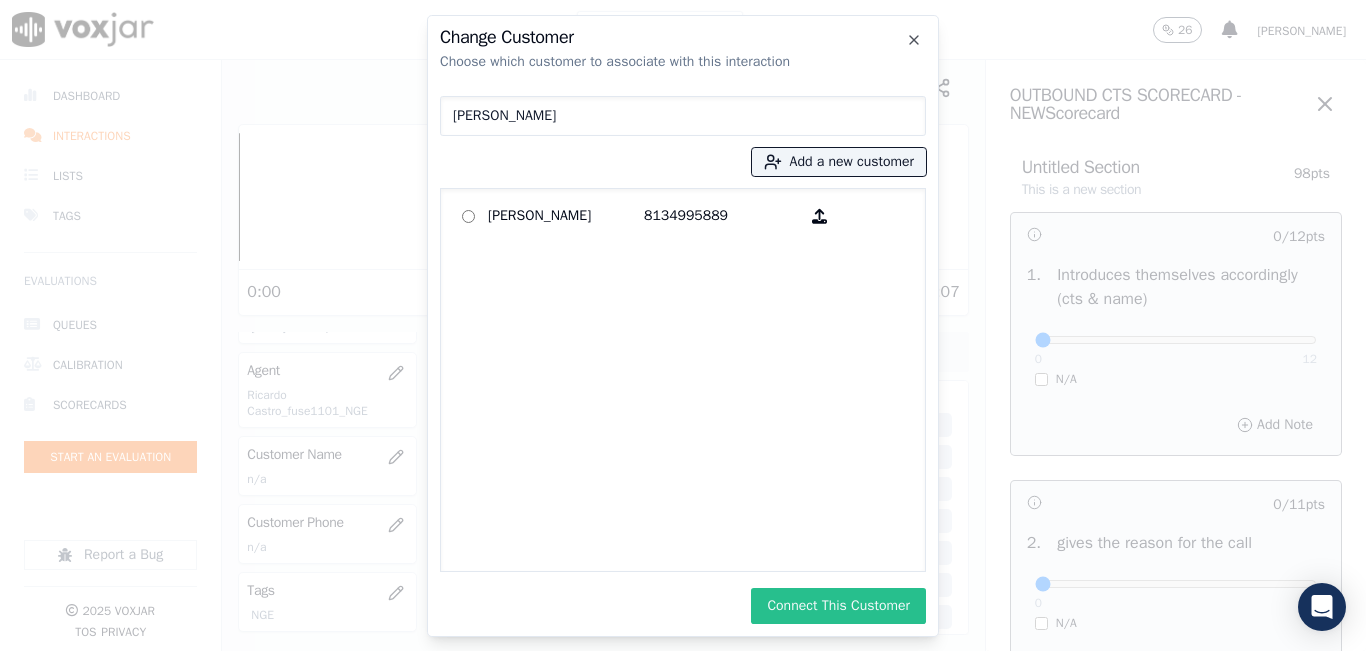 click on "Connect This Customer" at bounding box center (838, 606) 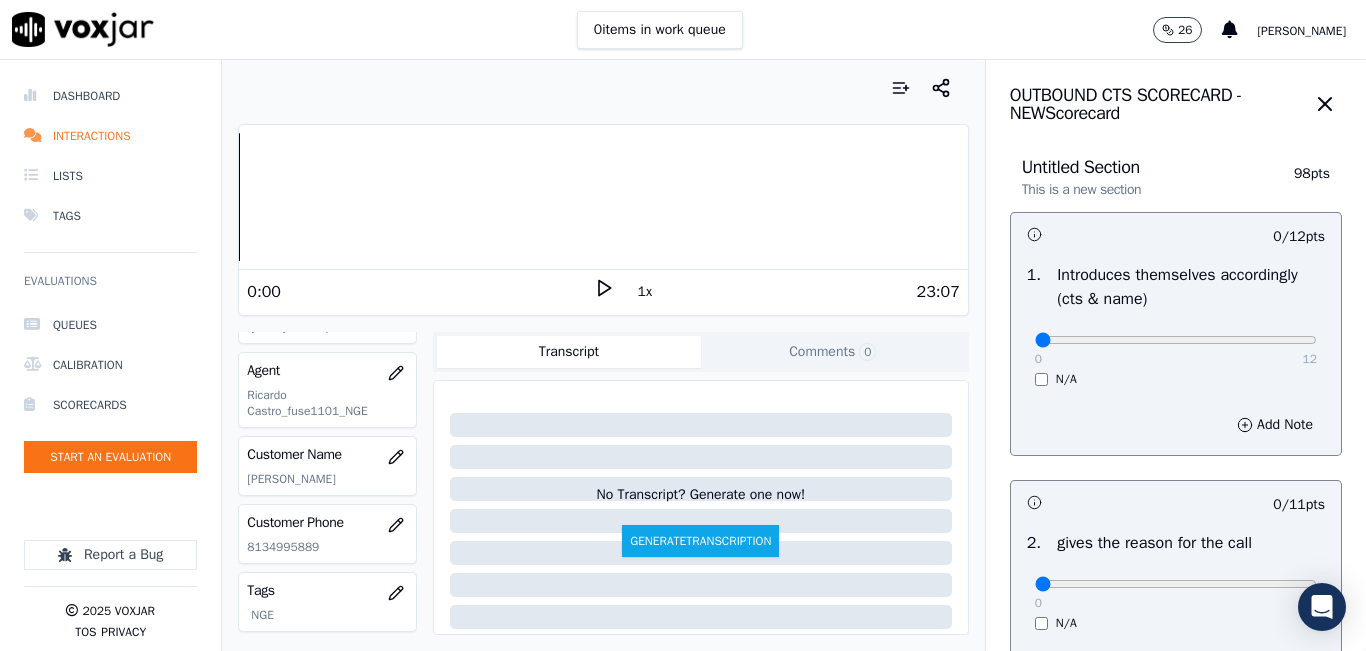 click 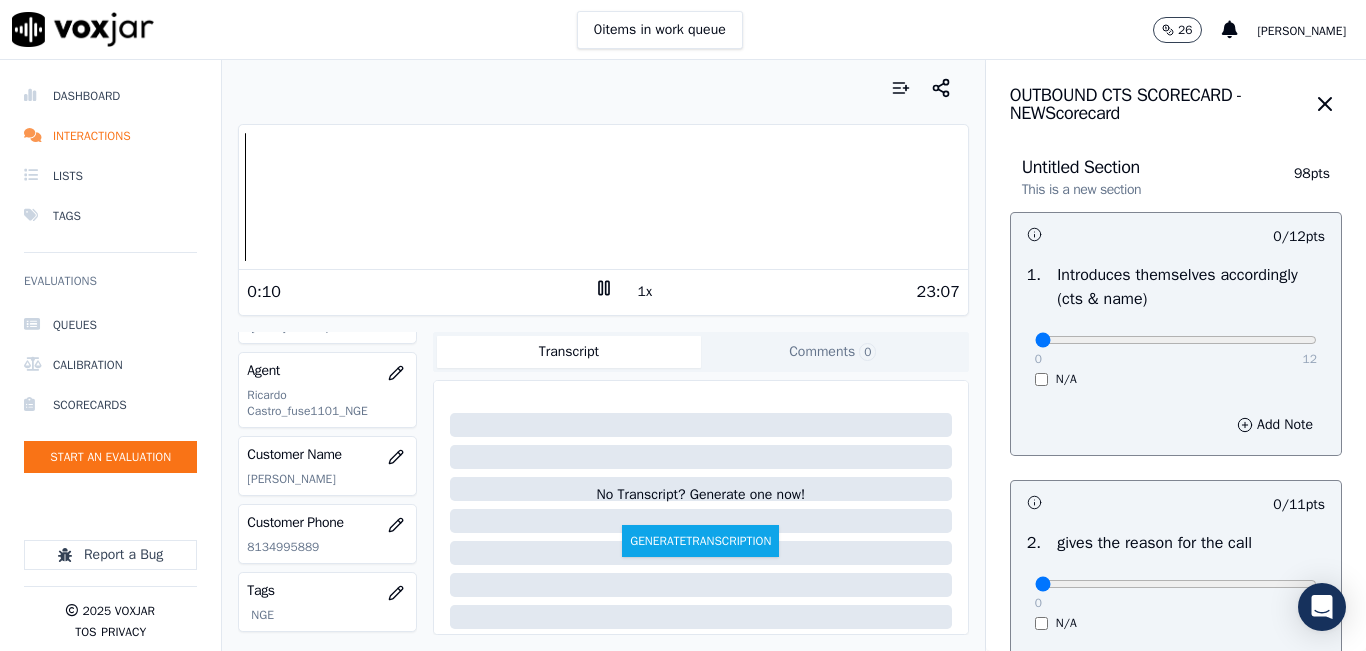 click 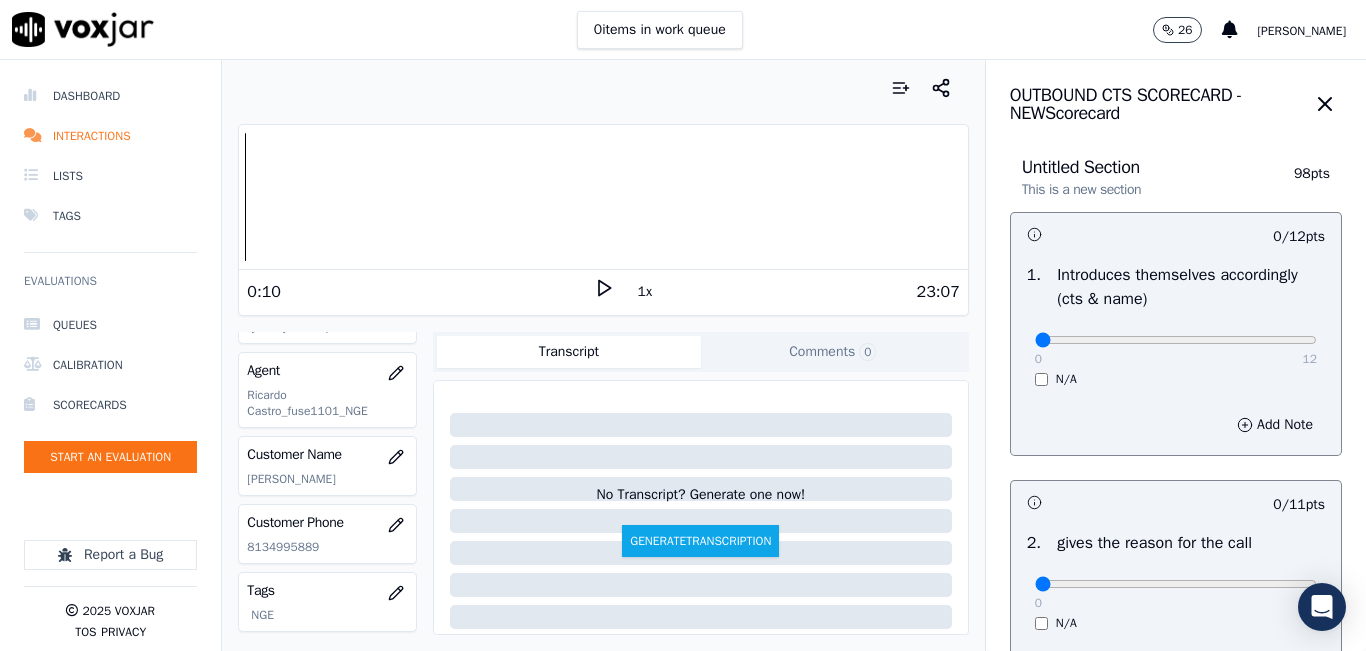 click at bounding box center (603, 88) 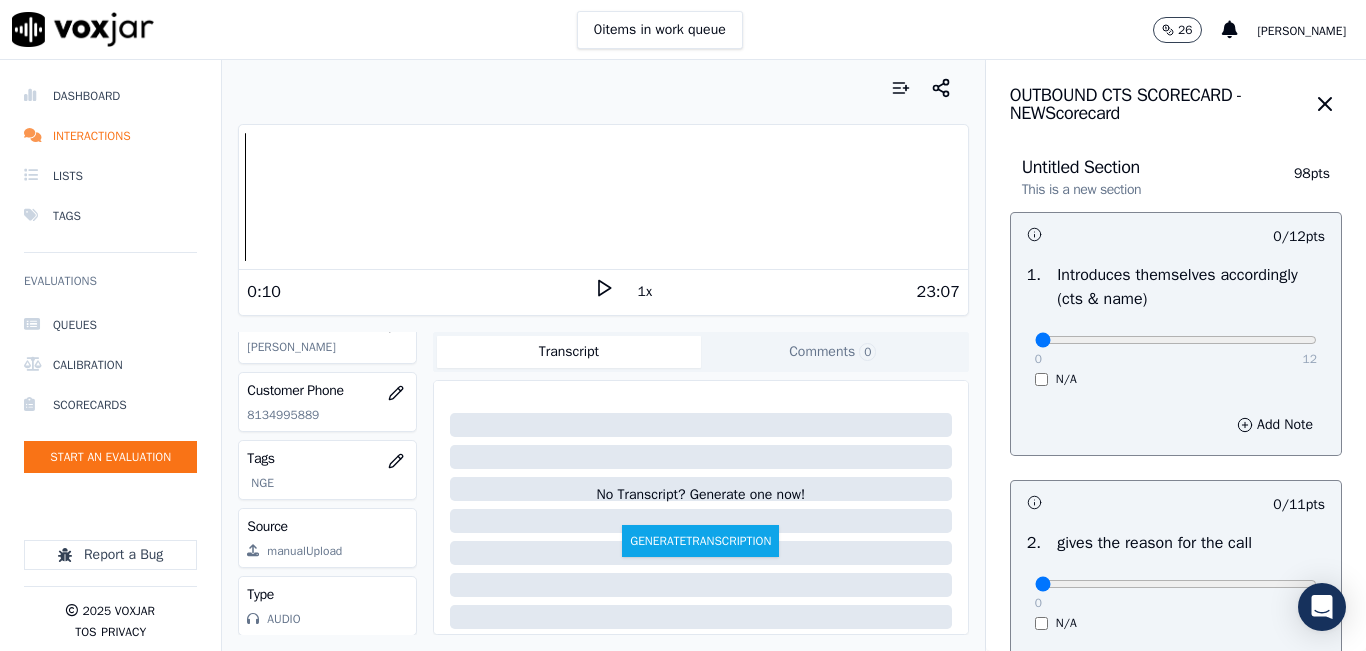 scroll, scrollTop: 378, scrollLeft: 0, axis: vertical 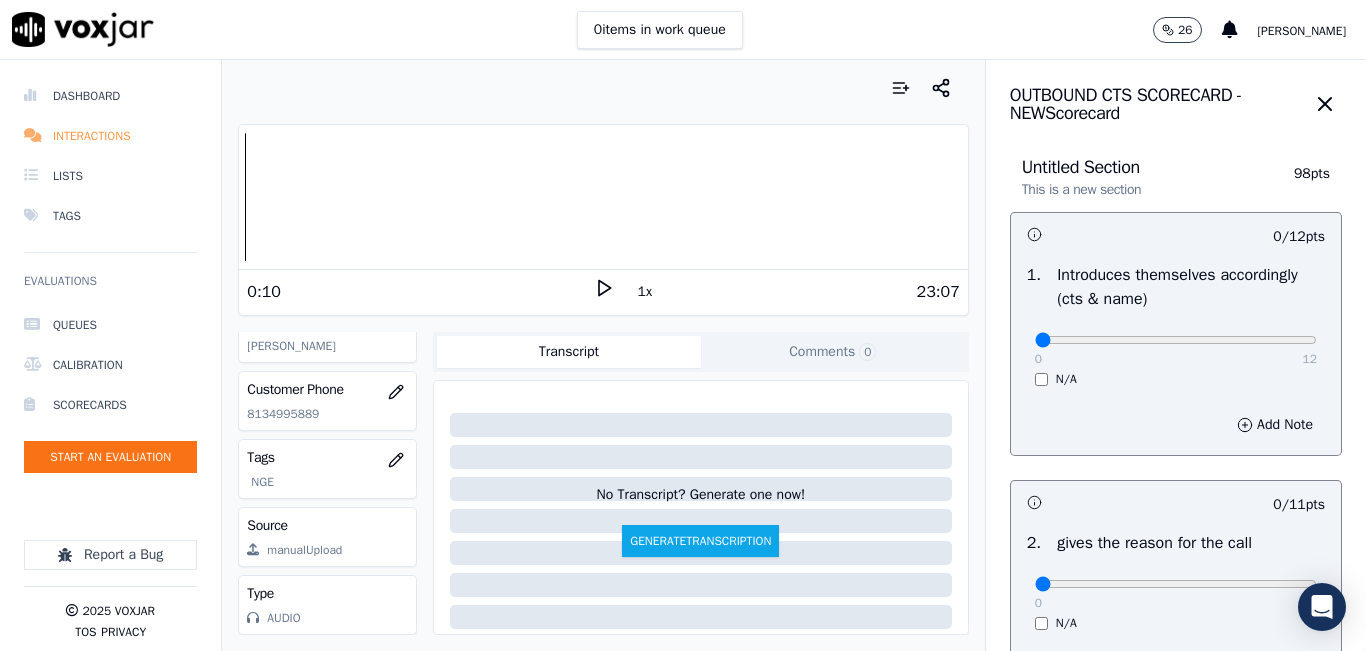 click on "Interactions" at bounding box center (110, 136) 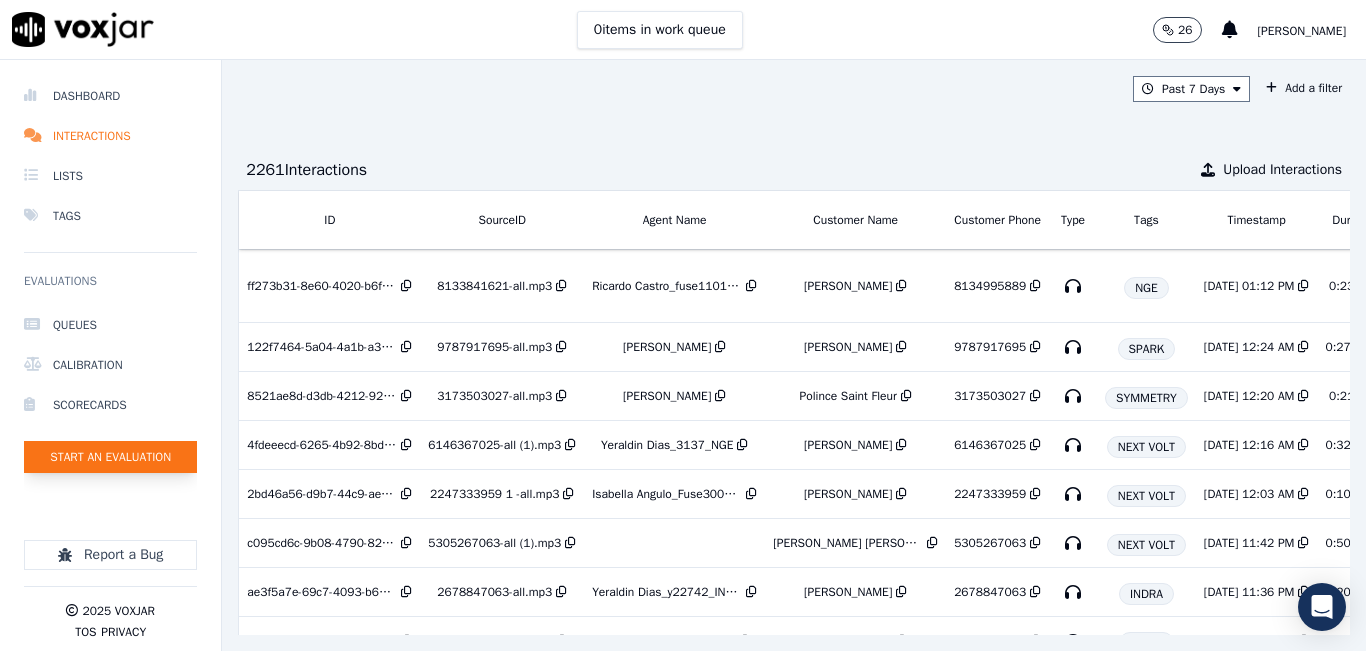 click on "Start an Evaluation" 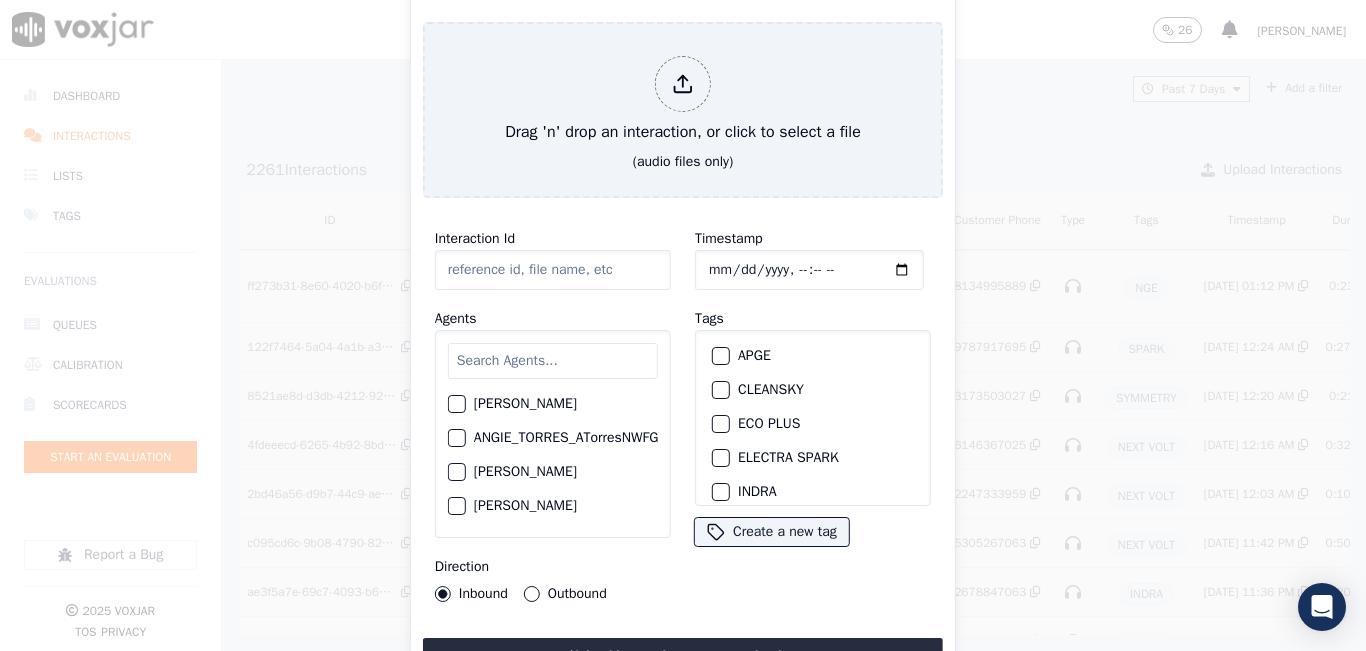 click at bounding box center [553, 361] 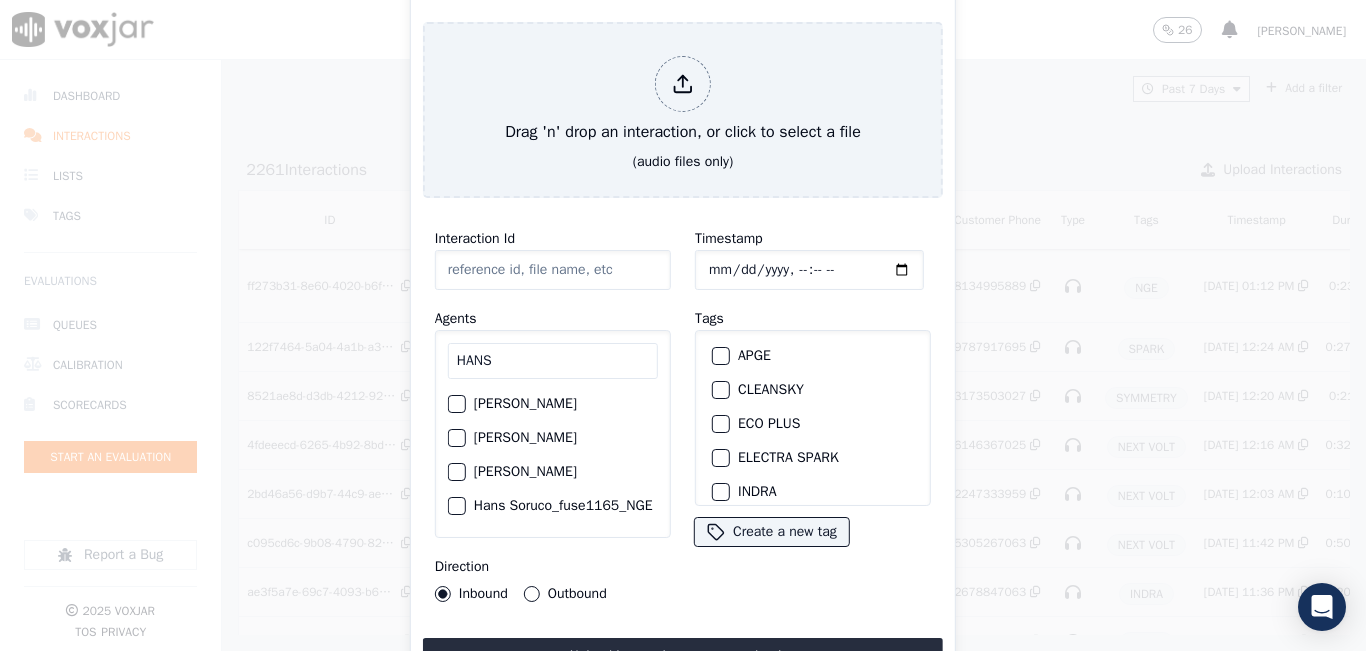 type on "HANS" 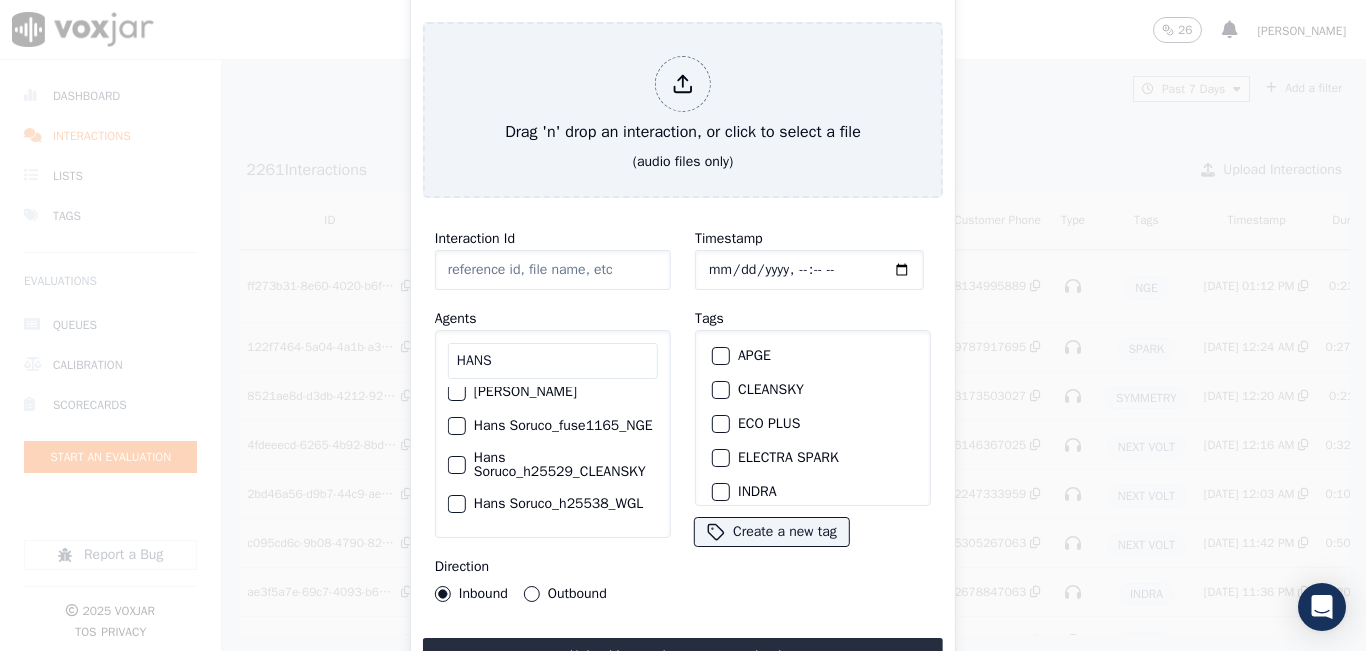 scroll, scrollTop: 120, scrollLeft: 0, axis: vertical 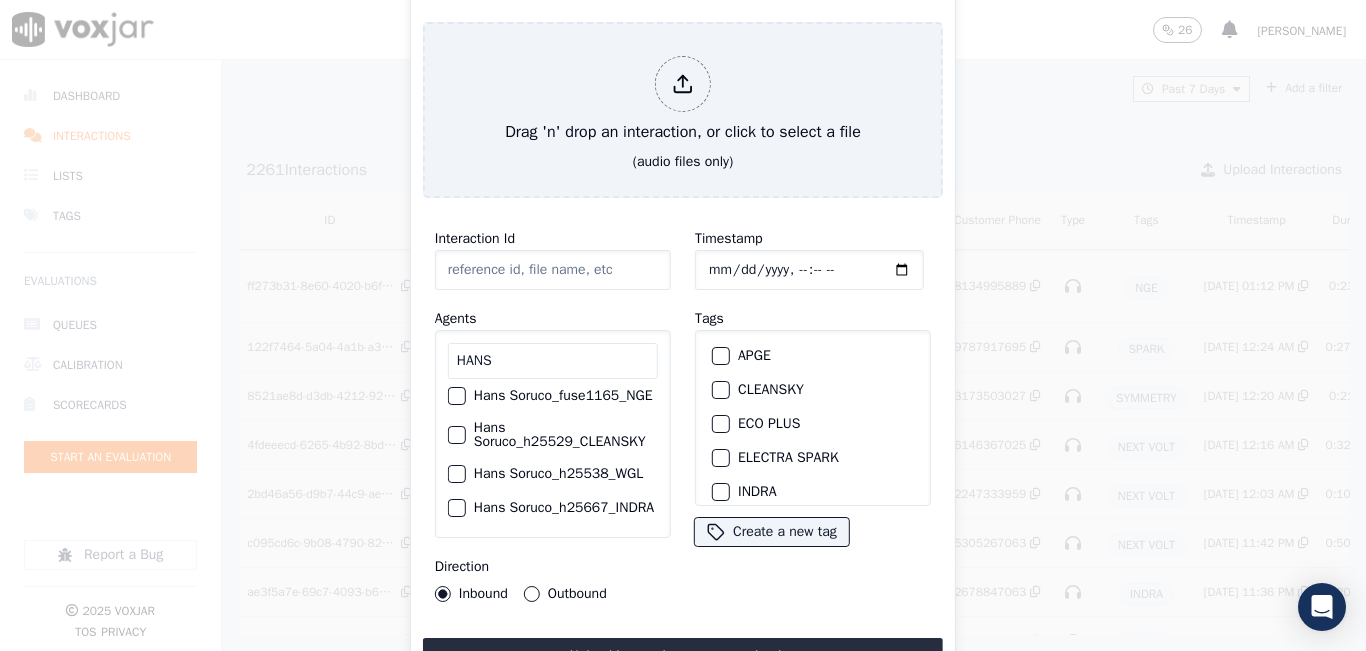 click on "Hans Soruco_fuse1165_NGE" 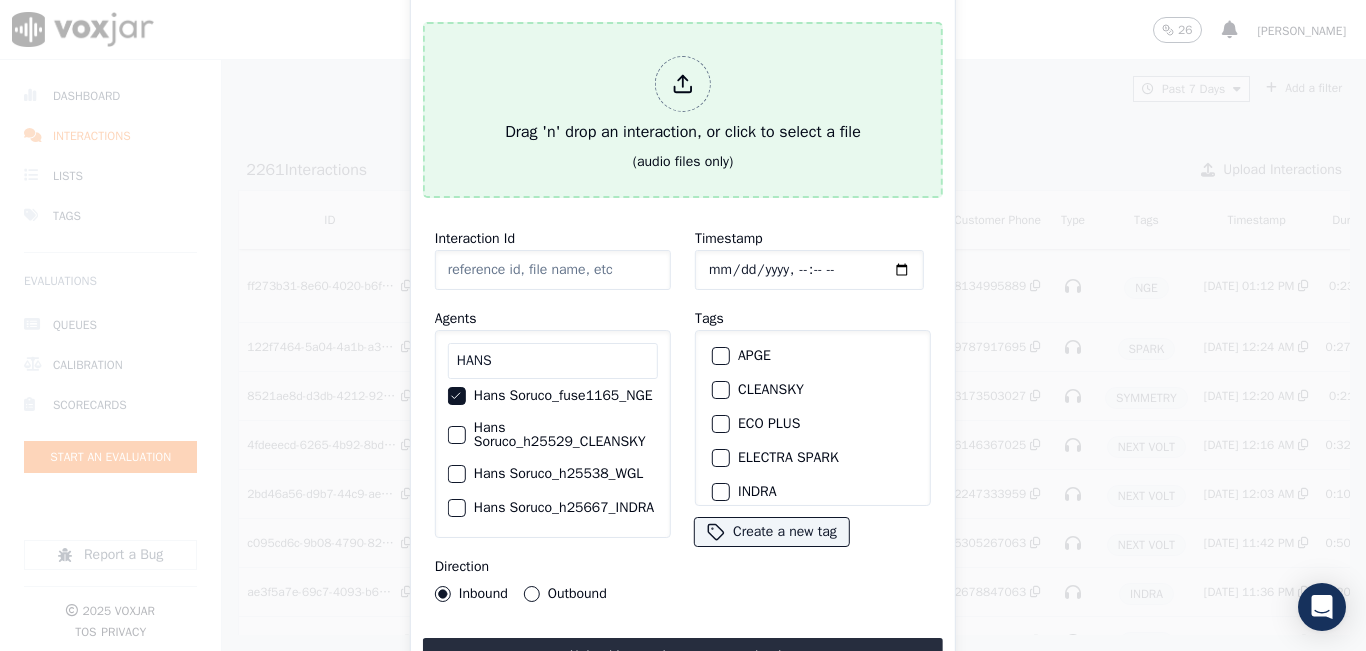 click on "Drag 'n' drop an interaction, or click to select a file" at bounding box center [683, 100] 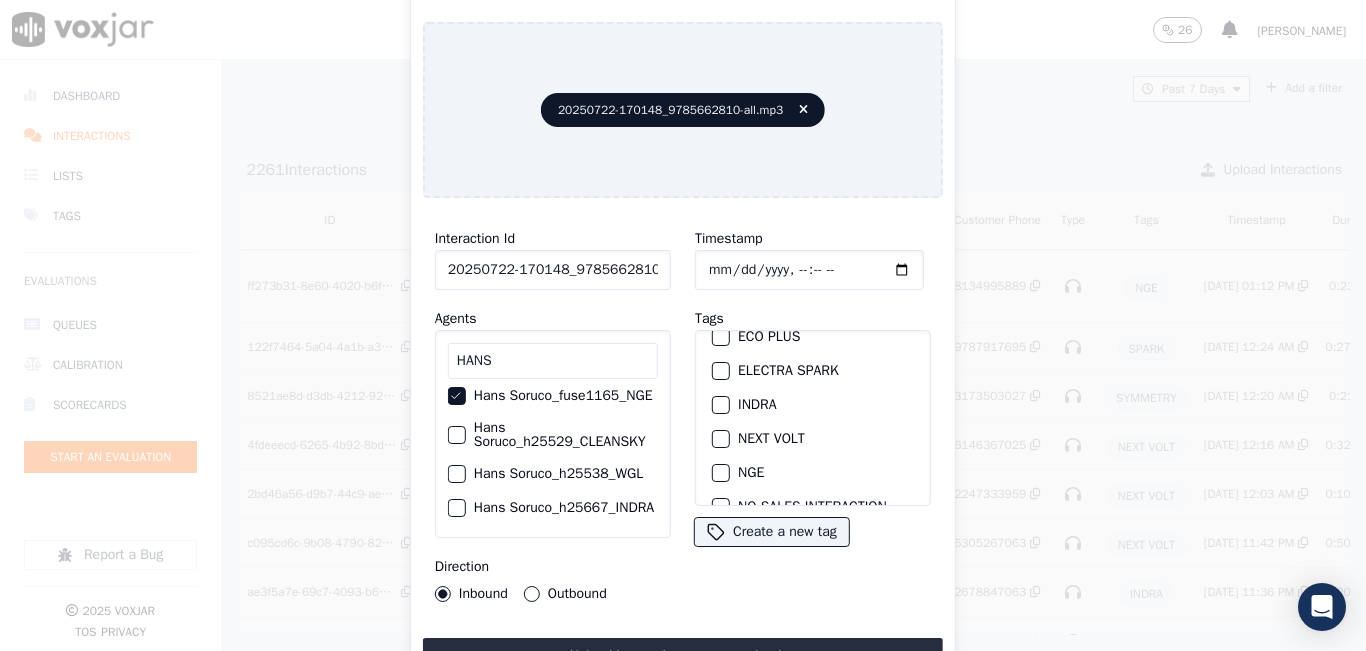 scroll, scrollTop: 200, scrollLeft: 0, axis: vertical 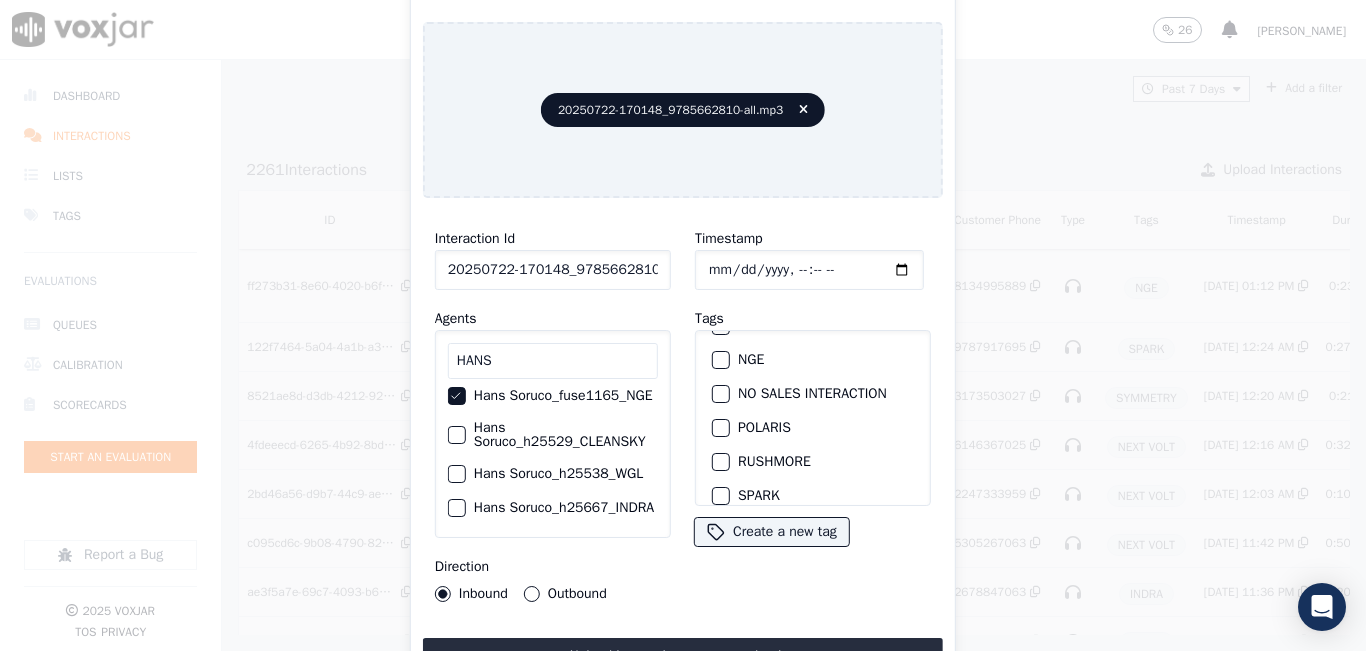 click at bounding box center (720, 360) 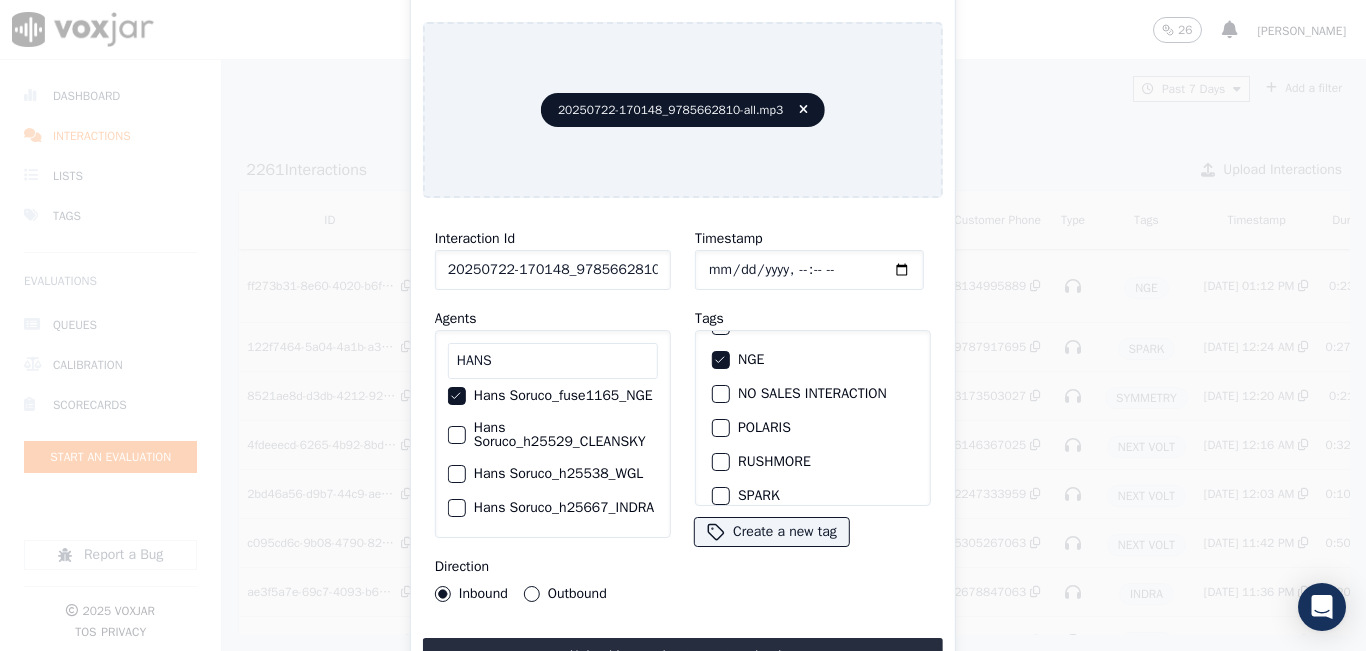 click on "Outbound" at bounding box center (532, 594) 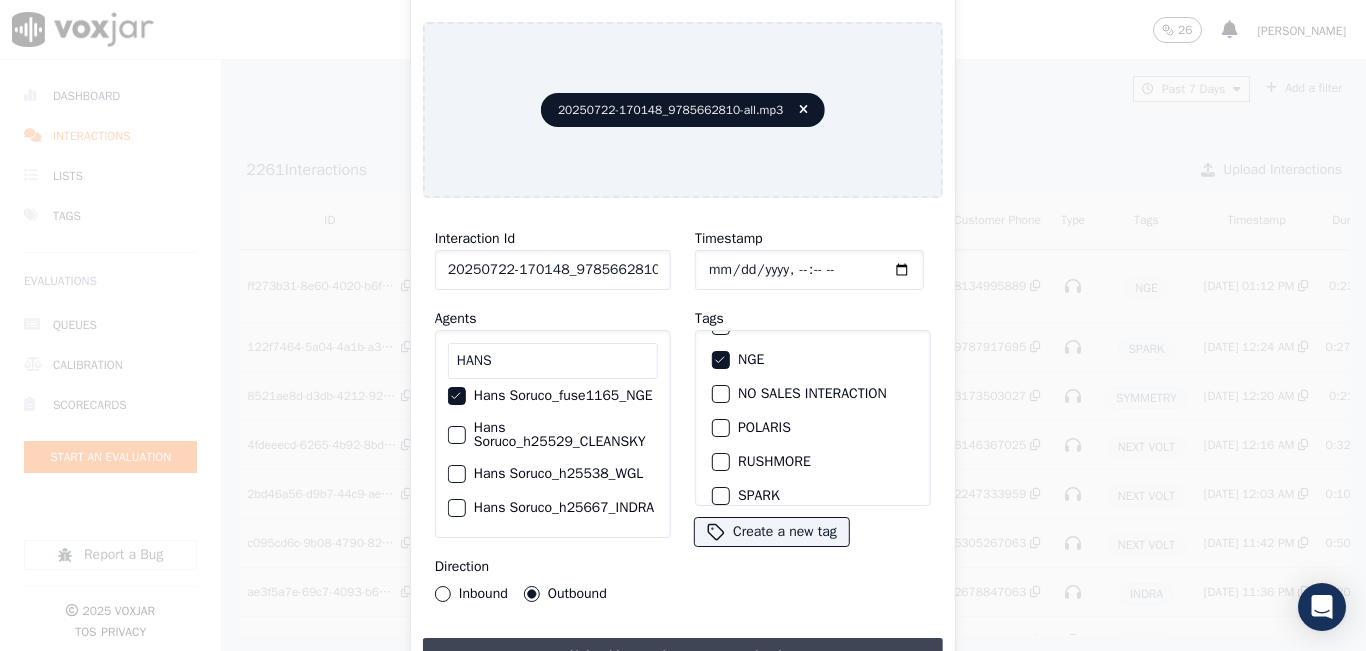 click on "Upload interaction to start evaluation" at bounding box center (683, 656) 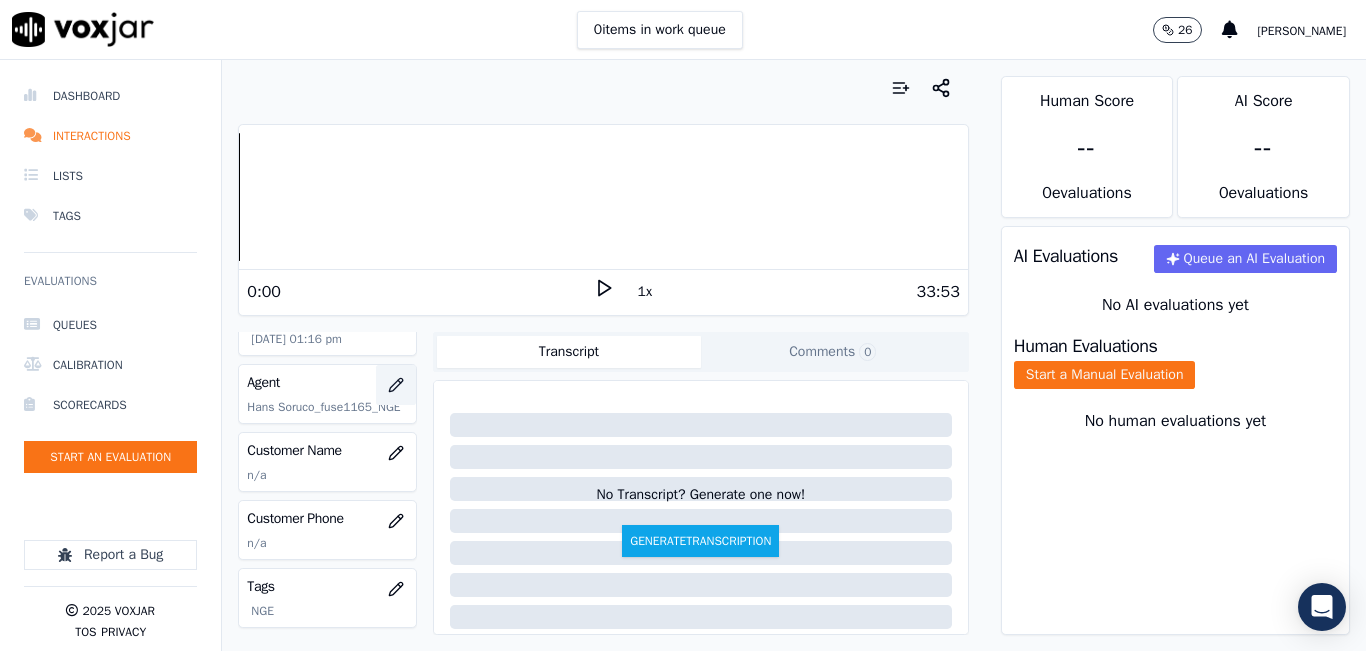 scroll, scrollTop: 200, scrollLeft: 0, axis: vertical 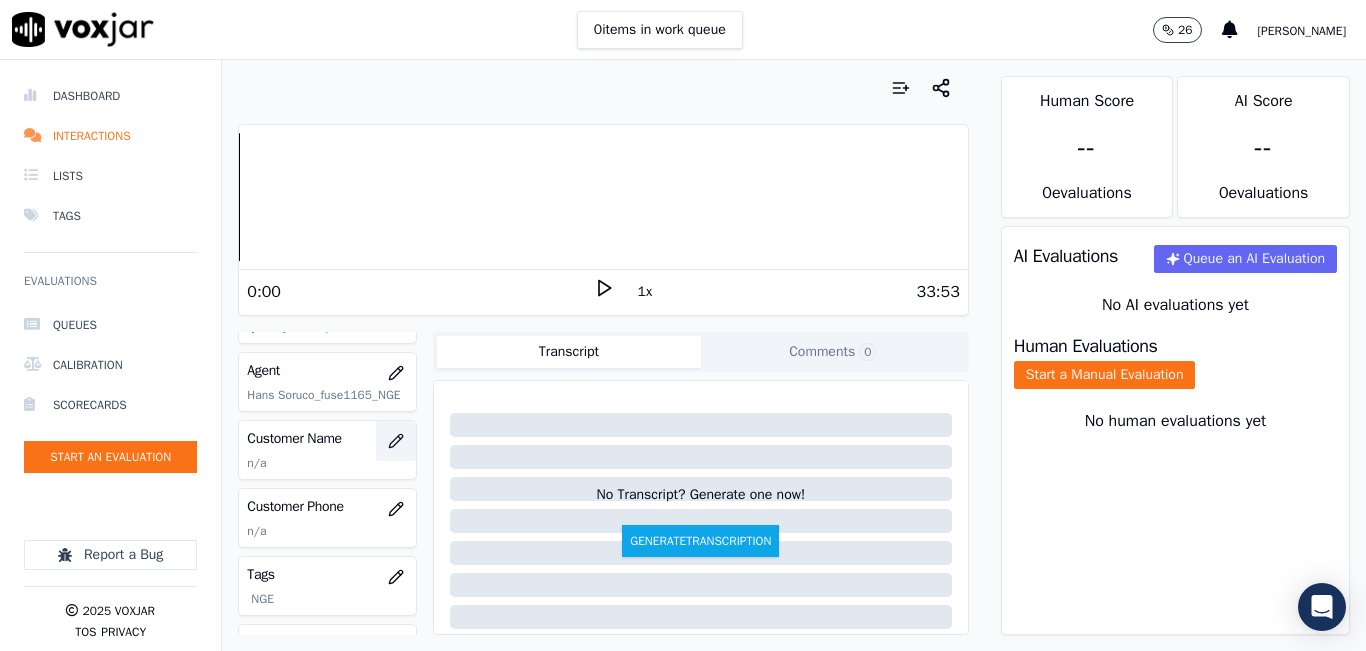 click 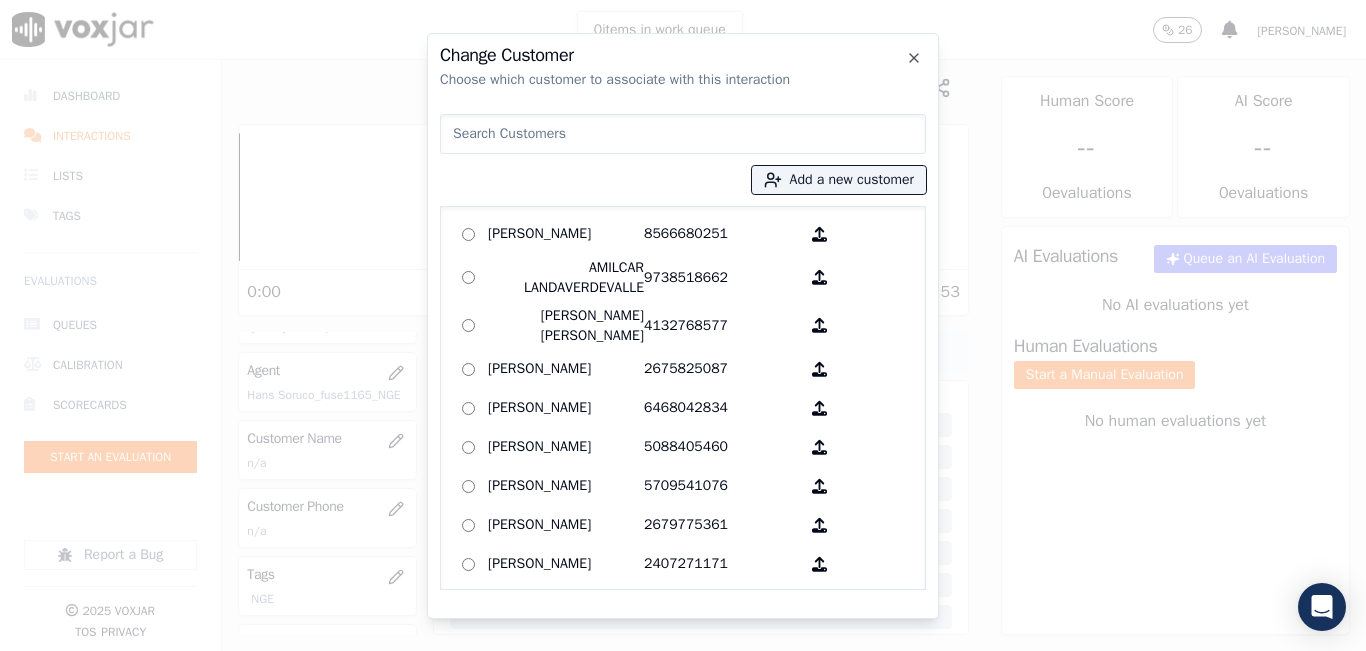 click at bounding box center (683, 134) 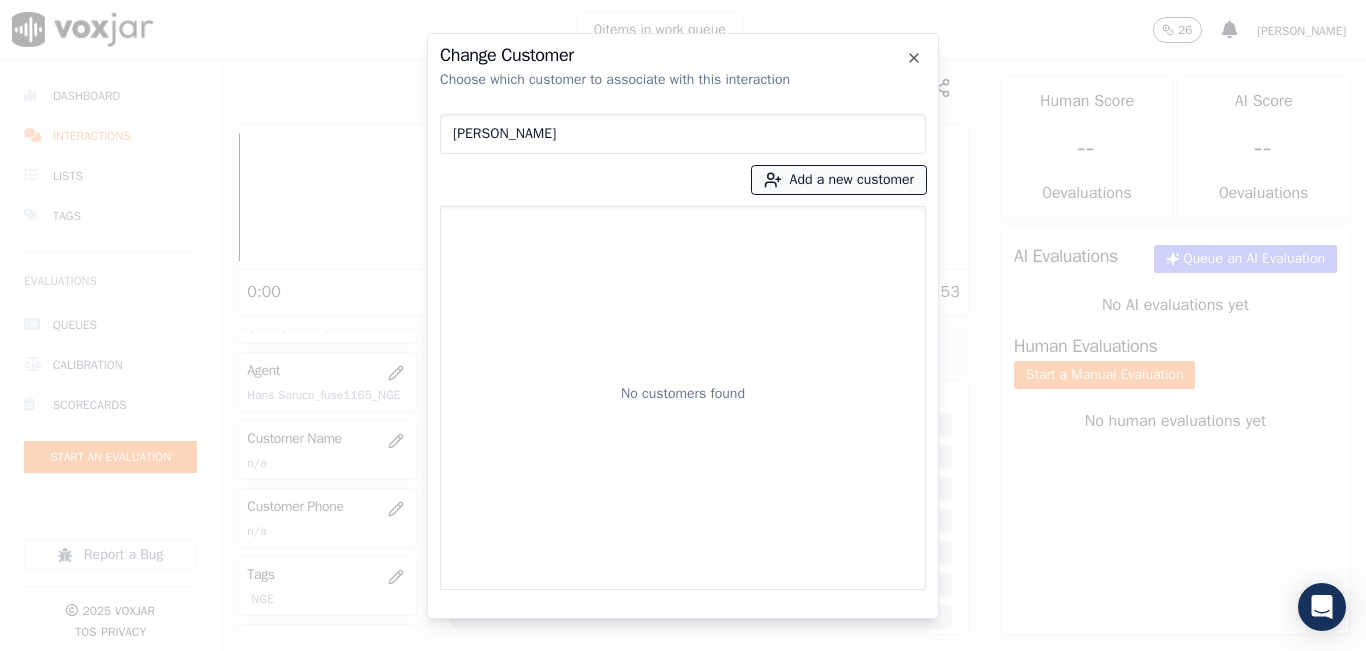 type on "[PERSON_NAME]" 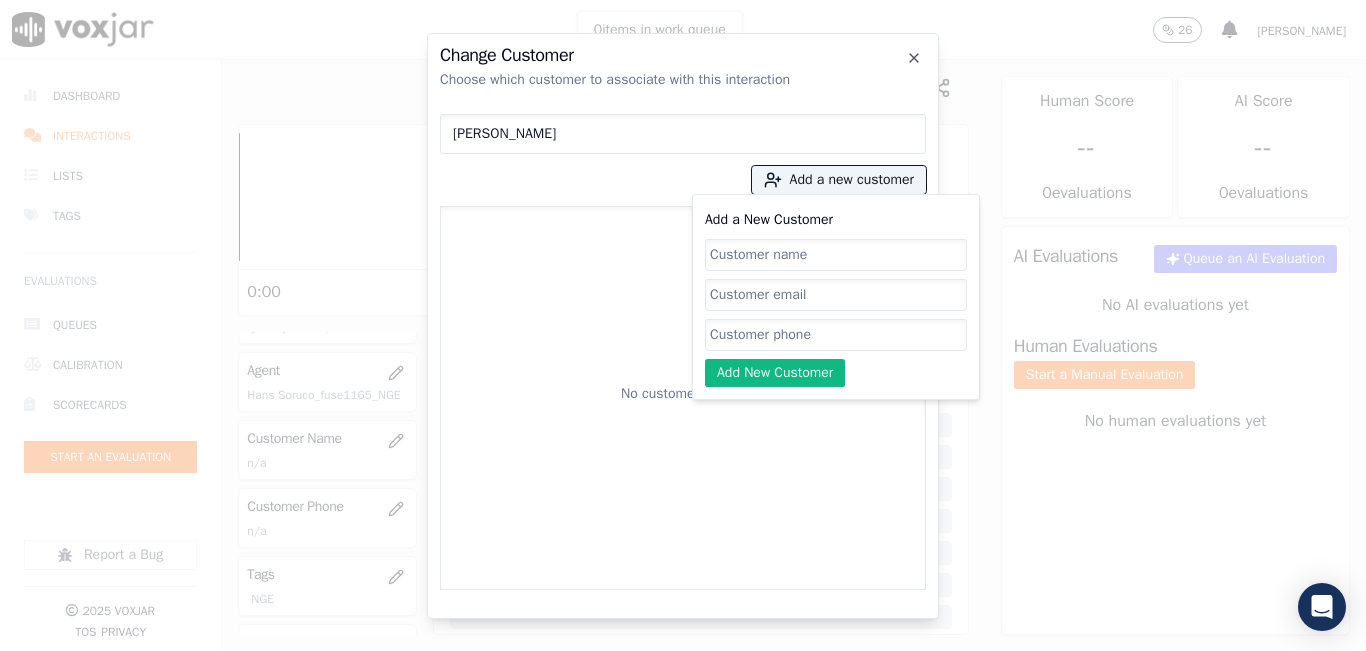 click on "[PERSON_NAME]" at bounding box center [683, 134] 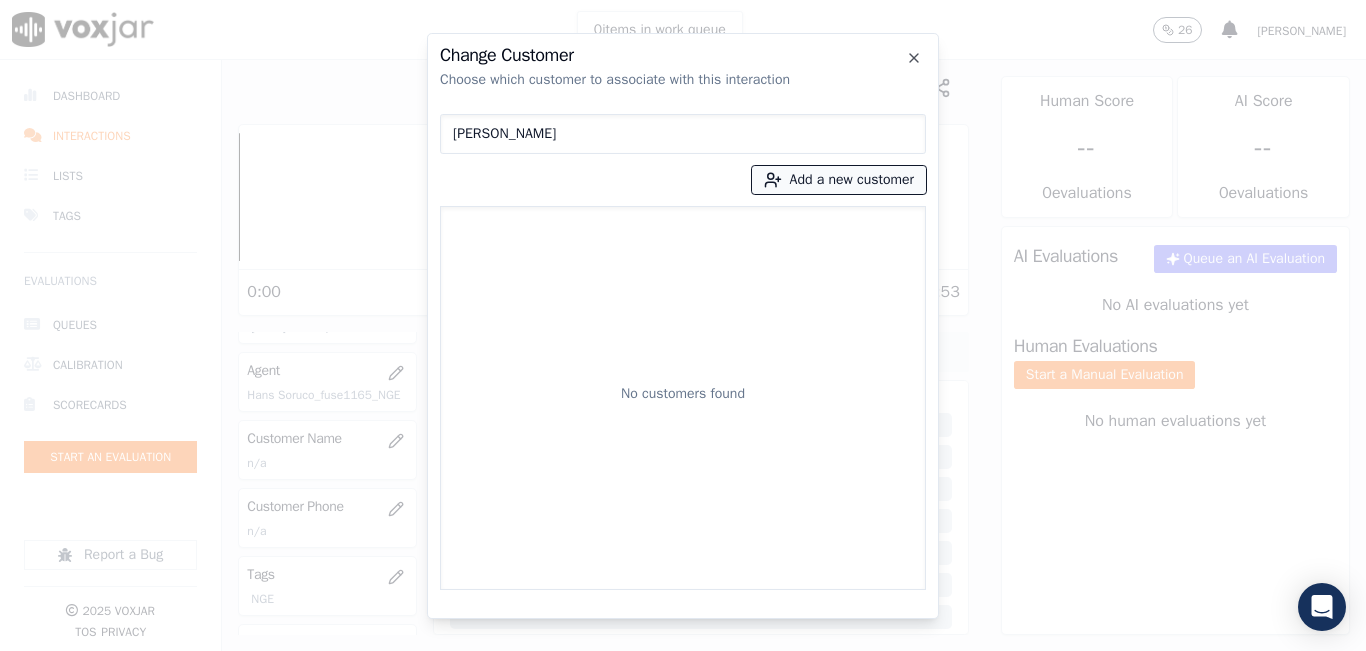 click on "Add a new customer" at bounding box center [839, 180] 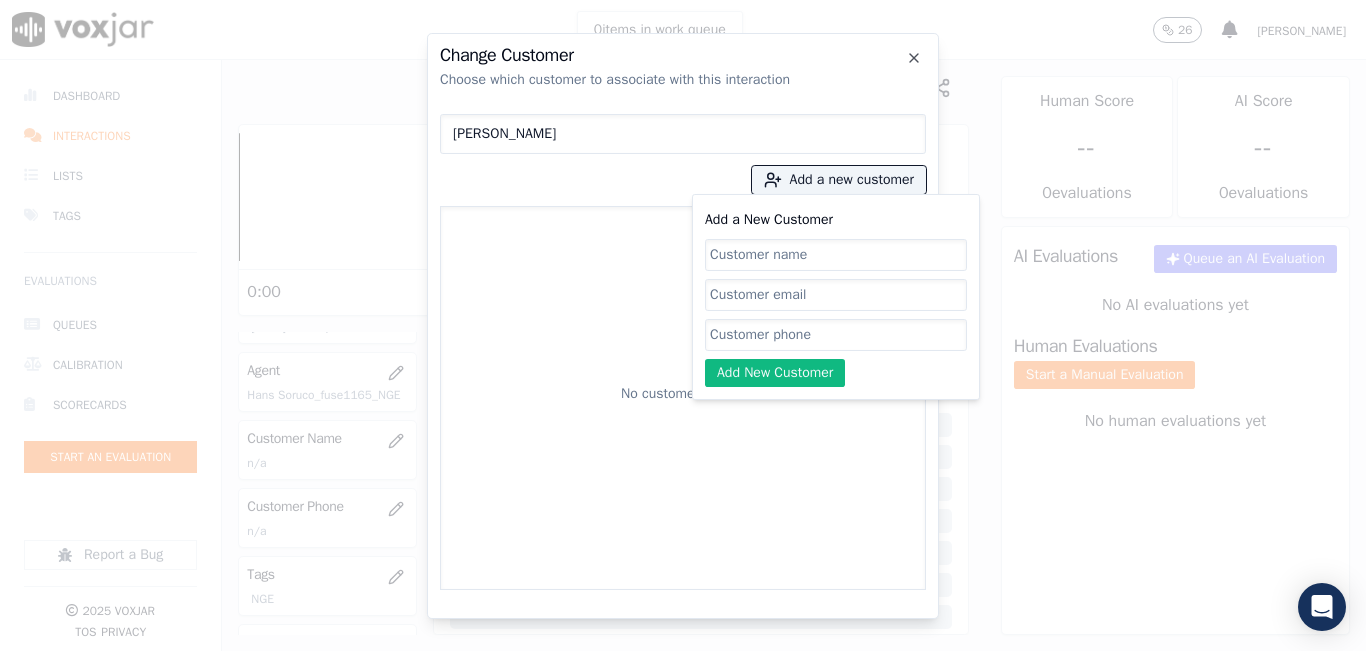 click on "Add a New Customer" 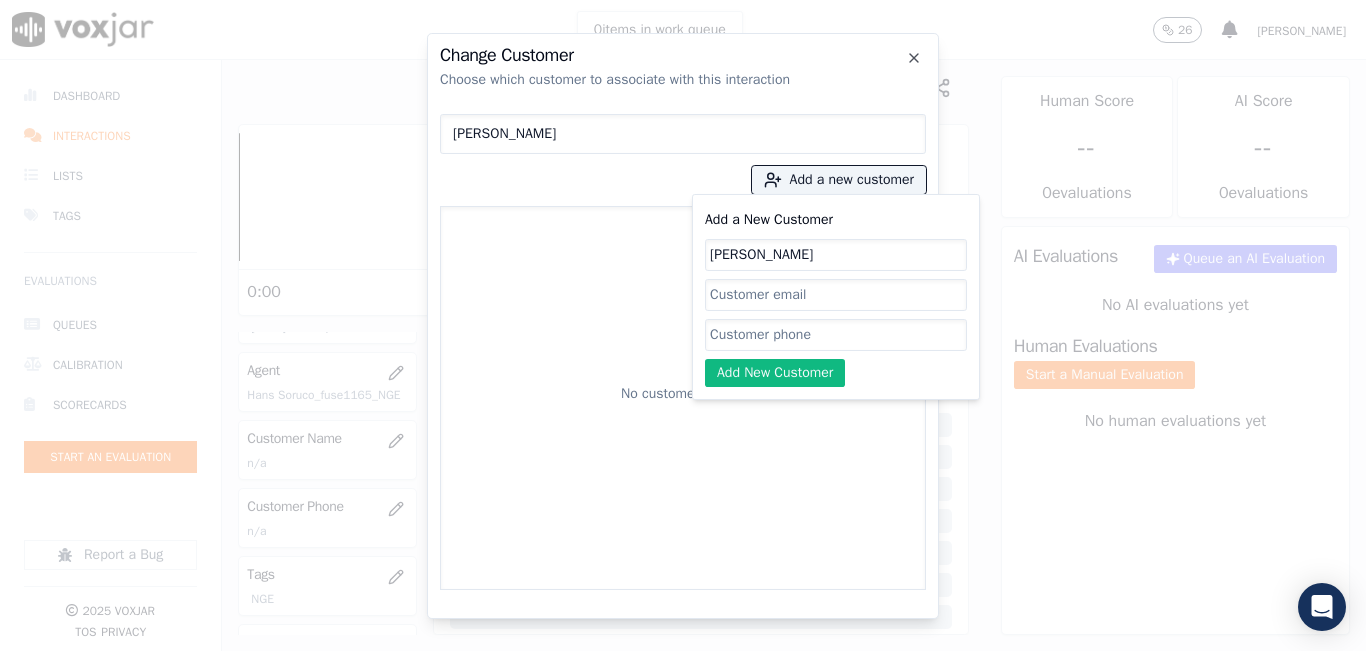 type on "[PERSON_NAME]" 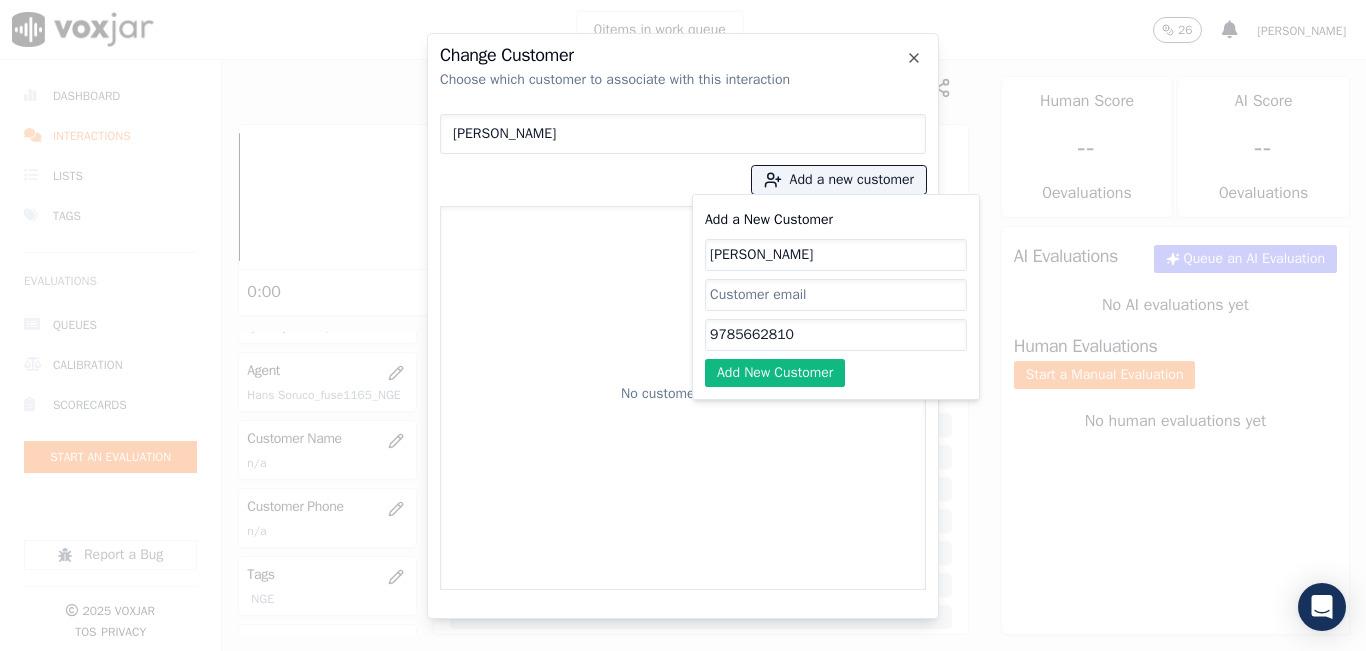 type on "9785662810" 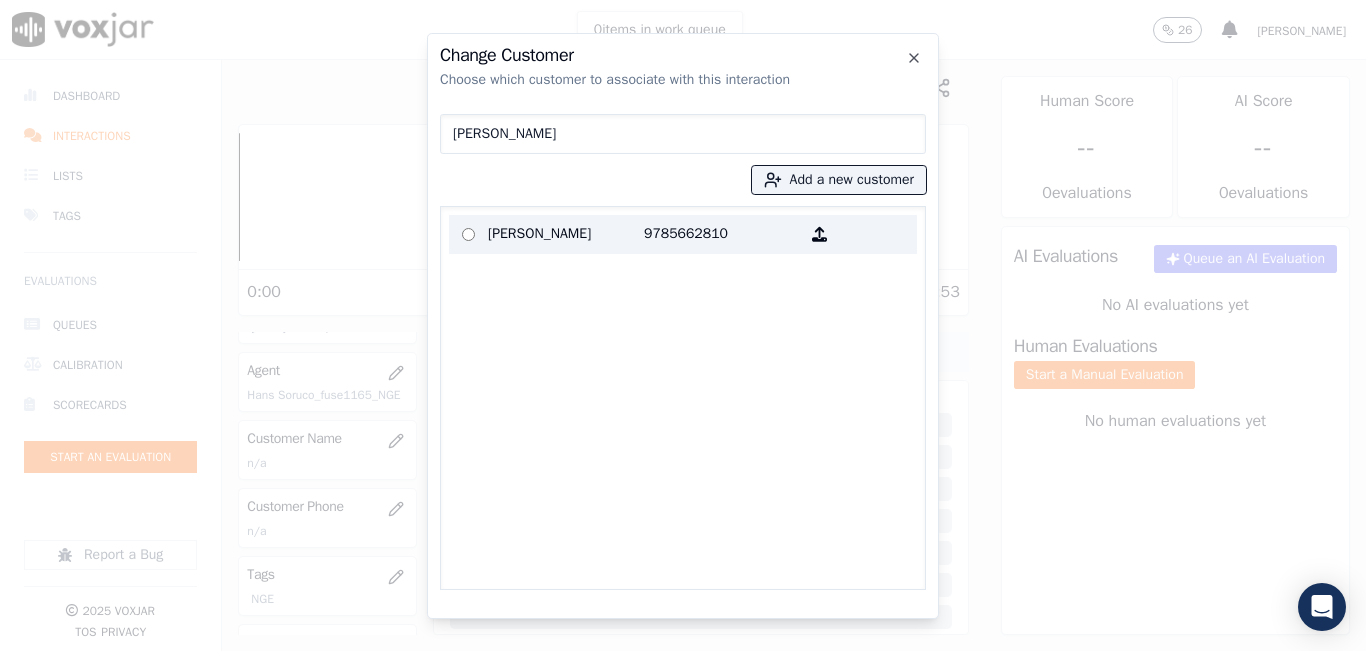 click on "9785662810" at bounding box center [722, 234] 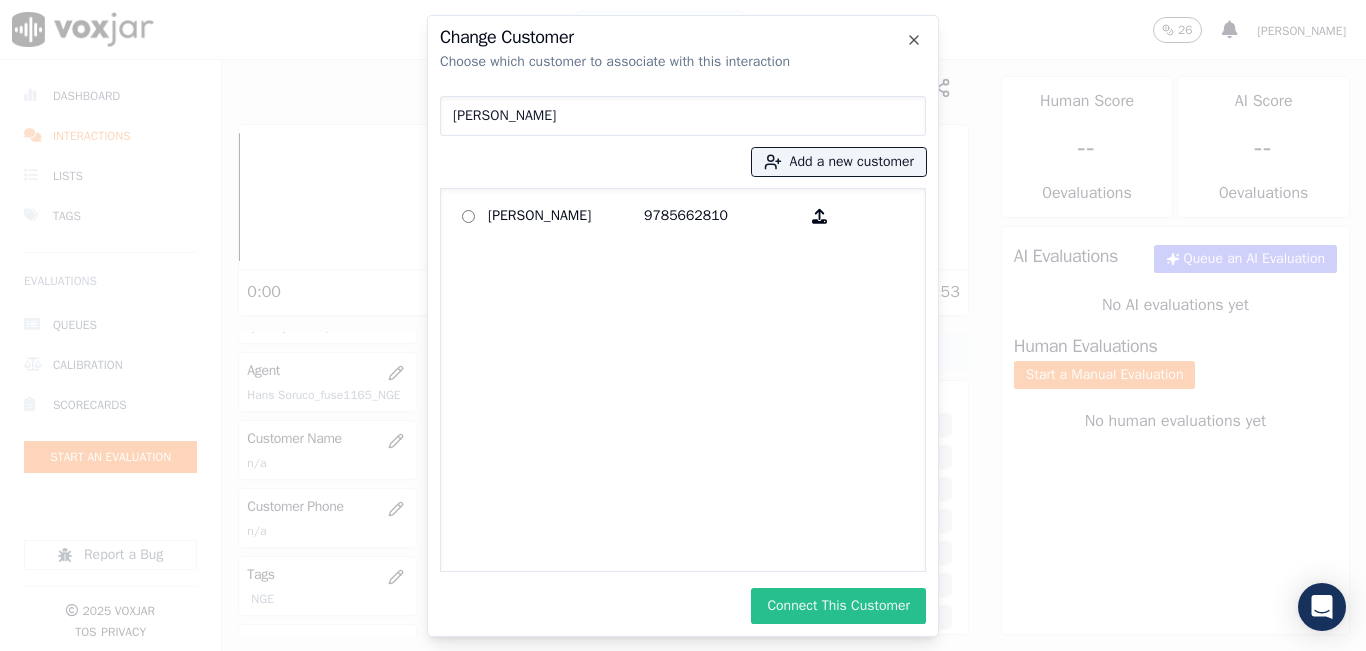 click on "Connect This Customer" at bounding box center [838, 606] 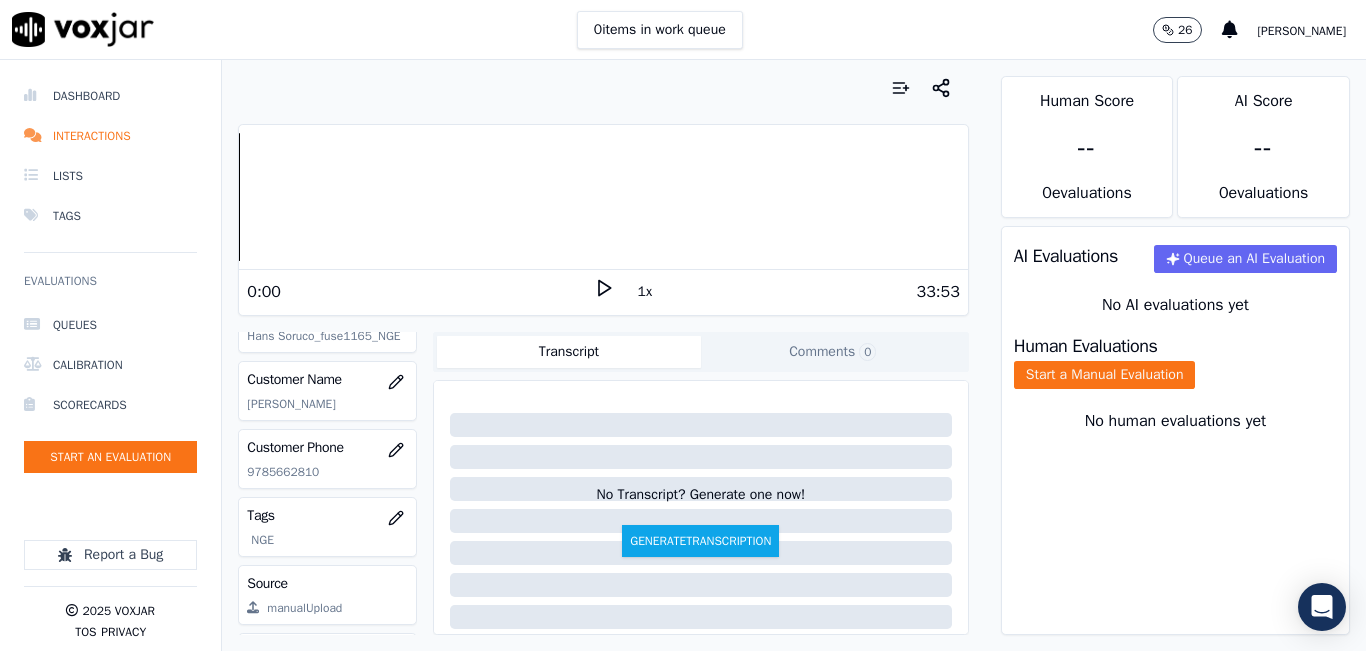 scroll, scrollTop: 300, scrollLeft: 0, axis: vertical 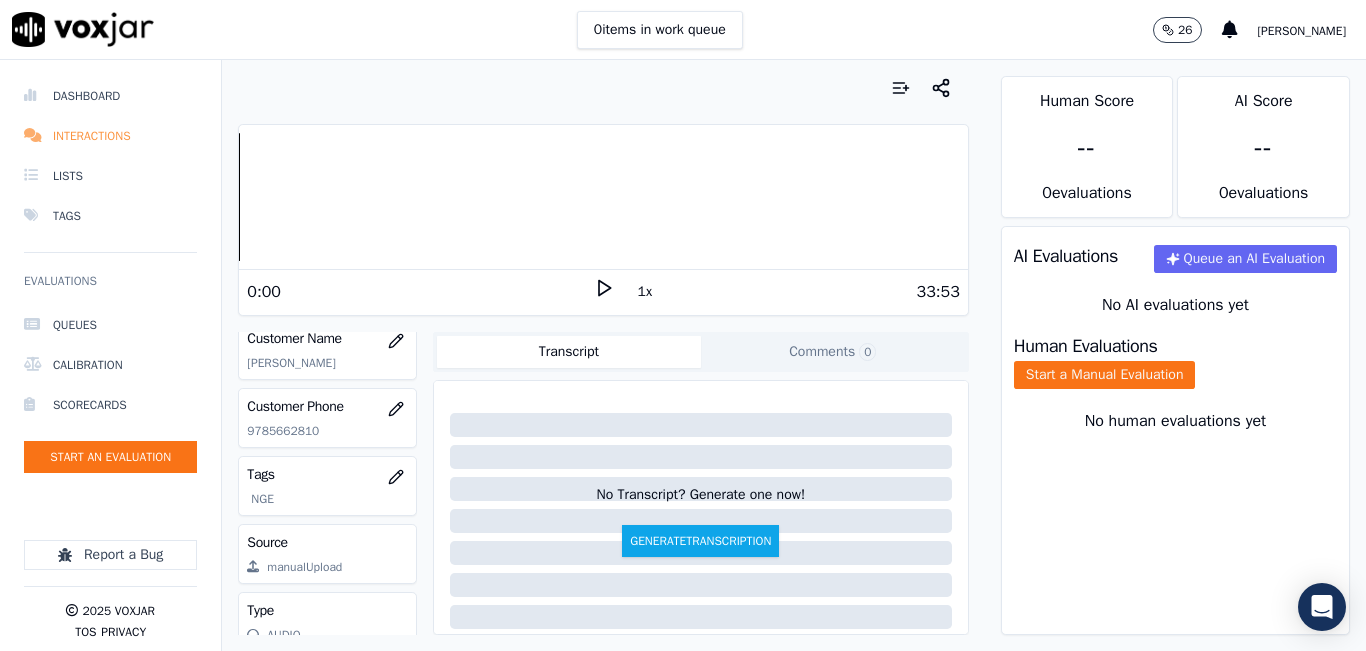 click on "Interactions" at bounding box center (110, 136) 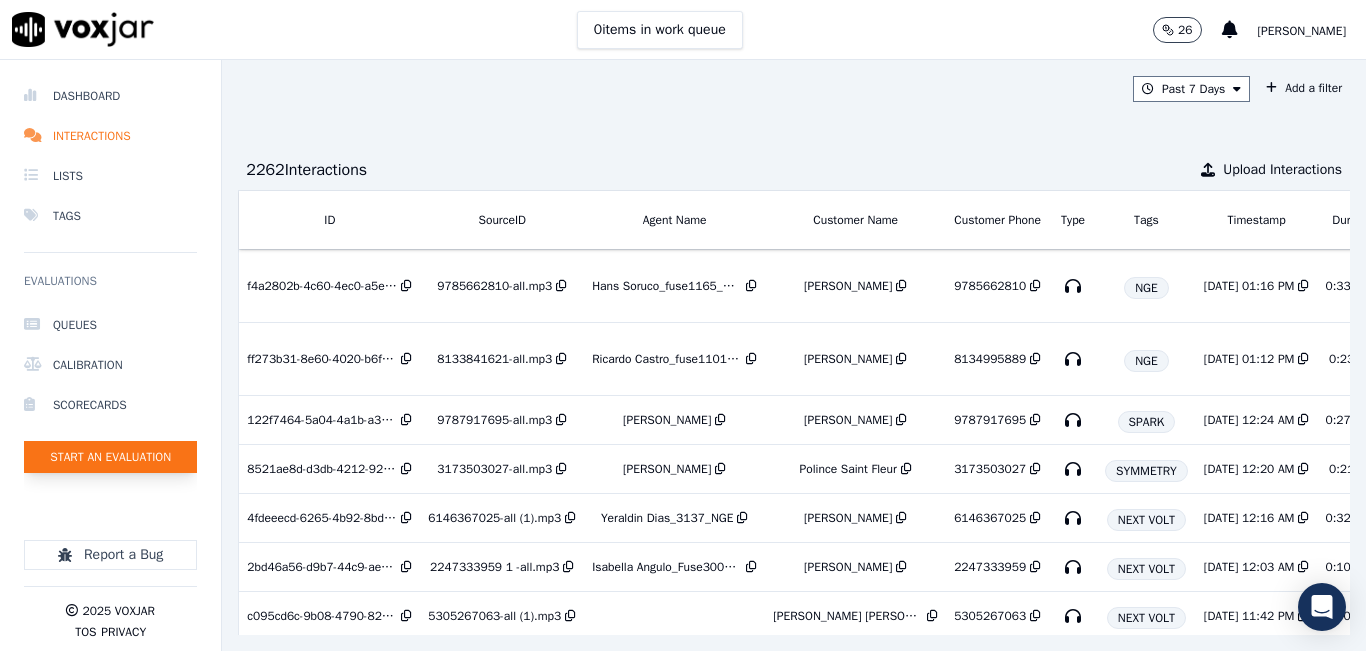 click on "Start an Evaluation" 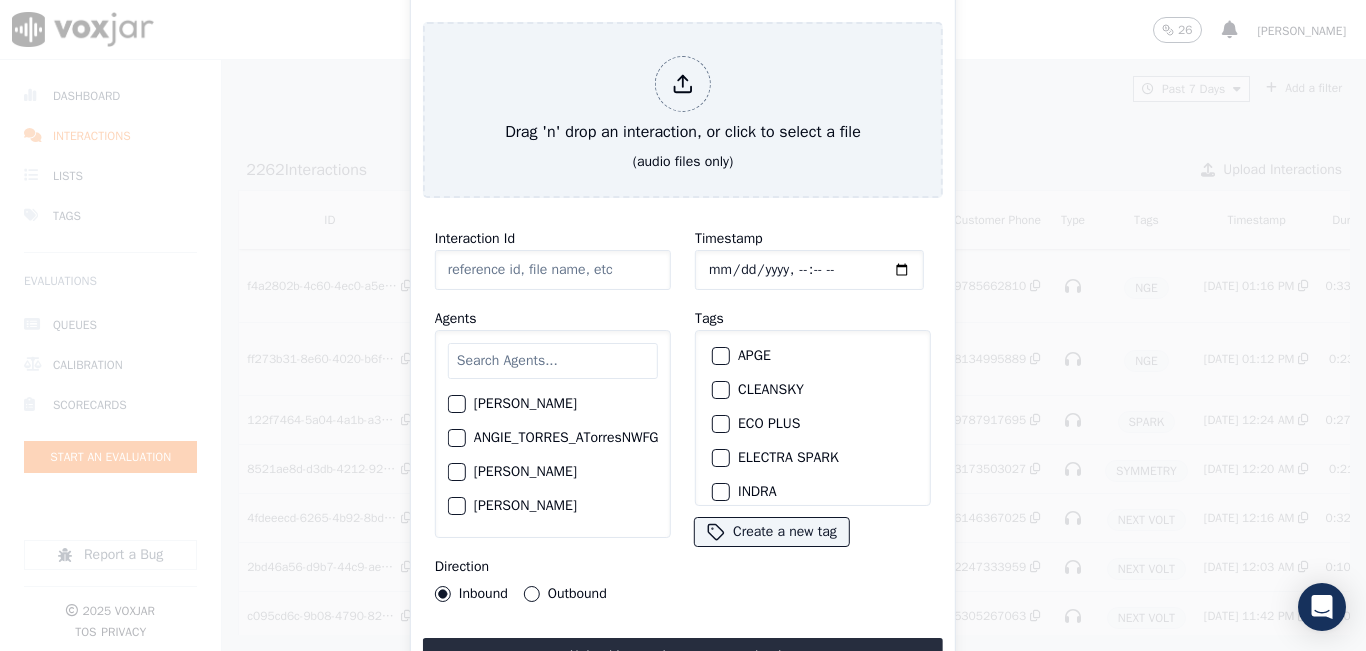 click at bounding box center (553, 361) 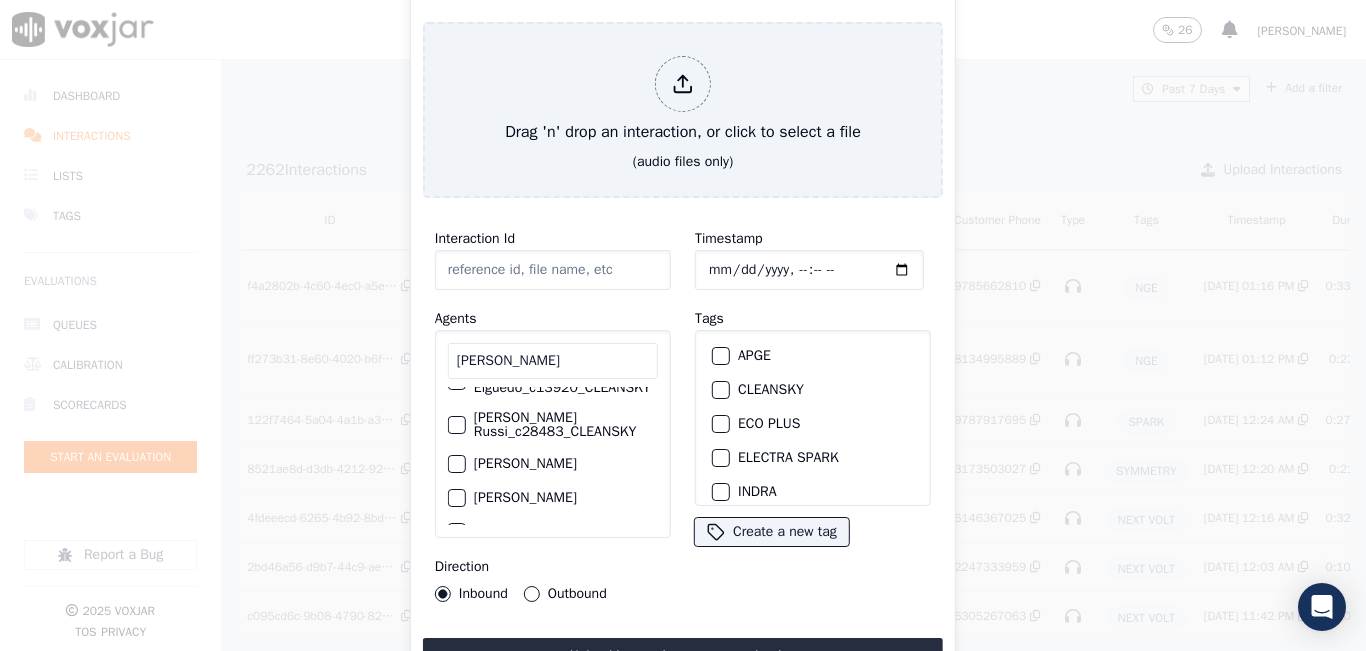scroll, scrollTop: 0, scrollLeft: 0, axis: both 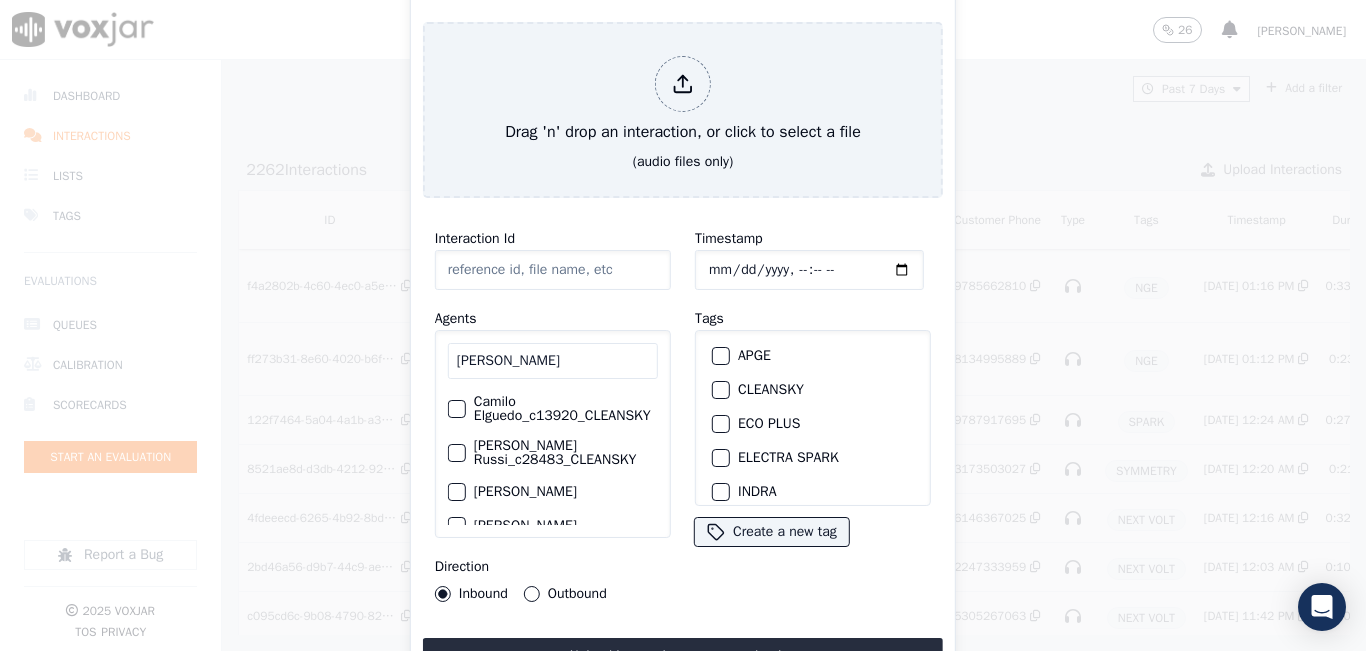 type on "[PERSON_NAME]" 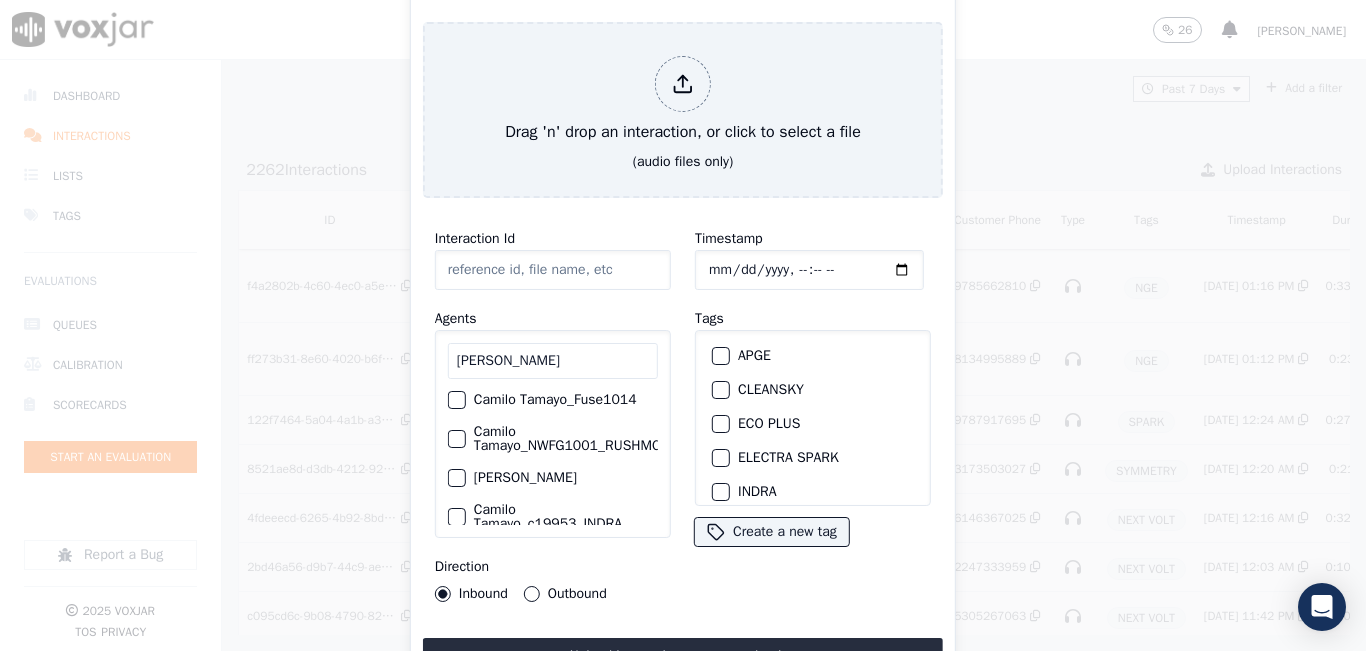 scroll, scrollTop: 254, scrollLeft: 0, axis: vertical 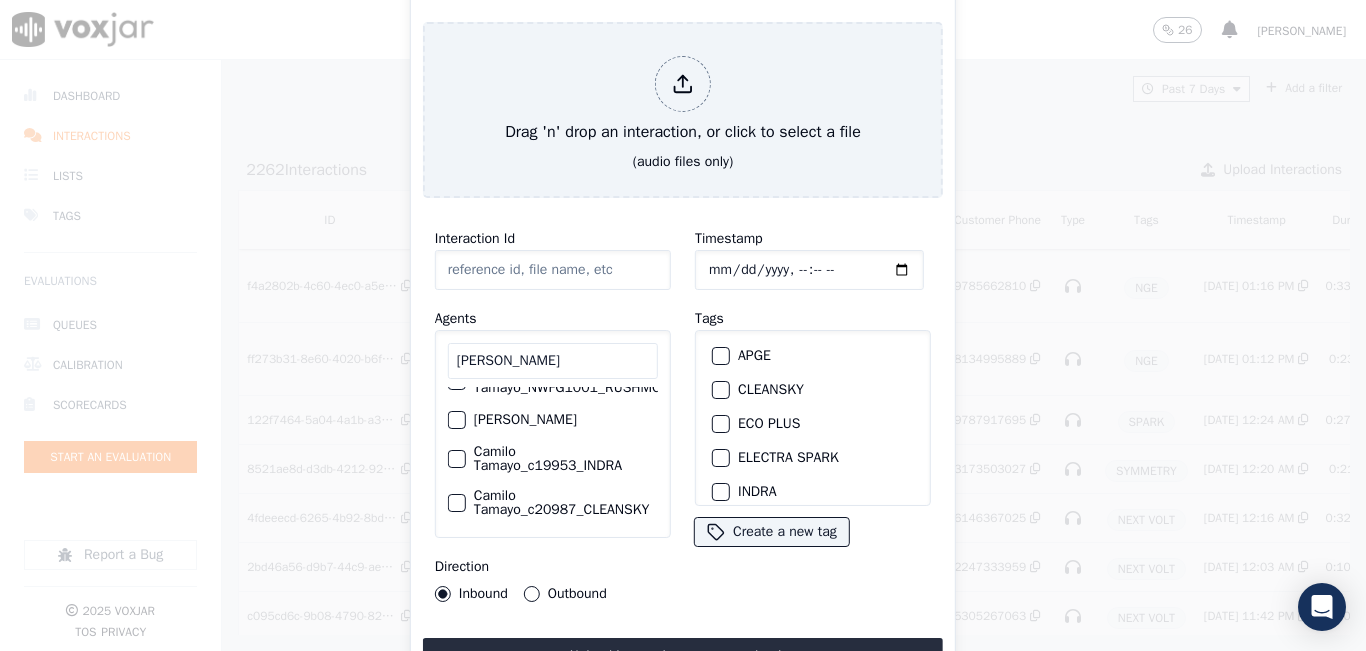 drag, startPoint x: 564, startPoint y: 501, endPoint x: 599, endPoint y: 501, distance: 35 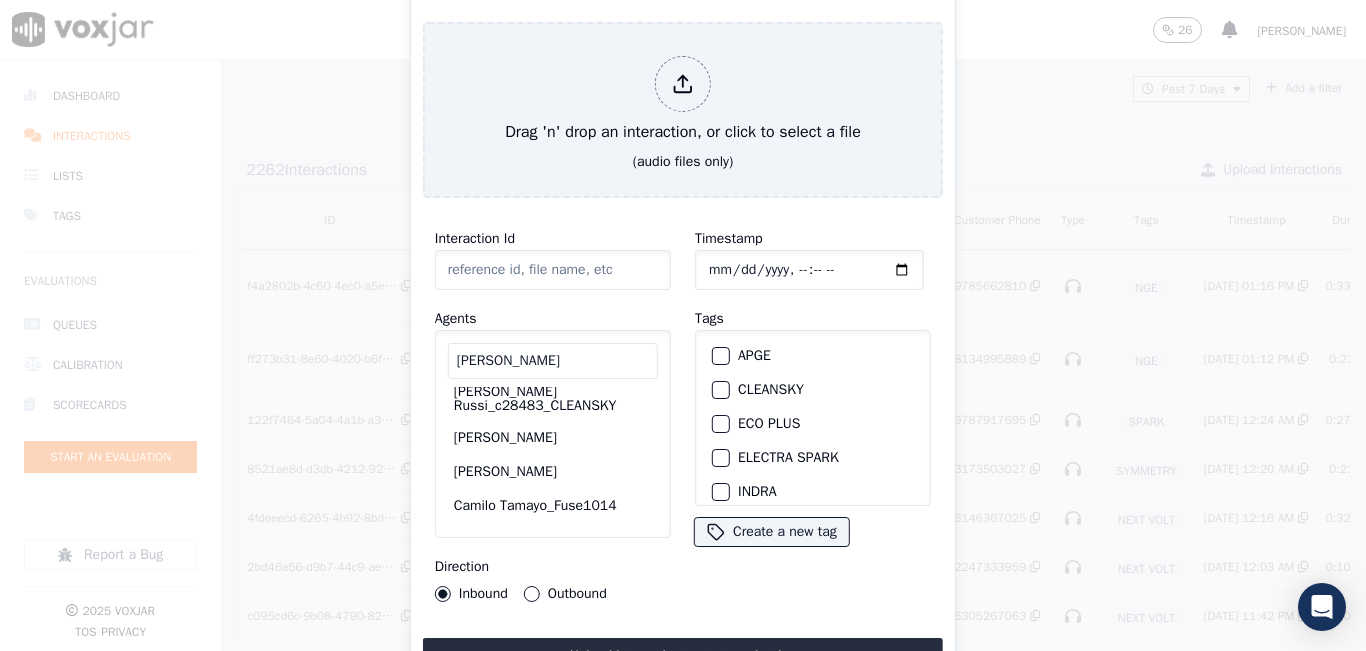 scroll, scrollTop: 5, scrollLeft: 42, axis: both 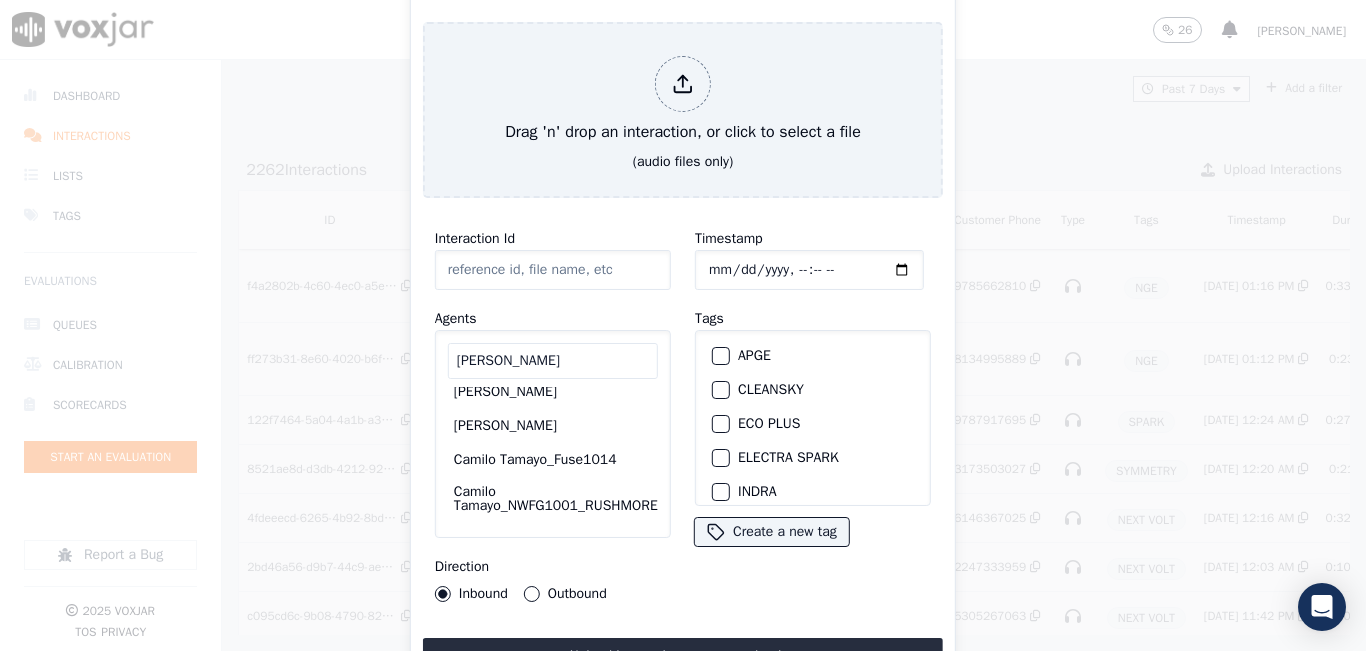 click on "[PERSON_NAME]" 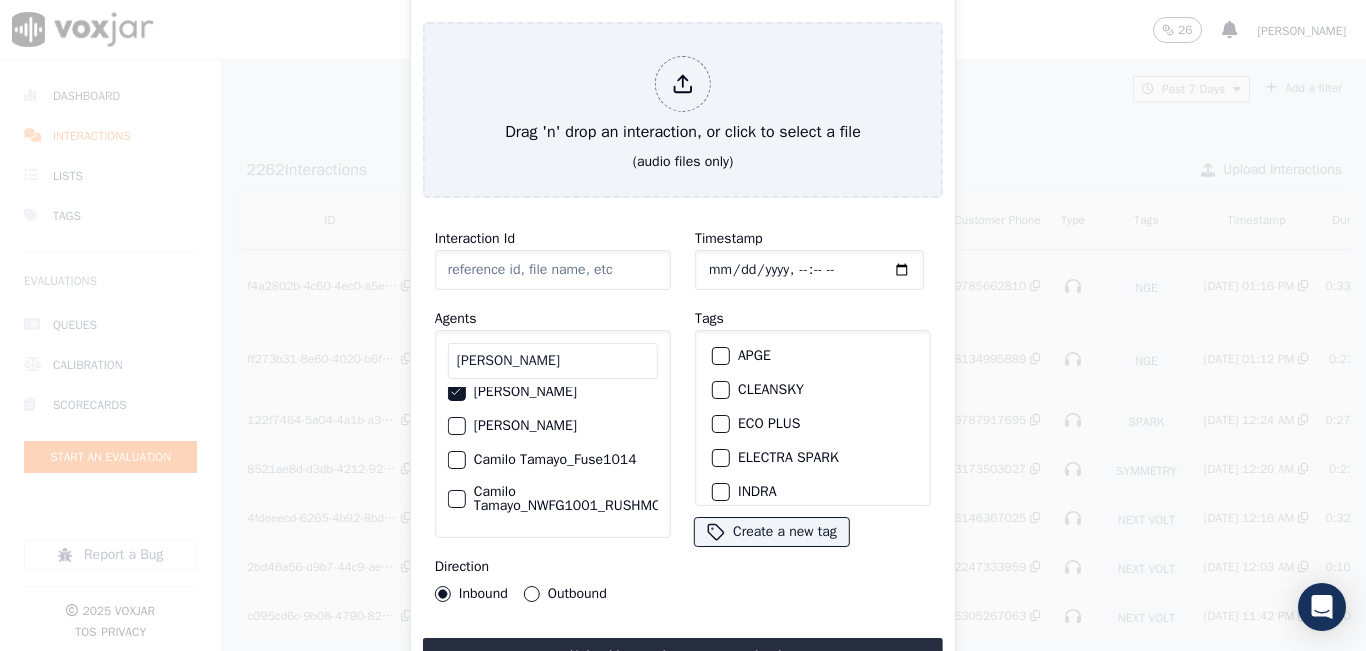 click on "Outbound" at bounding box center (532, 594) 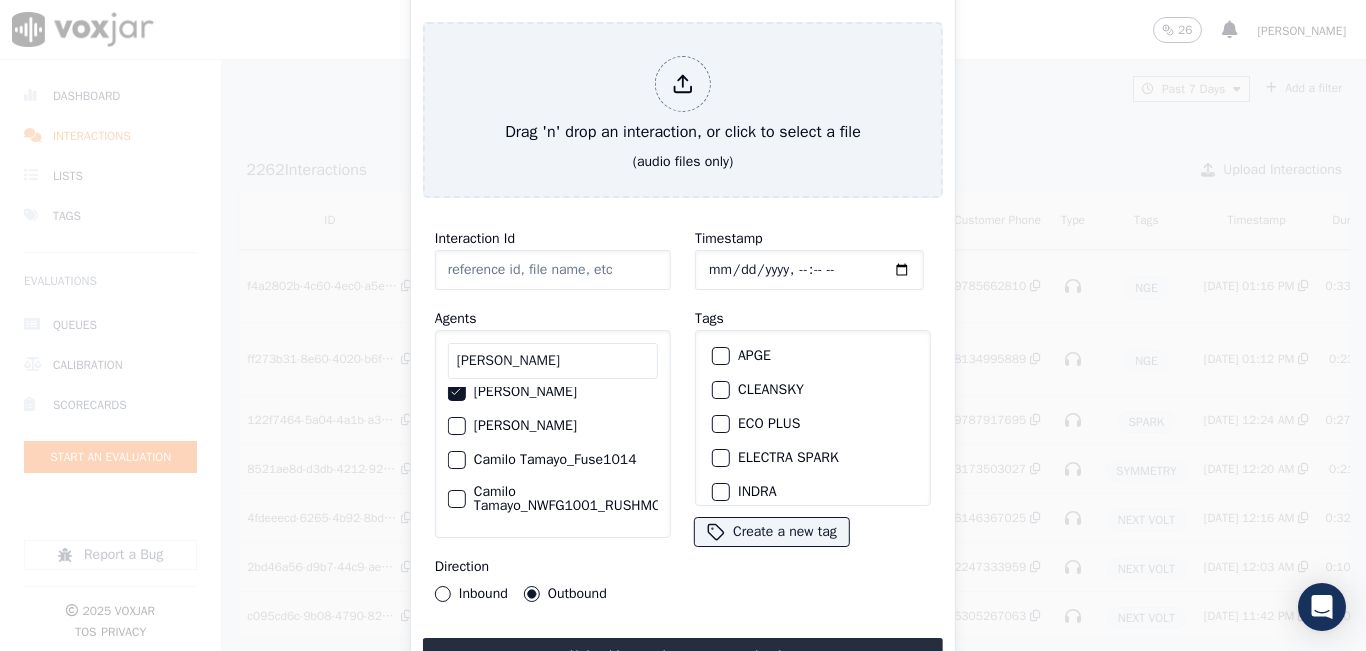scroll, scrollTop: 100, scrollLeft: 1, axis: both 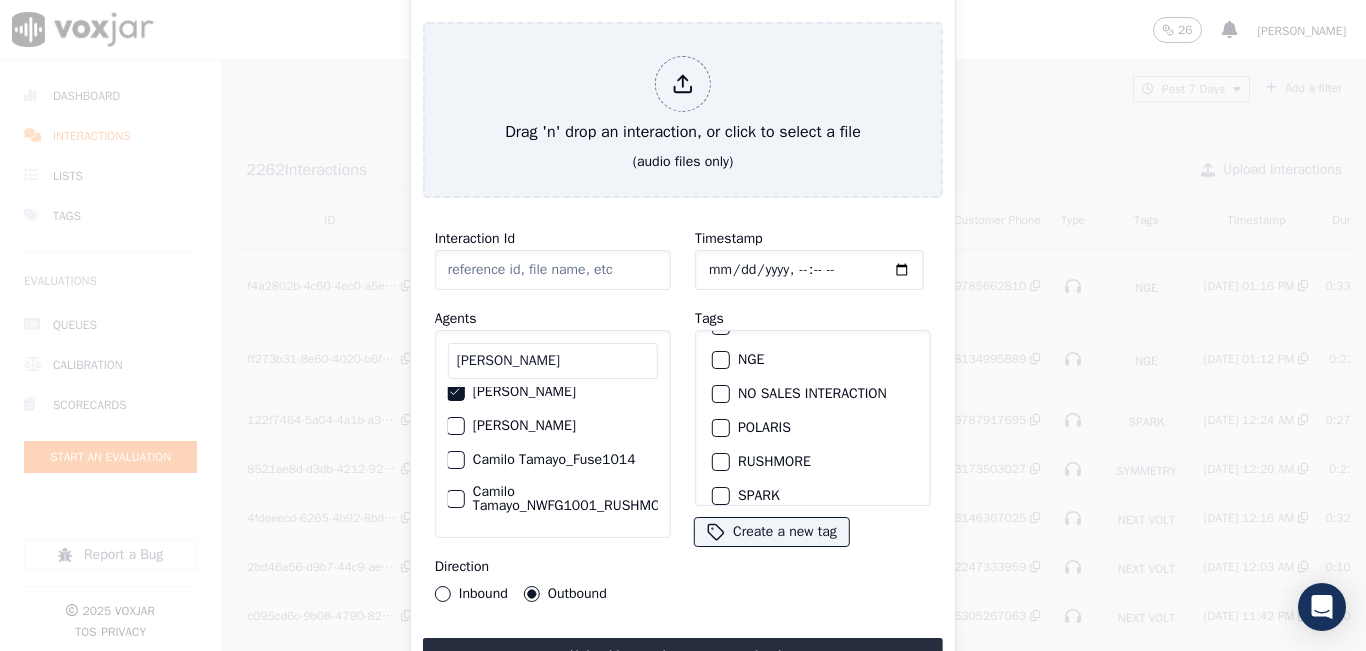 click on "NGE" at bounding box center [813, 360] 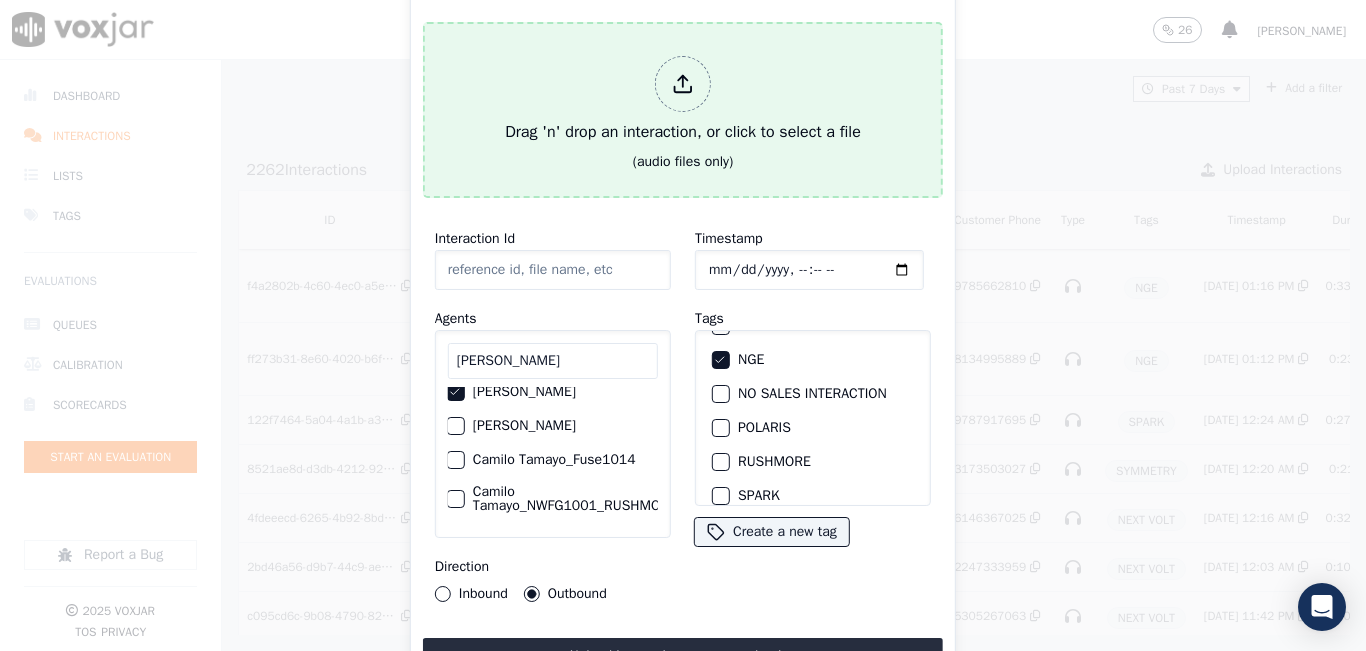 click on "Drag 'n' drop an interaction, or click to select a file" at bounding box center (683, 100) 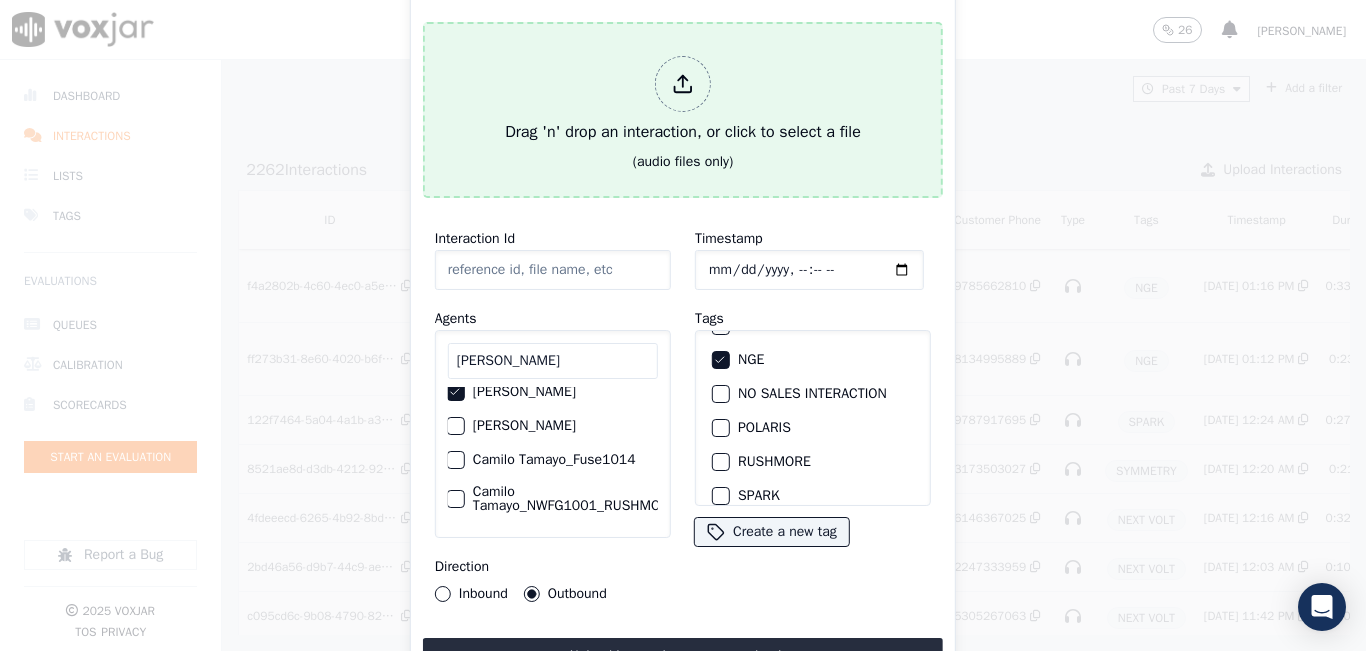 type on "20250722-154136_3802586416-all.mp3" 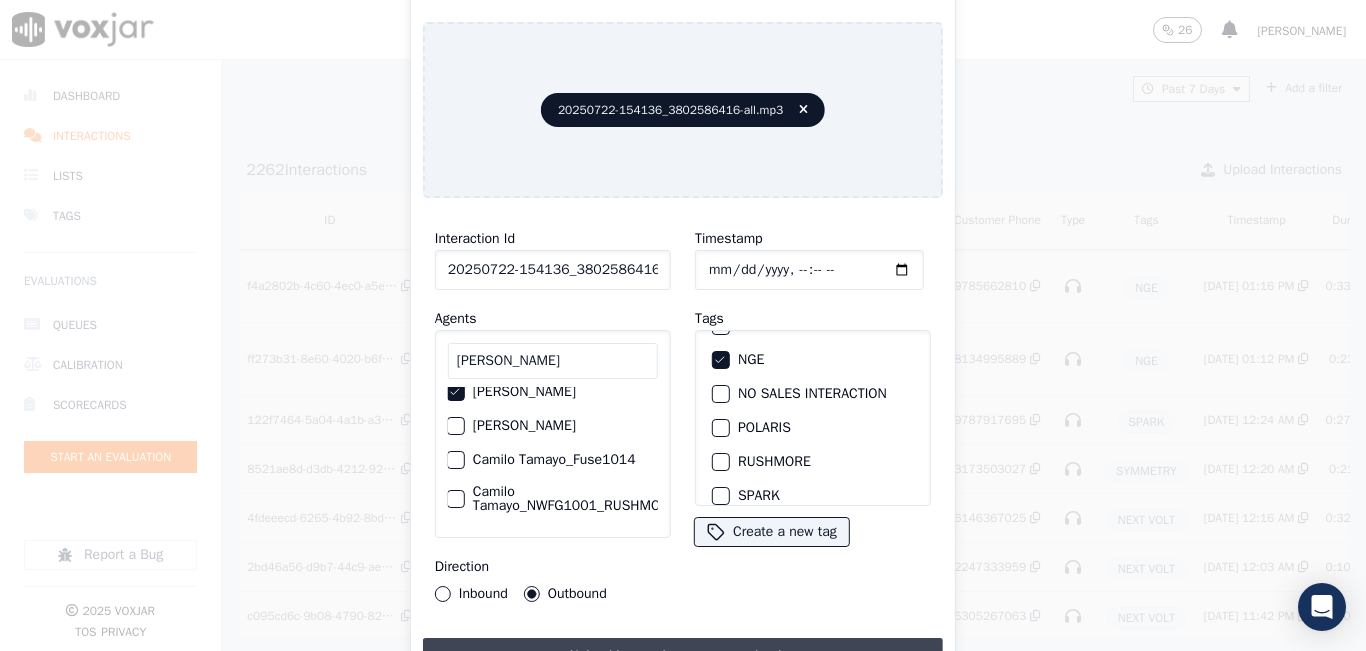 click on "Upload interaction to start evaluation" at bounding box center (683, 656) 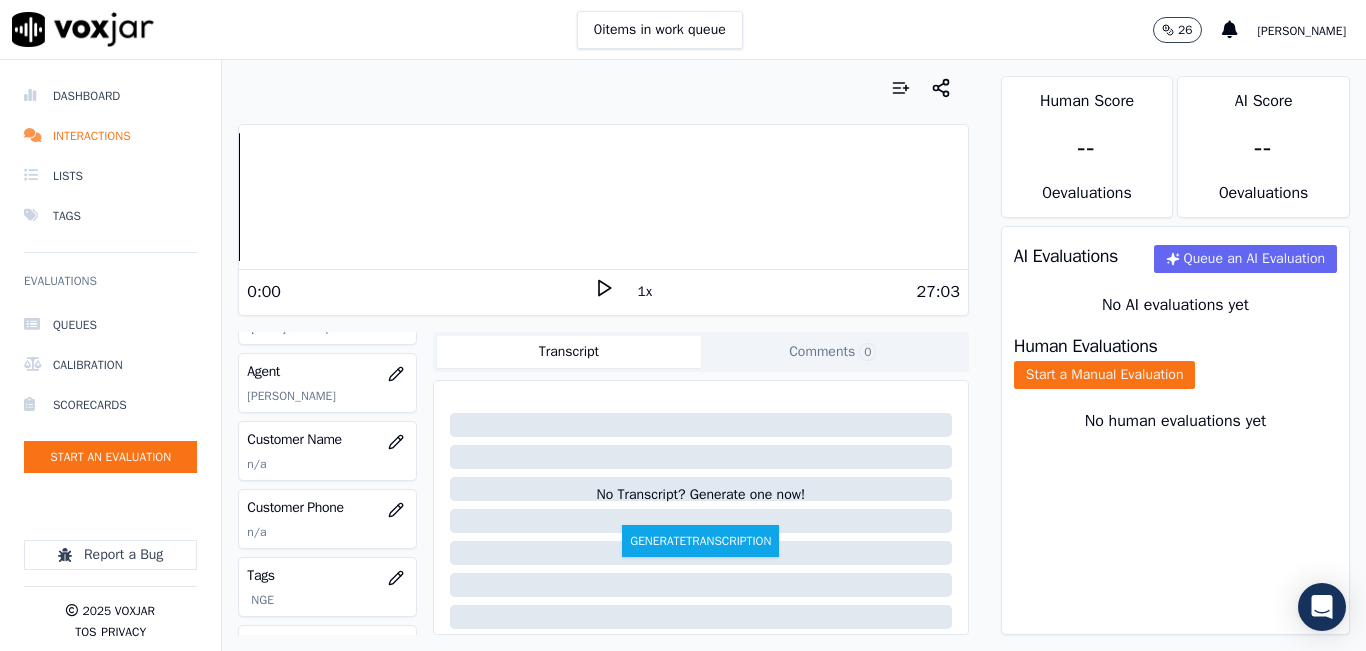 scroll, scrollTop: 200, scrollLeft: 0, axis: vertical 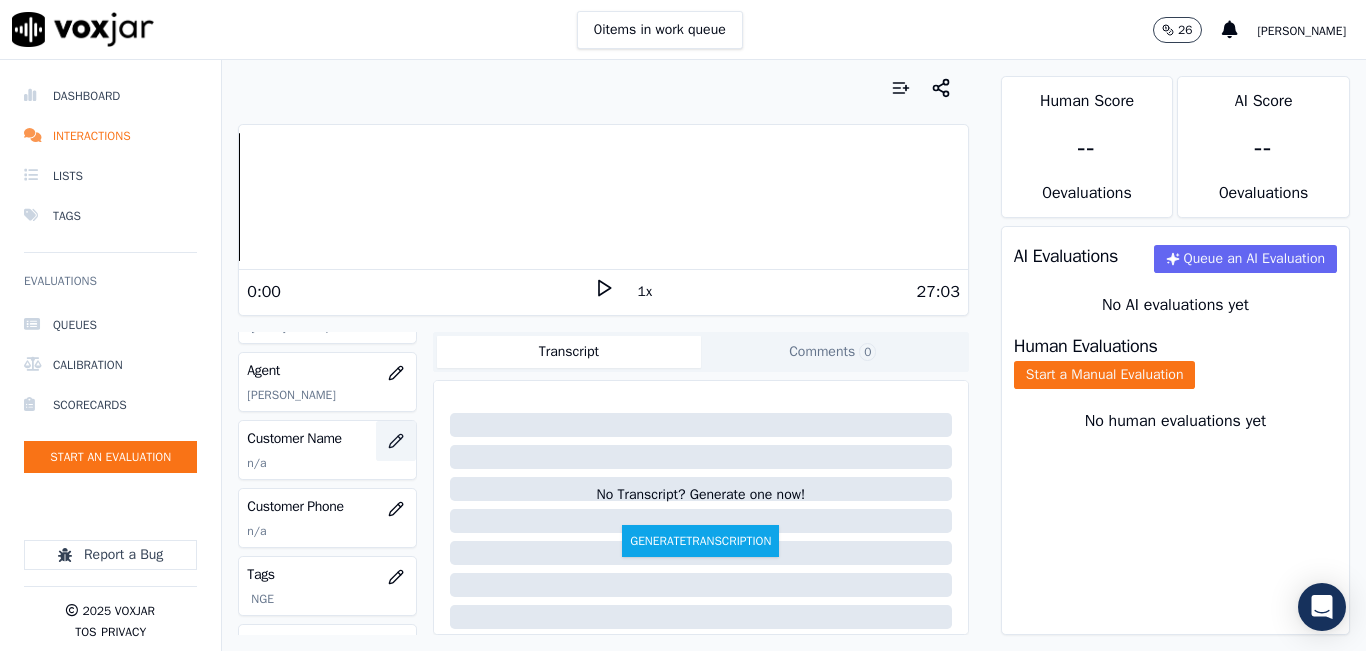 click 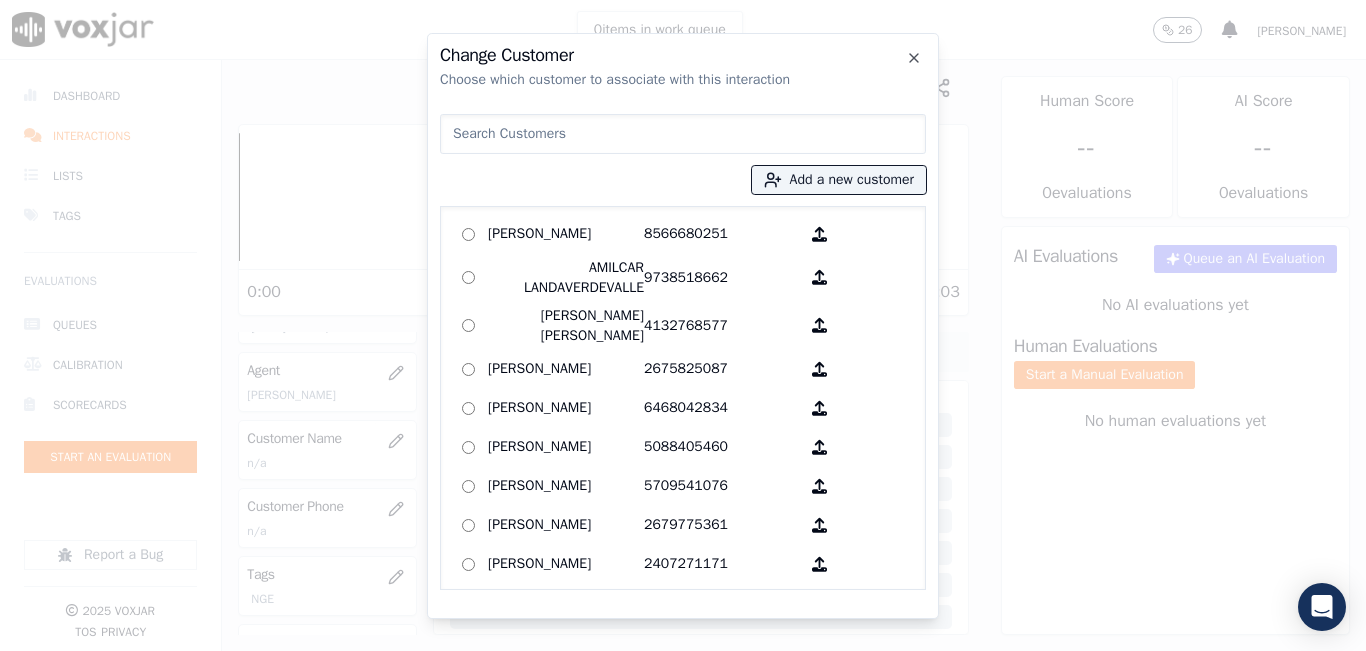 click at bounding box center (683, 134) 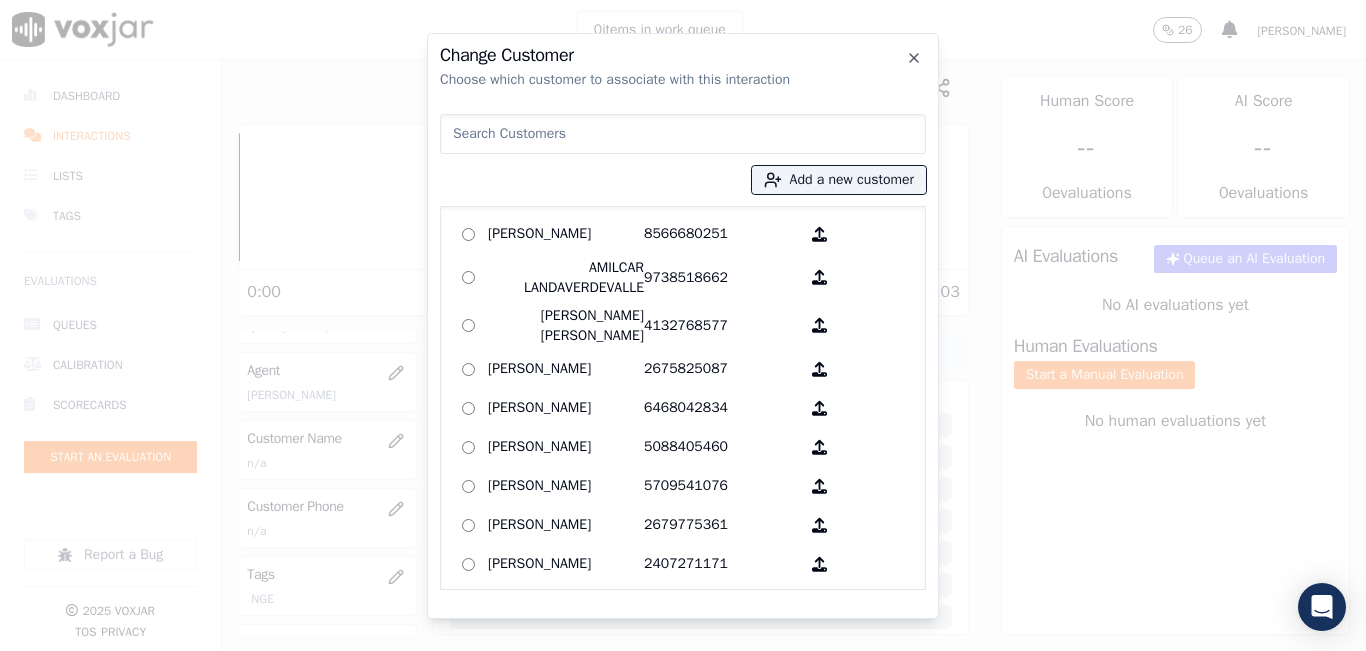 type on "6892416108" 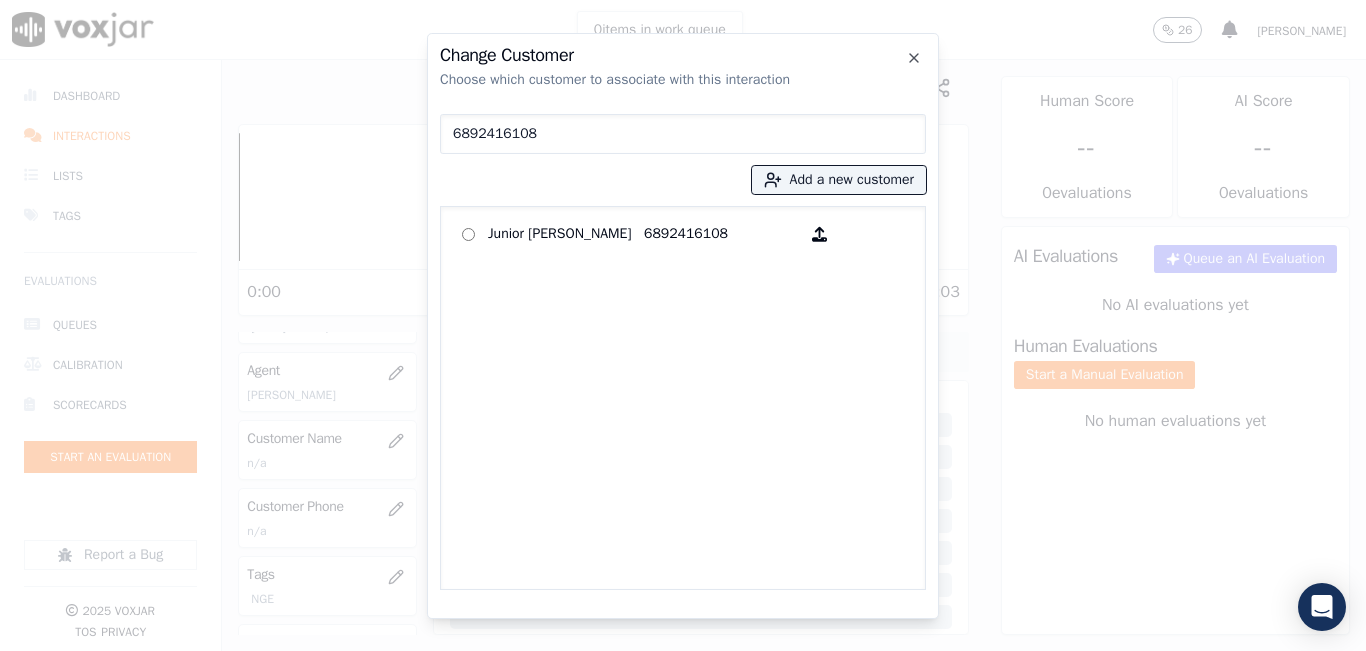 click on "6892416108" at bounding box center (683, 134) 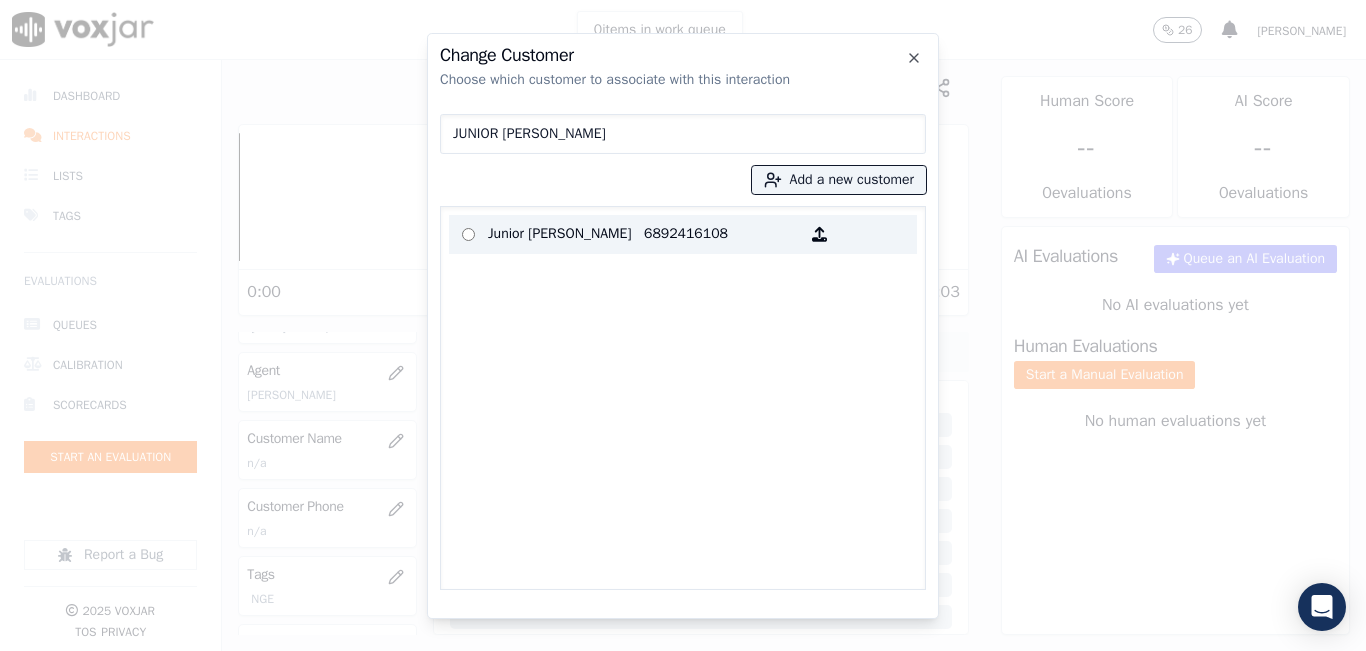 type on "JUNIOR DELINCE DANIEL" 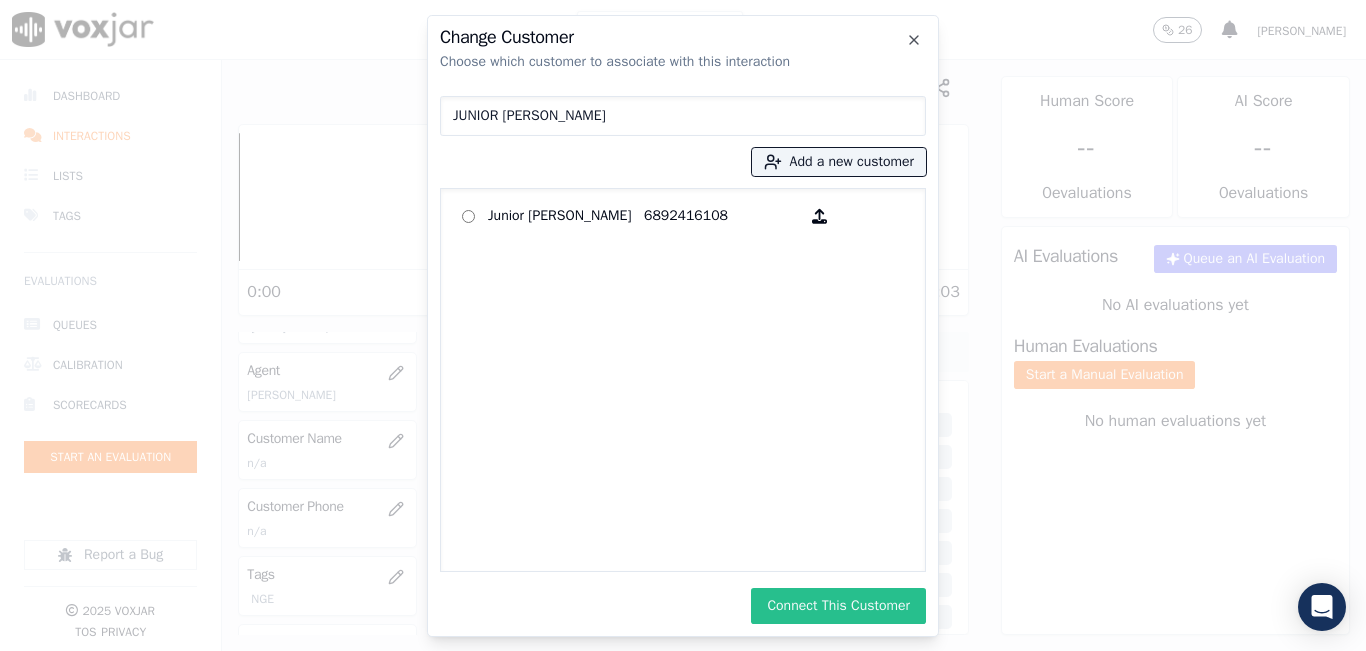 click on "Connect This Customer" at bounding box center (838, 606) 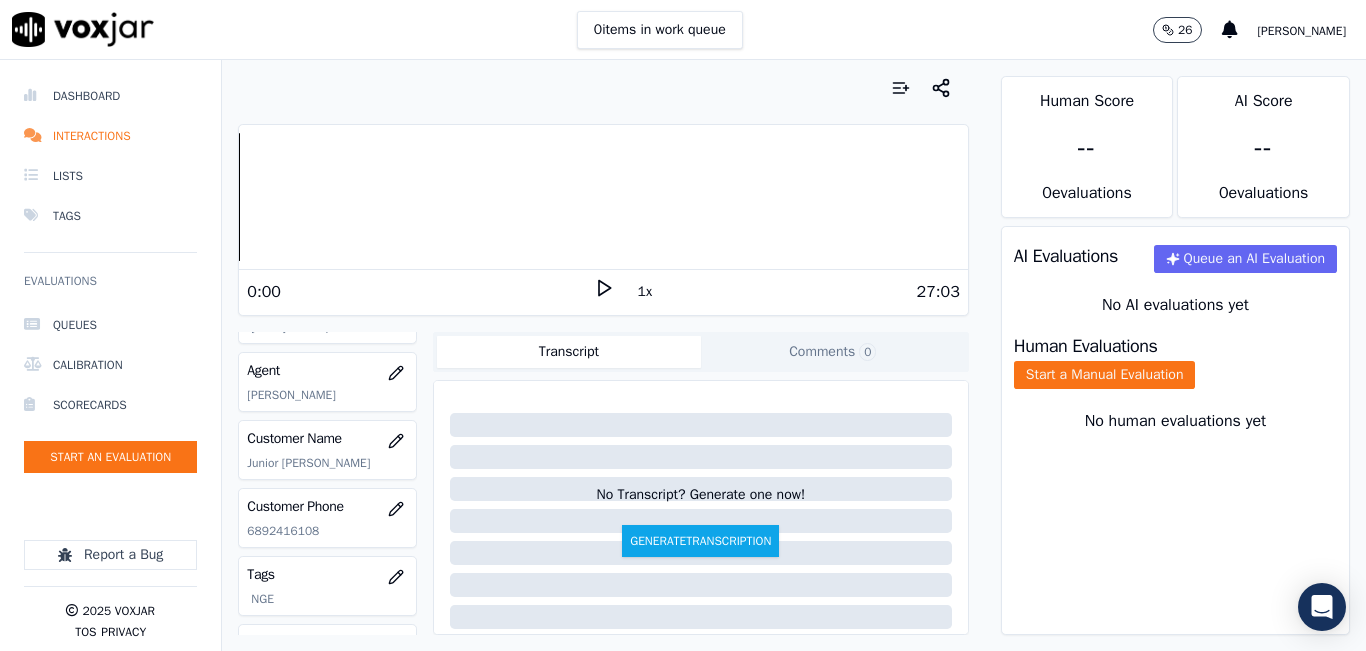 click at bounding box center [603, 88] 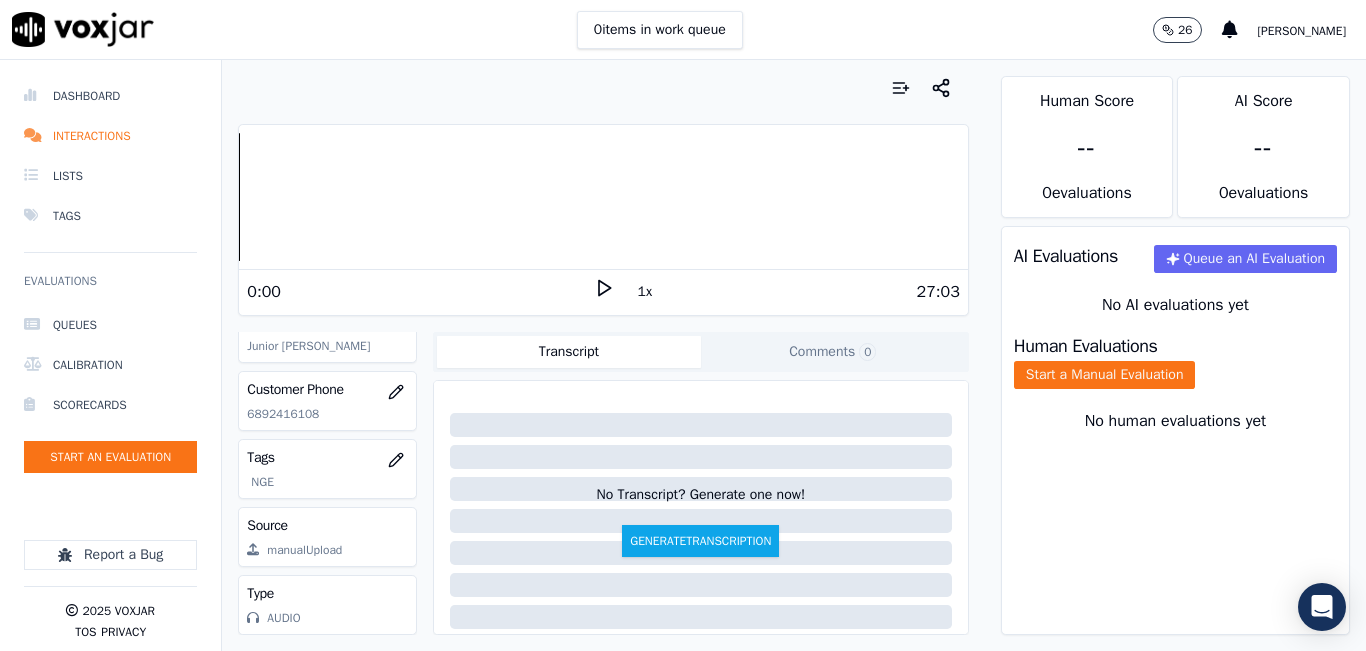 scroll, scrollTop: 378, scrollLeft: 0, axis: vertical 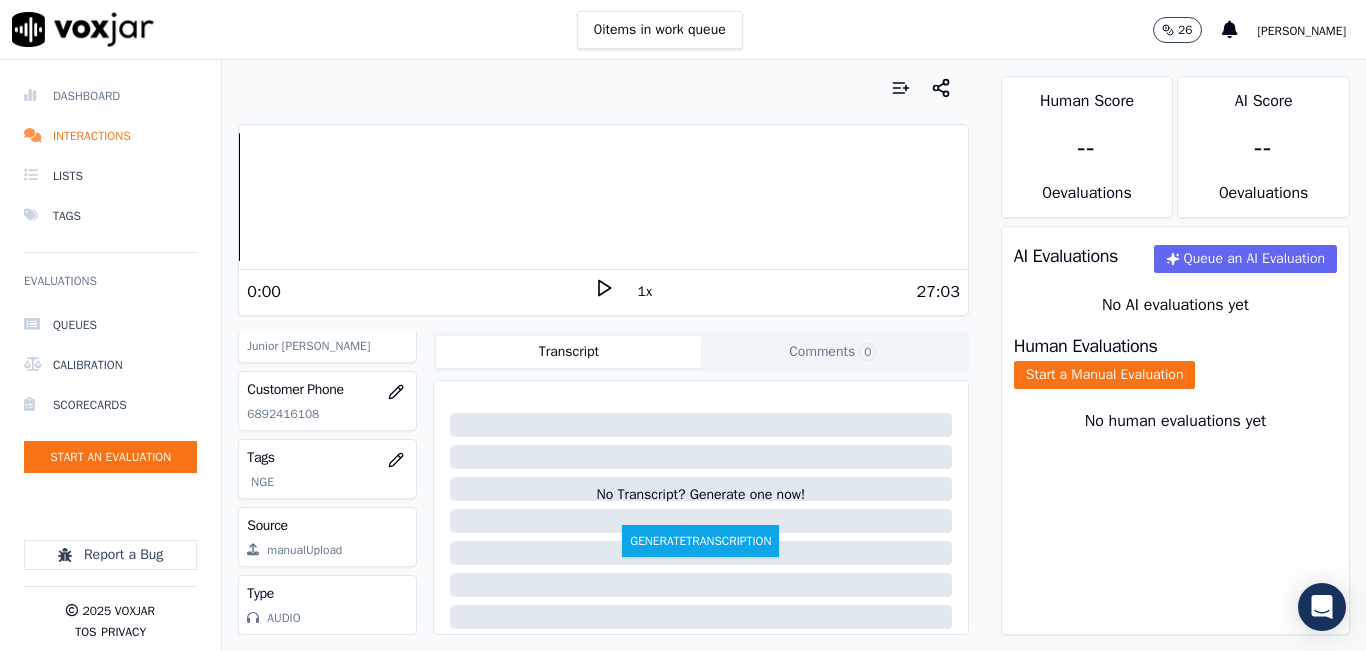 click on "Dashboard" at bounding box center [110, 96] 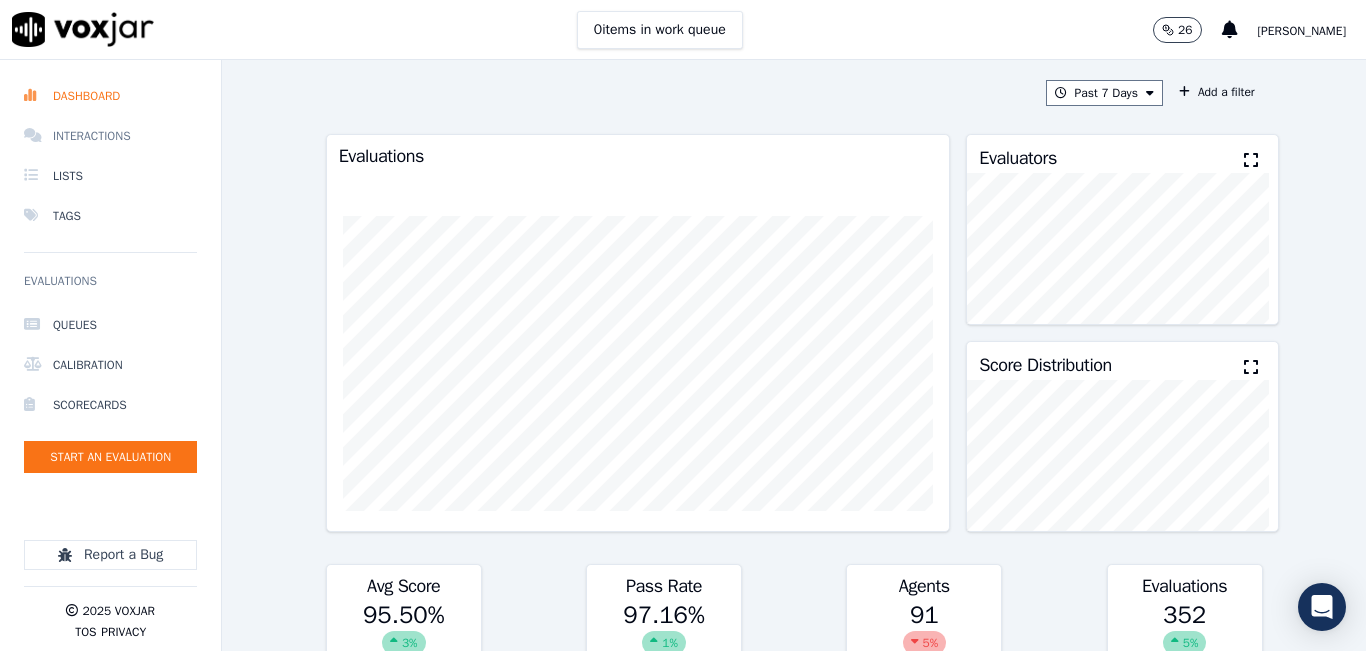 click on "Interactions" at bounding box center [110, 136] 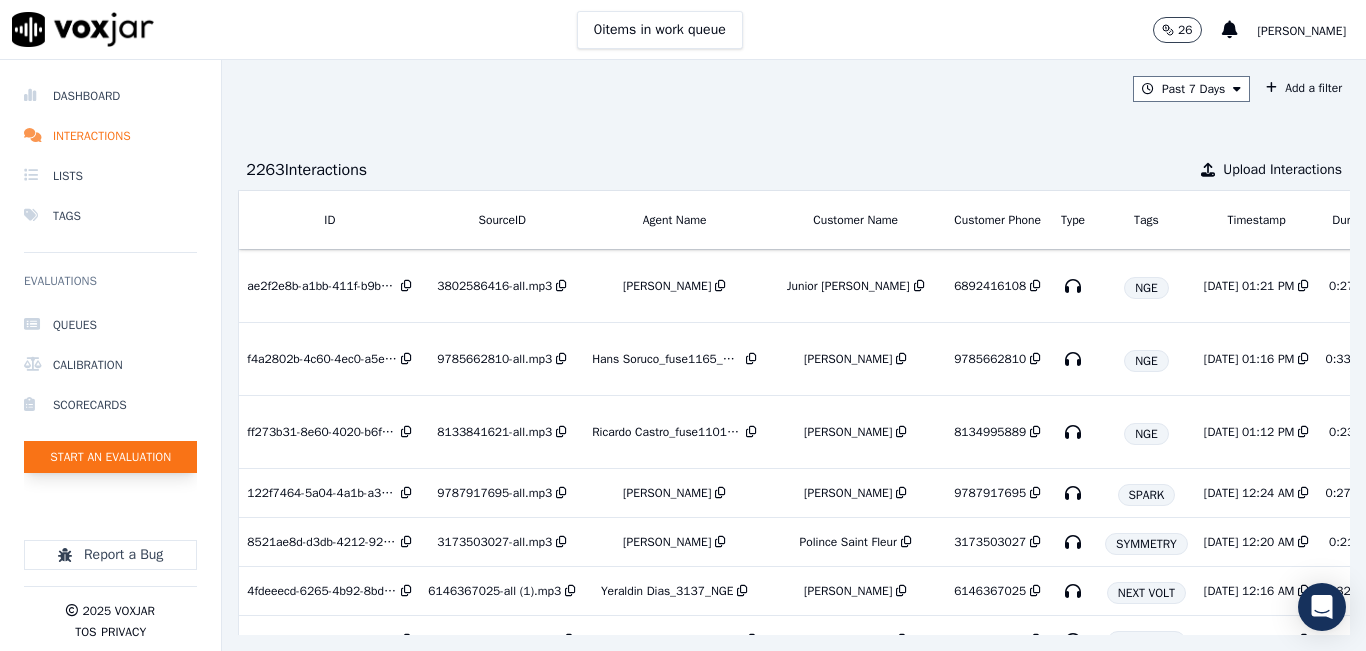 click on "Start an Evaluation" 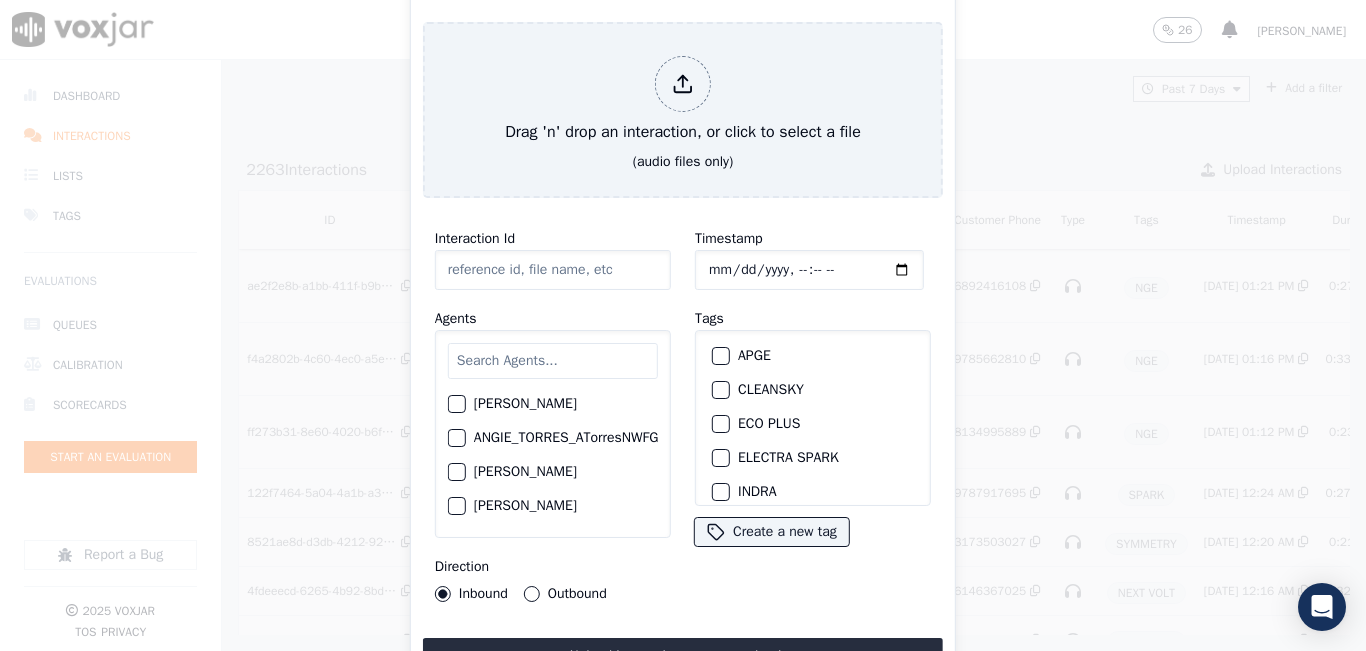 click on "Yeraldin Dias_YDiasNWFG_SPARK     ANGIE_TORRES_ATorresNWFG_SPARK     Adrian Viloria_AViloriaNWFG     Adrian Viloria_ECOPLUS     Adrian Viloria_a25003_CLEANSKY     Adrian Viloria_a25016_WGL     Adrian Viloria_a25046_INDRA     Adrian Viloria_fuse1164_NGE     Alan Marruaga_a26181_WGL     Alejandra Chavarro_SYMMETRY     Alejandra Chavarro_a26184_WGL     Alejandro Vizcaino_a13916_CLEANSKY     Alejandro Vizcaino­_NW2906_CLEANSKY     Andres Higuita_AHiguitaNWFG_SPARK     Andres Higuita_Fuse3185_NGE     Andres Higuita_No Sales      Andres Higuita_a27435_CLEANSKY     Andres Higuita_a27490_INDRA     Andres Prias_APriasNWFG     Andres Prias_SYMMETRY     Andres Prias_a27400_CLEANSKY     Andres Prias_a27447_INDRA     Andres Prias_fuse1184_NGE     Angie Torres_ATorresNWFG     Angie Torres_SYMMETRY     Angie Torres_WANN1185_NGE     Angie Torres_a27399_CLEANSKY     Angie Torres_a27445_INDRA     Brandon Camacho_BAQ2083_INDRA     Brandon Camacho_BCamachoNWFG     Brandon Camacho_ECOPLUS     Brandon Camacho_b27395_CLEANSKY" 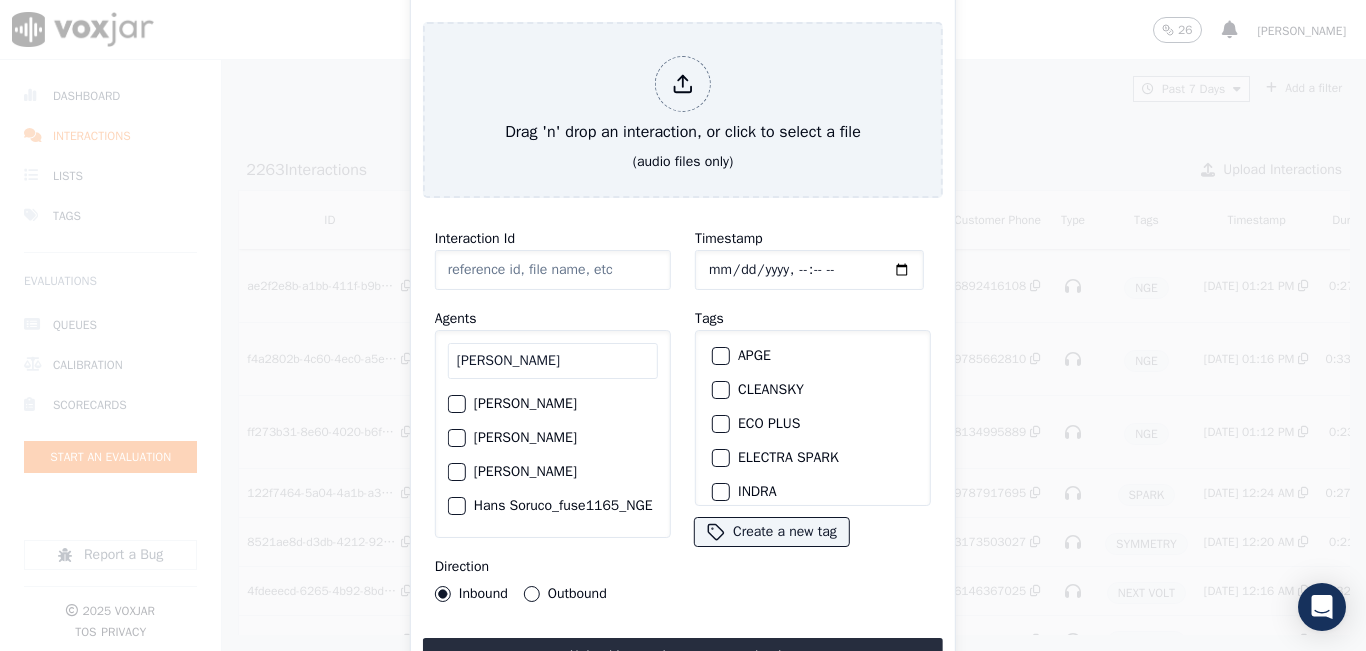 type on "HANS S" 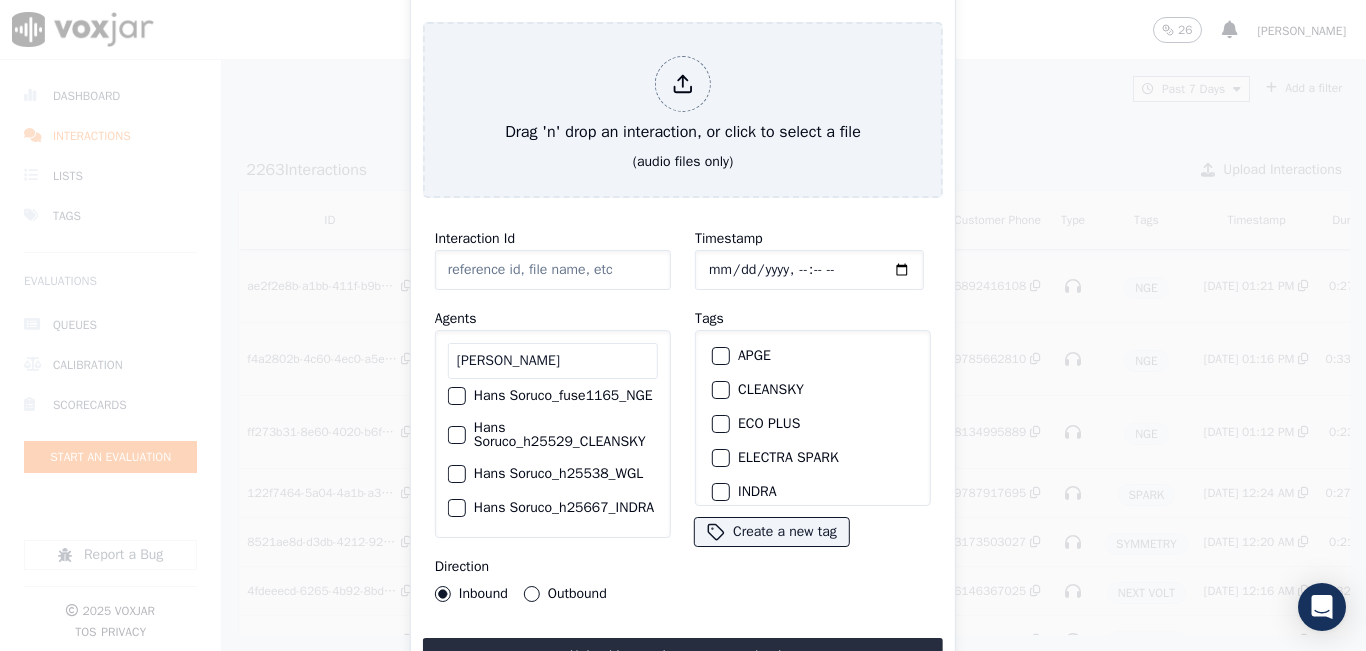 scroll, scrollTop: 160, scrollLeft: 0, axis: vertical 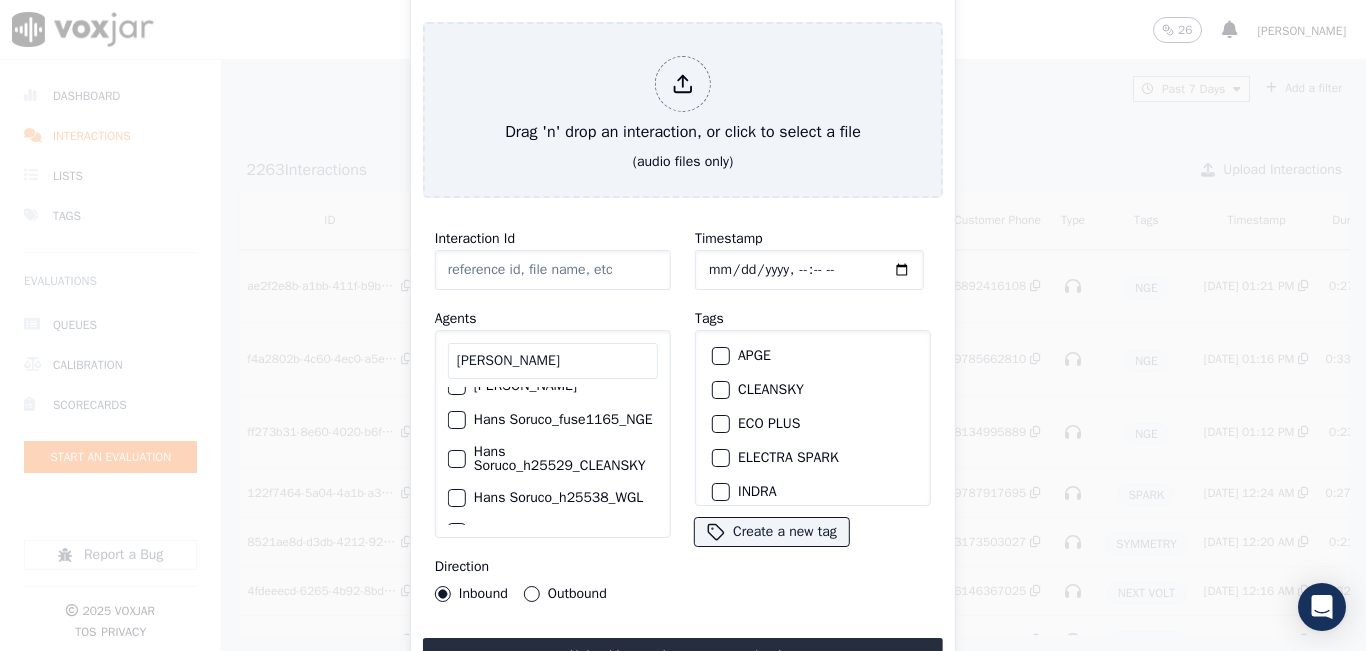 click on "Hans Soruco_fuse1165_NGE" 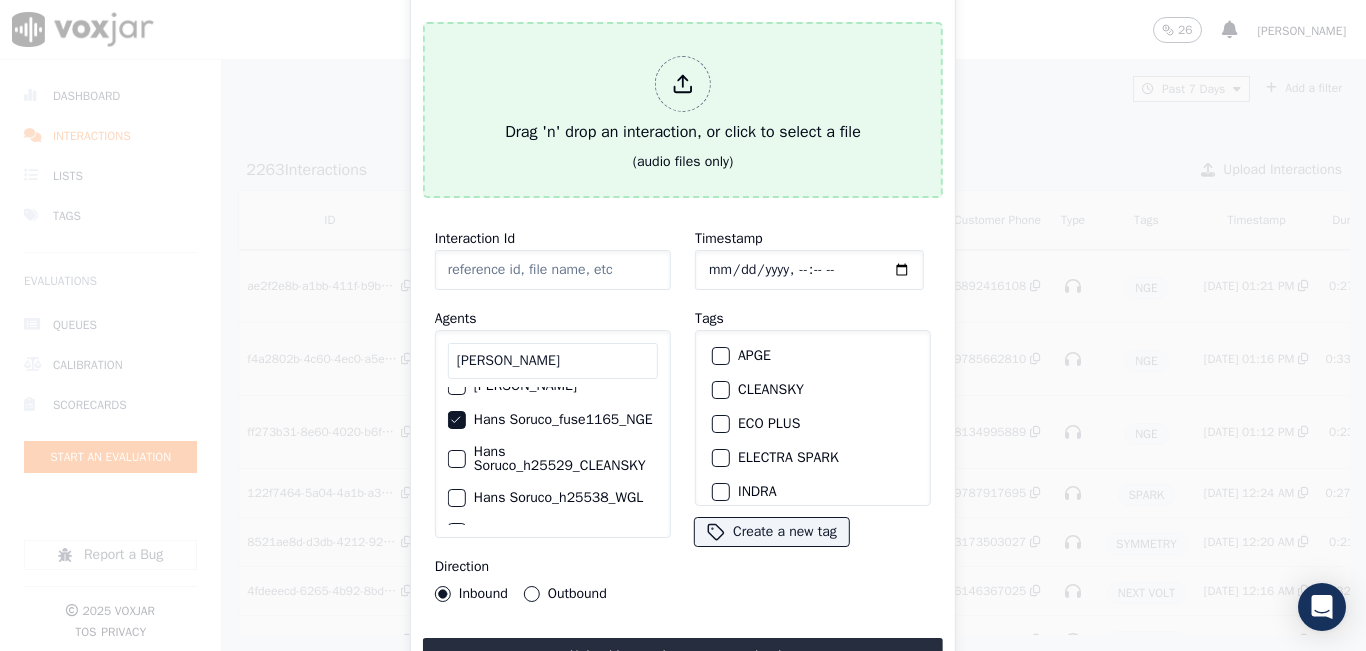 click on "Drag 'n' drop an interaction, or click to select a file" at bounding box center [683, 100] 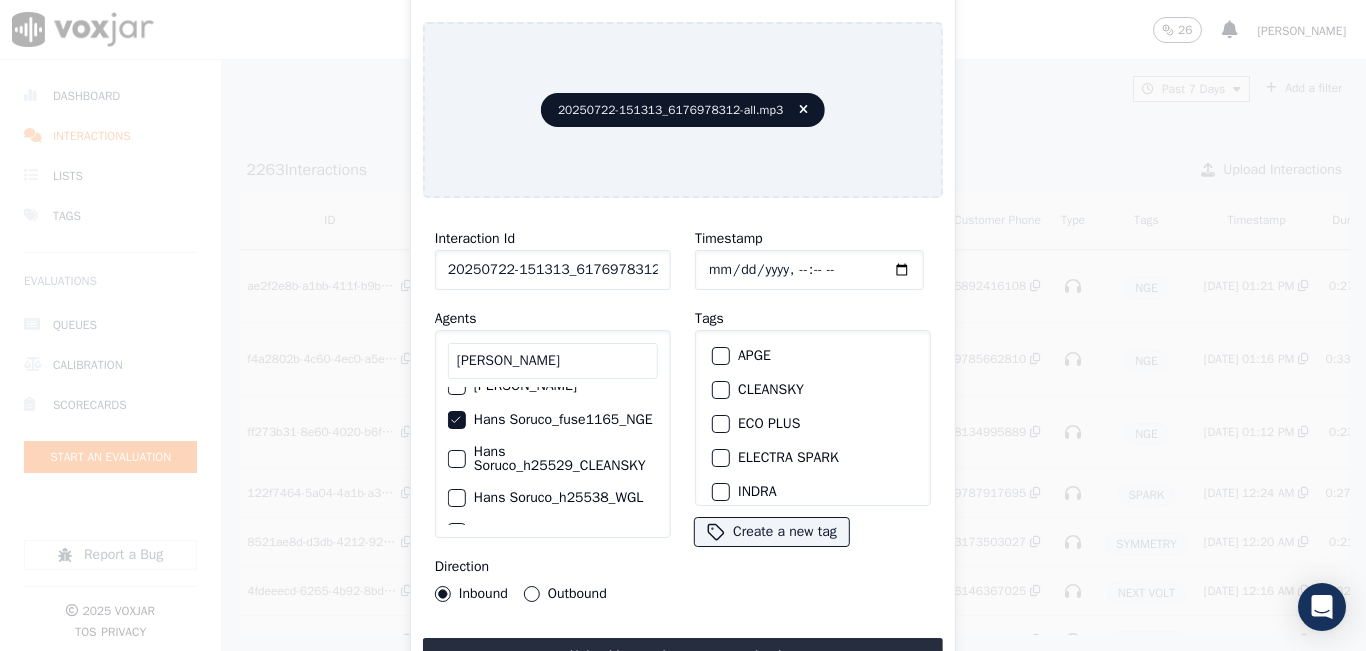 drag, startPoint x: 742, startPoint y: 585, endPoint x: 704, endPoint y: 503, distance: 90.37699 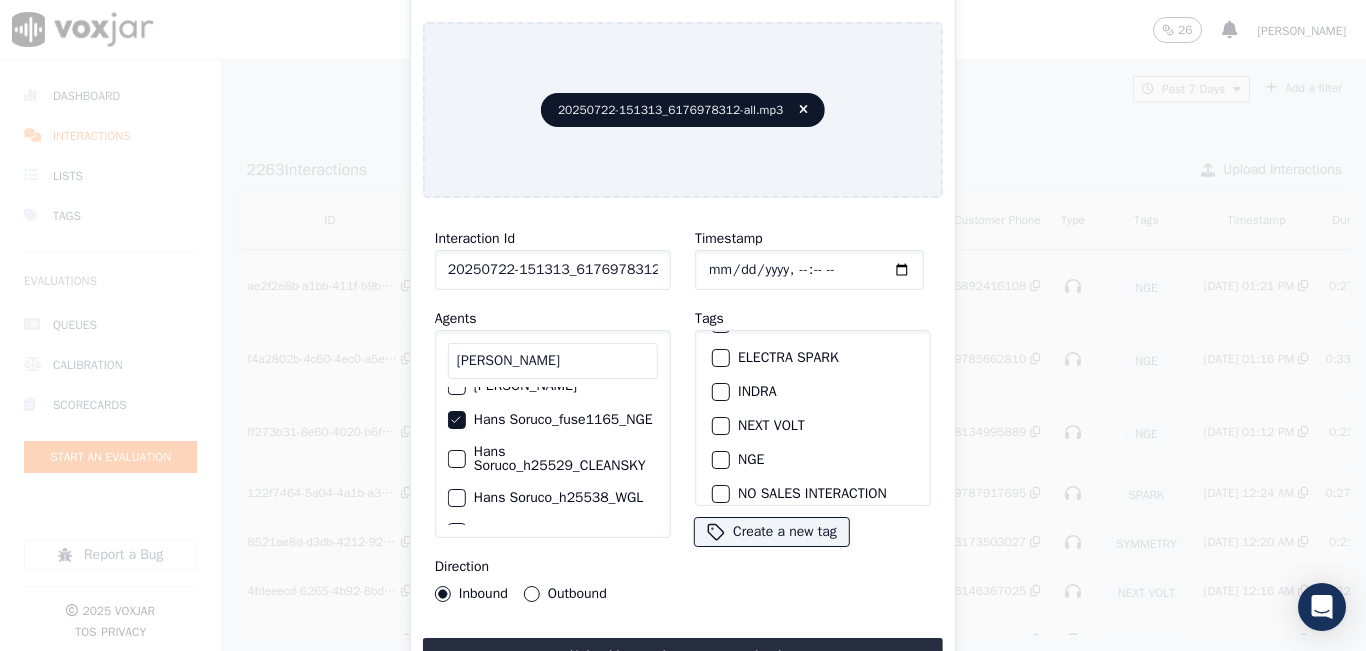 click on "Outbound" at bounding box center (532, 594) 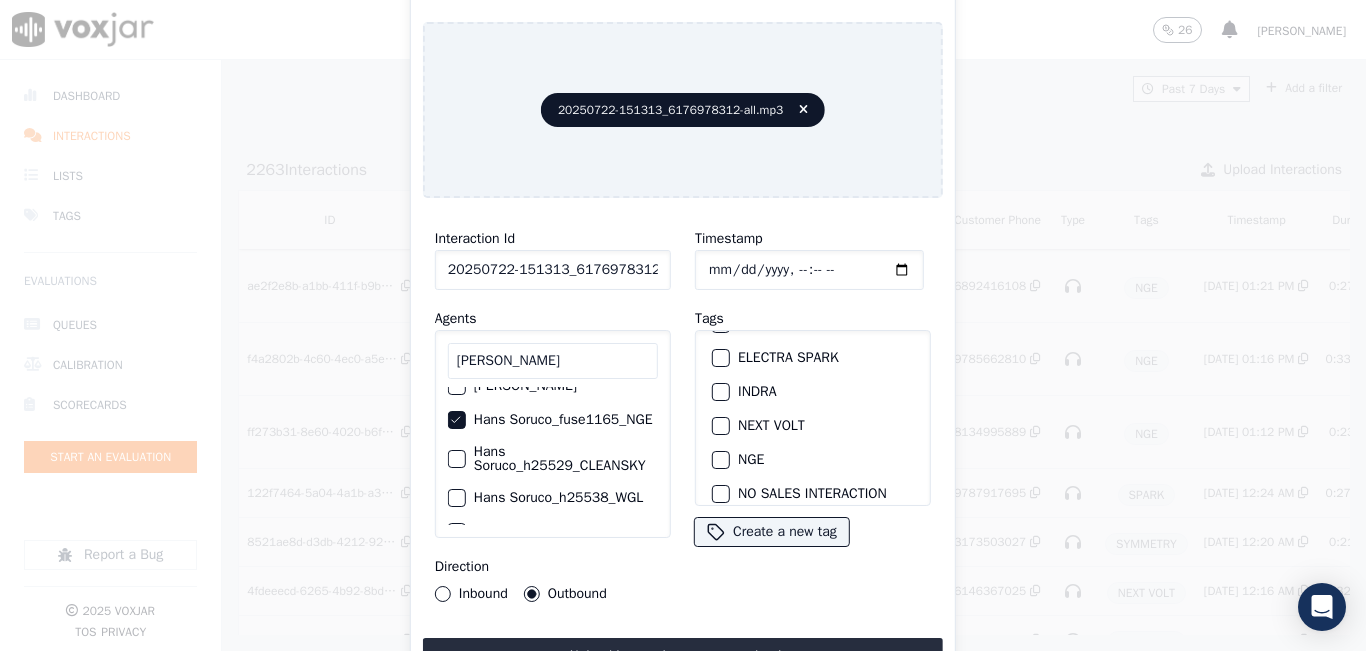 click at bounding box center (720, 460) 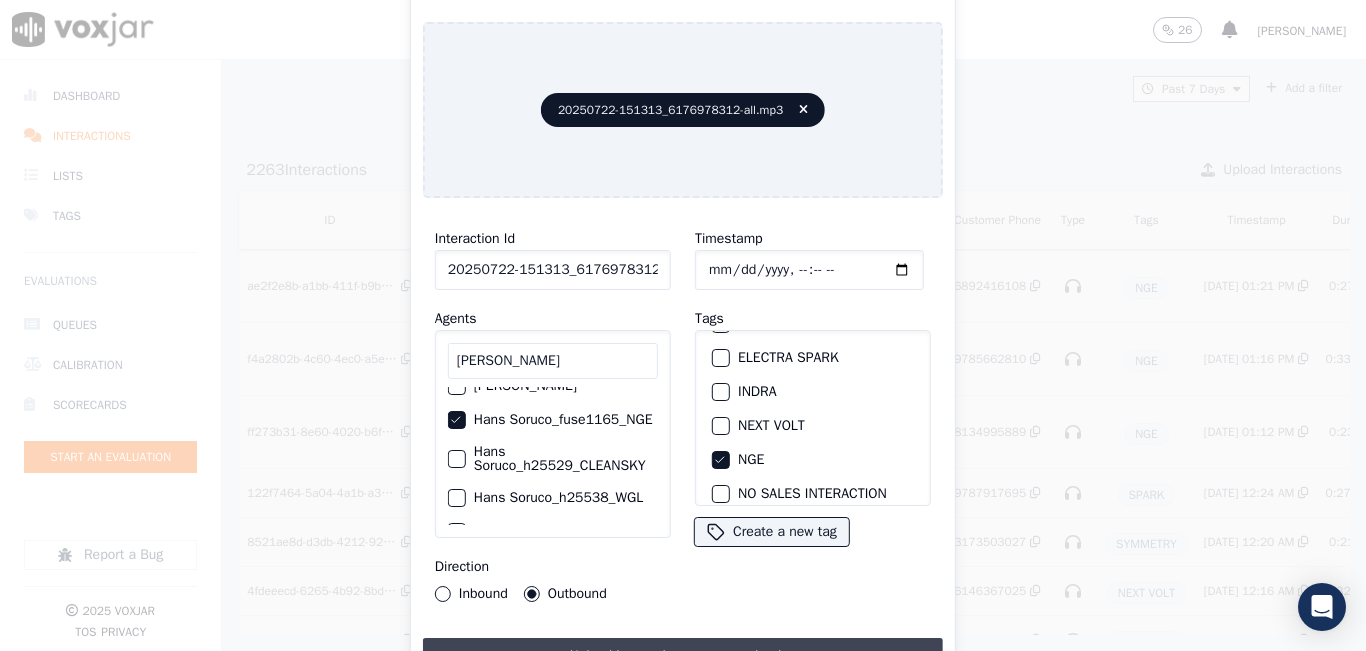 click on "Upload interaction to start evaluation" at bounding box center [683, 656] 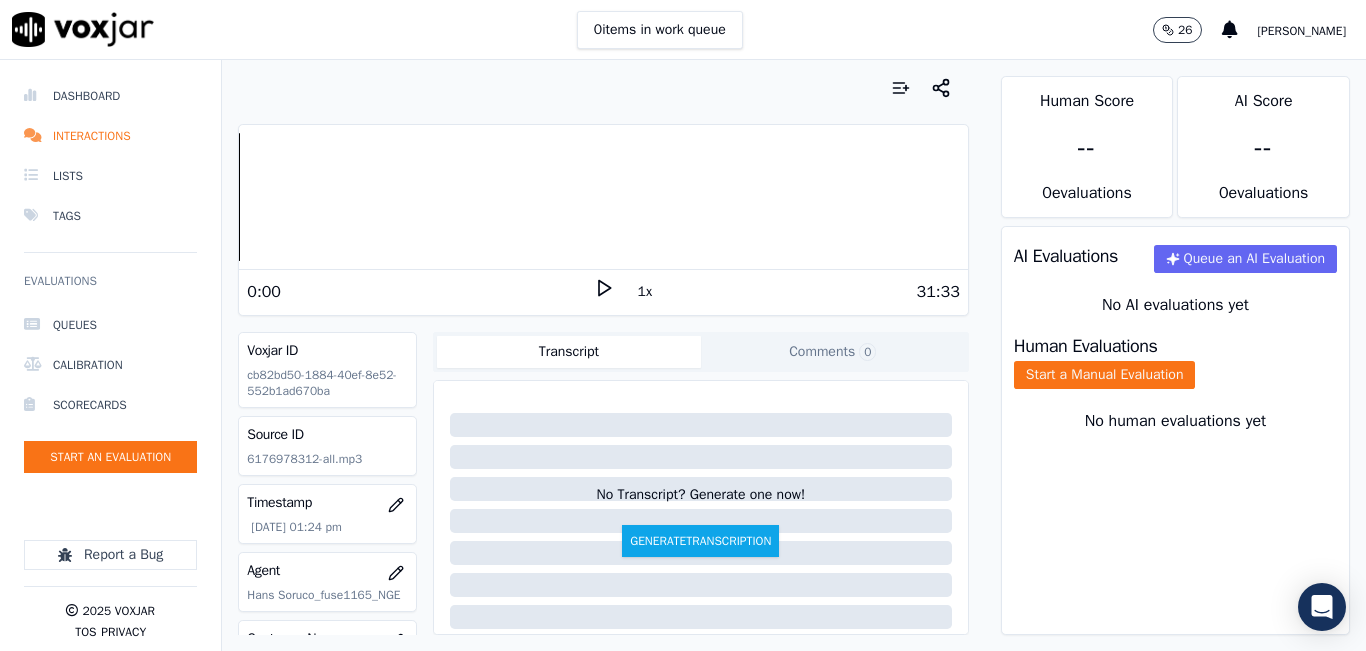 click on "Your browser does not support the audio element.   0:00     1x   31:33   Voxjar ID   cb82bd50-1884-40ef-8e52-552b1ad670ba   Source ID   6176978312-all.mp3   Timestamp
07/23/2025 01:24 pm     Agent
Hans Soruco_fuse1165_NGE     Customer Name     n/a     Customer Phone     n/a     Tags
NGE     Source     manualUpload   Type     AUDIO       Transcript   Comments  0   No Transcript? Generate one now!   Generate  Transcription         Add Comment" at bounding box center [603, 355] 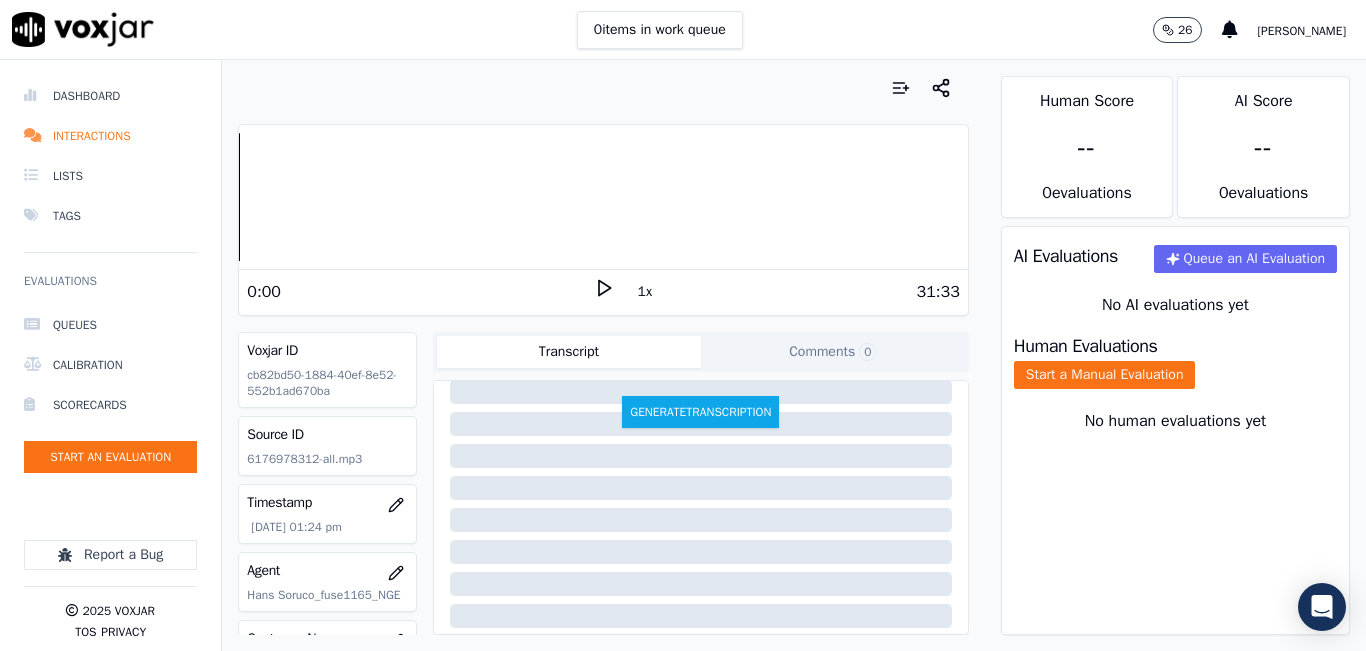scroll, scrollTop: 200, scrollLeft: 0, axis: vertical 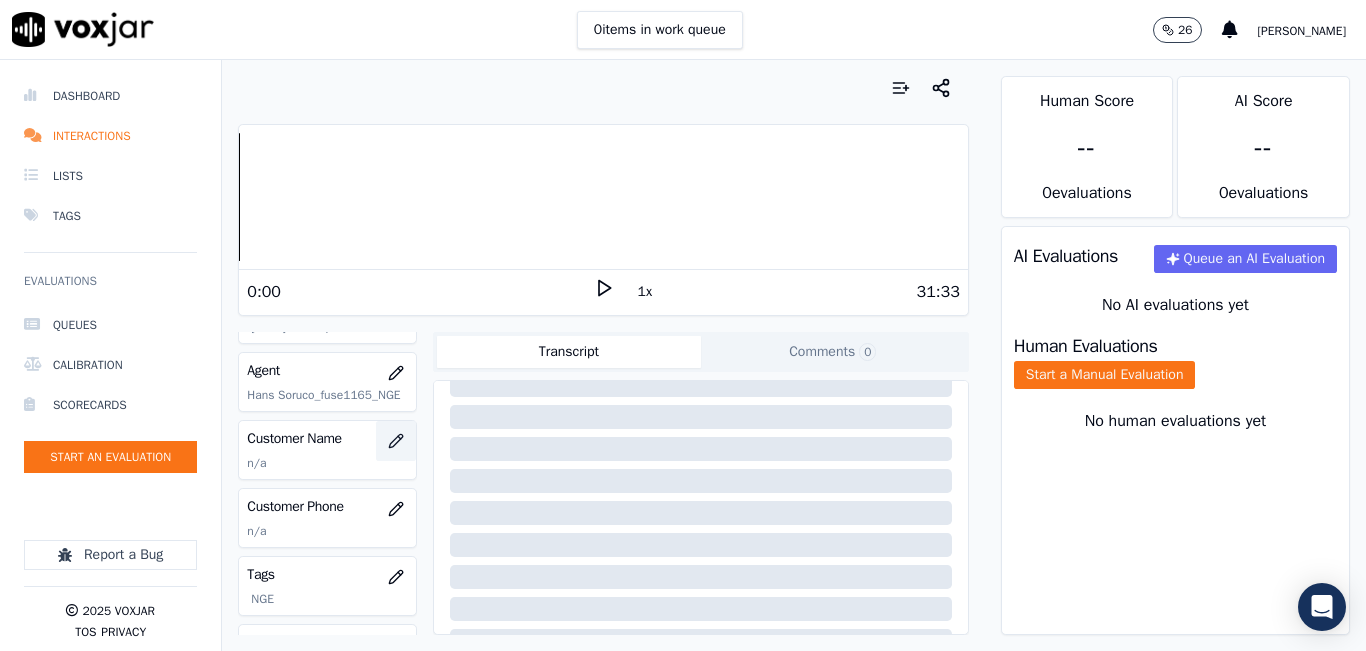 click 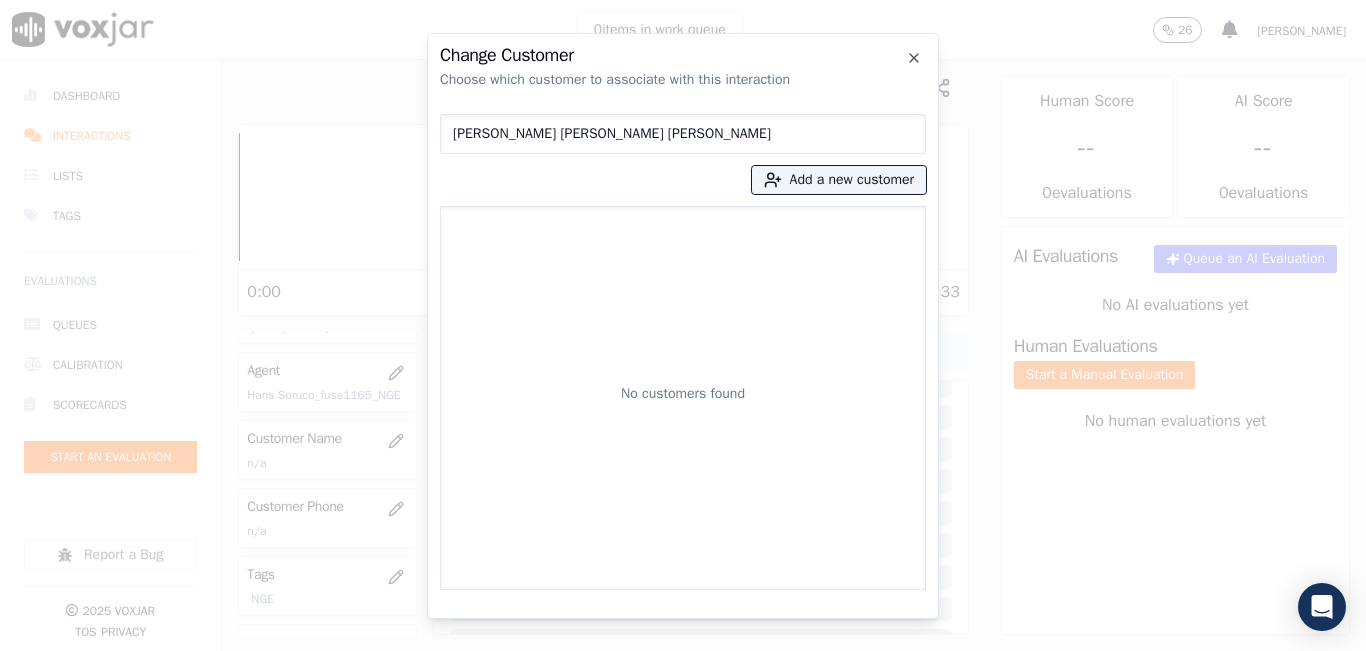 type on "FRANCIS ORLANDO RAMIREZ RODRIGUEZ" 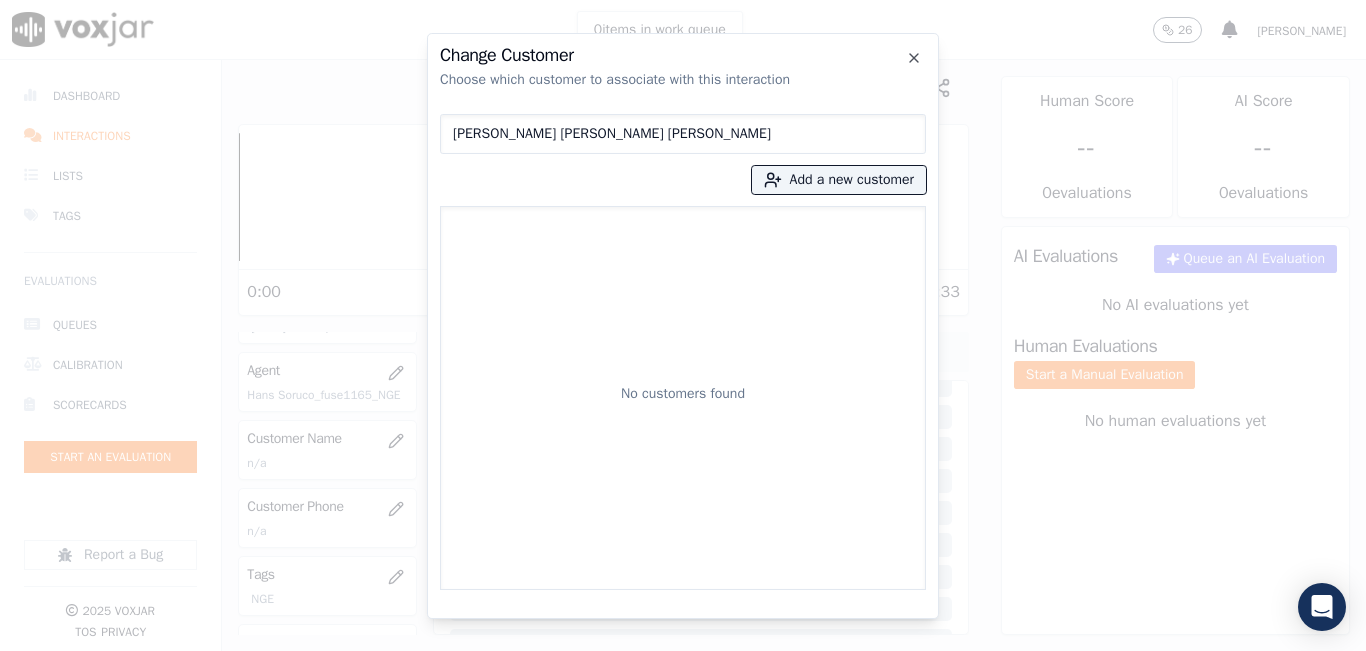 type 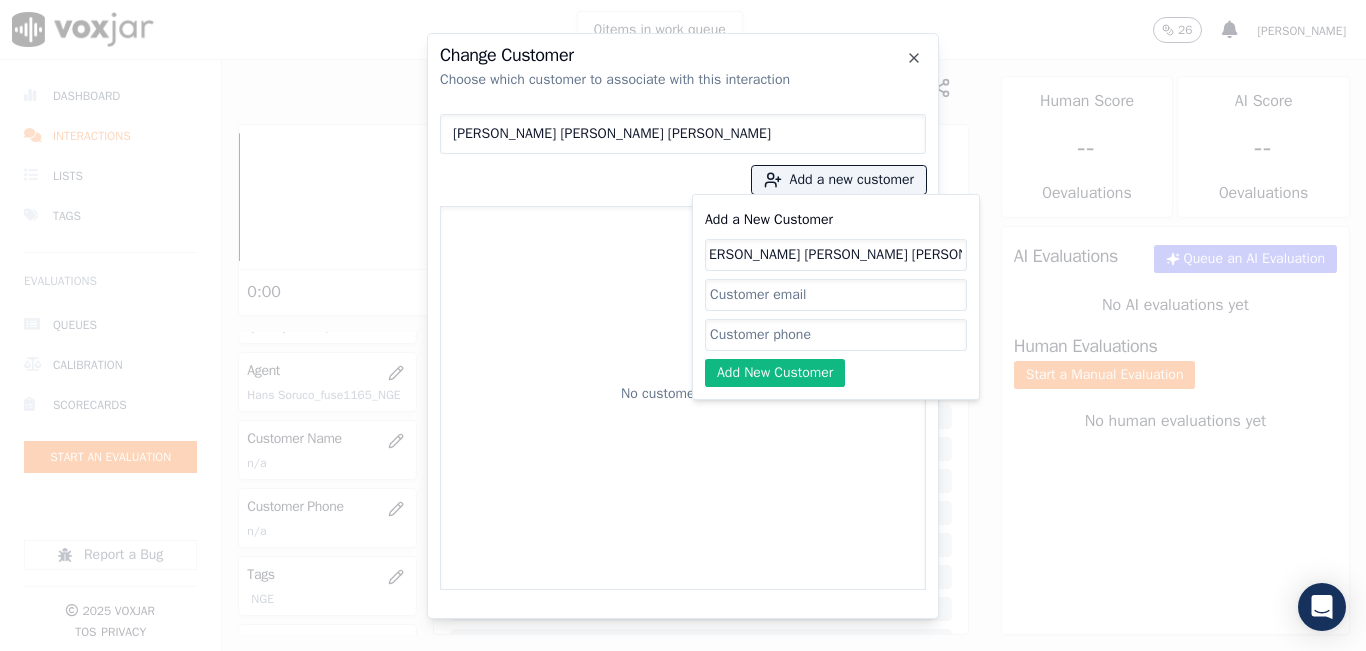 scroll, scrollTop: 0, scrollLeft: 14, axis: horizontal 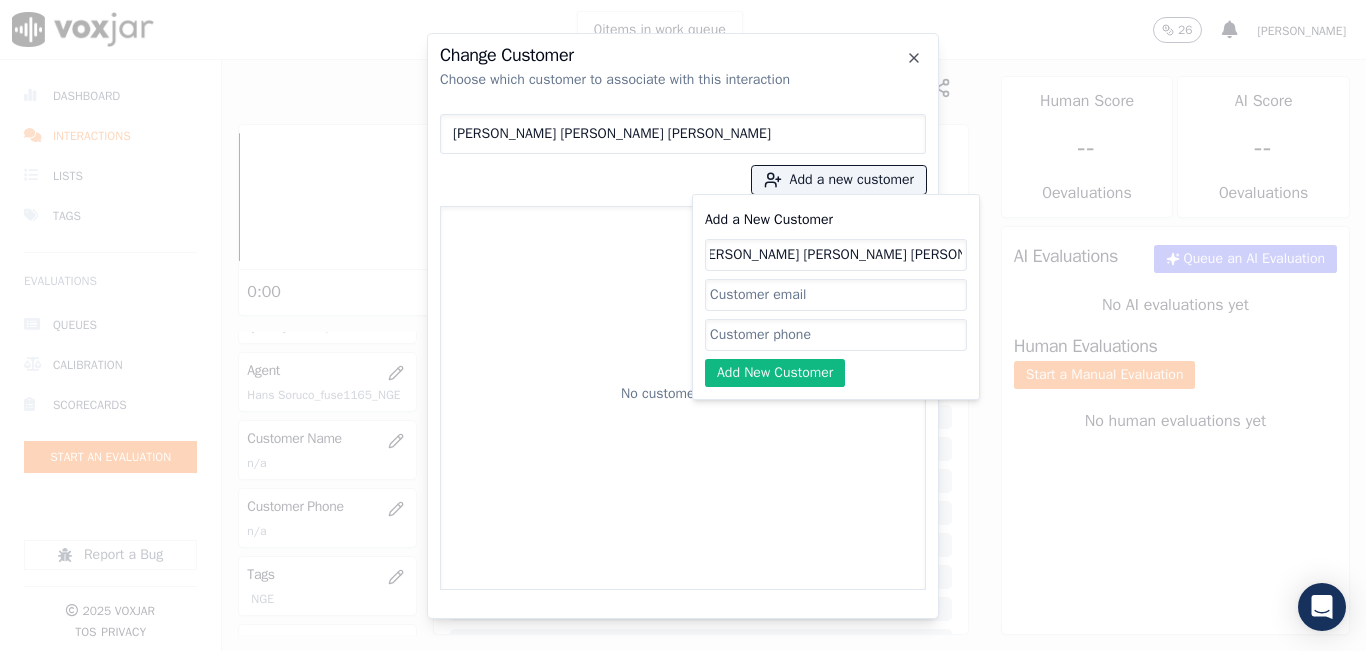 type on "FRANCIS ORLANDO RAMIREZ RODRIGUEZ" 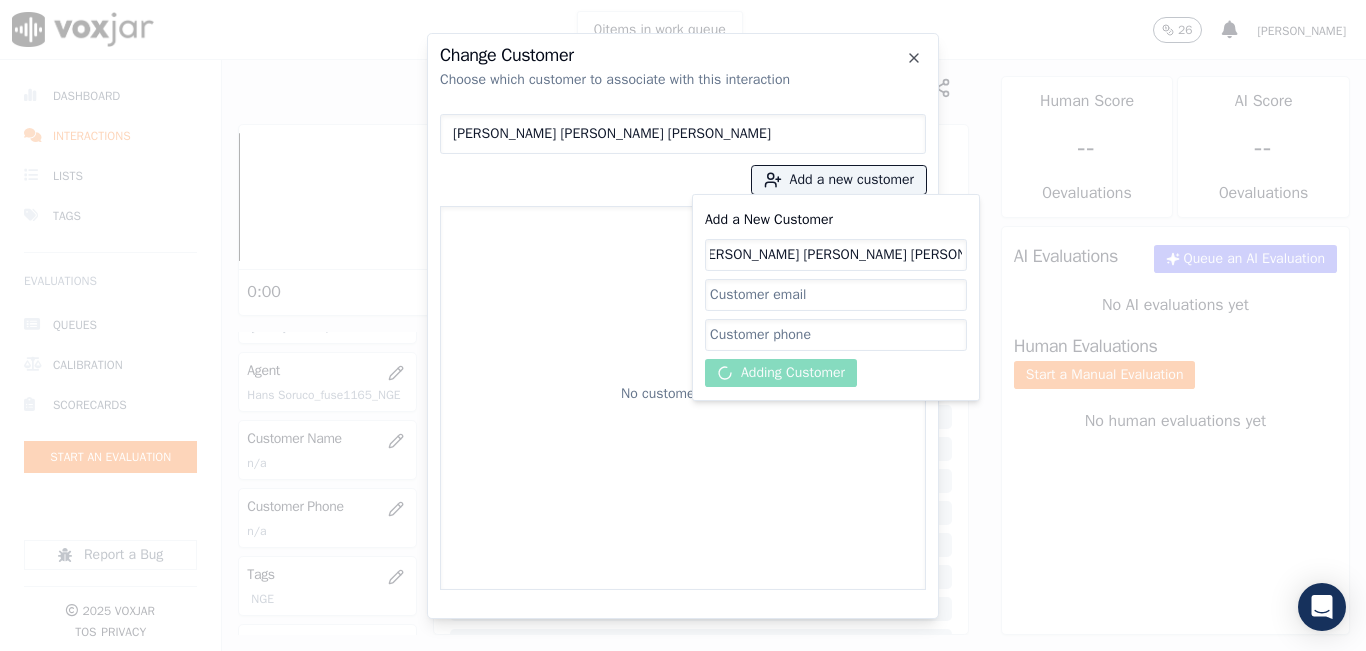 scroll, scrollTop: 0, scrollLeft: 0, axis: both 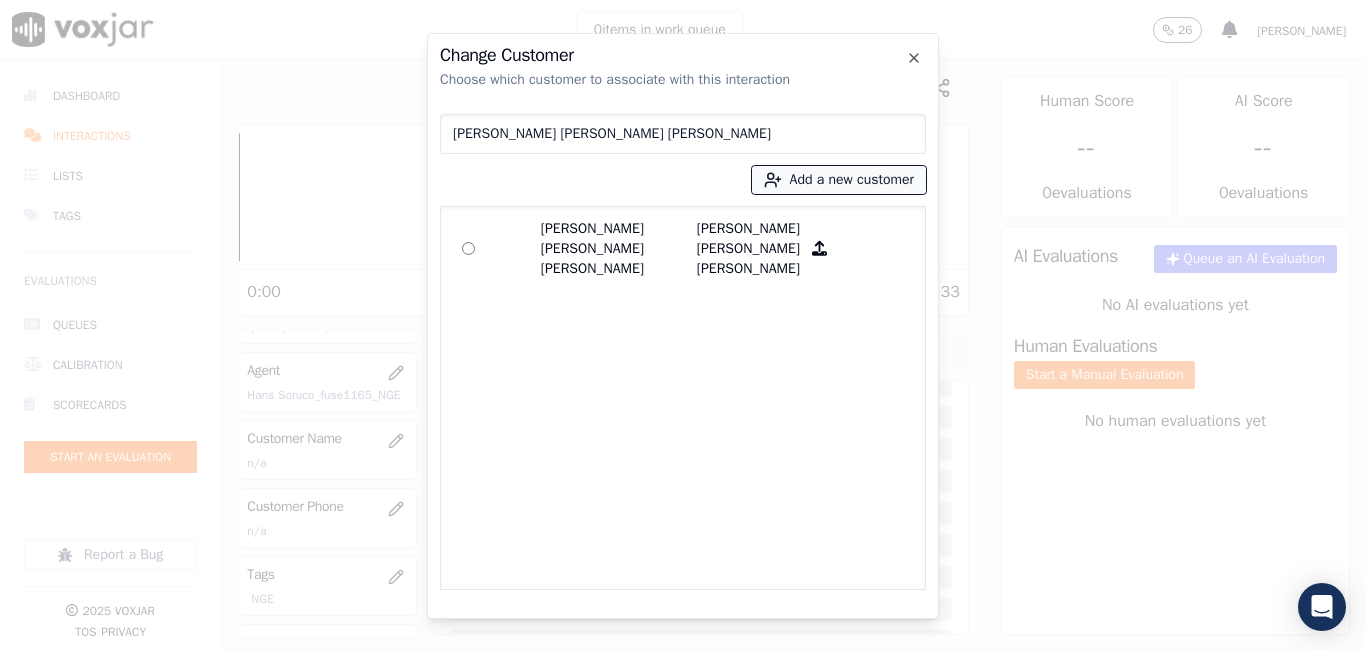 click on "Add a new customer" at bounding box center [839, 180] 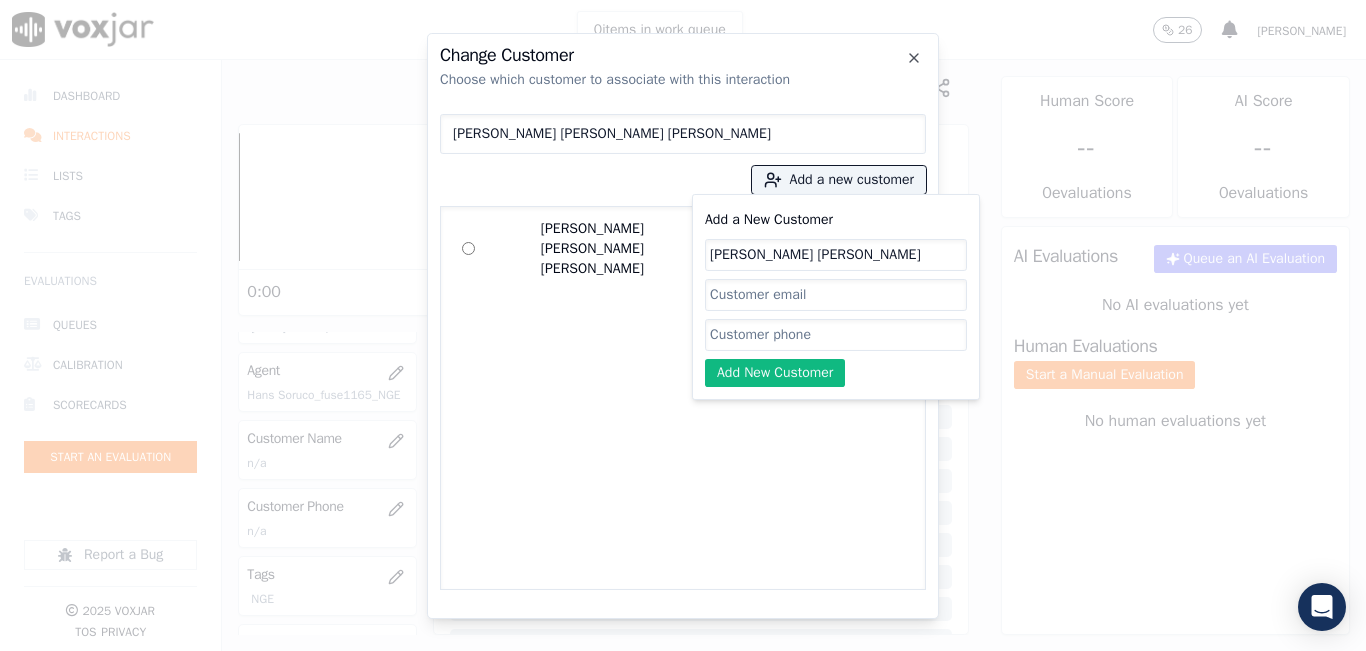 scroll, scrollTop: 0, scrollLeft: 24, axis: horizontal 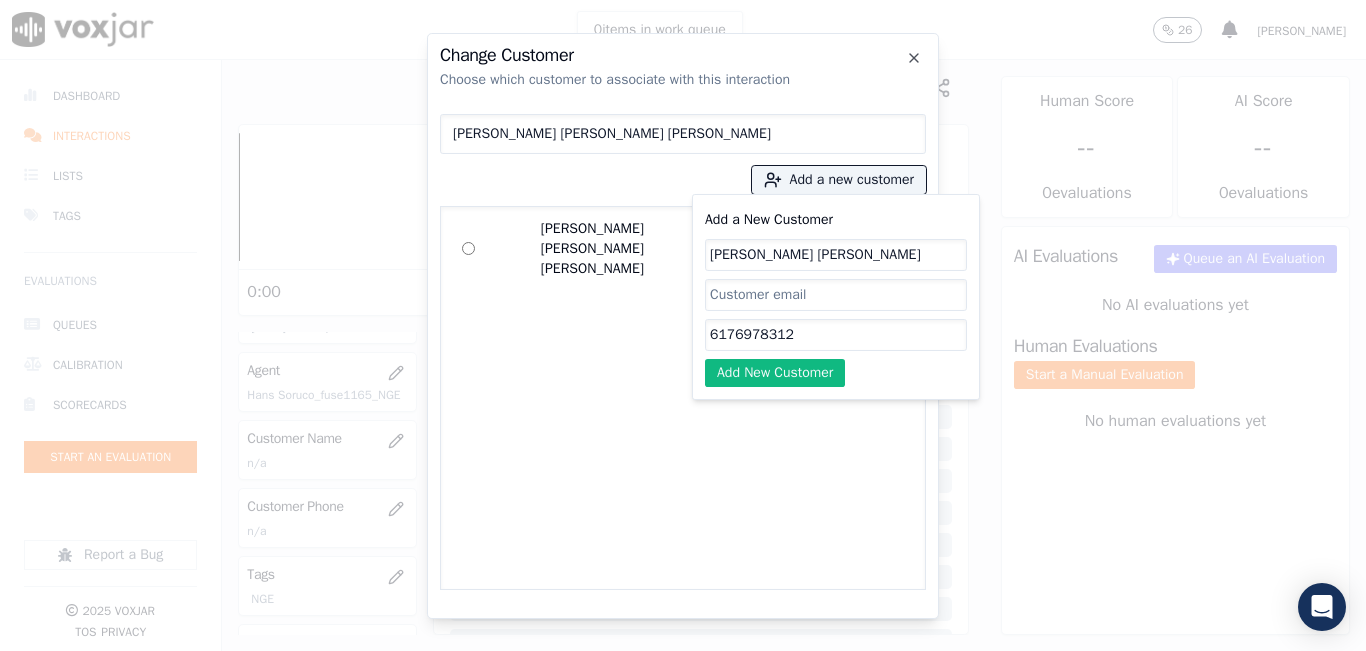 type on "6176978312" 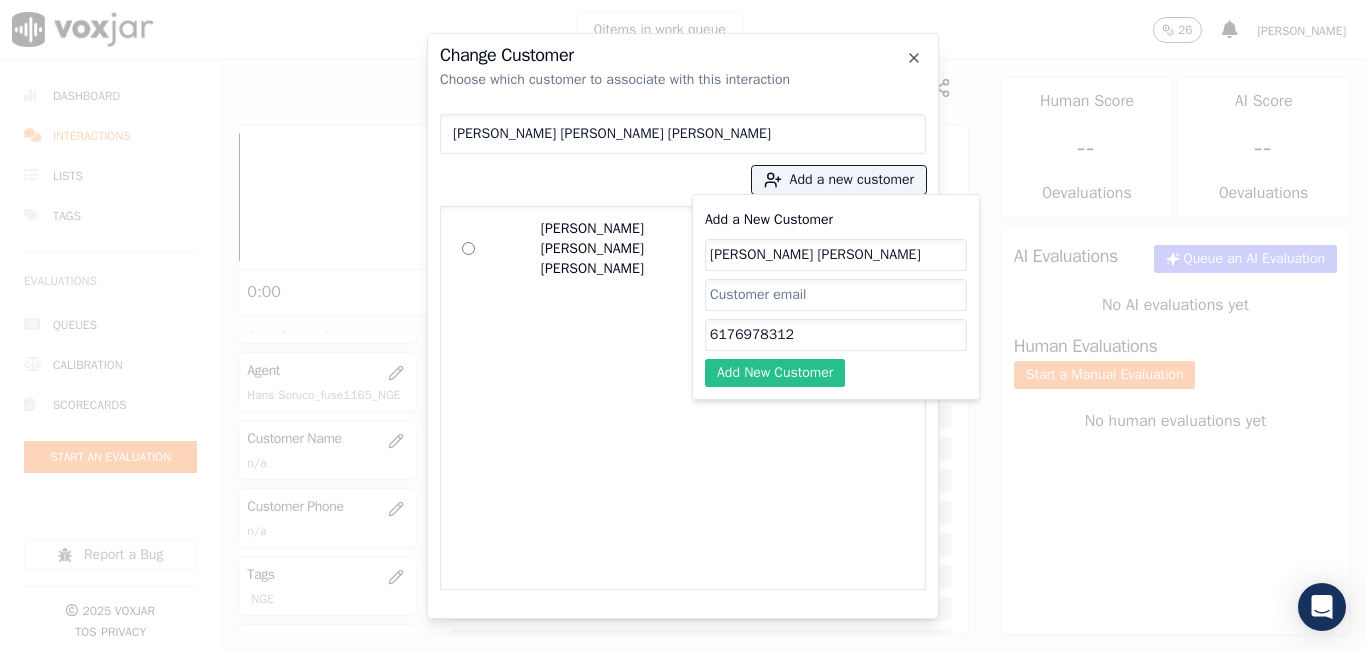 click on "Add New Customer" 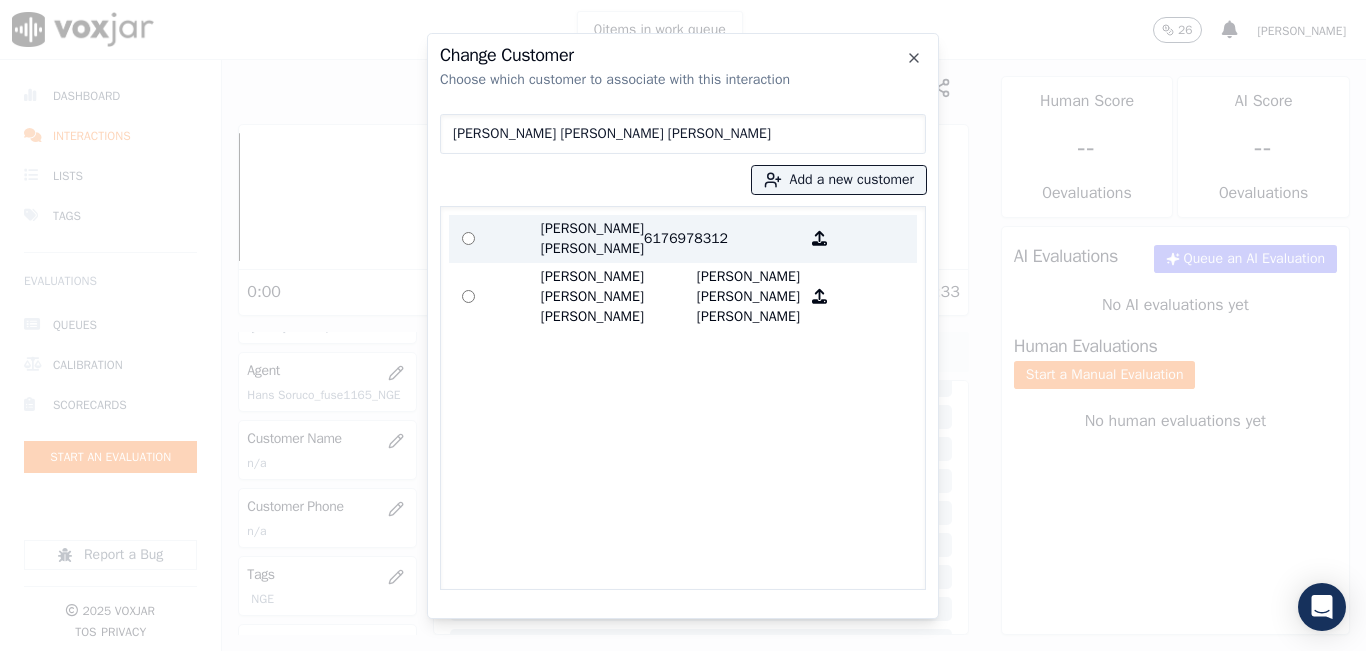 click on "6176978312" at bounding box center (722, 239) 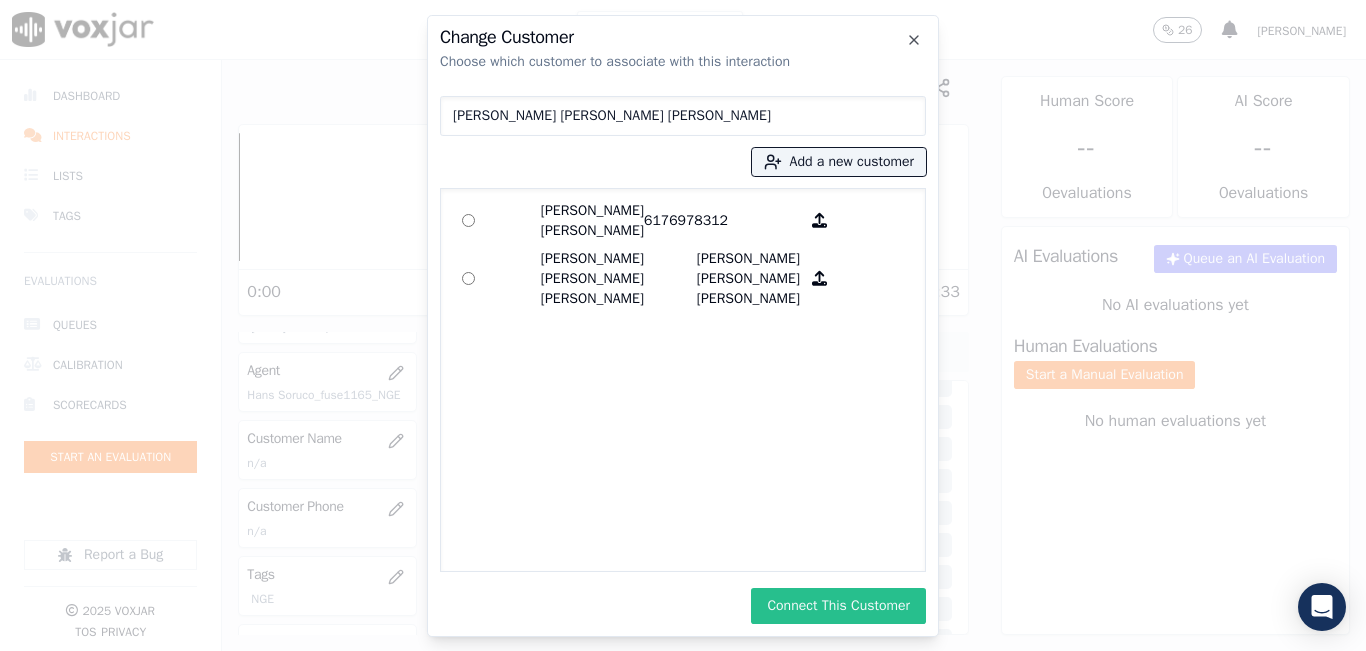 click on "Connect This Customer" at bounding box center [838, 606] 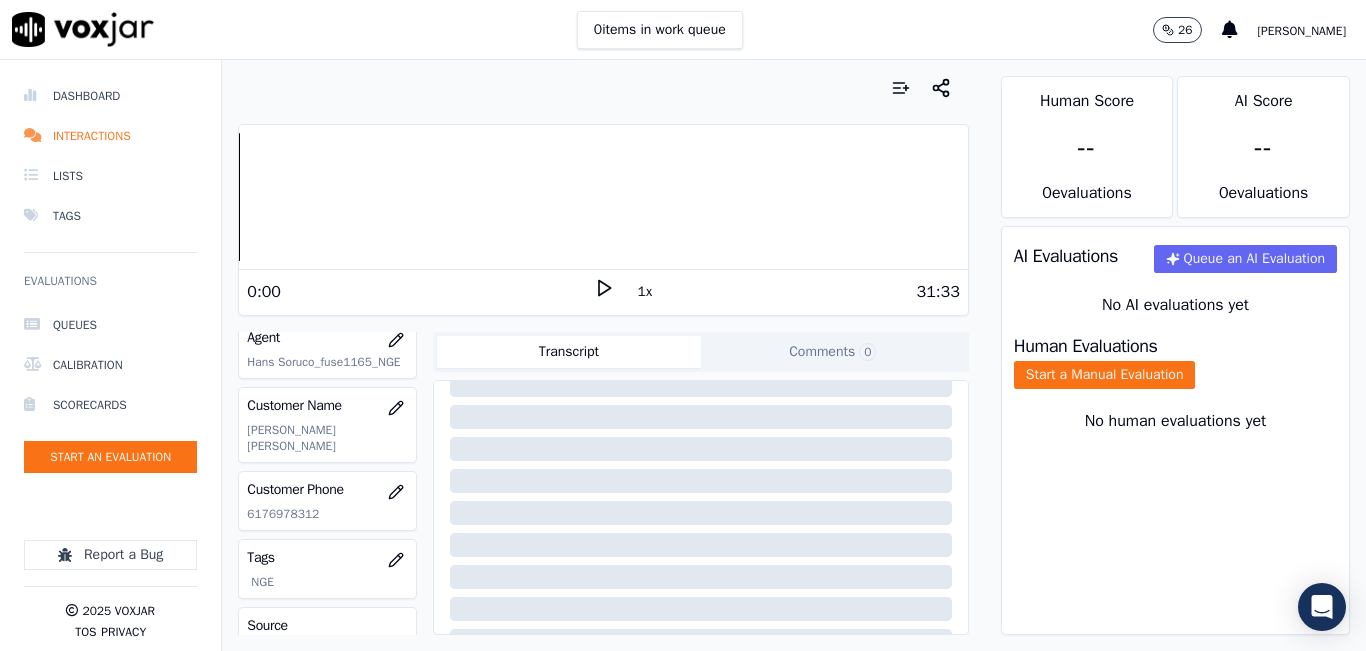 scroll, scrollTop: 300, scrollLeft: 0, axis: vertical 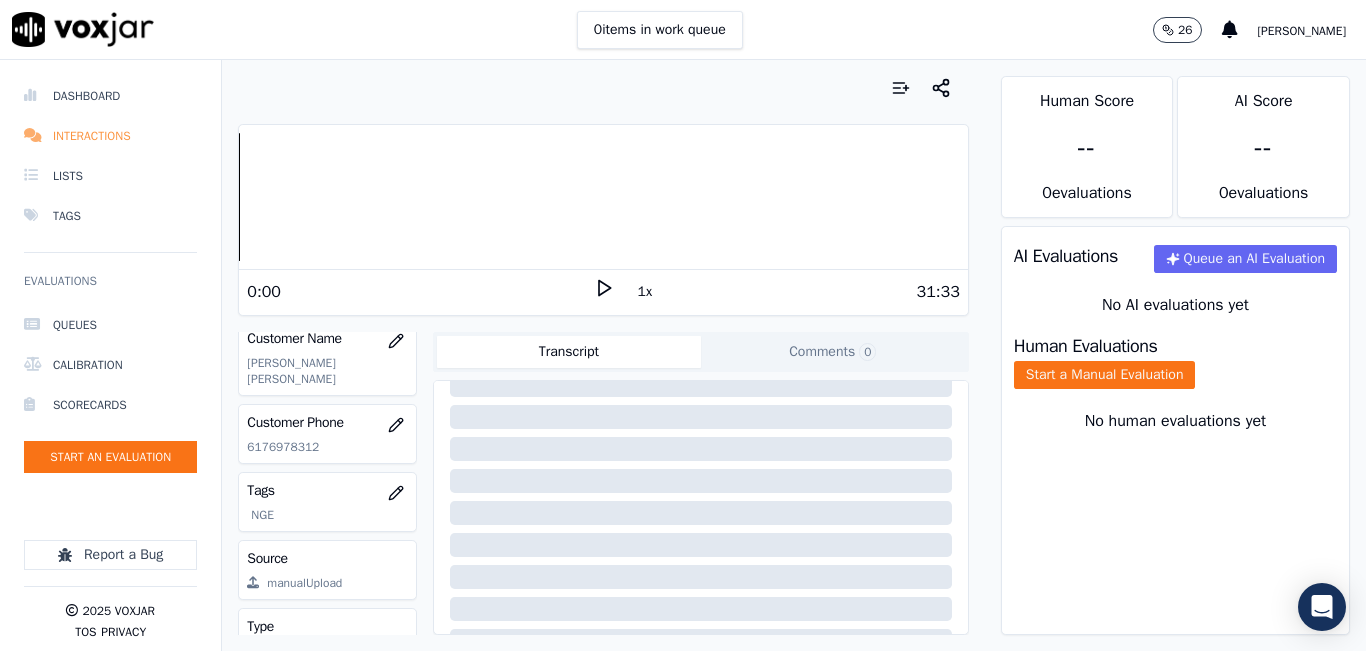 click on "Interactions" at bounding box center [110, 136] 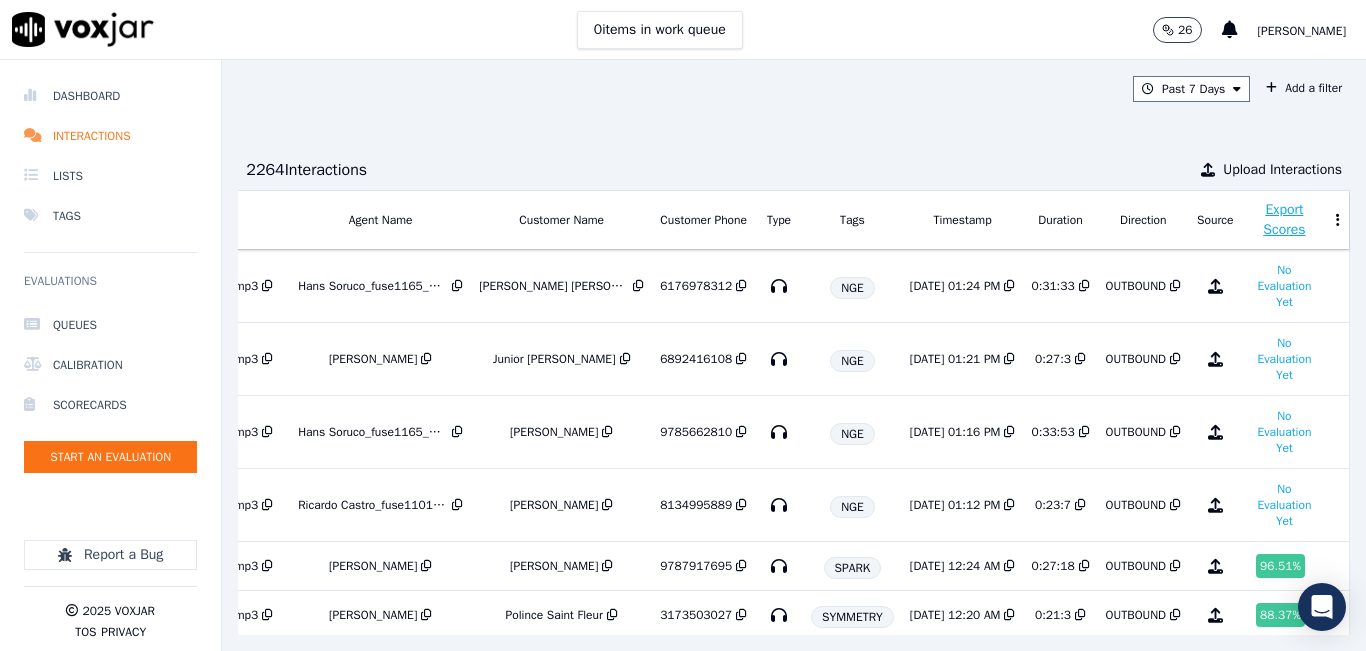 scroll, scrollTop: 0, scrollLeft: 0, axis: both 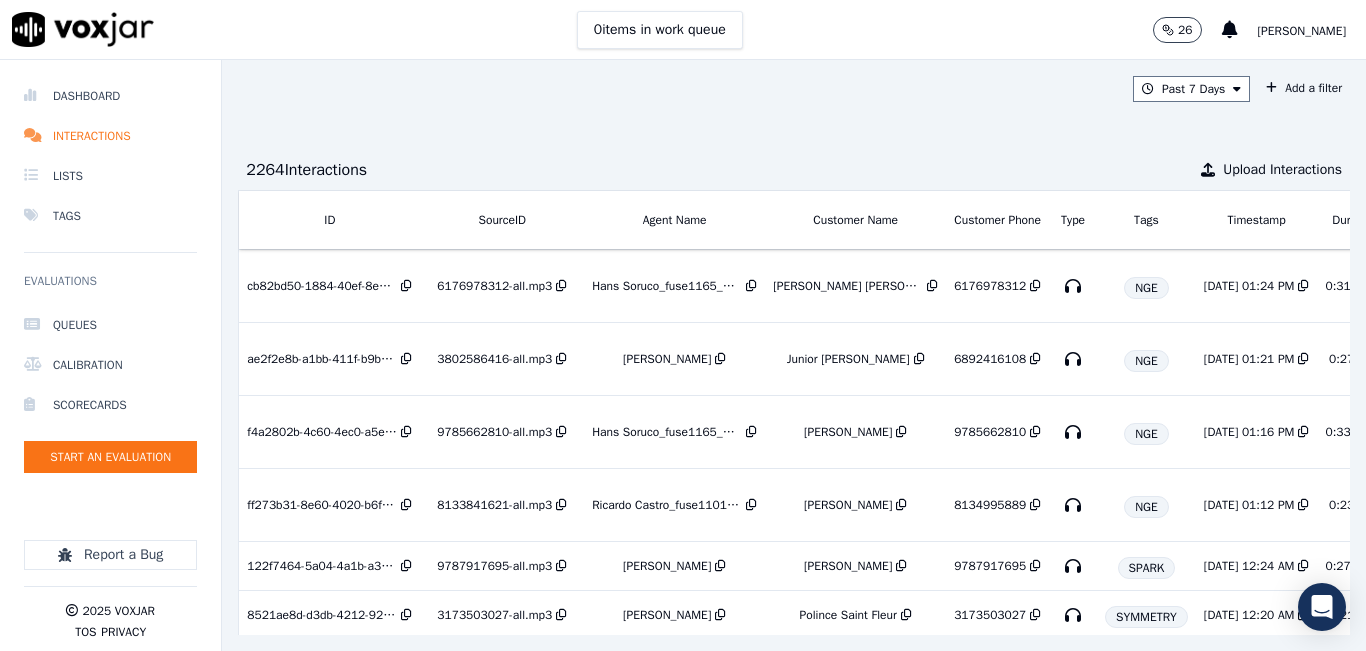 click on "Past 7 Days
Add a filter" at bounding box center [794, 89] 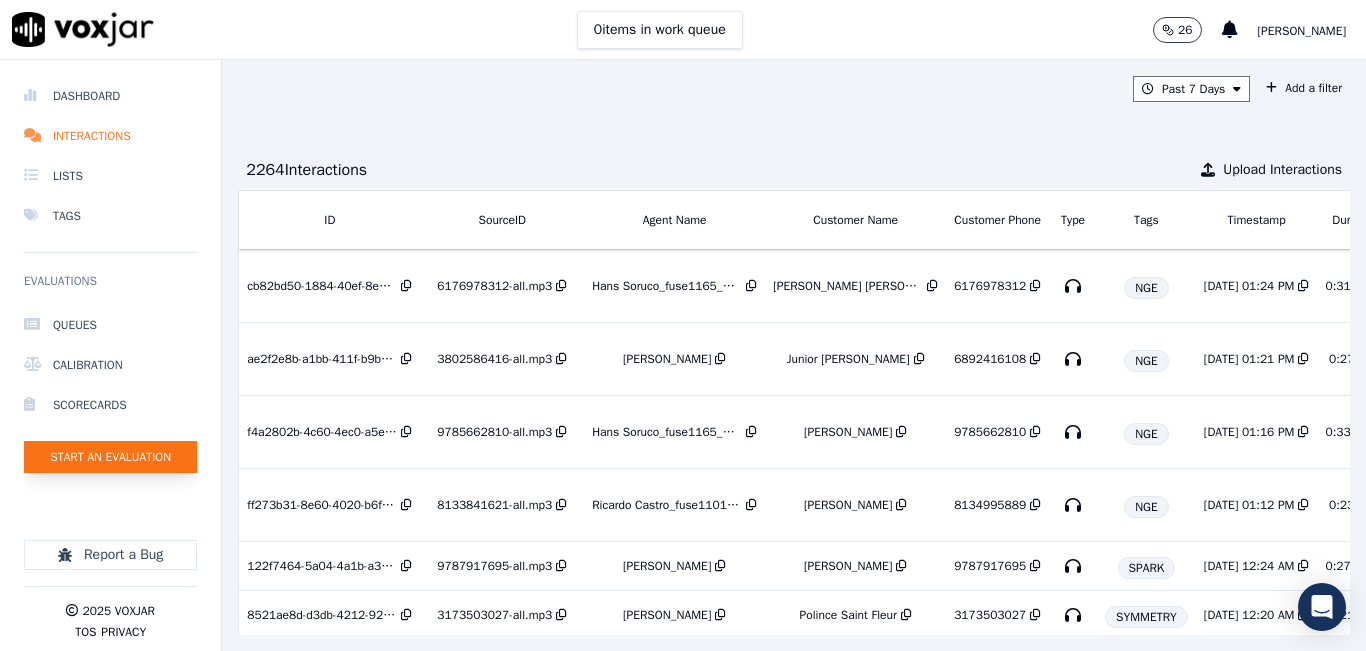 click on "Start an Evaluation" 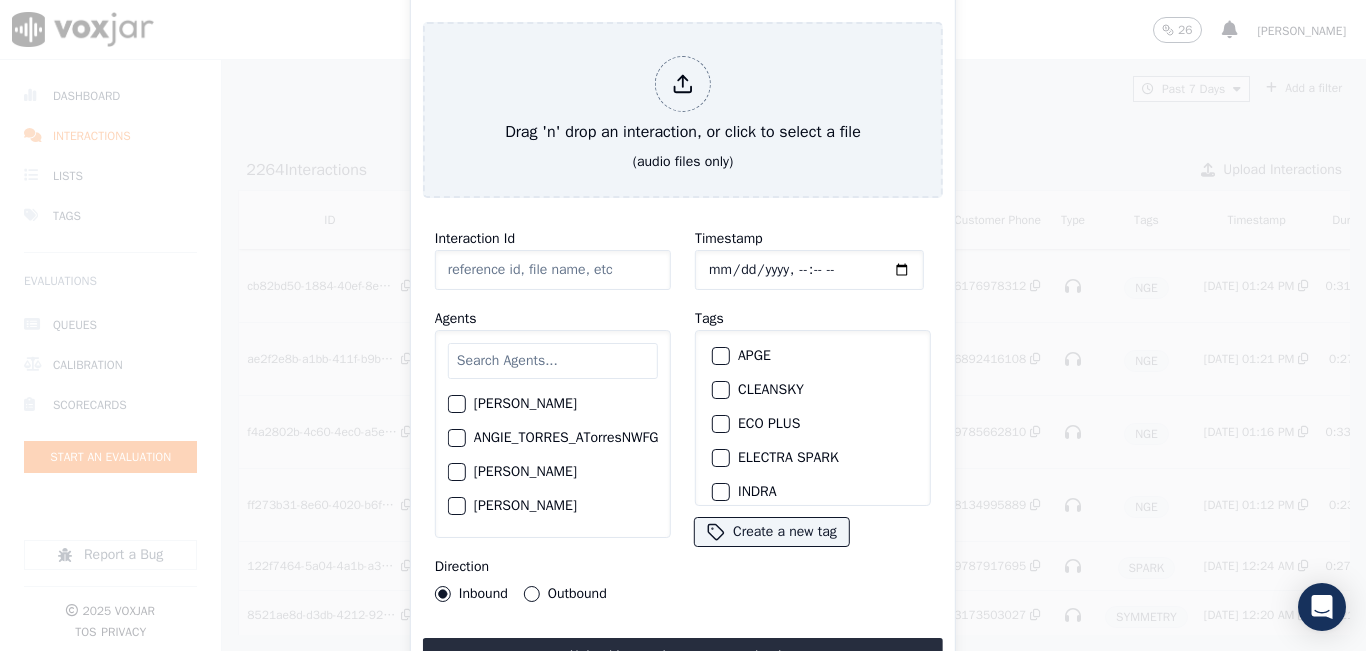 click at bounding box center (553, 361) 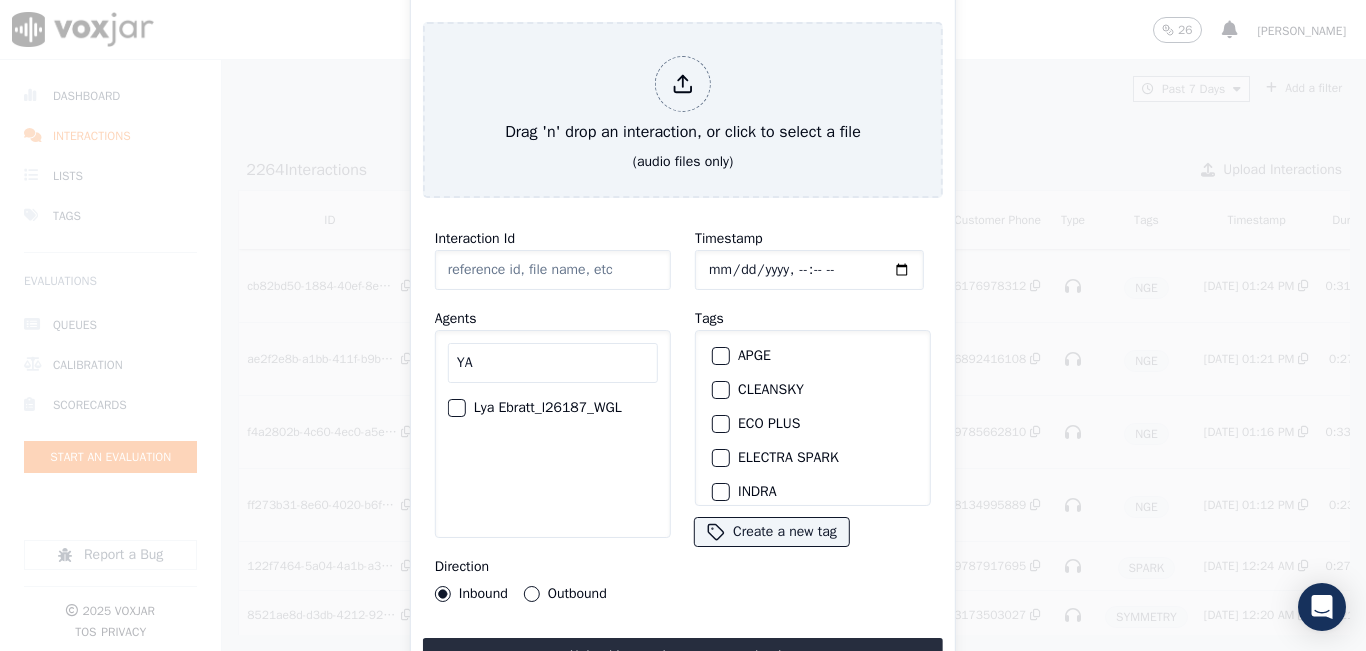 type on "Y" 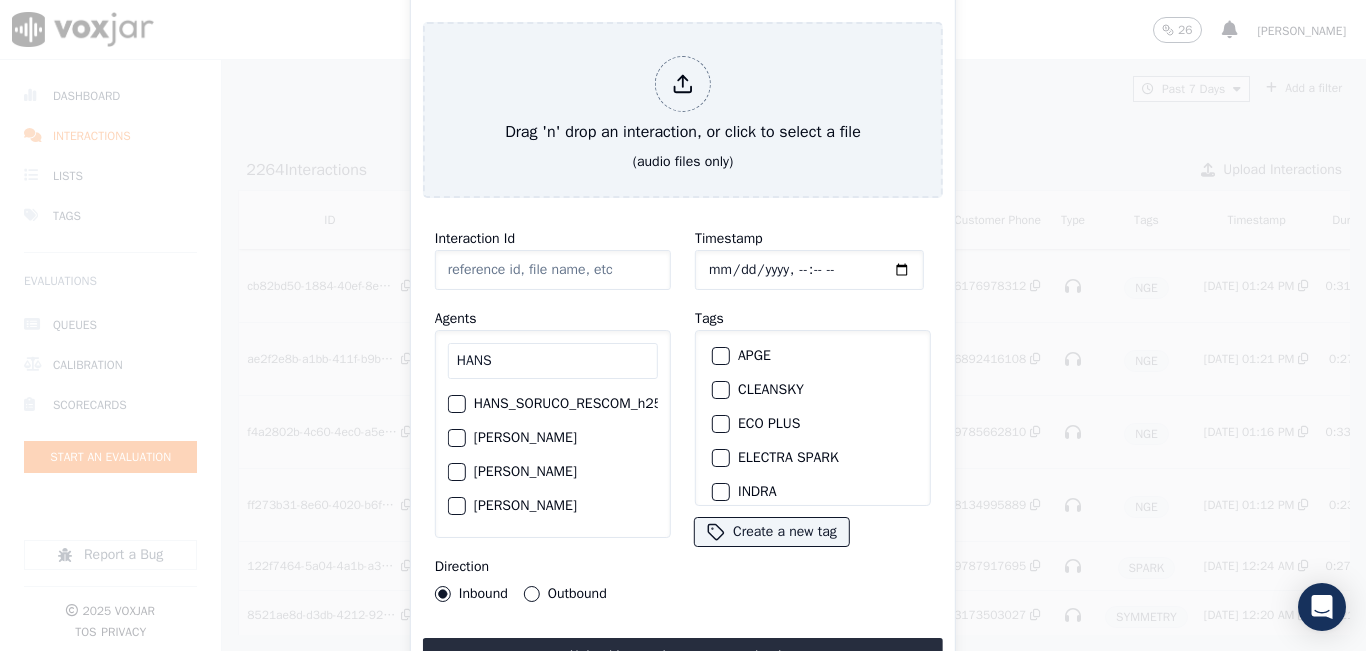 type on "HANS" 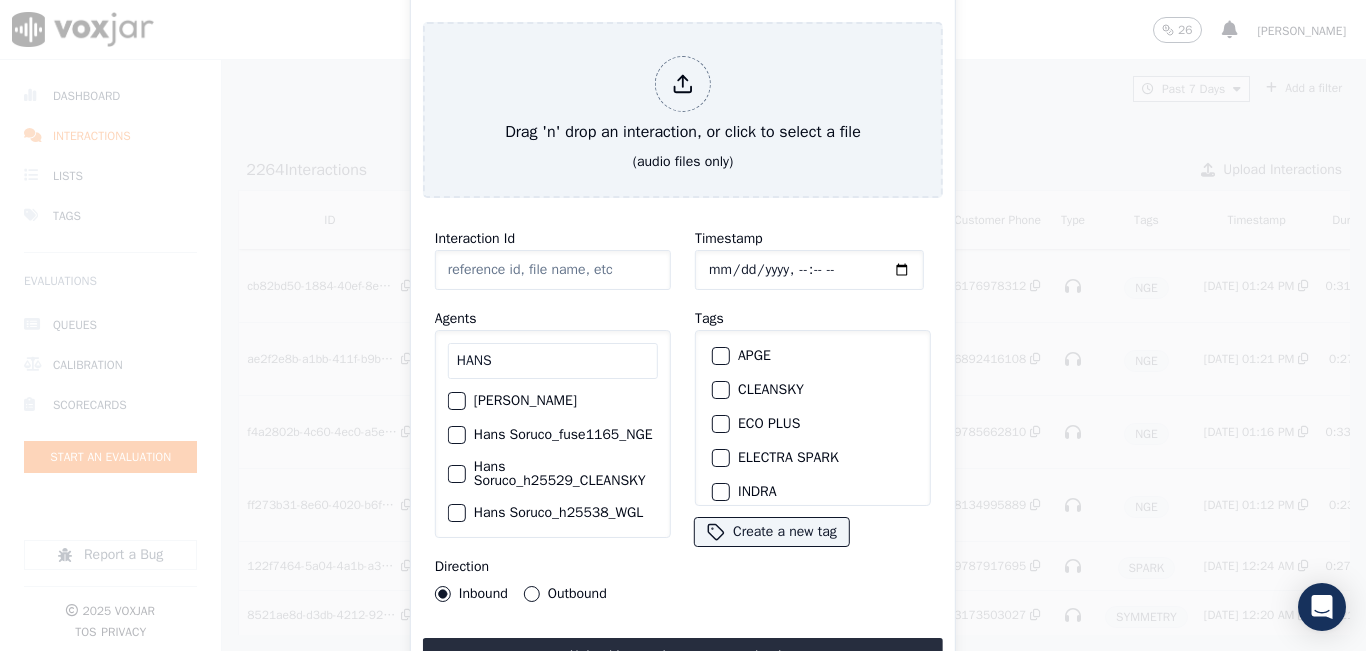 scroll, scrollTop: 120, scrollLeft: 0, axis: vertical 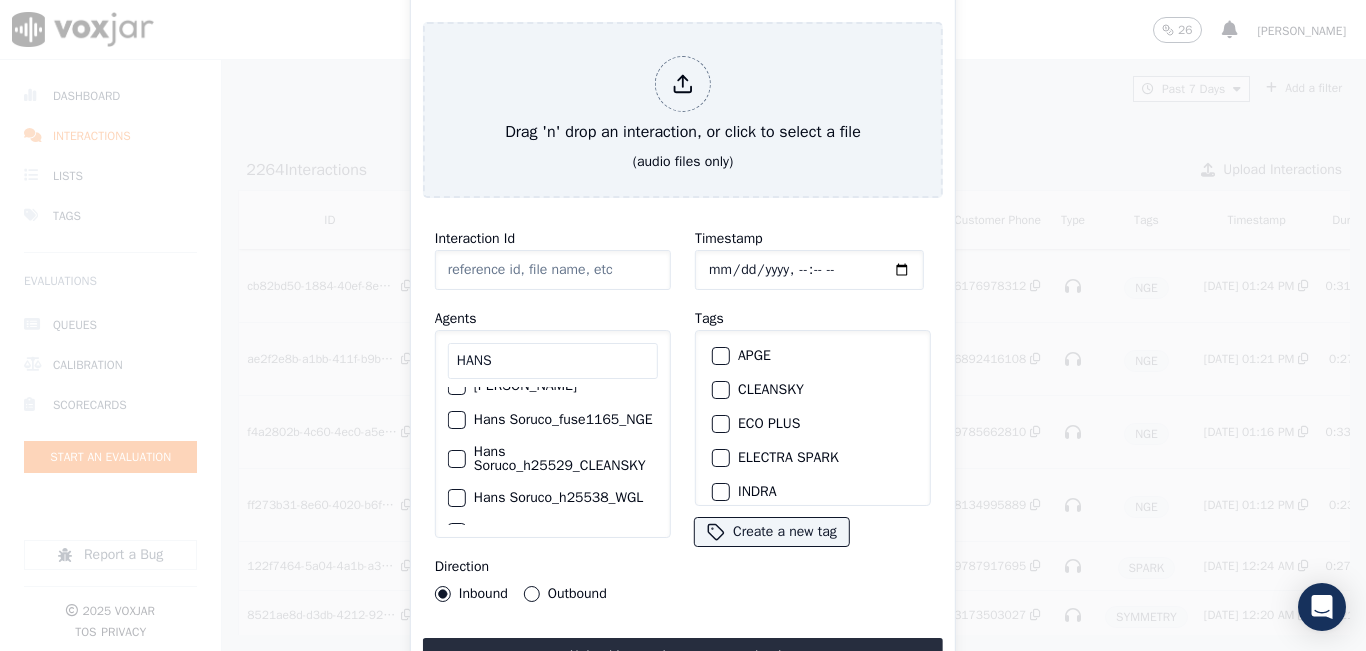 click on "Hans Soruco_fuse1165_NGE" 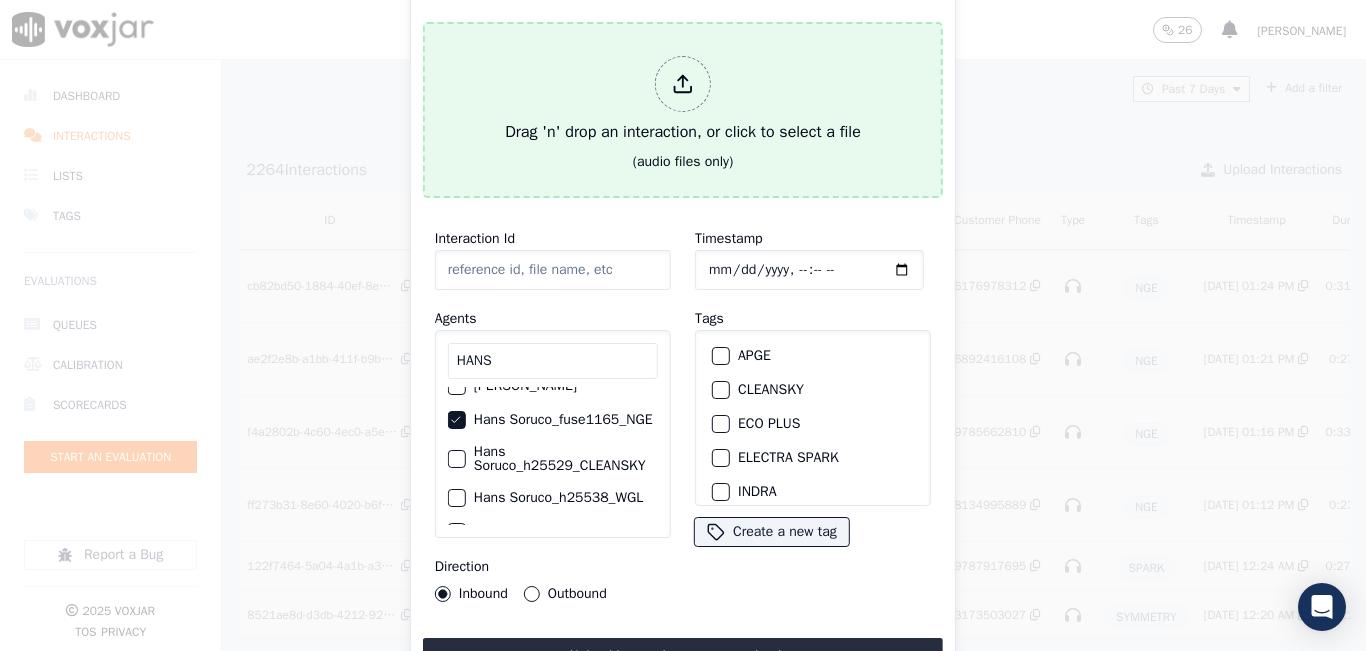 click on "Drag 'n' drop an interaction, or click to select a file" at bounding box center [683, 100] 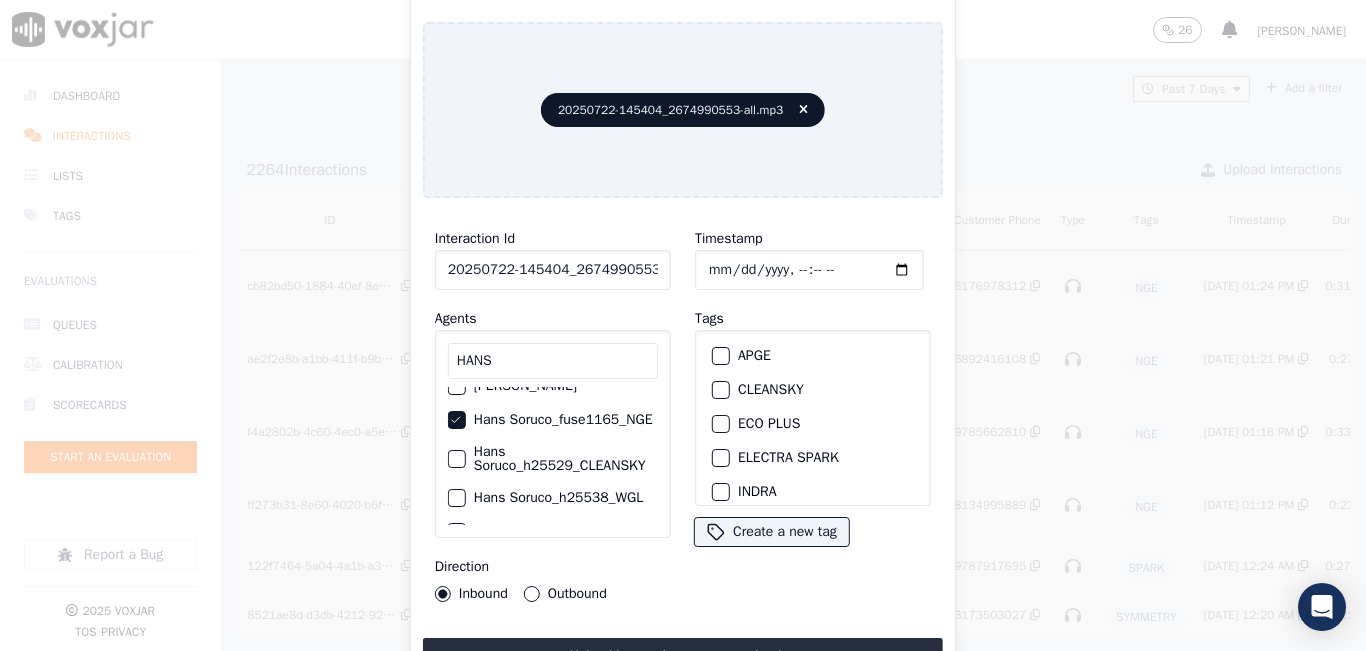 click on "Timestamp       Tags     APGE     CLEANSKY     ECO PLUS     ELECTRA SPARK     INDRA     NEXT VOLT     NGE     NO SALES INTERACTION     POLARIS     RUSHMORE     SPARK     SYMMETRY     WGL
Create a new tag" at bounding box center (813, 414) 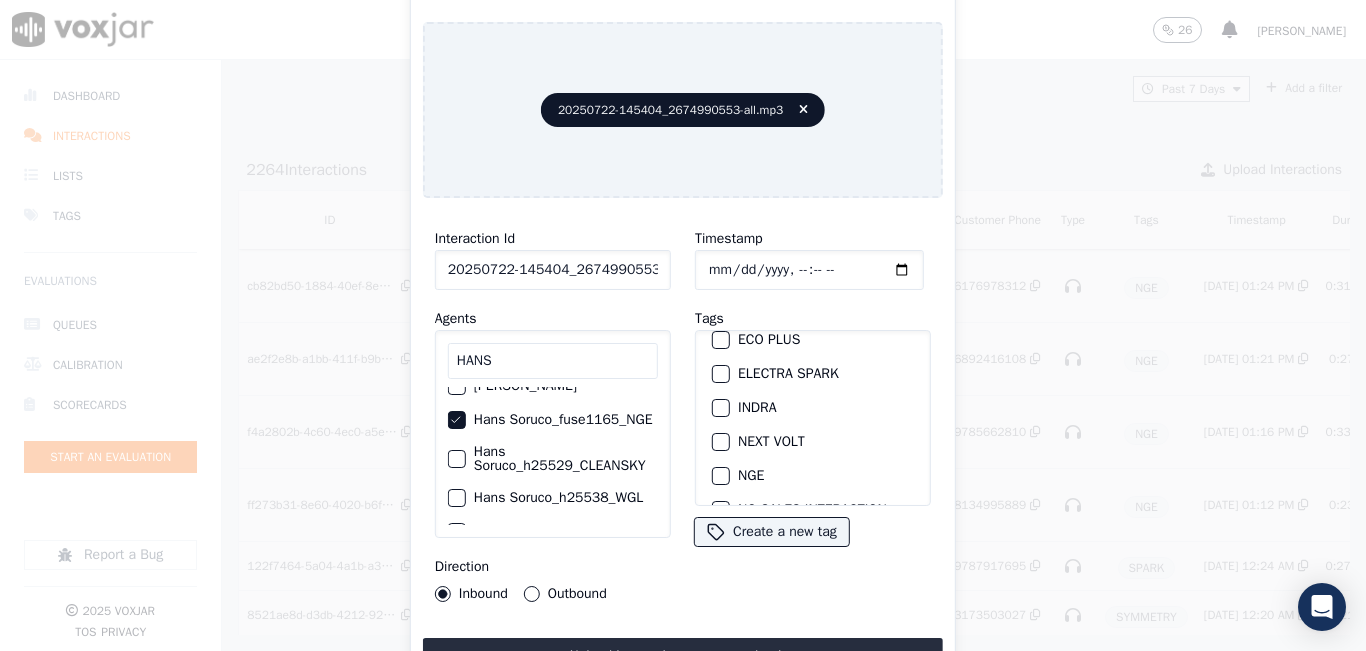 scroll, scrollTop: 100, scrollLeft: 0, axis: vertical 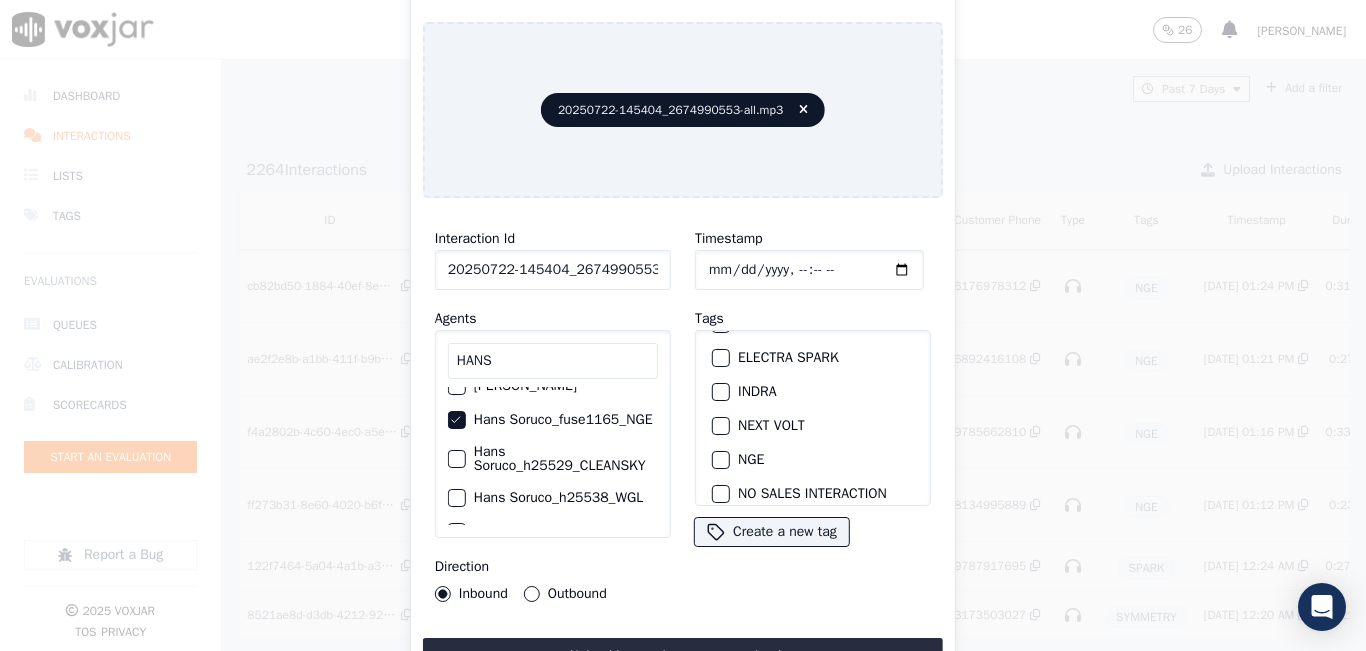 click at bounding box center (720, 460) 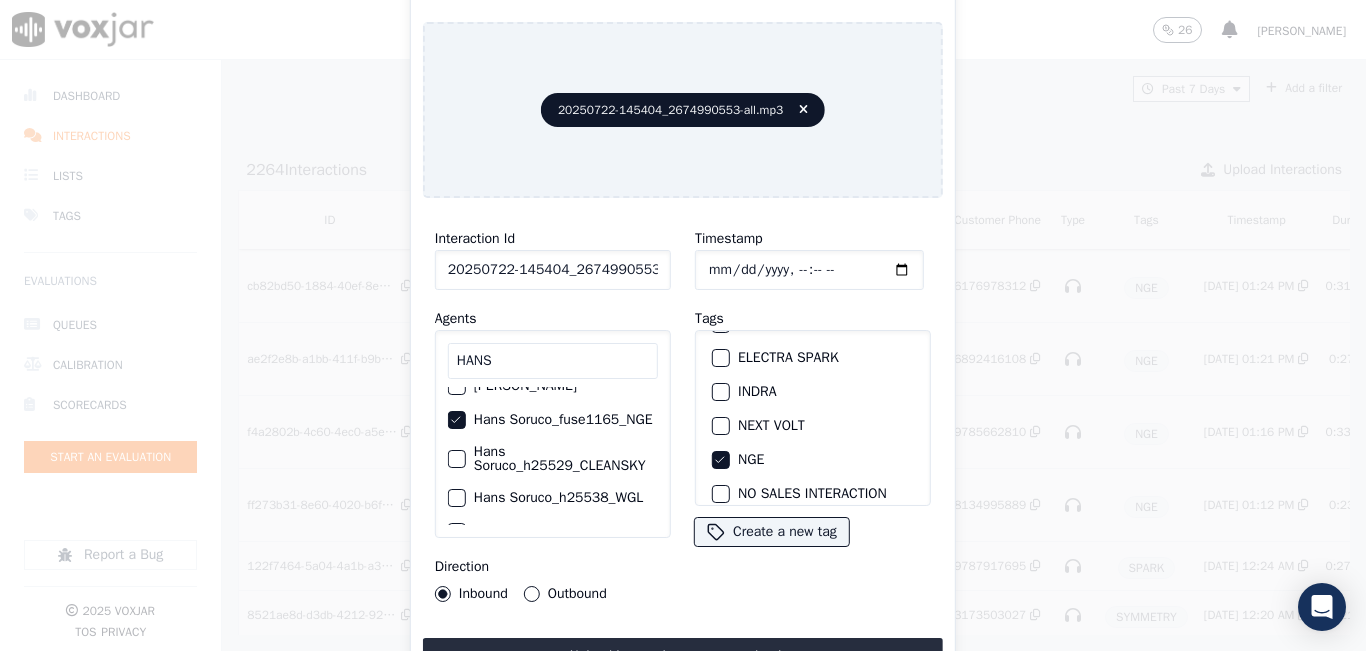click on "Outbound" at bounding box center (532, 594) 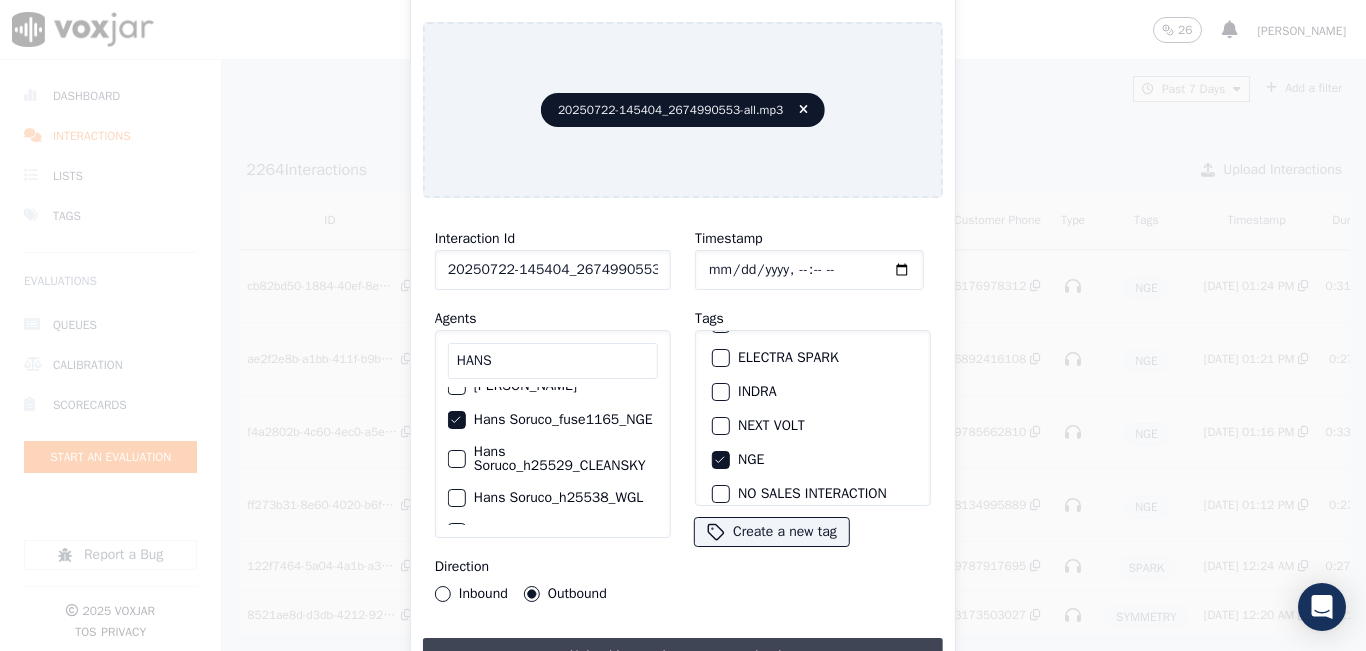 click on "Upload interaction to start evaluation" at bounding box center (683, 656) 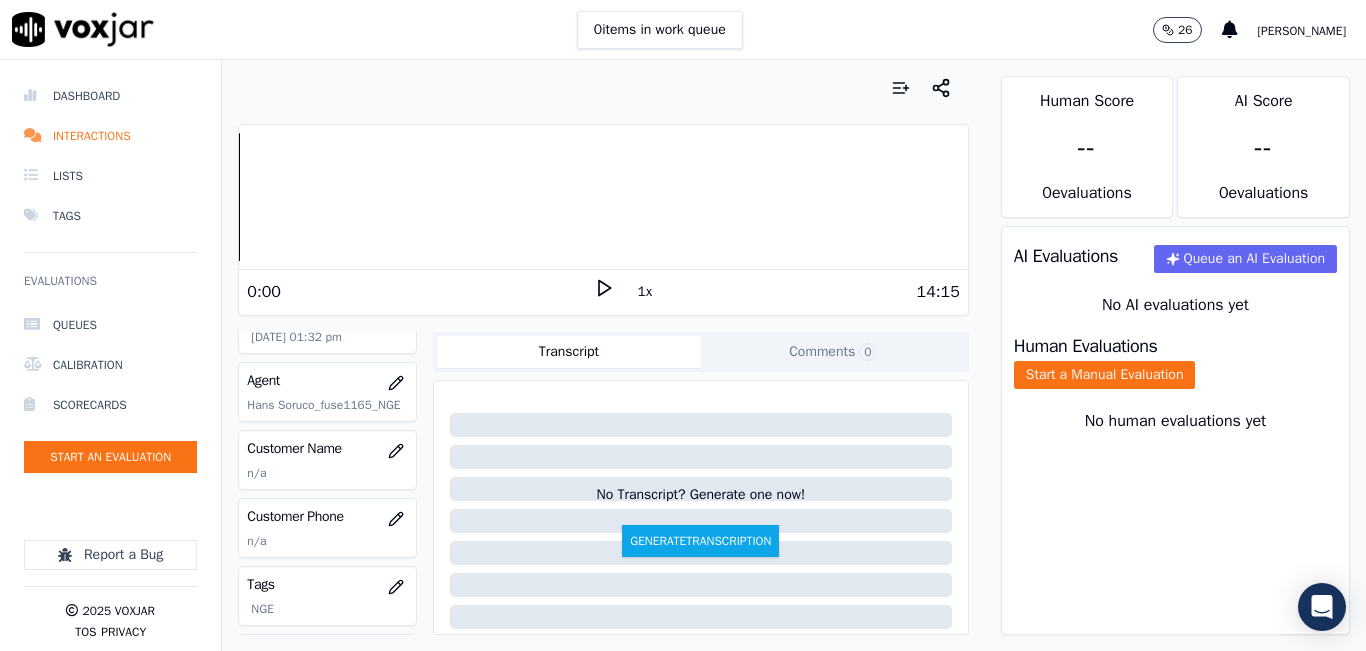 scroll, scrollTop: 200, scrollLeft: 0, axis: vertical 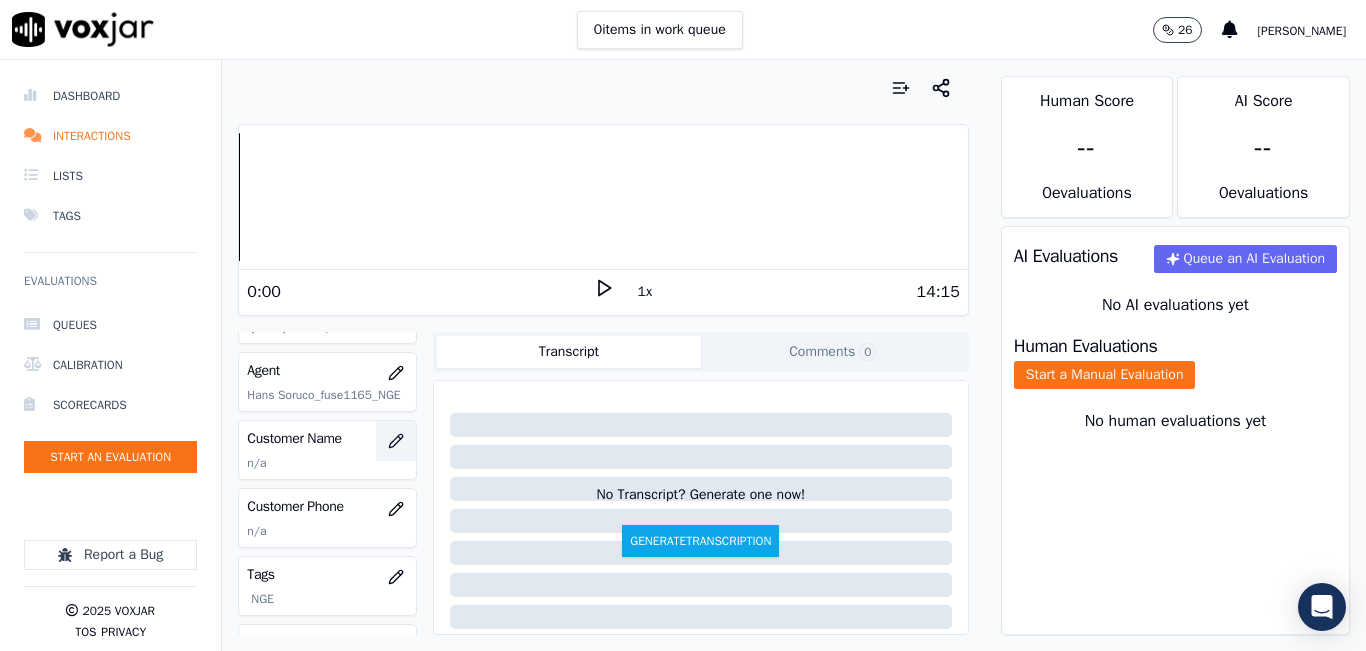 click 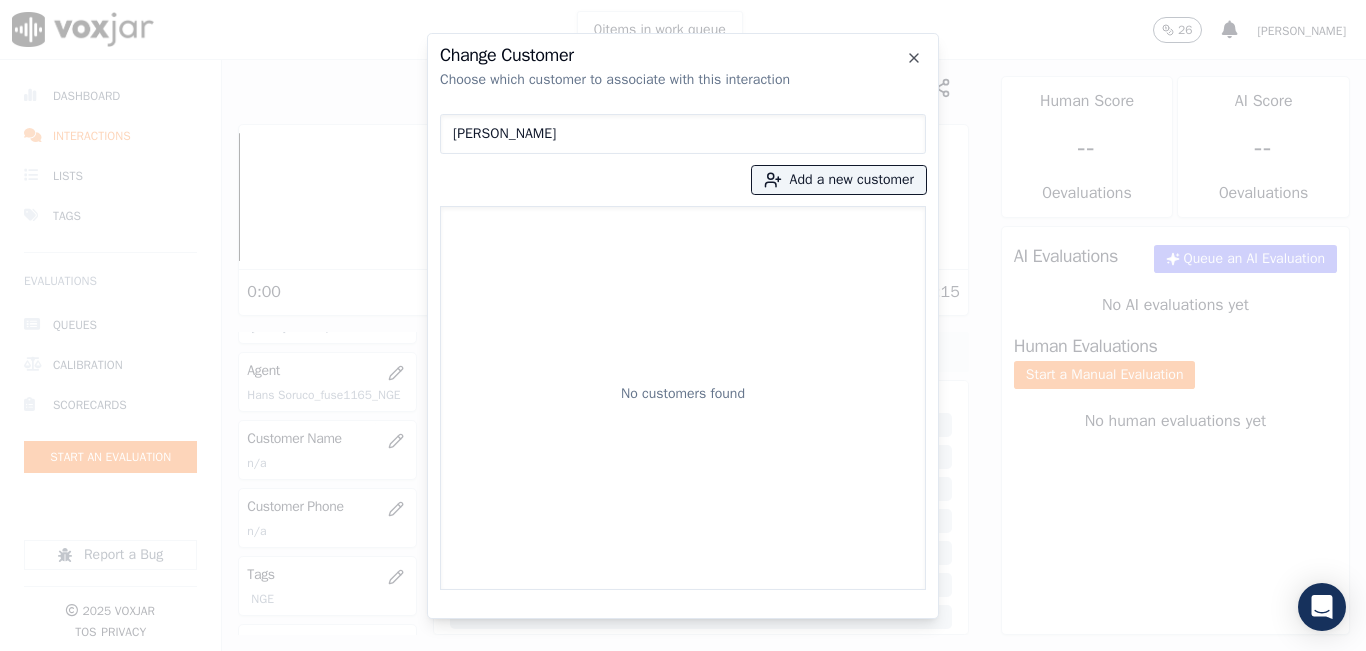 type on "DAVID STEWART" 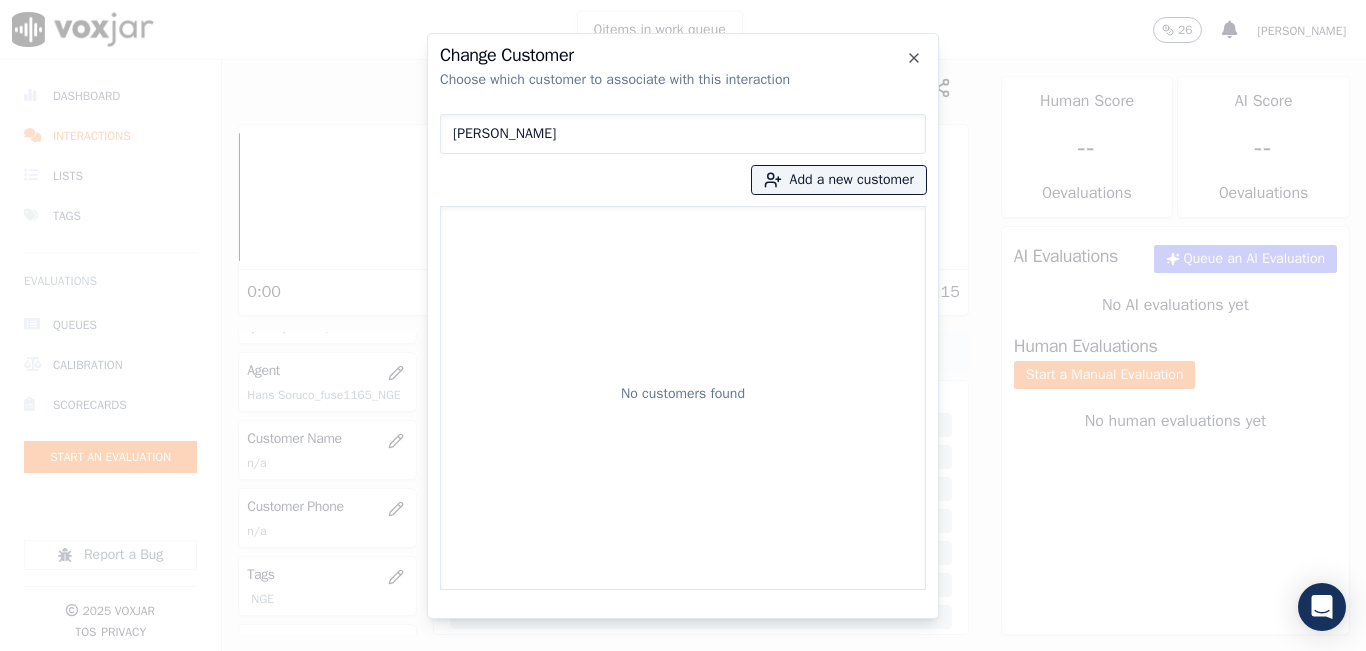 click on "DAVID STEWART" at bounding box center (683, 134) 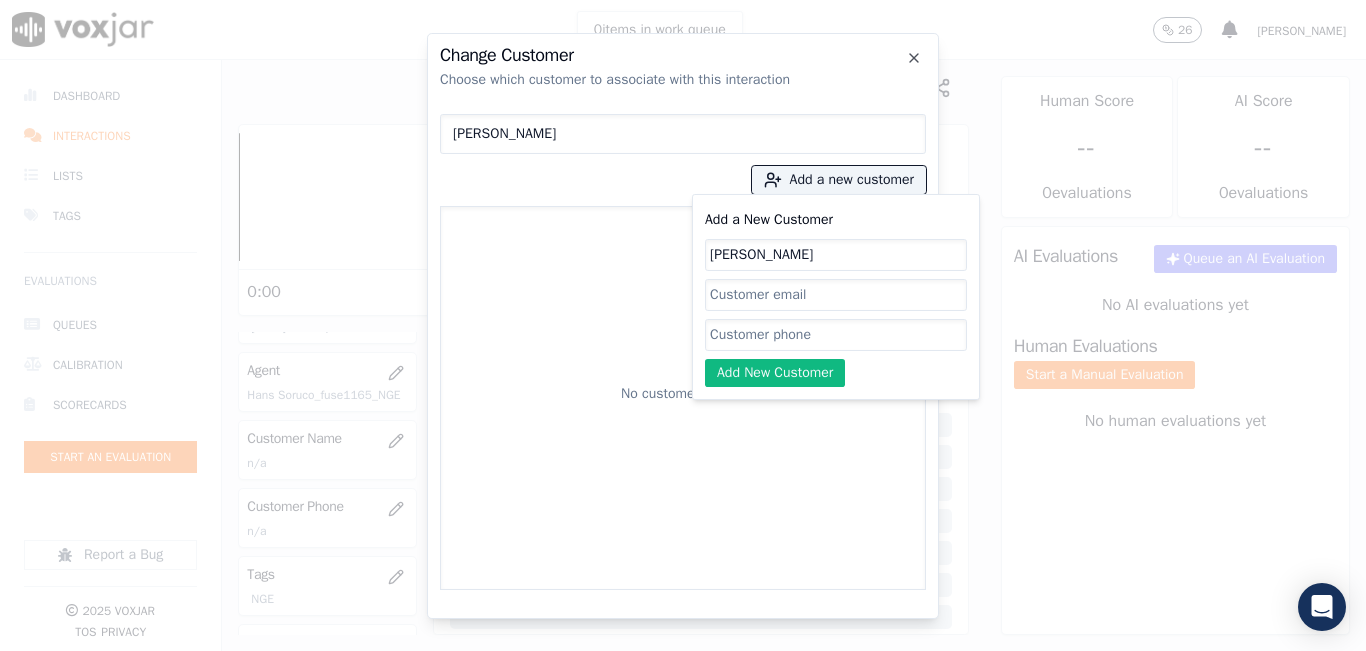 type on "DAVID STEWART" 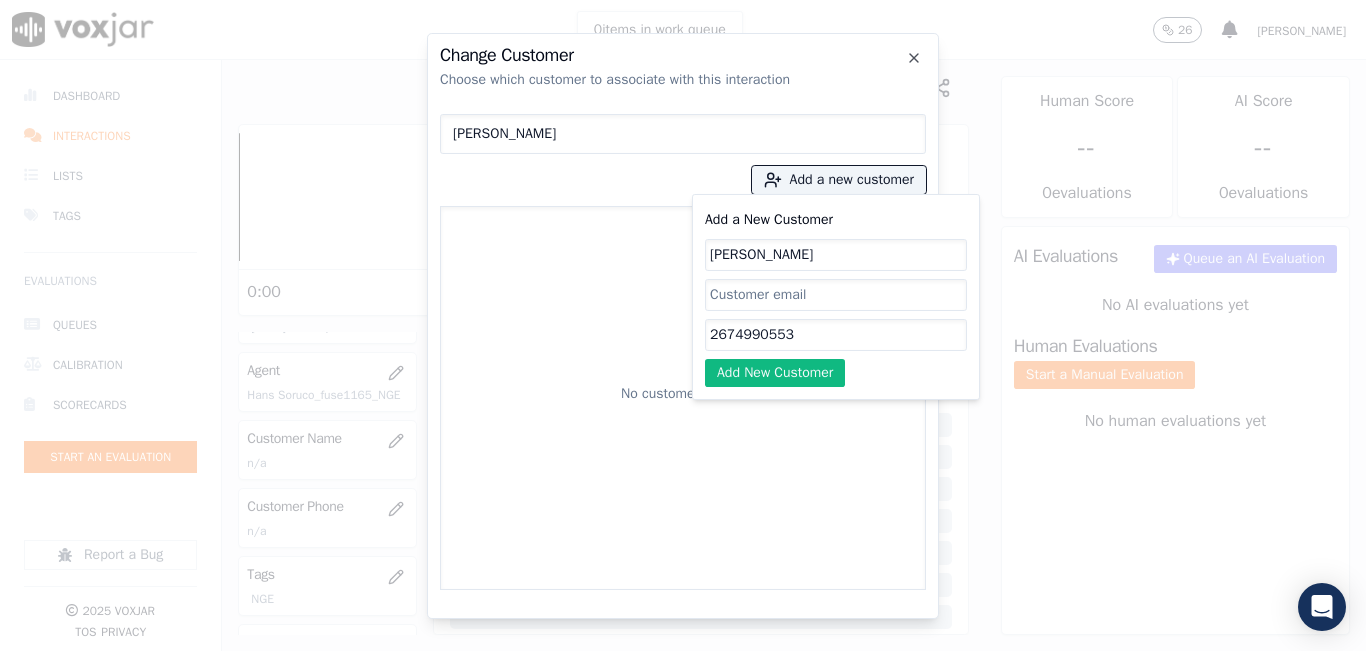 type on "2674990553" 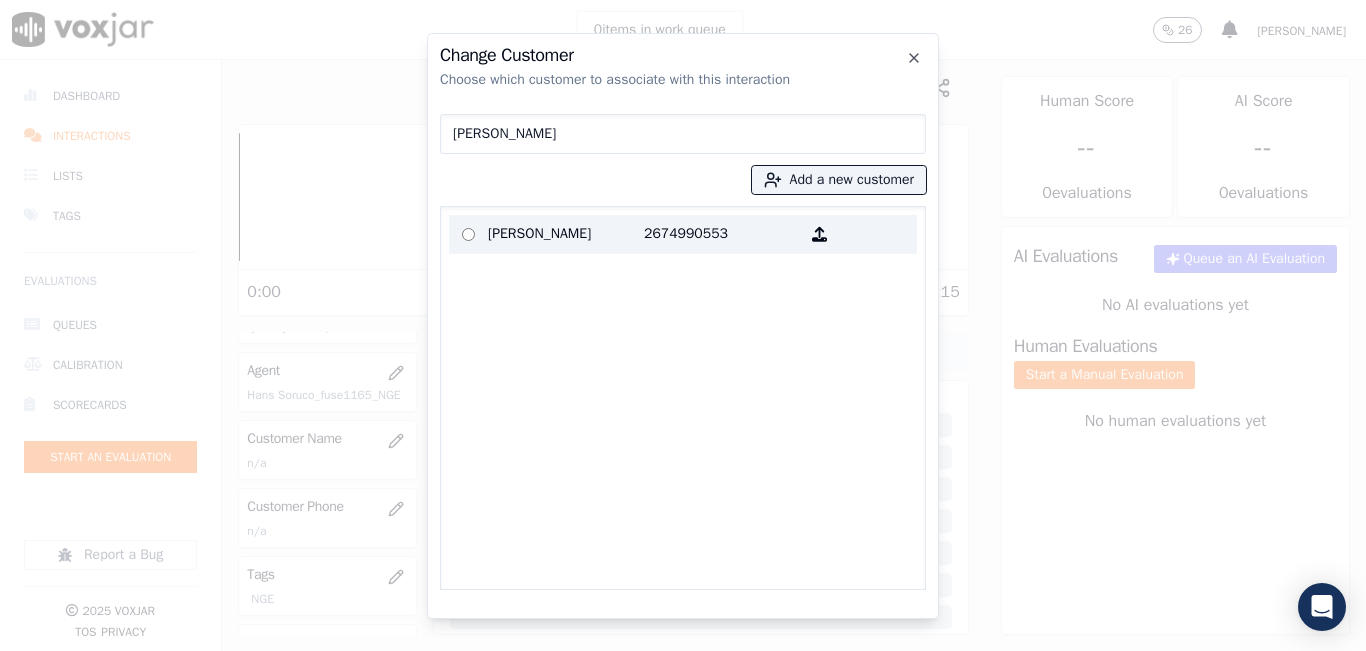 click on "DAVID STEWART" at bounding box center [566, 234] 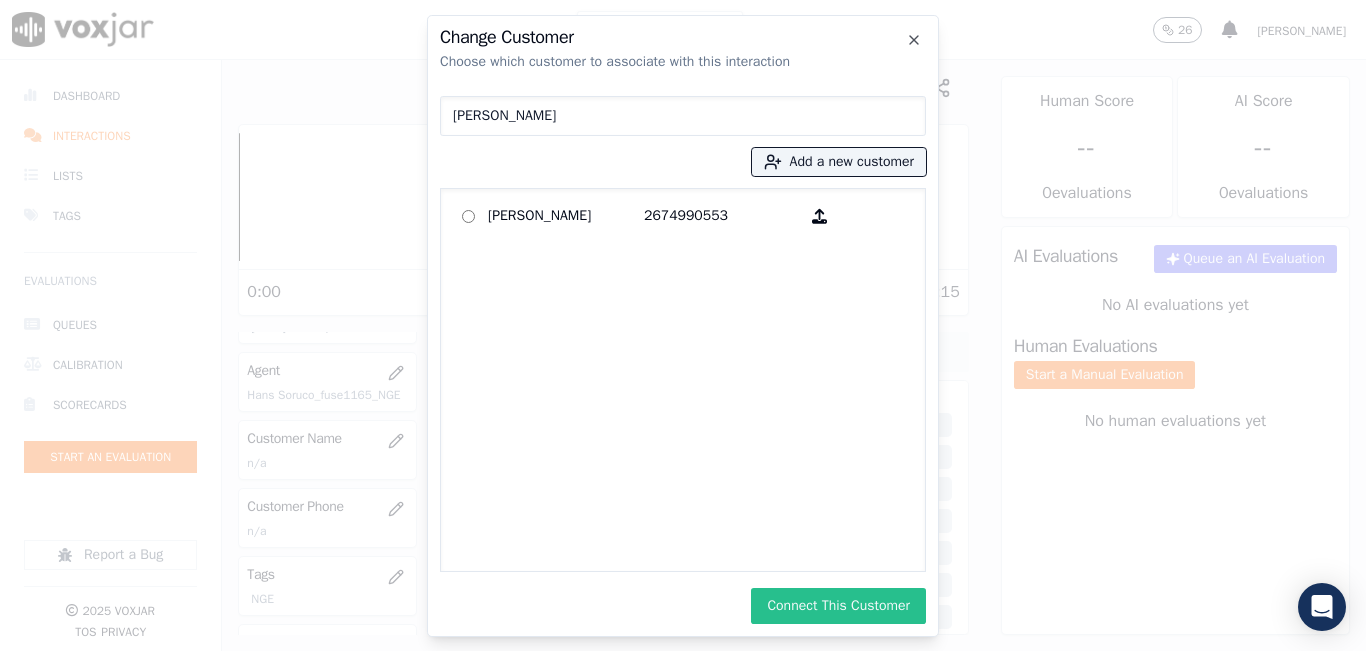 click on "Connect This Customer" at bounding box center [838, 606] 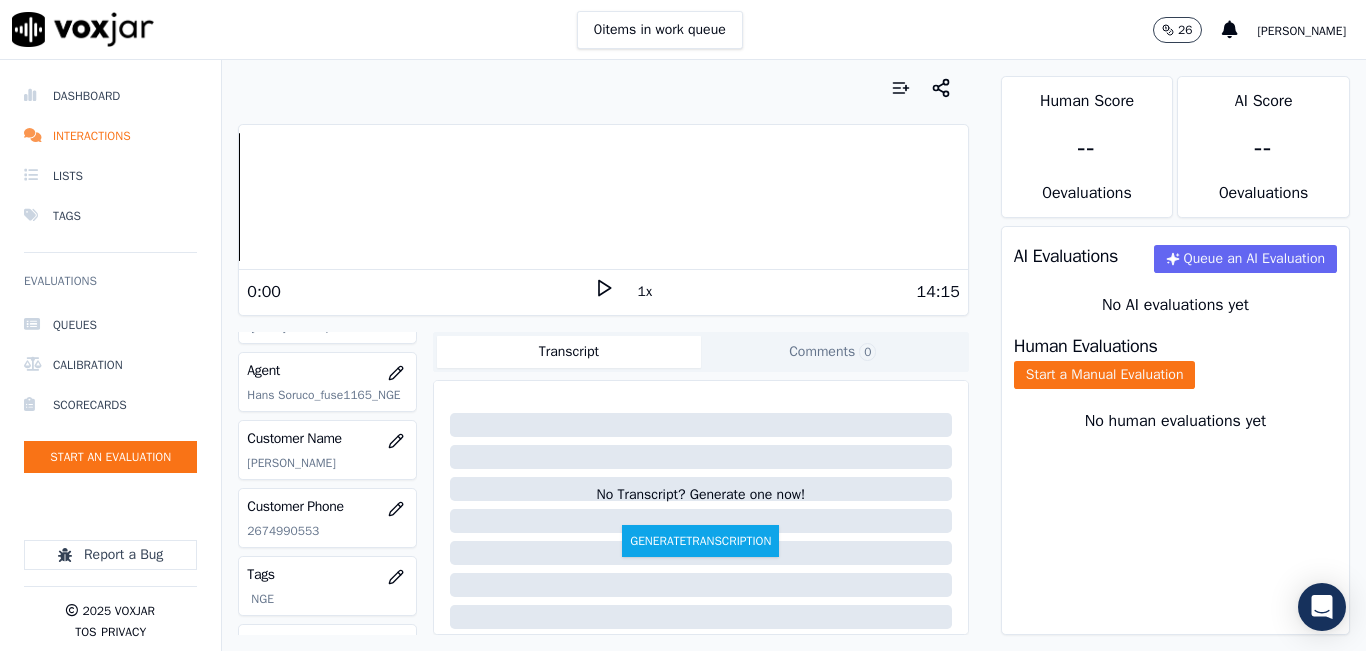 click on "Your browser does not support the audio element.   0:00     1x   14:15   Voxjar ID   d8491ddf-d5af-433f-bce8-c40ba2569cd5   Source ID   2674990553-all.mp3   Timestamp
07/23/2025 01:32 pm     Agent
Hans Soruco_fuse1165_NGE     Customer Name     DAVID STEWART     Customer Phone     2674990553     Tags
NGE     Source     manualUpload   Type     AUDIO       Transcript   Comments  0   No Transcript? Generate one now!   Generate  Transcription         Add Comment" at bounding box center (603, 355) 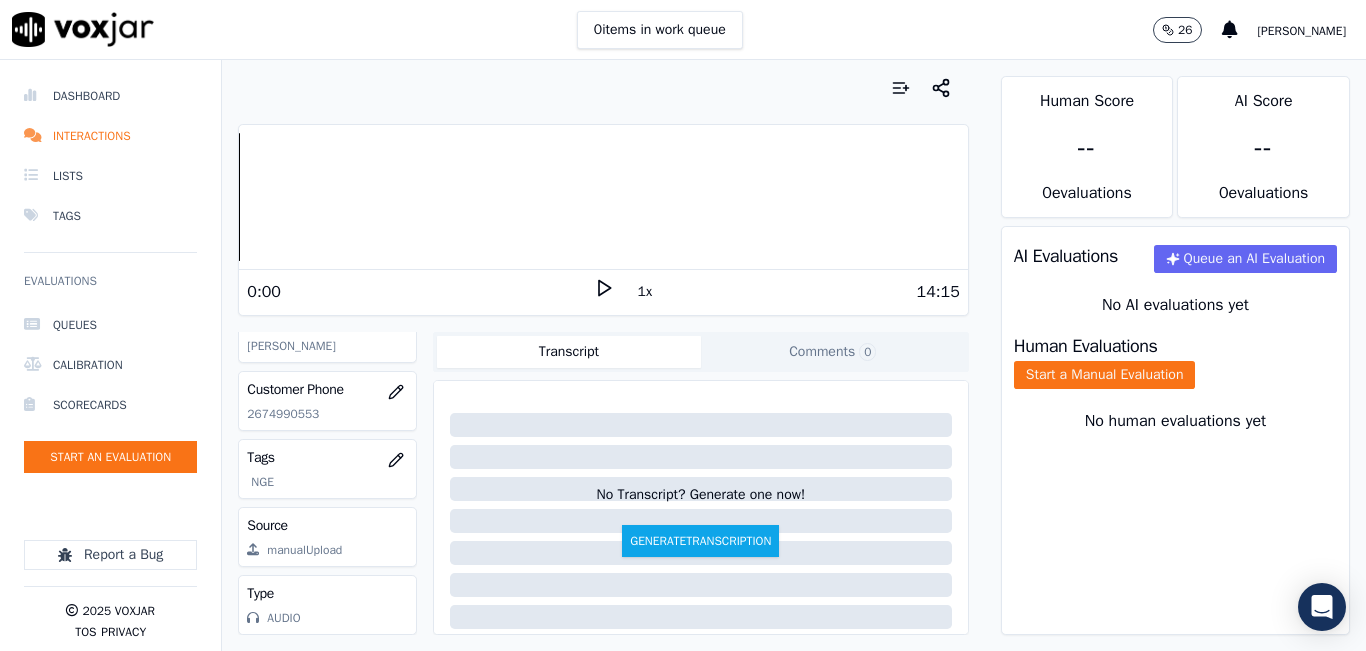 scroll, scrollTop: 378, scrollLeft: 0, axis: vertical 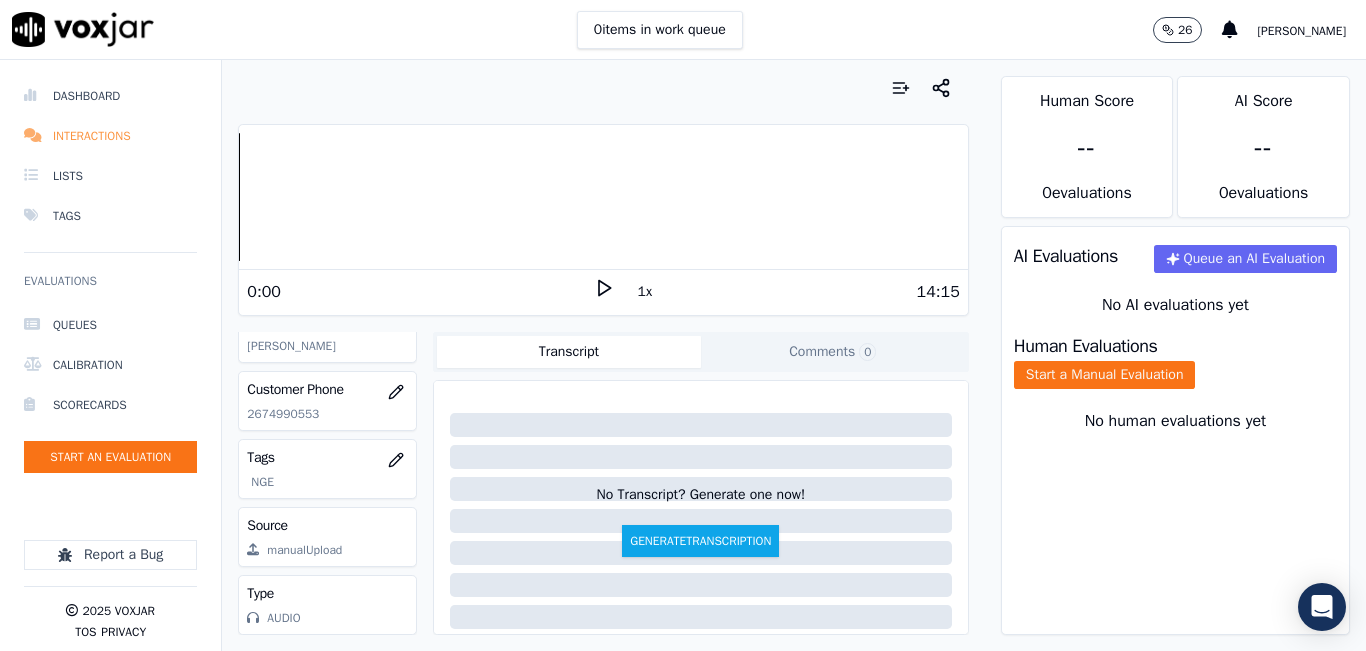 click on "Interactions" at bounding box center (110, 136) 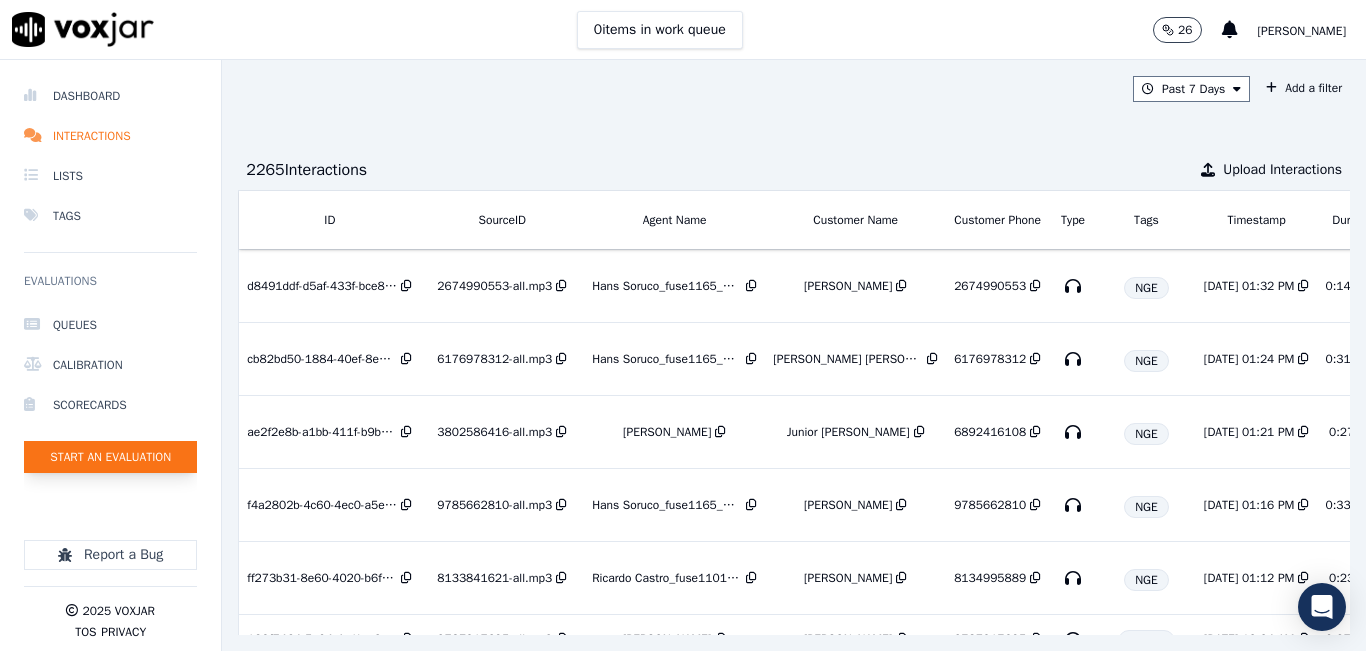 click on "Start an Evaluation" 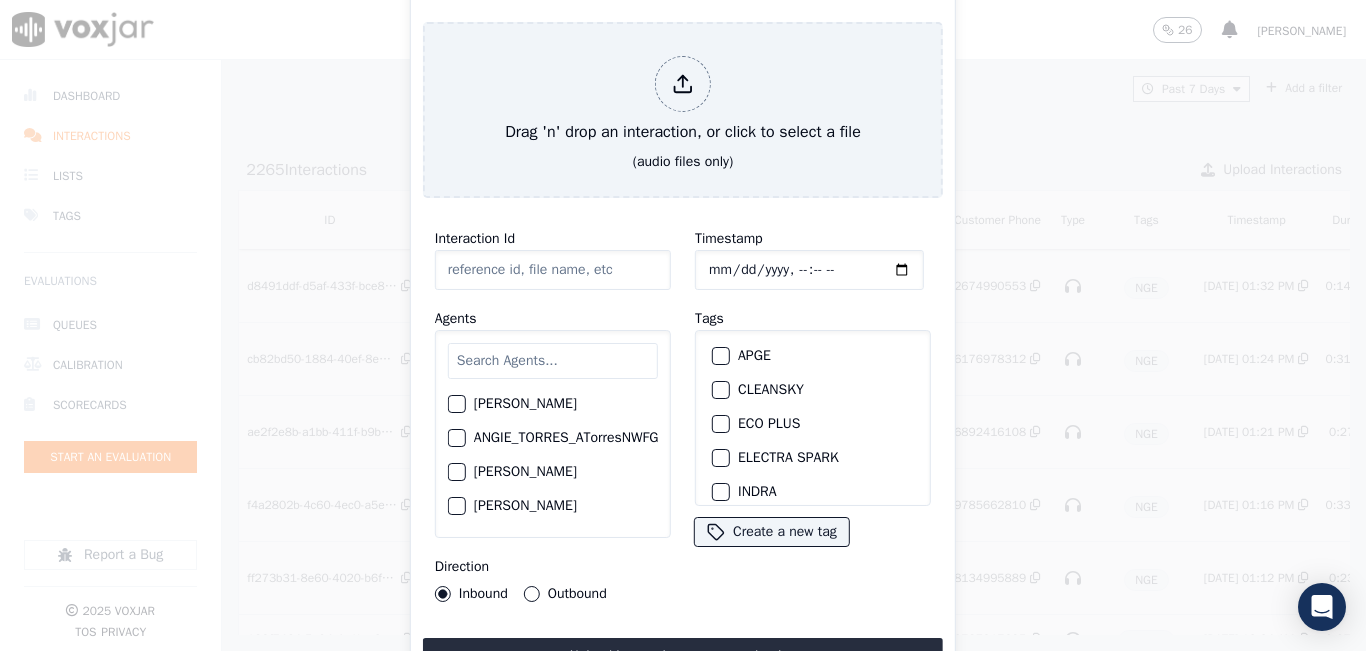 click at bounding box center (553, 361) 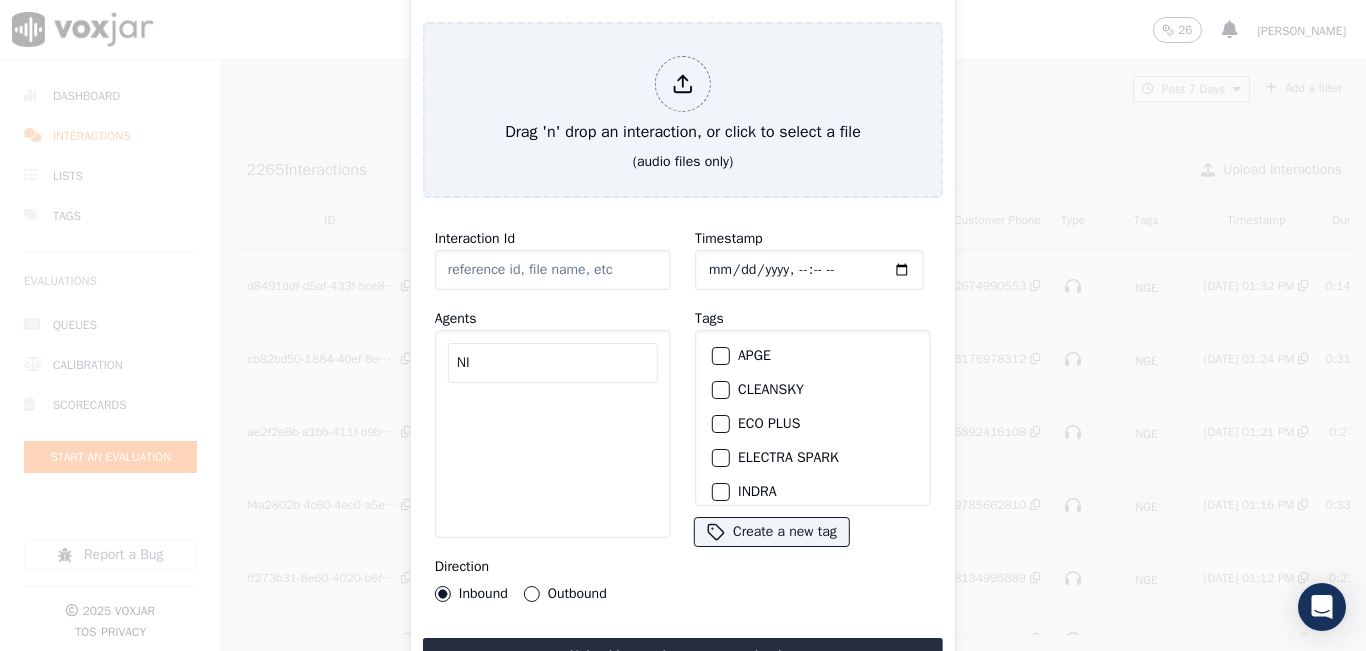 type on "N" 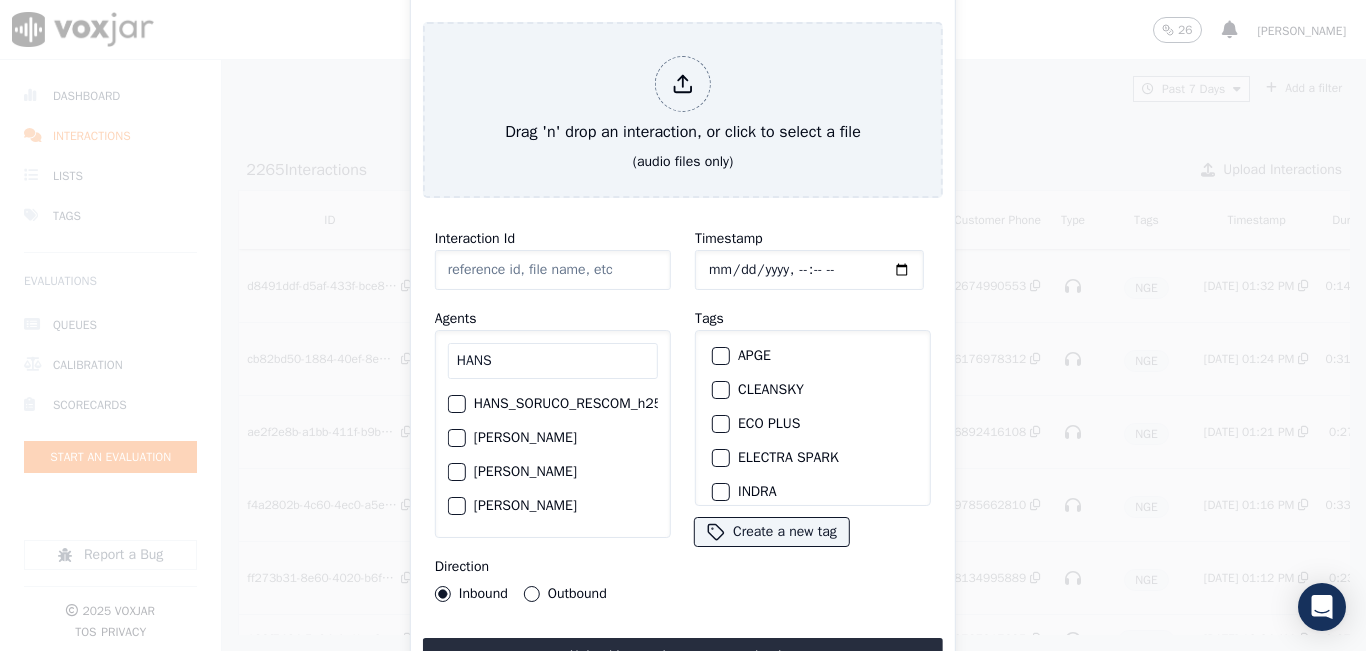 type on "HANS" 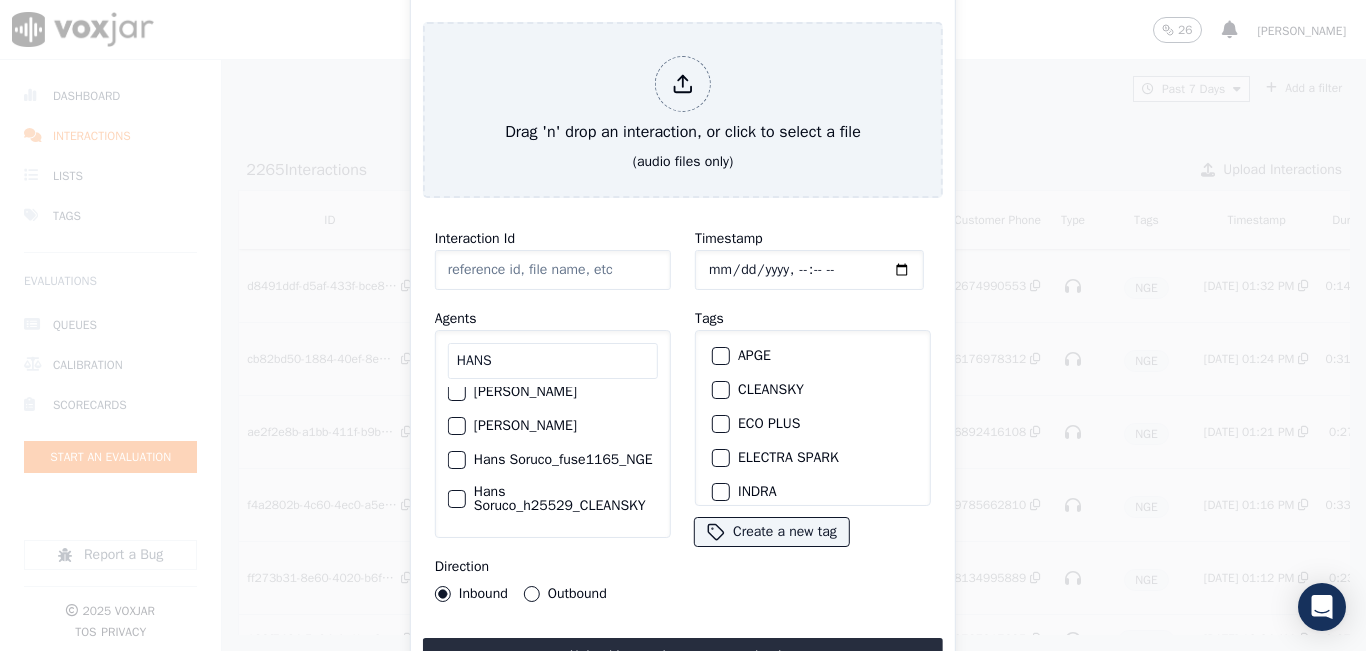 scroll, scrollTop: 120, scrollLeft: 0, axis: vertical 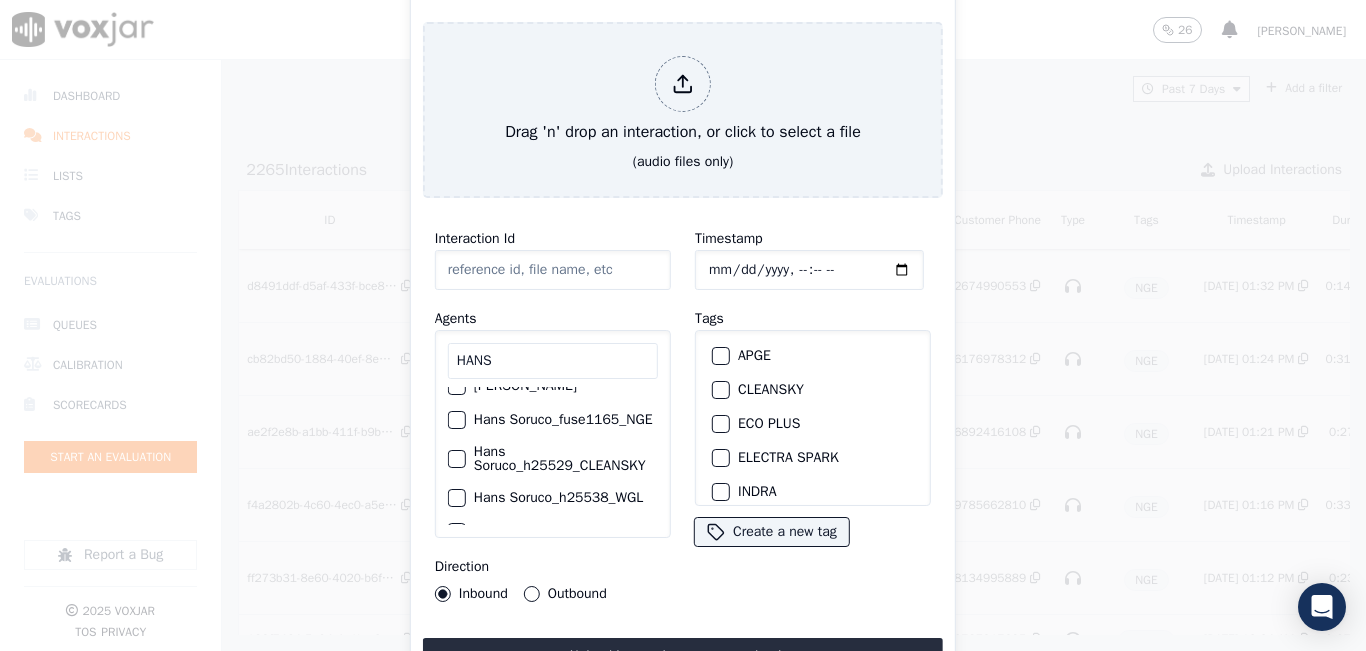 click on "Hans Soruco_fuse1165_NGE" 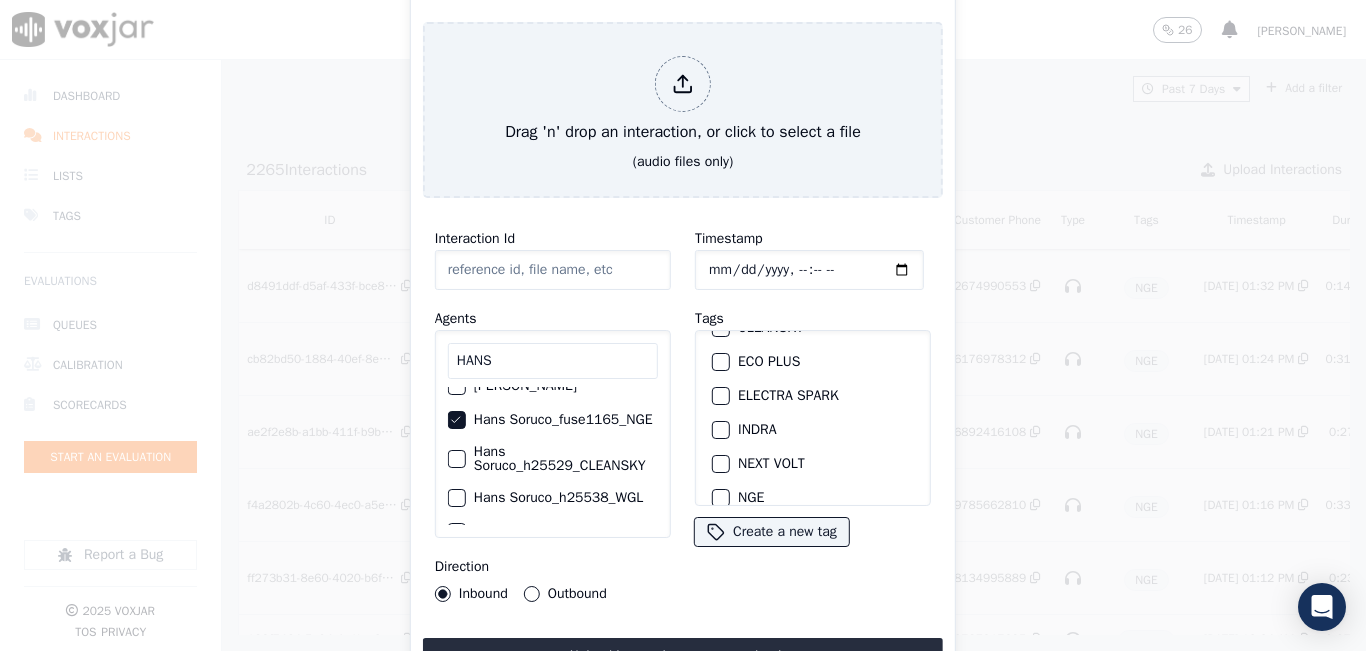 scroll, scrollTop: 100, scrollLeft: 0, axis: vertical 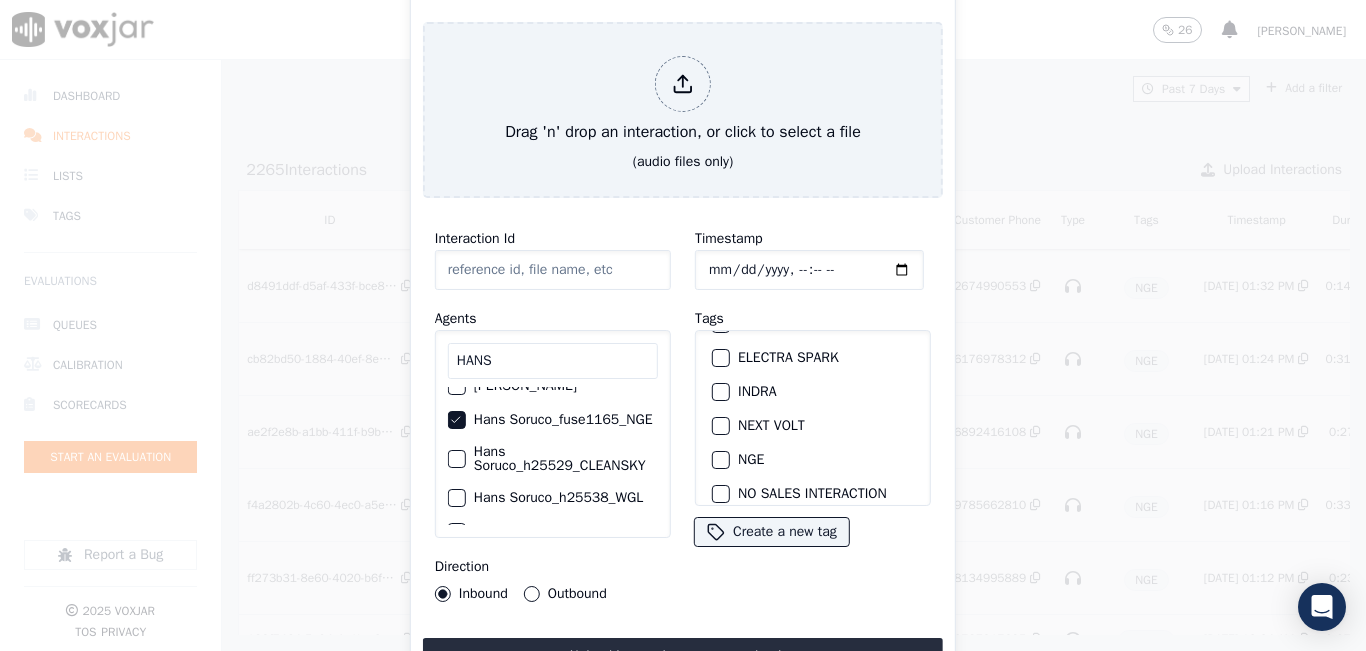 click at bounding box center (720, 460) 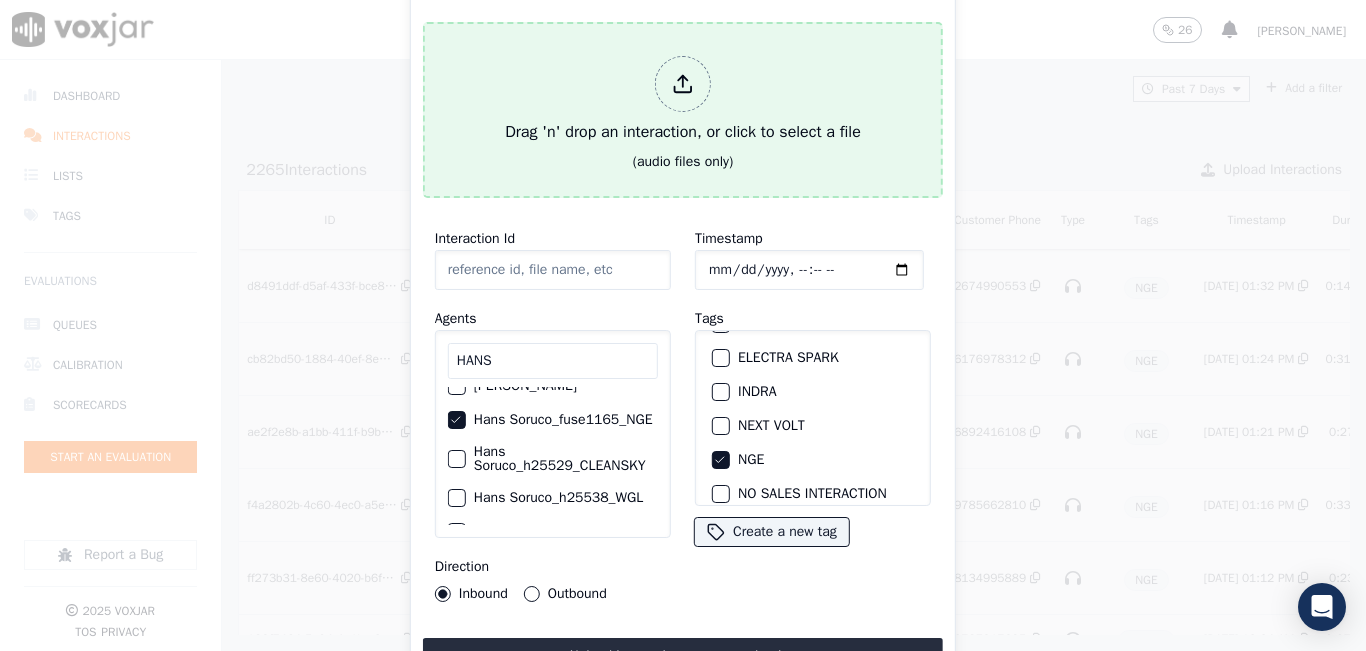 click on "Drag 'n' drop an interaction, or click to select a file" at bounding box center [683, 100] 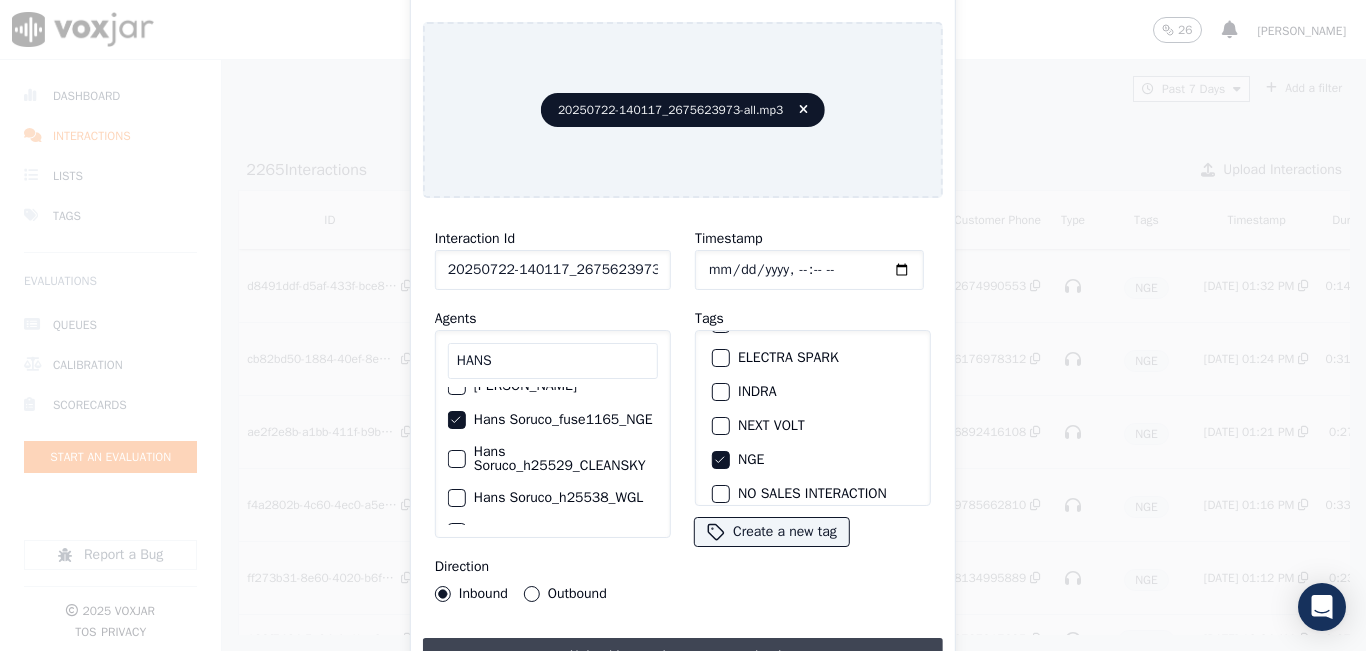 click on "Upload interaction to start evaluation" at bounding box center [683, 656] 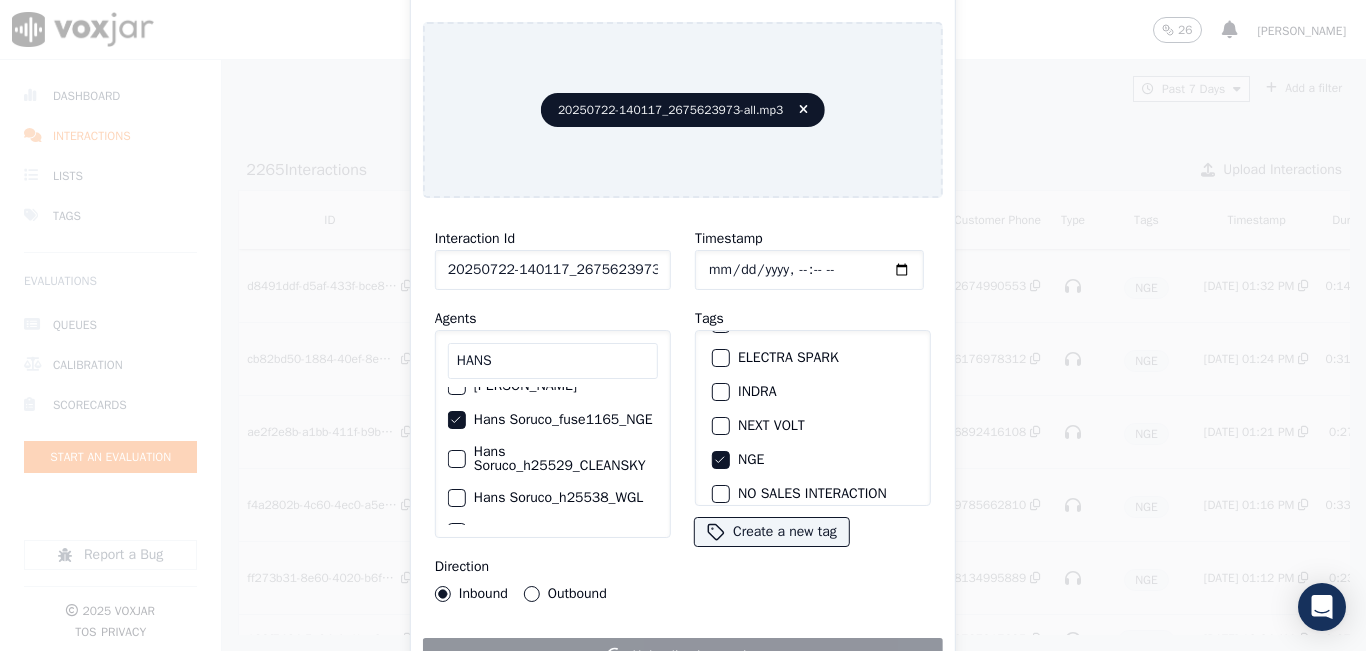 click on "Timestamp       Tags     APGE     CLEANSKY     ECO PLUS     ELECTRA SPARK     INDRA     NEXT VOLT     NGE     NO SALES INTERACTION     POLARIS     RUSHMORE     SPARK     SYMMETRY     WGL
Create a new tag" at bounding box center (813, 414) 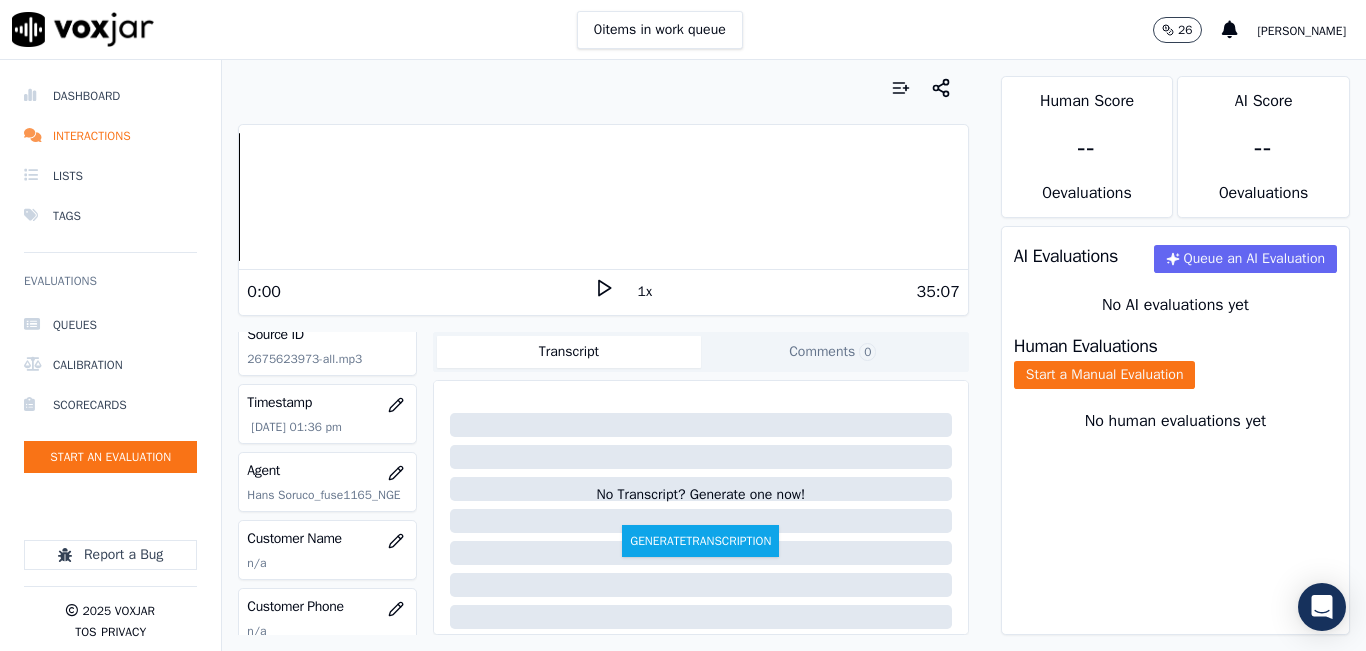 scroll, scrollTop: 200, scrollLeft: 0, axis: vertical 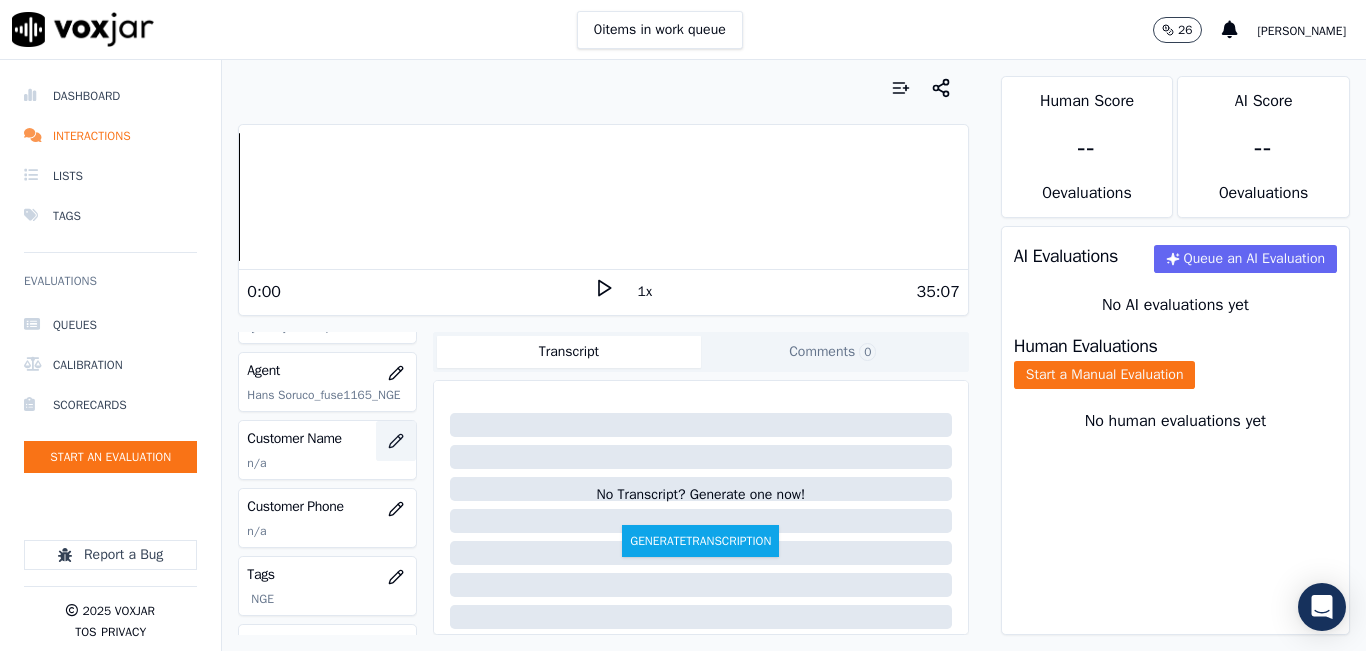 click 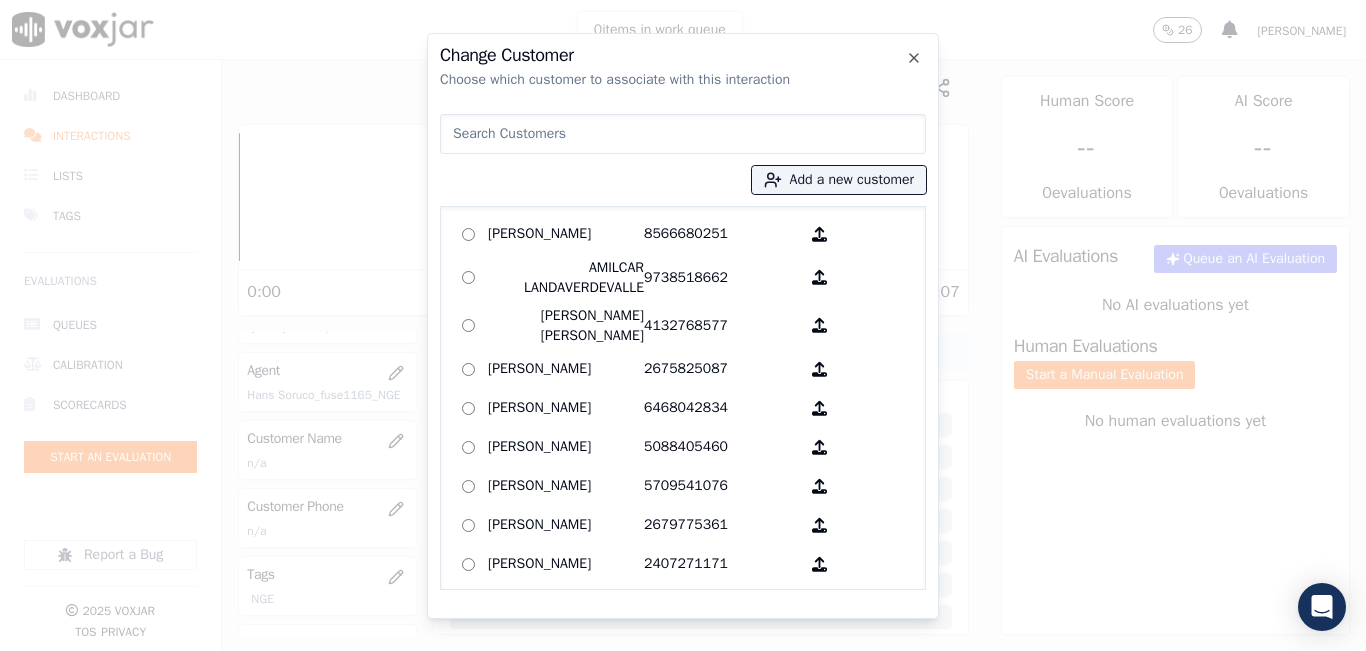 click at bounding box center (683, 134) 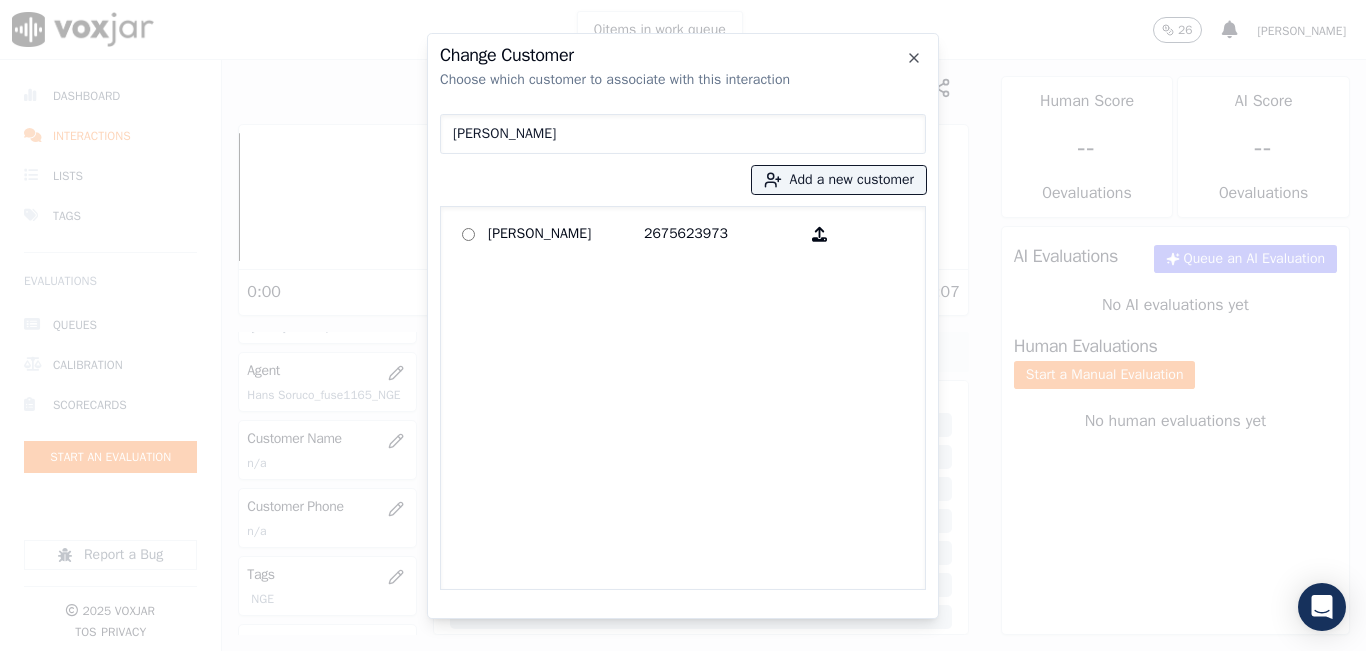 type on "NICAURY JIMENEZ" 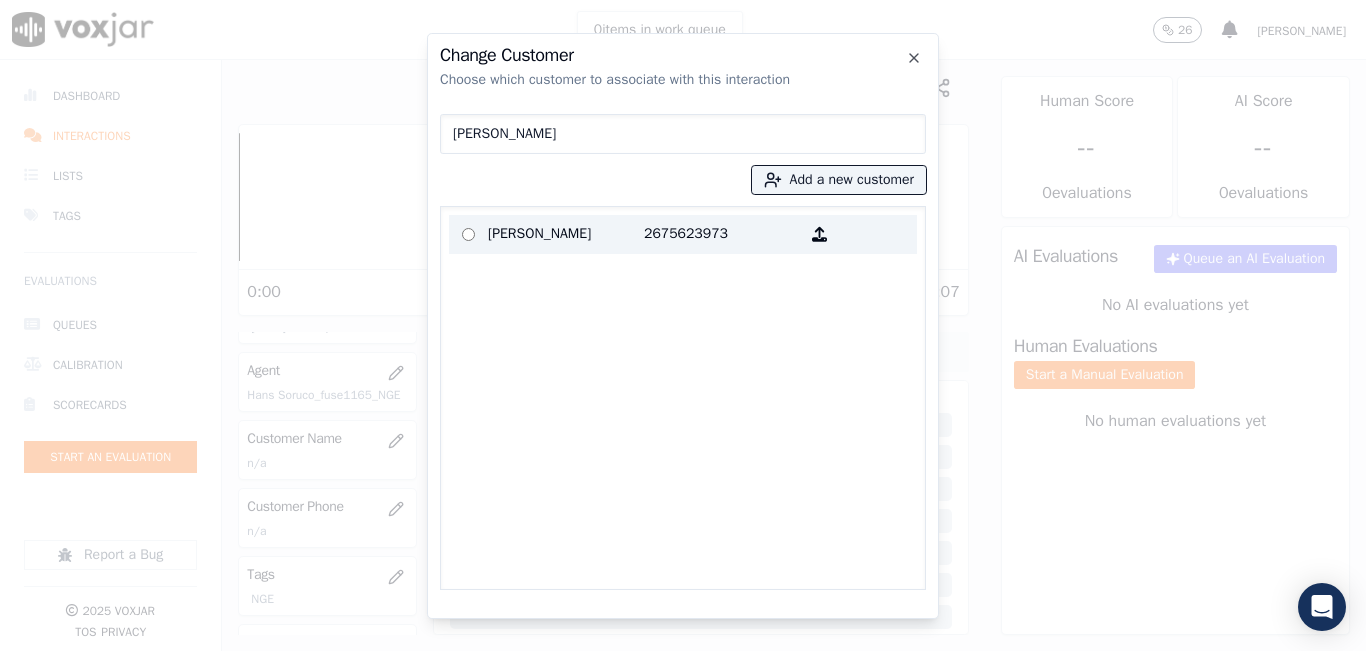 click on "Nicaury Jimenez" at bounding box center (566, 234) 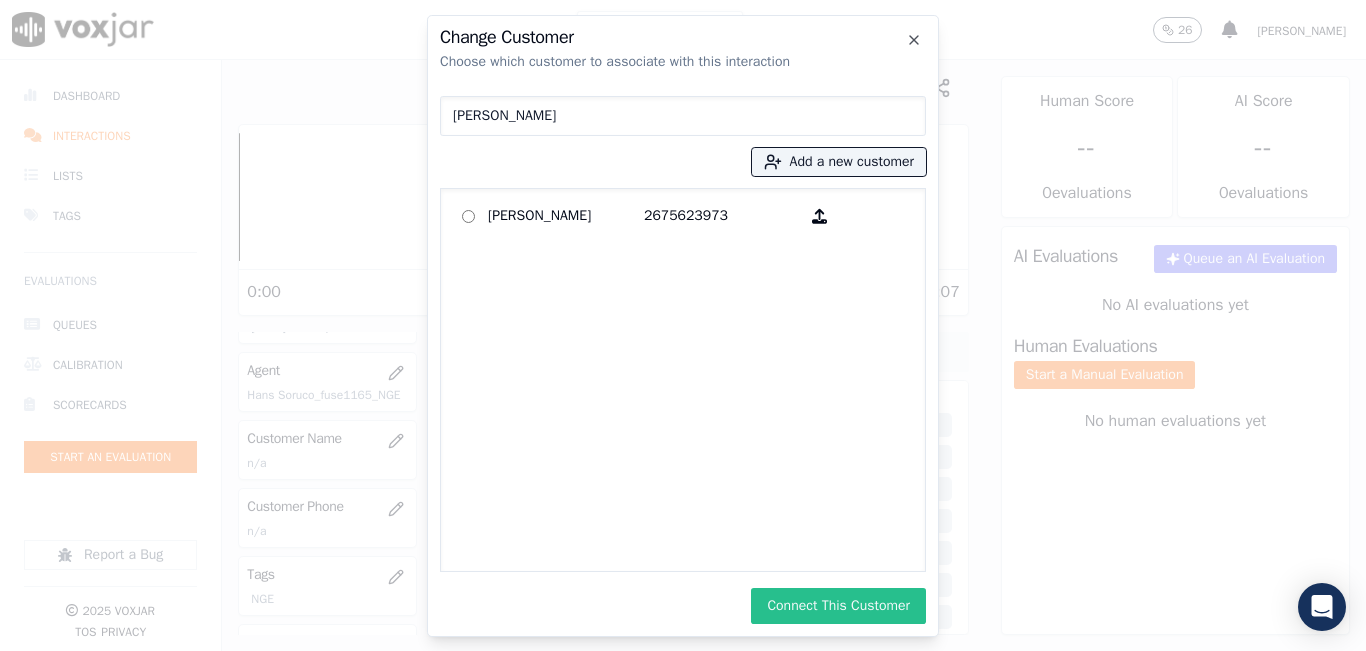 click on "Connect This Customer" at bounding box center (838, 606) 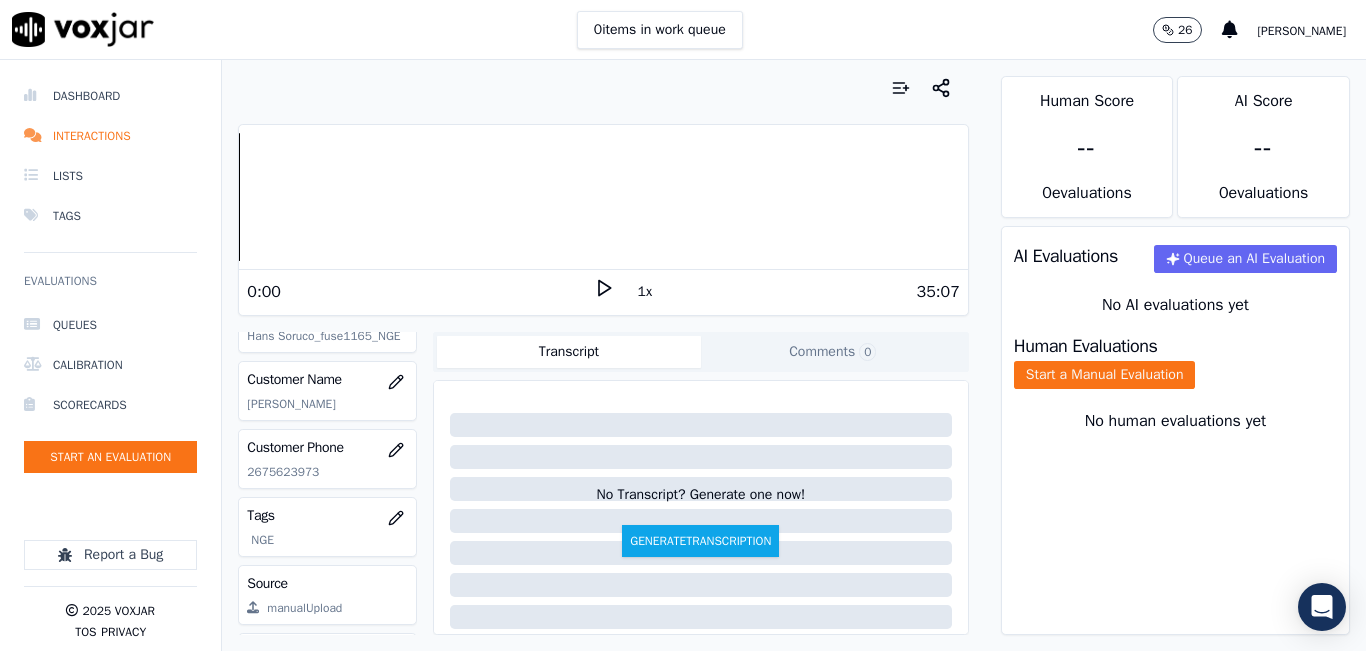 scroll, scrollTop: 300, scrollLeft: 0, axis: vertical 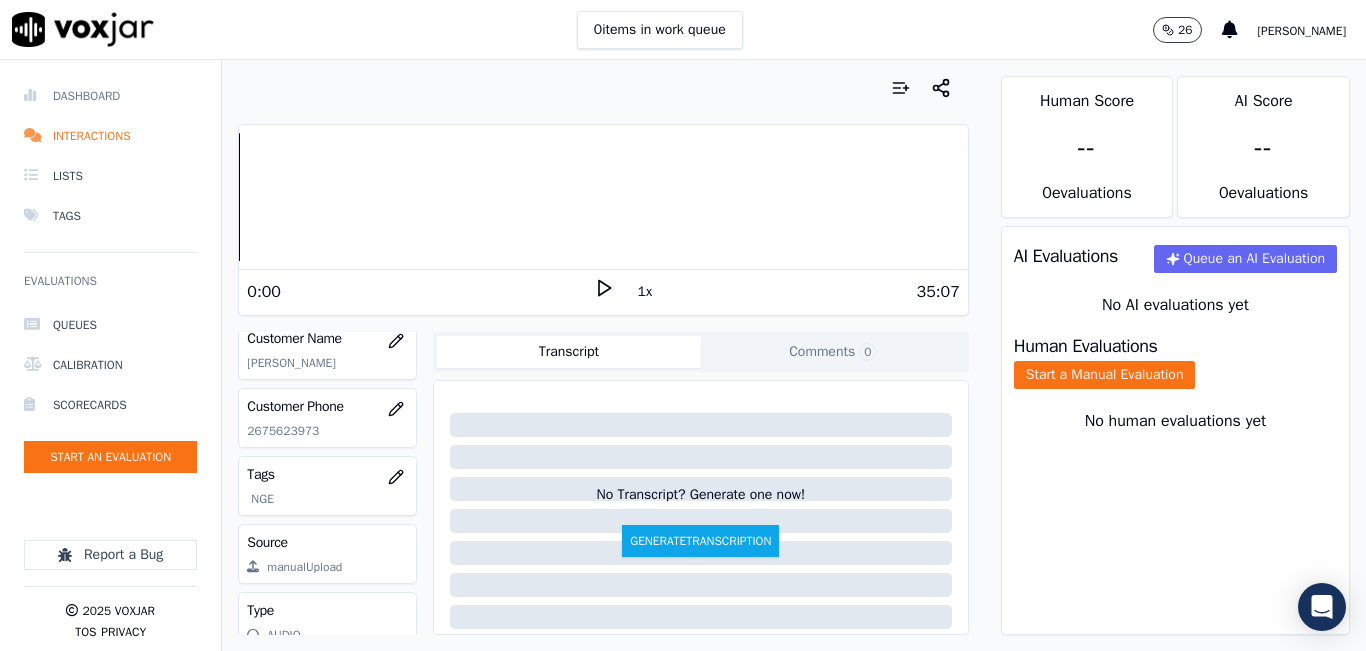 click on "Dashboard" at bounding box center (110, 96) 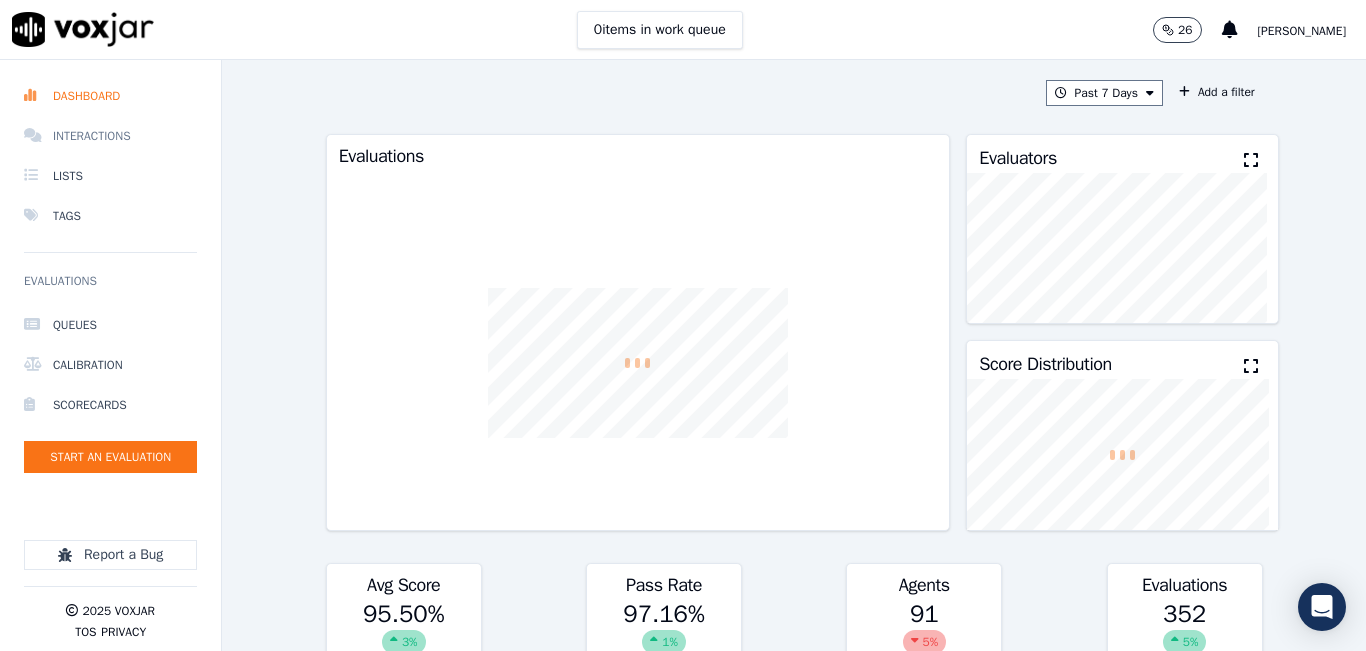 click on "Interactions" at bounding box center [110, 136] 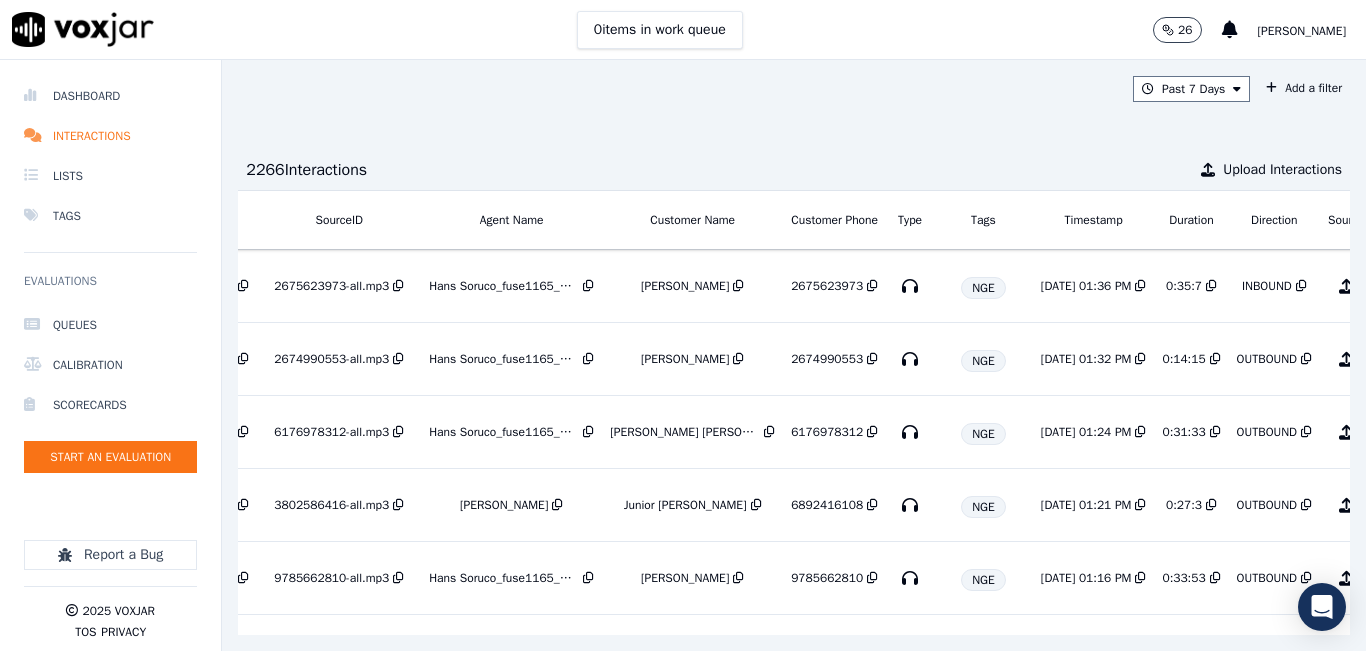 scroll, scrollTop: 0, scrollLeft: 181, axis: horizontal 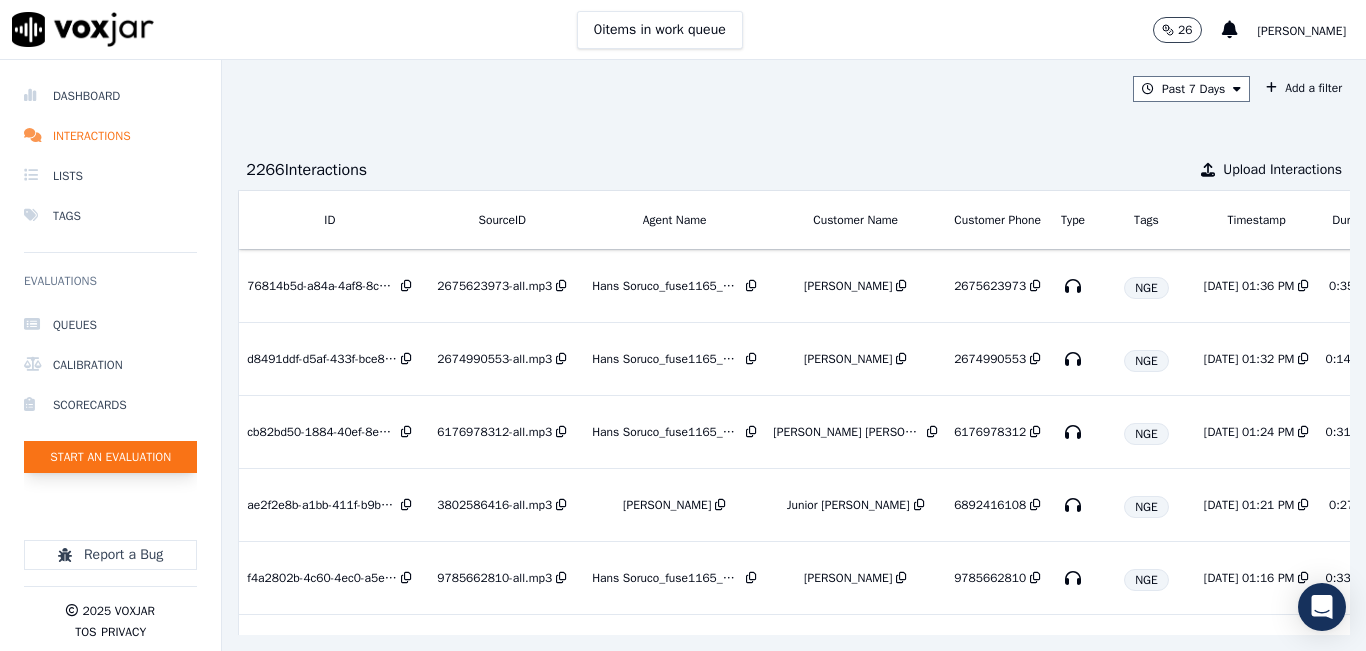 click on "Start an Evaluation" 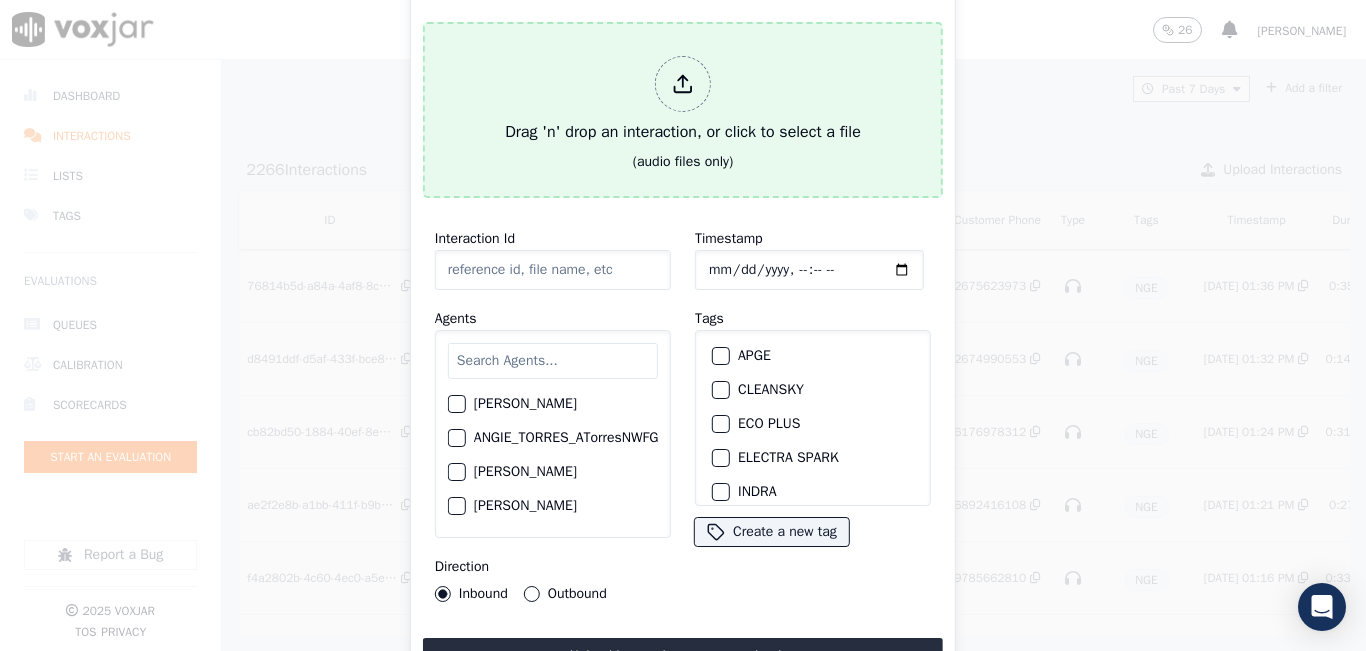 click on "Drag 'n' drop an interaction, or click to select a file" at bounding box center [683, 100] 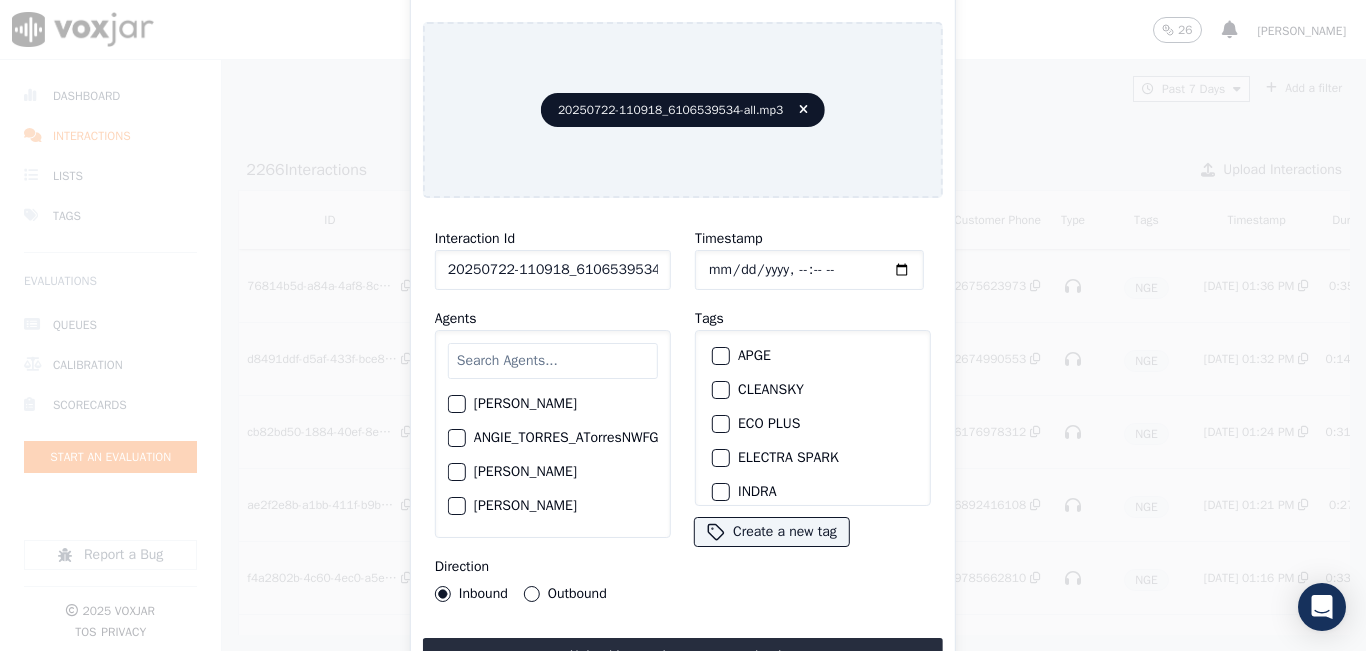 click at bounding box center (553, 361) 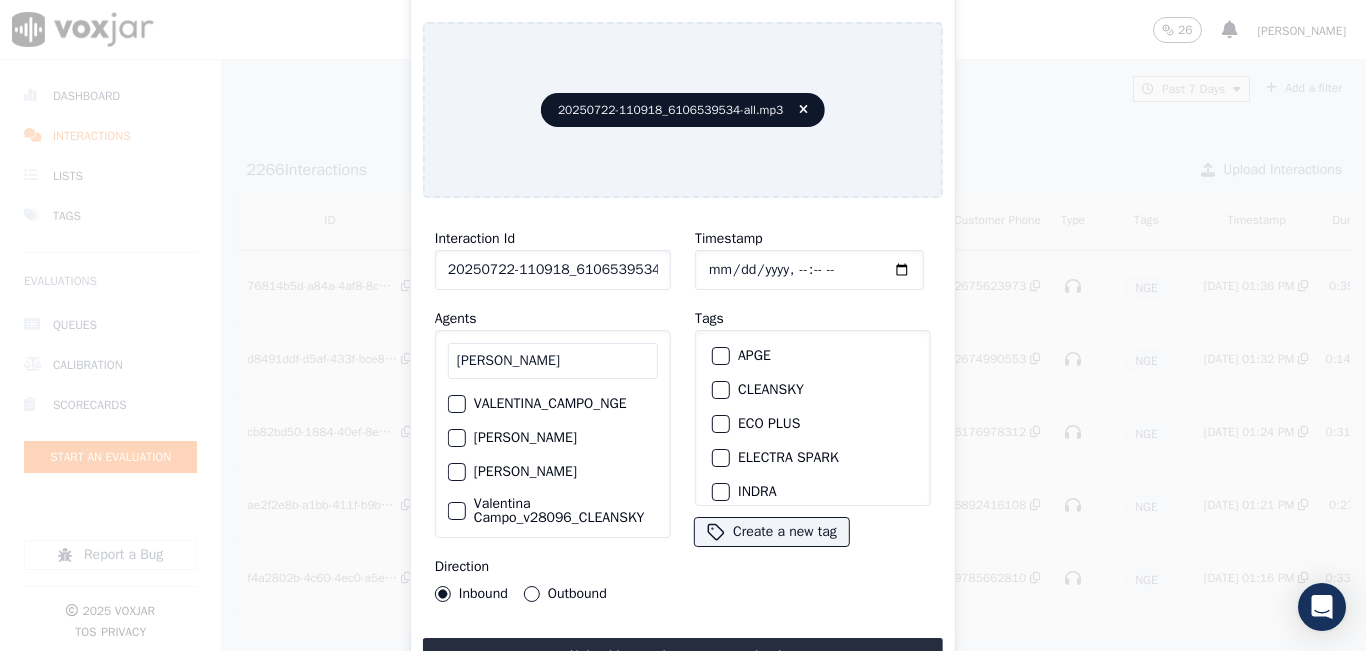 type on "VALENTINA" 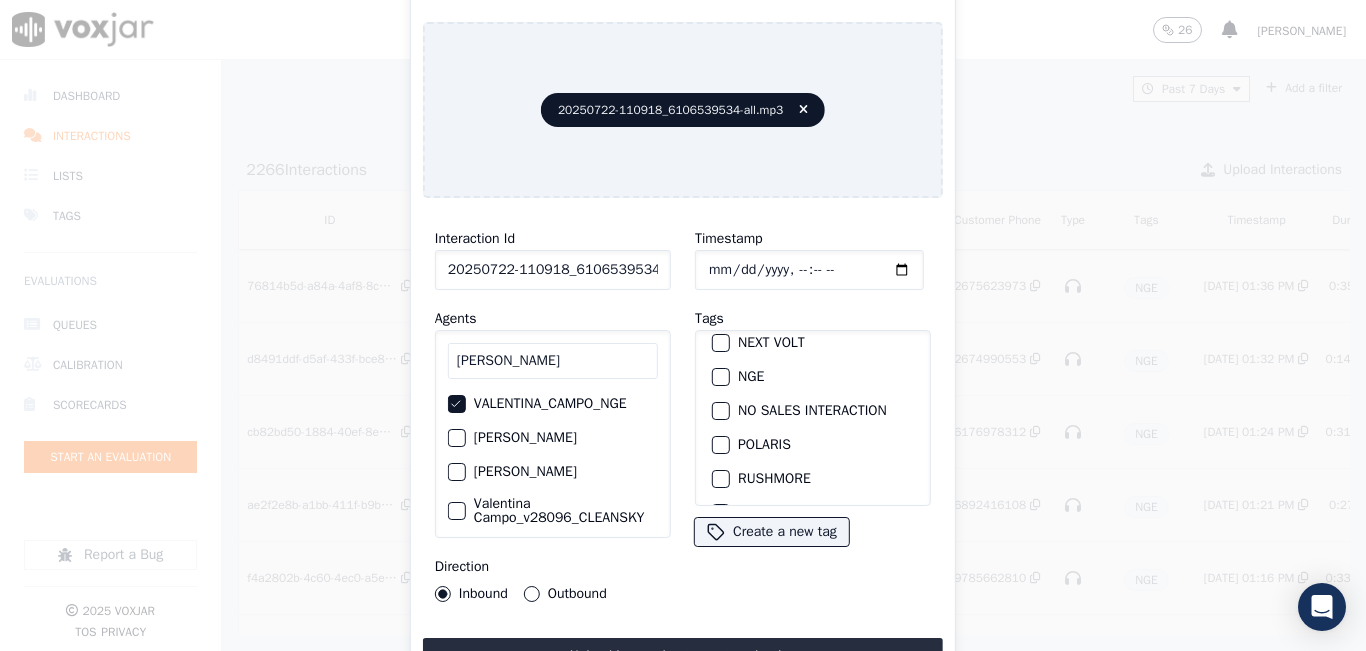 scroll, scrollTop: 200, scrollLeft: 0, axis: vertical 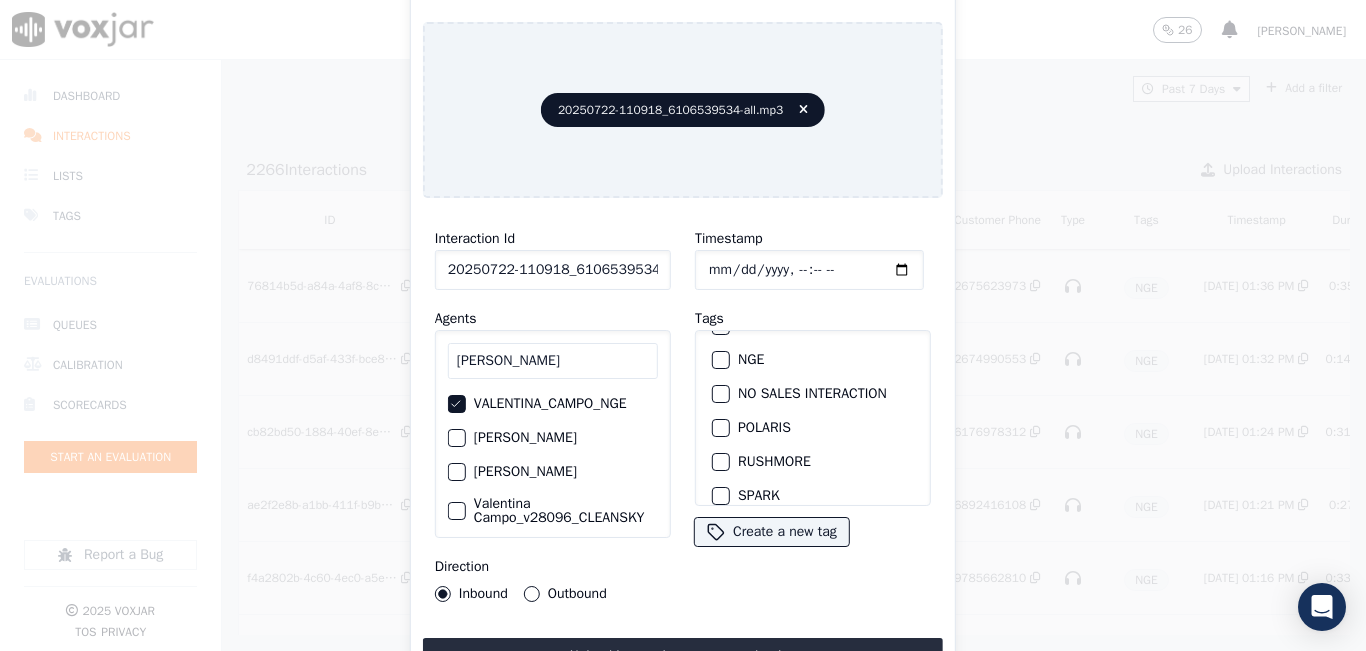 click on "NGE" at bounding box center (813, 360) 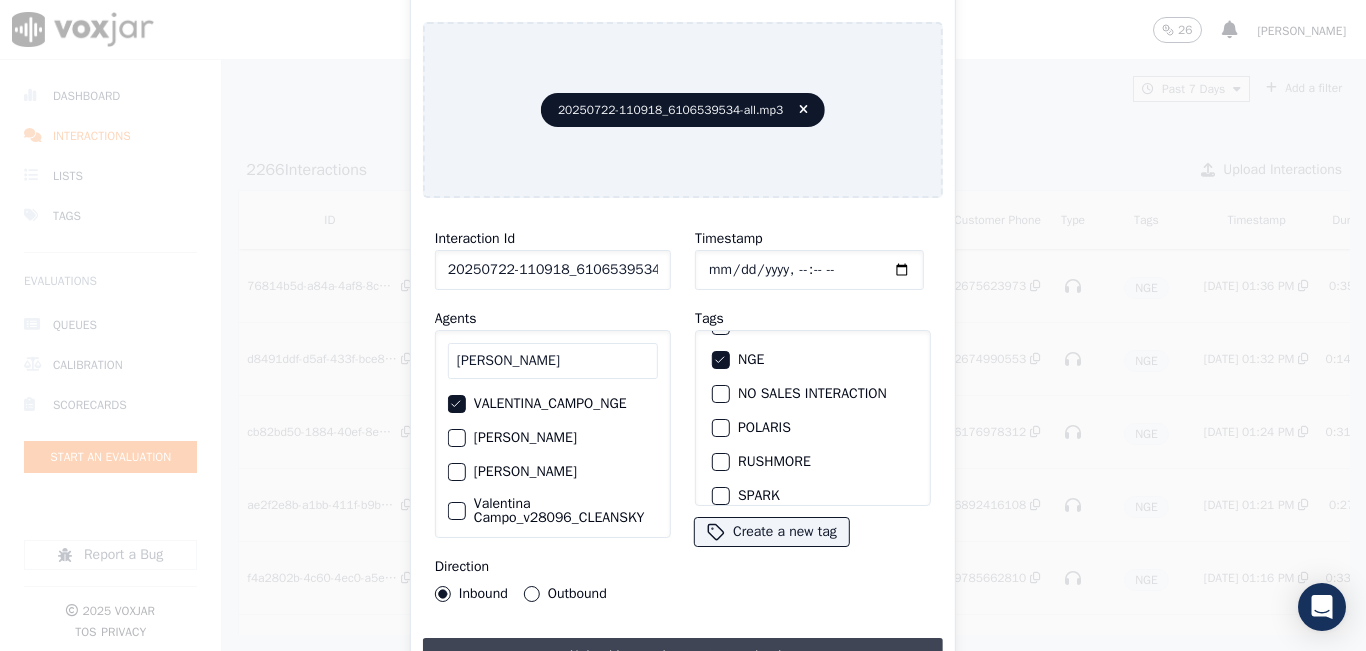 click on "Upload interaction to start evaluation" at bounding box center (683, 656) 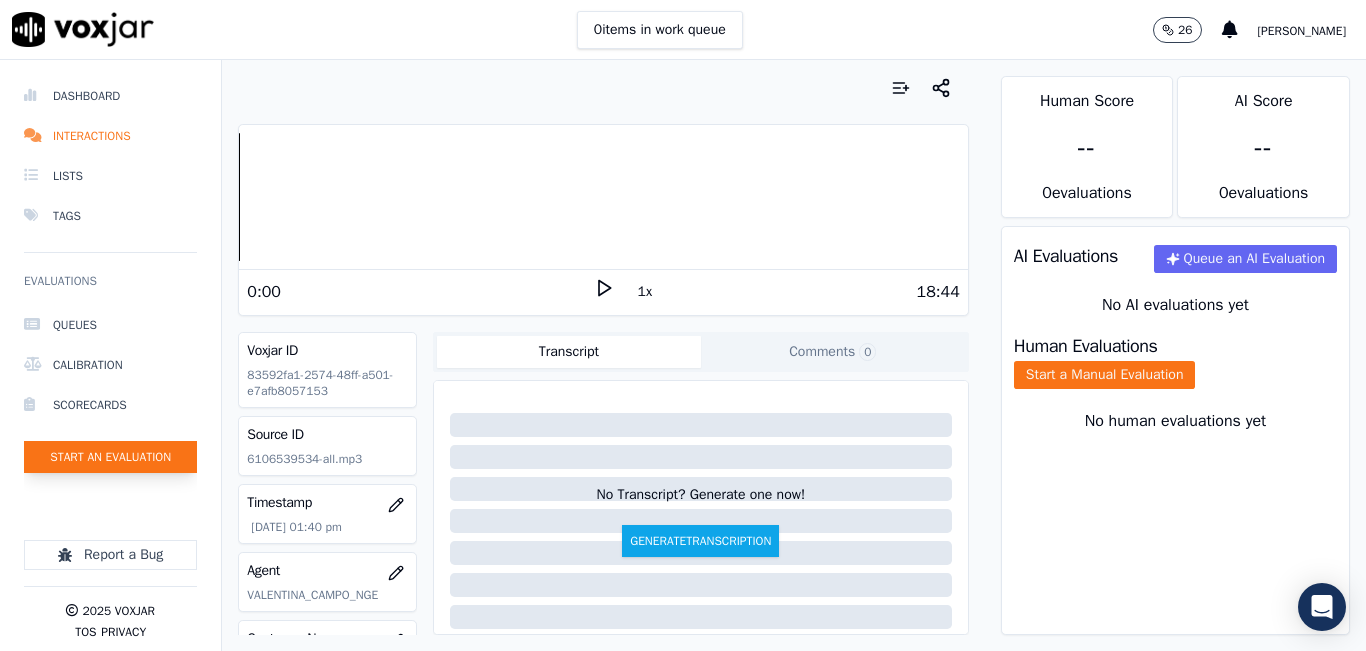 click on "Start an Evaluation" 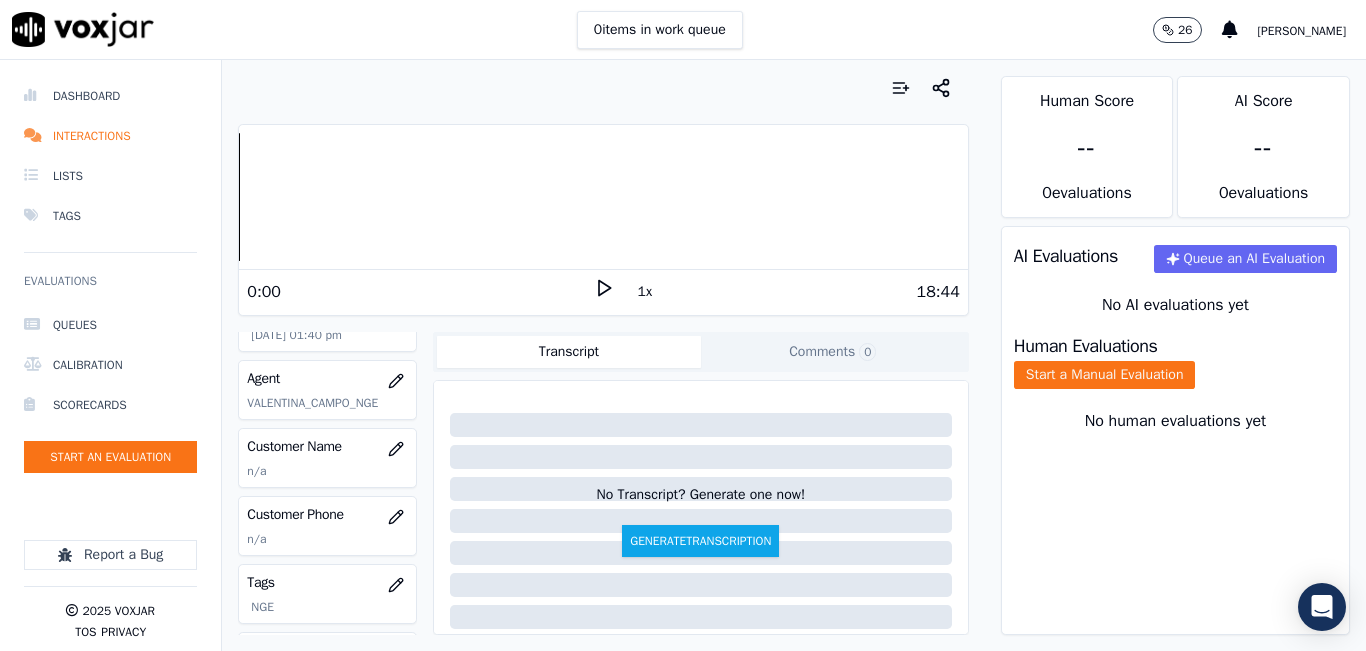 scroll, scrollTop: 200, scrollLeft: 0, axis: vertical 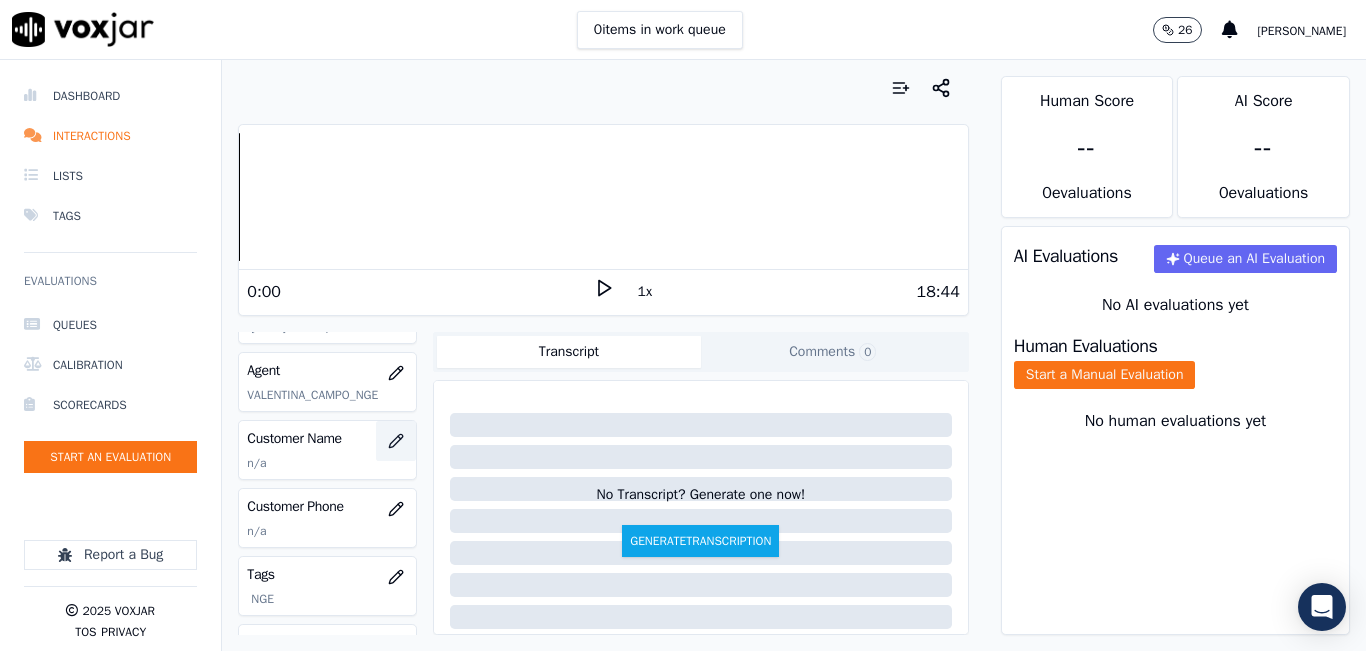 click at bounding box center (396, 441) 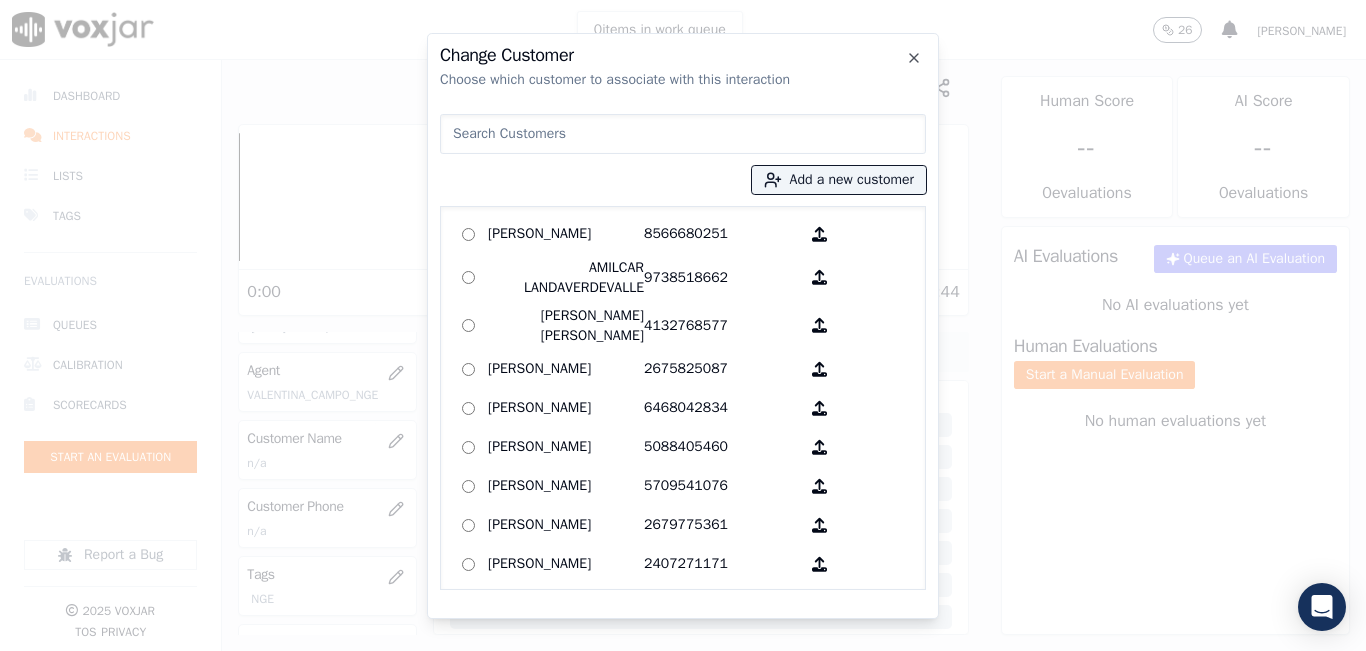 click at bounding box center [683, 134] 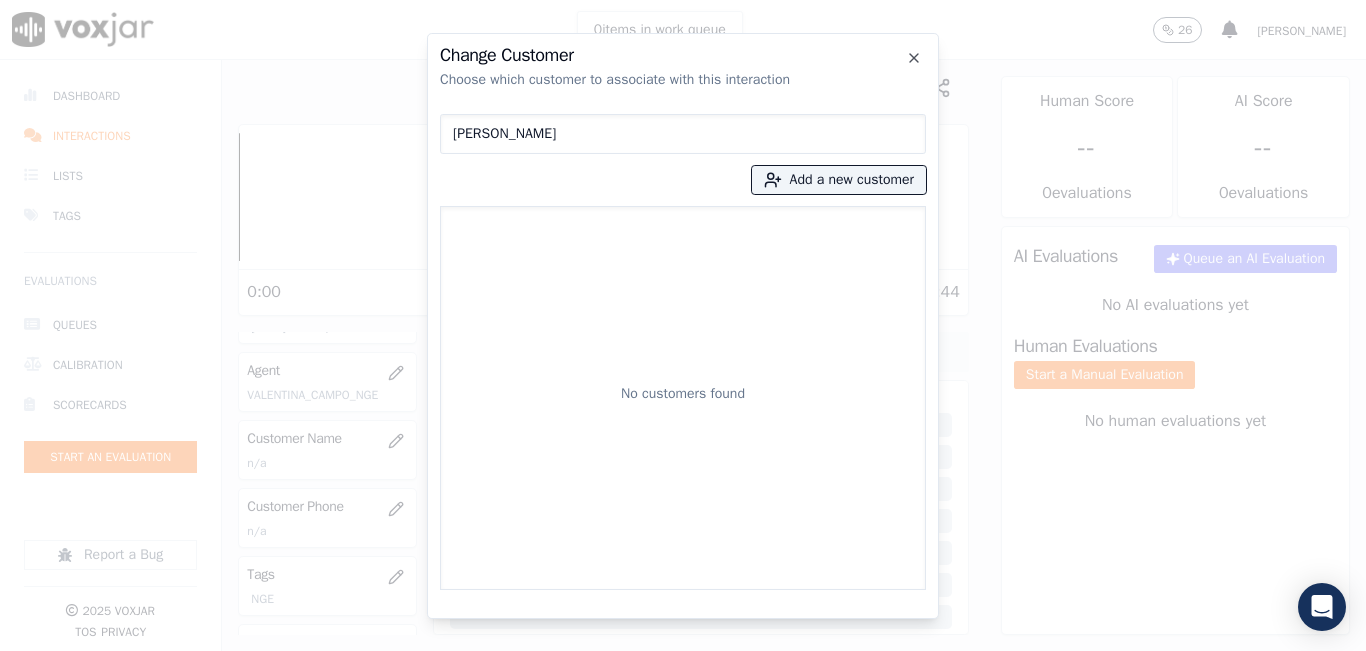 type on "HIRAM NEGRON" 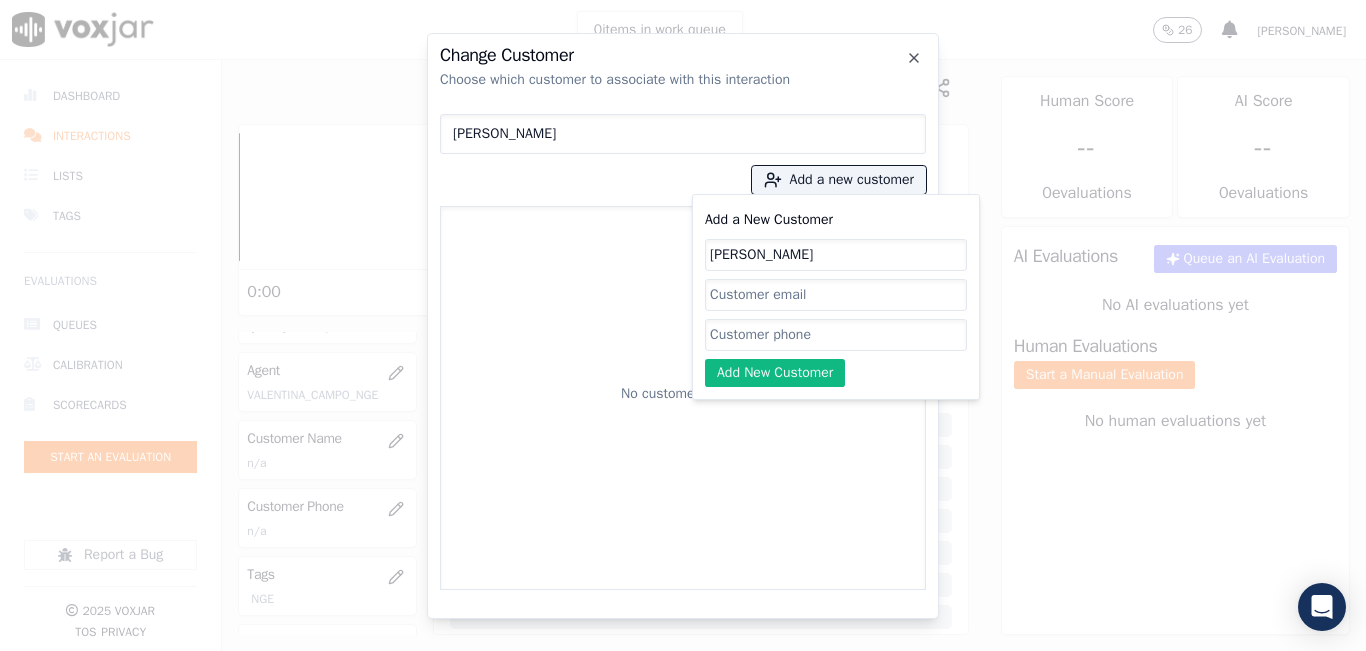 type on "HIRAM NEGRON" 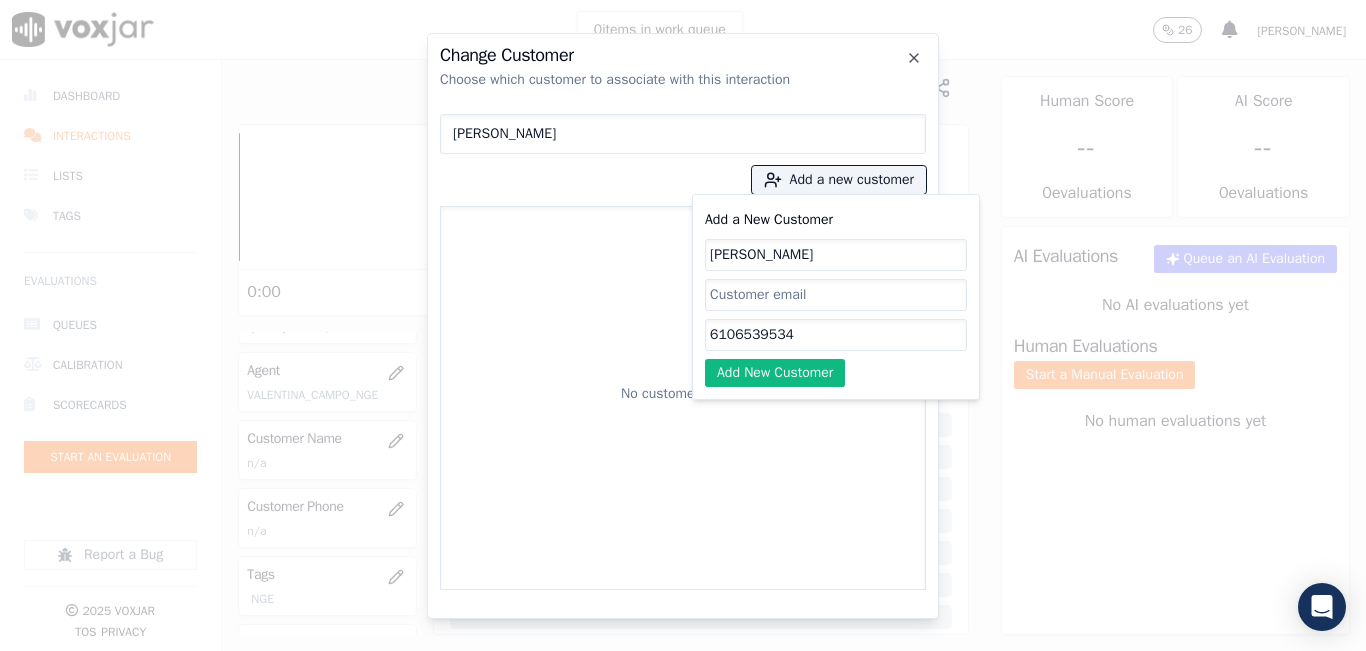 type on "6106539534" 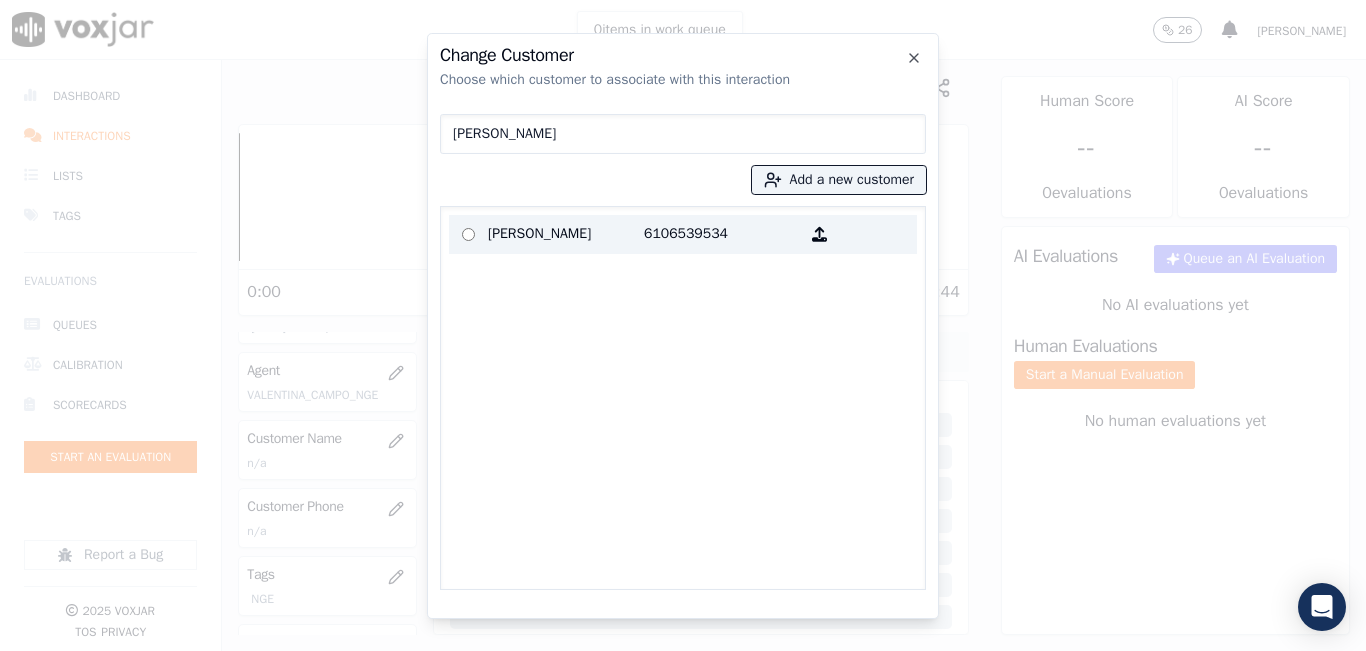 click on "6106539534" at bounding box center [722, 234] 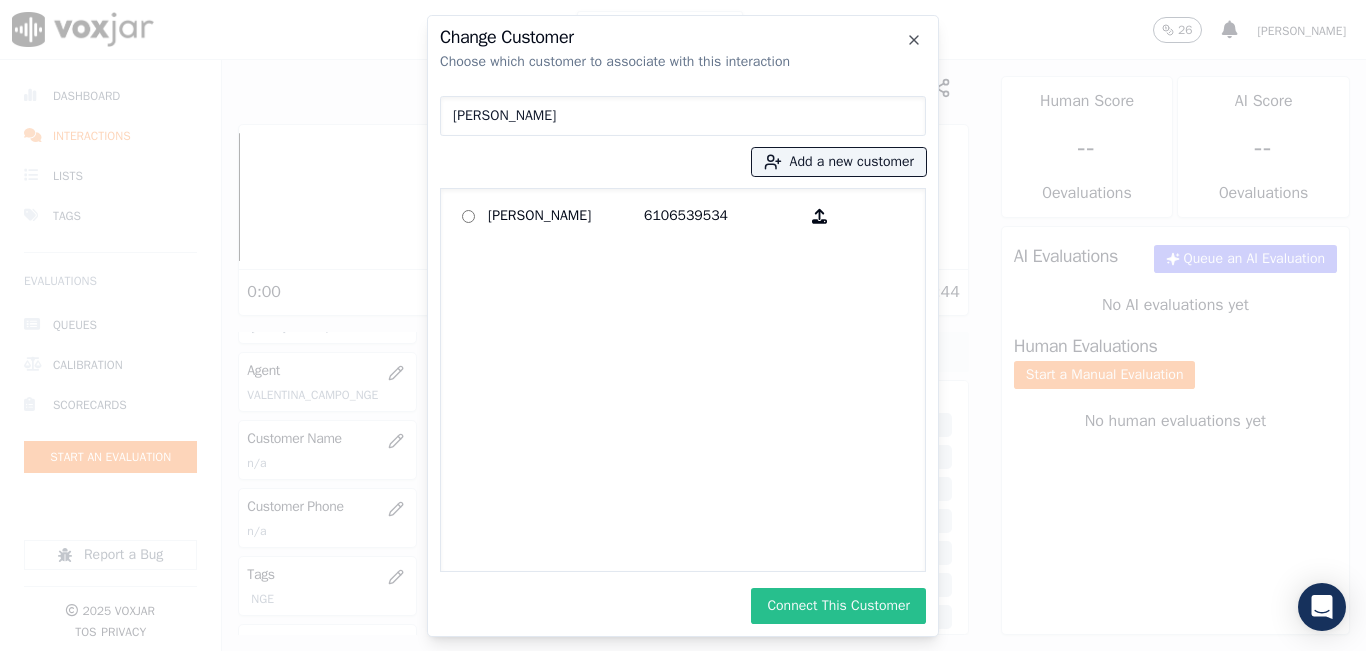 click on "Connect This Customer" at bounding box center [838, 606] 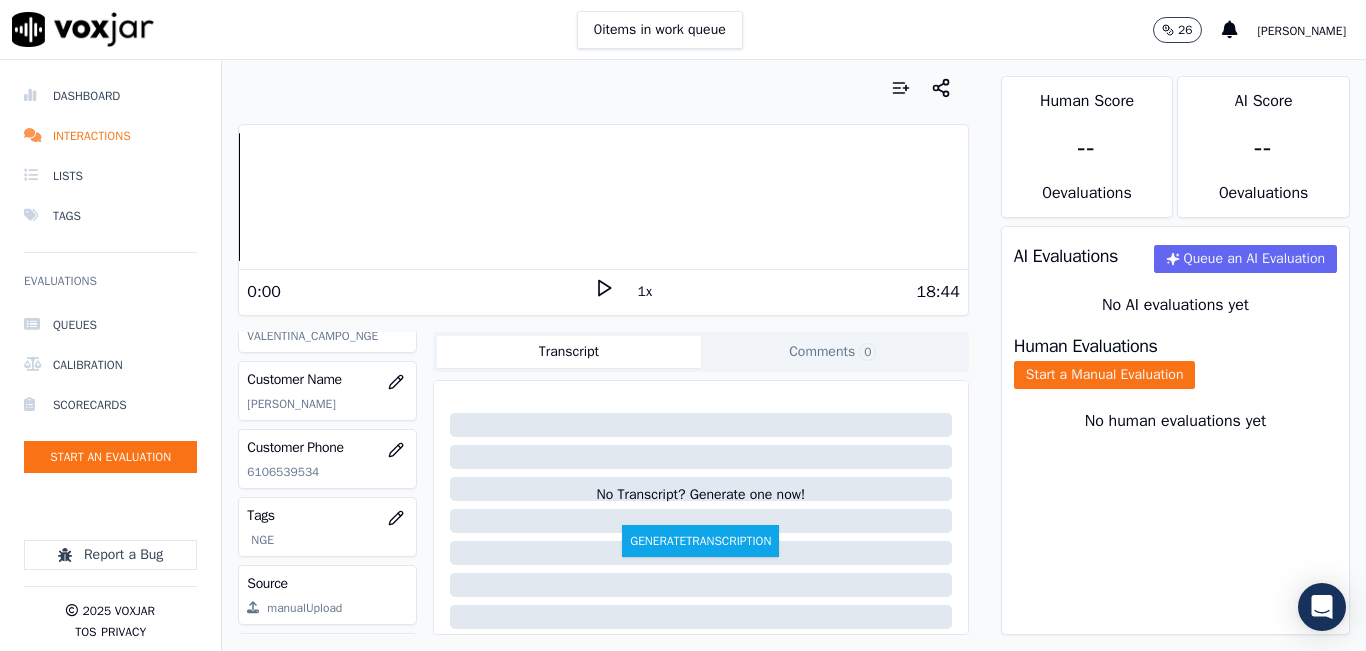 scroll, scrollTop: 300, scrollLeft: 0, axis: vertical 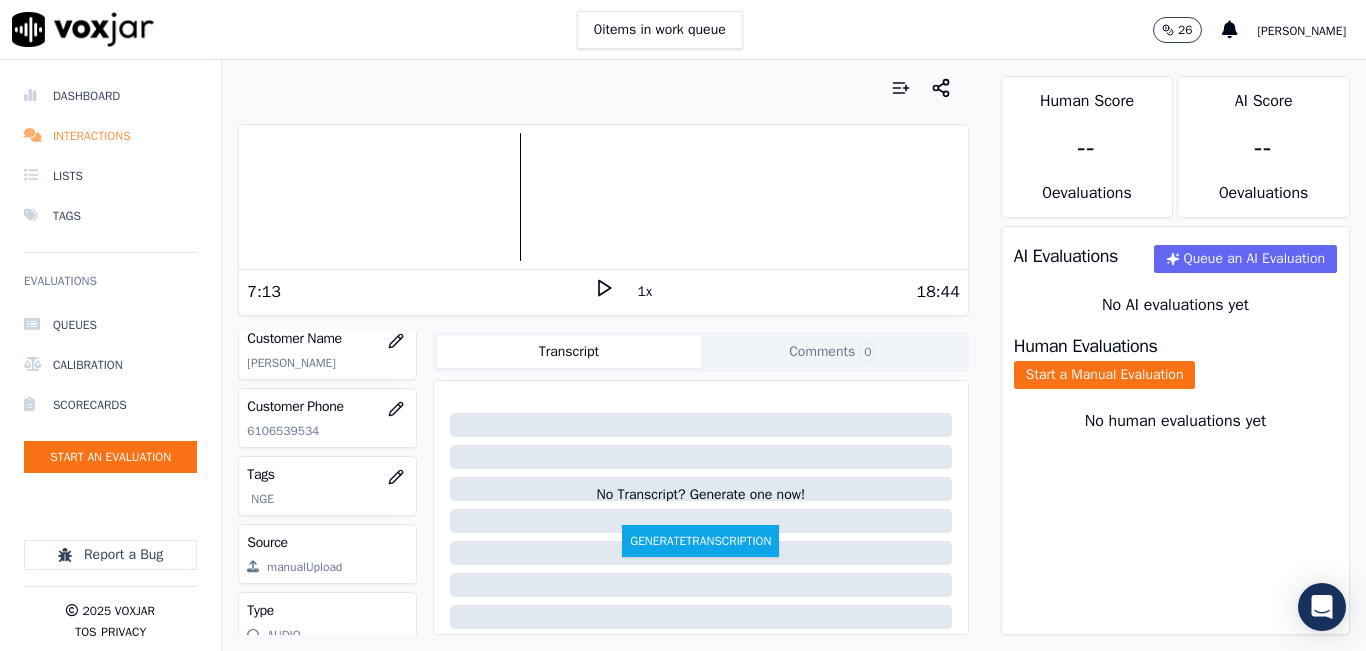 click on "Interactions" at bounding box center [110, 136] 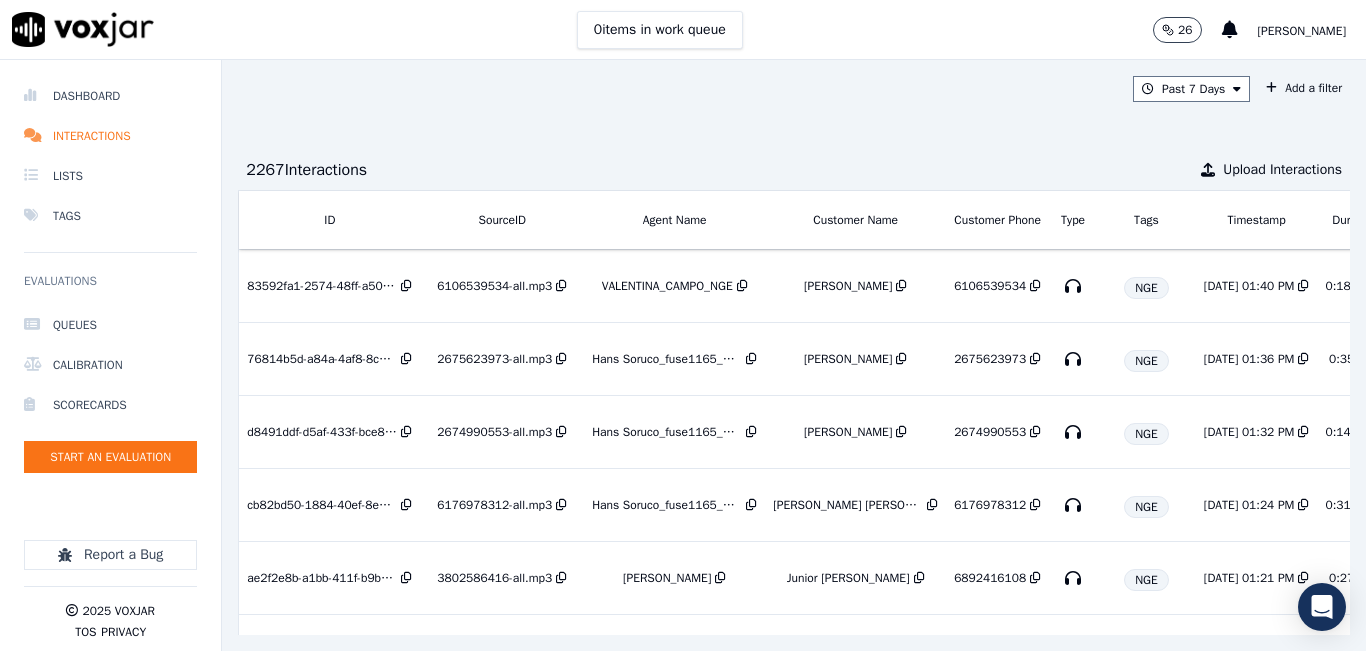 click on "Past 7 Days
Add a filter
2267  Interaction s       Upload Interactions     ID   SourceID   Agent Name   Customer Name   Customer Phone   Type   Tags   Timestamp   Duration   Direction   Source     Export Scores         83592fa1-2574-48ff-a501-e7afb8057153     6106539534-all.mp3     VALENTINA_CAMPO_NGE     HIRAM NEGRON     6106539534       NGE 7/23/25 01:40 PM     0:18:44     INBOUND         No Evaluation Yet     76814b5d-a84a-4af8-8c6c-cf3e8c7e218a     2675623973-all.mp3     Hans Soruco_fuse1165_NGE     Nicaury Jimenez     2675623973       NGE 7/23/25 01:36 PM     0:35:7     INBOUND         No Evaluation Yet     d8491ddf-d5af-433f-bce8-c40ba2569cd5     2674990553-all.mp3     Hans Soruco_fuse1165_NGE     DAVID STEWART     2674990553       NGE 7/23/25 01:32 PM     0:14:15     OUTBOUND         No Evaluation Yet     cb82bd50-1884-40ef-8e52-552b1ad670ba     6176978312-all.mp3     Hans Soruco_fuse1165_NGE     FRANCIS ORLANDOO RAMIREZ RODRIGUEZ     6176978312       NGE 7/23/25 01:24 PM" at bounding box center [794, 355] 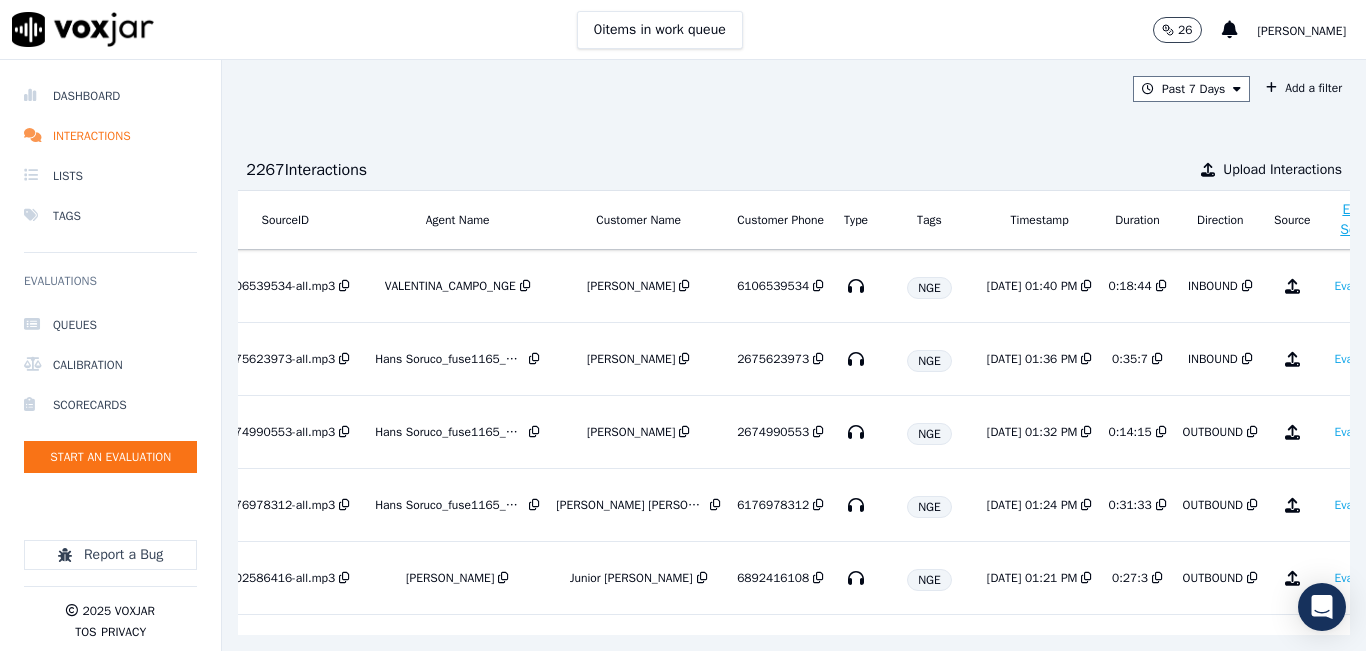 scroll, scrollTop: 0, scrollLeft: 343, axis: horizontal 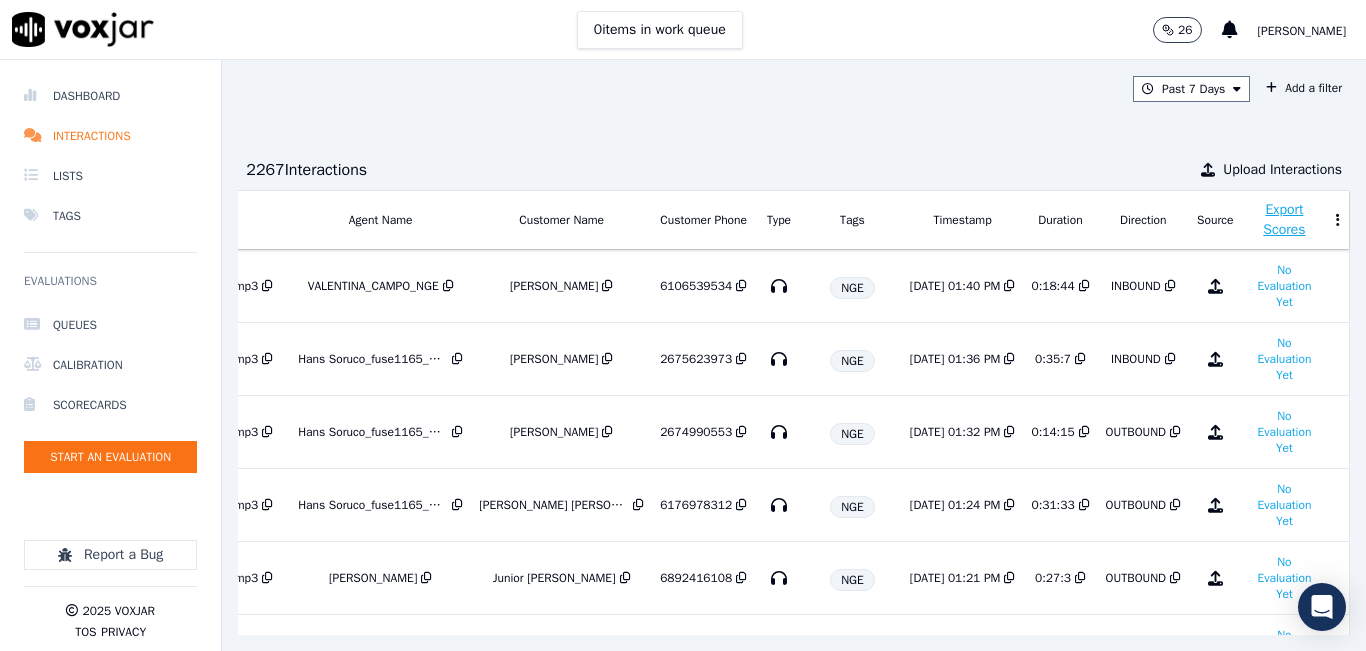 click on "Queues   Calibration   Scorecards   Start an Evaluation" 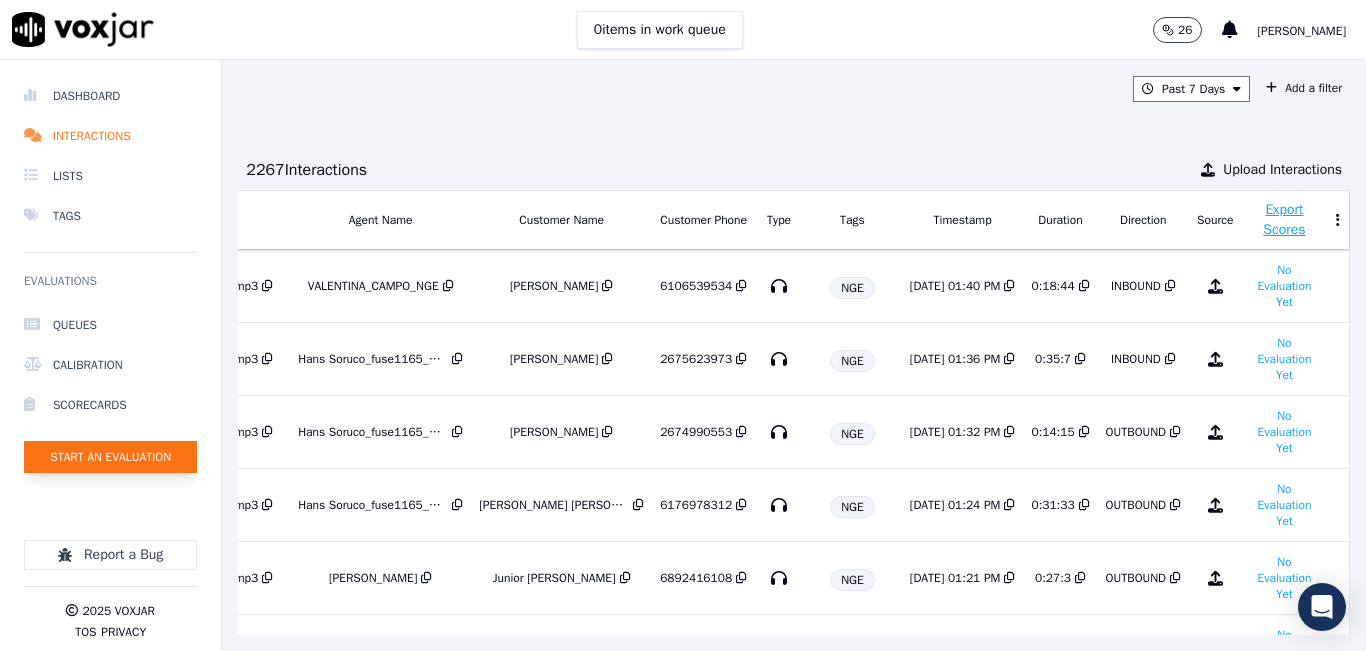 click on "Start an Evaluation" 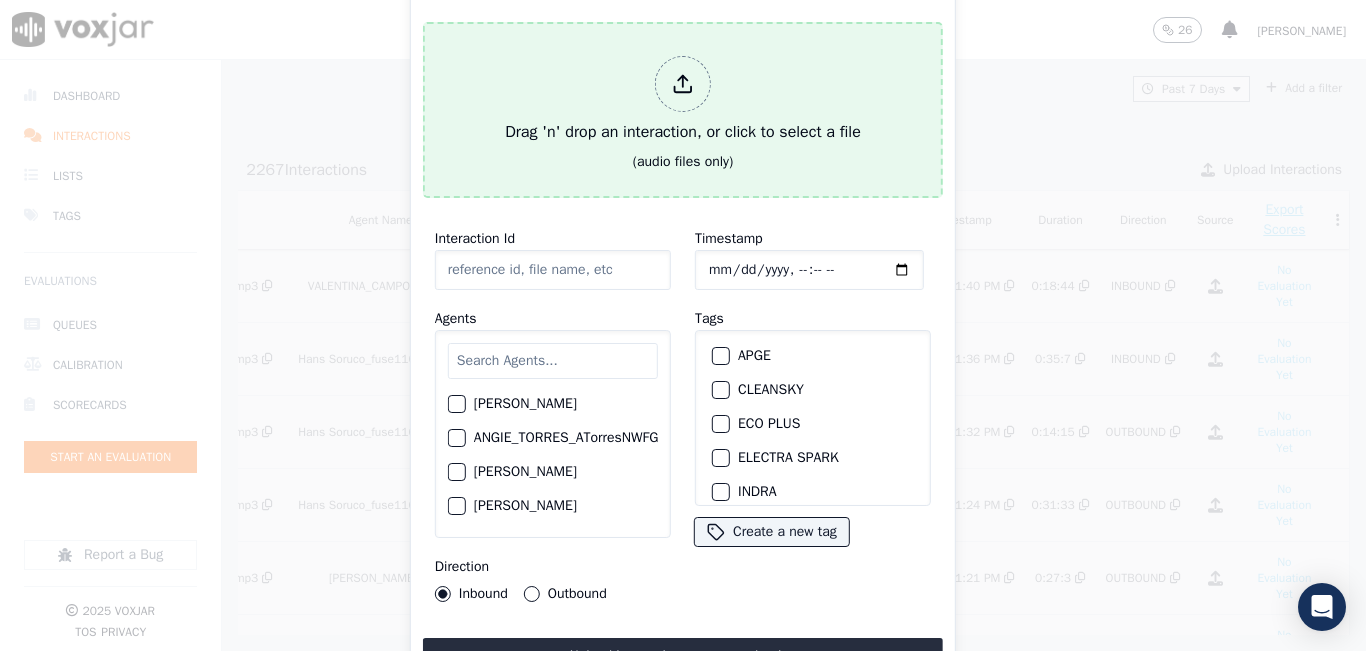 click on "Drag 'n' drop an interaction, or click to select a file" at bounding box center (683, 100) 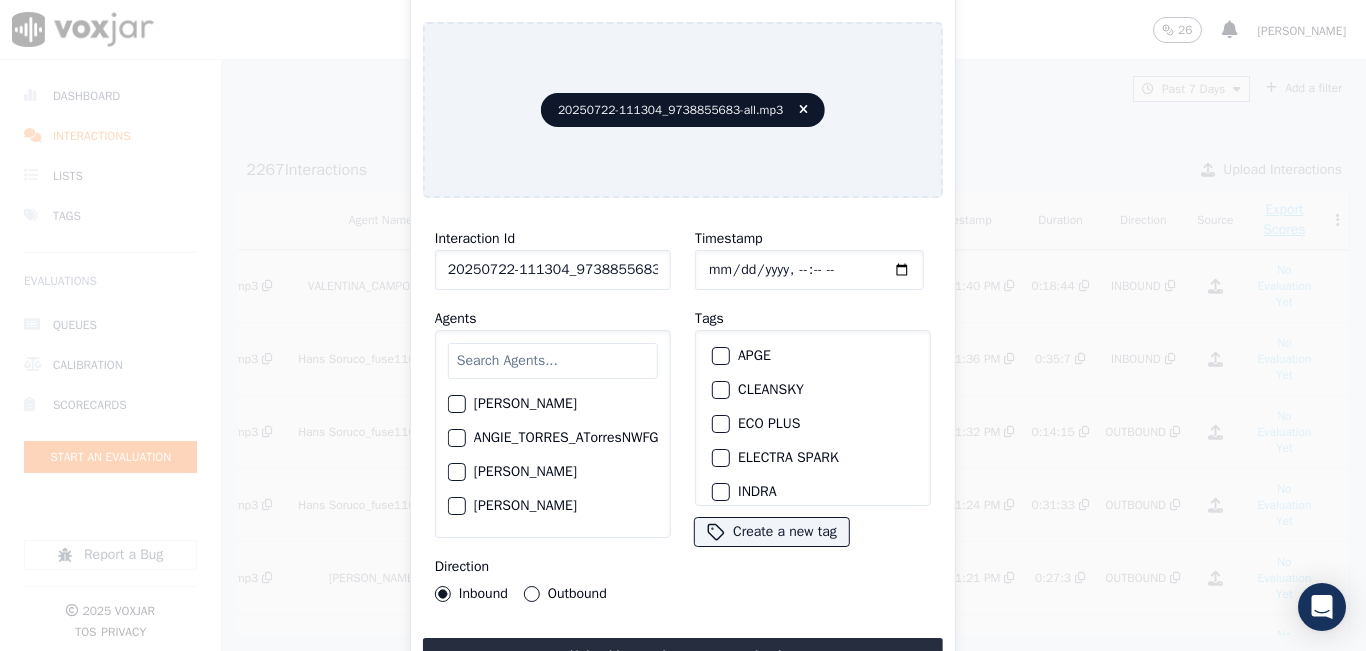 click at bounding box center [553, 361] 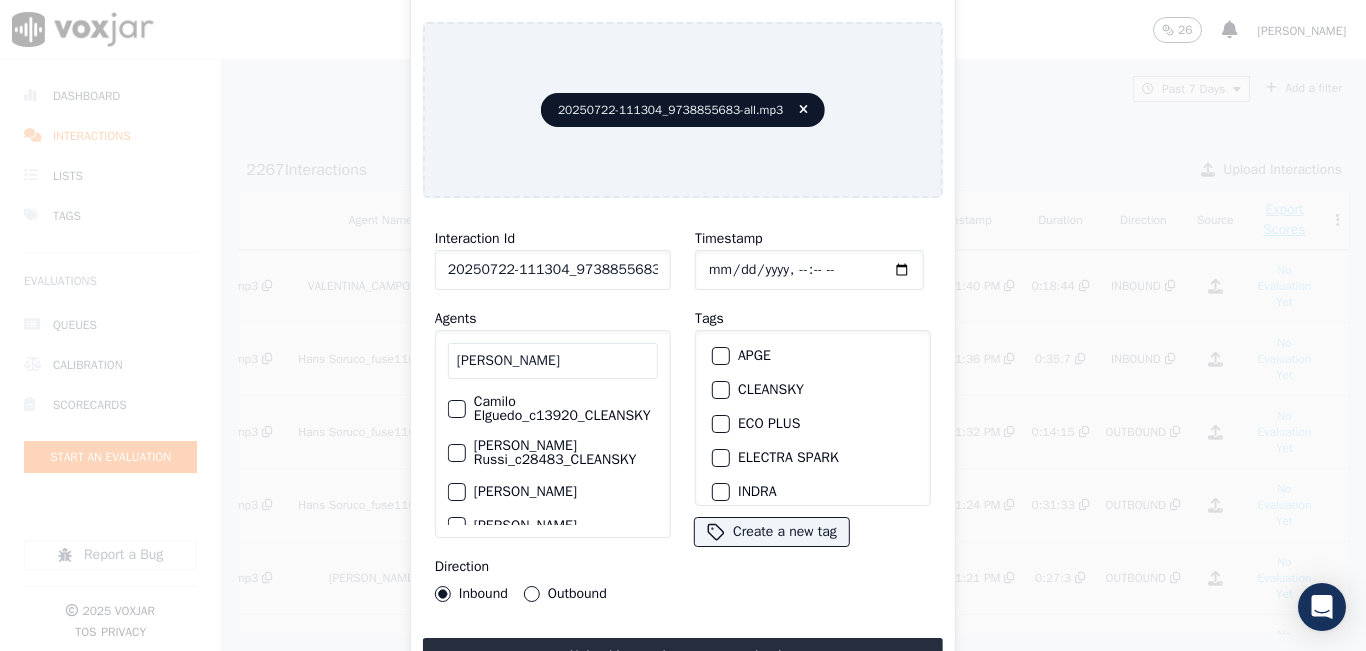 type on "CAMILO" 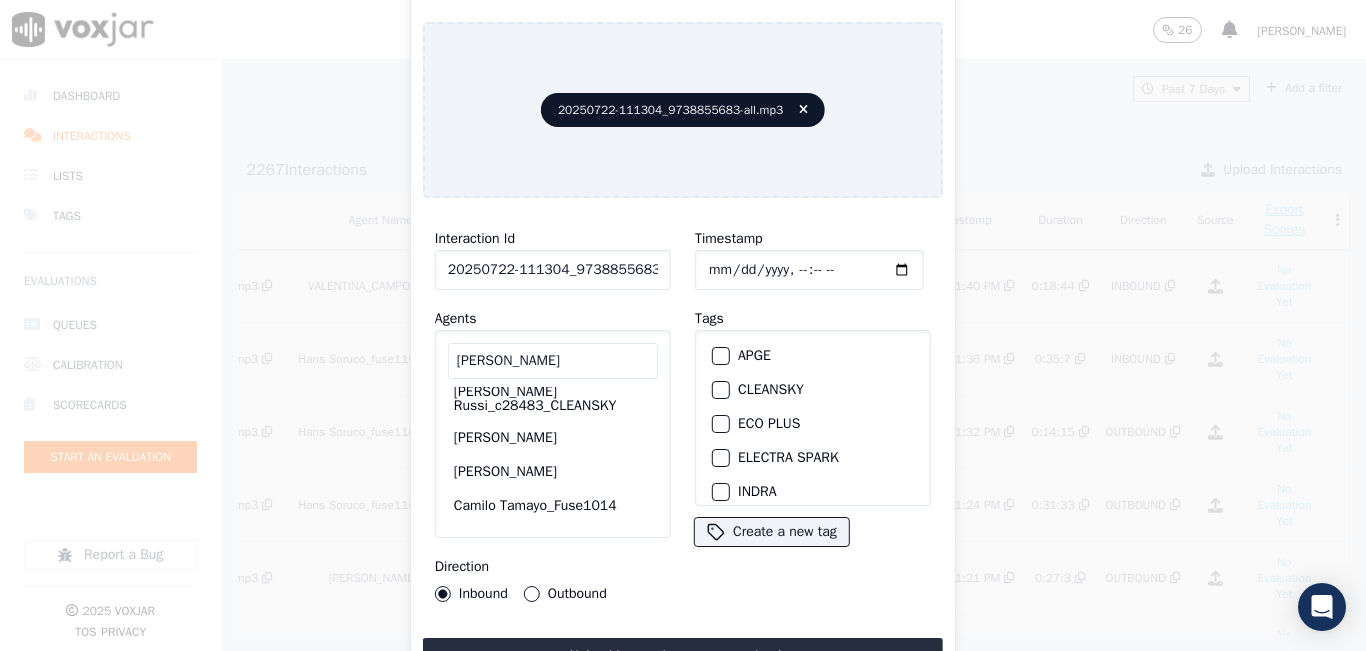 scroll, scrollTop: 0, scrollLeft: 42, axis: horizontal 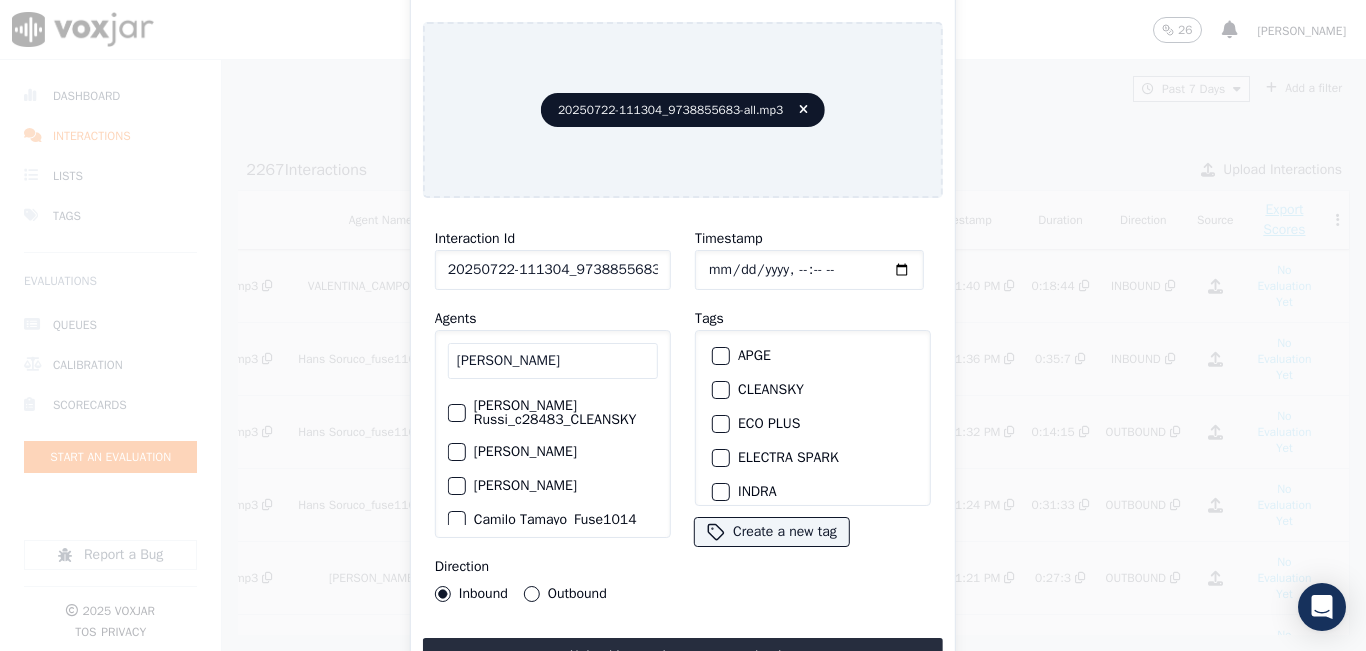 click on "Camilo Tamayo_CTamayoNWFG" 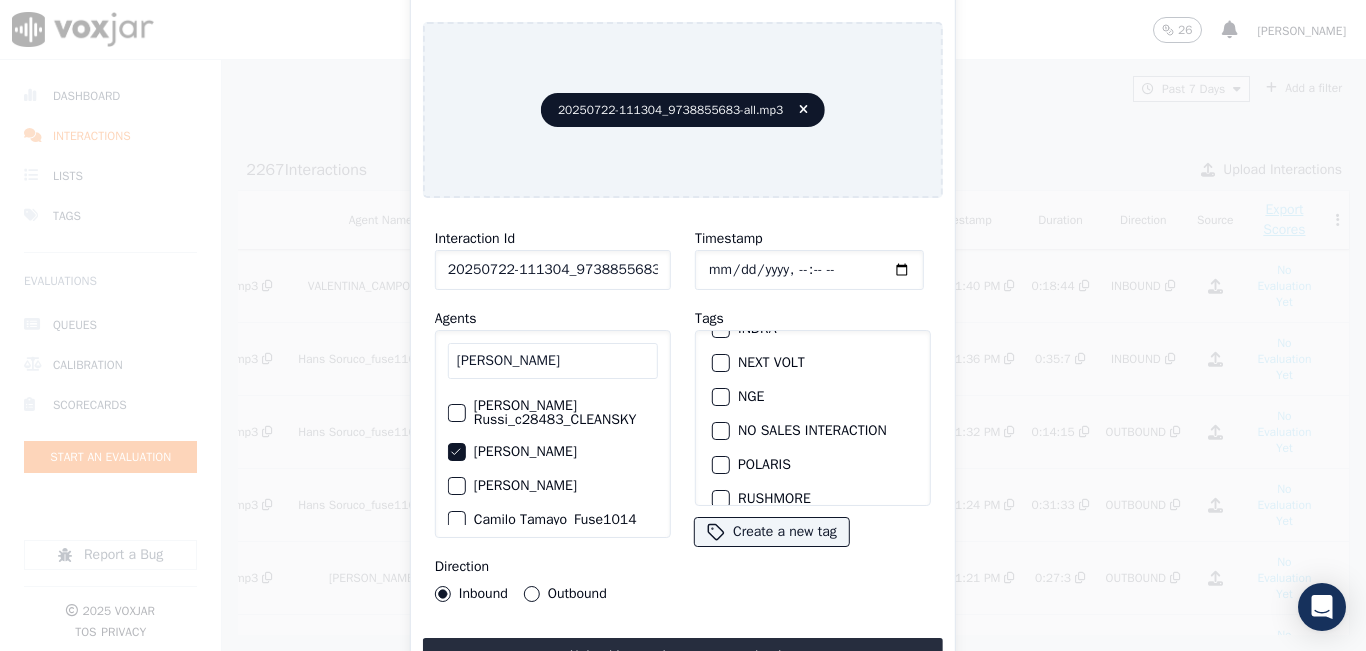 scroll, scrollTop: 200, scrollLeft: 0, axis: vertical 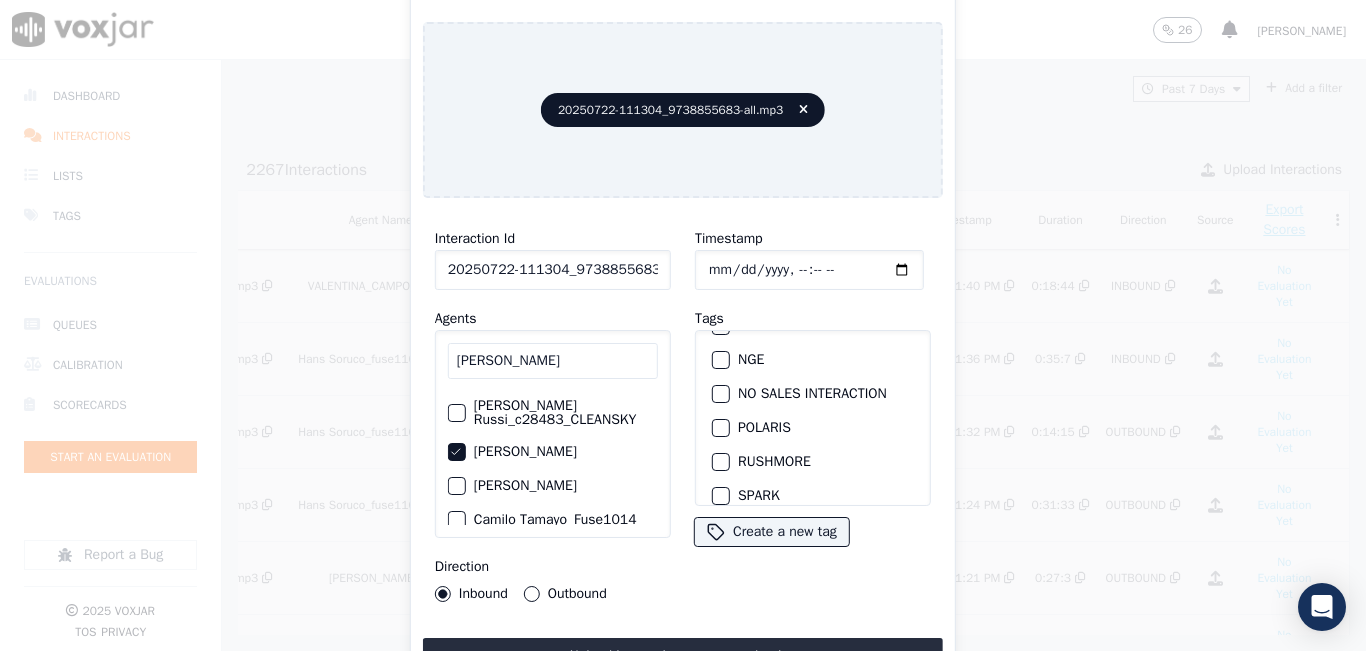 click at bounding box center [720, 360] 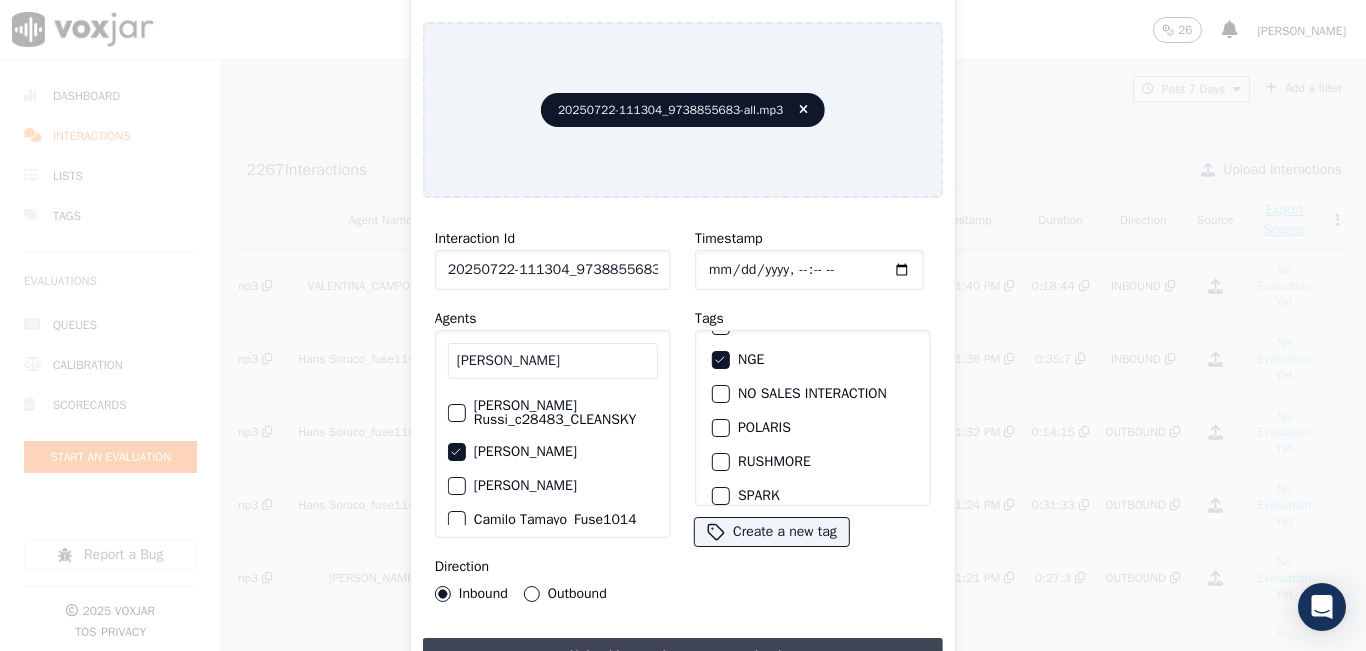 click on "Upload interaction to start evaluation" at bounding box center (683, 656) 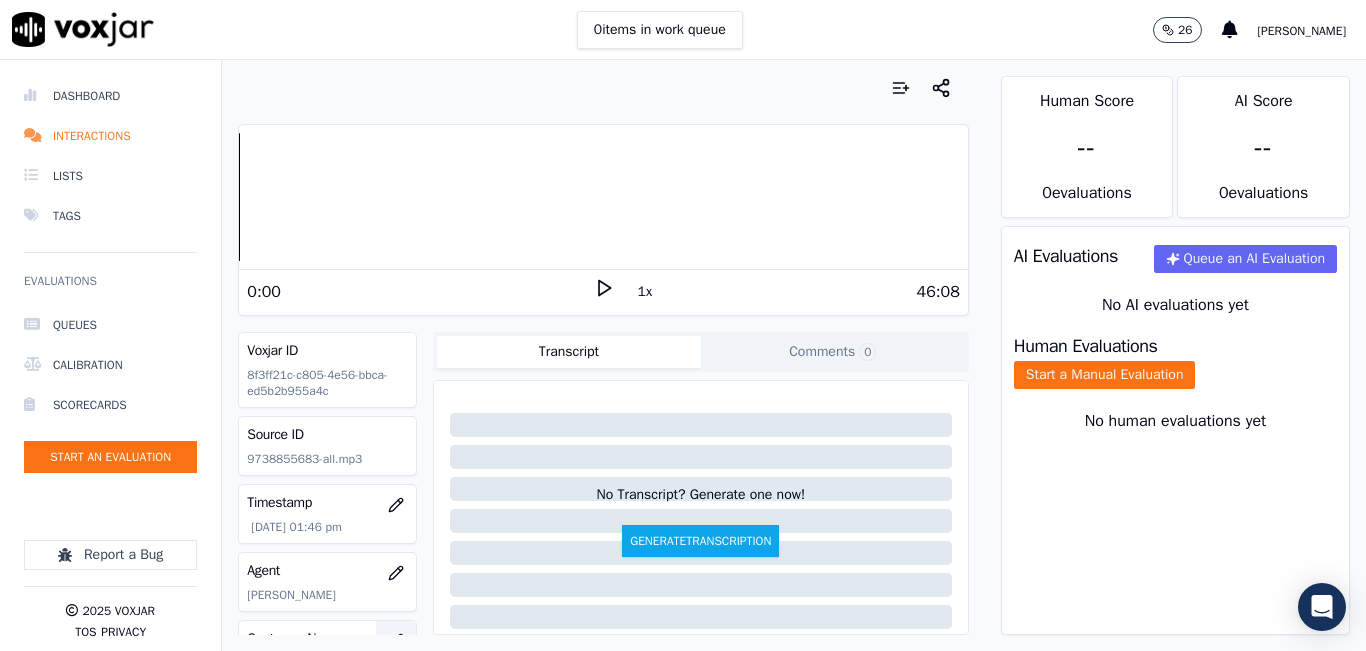 scroll, scrollTop: 200, scrollLeft: 0, axis: vertical 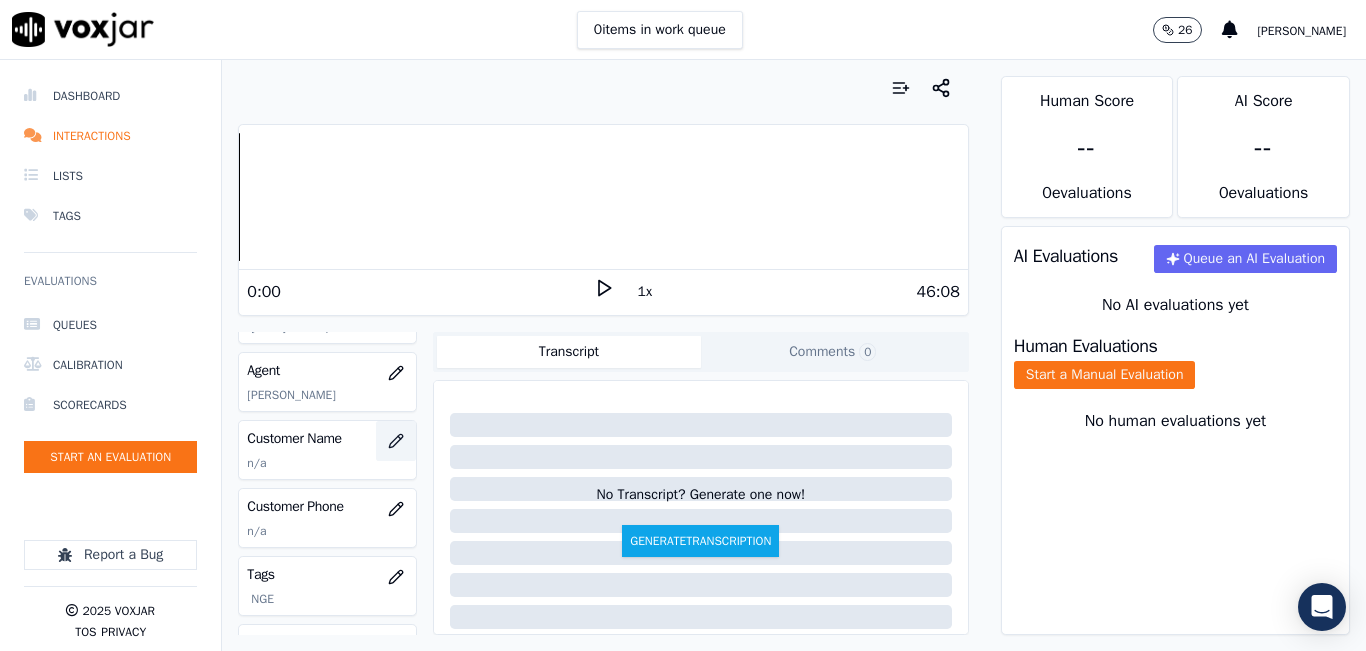 click at bounding box center (396, 441) 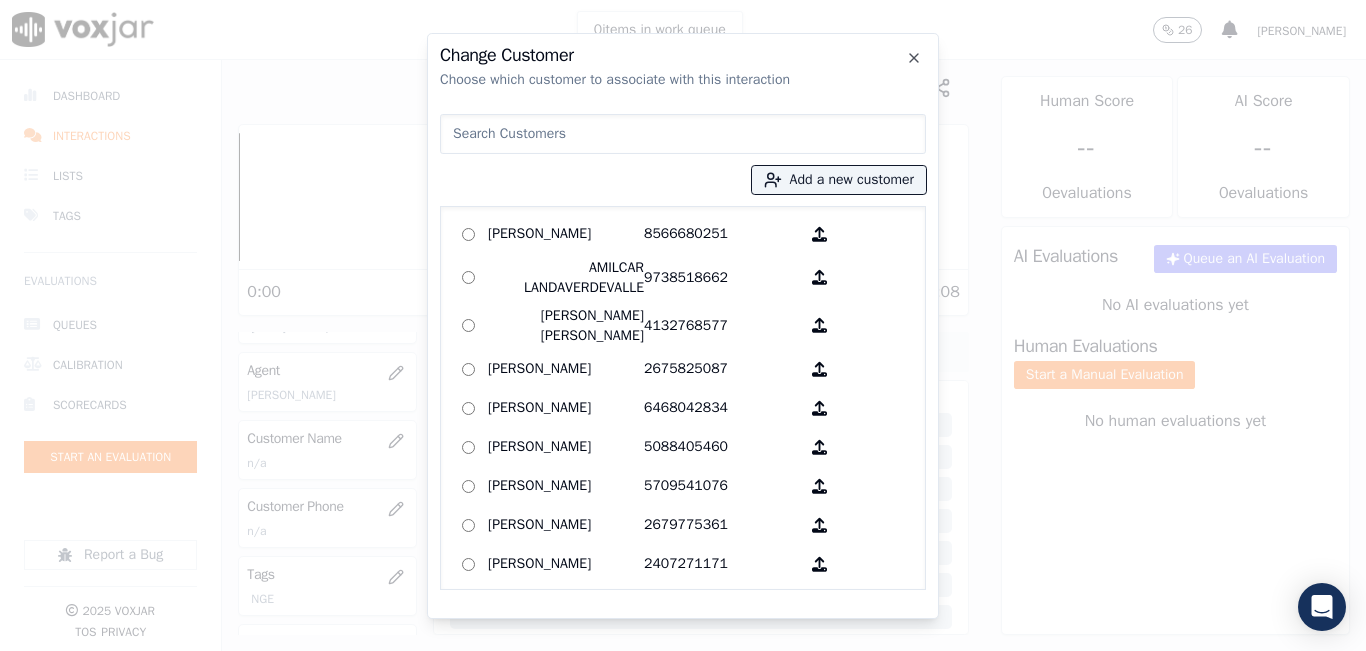 click at bounding box center [683, 134] 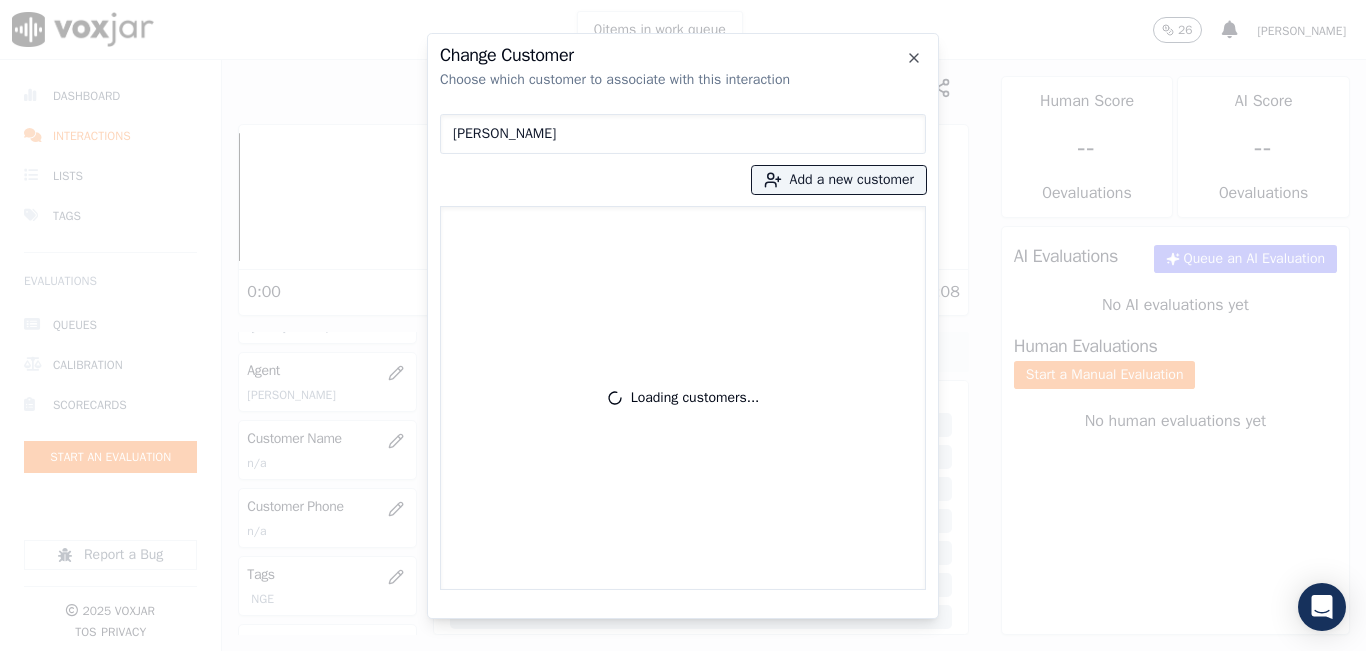 type on "WALTER MARCELO LITUMA" 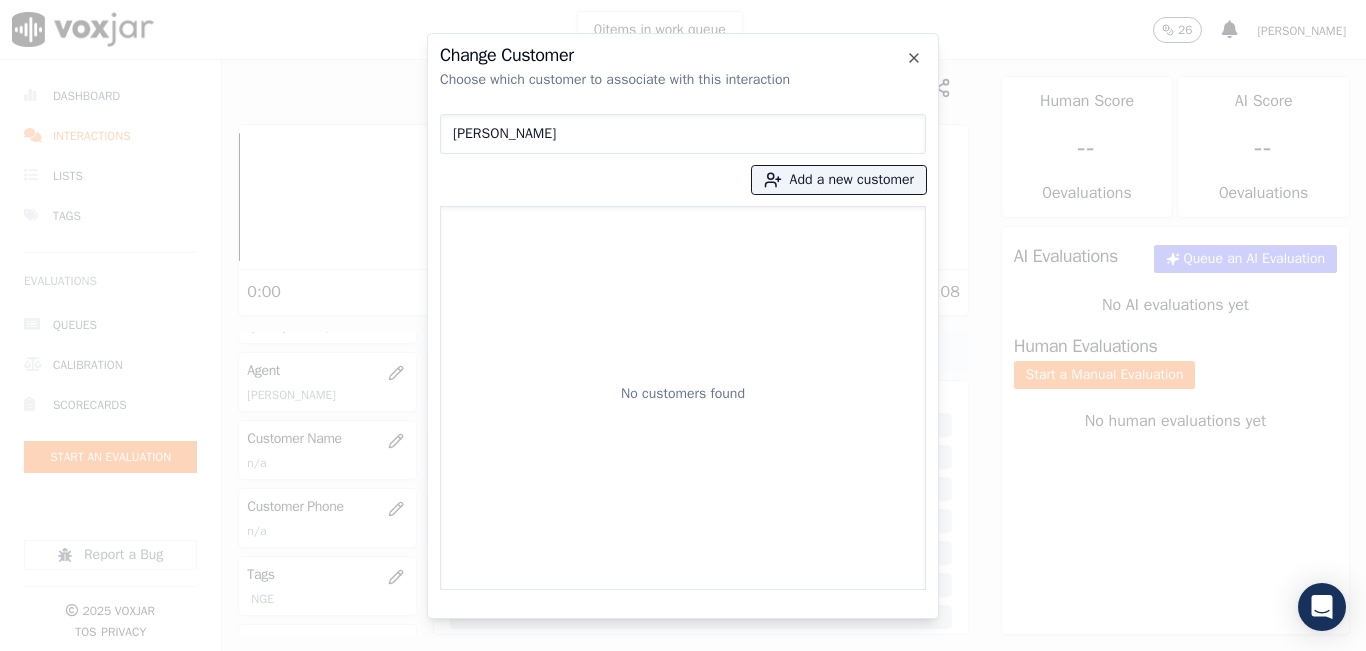 type 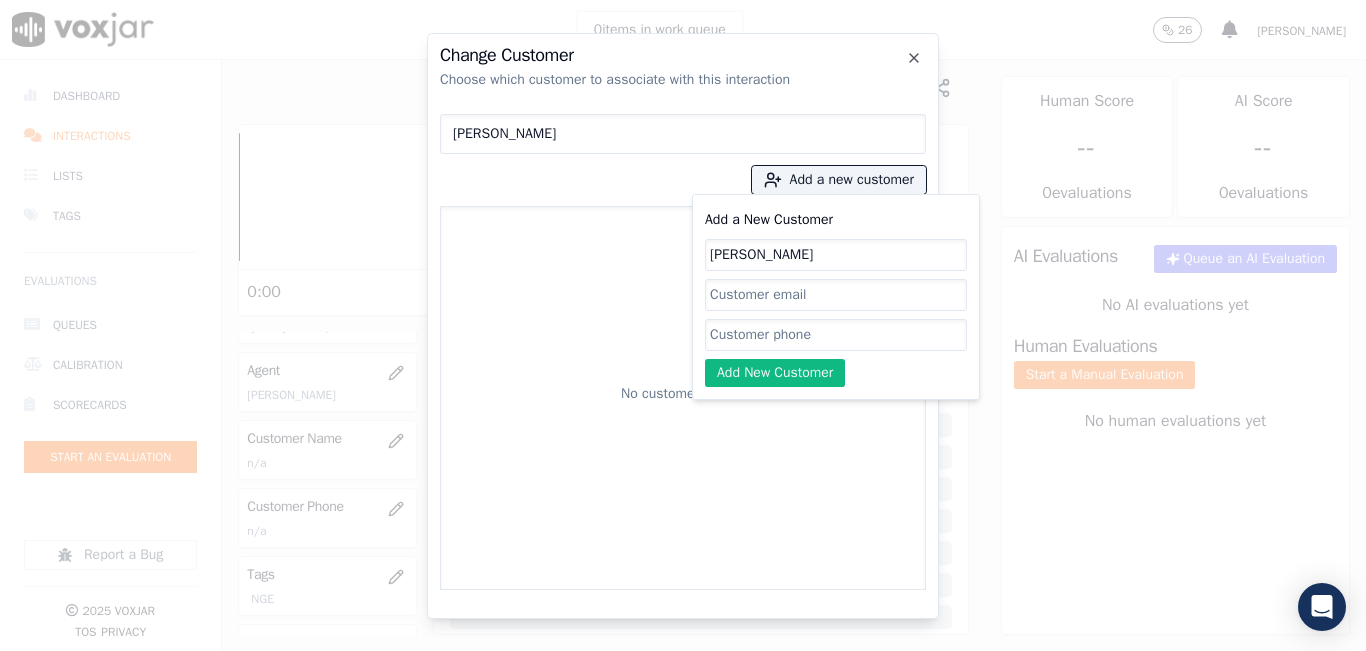 type on "WALTER MARCELO LITUMA" 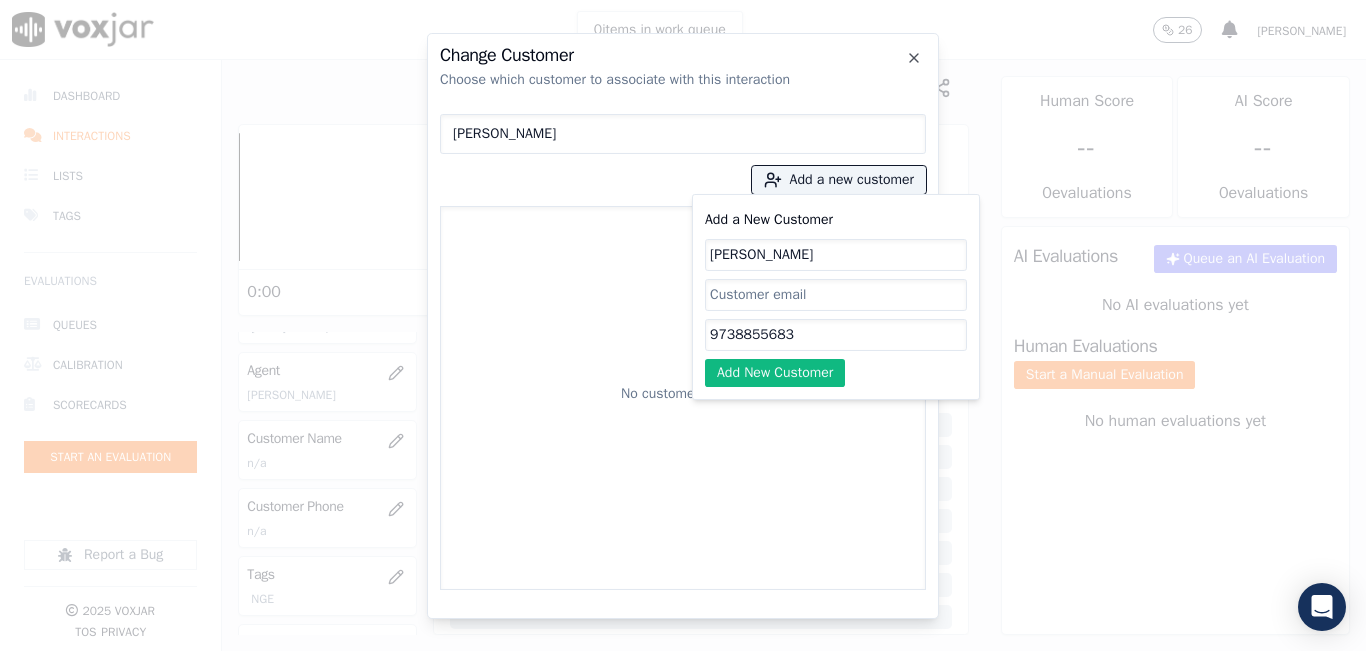 type on "9738855683" 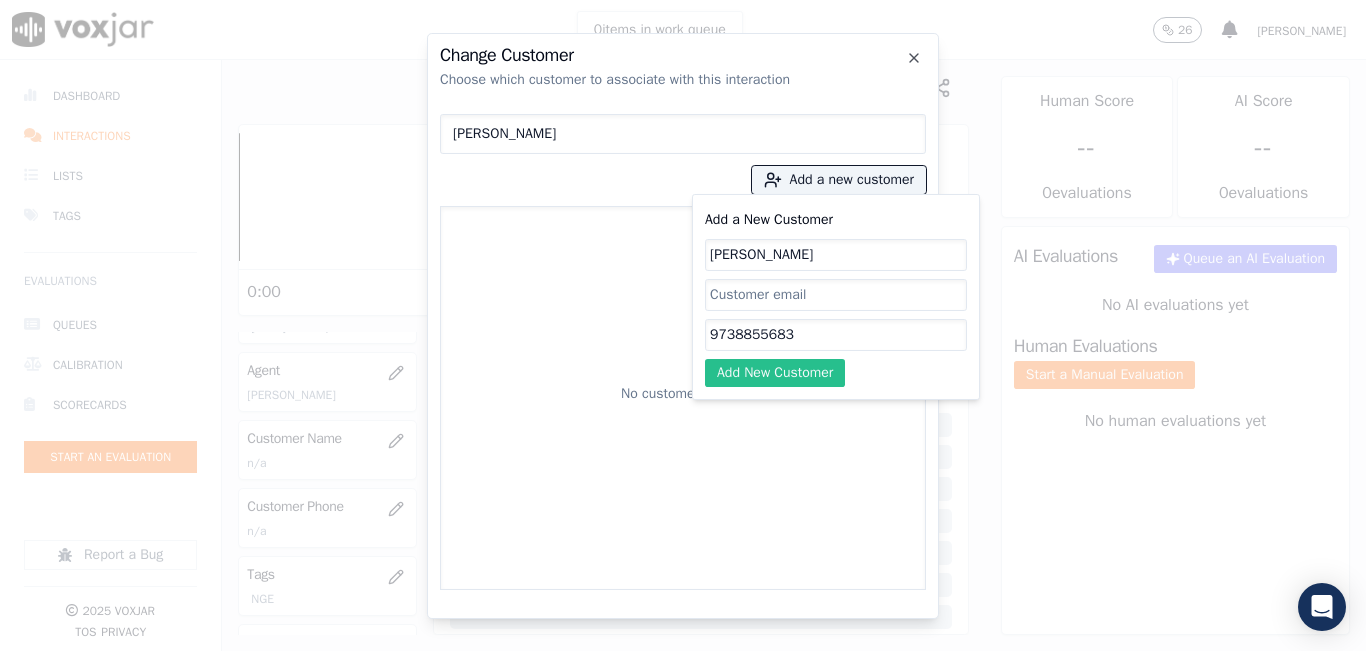 click on "Add New Customer" 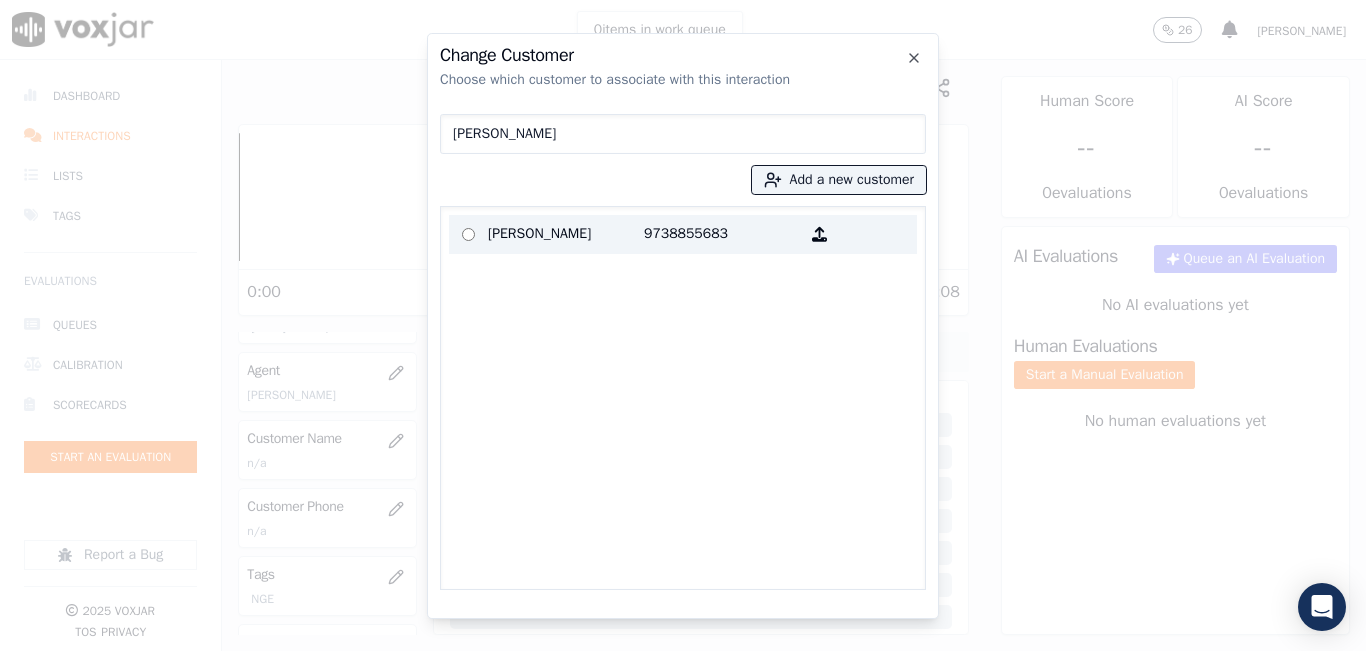 click on "WALTER MARCELO LITUMA   9738855683" at bounding box center [683, 234] 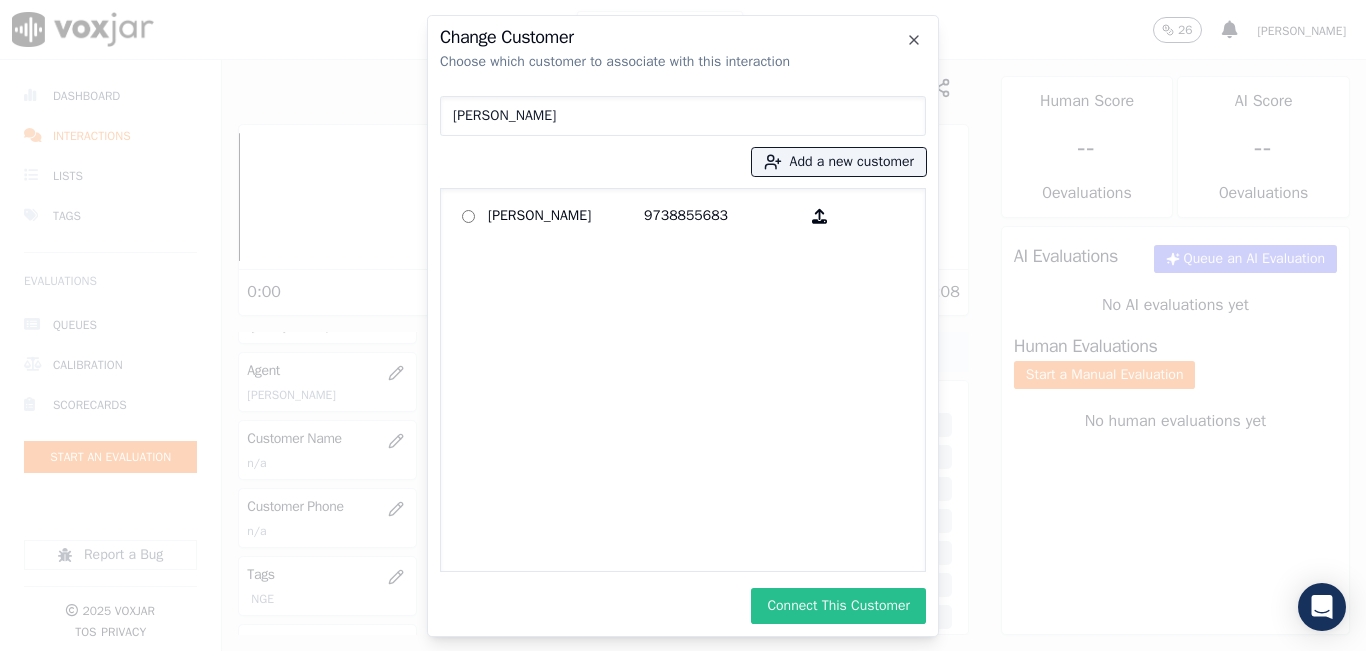 click on "Connect This Customer" at bounding box center [838, 606] 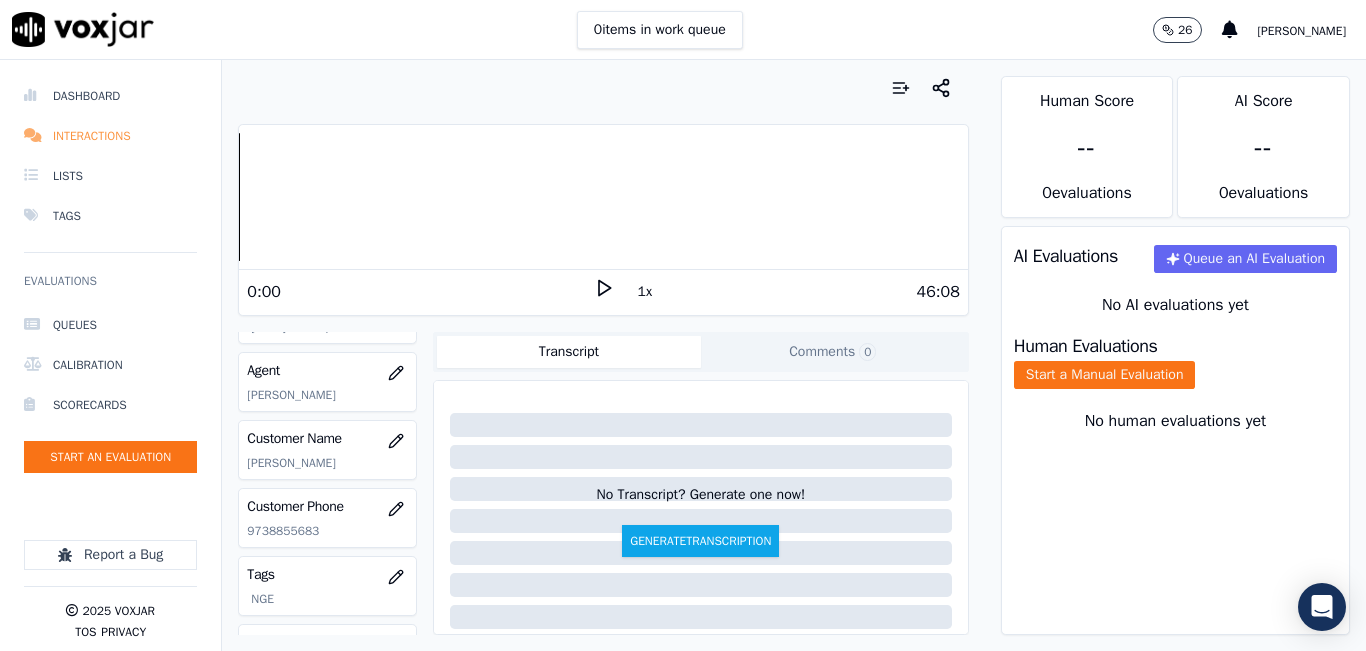 click on "Interactions" at bounding box center [110, 136] 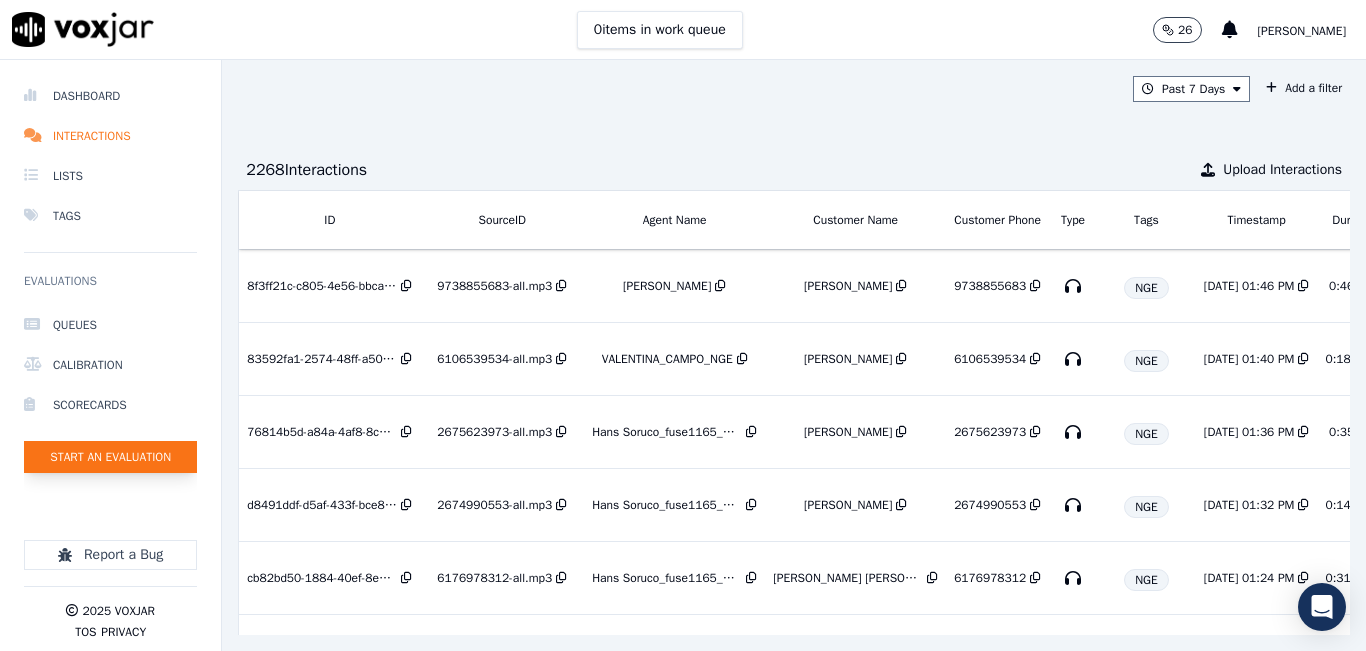 click on "Start an Evaluation" 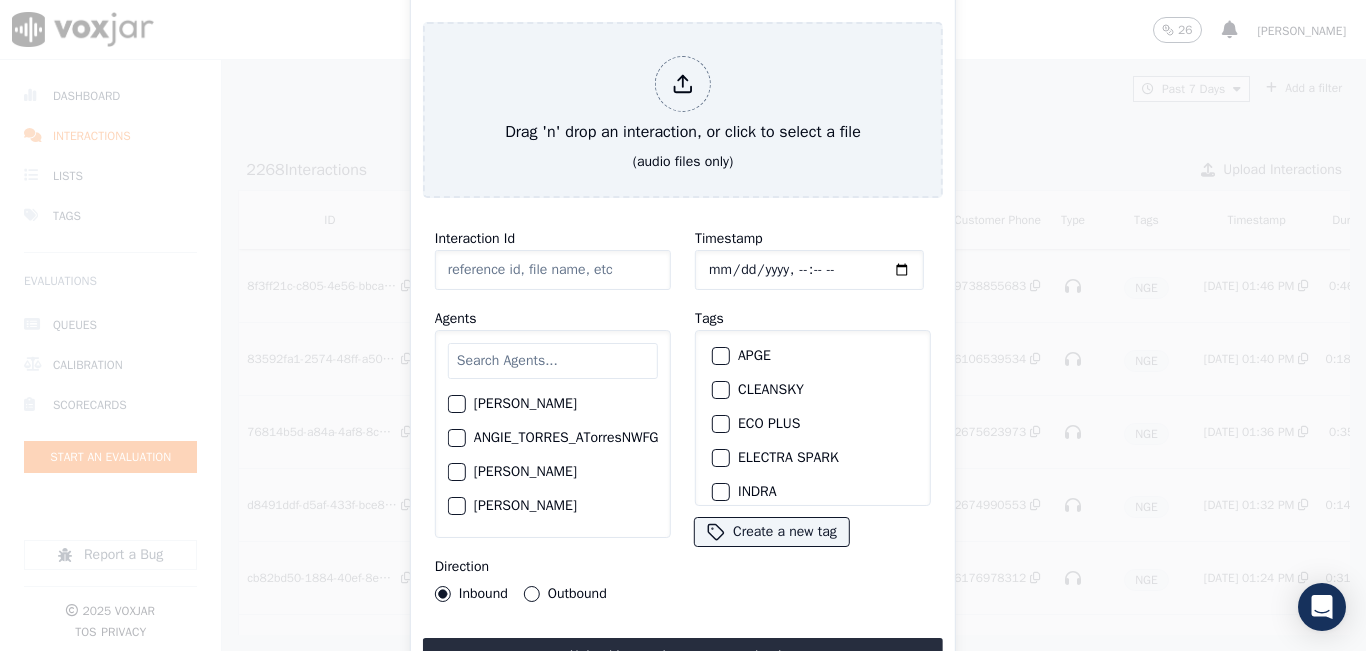 click at bounding box center [553, 361] 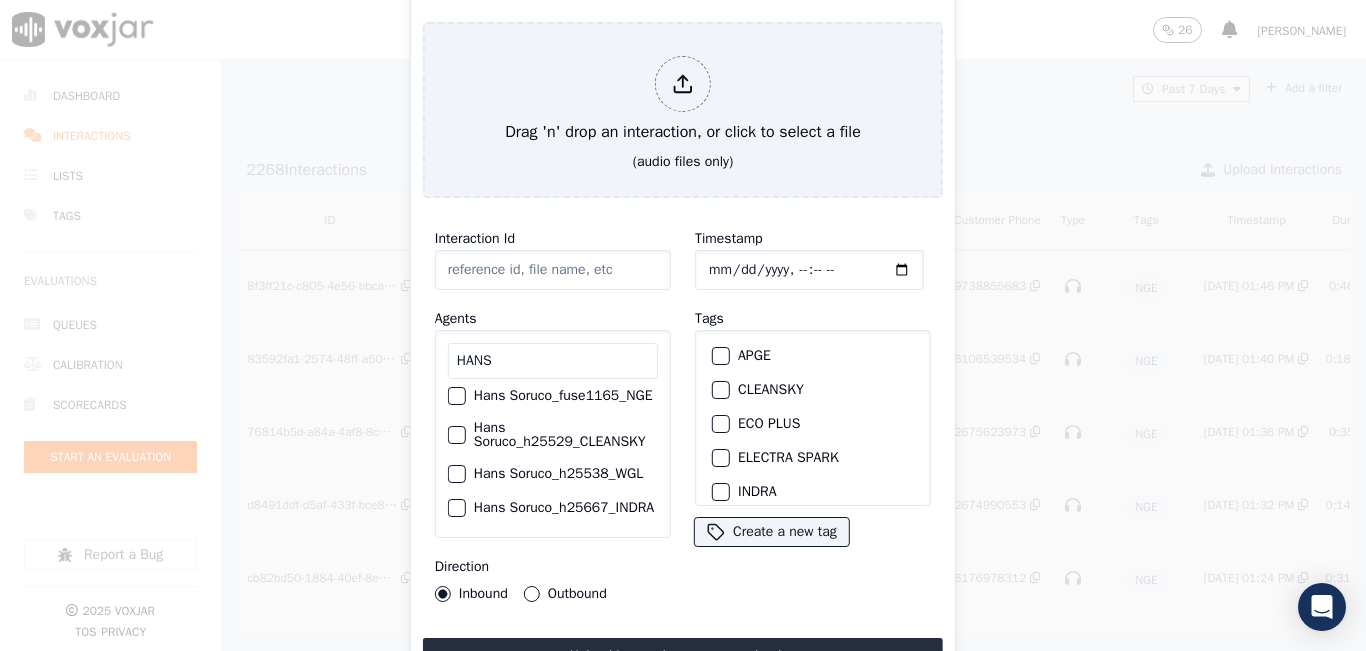 scroll, scrollTop: 100, scrollLeft: 0, axis: vertical 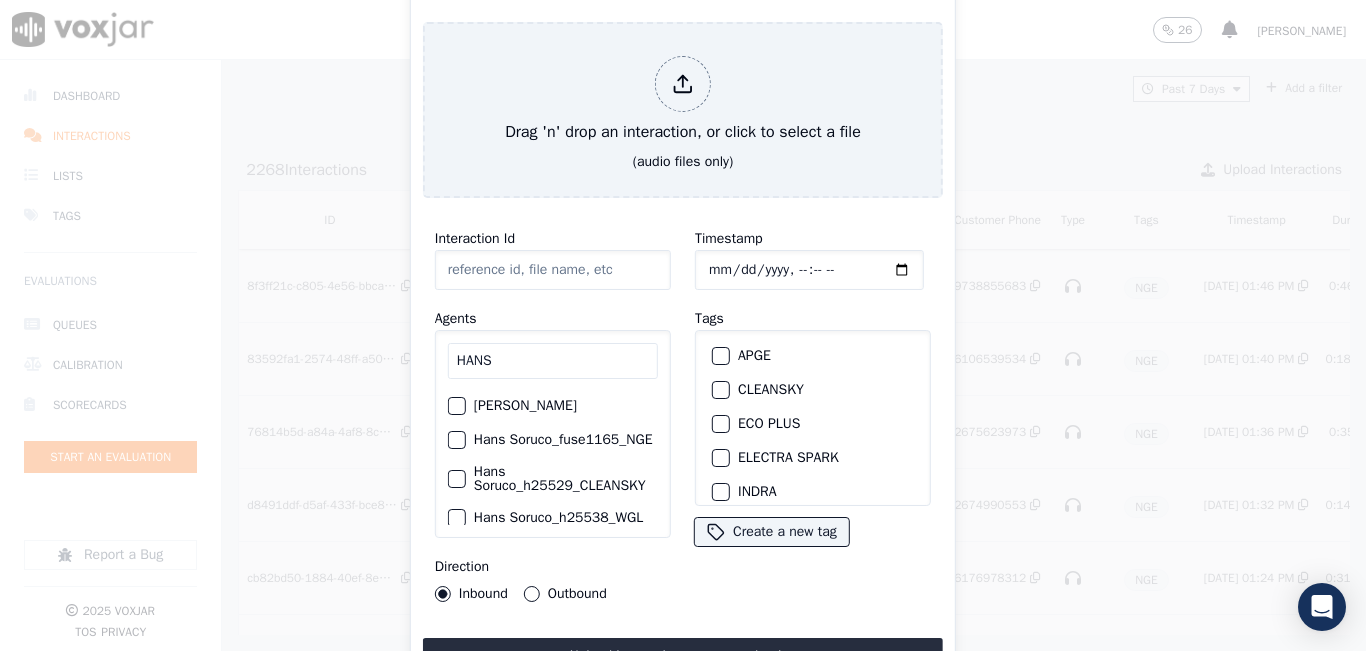 type on "HANS" 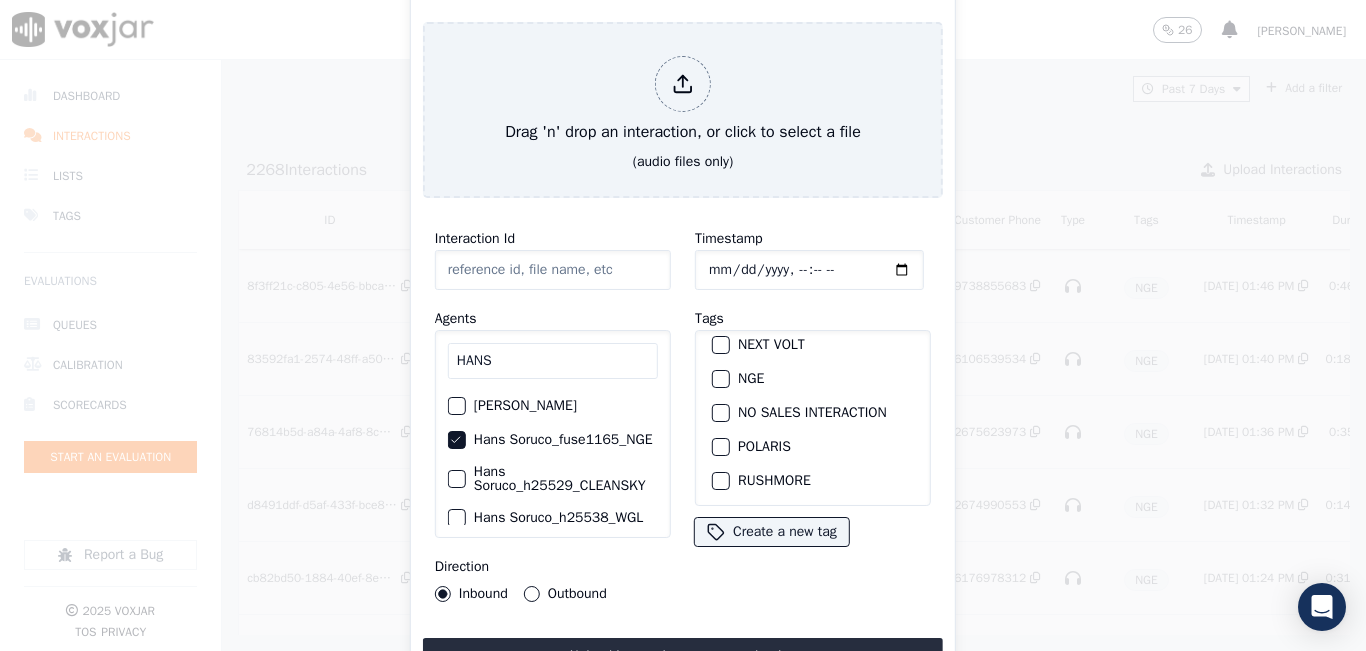 scroll, scrollTop: 200, scrollLeft: 0, axis: vertical 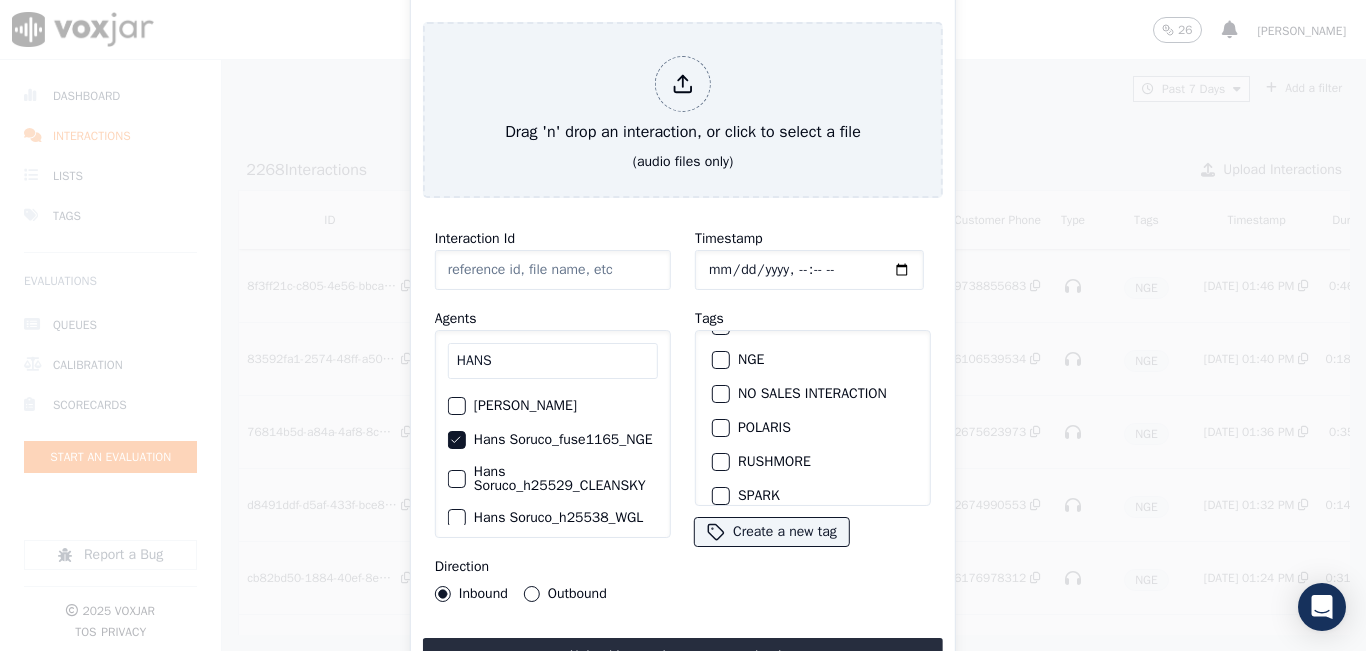 click at bounding box center [720, 360] 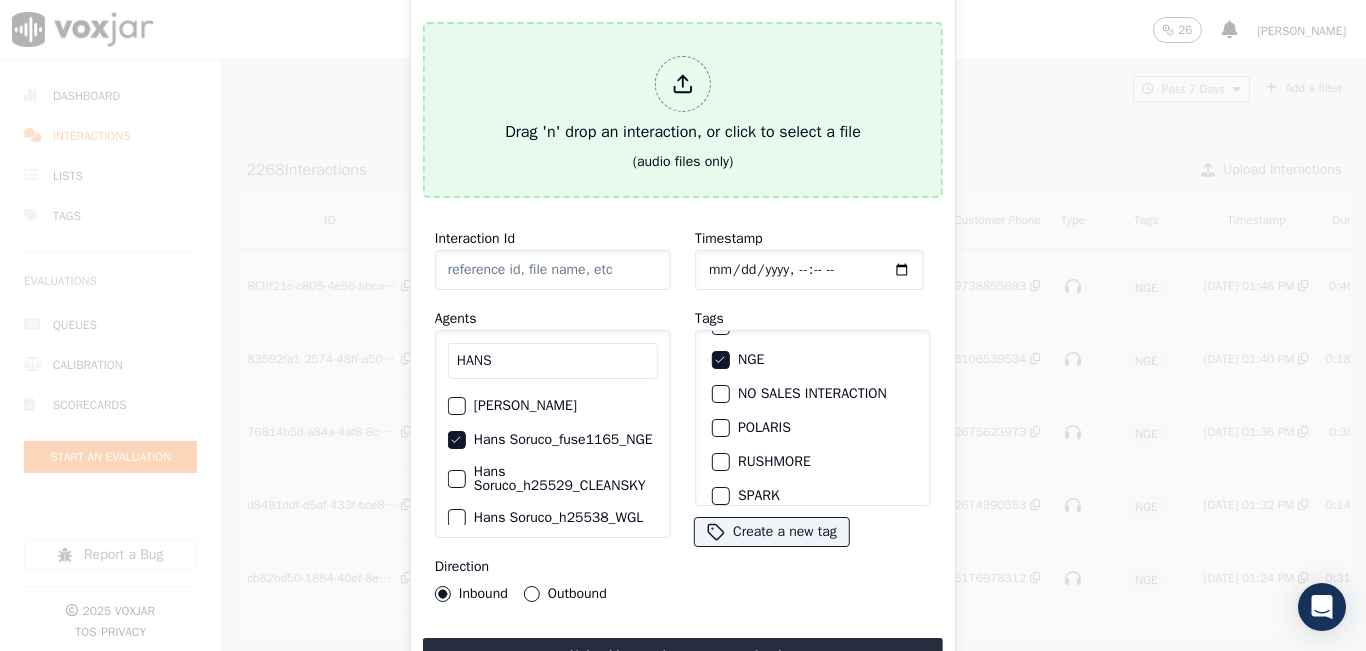 click on "Drag 'n' drop an interaction, or click to select a file" at bounding box center [683, 100] 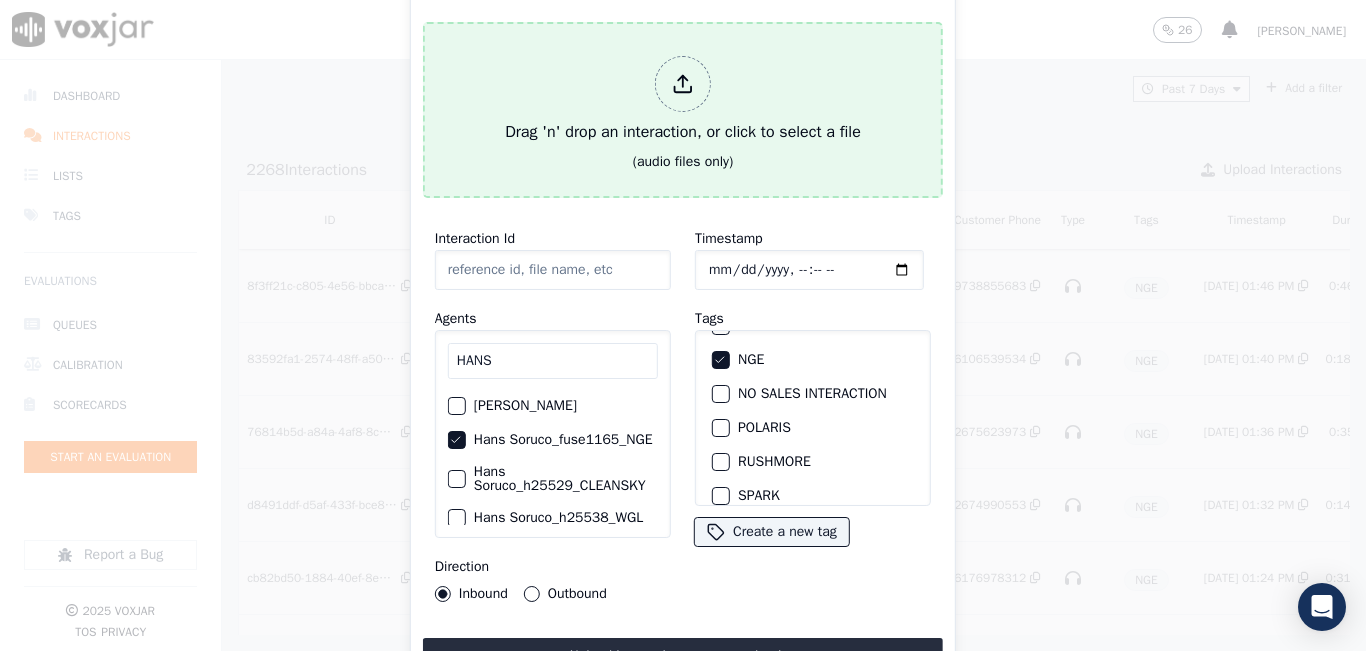 type on "20250722-094153_7743016981-all.mp3" 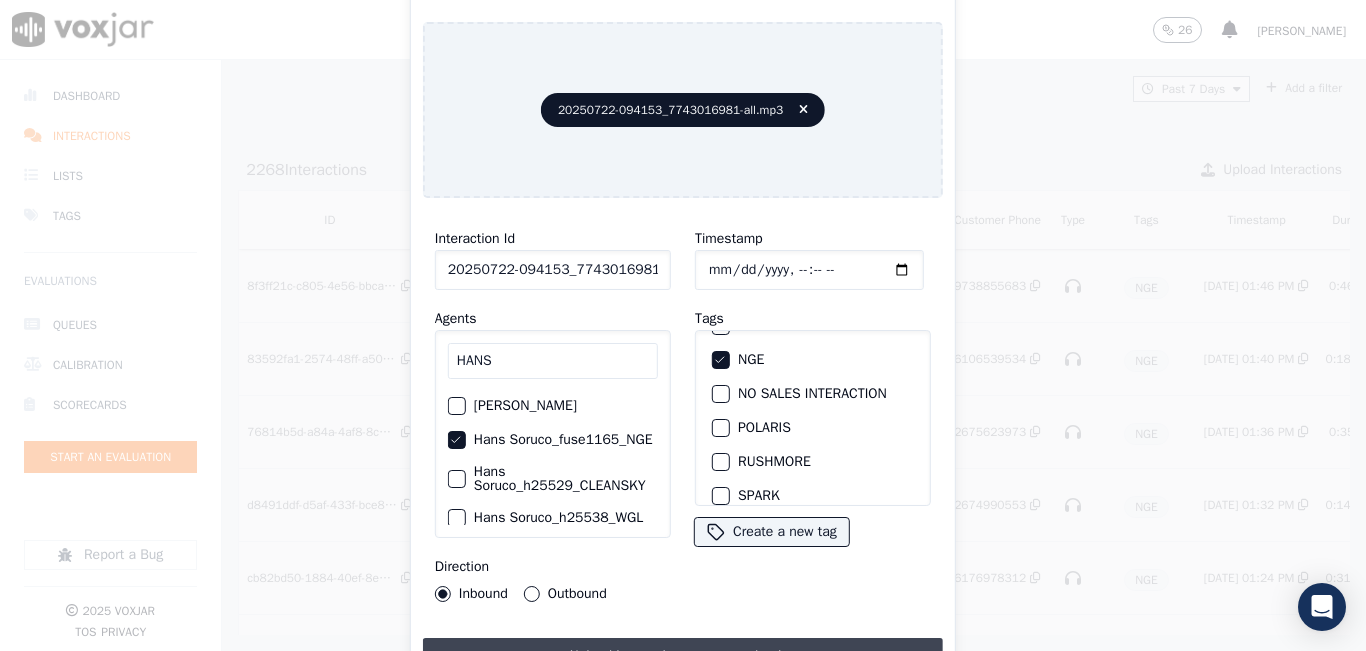 click on "Upload interaction to start evaluation" at bounding box center [683, 656] 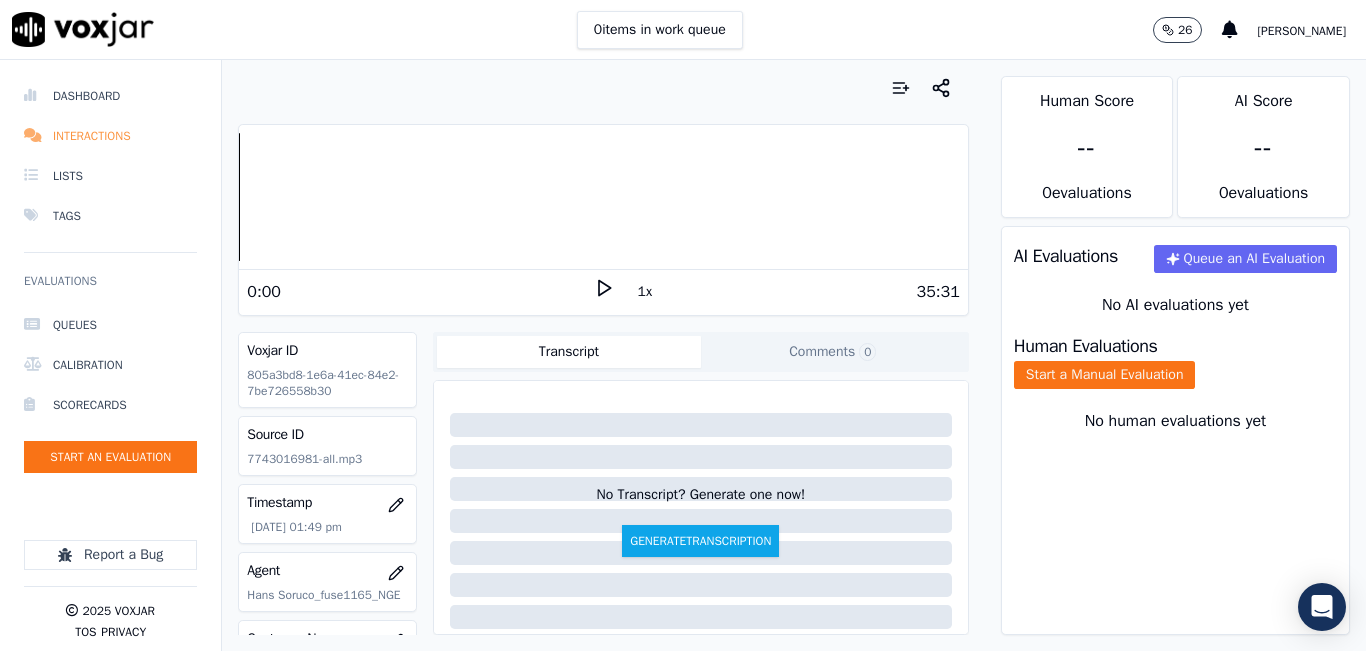click on "Interactions" at bounding box center (110, 136) 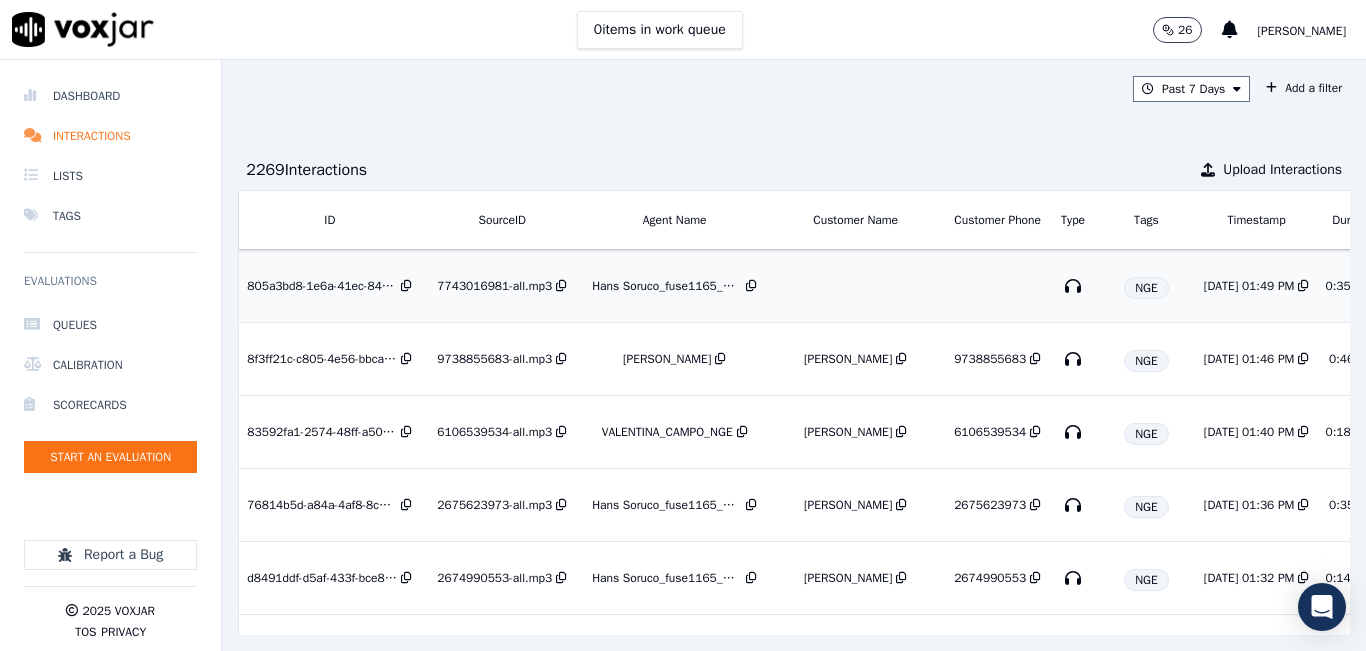 click at bounding box center [855, 286] 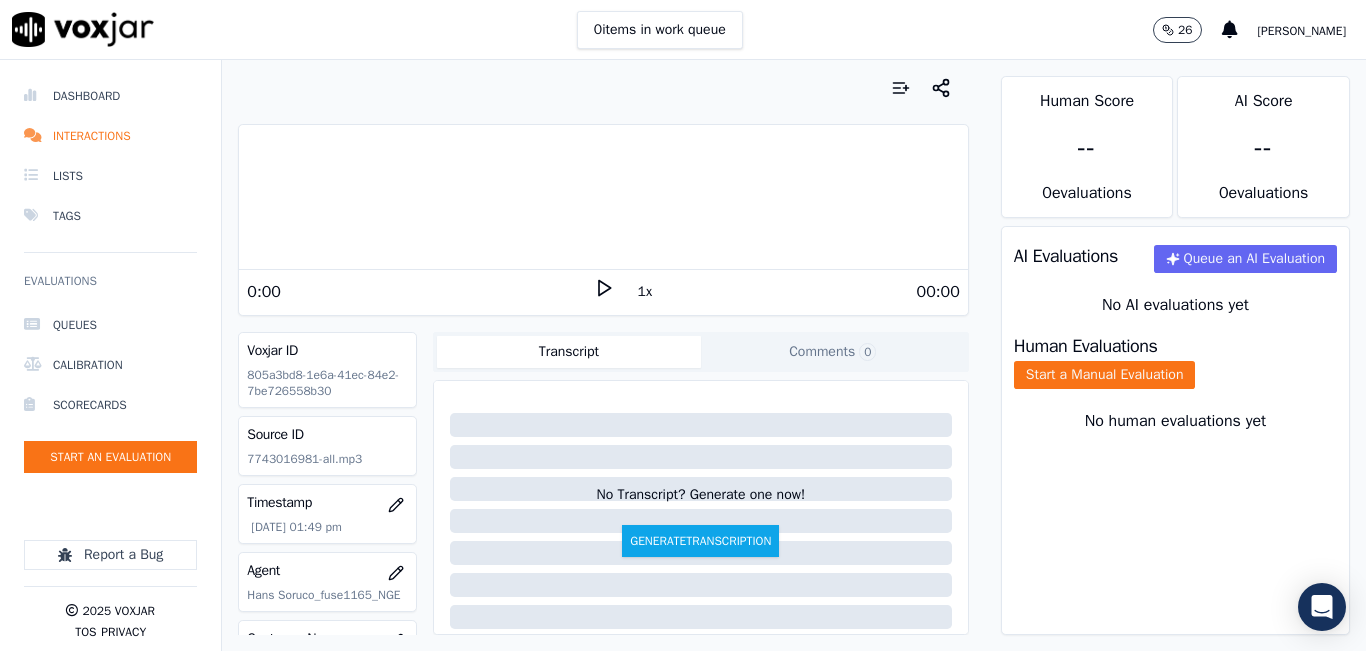 scroll, scrollTop: 0, scrollLeft: 0, axis: both 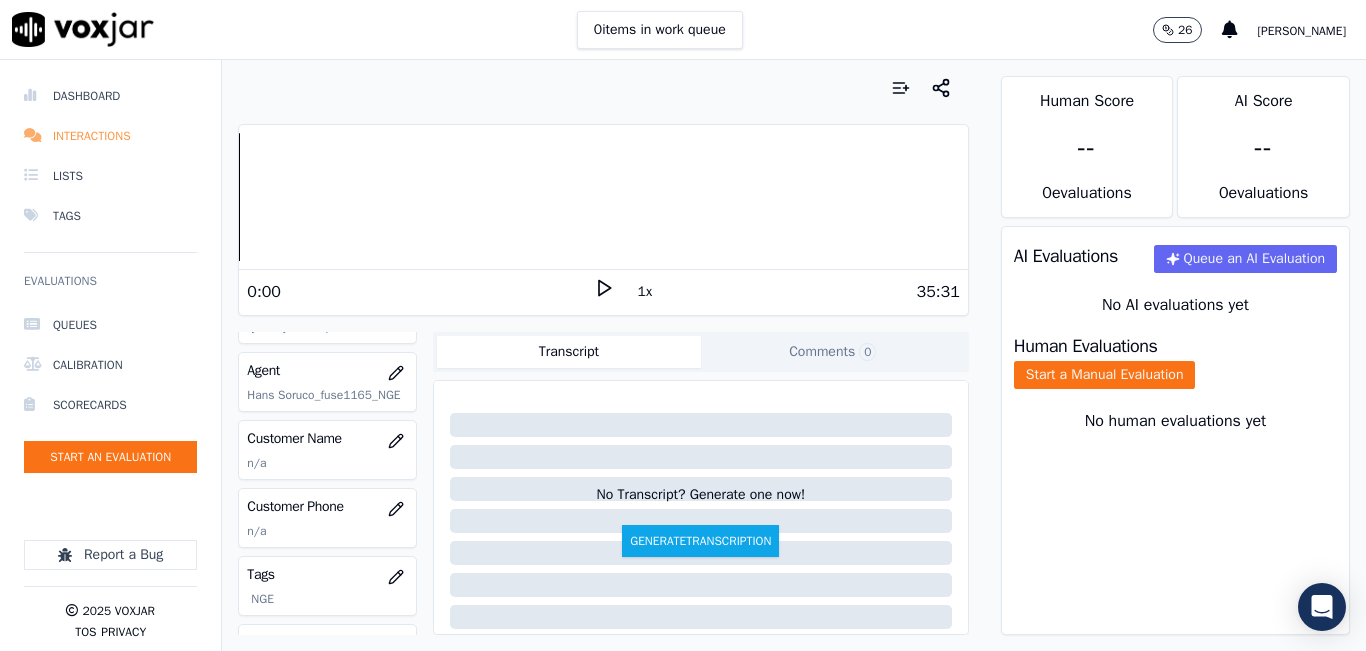 click on "Interactions" at bounding box center [110, 136] 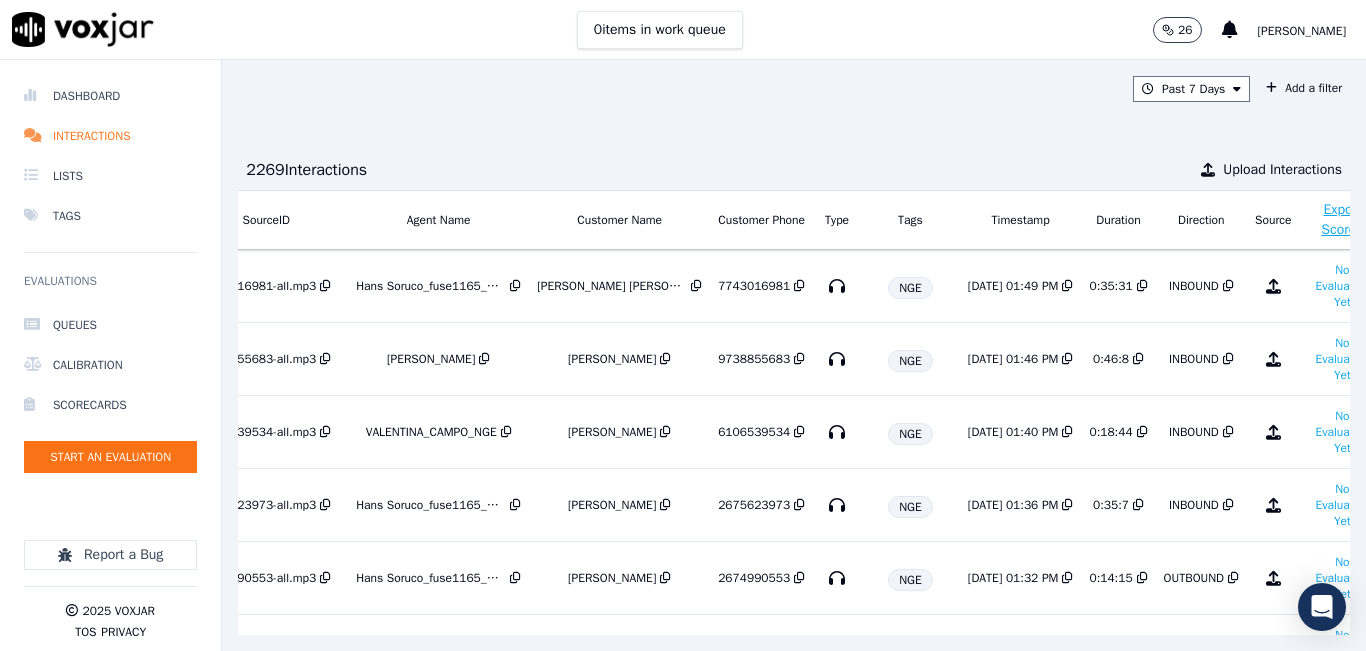 scroll, scrollTop: 0, scrollLeft: 343, axis: horizontal 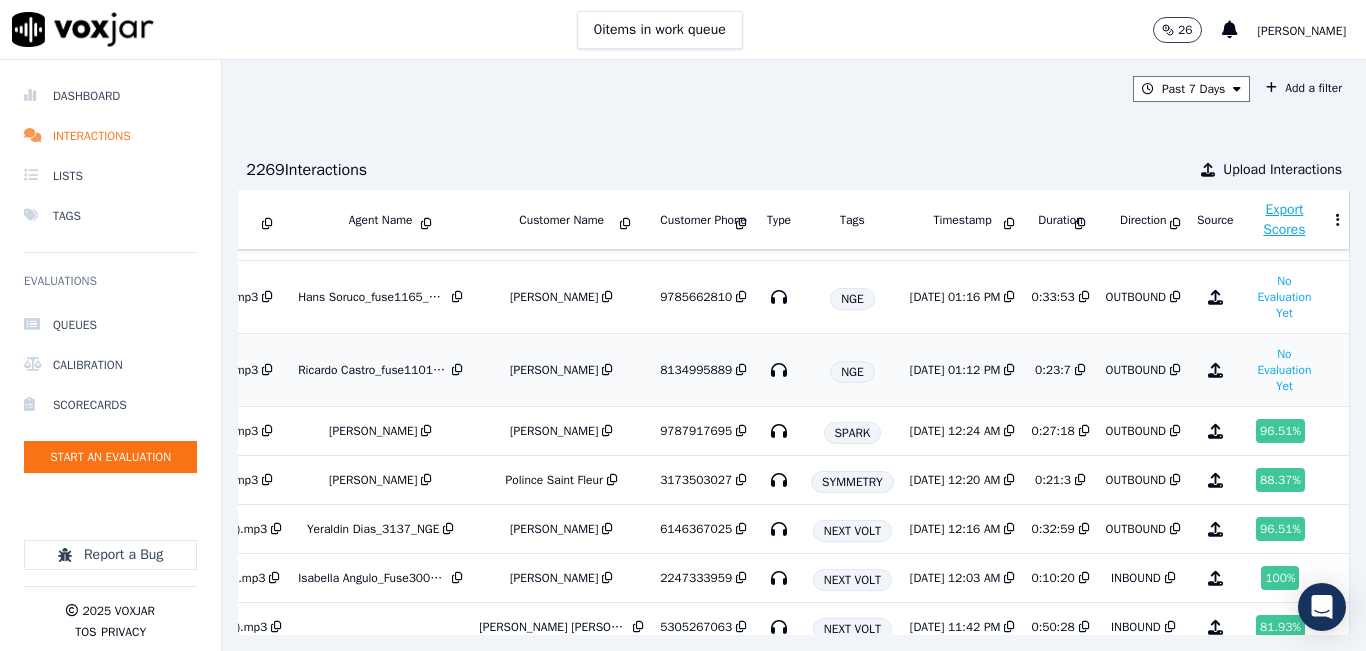 click on "8134995889" at bounding box center (696, 370) 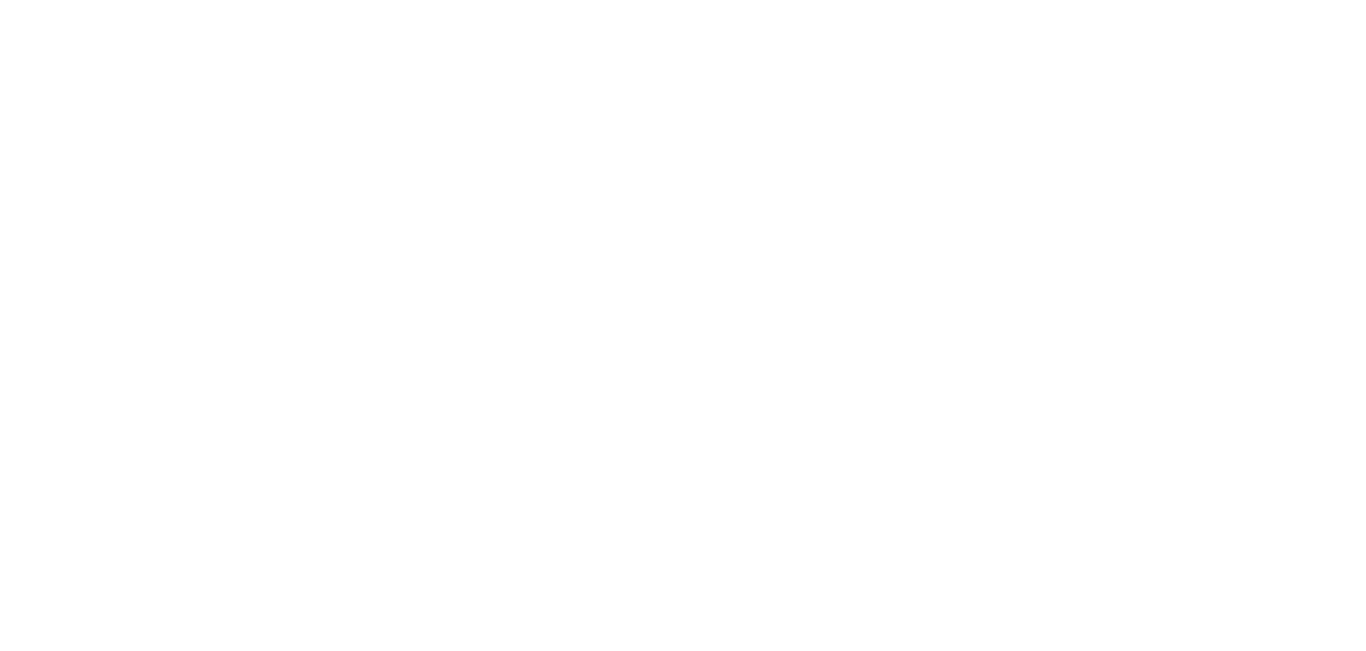 scroll, scrollTop: 0, scrollLeft: 0, axis: both 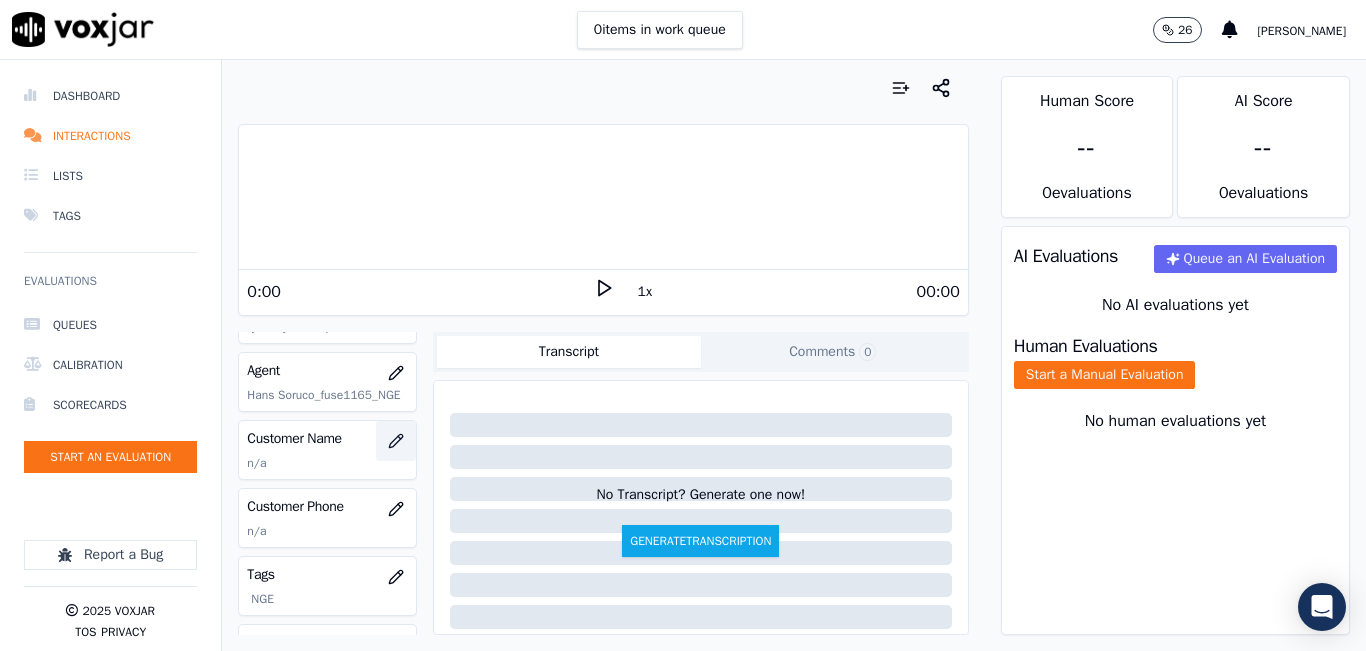 click 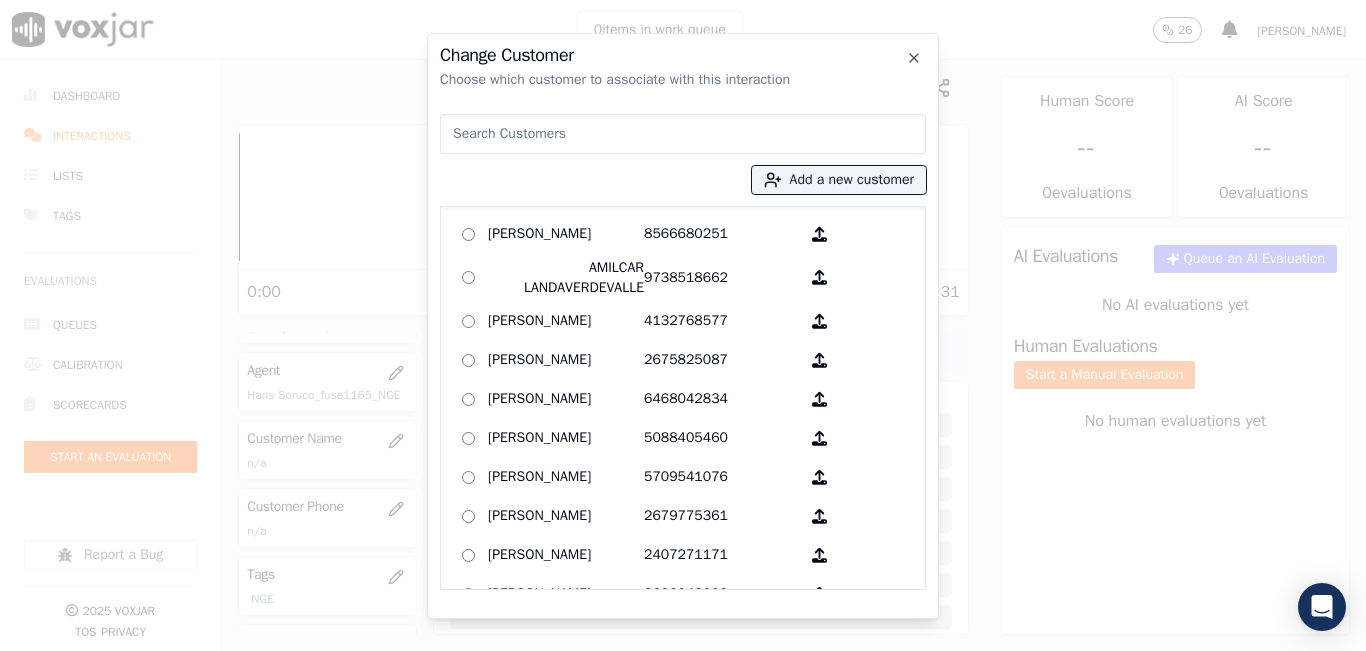 click at bounding box center [683, 134] 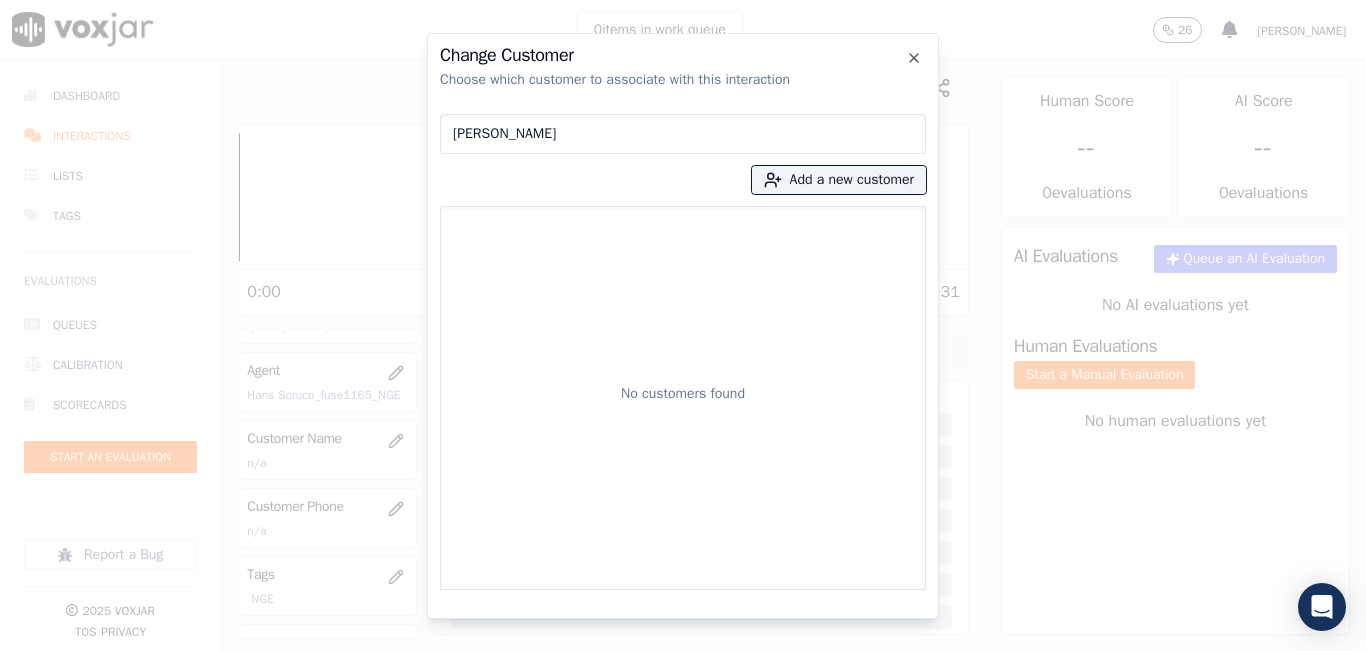 type on "GUSTAVO DANIEL MAZA MORALES" 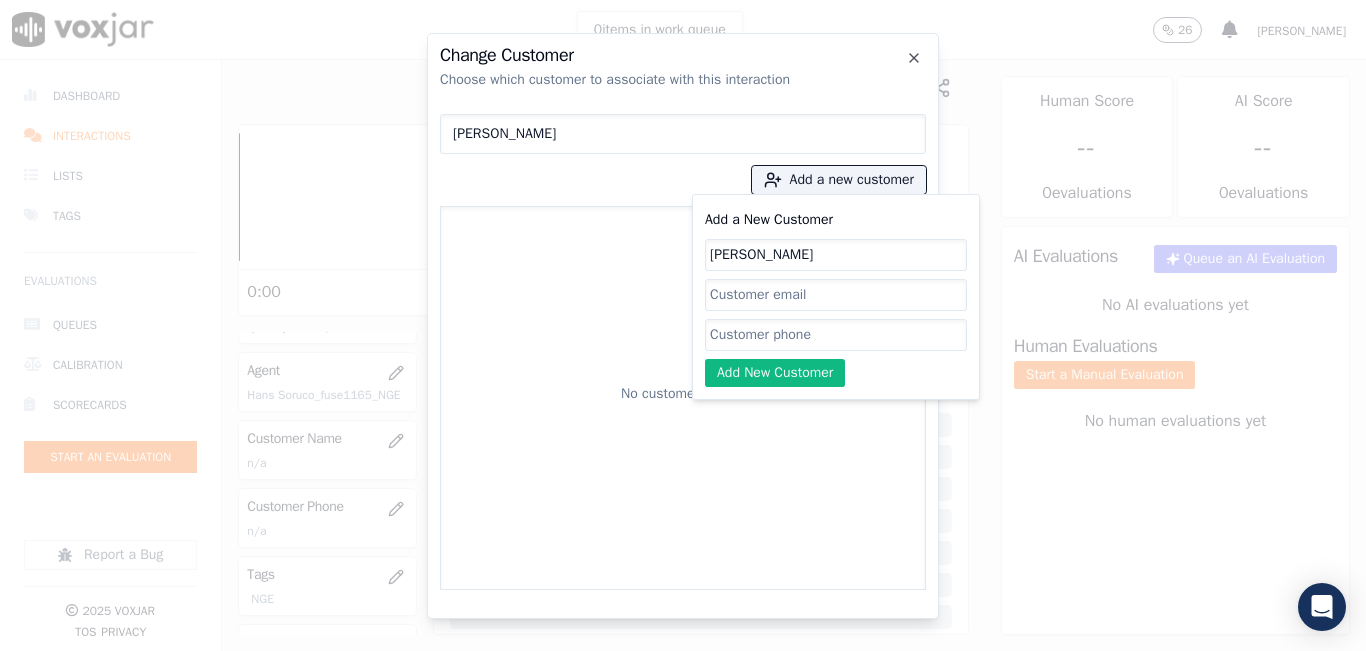 type on "GUSTAVO DANIEL MAZA MORALES" 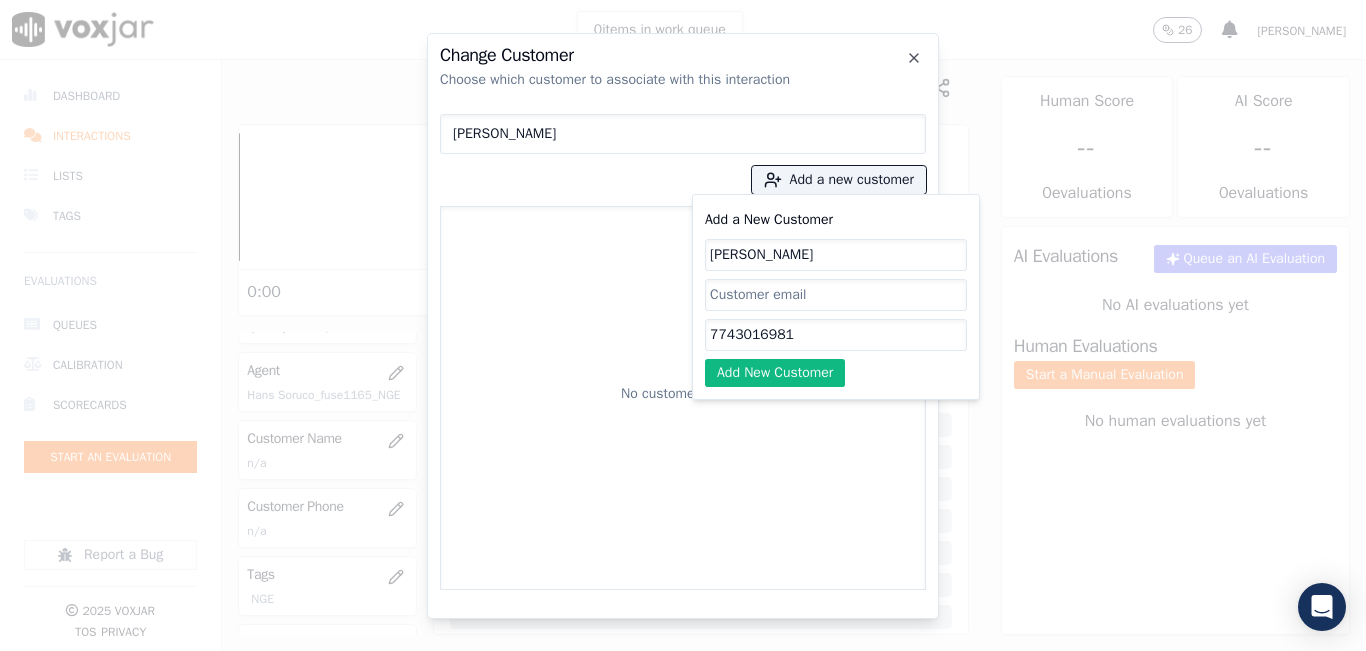 type on "7743016981" 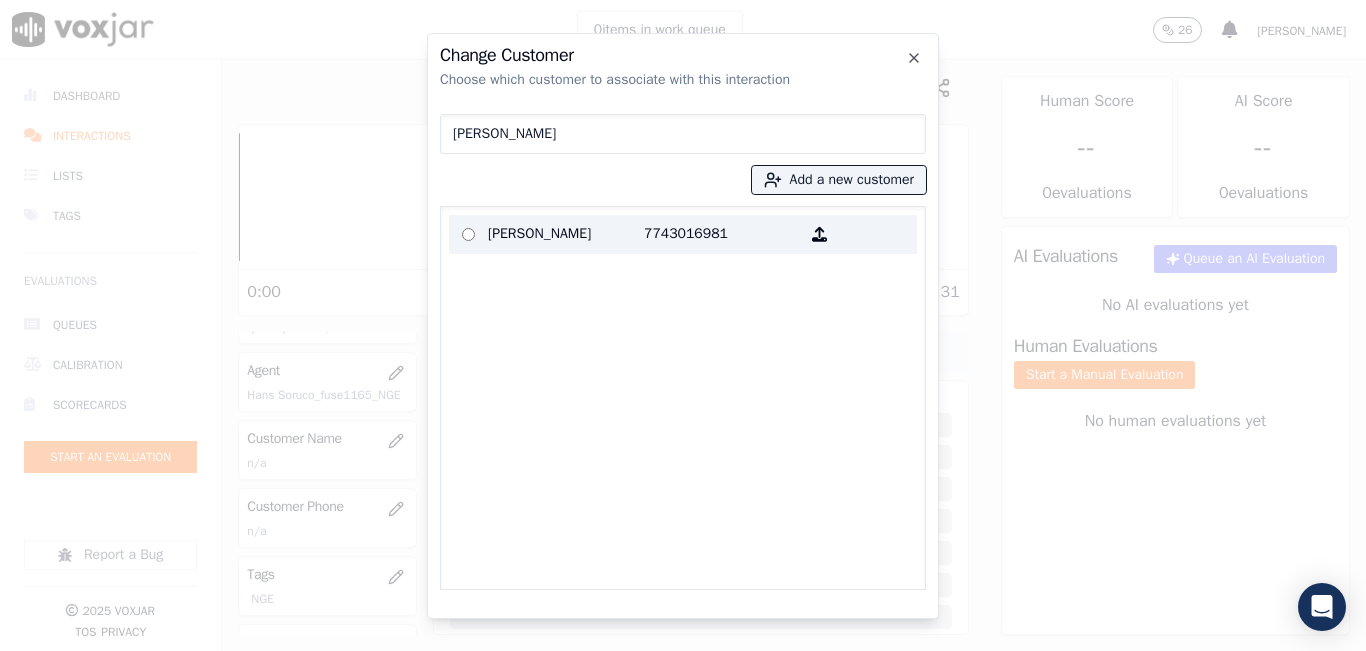 click on "GUSTAVO DANIEL MAZA MORALES   7743016981" at bounding box center [683, 234] 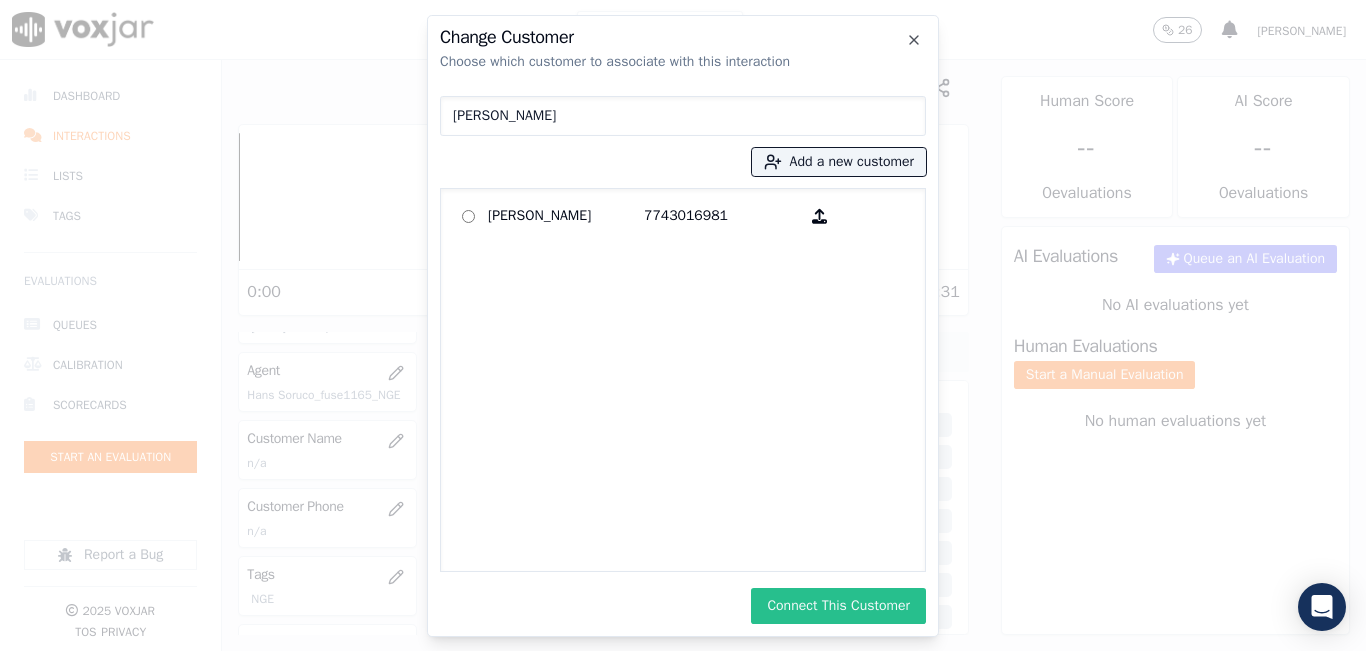 click on "Connect This Customer" at bounding box center (838, 606) 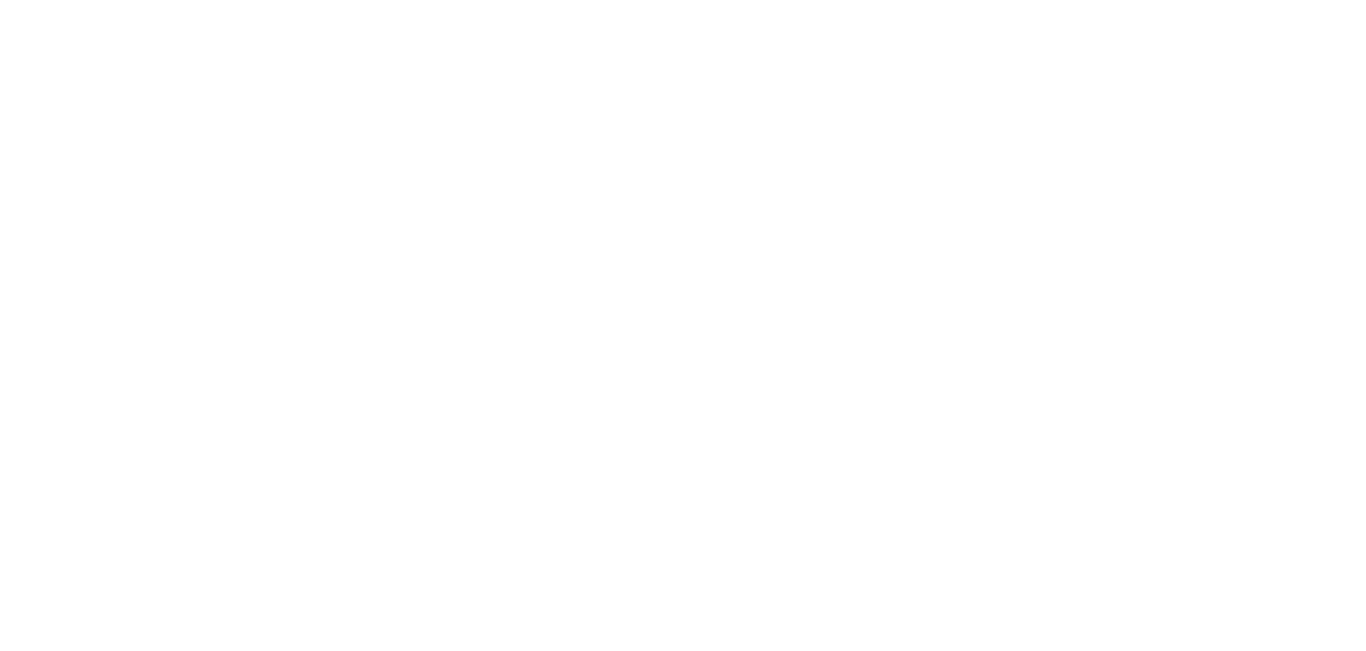 scroll, scrollTop: 0, scrollLeft: 0, axis: both 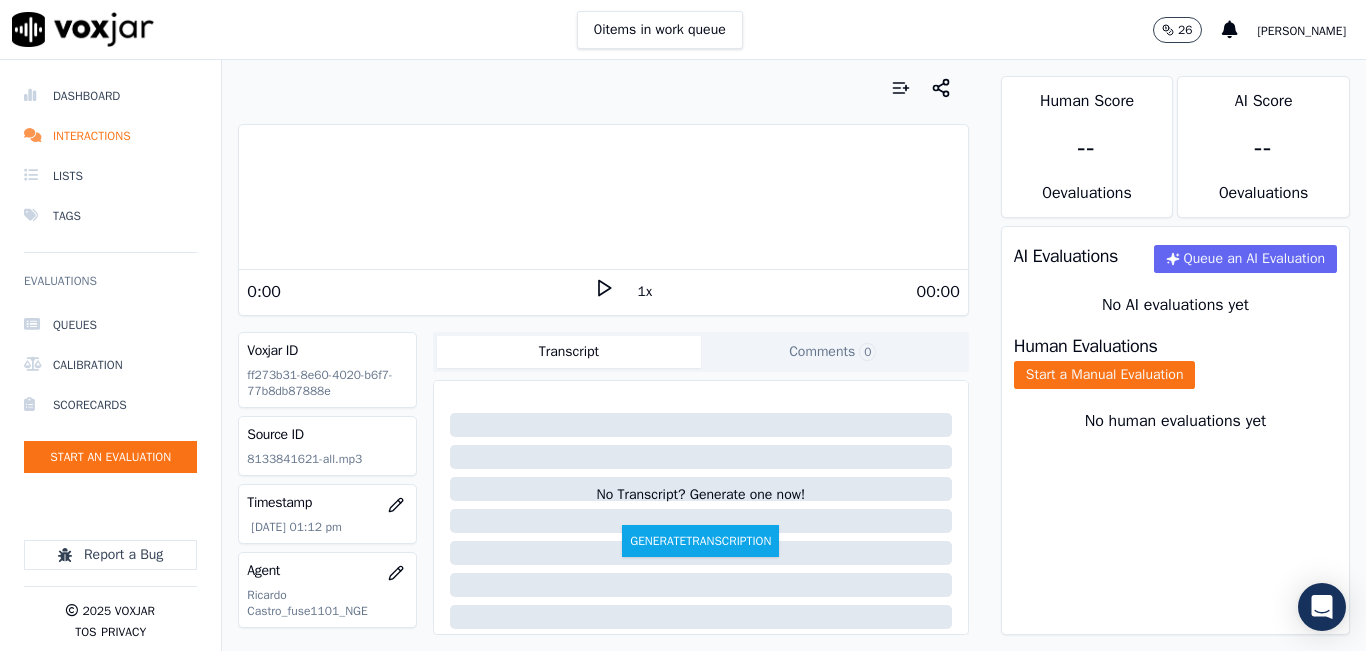 click at bounding box center [603, 88] 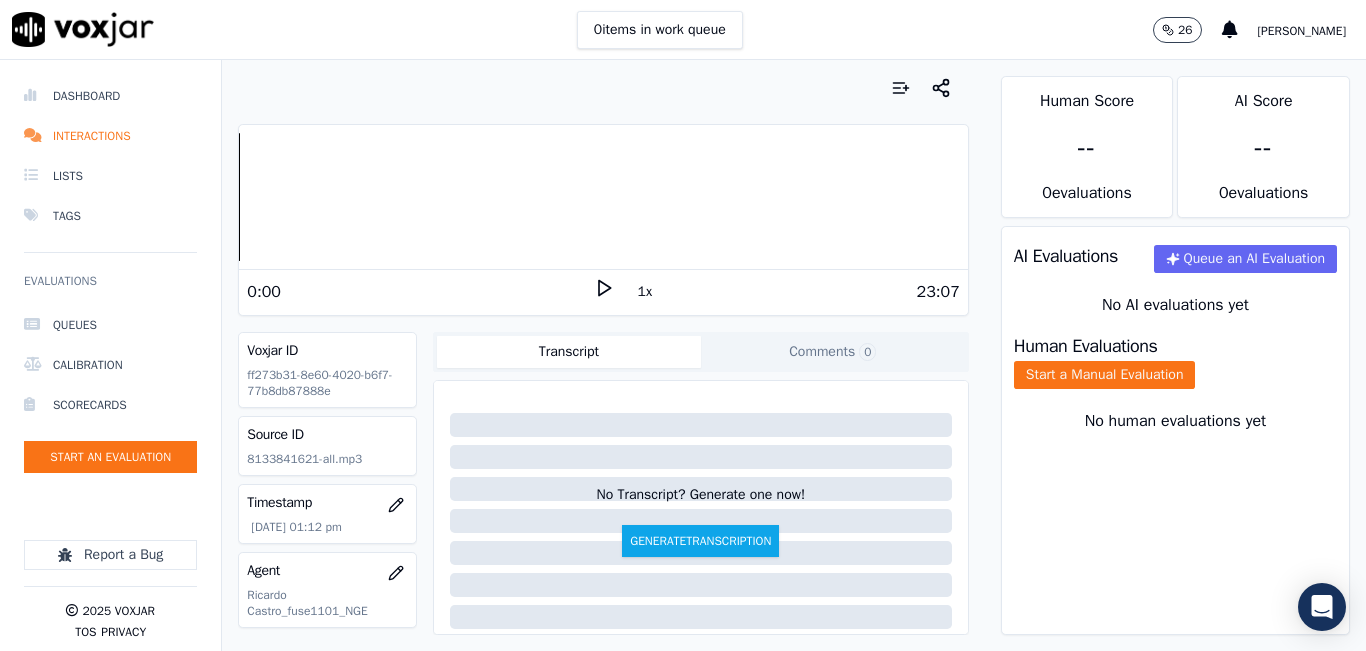 click 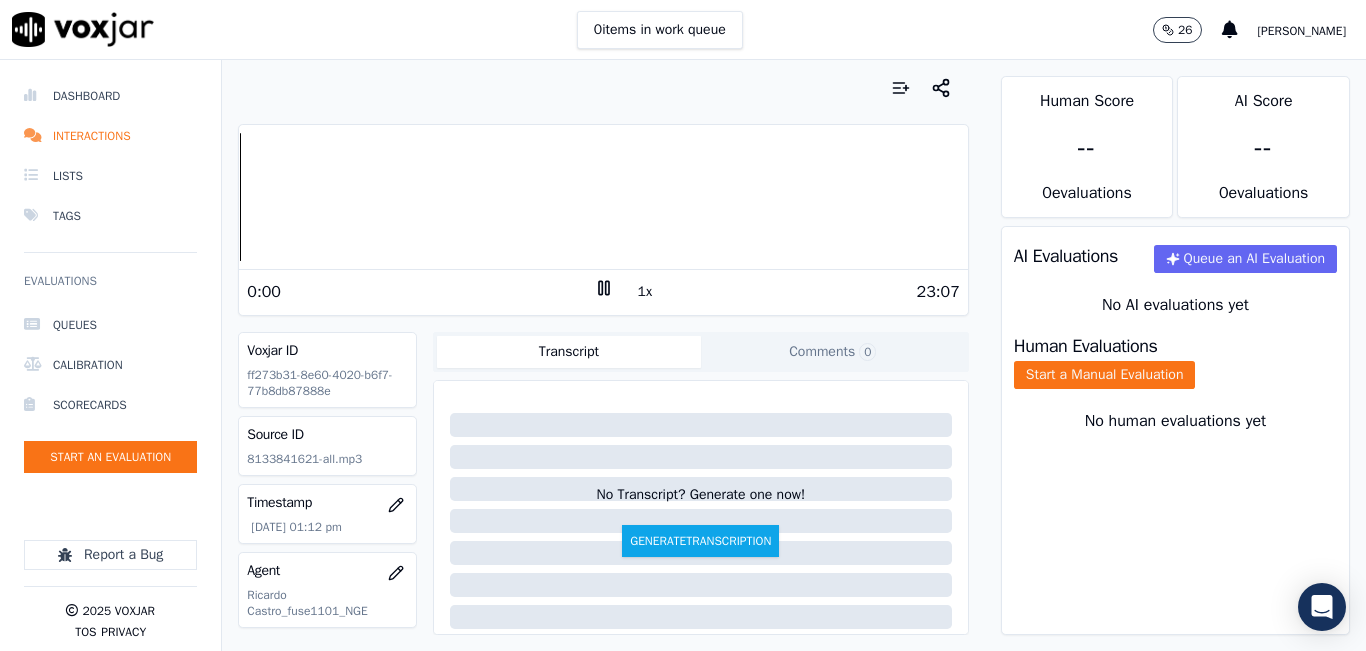click on "1x" at bounding box center [645, 292] 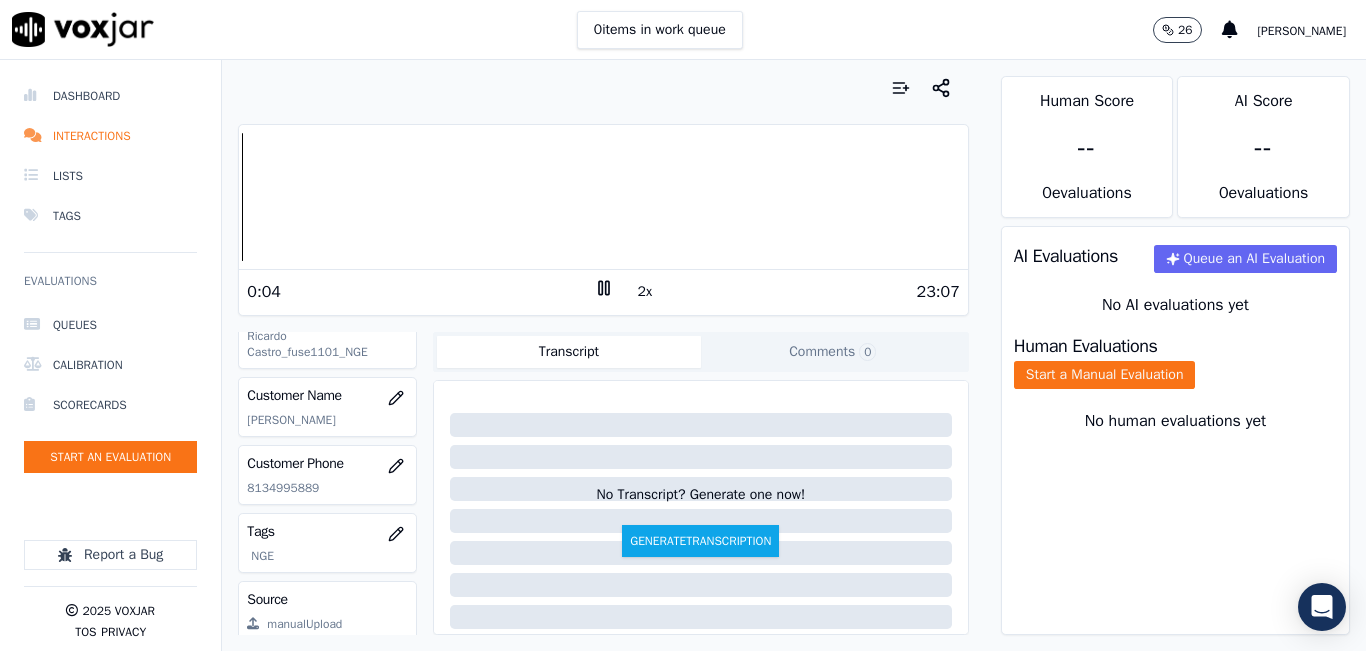 scroll, scrollTop: 300, scrollLeft: 0, axis: vertical 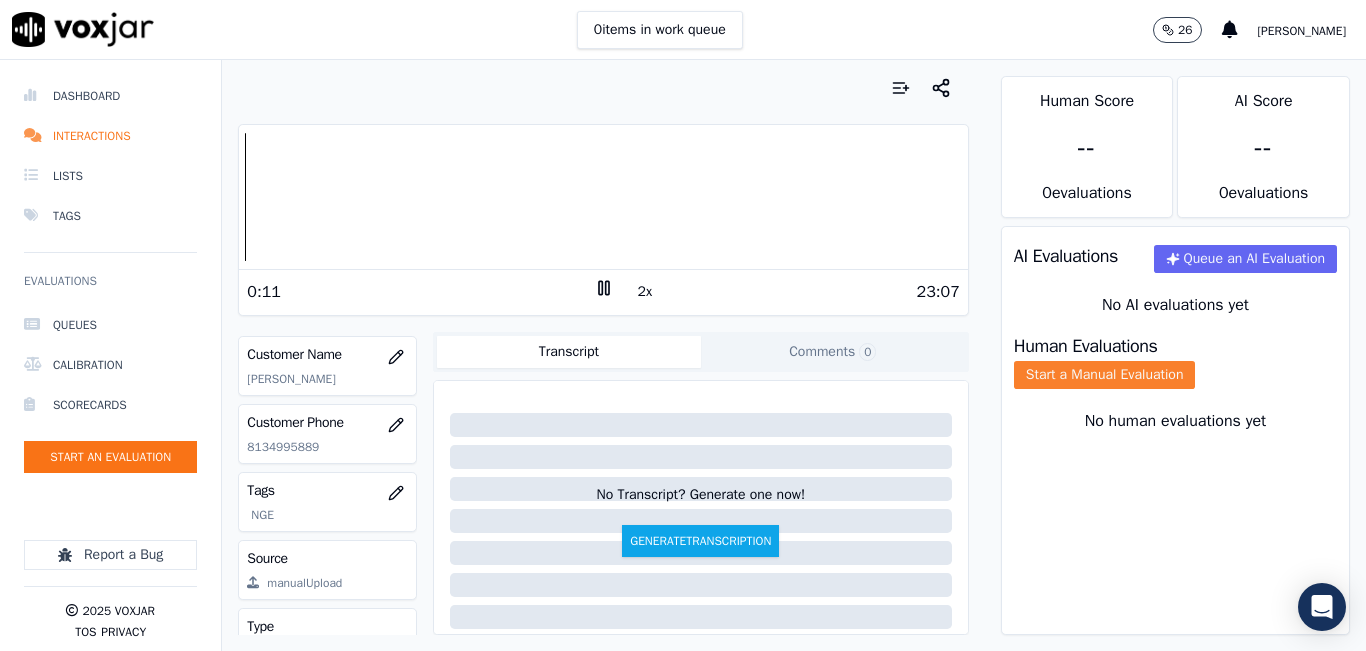 click on "Start a Manual Evaluation" 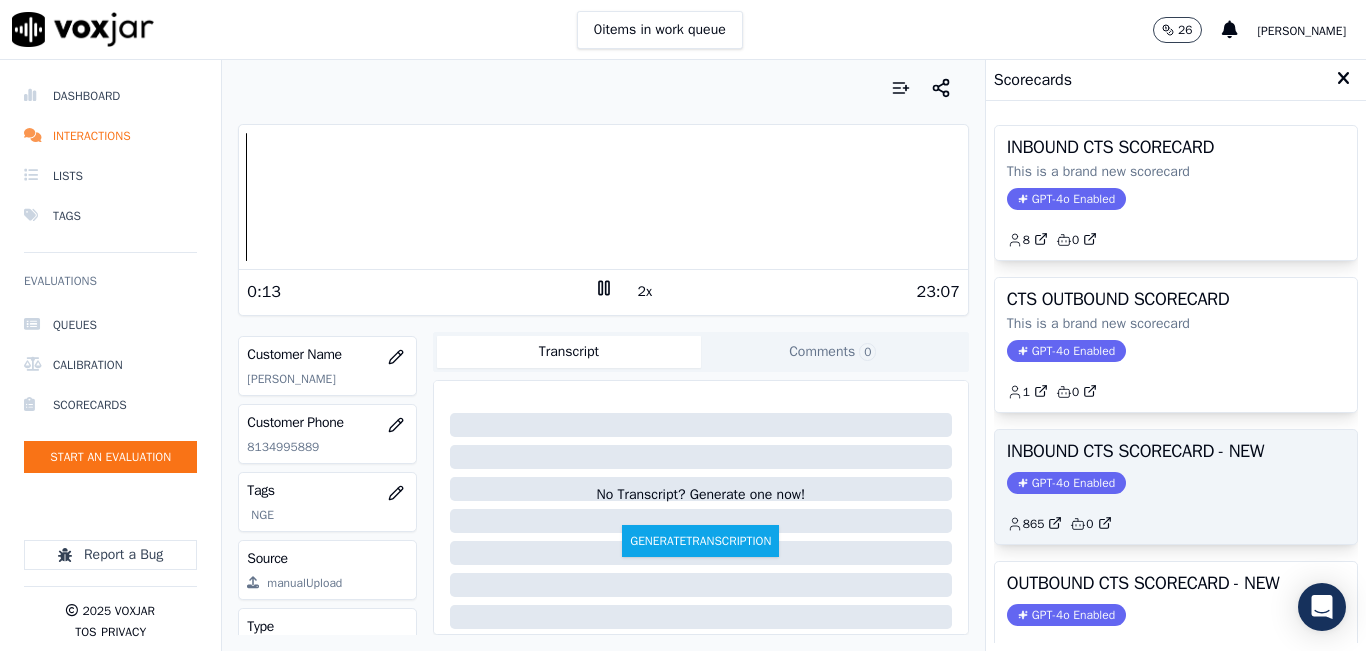 scroll, scrollTop: 100, scrollLeft: 0, axis: vertical 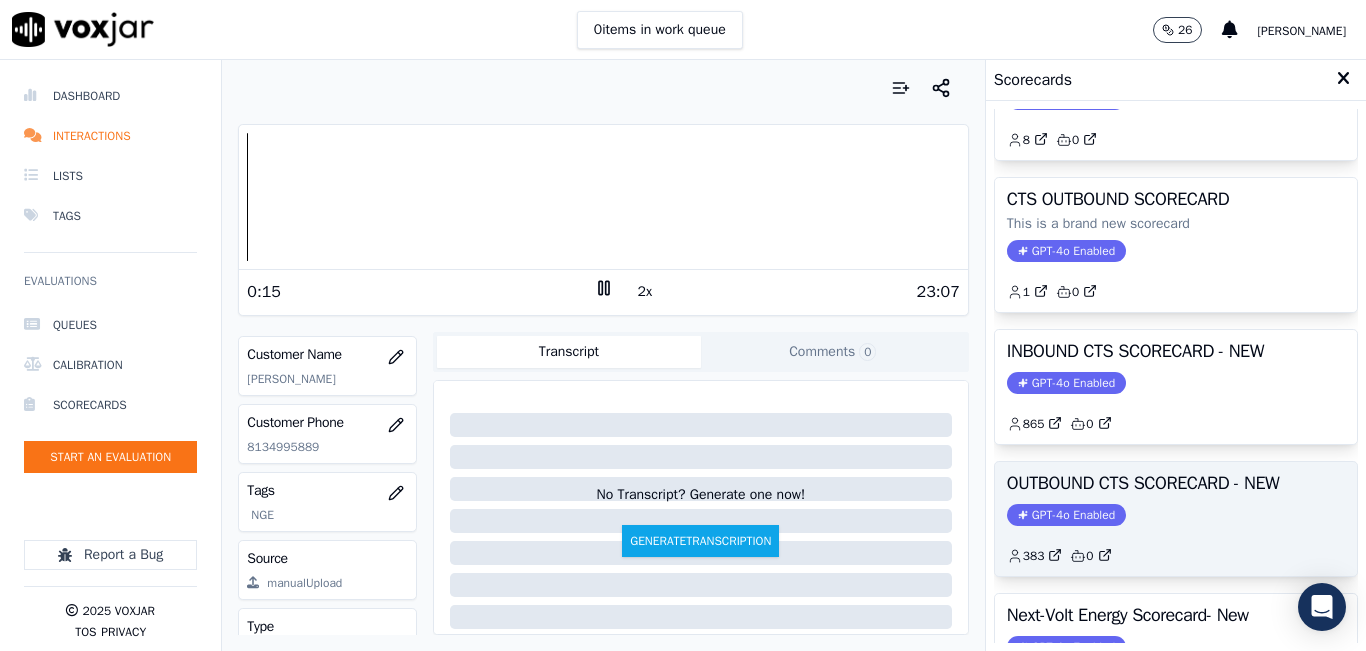 click on "OUTBOUND CTS SCORECARD - NEW        GPT-4o Enabled       383         0" at bounding box center (1176, 519) 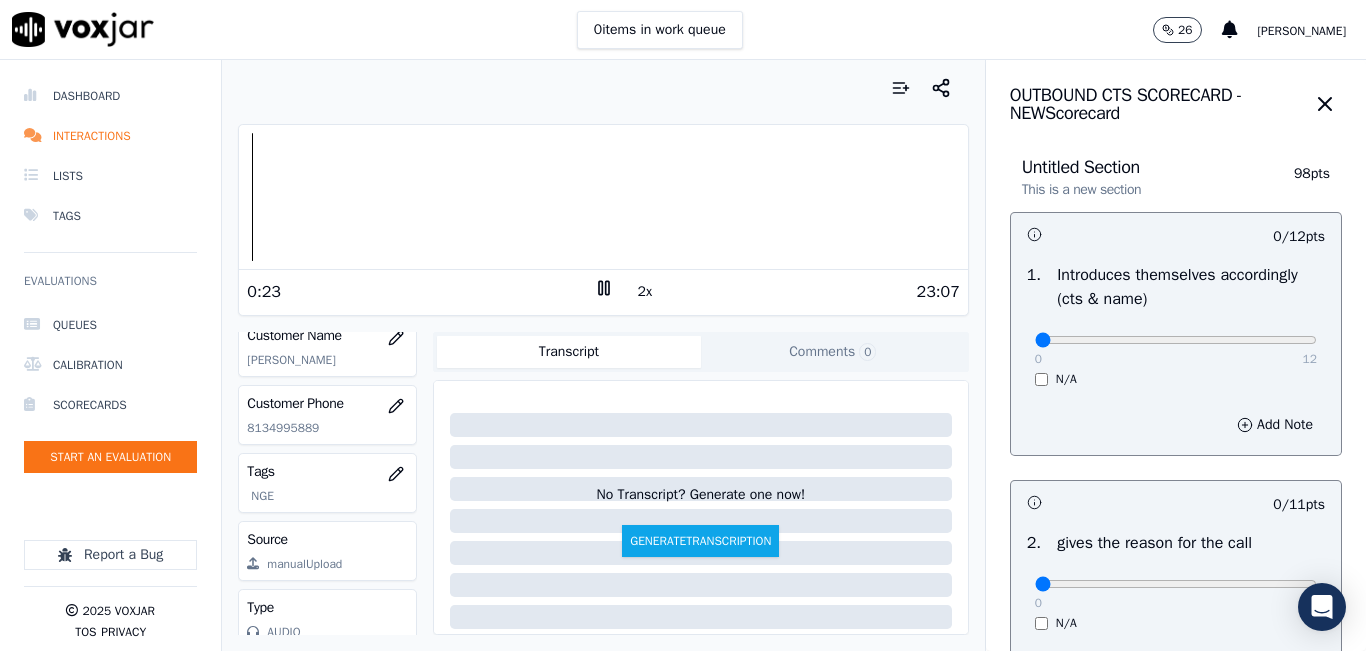 scroll, scrollTop: 278, scrollLeft: 0, axis: vertical 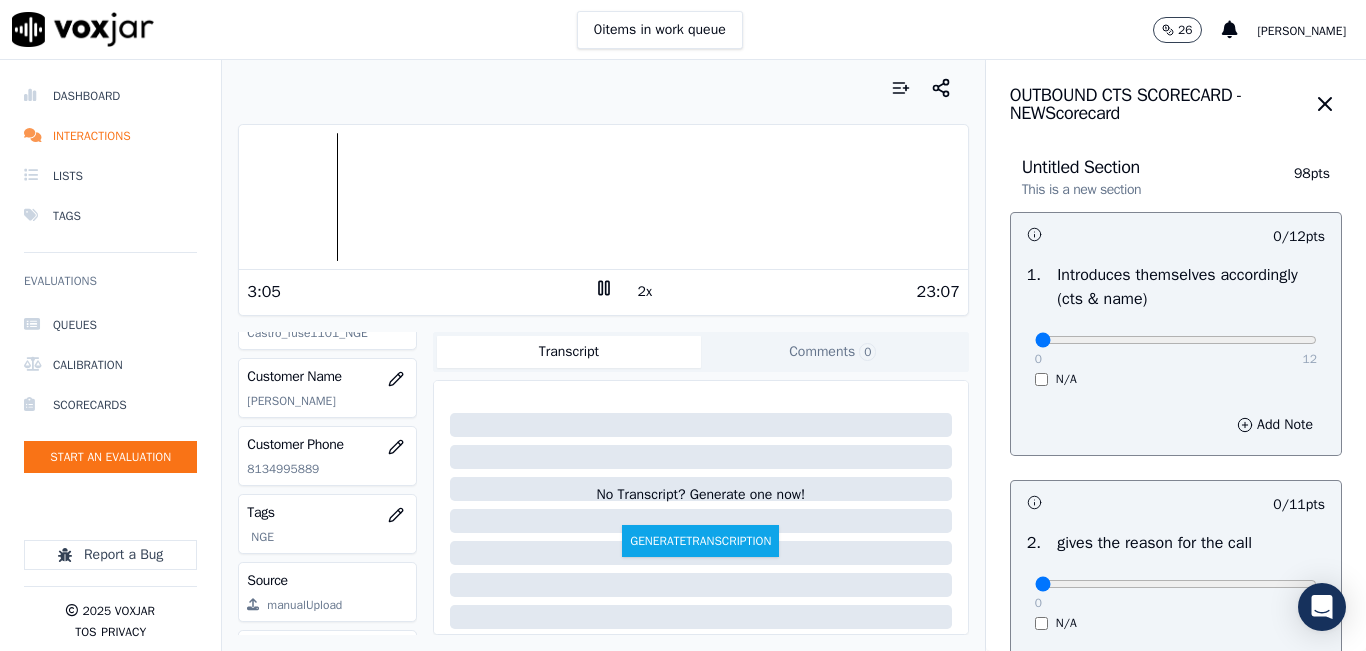 click on "OUTBOUND CTS SCORECARD - NEW   Scorecard" at bounding box center [1176, 95] 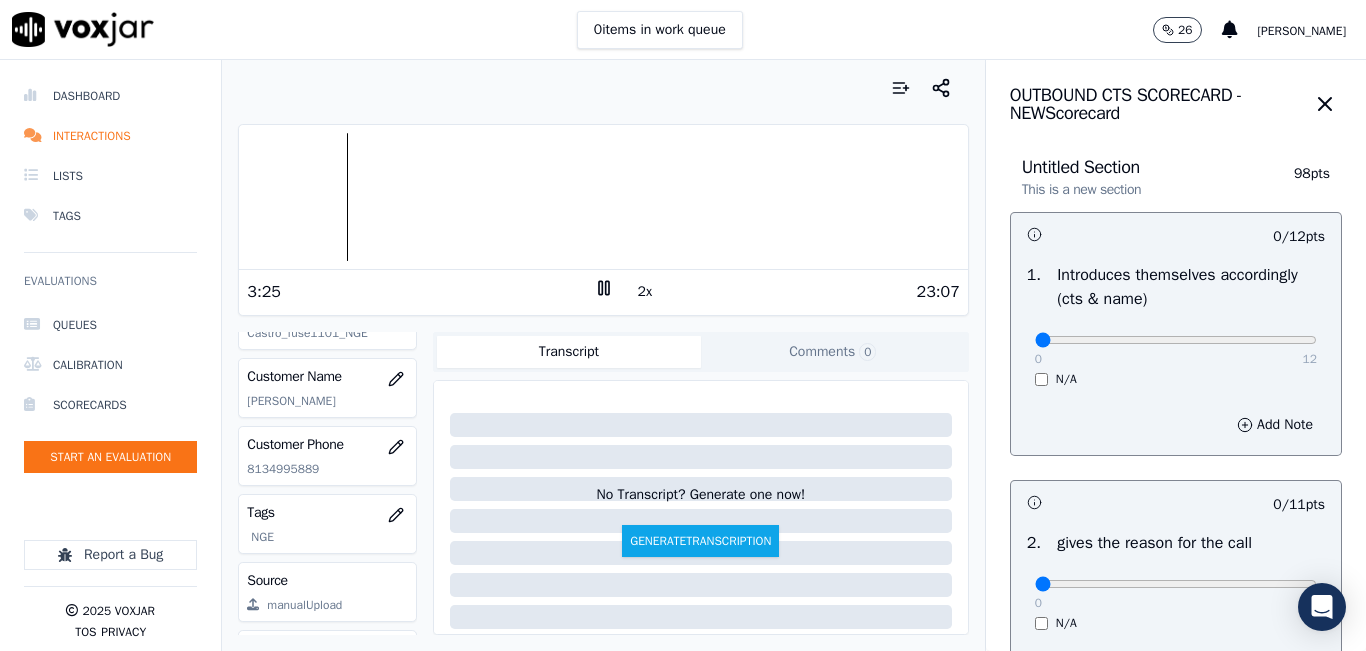 click on "Your browser does not support the audio element.   3:25     2x   23:07   Voxjar ID   ff273b31-8e60-4020-b6f7-77b8db87888e   Source ID   8133841621-all.mp3   Timestamp
07/23/2025 01:12 pm     Agent
Ricardo Castro_fuse1101_NGE     Customer Name     Jose Rodriguez     Customer Phone     8134995889     Tags
NGE     Source     manualUpload   Type     AUDIO       Transcript   Comments  0   No Transcript? Generate one now!   Generate  Transcription         Add Comment" at bounding box center (603, 355) 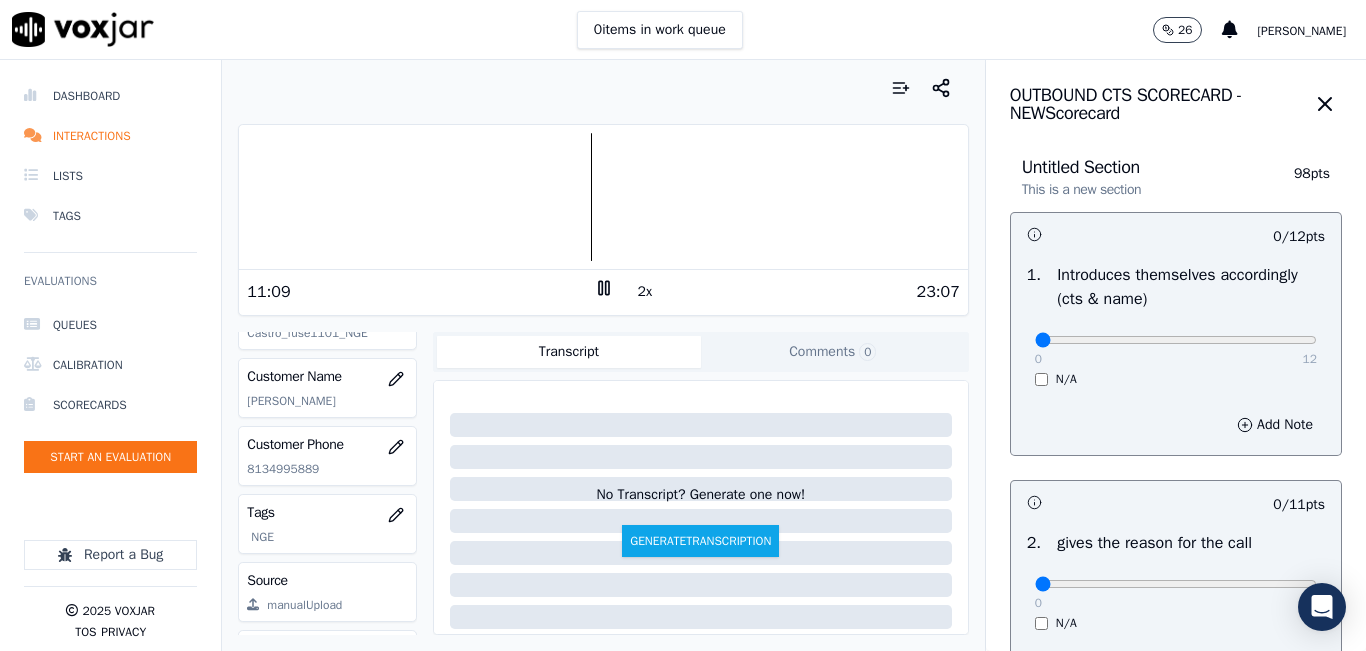 drag, startPoint x: 341, startPoint y: 124, endPoint x: 341, endPoint y: 137, distance: 13 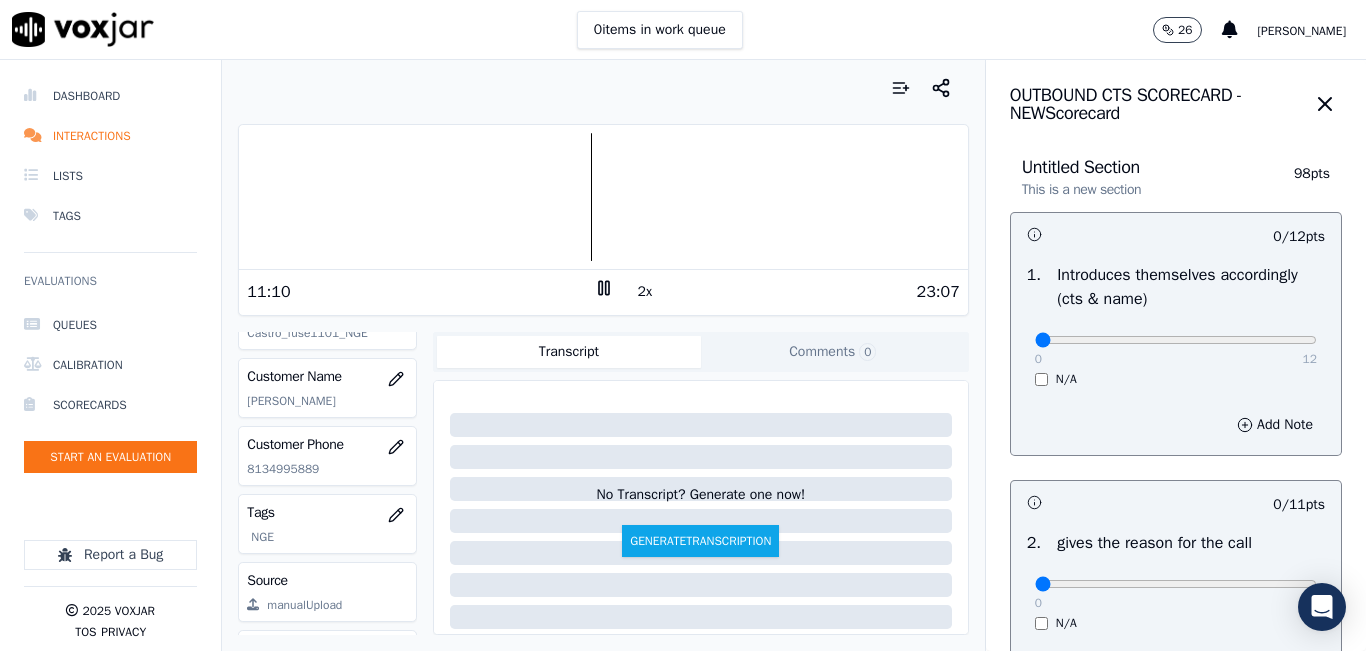 click at bounding box center [603, 197] 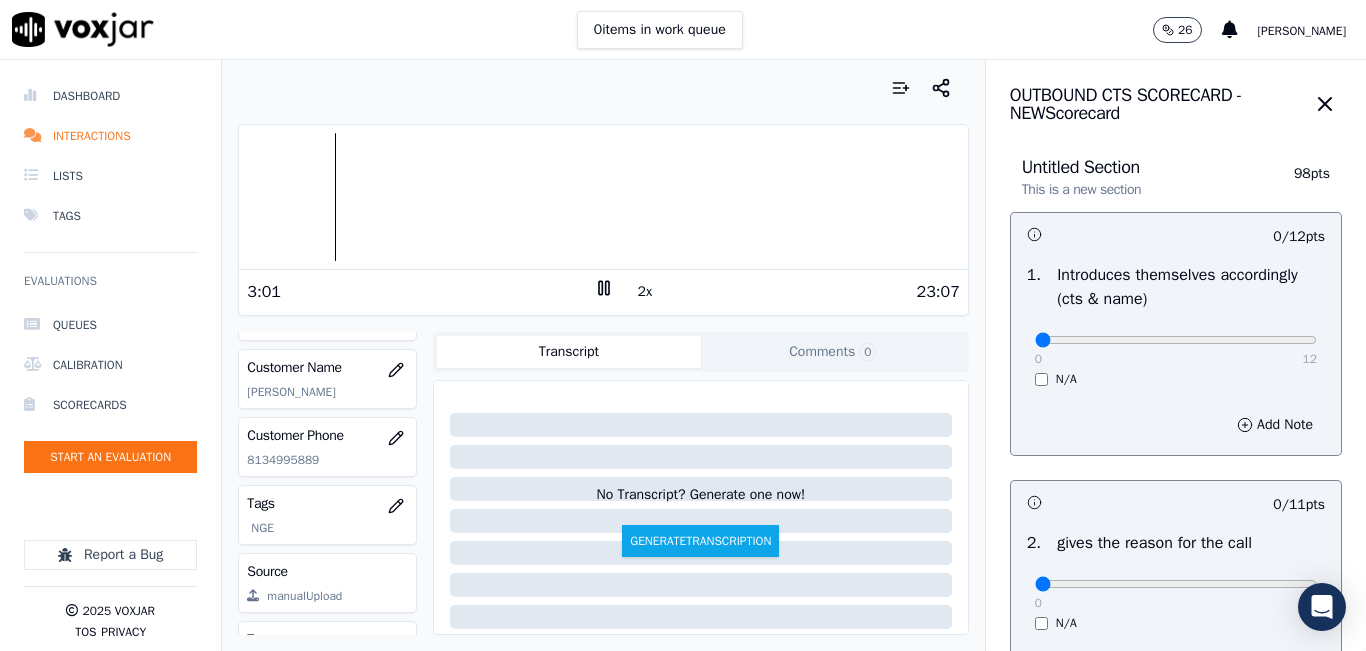 scroll, scrollTop: 300, scrollLeft: 0, axis: vertical 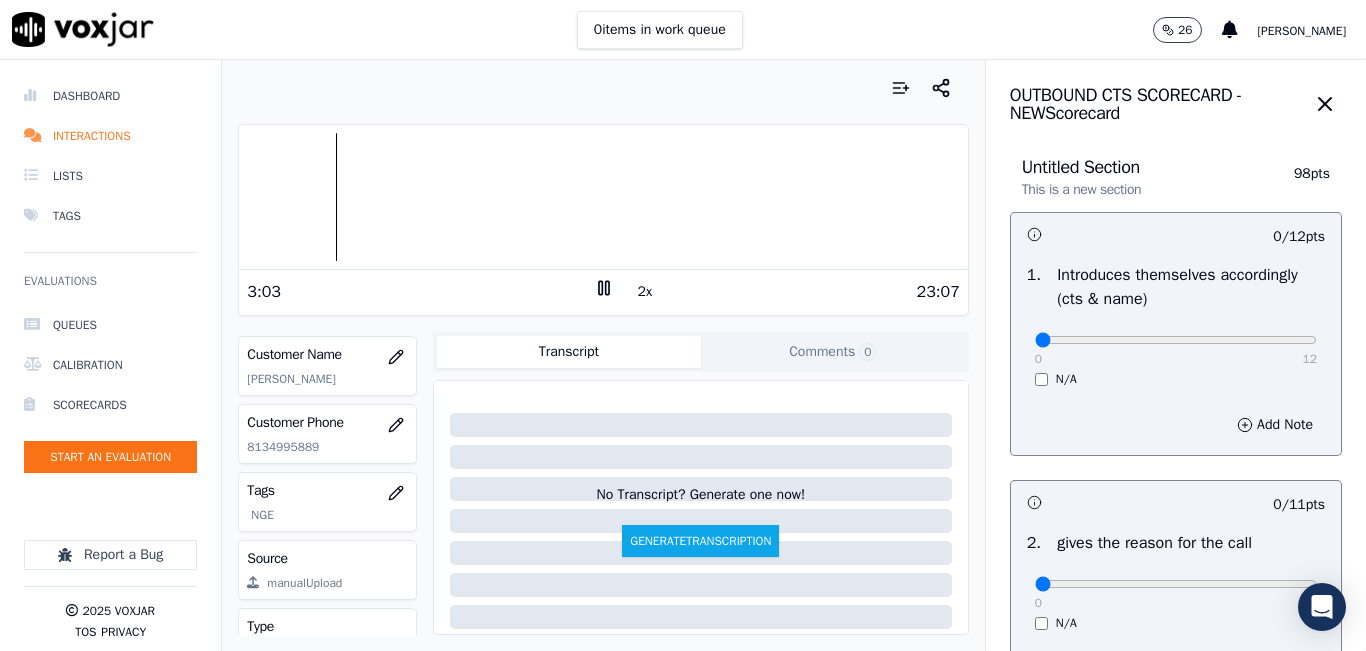 click on "Customer Phone     8134995889" at bounding box center [327, 434] 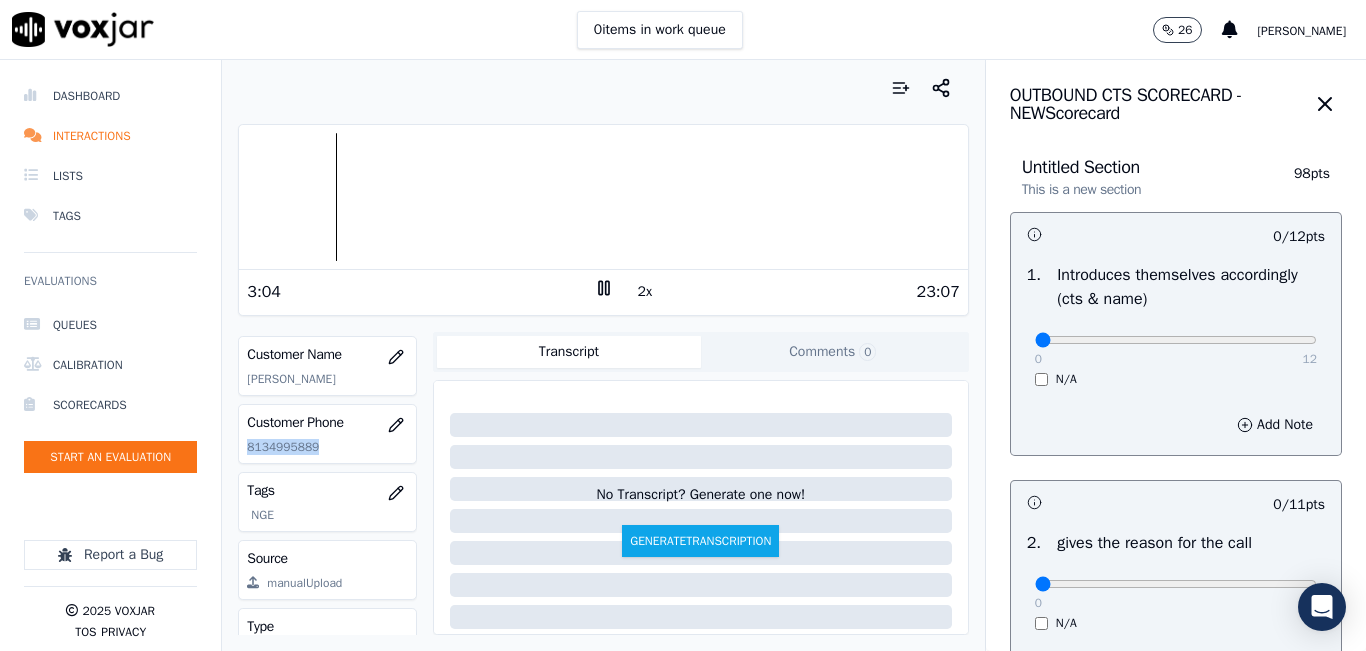 click on "8134995889" 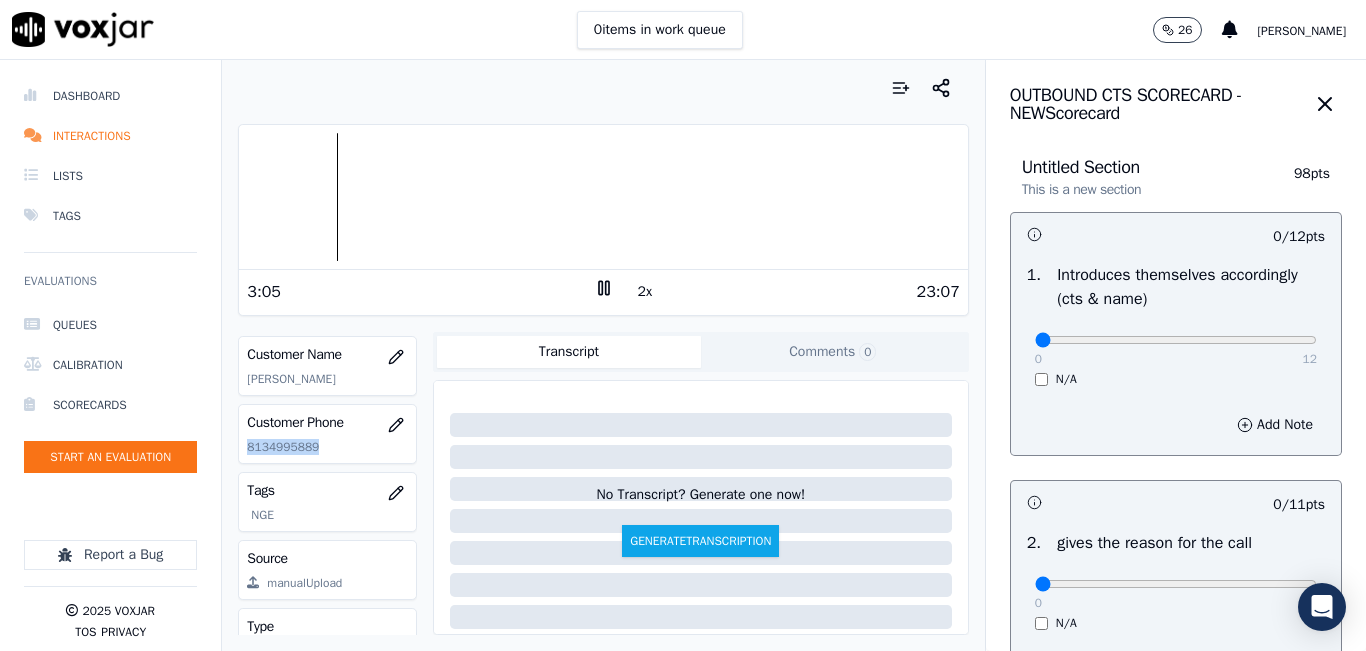 scroll, scrollTop: 200, scrollLeft: 0, axis: vertical 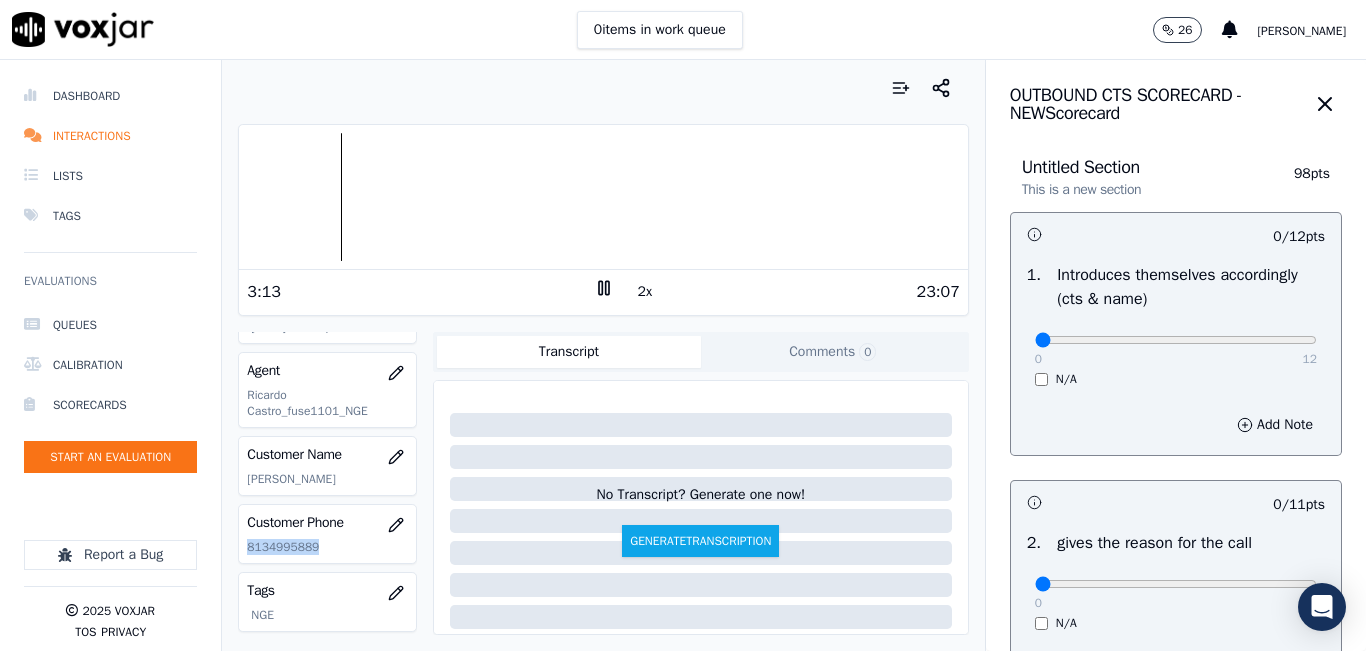 copy on "8134995889" 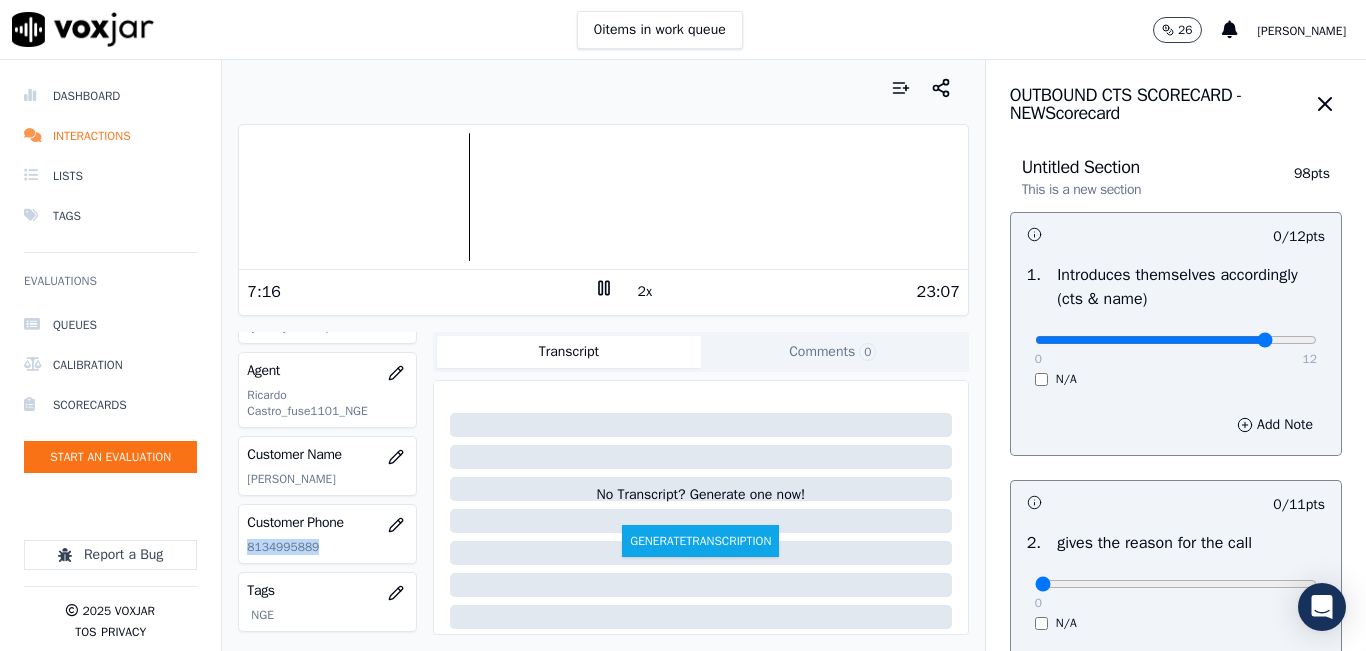 type on "10" 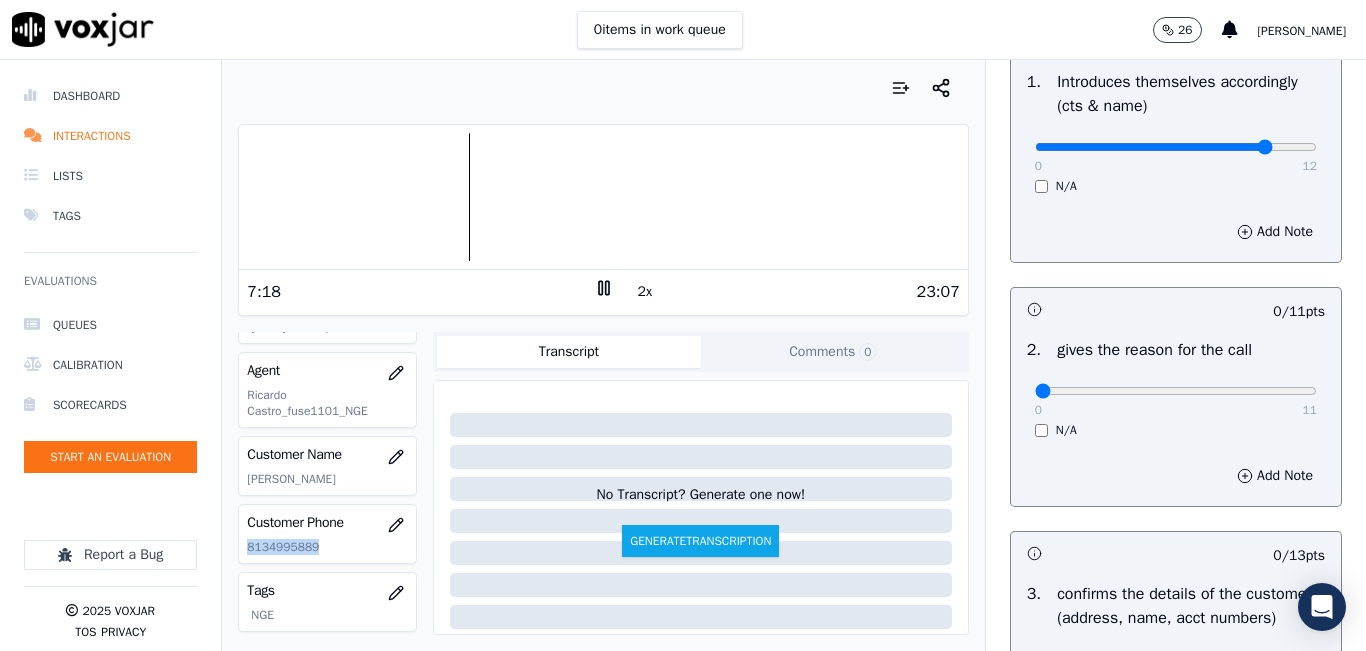 scroll, scrollTop: 200, scrollLeft: 0, axis: vertical 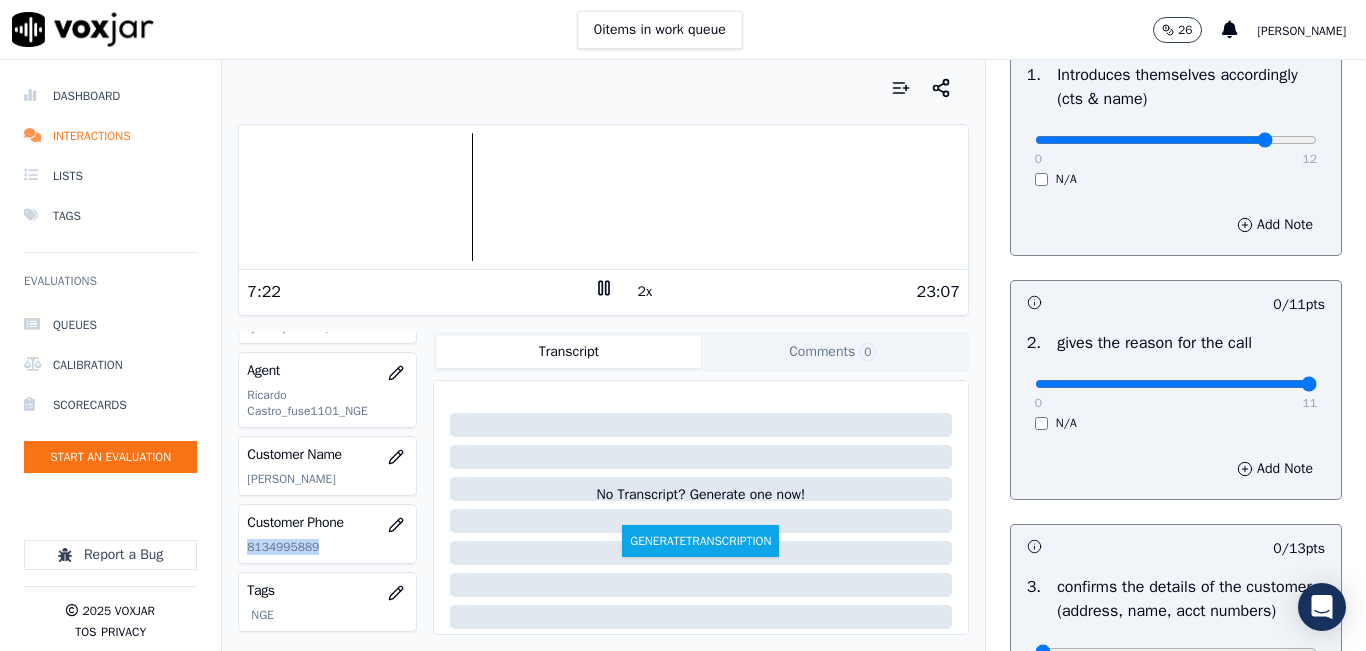 drag, startPoint x: 1277, startPoint y: 376, endPoint x: 1295, endPoint y: 376, distance: 18 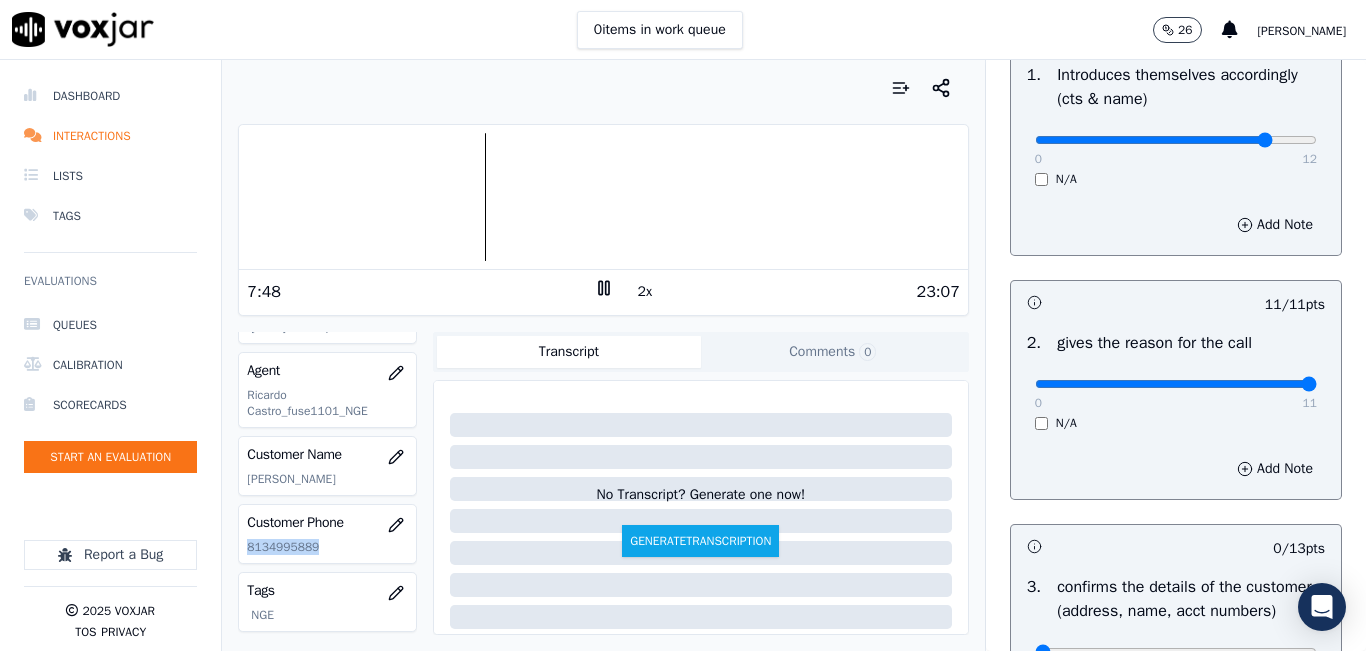 click on "8134995889" 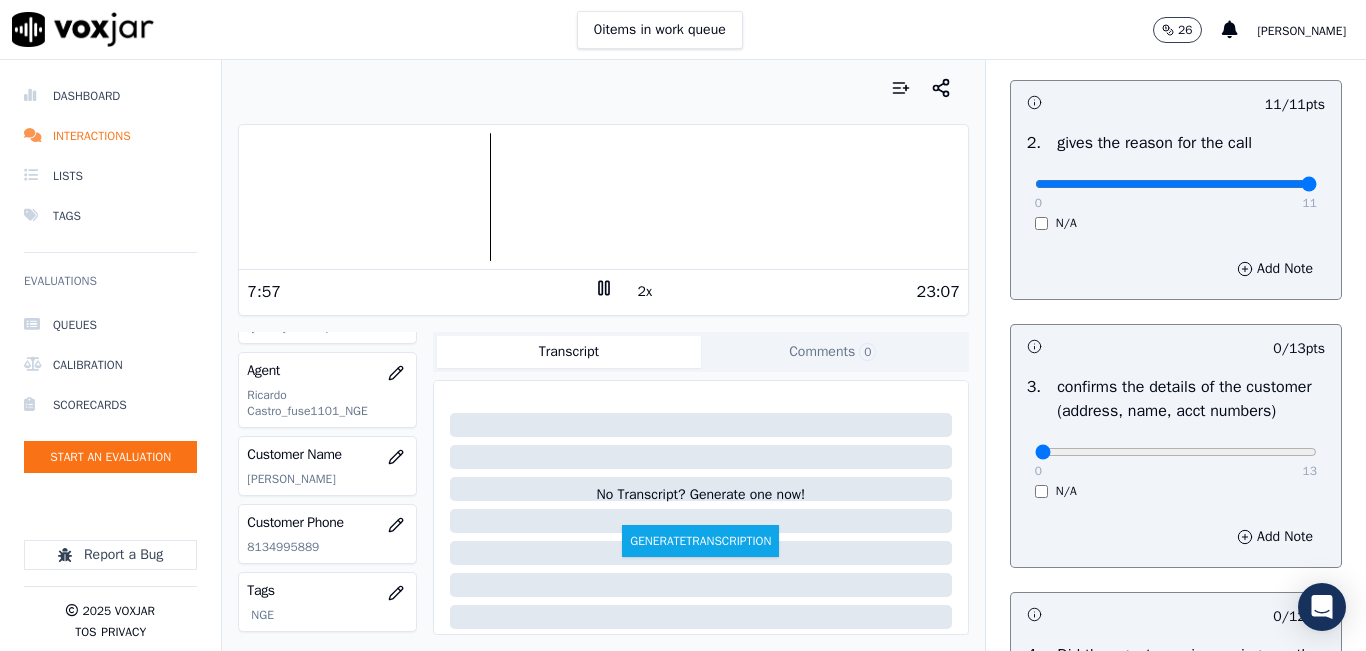 scroll, scrollTop: 500, scrollLeft: 0, axis: vertical 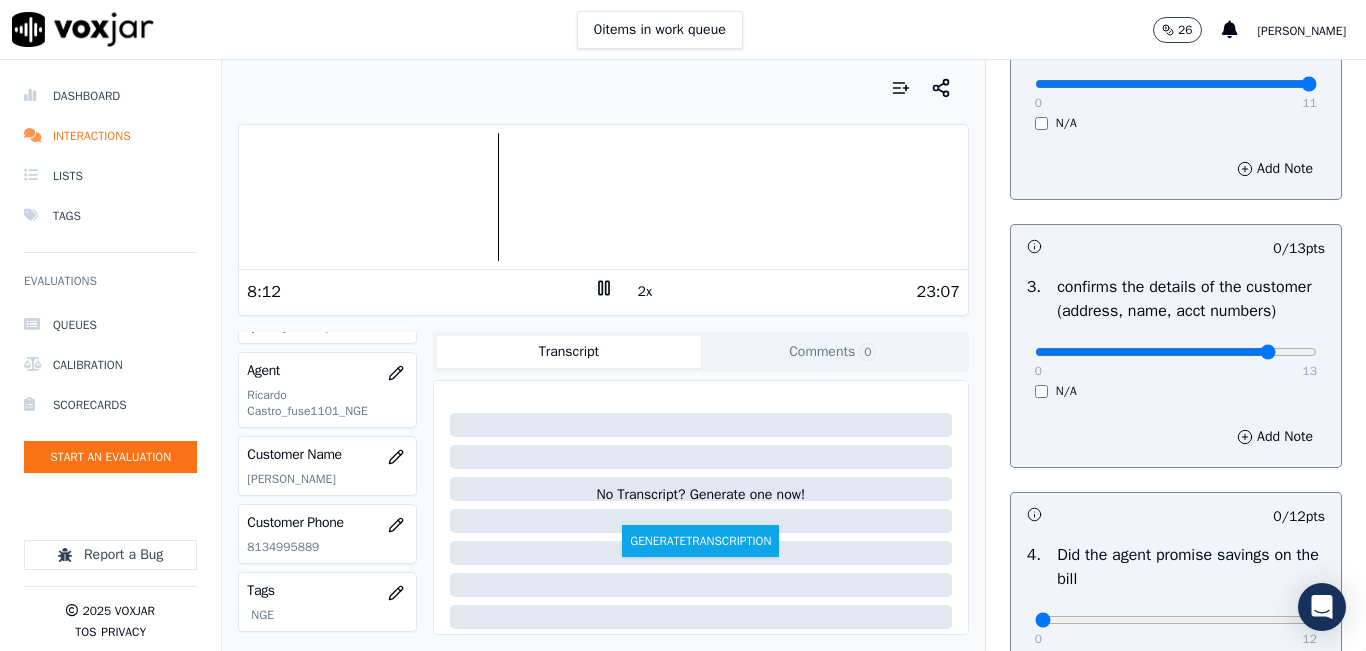 click at bounding box center [1176, -160] 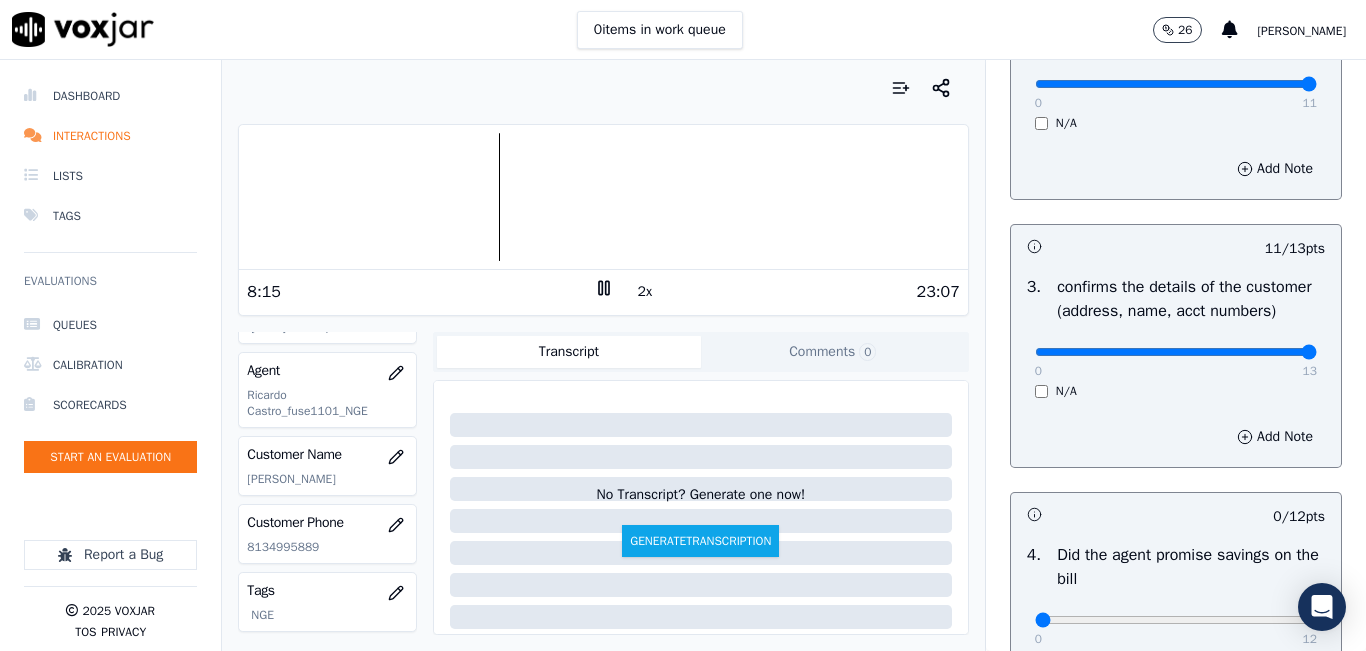 type on "13" 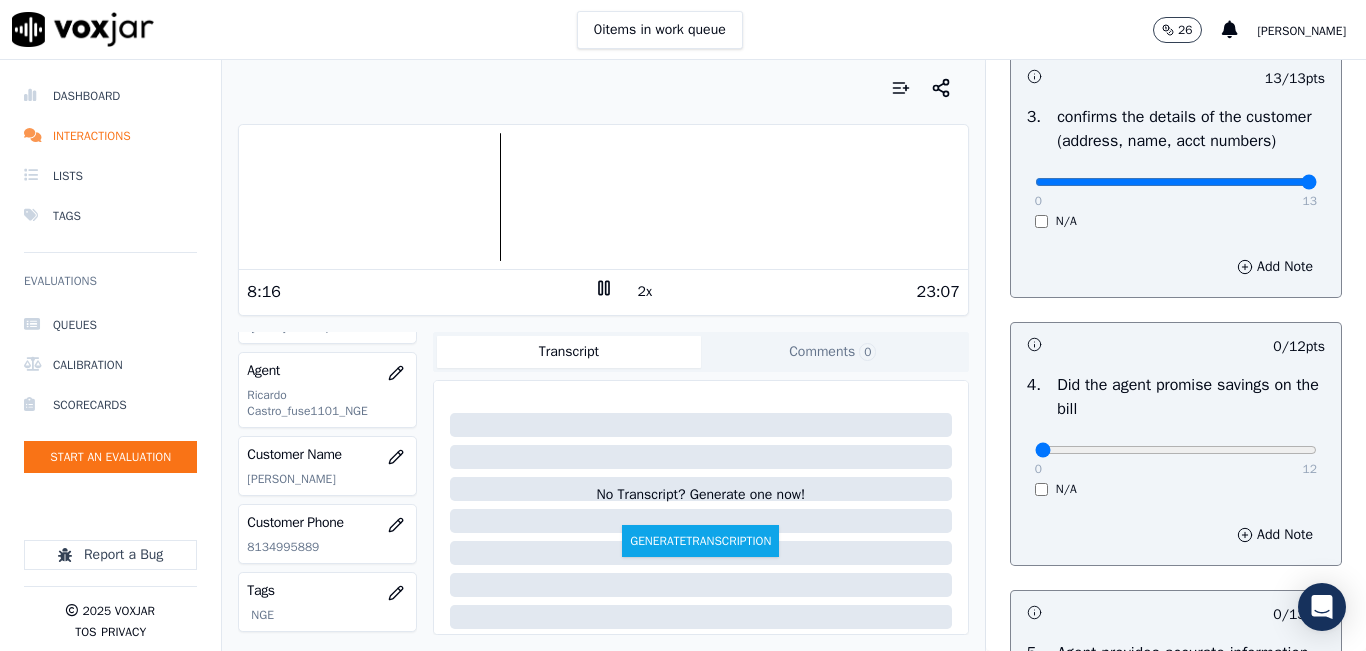scroll, scrollTop: 700, scrollLeft: 0, axis: vertical 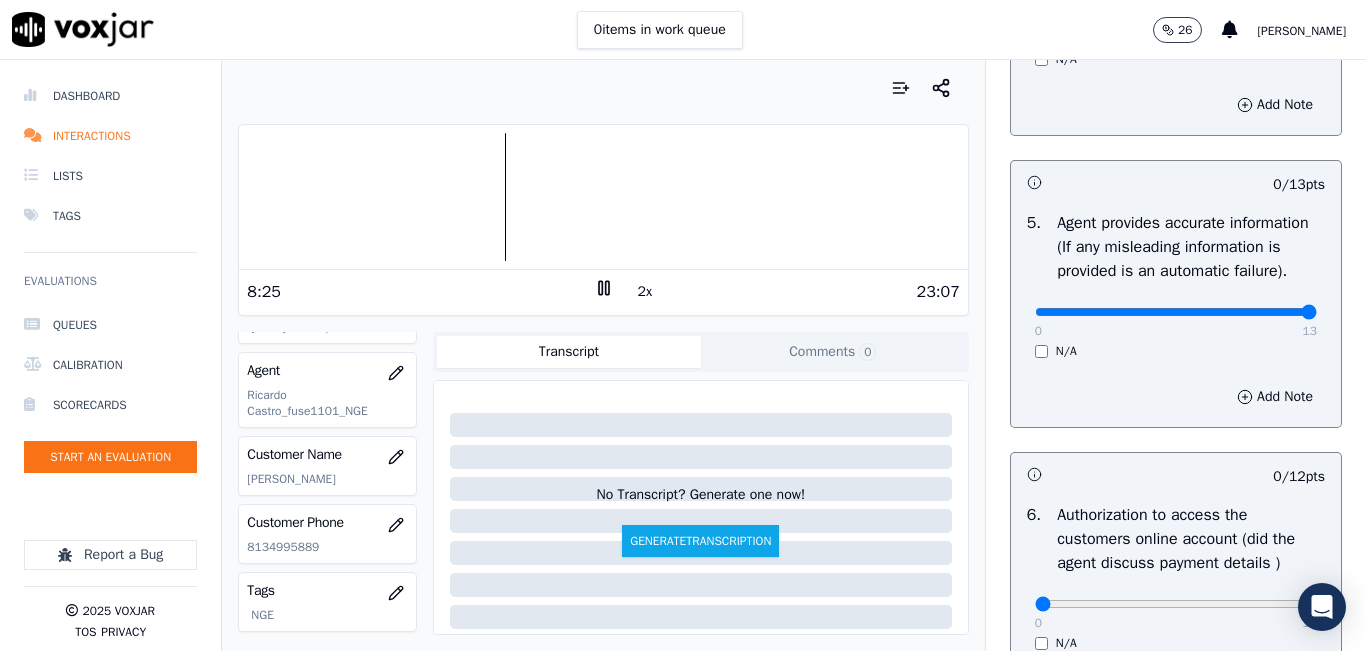 click at bounding box center (1176, -760) 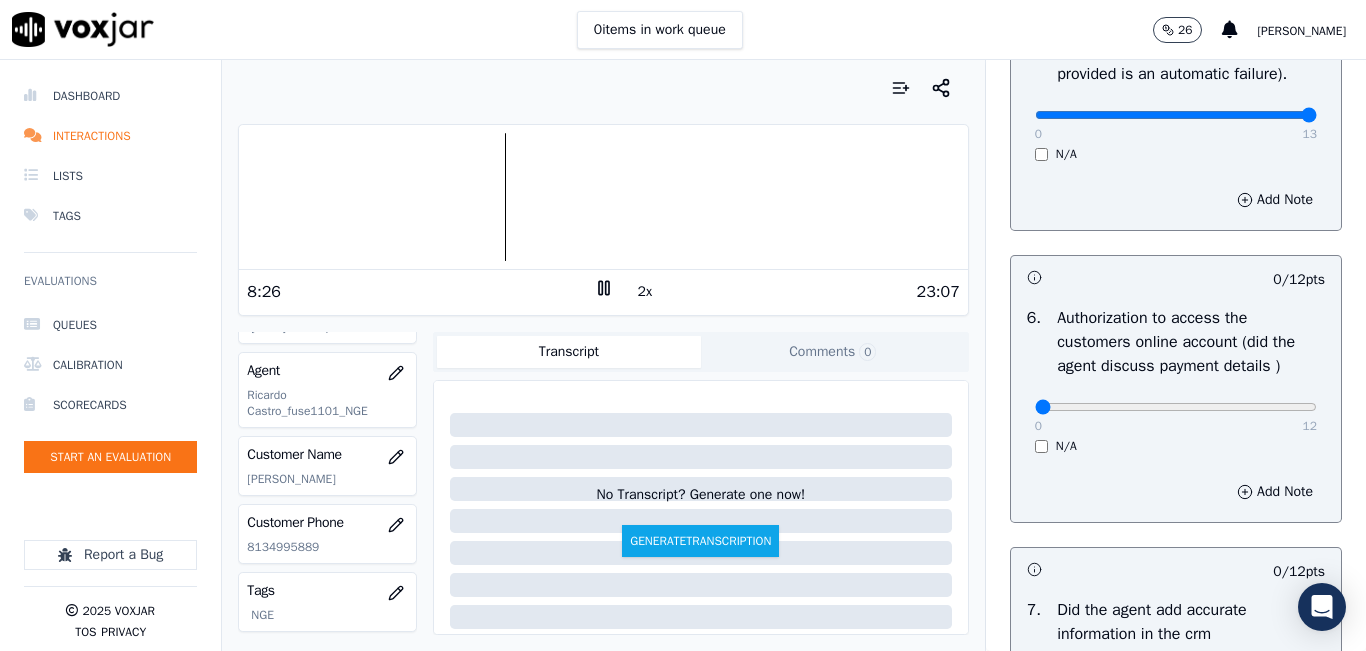 scroll, scrollTop: 1300, scrollLeft: 0, axis: vertical 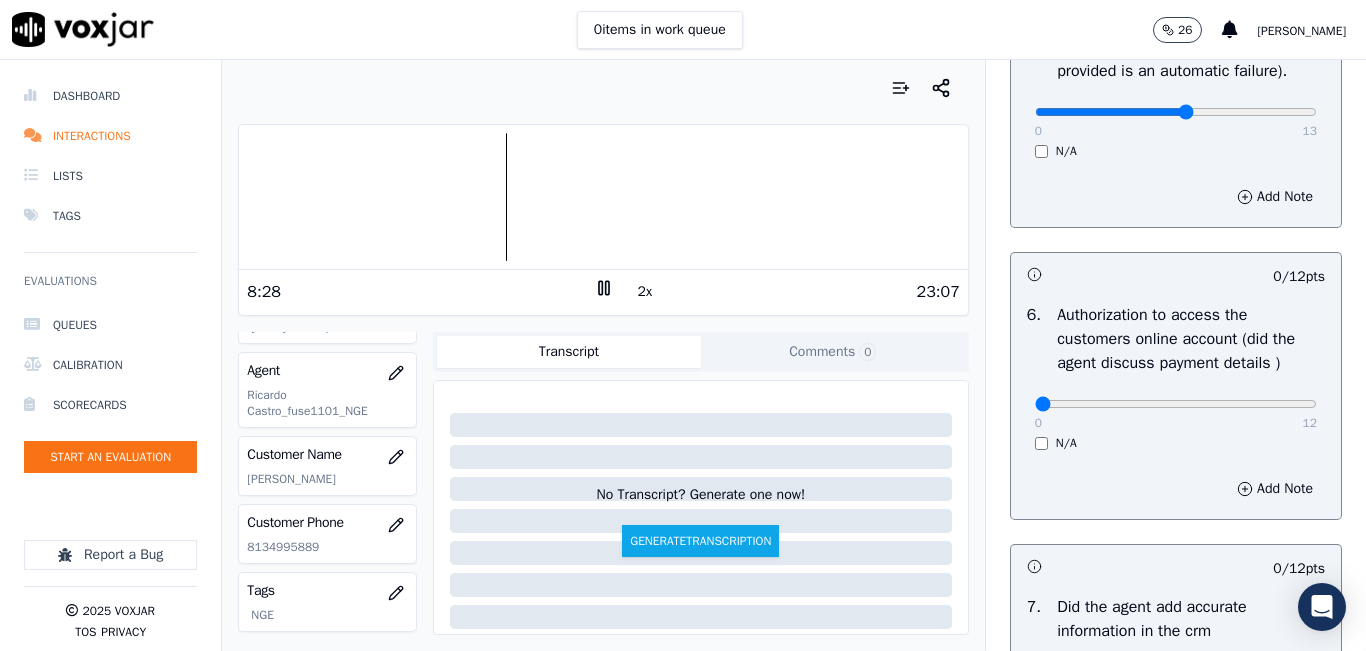type on "7" 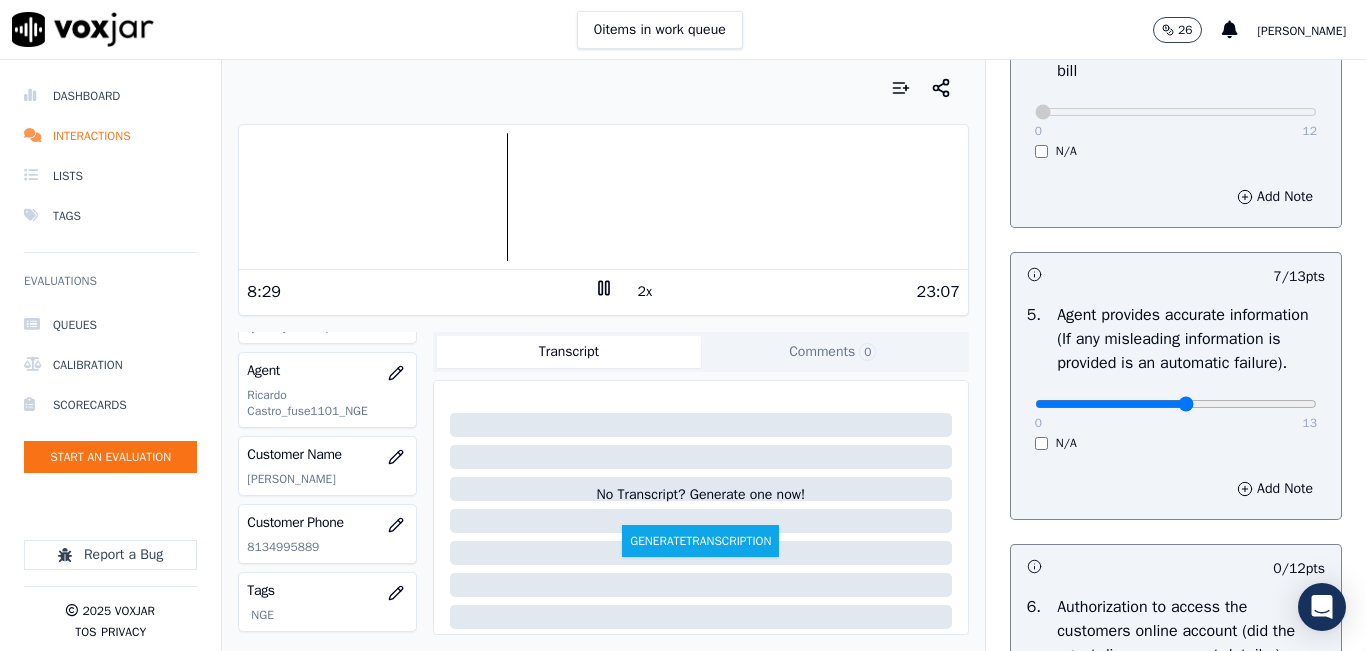 scroll, scrollTop: 1000, scrollLeft: 0, axis: vertical 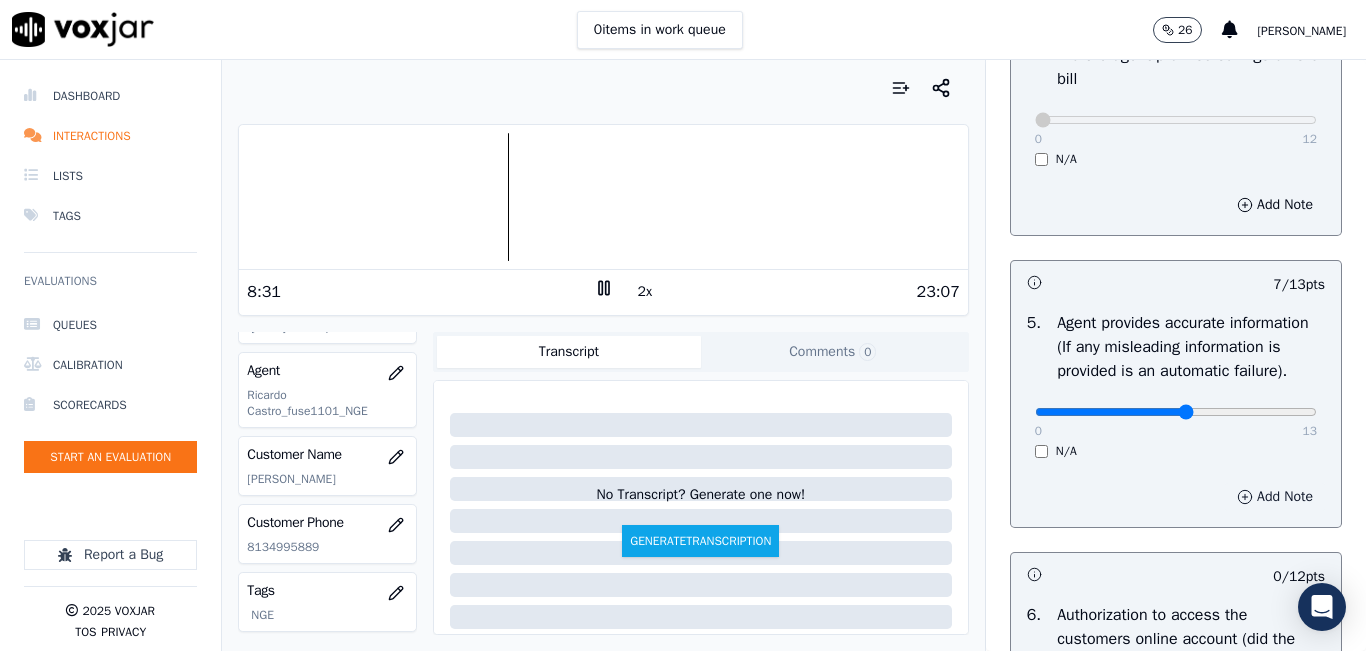 click on "Add Note" at bounding box center [1275, 497] 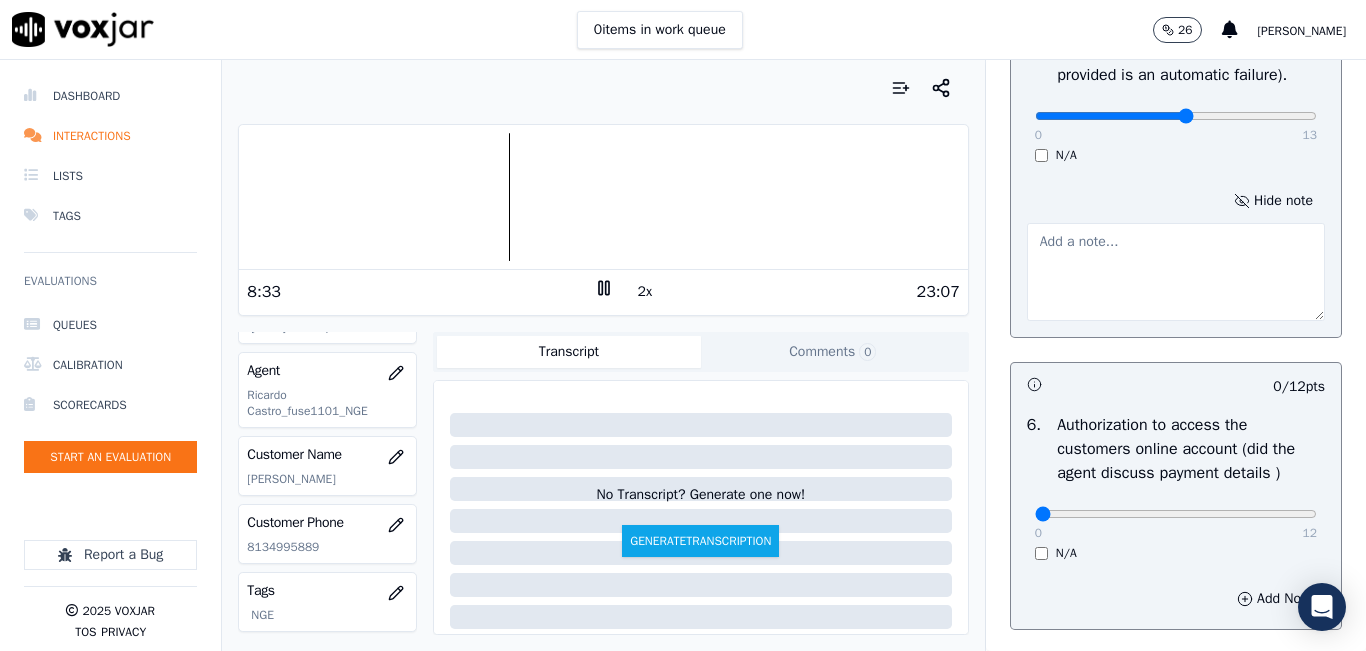 scroll, scrollTop: 1300, scrollLeft: 0, axis: vertical 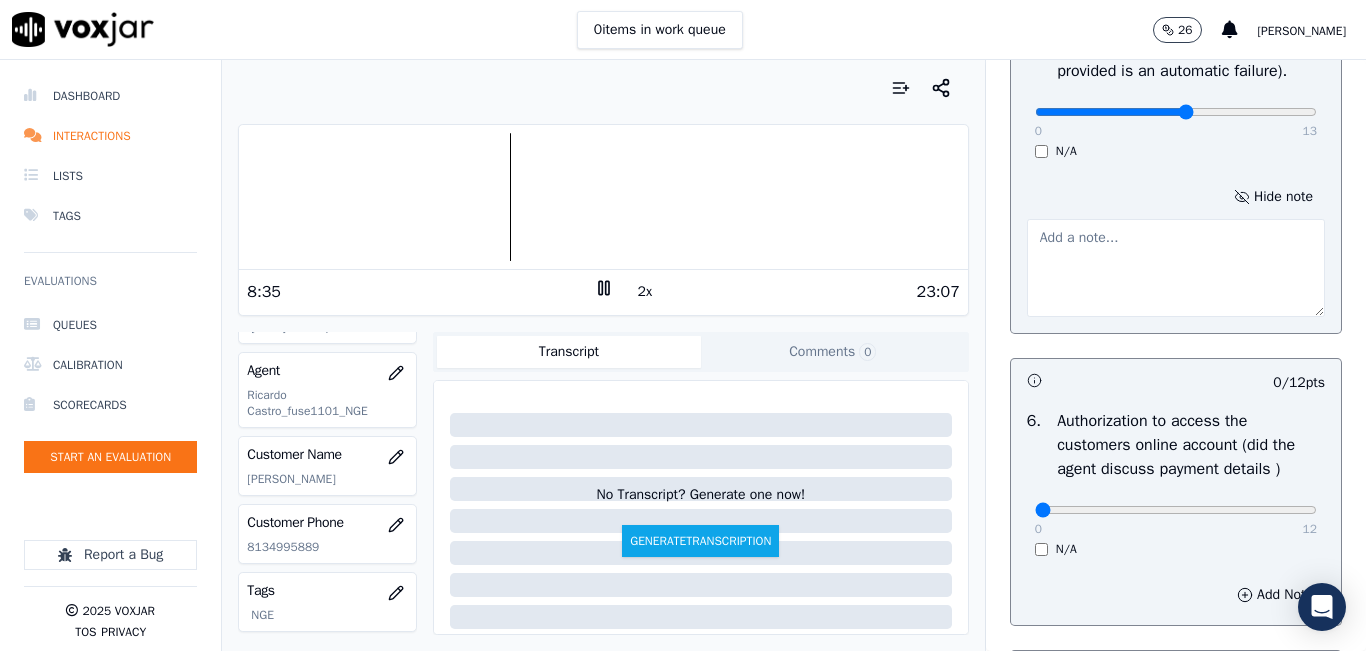 click at bounding box center (1176, 268) 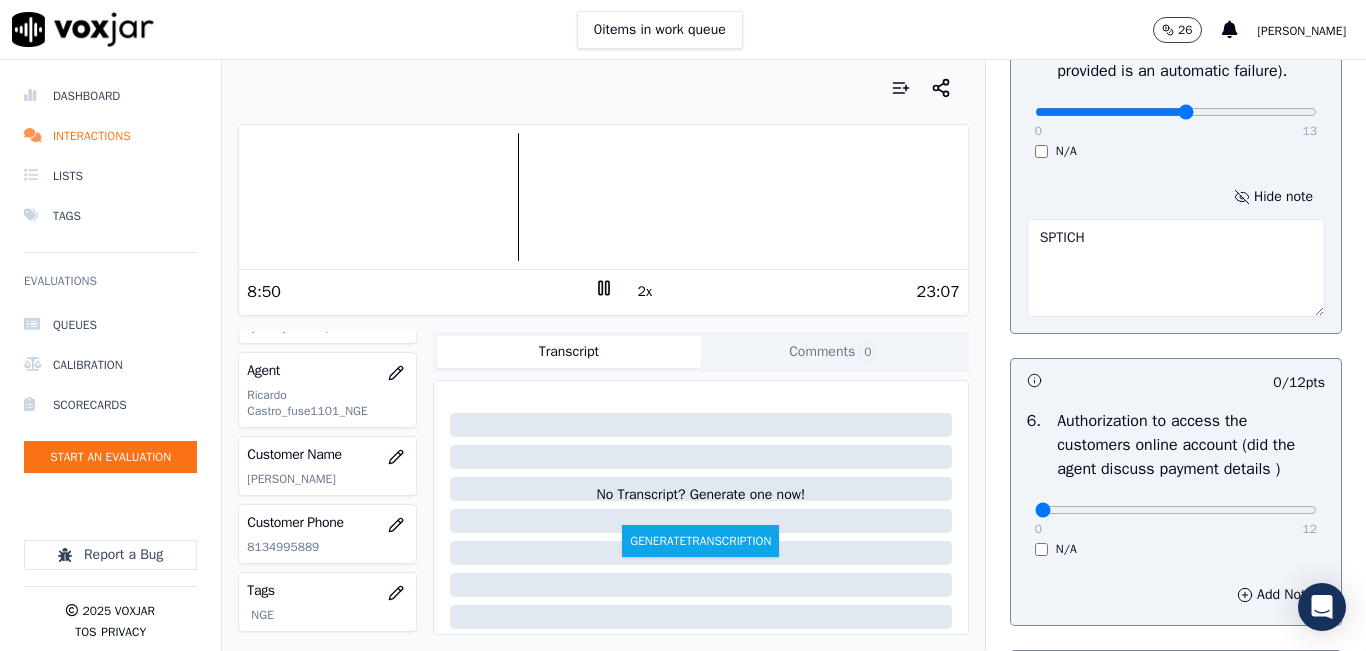 scroll, scrollTop: 1400, scrollLeft: 0, axis: vertical 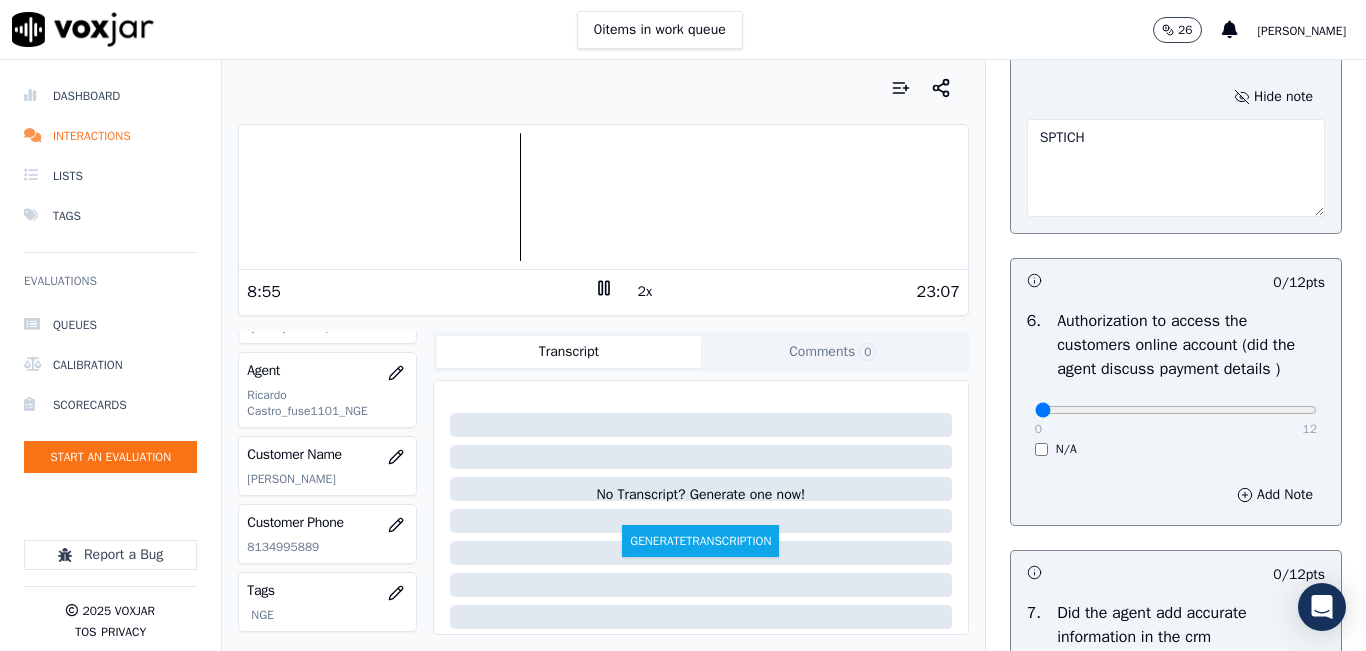 type on "SPTICH" 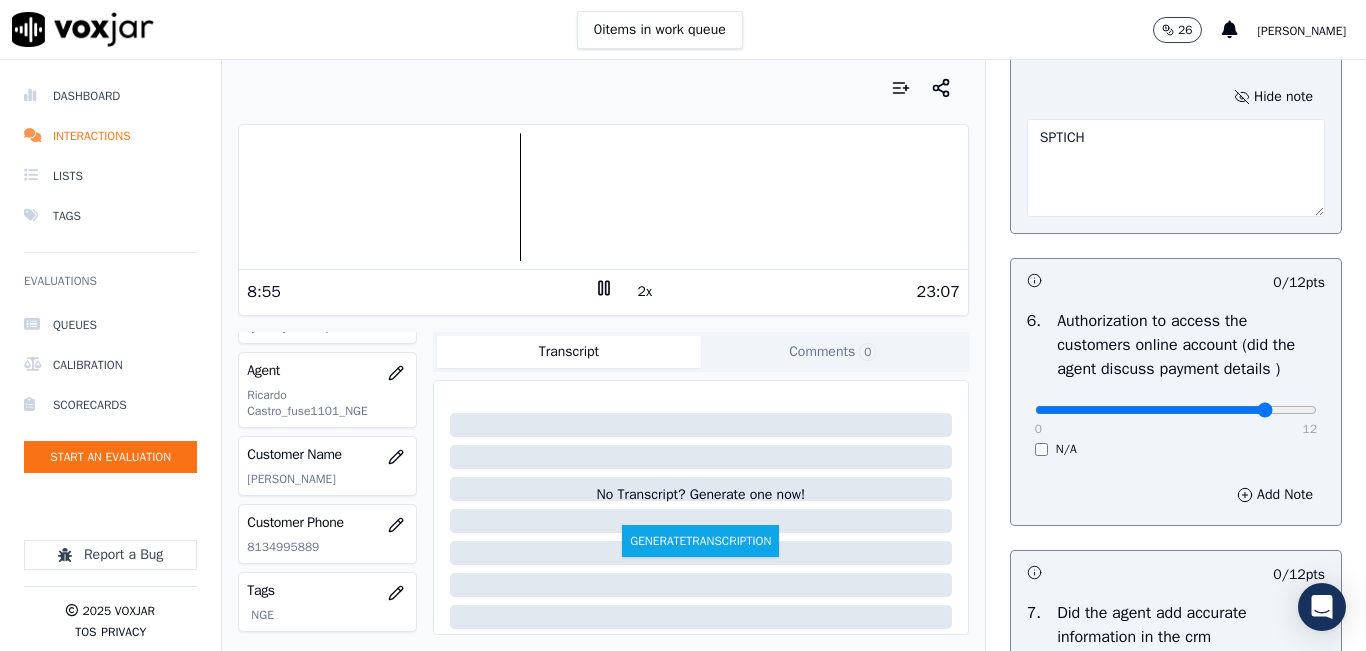 type on "10" 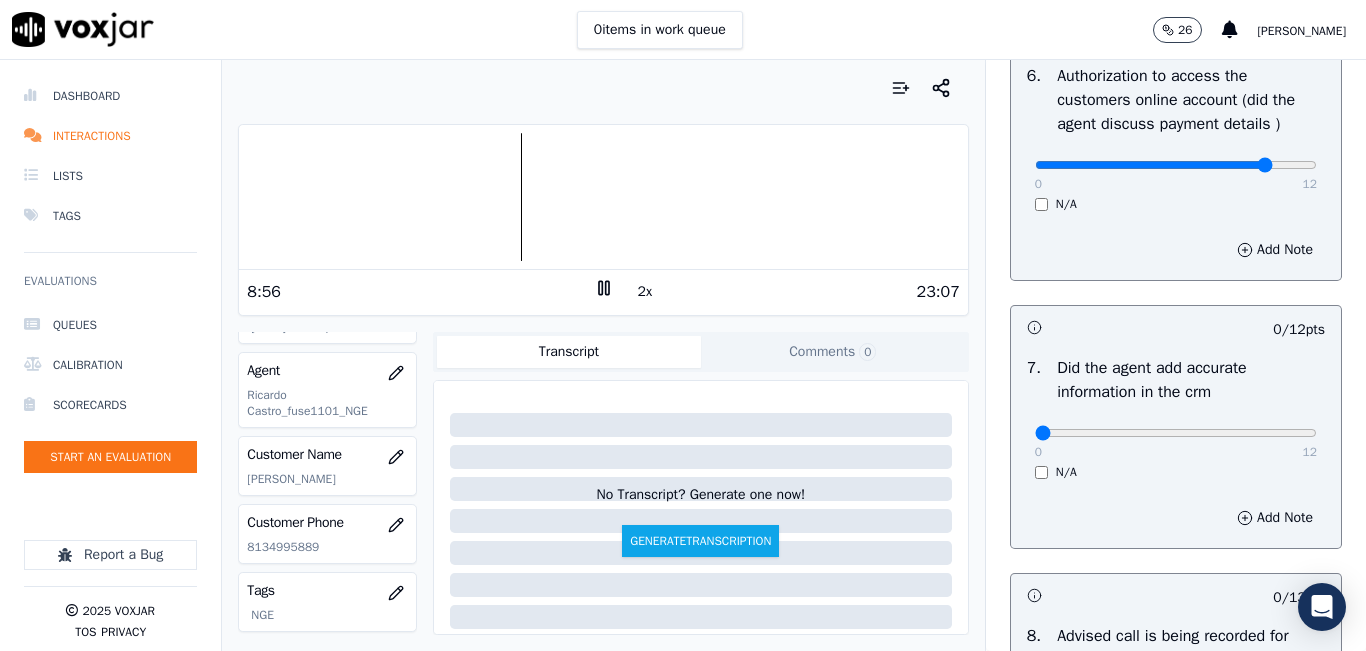 scroll, scrollTop: 1700, scrollLeft: 0, axis: vertical 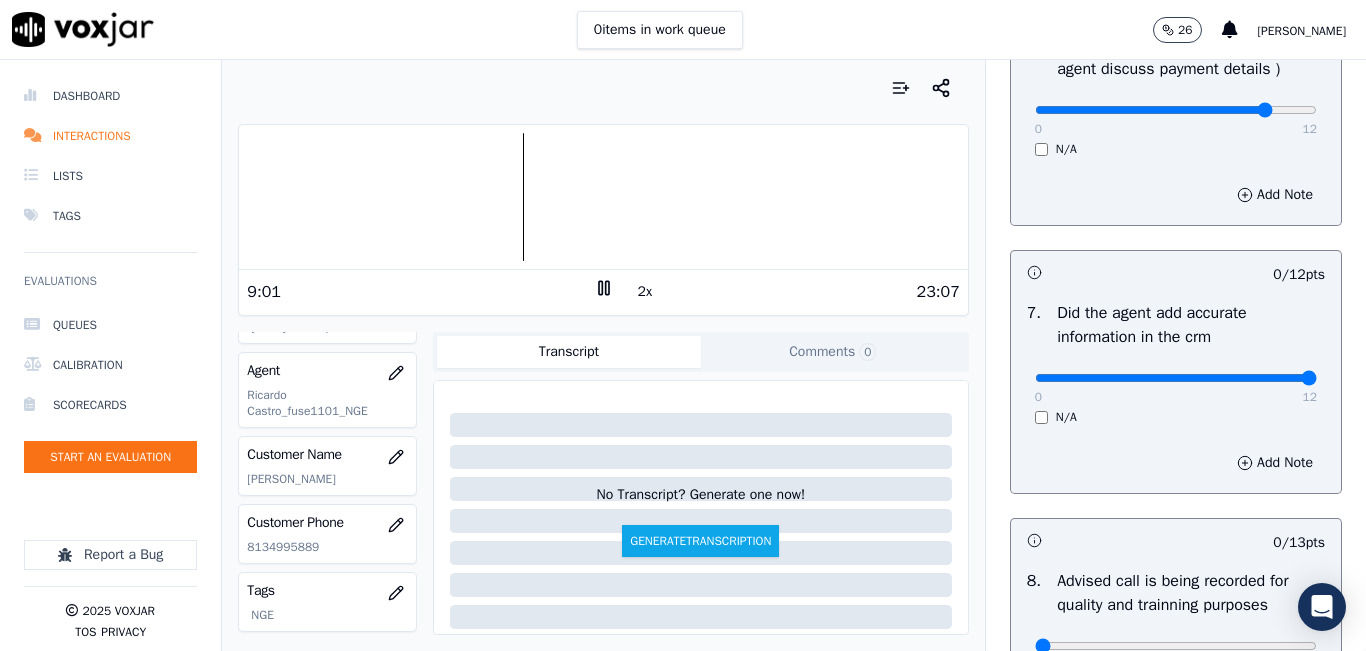 type on "12" 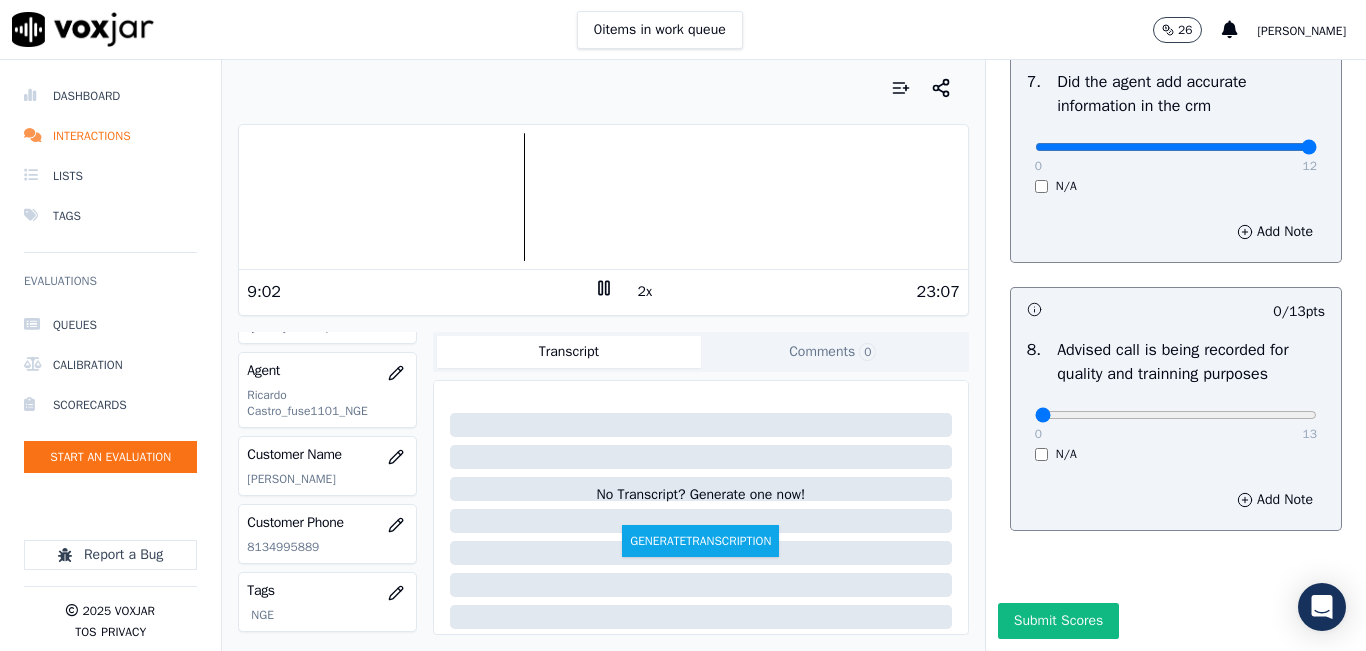 scroll, scrollTop: 2024, scrollLeft: 0, axis: vertical 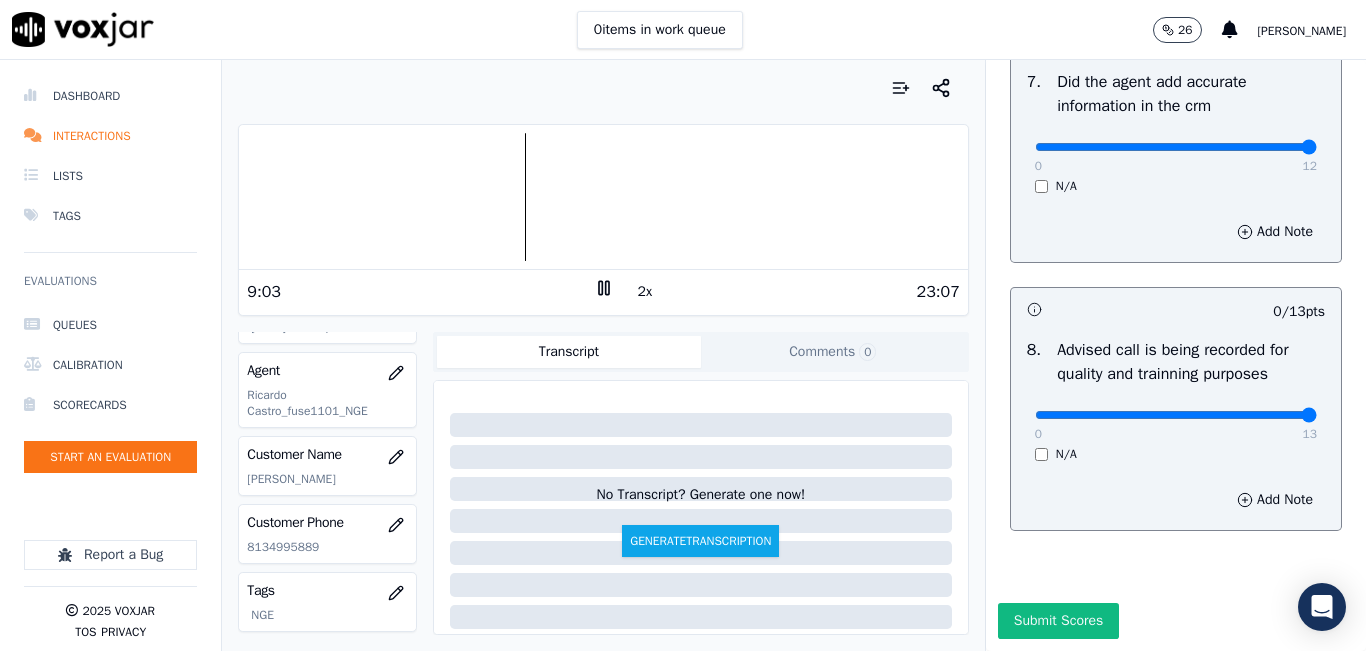 type on "13" 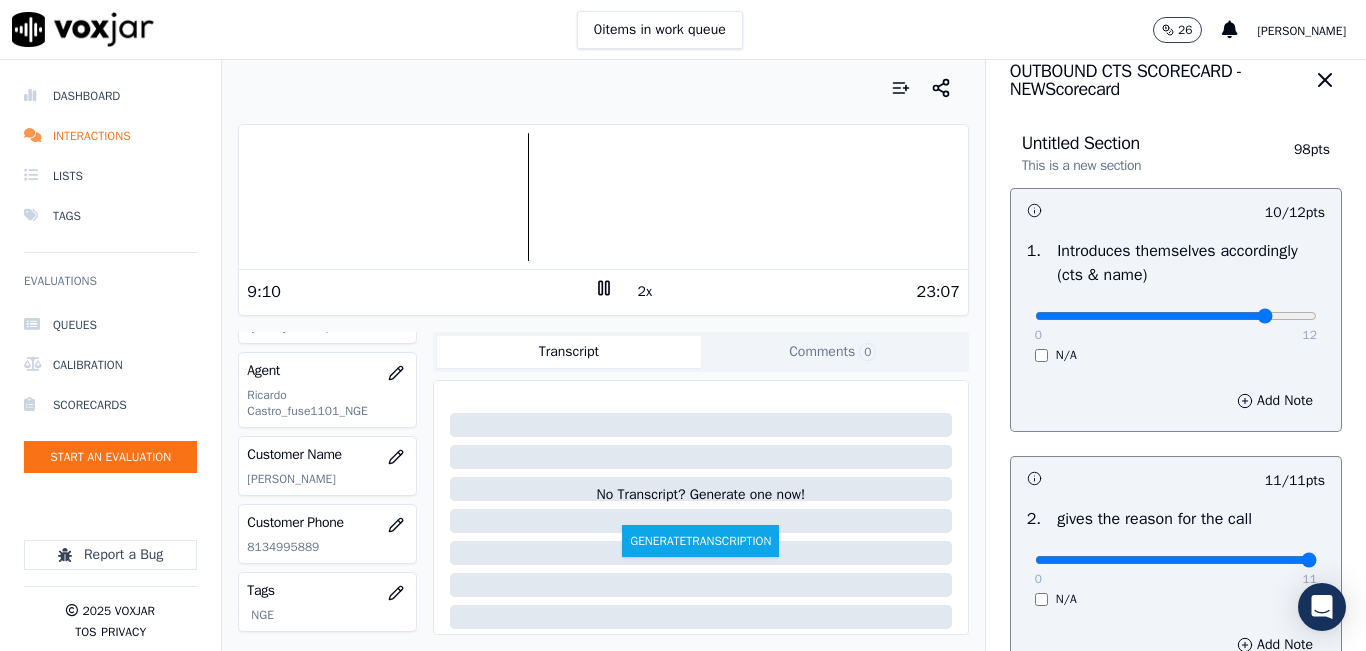 scroll, scrollTop: 0, scrollLeft: 0, axis: both 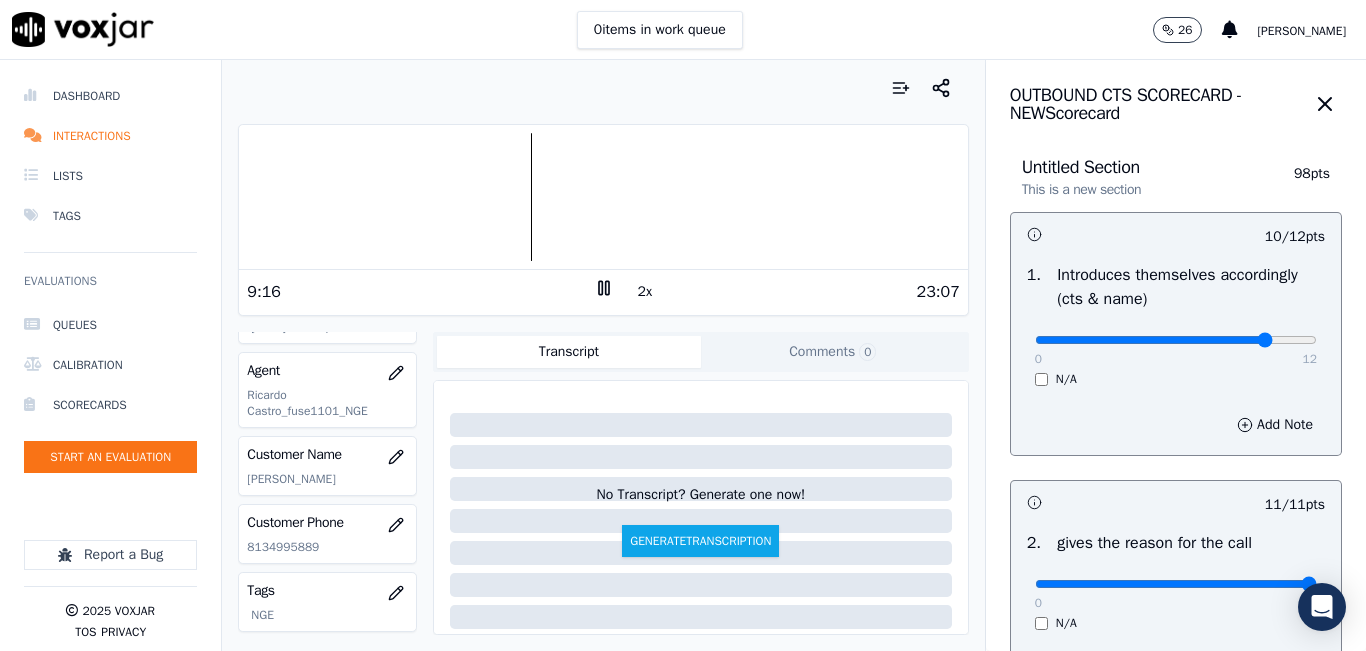 click at bounding box center (603, 197) 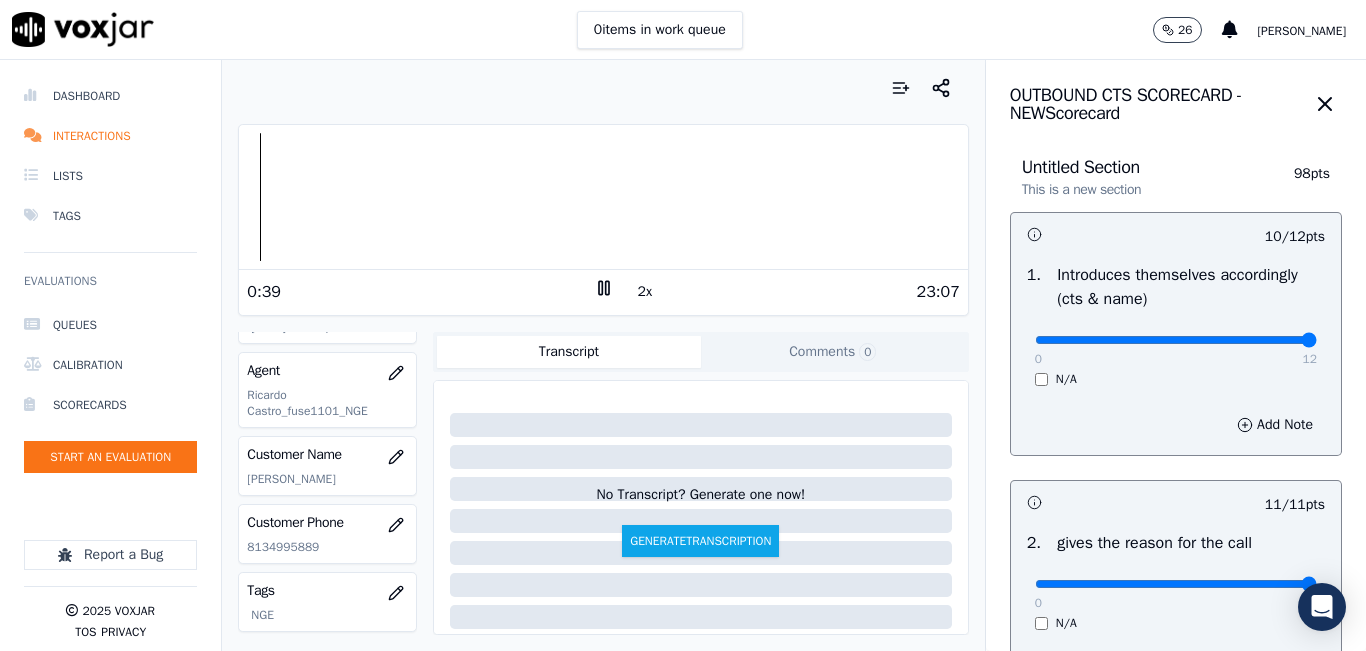 drag, startPoint x: 1229, startPoint y: 339, endPoint x: 1299, endPoint y: 335, distance: 70.11419 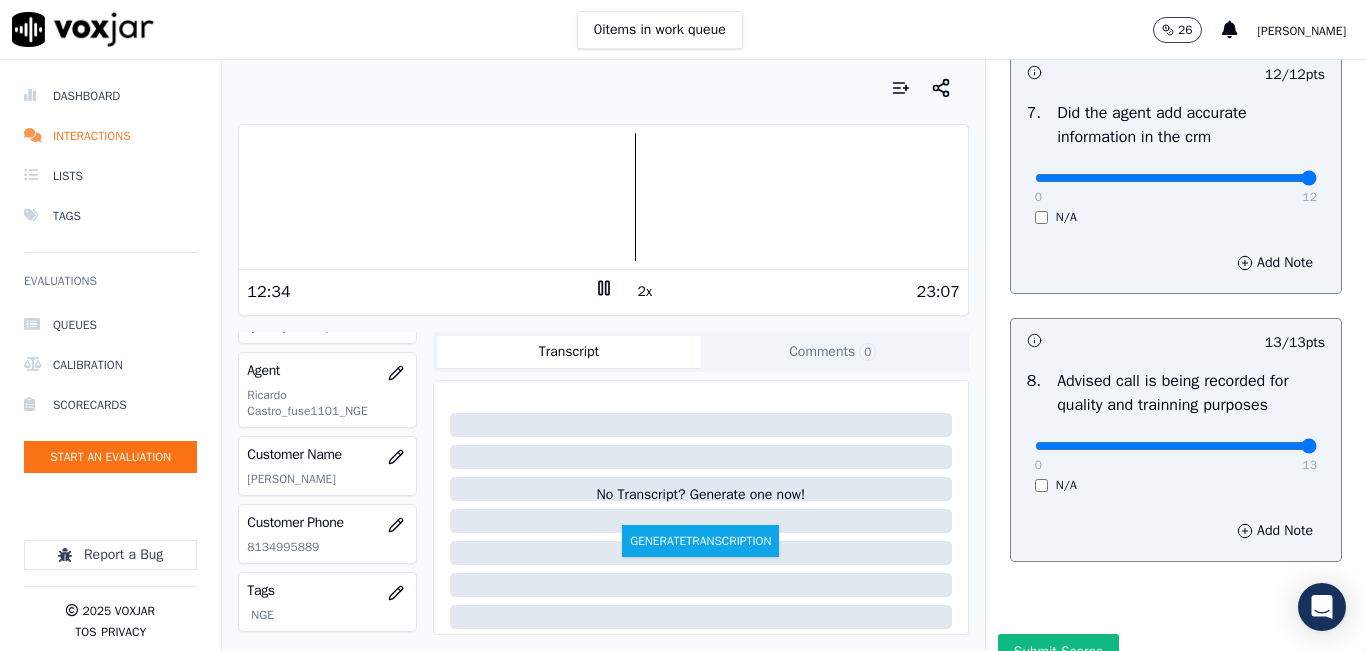 scroll, scrollTop: 2024, scrollLeft: 0, axis: vertical 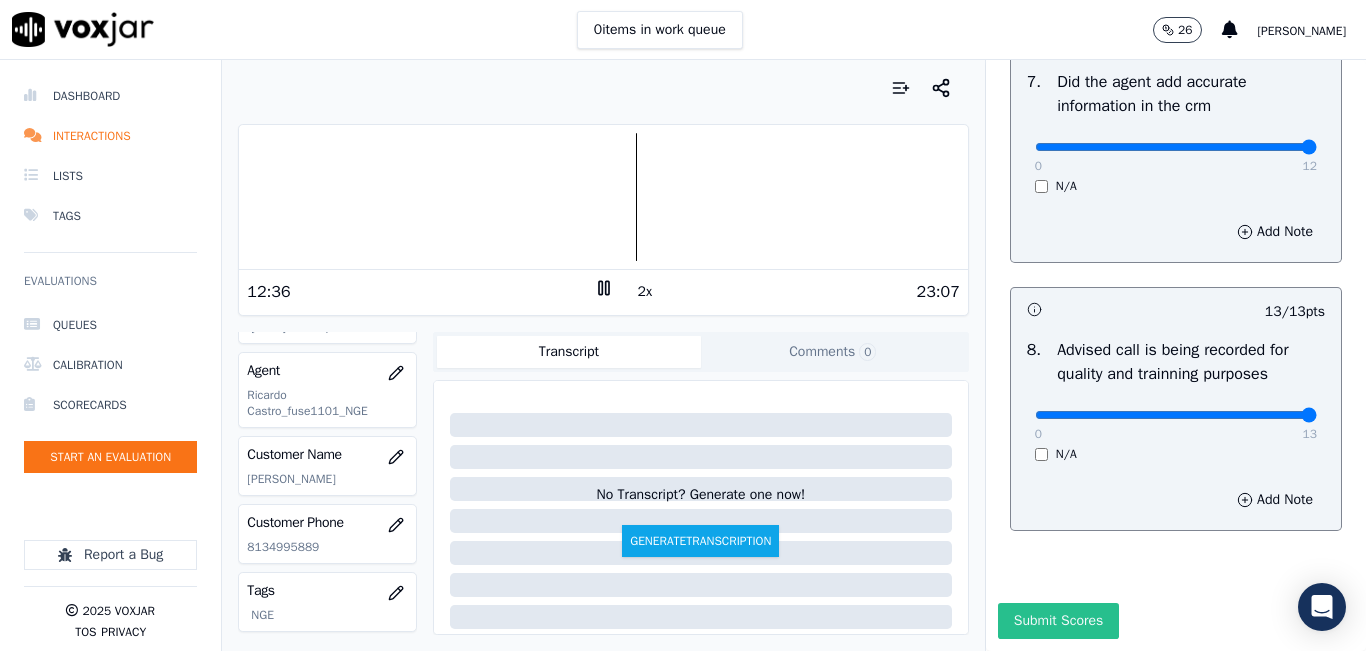 click on "Submit Scores" at bounding box center (1058, 621) 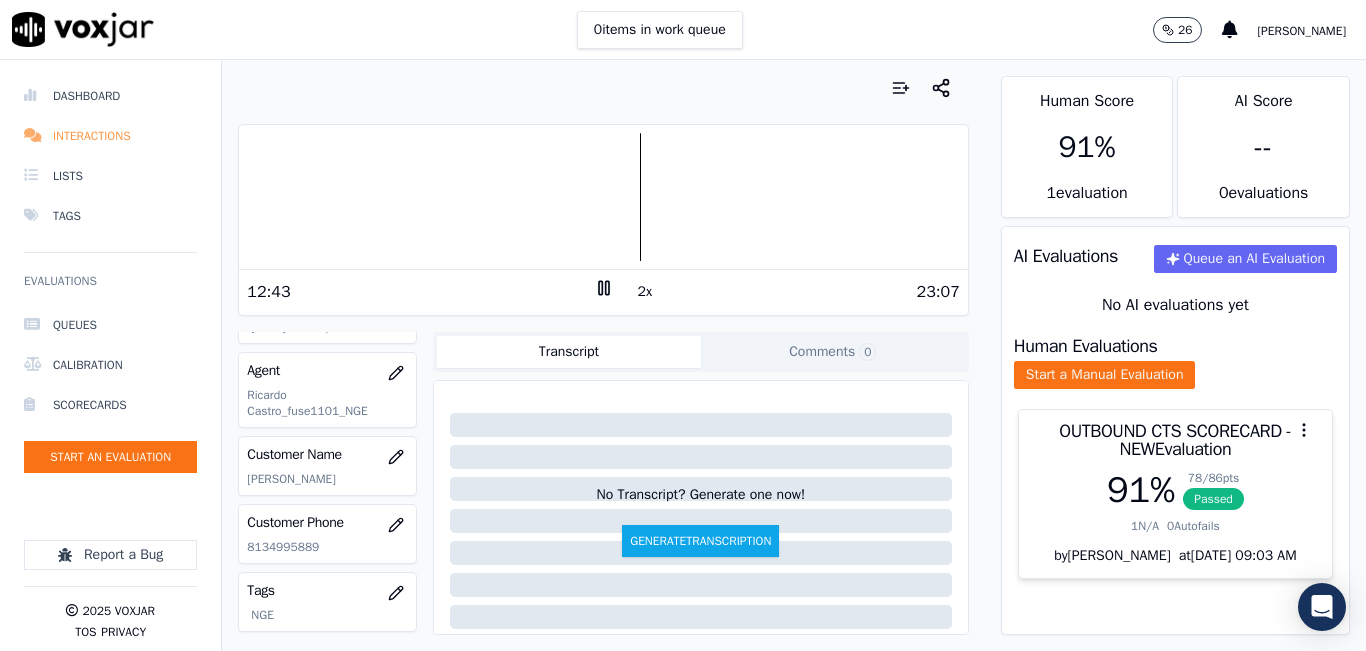 click on "Interactions" at bounding box center [110, 136] 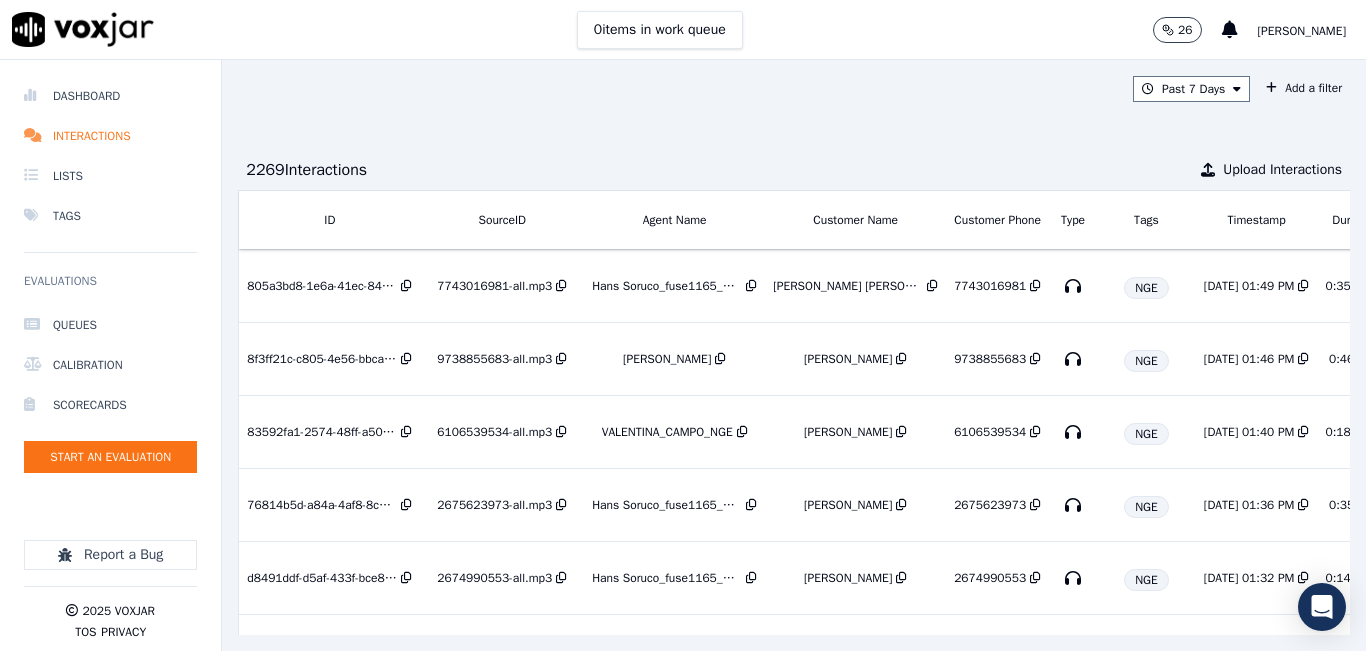 click on "2269  Interaction s       Upload Interactions" at bounding box center [794, 170] 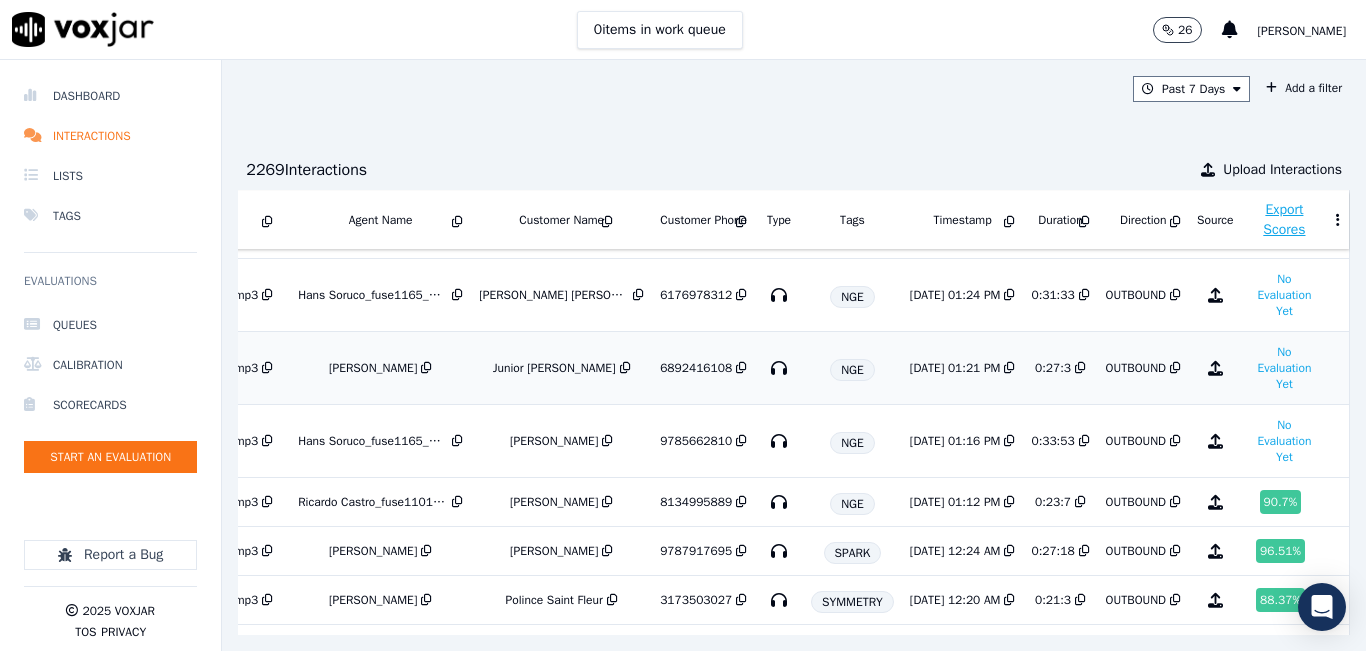 scroll, scrollTop: 400, scrollLeft: 343, axis: both 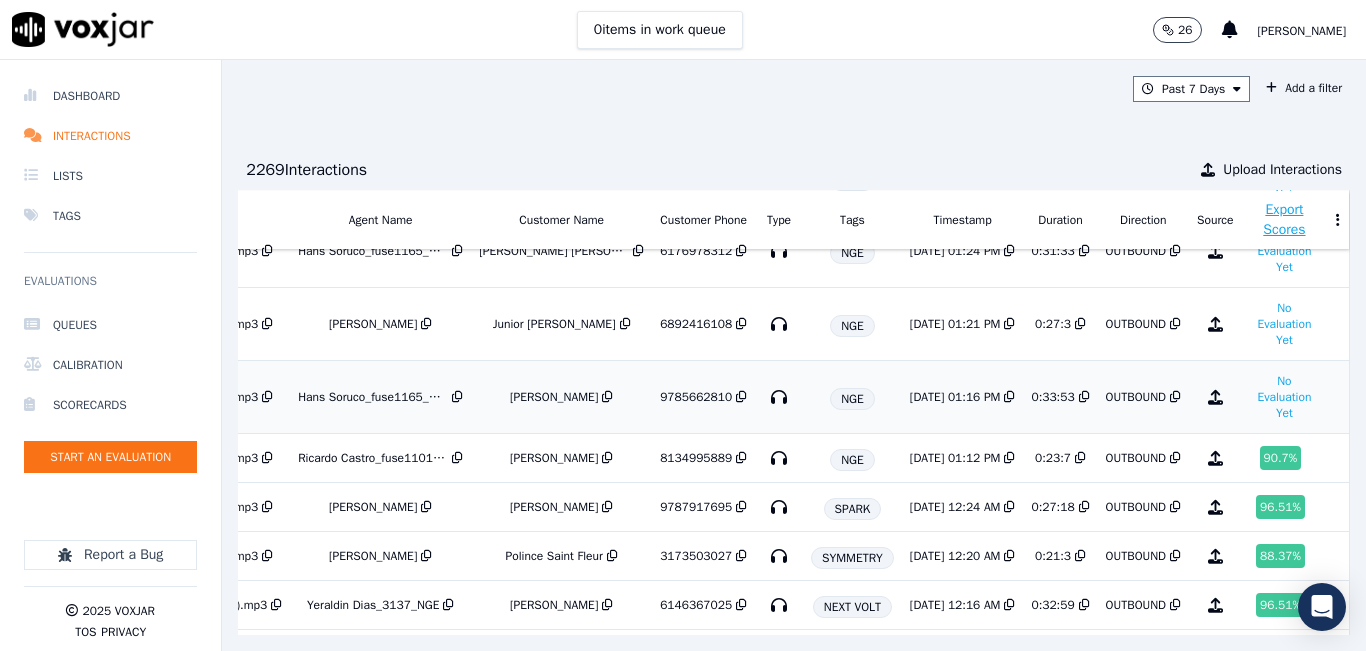 click on "[DATE] 01:16 PM" at bounding box center [963, 397] 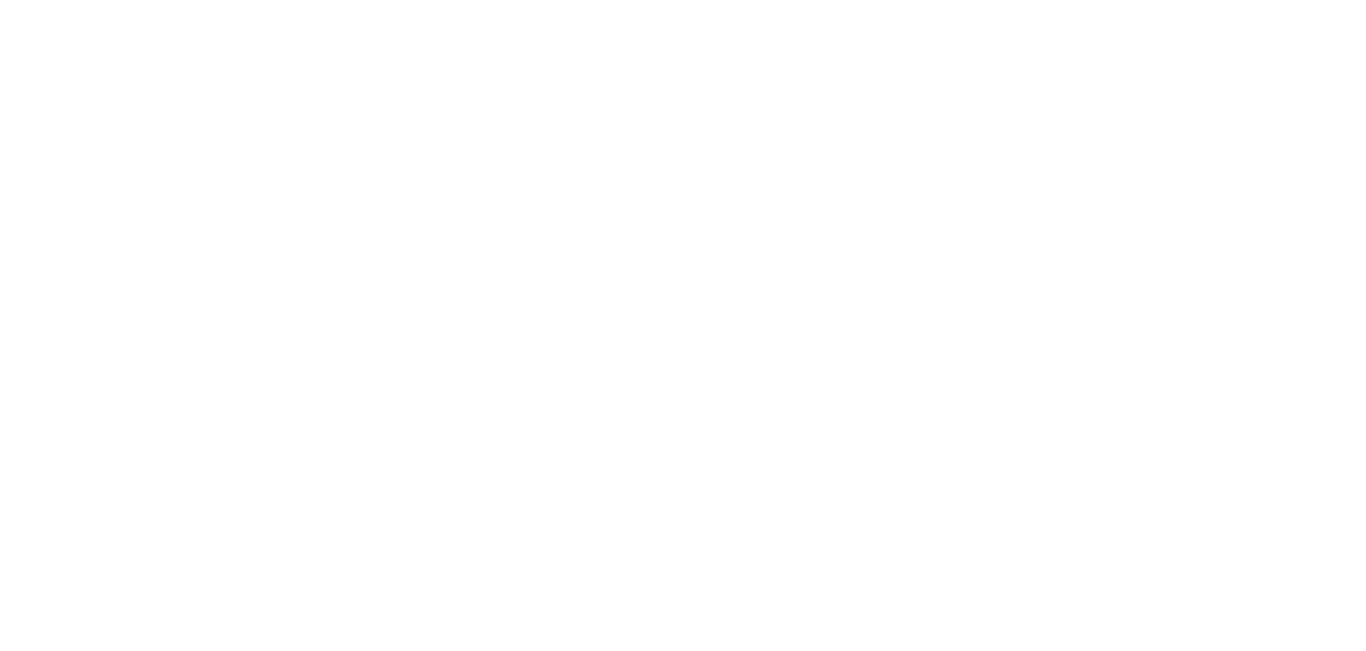 scroll, scrollTop: 0, scrollLeft: 0, axis: both 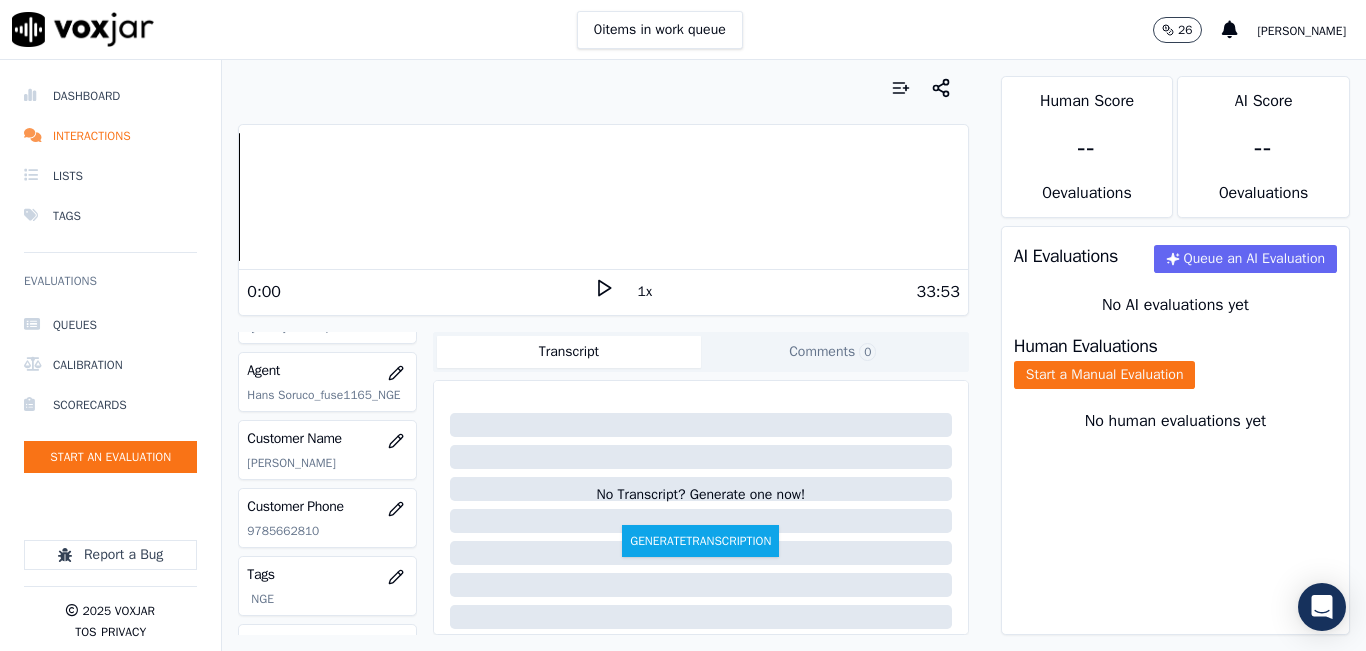 click on "9785662810" 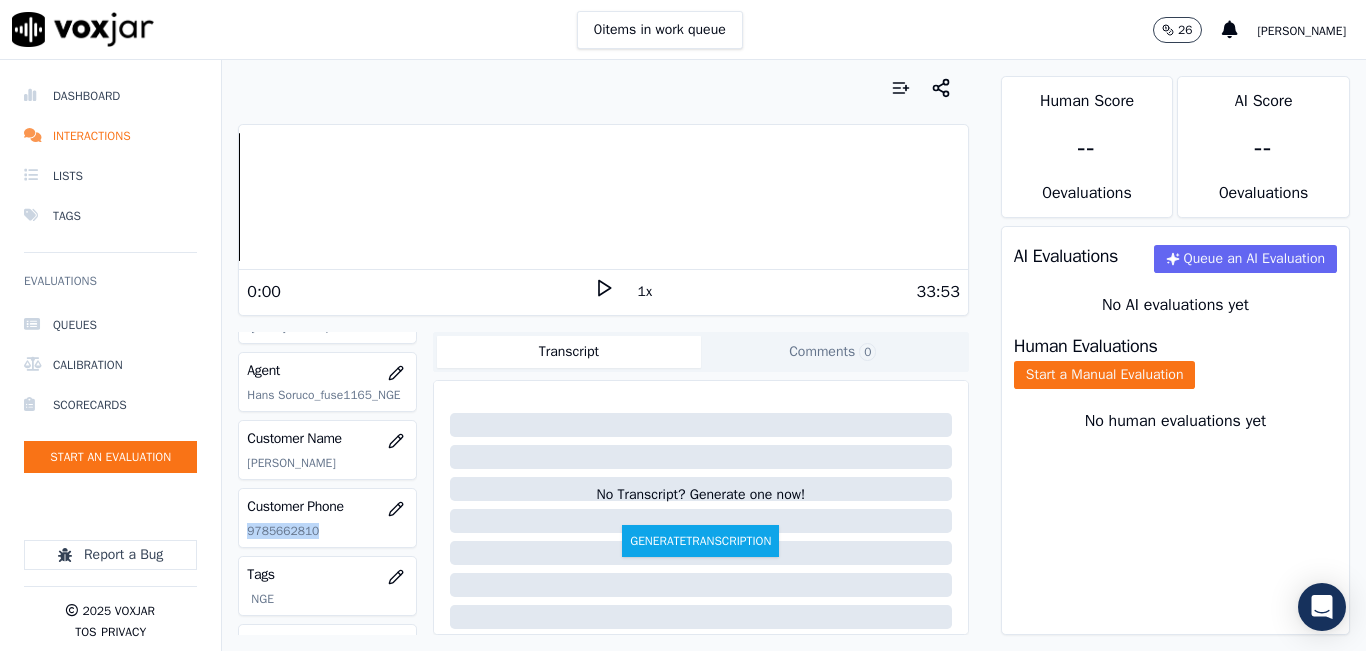click on "9785662810" 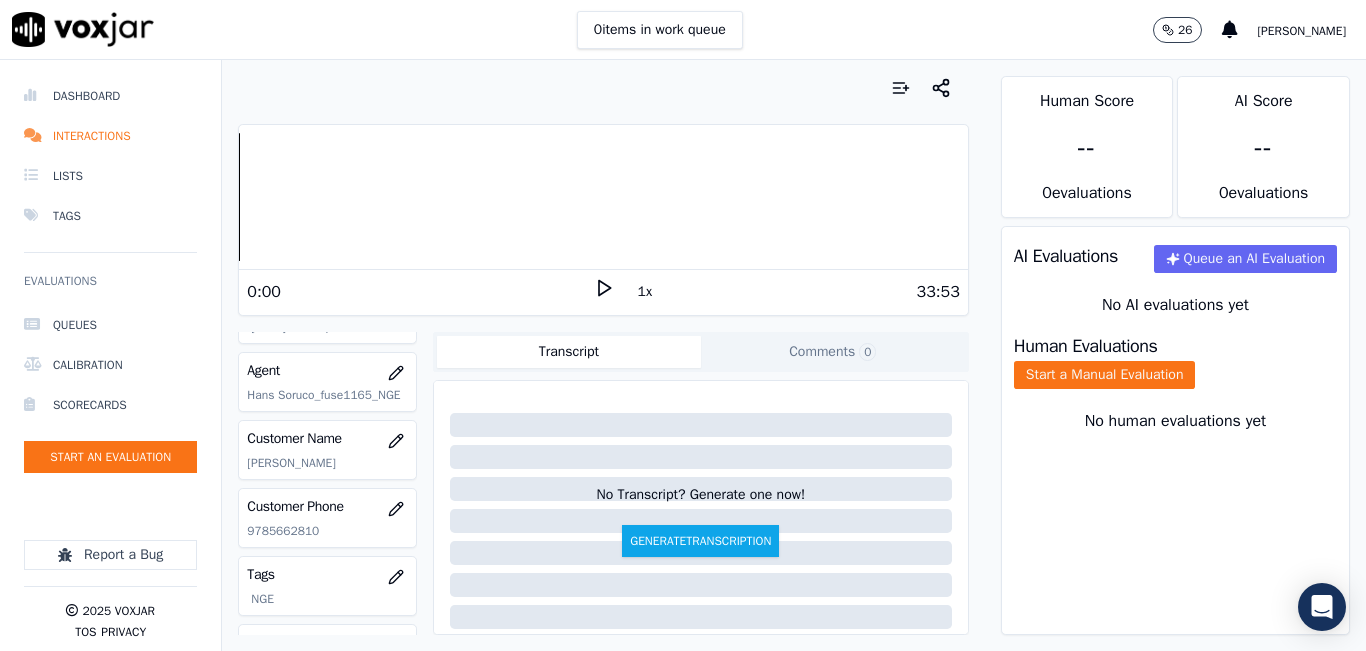 click 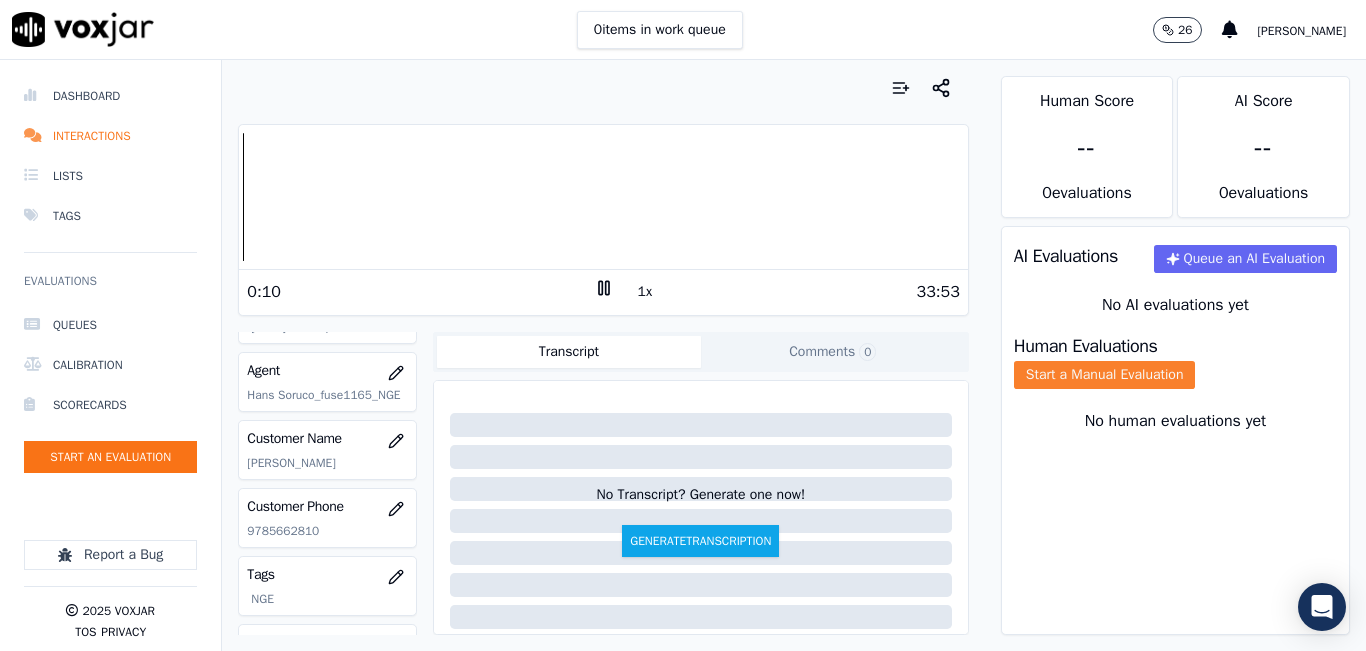 click on "Start a Manual Evaluation" 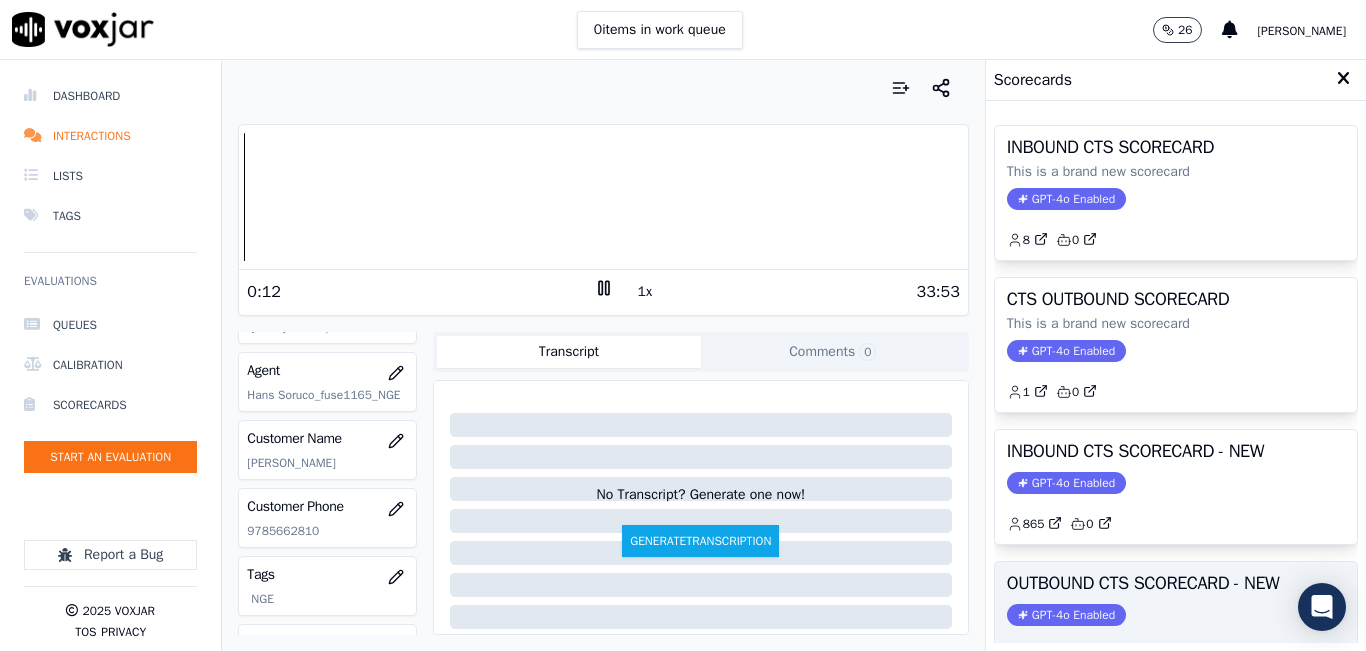 click on "OUTBOUND CTS SCORECARD - NEW" at bounding box center [1176, 583] 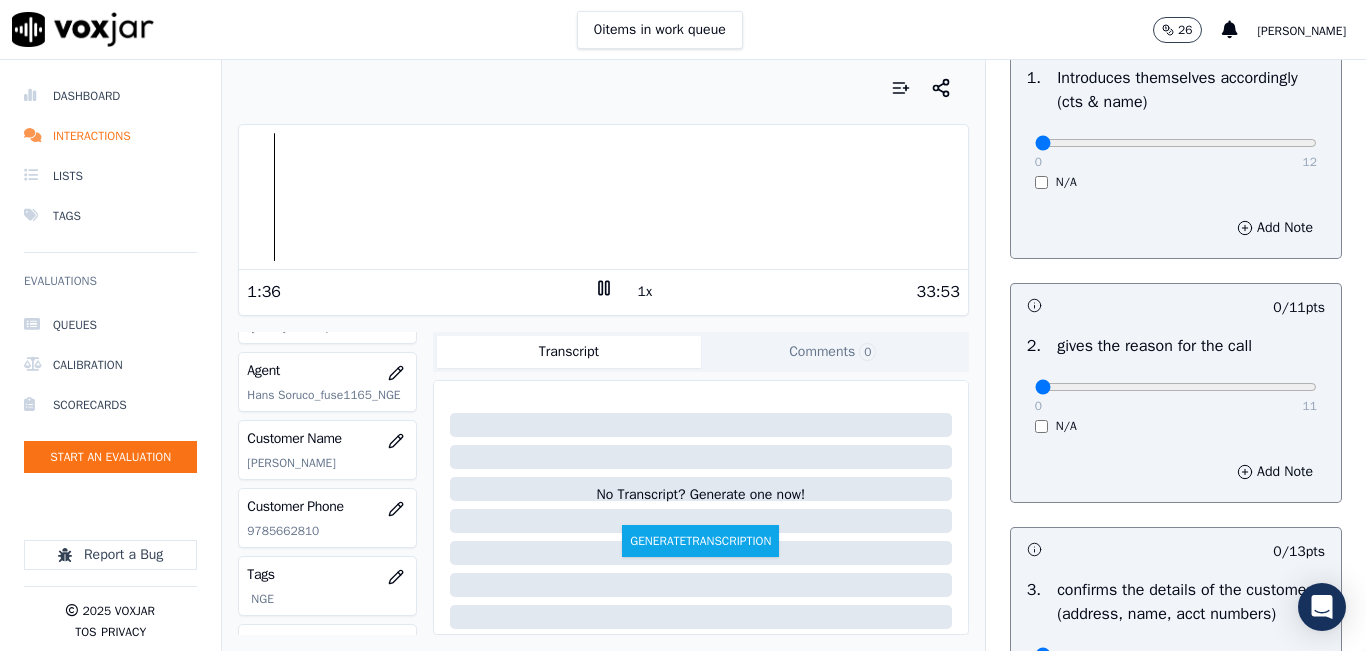 scroll, scrollTop: 200, scrollLeft: 0, axis: vertical 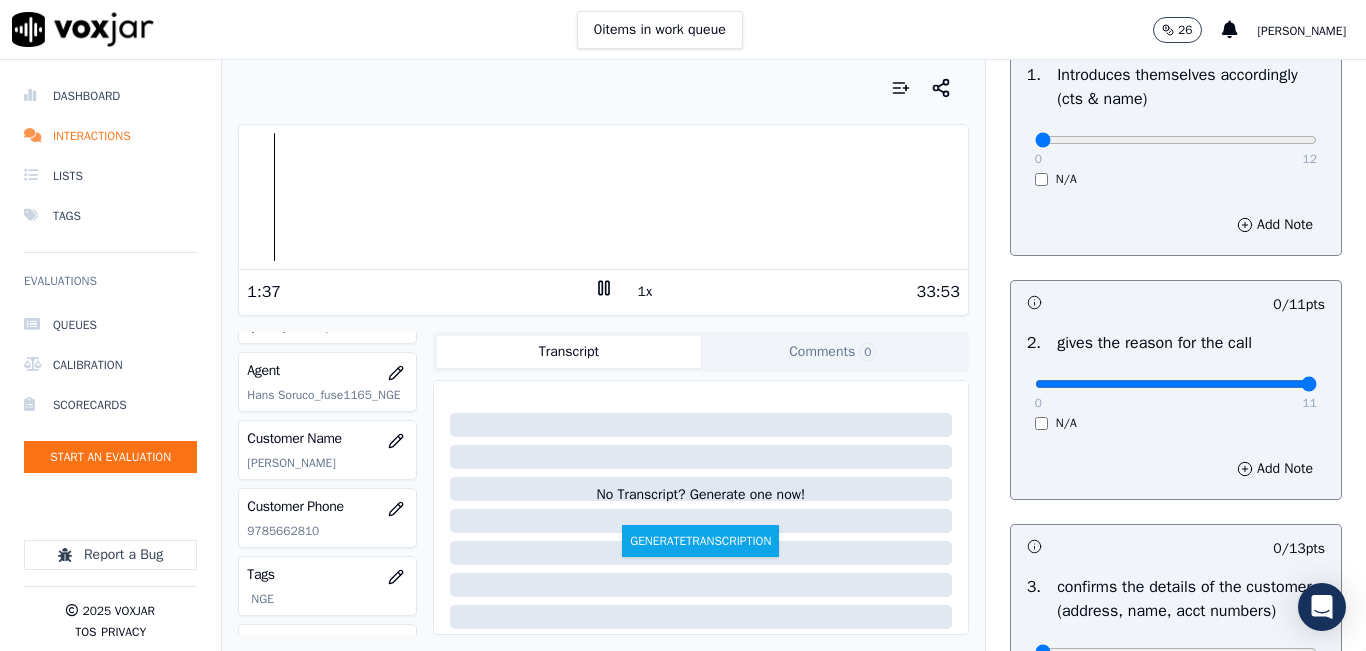 drag, startPoint x: 1257, startPoint y: 390, endPoint x: 1278, endPoint y: 384, distance: 21.84033 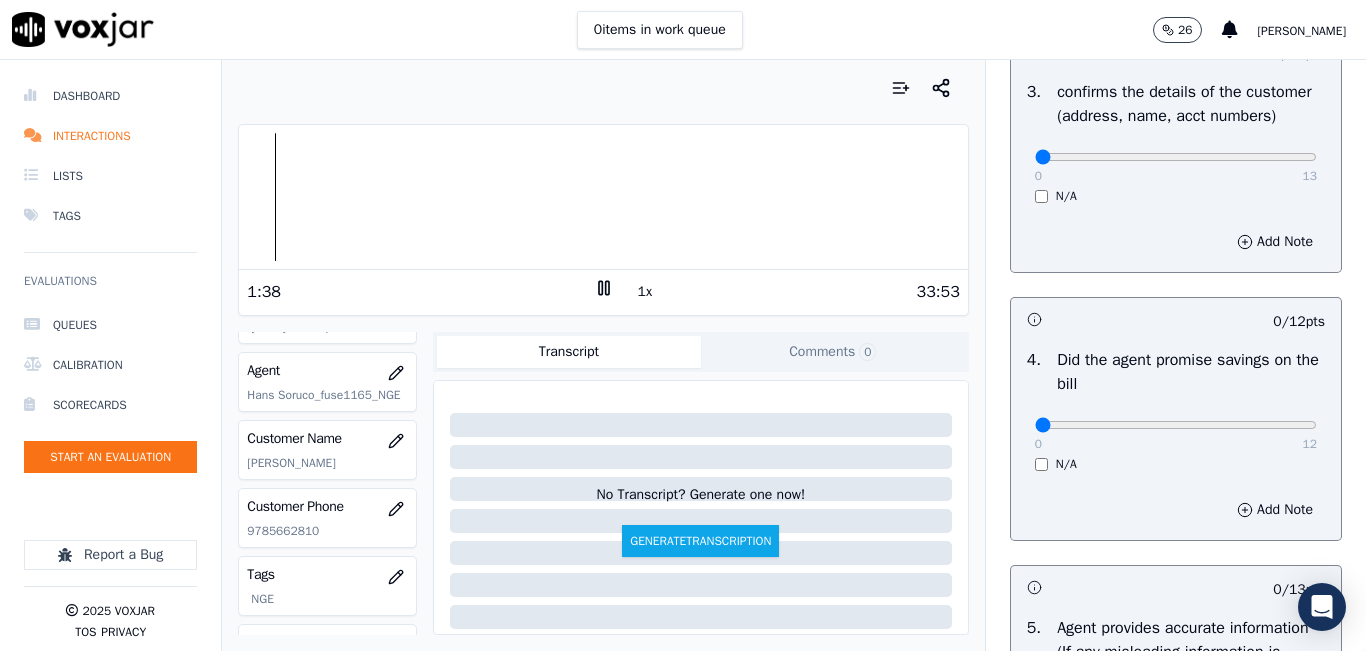 scroll, scrollTop: 700, scrollLeft: 0, axis: vertical 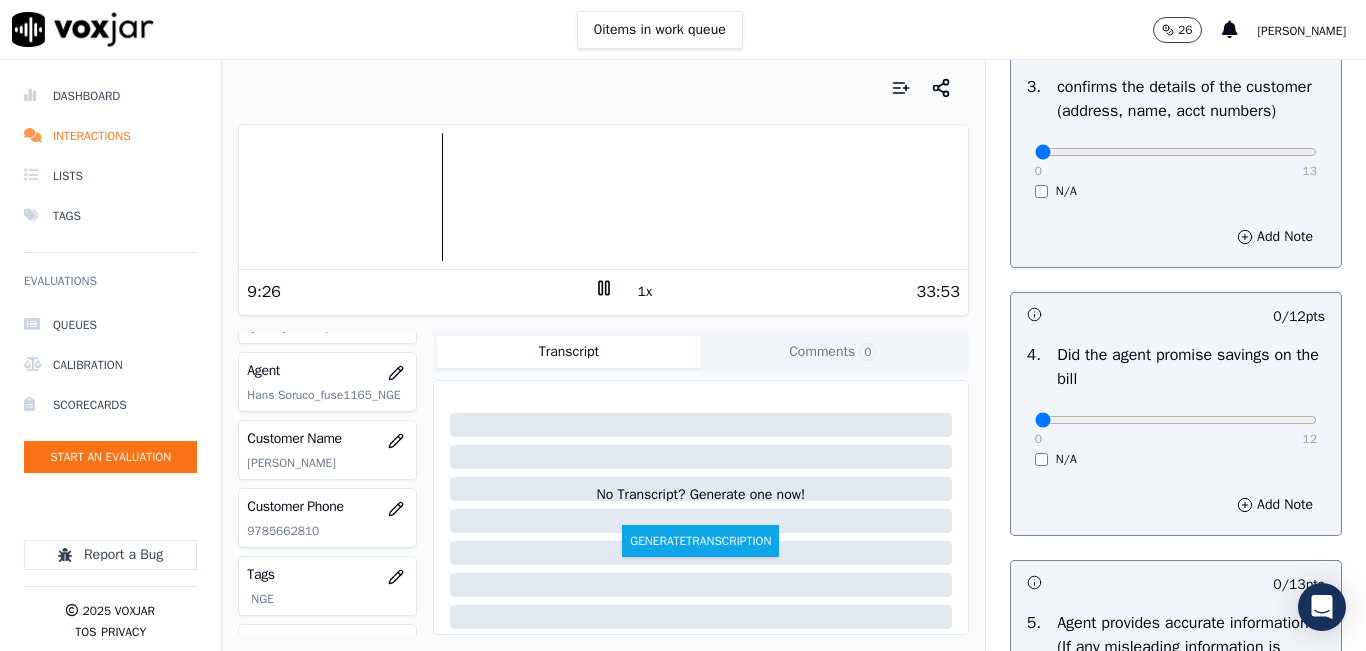 click at bounding box center [603, 88] 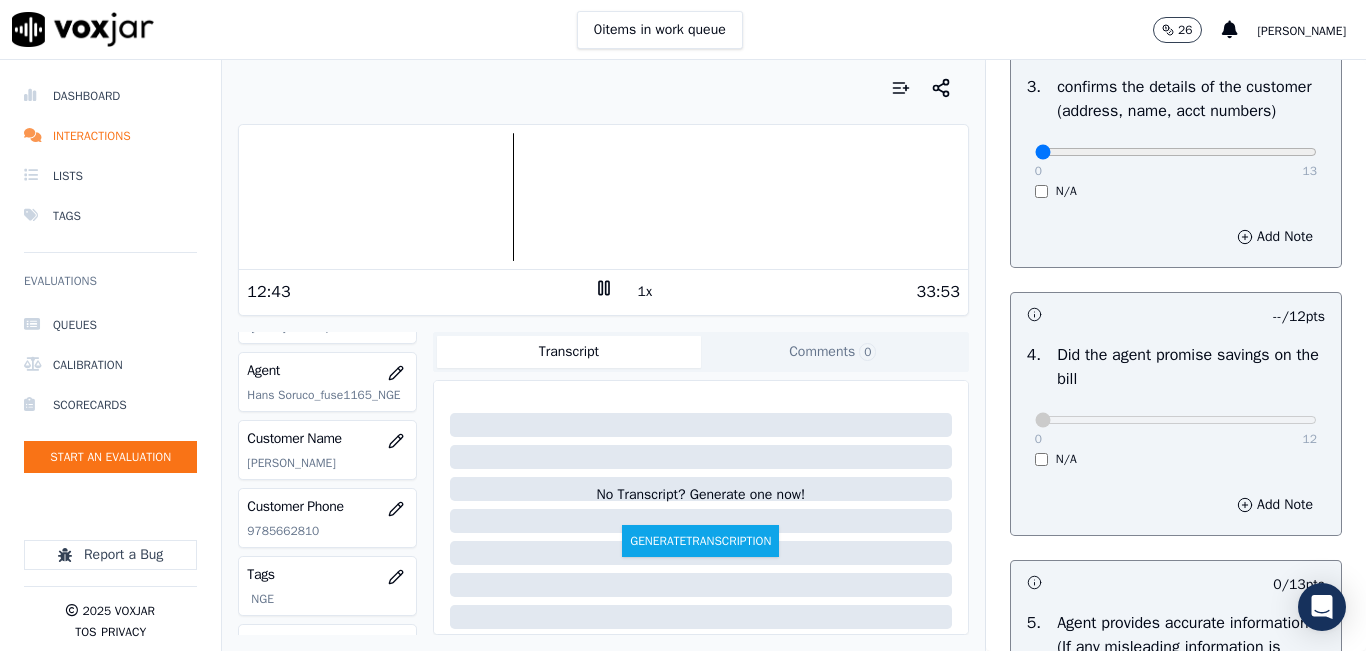 scroll, scrollTop: 400, scrollLeft: 0, axis: vertical 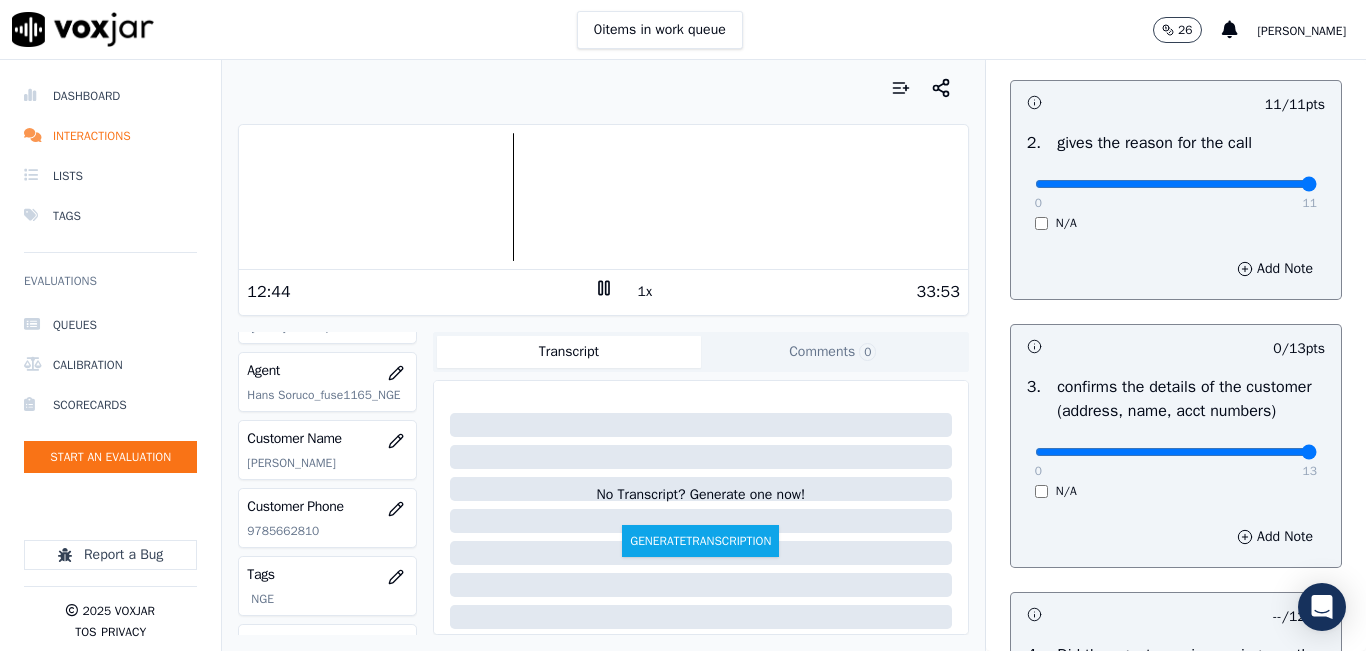 drag, startPoint x: 1246, startPoint y: 480, endPoint x: 1305, endPoint y: 428, distance: 78.64477 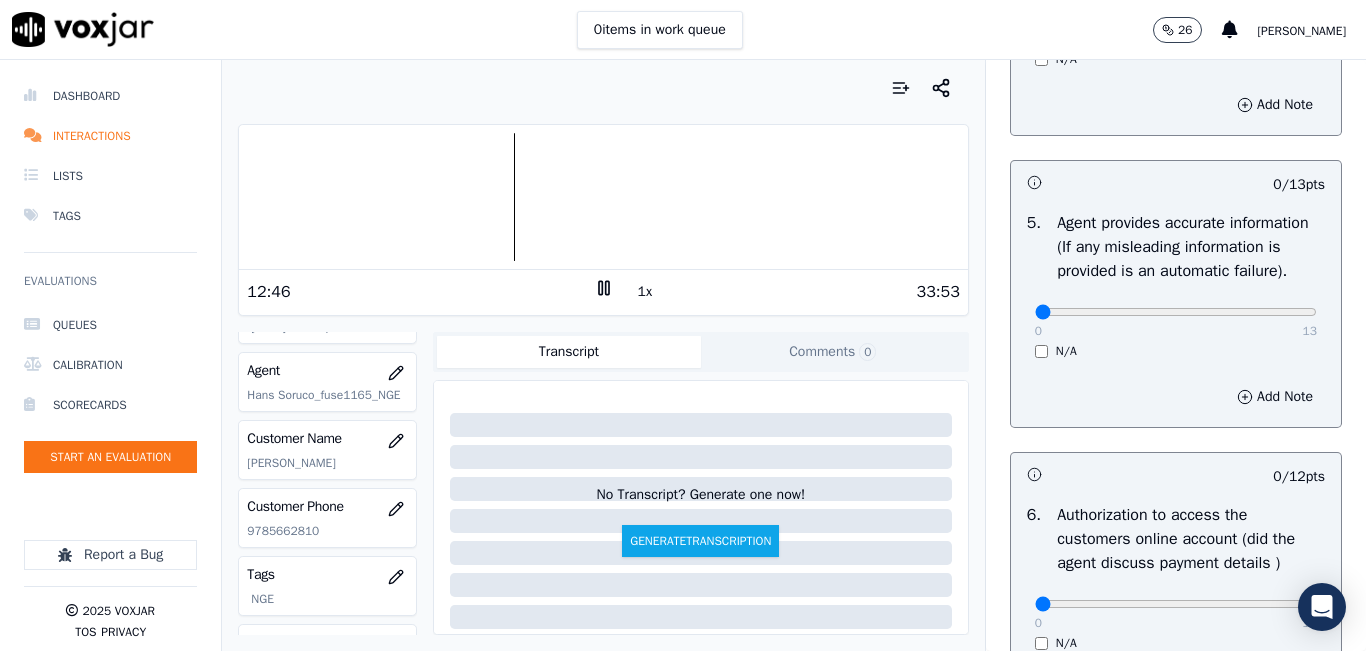scroll, scrollTop: 1300, scrollLeft: 0, axis: vertical 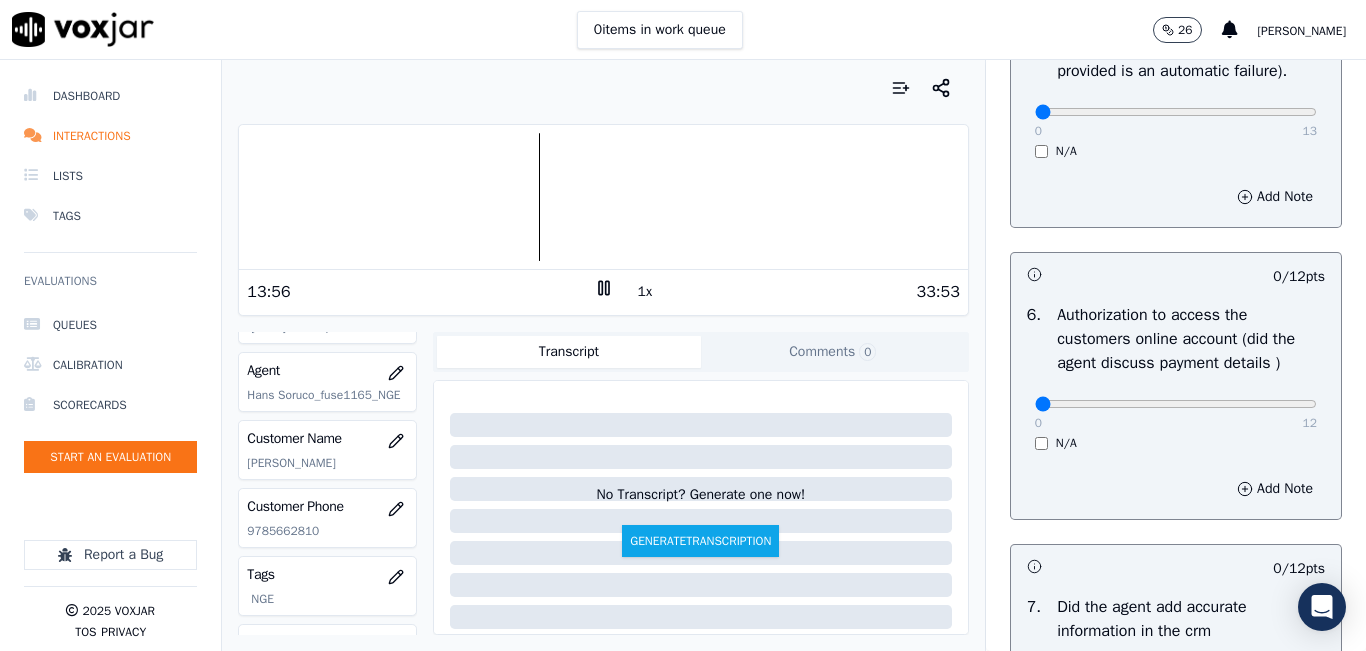 click at bounding box center (603, 88) 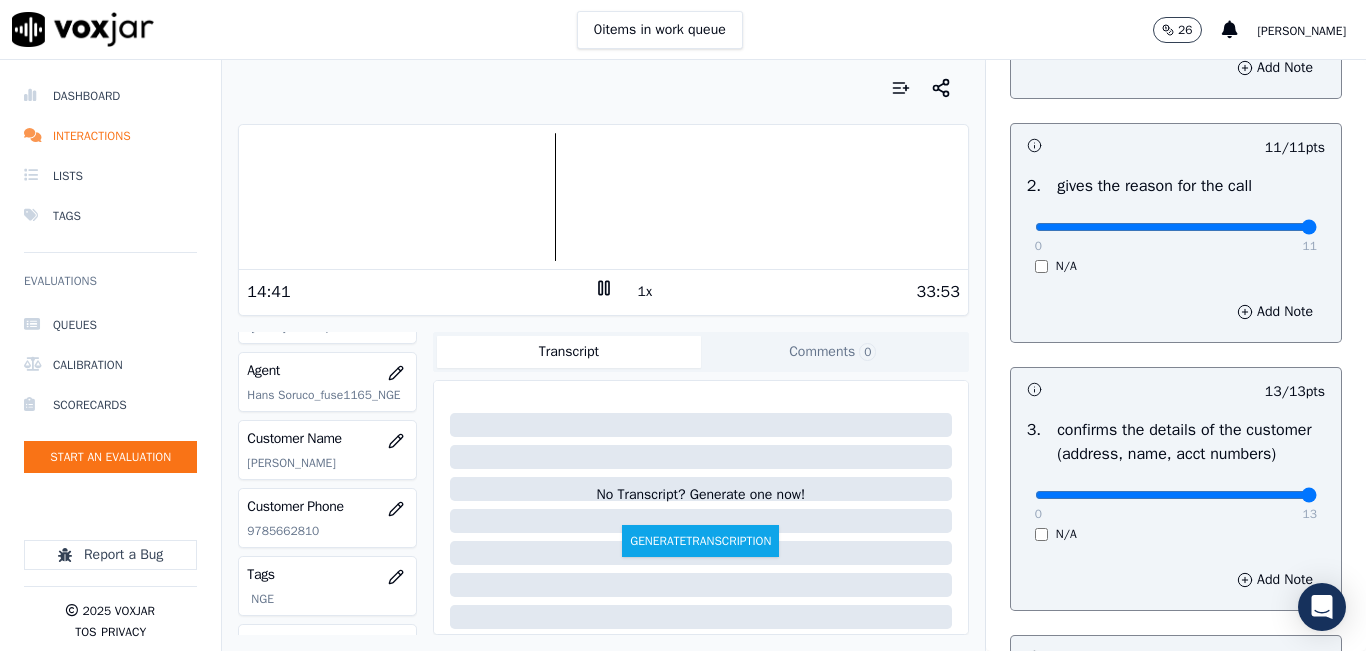 scroll, scrollTop: 0, scrollLeft: 0, axis: both 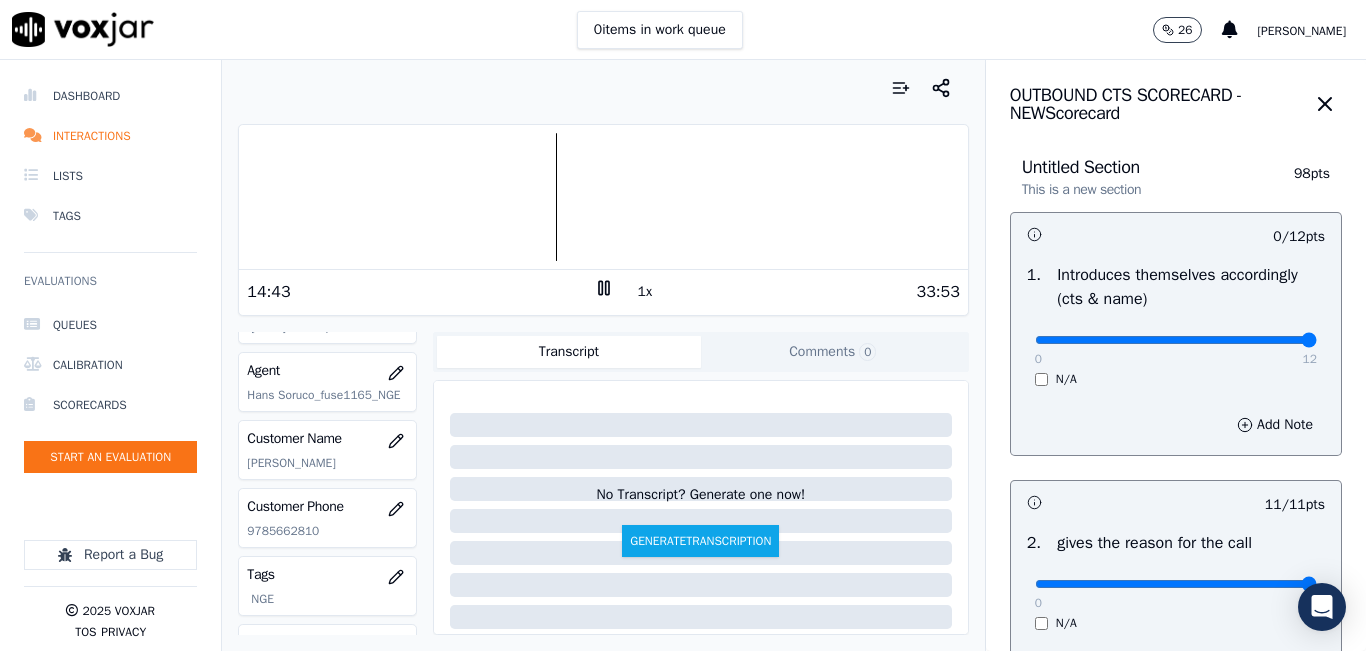 type on "12" 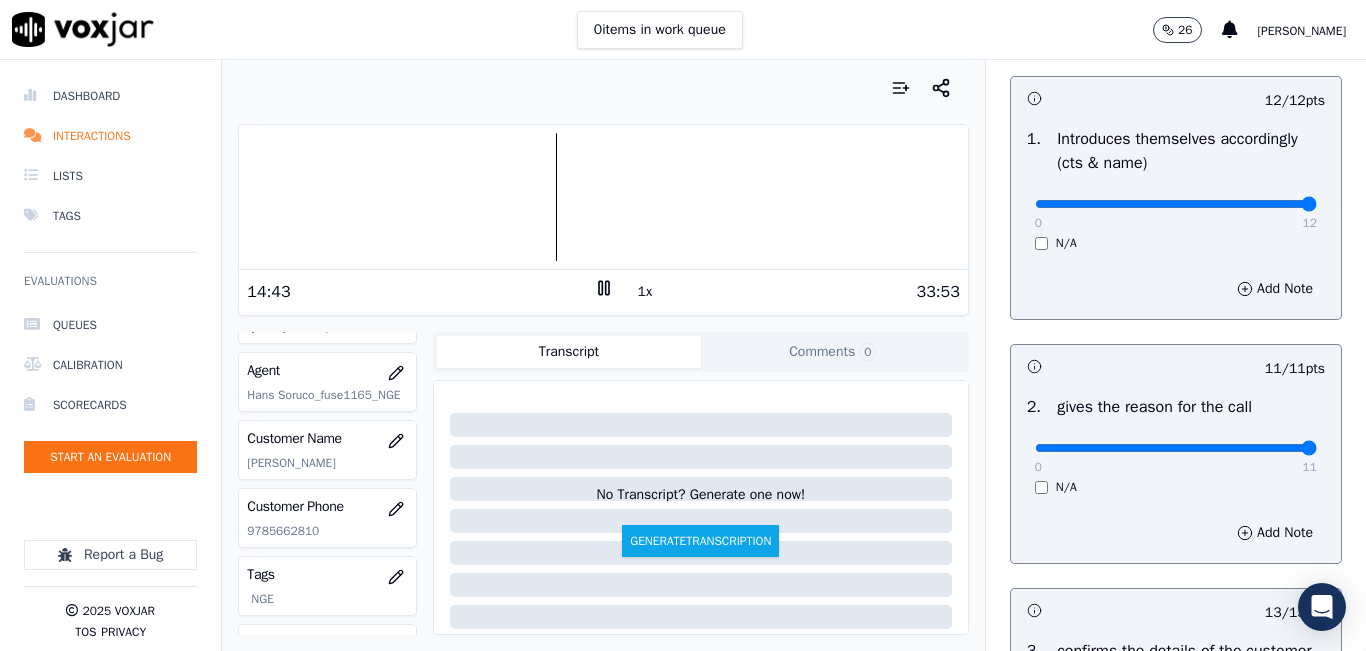 scroll, scrollTop: 400, scrollLeft: 0, axis: vertical 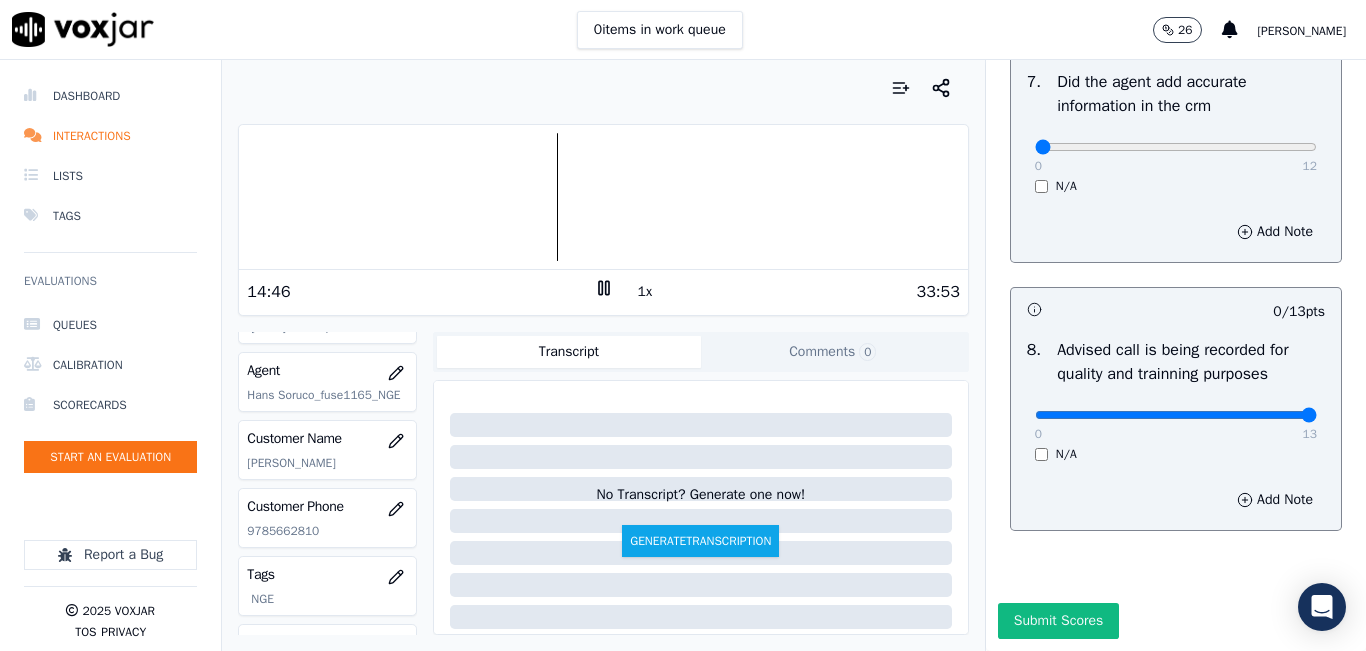 type on "13" 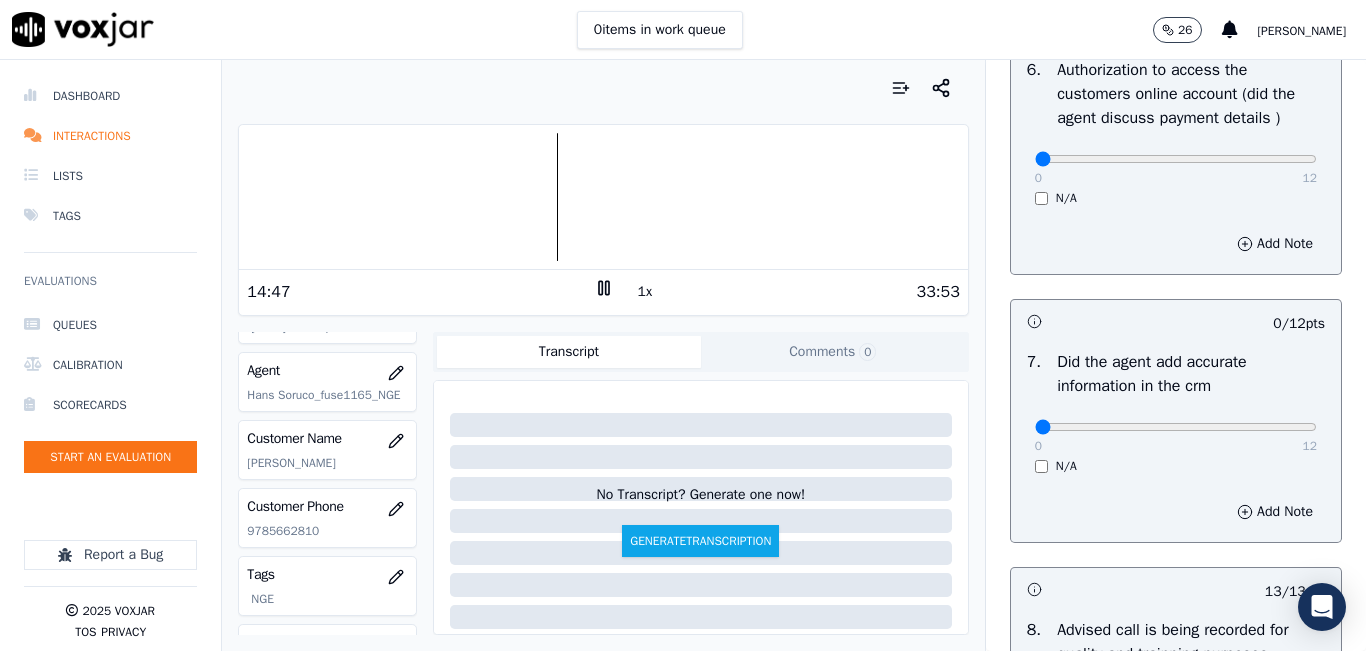 scroll, scrollTop: 1518, scrollLeft: 0, axis: vertical 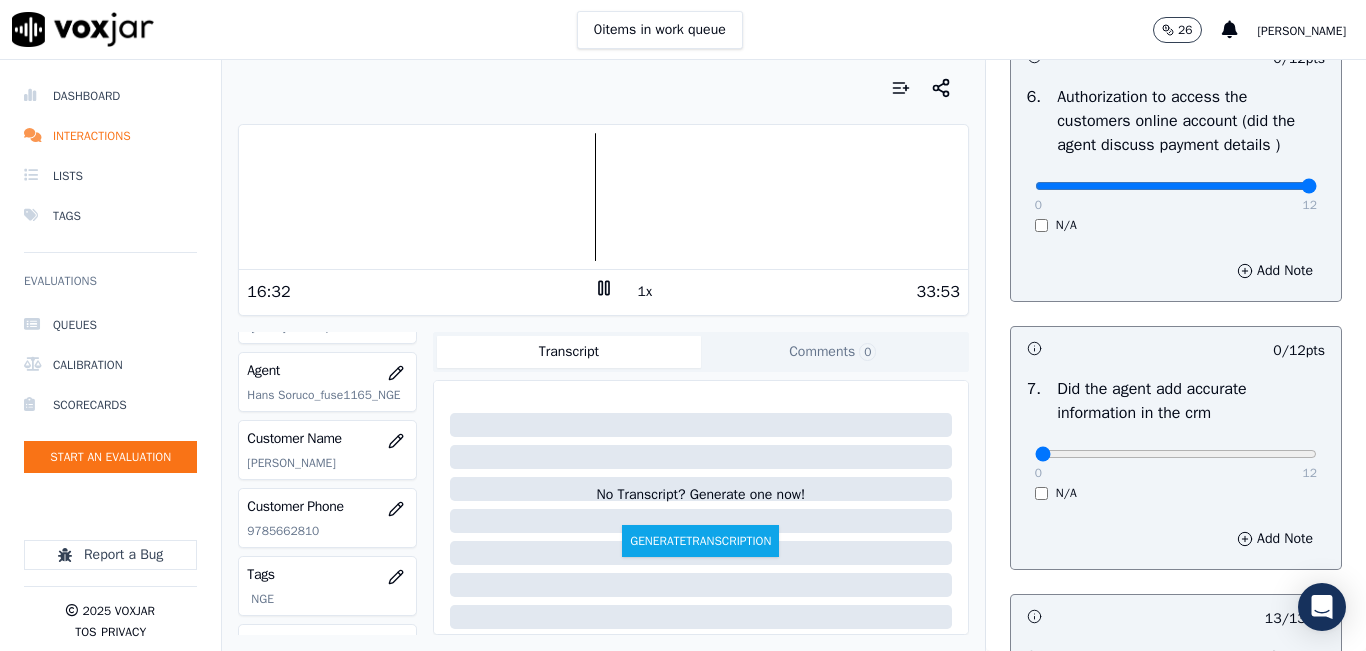 click at bounding box center (1176, -1178) 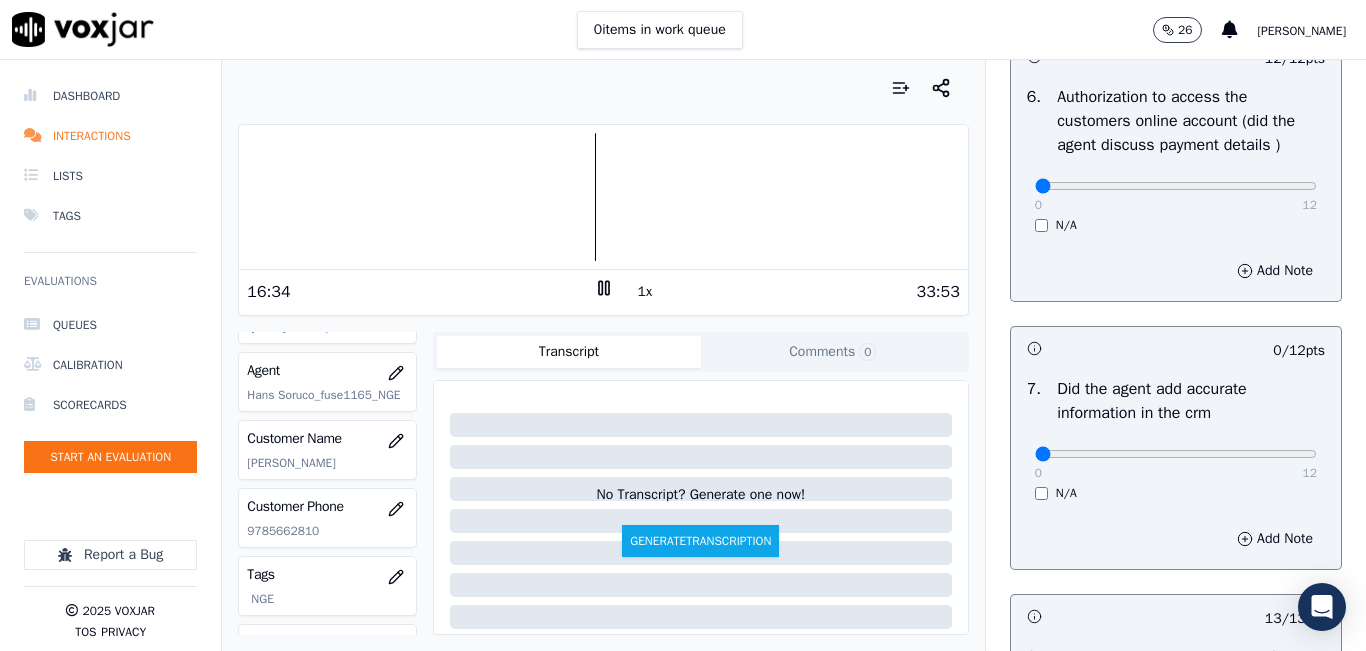 drag, startPoint x: 1127, startPoint y: 242, endPoint x: 955, endPoint y: 262, distance: 173.15889 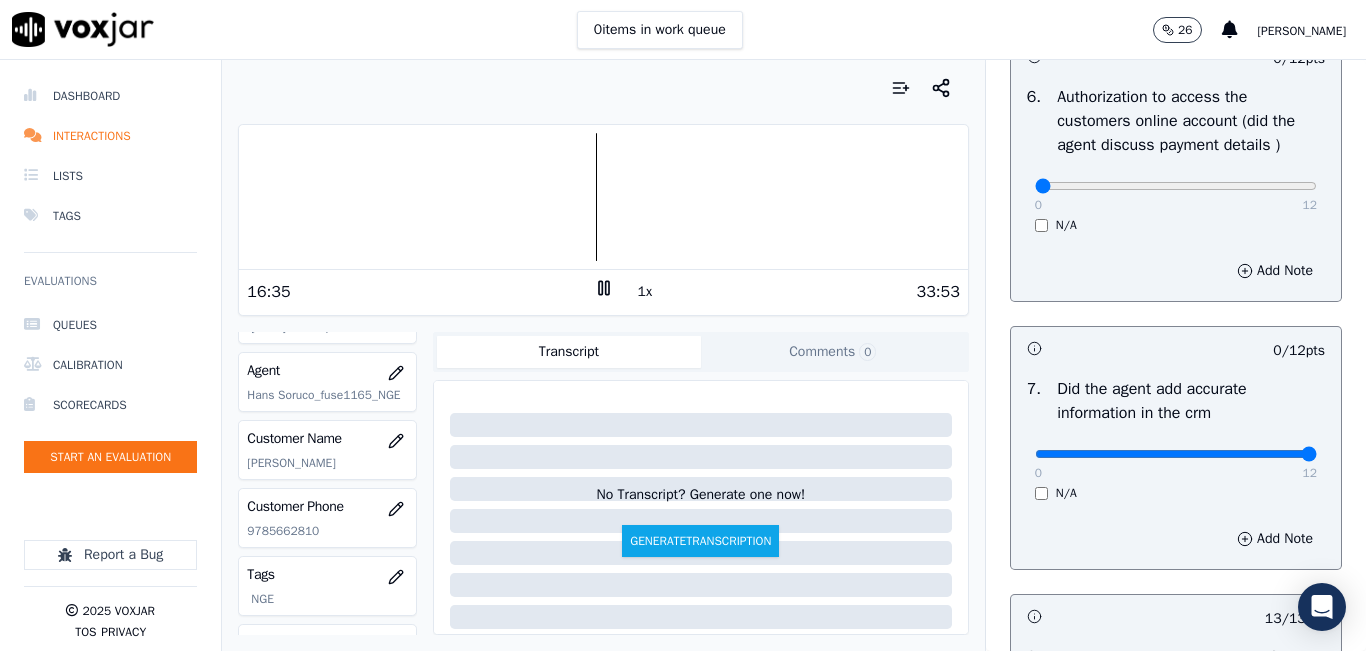 drag, startPoint x: 1258, startPoint y: 507, endPoint x: 1291, endPoint y: 497, distance: 34.48188 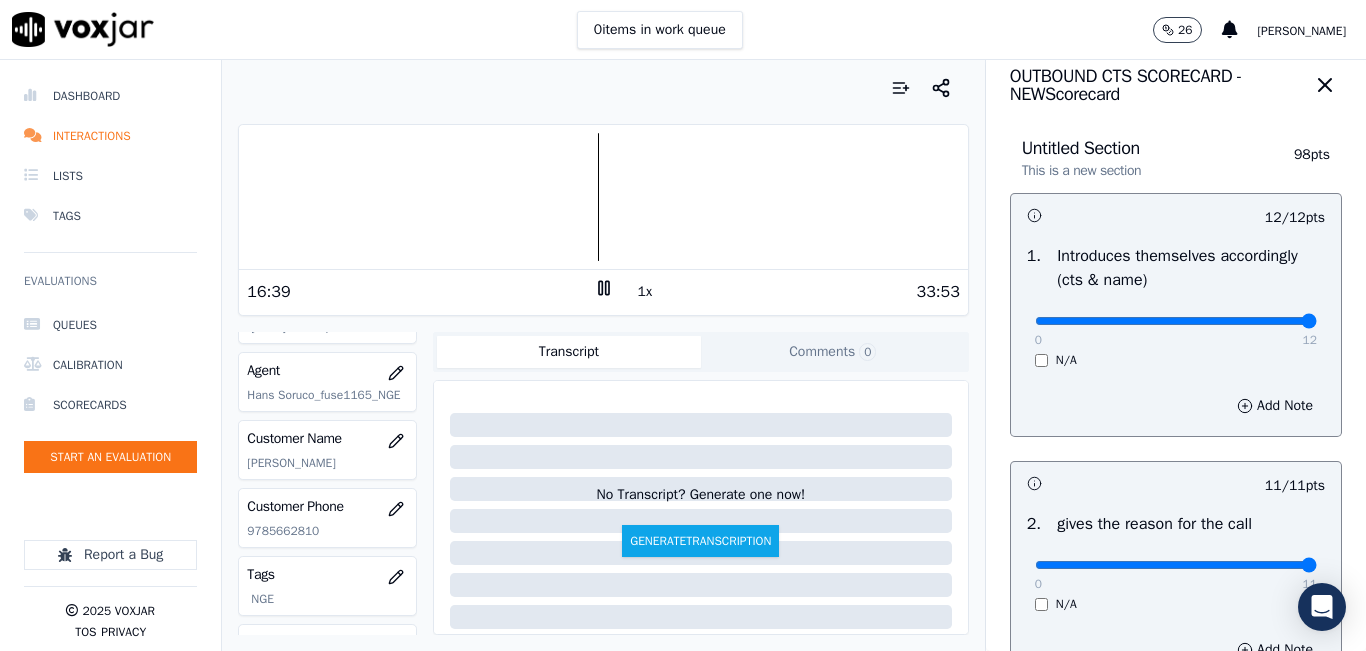 scroll, scrollTop: 0, scrollLeft: 0, axis: both 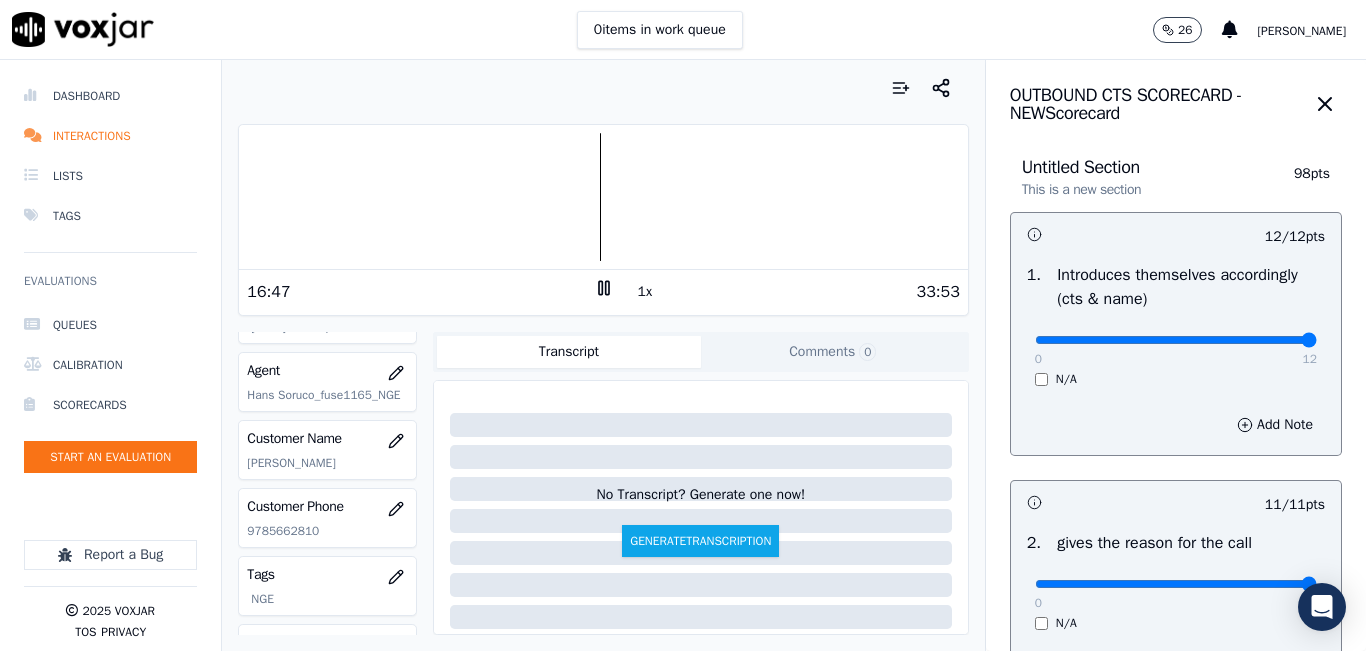 click on "1x" at bounding box center [645, 292] 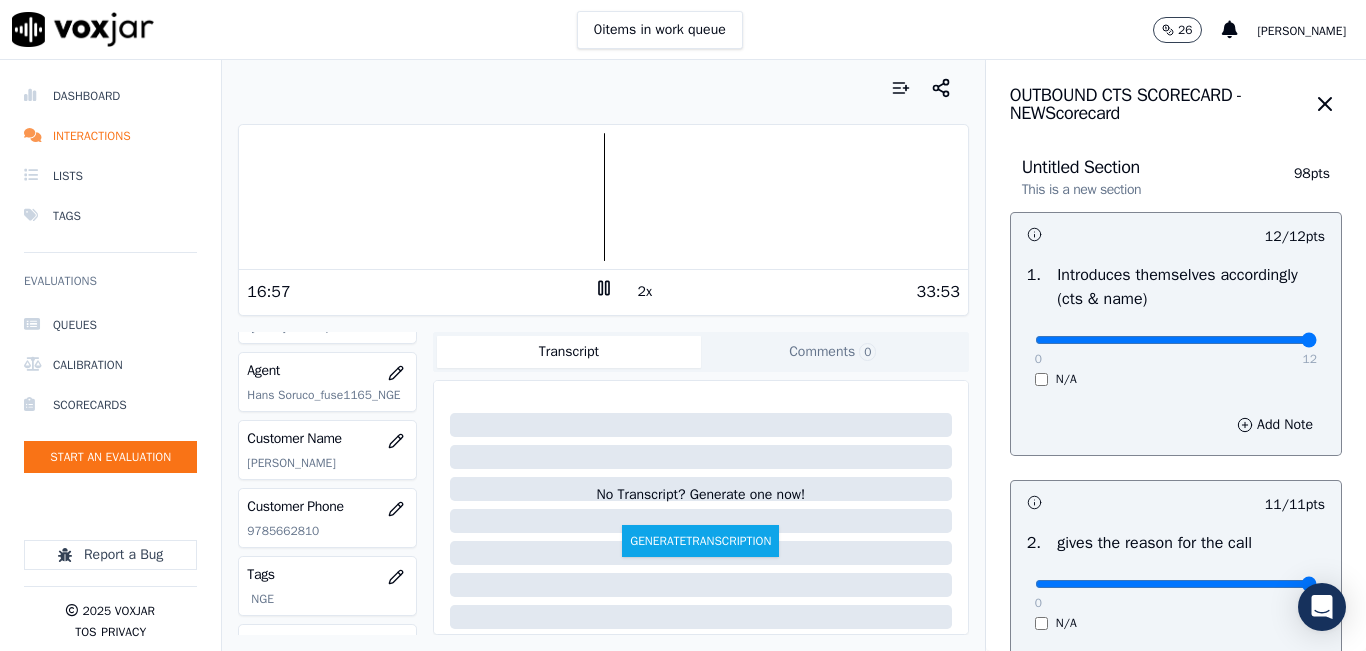 click on "Your browser does not support the audio element.   16:57     2x   33:53   Voxjar ID   f4a2802b-4c60-4ec0-a5e8-86b3c97a9be9   Source ID   9785662810-all.mp3   Timestamp
07/23/2025 01:16 pm     Agent
Hans Soruco_fuse1165_NGE     Customer Name     YOSELIN SOTO     Customer Phone     9785662810     Tags
NGE     Source     manualUpload   Type     AUDIO       Transcript   Comments  0   No Transcript? Generate one now!   Generate  Transcription         Add Comment" at bounding box center [603, 355] 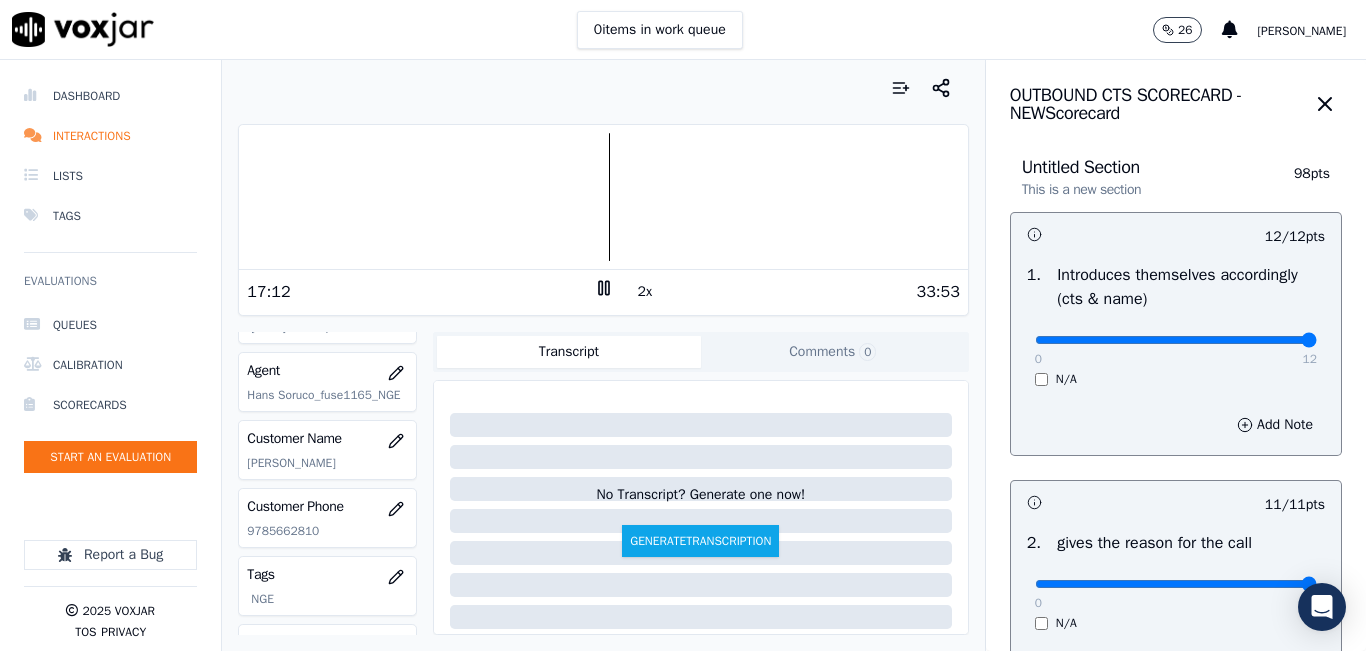 click at bounding box center (603, 88) 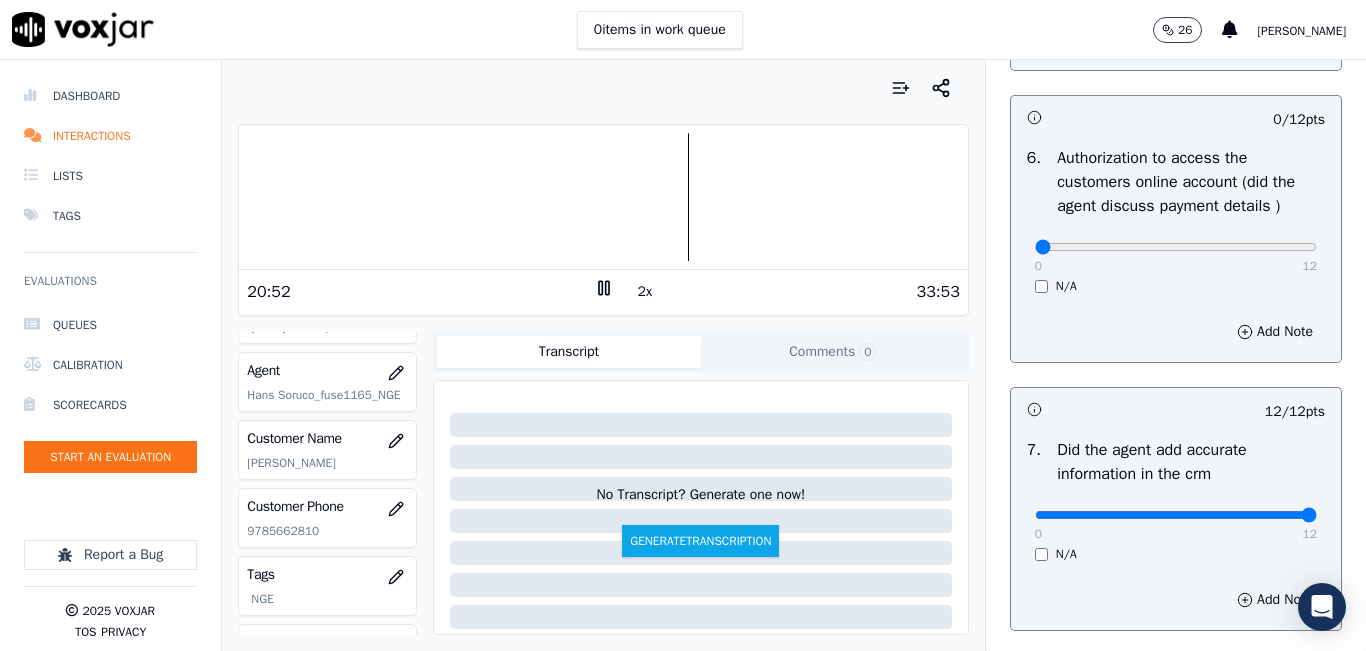 scroll, scrollTop: 1418, scrollLeft: 0, axis: vertical 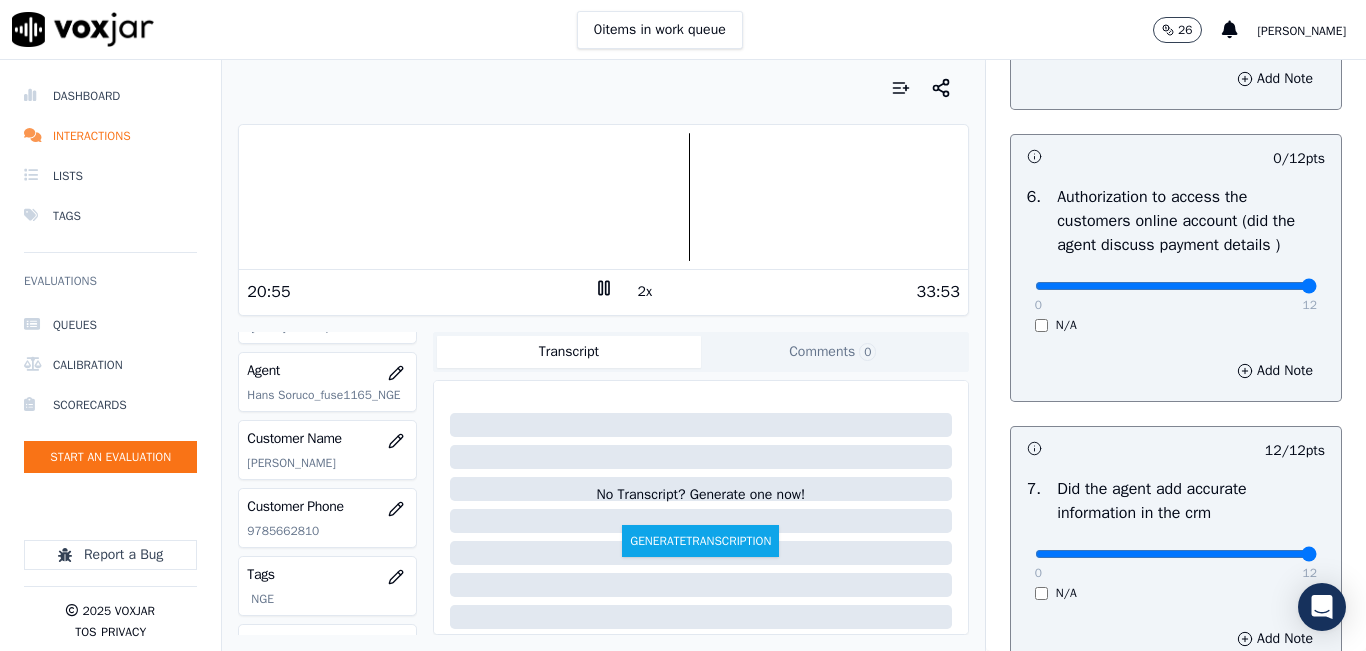 drag, startPoint x: 1255, startPoint y: 340, endPoint x: 1282, endPoint y: 336, distance: 27.294687 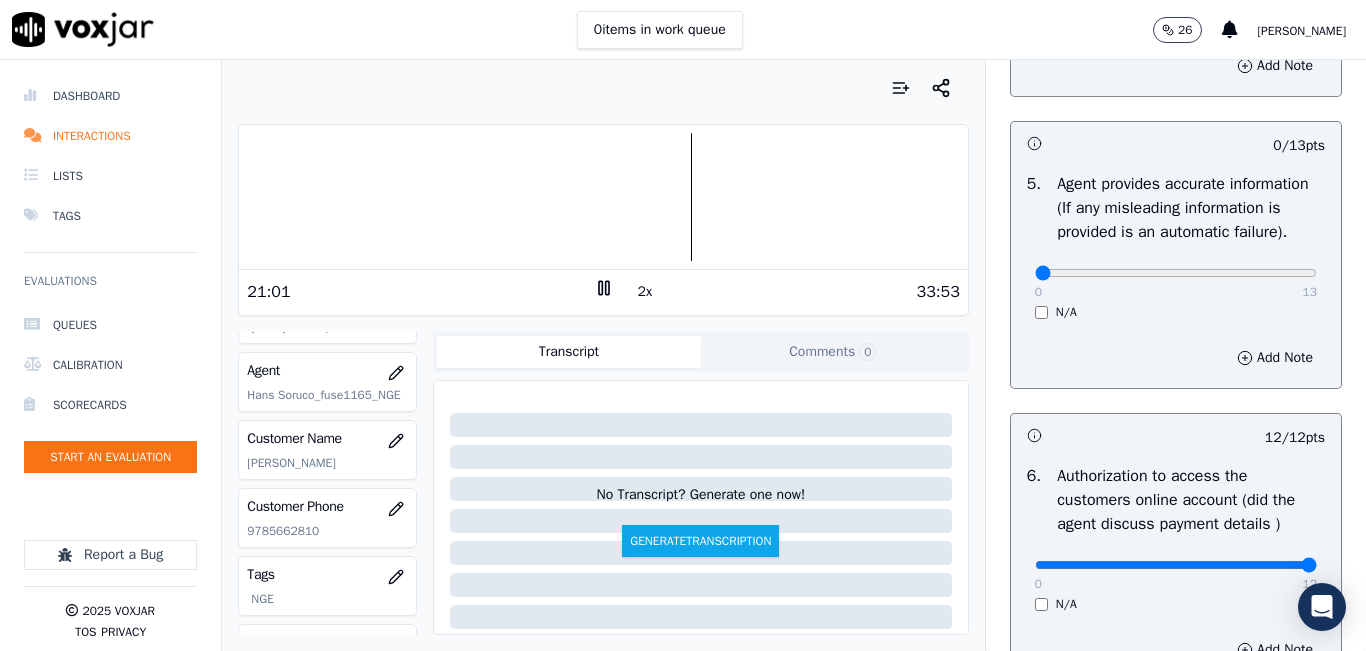scroll, scrollTop: 1100, scrollLeft: 0, axis: vertical 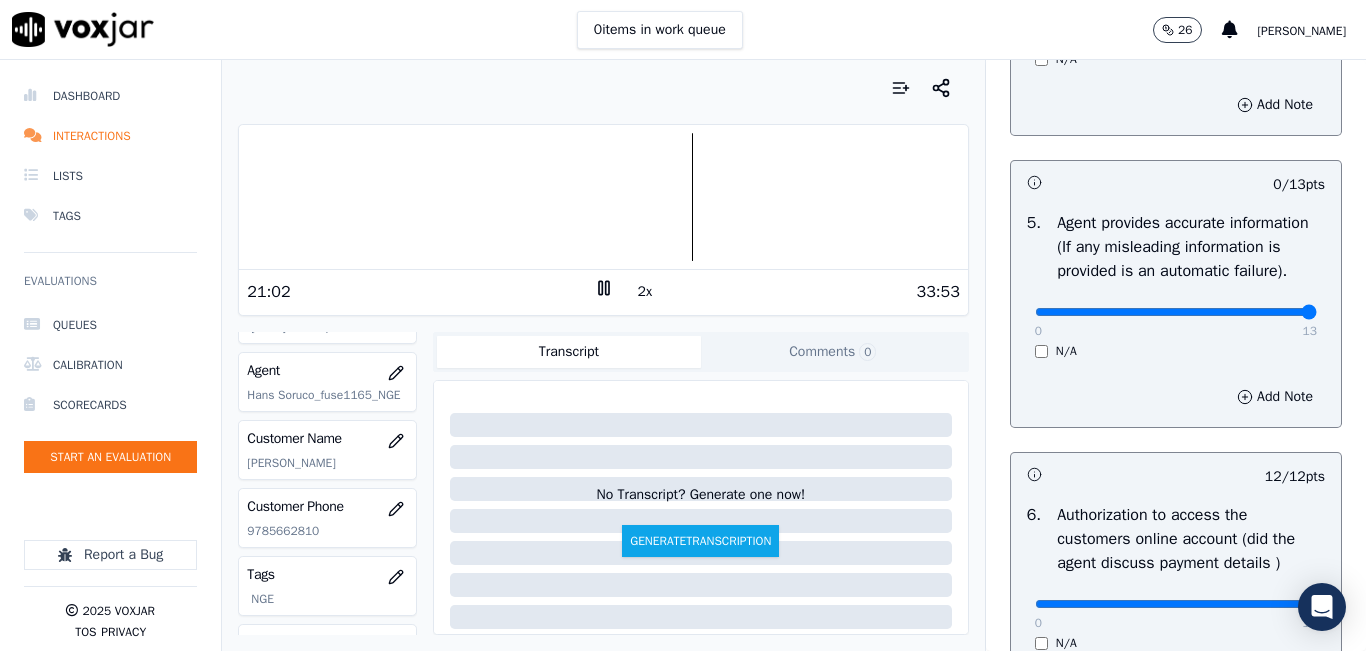 drag, startPoint x: 1260, startPoint y: 362, endPoint x: 1339, endPoint y: 359, distance: 79.05694 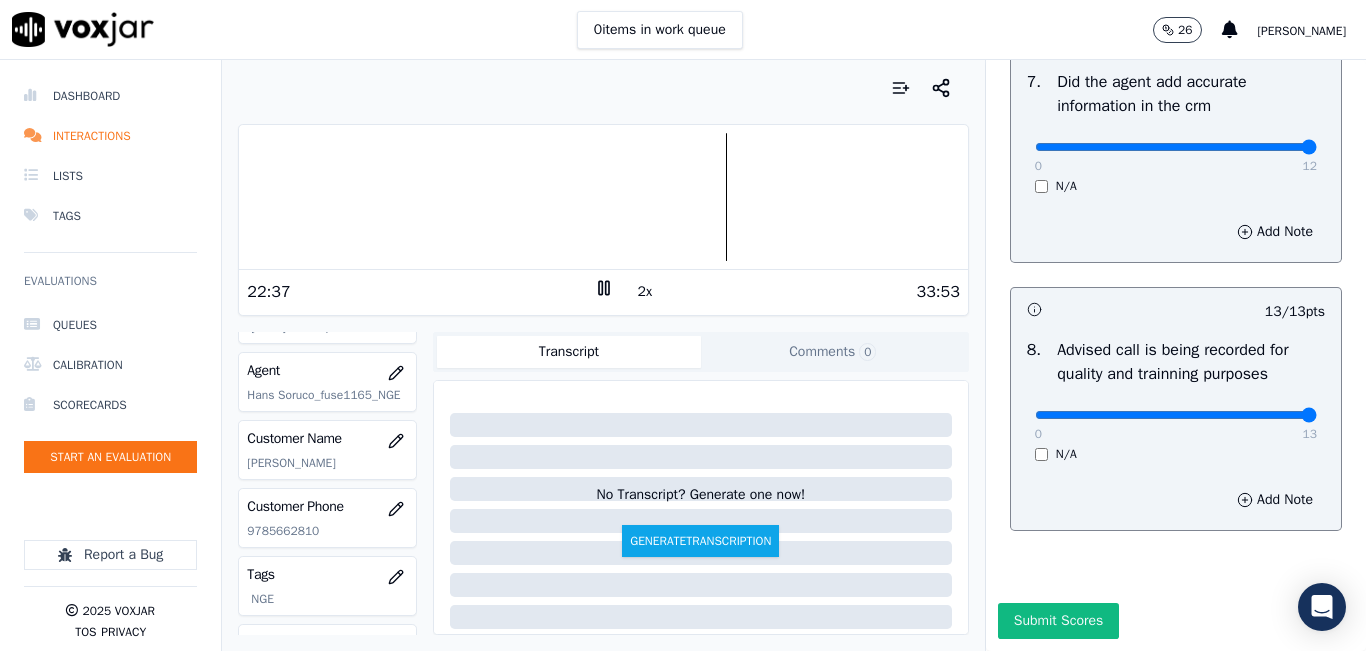 scroll, scrollTop: 1918, scrollLeft: 0, axis: vertical 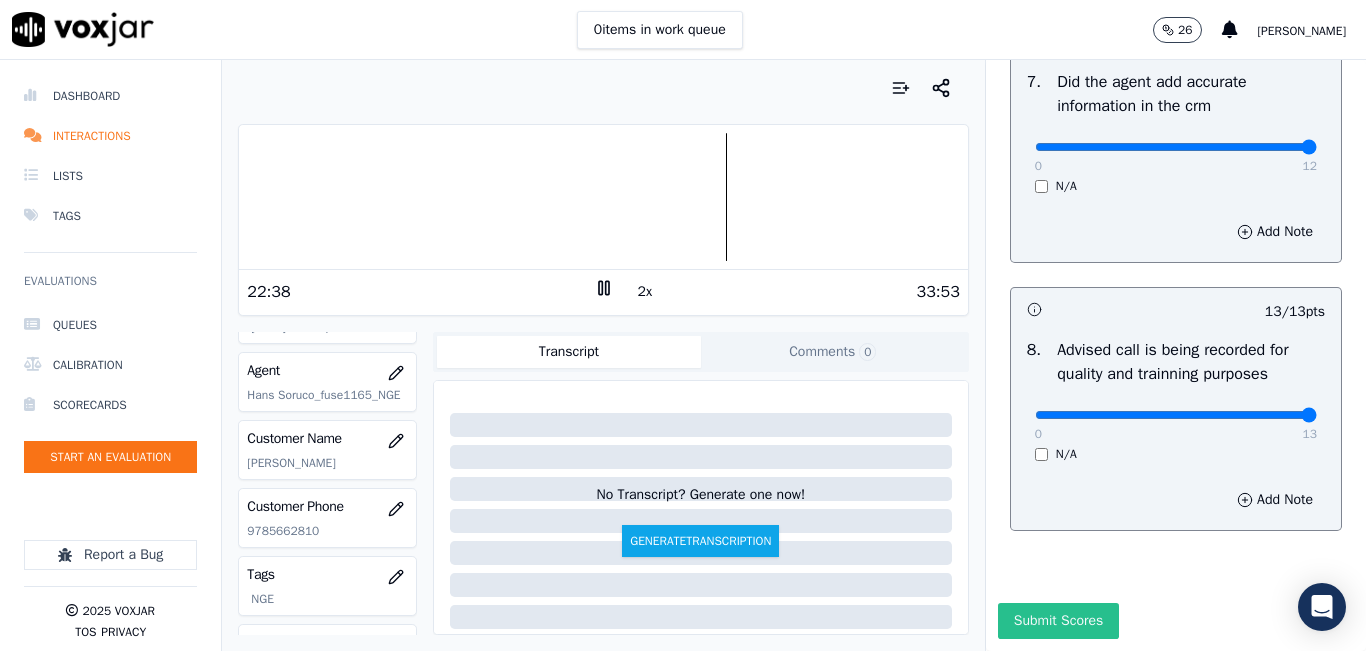 click on "Submit Scores" at bounding box center [1058, 621] 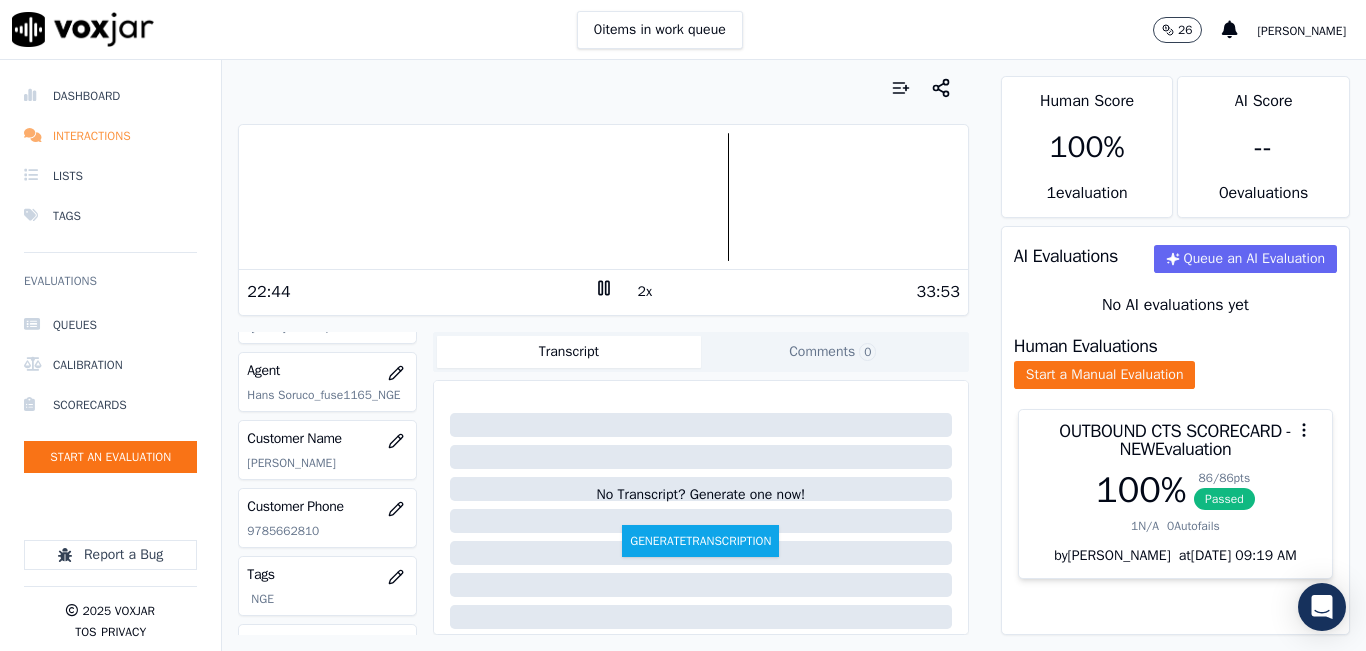 click on "Interactions" at bounding box center [110, 136] 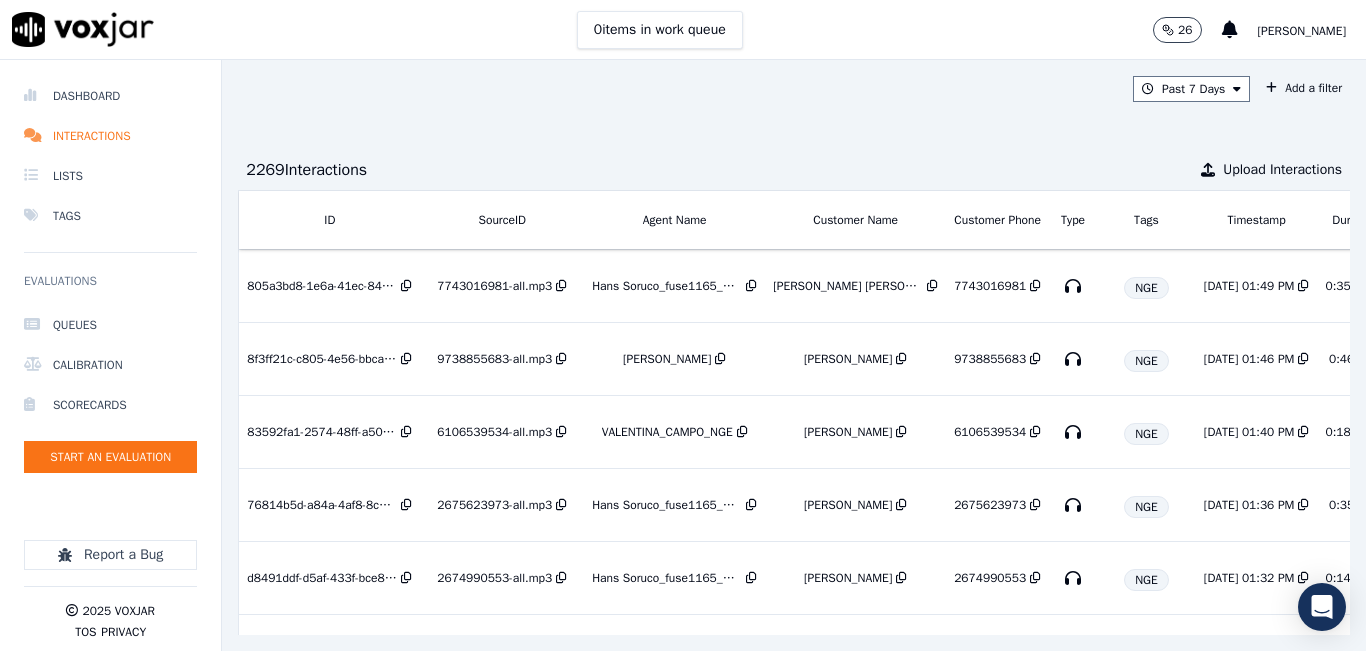scroll, scrollTop: 0, scrollLeft: 343, axis: horizontal 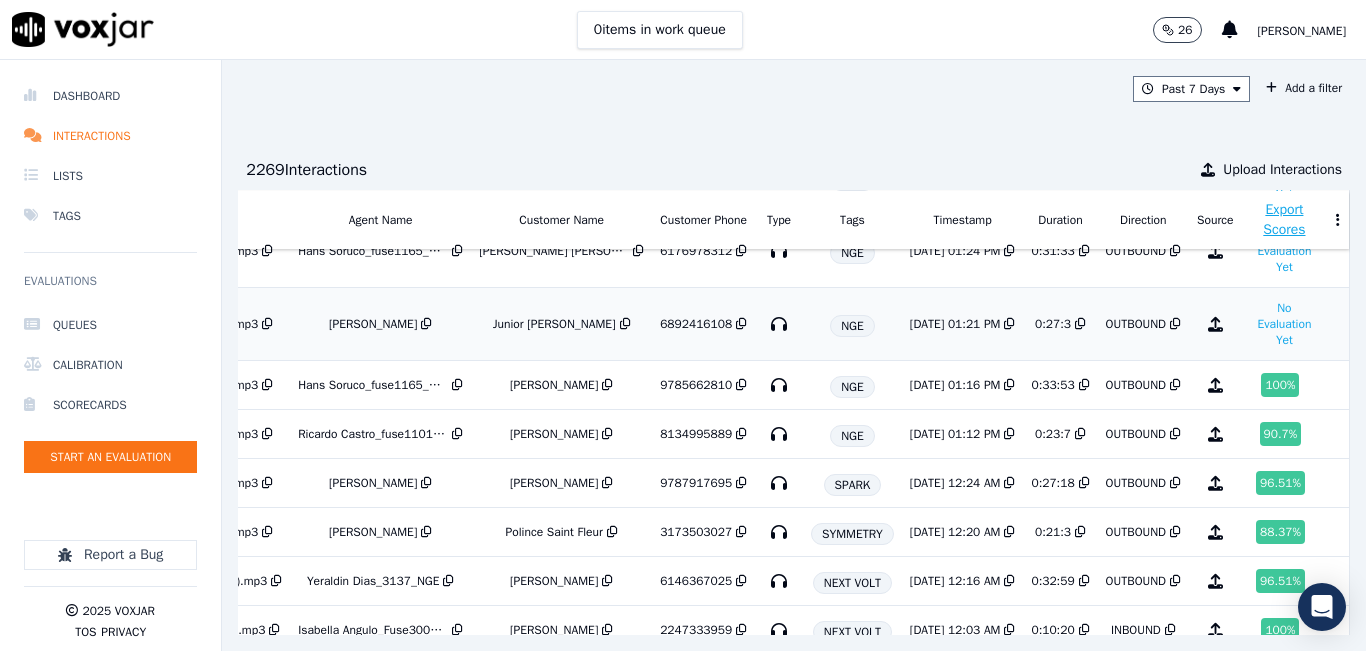 click on "[DATE] 01:21 PM" at bounding box center [963, 324] 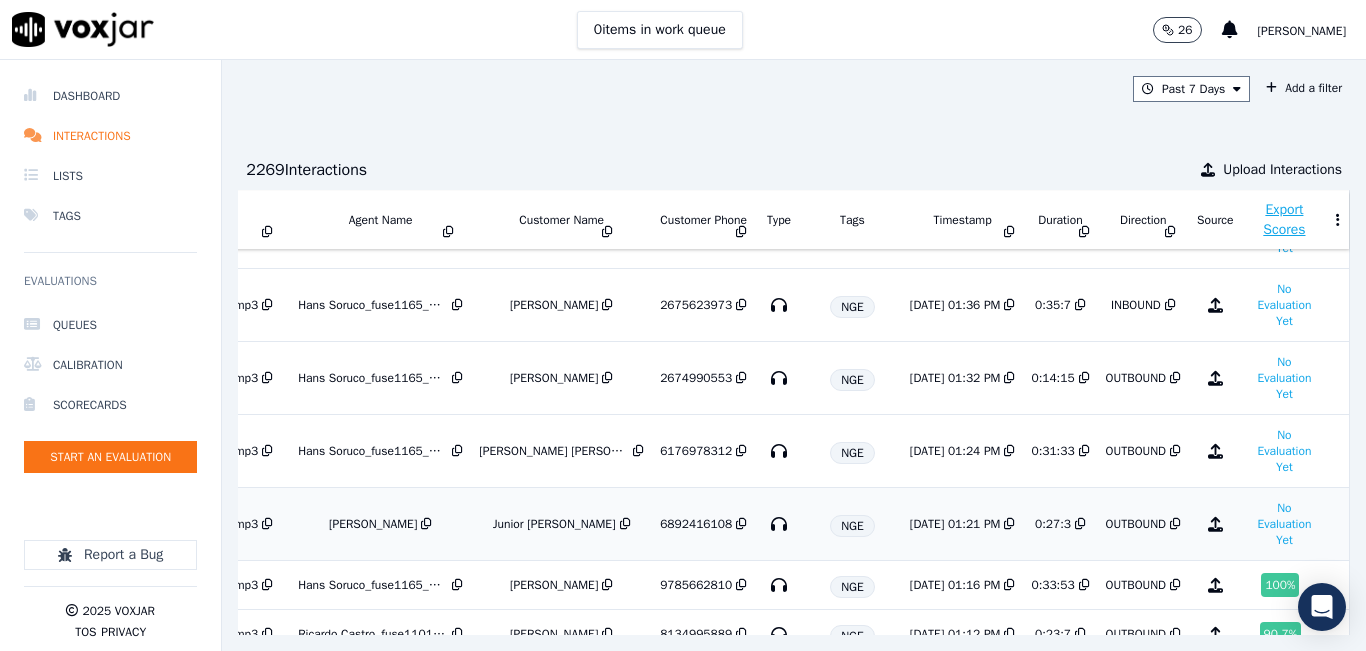 scroll, scrollTop: 300, scrollLeft: 343, axis: both 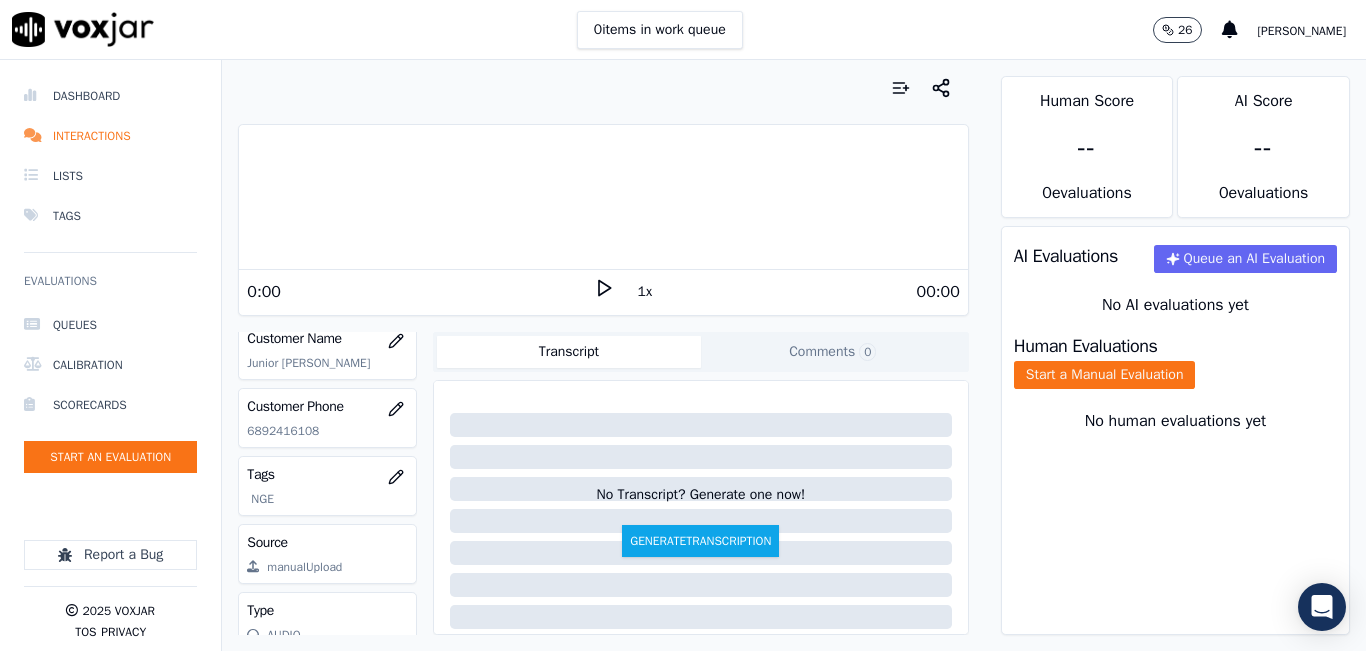 click on "6892416108" 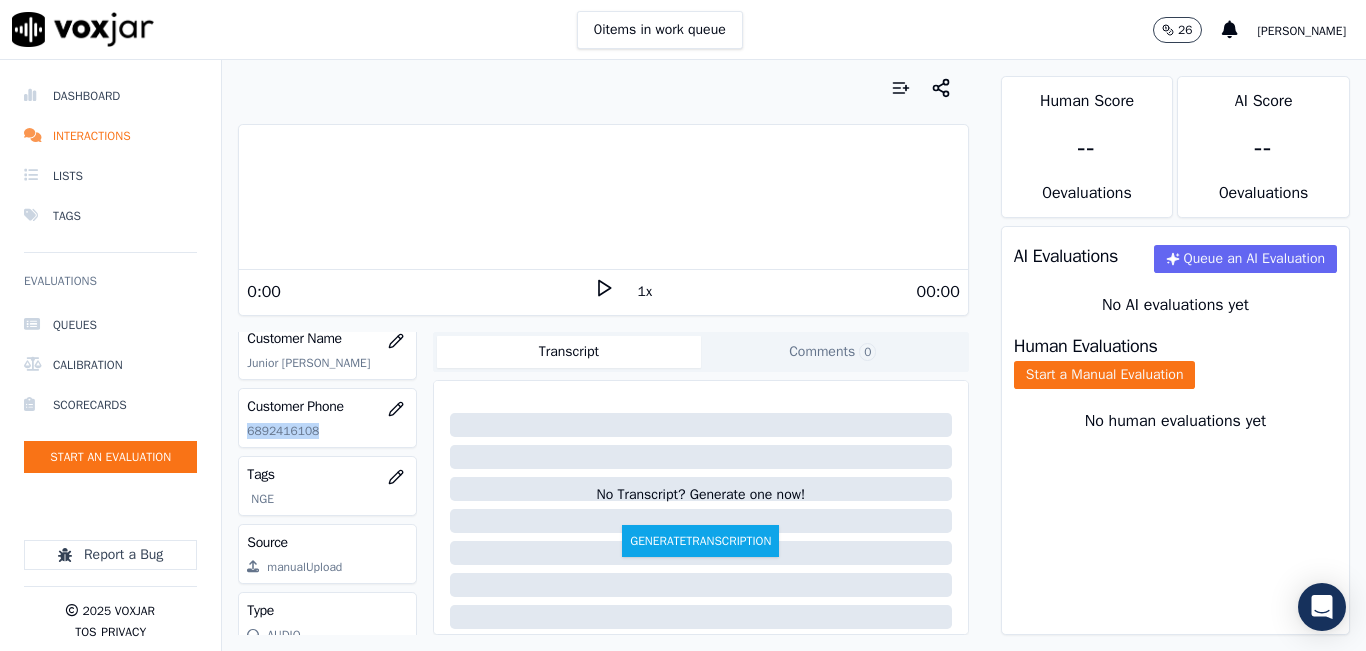 click on "6892416108" 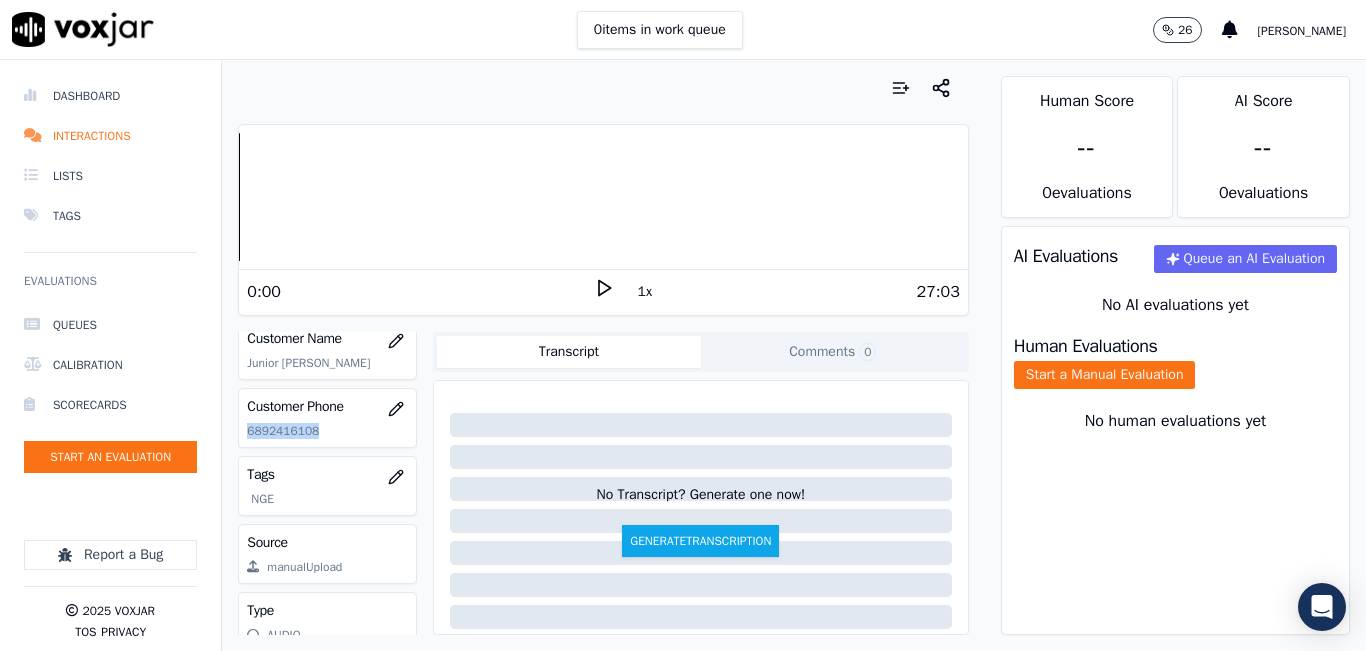copy on "6892416108" 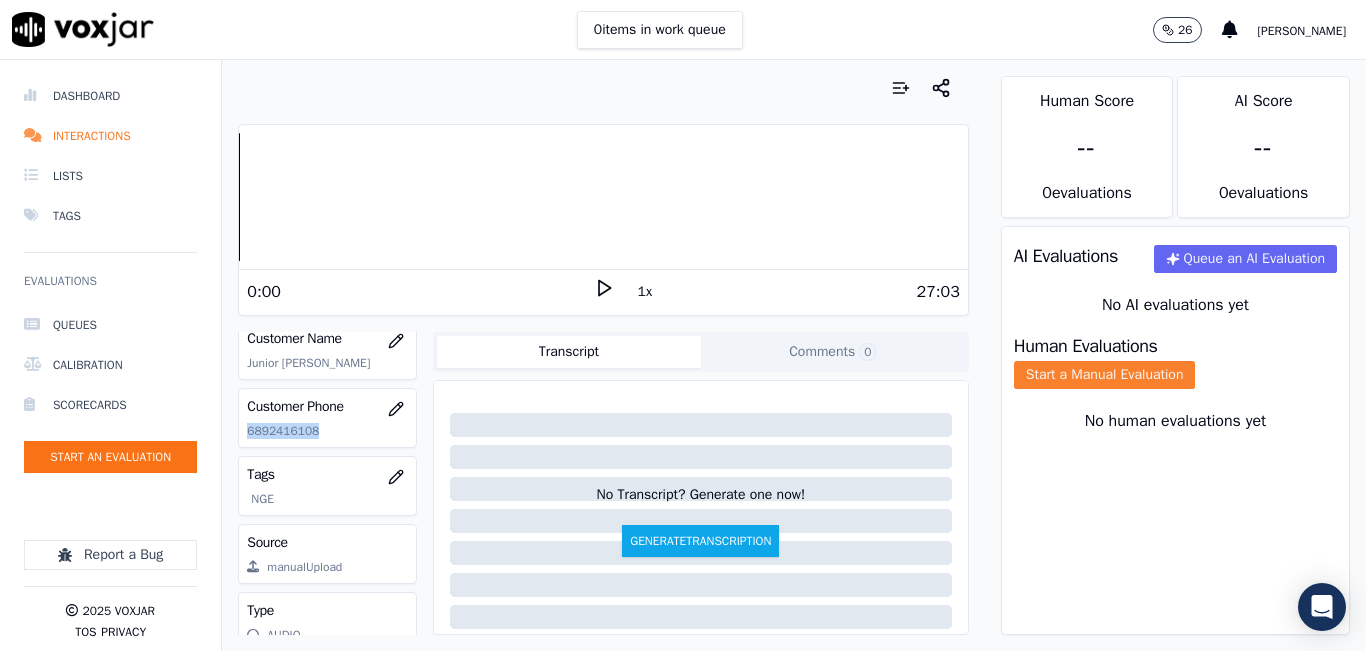 click on "Start a Manual Evaluation" 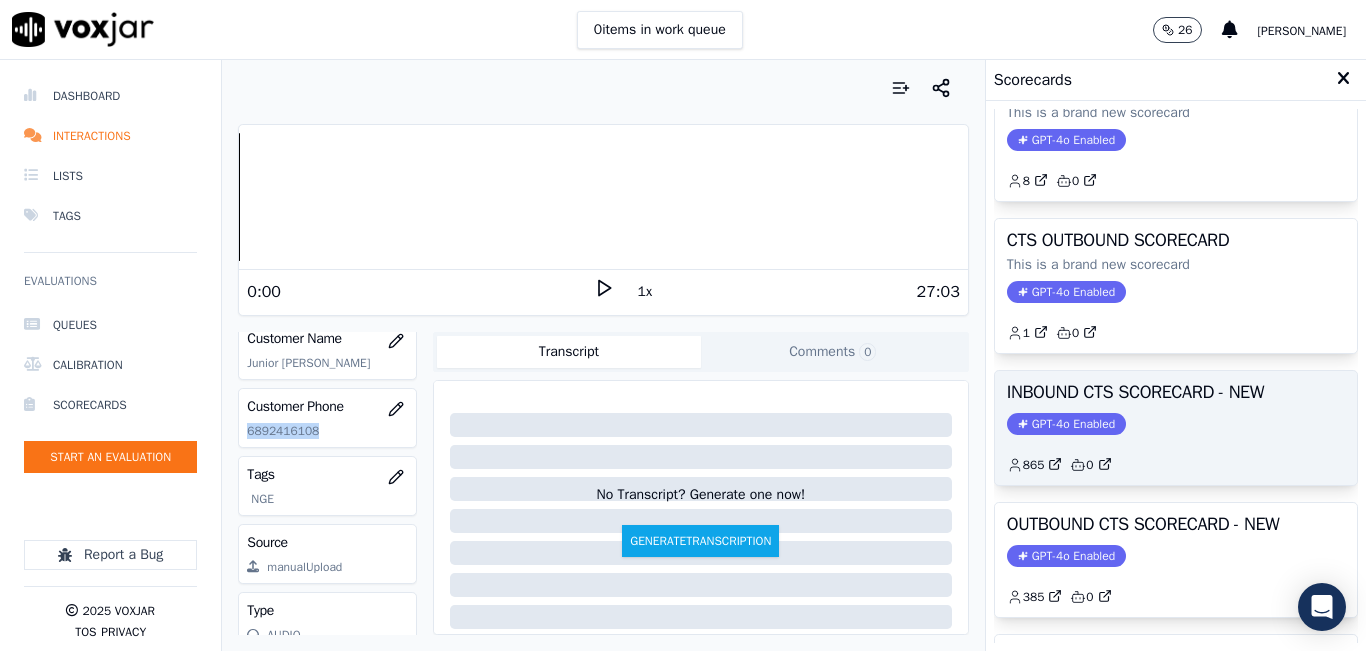 scroll, scrollTop: 100, scrollLeft: 0, axis: vertical 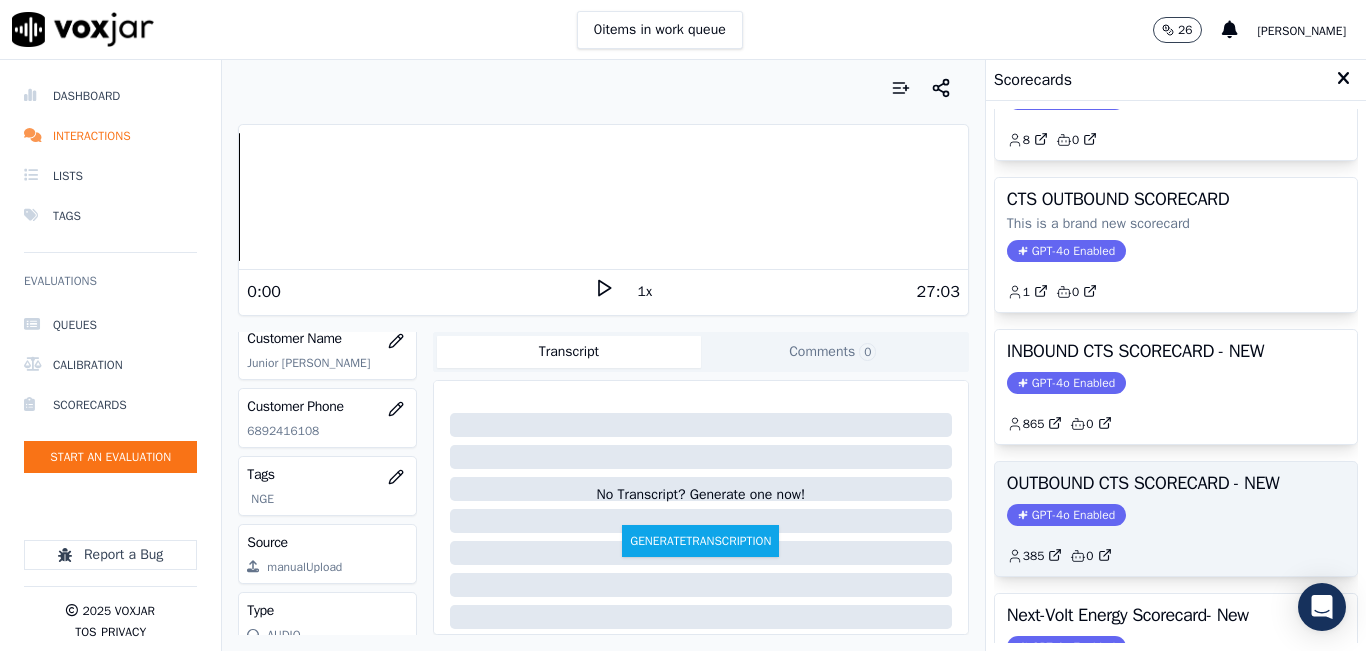 click on "GPT-4o Enabled" 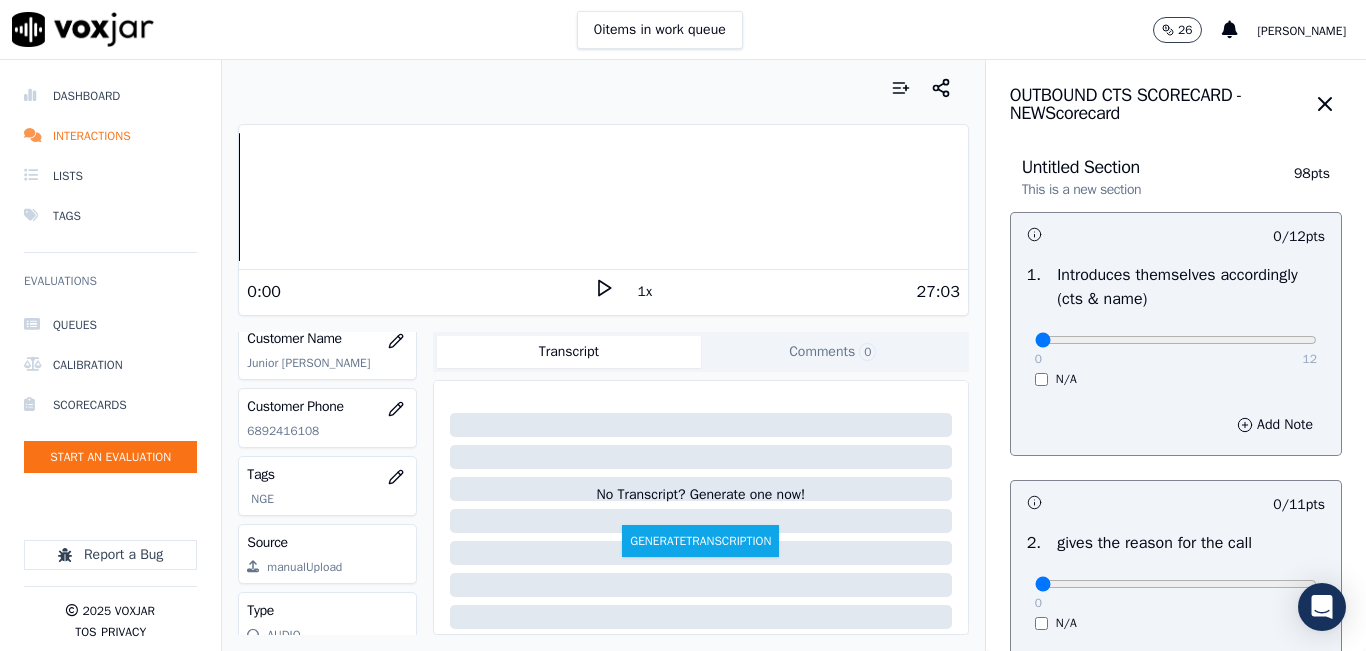 click 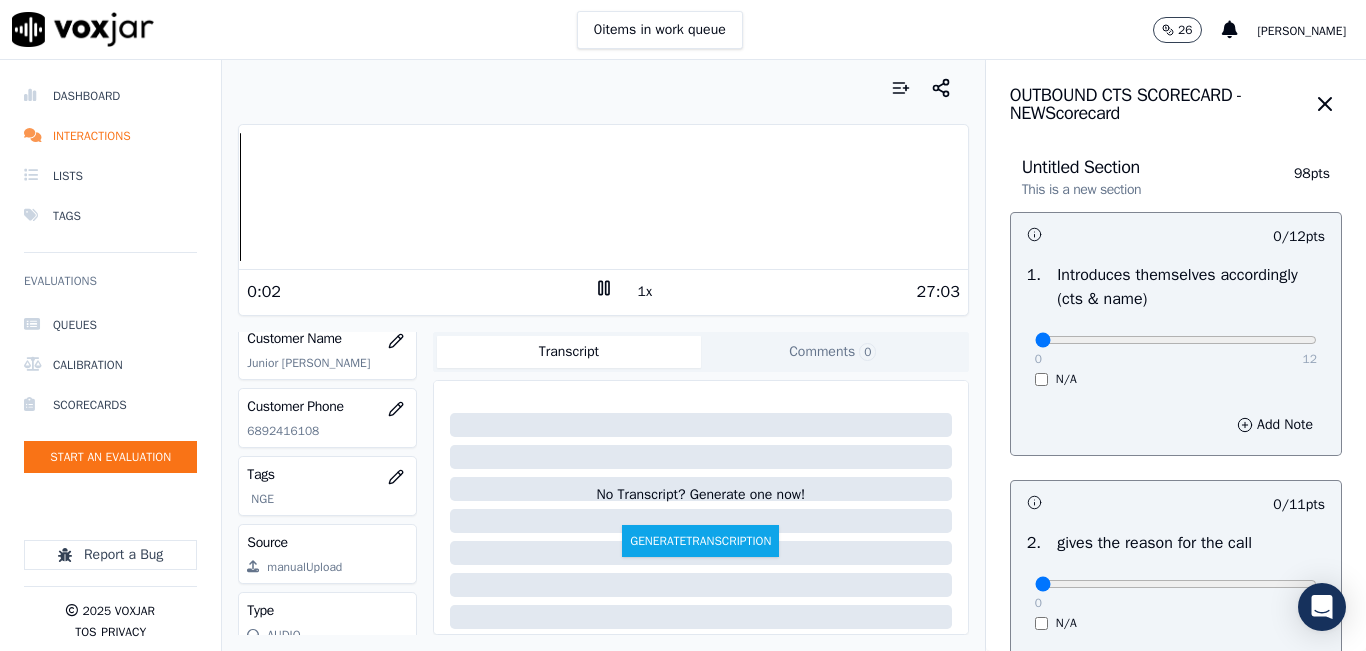 click on "1x" at bounding box center [645, 292] 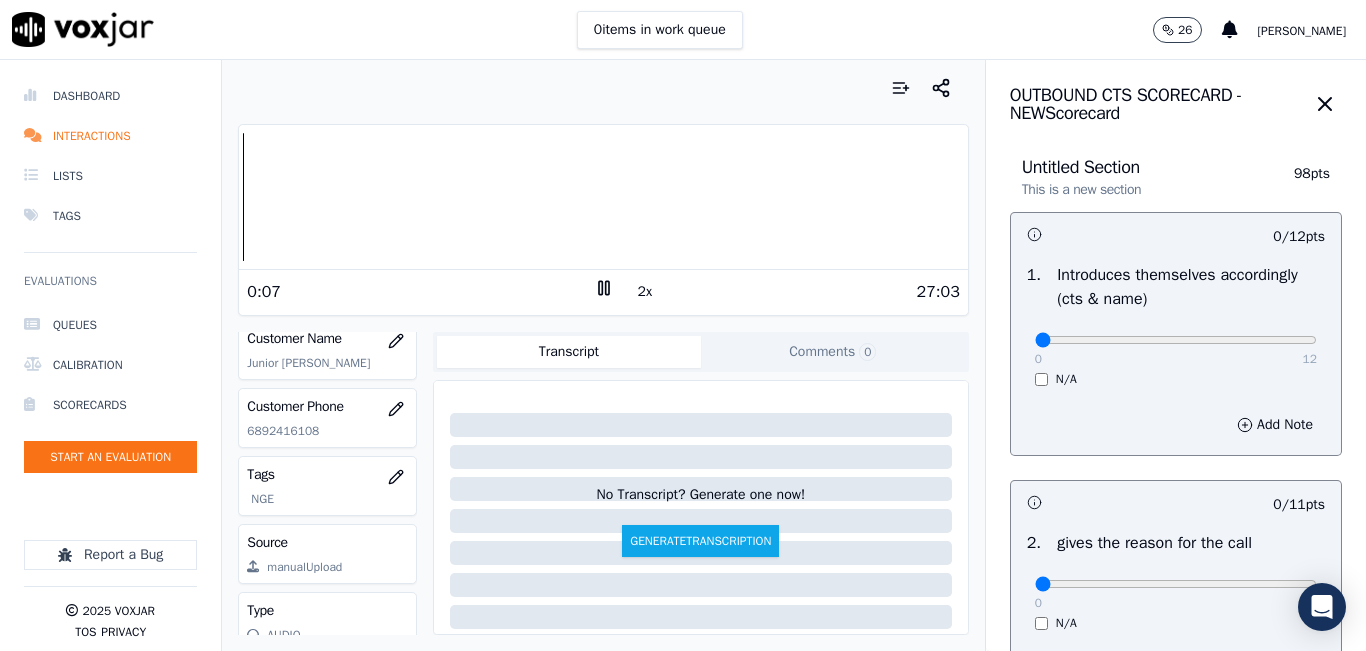 click at bounding box center [603, 88] 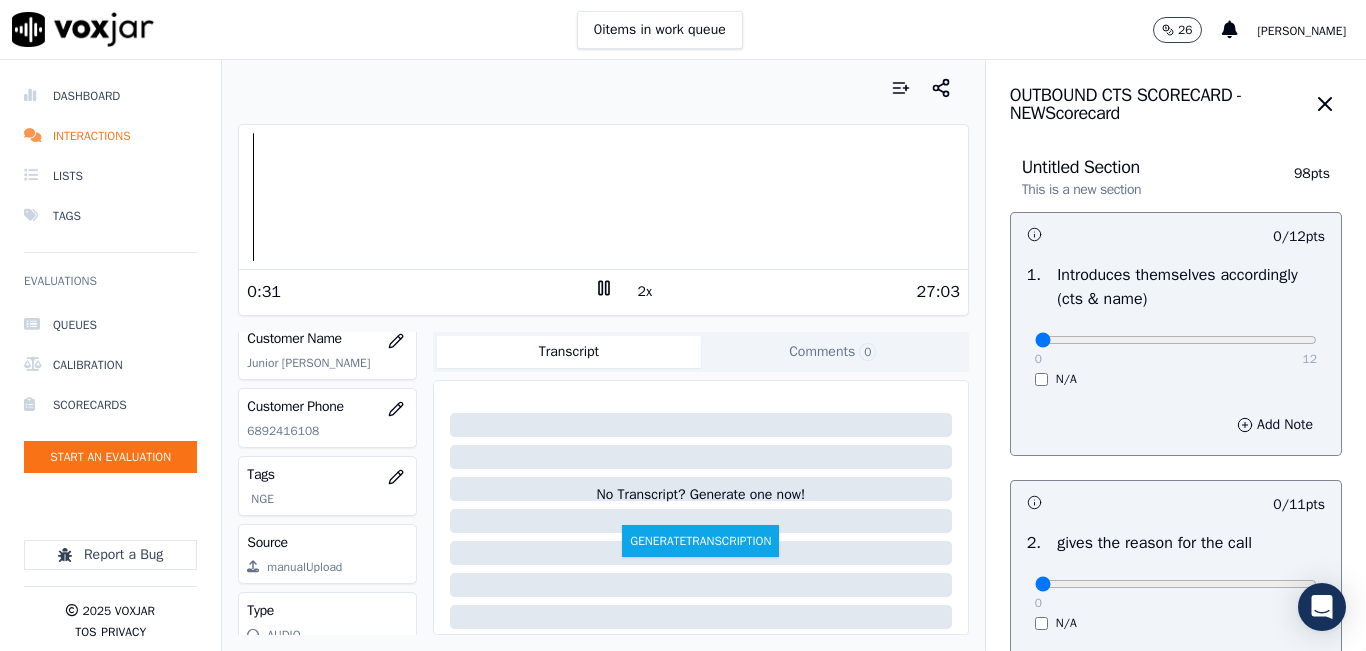 click on "0  items in work queue     26         [PERSON_NAME]" at bounding box center (683, 30) 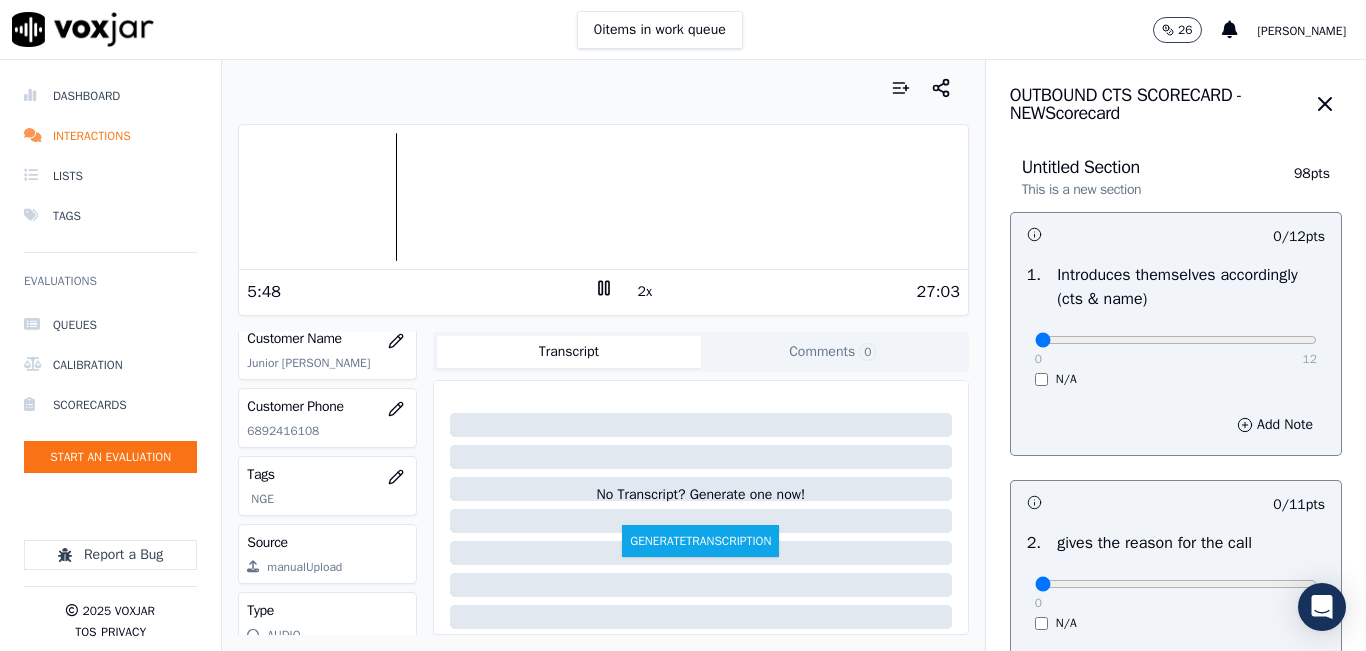 click on "6892416108" 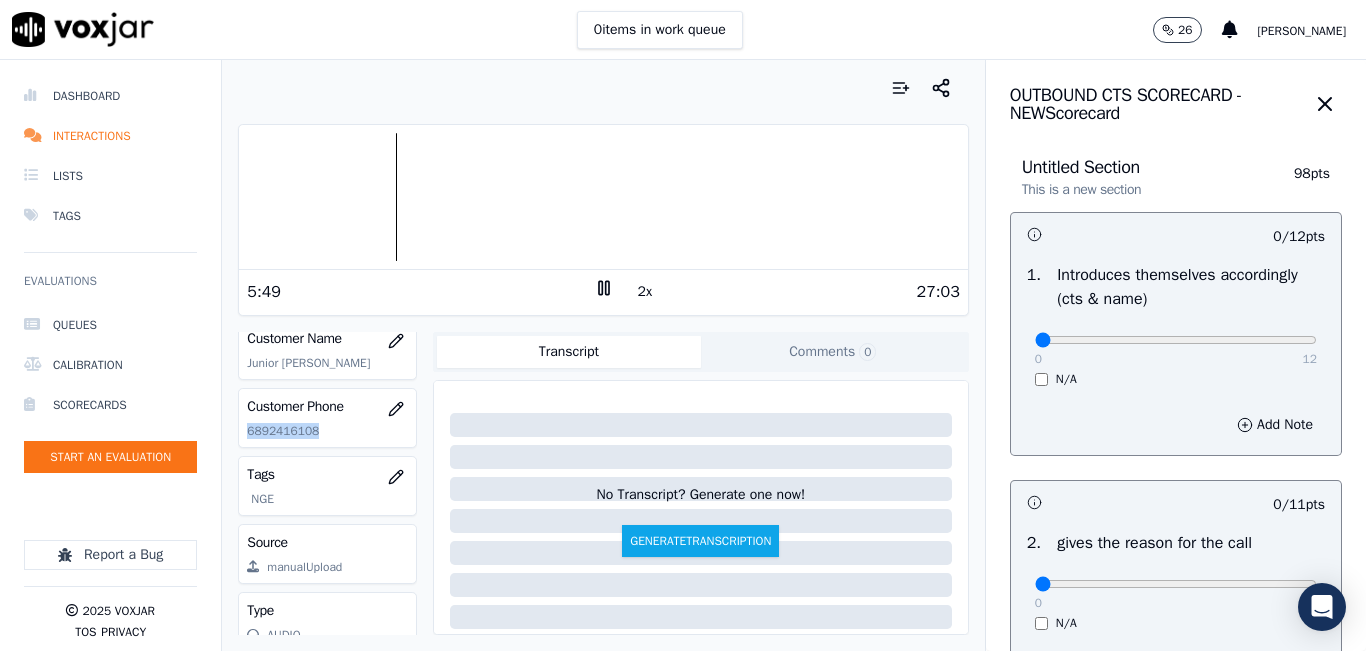 click on "6892416108" 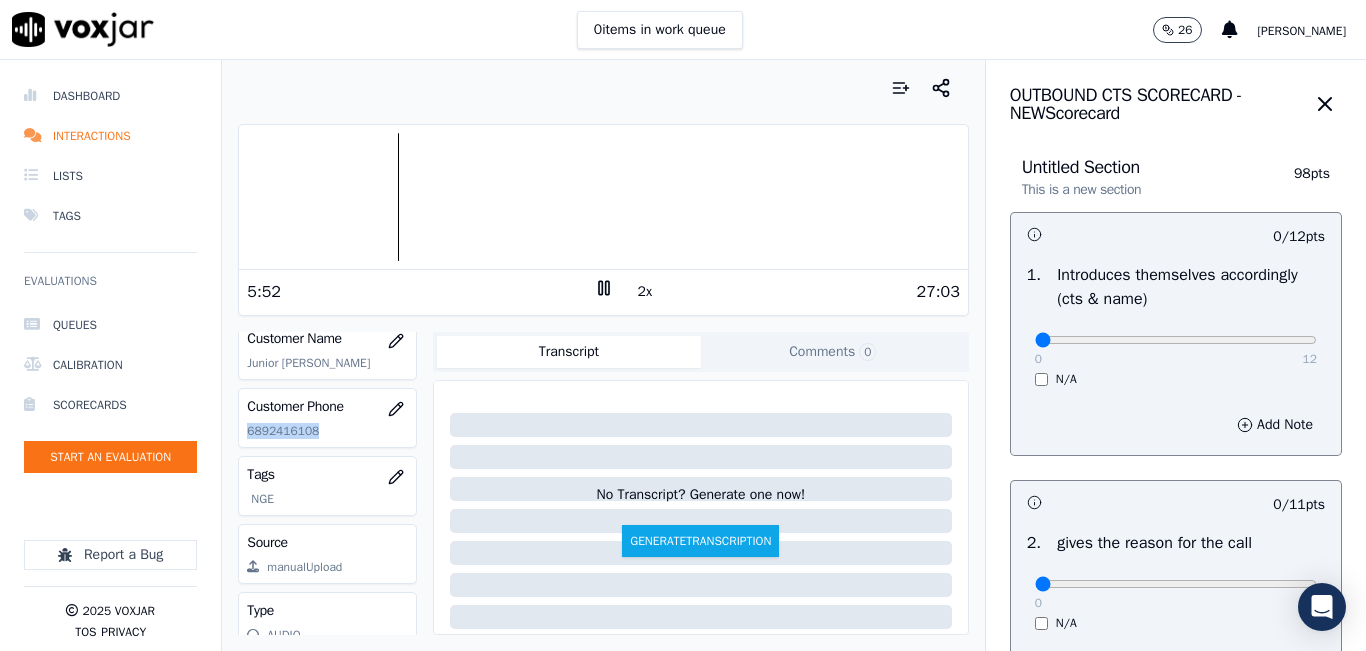 copy on "6892416108" 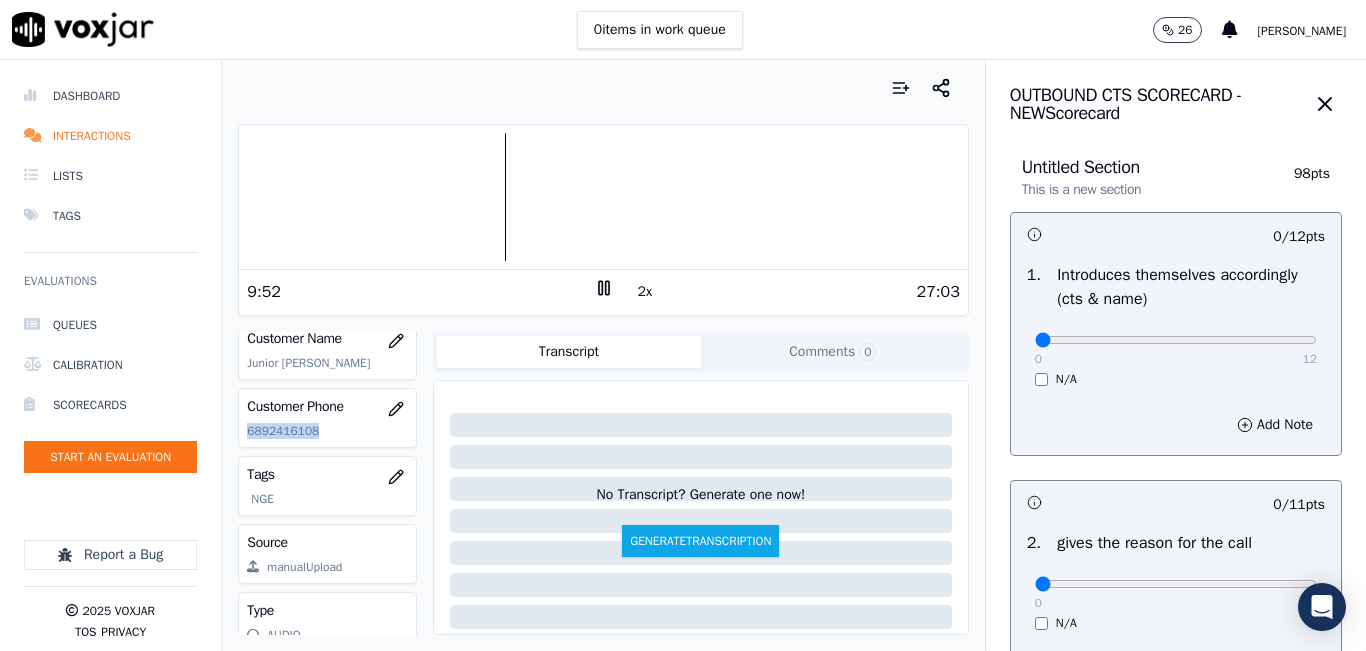 click at bounding box center [603, 197] 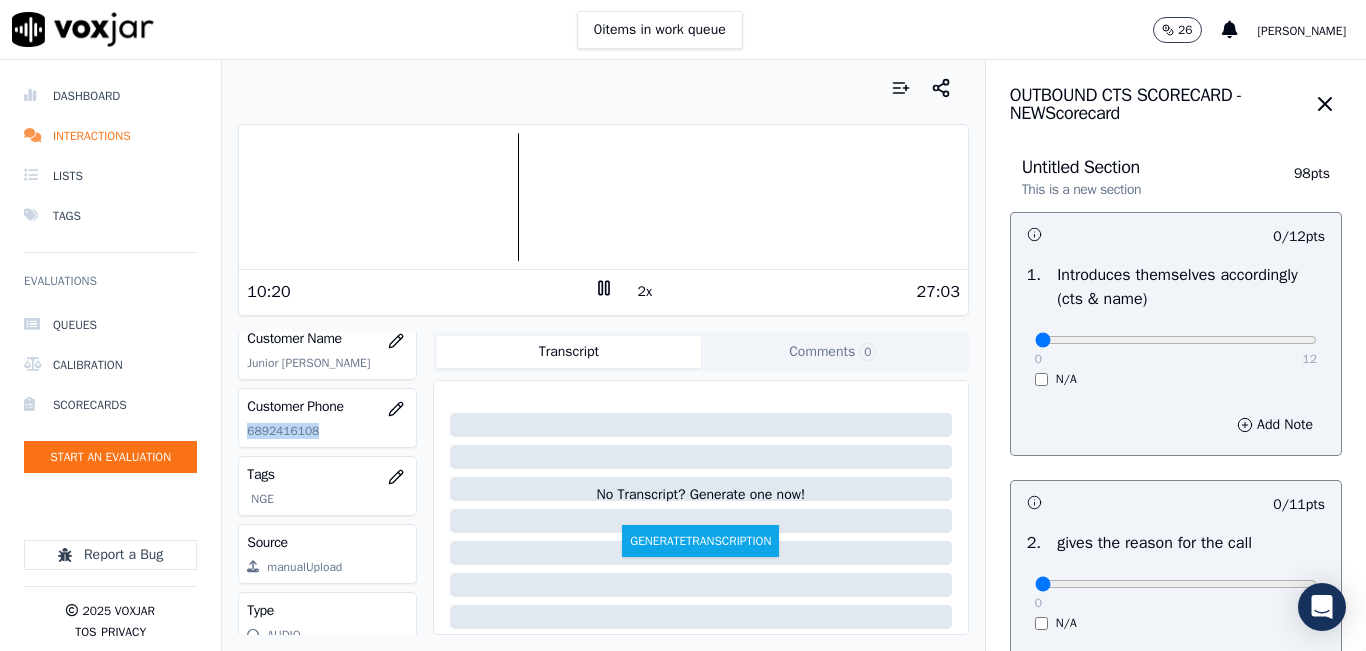 click 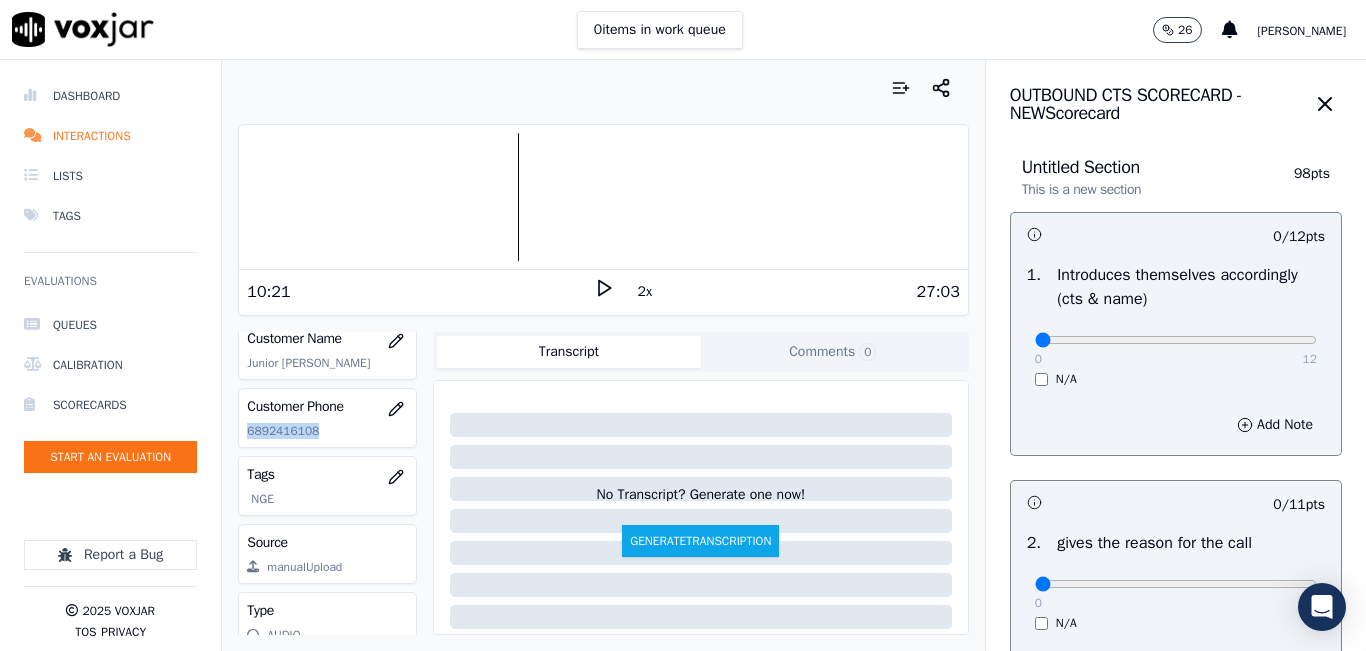 click 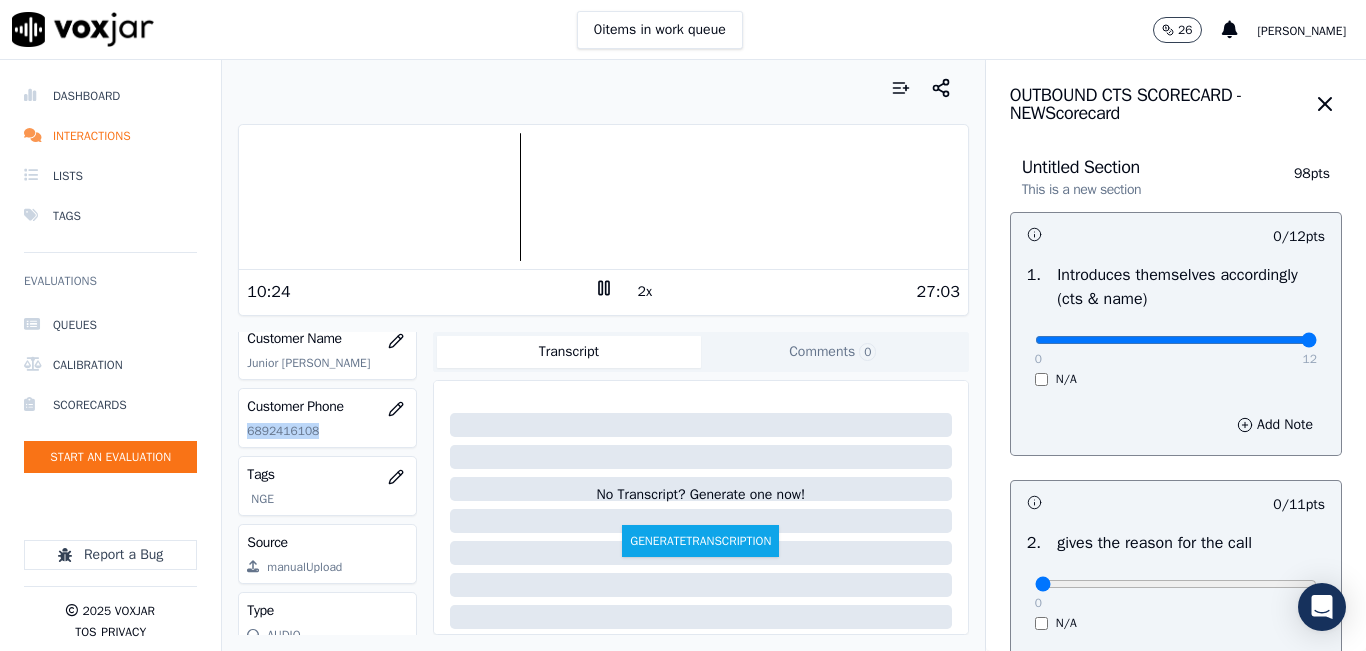 type on "12" 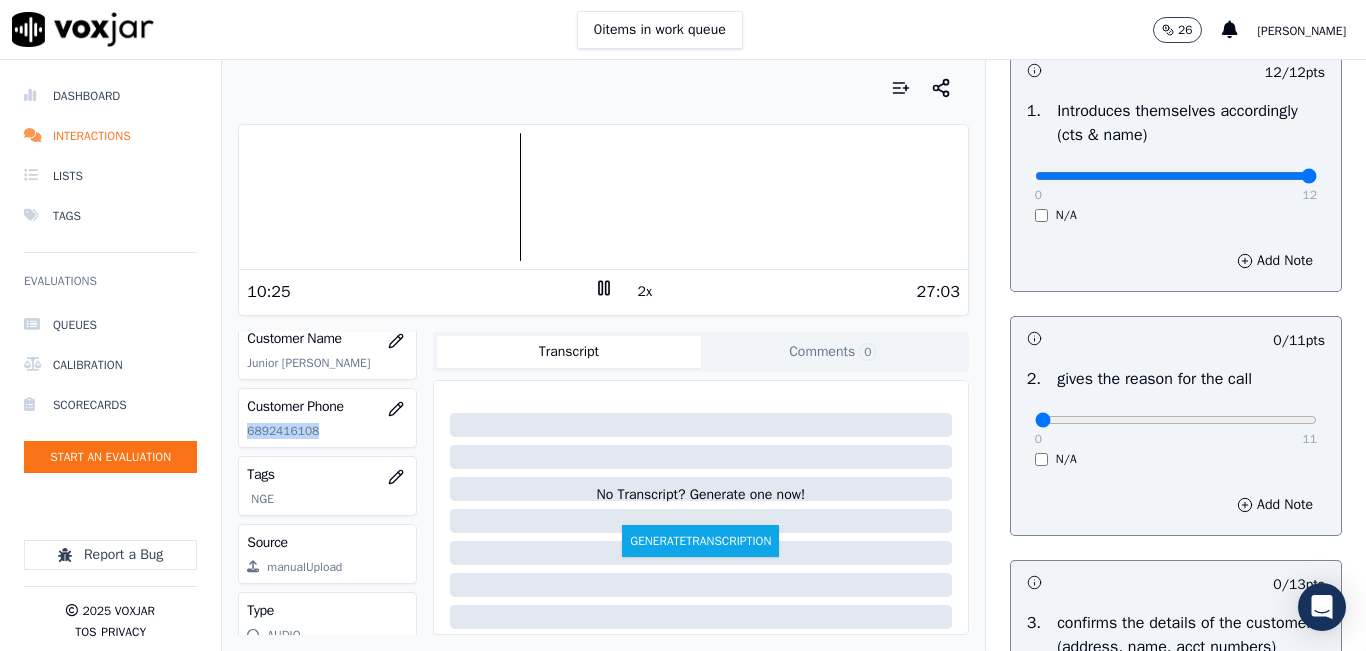 scroll, scrollTop: 400, scrollLeft: 0, axis: vertical 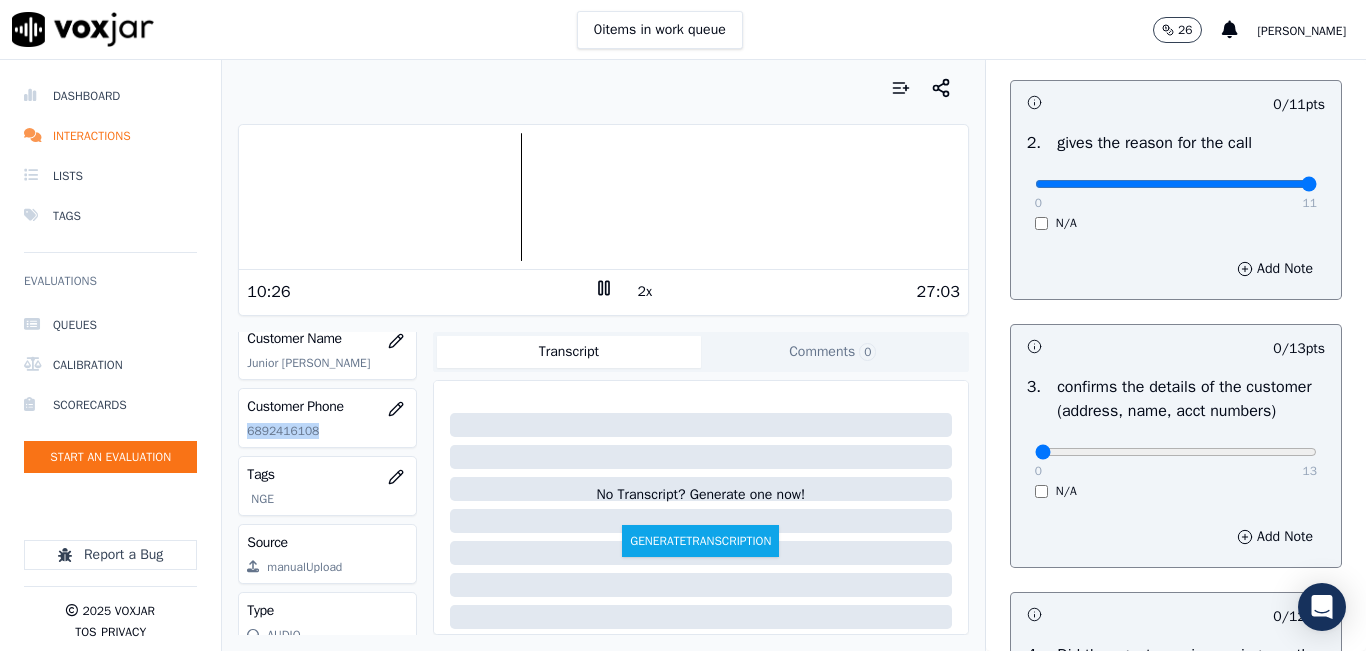 type on "11" 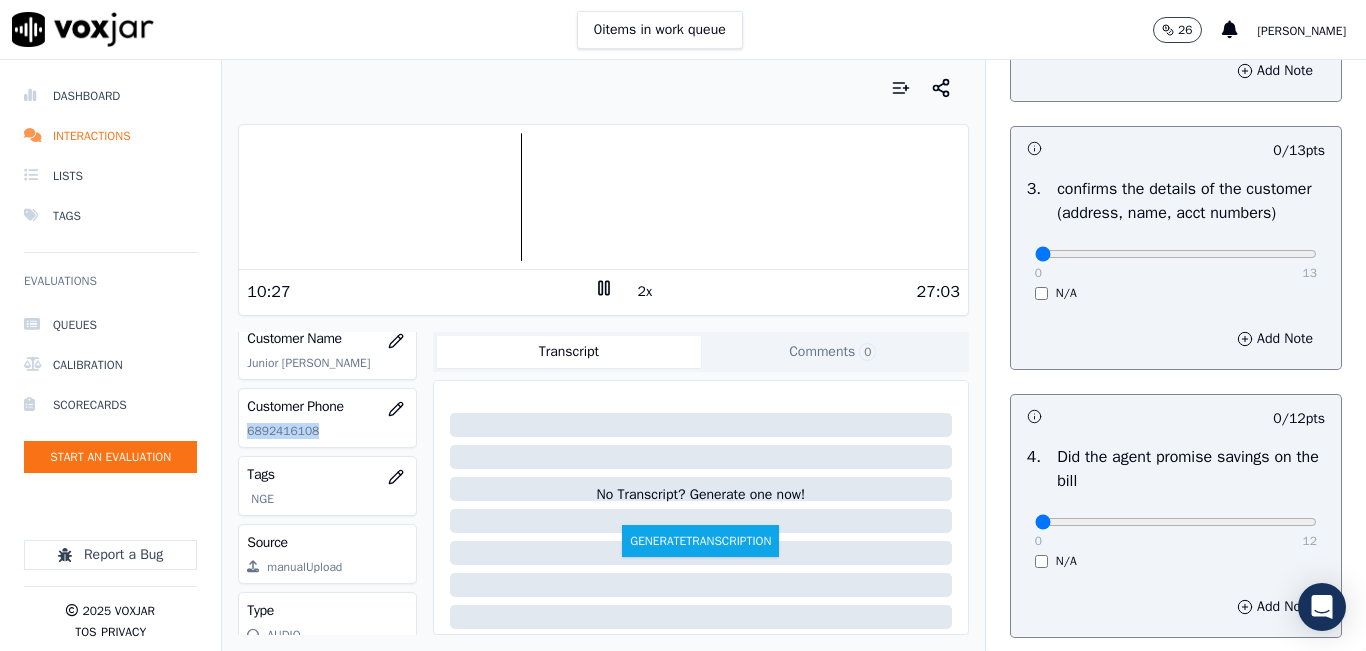 scroll, scrollTop: 600, scrollLeft: 0, axis: vertical 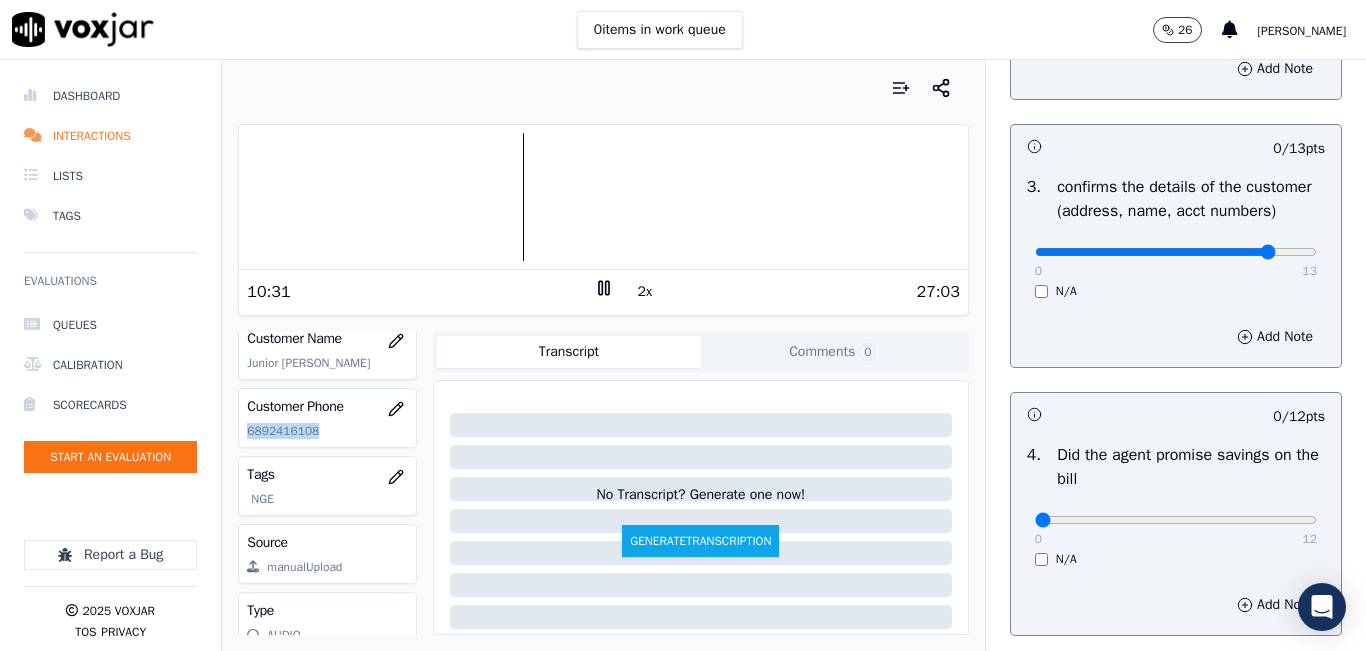 type on "11" 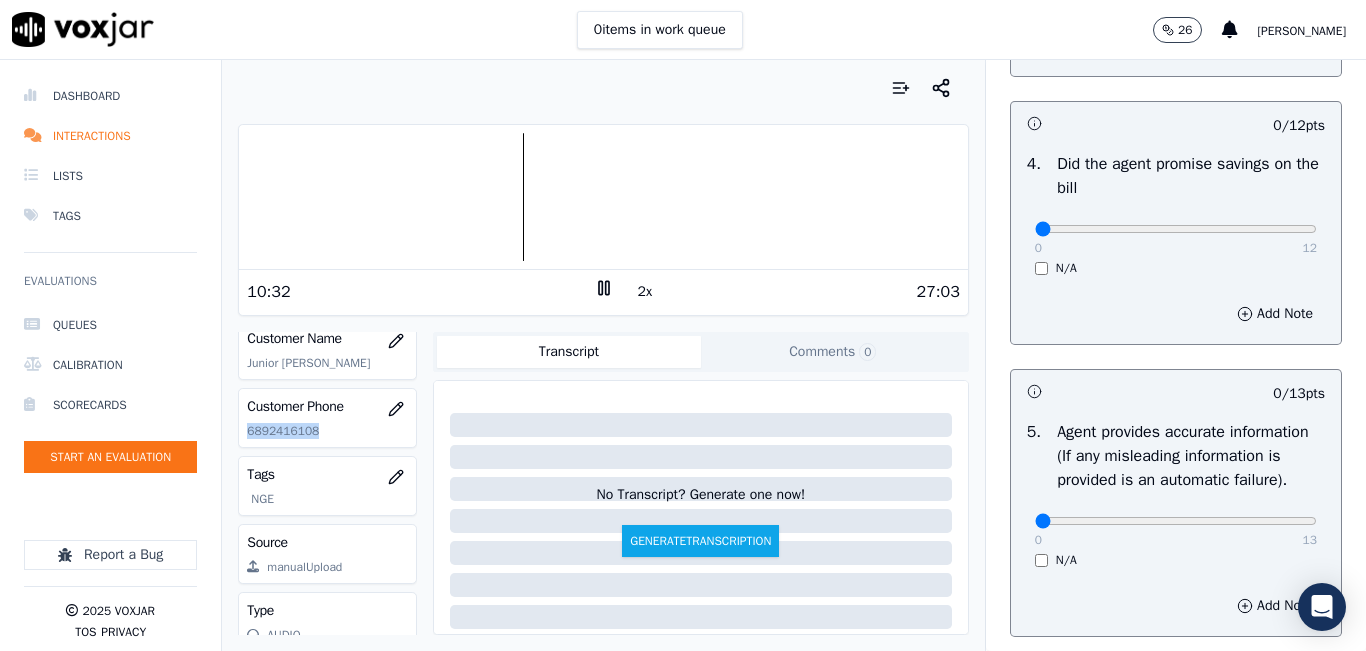 scroll, scrollTop: 900, scrollLeft: 0, axis: vertical 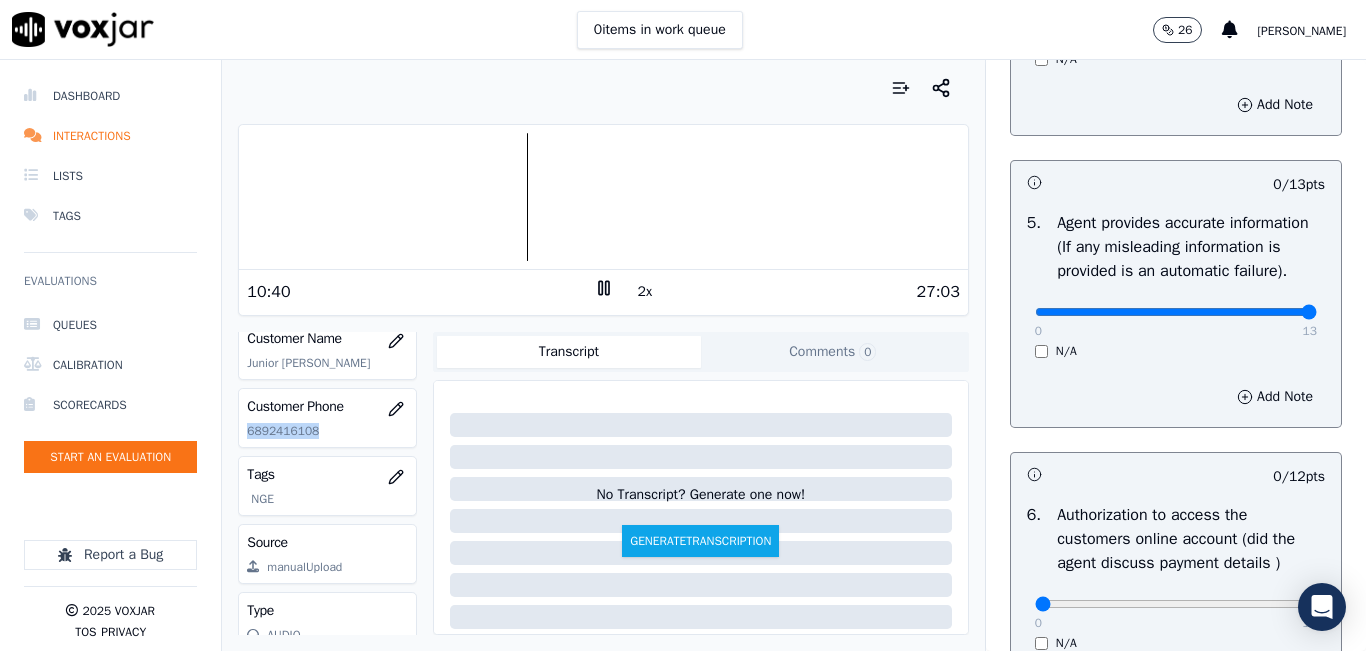 drag, startPoint x: 1254, startPoint y: 358, endPoint x: 1314, endPoint y: 346, distance: 61.188232 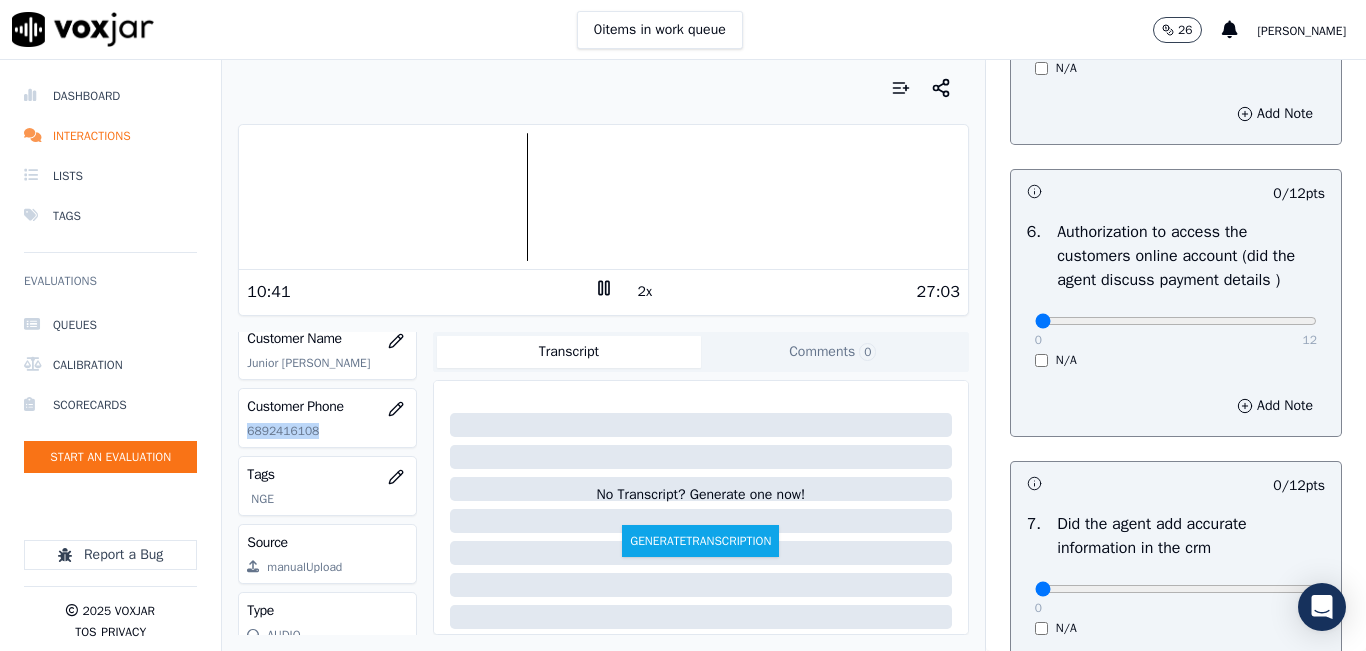 scroll, scrollTop: 1400, scrollLeft: 0, axis: vertical 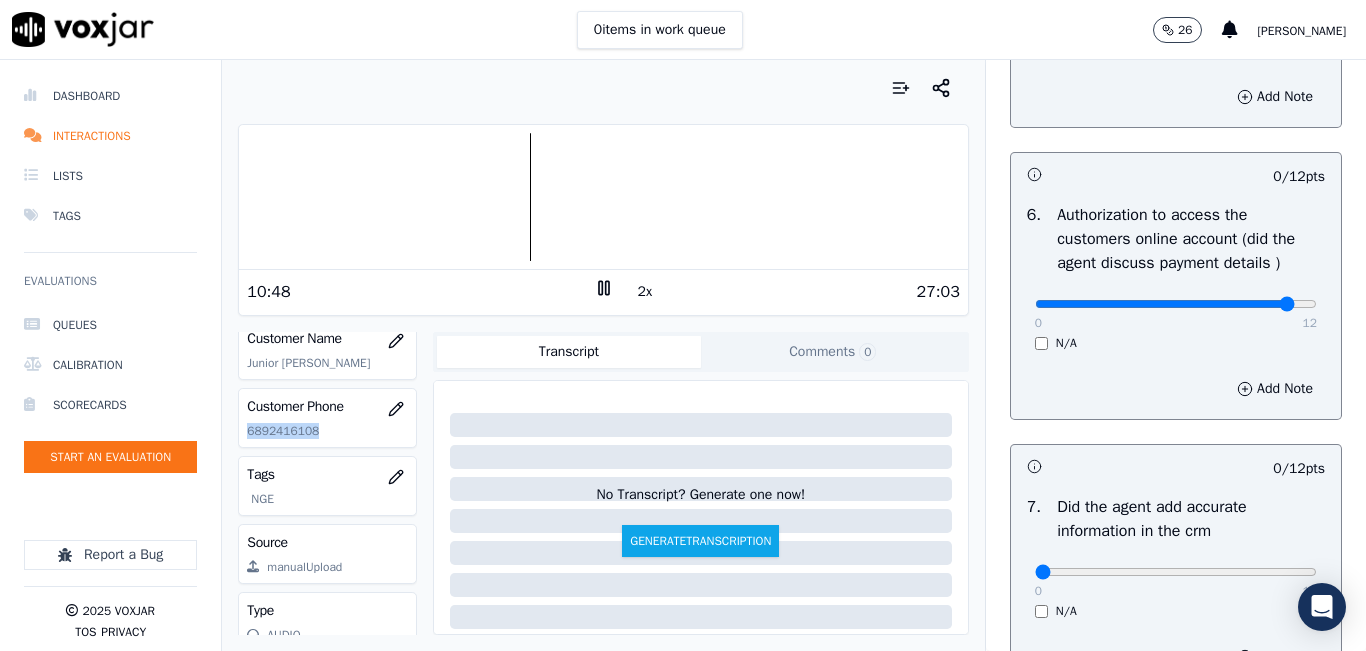 click at bounding box center [1176, -1060] 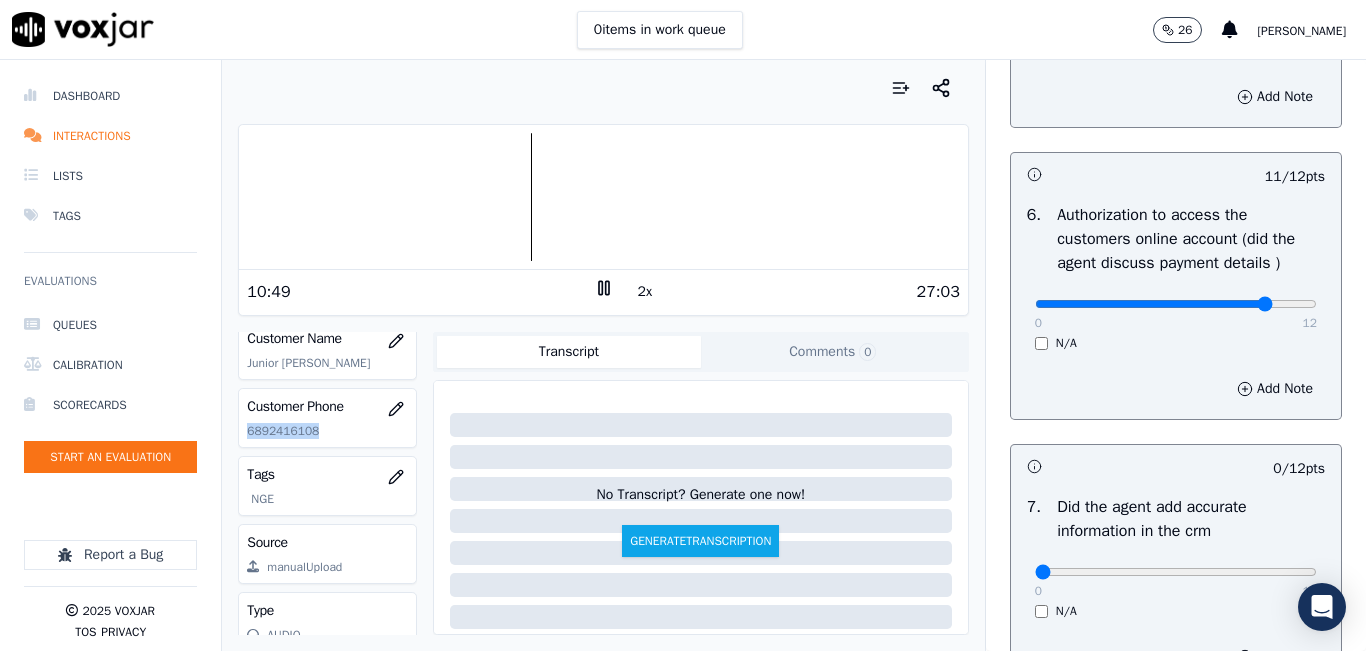 type on "10" 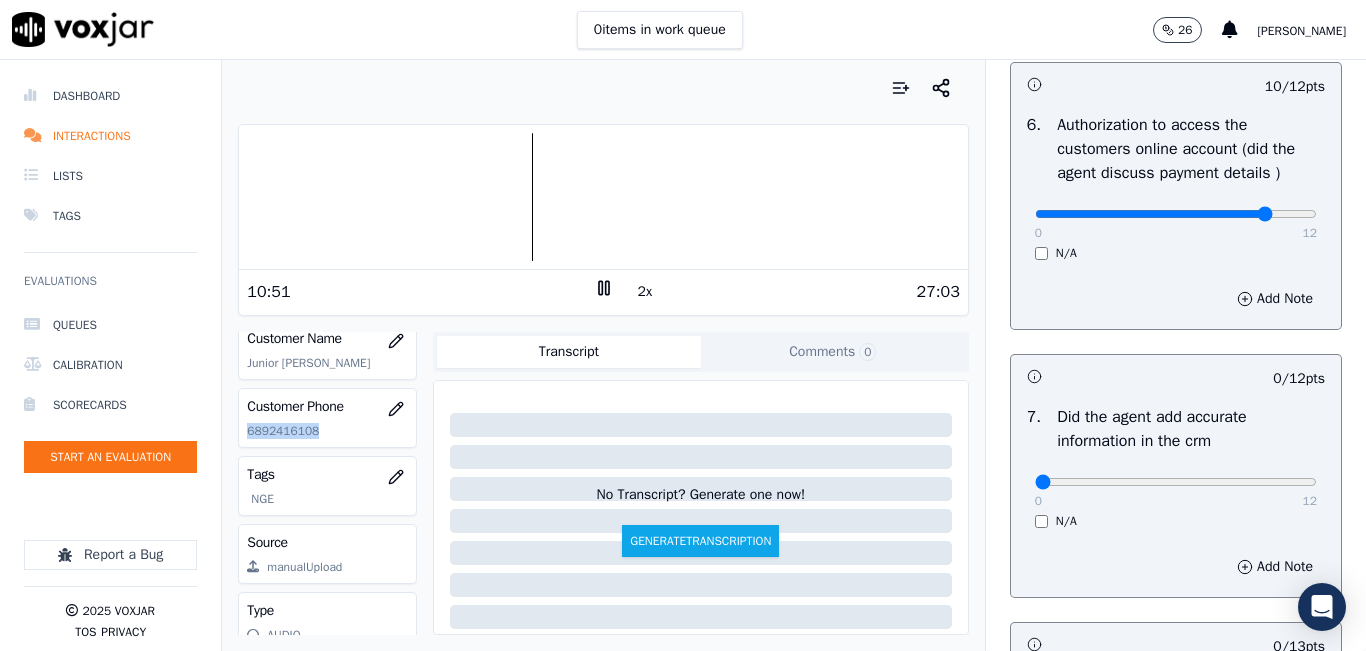 scroll, scrollTop: 1600, scrollLeft: 0, axis: vertical 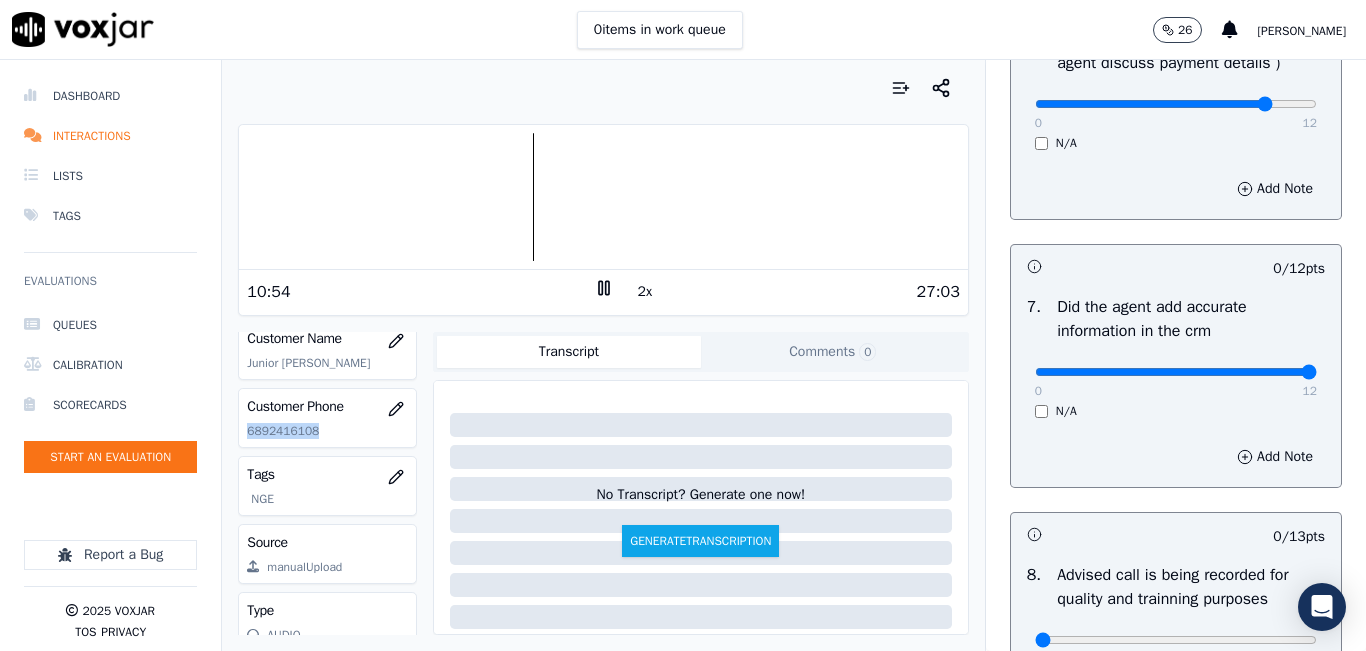 drag, startPoint x: 1263, startPoint y: 428, endPoint x: 1293, endPoint y: 408, distance: 36.05551 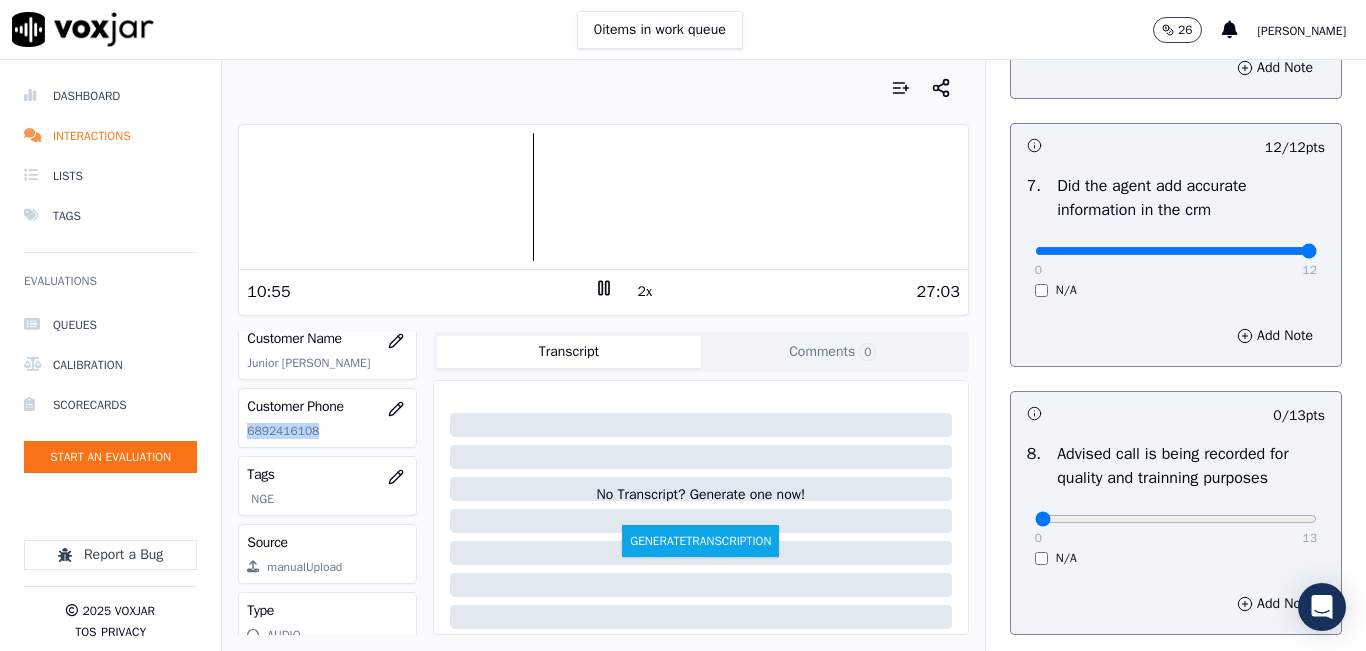 scroll, scrollTop: 1900, scrollLeft: 0, axis: vertical 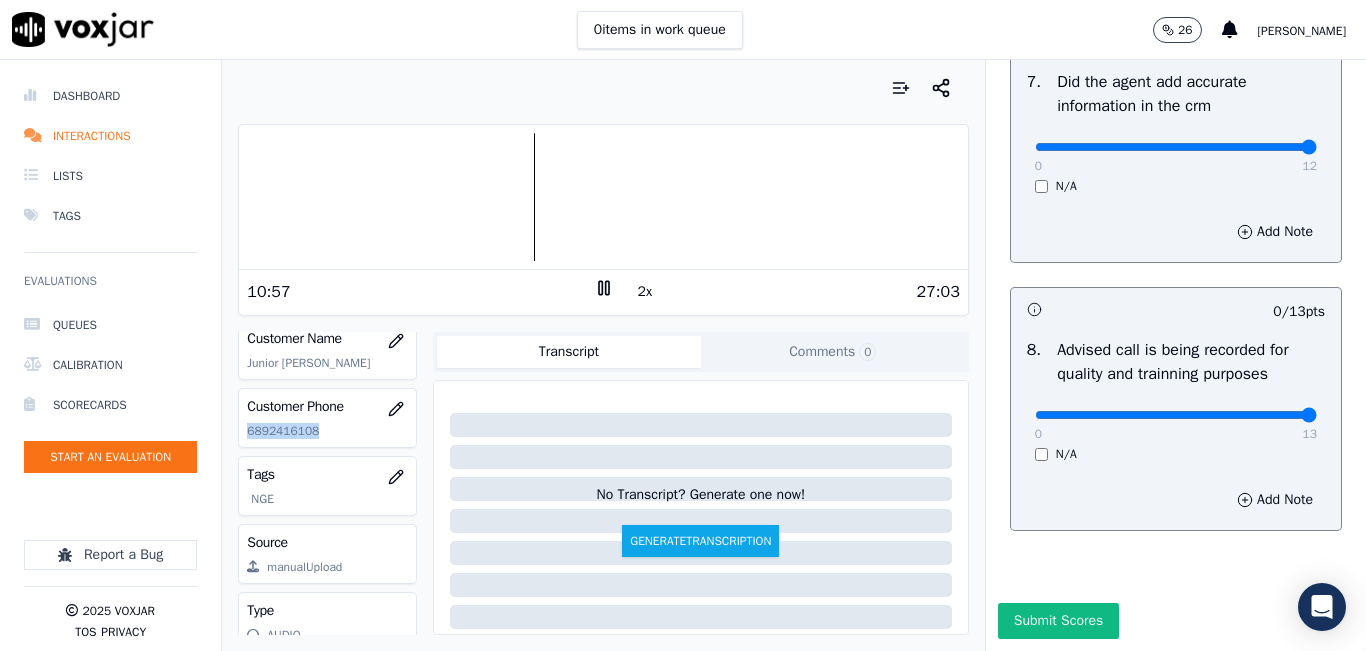 type on "13" 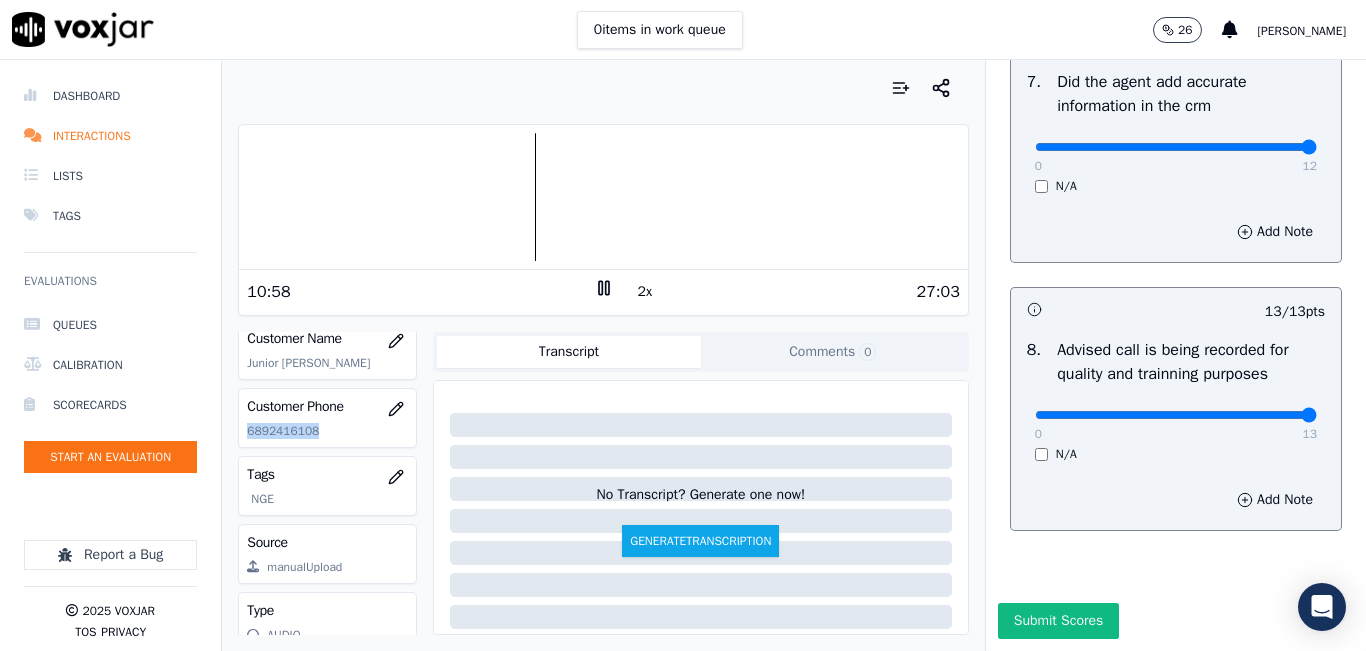 scroll, scrollTop: 1918, scrollLeft: 0, axis: vertical 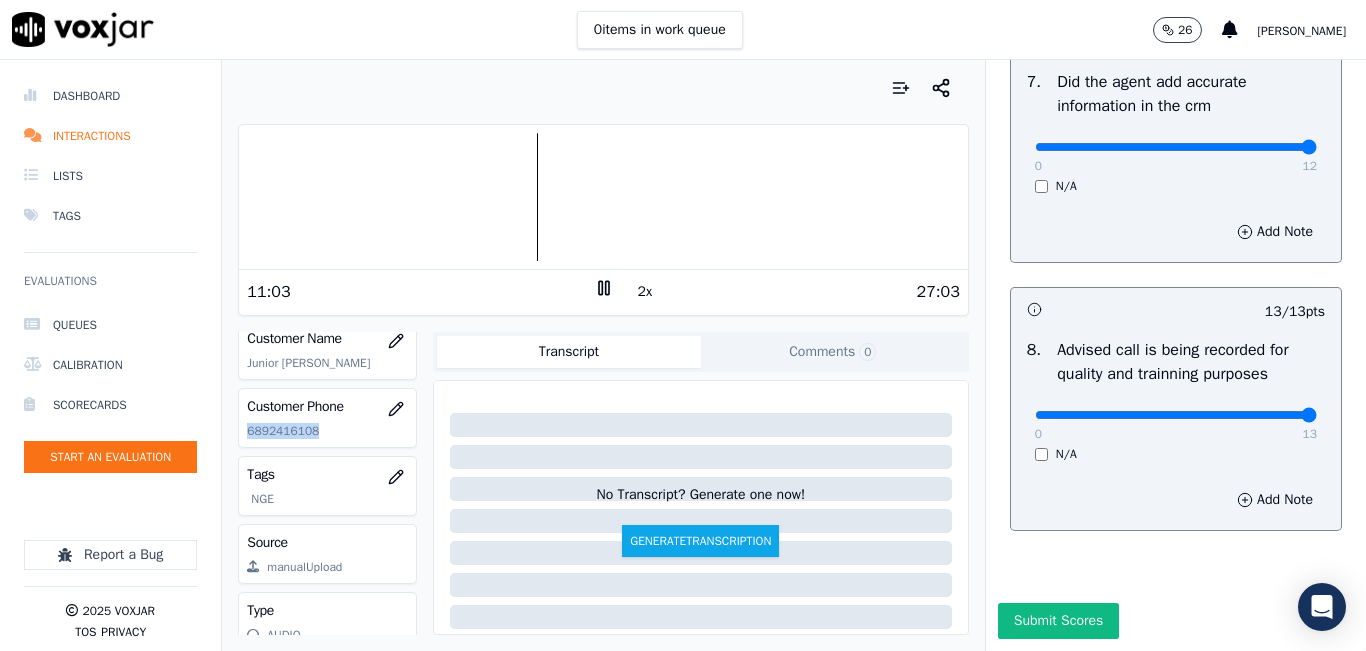 click at bounding box center [603, 197] 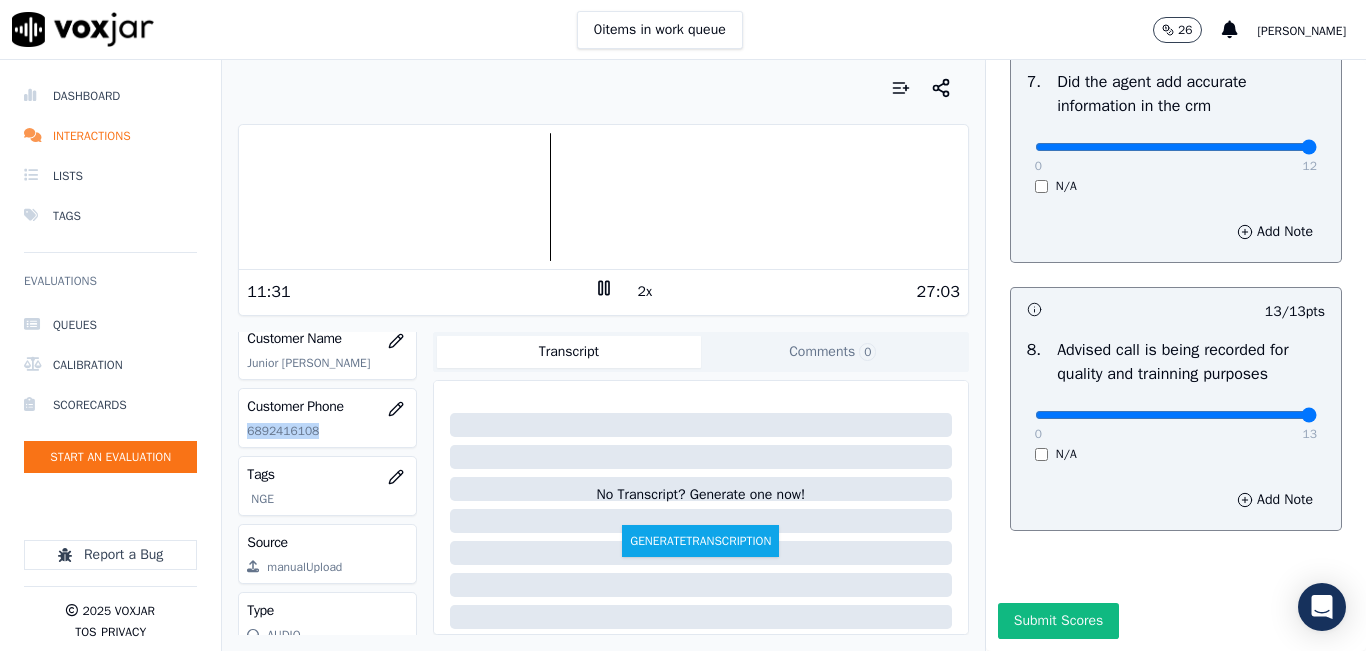 click at bounding box center (603, 197) 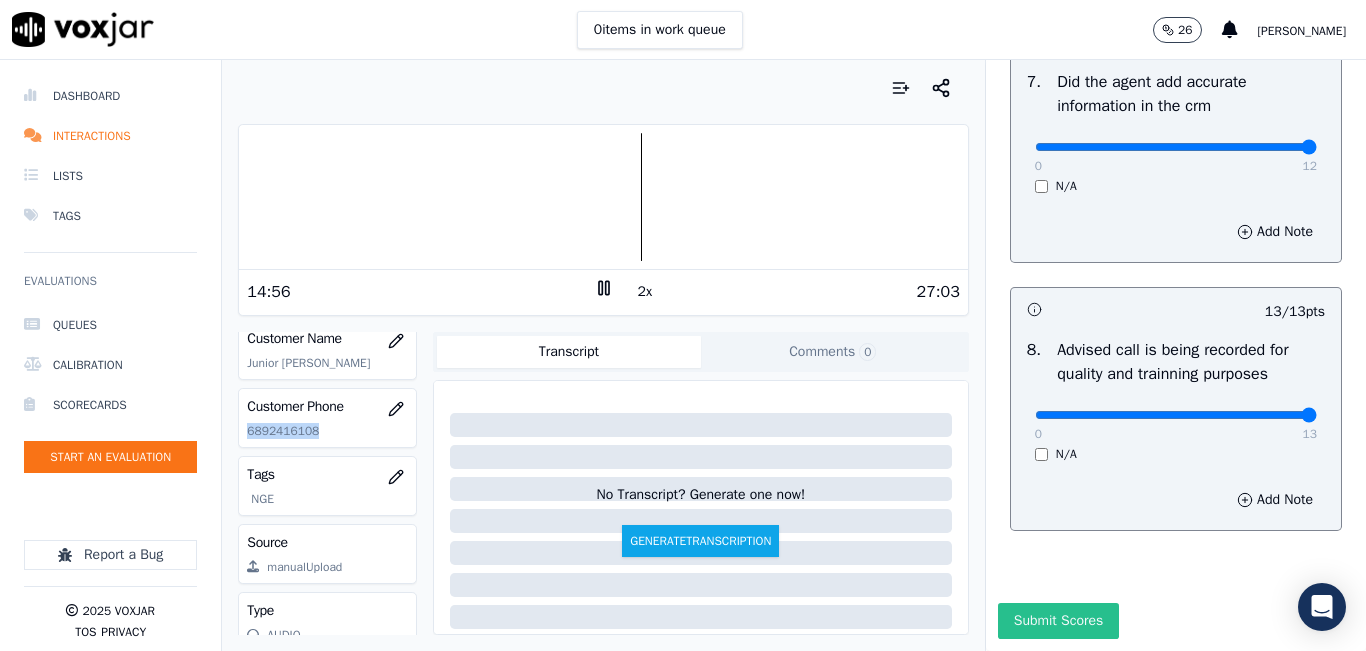 click on "Submit Scores" at bounding box center (1058, 621) 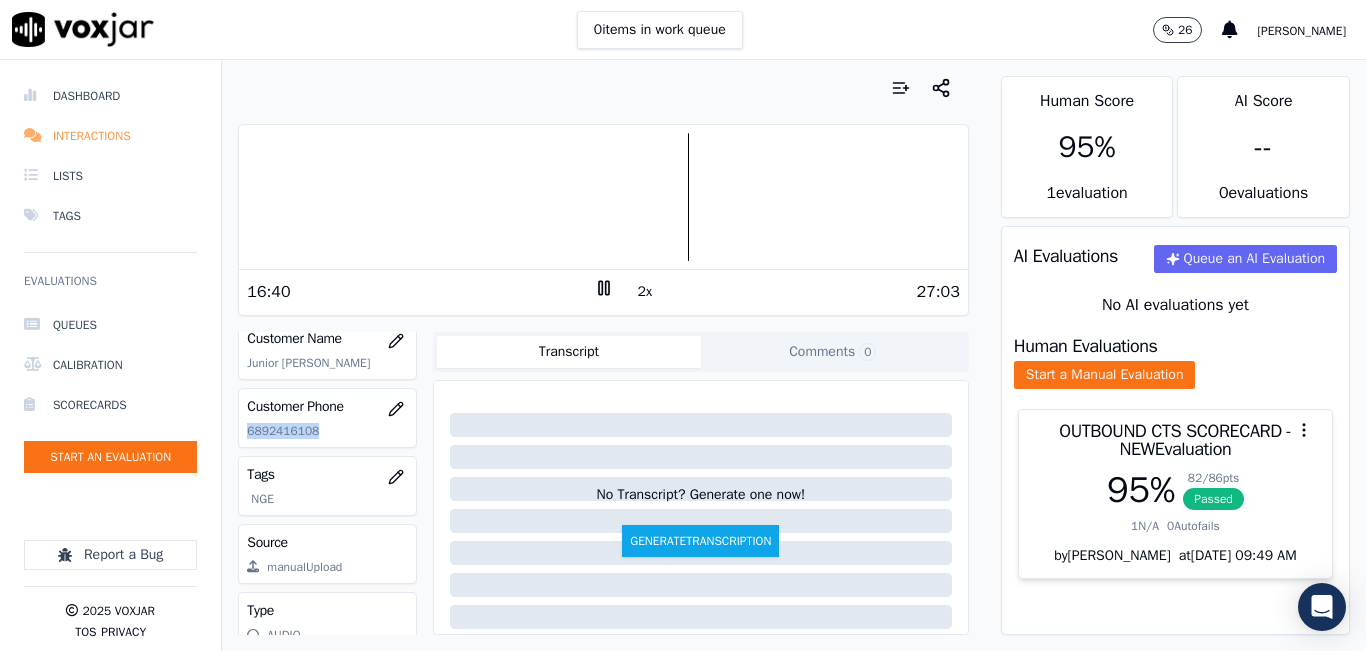 click on "Interactions" at bounding box center [110, 136] 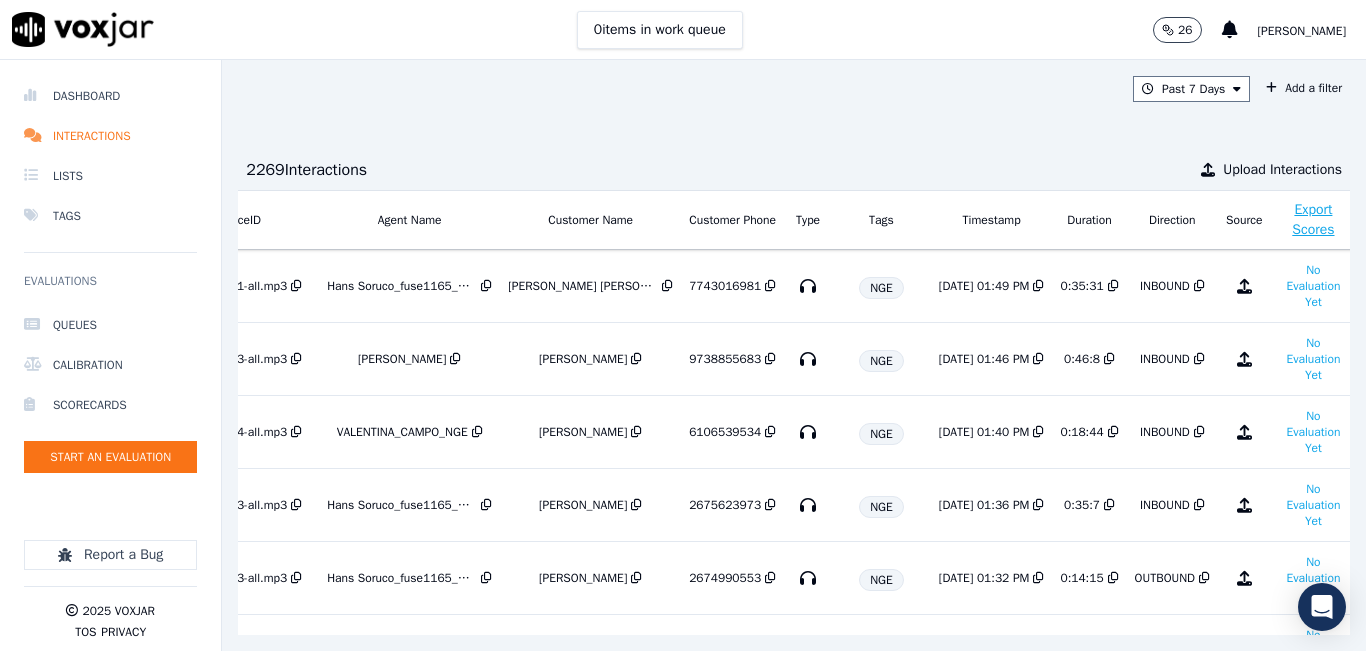 scroll, scrollTop: 0, scrollLeft: 343, axis: horizontal 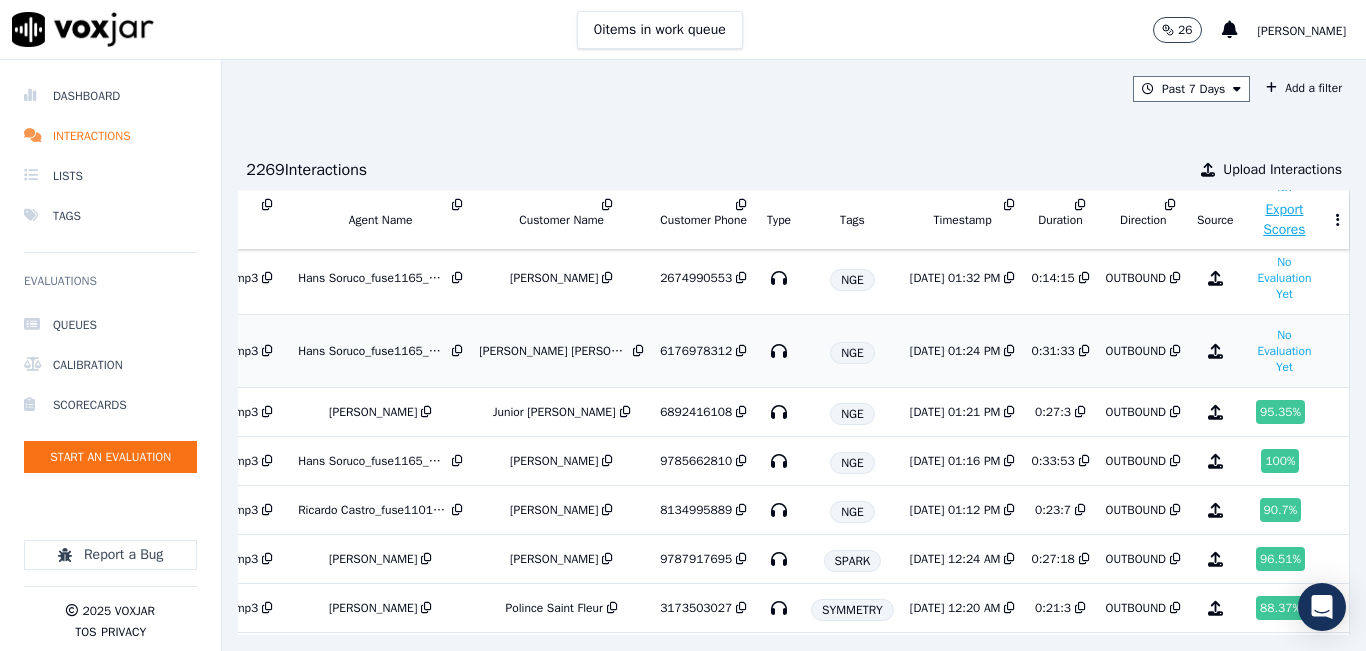 click on "[DATE] 01:24 PM" at bounding box center [963, 351] 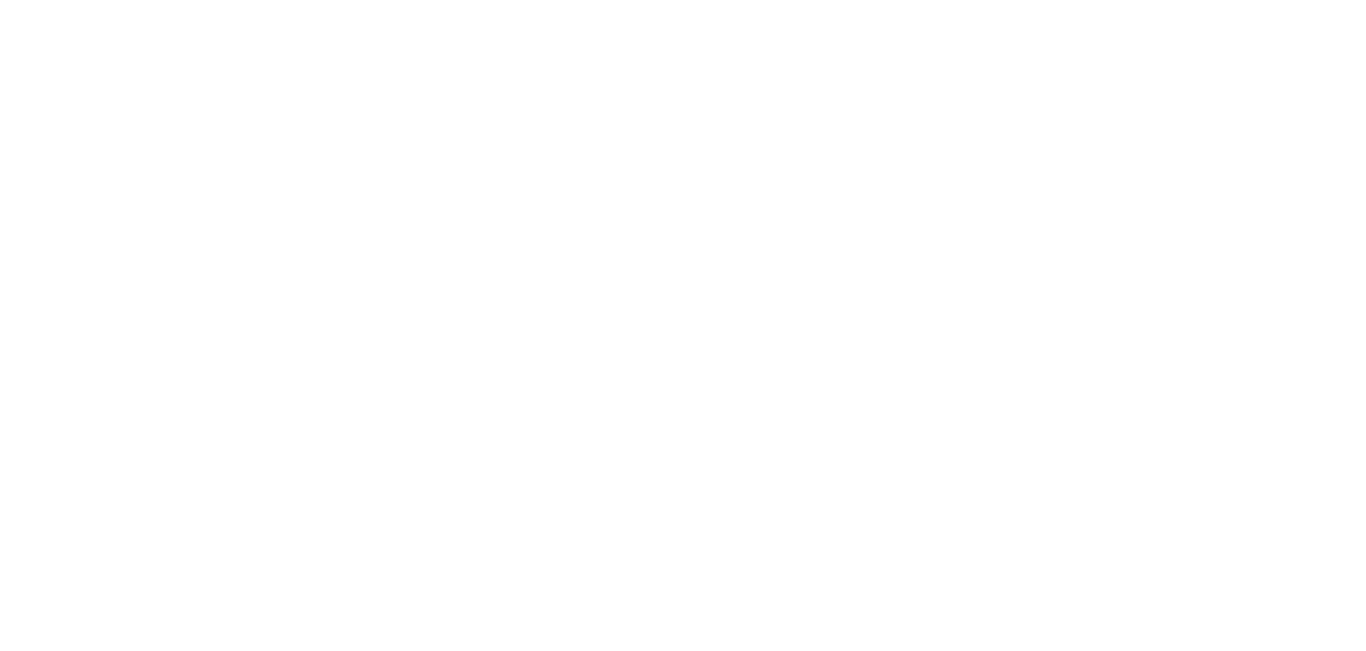 scroll, scrollTop: 0, scrollLeft: 0, axis: both 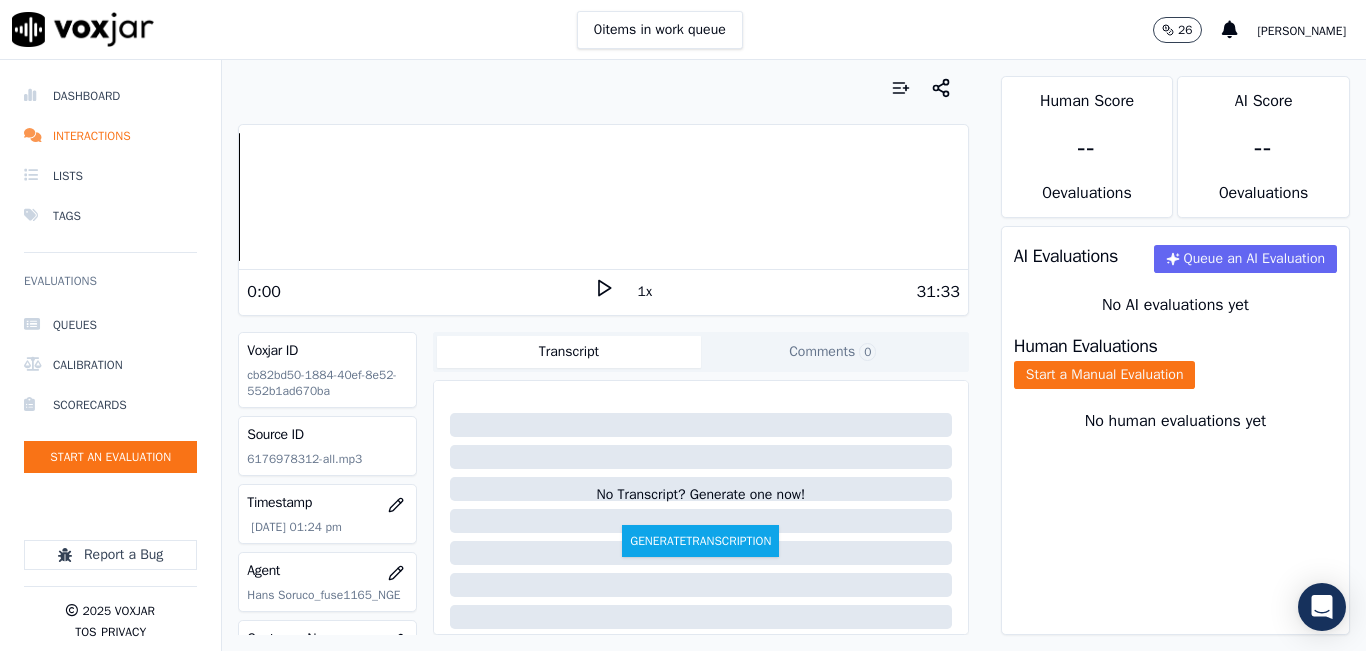 click 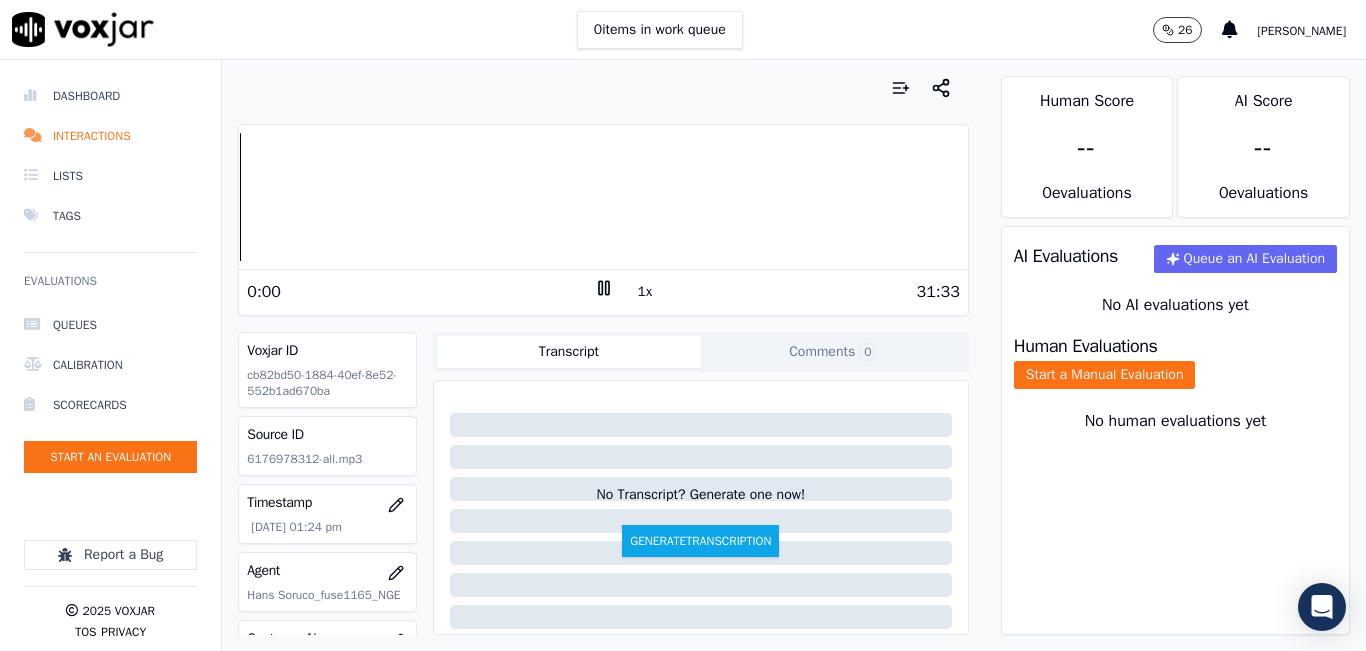 click on "1x" at bounding box center (645, 292) 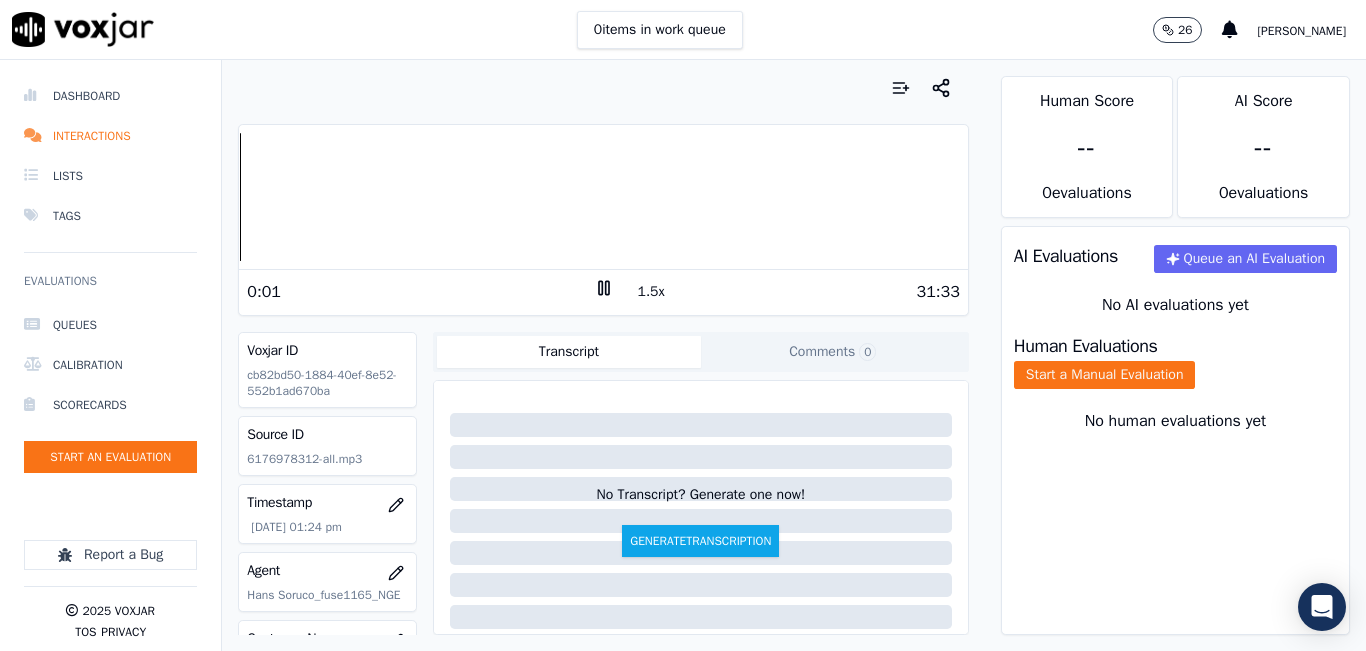 click on "1.5x" at bounding box center (651, 292) 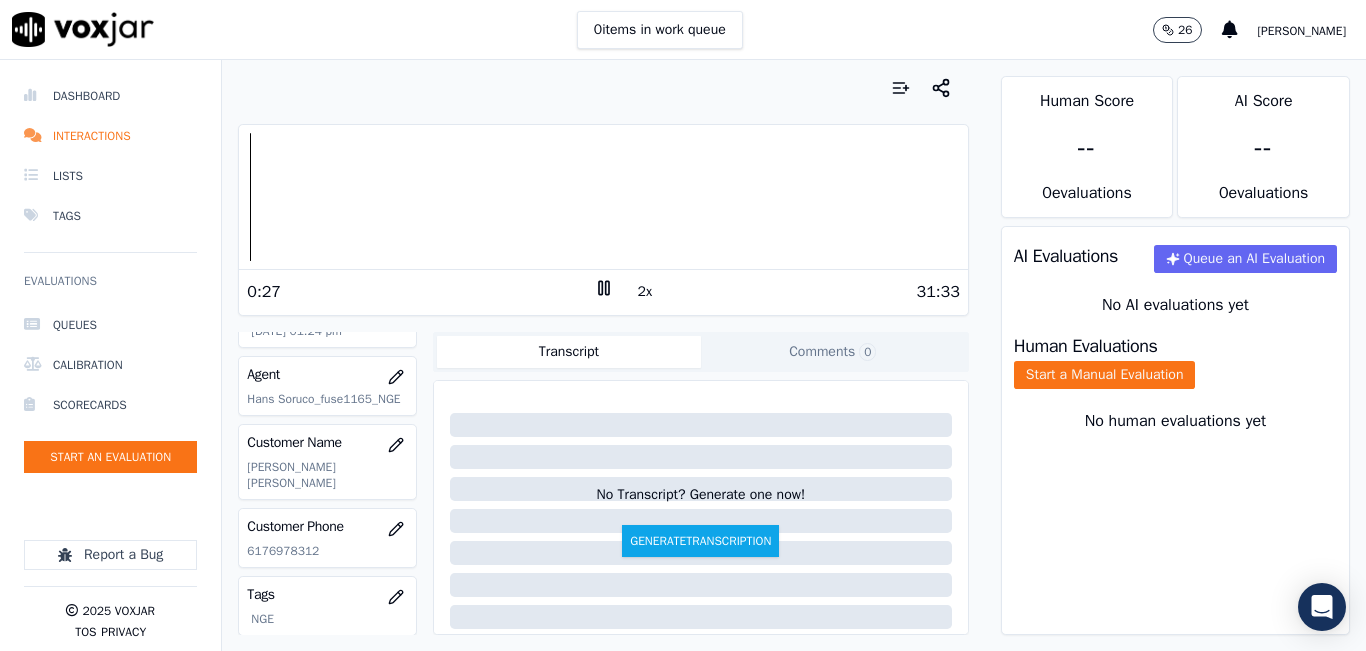 scroll, scrollTop: 194, scrollLeft: 0, axis: vertical 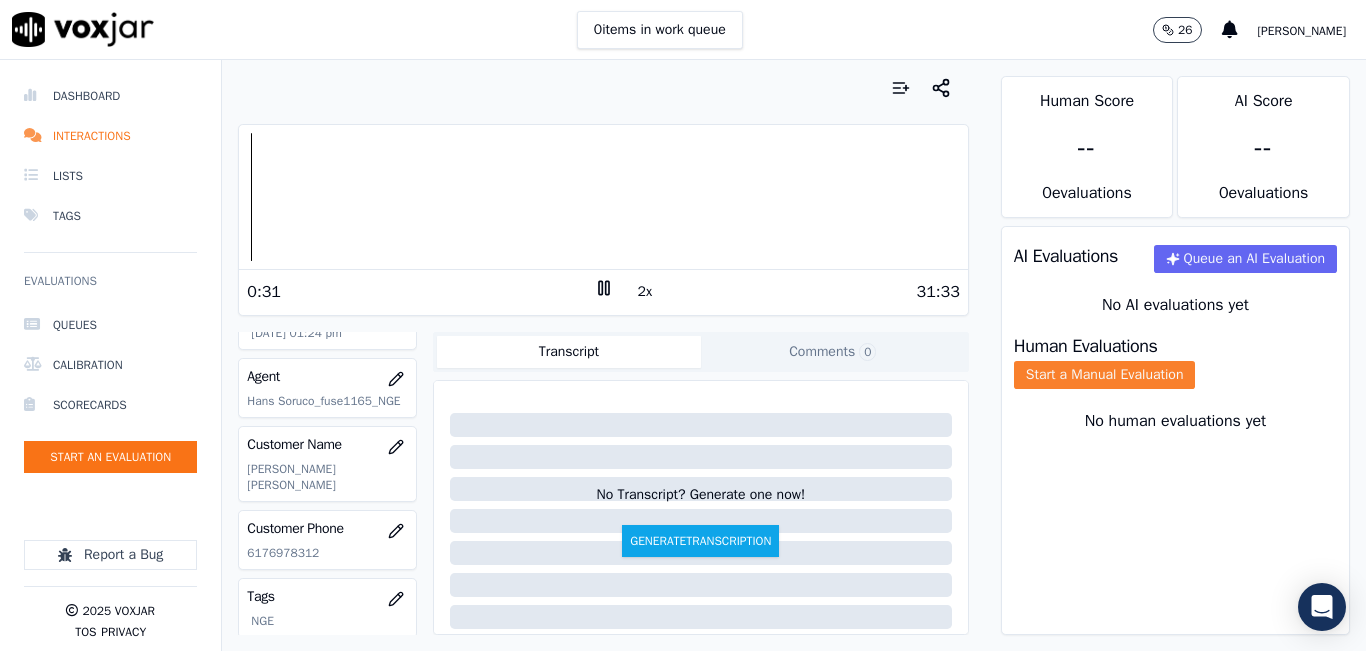 click on "Start a Manual Evaluation" 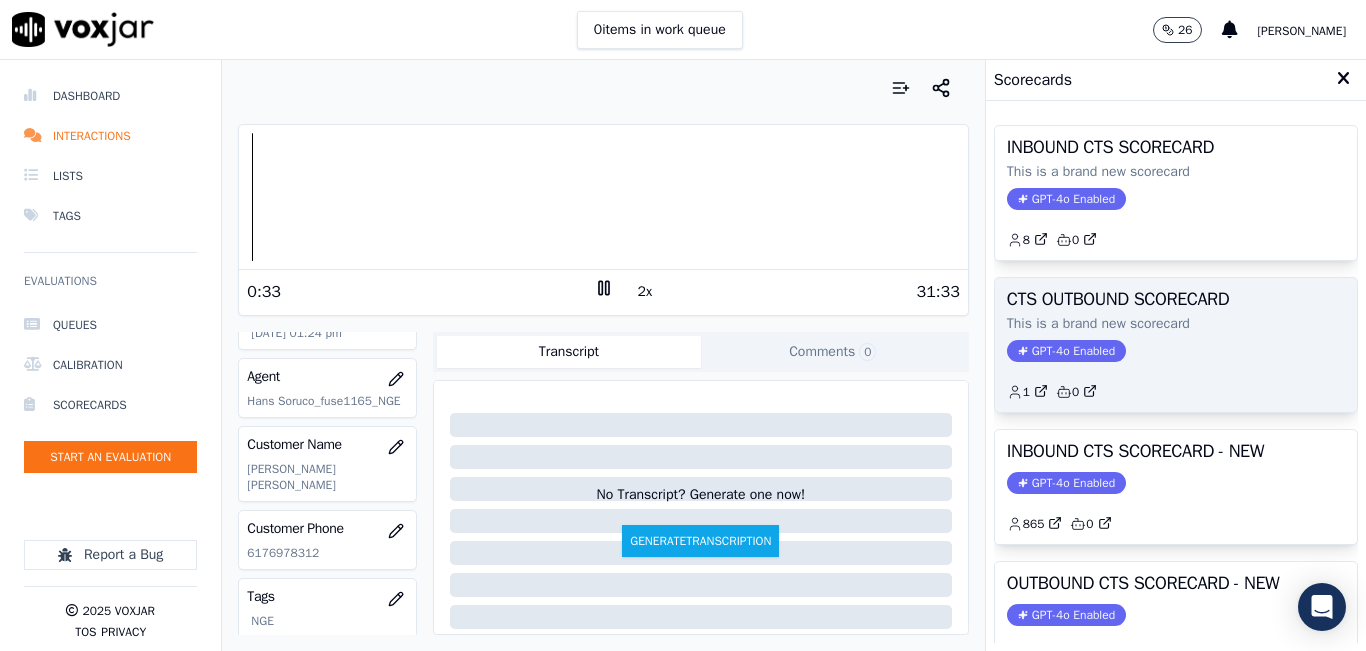 scroll, scrollTop: 200, scrollLeft: 0, axis: vertical 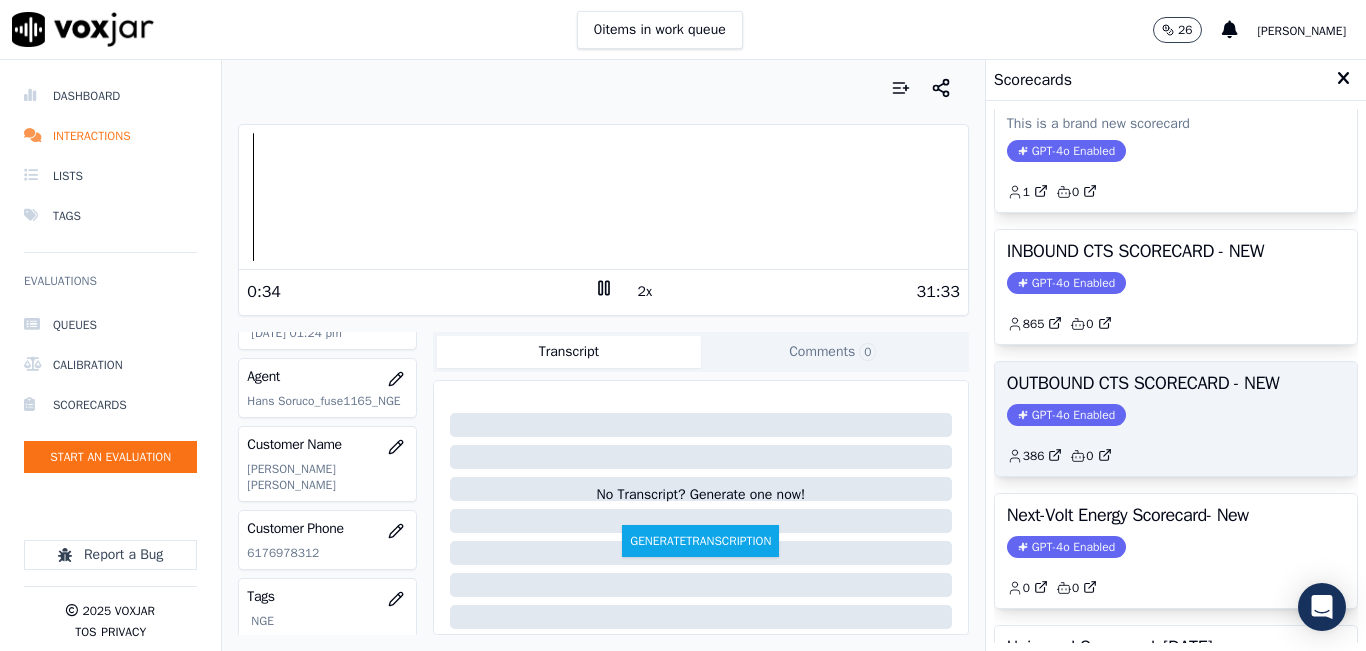 click on "GPT-4o Enabled" 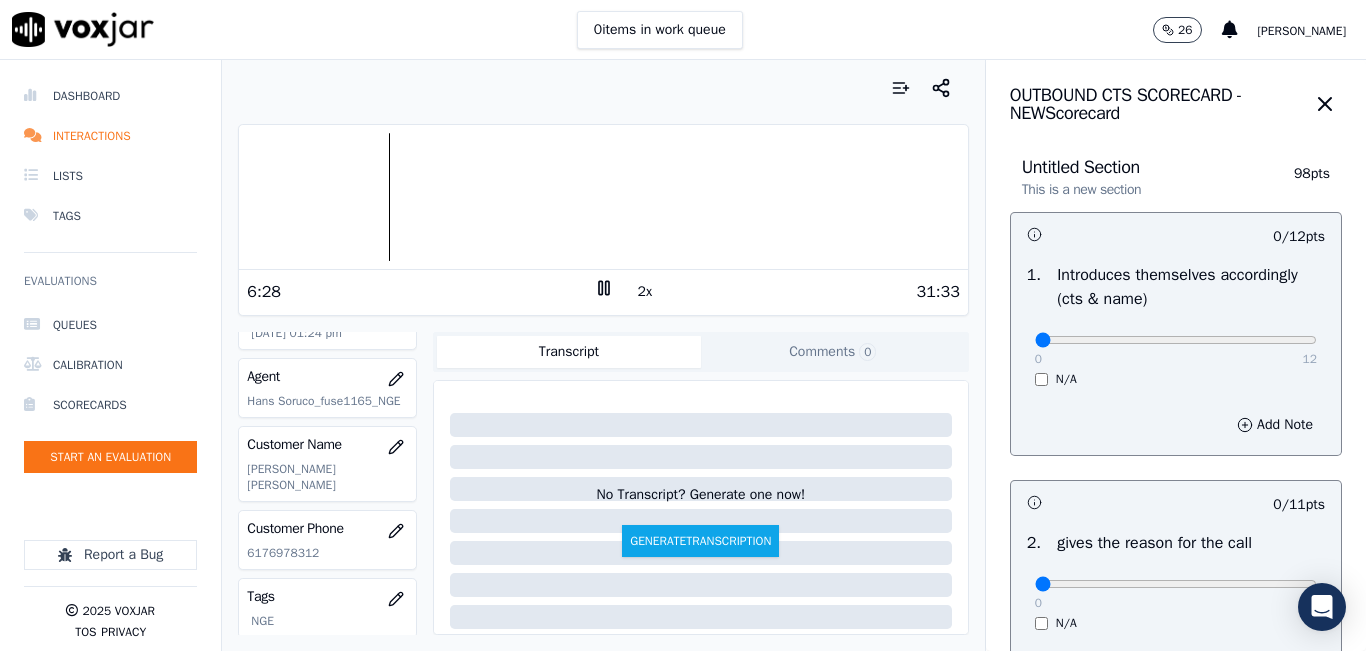 click on "Dashboard   Interactions   Lists   Tags       Evaluations     Queues   Calibration   Scorecards   Start an Evaluation
Report a Bug       2025   Voxjar   TOS   Privacy" 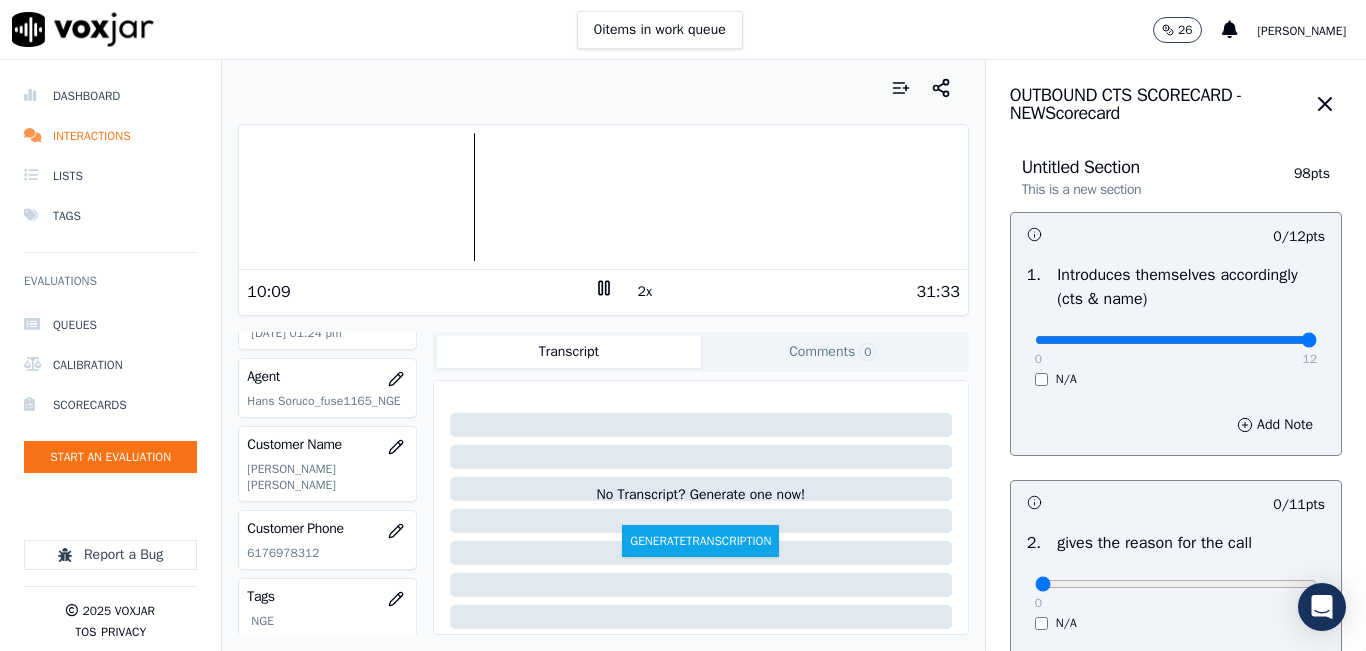 drag, startPoint x: 1229, startPoint y: 342, endPoint x: 1268, endPoint y: 340, distance: 39.051247 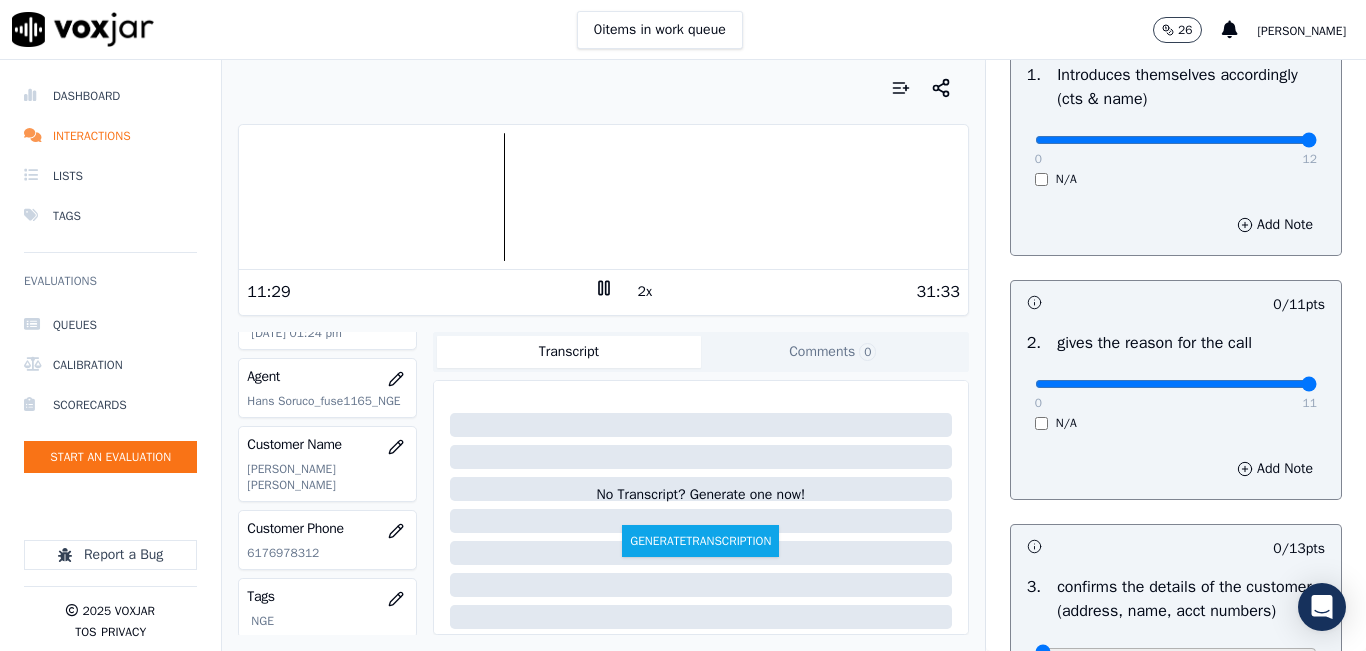 drag, startPoint x: 1256, startPoint y: 377, endPoint x: 1284, endPoint y: 387, distance: 29.732138 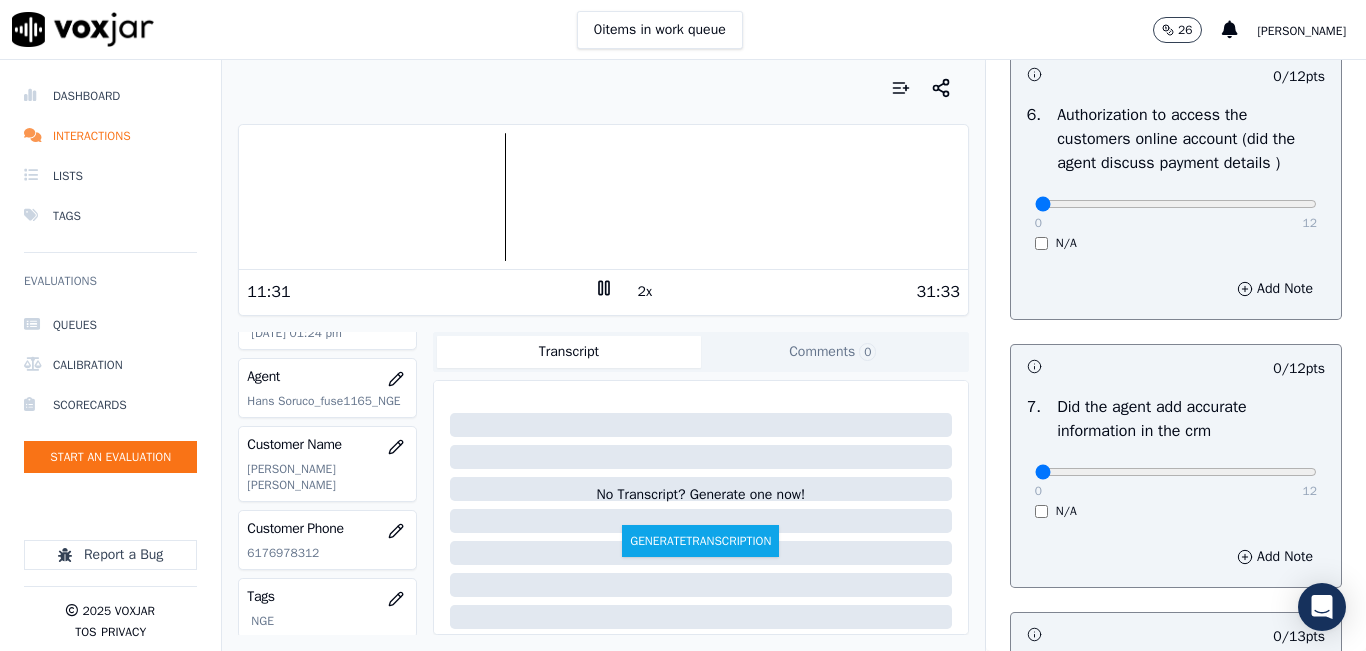 scroll, scrollTop: 1918, scrollLeft: 0, axis: vertical 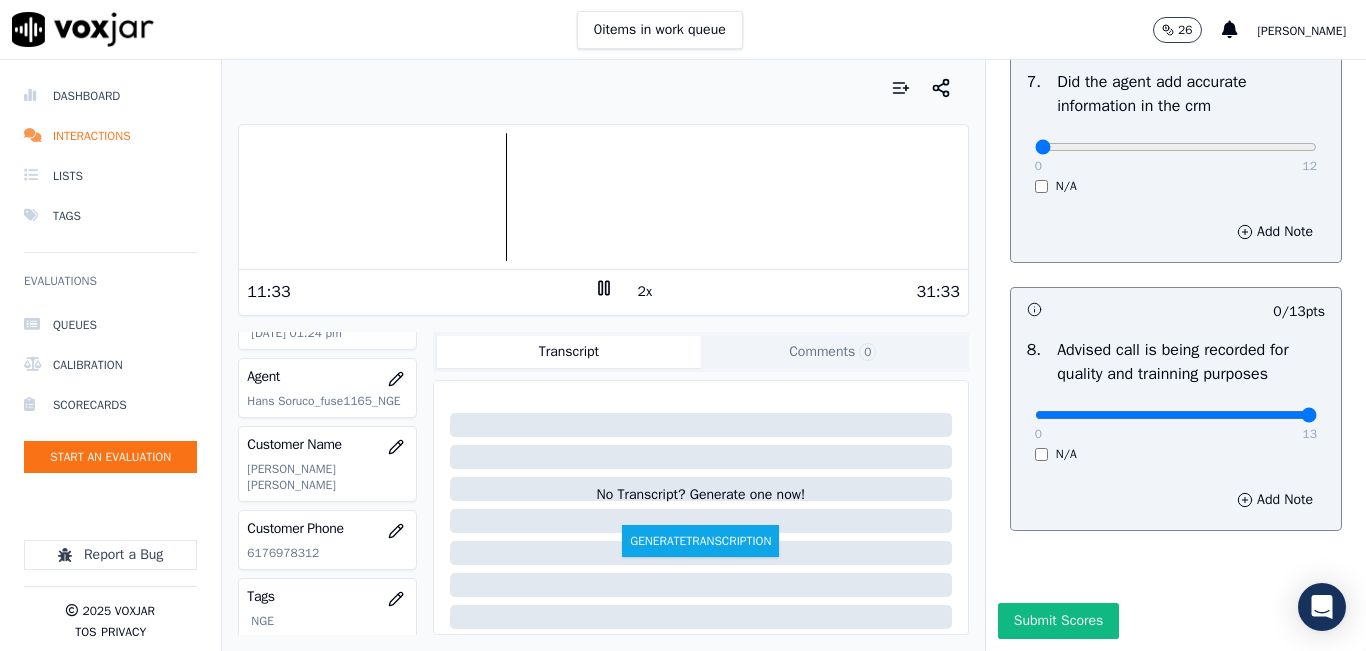 drag, startPoint x: 1260, startPoint y: 373, endPoint x: 1276, endPoint y: 368, distance: 16.763054 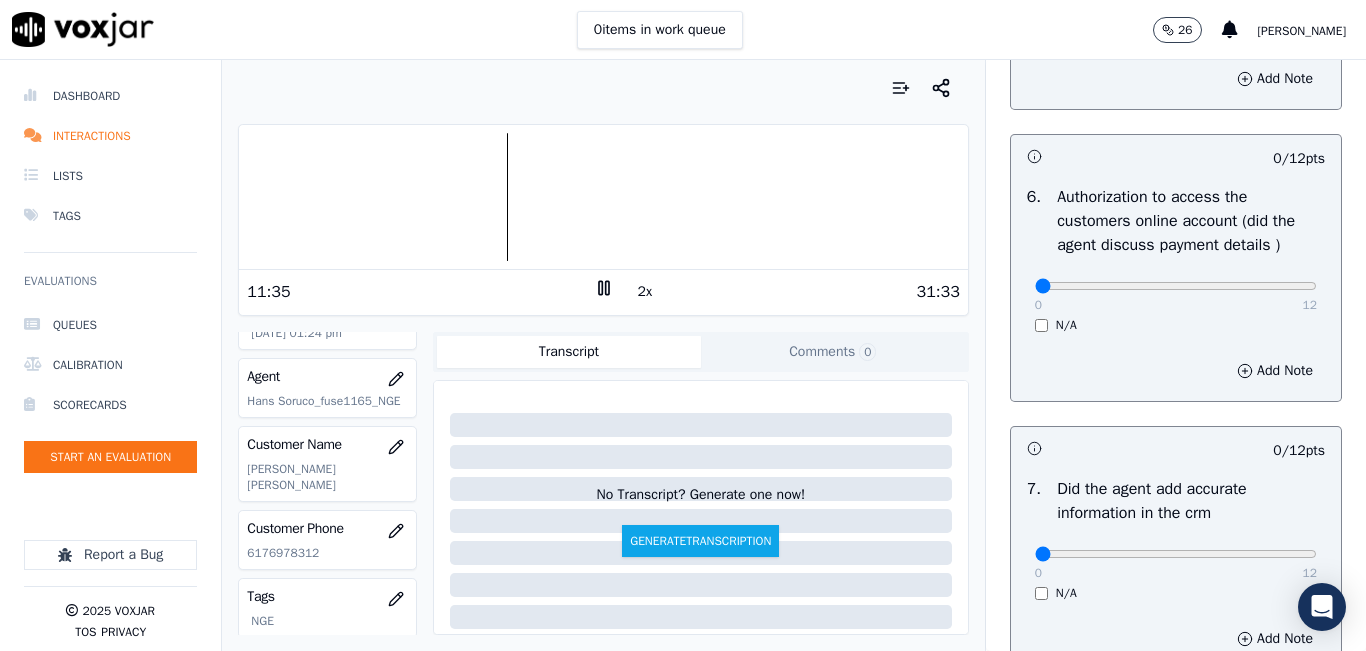 scroll, scrollTop: 1518, scrollLeft: 0, axis: vertical 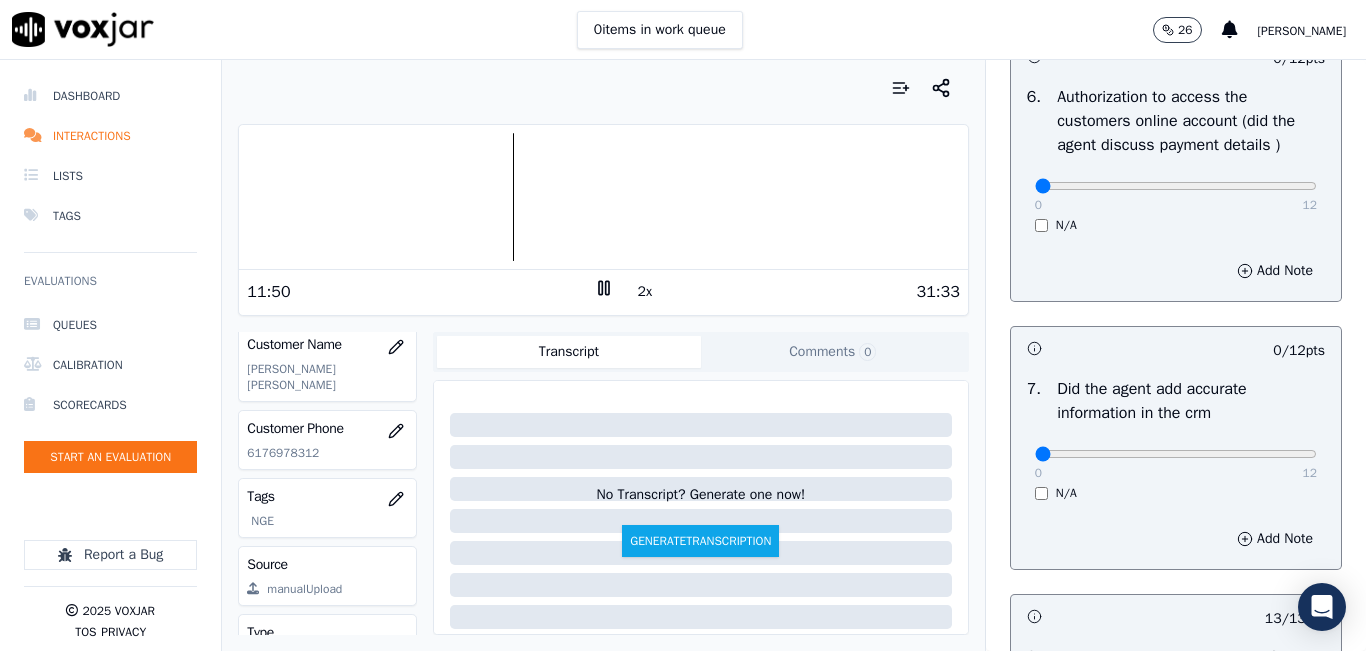 click on "6176978312" 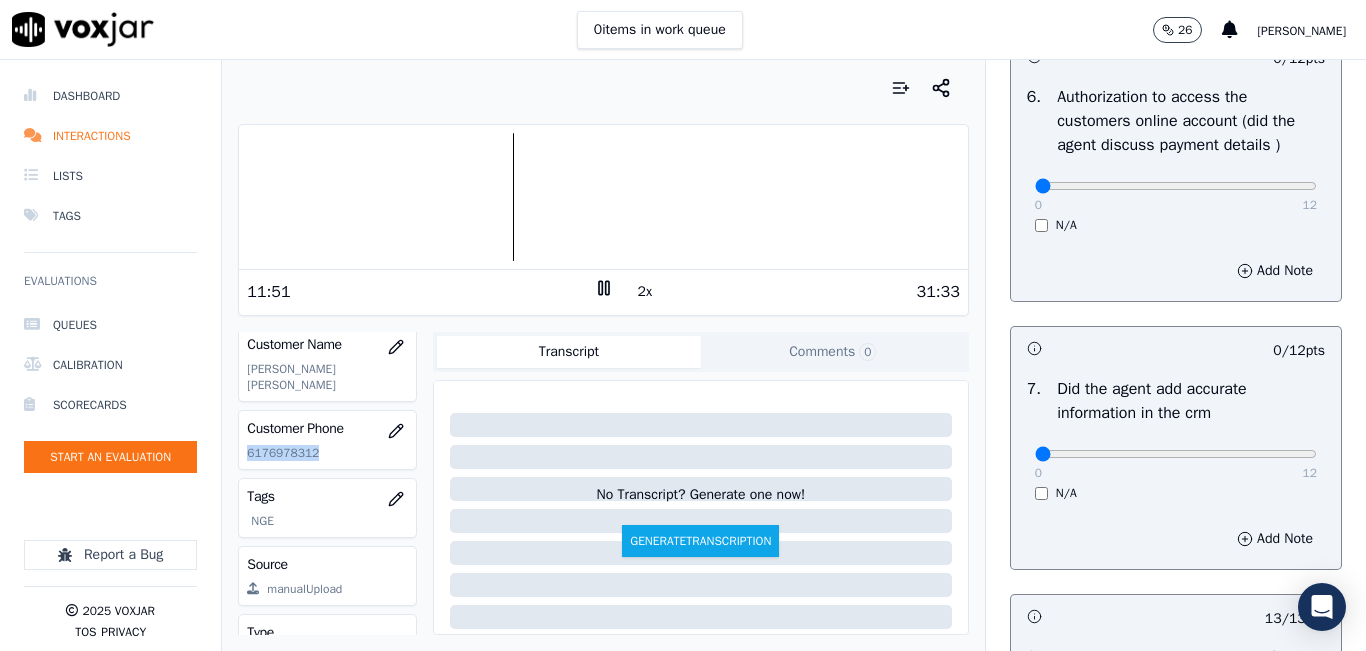 click on "6176978312" 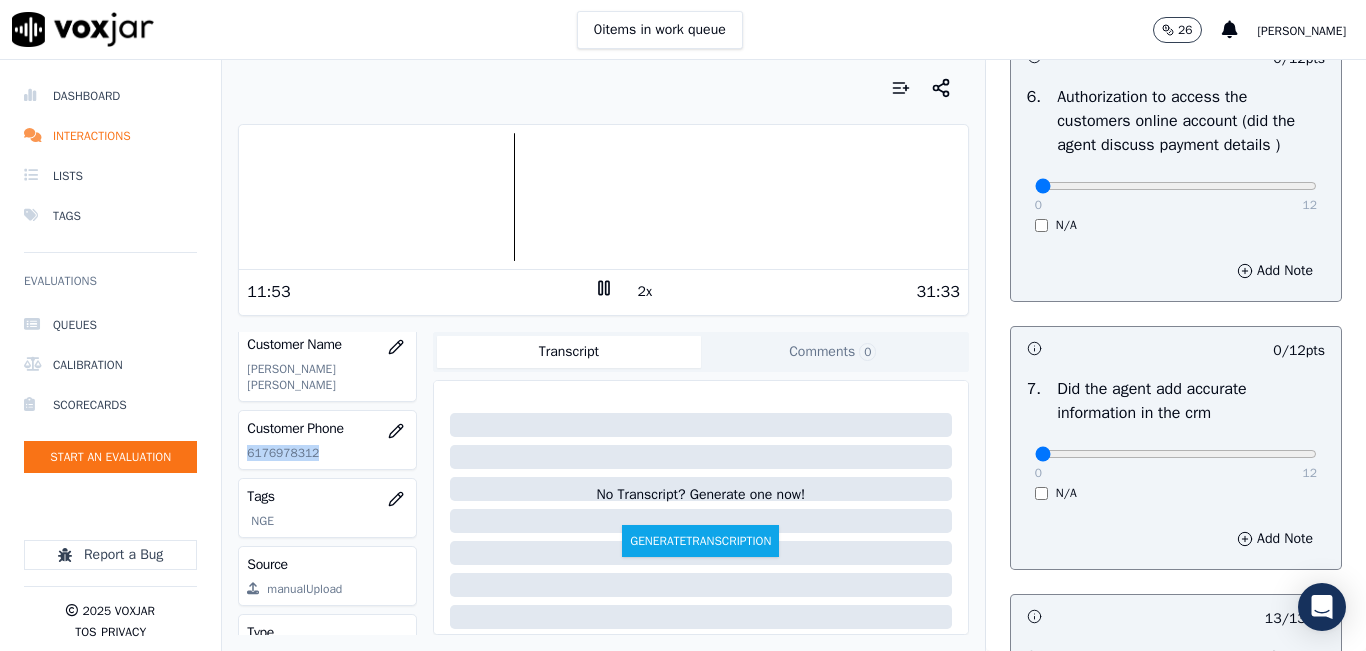 copy on "6176978312" 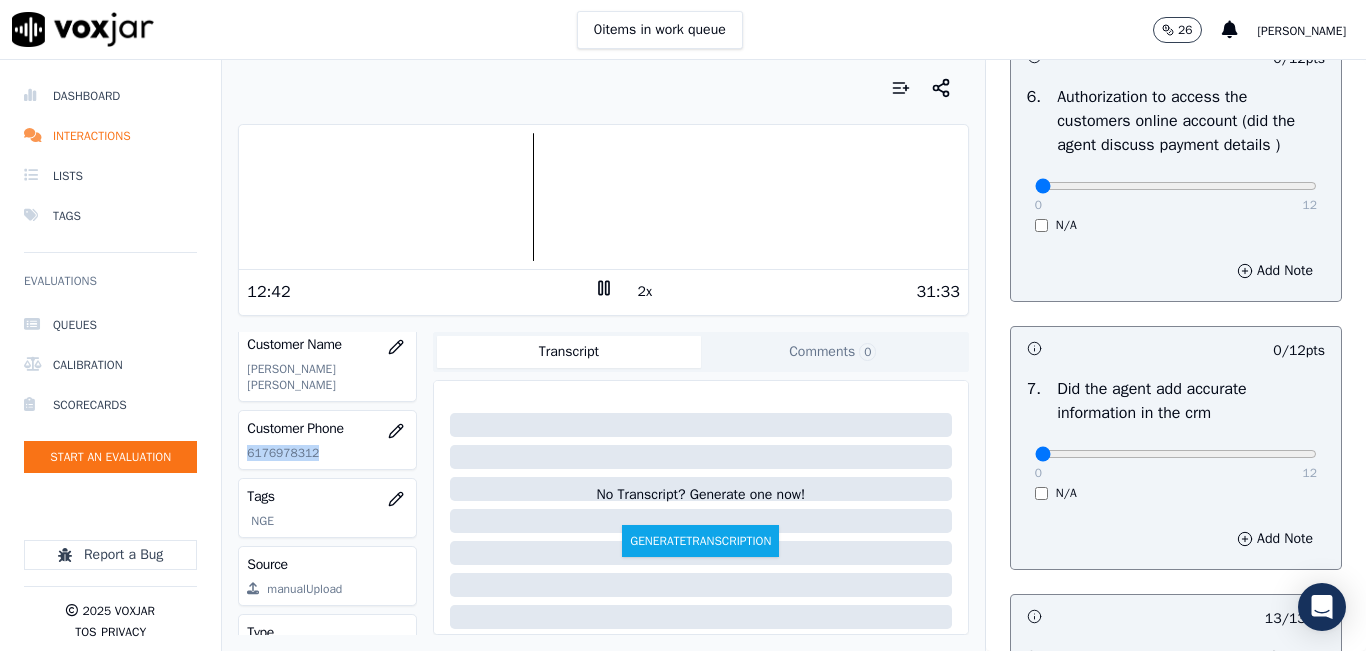 scroll, scrollTop: 1618, scrollLeft: 0, axis: vertical 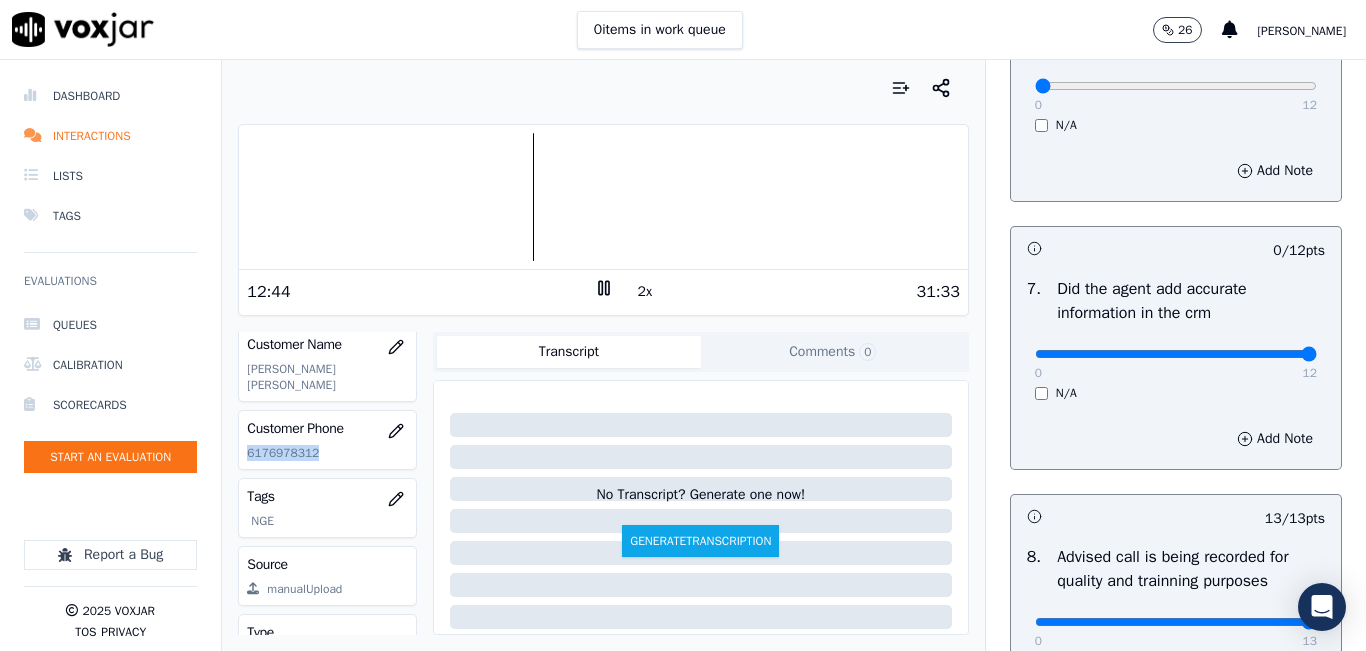 type on "12" 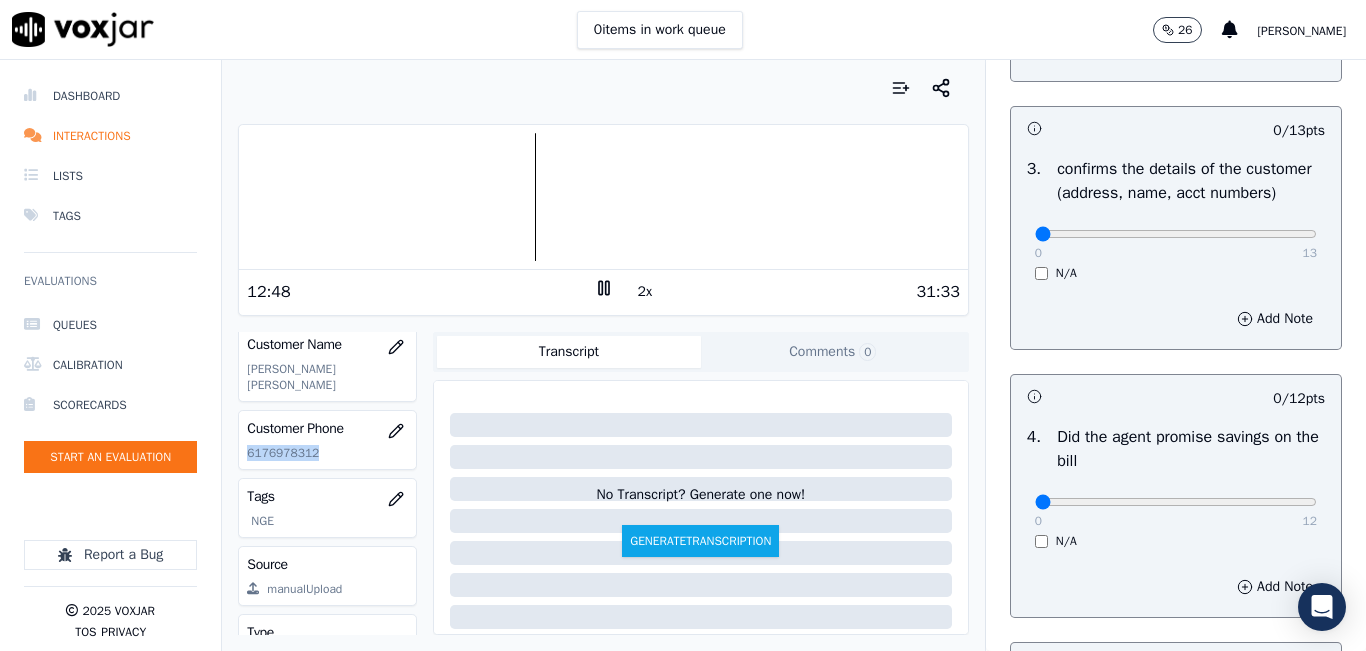 scroll, scrollTop: 718, scrollLeft: 0, axis: vertical 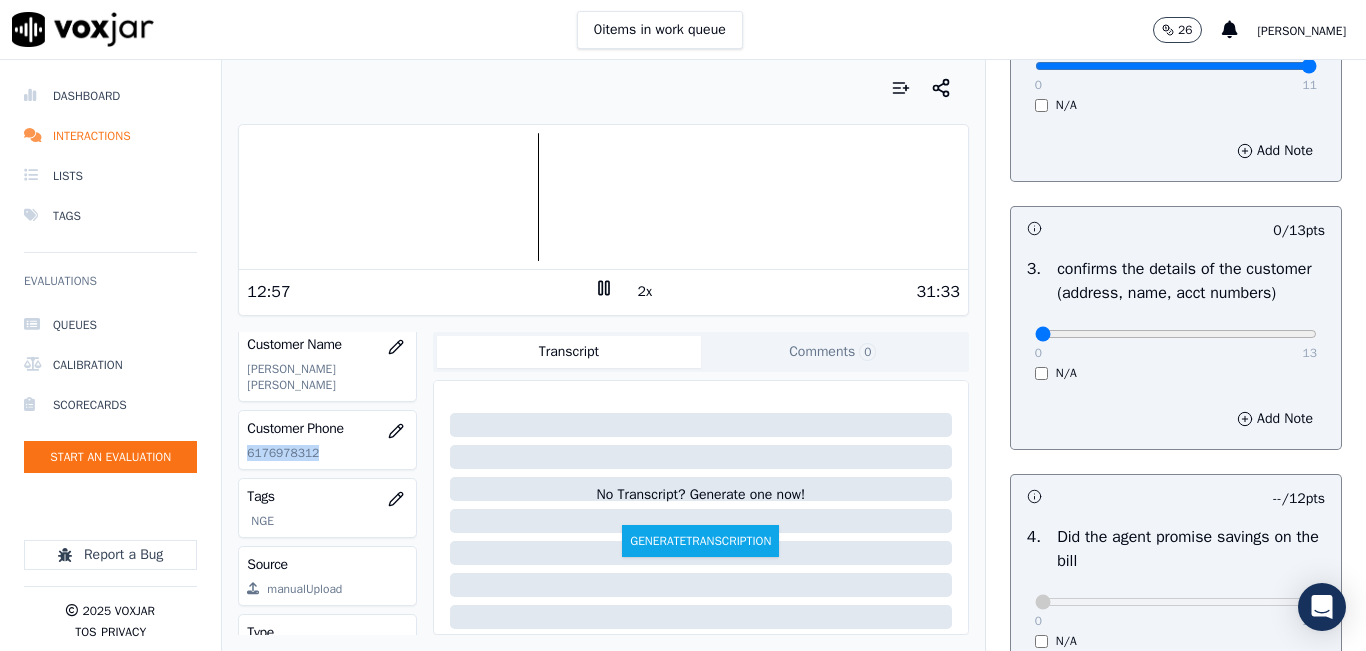 click at bounding box center (603, 197) 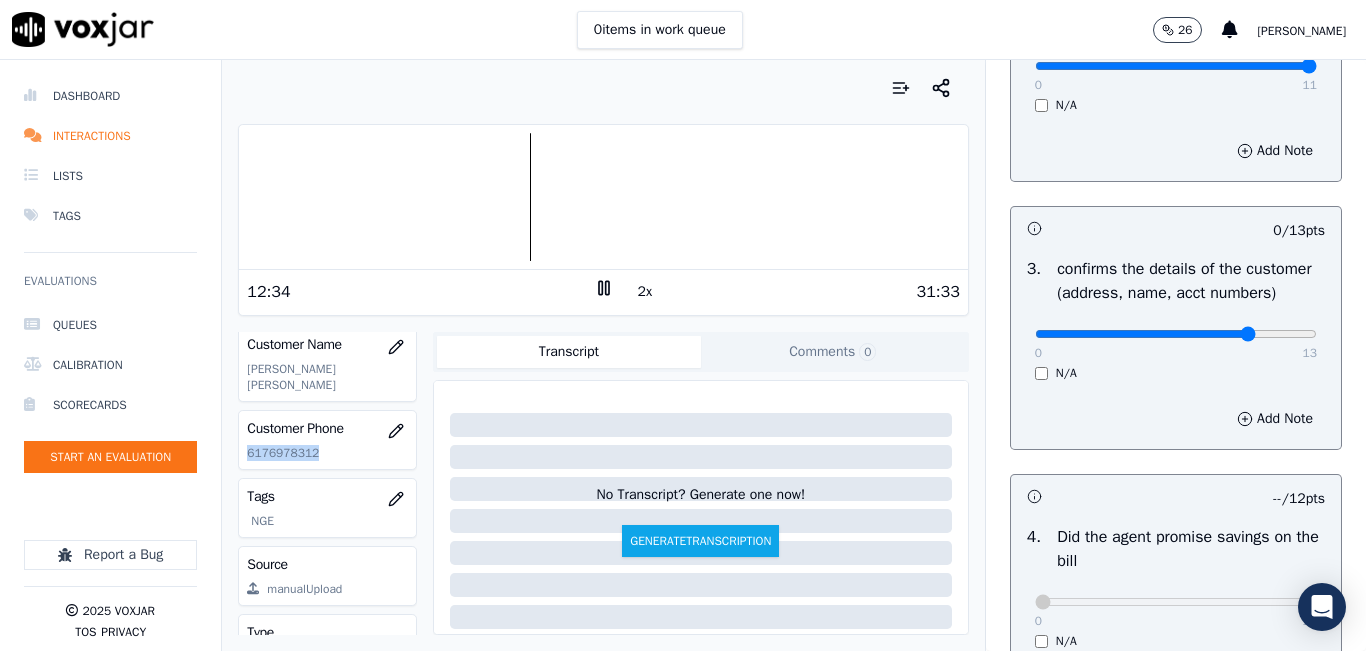 type on "10" 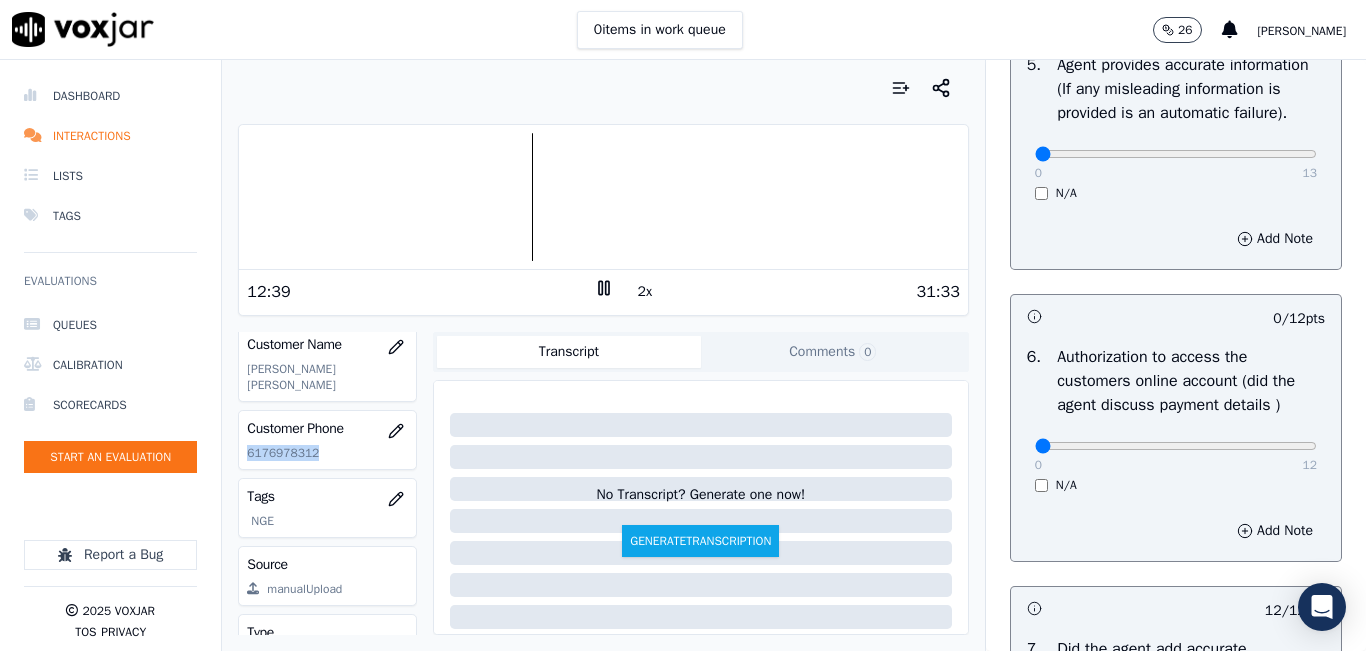 scroll, scrollTop: 1218, scrollLeft: 0, axis: vertical 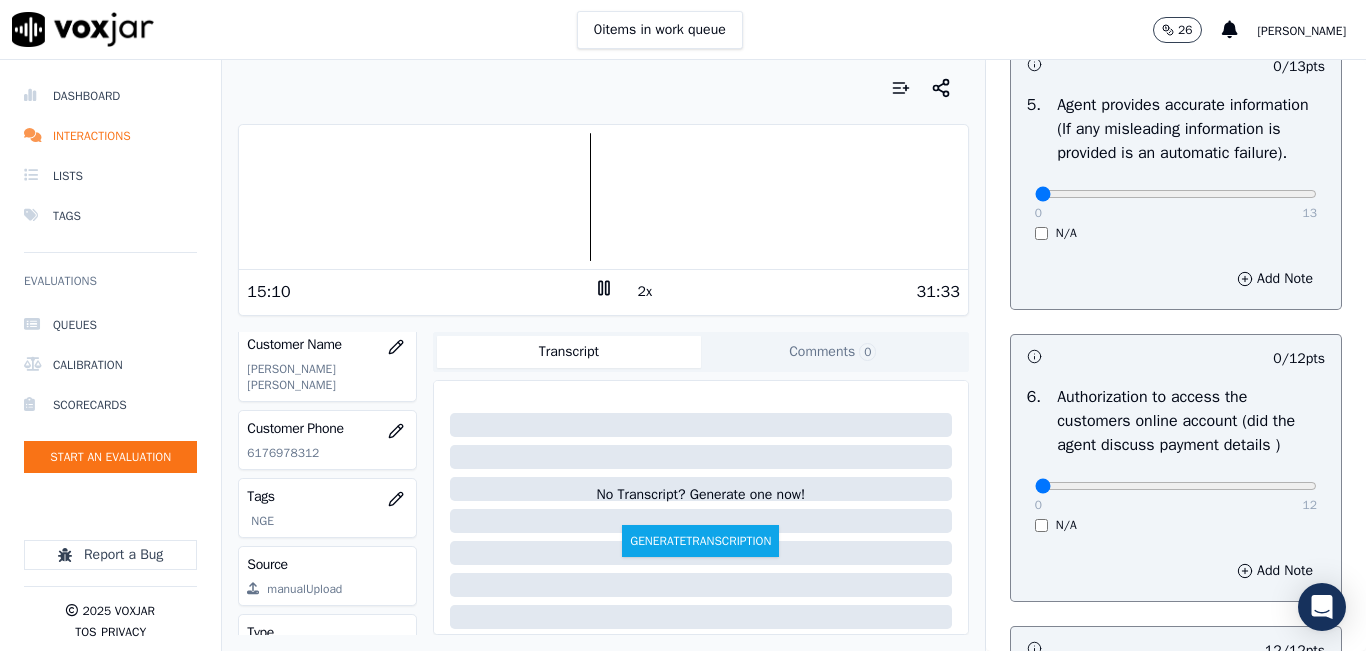 click on "0   13" at bounding box center (1176, 193) 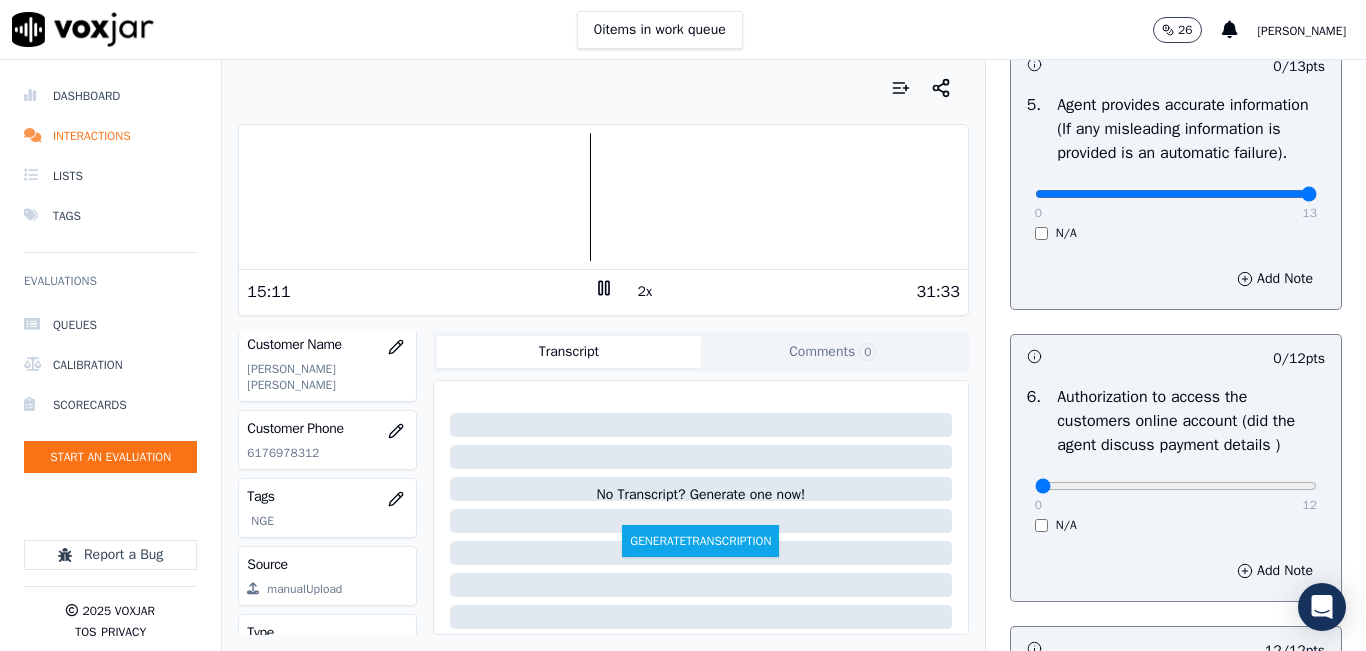 type on "13" 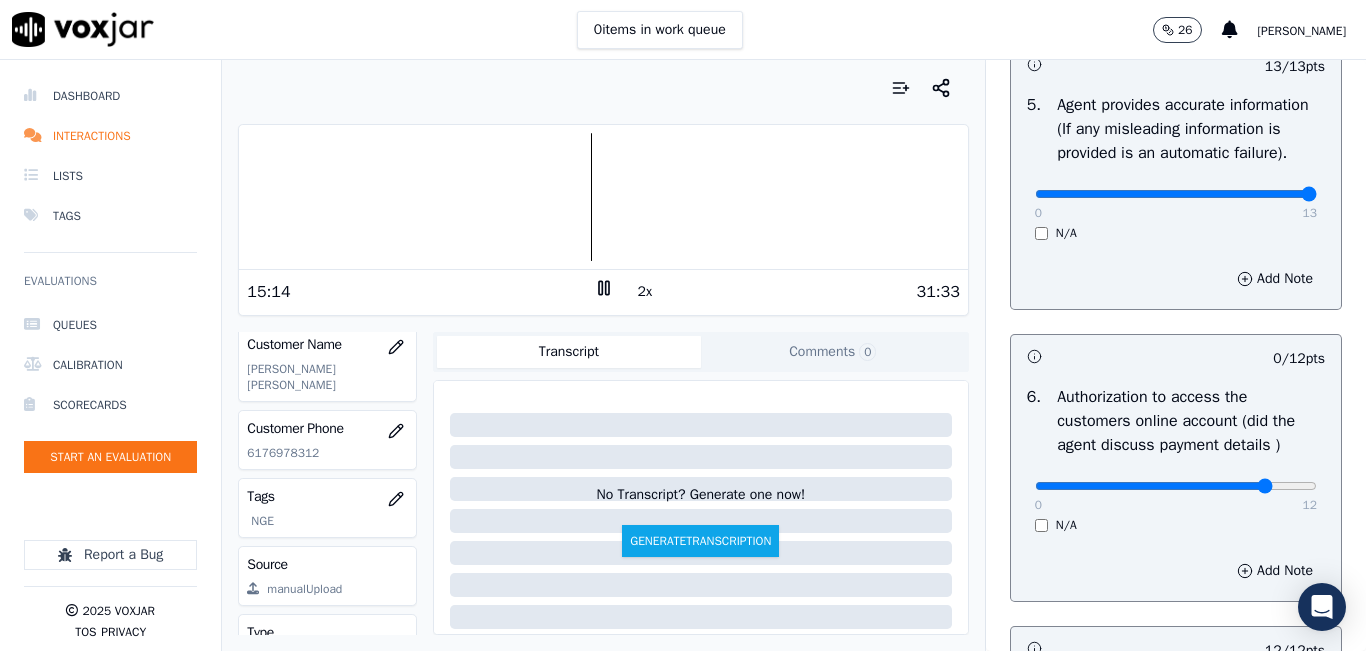 type on "10" 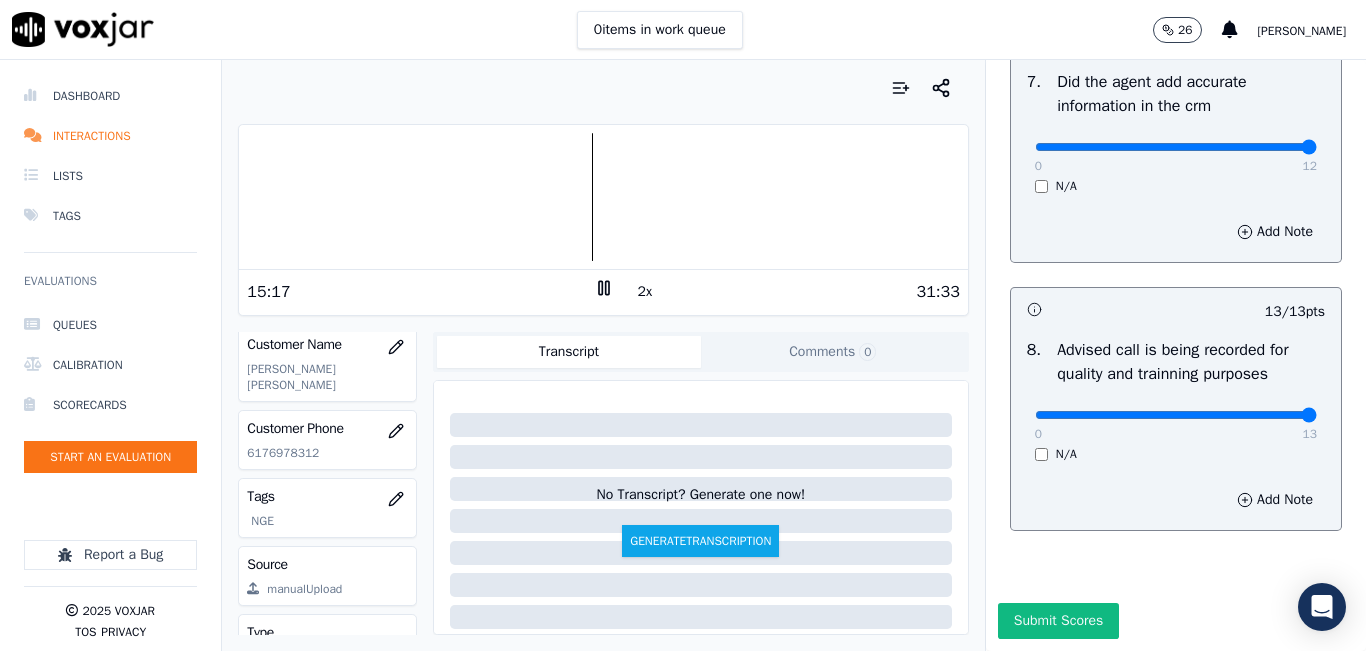 scroll, scrollTop: 1918, scrollLeft: 0, axis: vertical 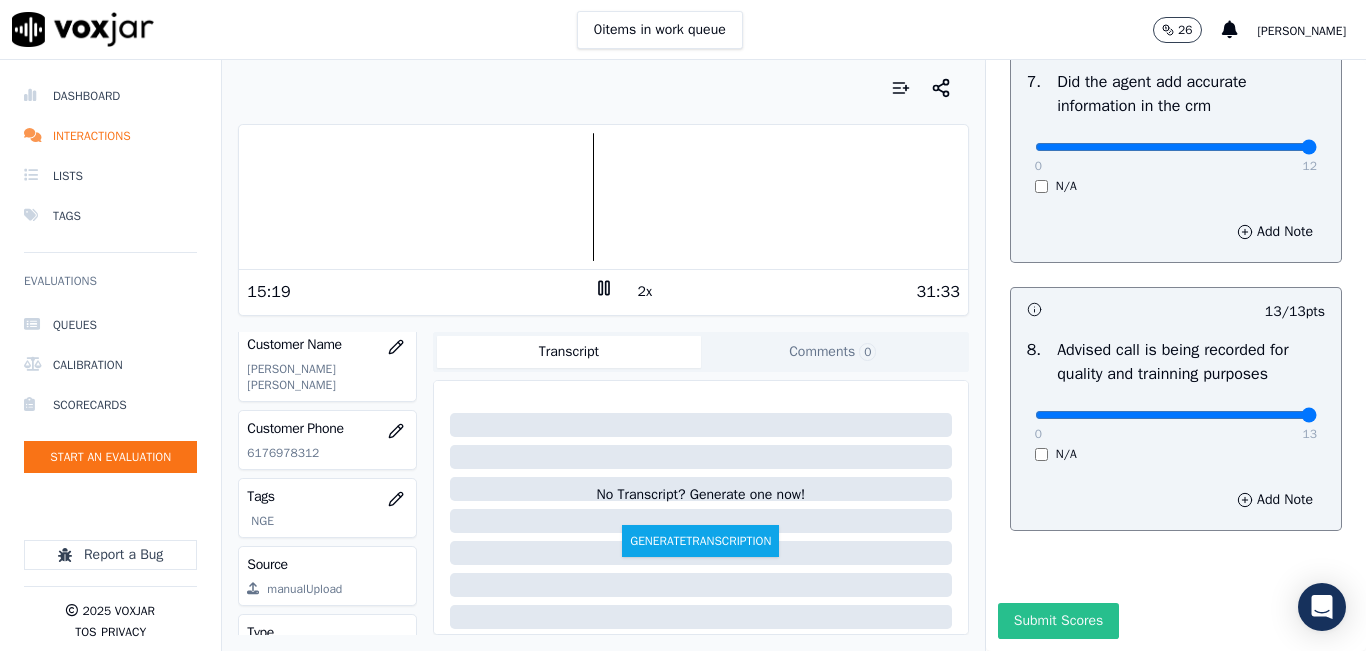 click on "Submit Scores" at bounding box center (1058, 621) 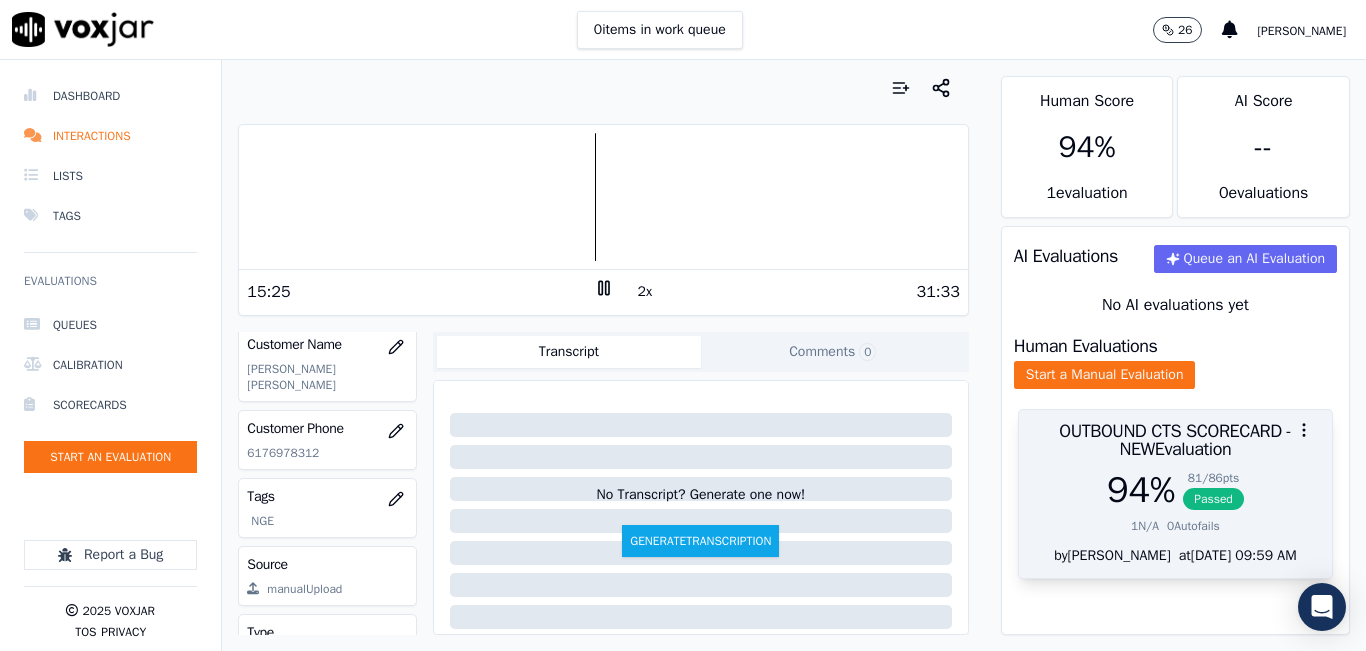 click on "94 %" at bounding box center (1141, 490) 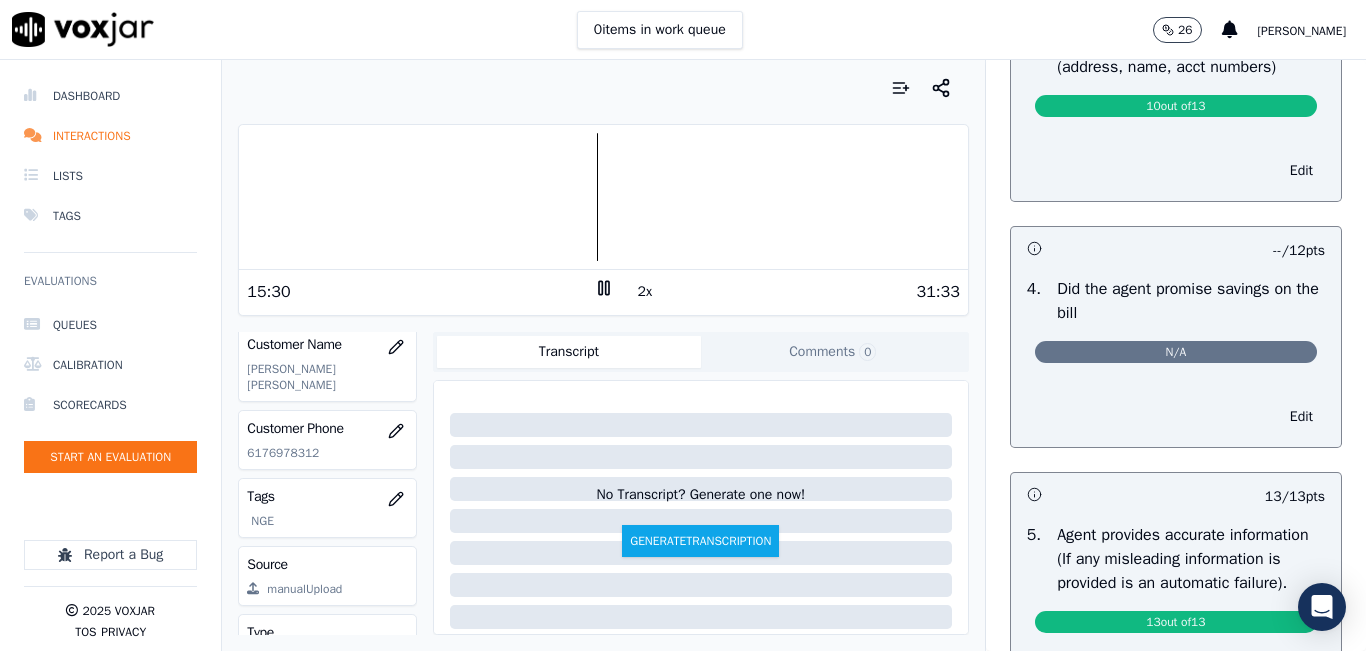 scroll, scrollTop: 500, scrollLeft: 0, axis: vertical 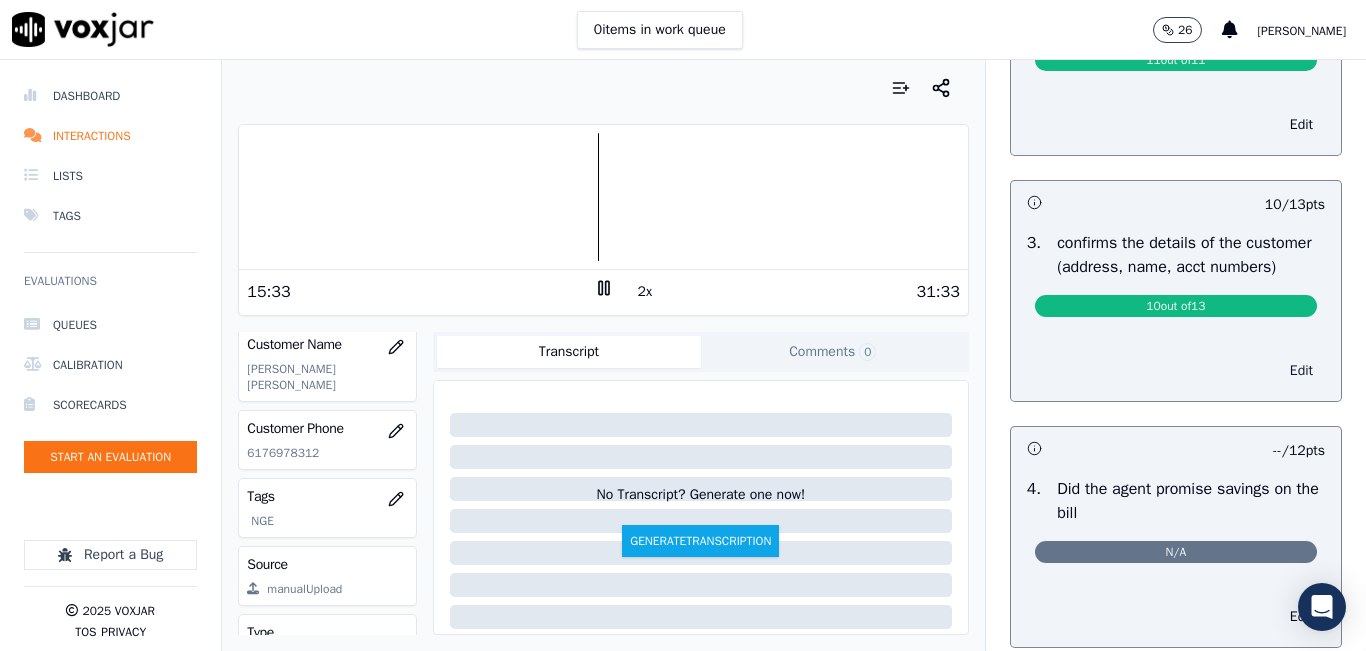 click on "Edit" at bounding box center [1301, 371] 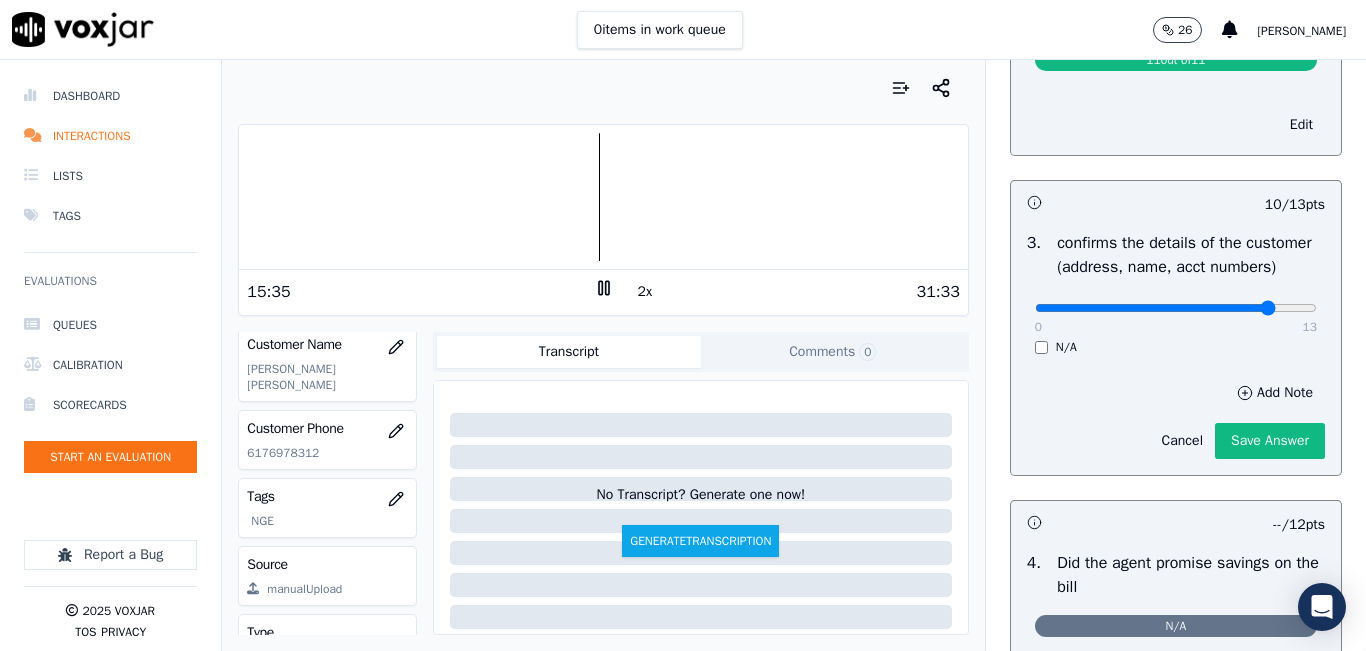 type on "11" 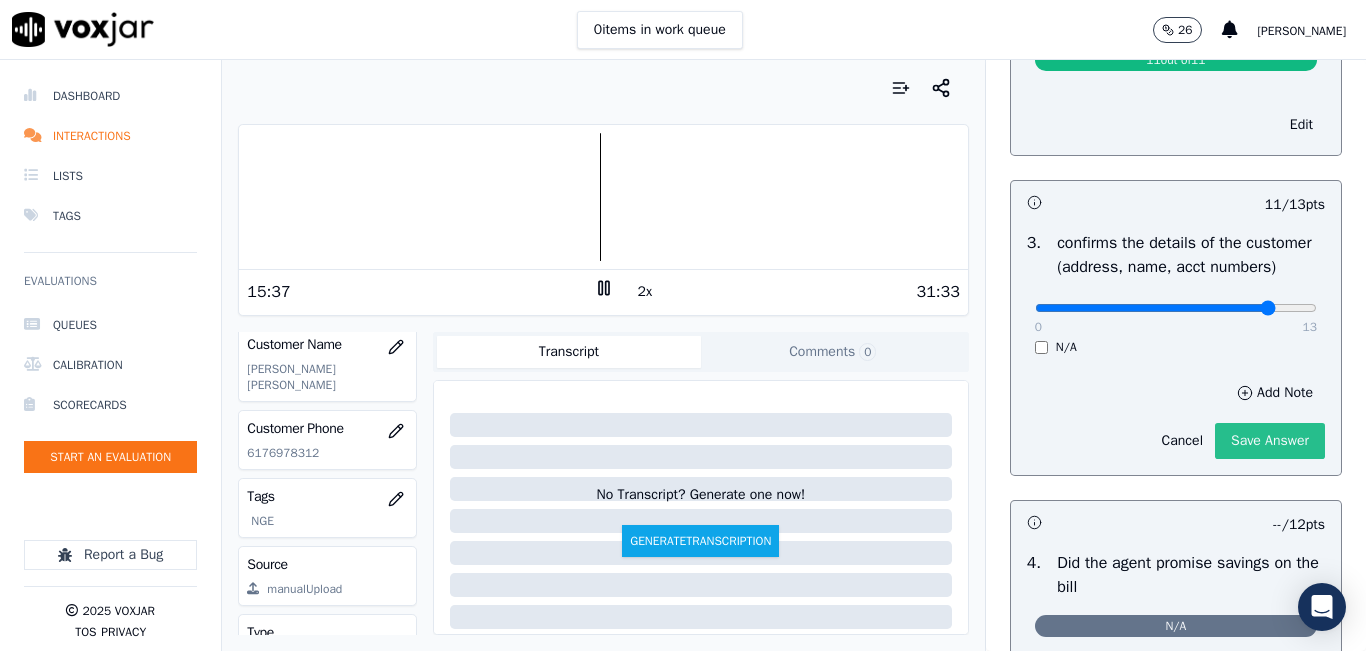 click on "Save Answer" 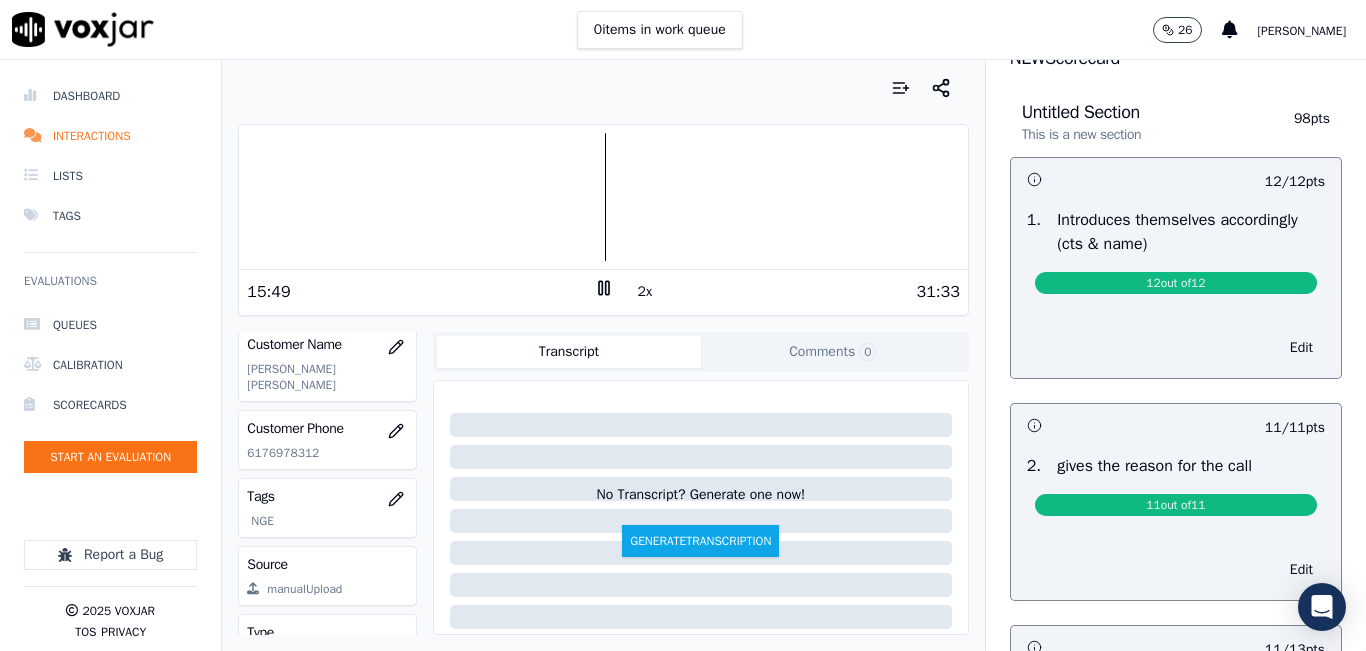 scroll, scrollTop: 0, scrollLeft: 0, axis: both 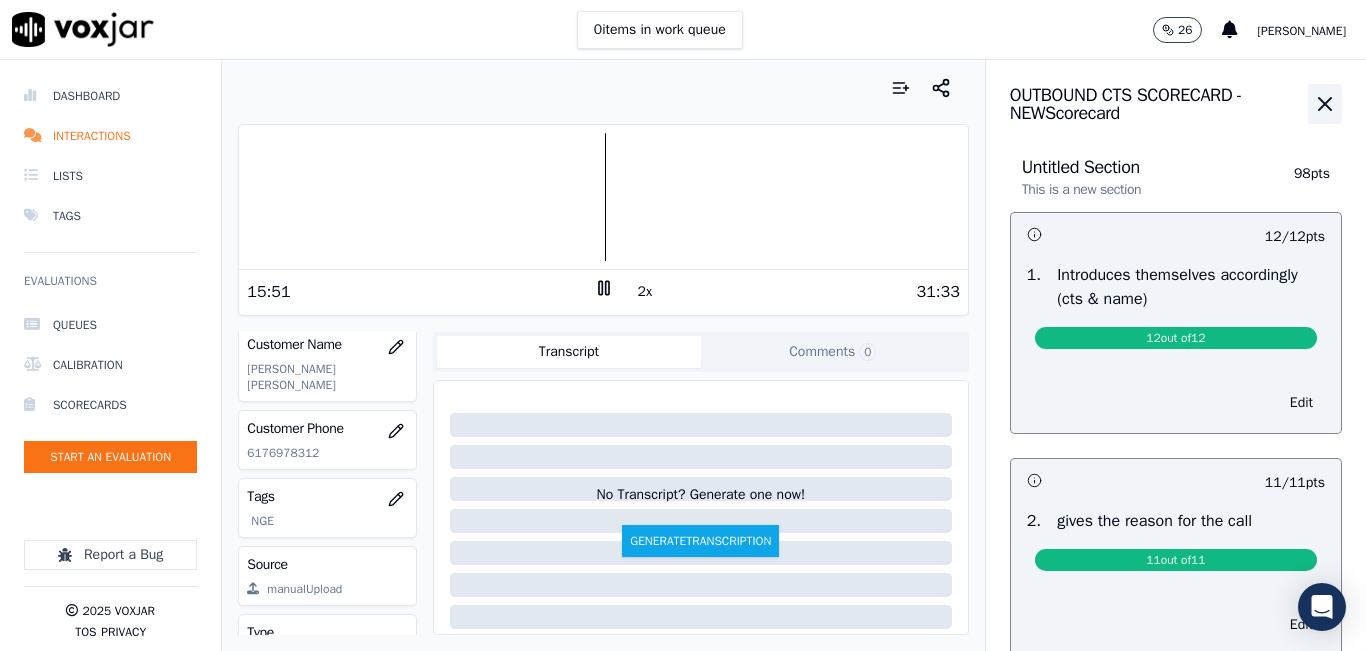 click 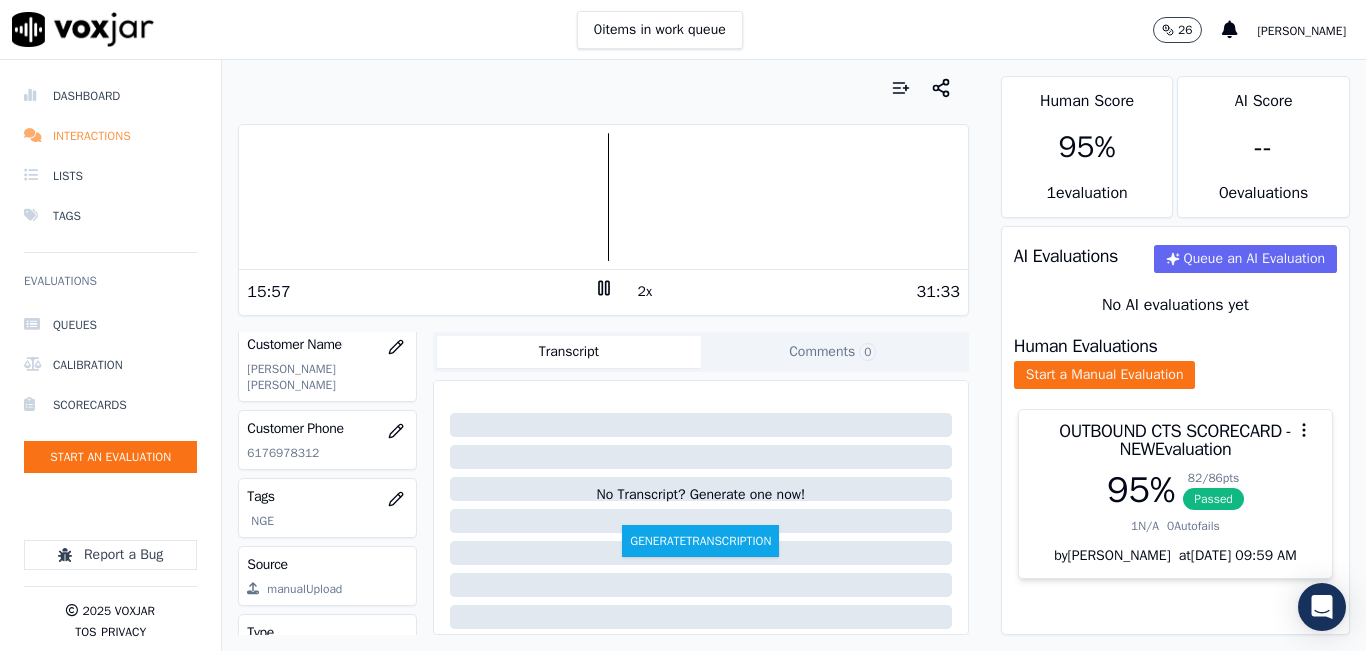 click on "Interactions" at bounding box center [110, 136] 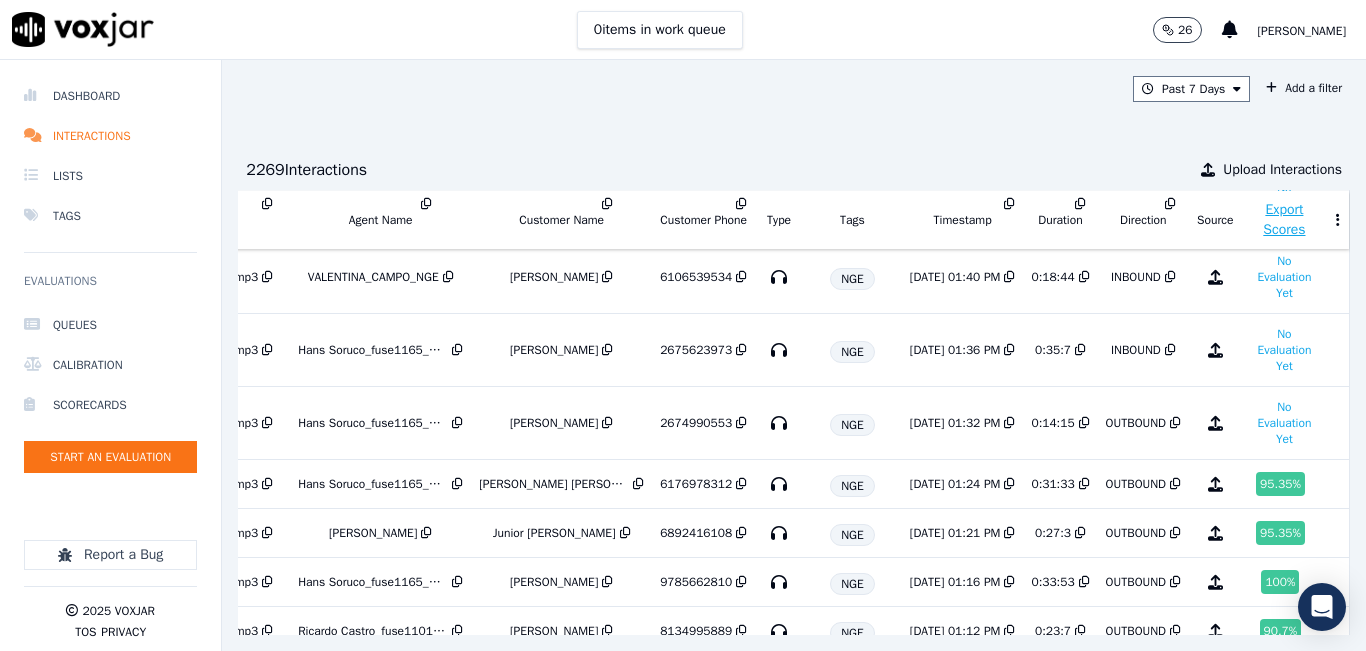 scroll, scrollTop: 100, scrollLeft: 343, axis: both 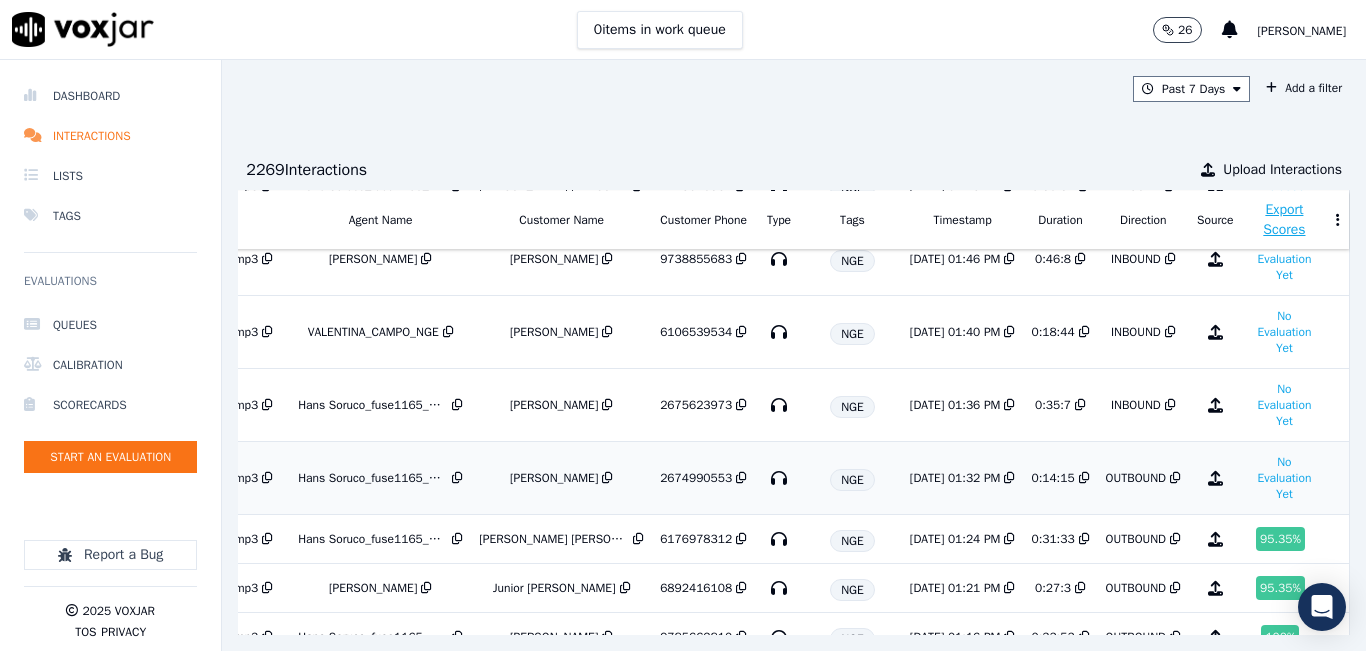 click on "0:14:15" at bounding box center (1060, 478) 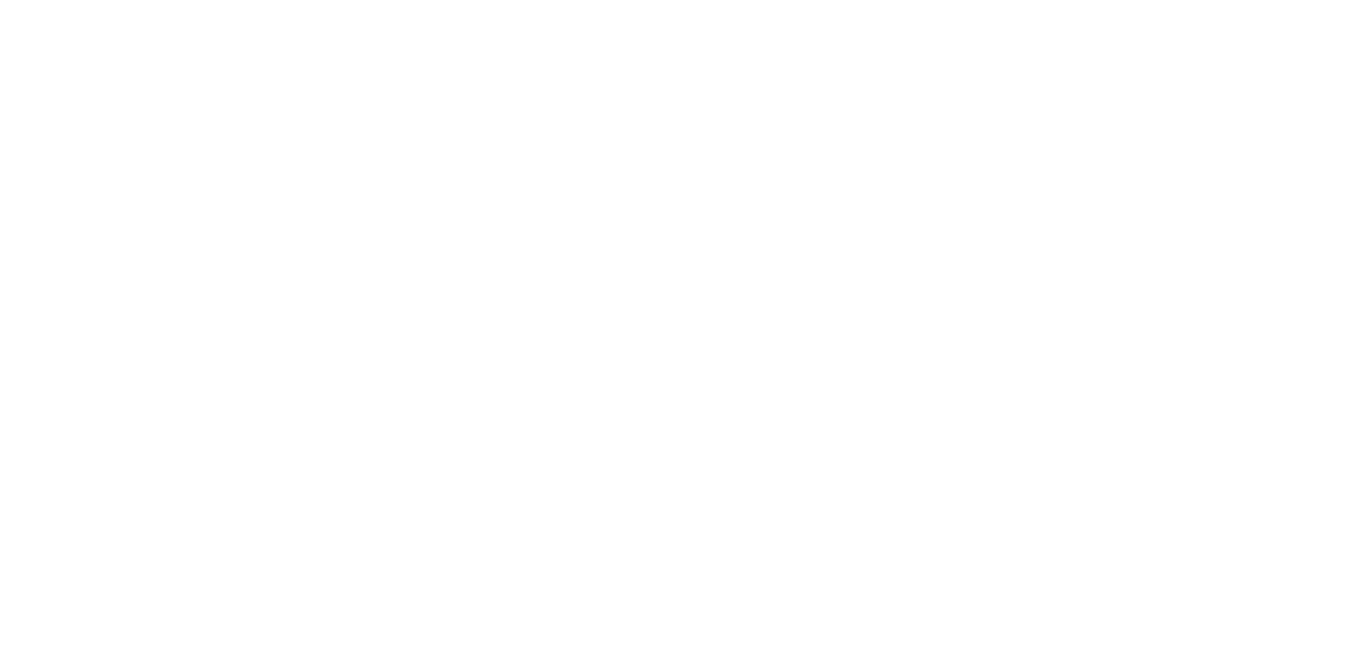 scroll, scrollTop: 0, scrollLeft: 0, axis: both 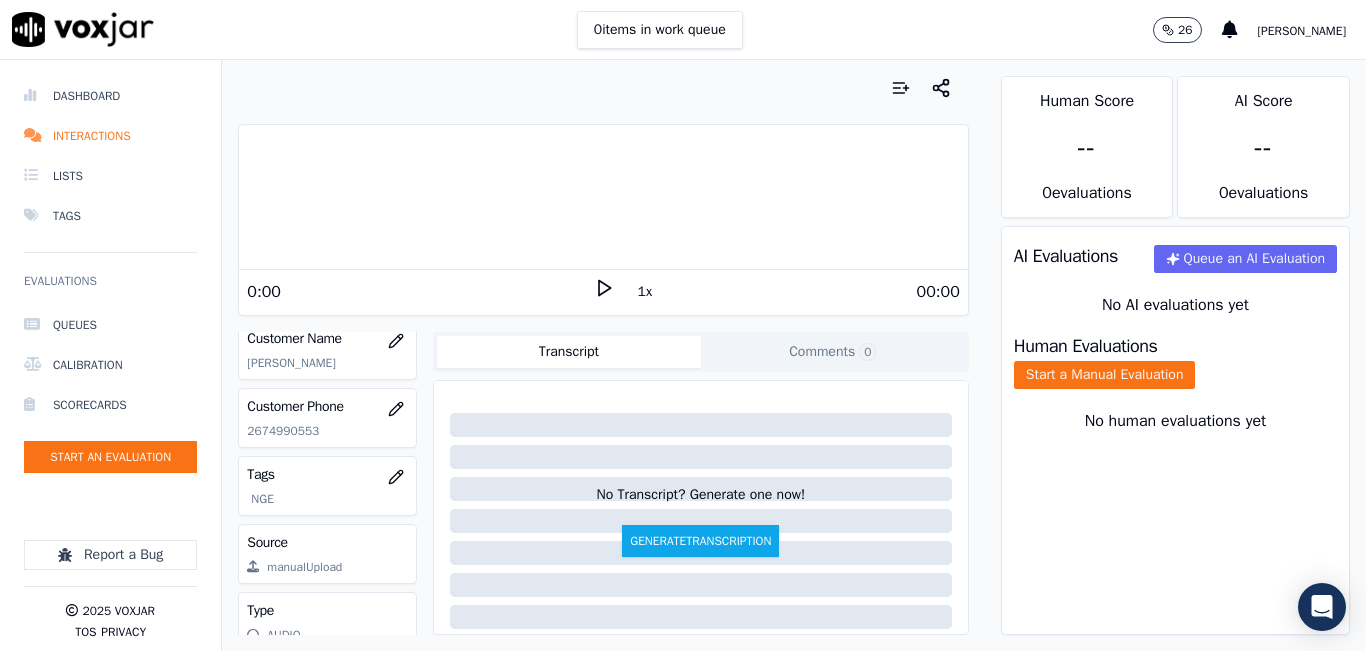 click on "2674990553" 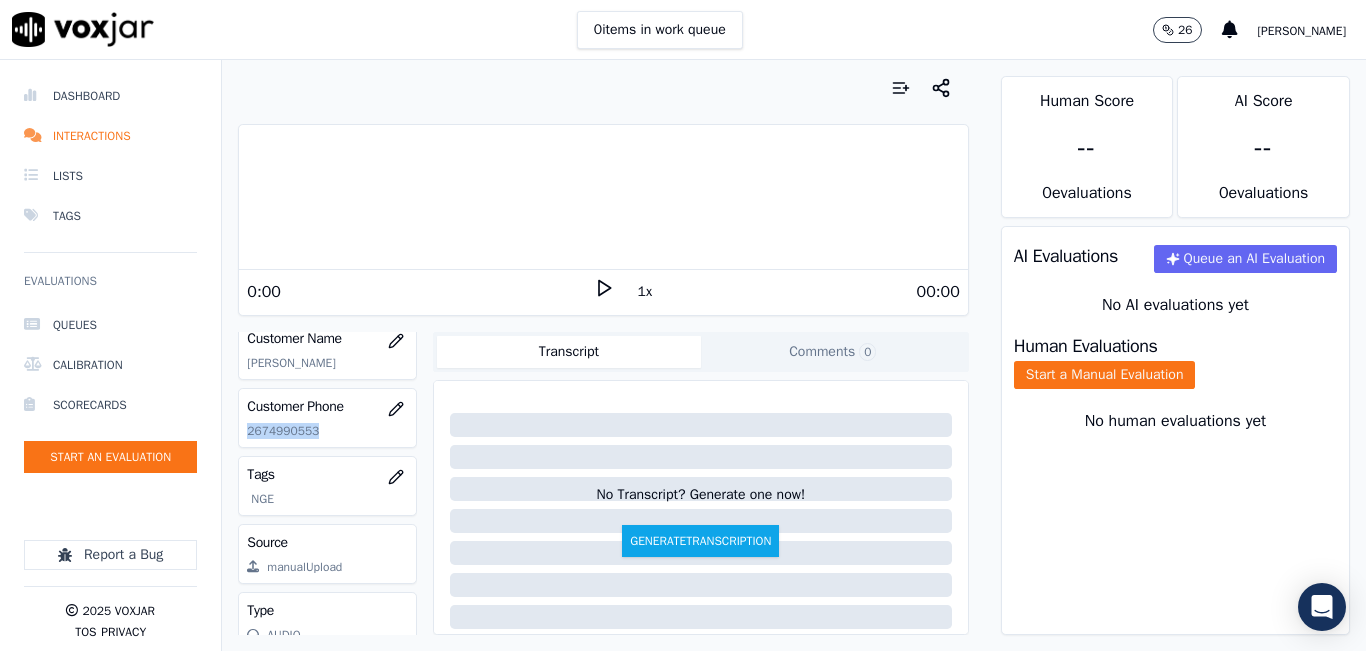 click on "2674990553" 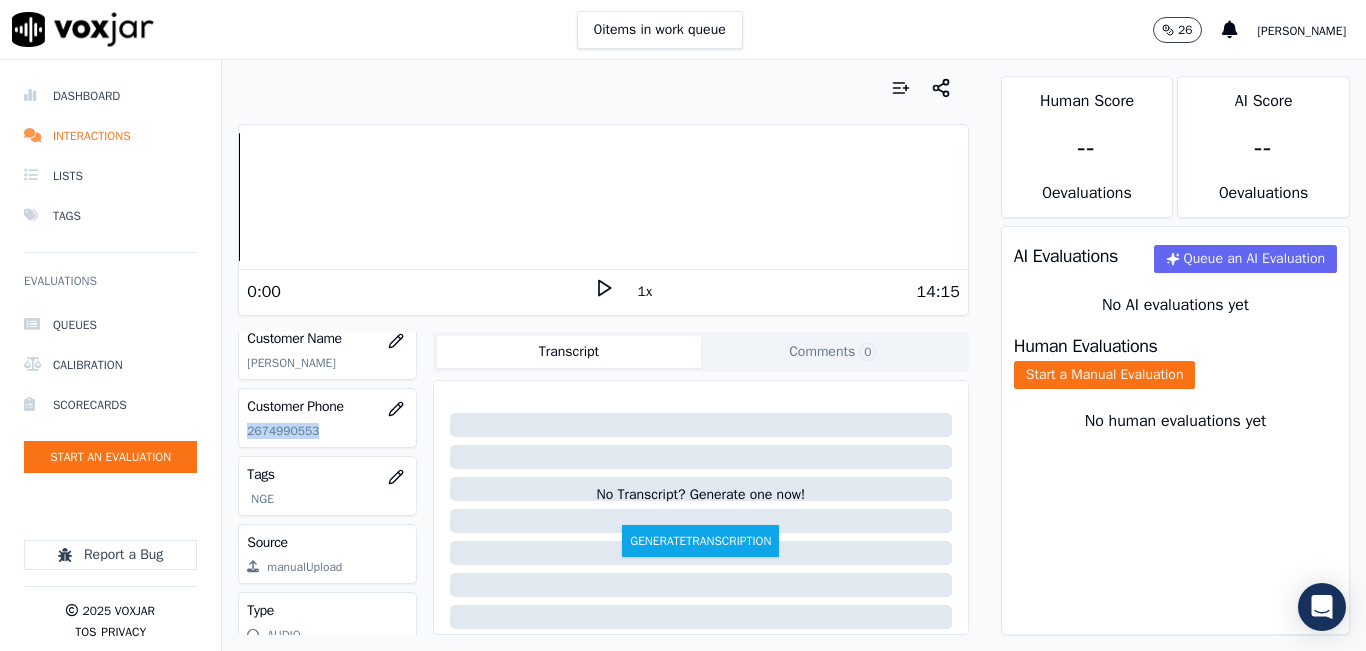 click 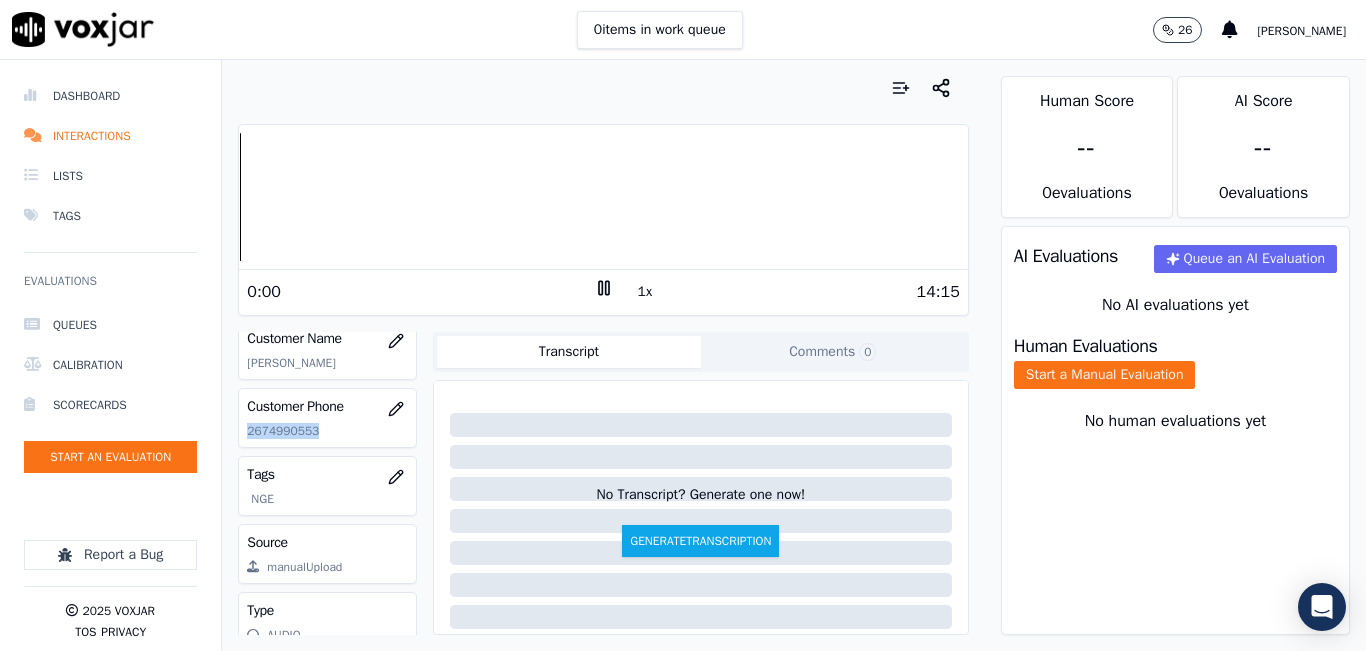 click on "1x" at bounding box center [645, 292] 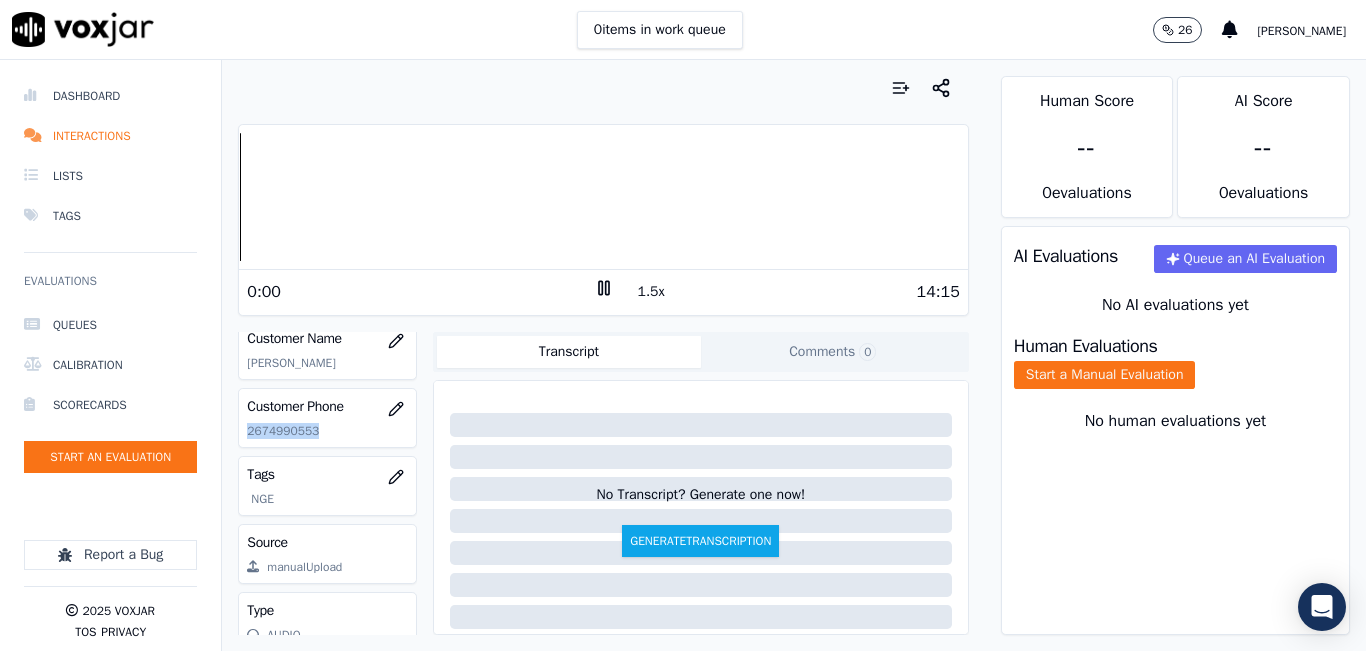 click on "1.5x" at bounding box center (651, 292) 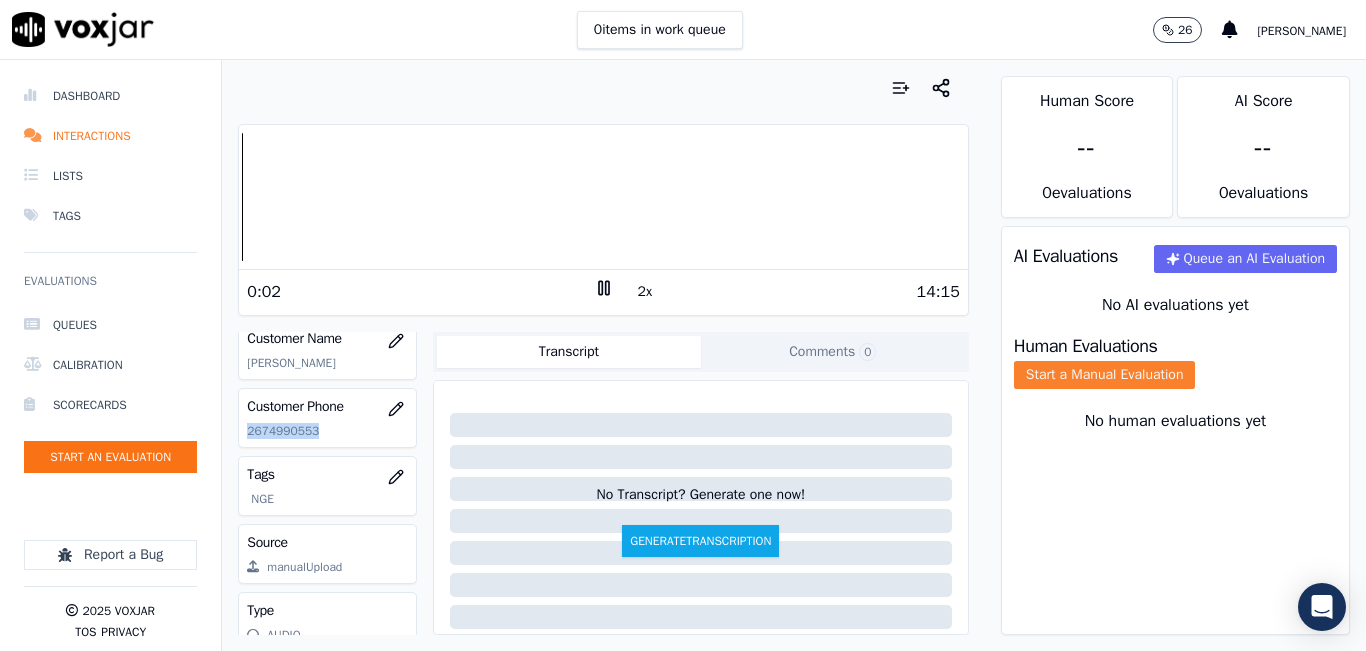 click on "Start a Manual Evaluation" 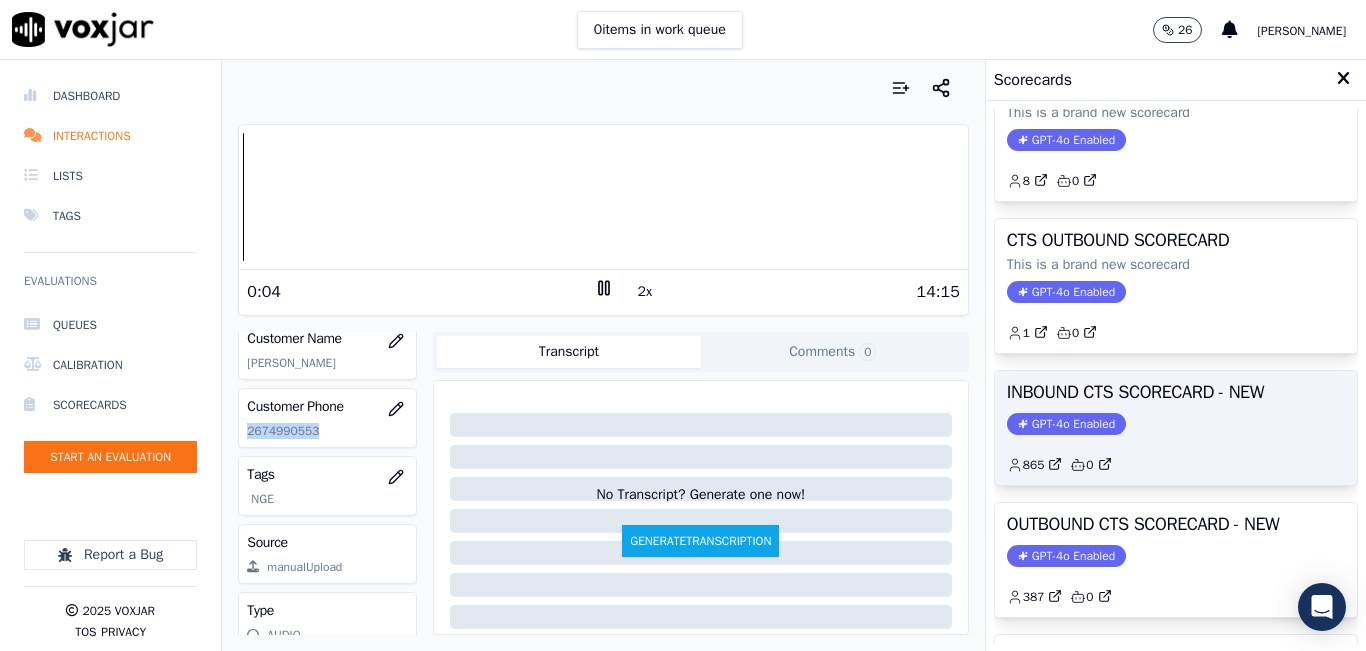 scroll, scrollTop: 100, scrollLeft: 0, axis: vertical 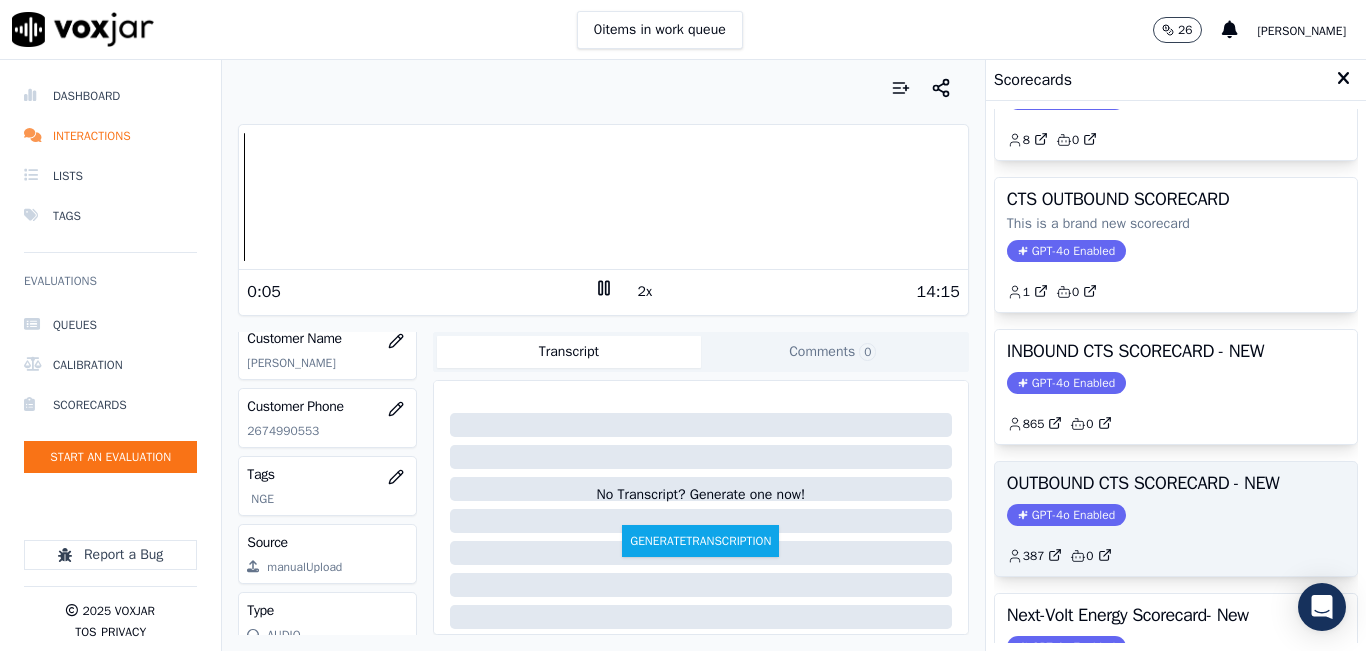 click on "OUTBOUND CTS SCORECARD - NEW" at bounding box center [1176, 483] 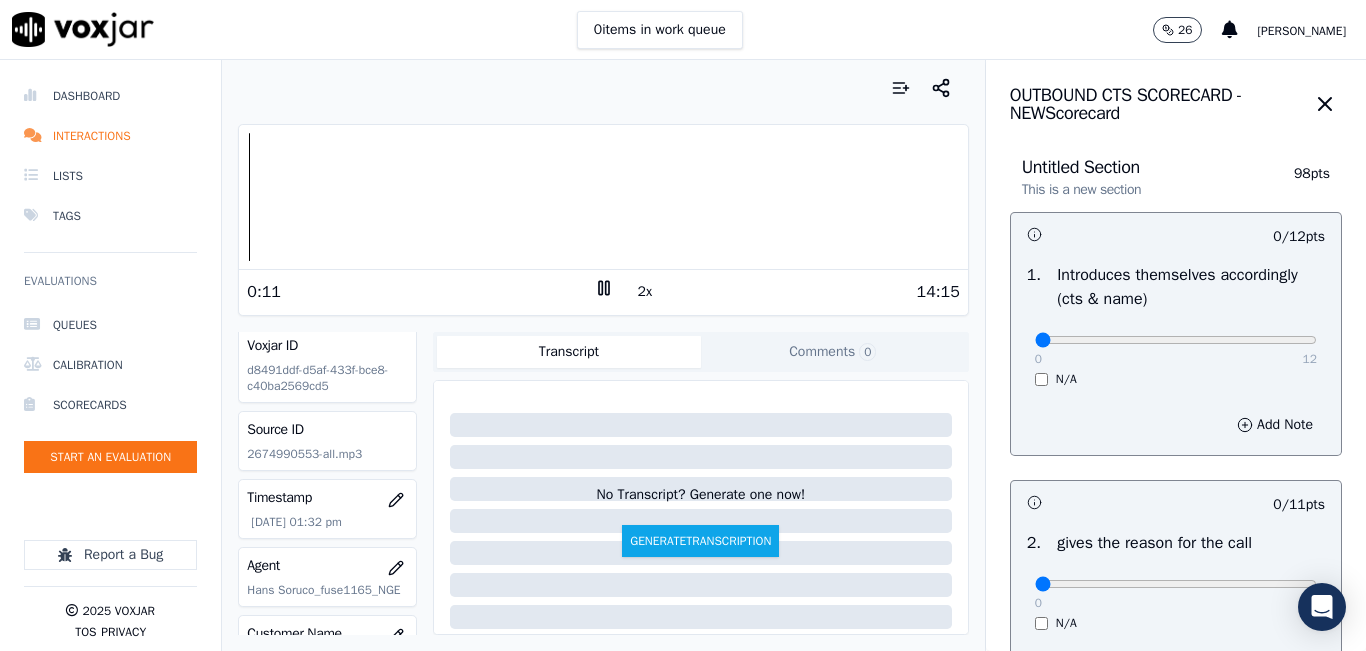scroll, scrollTop: 0, scrollLeft: 0, axis: both 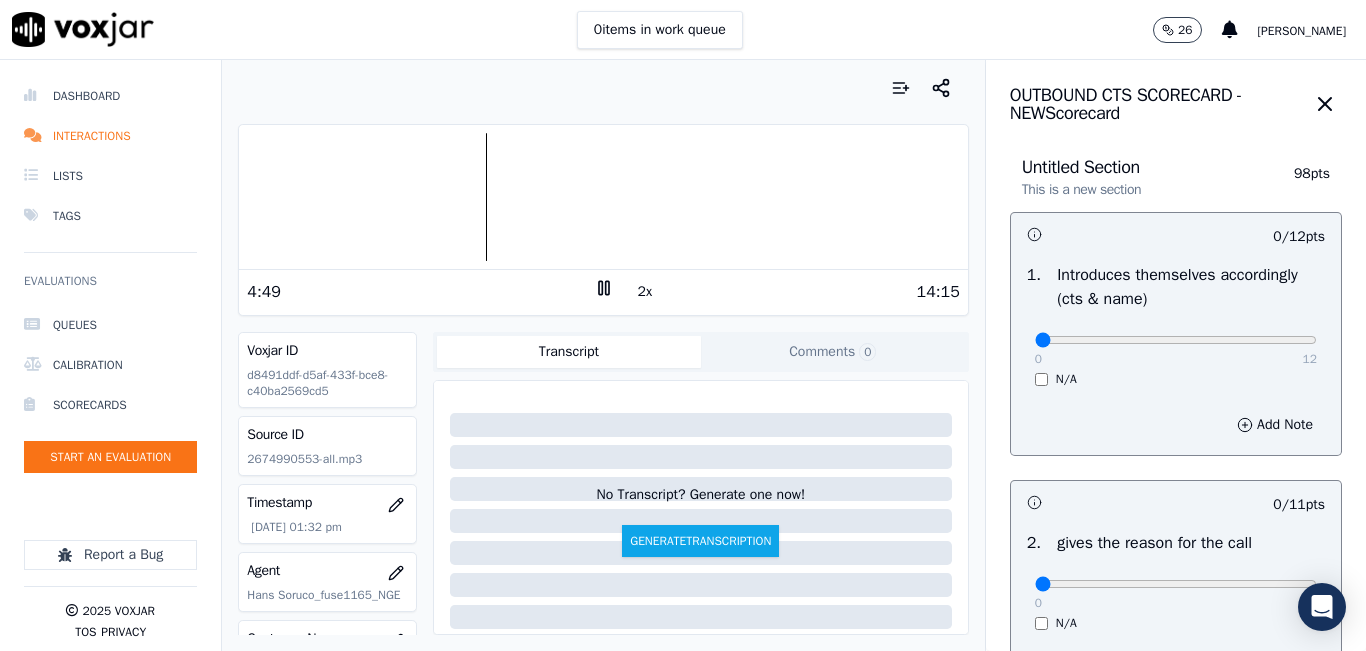 click at bounding box center (603, 197) 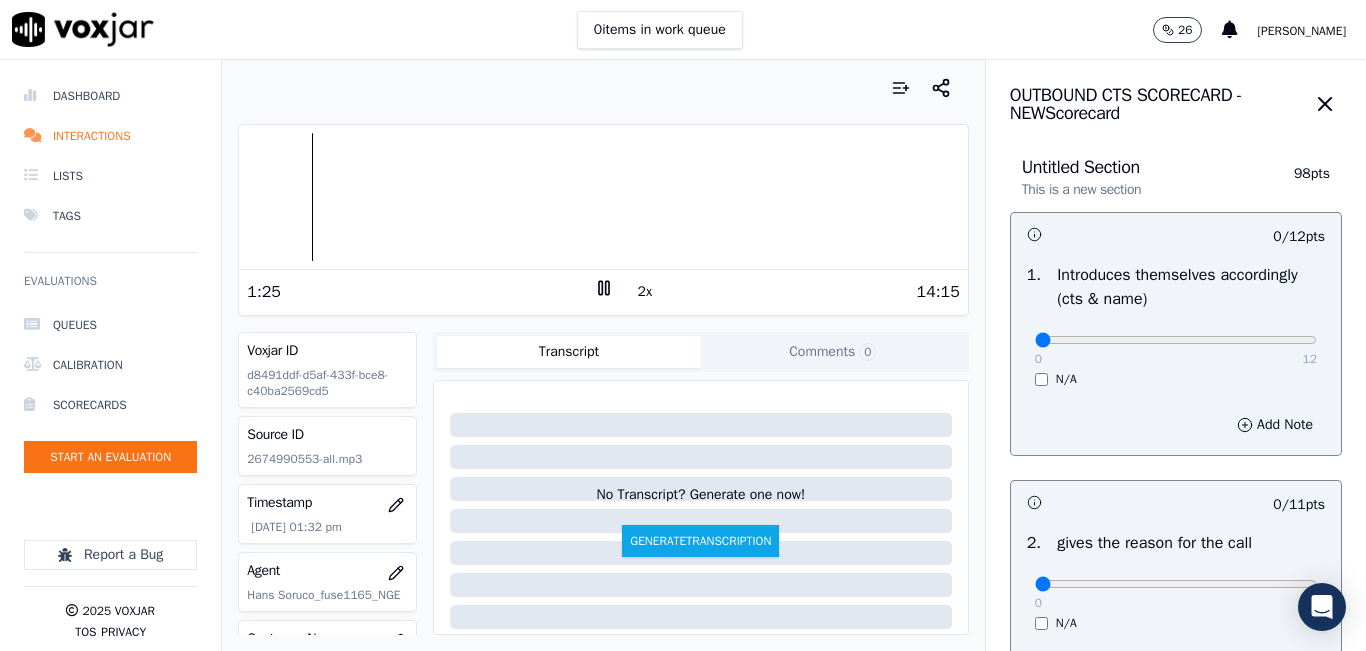 click at bounding box center (603, 197) 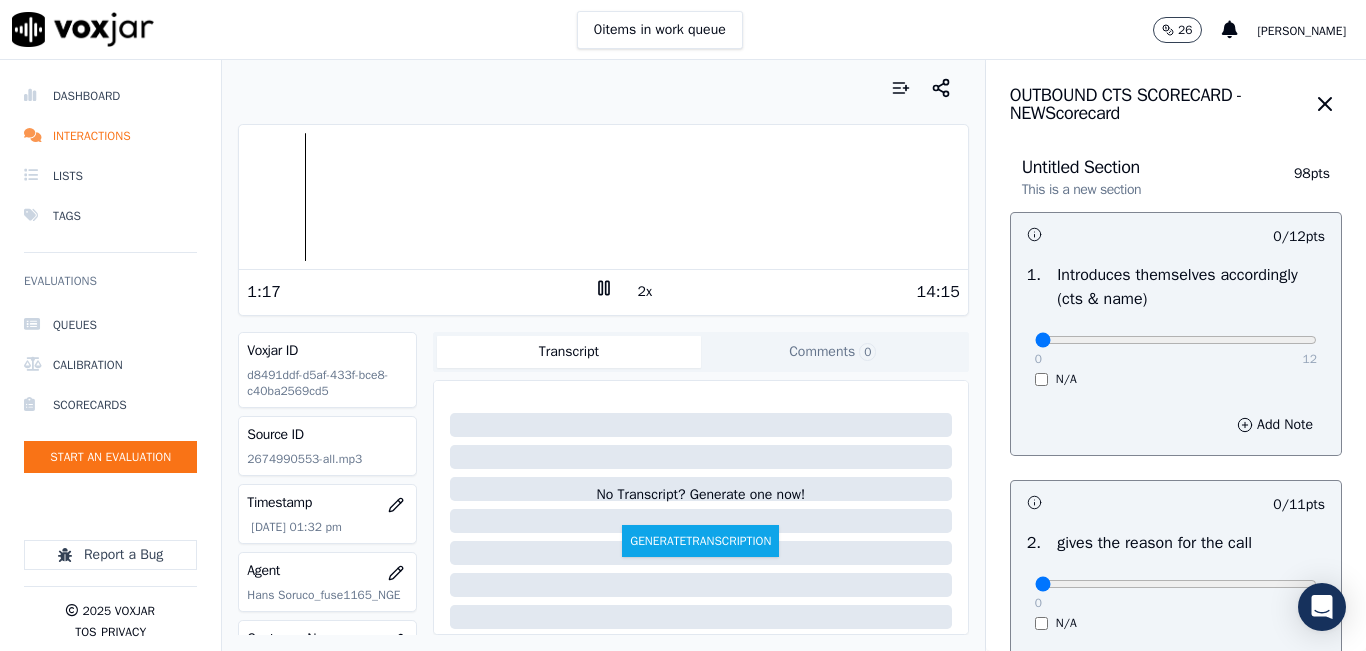 click at bounding box center [603, 197] 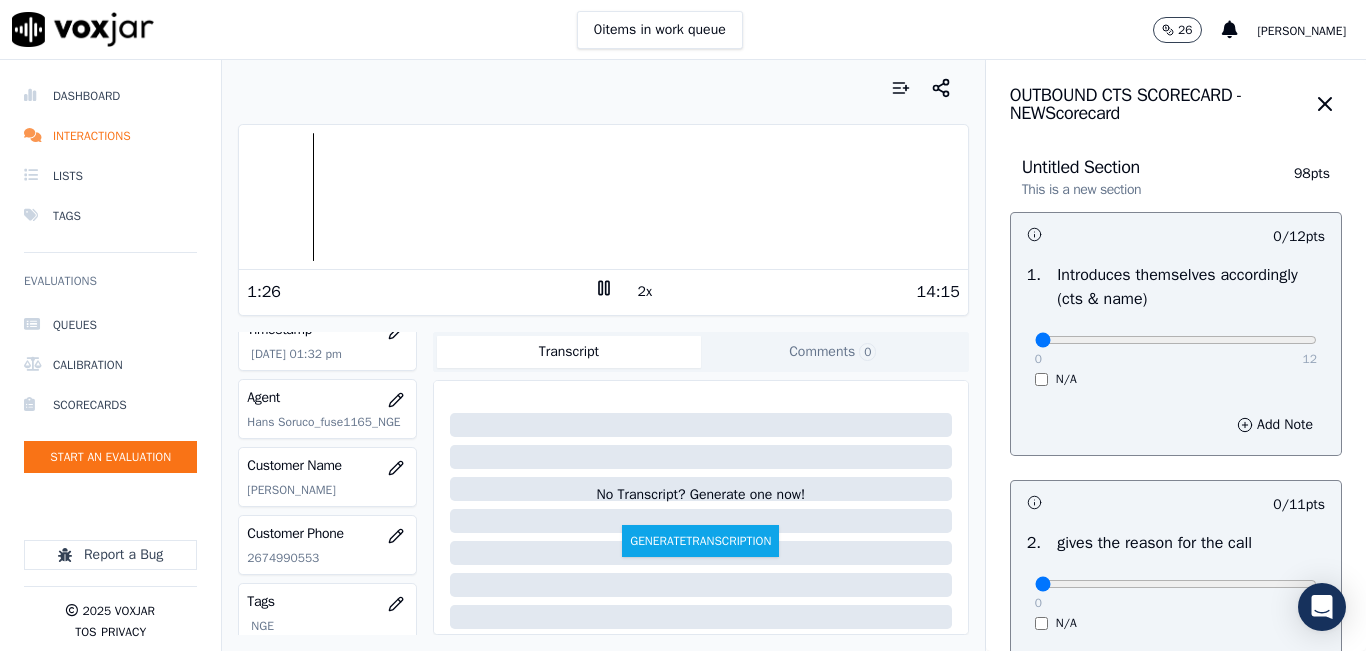 scroll, scrollTop: 200, scrollLeft: 0, axis: vertical 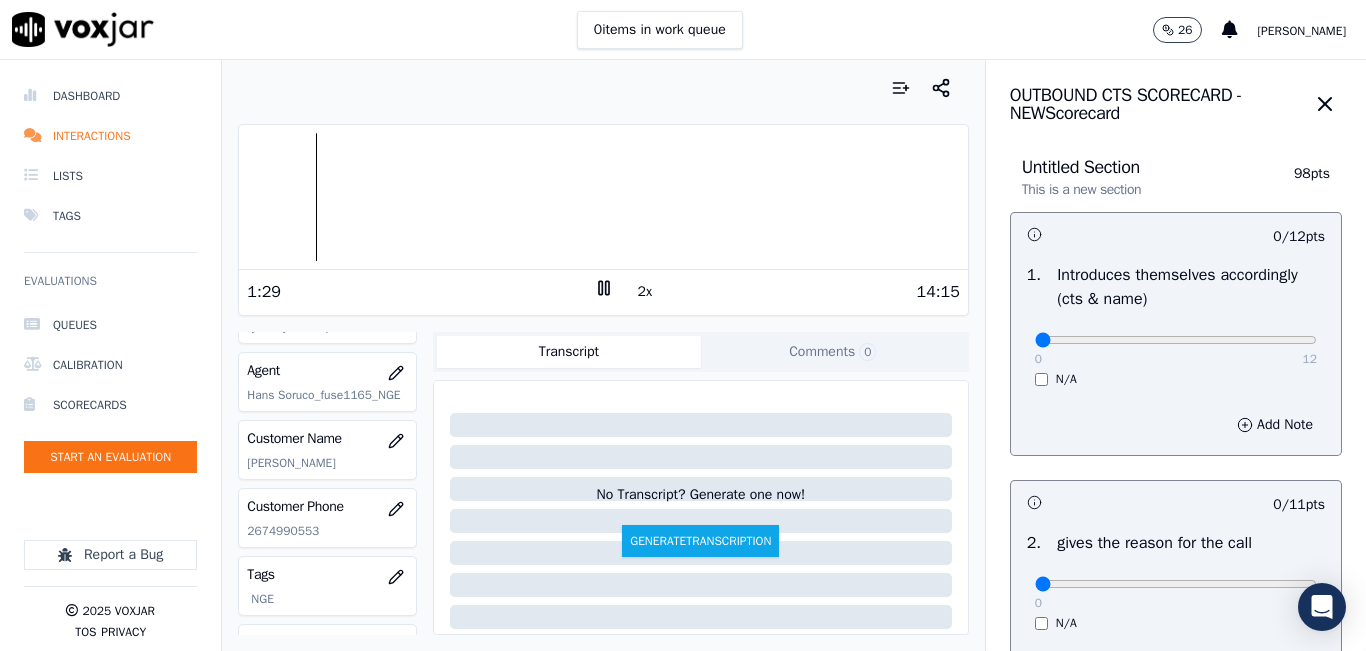 click on "2674990553" 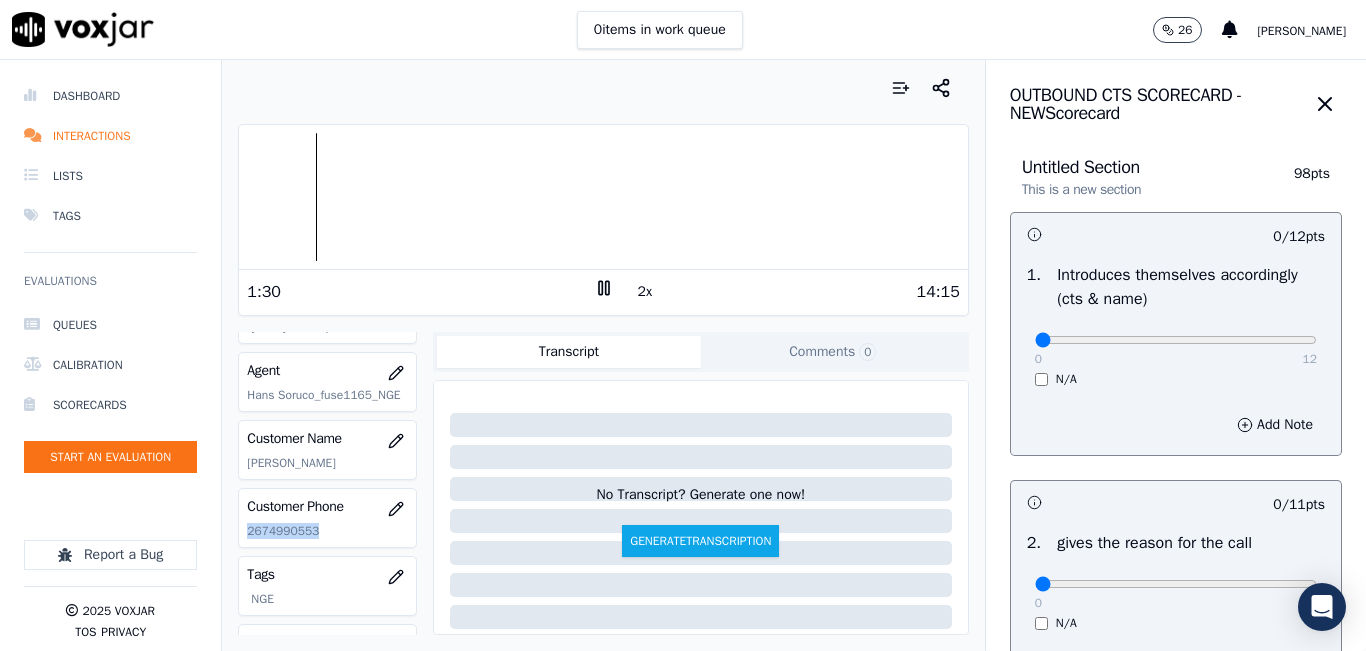 click on "2674990553" 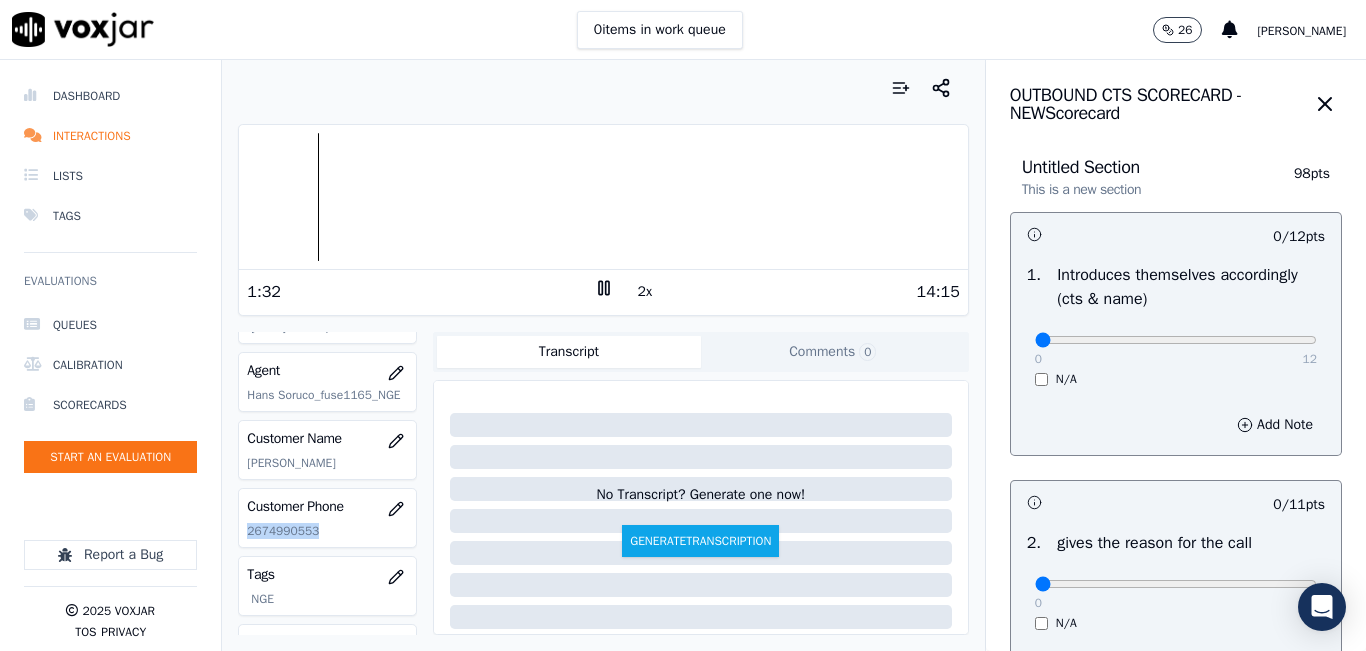 copy on "2674990553" 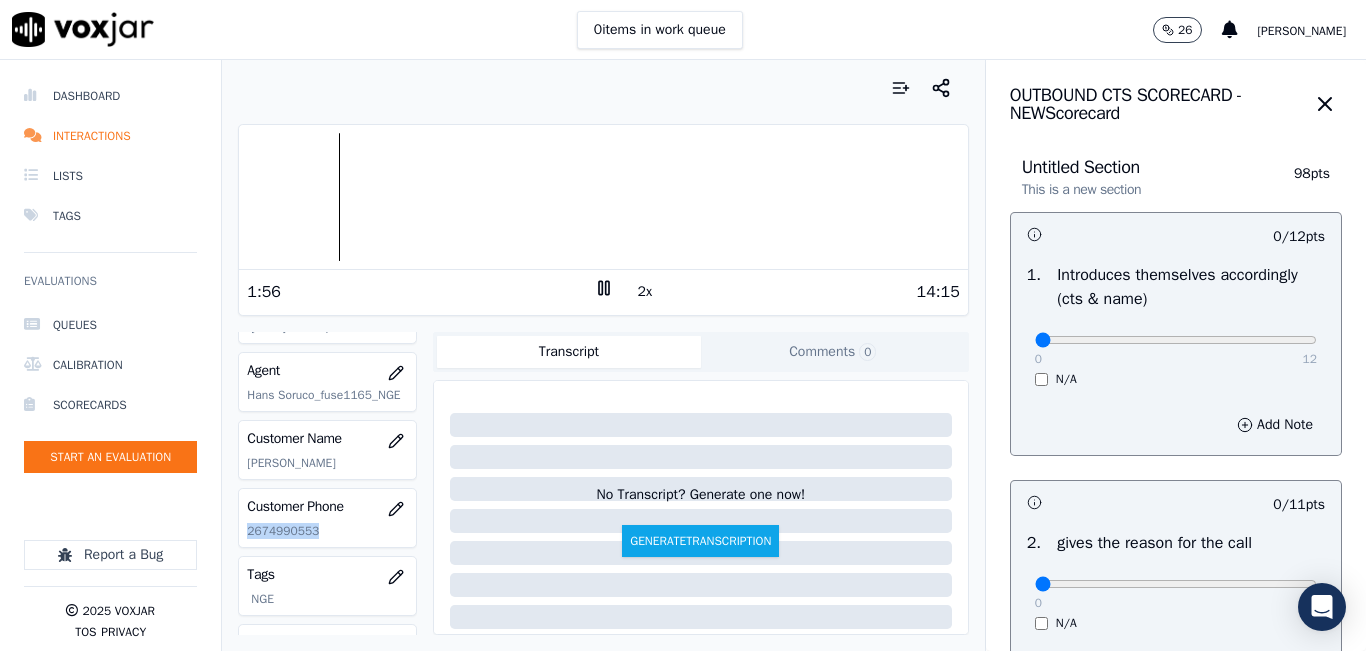 click 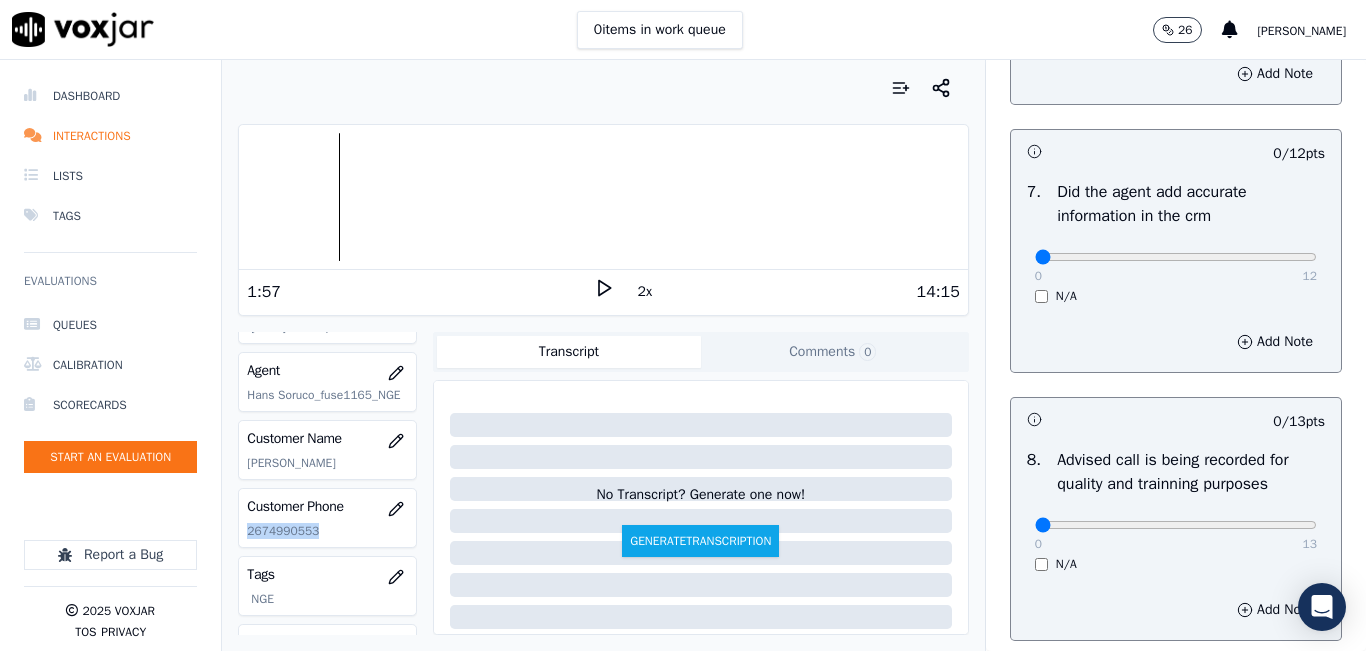 scroll, scrollTop: 1918, scrollLeft: 0, axis: vertical 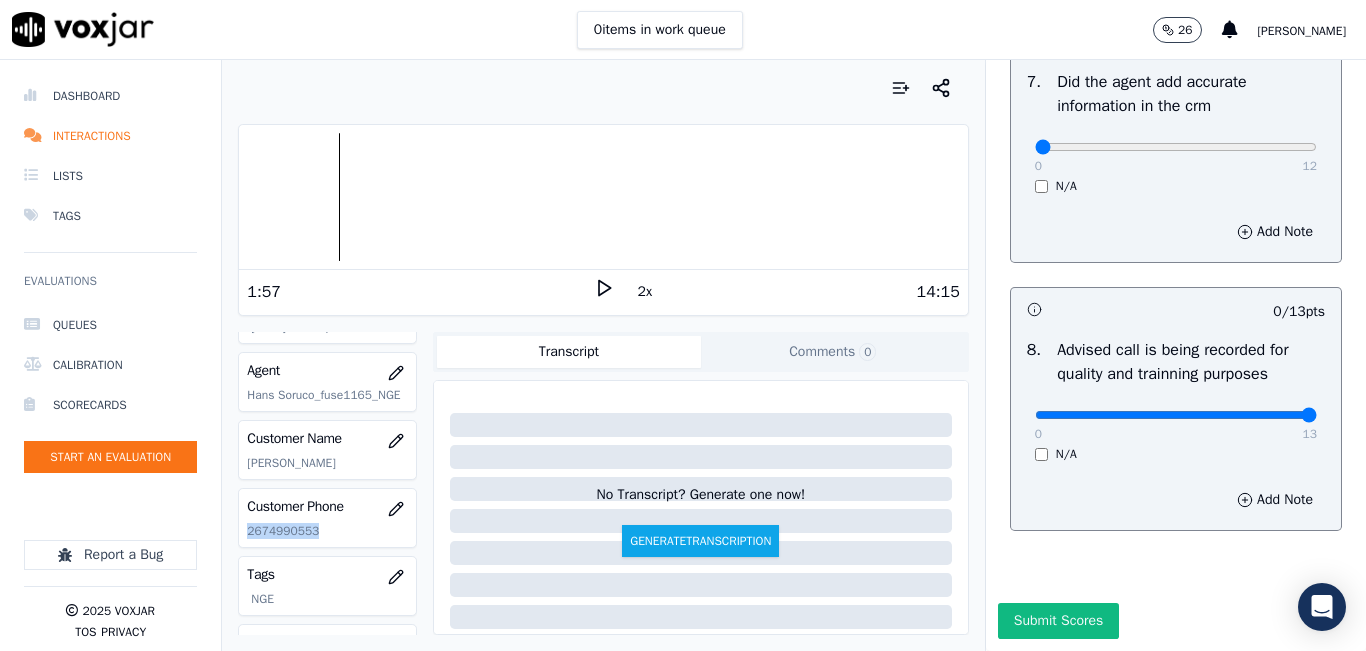 drag, startPoint x: 1258, startPoint y: 369, endPoint x: 1302, endPoint y: 392, distance: 49.648766 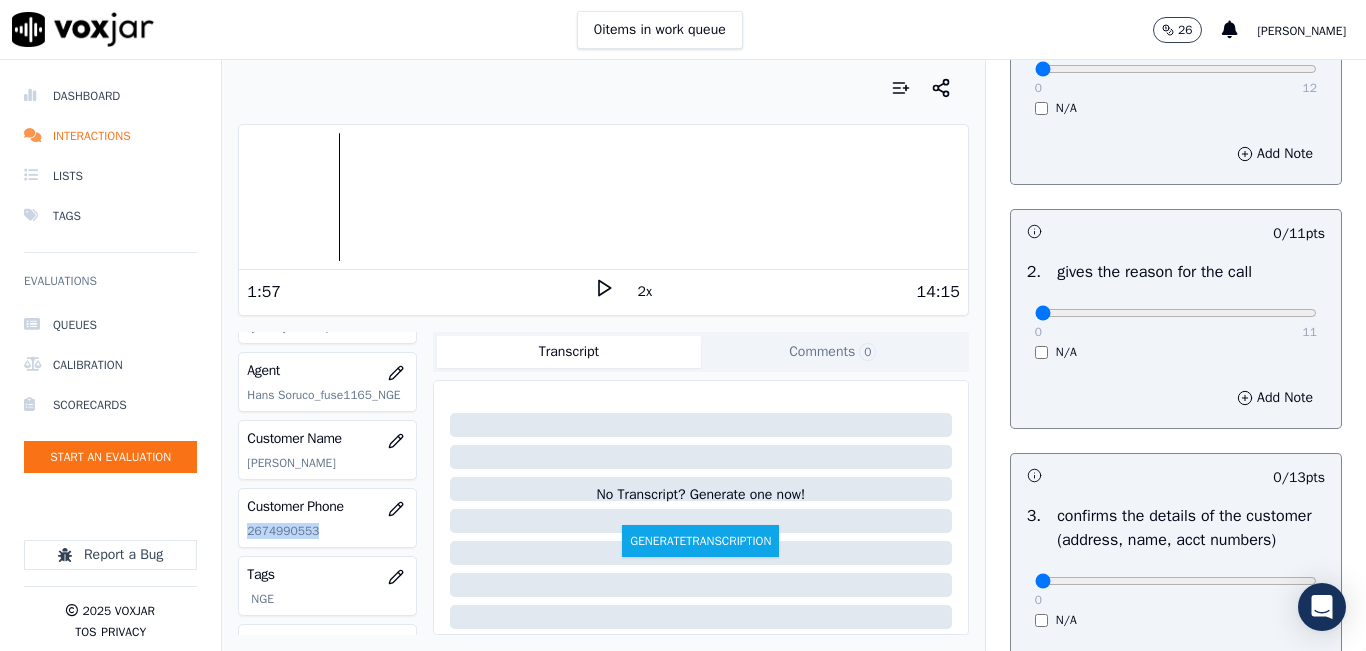 scroll, scrollTop: 0, scrollLeft: 0, axis: both 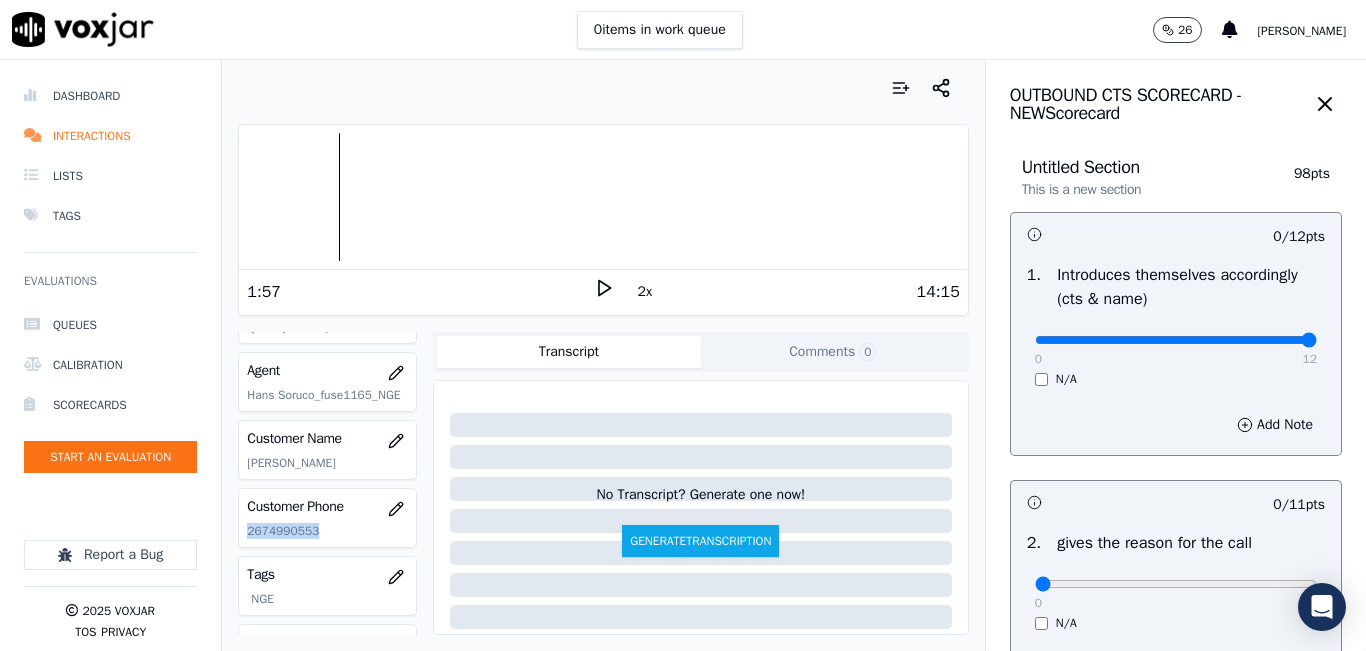 drag, startPoint x: 1250, startPoint y: 342, endPoint x: 1291, endPoint y: 335, distance: 41.59327 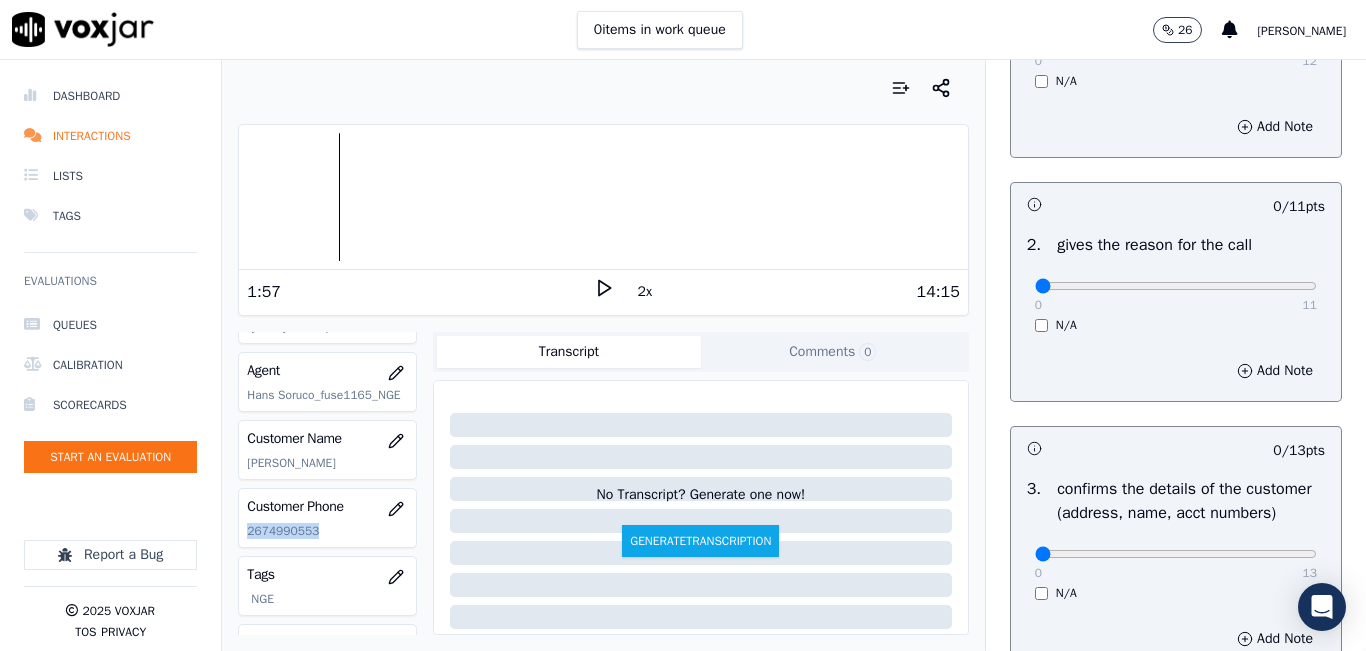scroll, scrollTop: 300, scrollLeft: 0, axis: vertical 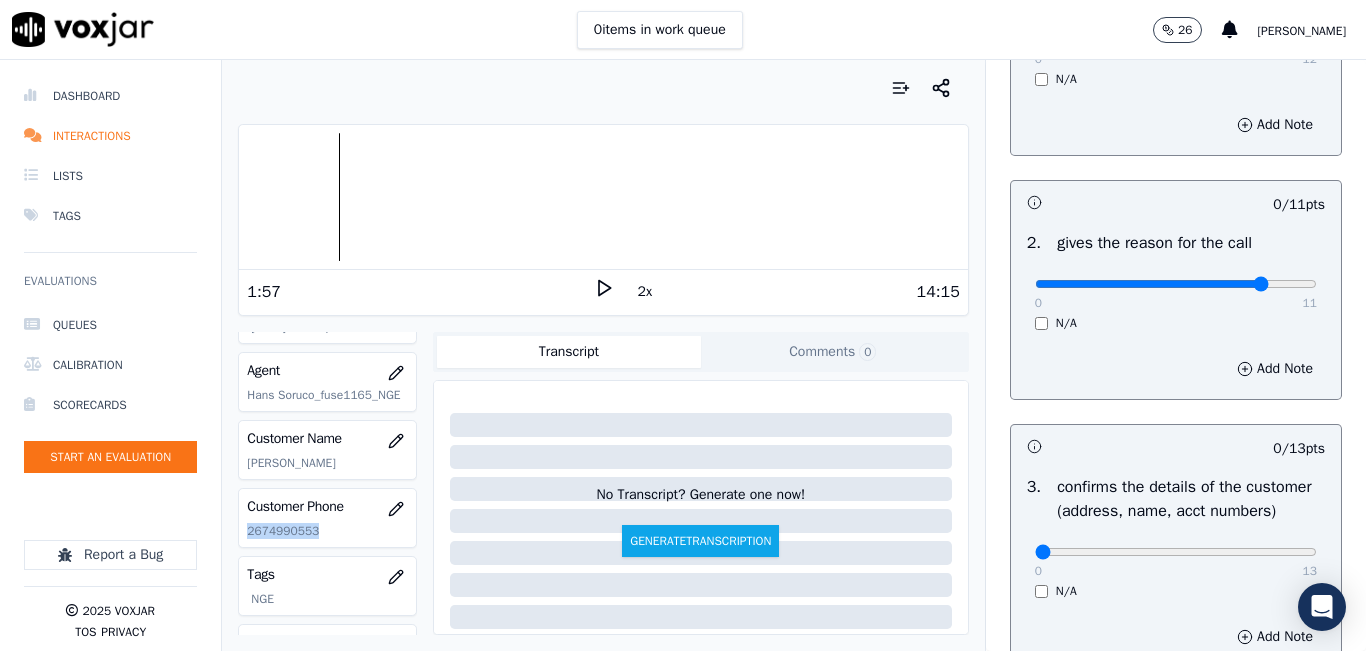click at bounding box center [1176, 40] 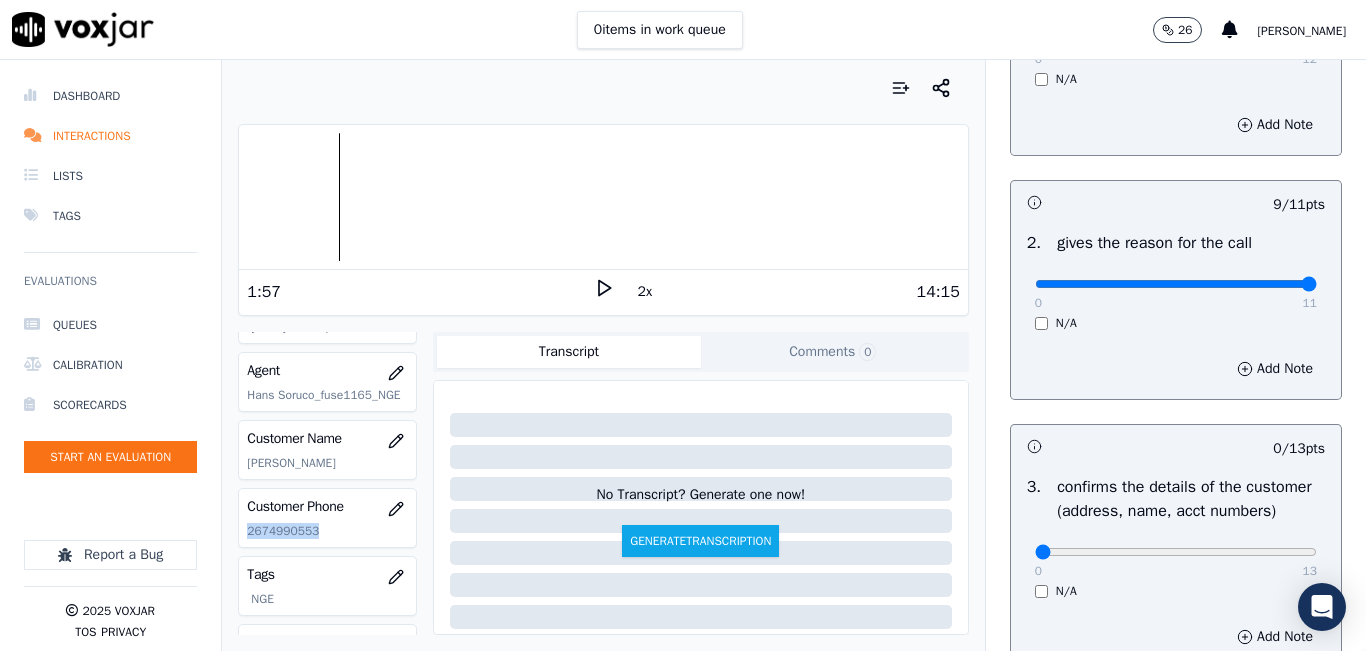 drag, startPoint x: 1243, startPoint y: 287, endPoint x: 1284, endPoint y: 284, distance: 41.109608 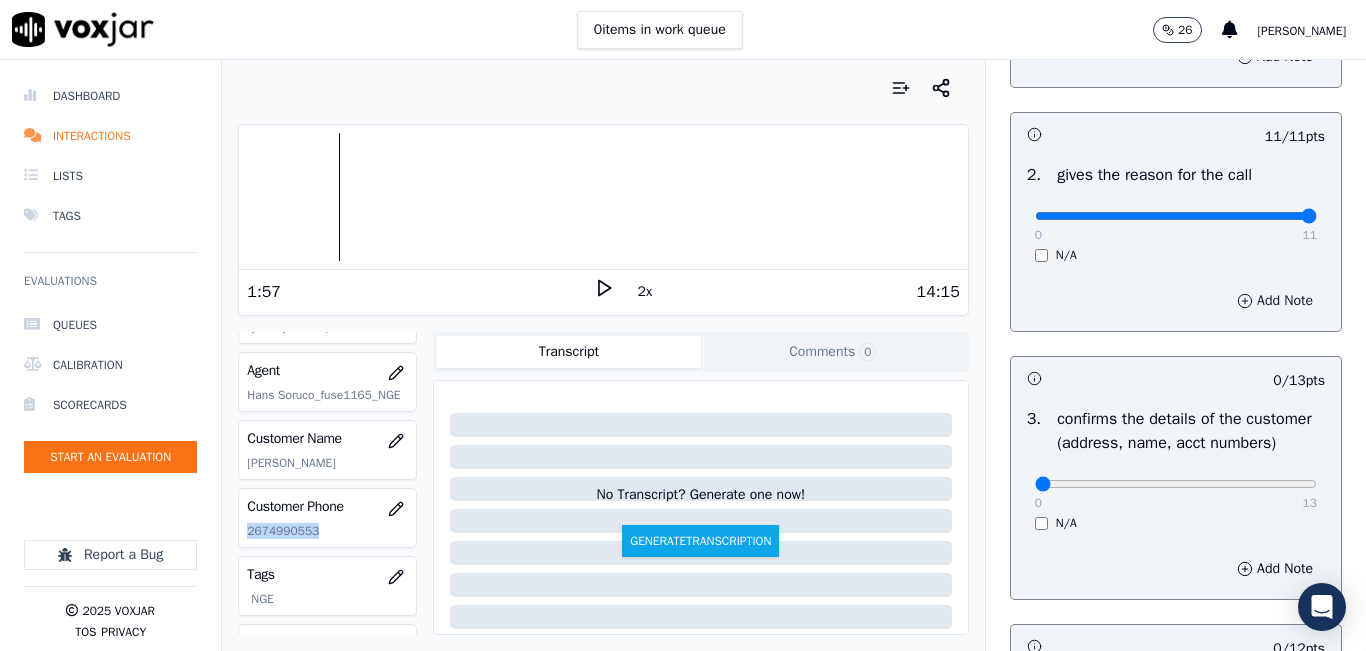 scroll, scrollTop: 600, scrollLeft: 0, axis: vertical 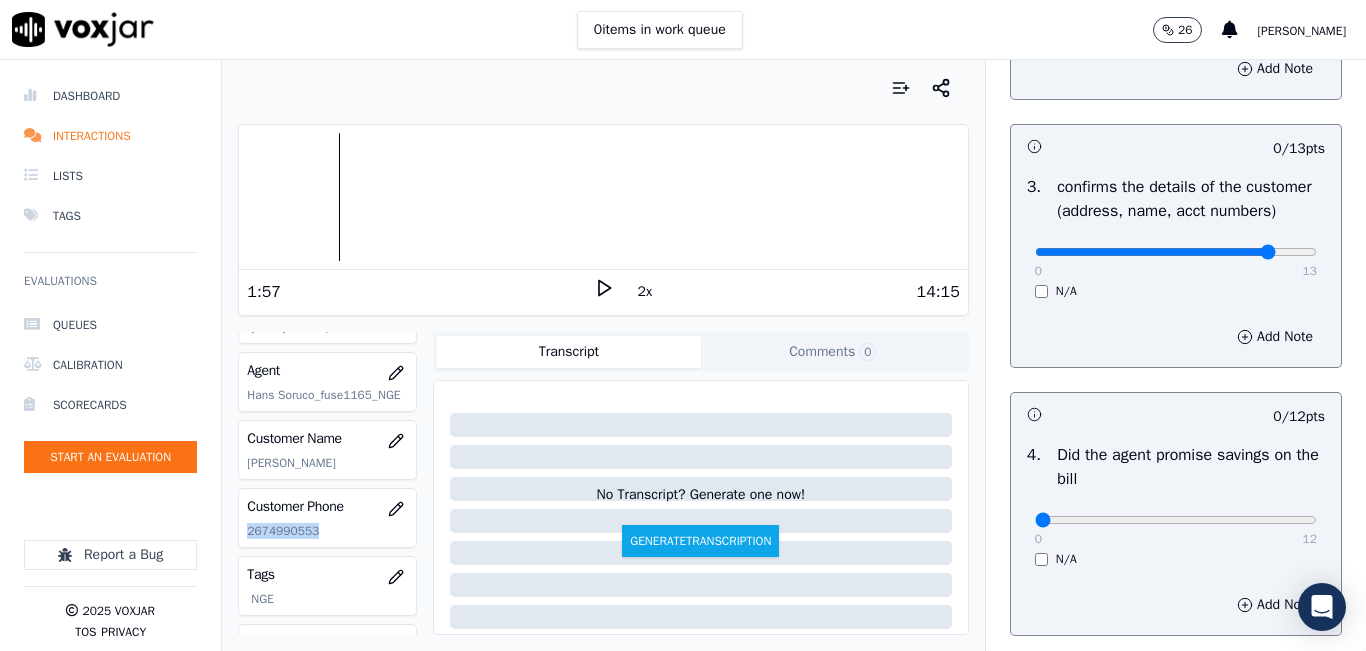 type on "11" 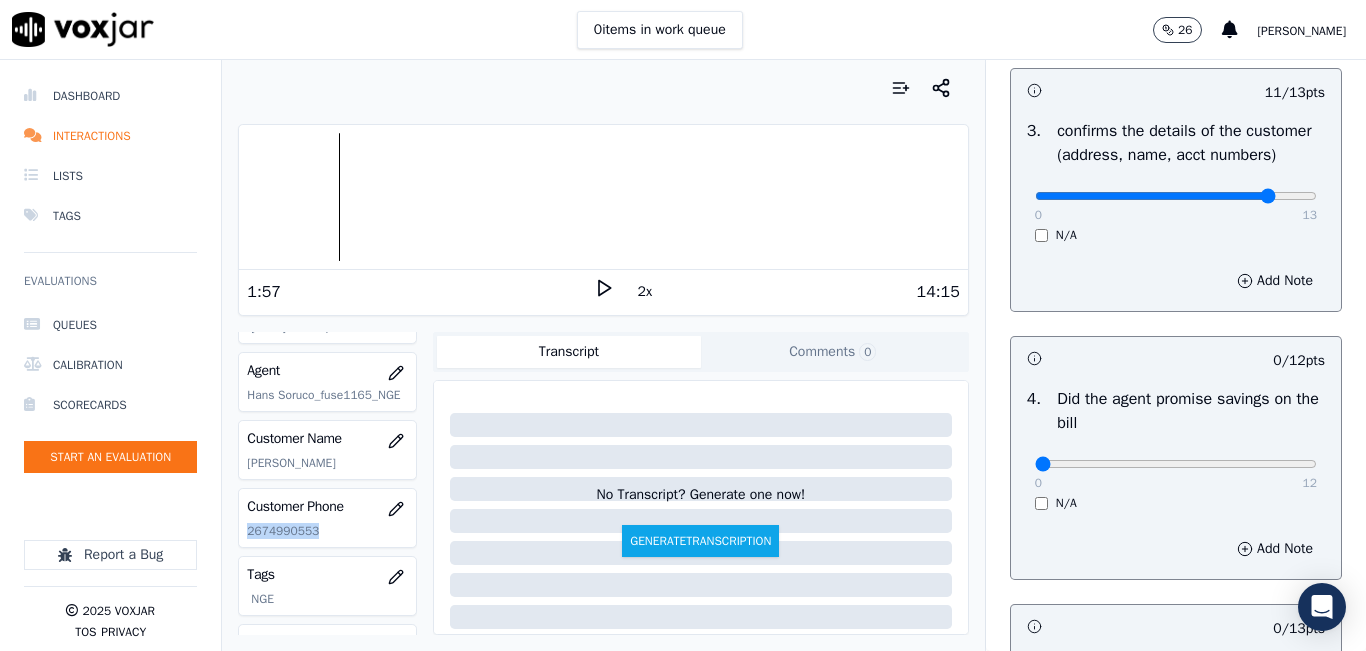 scroll, scrollTop: 900, scrollLeft: 0, axis: vertical 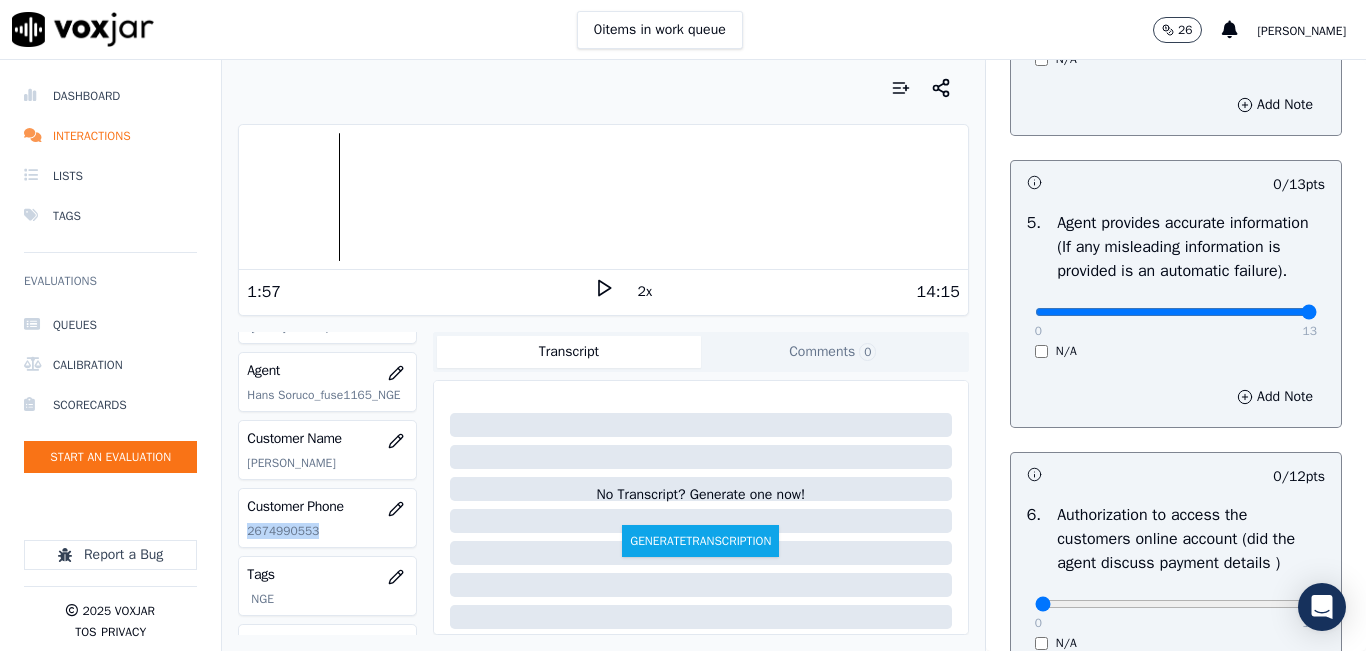 drag, startPoint x: 1265, startPoint y: 359, endPoint x: 1242, endPoint y: 330, distance: 37.01351 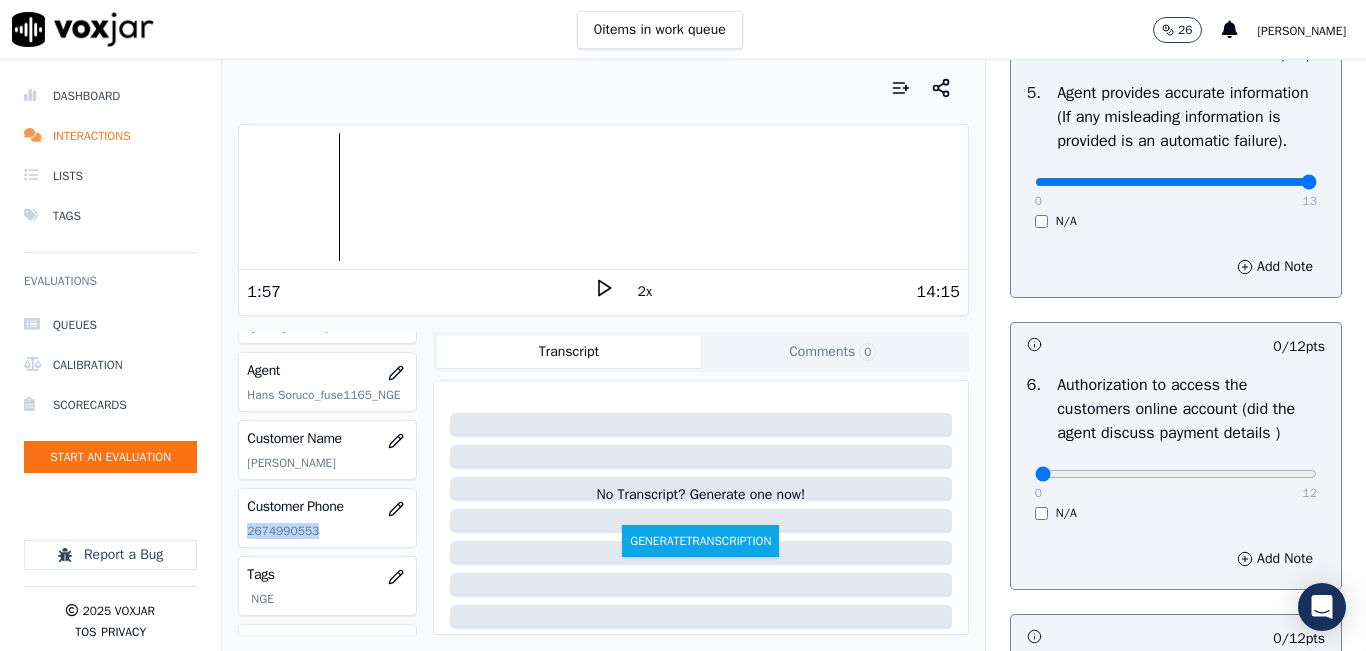 scroll, scrollTop: 1300, scrollLeft: 0, axis: vertical 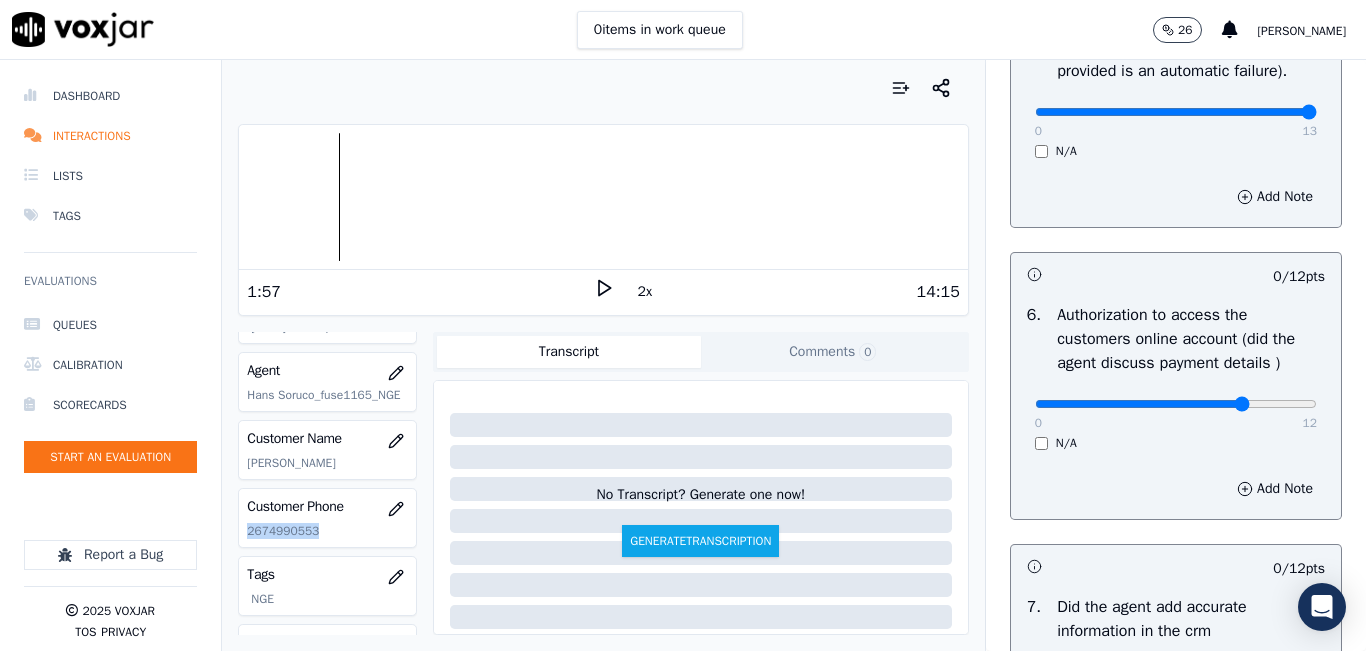 type on "9" 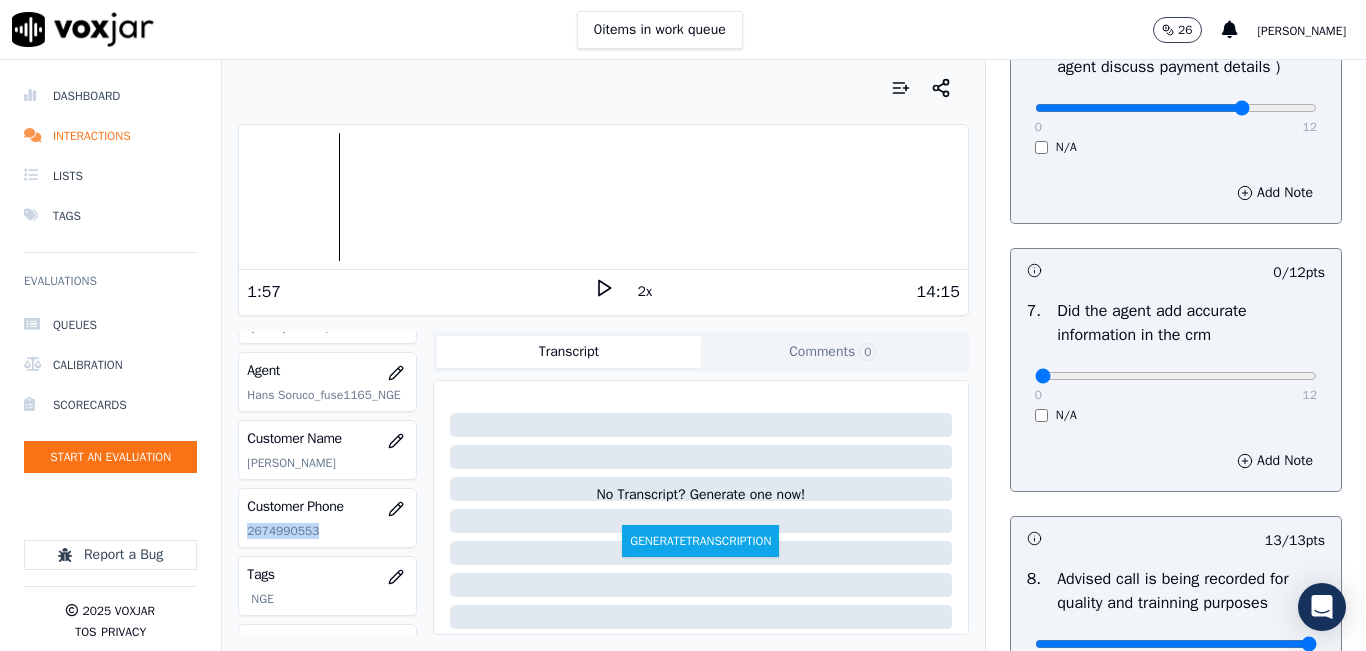 scroll, scrollTop: 1600, scrollLeft: 0, axis: vertical 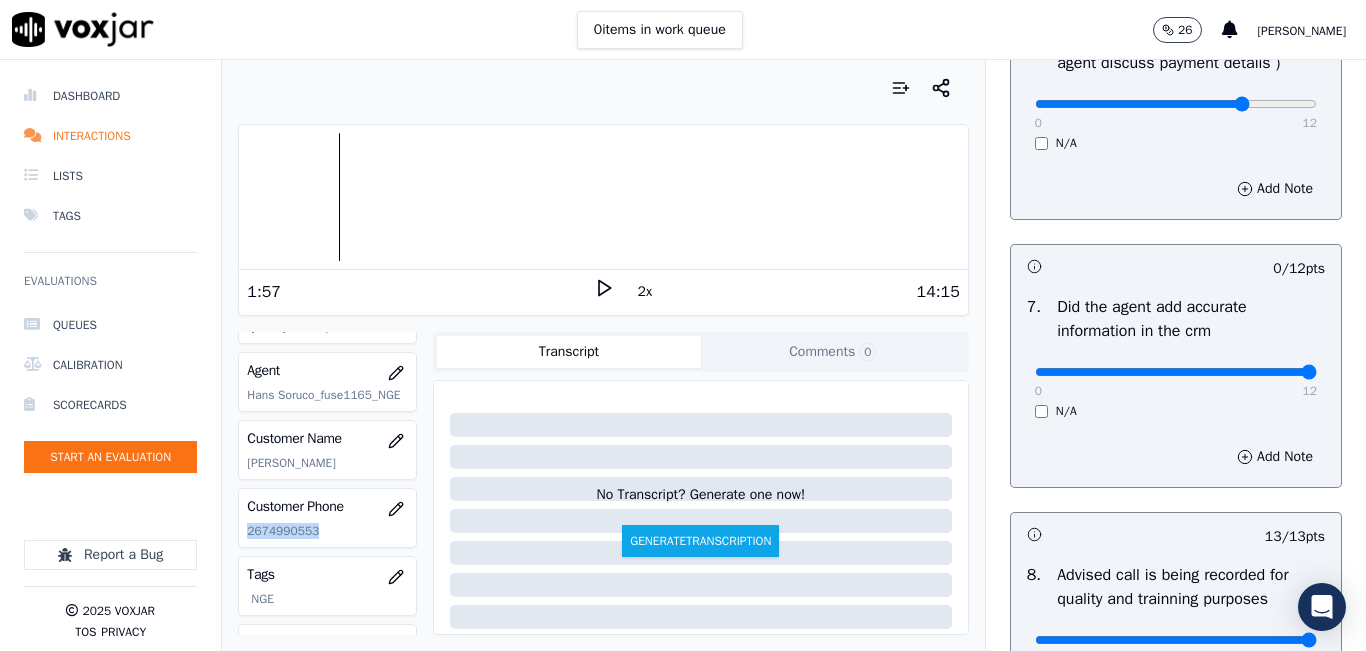 drag, startPoint x: 1279, startPoint y: 426, endPoint x: 1300, endPoint y: 421, distance: 21.587032 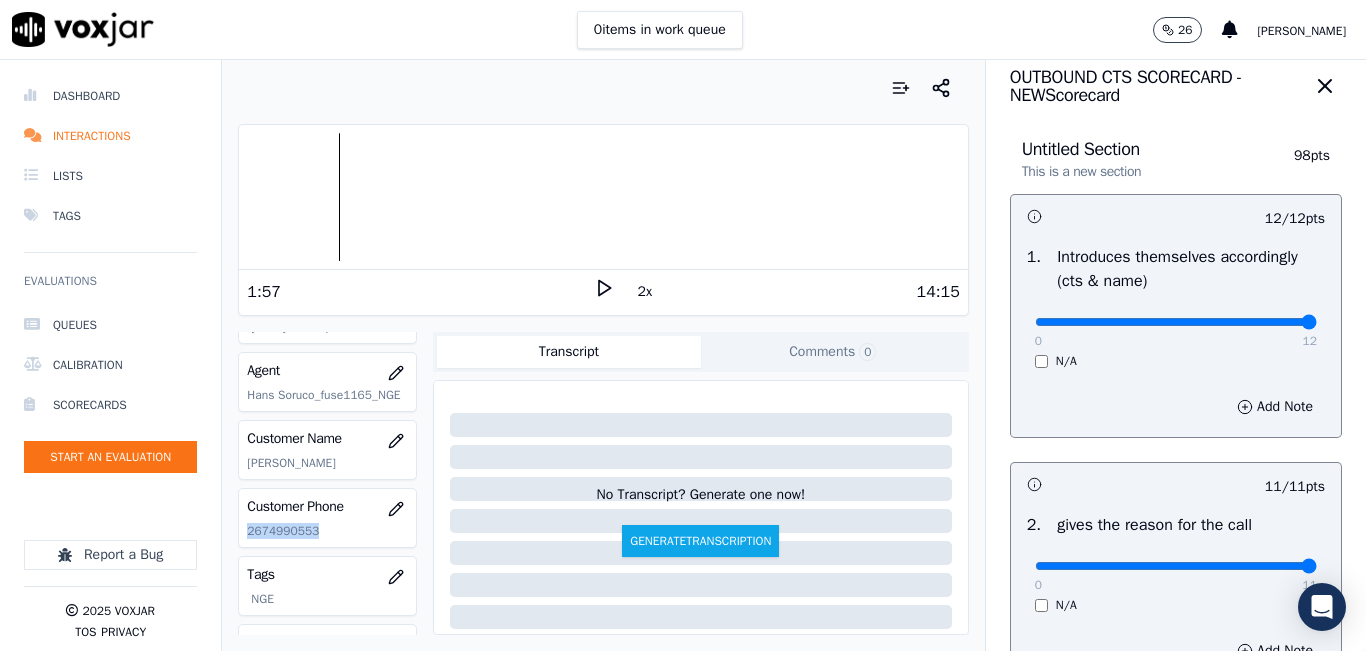 scroll, scrollTop: 0, scrollLeft: 0, axis: both 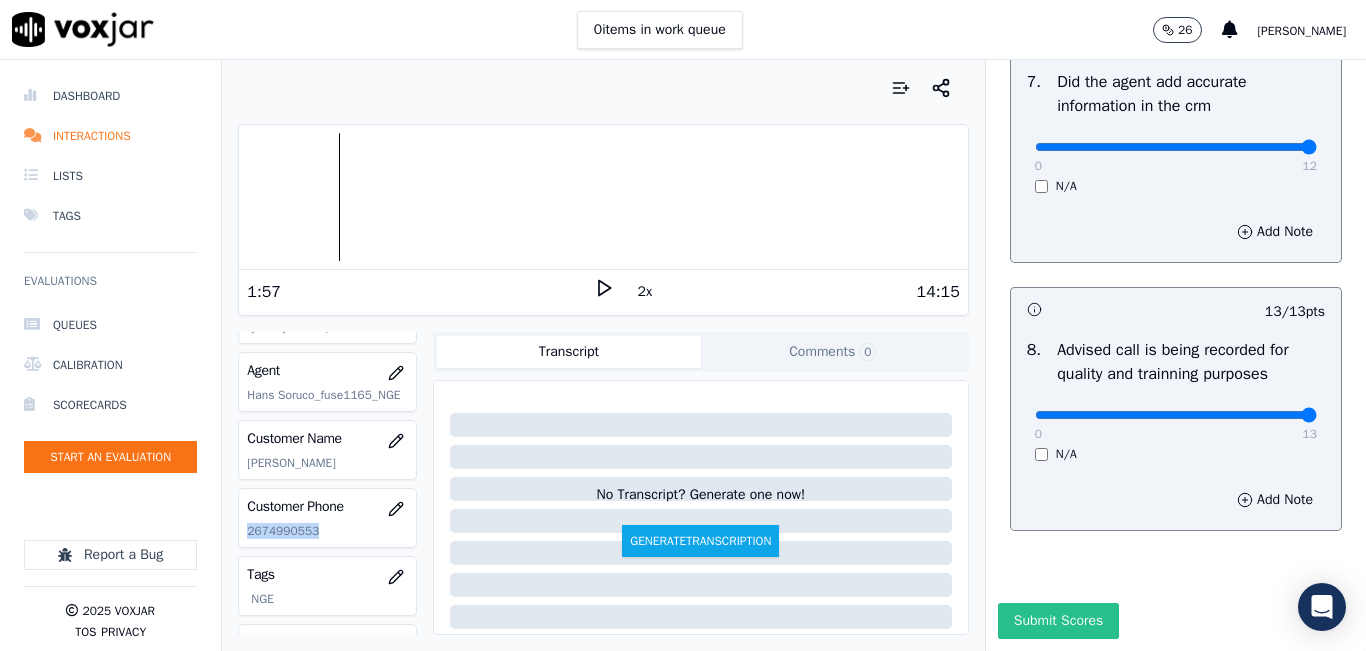 click on "Submit Scores" at bounding box center (1058, 621) 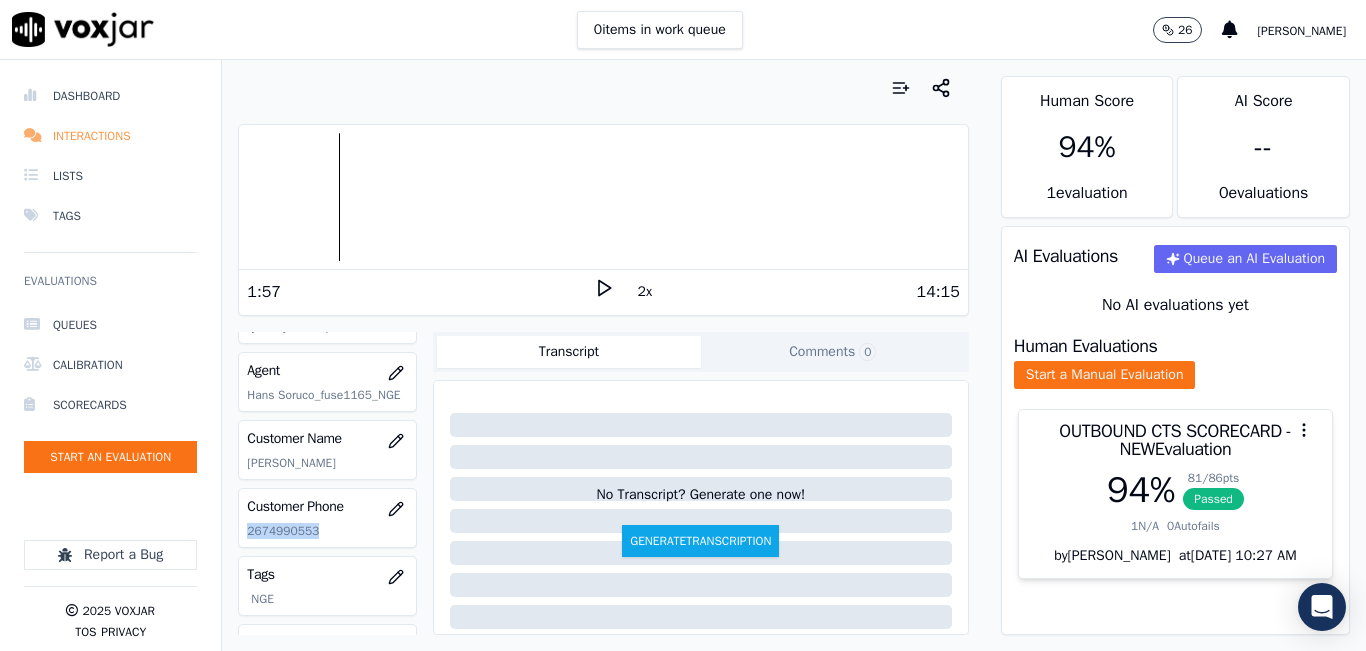 click on "Interactions" at bounding box center [110, 136] 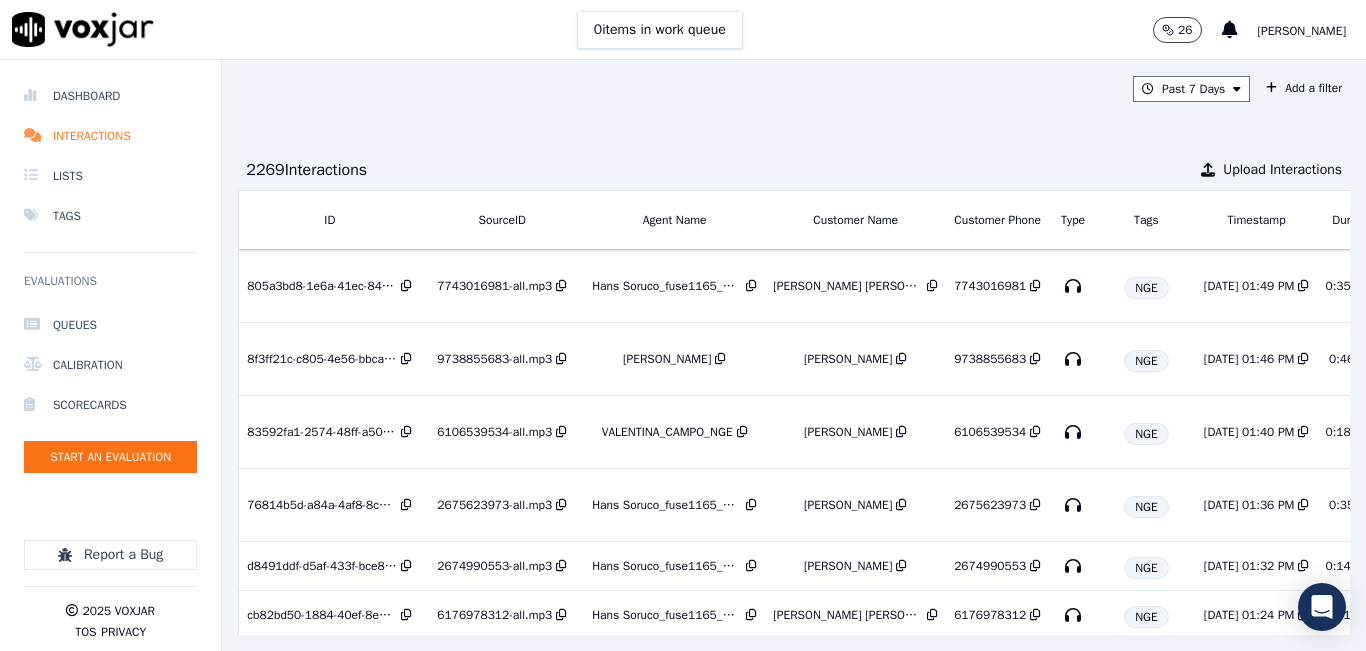scroll, scrollTop: 0, scrollLeft: 343, axis: horizontal 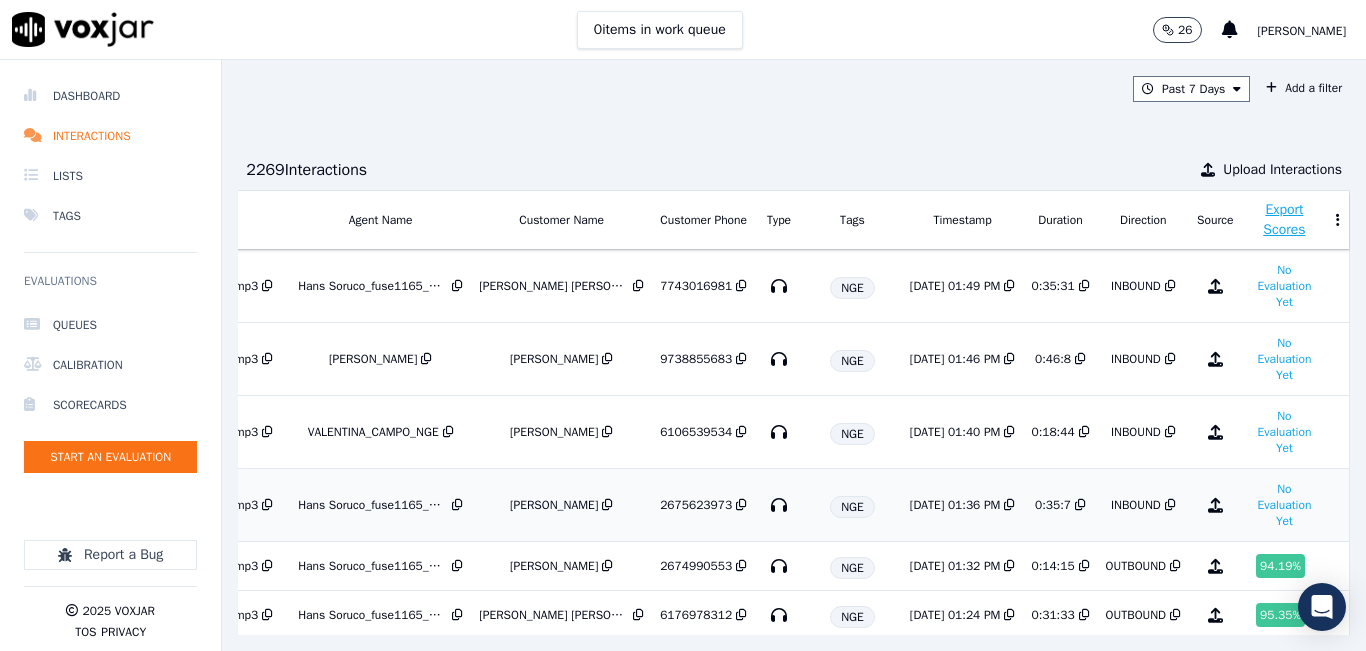 click on "[DATE] 01:36 PM" at bounding box center [963, 505] 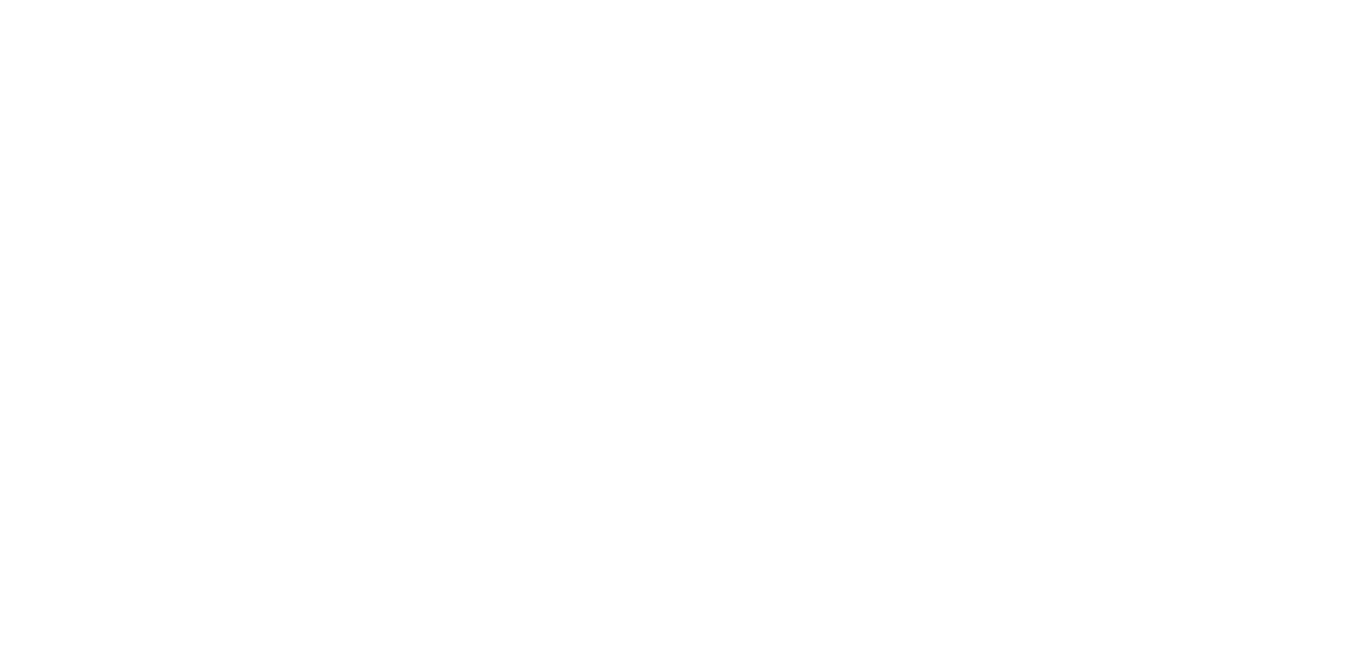 scroll, scrollTop: 0, scrollLeft: 0, axis: both 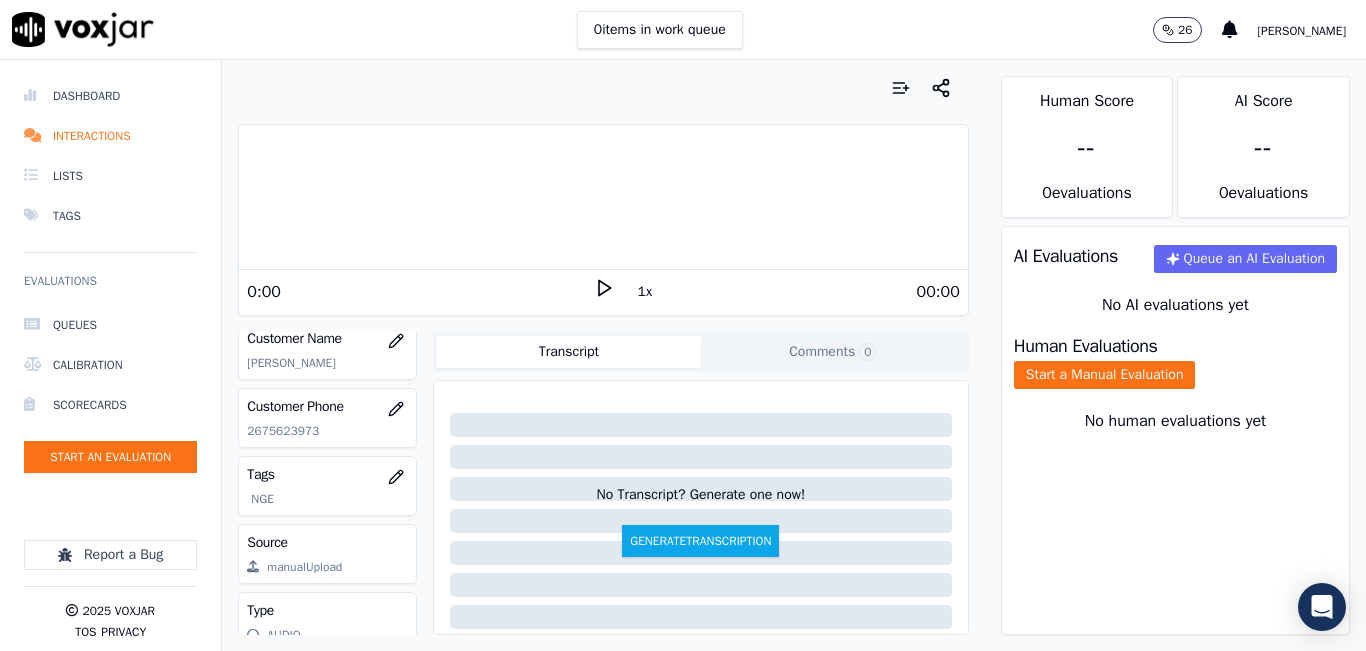 click on "2675623973" 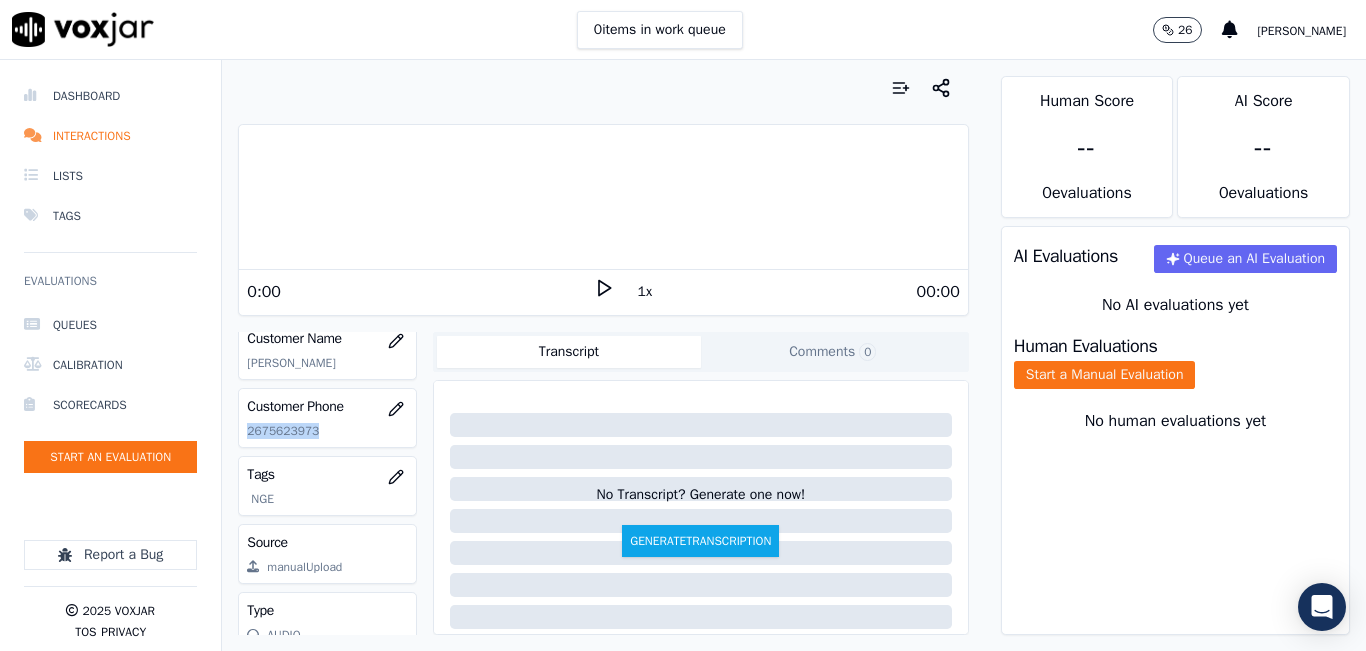 click on "2675623973" 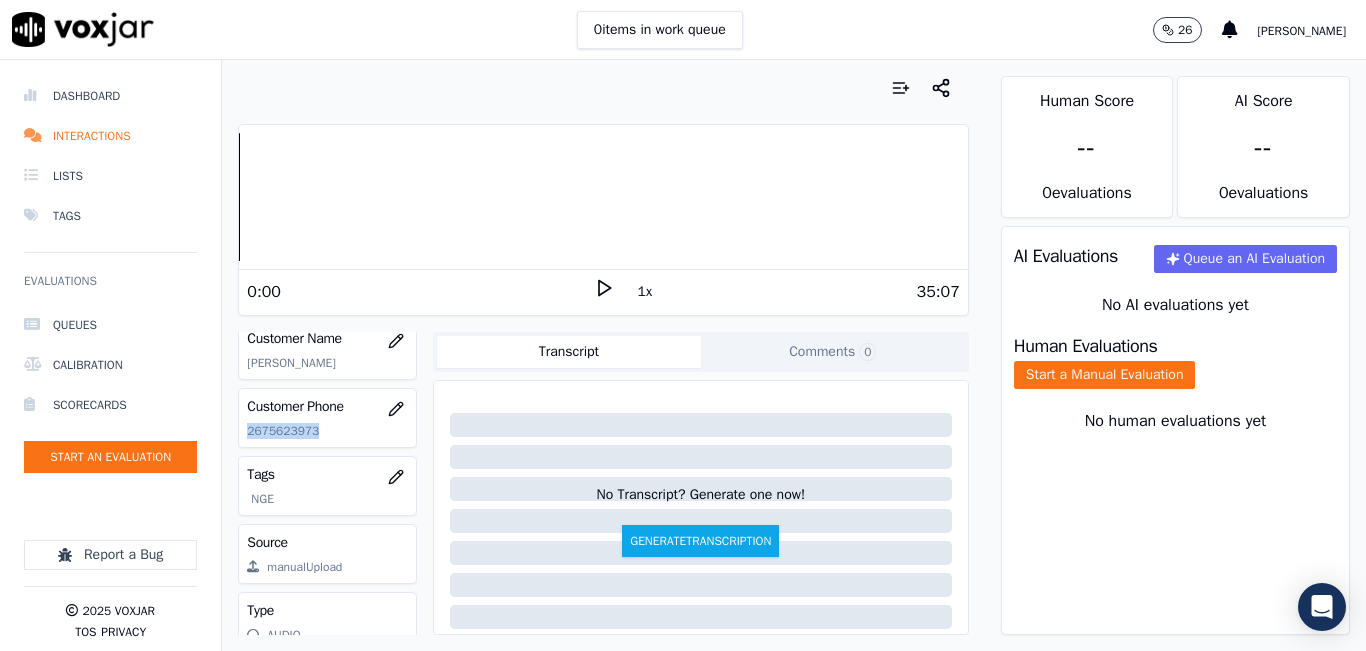 click on "1x" at bounding box center (645, 292) 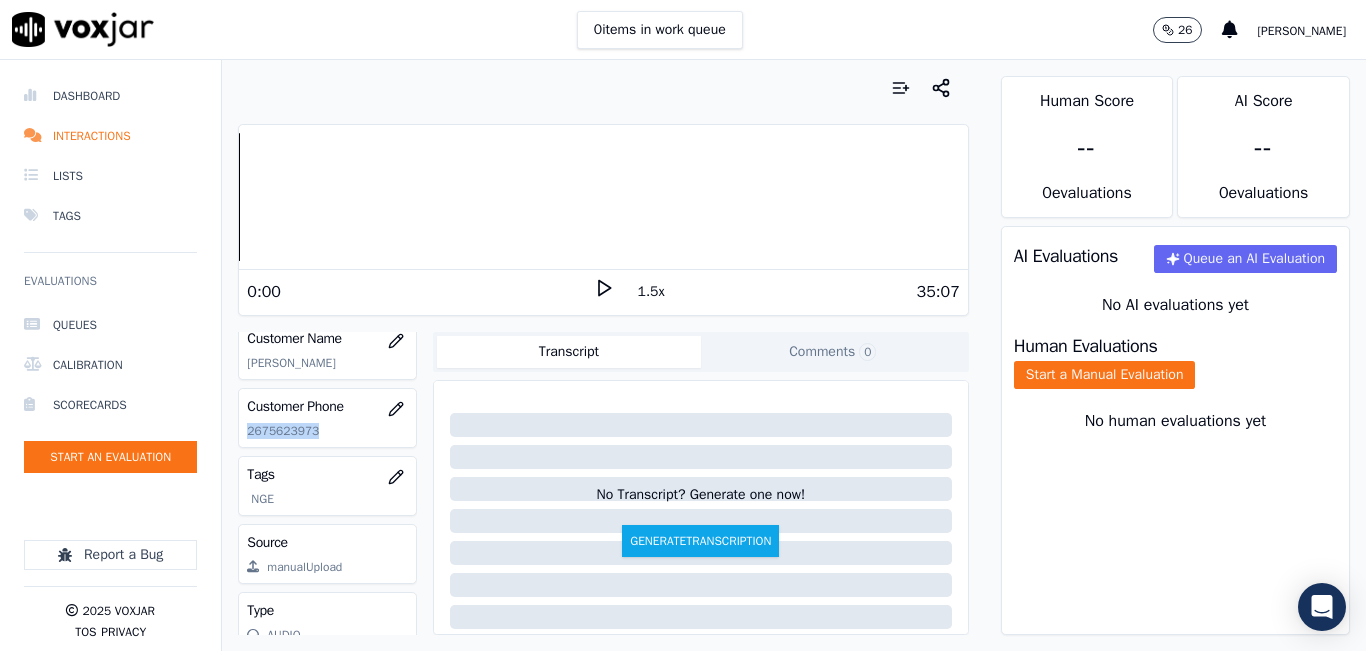 click on "1.5x" at bounding box center [651, 292] 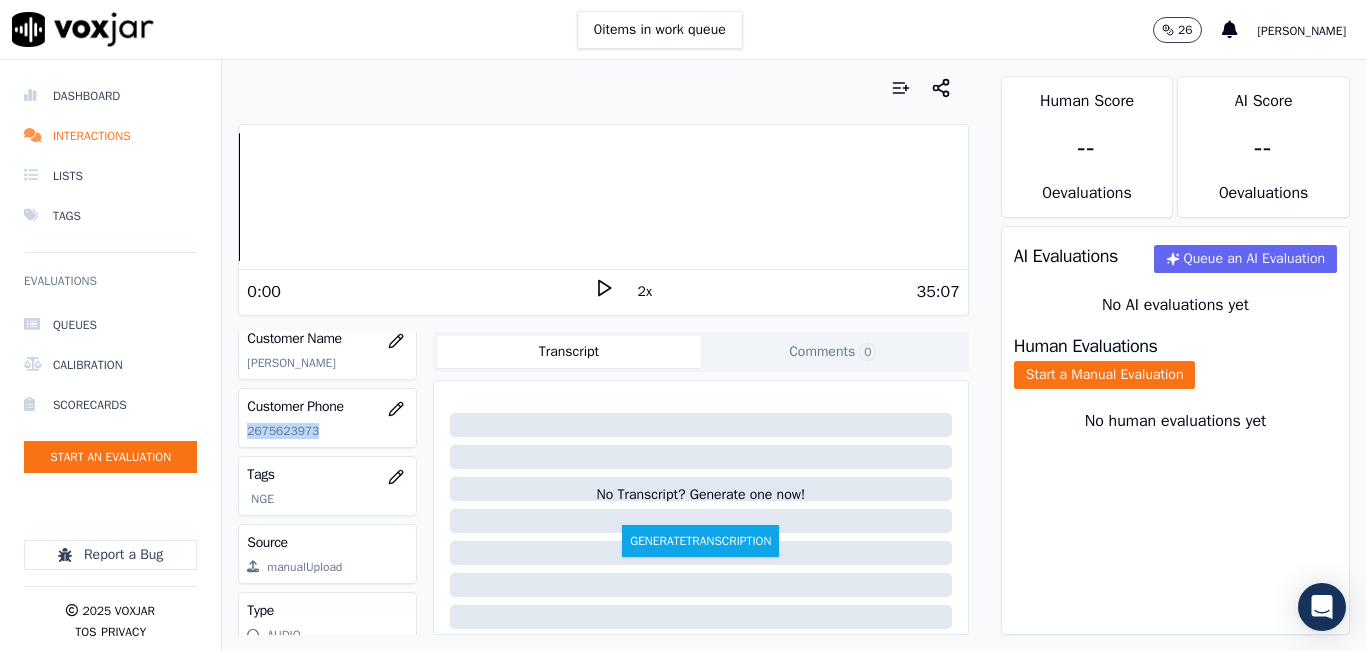 click 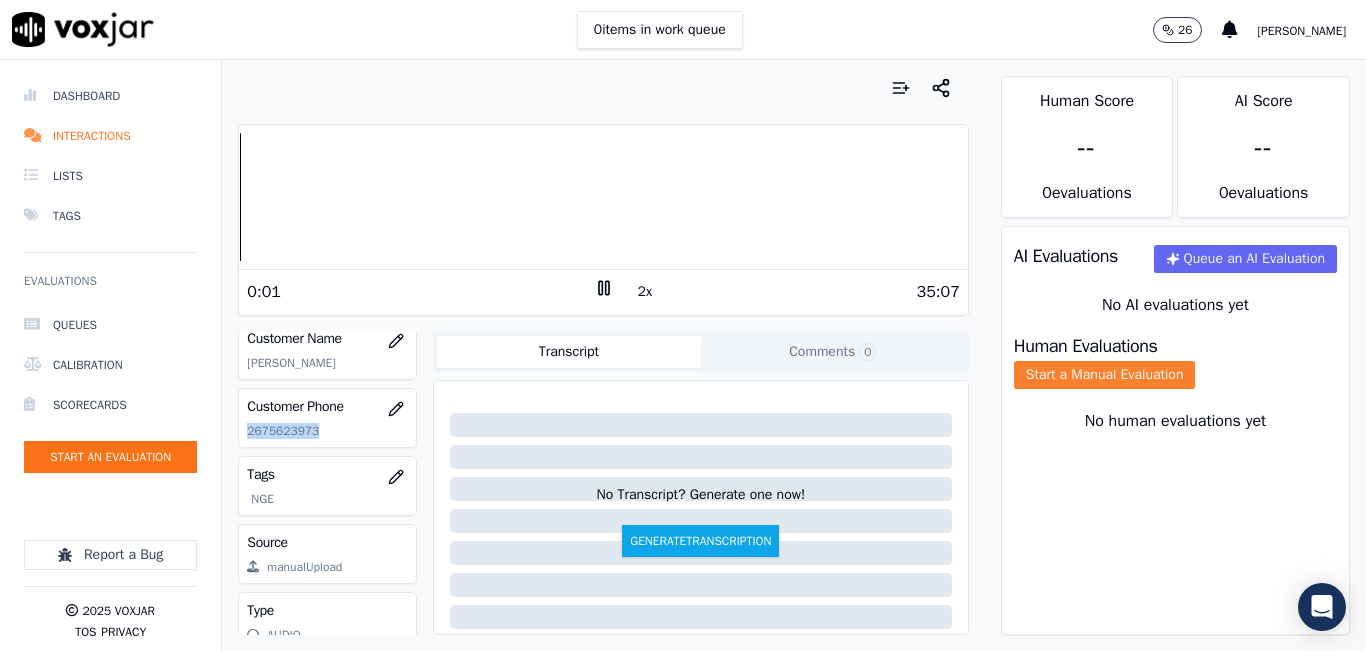 click on "Start a Manual Evaluation" 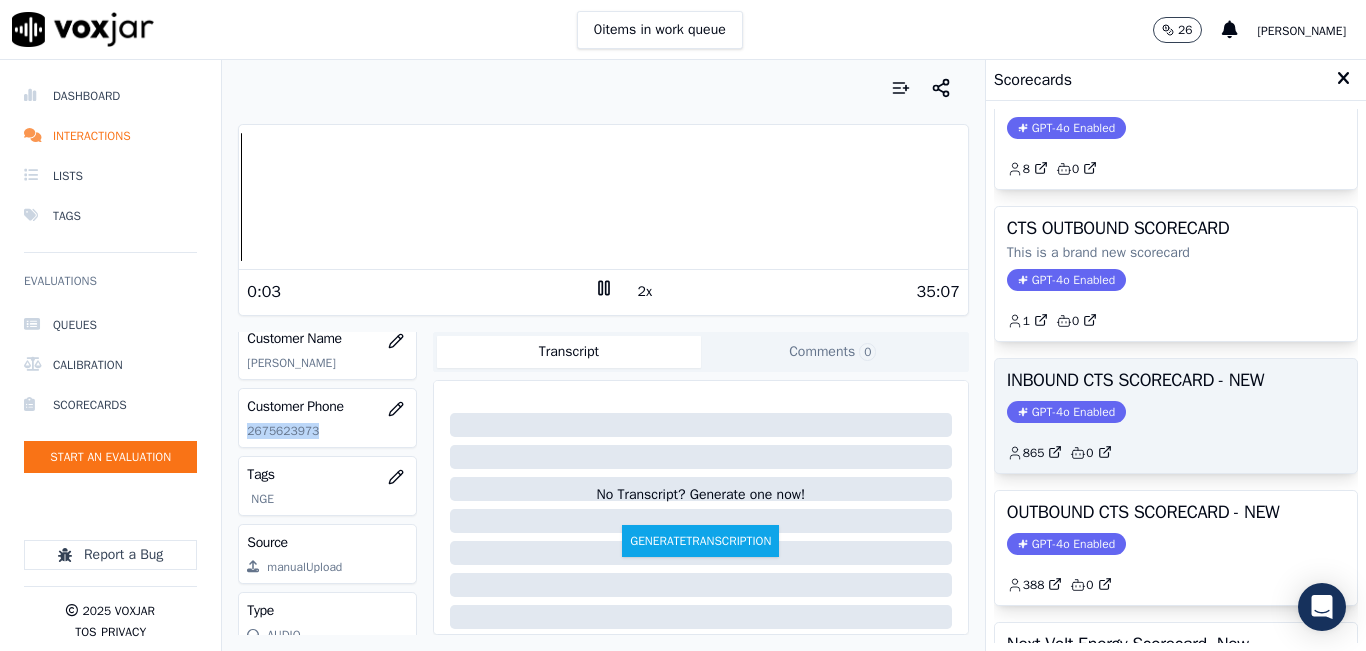 scroll, scrollTop: 100, scrollLeft: 0, axis: vertical 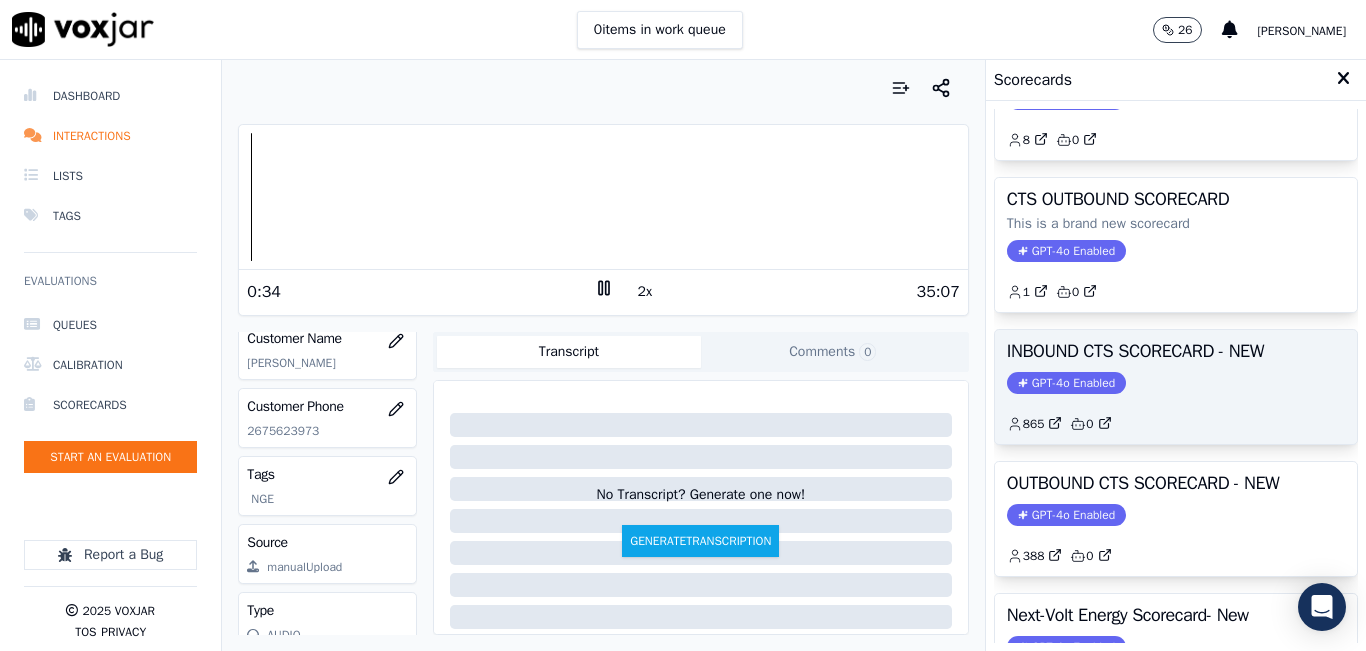 click on "865         0" 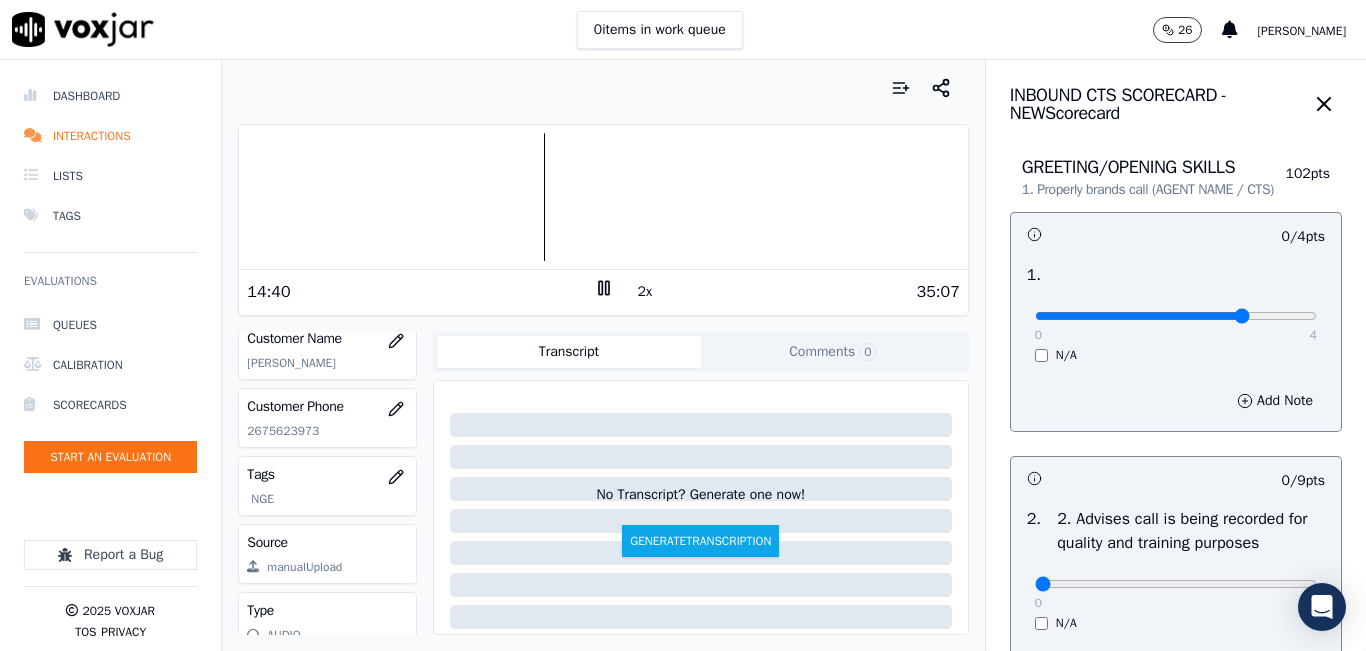 type on "3" 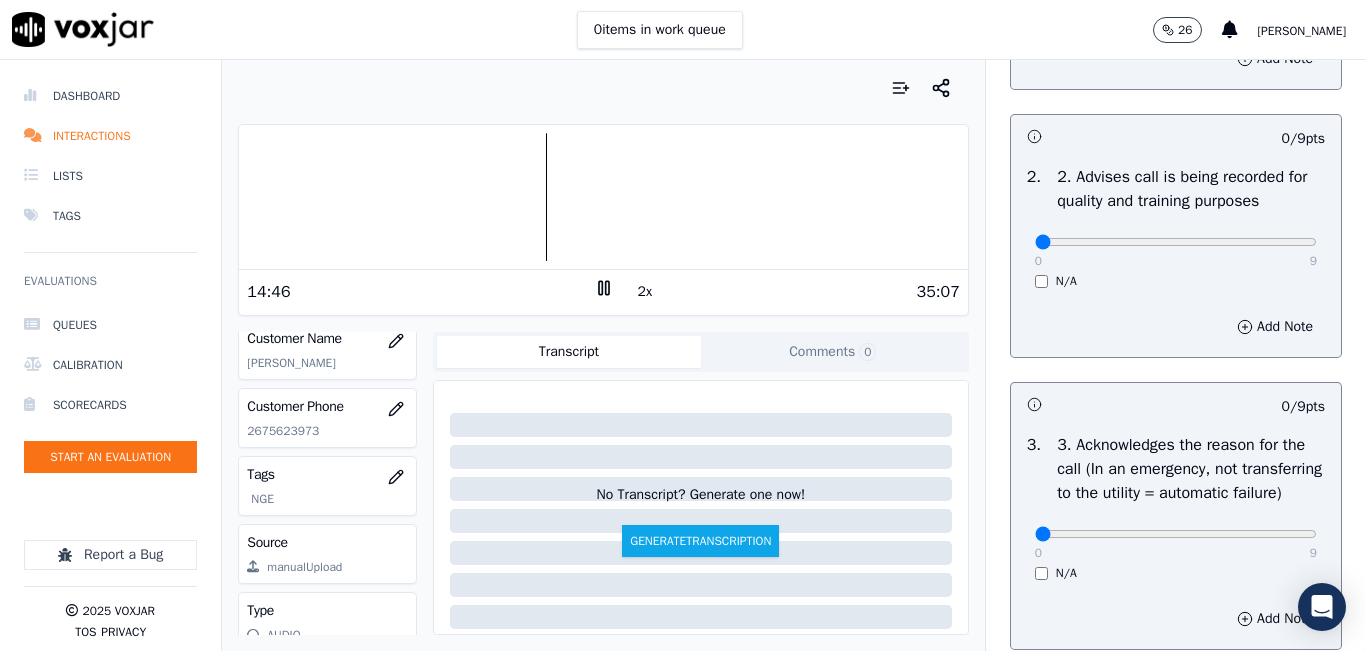 scroll, scrollTop: 400, scrollLeft: 0, axis: vertical 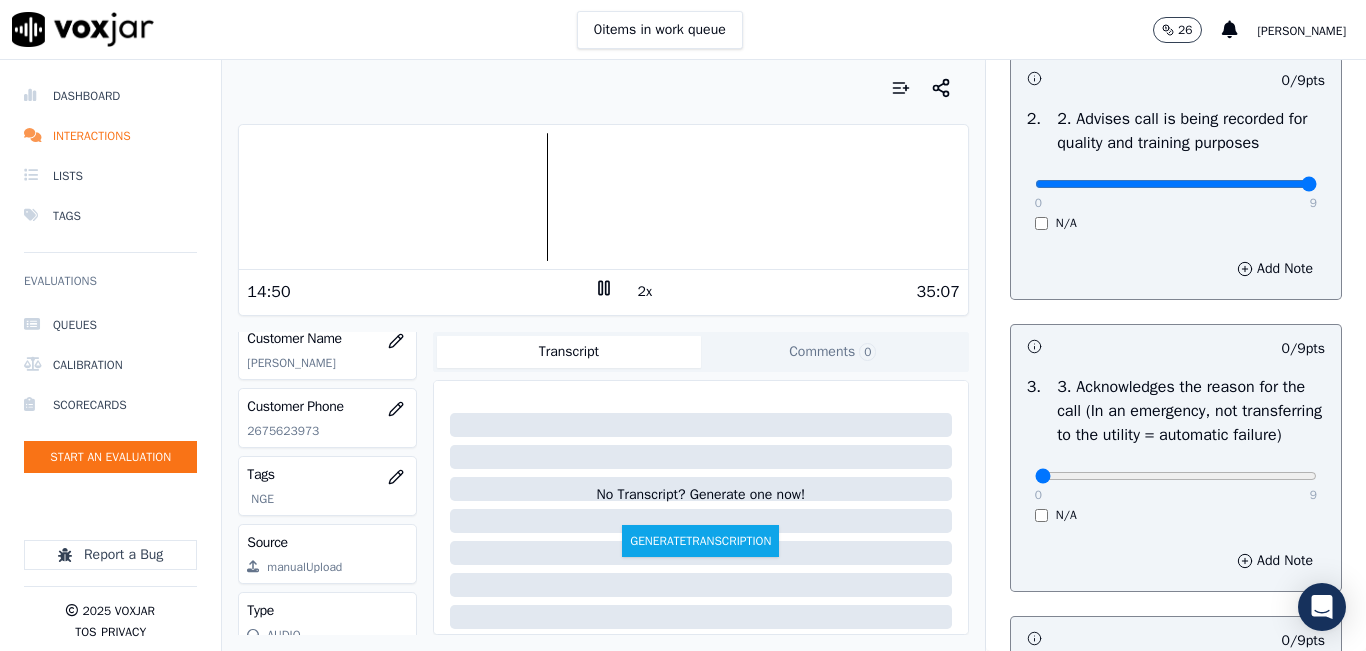 type on "9" 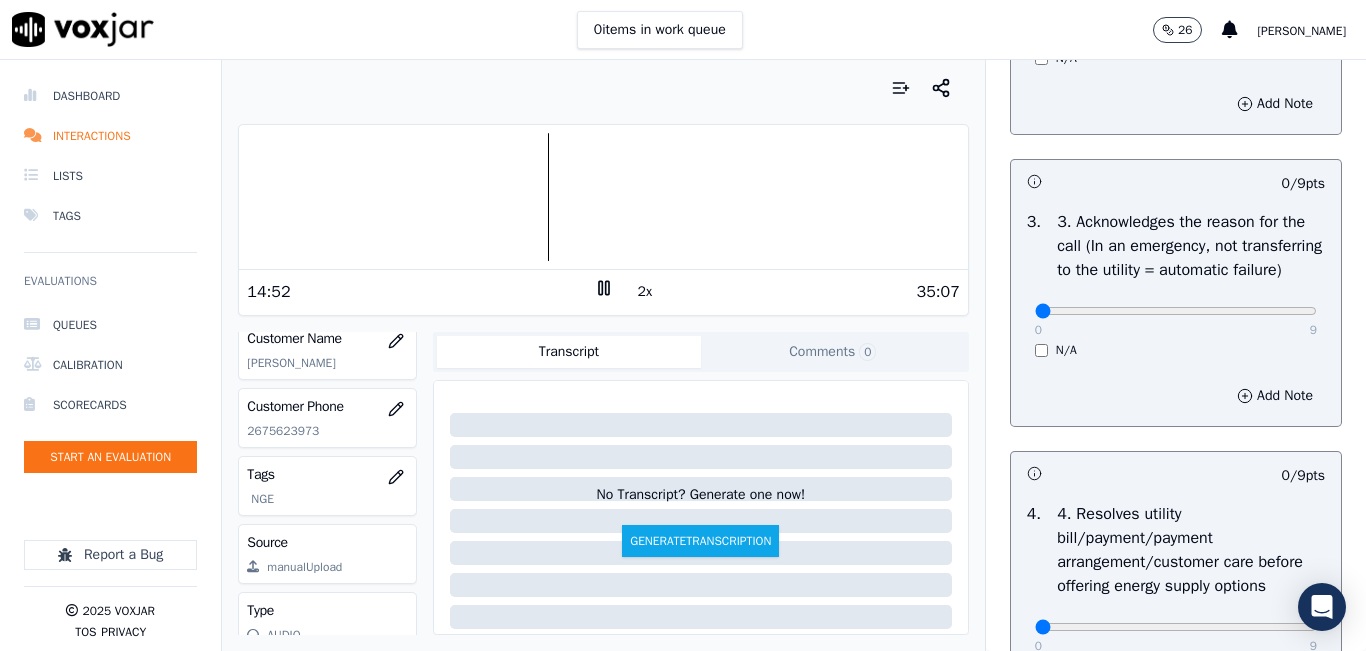 scroll, scrollTop: 600, scrollLeft: 0, axis: vertical 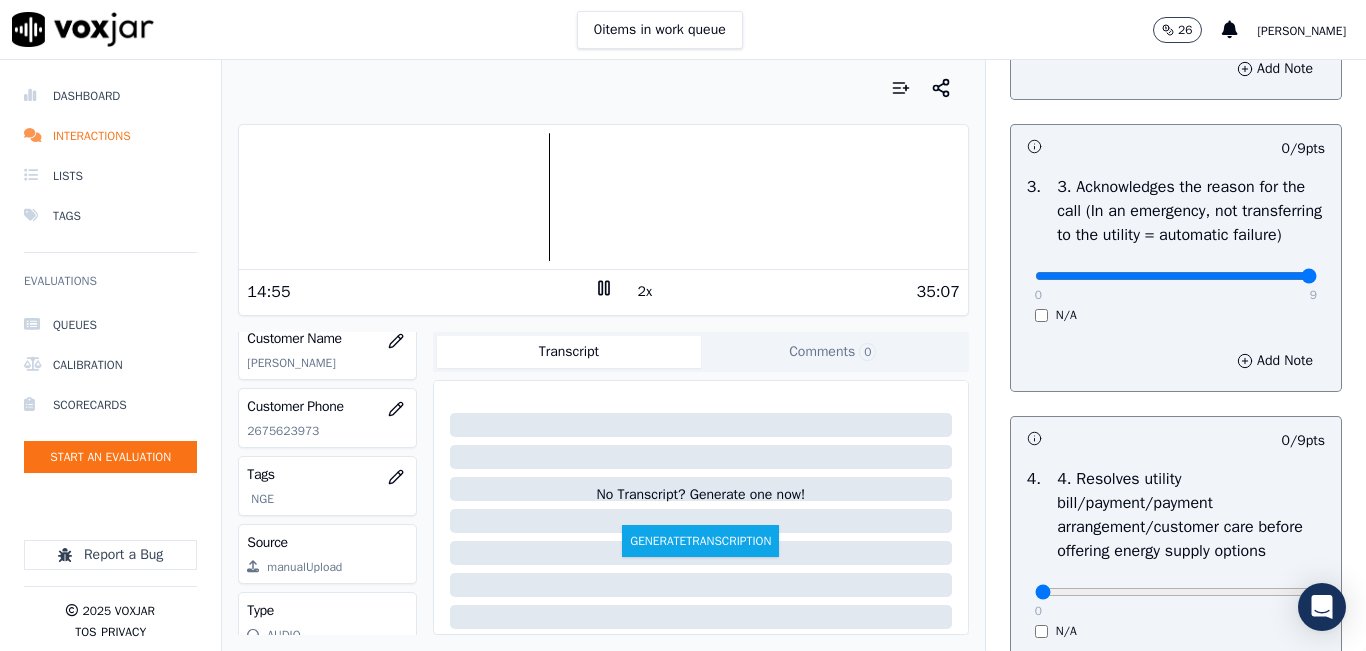 type on "9" 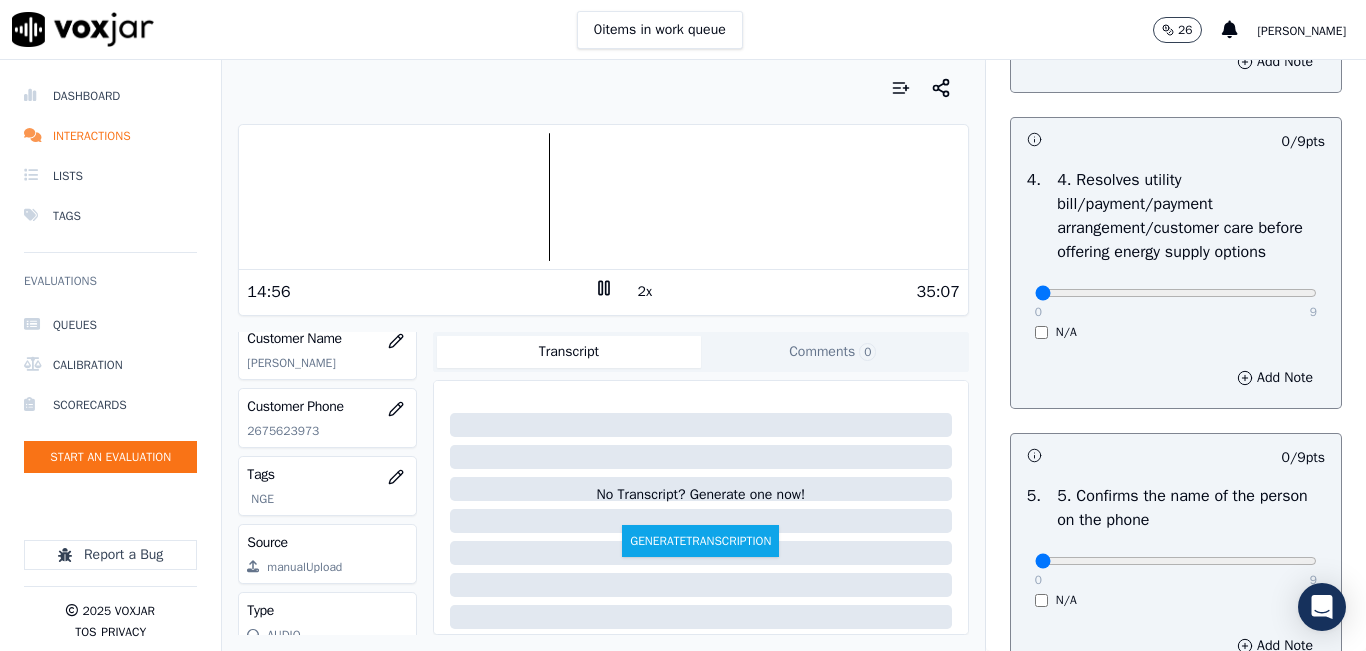 scroll, scrollTop: 900, scrollLeft: 0, axis: vertical 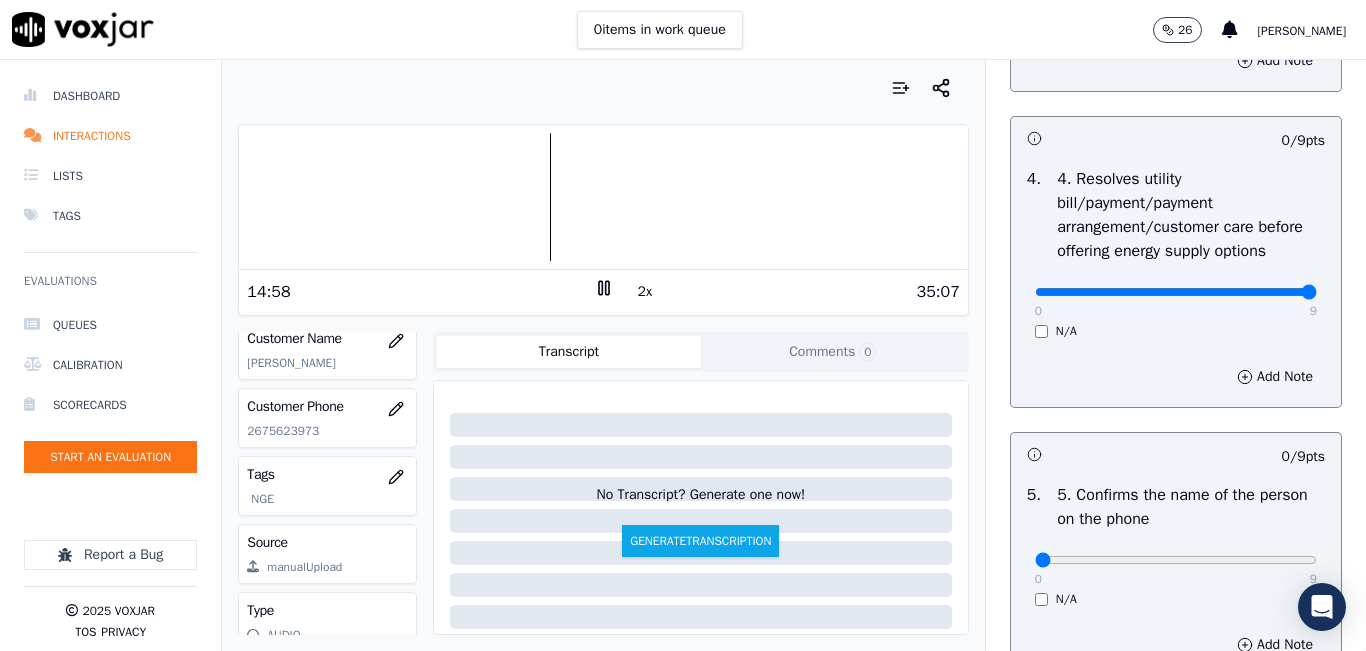 type on "9" 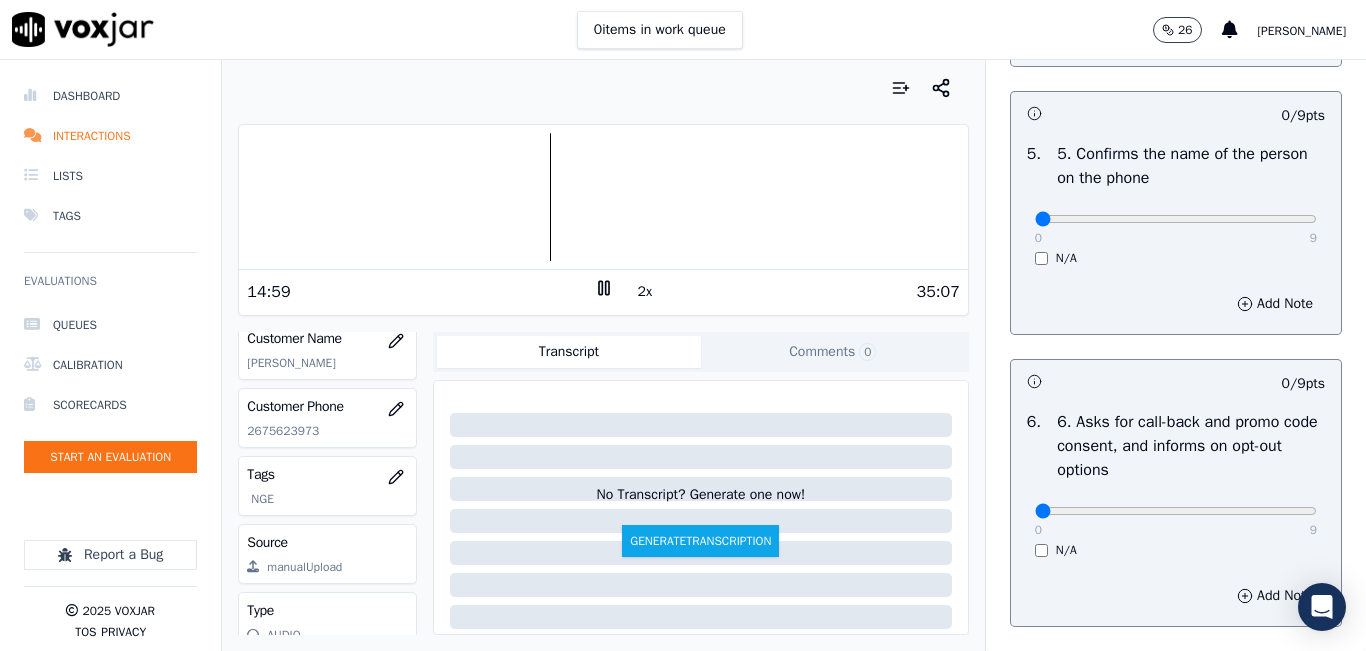 scroll, scrollTop: 1300, scrollLeft: 0, axis: vertical 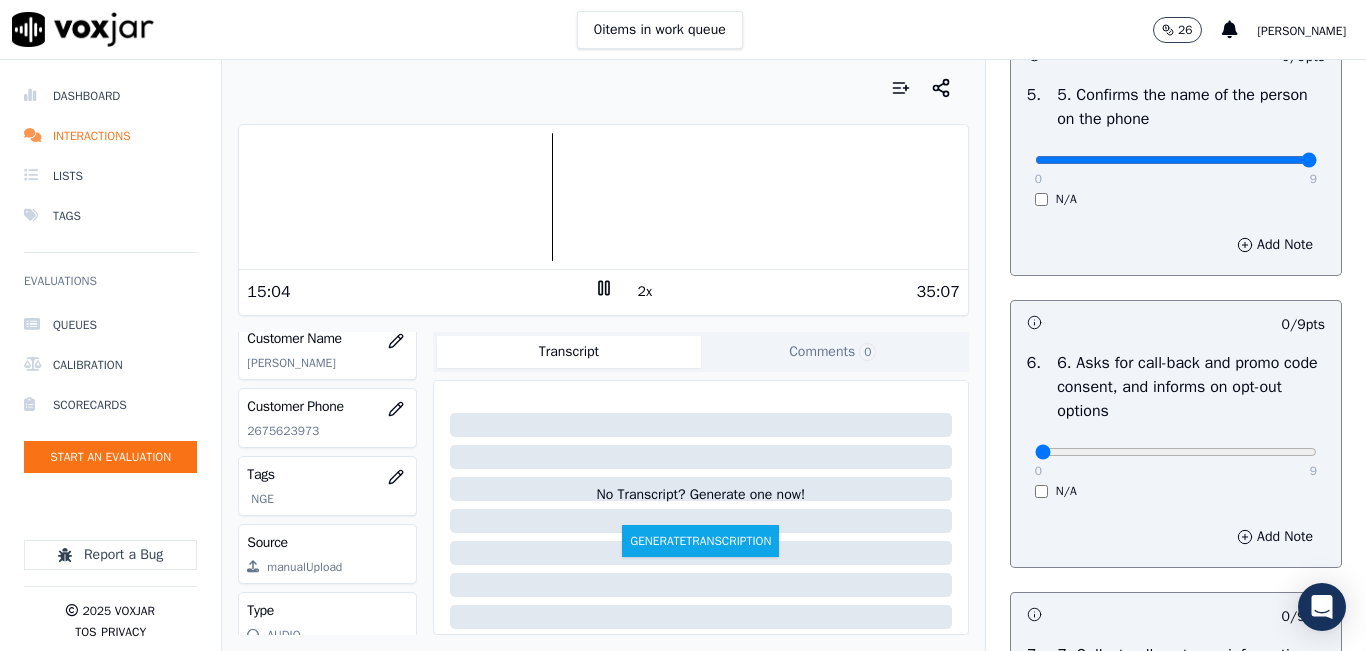type on "9" 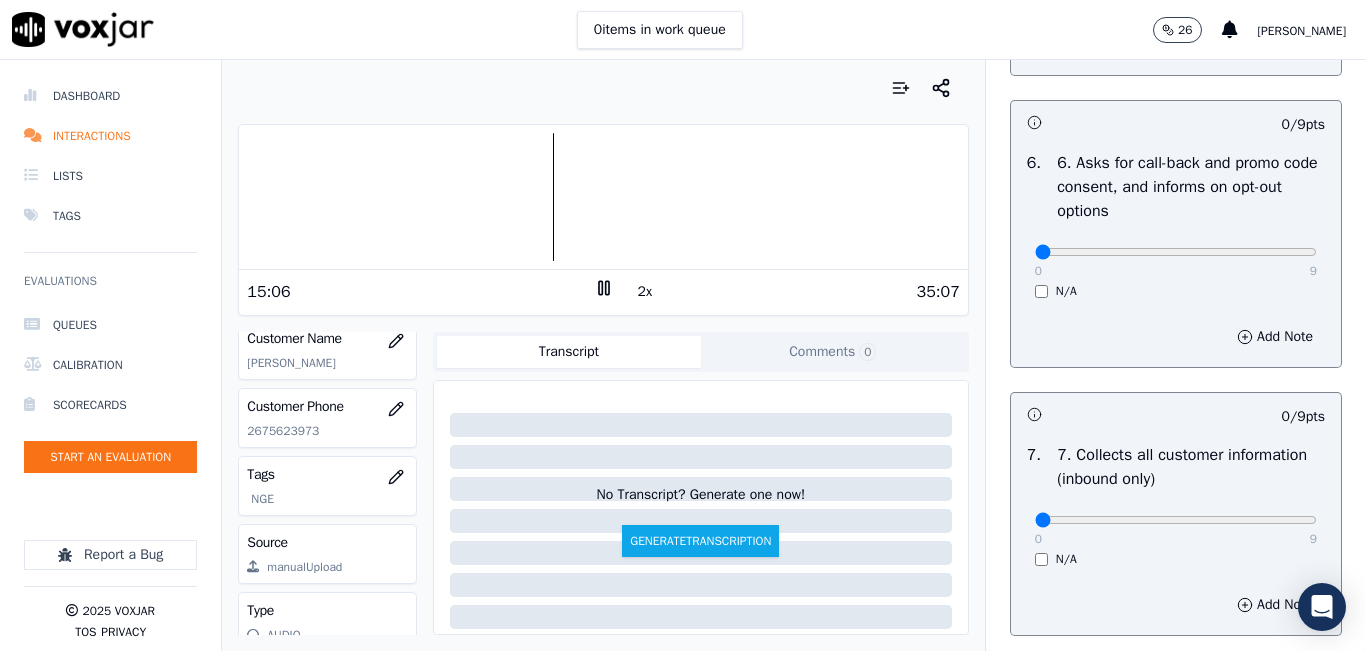 scroll, scrollTop: 1600, scrollLeft: 0, axis: vertical 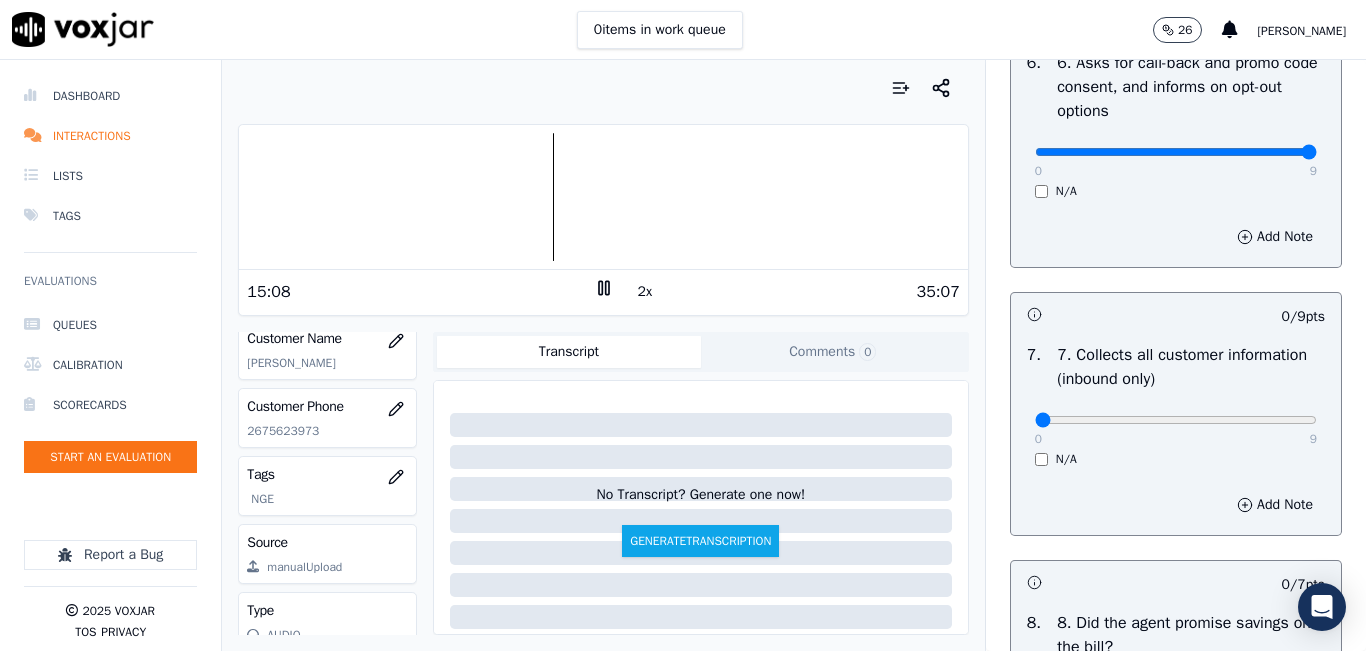type on "9" 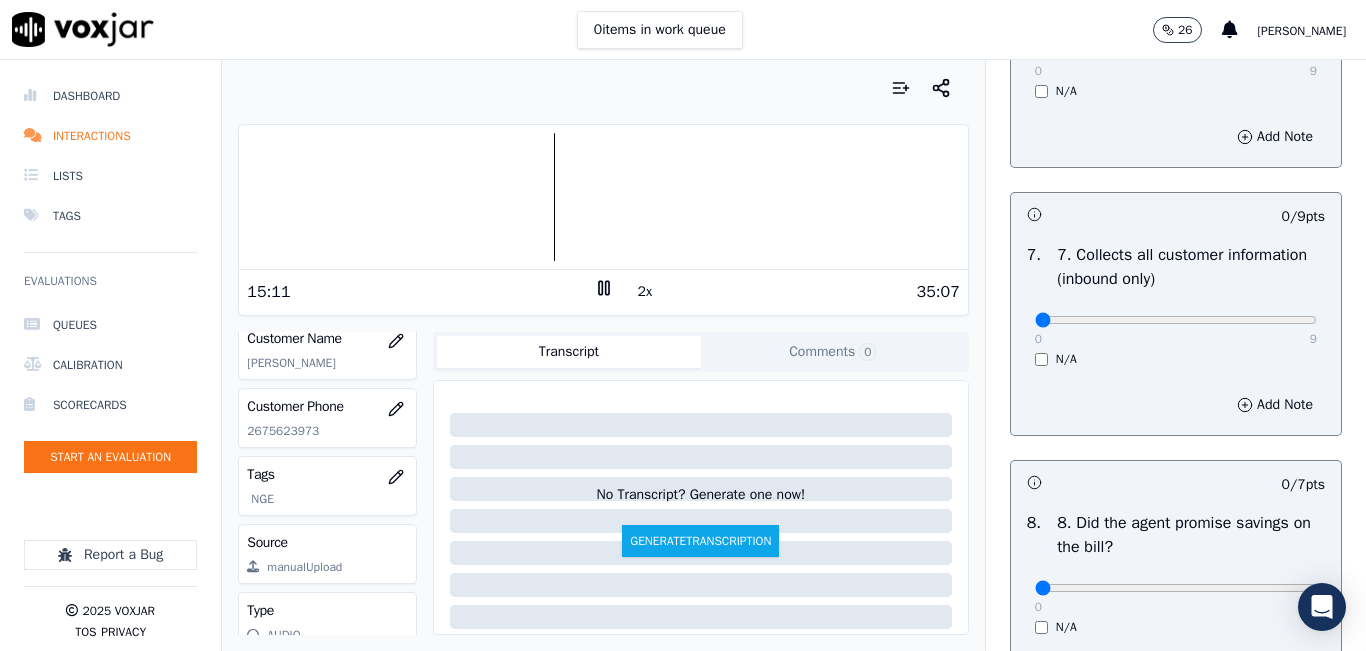 scroll, scrollTop: 1800, scrollLeft: 0, axis: vertical 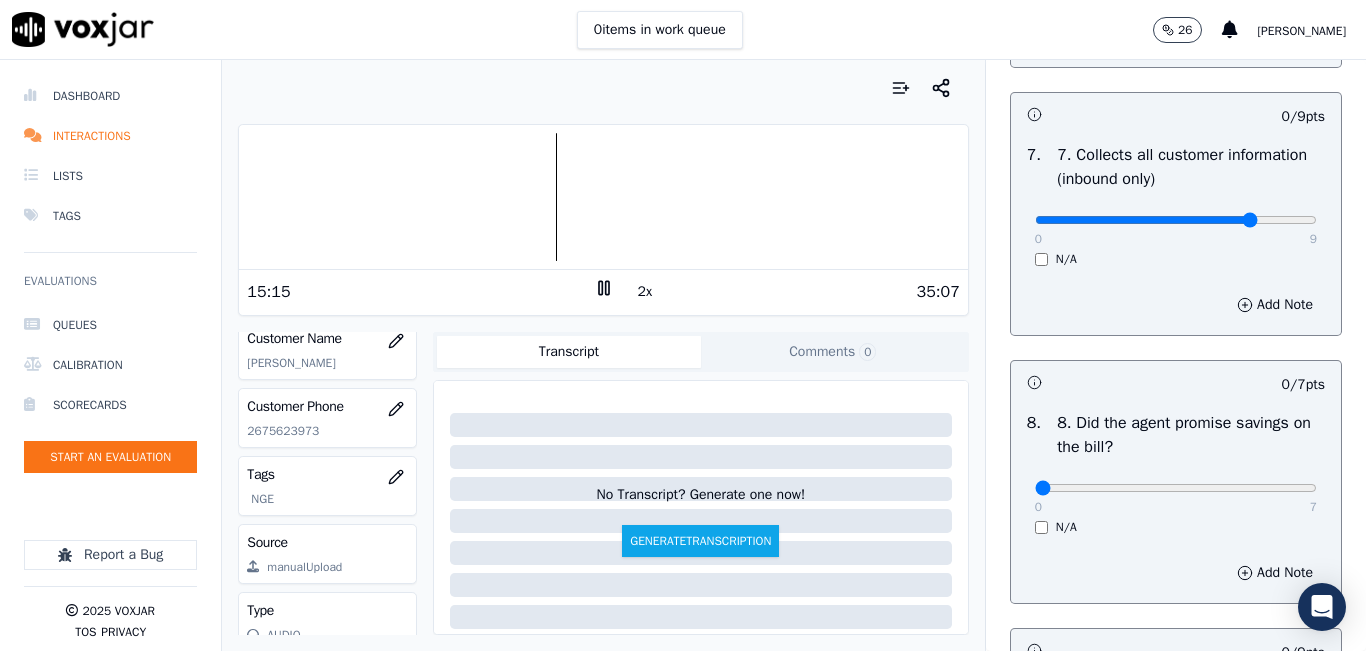 type on "7" 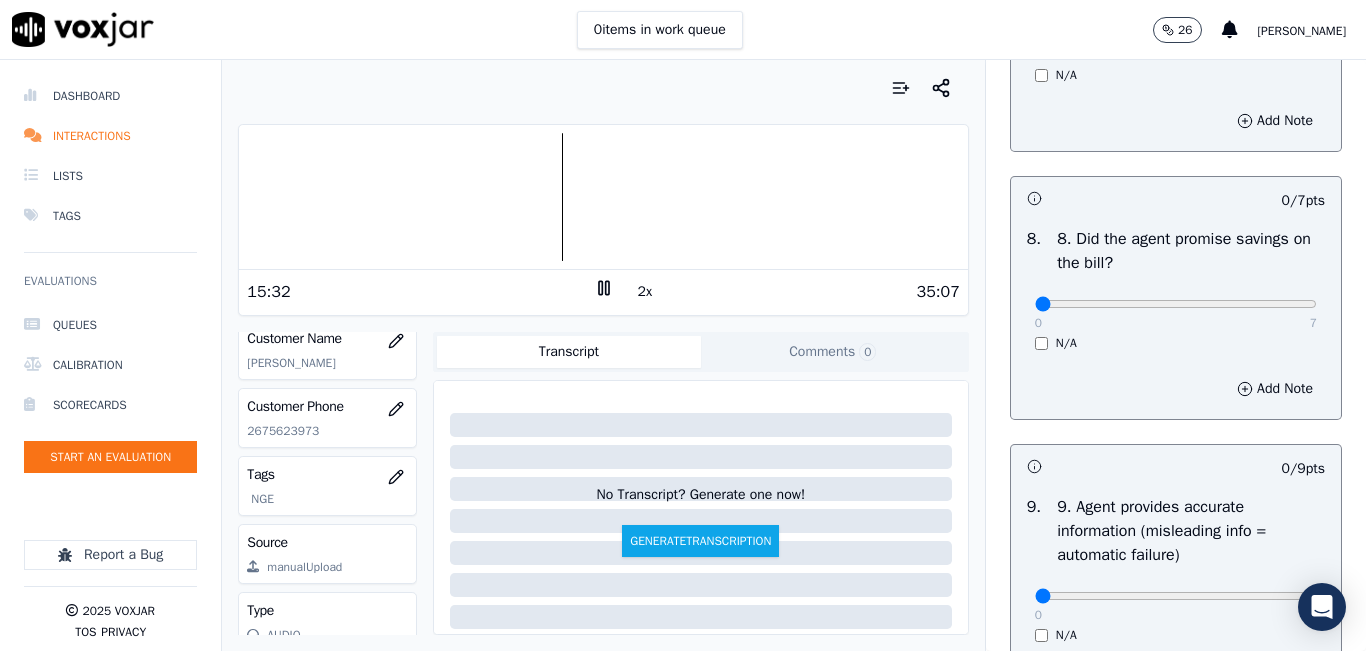 scroll, scrollTop: 2000, scrollLeft: 0, axis: vertical 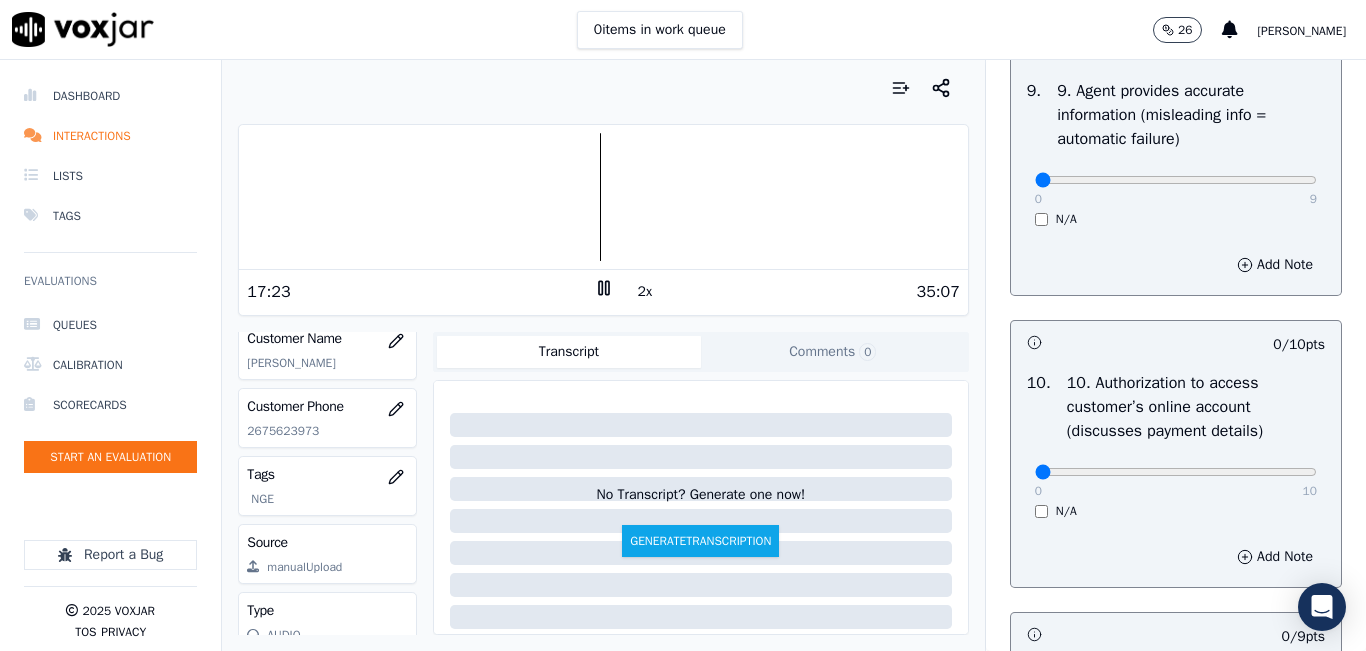 drag, startPoint x: 627, startPoint y: 131, endPoint x: 547, endPoint y: 70, distance: 100.60318 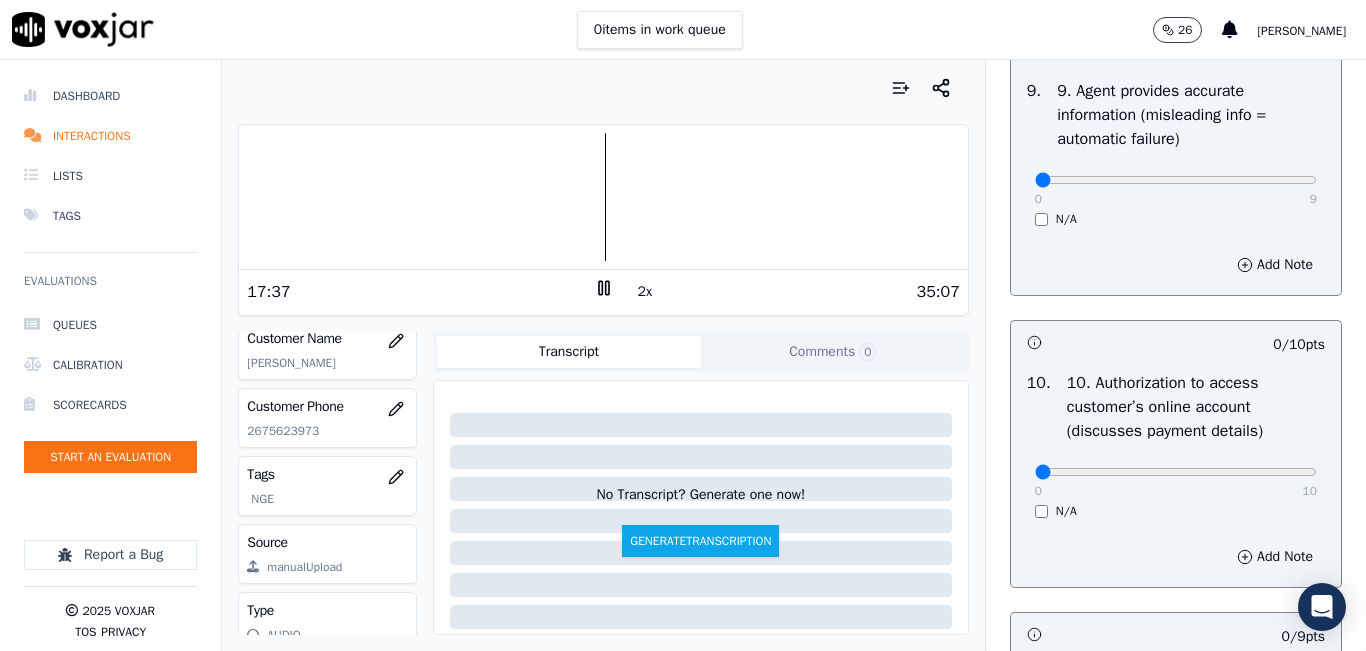 scroll, scrollTop: 2500, scrollLeft: 0, axis: vertical 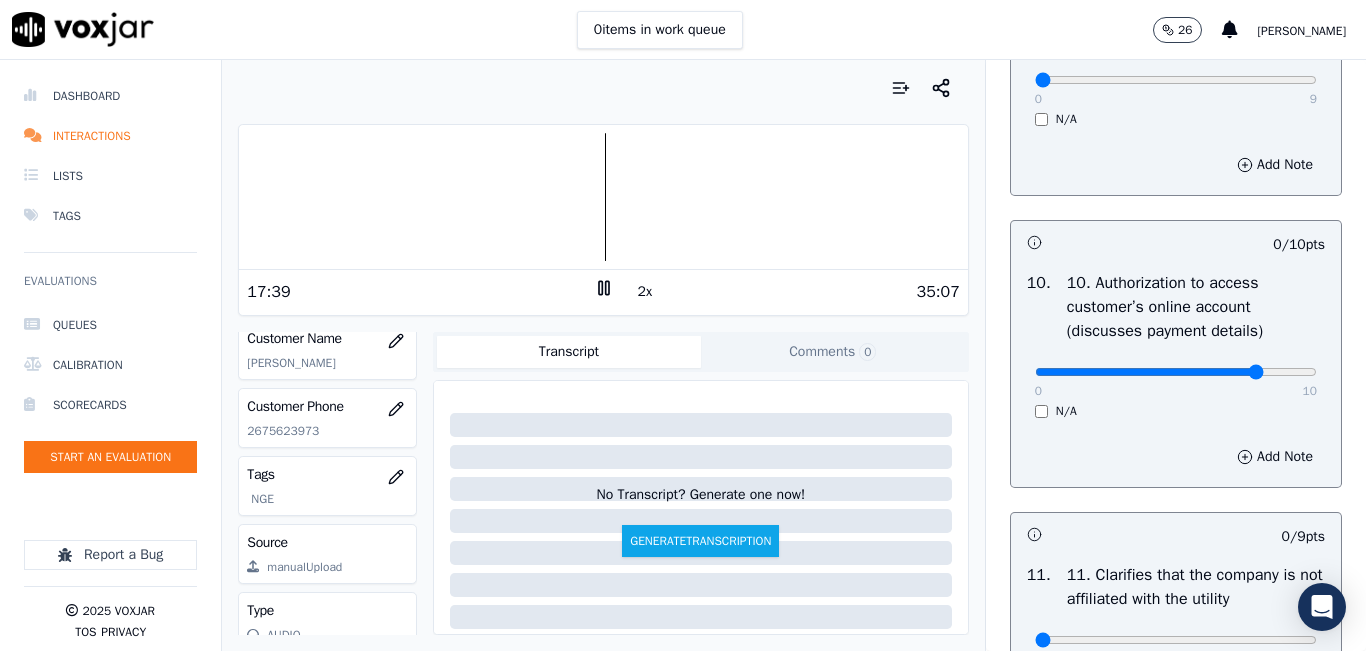 click at bounding box center (1176, -2184) 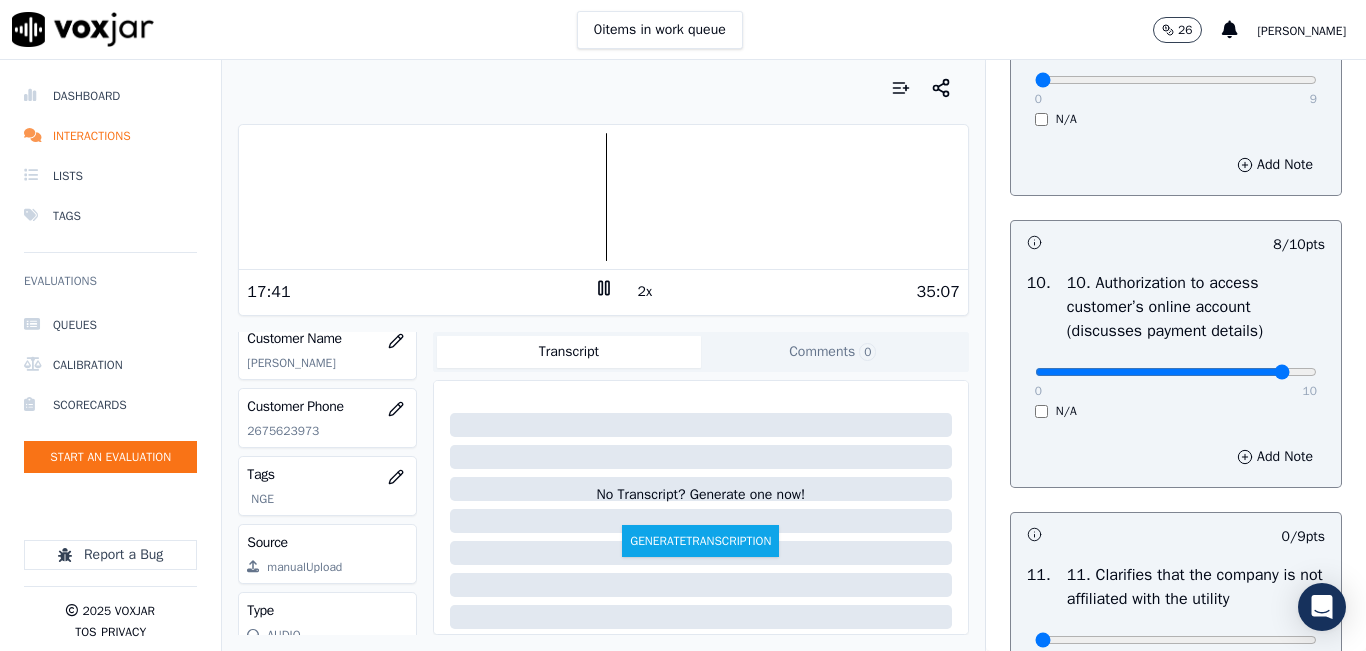 click at bounding box center [1176, -2184] 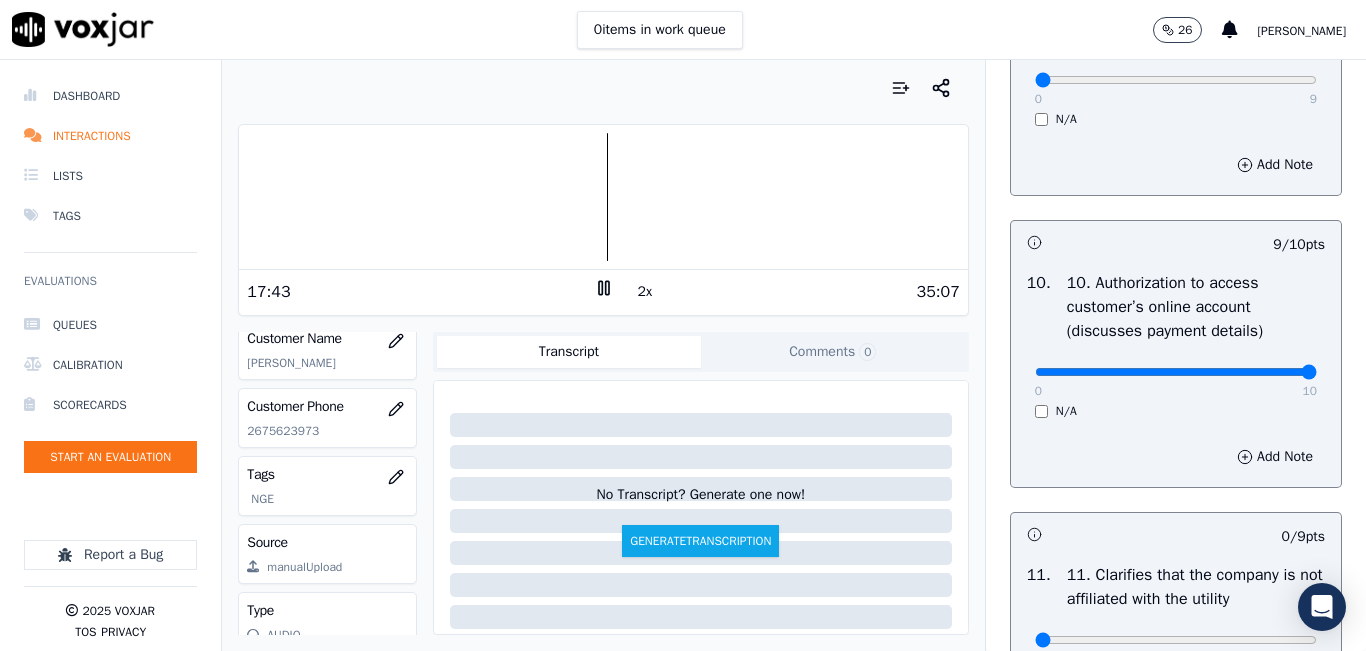 drag, startPoint x: 1283, startPoint y: 441, endPoint x: 1295, endPoint y: 441, distance: 12 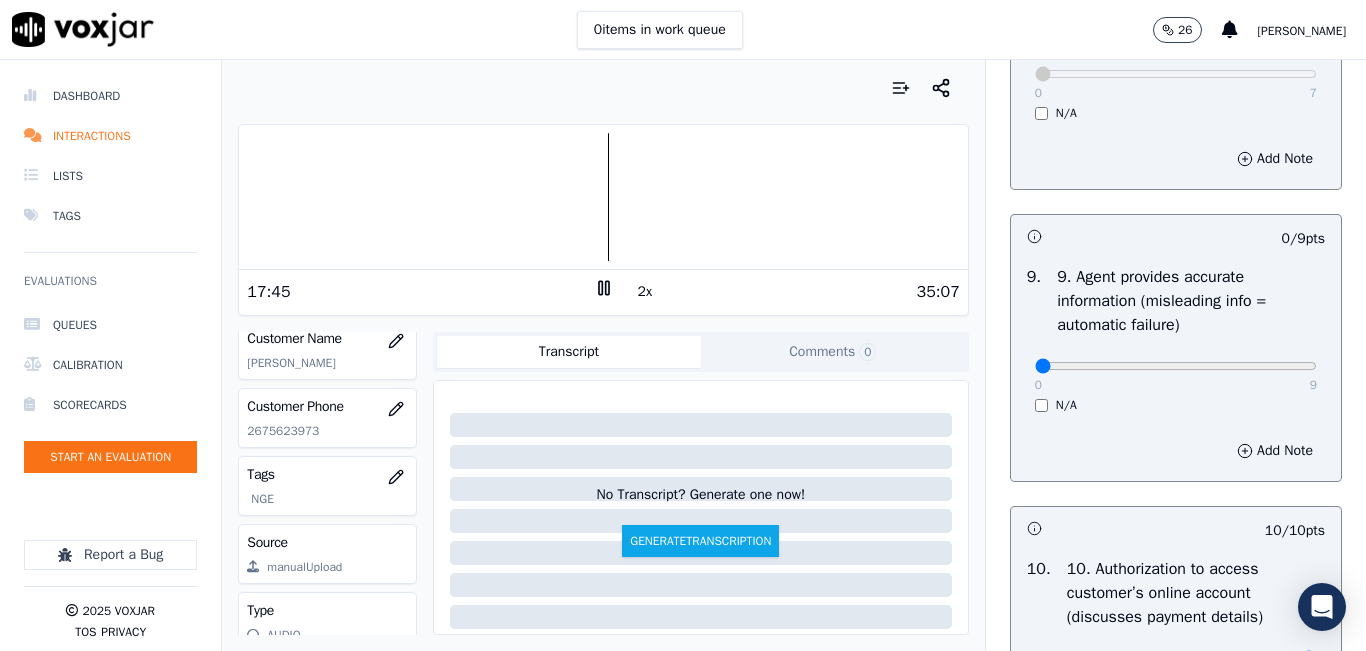 scroll, scrollTop: 2200, scrollLeft: 0, axis: vertical 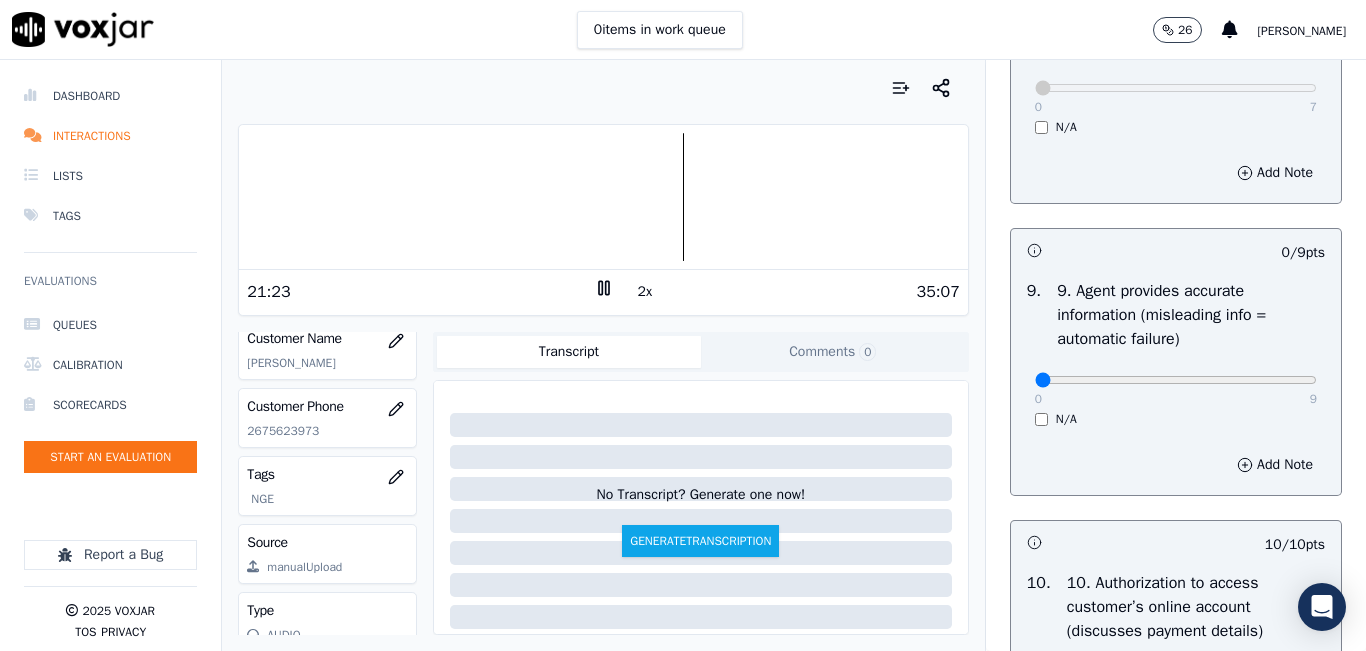 drag, startPoint x: 432, startPoint y: 109, endPoint x: 409, endPoint y: 55, distance: 58.694122 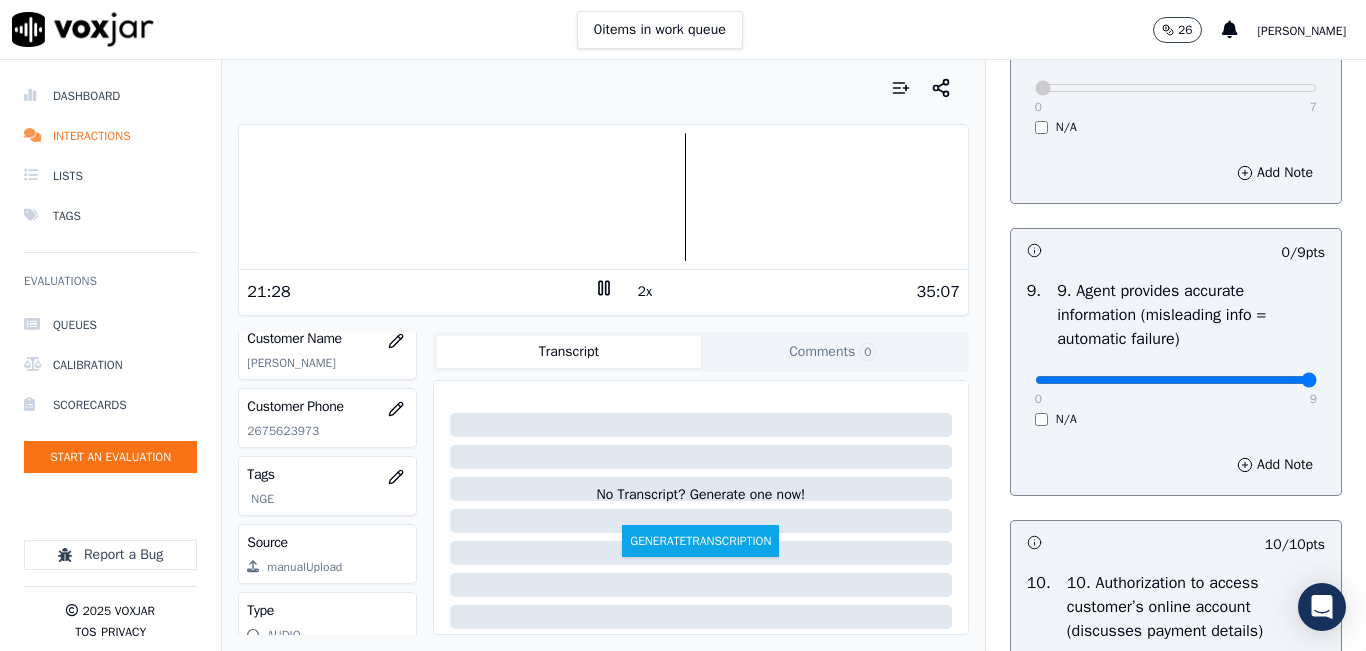 drag, startPoint x: 1235, startPoint y: 452, endPoint x: 1303, endPoint y: 442, distance: 68.73136 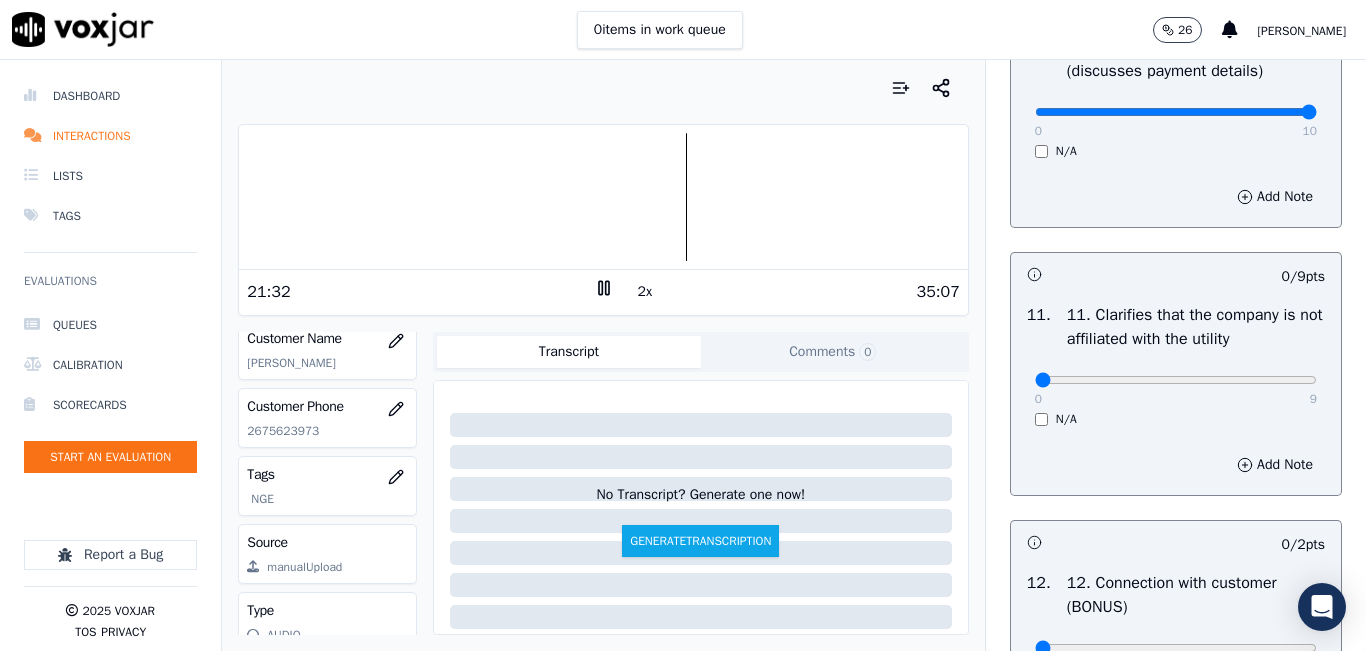 scroll, scrollTop: 2800, scrollLeft: 0, axis: vertical 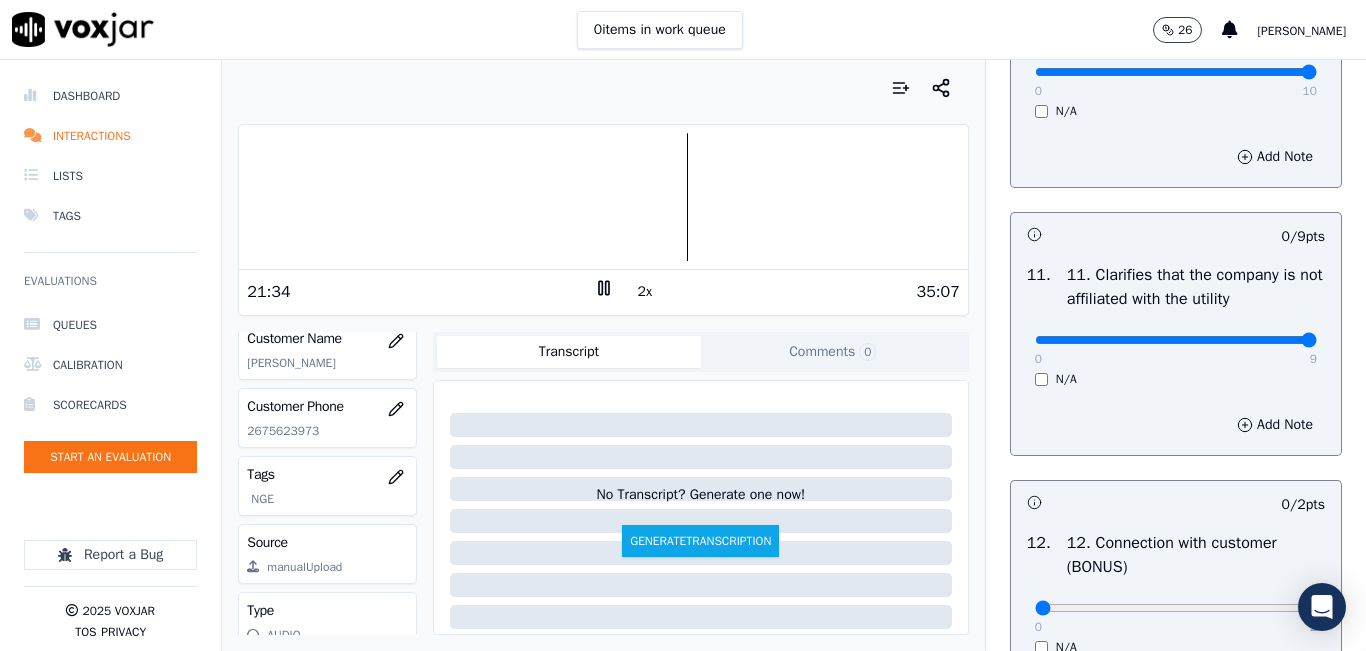 drag, startPoint x: 1258, startPoint y: 412, endPoint x: 1289, endPoint y: 418, distance: 31.575306 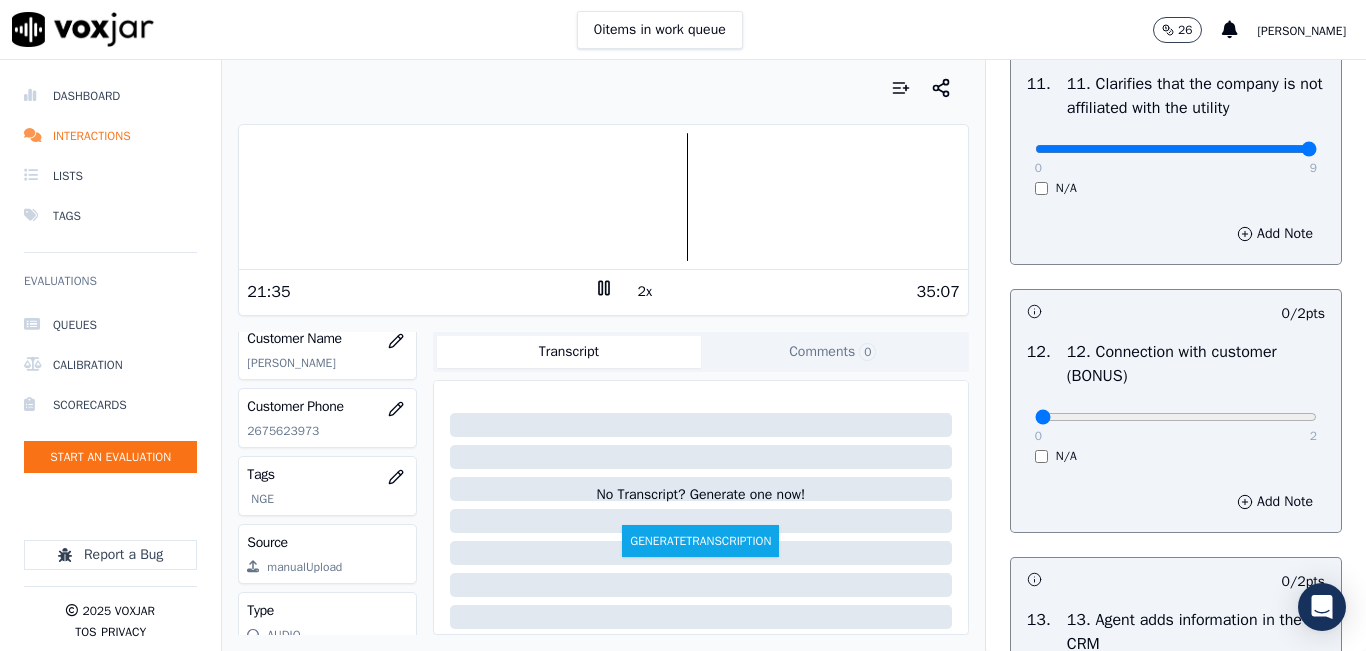 scroll, scrollTop: 3200, scrollLeft: 0, axis: vertical 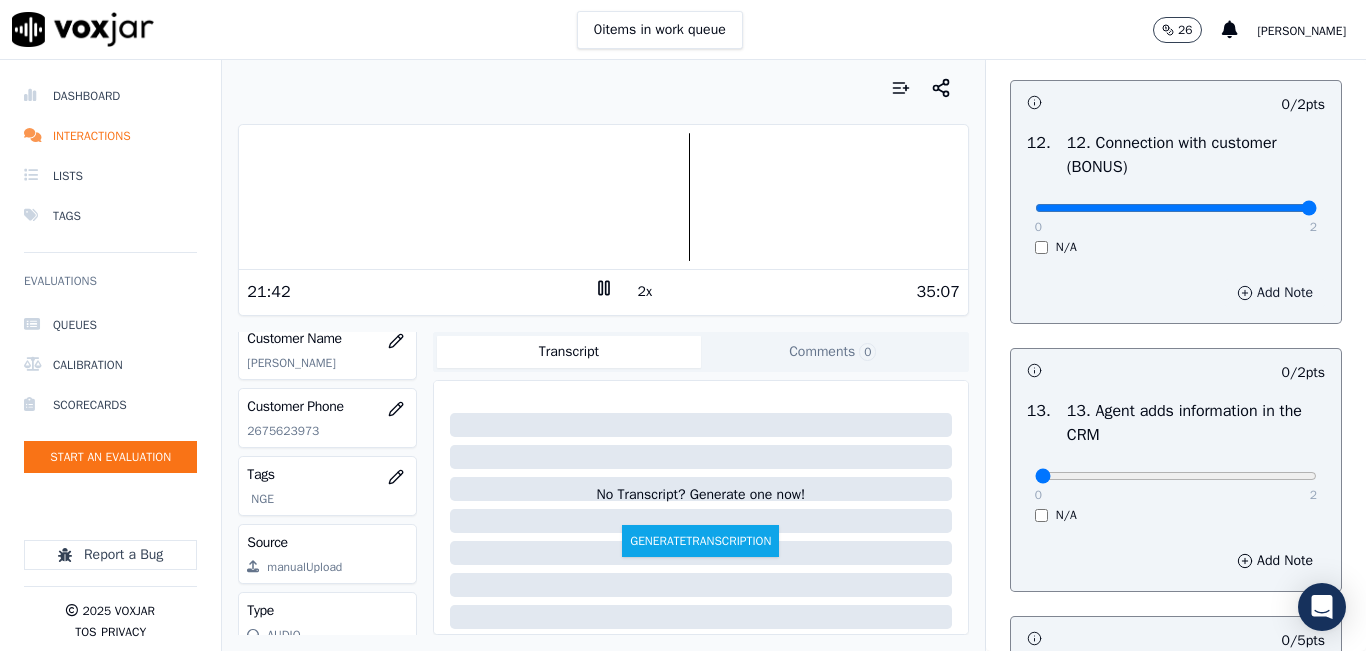 drag, startPoint x: 1254, startPoint y: 277, endPoint x: 1262, endPoint y: 305, distance: 29.12044 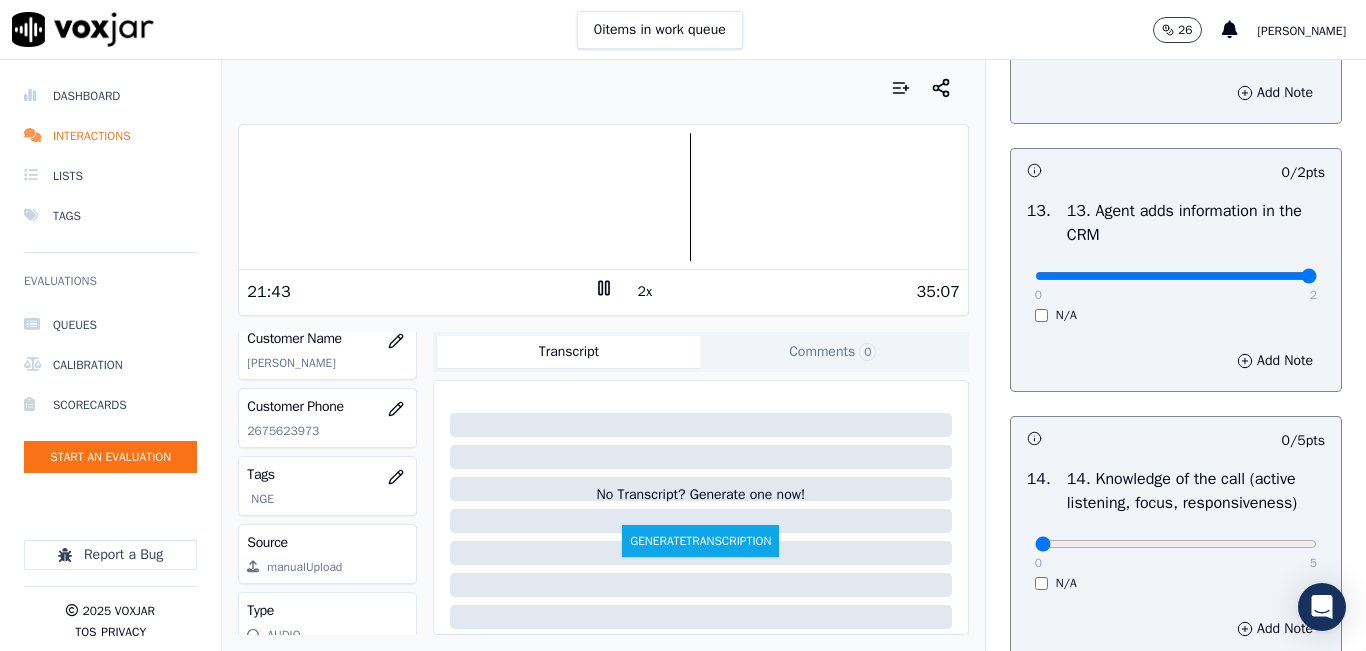 type on "2" 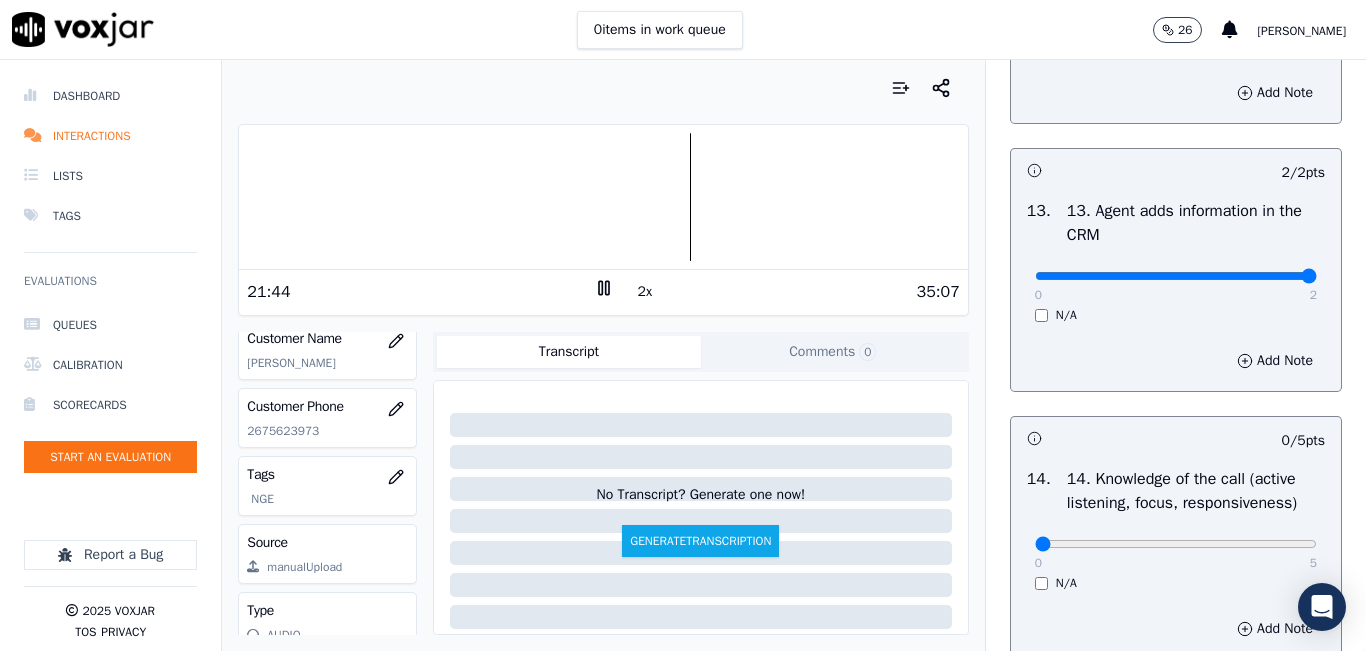 scroll, scrollTop: 3642, scrollLeft: 0, axis: vertical 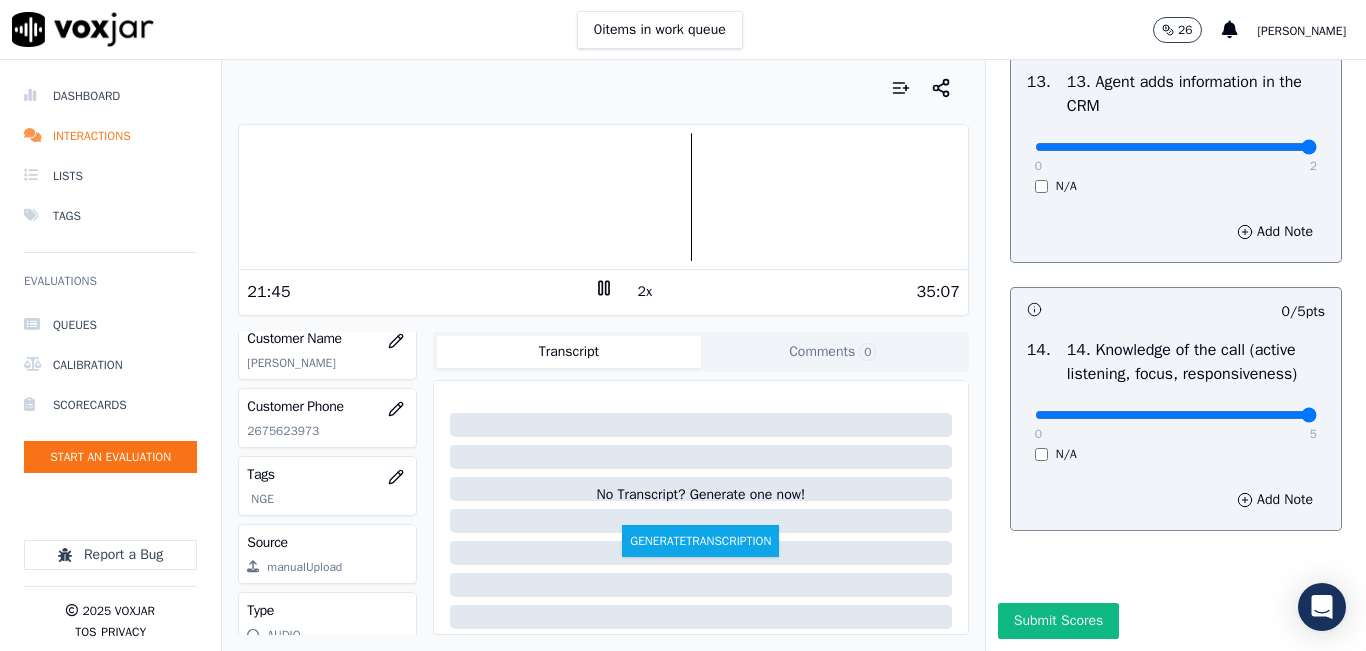 type on "5" 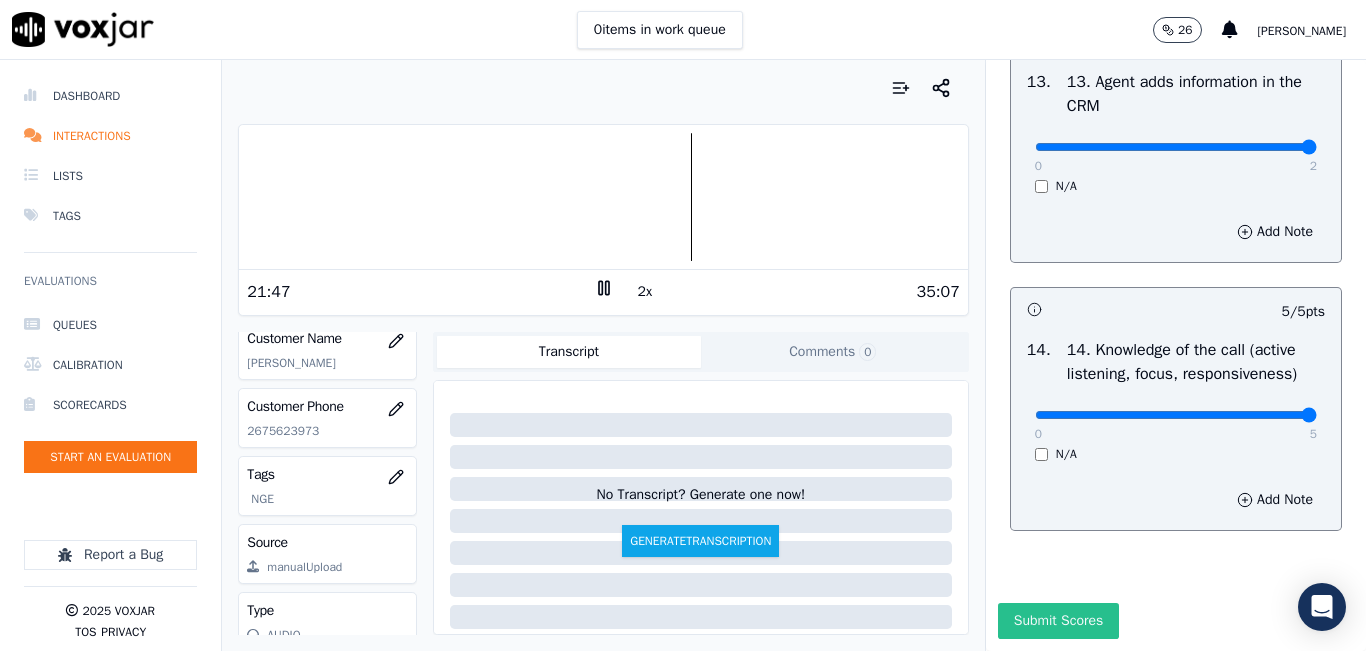 click on "Submit Scores" at bounding box center (1058, 621) 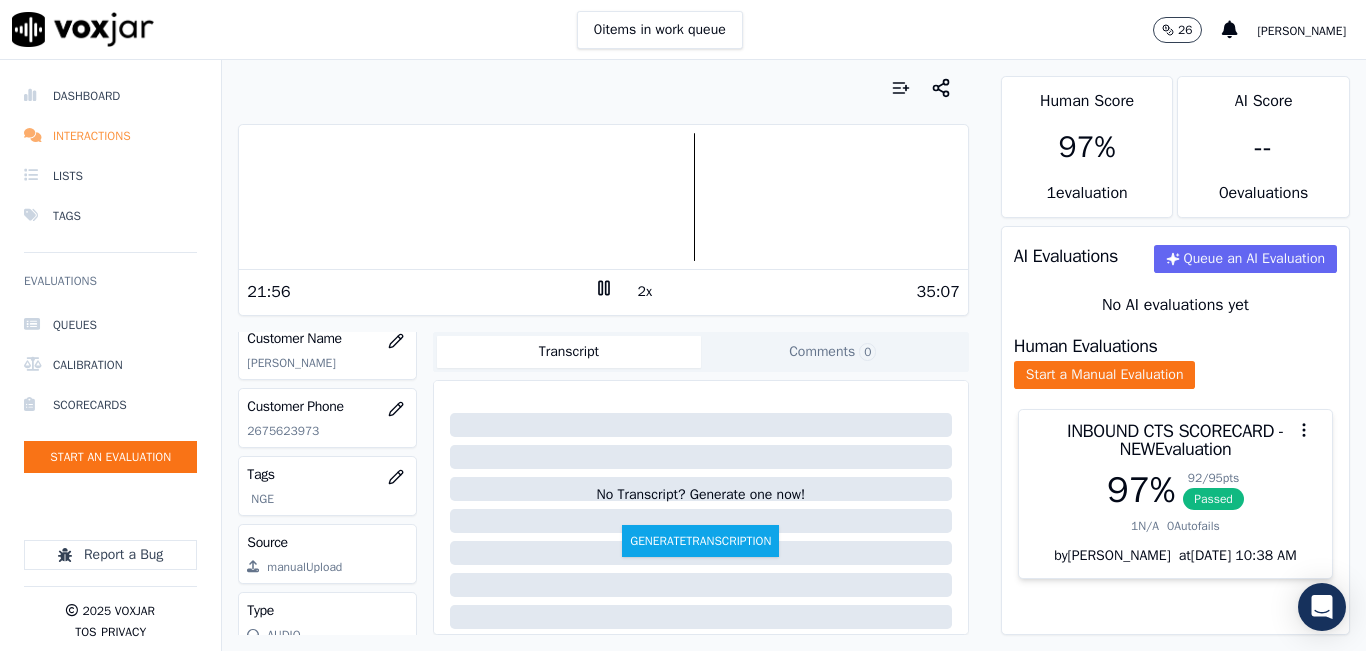 click on "Interactions" at bounding box center (110, 136) 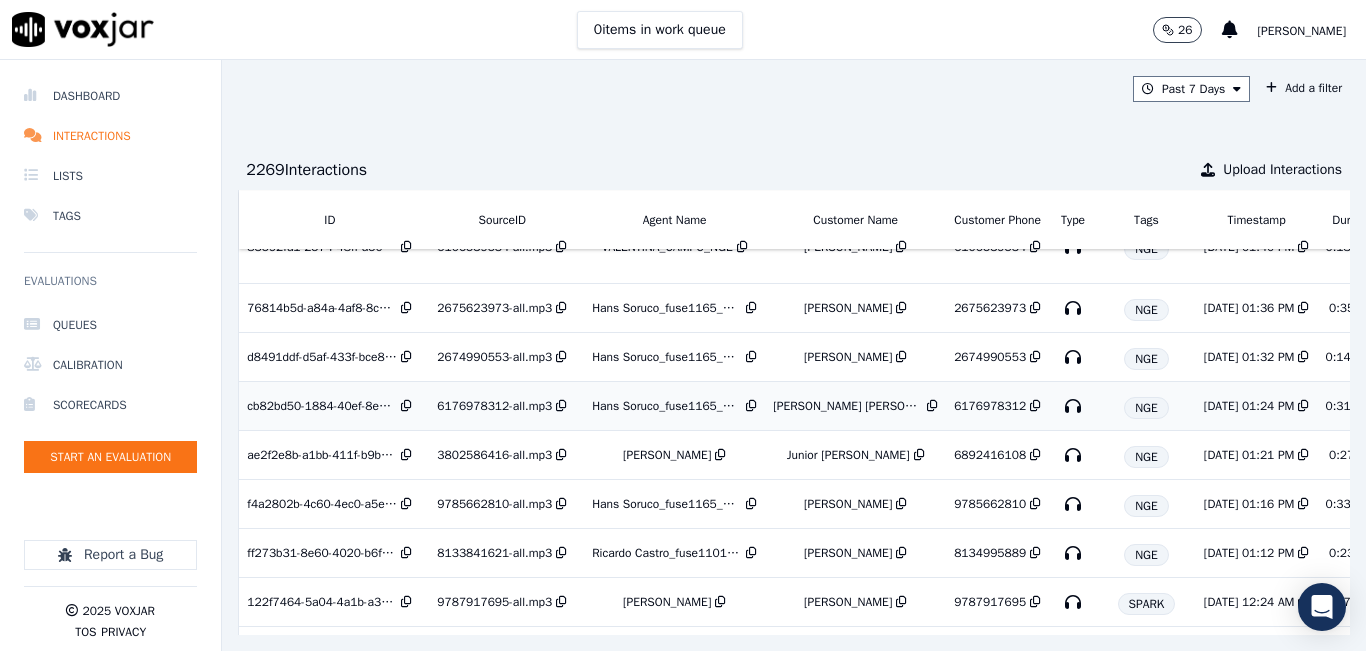 scroll, scrollTop: 200, scrollLeft: 0, axis: vertical 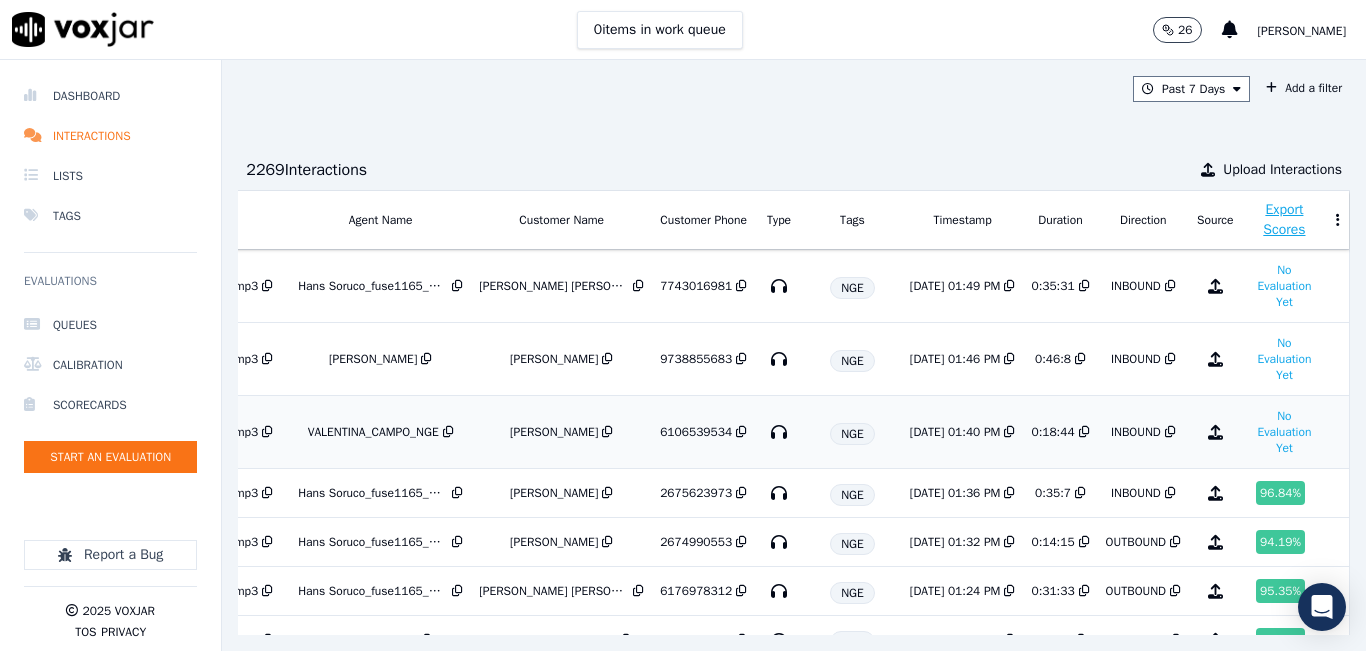 click on "0:18:44" at bounding box center [1052, 432] 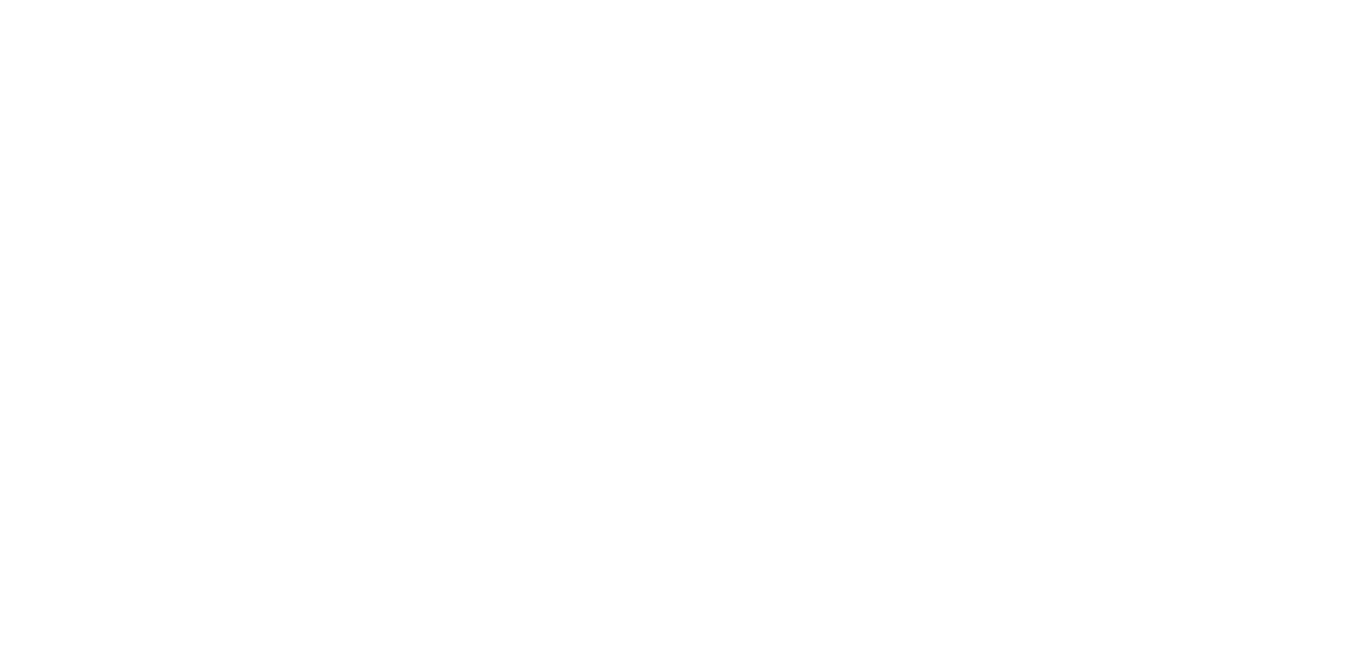 scroll, scrollTop: 0, scrollLeft: 0, axis: both 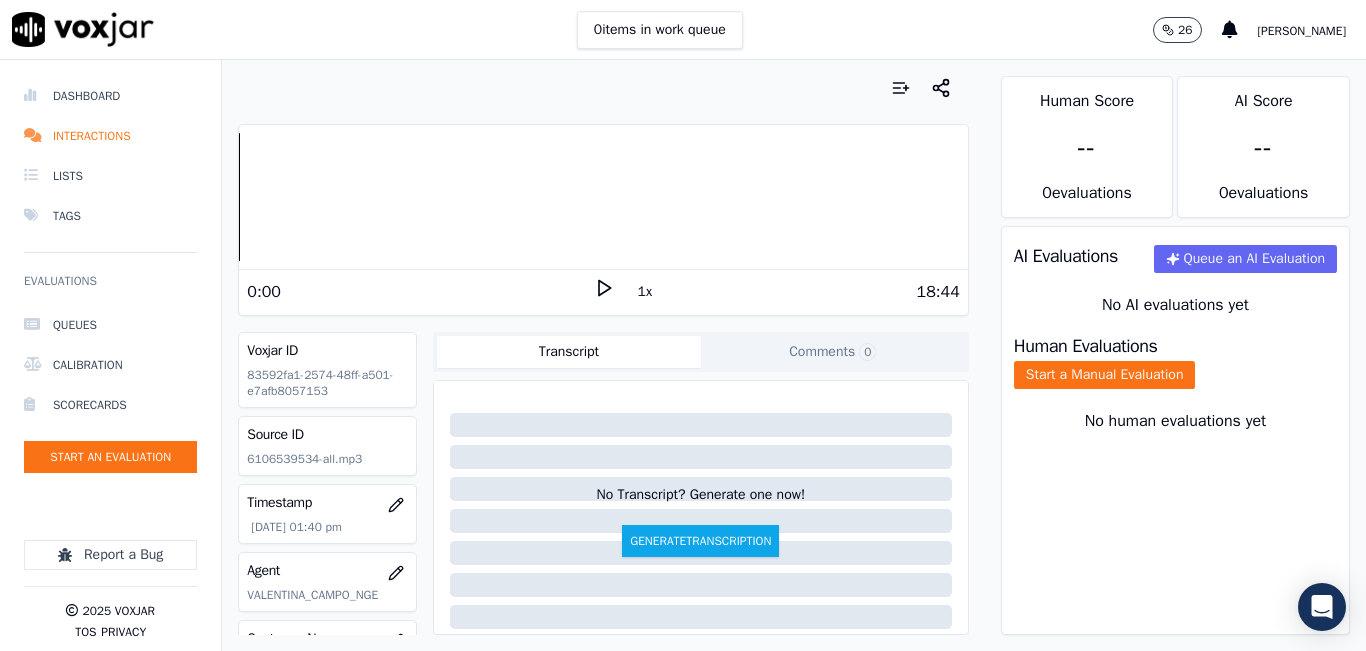 click 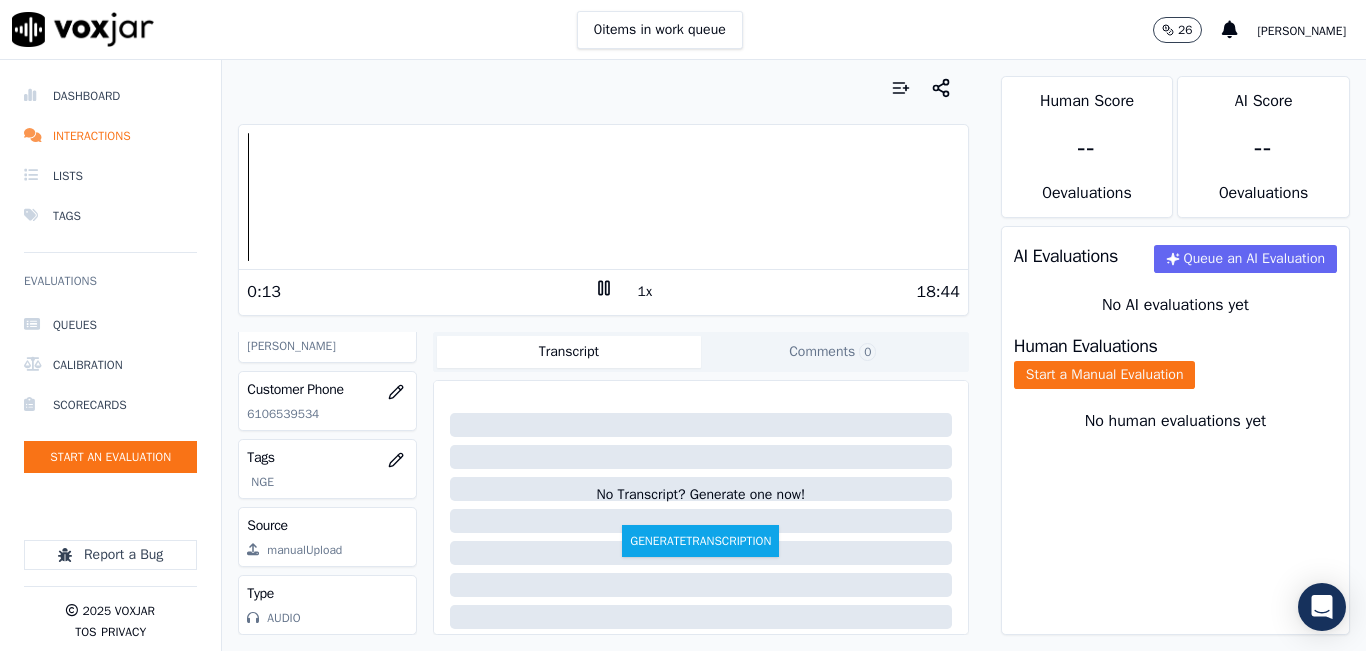 scroll, scrollTop: 362, scrollLeft: 0, axis: vertical 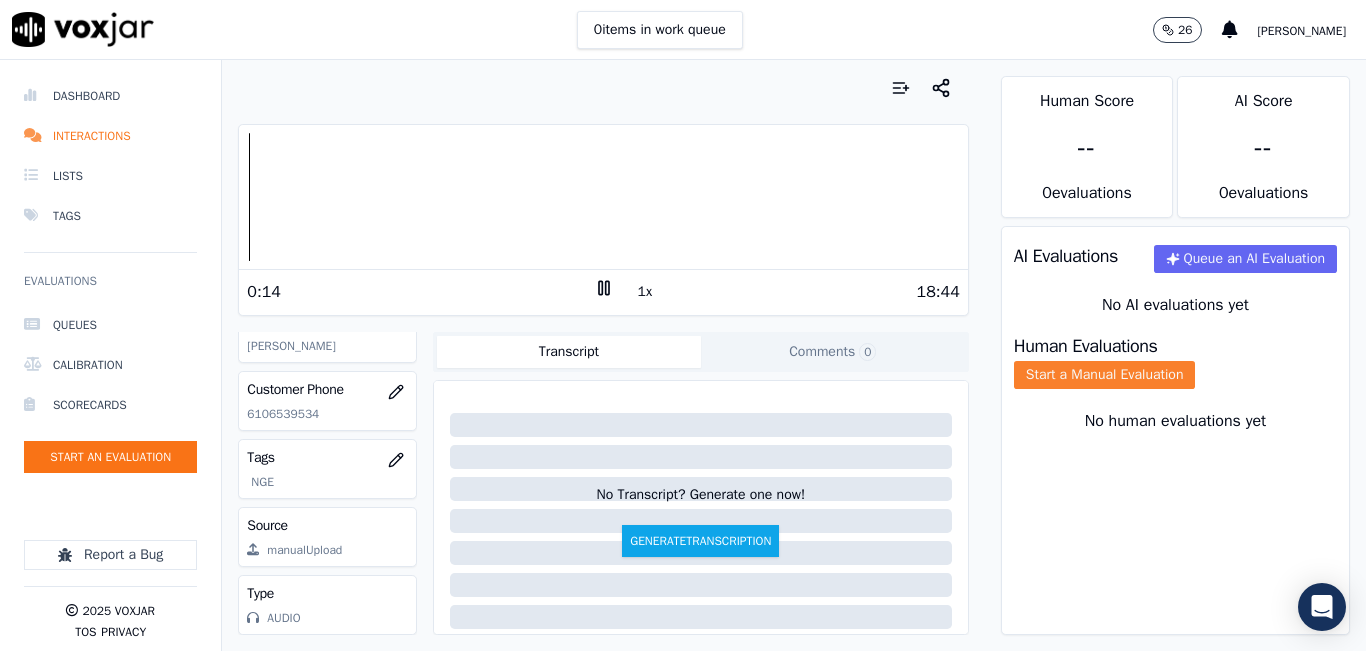 click on "Start a Manual Evaluation" 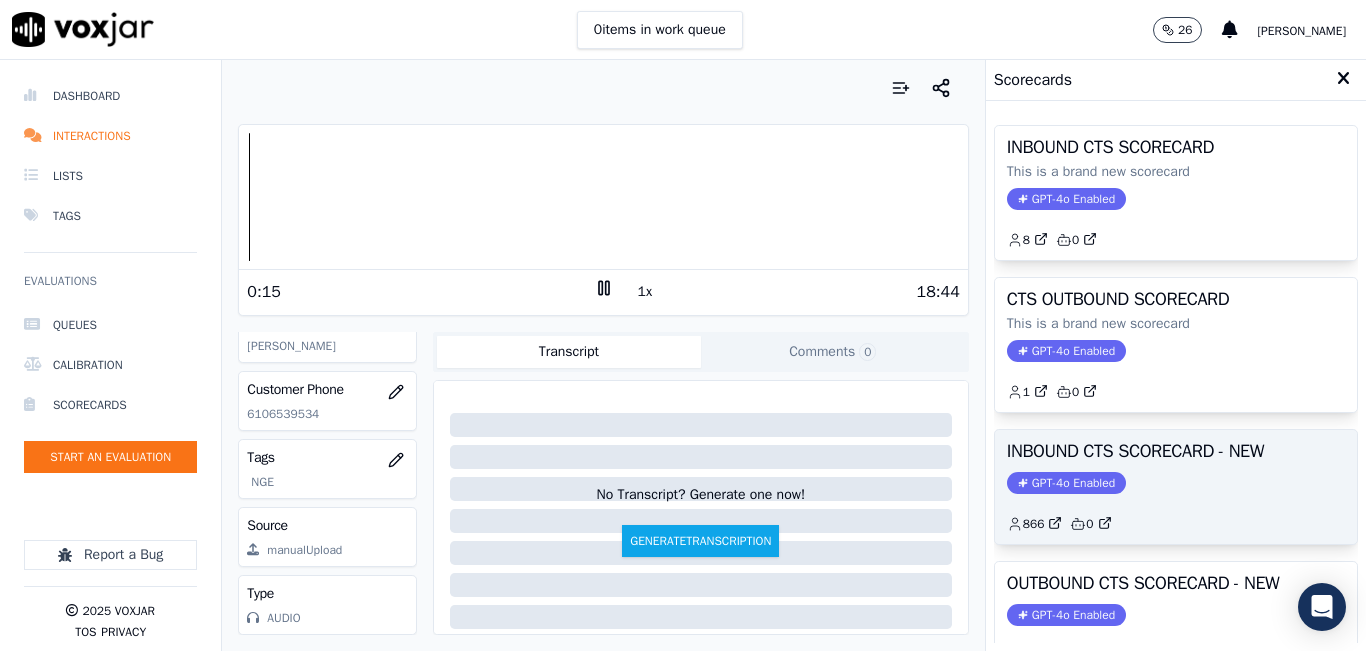 click on "GPT-4o Enabled" 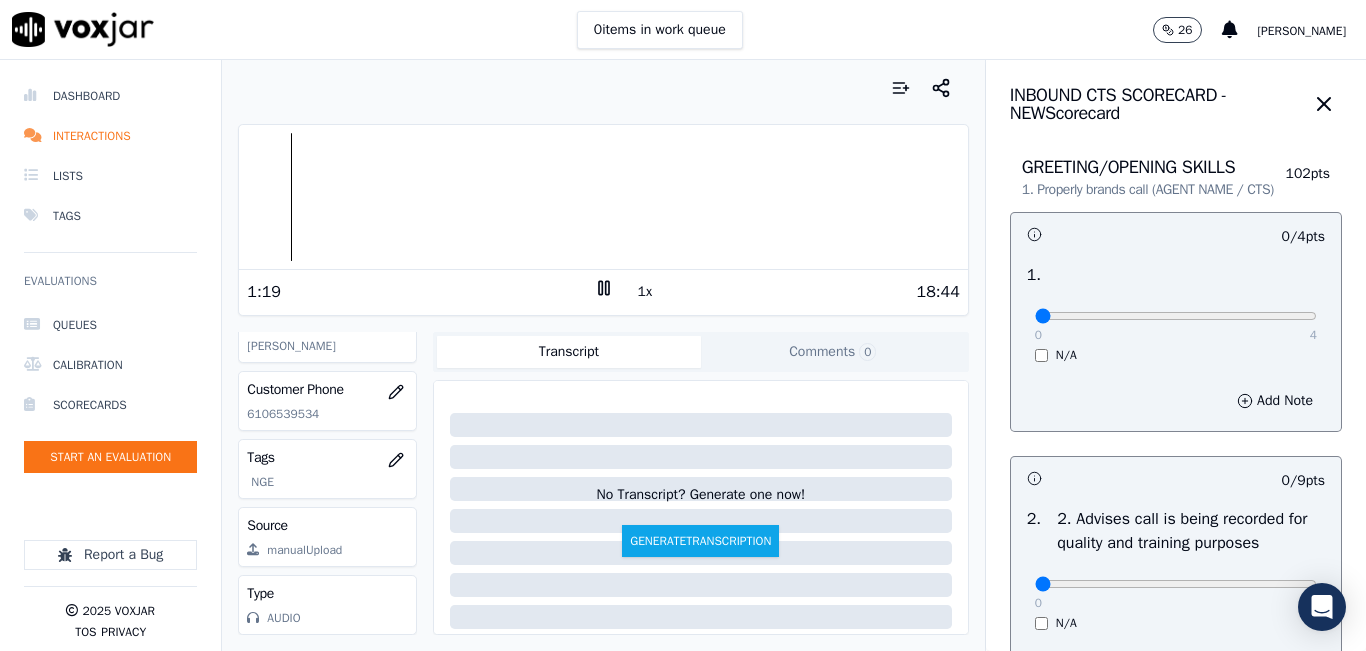 click on "6106539534" 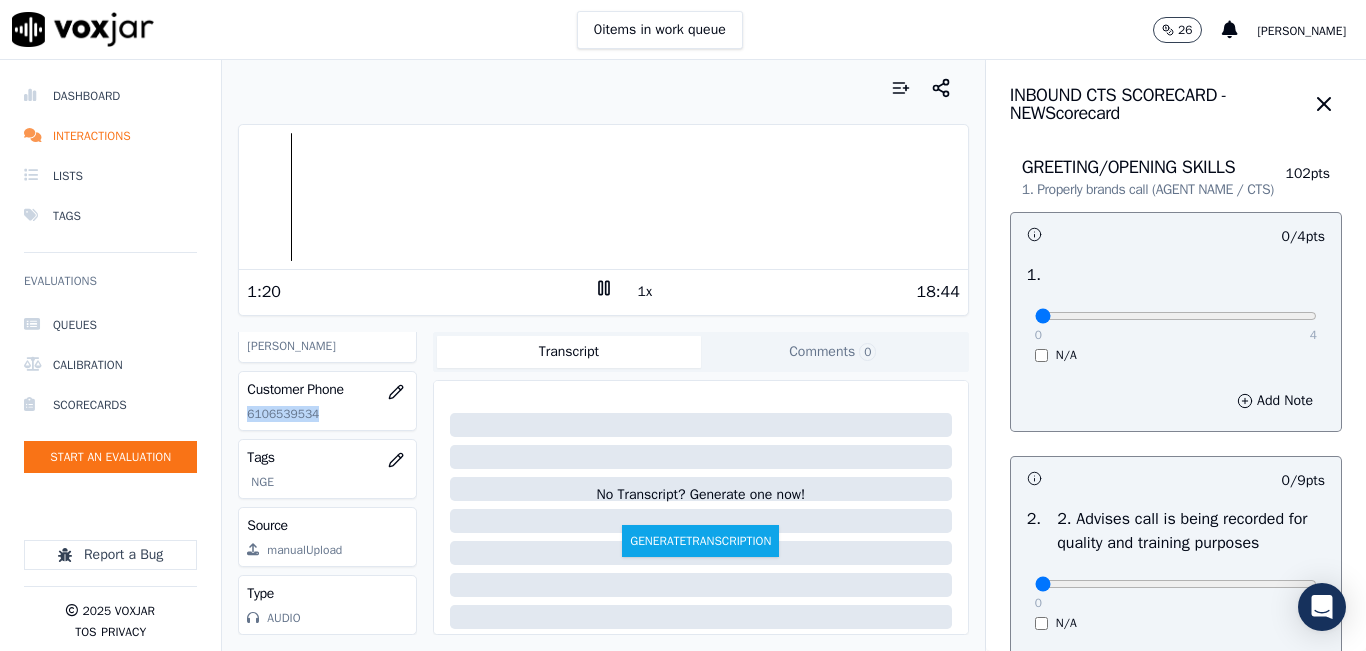 click on "6106539534" 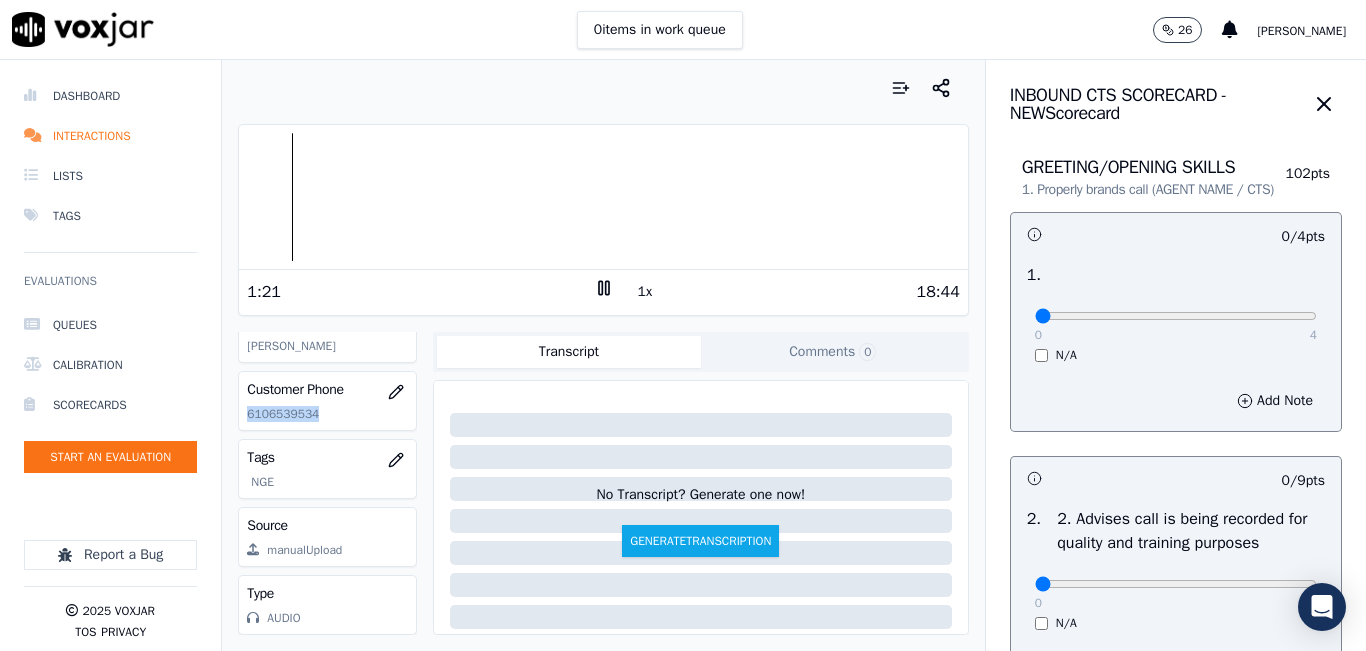 copy on "6106539534" 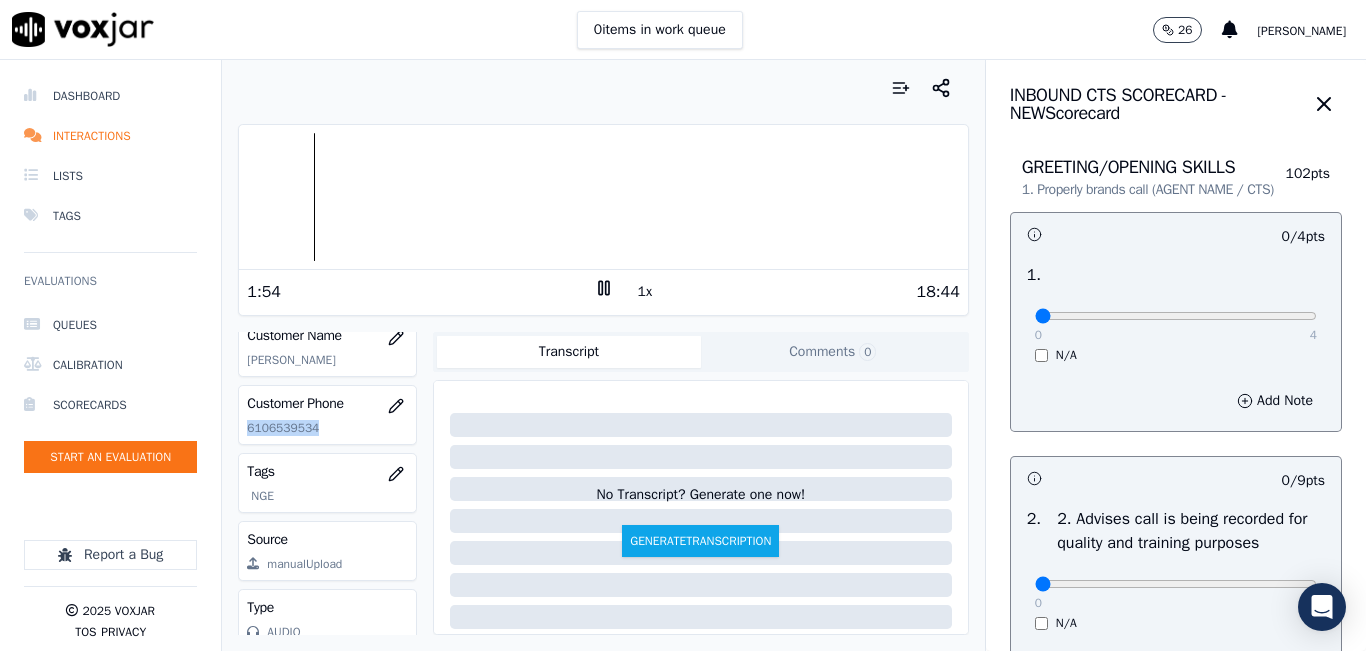 scroll, scrollTop: 262, scrollLeft: 0, axis: vertical 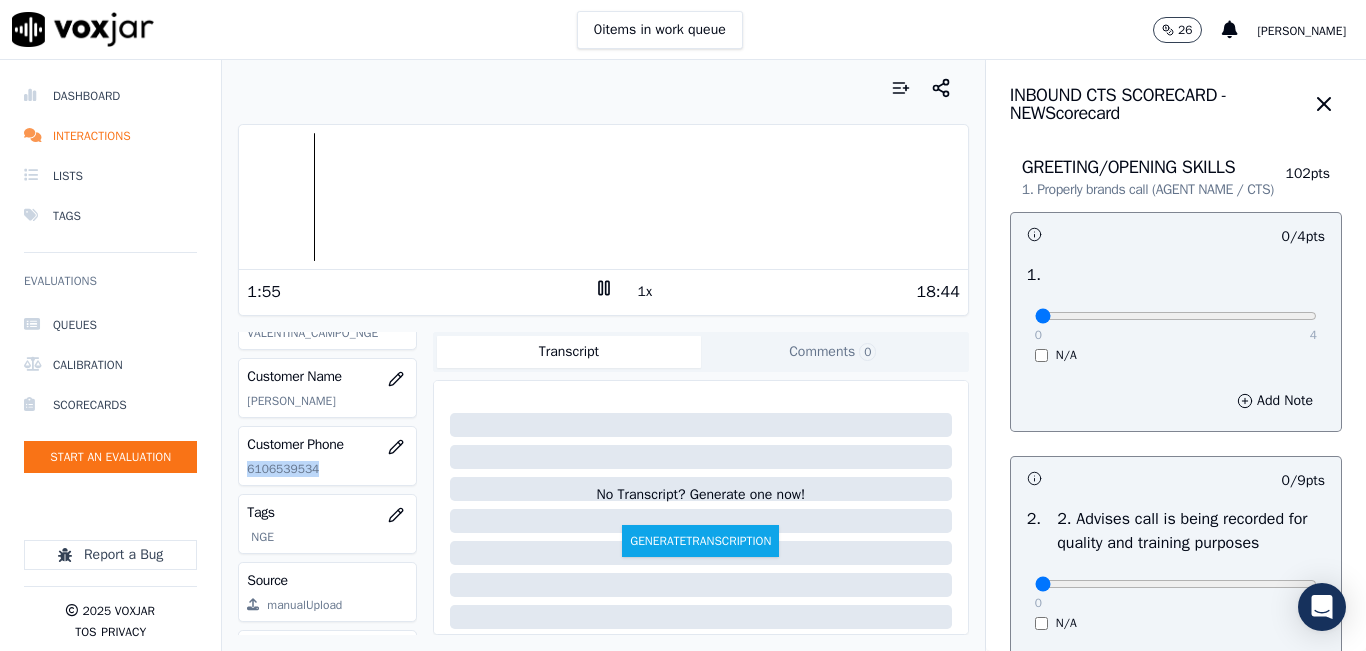 click on "6106539534" 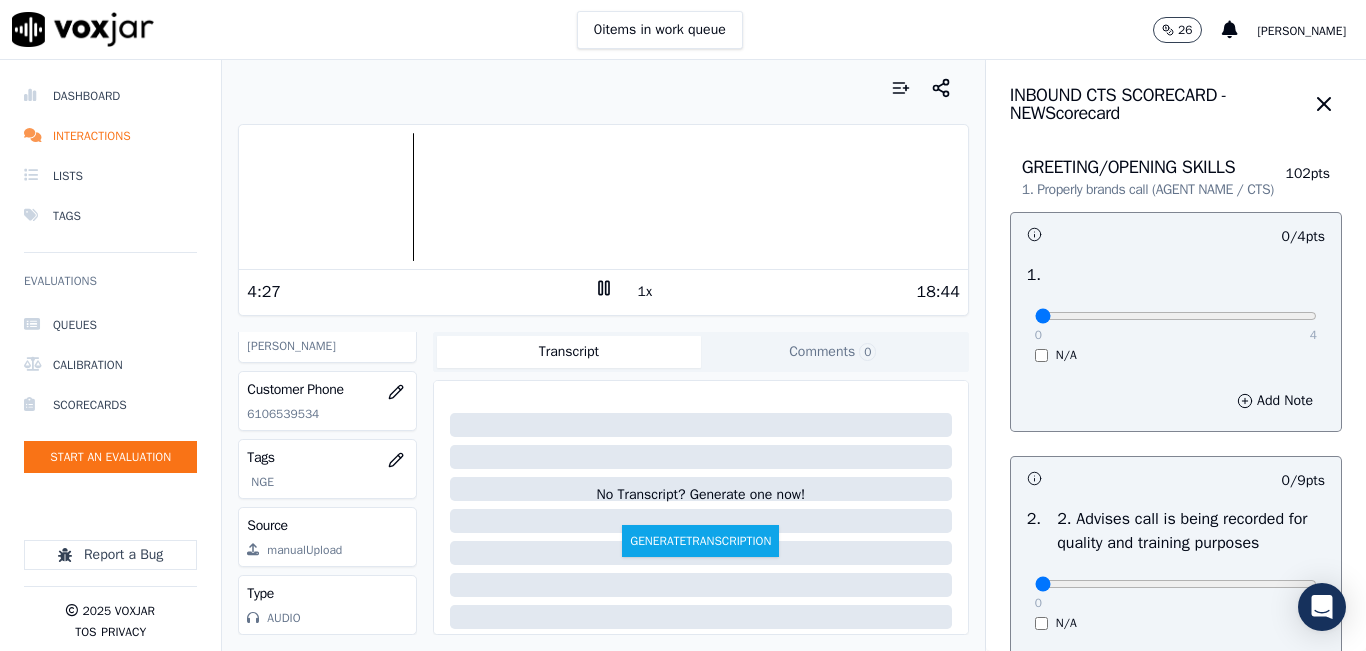 scroll, scrollTop: 362, scrollLeft: 0, axis: vertical 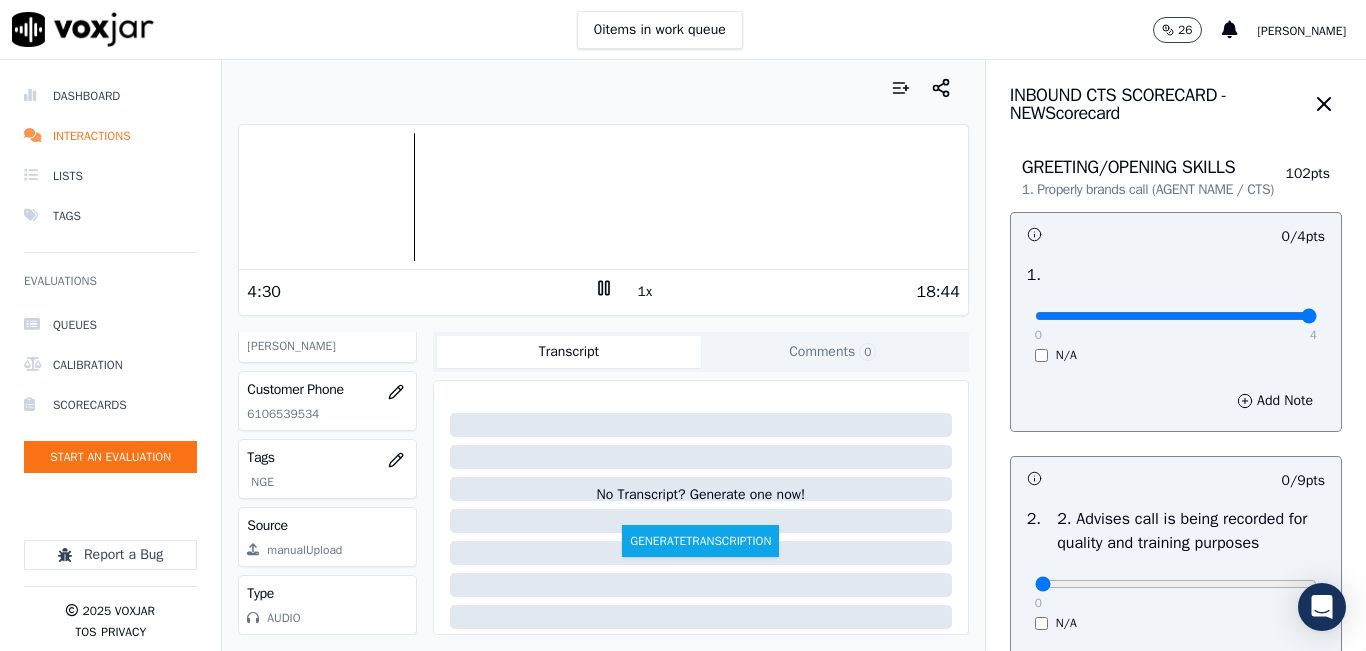 type on "4" 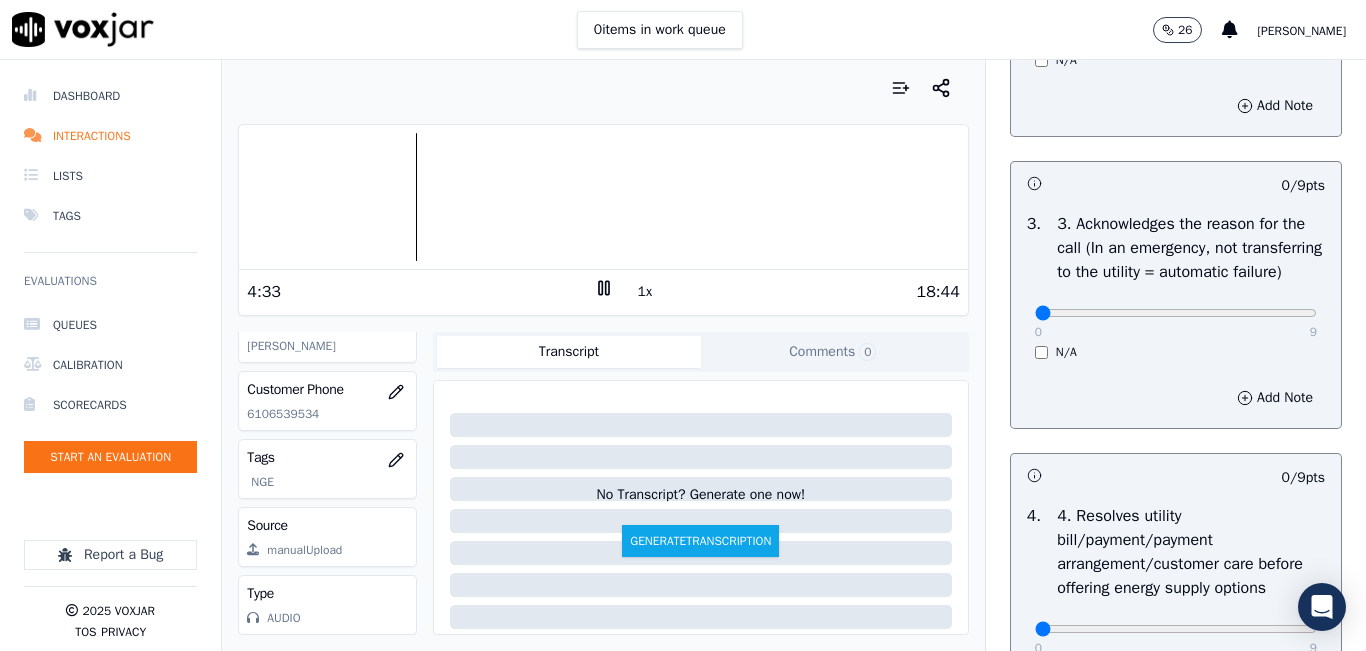scroll, scrollTop: 600, scrollLeft: 0, axis: vertical 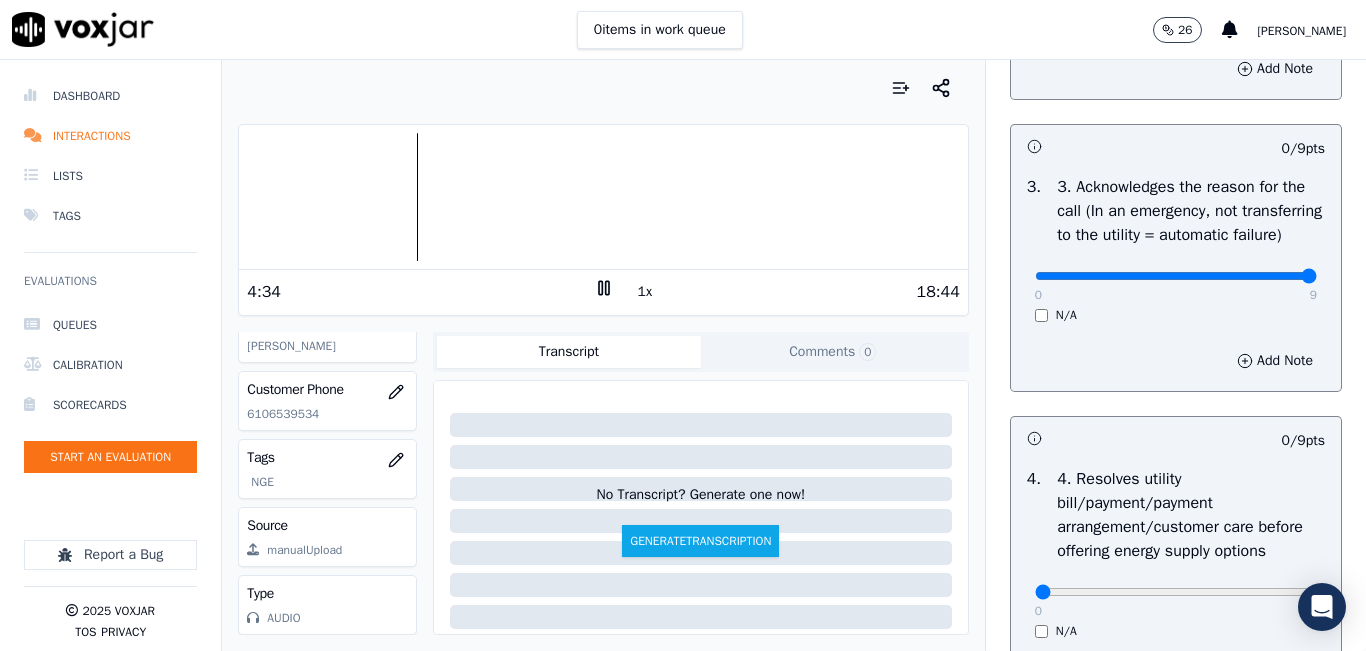 type on "9" 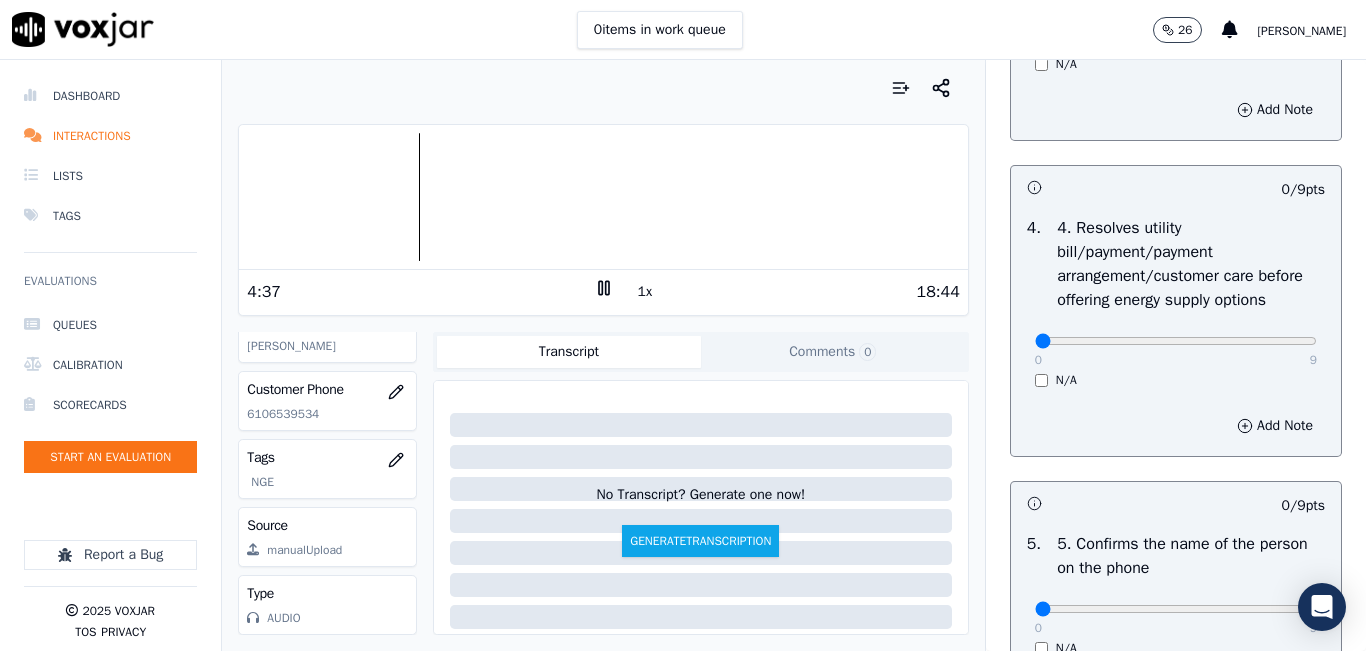 scroll, scrollTop: 900, scrollLeft: 0, axis: vertical 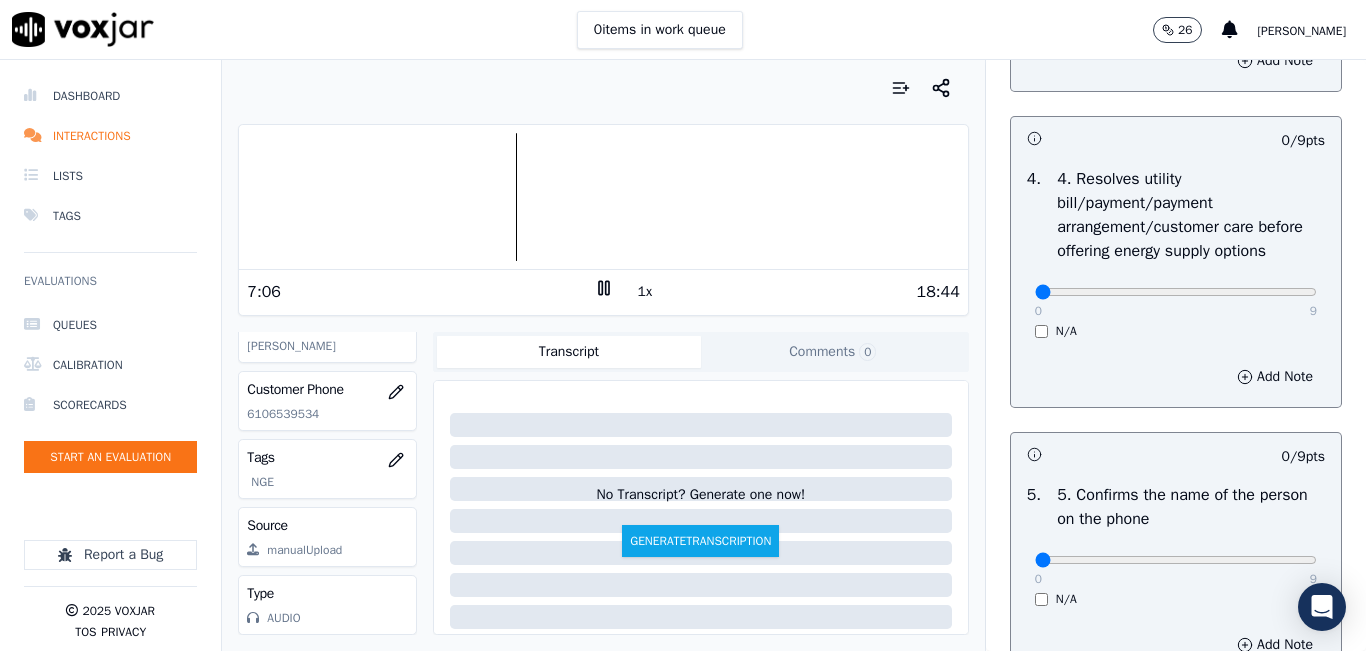 click at bounding box center [603, 197] 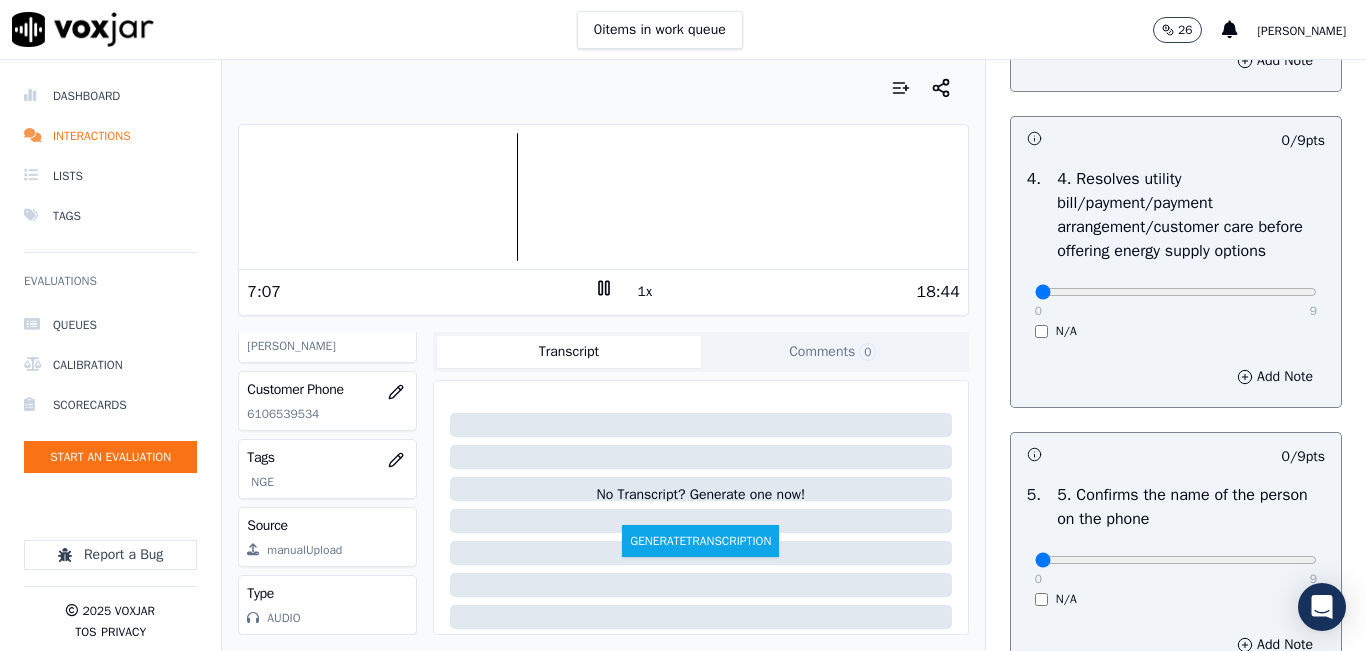 click on "18:44" at bounding box center [787, 292] 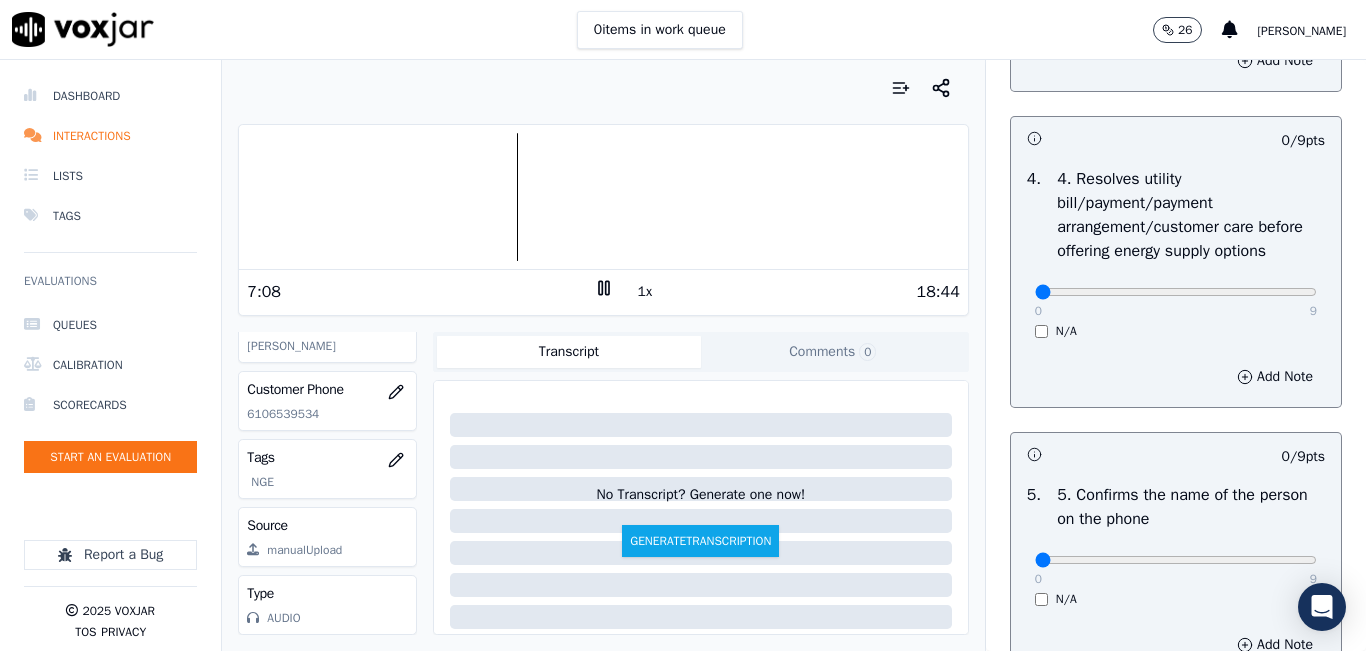 click on "1x" at bounding box center [645, 292] 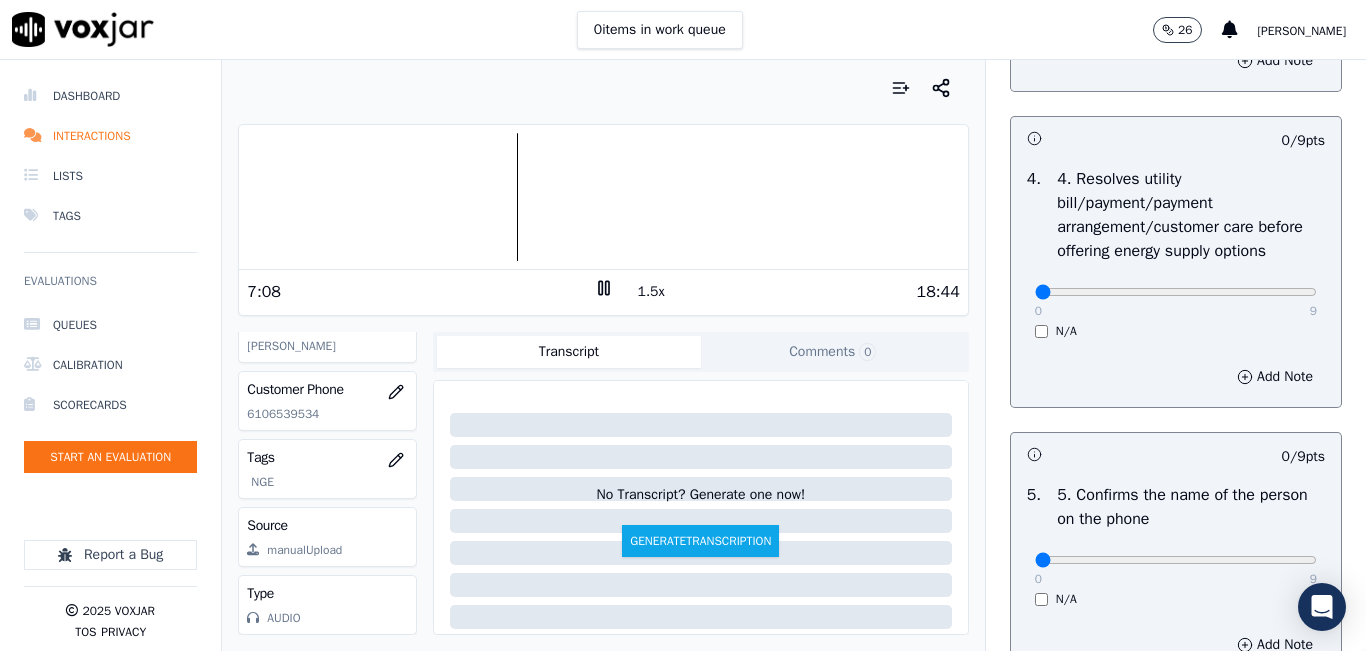 click on "1.5x" at bounding box center [651, 292] 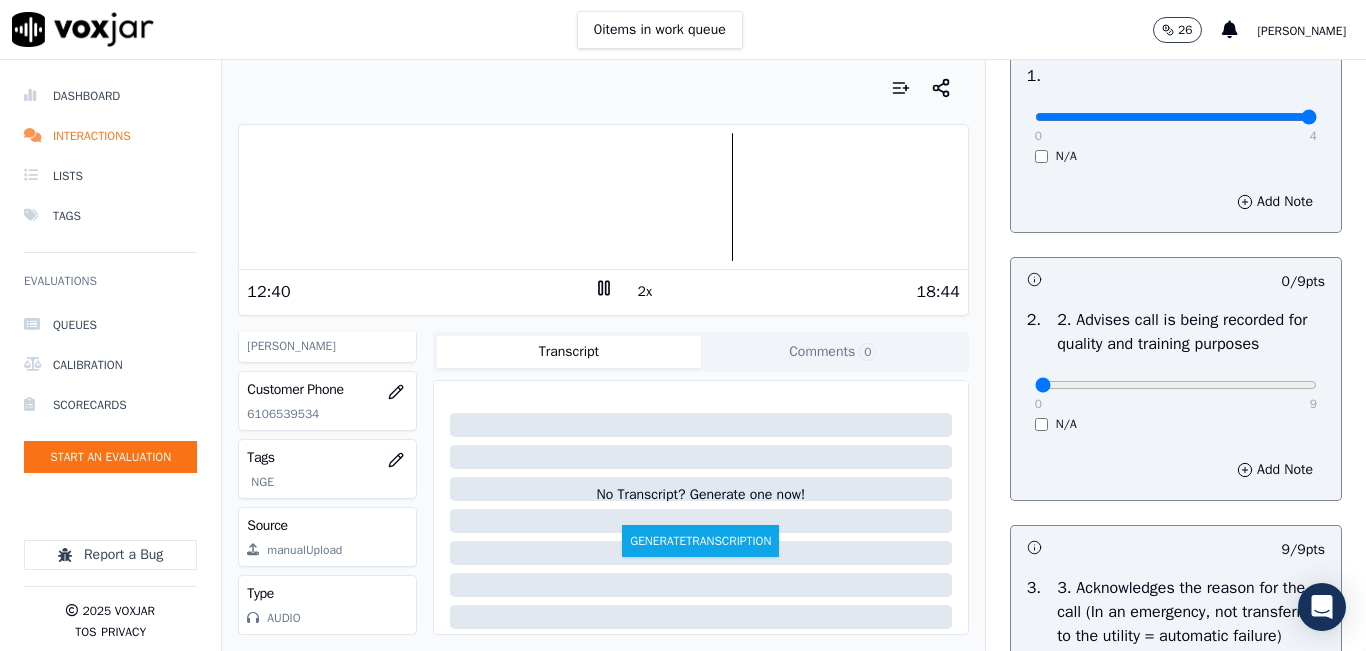 scroll, scrollTop: 200, scrollLeft: 0, axis: vertical 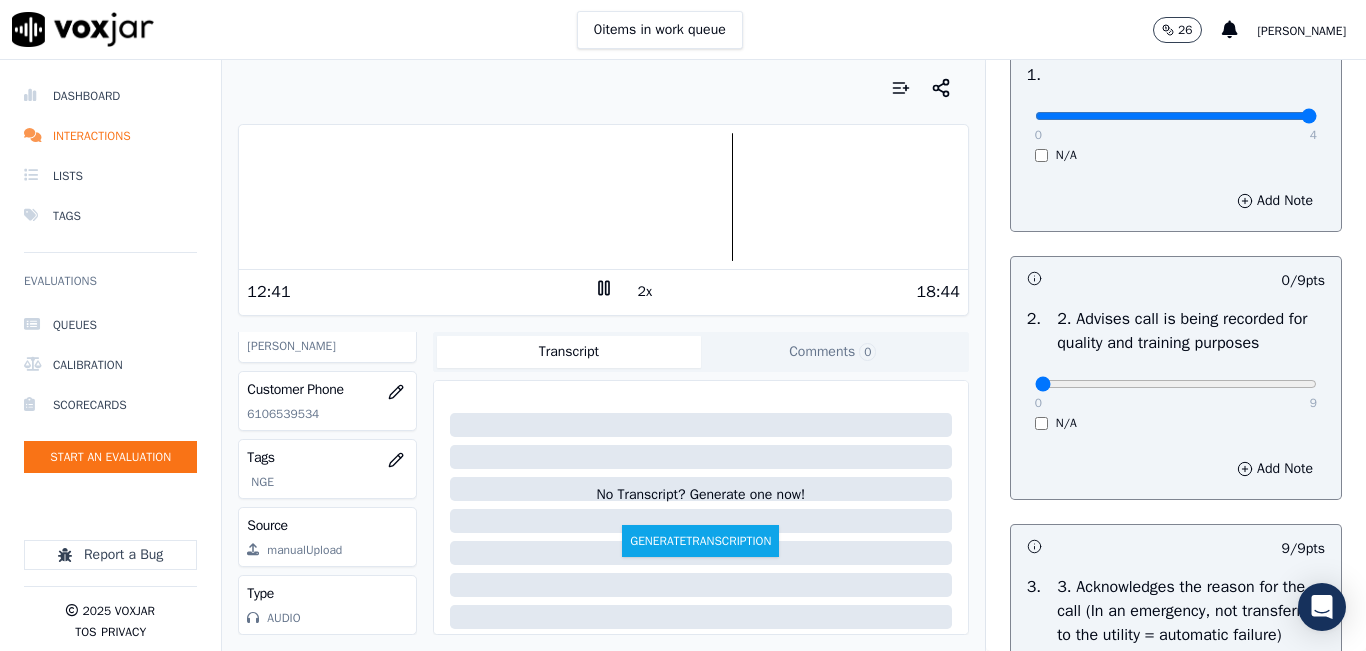 drag, startPoint x: 1253, startPoint y: 395, endPoint x: 1272, endPoint y: 403, distance: 20.615528 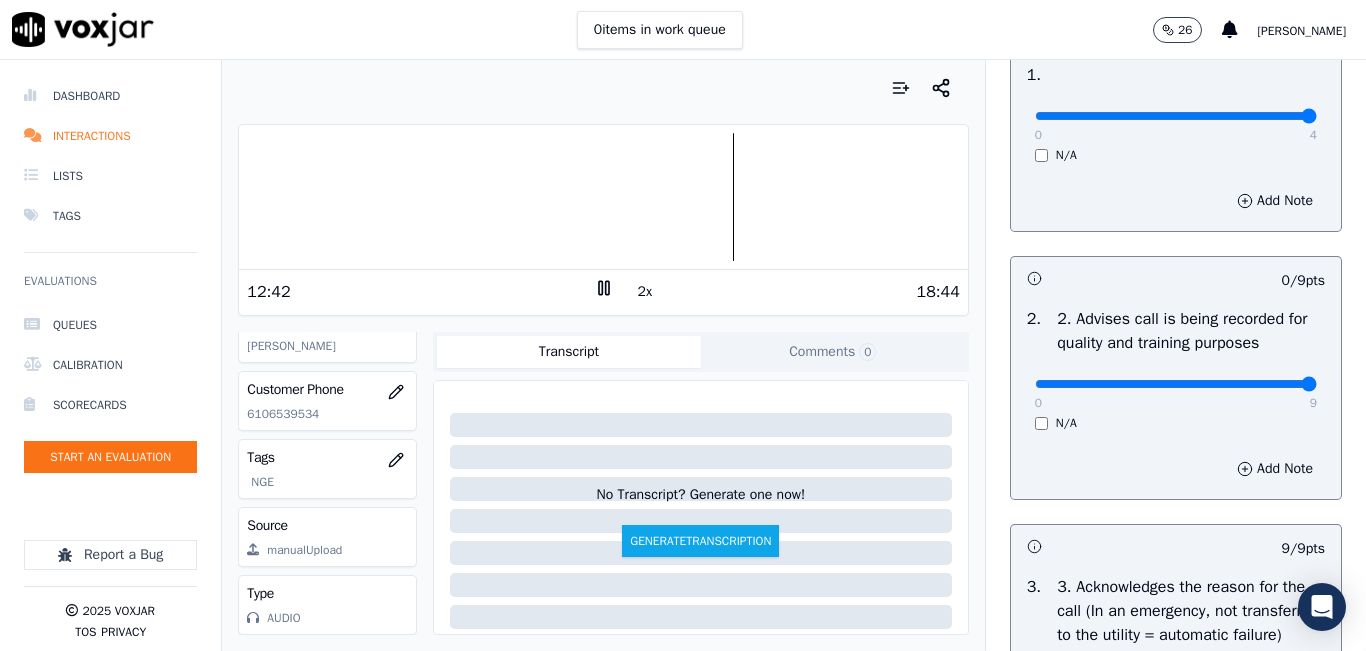 type on "9" 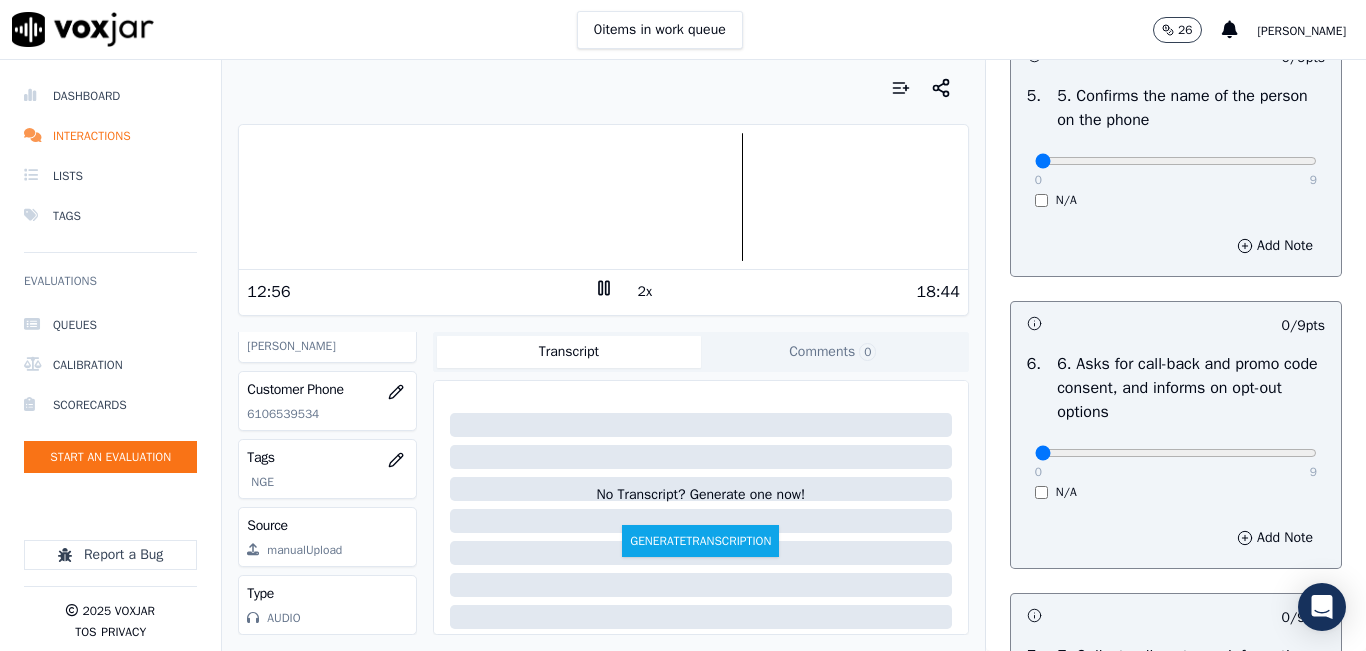 scroll, scrollTop: 1300, scrollLeft: 0, axis: vertical 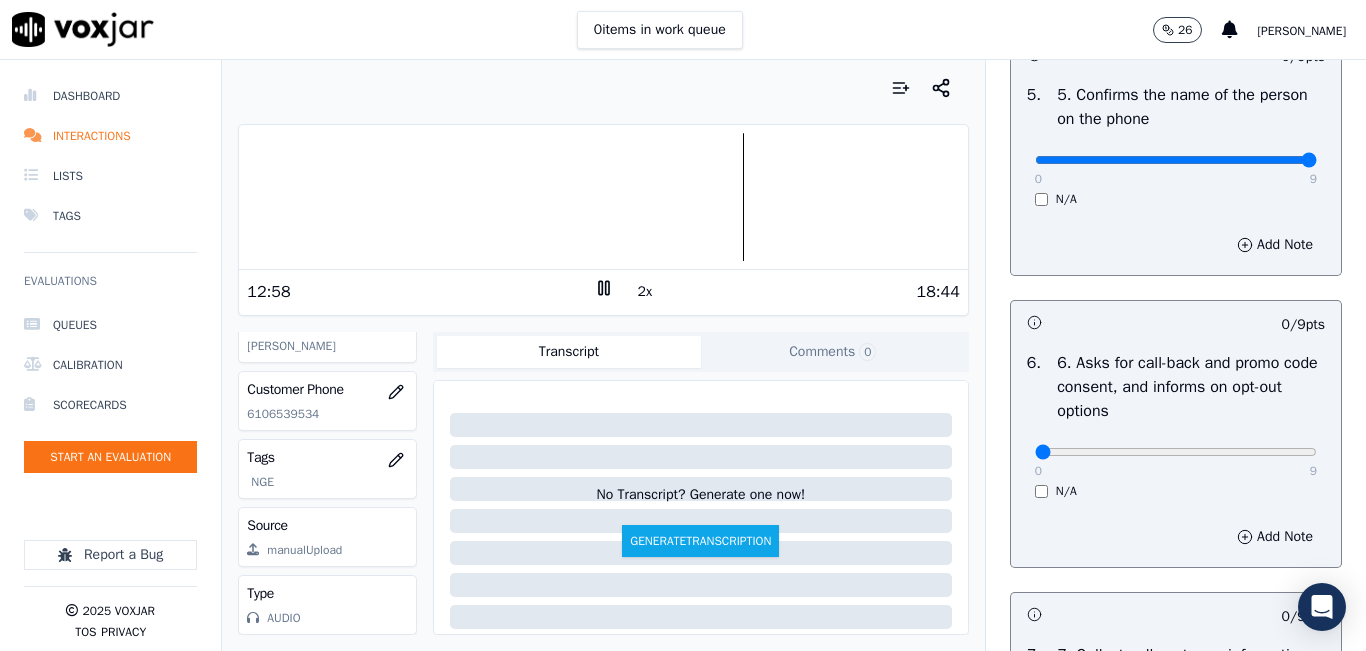 type on "9" 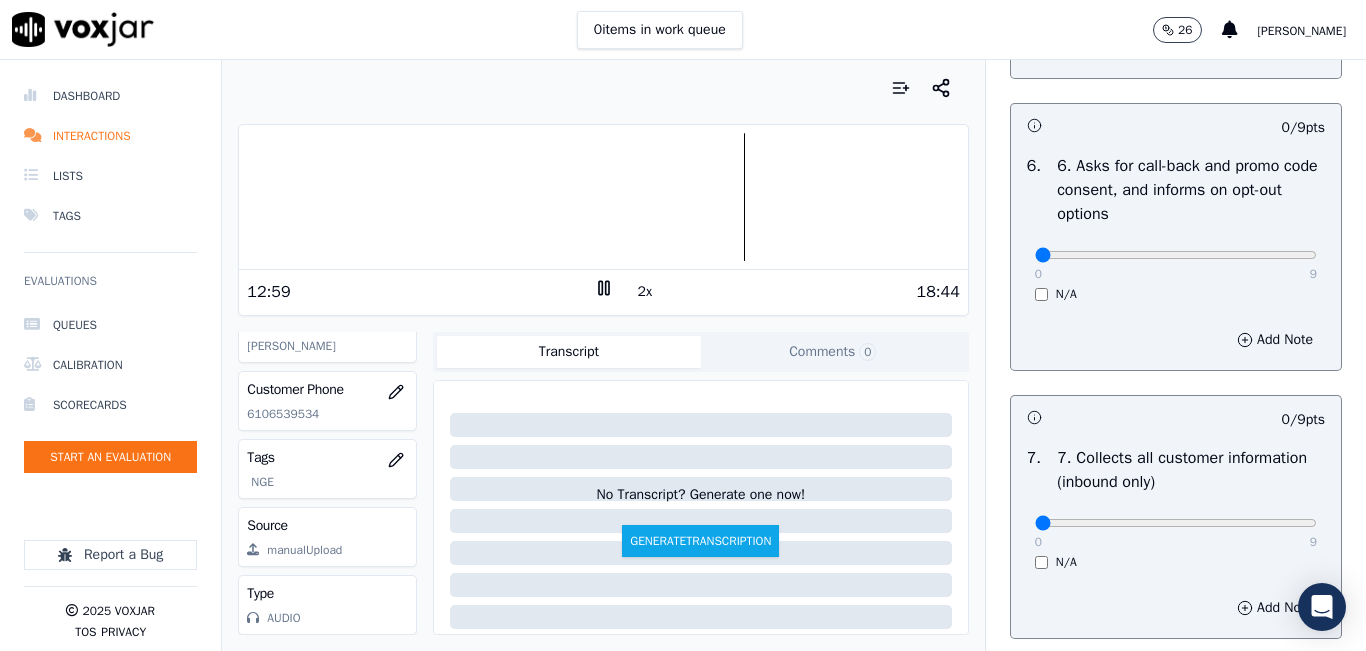 scroll, scrollTop: 1500, scrollLeft: 0, axis: vertical 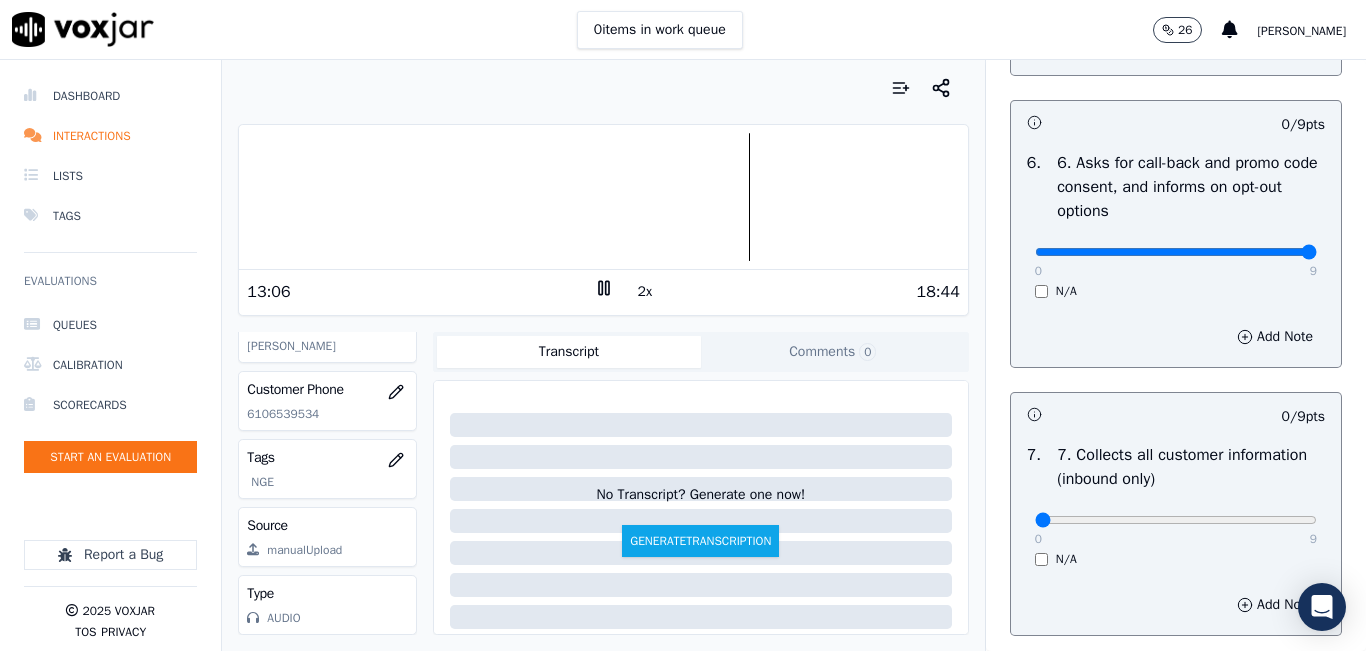 type on "9" 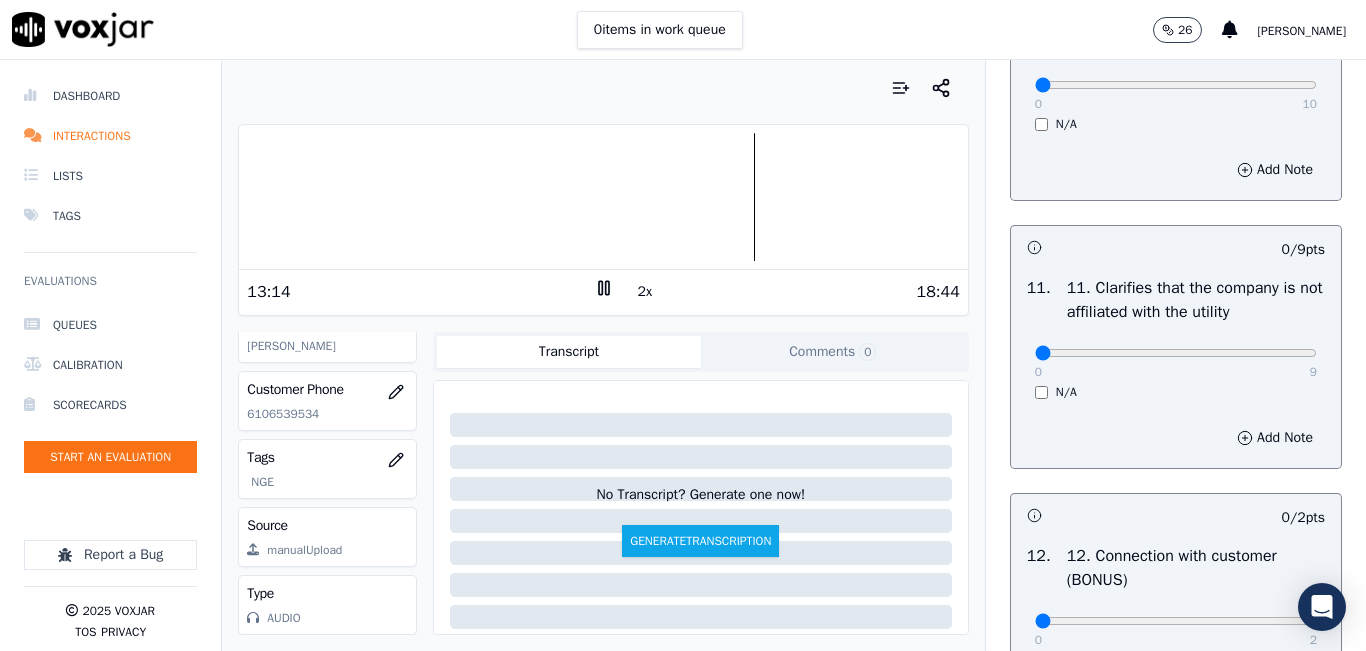 scroll, scrollTop: 2887, scrollLeft: 0, axis: vertical 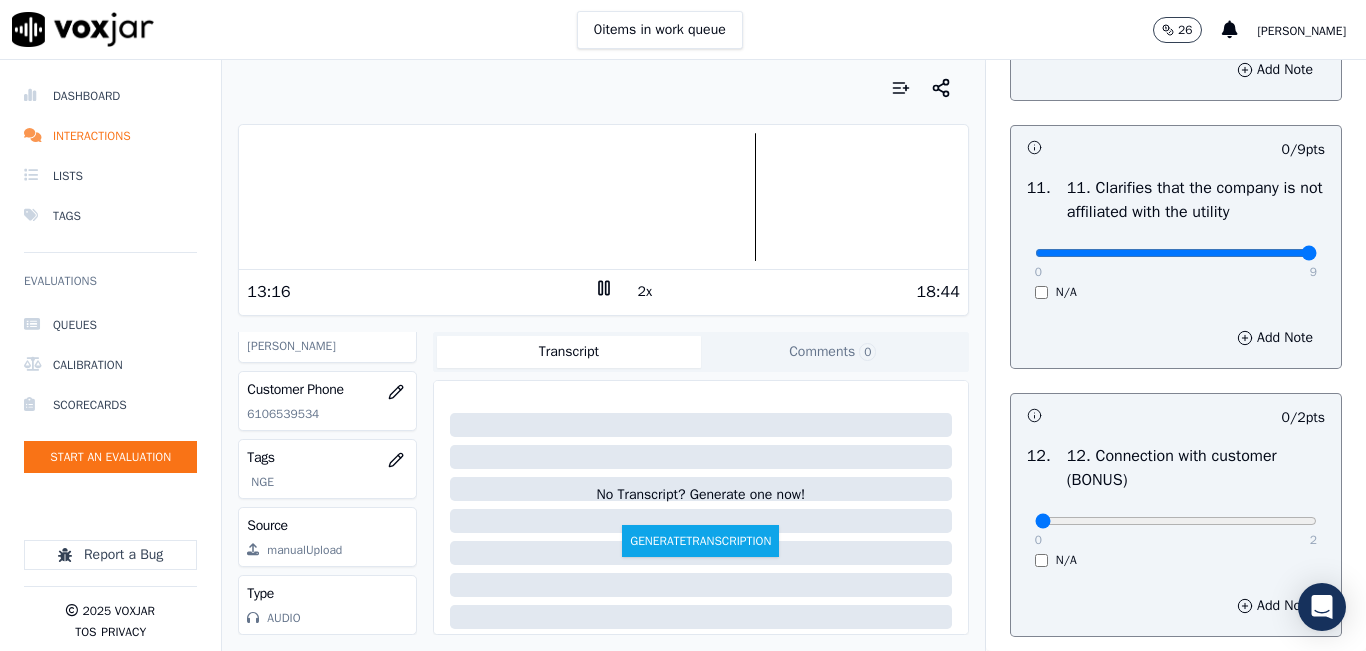 type on "9" 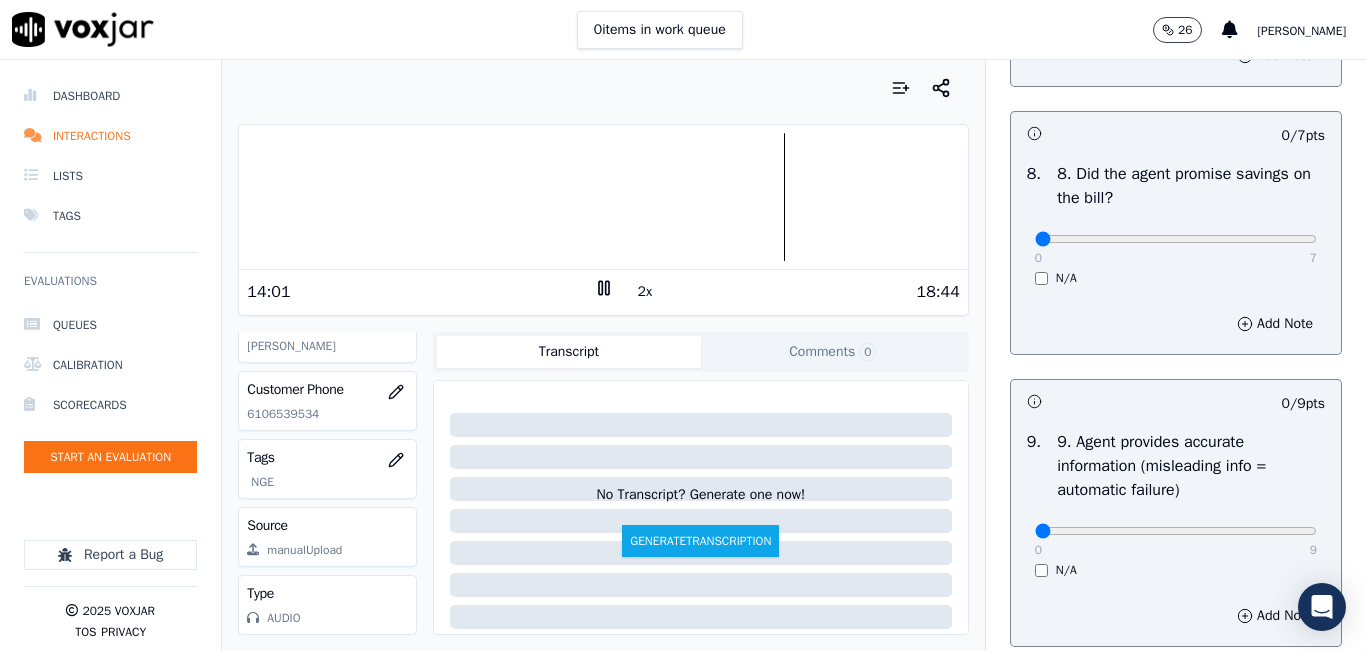 scroll, scrollTop: 2087, scrollLeft: 0, axis: vertical 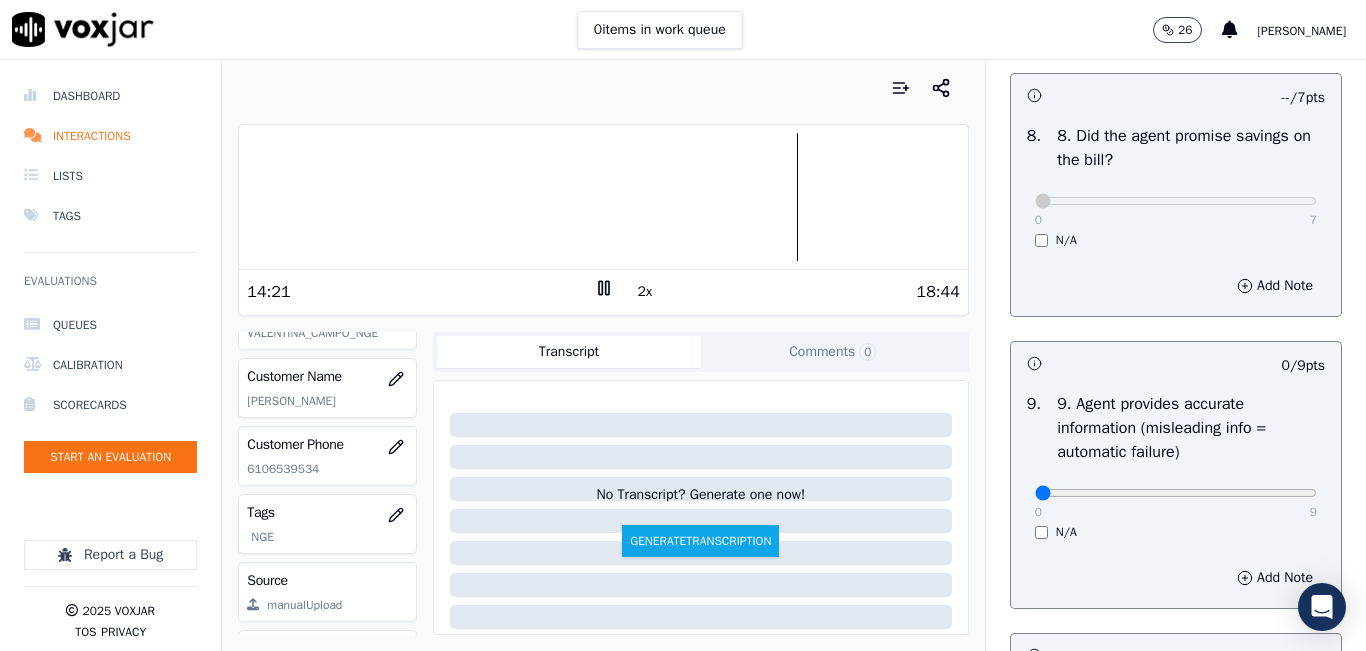 click on "6106539534" 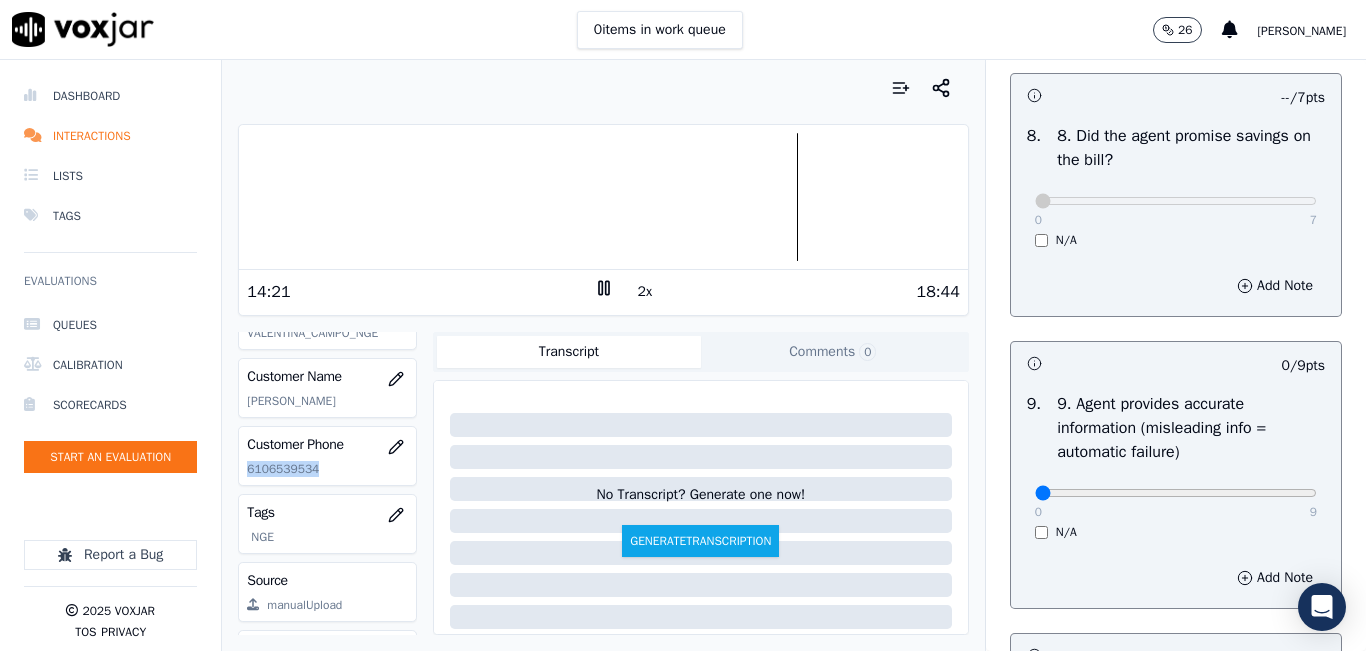 click on "6106539534" 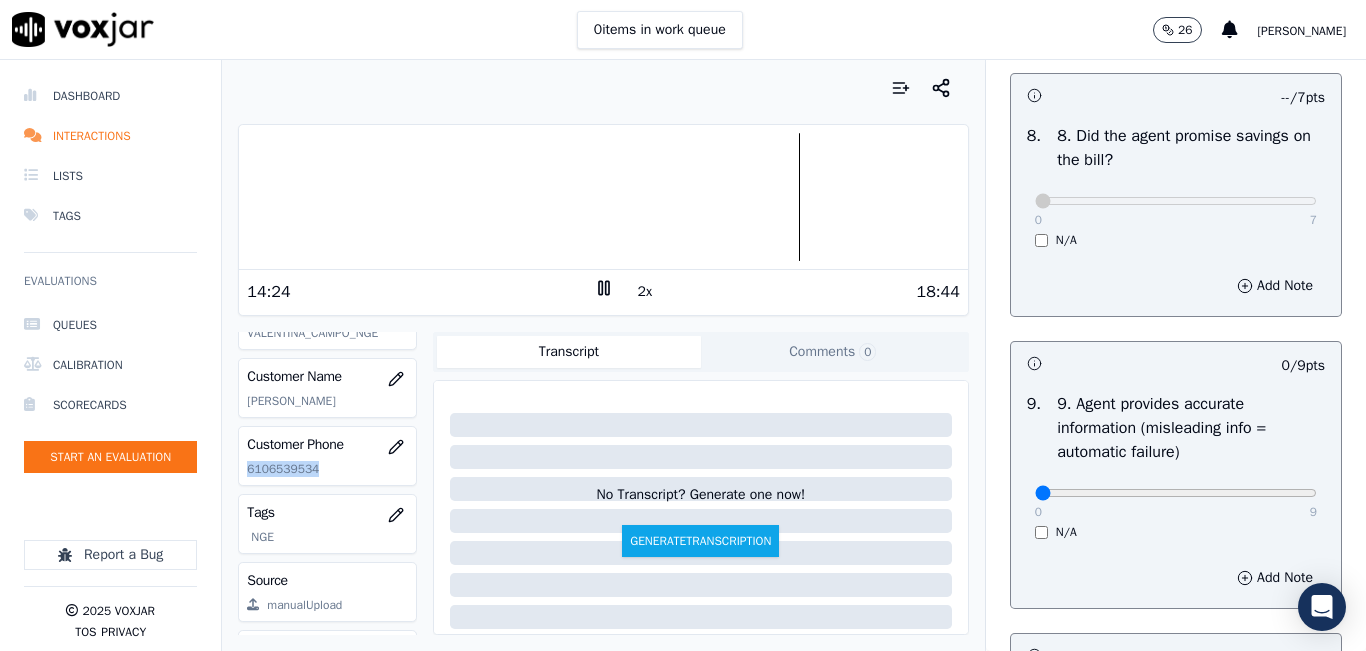 copy on "6106539534" 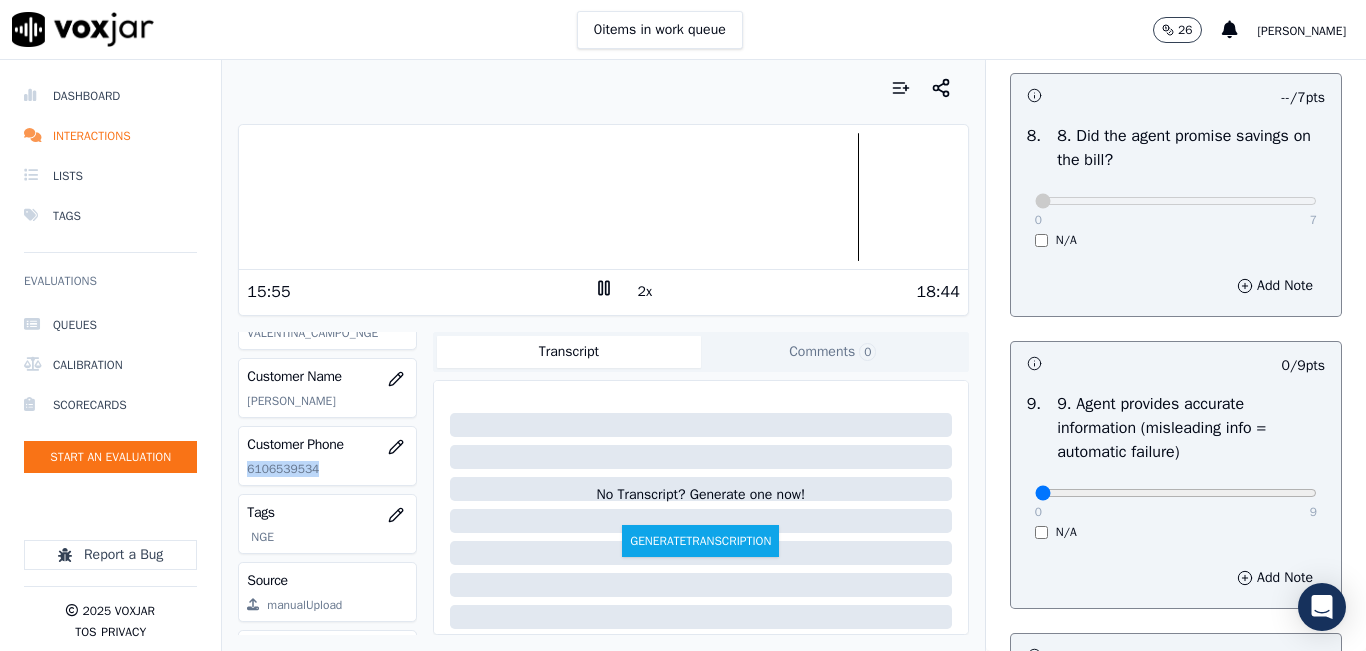 click on "6106539534" 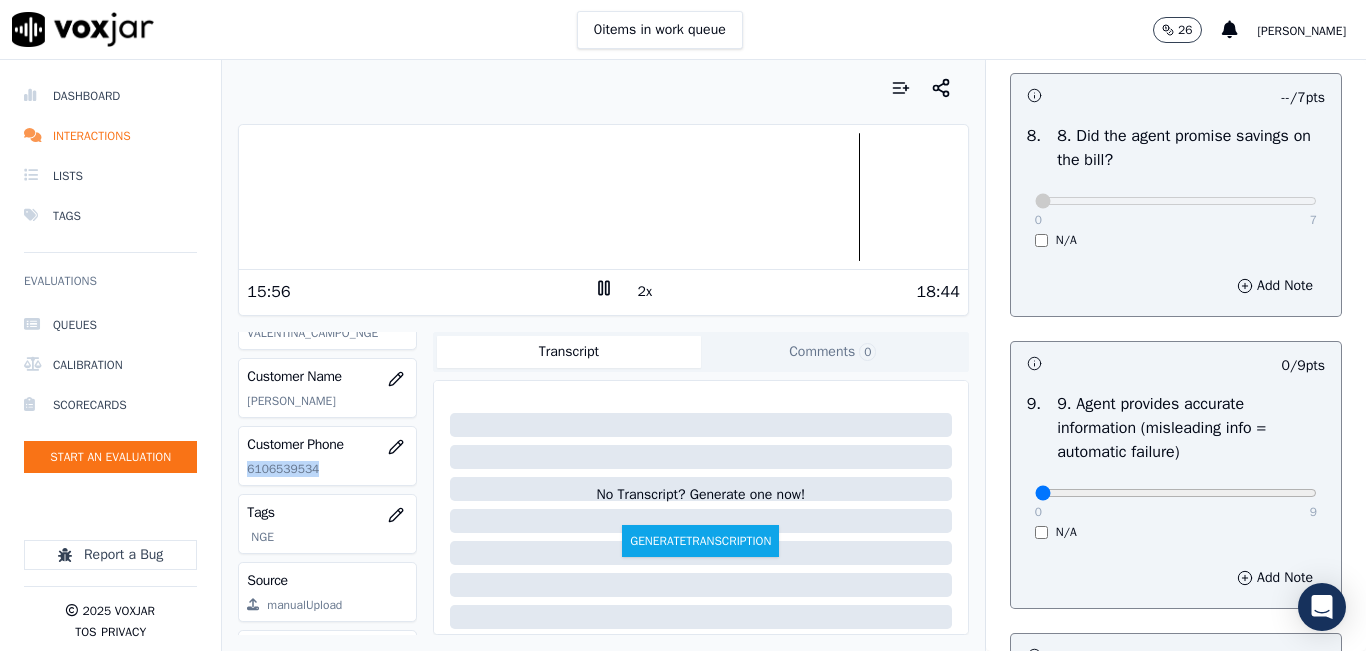 click on "6106539534" 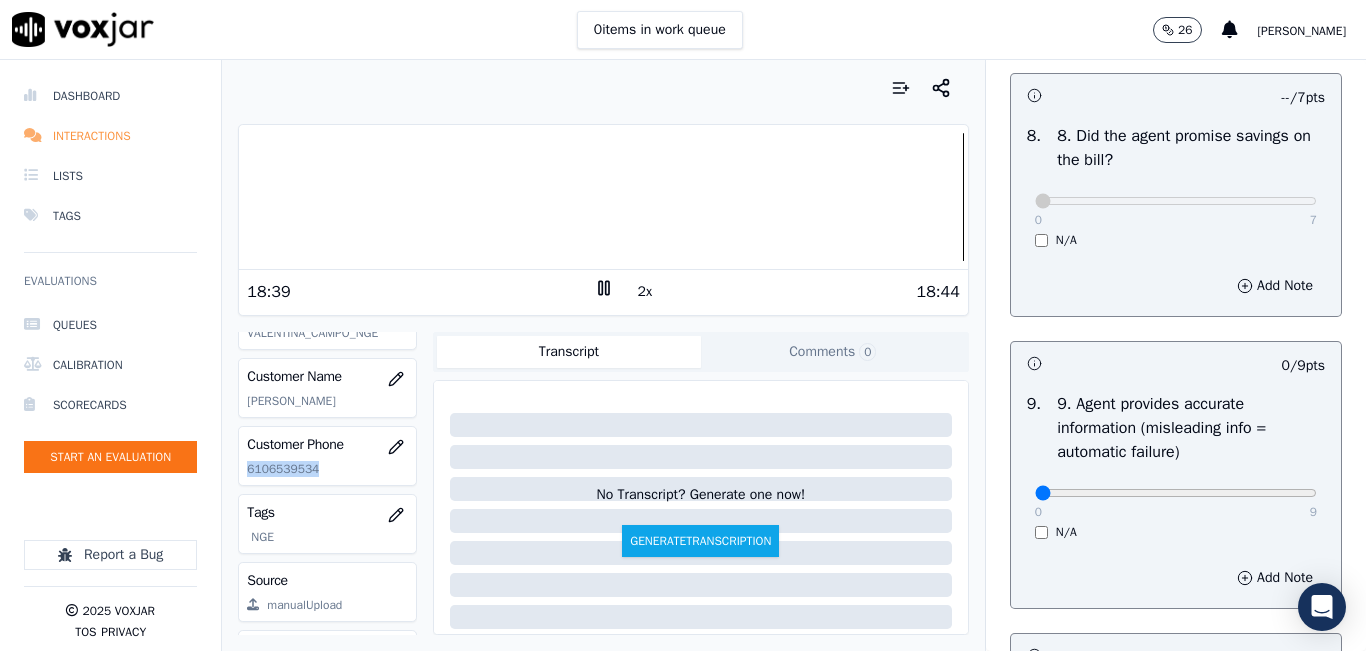 click on "Interactions" at bounding box center (110, 136) 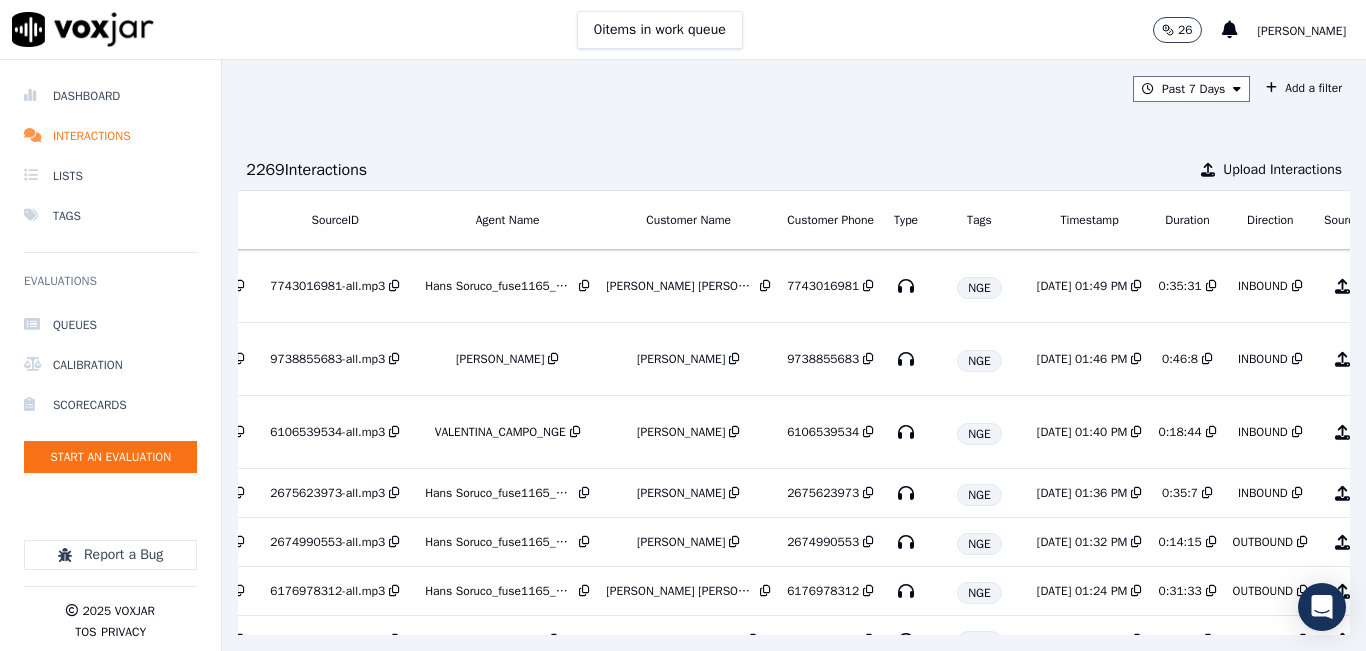 scroll, scrollTop: 0, scrollLeft: 343, axis: horizontal 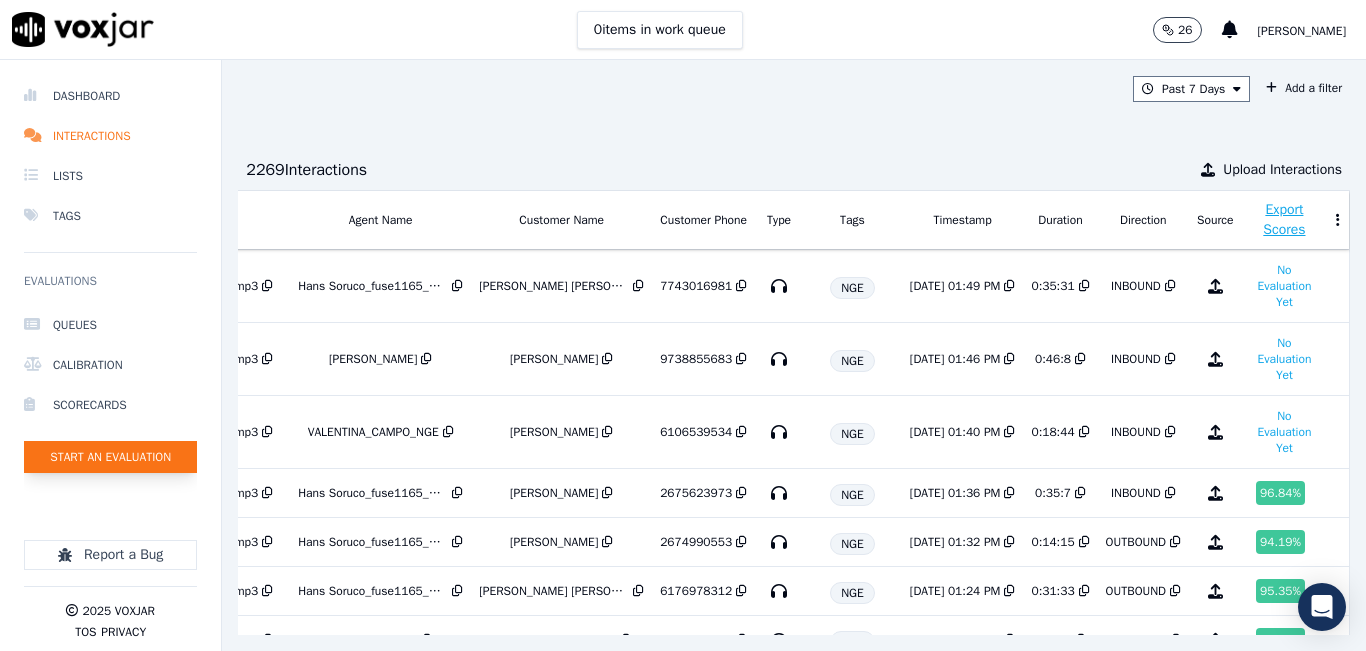 click on "Start an Evaluation" 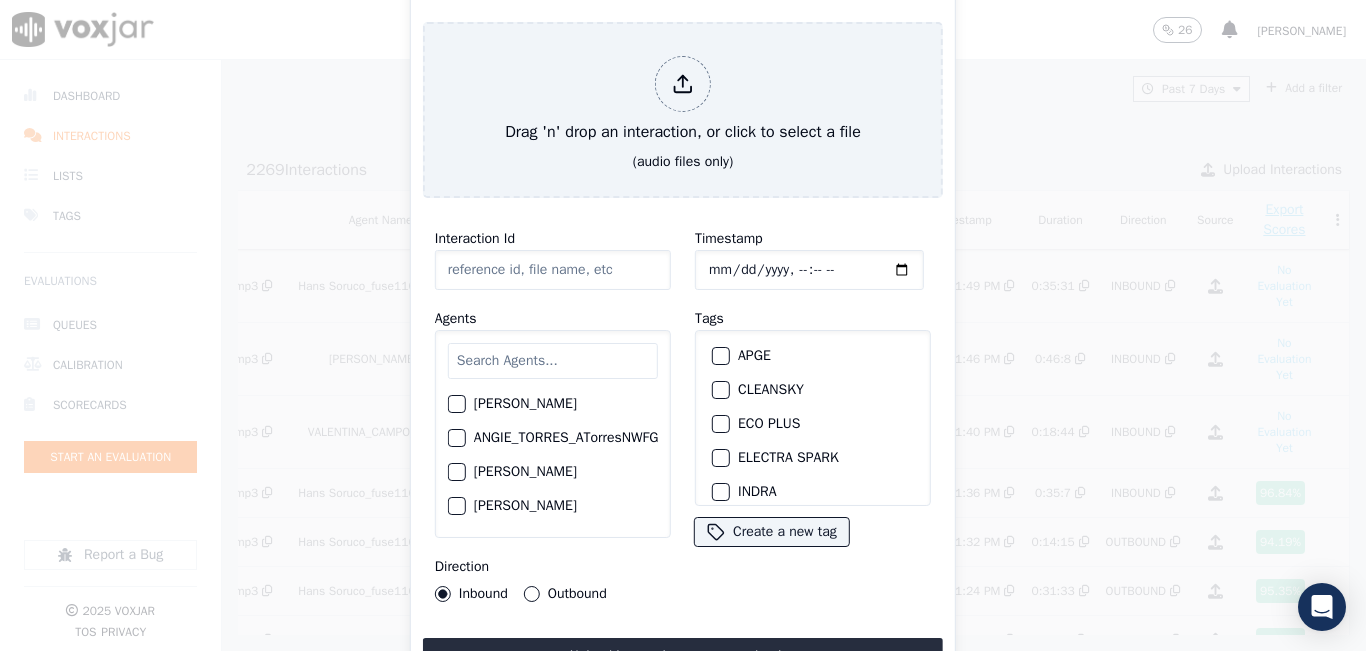 click at bounding box center (553, 361) 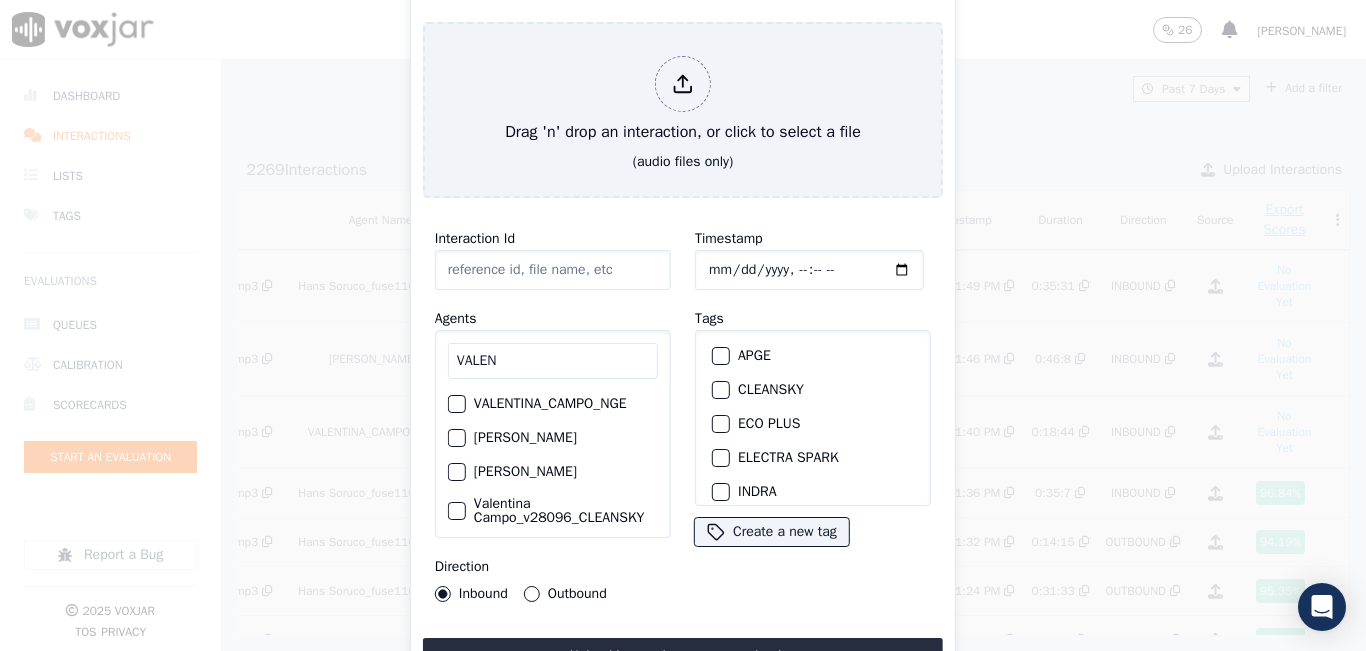 type on "VALEN" 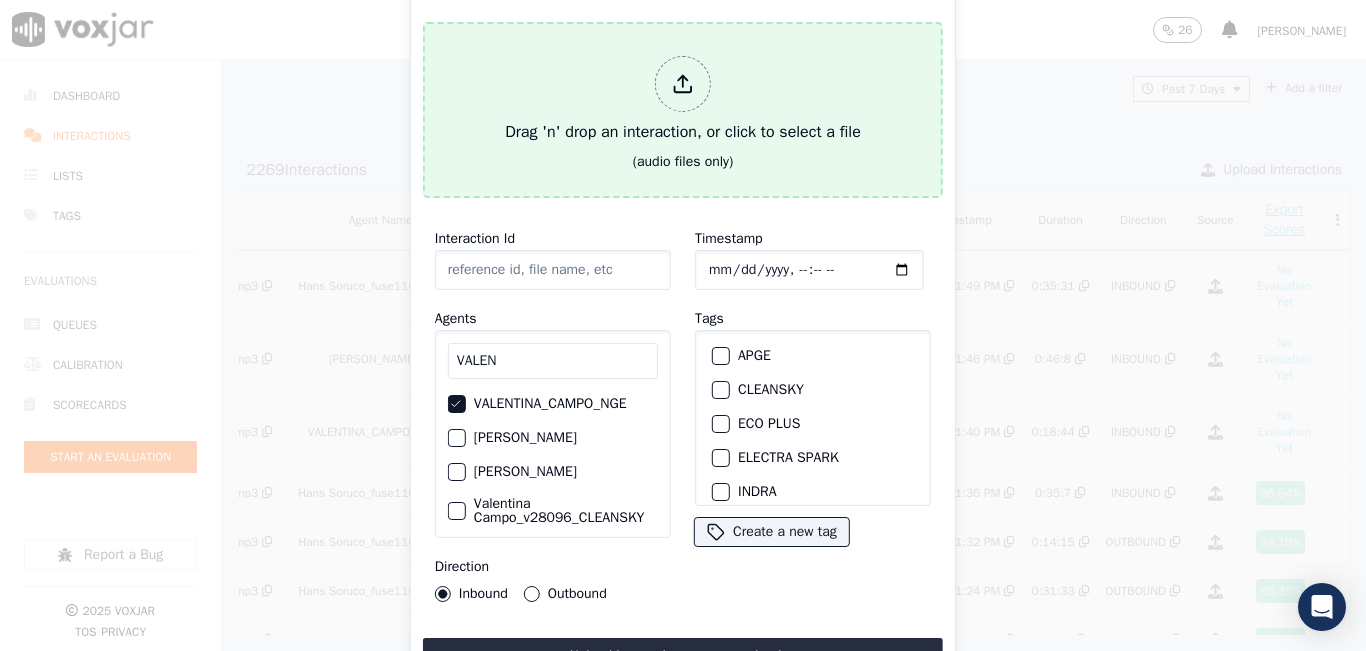 click on "Drag 'n' drop an interaction, or click to select a file" at bounding box center (683, 100) 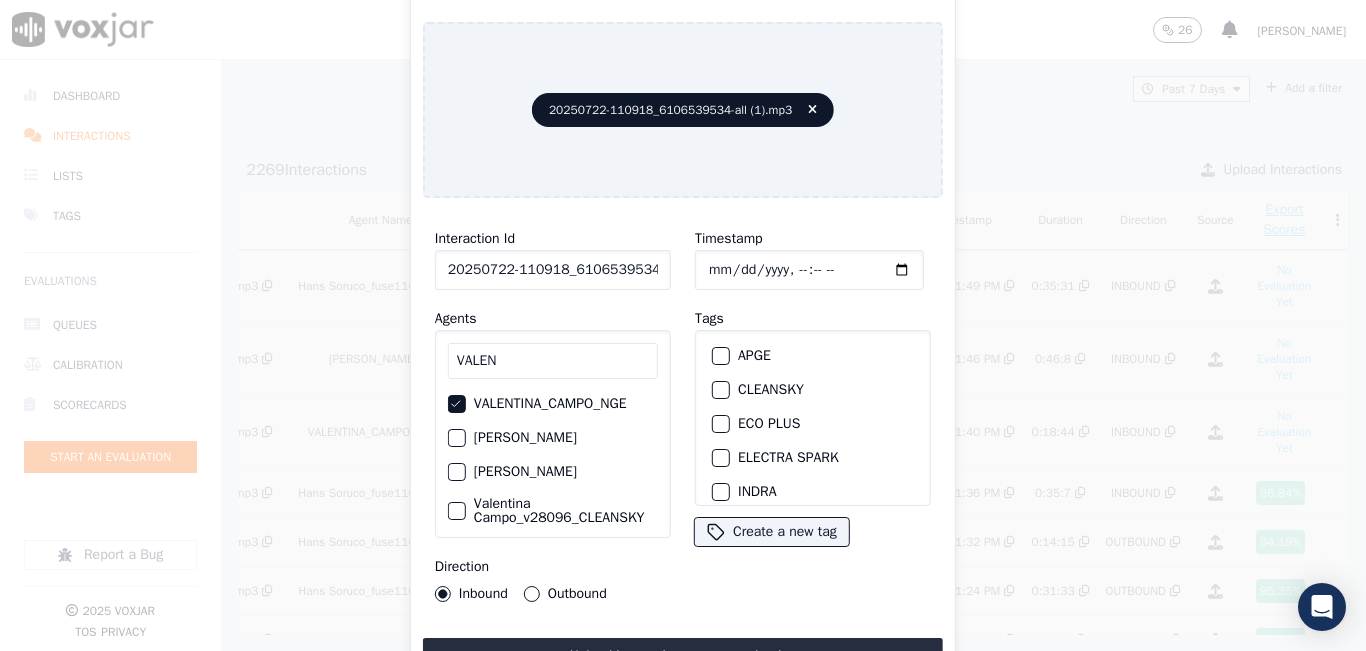 scroll, scrollTop: 200, scrollLeft: 0, axis: vertical 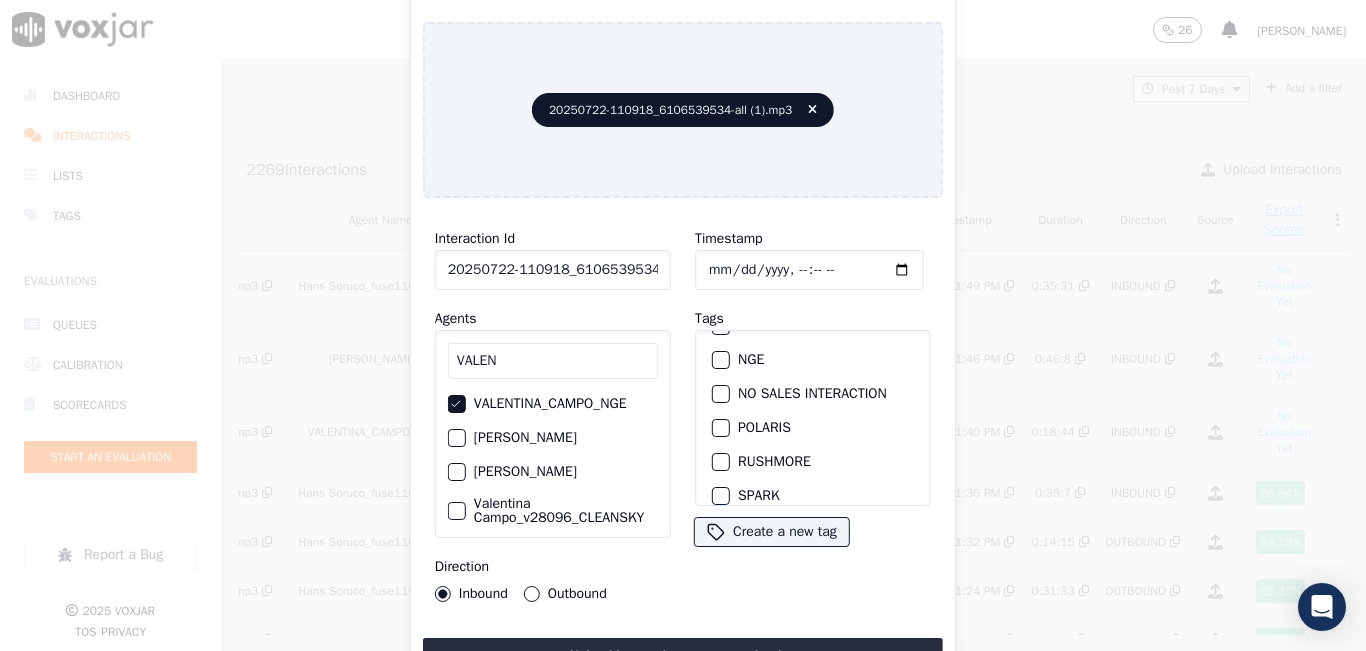 click at bounding box center (720, 360) 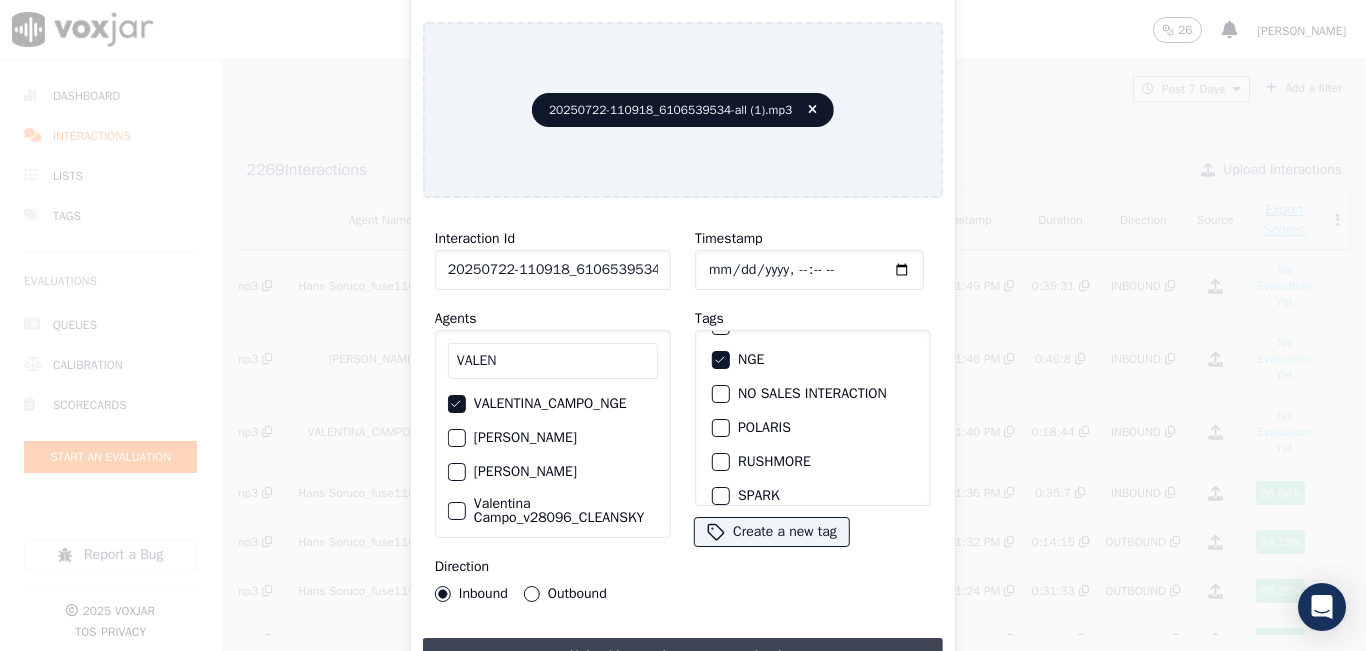 click on "Upload interaction to start evaluation" at bounding box center [683, 656] 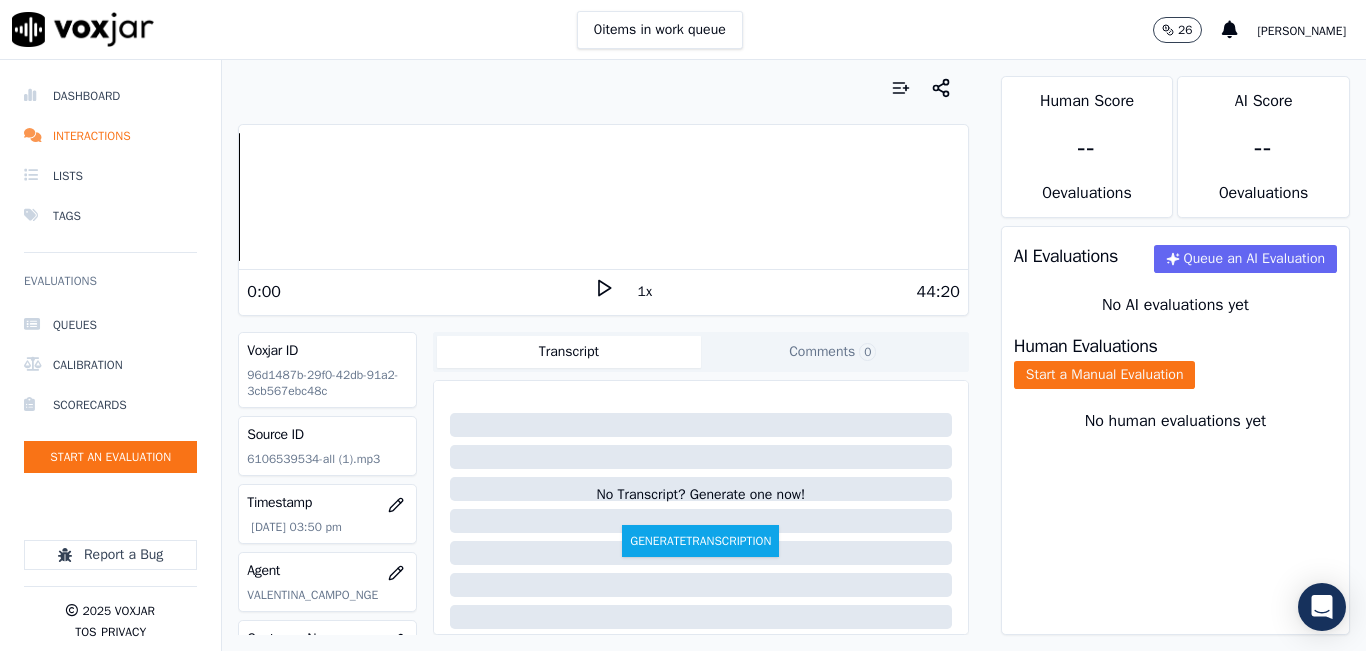 drag, startPoint x: 589, startPoint y: 284, endPoint x: 648, endPoint y: 279, distance: 59.211487 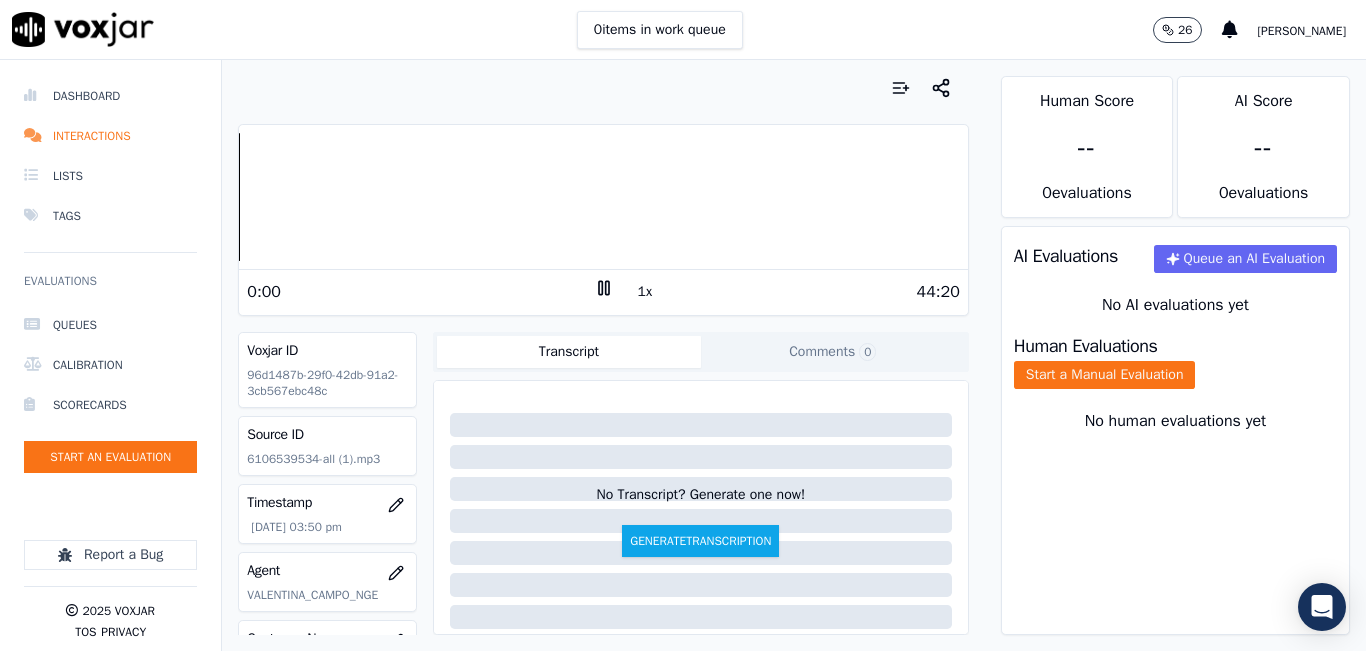 click on "1x" at bounding box center (645, 292) 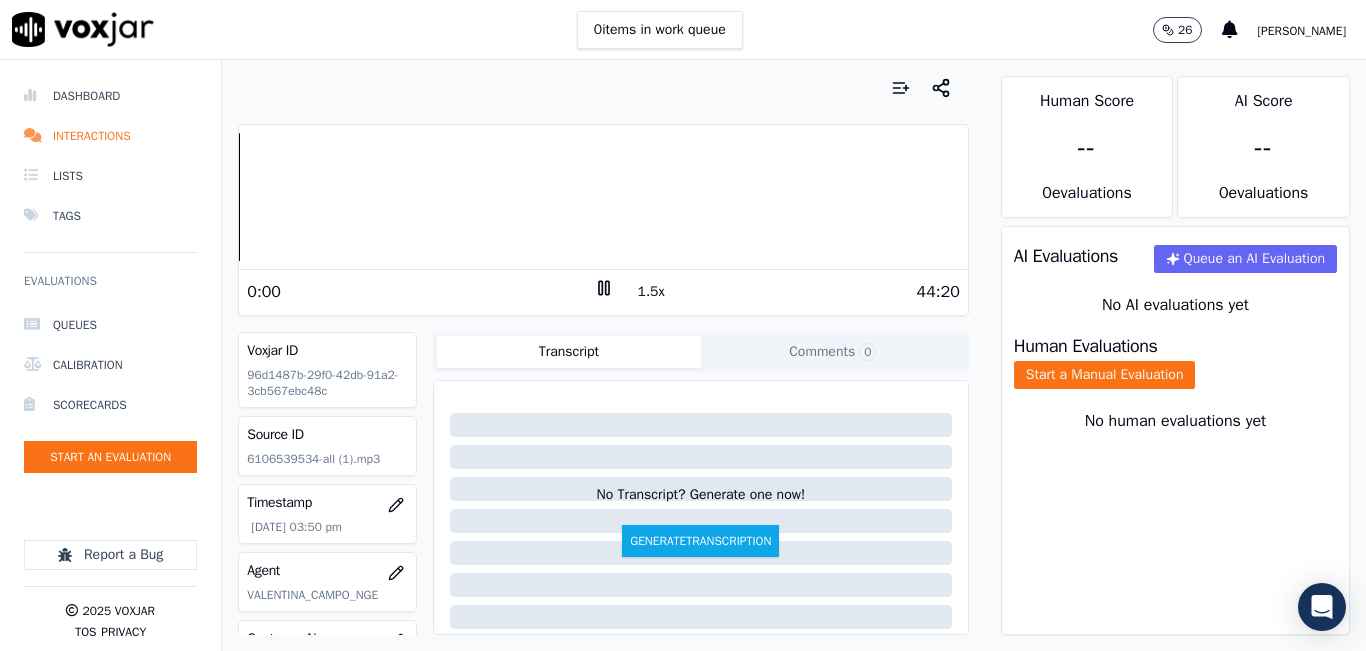 click on "1.5x" at bounding box center (651, 292) 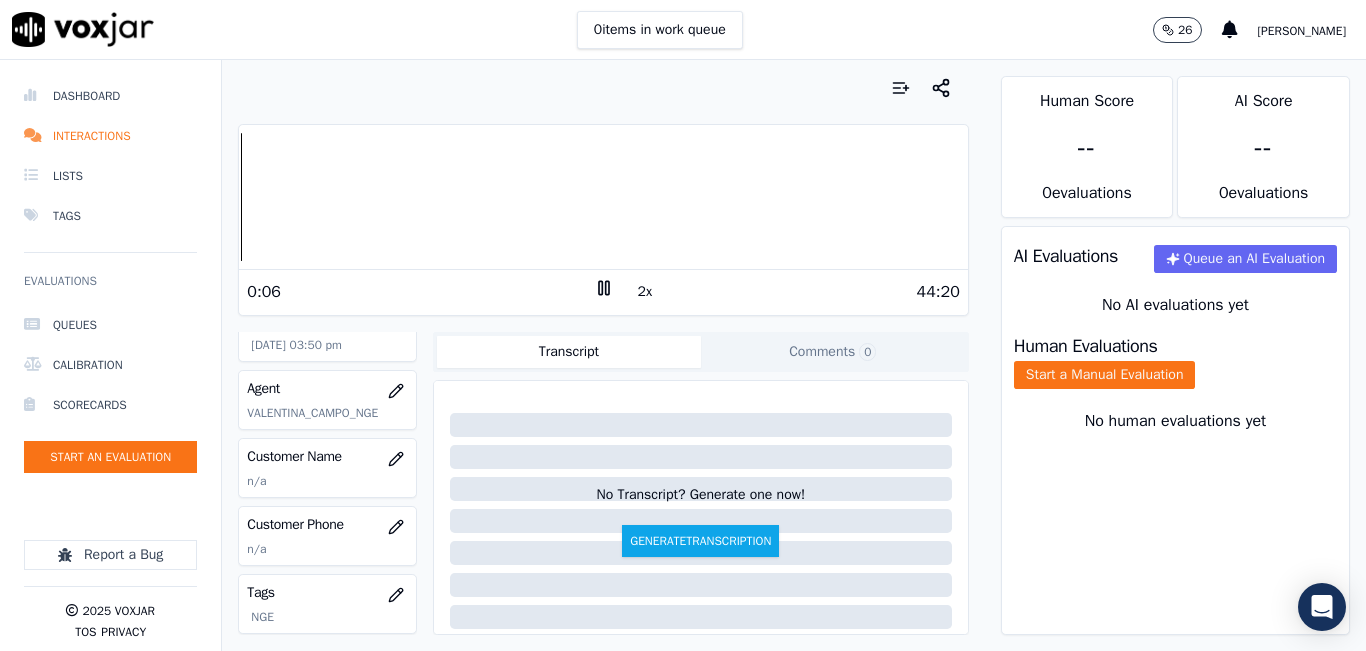 scroll, scrollTop: 200, scrollLeft: 0, axis: vertical 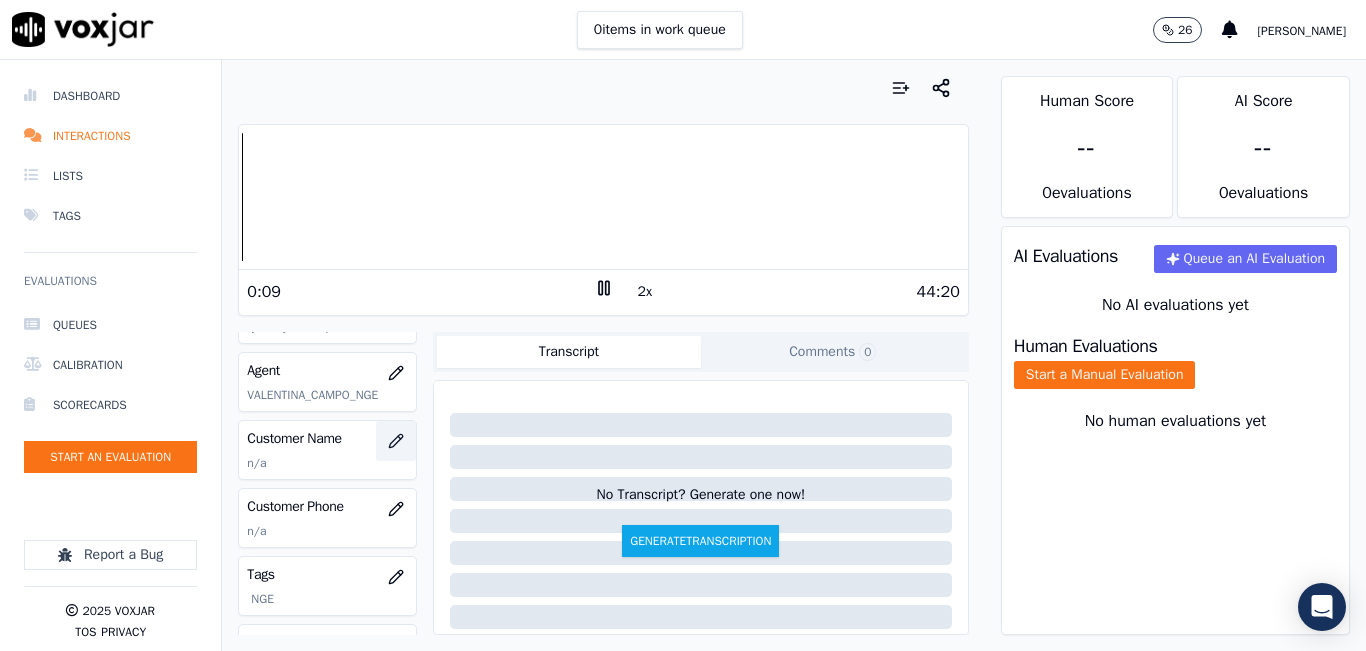 click 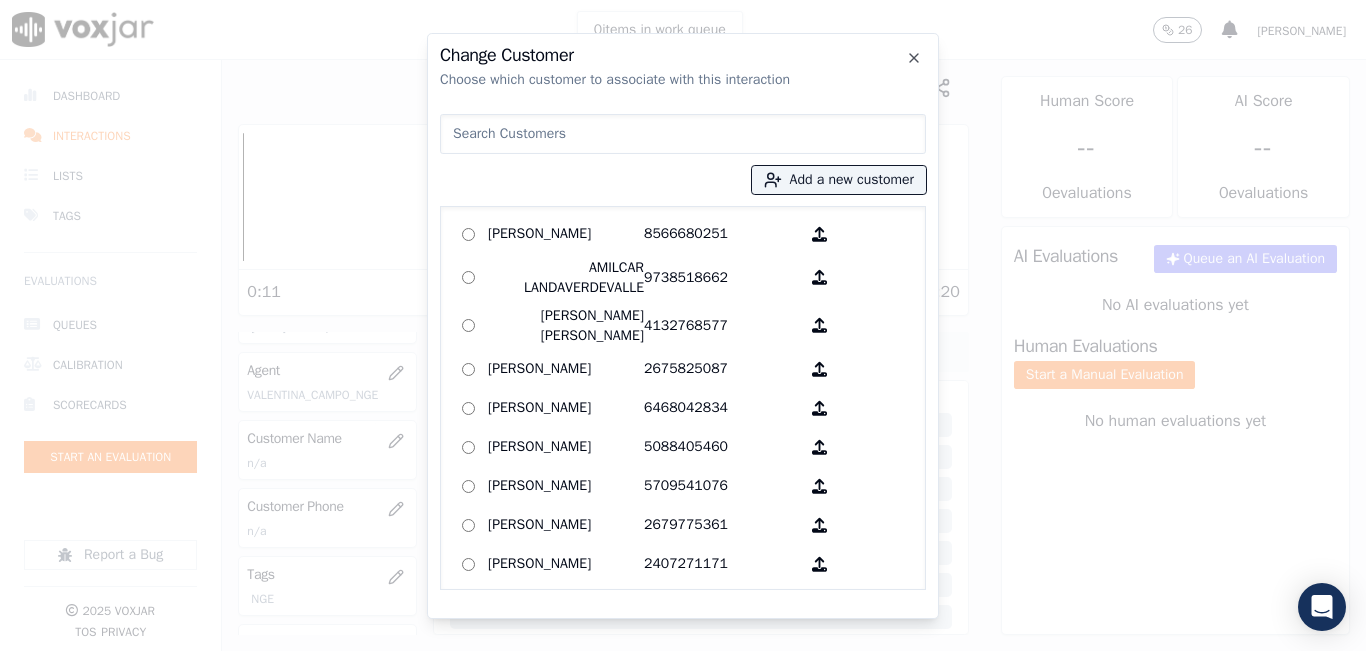 click at bounding box center (683, 134) 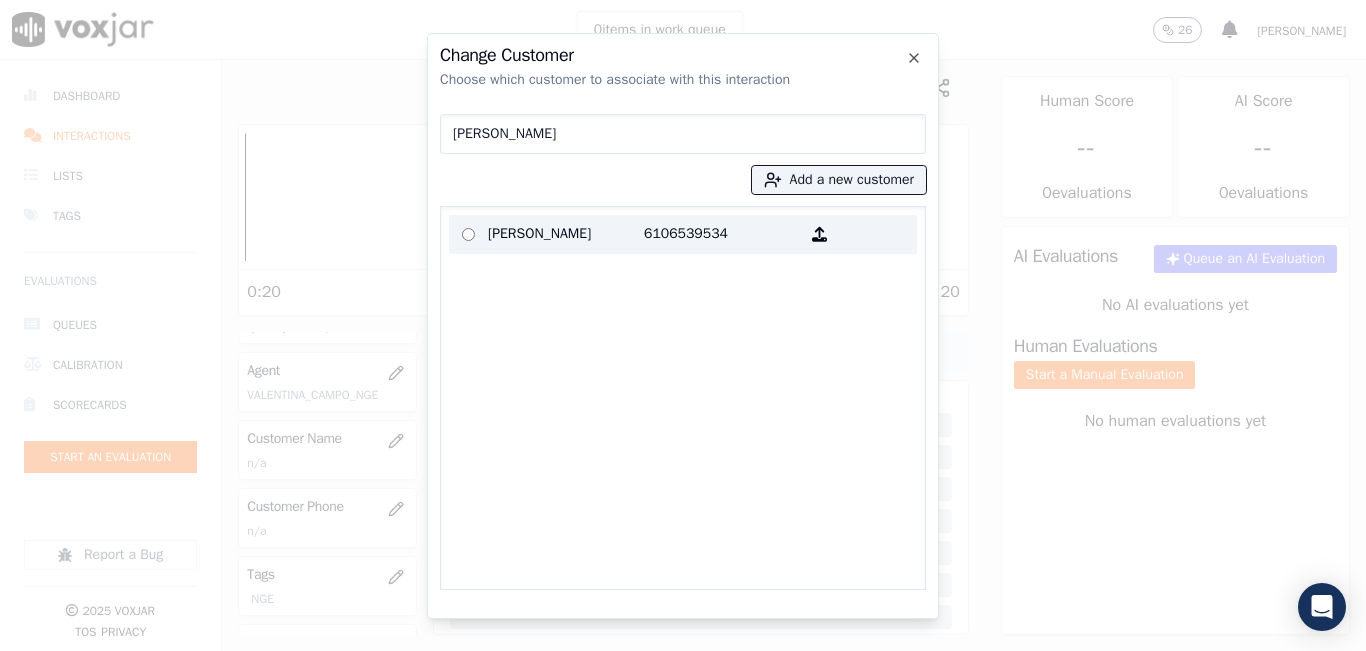 type on "[PERSON_NAME]" 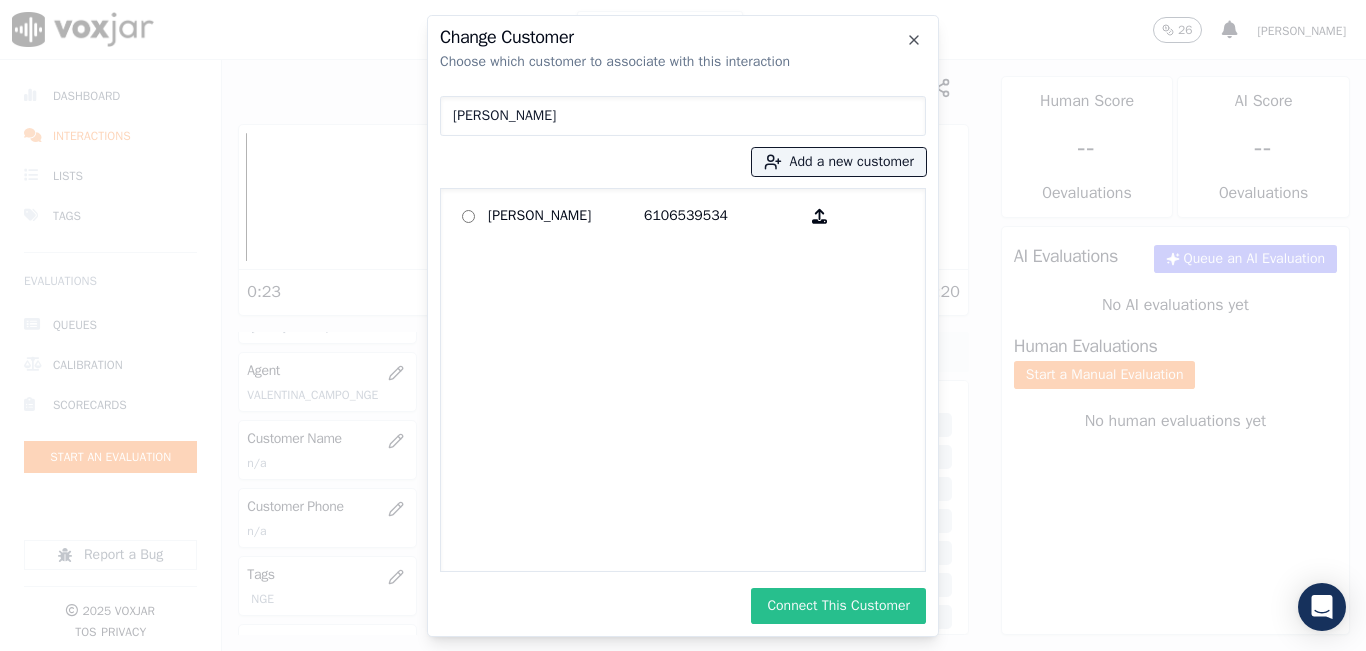 click on "Connect This Customer" at bounding box center (838, 606) 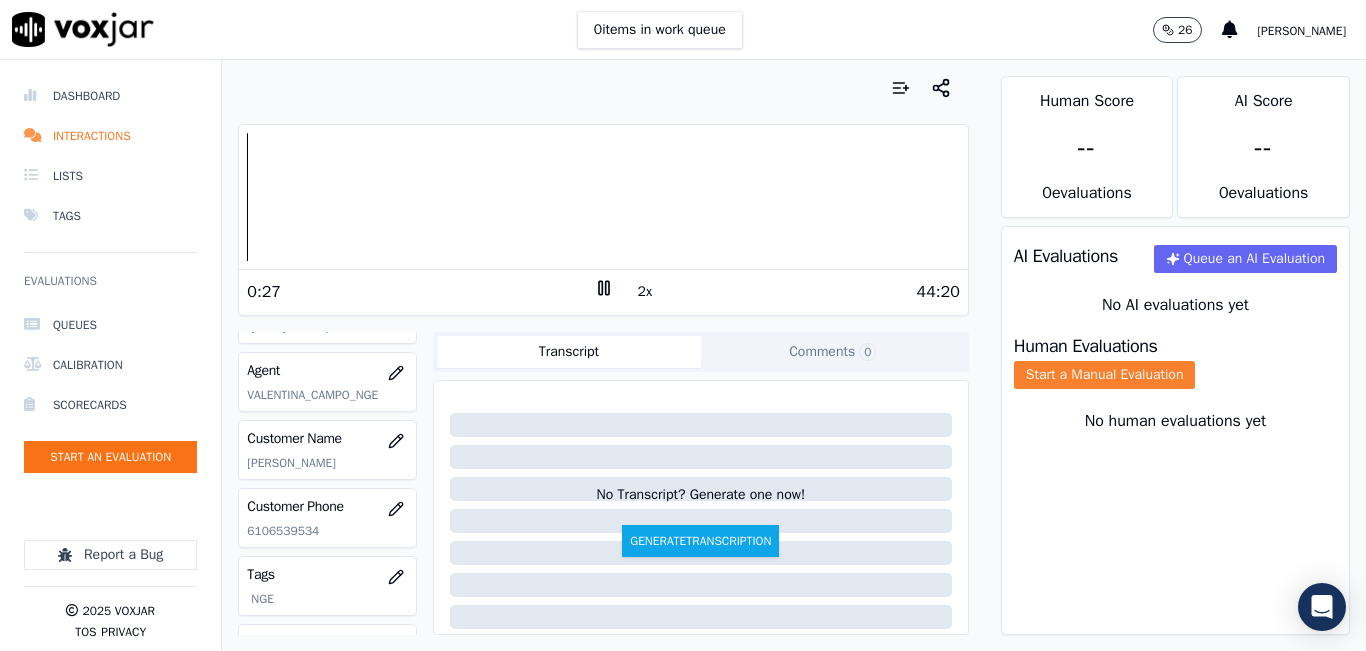 click on "Start a Manual Evaluation" 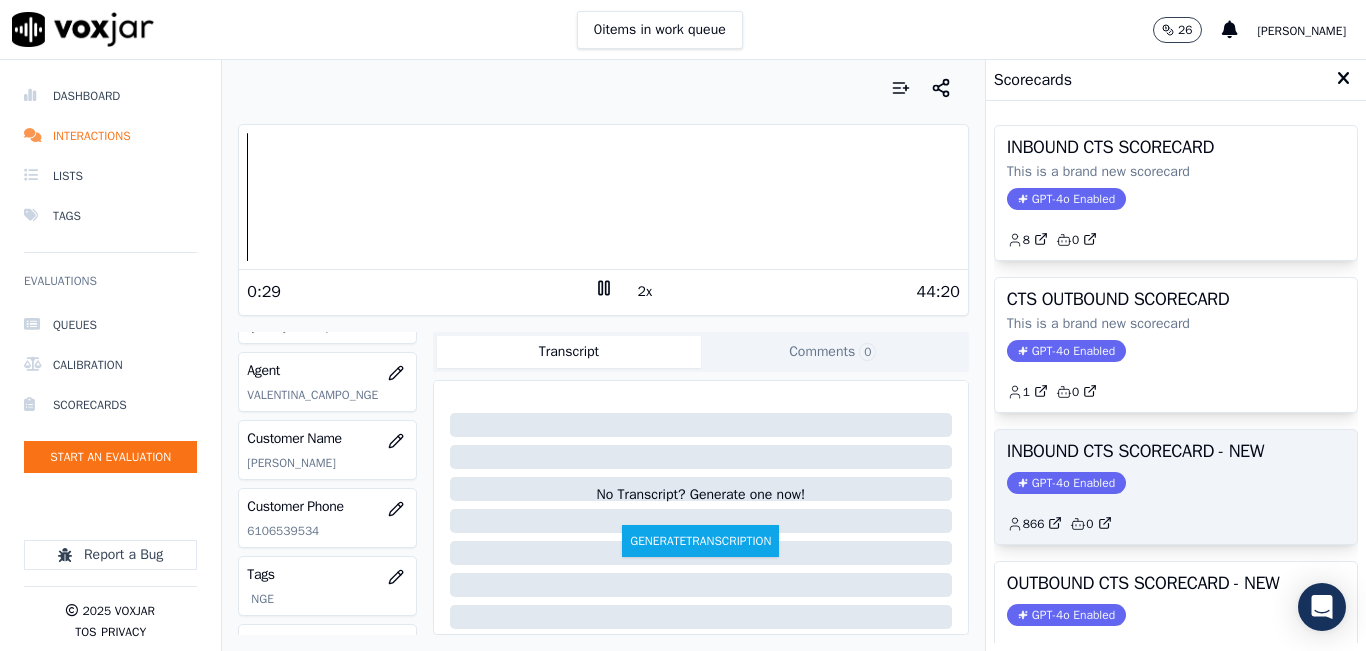 click on "INBOUND CTS SCORECARD - NEW        GPT-4o Enabled       866         0" at bounding box center [1176, 487] 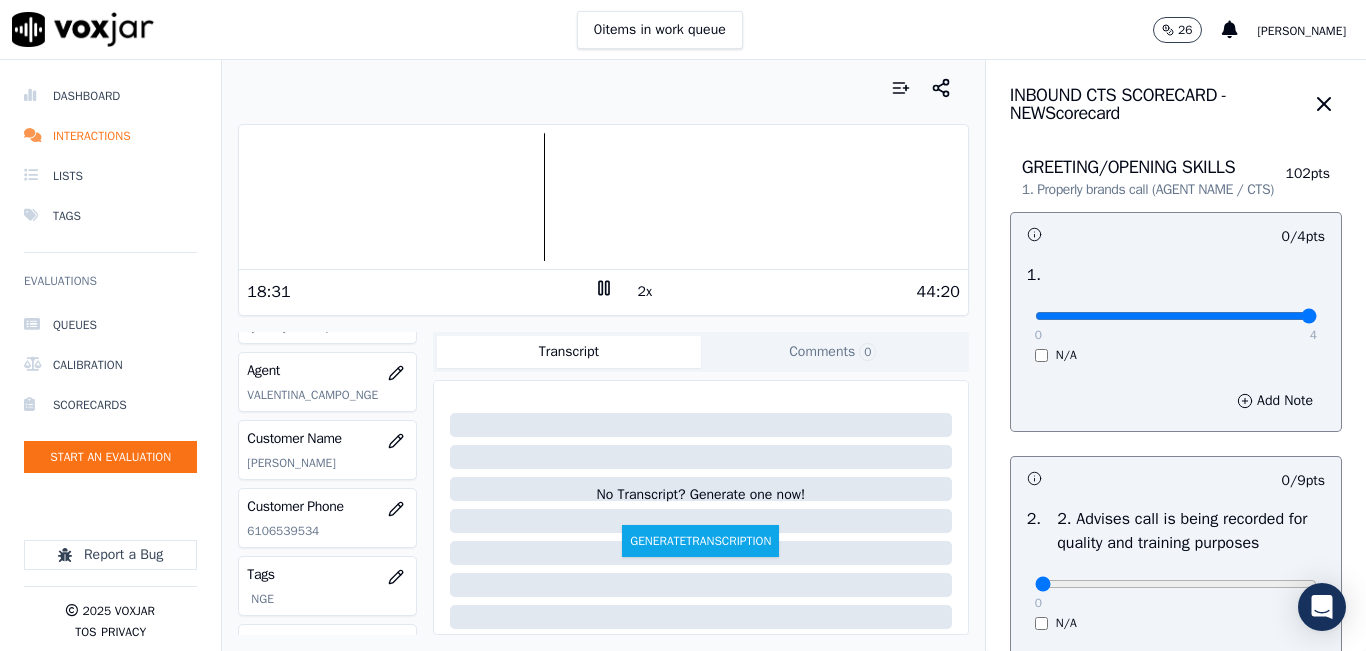 drag, startPoint x: 1211, startPoint y: 335, endPoint x: 1273, endPoint y: 321, distance: 63.560993 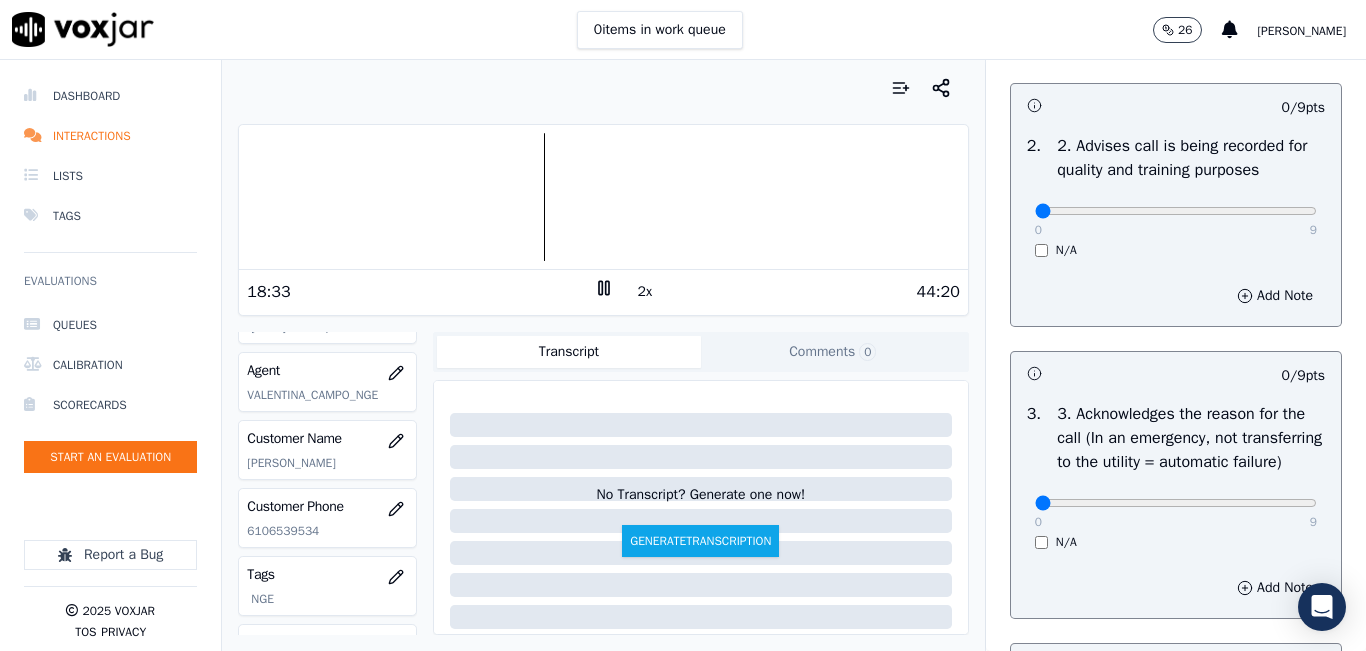 scroll, scrollTop: 500, scrollLeft: 0, axis: vertical 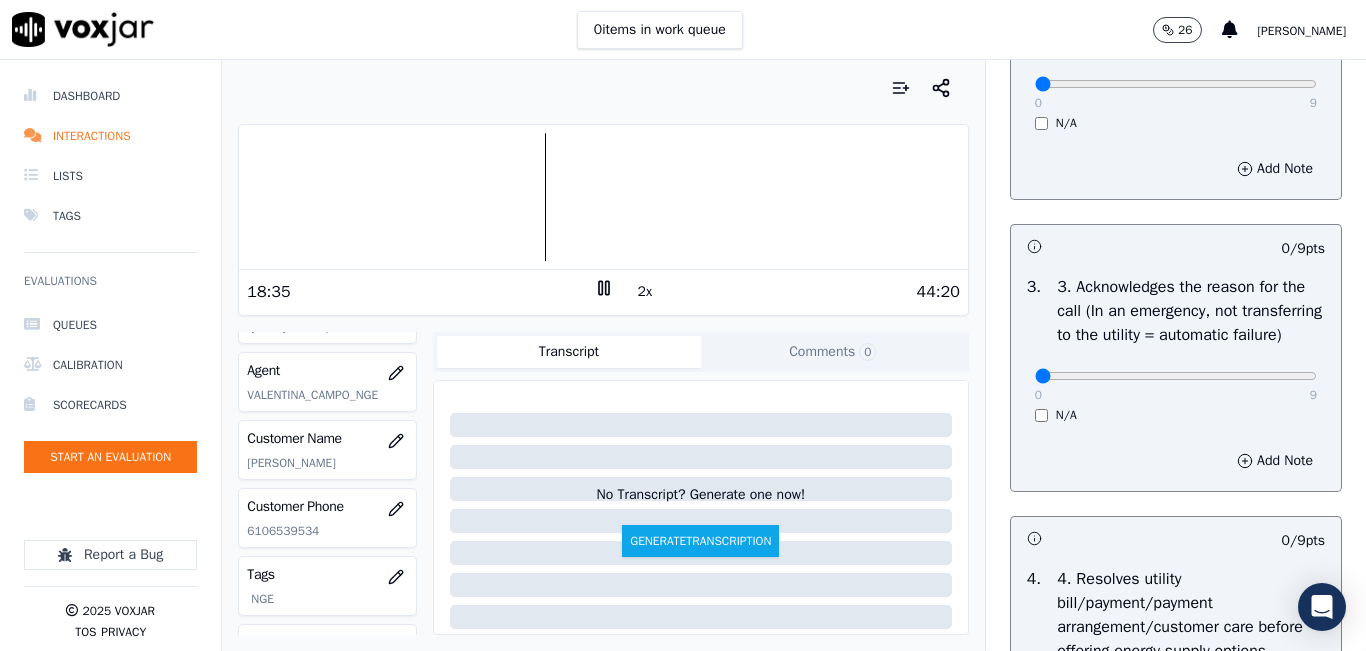 click on "0   9" at bounding box center [1176, 375] 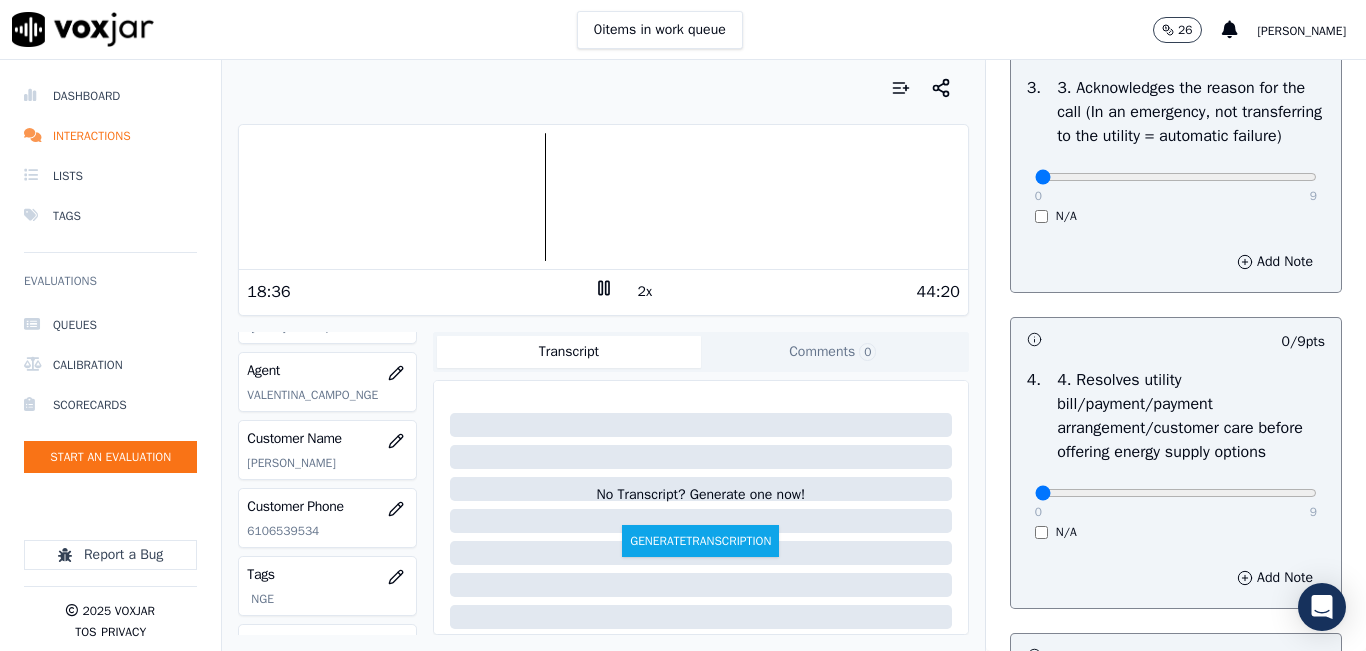 scroll, scrollTop: 700, scrollLeft: 0, axis: vertical 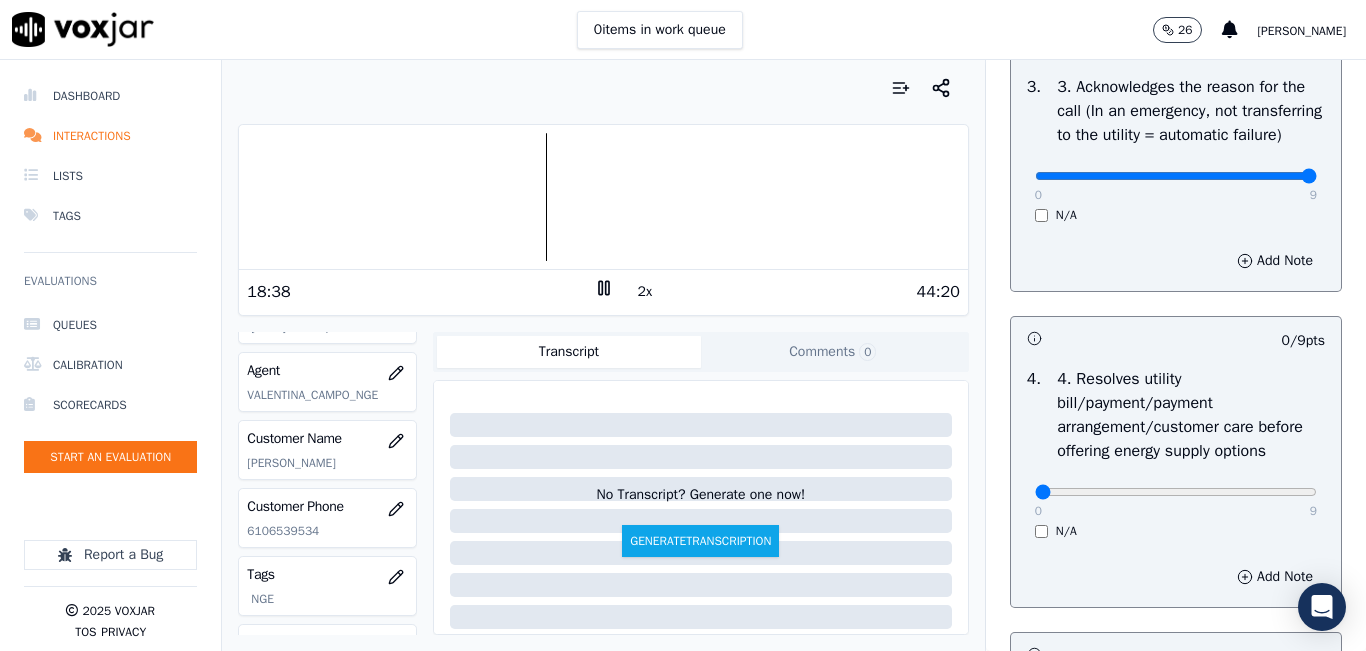 type on "9" 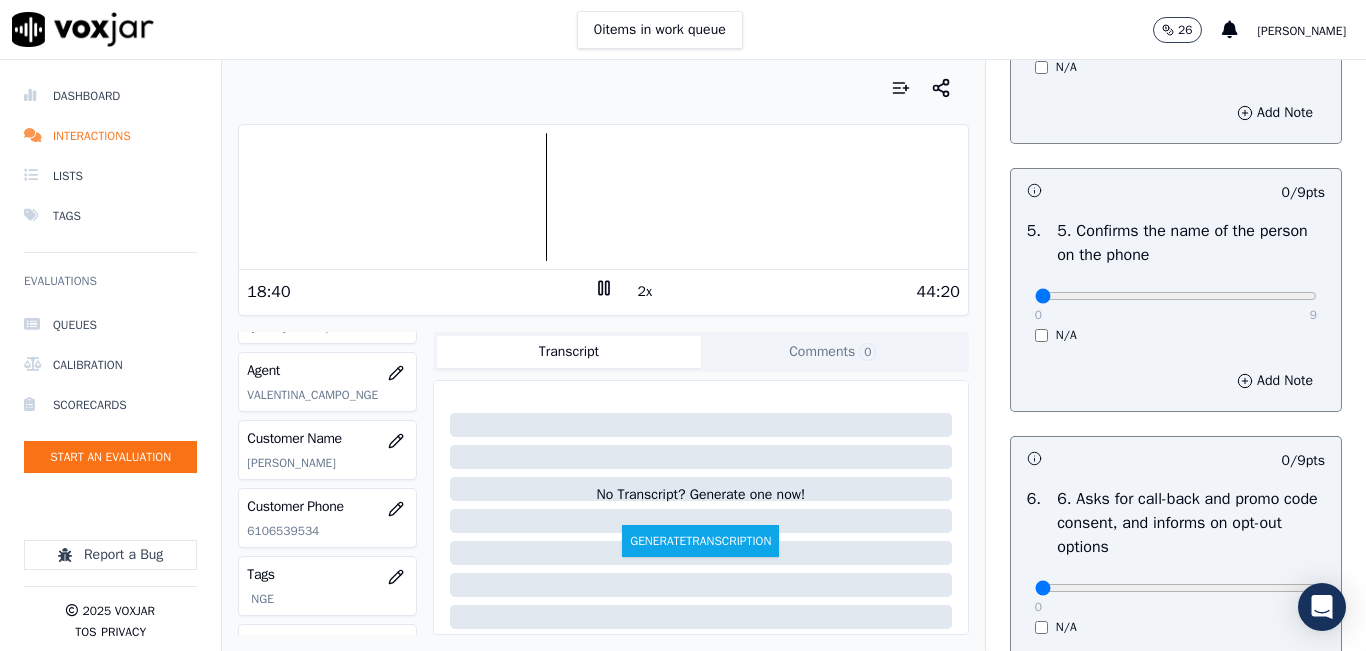 scroll, scrollTop: 1200, scrollLeft: 0, axis: vertical 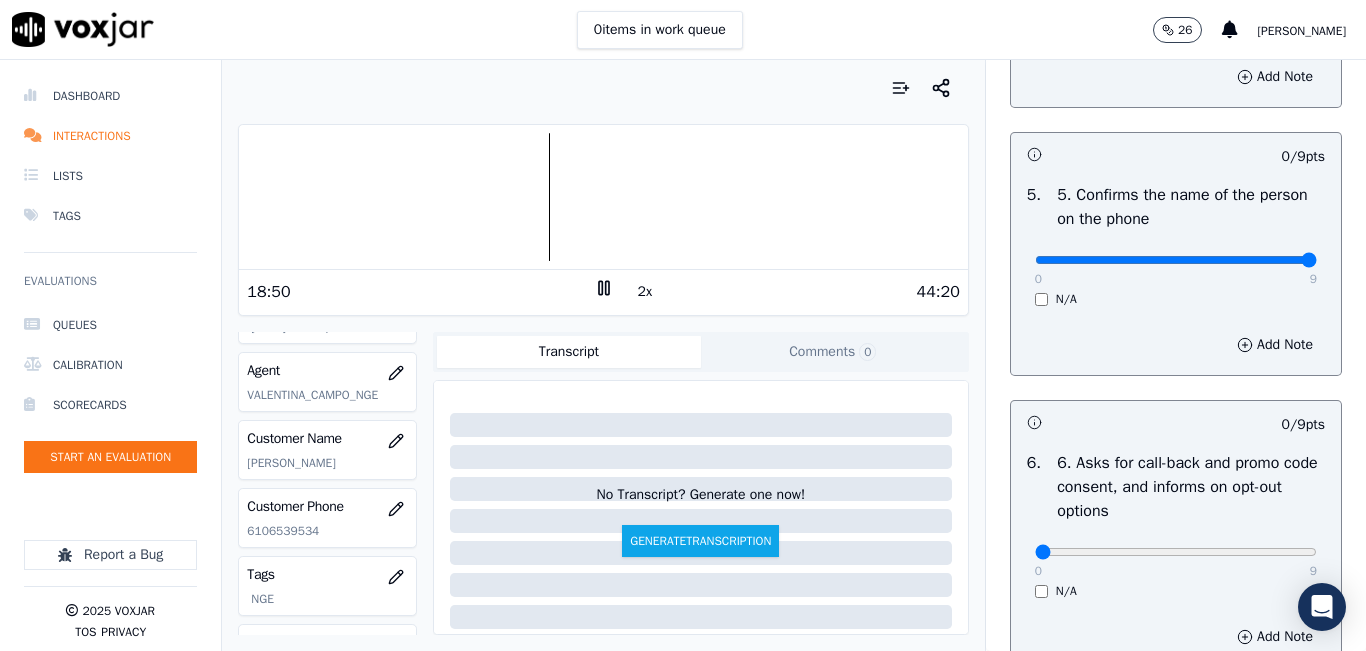 drag, startPoint x: 1195, startPoint y: 327, endPoint x: 1298, endPoint y: 332, distance: 103.121284 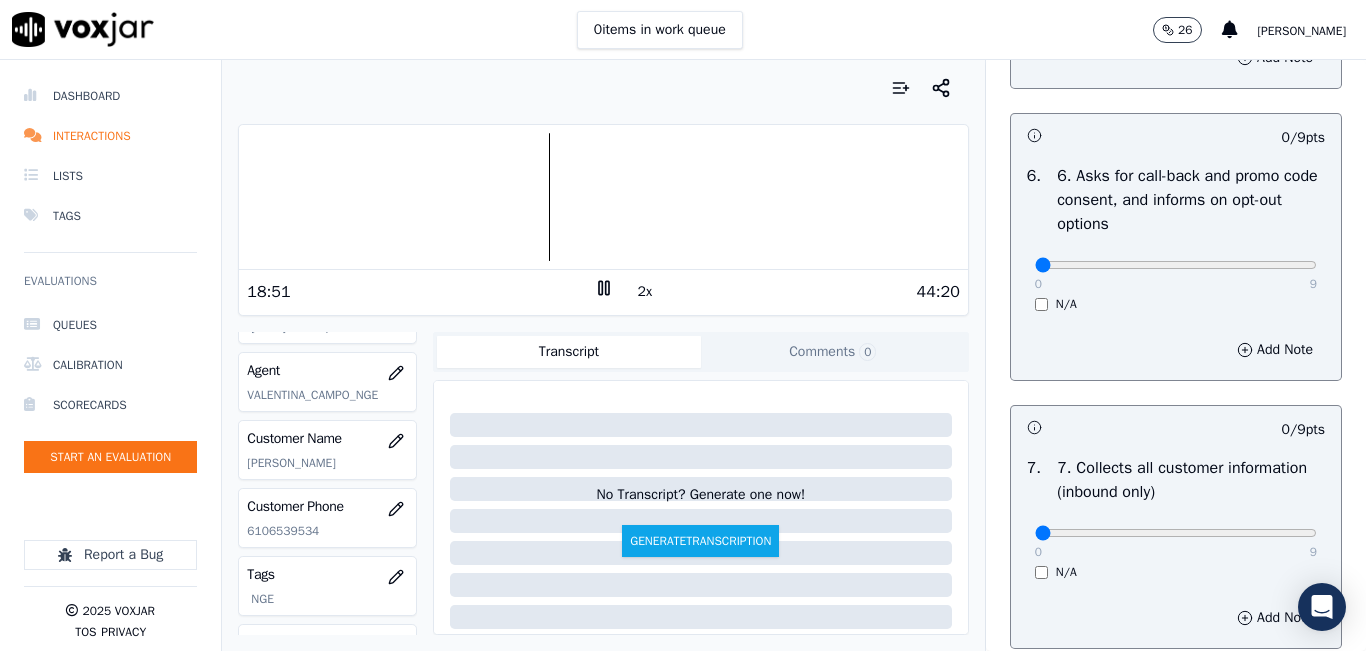 scroll, scrollTop: 1500, scrollLeft: 0, axis: vertical 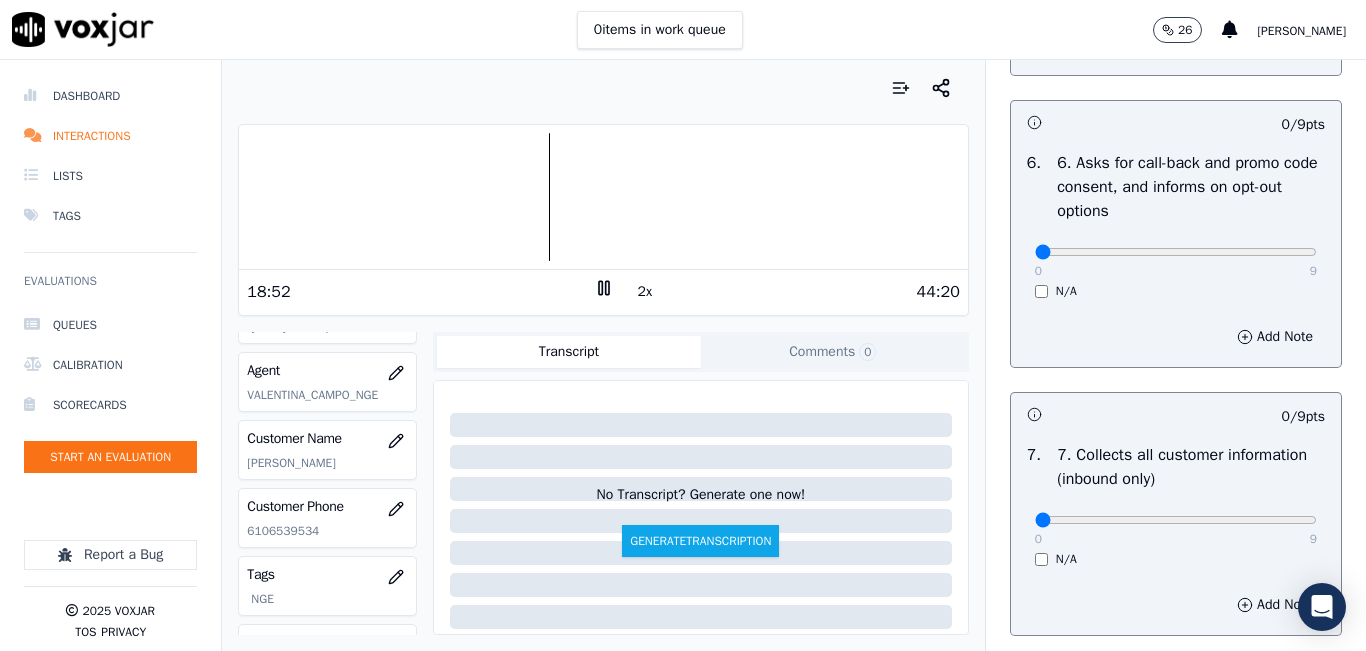 drag, startPoint x: 1228, startPoint y: 312, endPoint x: 1272, endPoint y: 320, distance: 44.72136 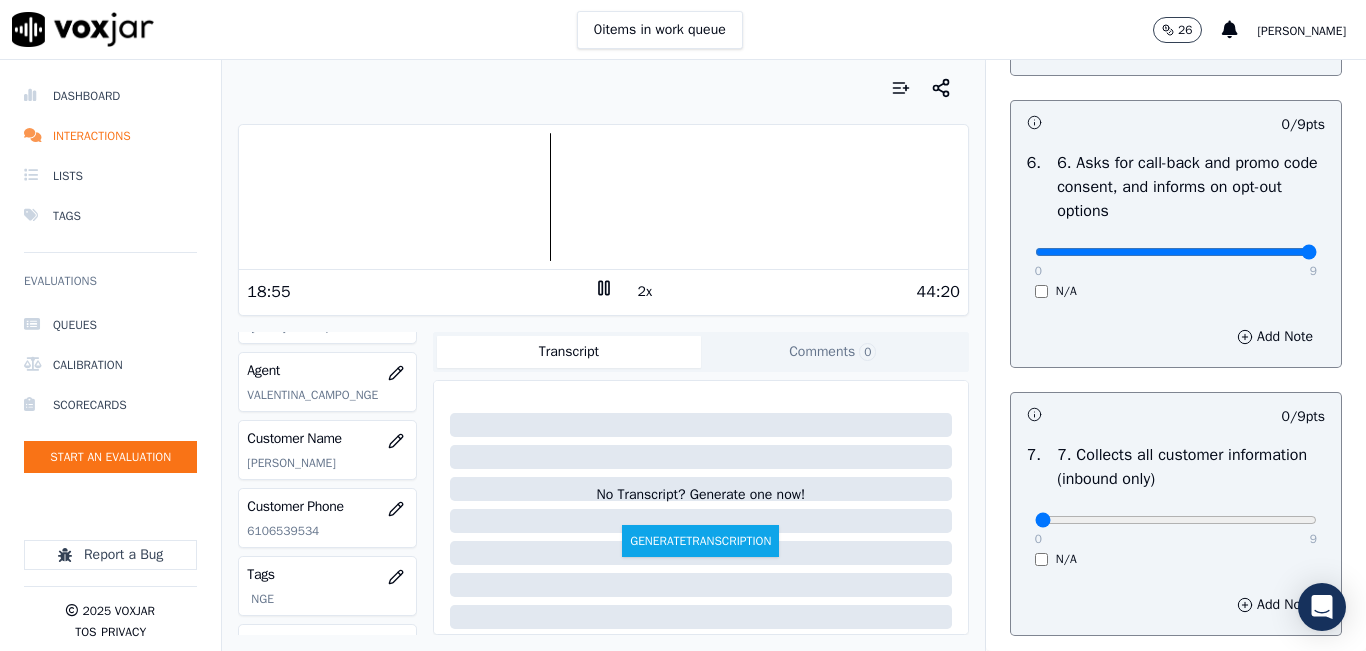 type on "9" 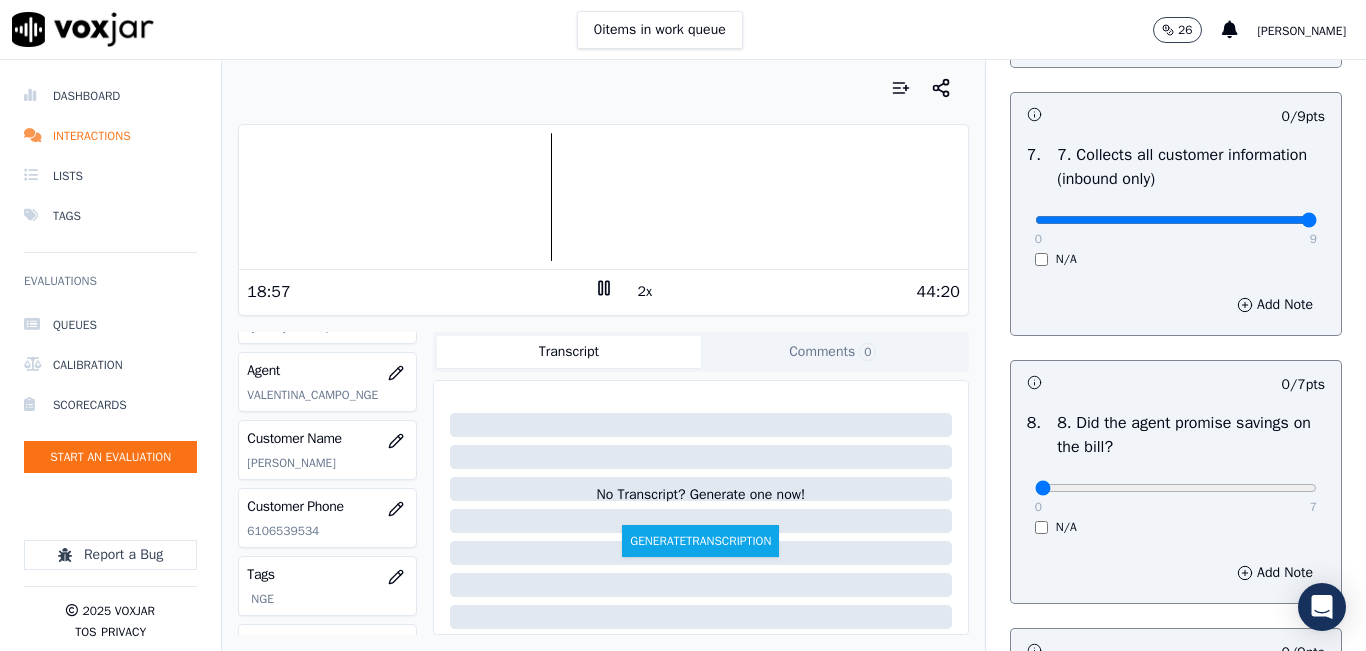 type on "9" 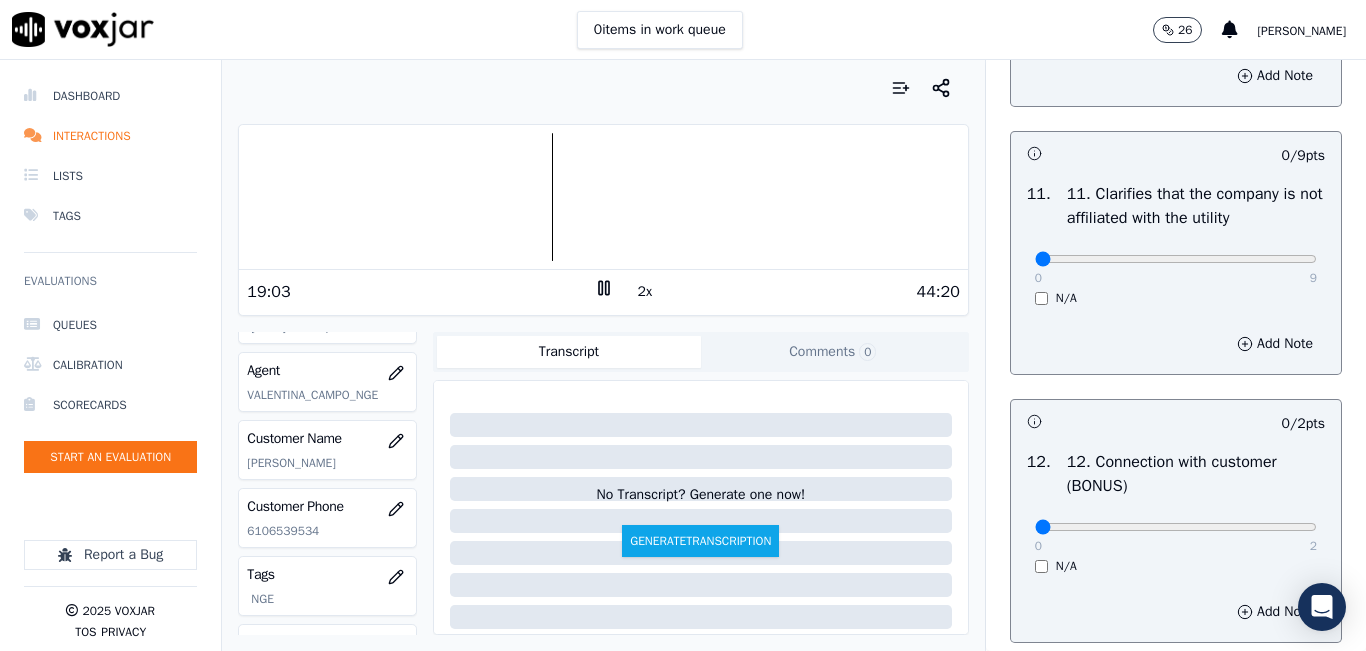 scroll, scrollTop: 2900, scrollLeft: 0, axis: vertical 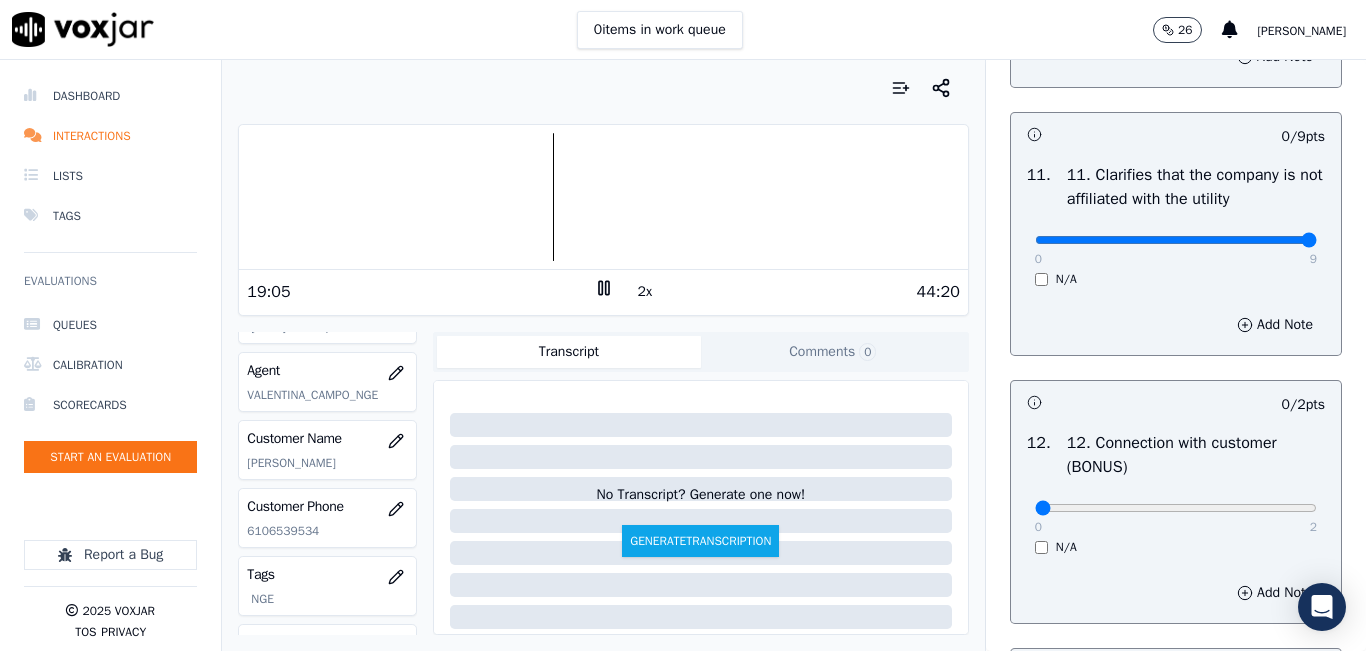 type on "9" 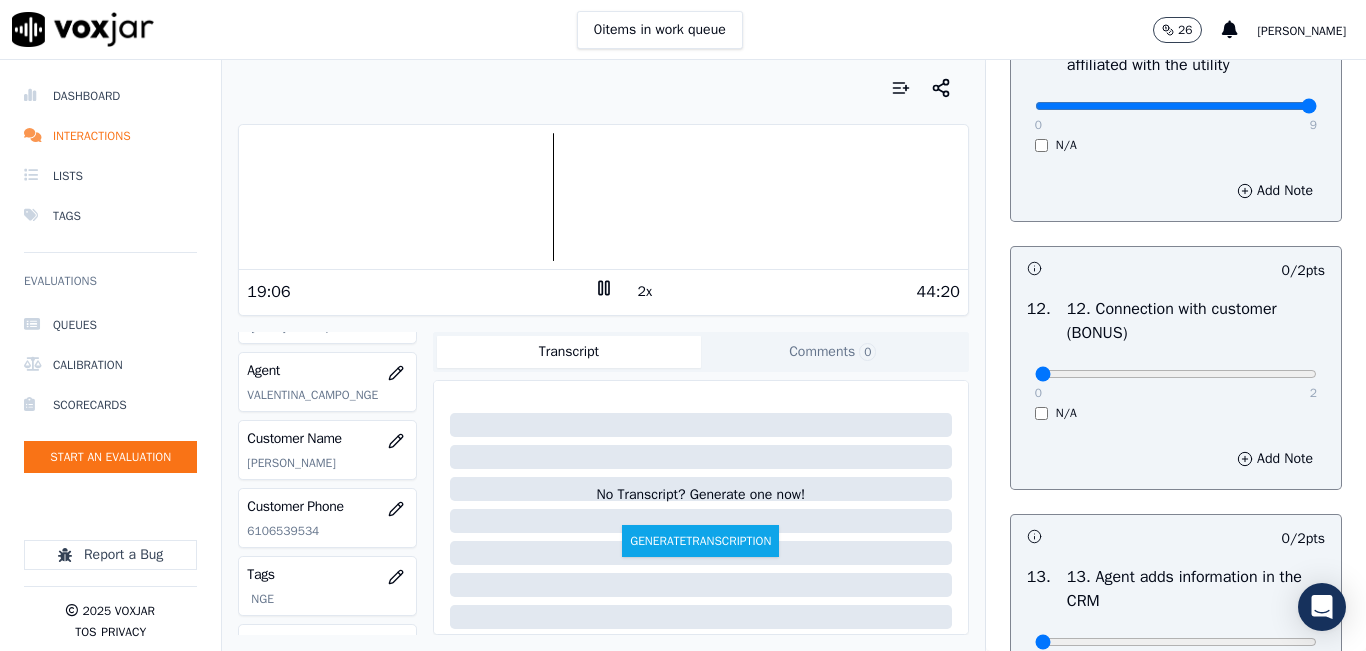 scroll, scrollTop: 3200, scrollLeft: 0, axis: vertical 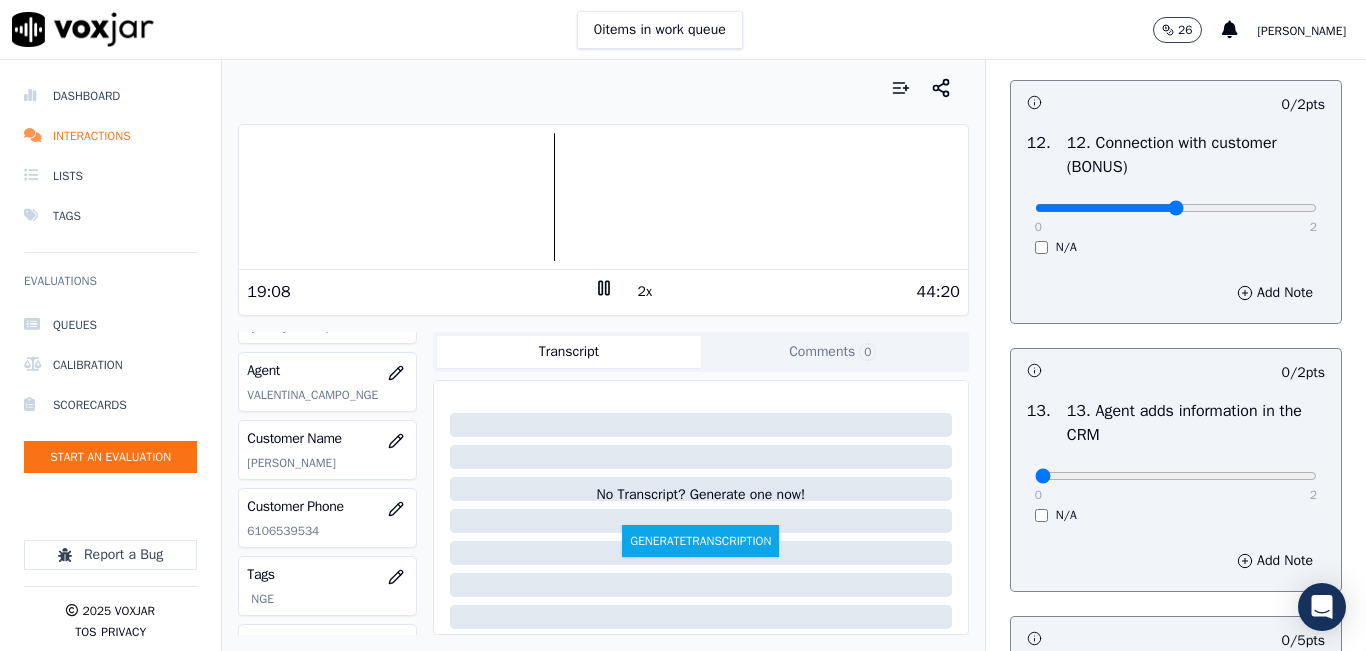 type on "1" 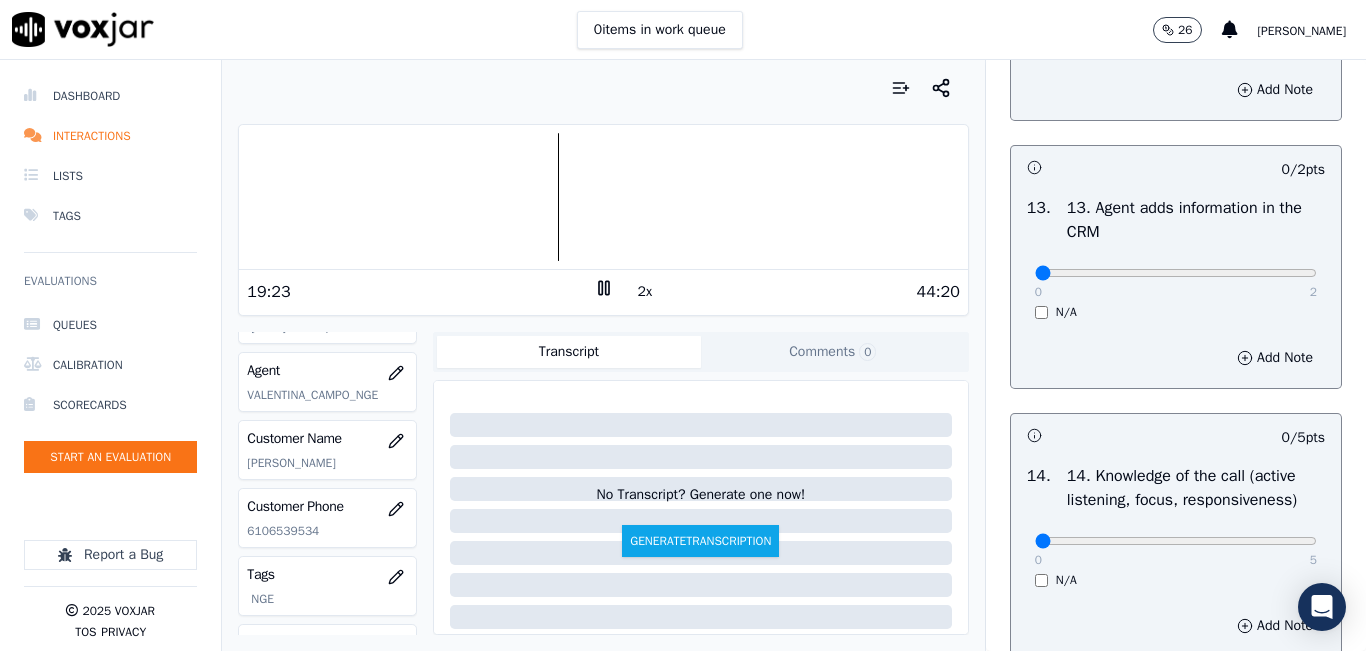 scroll, scrollTop: 3400, scrollLeft: 0, axis: vertical 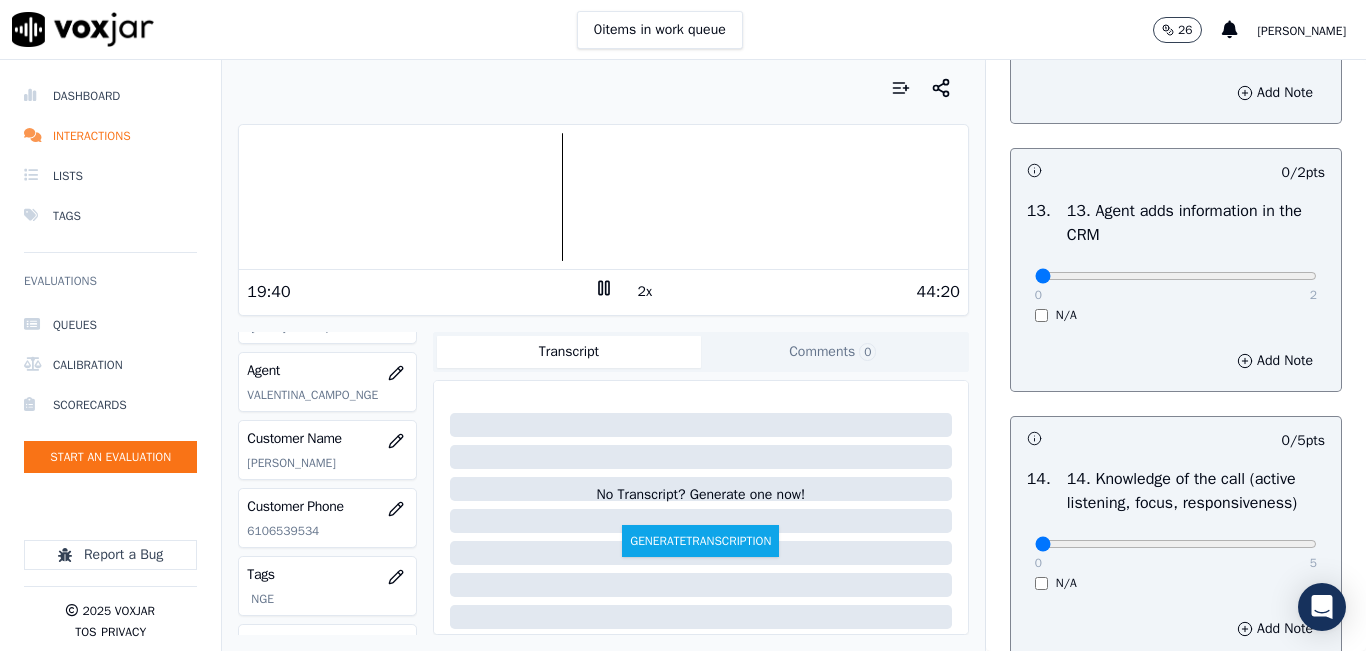 click at bounding box center (603, 197) 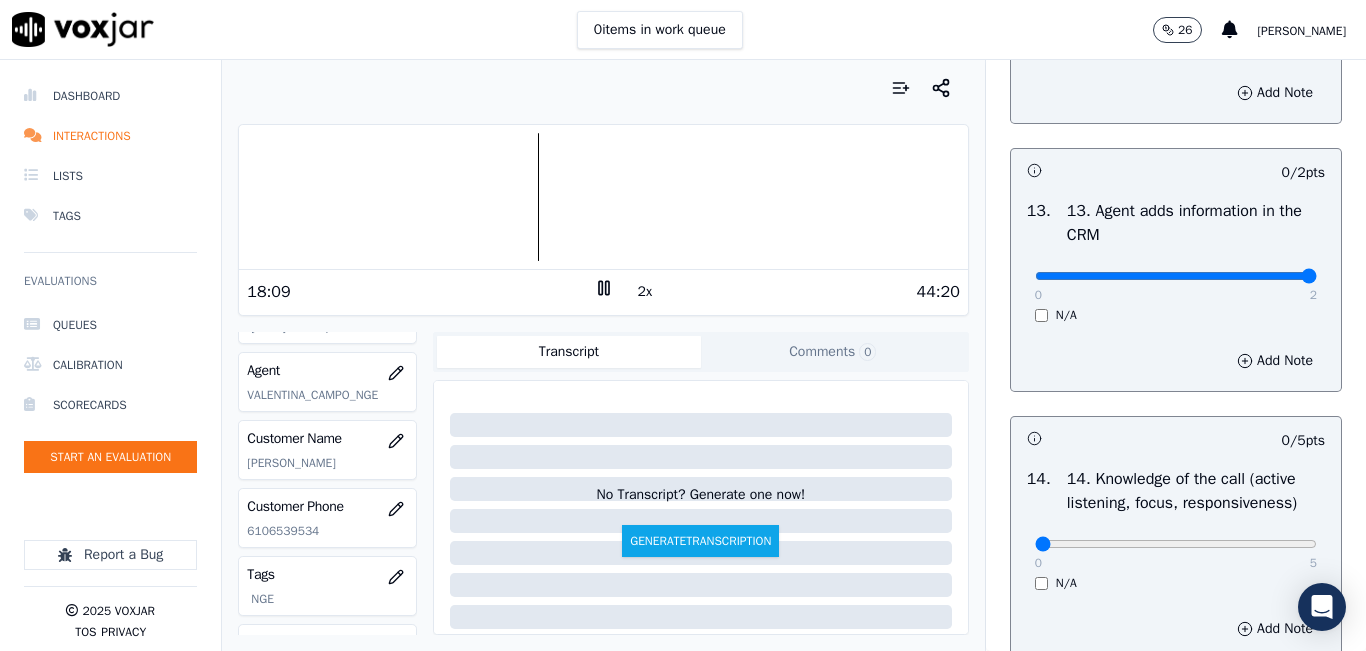 type on "2" 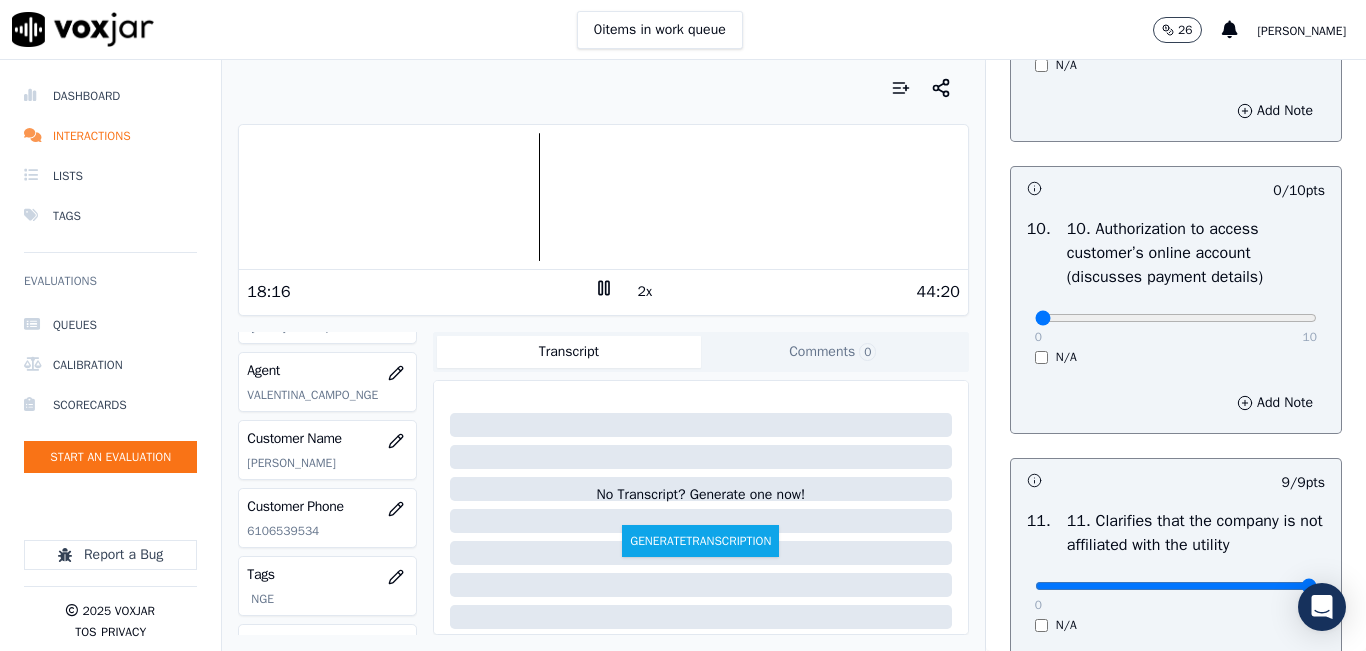 scroll, scrollTop: 2542, scrollLeft: 0, axis: vertical 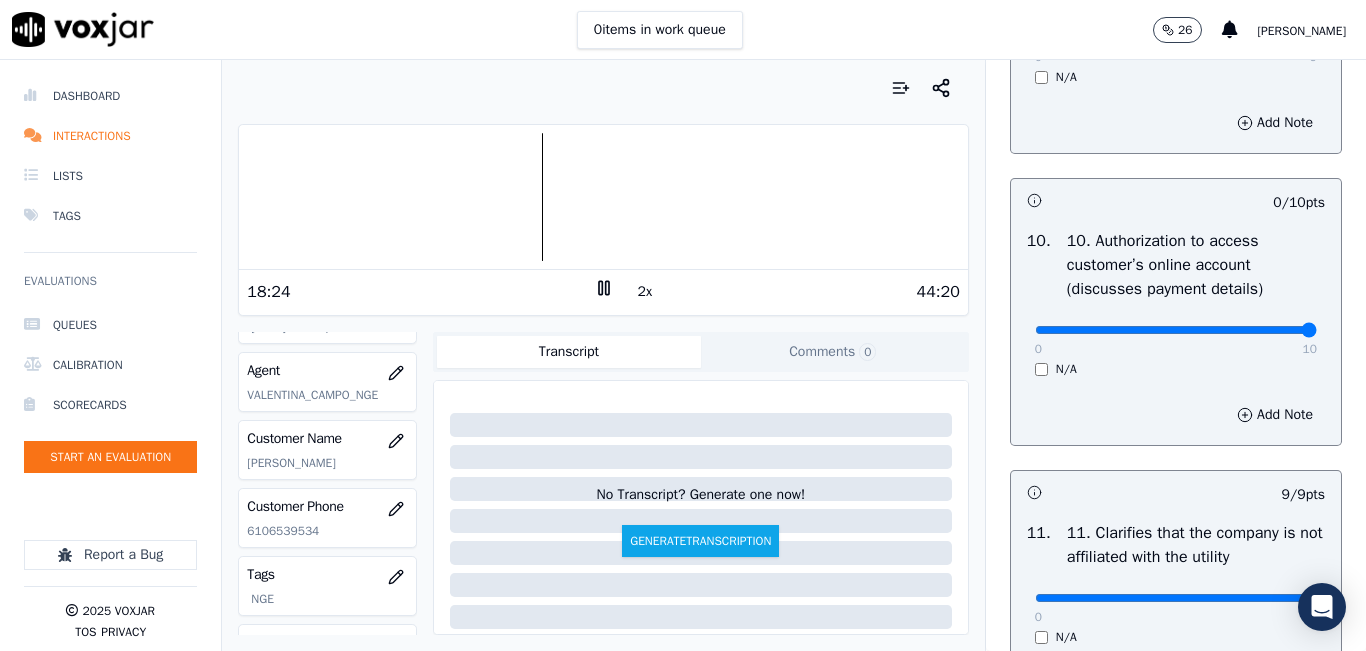 type on "10" 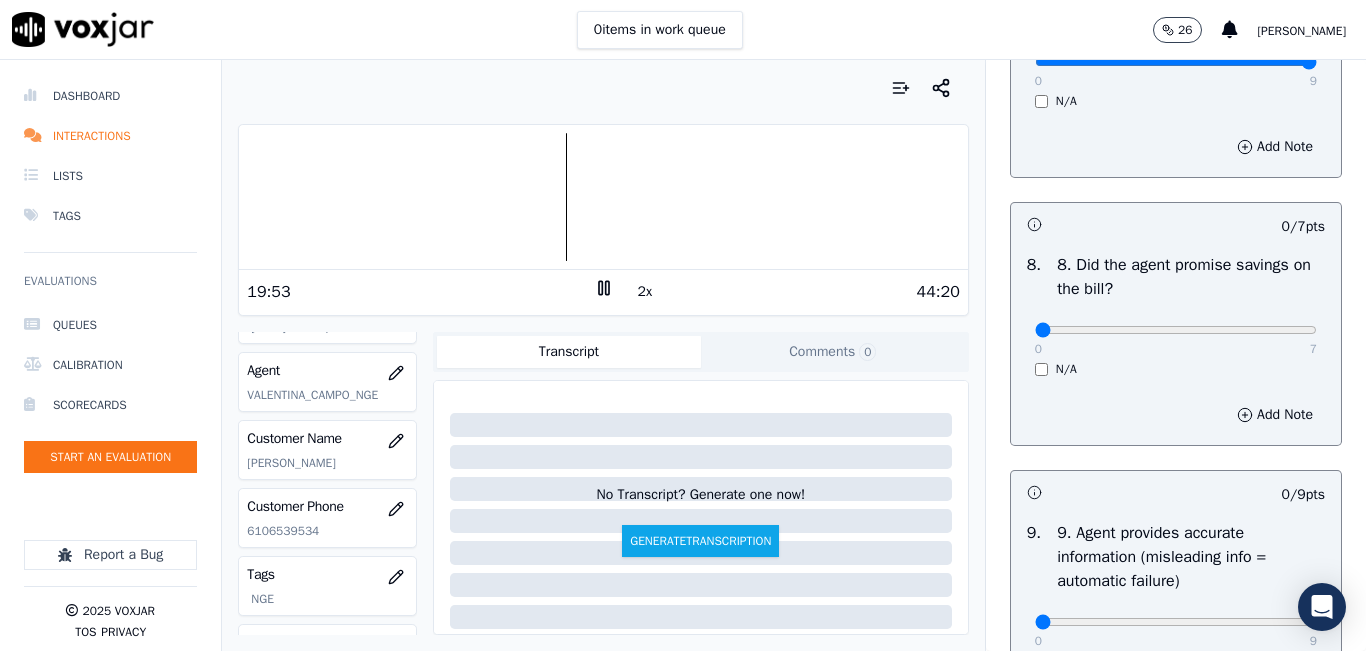 scroll, scrollTop: 1942, scrollLeft: 0, axis: vertical 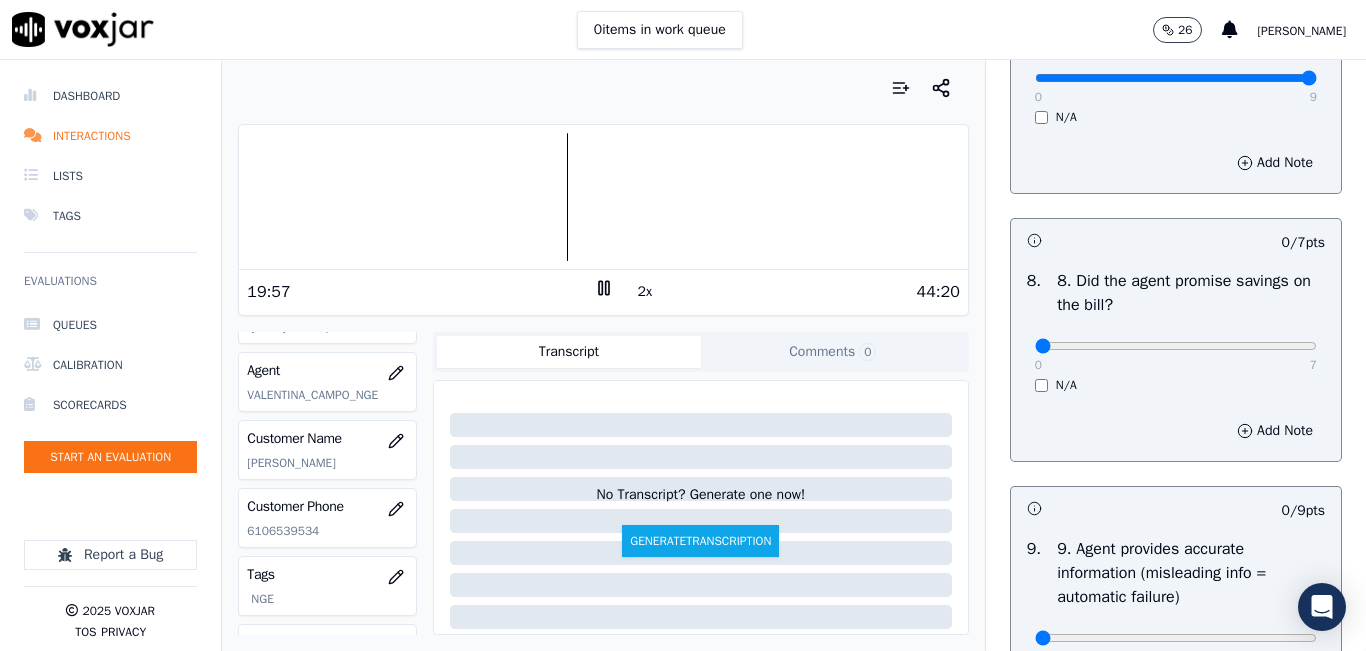 click on "0   7     N/A" at bounding box center [1176, 355] 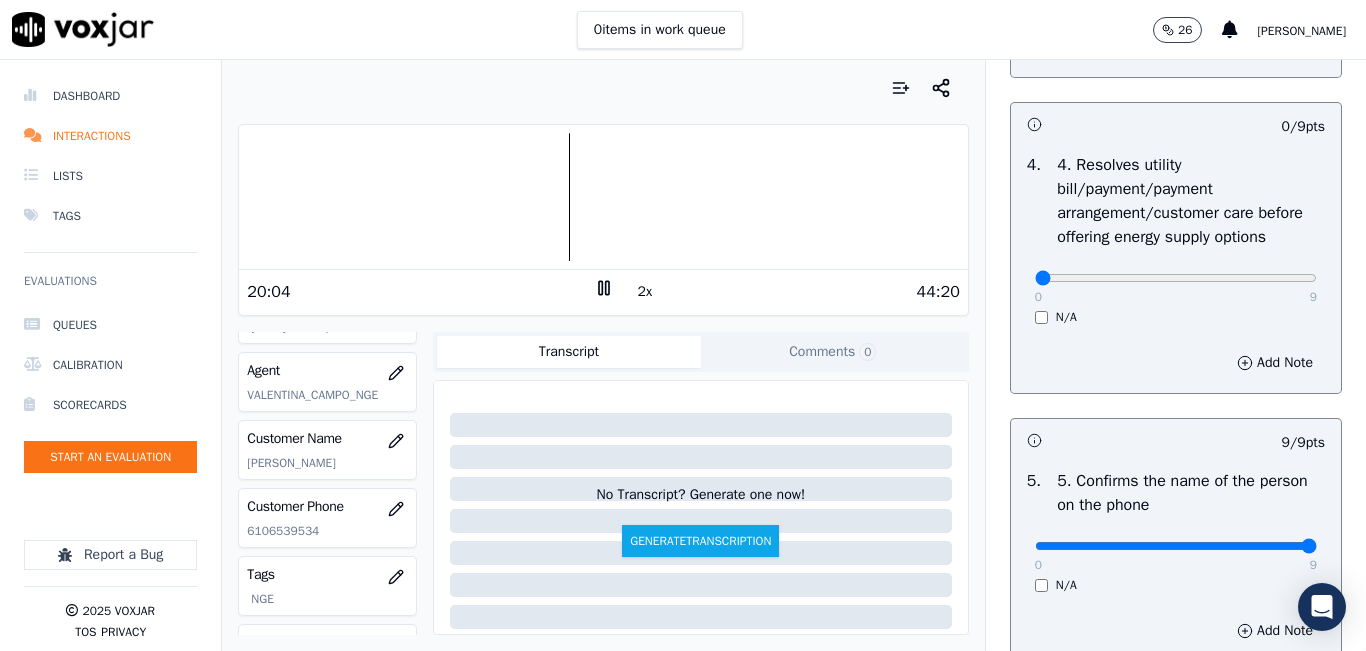 scroll, scrollTop: 942, scrollLeft: 0, axis: vertical 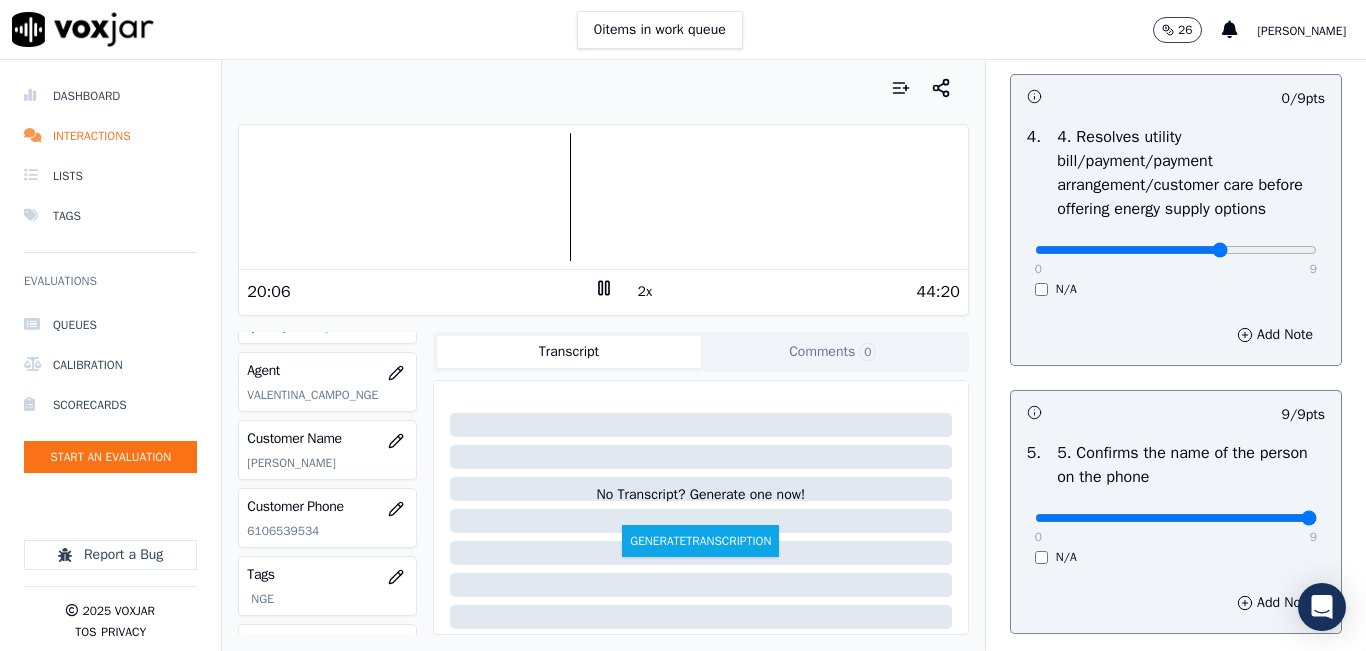 click at bounding box center [1176, -626] 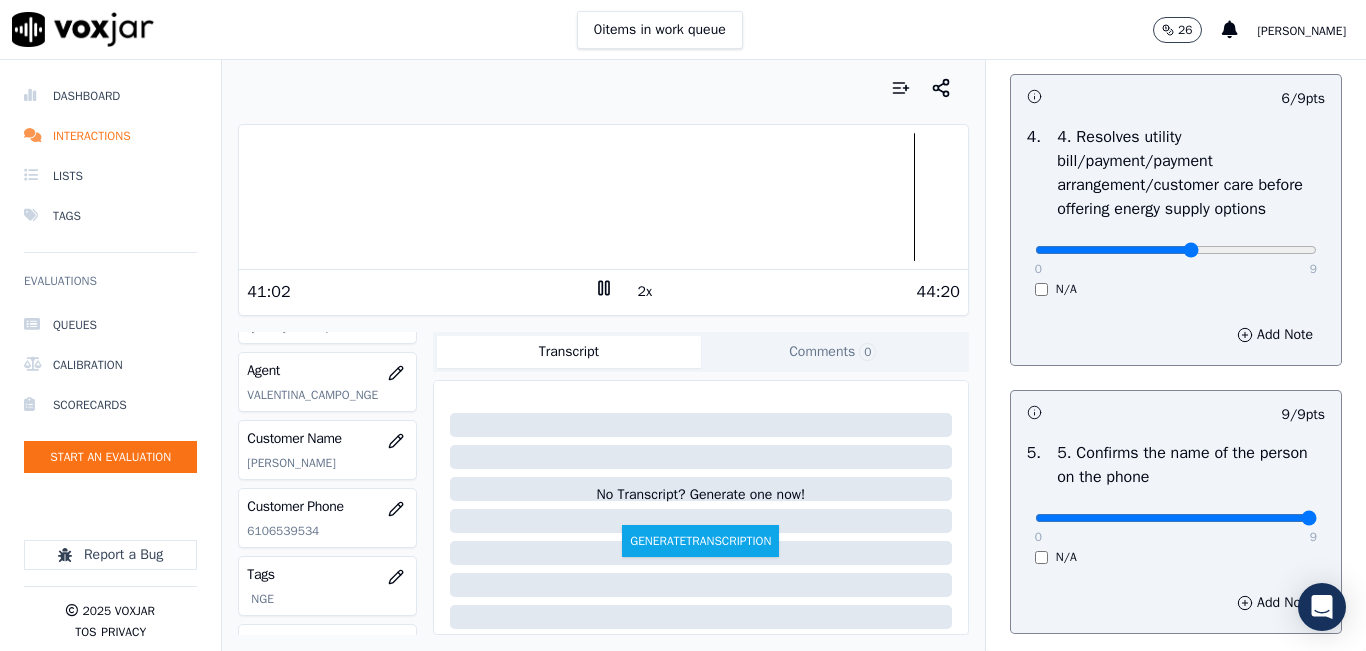 click at bounding box center [1176, -626] 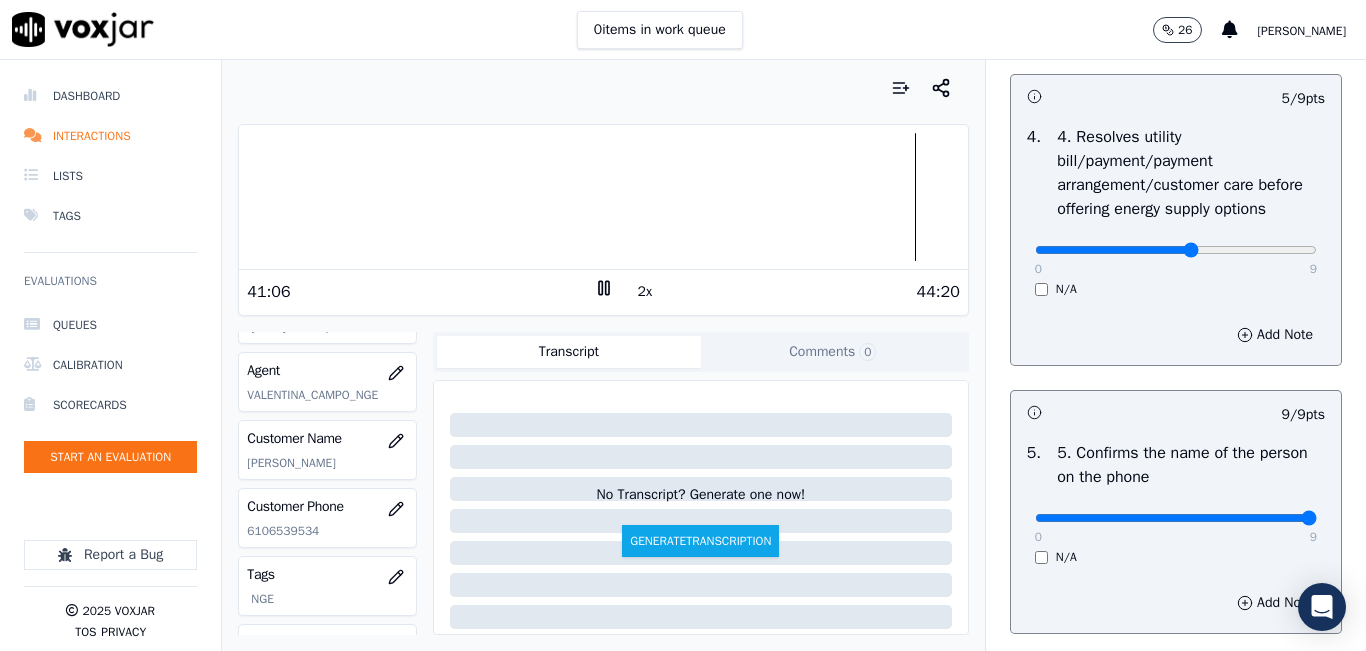 click at bounding box center (1176, -626) 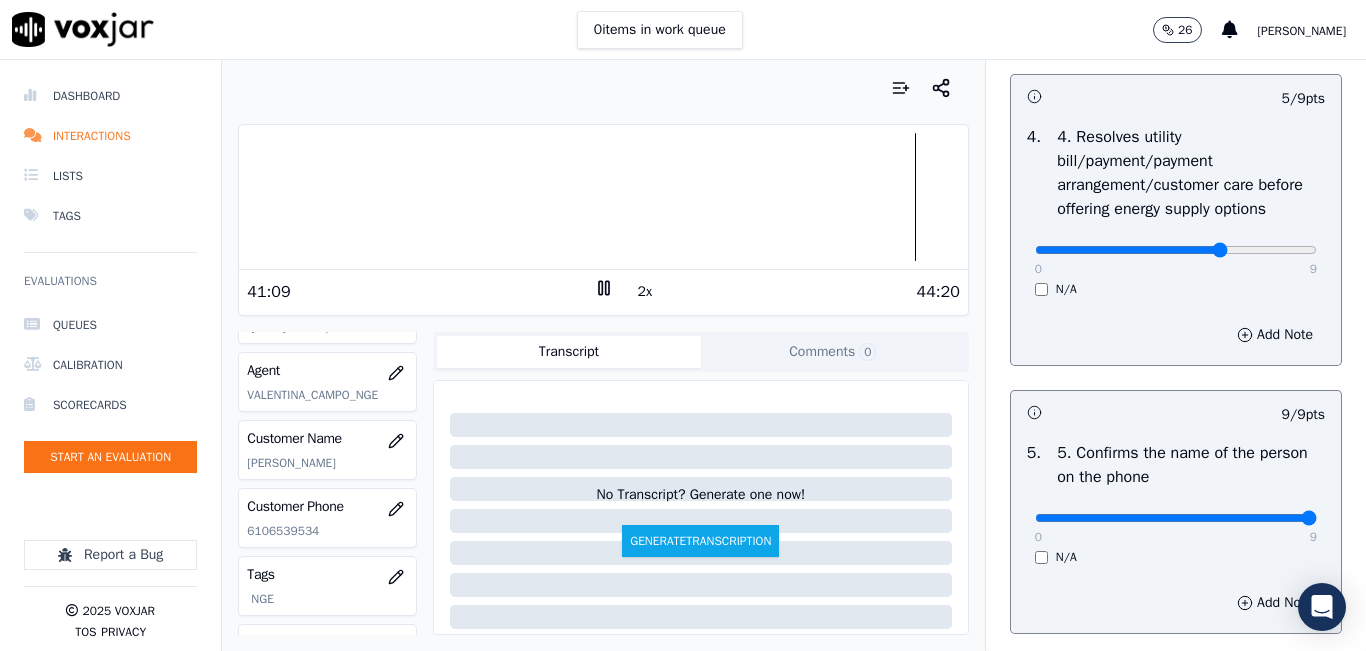 type on "6" 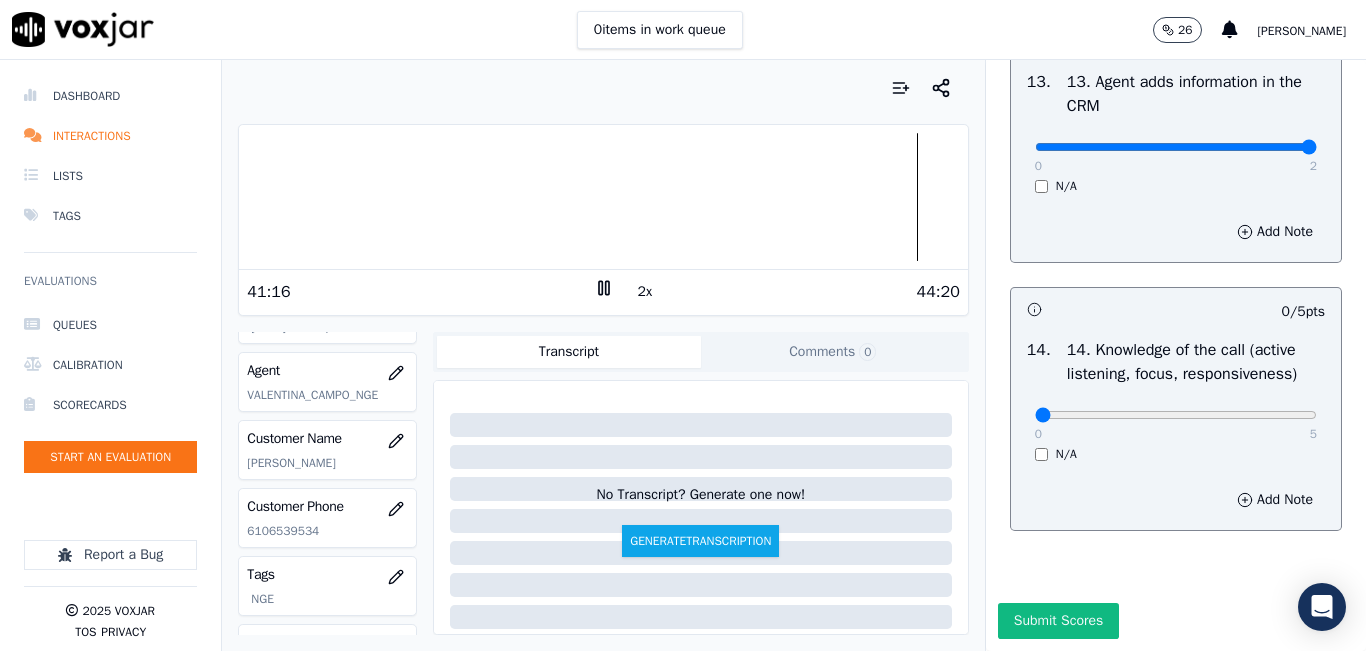 scroll, scrollTop: 3642, scrollLeft: 0, axis: vertical 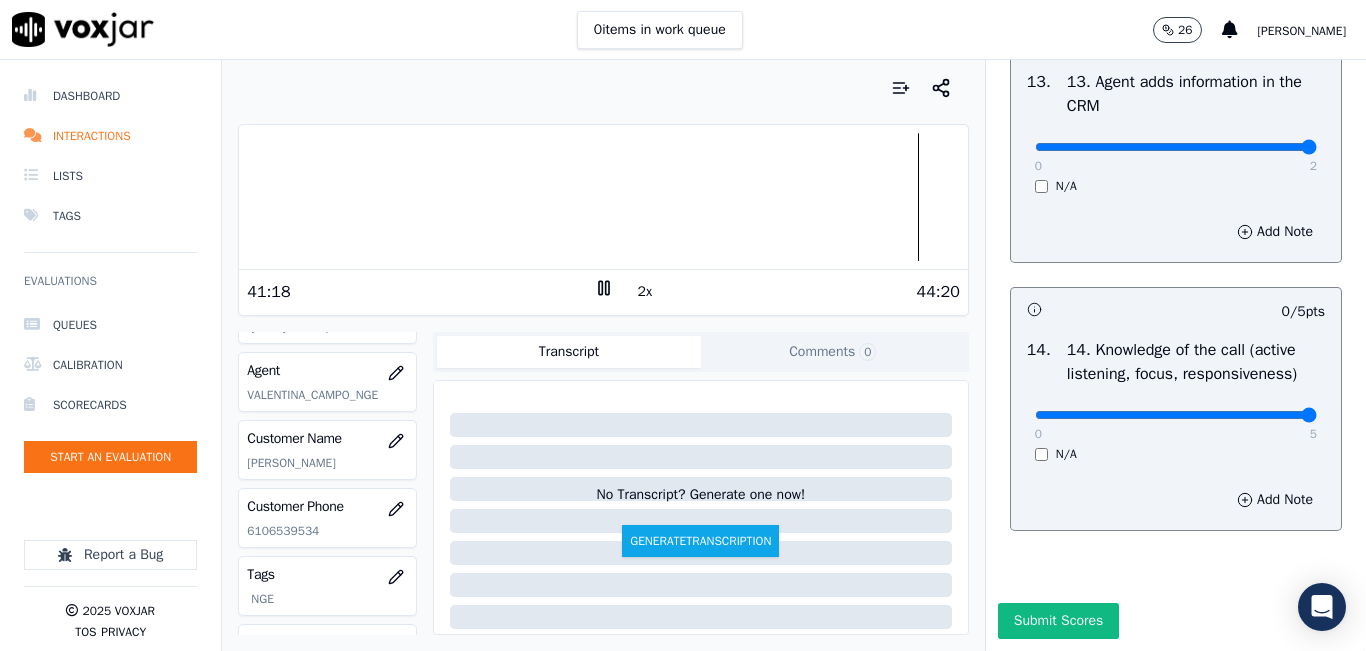 type on "5" 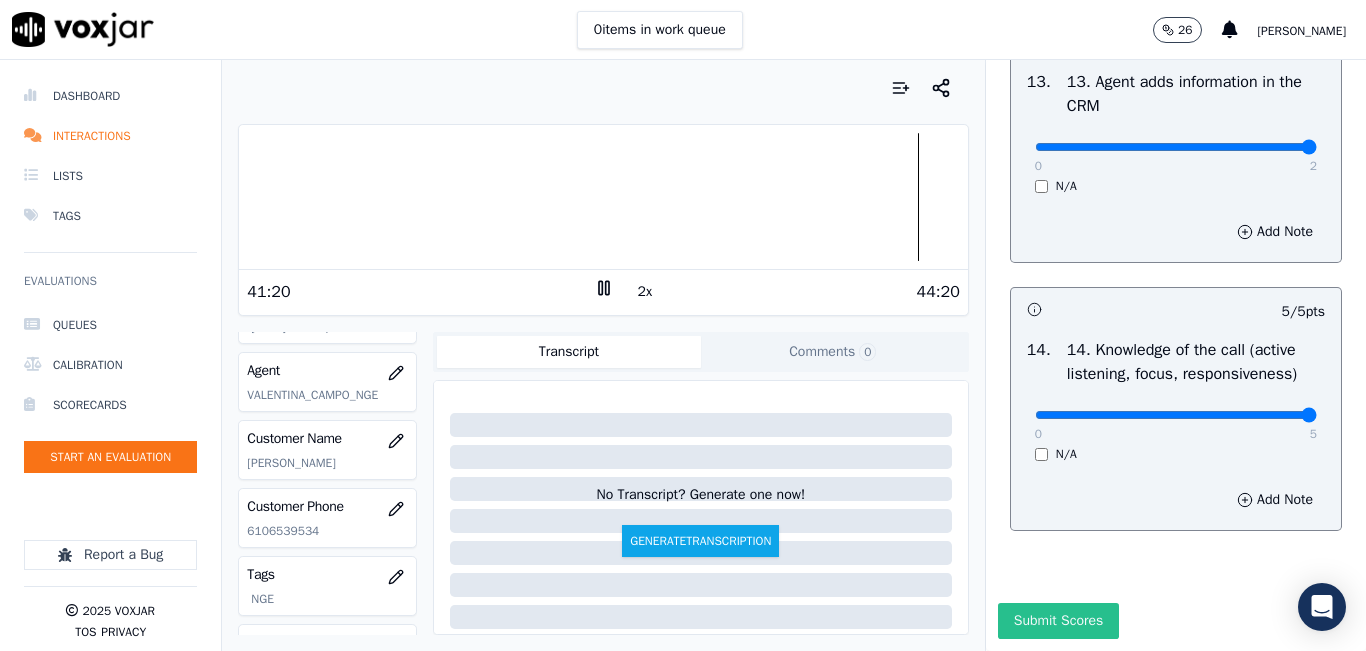 click on "Submit Scores" at bounding box center (1058, 621) 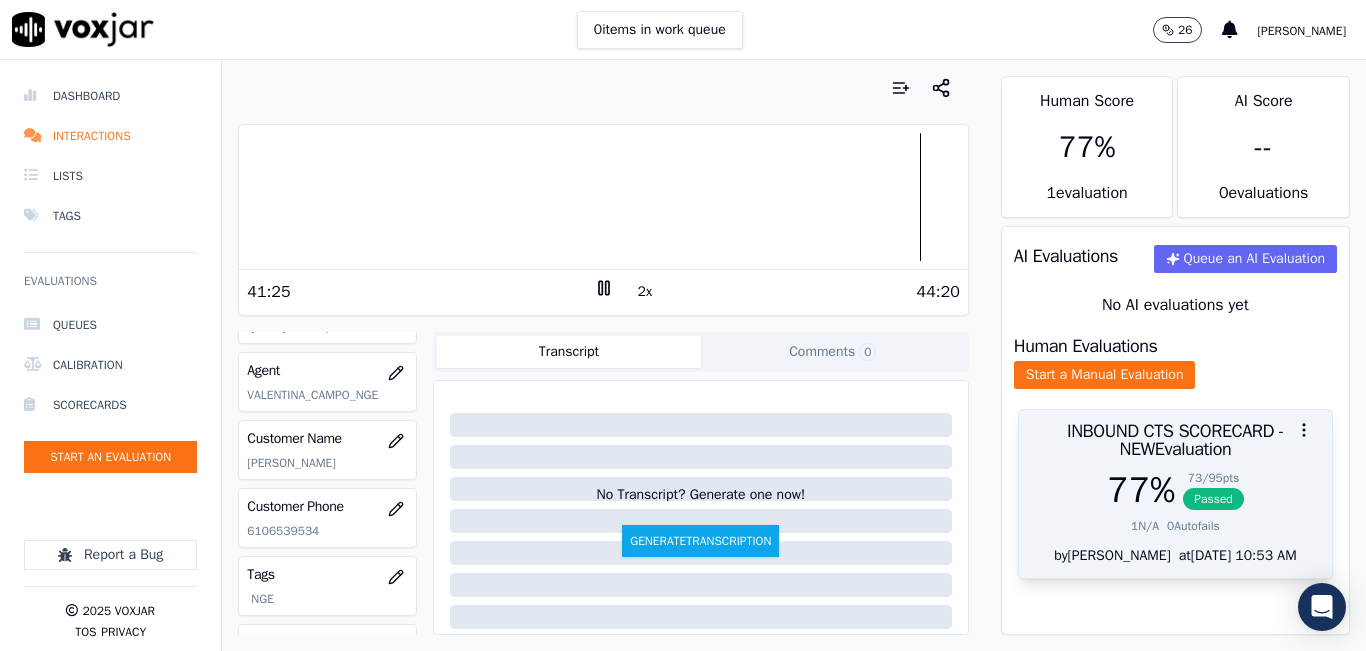 click on "77 %   73 / 95  pts   Passed" at bounding box center (1175, 490) 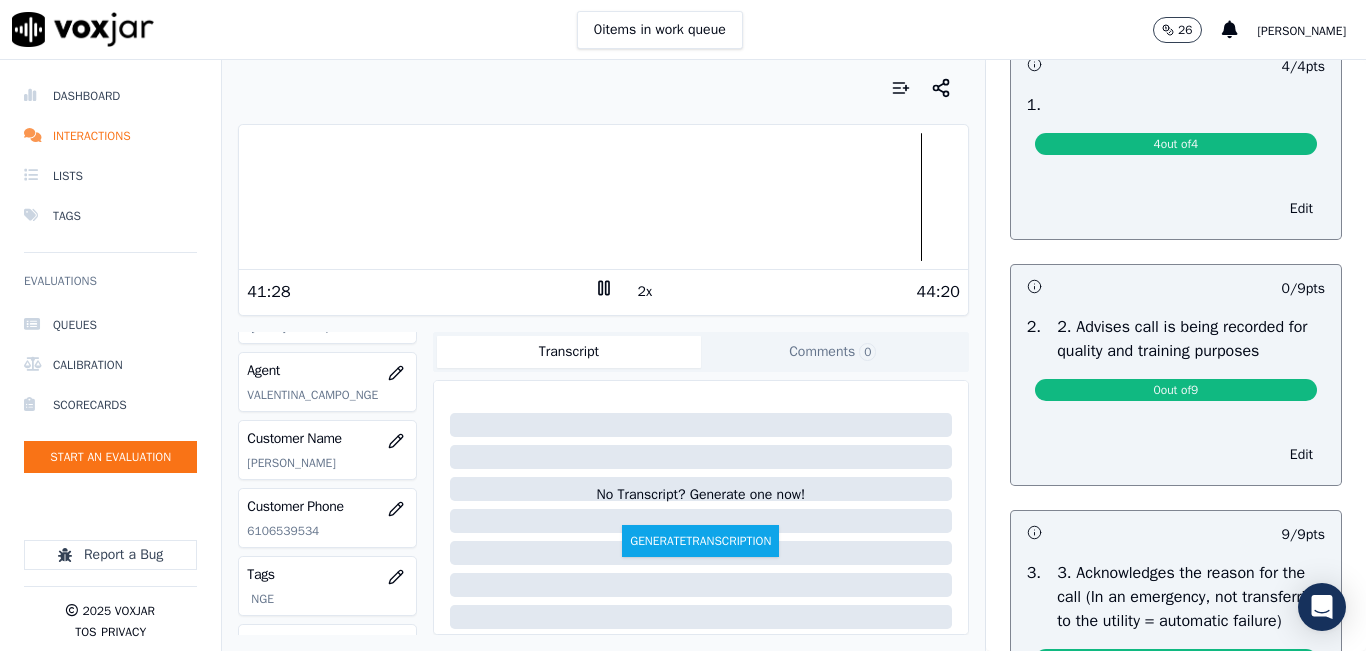 scroll, scrollTop: 200, scrollLeft: 0, axis: vertical 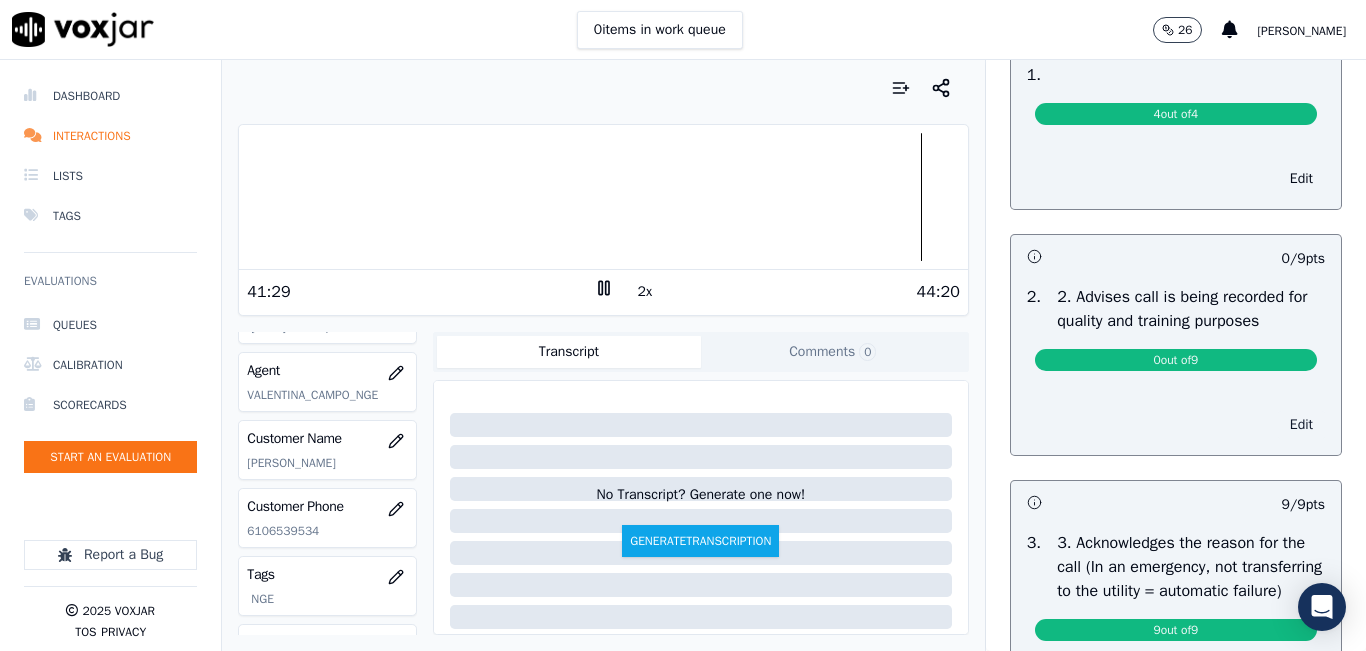 click on "Edit" at bounding box center (1301, 425) 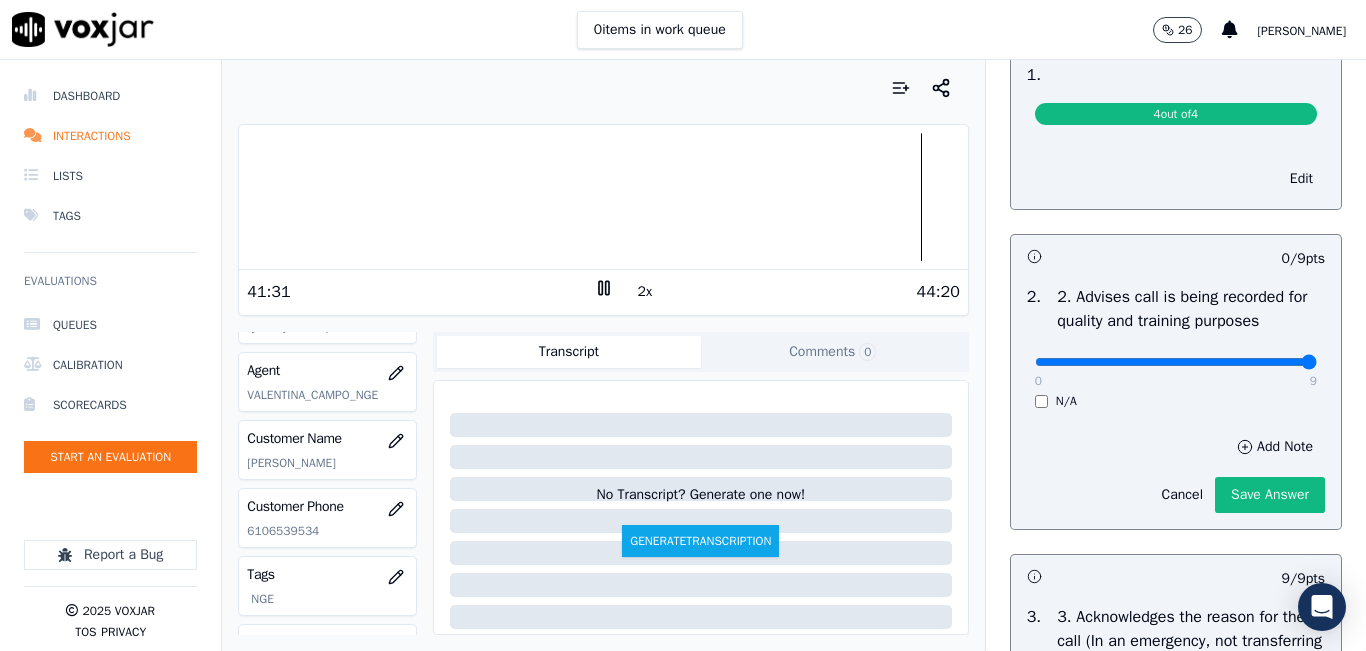 type on "9" 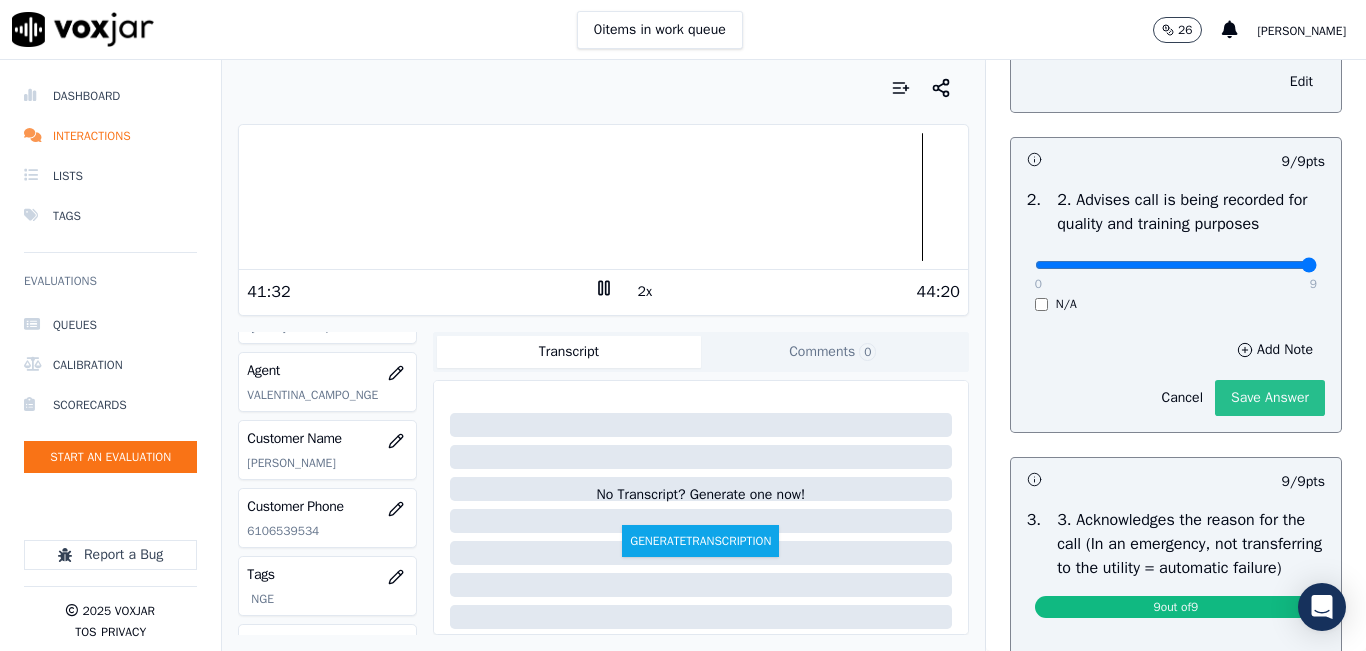 scroll, scrollTop: 600, scrollLeft: 0, axis: vertical 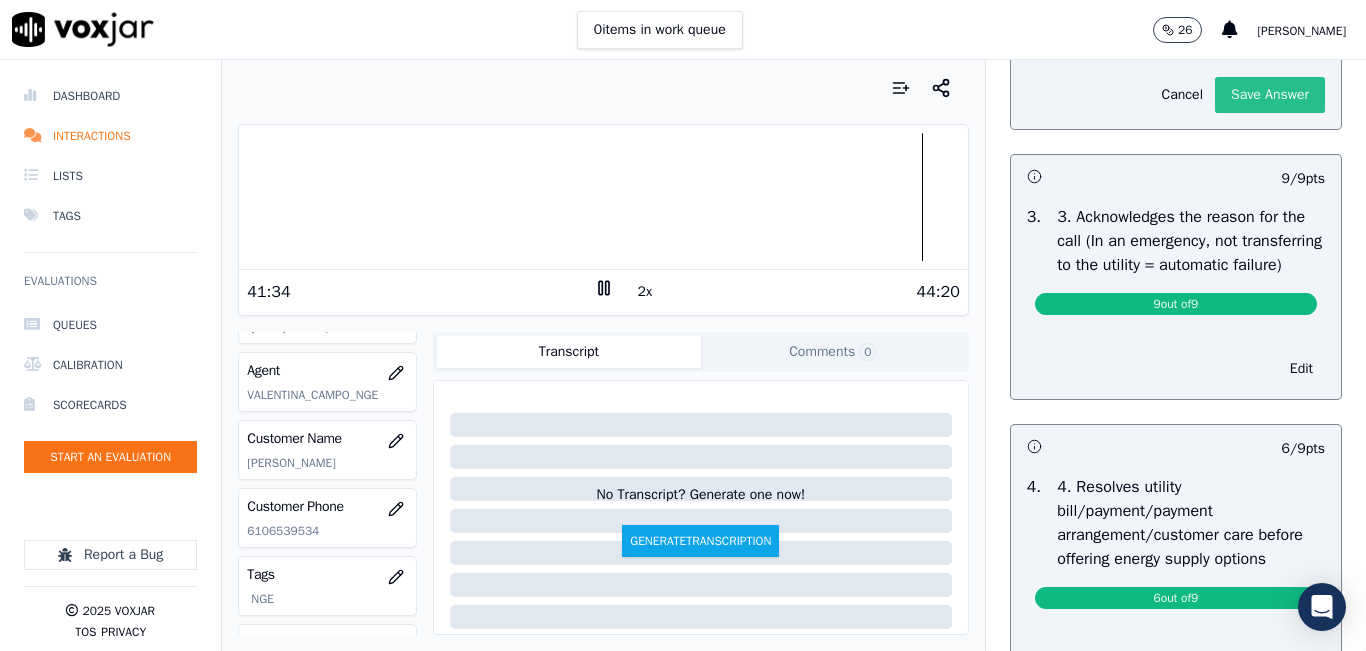 click on "Save Answer" 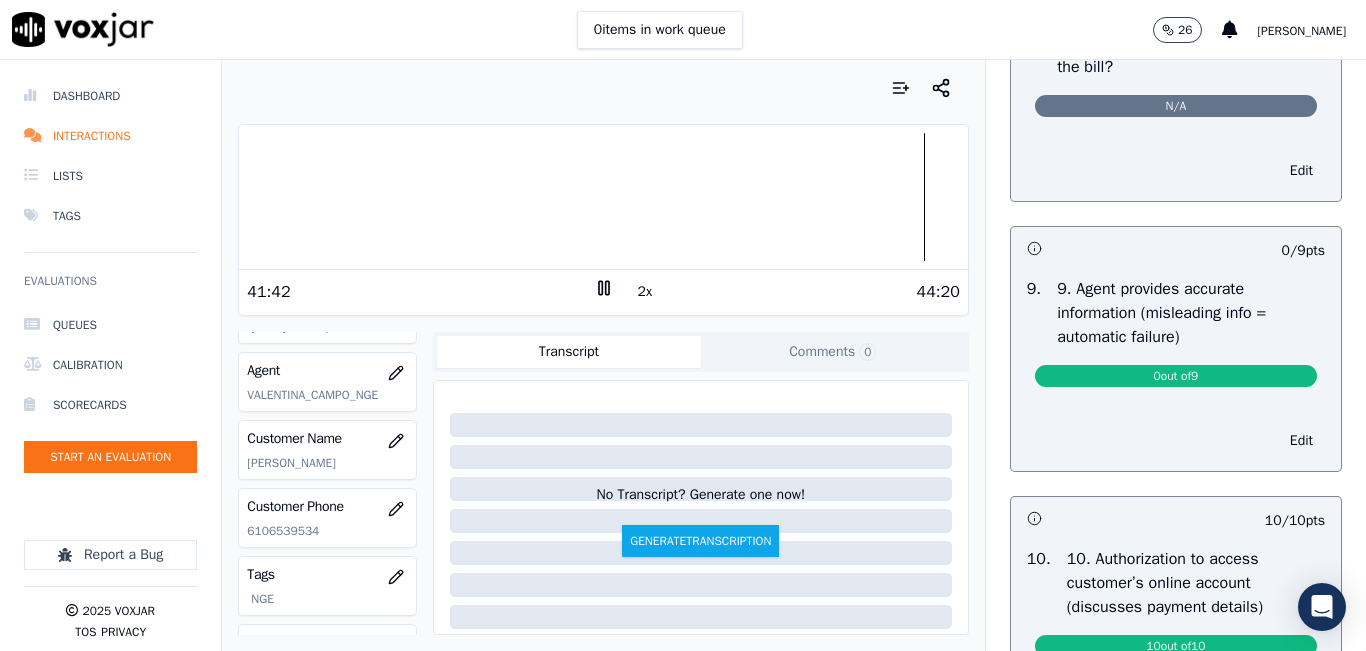 scroll, scrollTop: 2192, scrollLeft: 0, axis: vertical 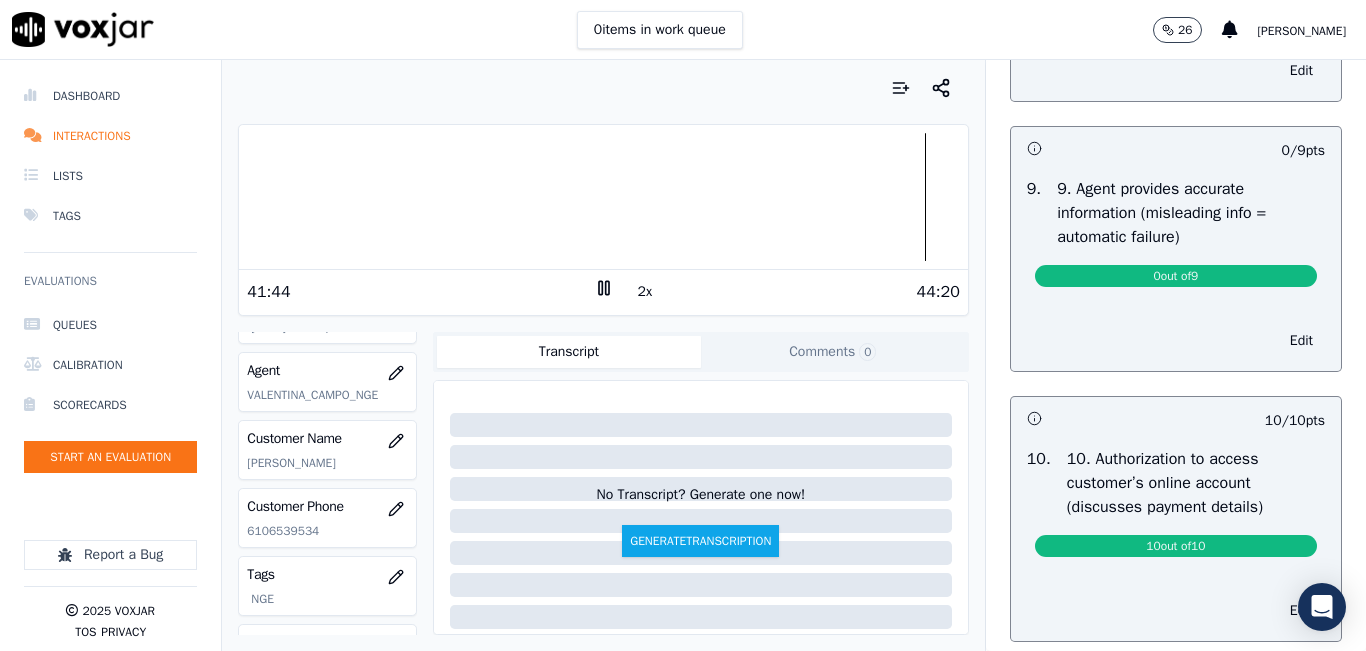 click on "Edit" at bounding box center (1176, 337) 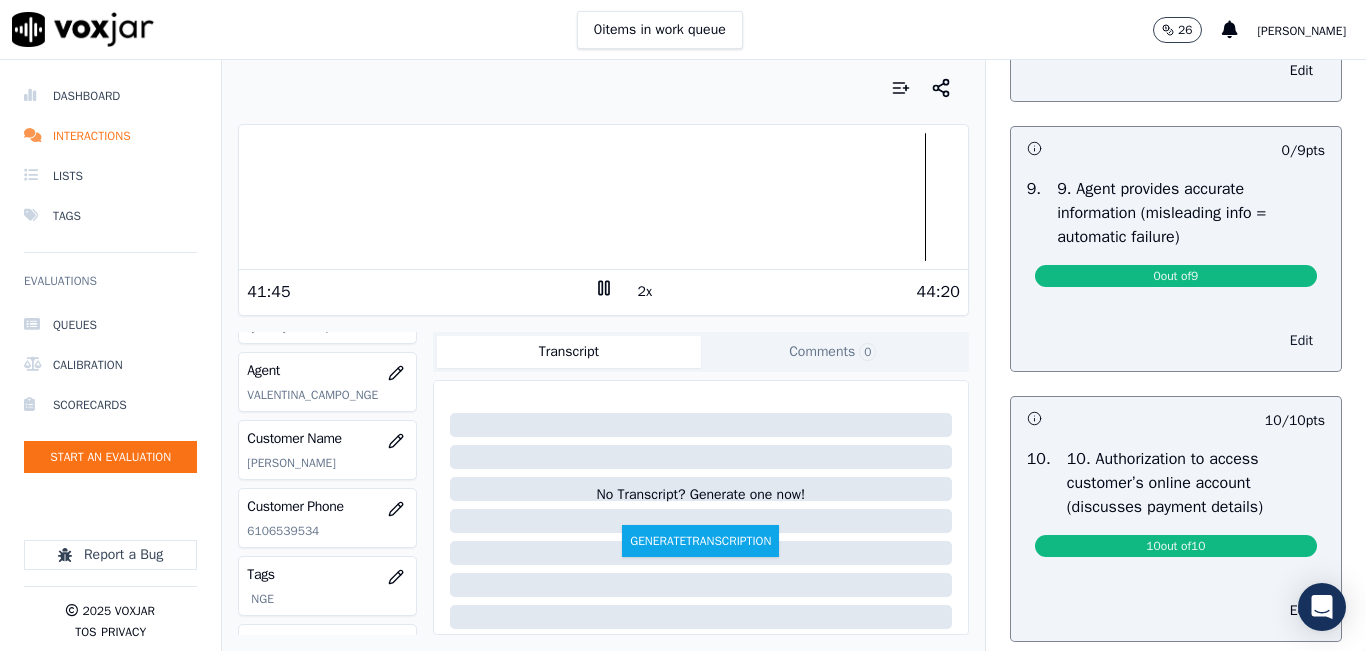 click on "Edit" at bounding box center (1301, 341) 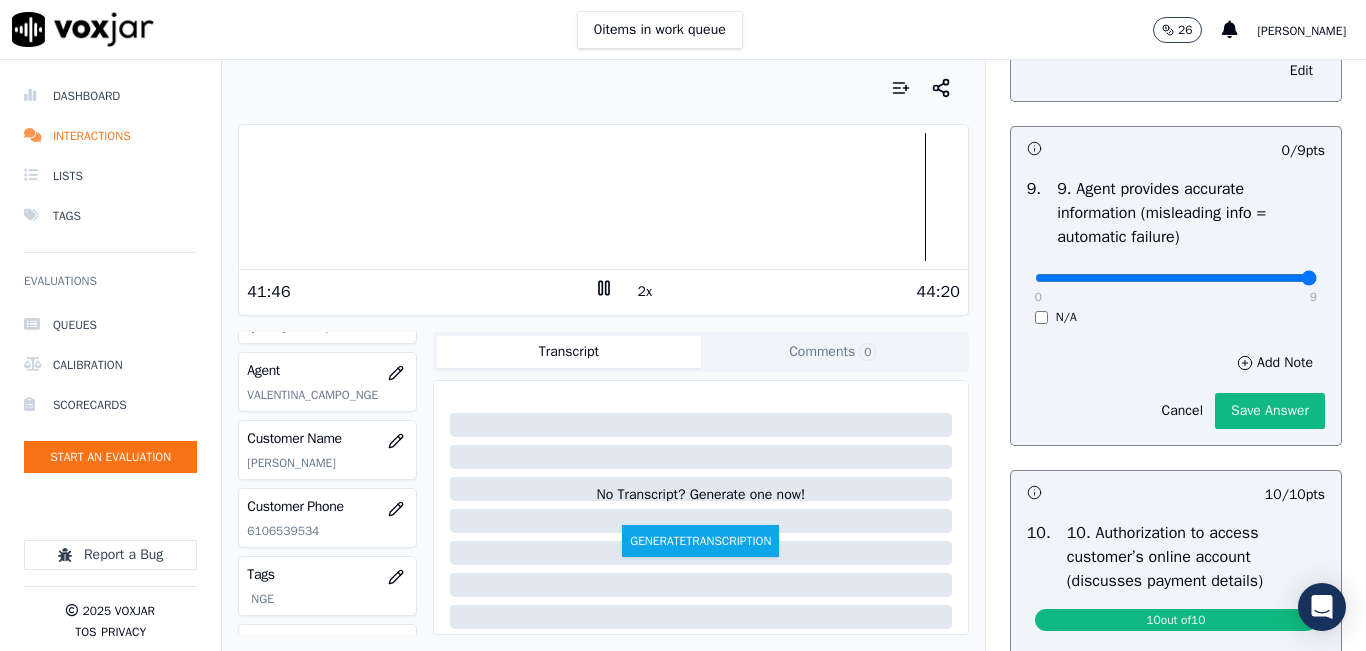 type on "9" 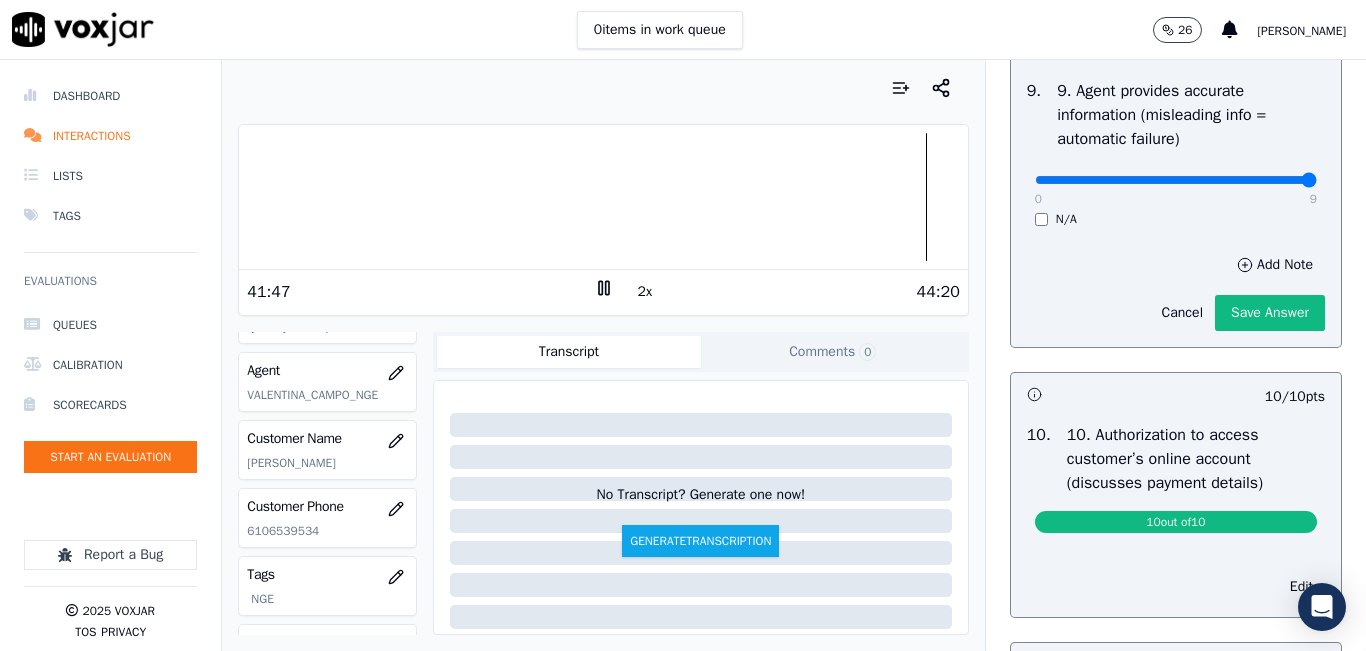 scroll, scrollTop: 2346, scrollLeft: 0, axis: vertical 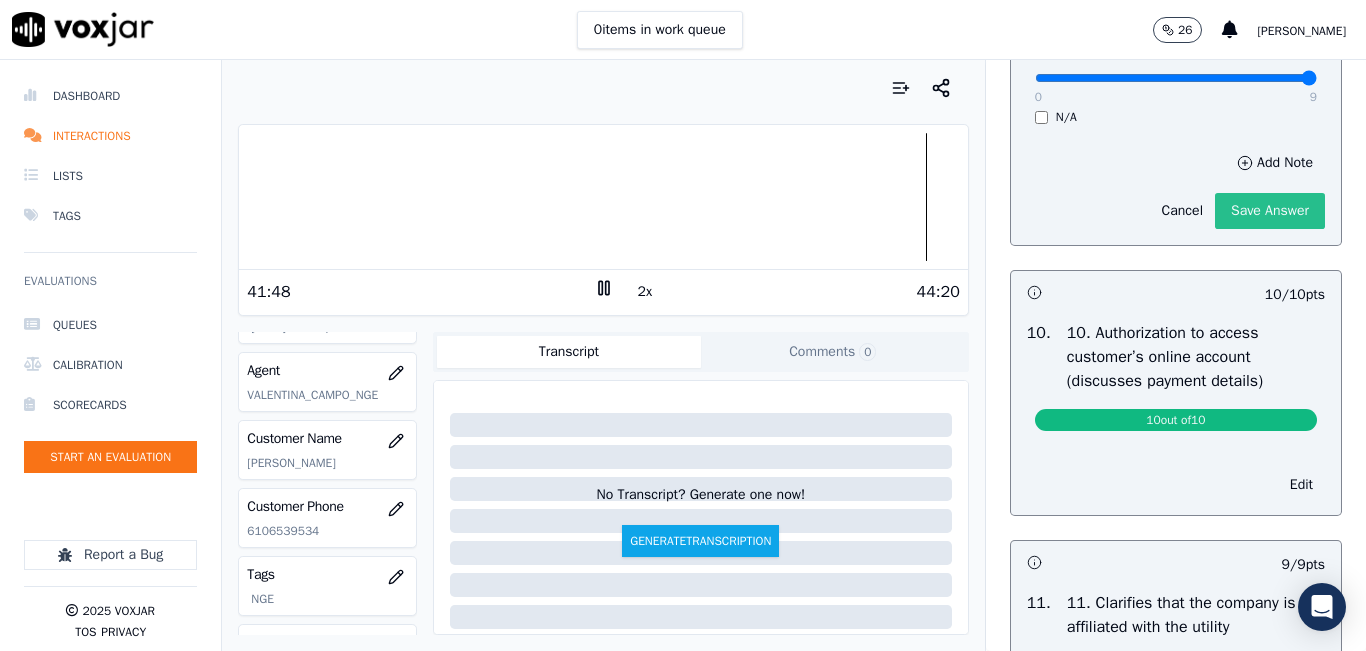 click on "Save Answer" 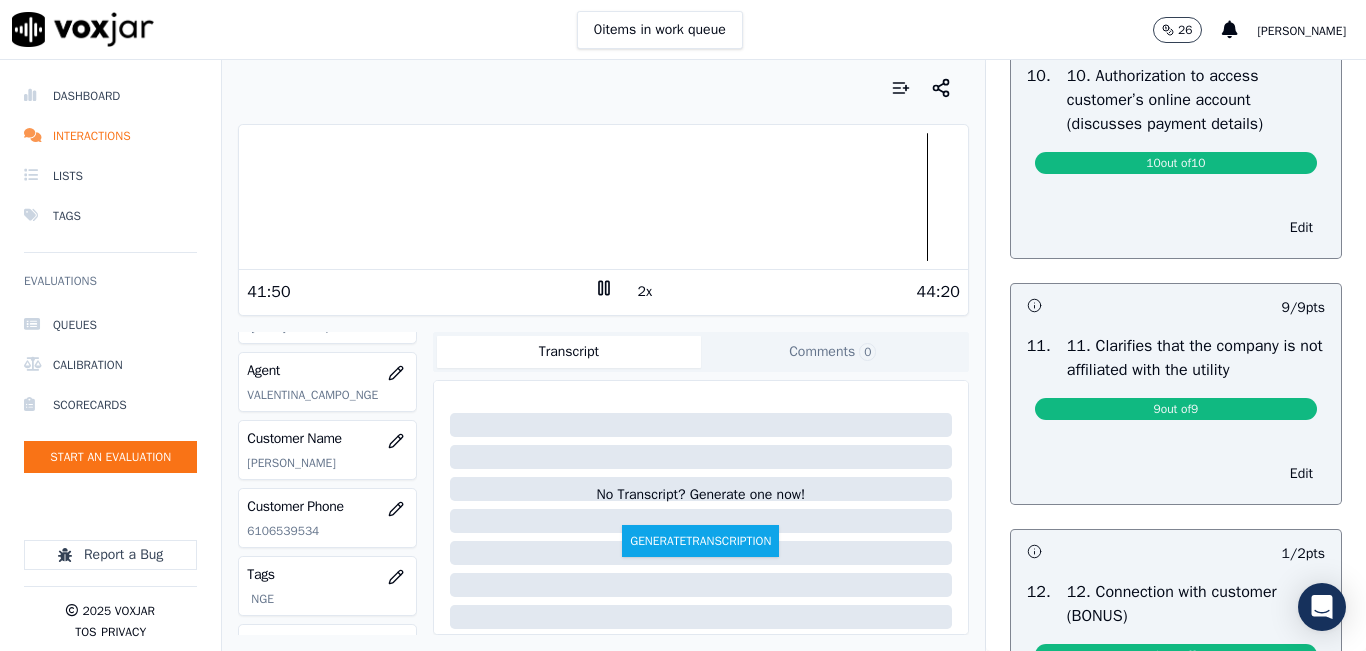scroll, scrollTop: 2992, scrollLeft: 0, axis: vertical 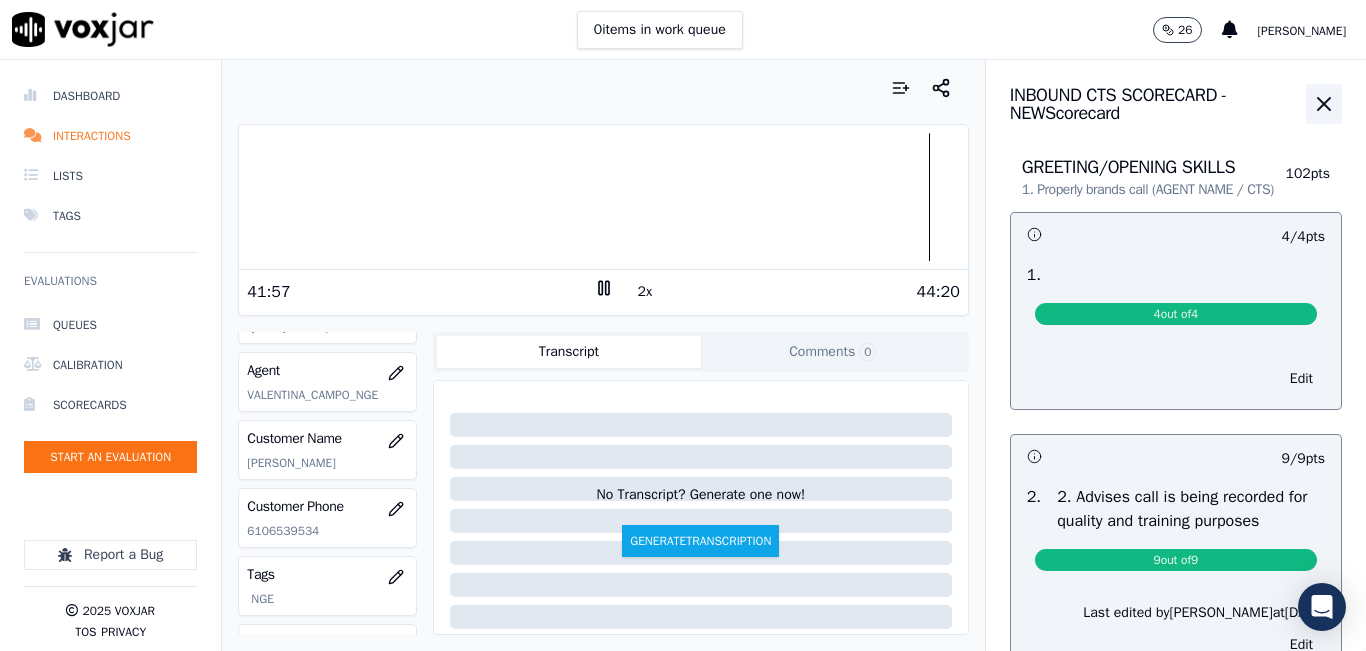 click 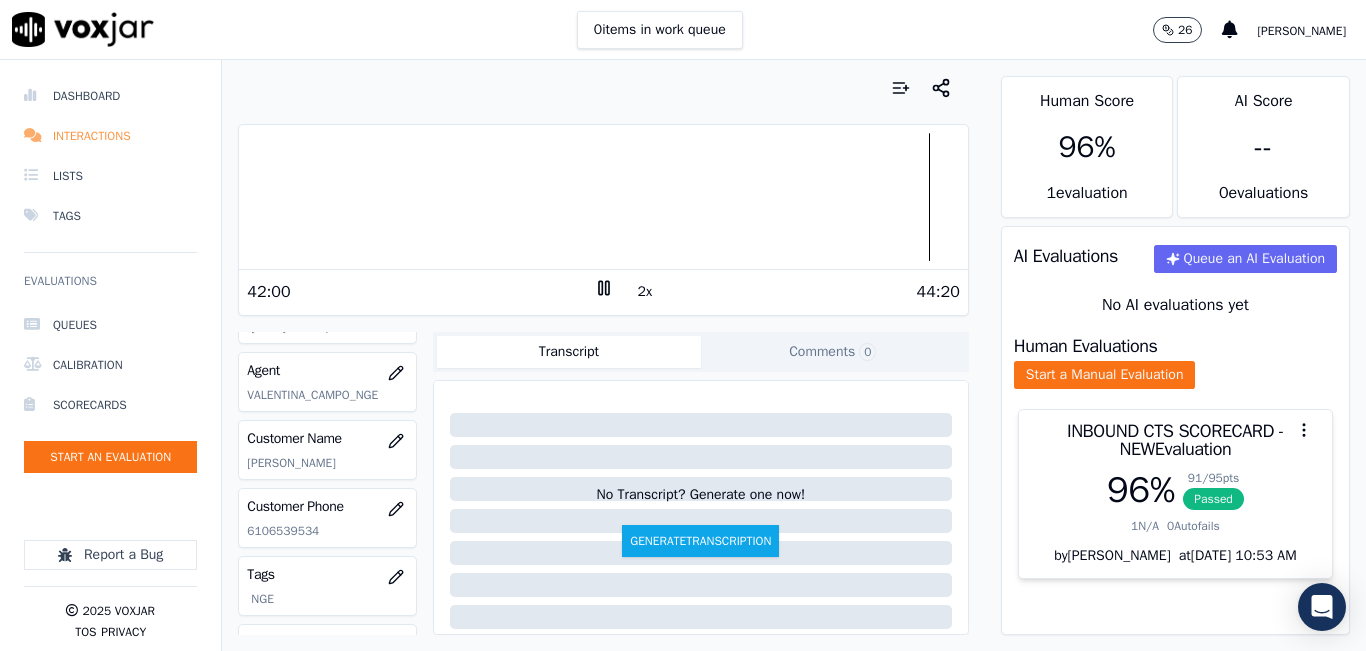click on "Interactions" at bounding box center [110, 136] 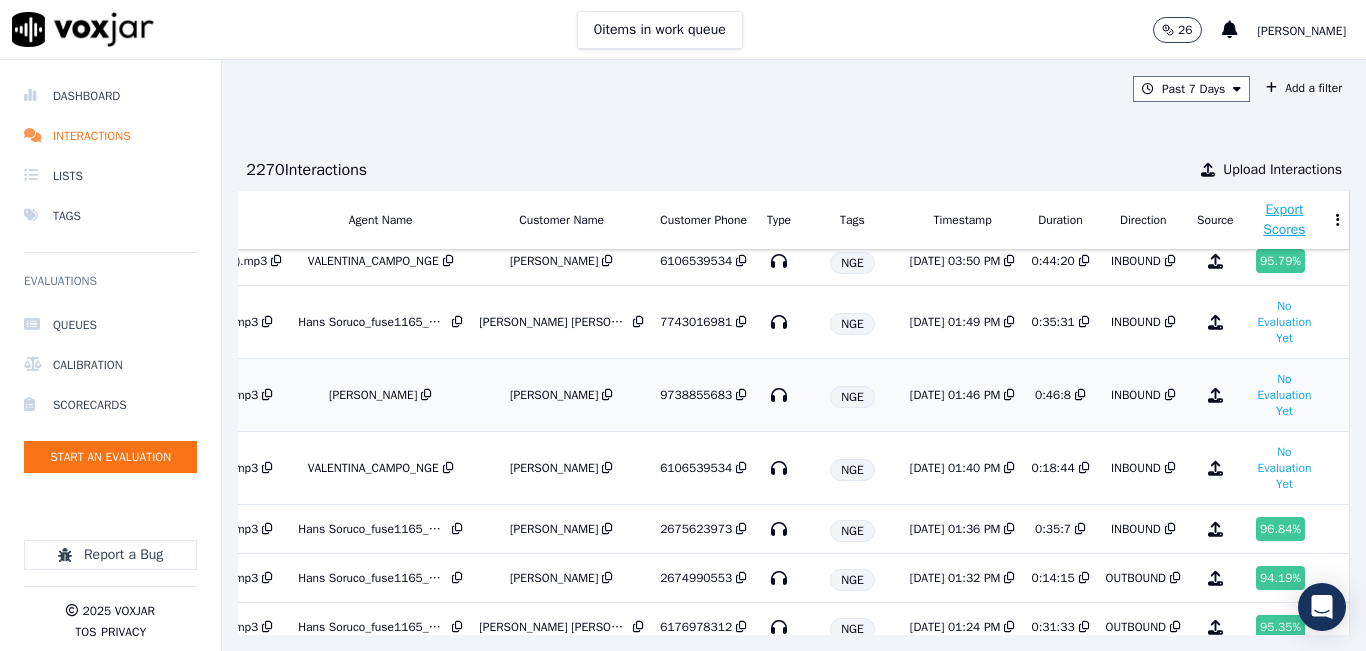 scroll, scrollTop: 0, scrollLeft: 343, axis: horizontal 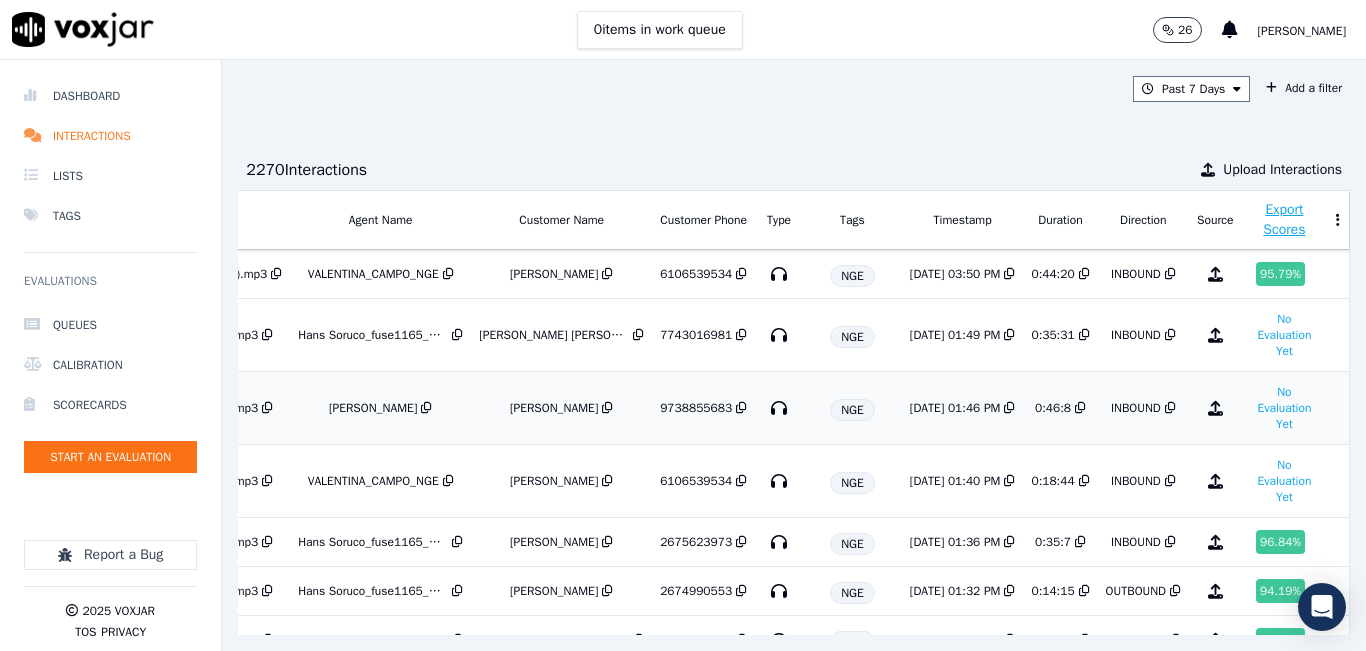 click on "[PERSON_NAME]" at bounding box center (561, 408) 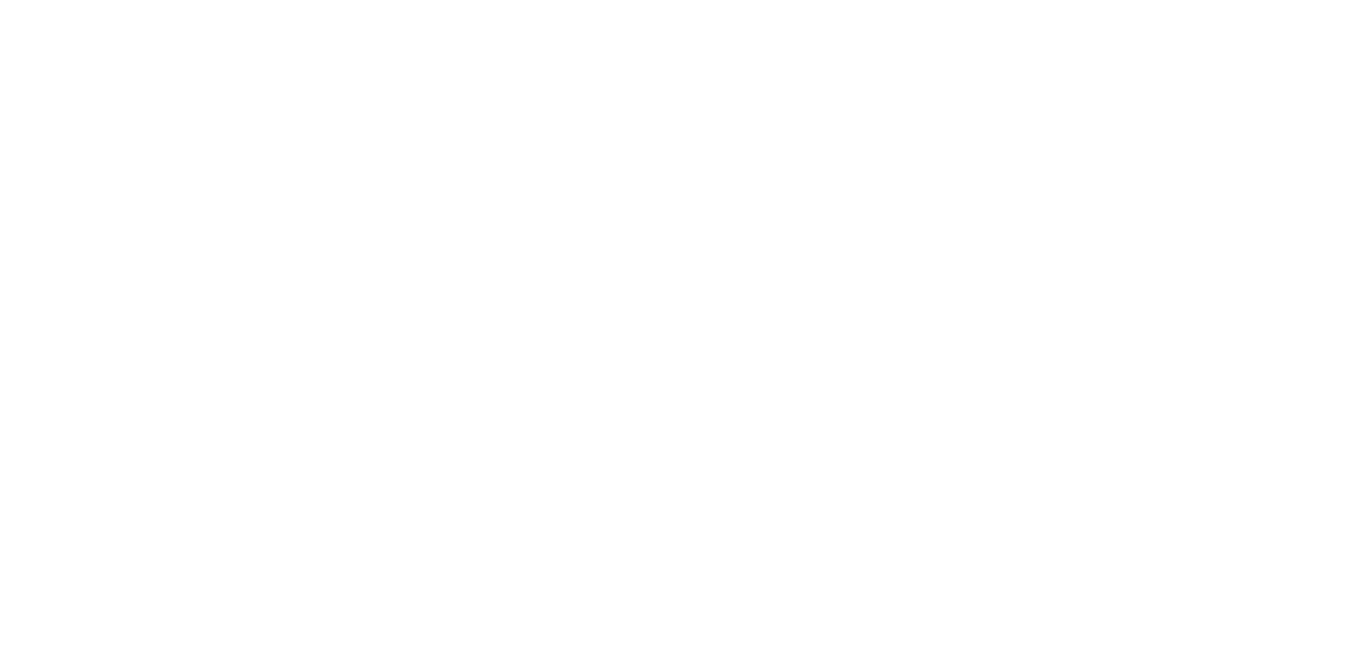 scroll, scrollTop: 0, scrollLeft: 0, axis: both 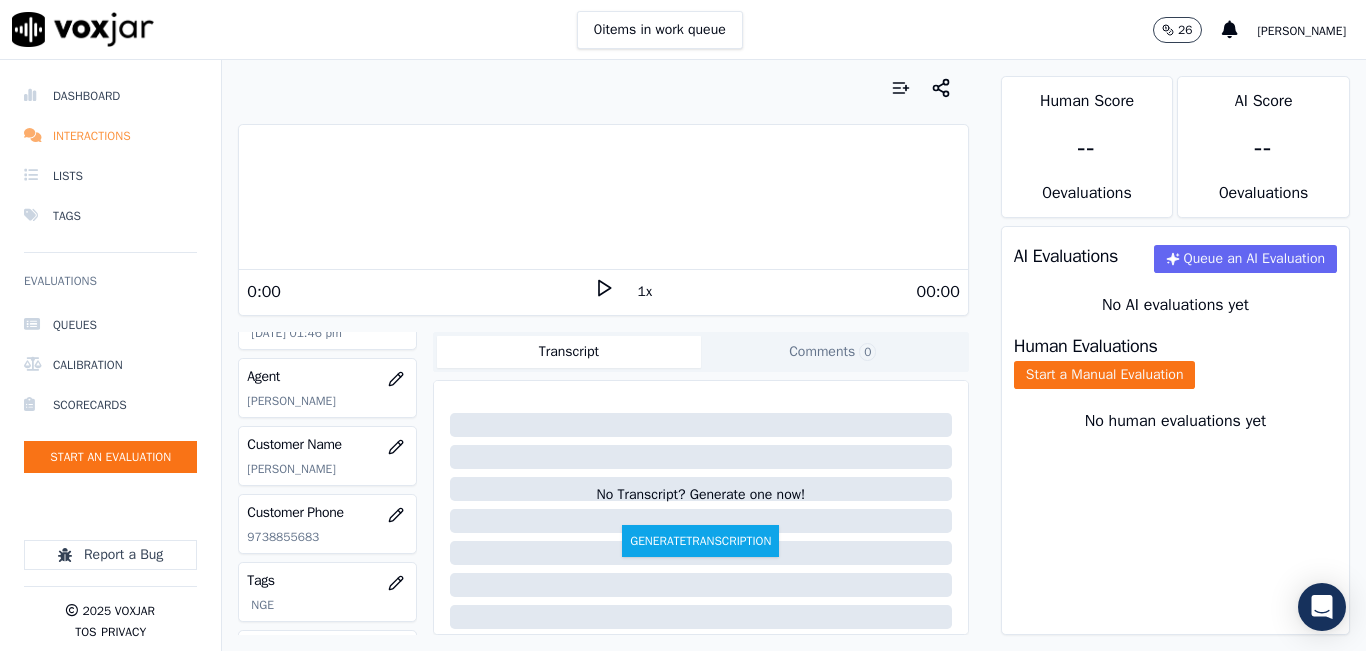 click on "Interactions" at bounding box center (110, 136) 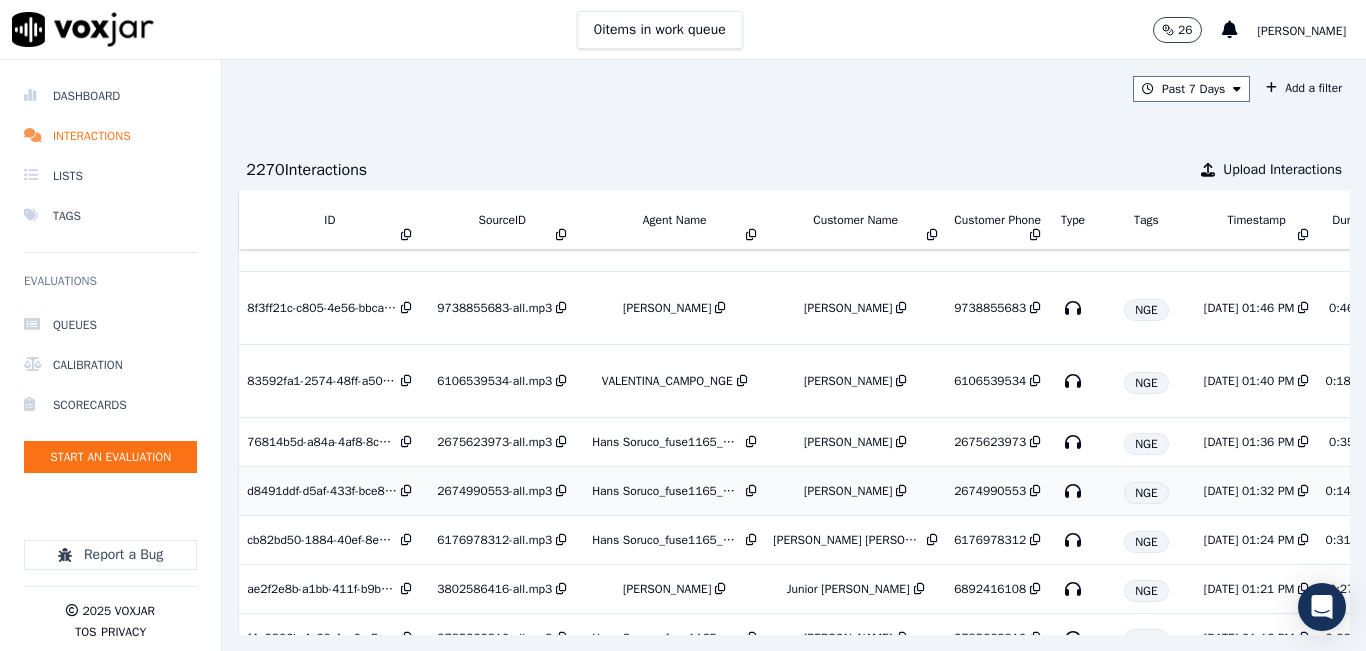 scroll, scrollTop: 0, scrollLeft: 0, axis: both 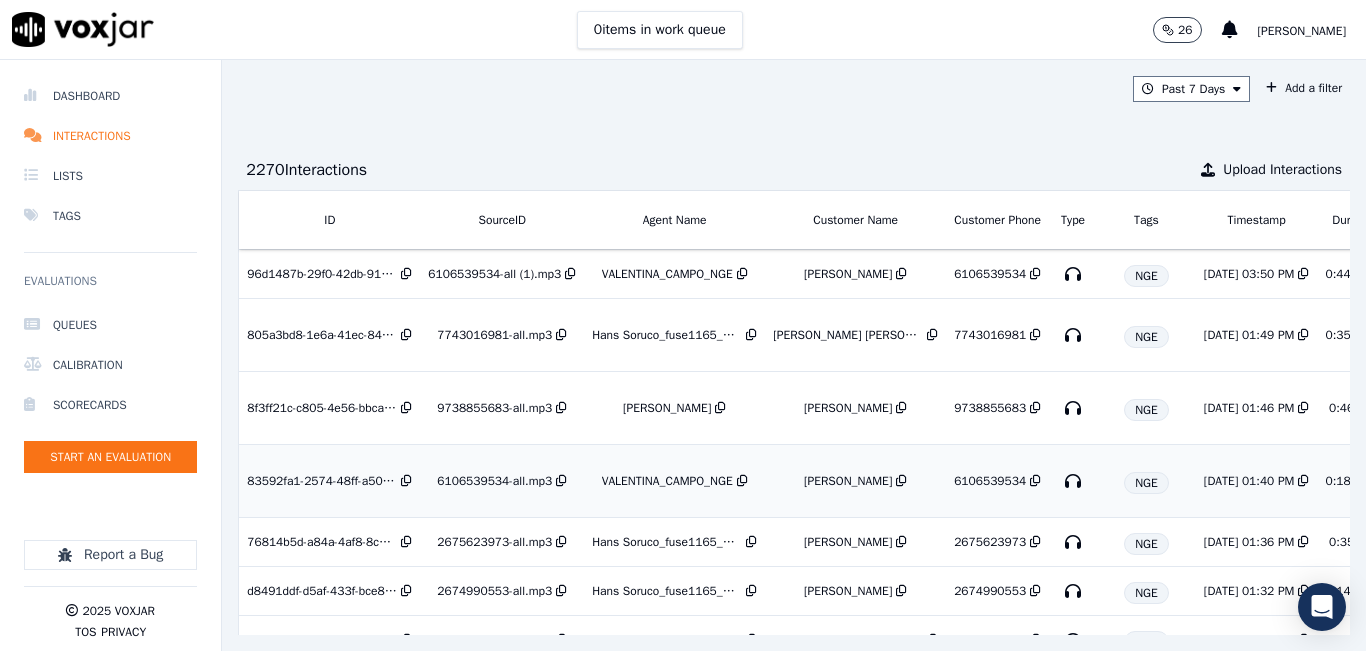 click on "[PERSON_NAME]" at bounding box center (855, 481) 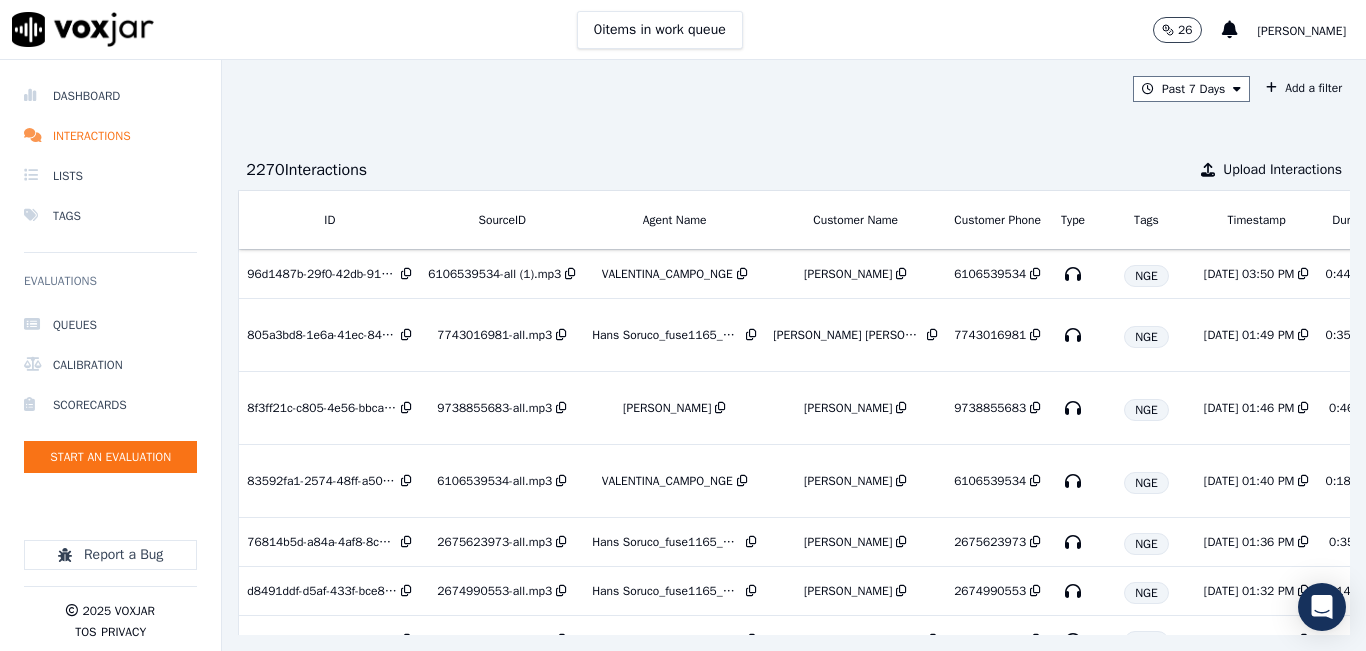 scroll, scrollTop: 0, scrollLeft: 343, axis: horizontal 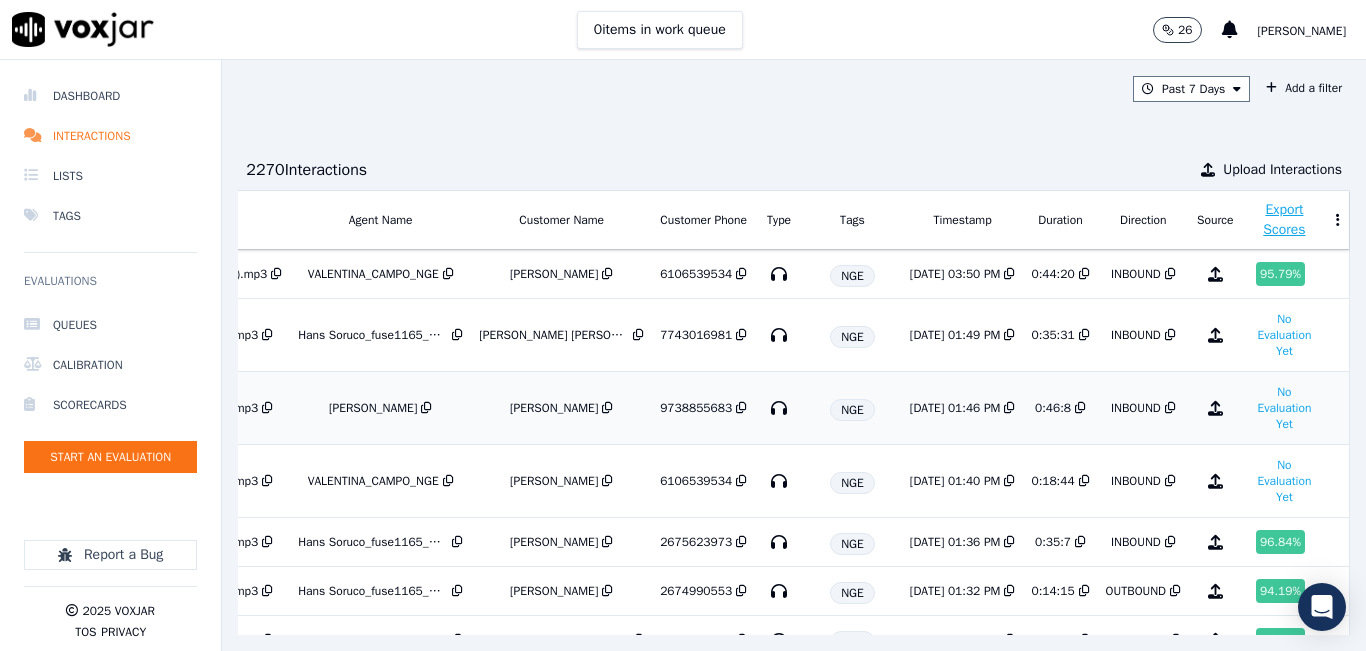 click on "INBOUND" at bounding box center [1136, 408] 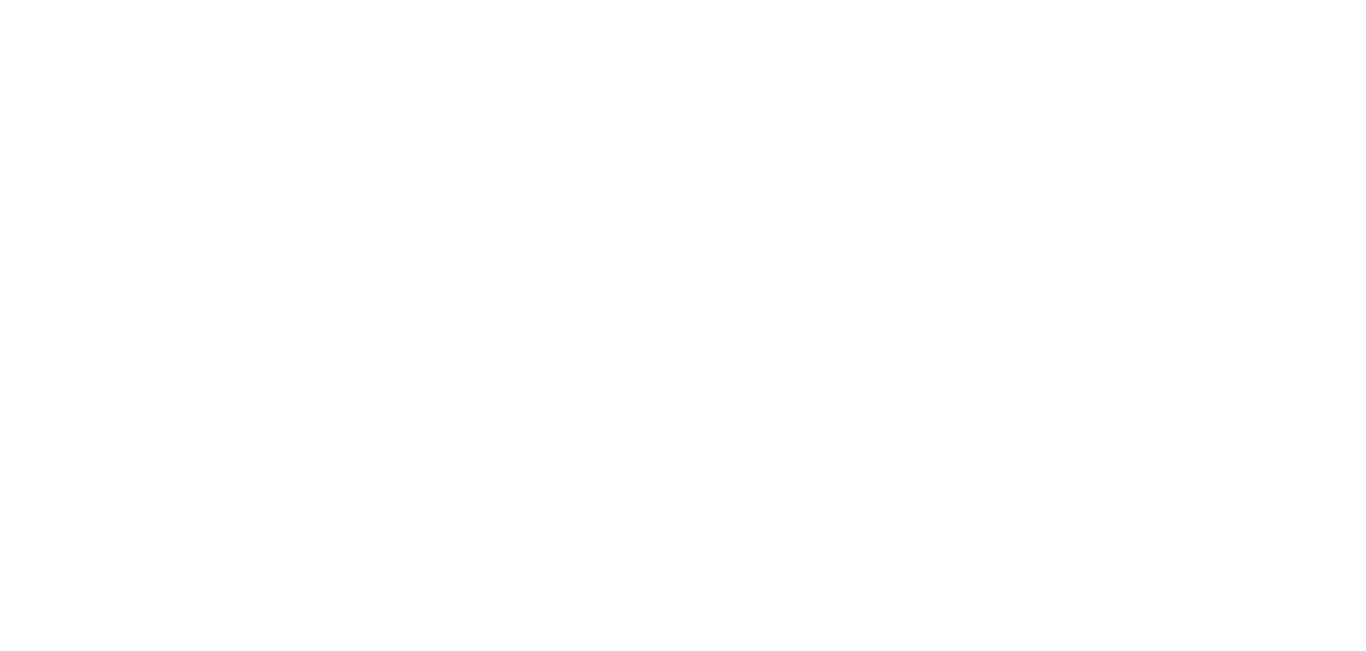 scroll, scrollTop: 0, scrollLeft: 0, axis: both 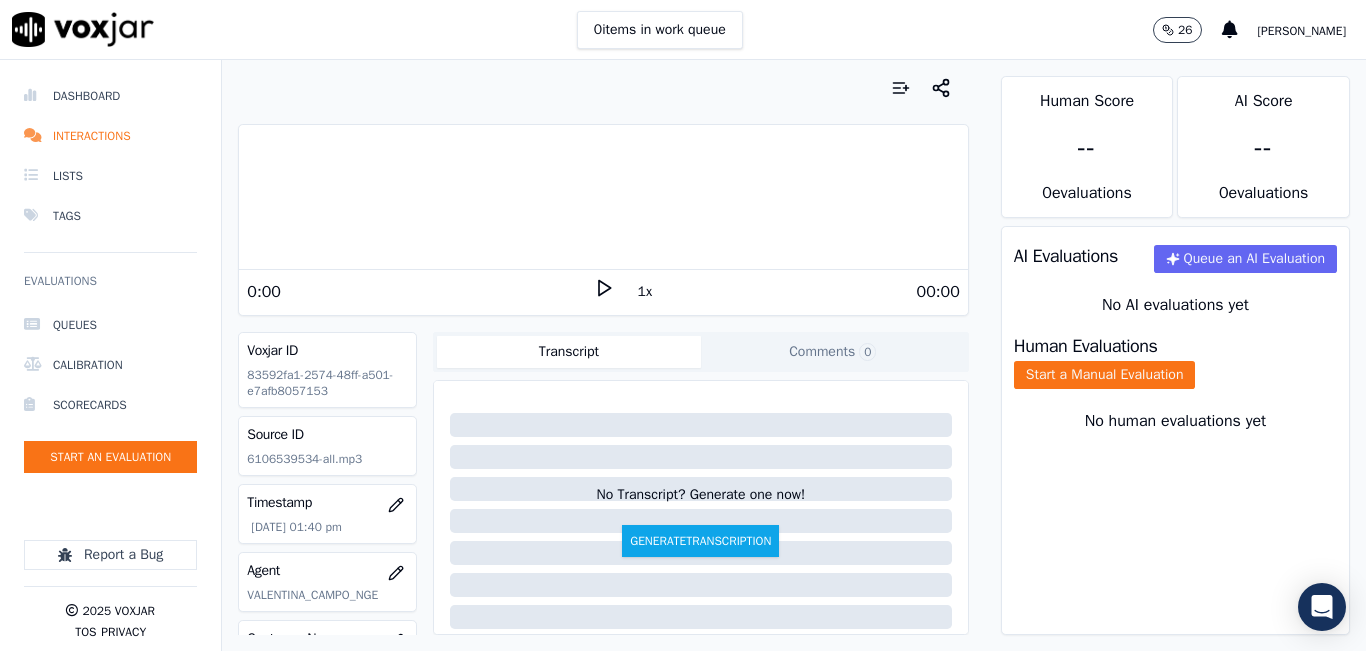 click 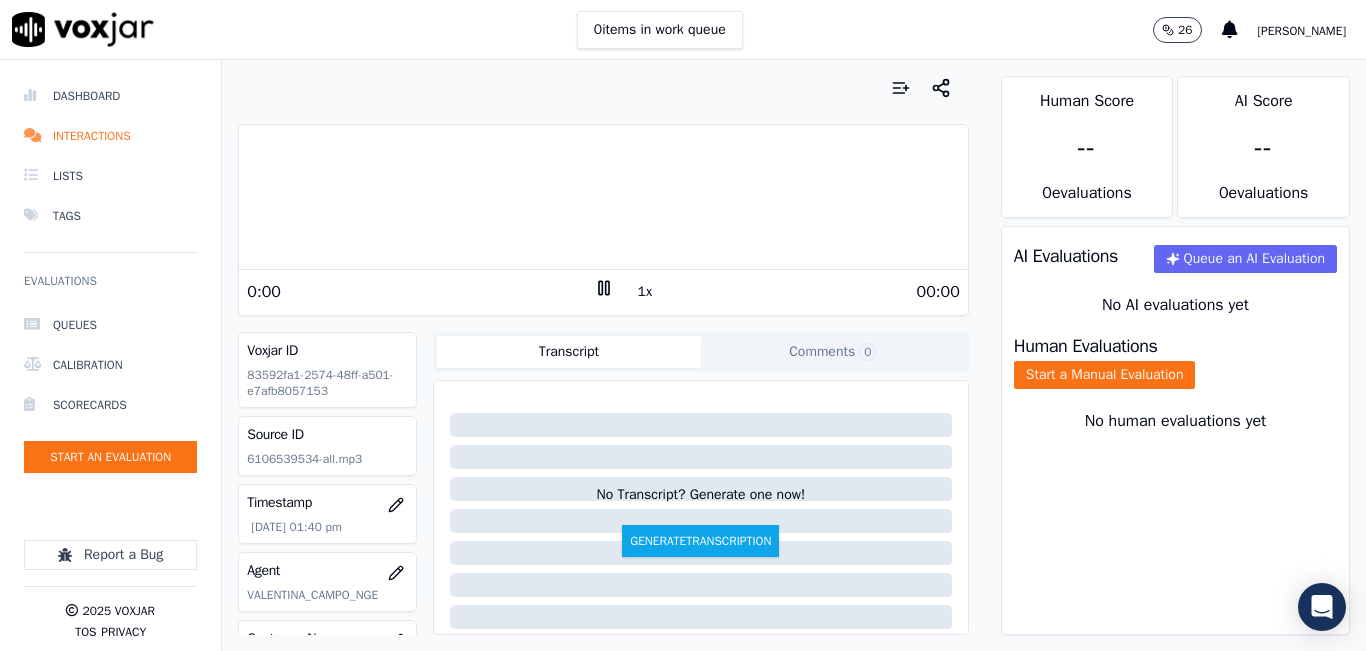 click on "1x" at bounding box center [645, 292] 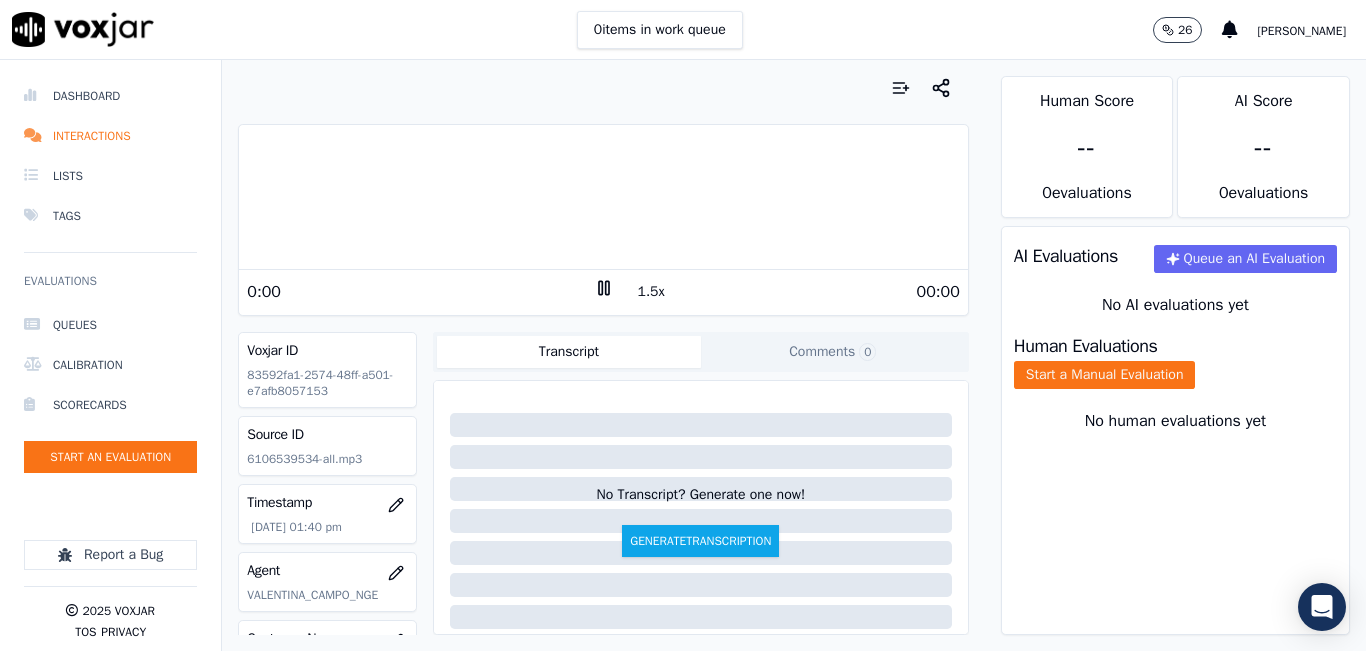 click on "1.5x" at bounding box center [651, 292] 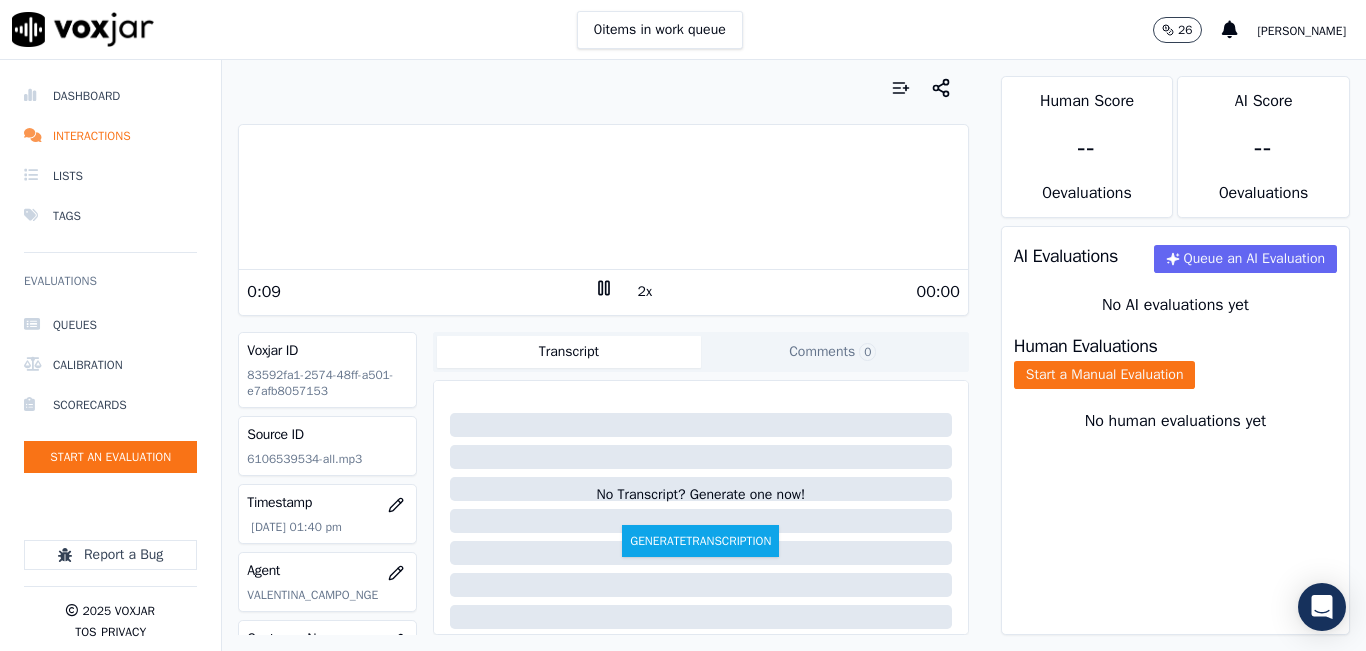click at bounding box center (603, 197) 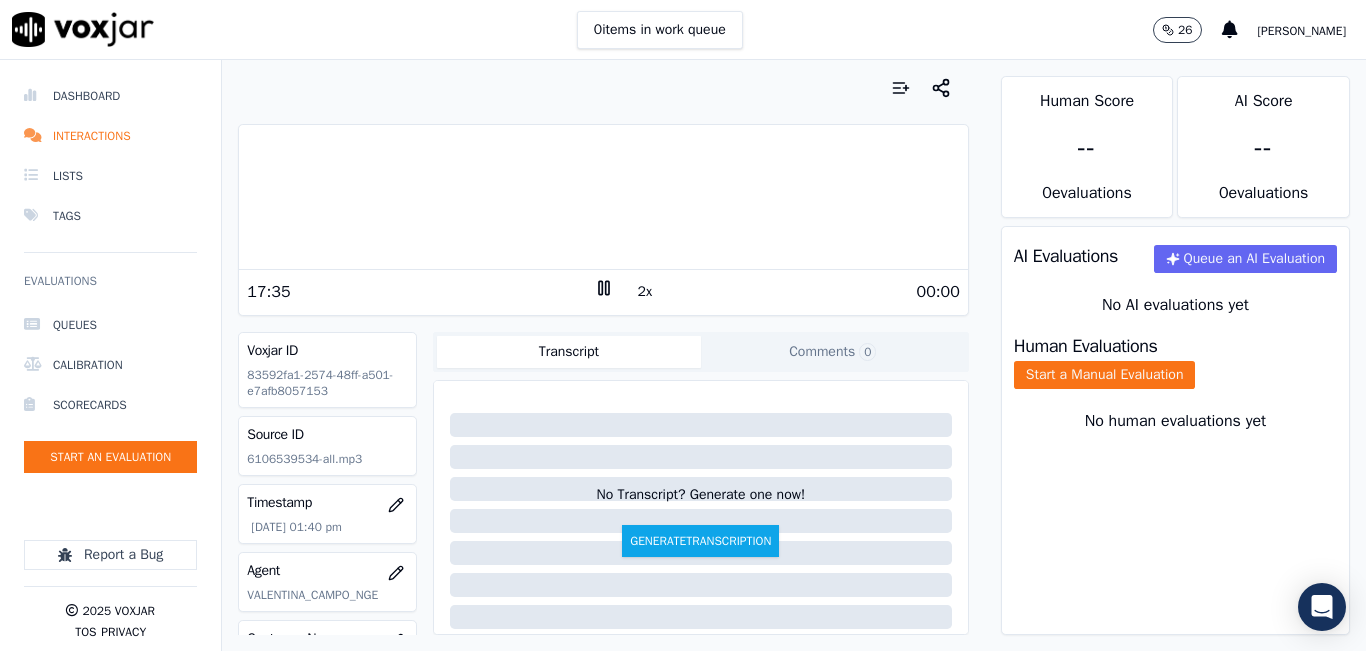 click at bounding box center (603, 197) 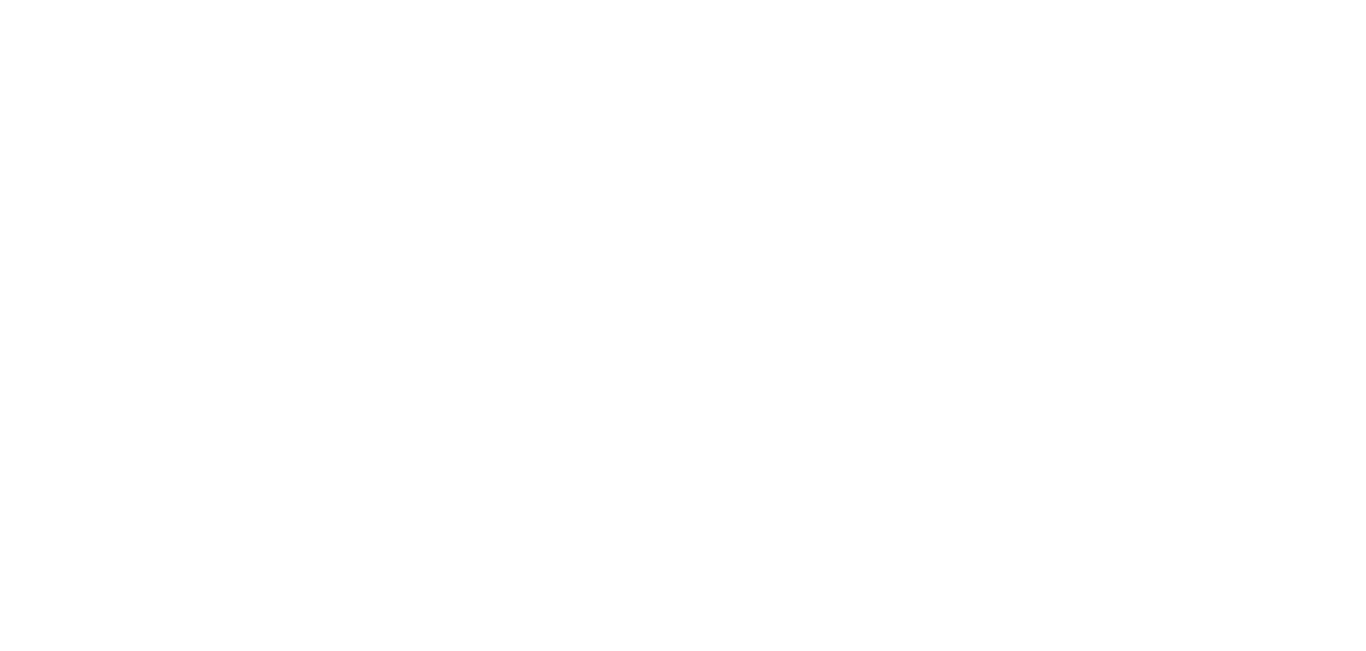 scroll, scrollTop: 0, scrollLeft: 0, axis: both 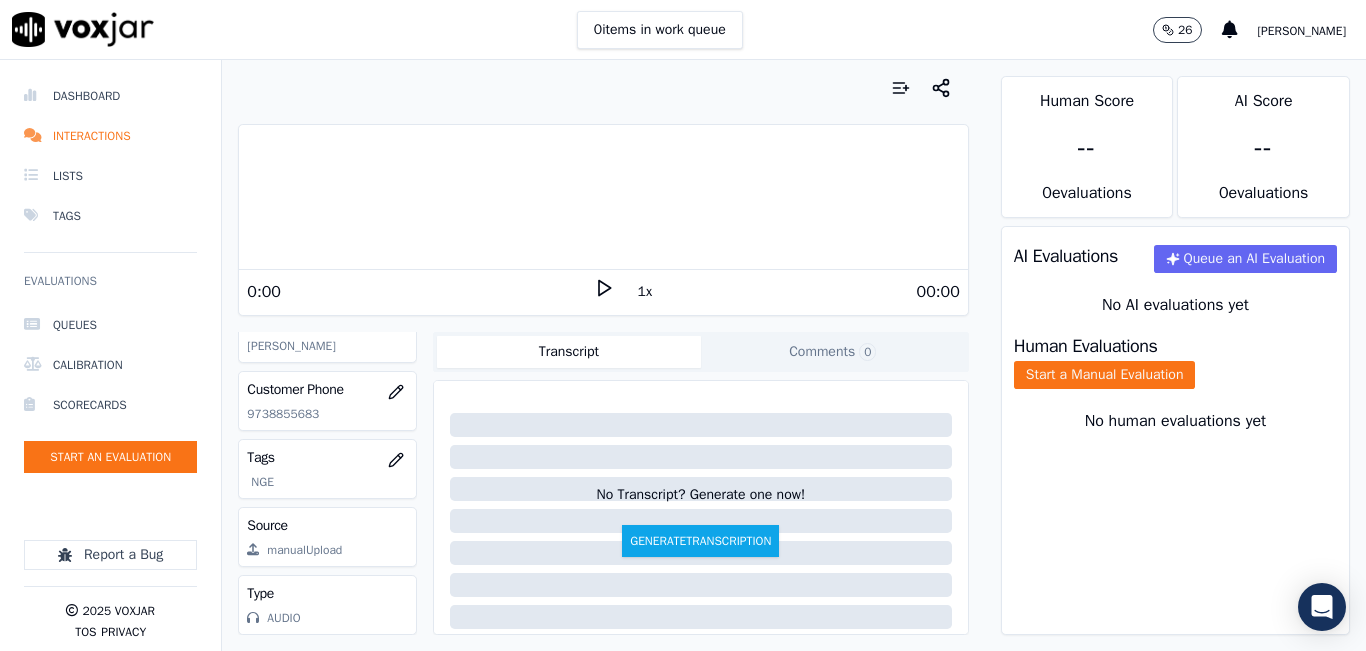 click on "9738855683" 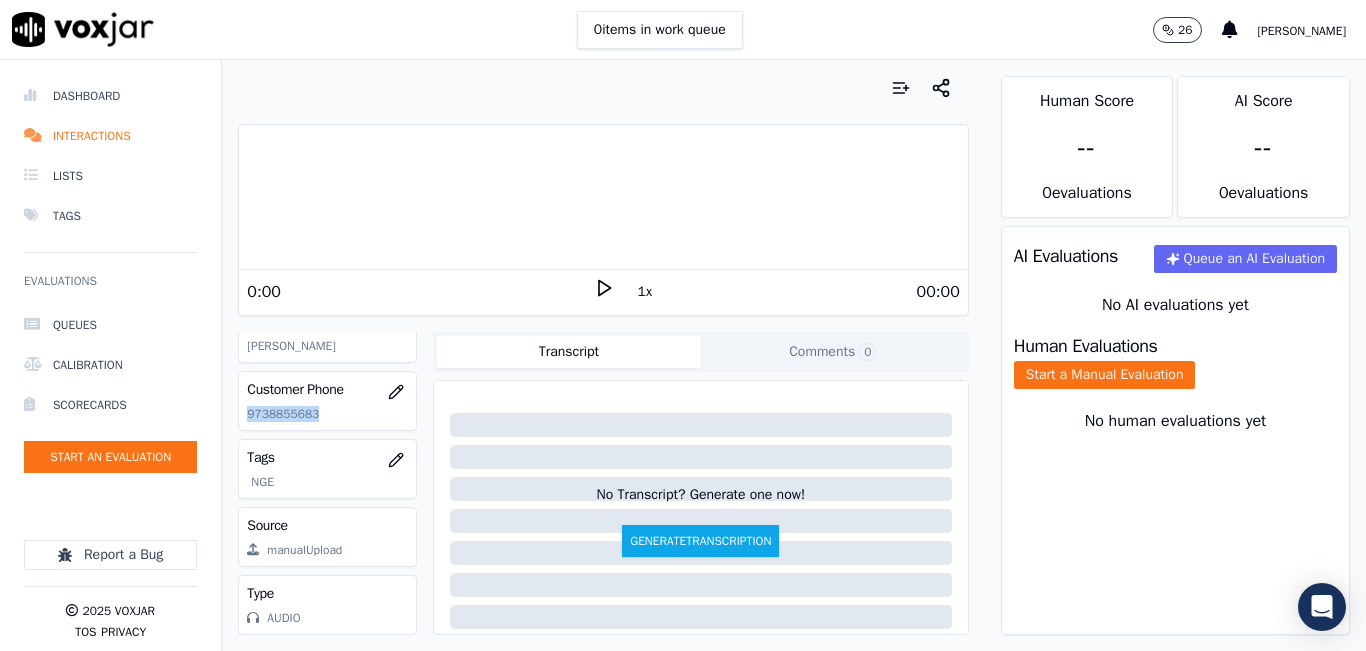 click on "9738855683" 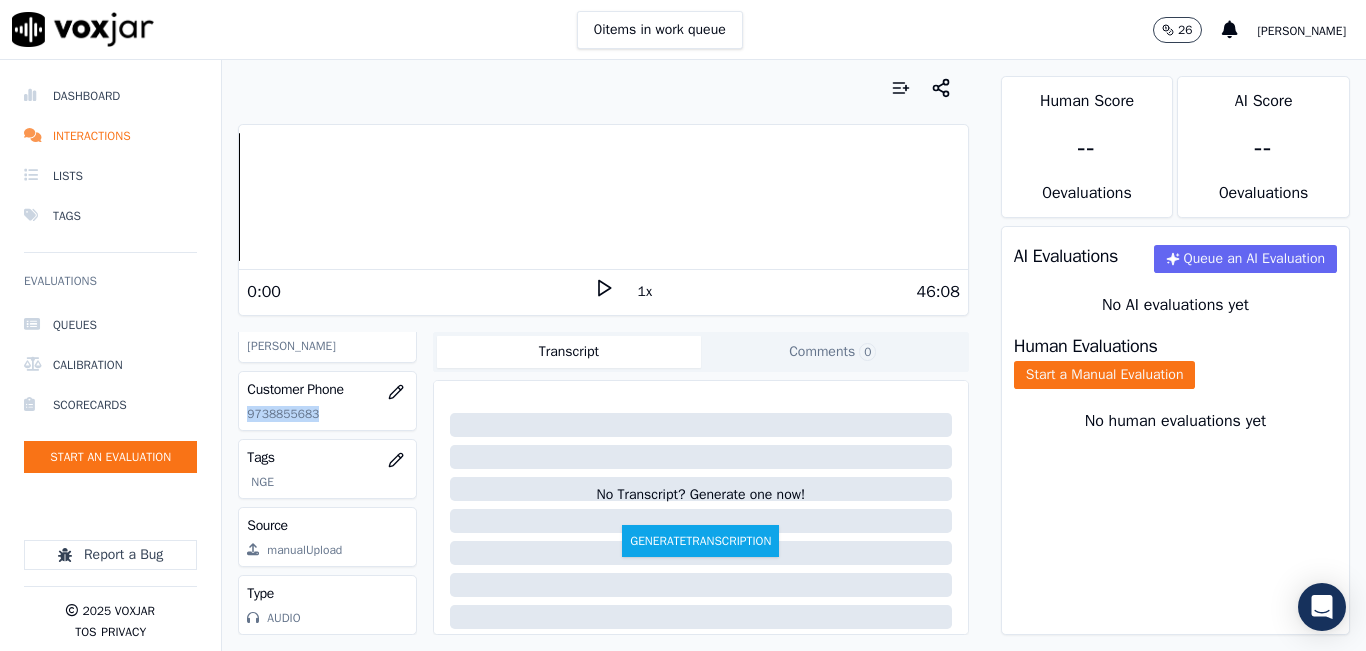 click 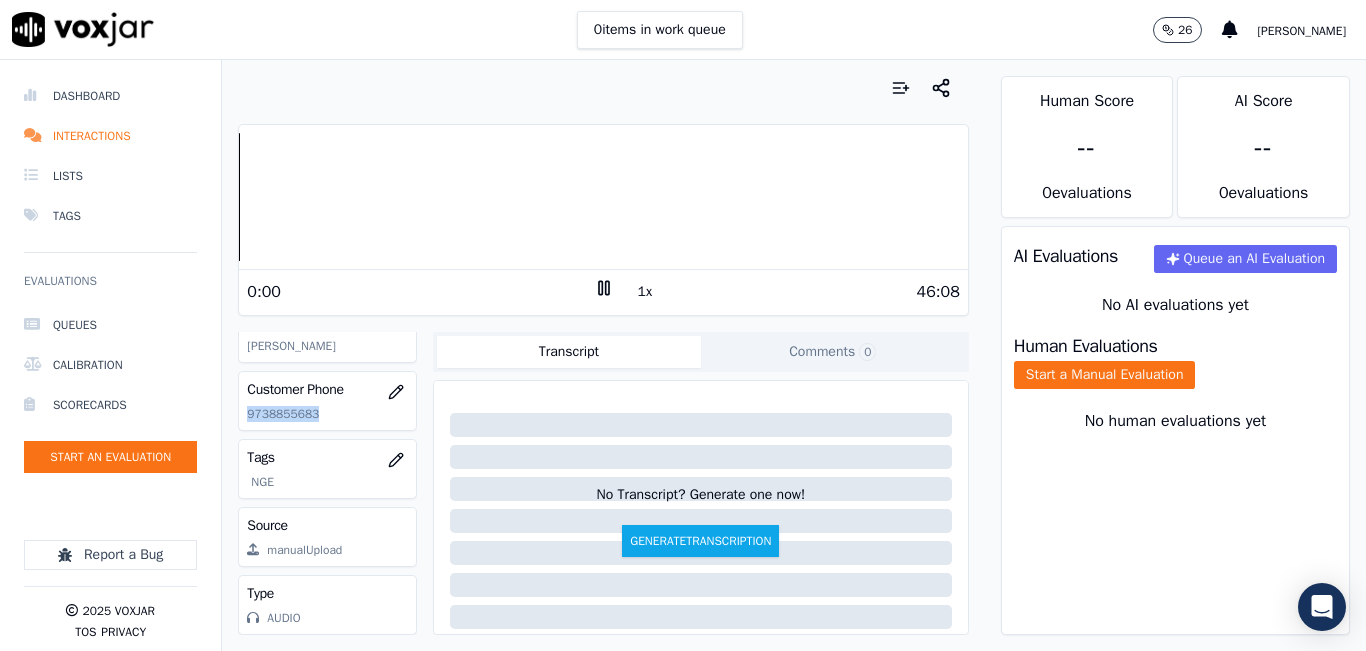 click on "1x" at bounding box center [645, 292] 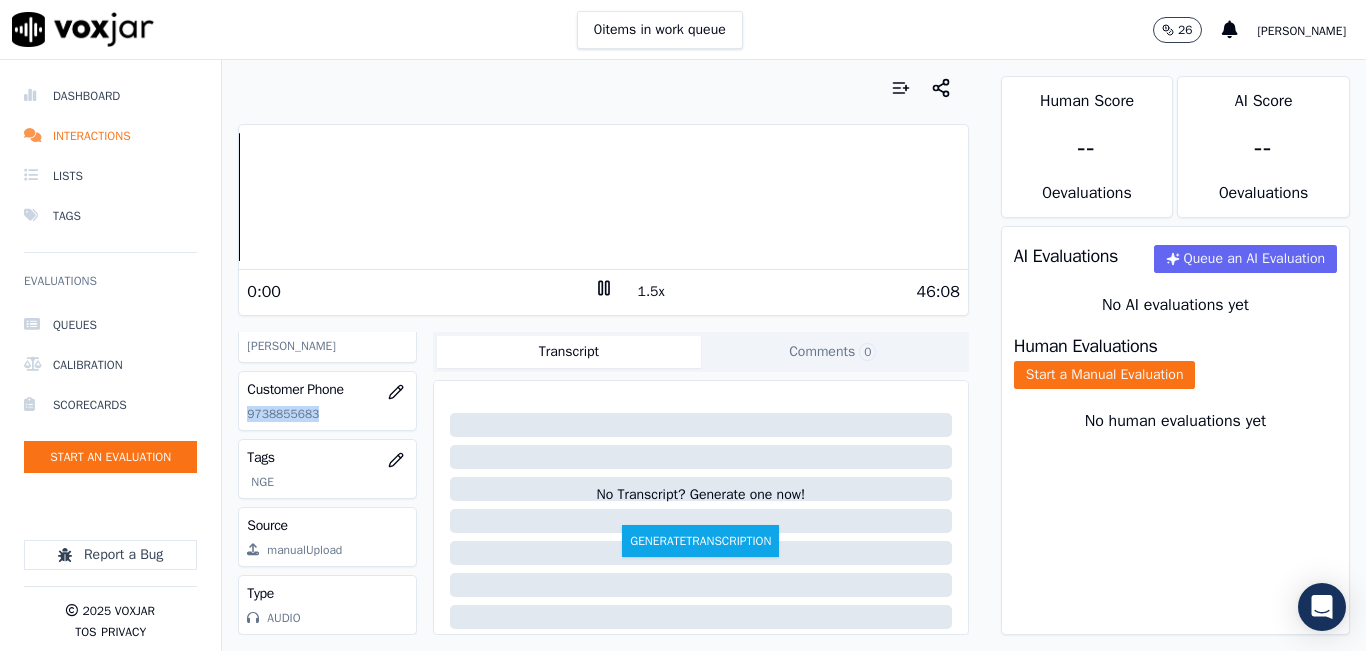 click on "1.5x" at bounding box center (651, 292) 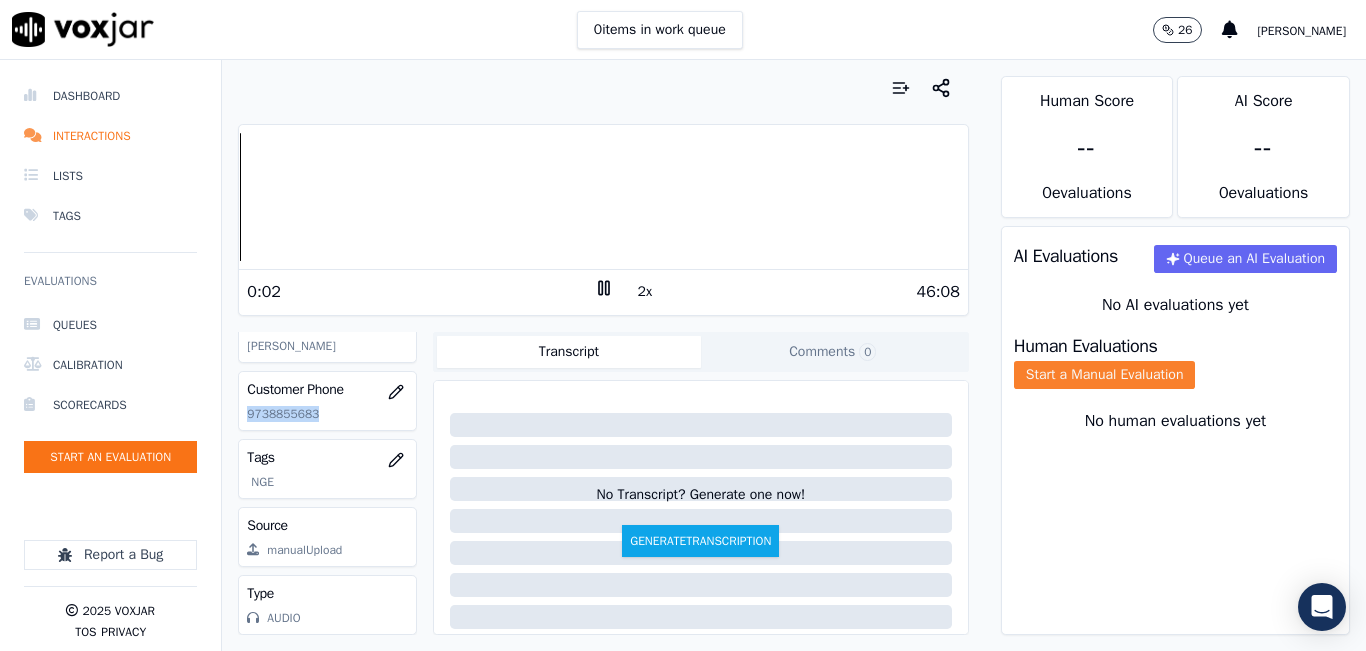click on "Start a Manual Evaluation" 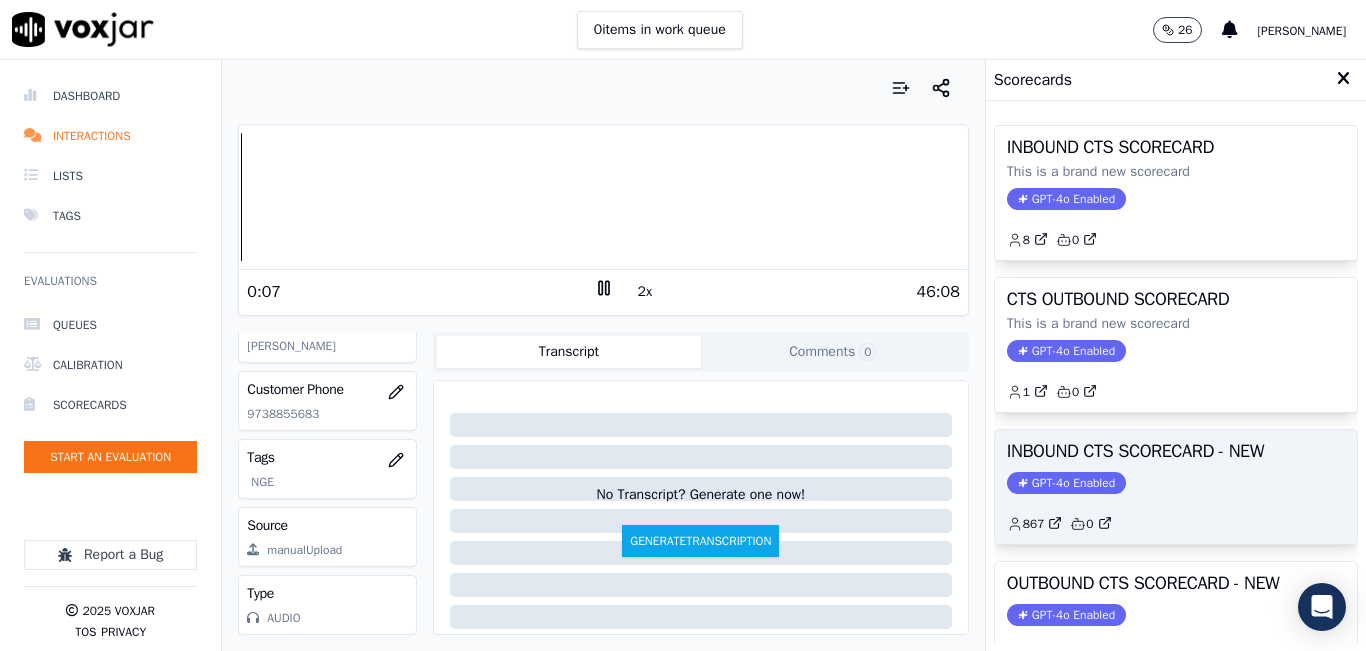 click on "INBOUND CTS SCORECARD - NEW        GPT-4o Enabled       867         0" at bounding box center (1176, 487) 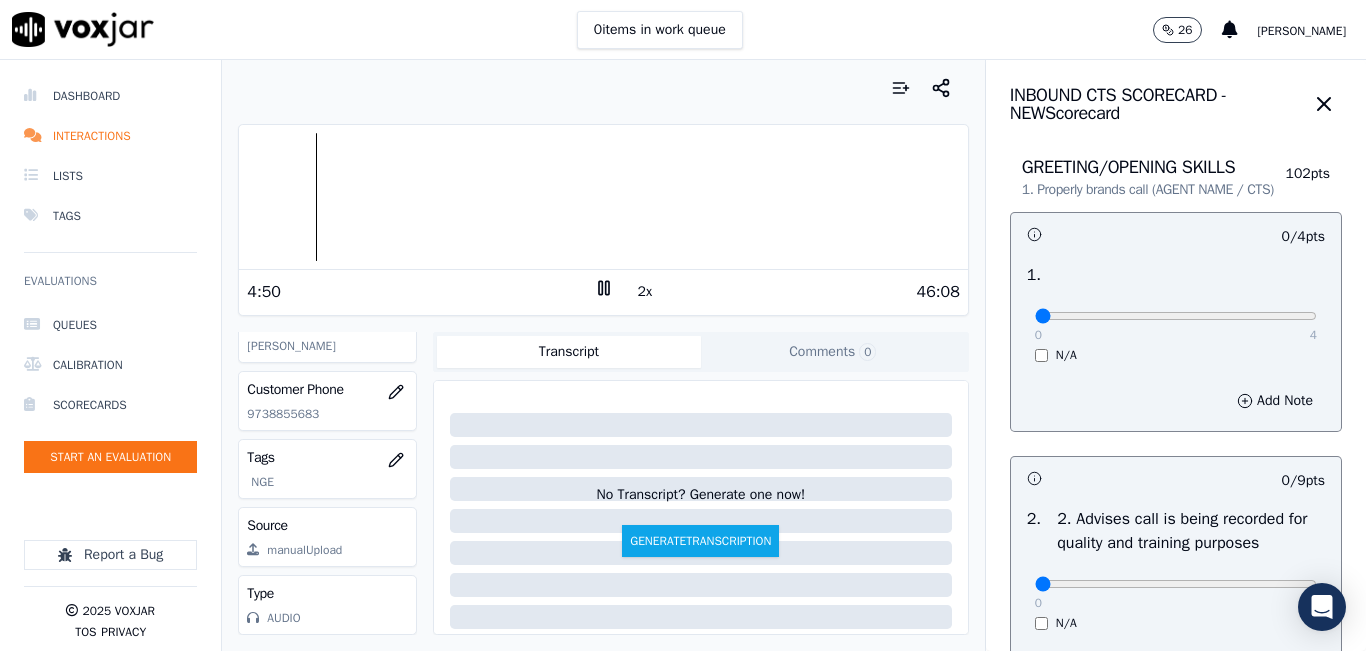 click on "2x" at bounding box center (645, 292) 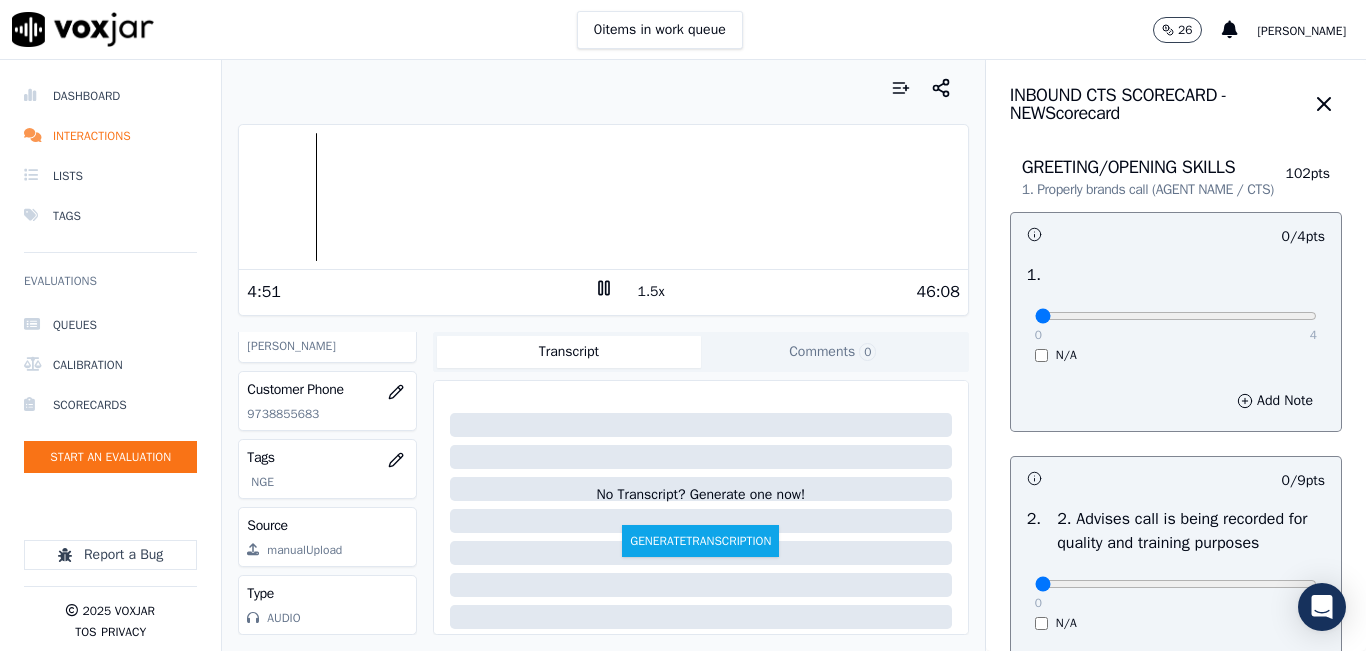 click on "1.5x" at bounding box center [651, 292] 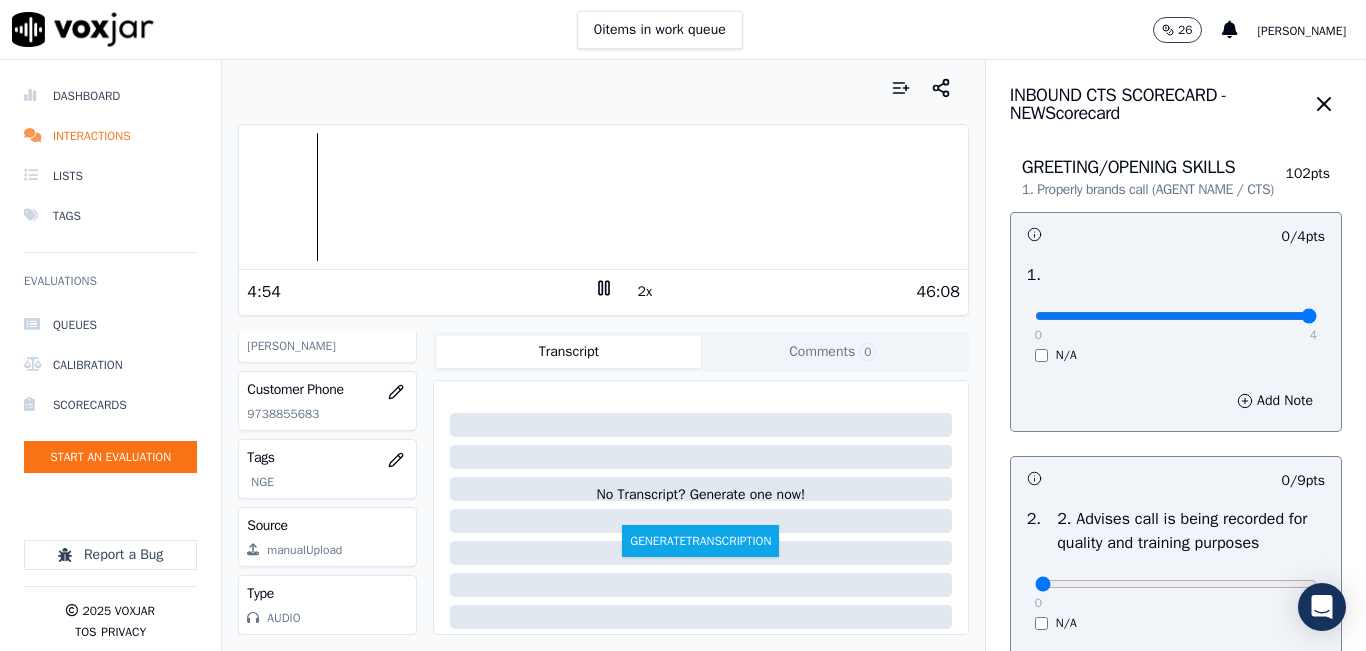 type on "4" 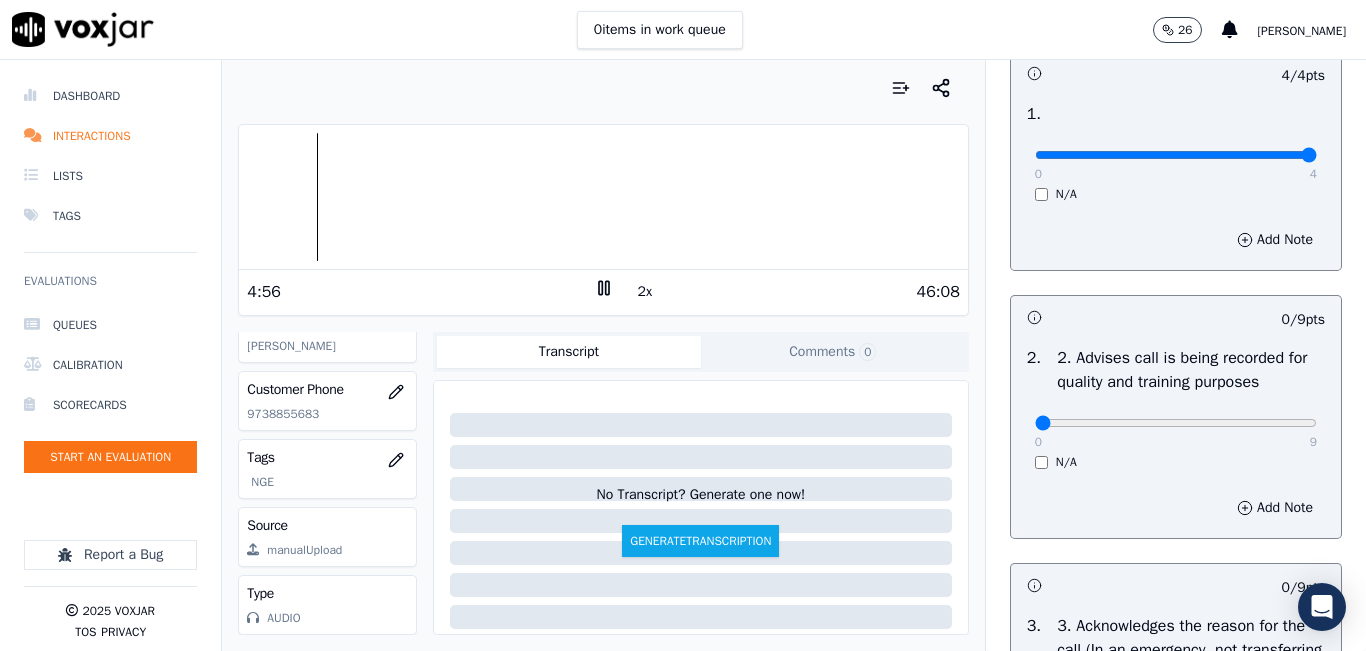scroll, scrollTop: 500, scrollLeft: 0, axis: vertical 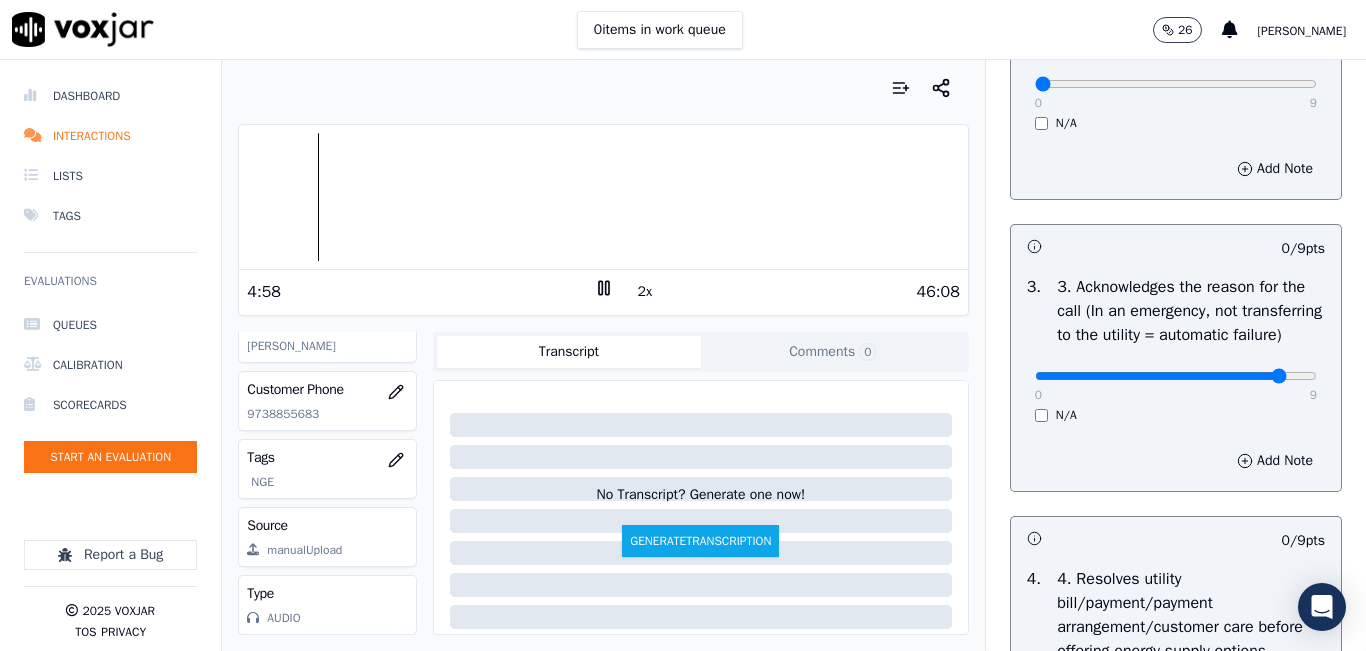 click at bounding box center (1176, -184) 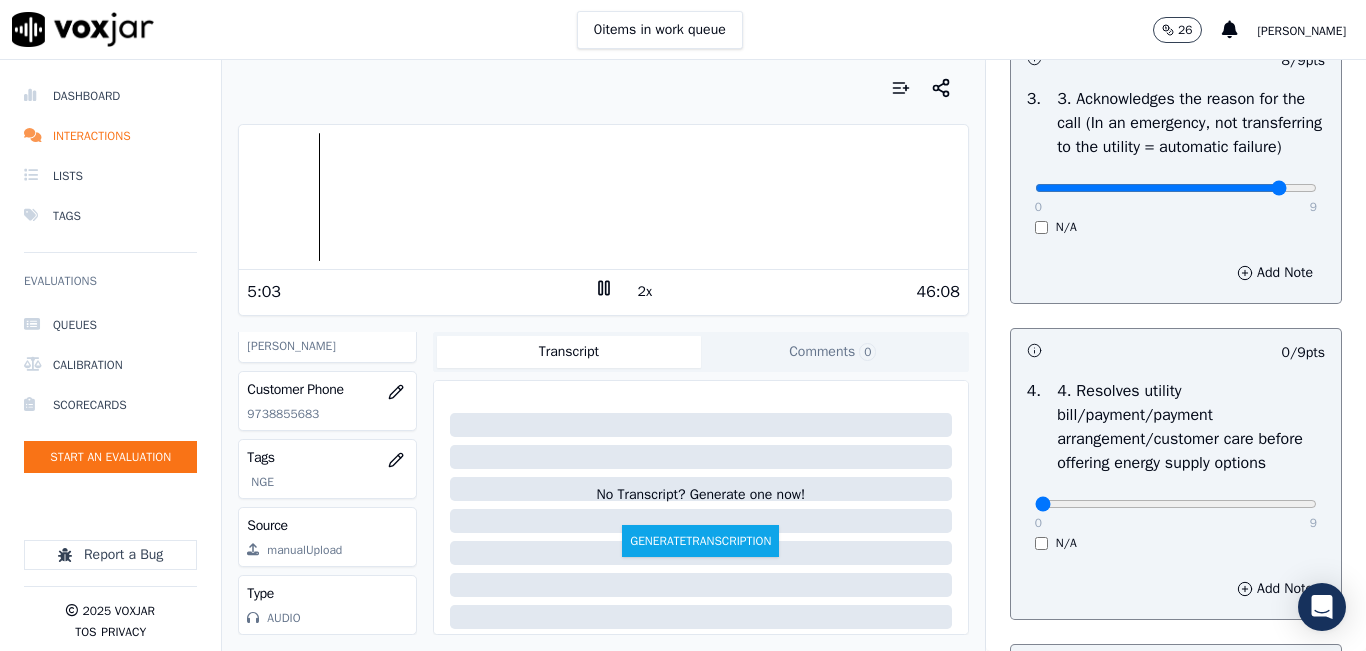 scroll, scrollTop: 400, scrollLeft: 0, axis: vertical 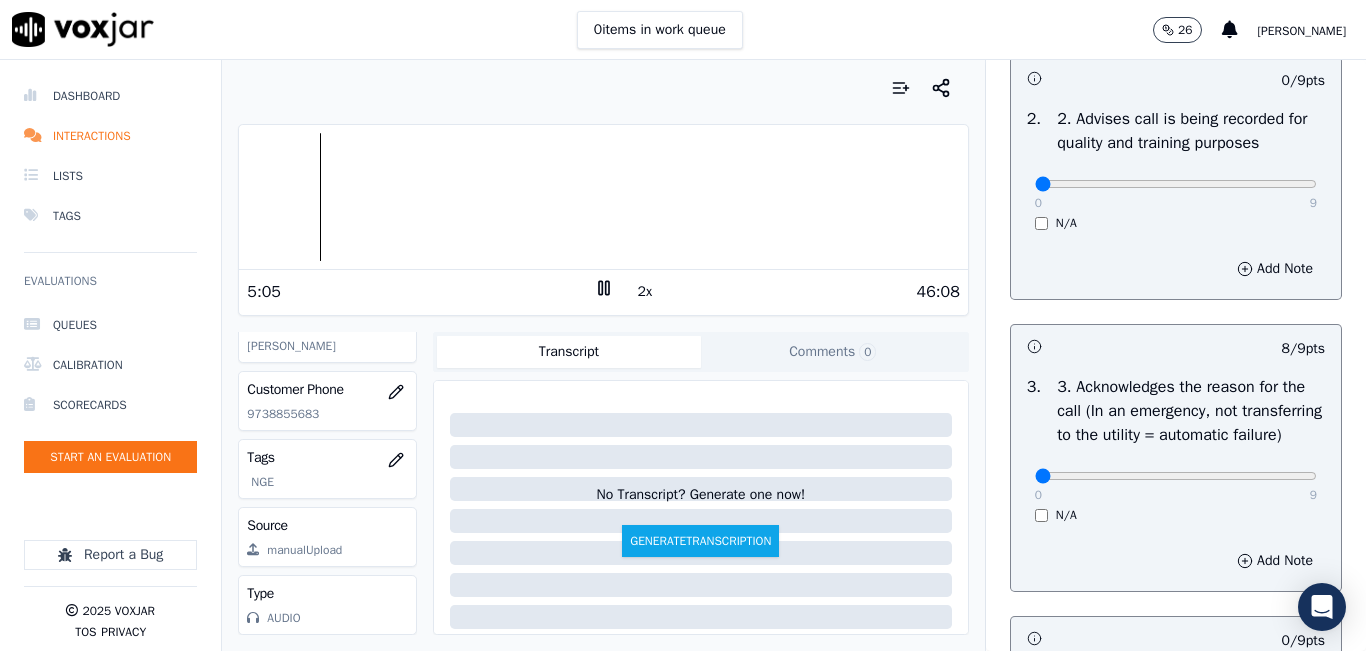 drag, startPoint x: 1232, startPoint y: 527, endPoint x: 949, endPoint y: 527, distance: 283 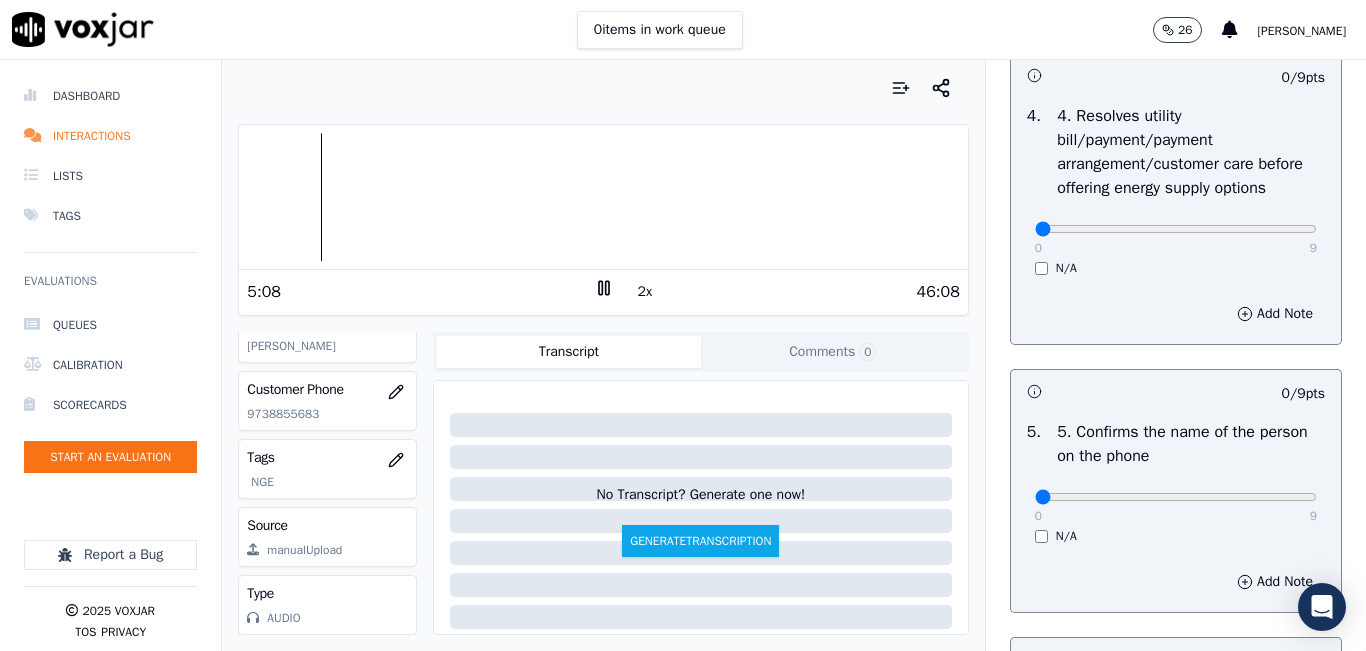 scroll, scrollTop: 1000, scrollLeft: 0, axis: vertical 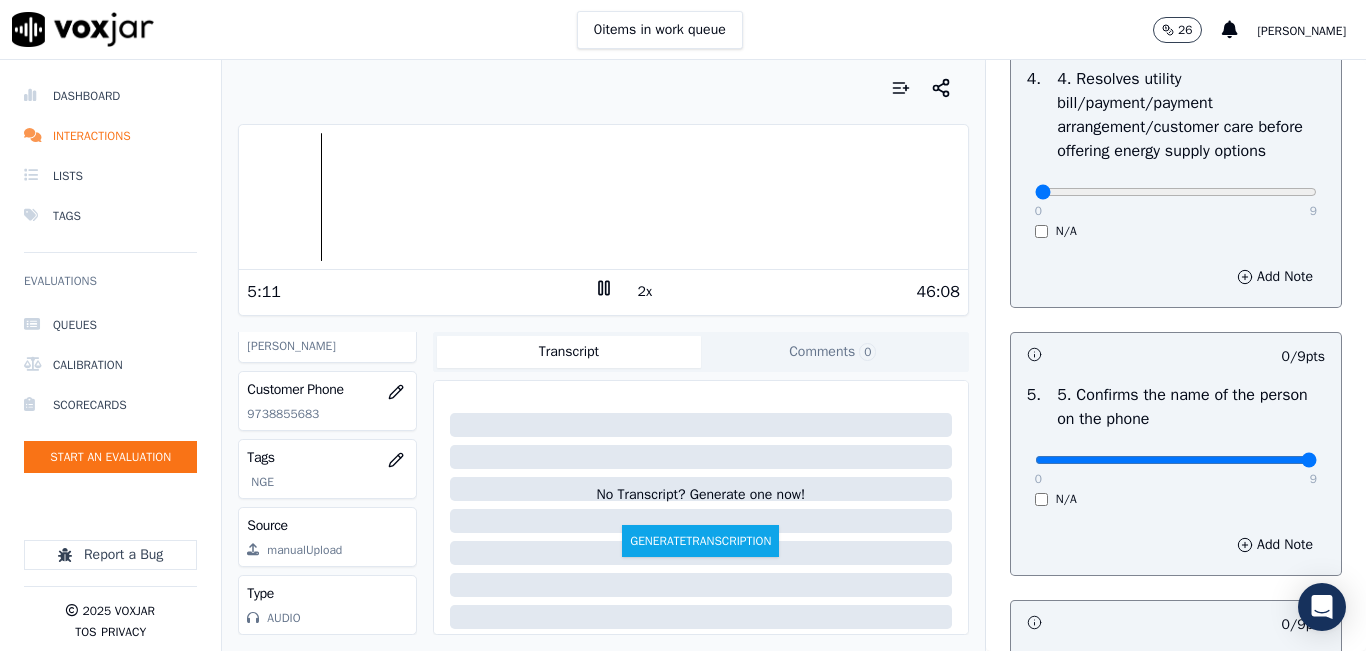 type on "9" 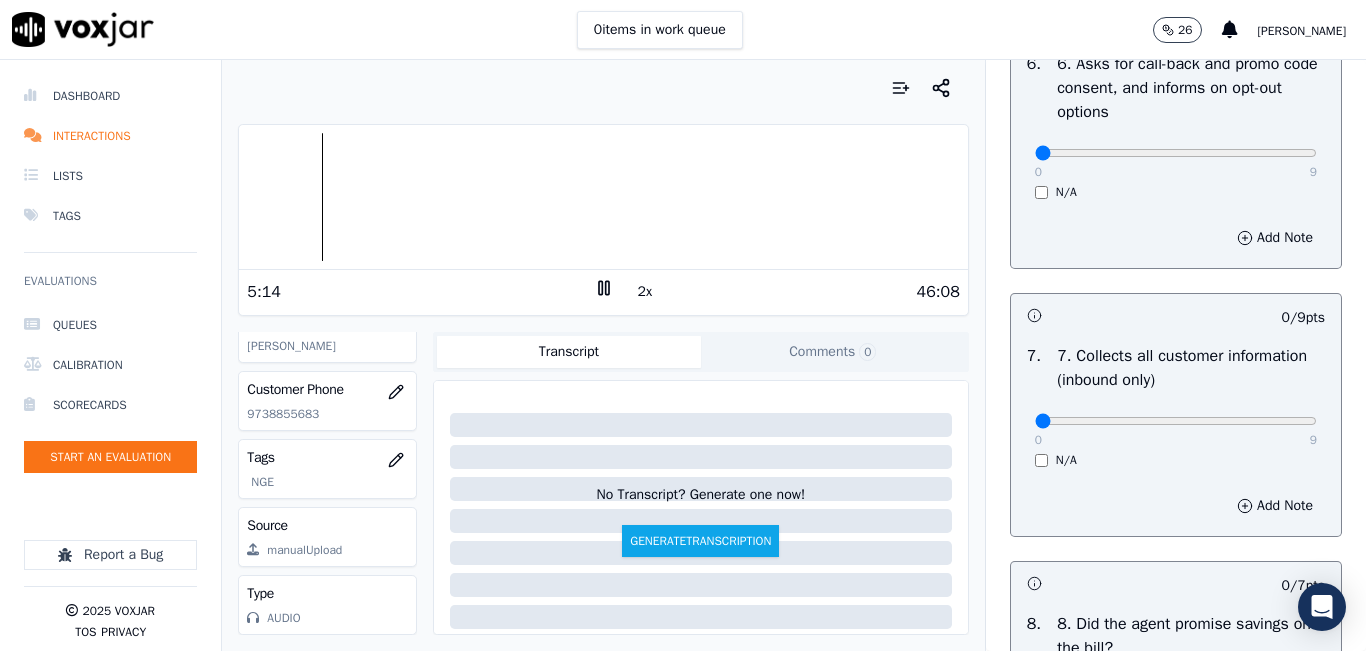 scroll, scrollTop: 1600, scrollLeft: 0, axis: vertical 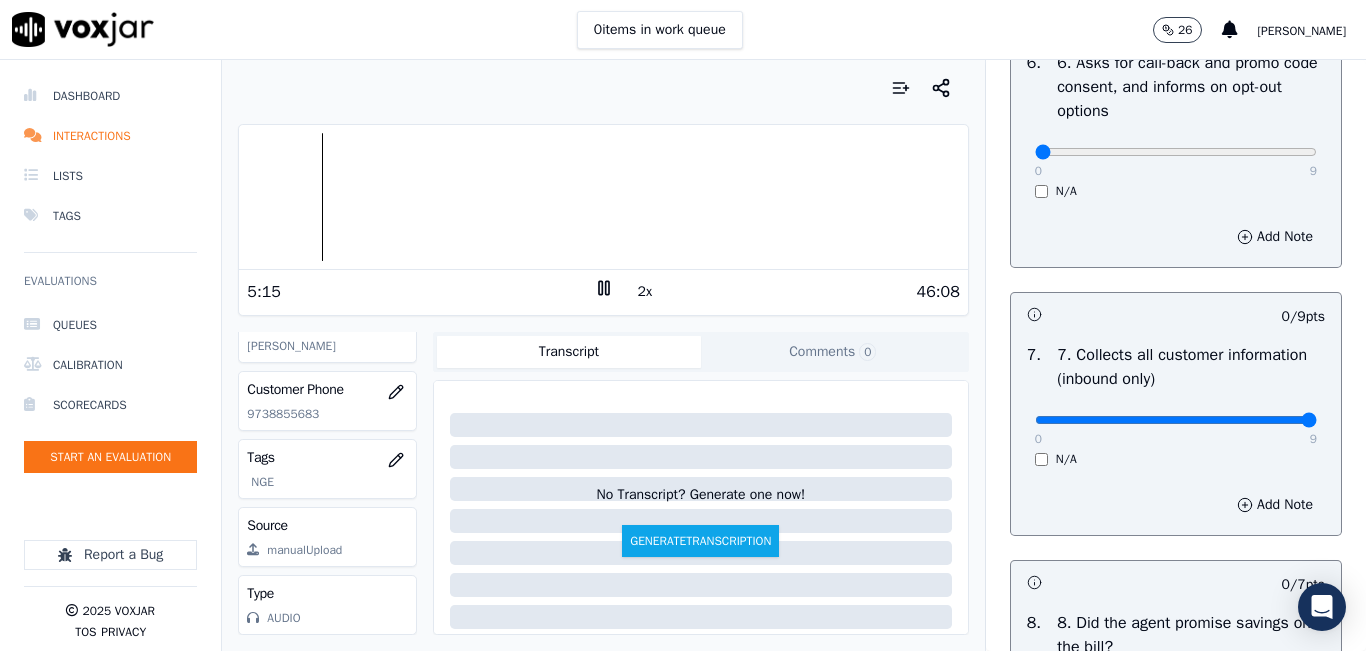 drag, startPoint x: 1272, startPoint y: 483, endPoint x: 1284, endPoint y: 480, distance: 12.369317 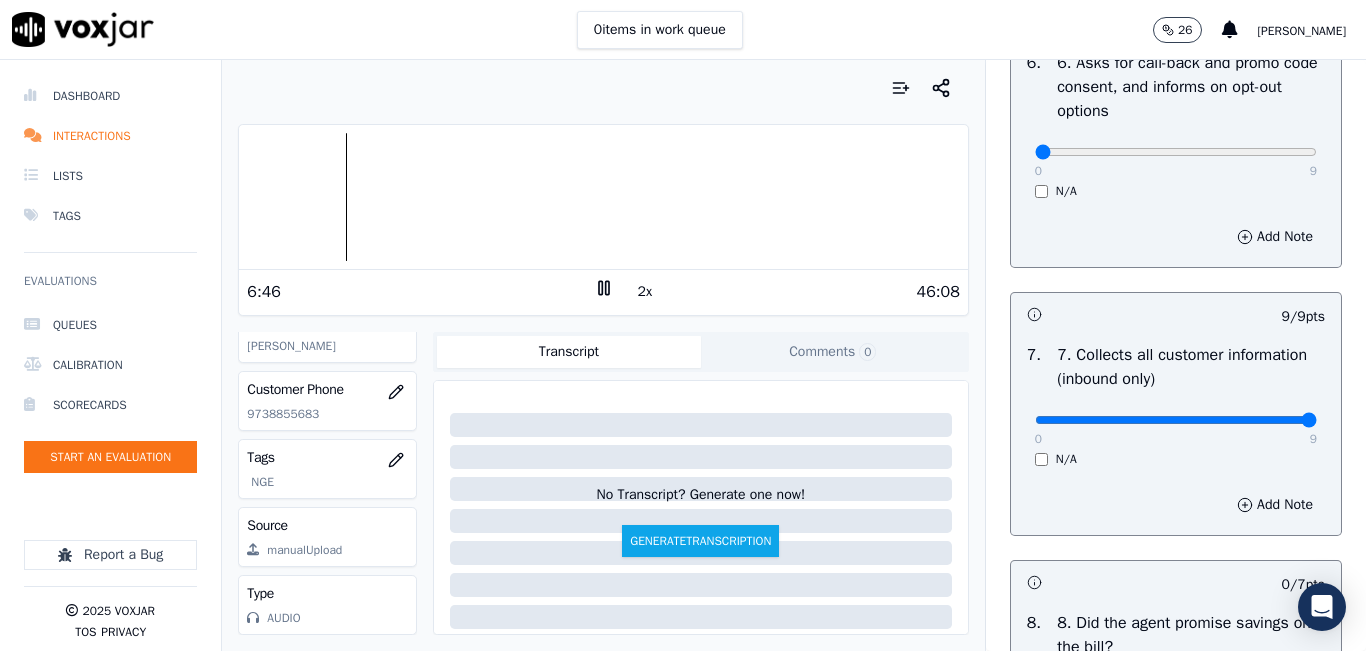 click on "6:46     2x   46:08" at bounding box center (603, 291) 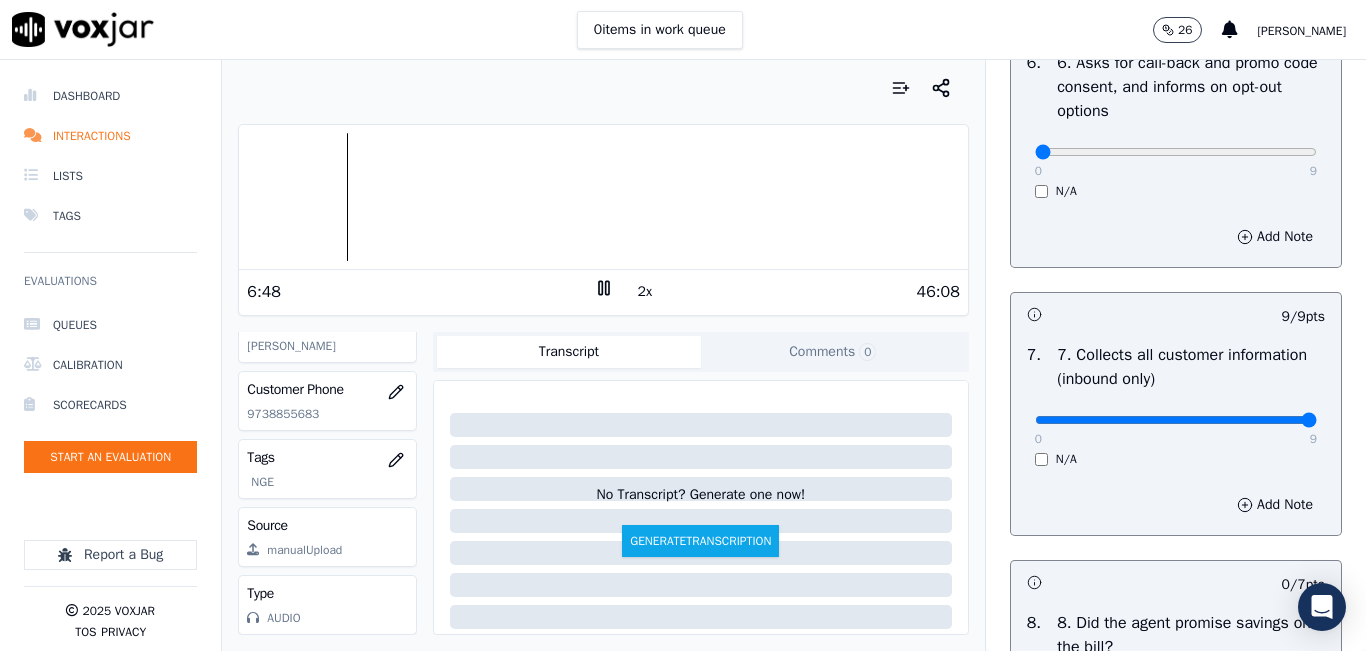 click 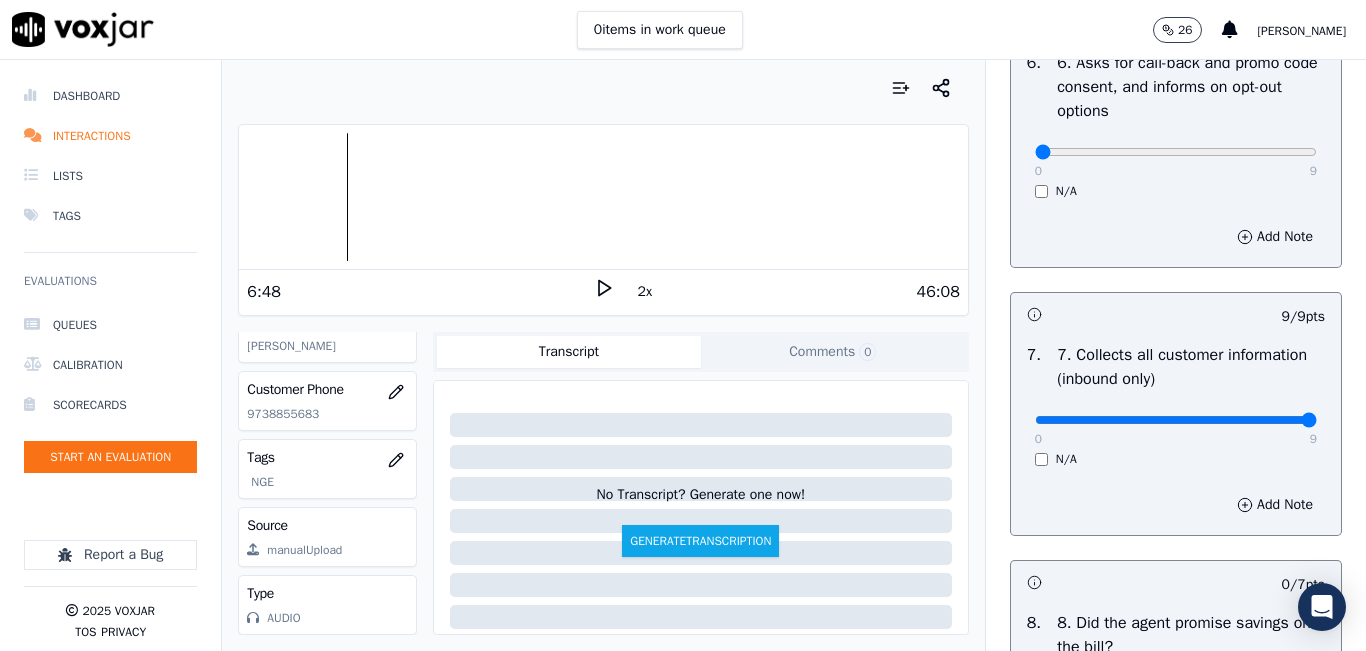 click 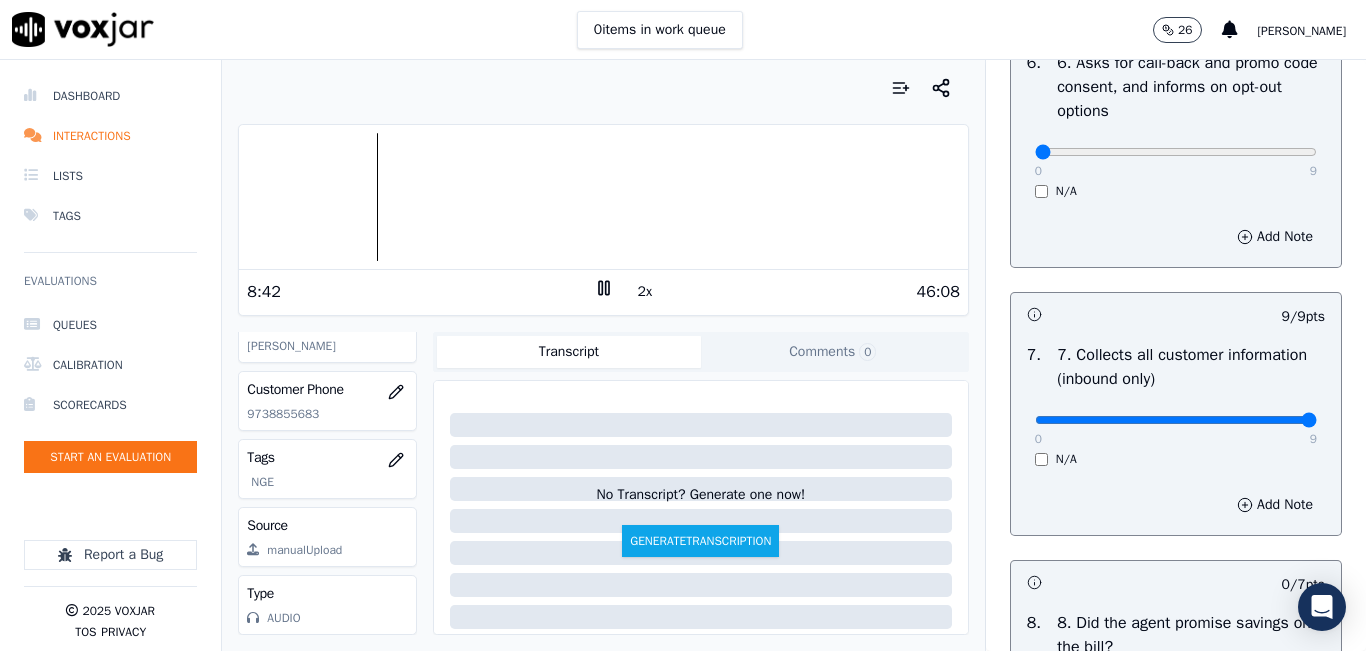 click 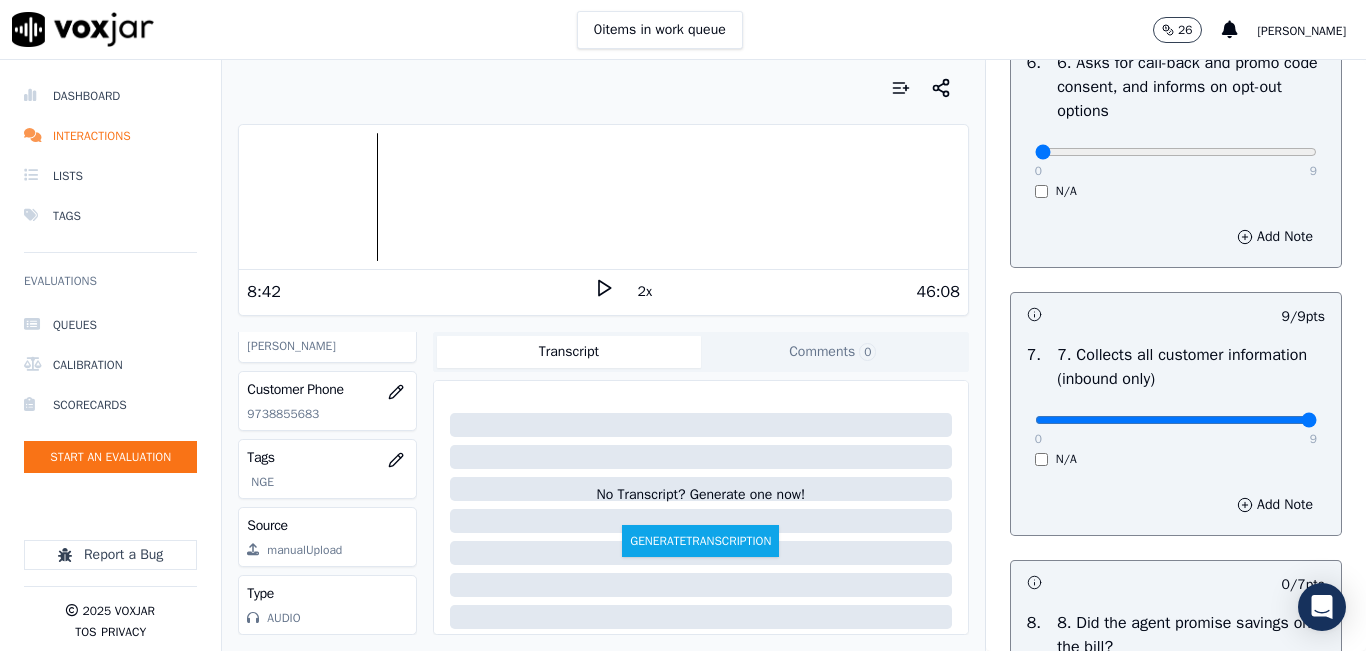 click 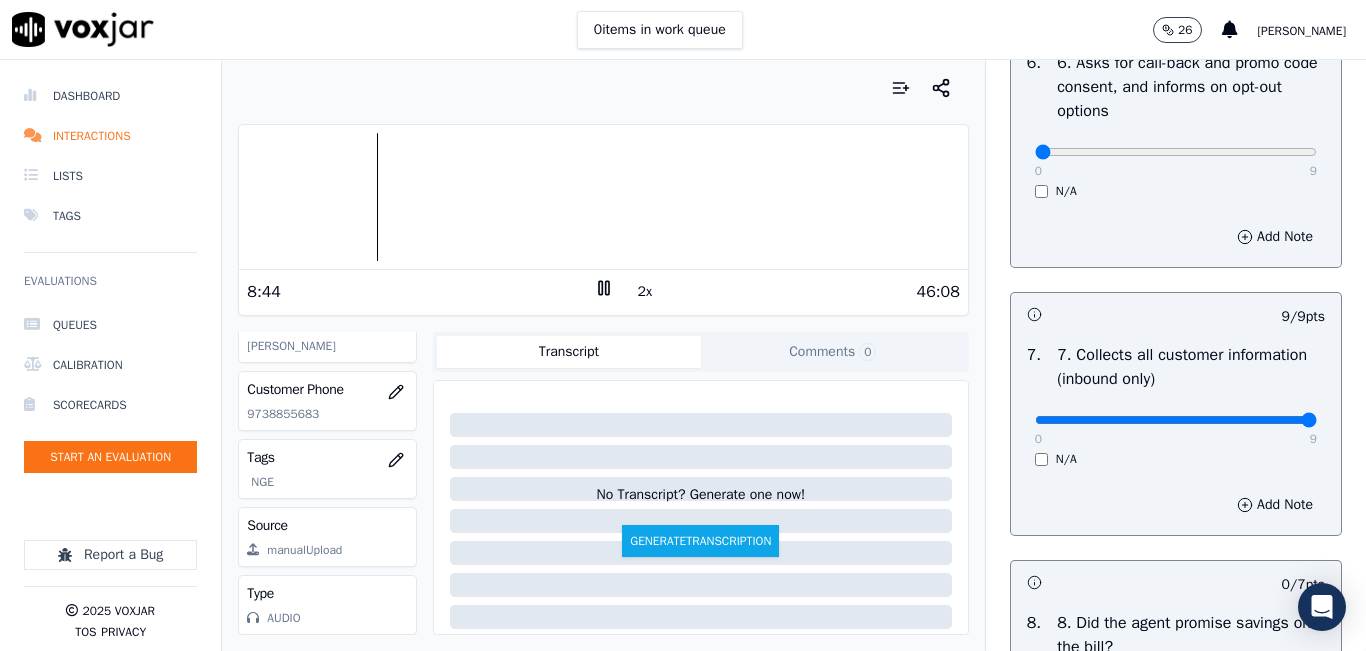 click at bounding box center [603, 88] 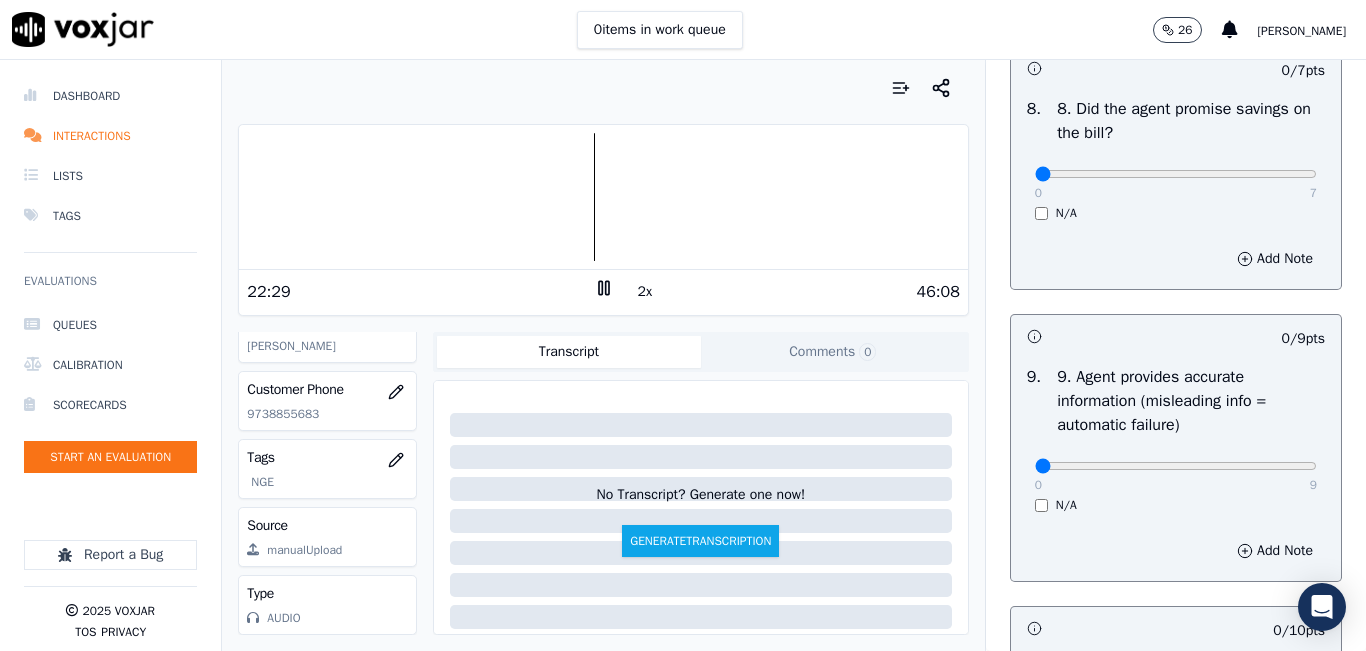 scroll, scrollTop: 2000, scrollLeft: 0, axis: vertical 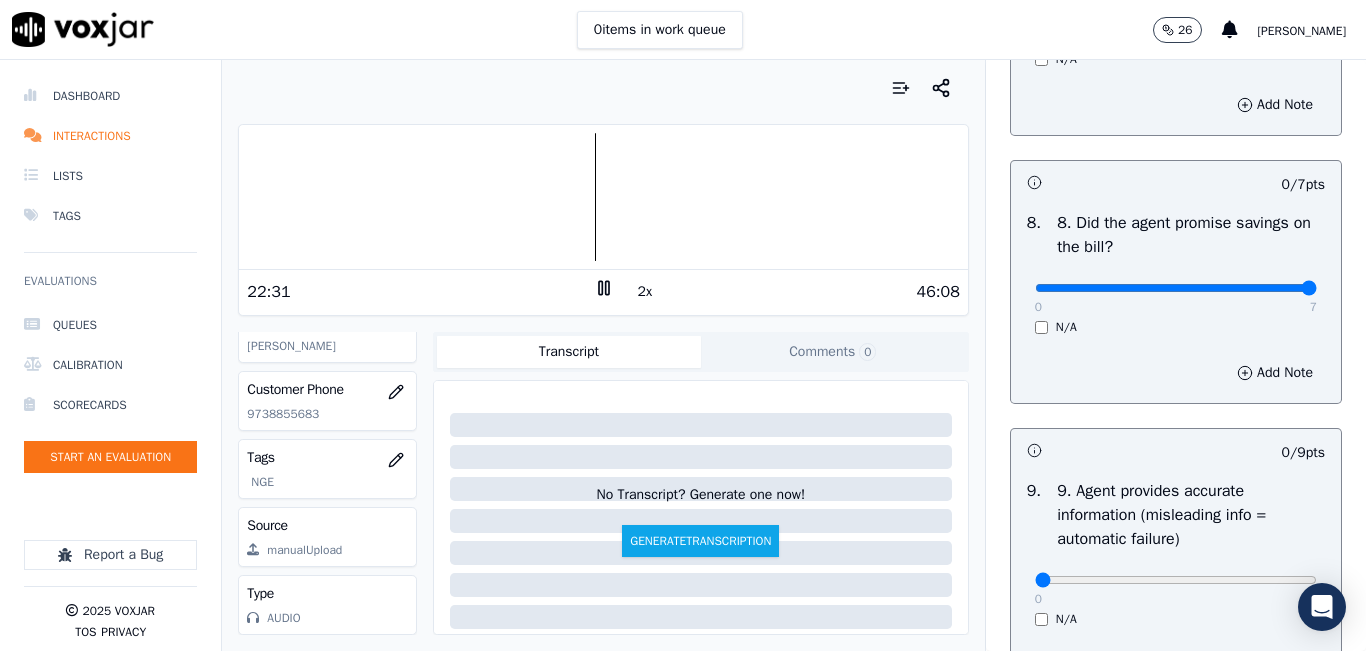 drag, startPoint x: 1254, startPoint y: 361, endPoint x: 1303, endPoint y: 347, distance: 50.96077 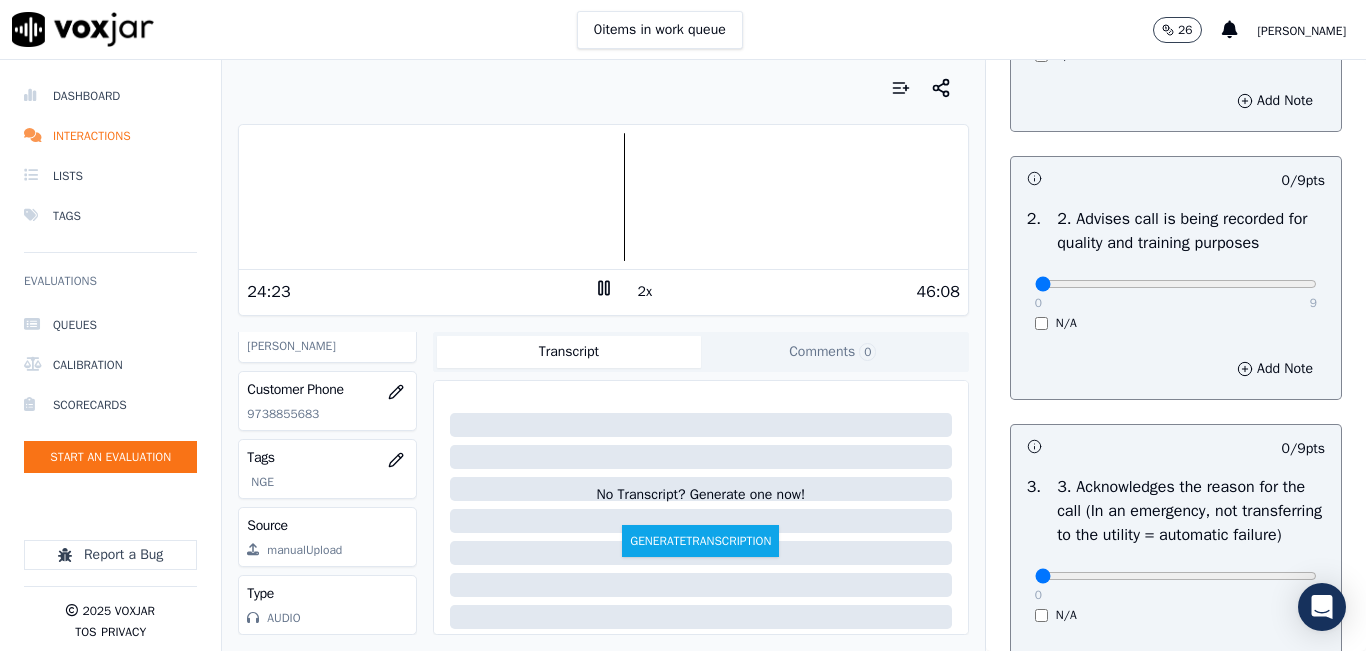 scroll, scrollTop: 200, scrollLeft: 0, axis: vertical 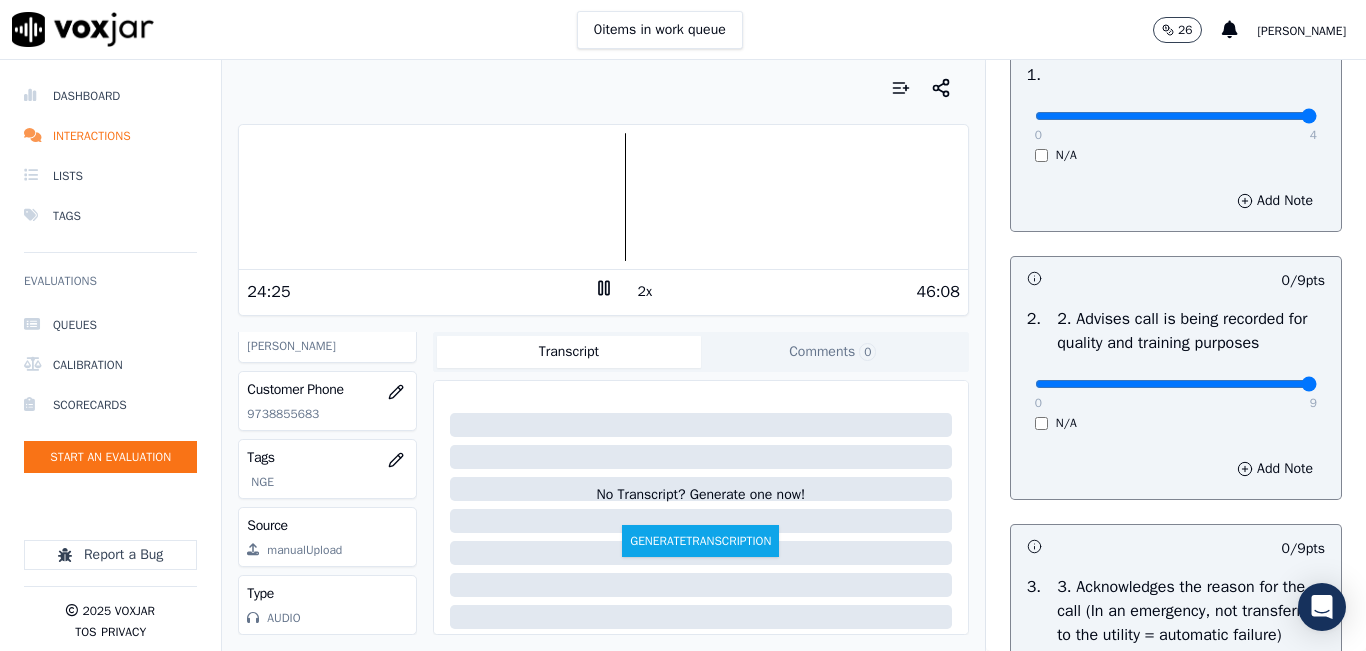 type on "9" 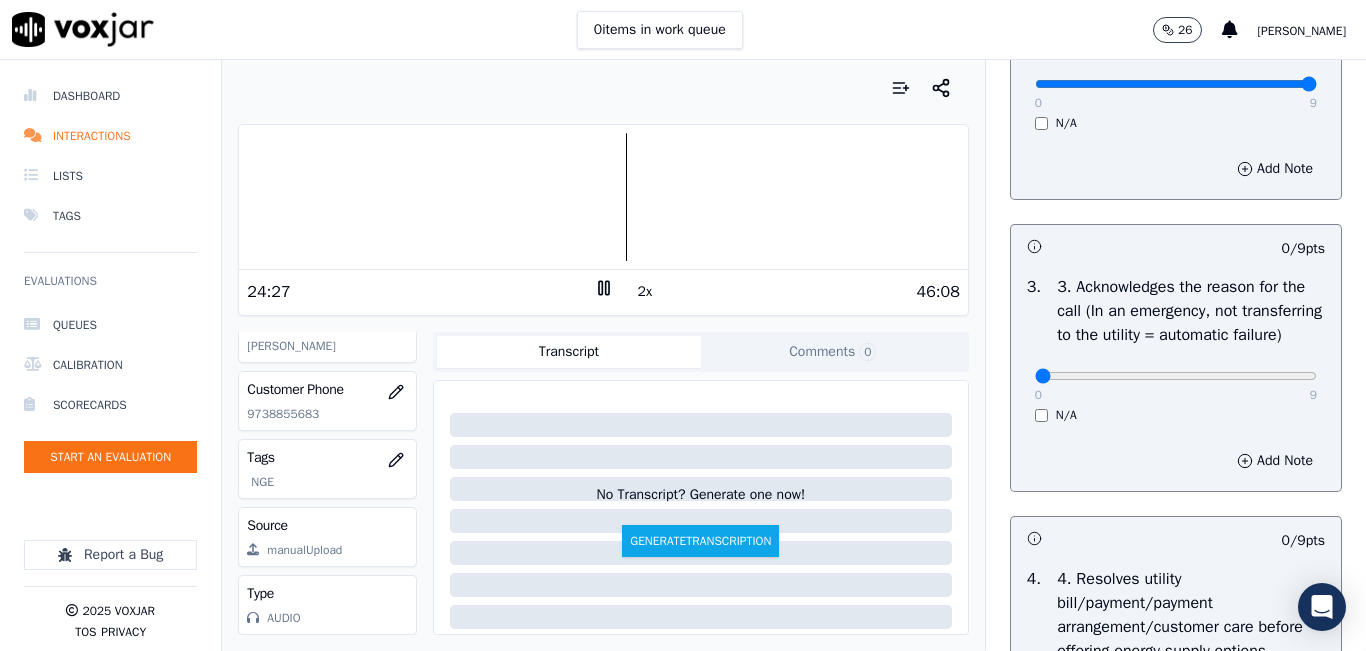 scroll, scrollTop: 600, scrollLeft: 0, axis: vertical 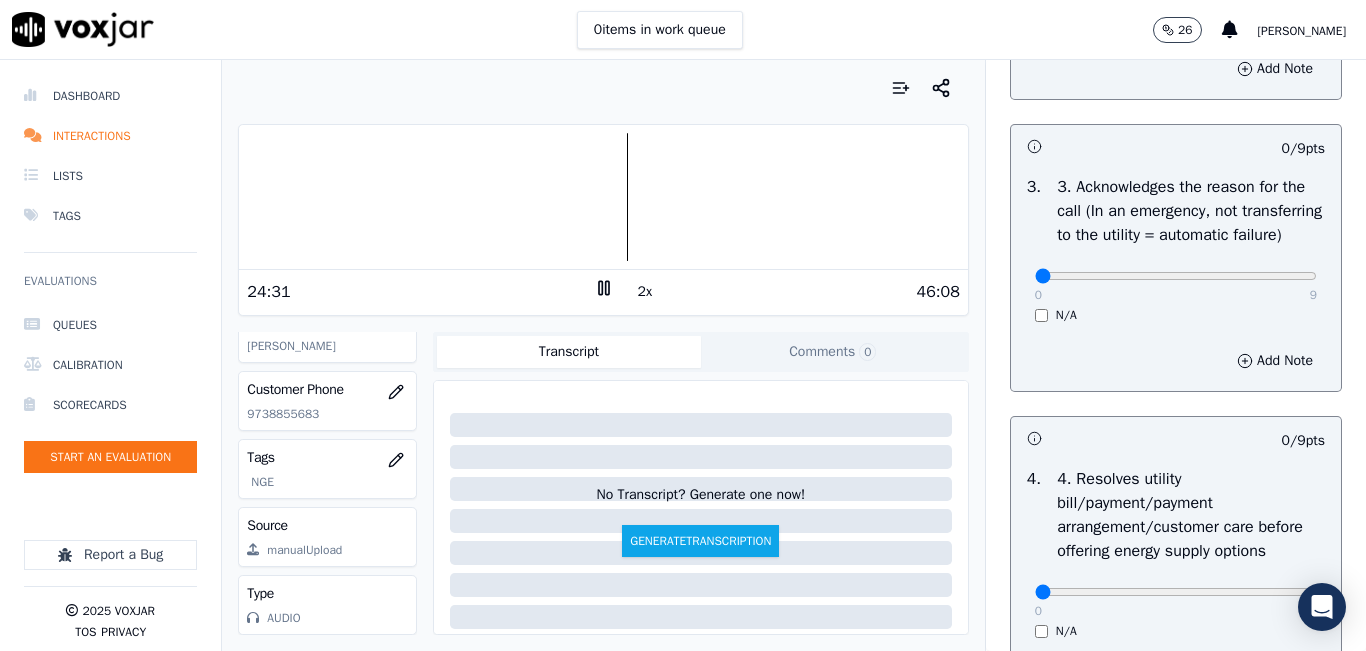click at bounding box center (603, 197) 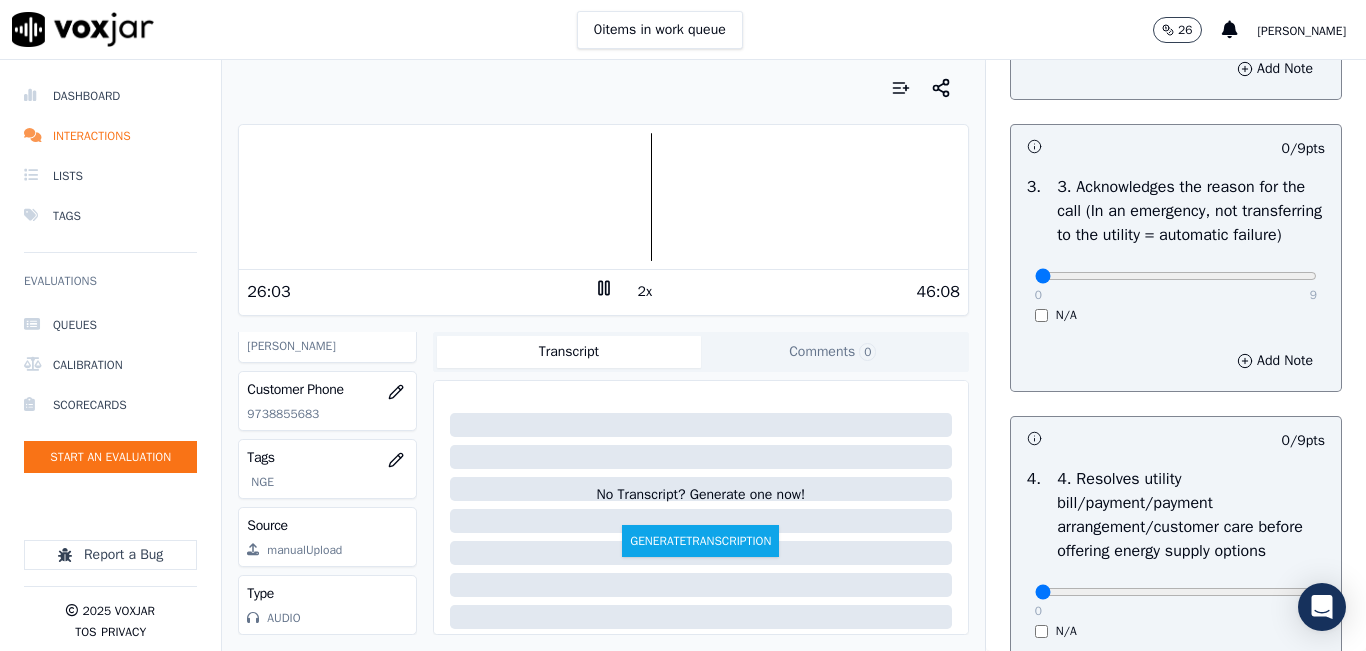 click at bounding box center [603, 197] 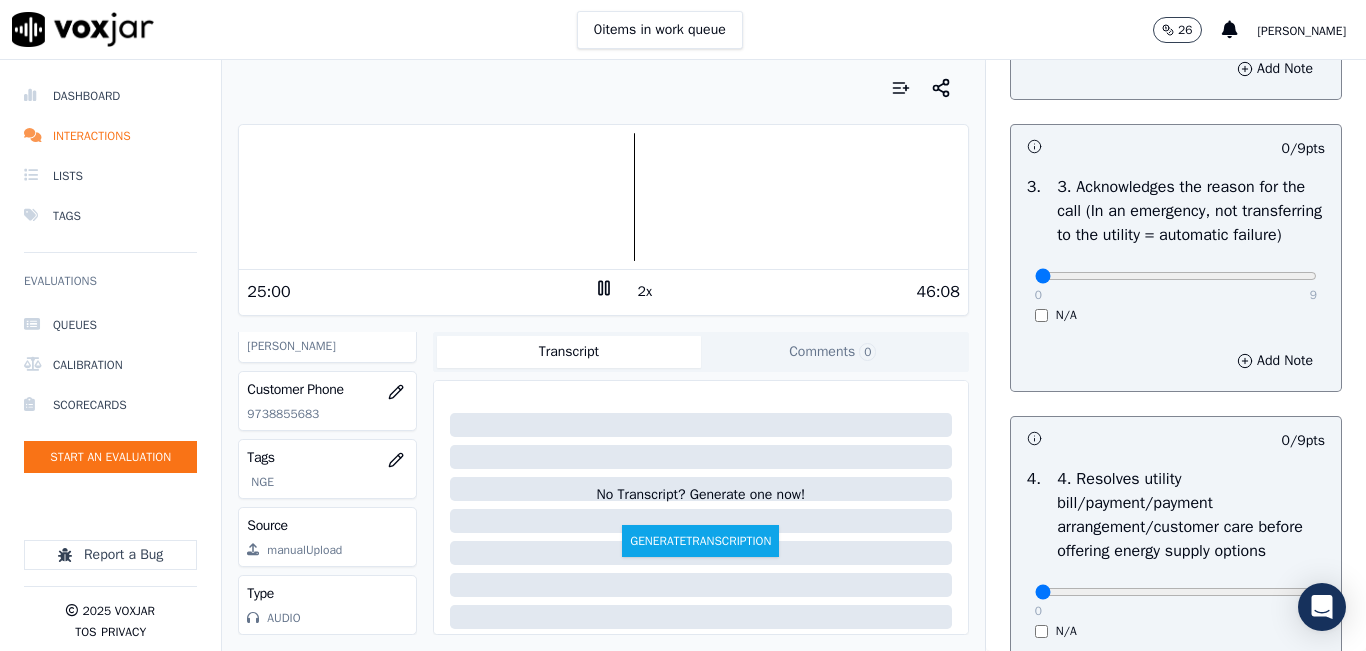 click at bounding box center (603, 197) 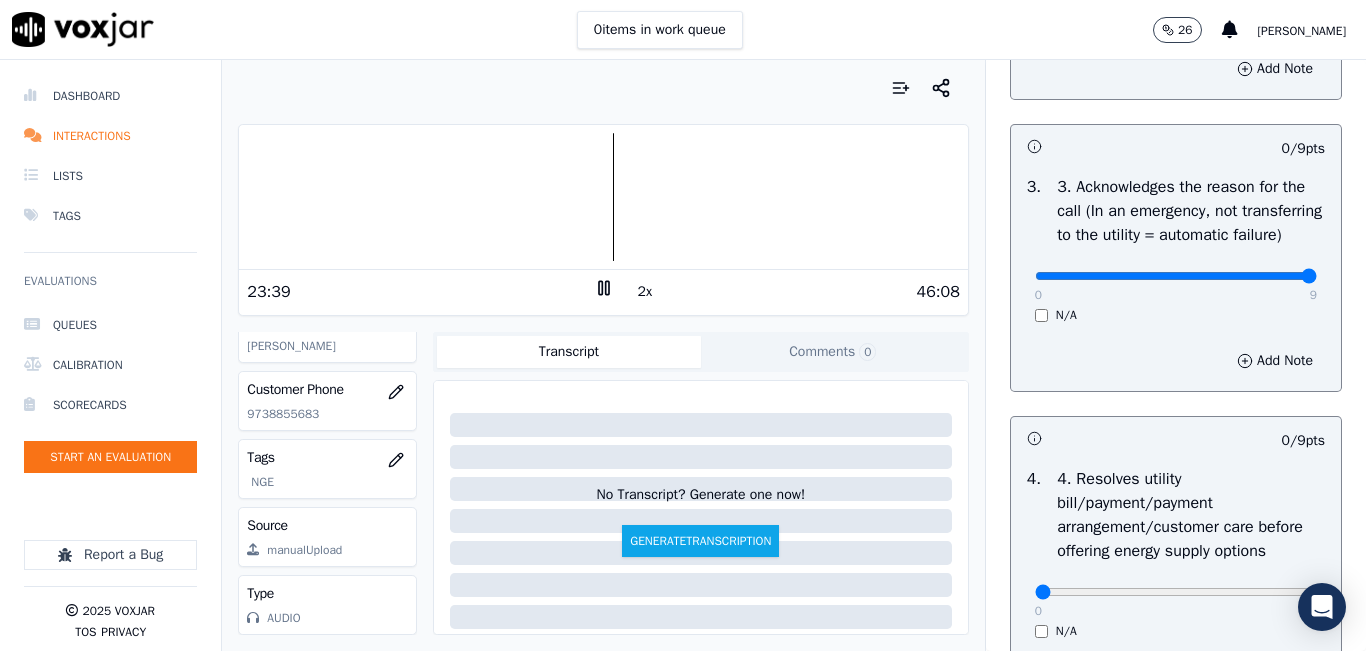 drag, startPoint x: 1256, startPoint y: 322, endPoint x: 1267, endPoint y: 320, distance: 11.18034 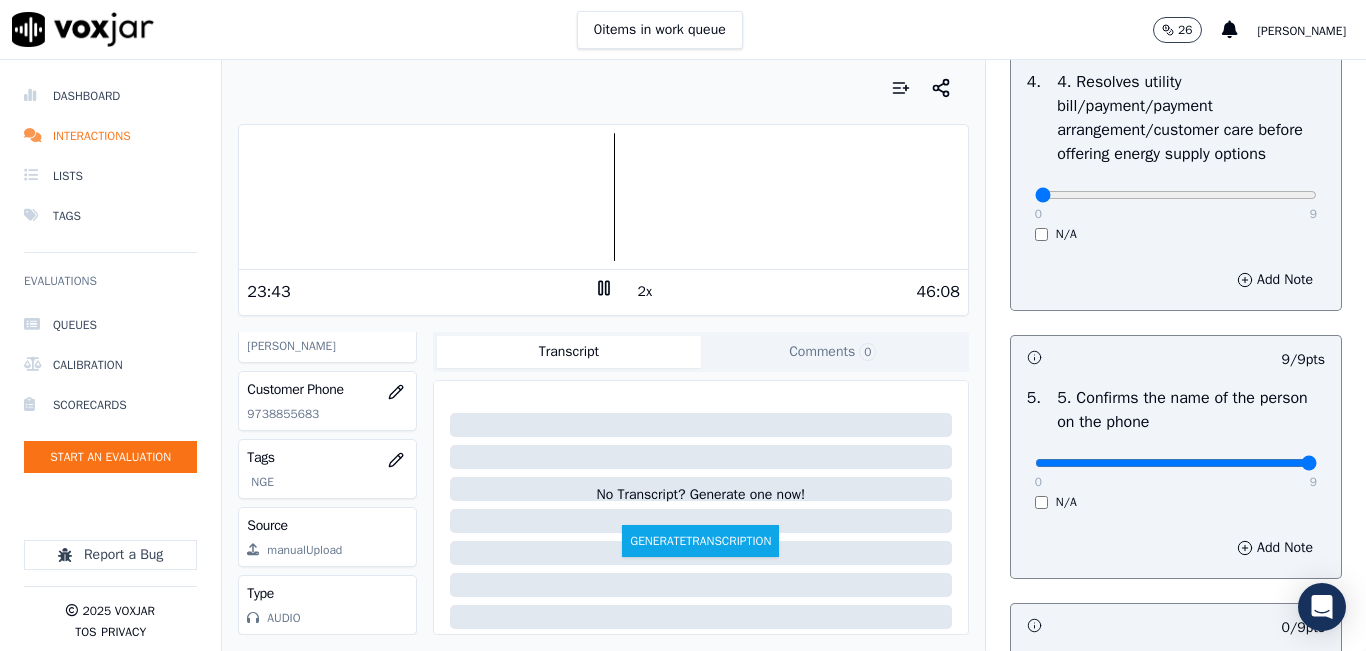 scroll, scrollTop: 1000, scrollLeft: 0, axis: vertical 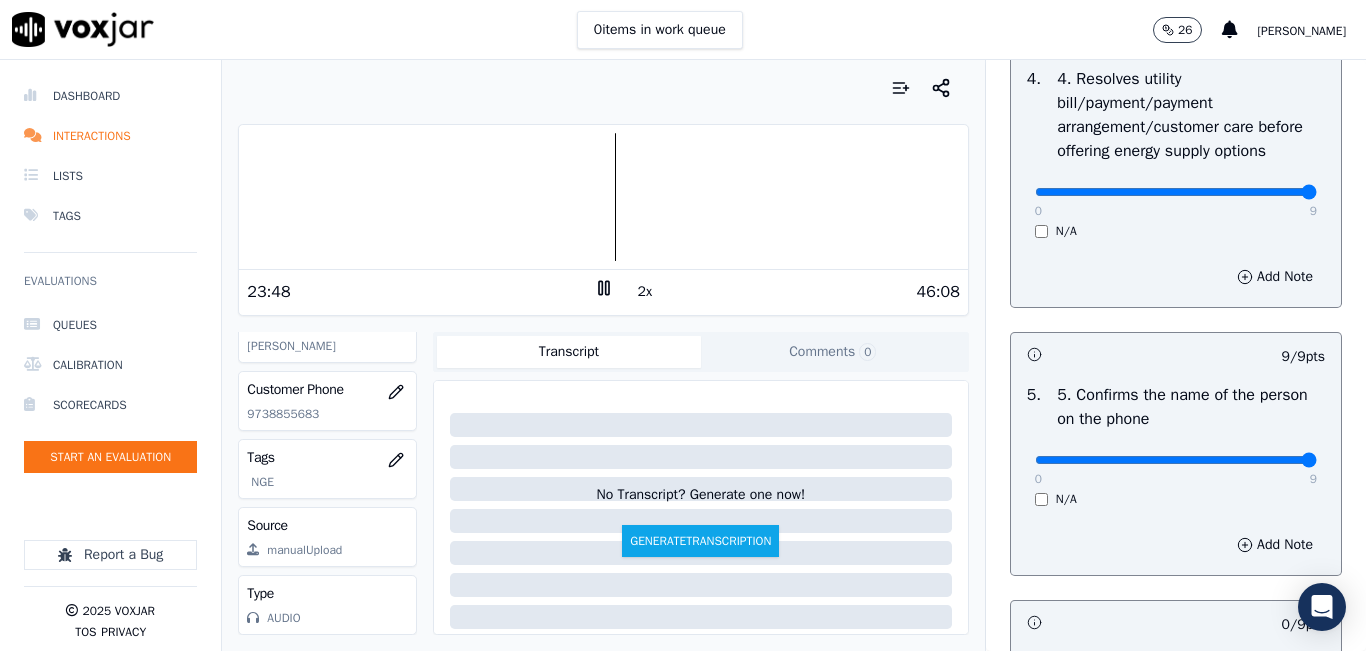 type on "9" 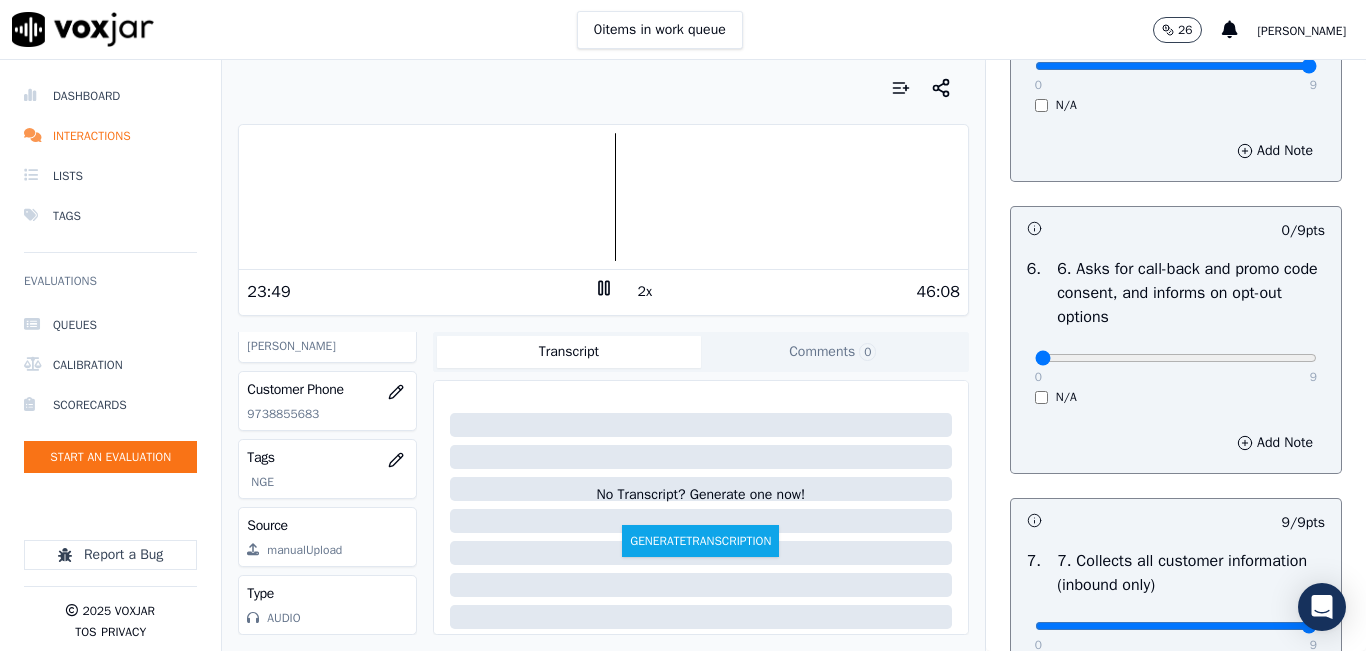 scroll, scrollTop: 1400, scrollLeft: 0, axis: vertical 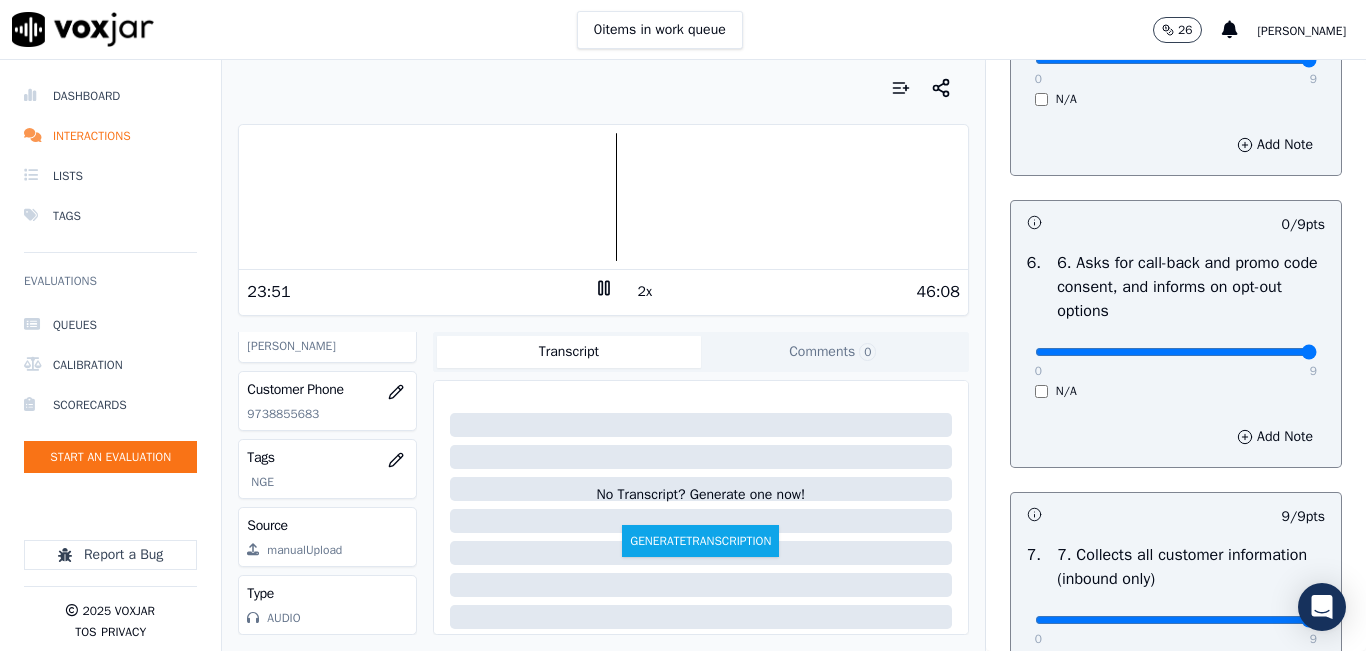 type on "9" 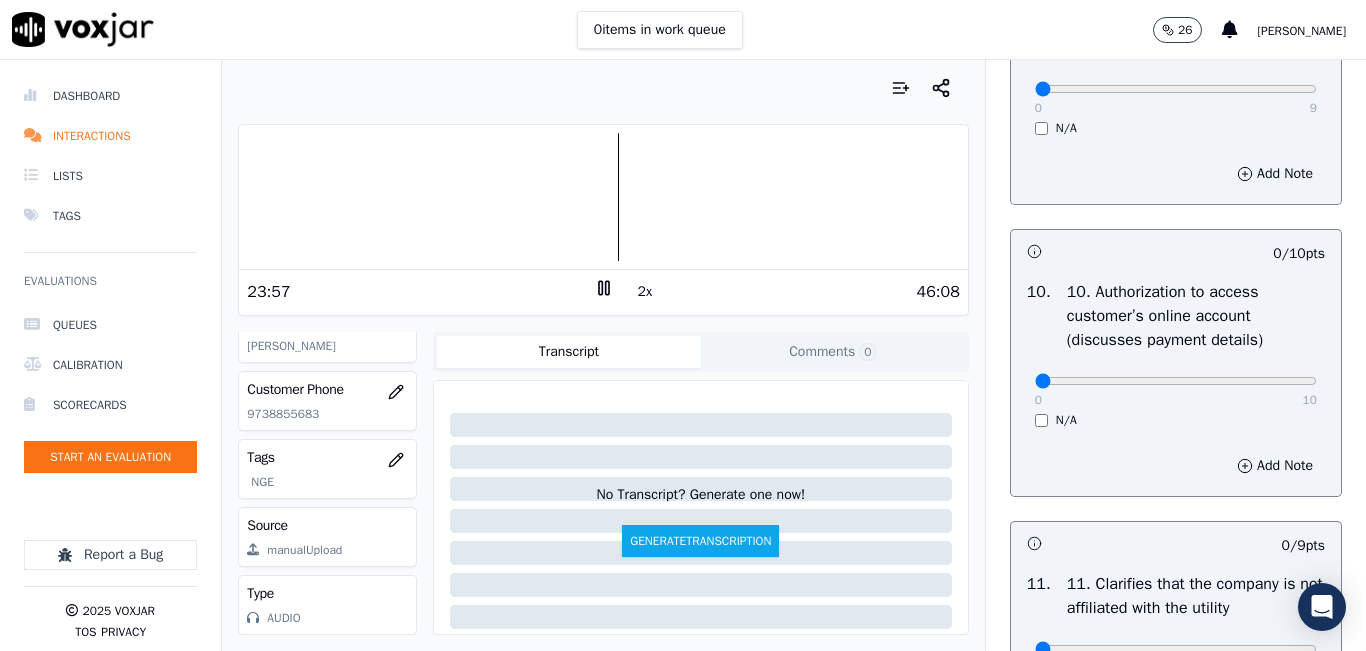 scroll, scrollTop: 2500, scrollLeft: 0, axis: vertical 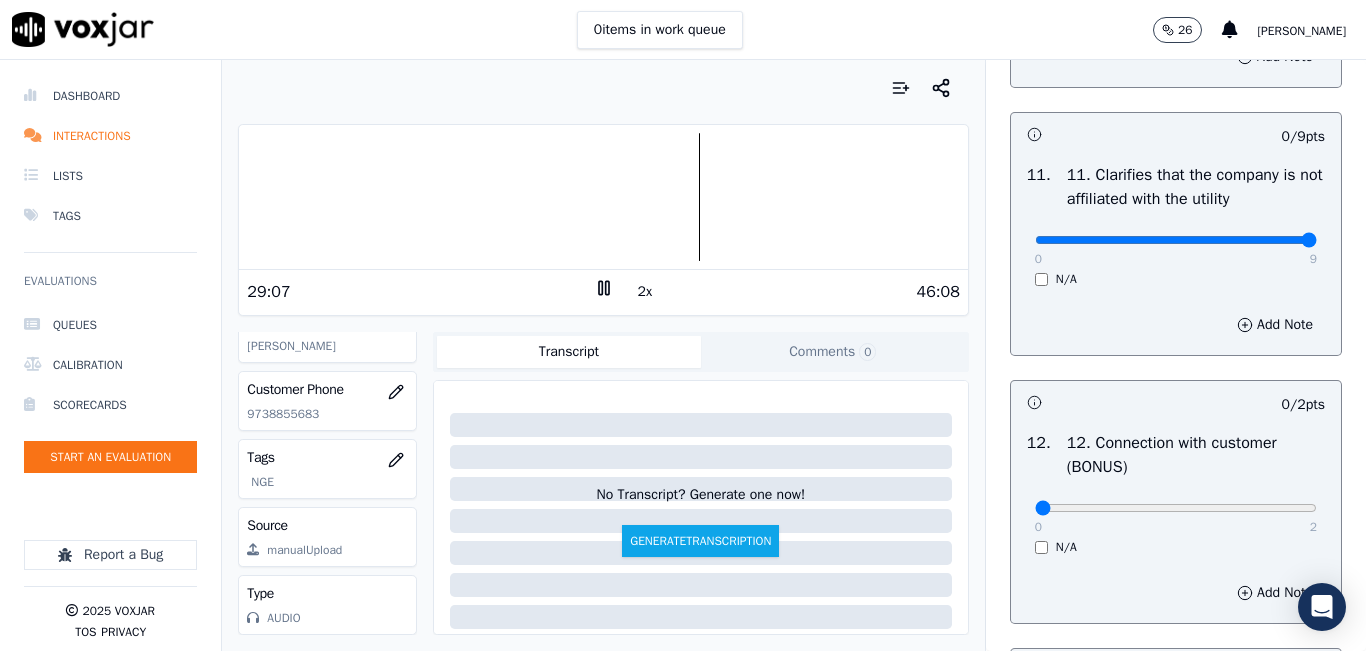 drag, startPoint x: 1235, startPoint y: 310, endPoint x: 1293, endPoint y: 308, distance: 58.034473 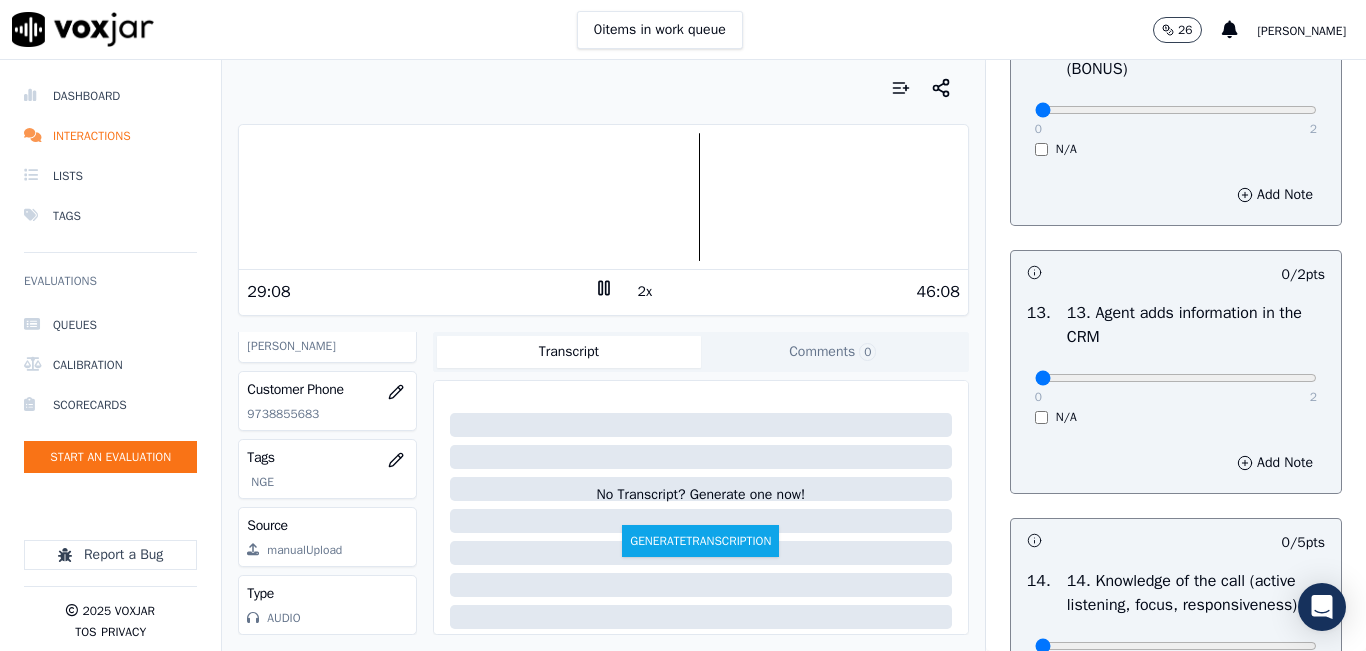 scroll, scrollTop: 3300, scrollLeft: 0, axis: vertical 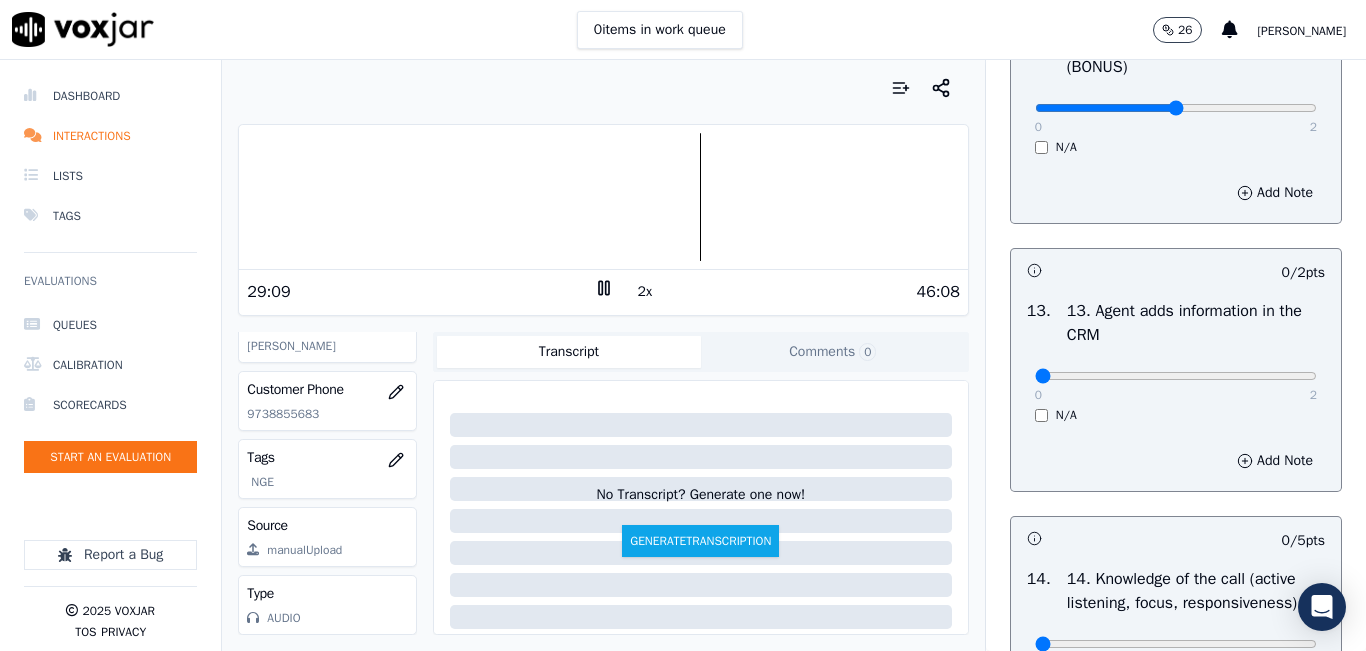 type on "1" 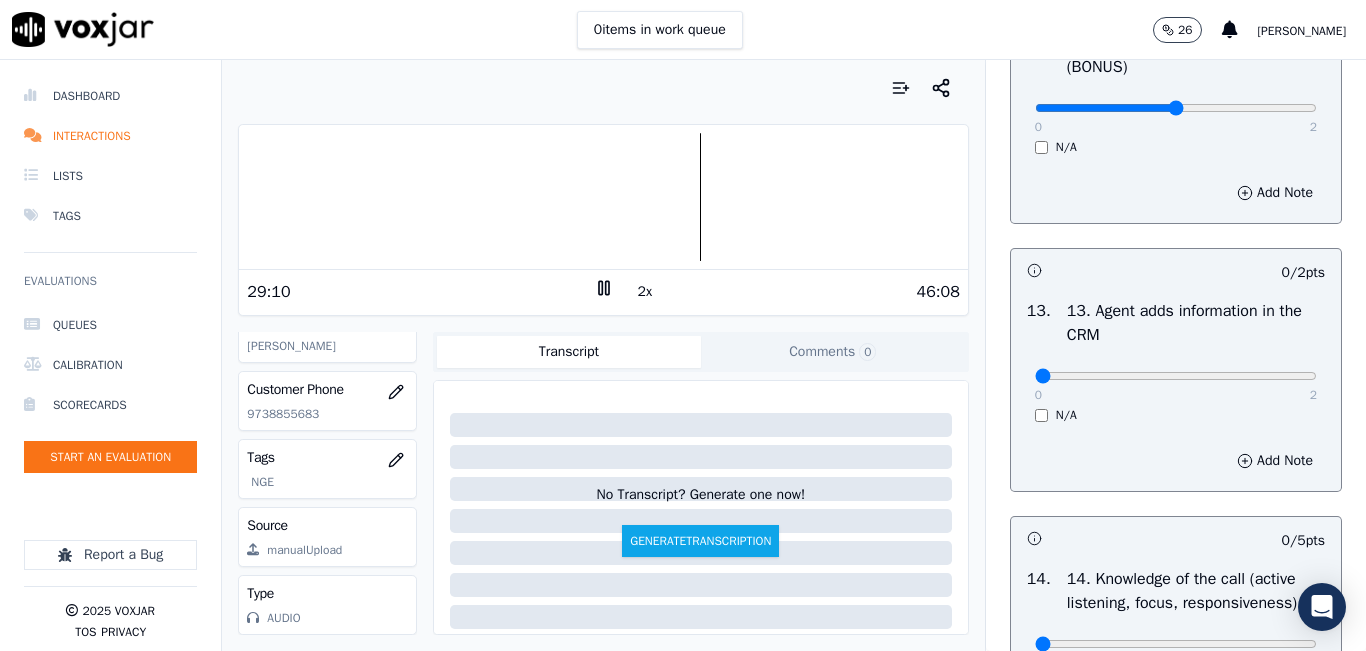 scroll, scrollTop: 3400, scrollLeft: 0, axis: vertical 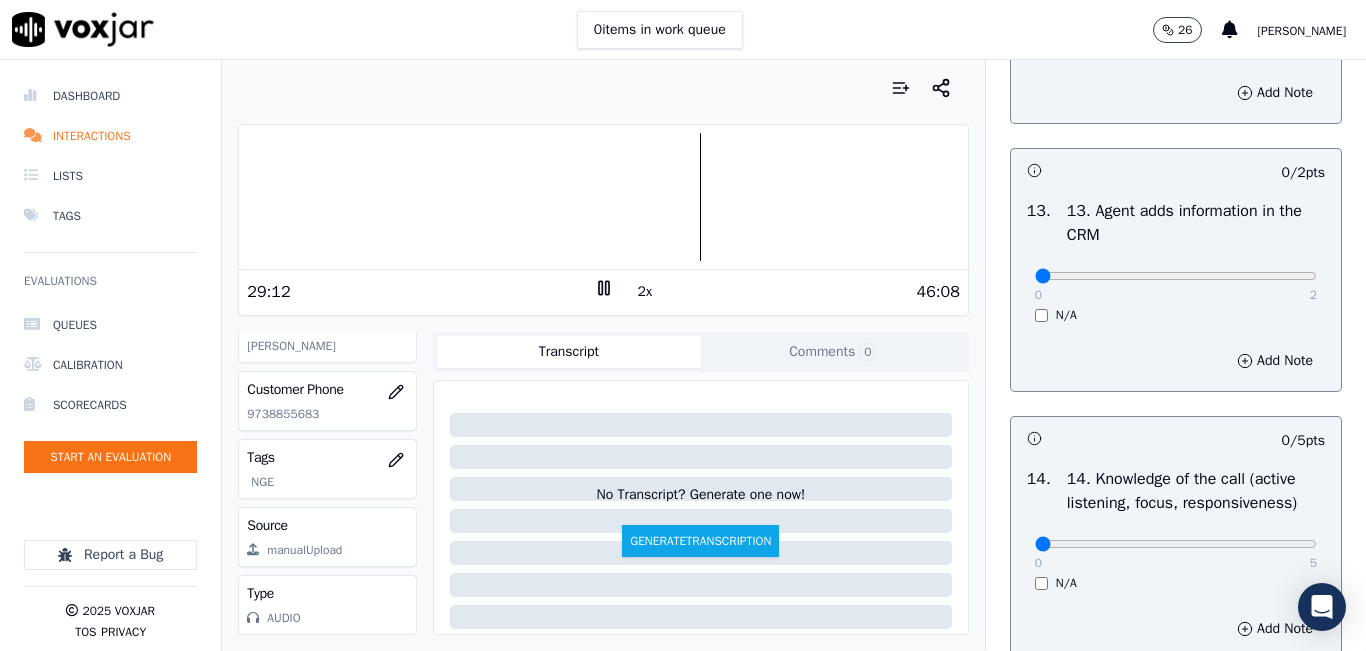 click at bounding box center (603, 197) 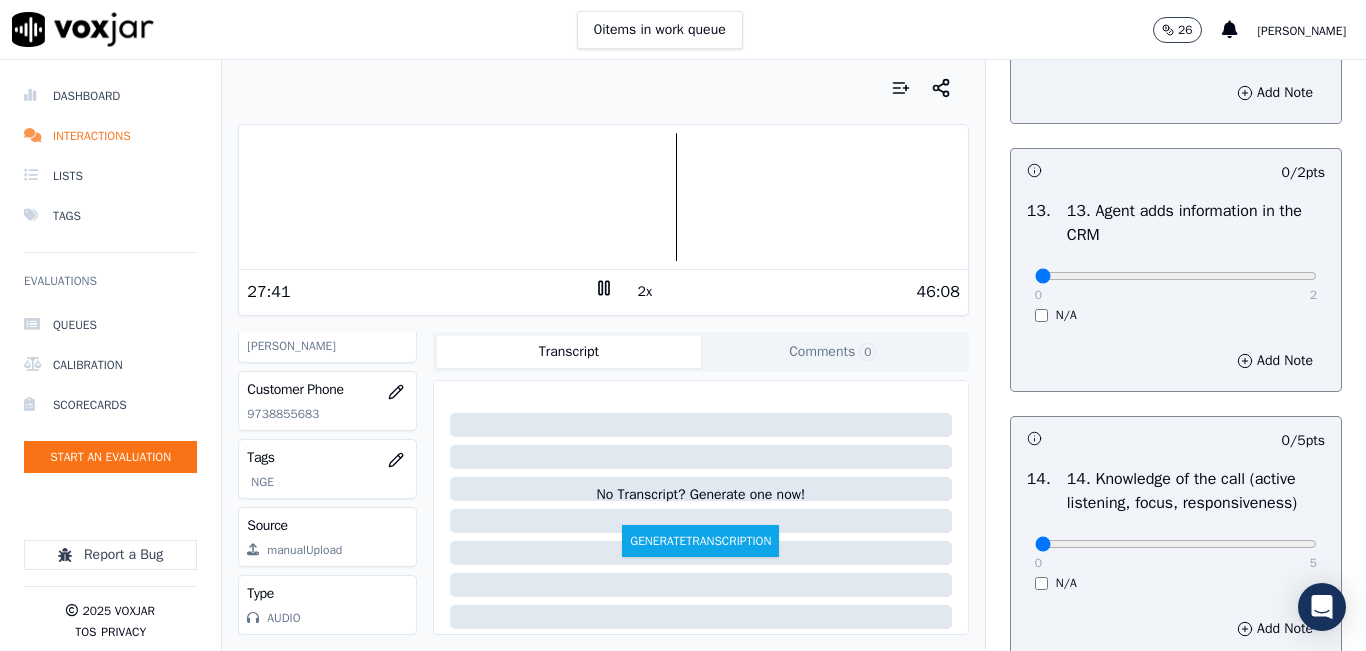 click at bounding box center (603, 197) 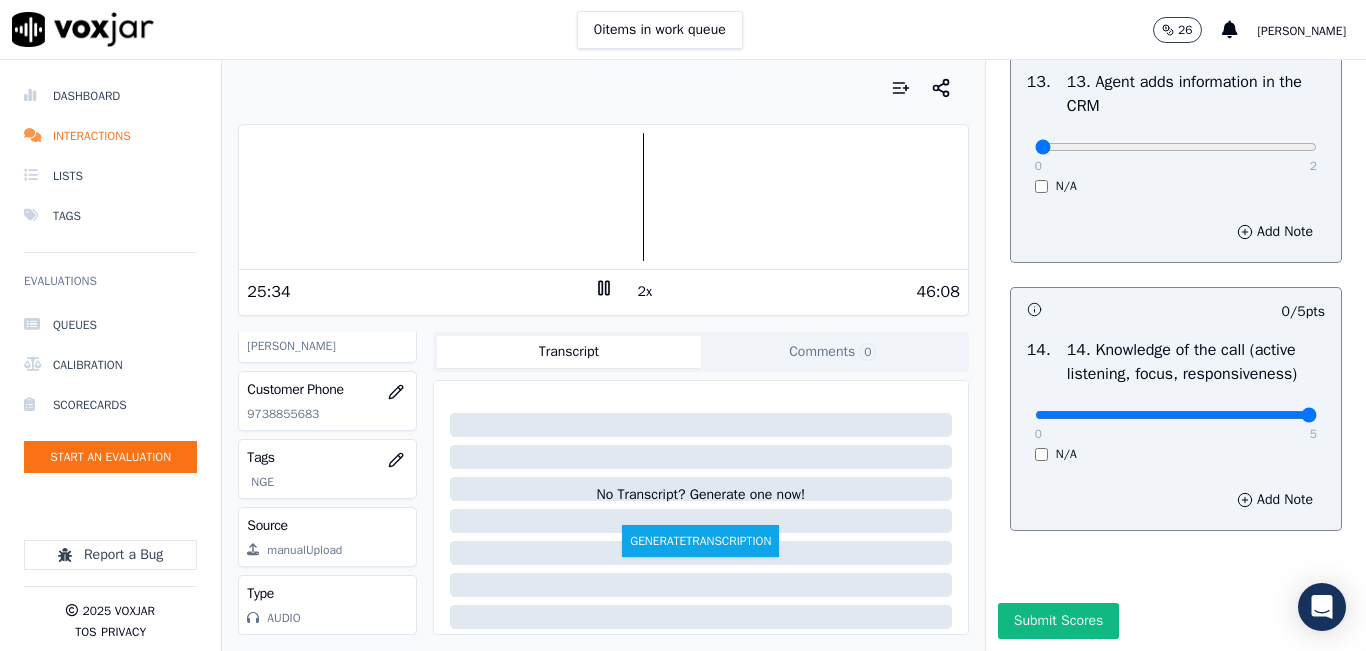type on "5" 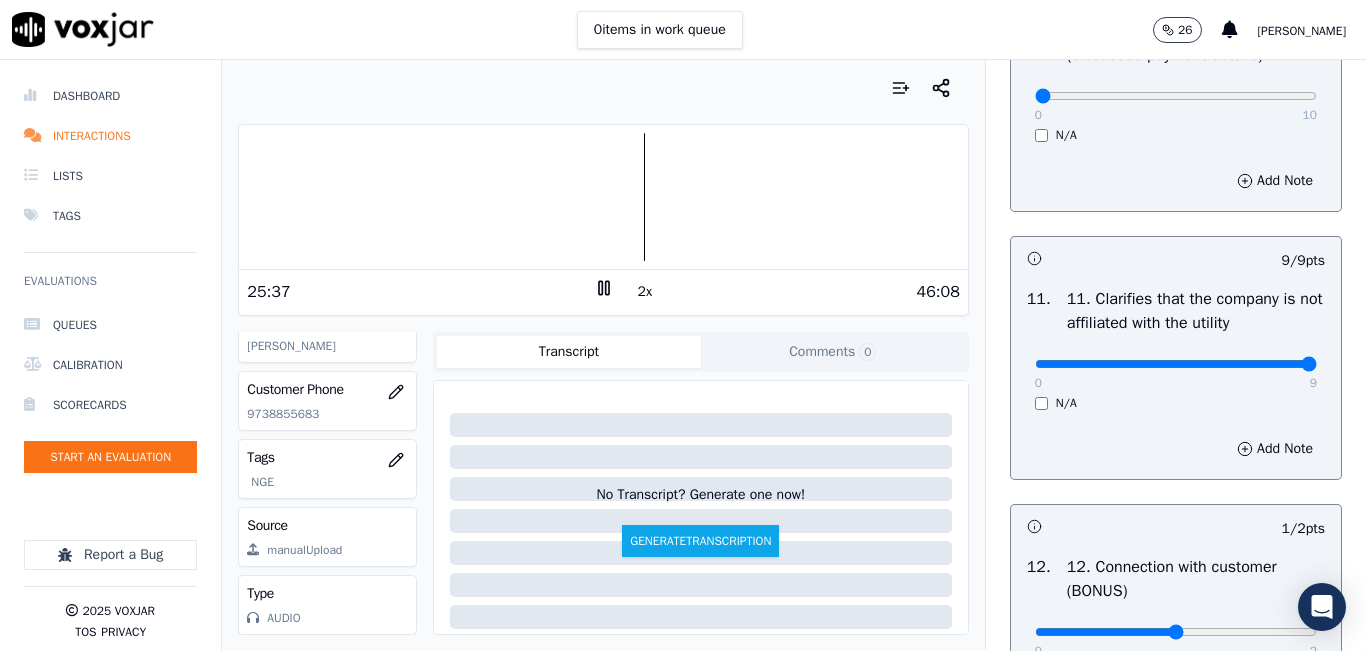 scroll, scrollTop: 2642, scrollLeft: 0, axis: vertical 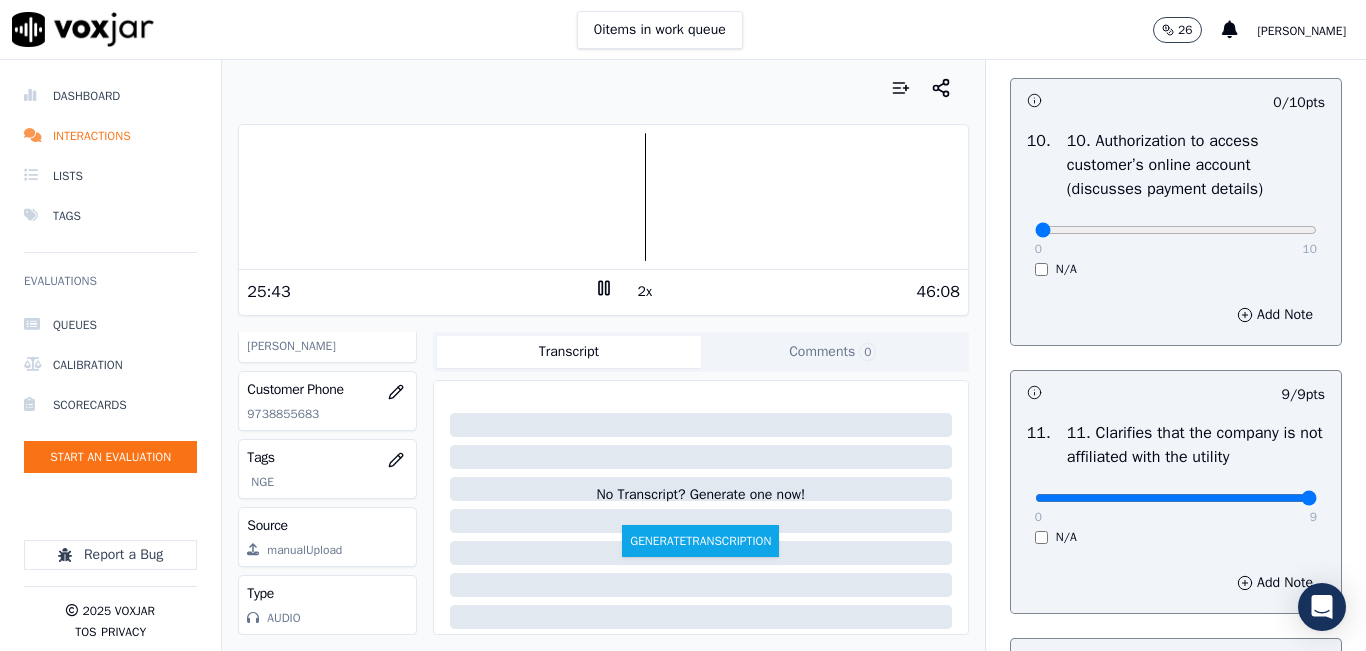 click on "0   10     N/A" at bounding box center [1176, 239] 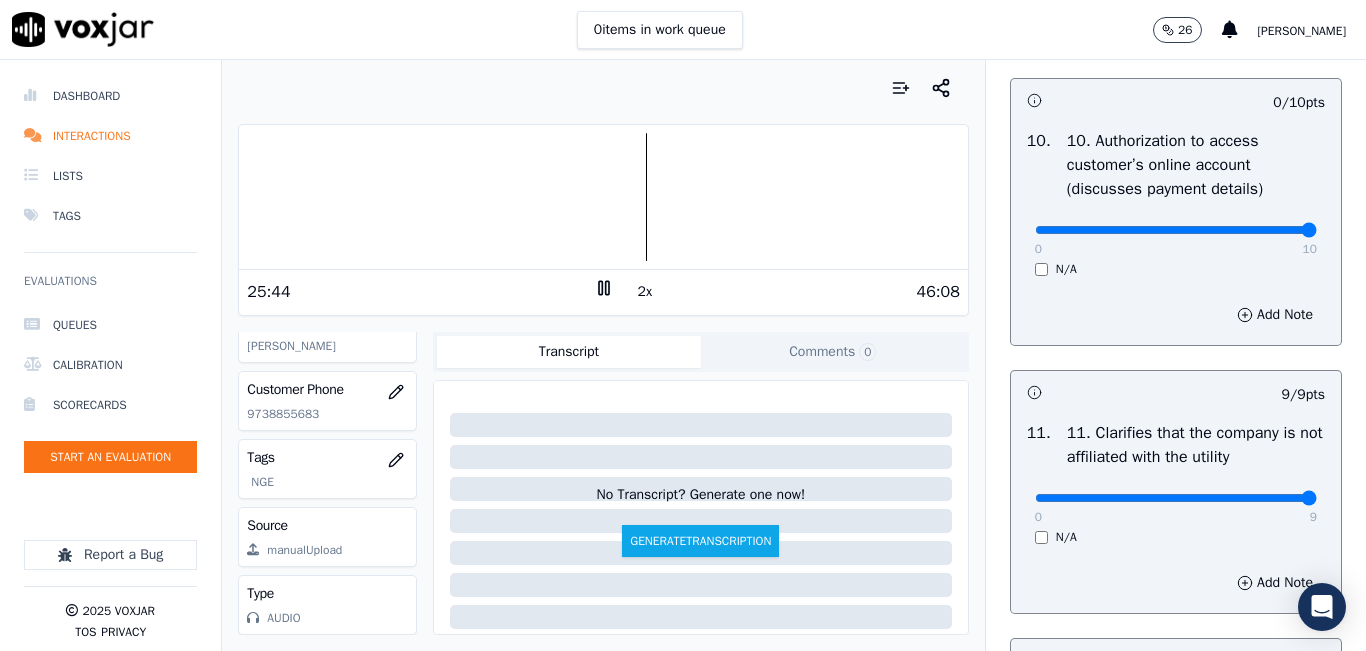 type on "10" 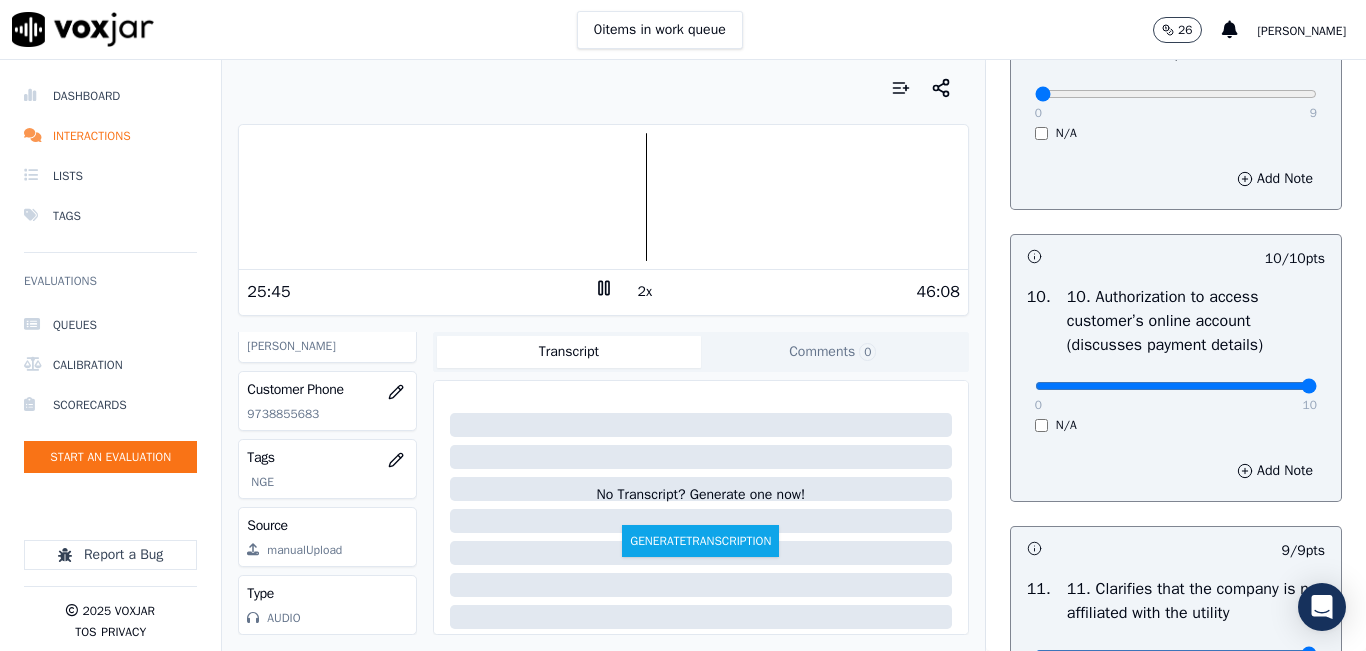 scroll, scrollTop: 2242, scrollLeft: 0, axis: vertical 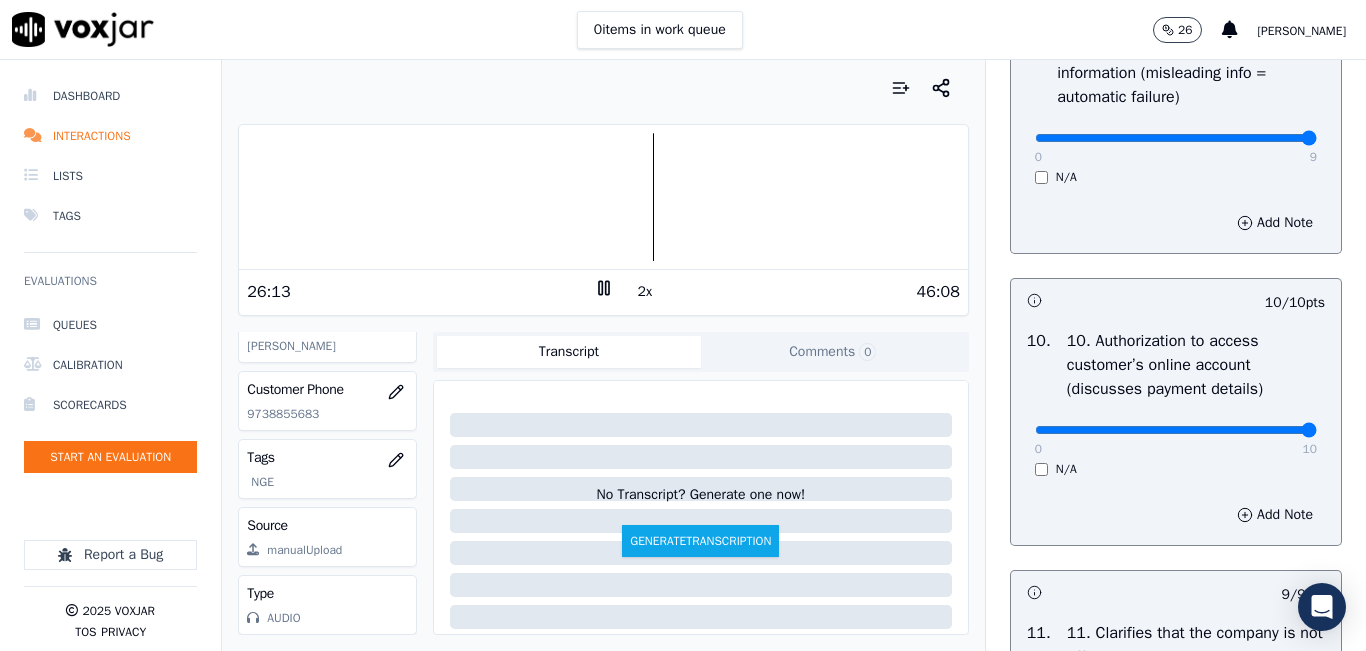type on "9" 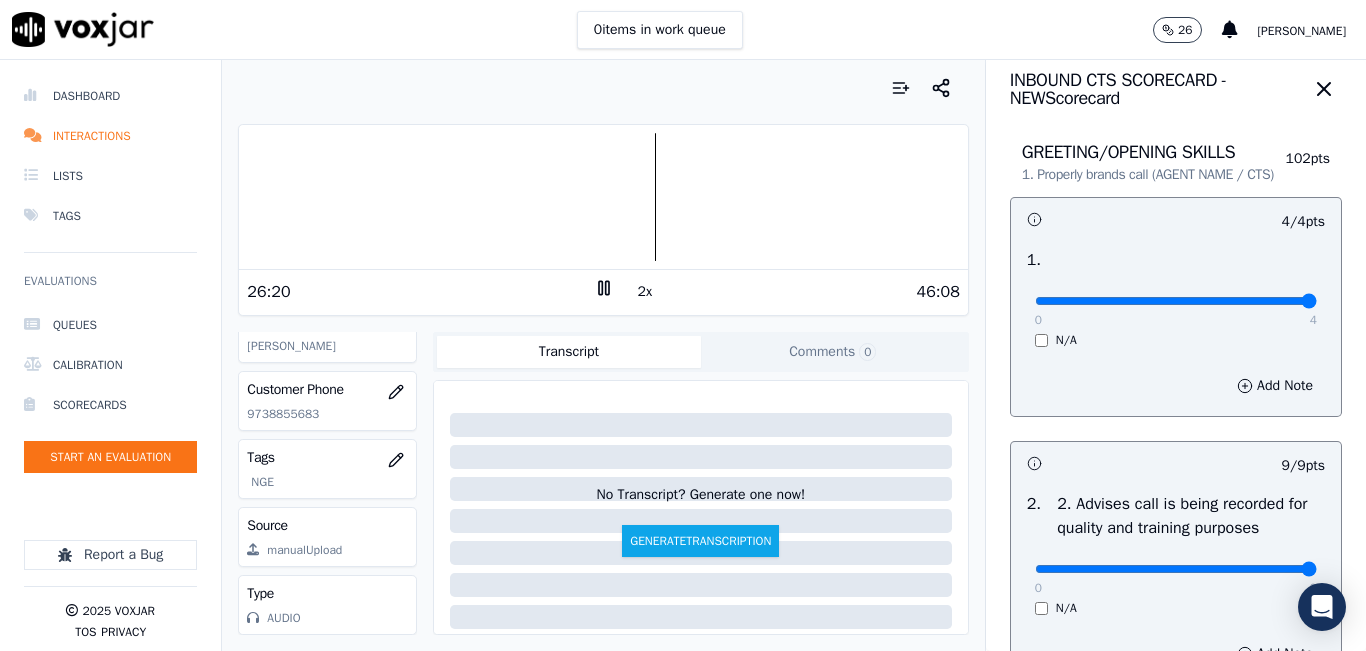 scroll, scrollTop: 0, scrollLeft: 0, axis: both 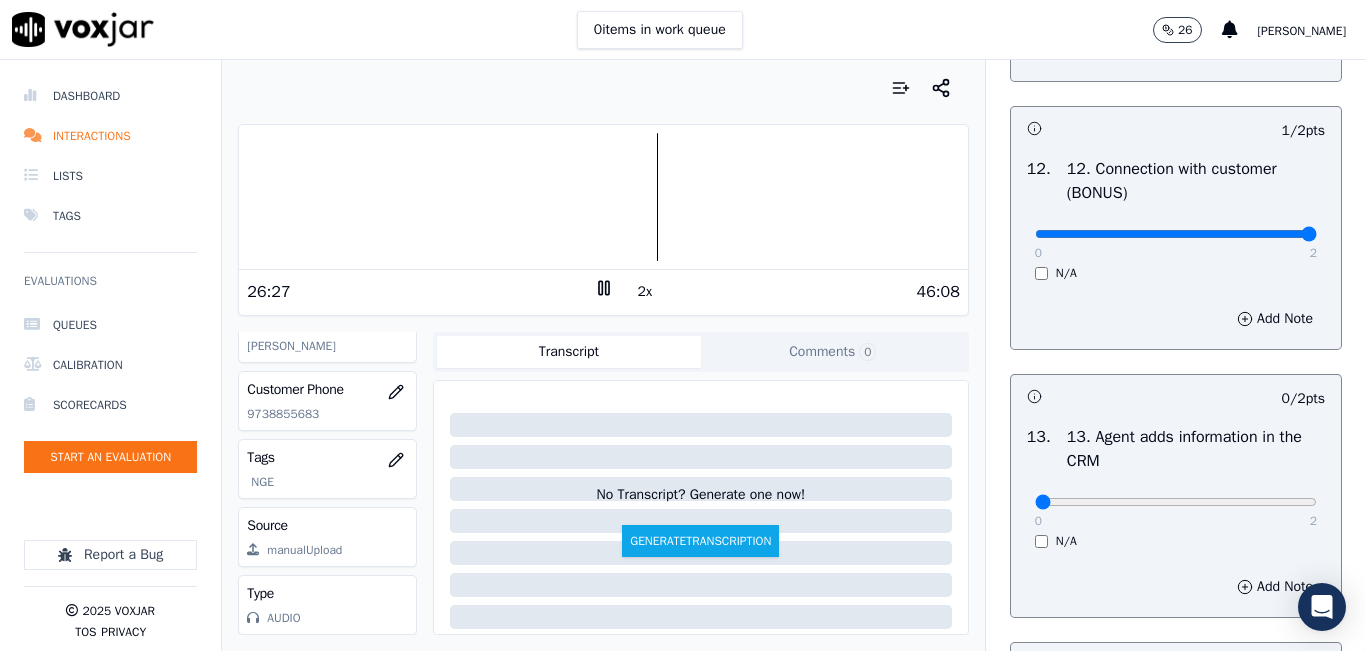 type on "2" 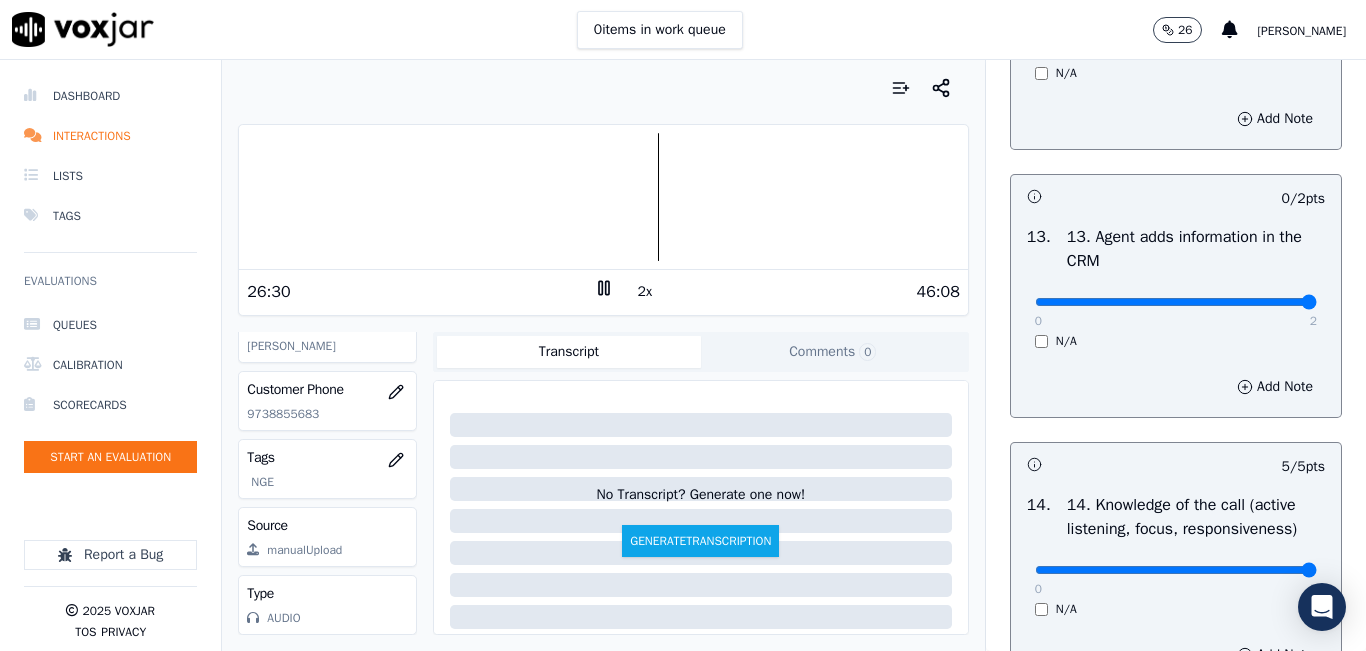 type on "2" 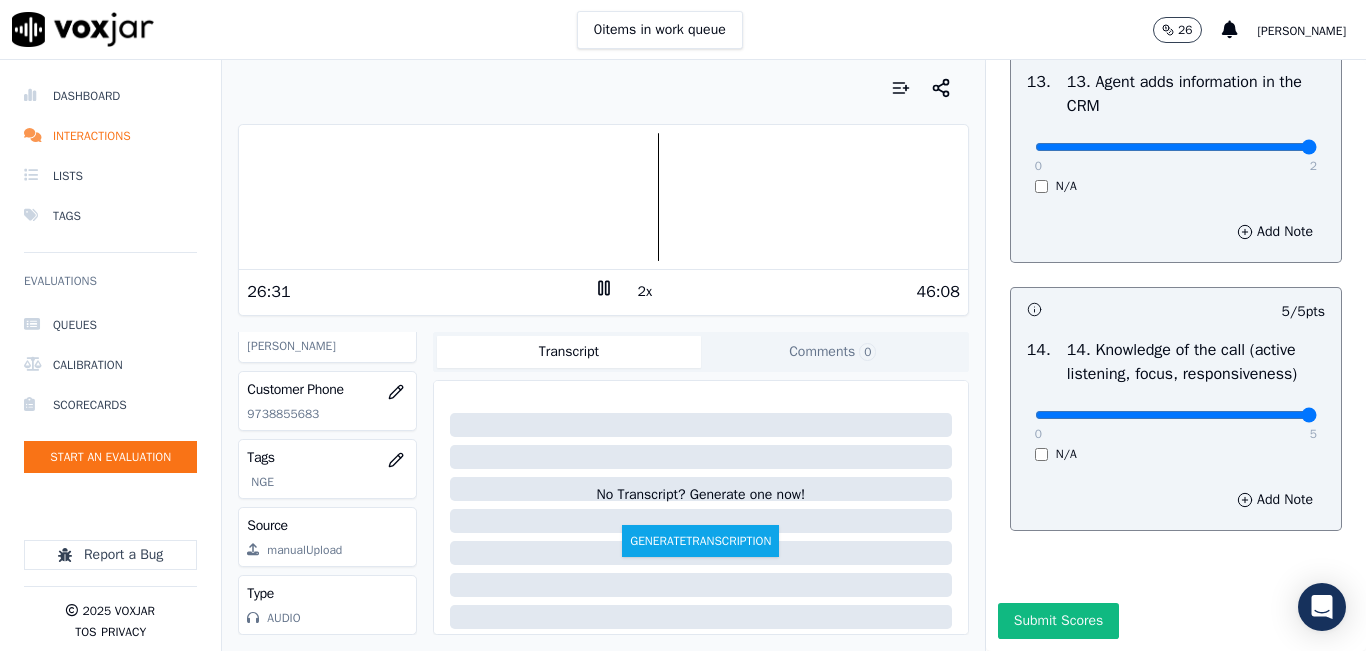 scroll, scrollTop: 3642, scrollLeft: 0, axis: vertical 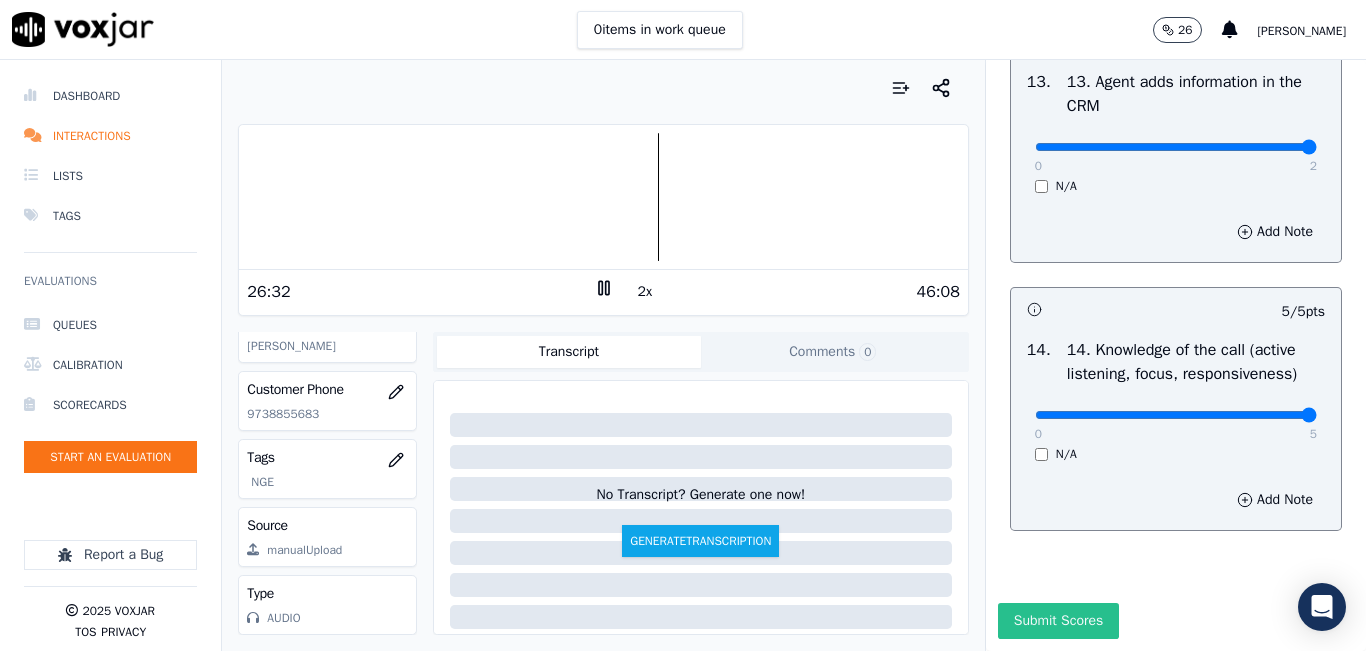 click on "Submit Scores" at bounding box center (1058, 621) 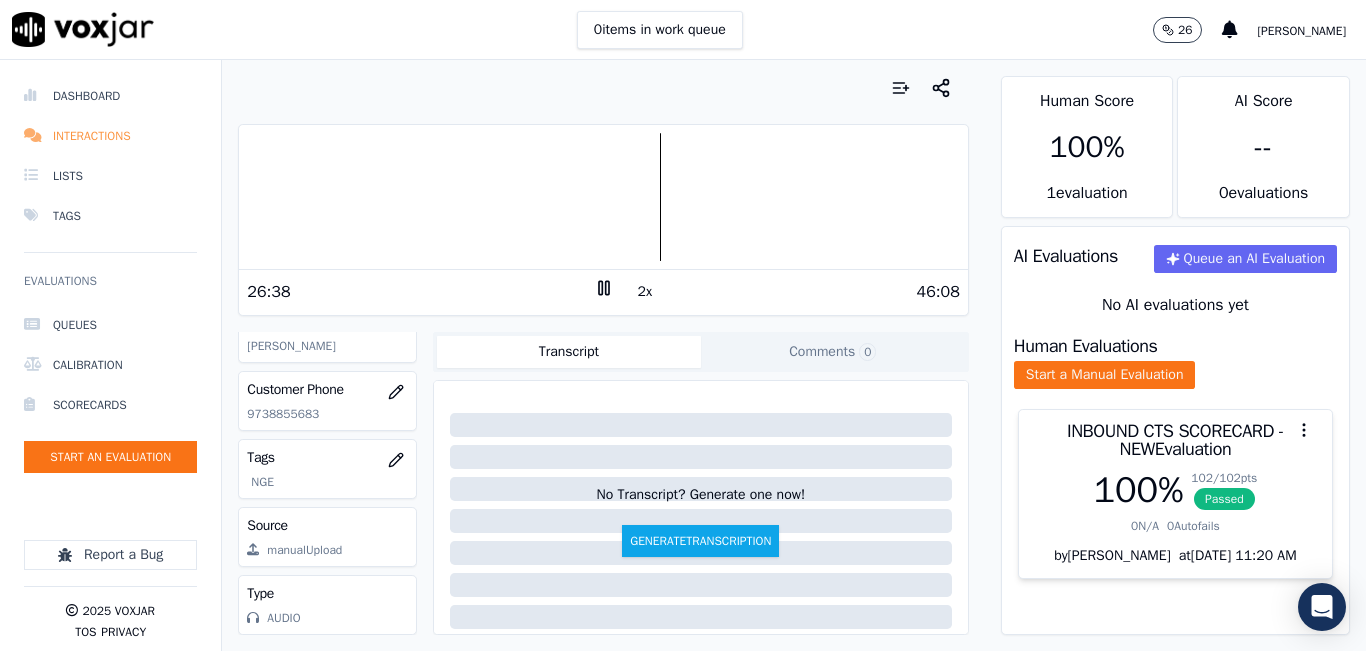click on "Interactions" at bounding box center (110, 136) 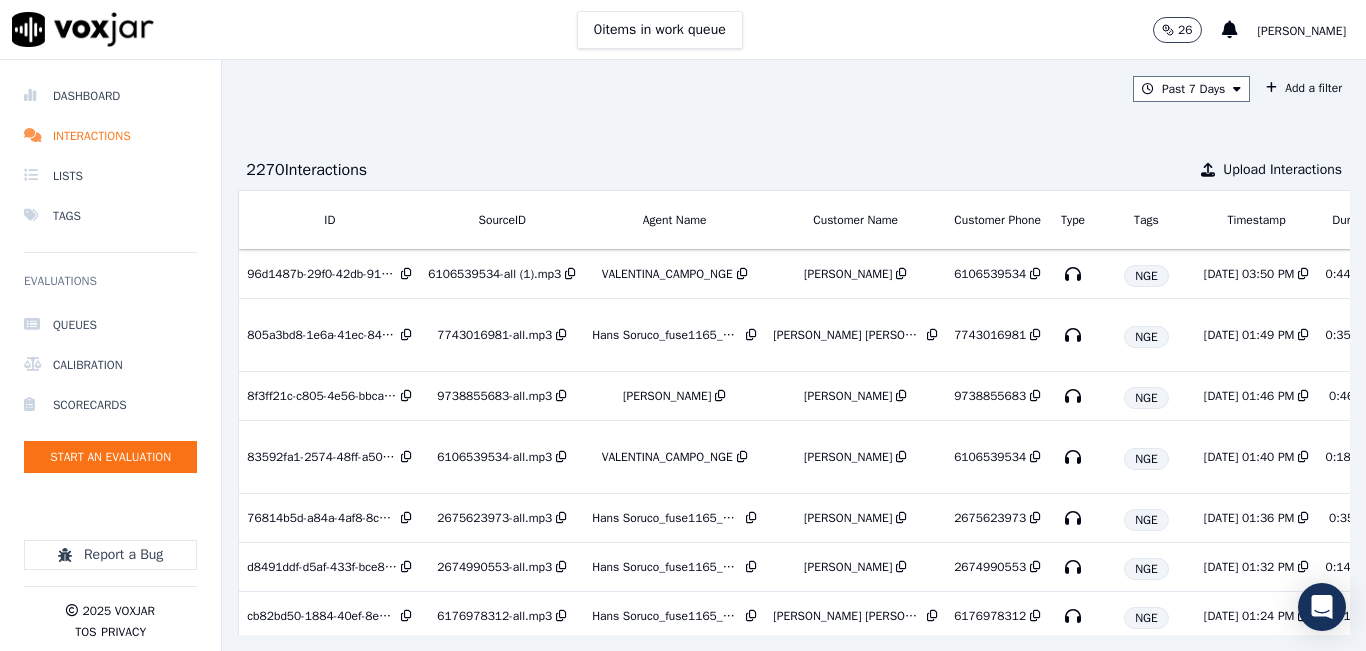 scroll, scrollTop: 0, scrollLeft: 343, axis: horizontal 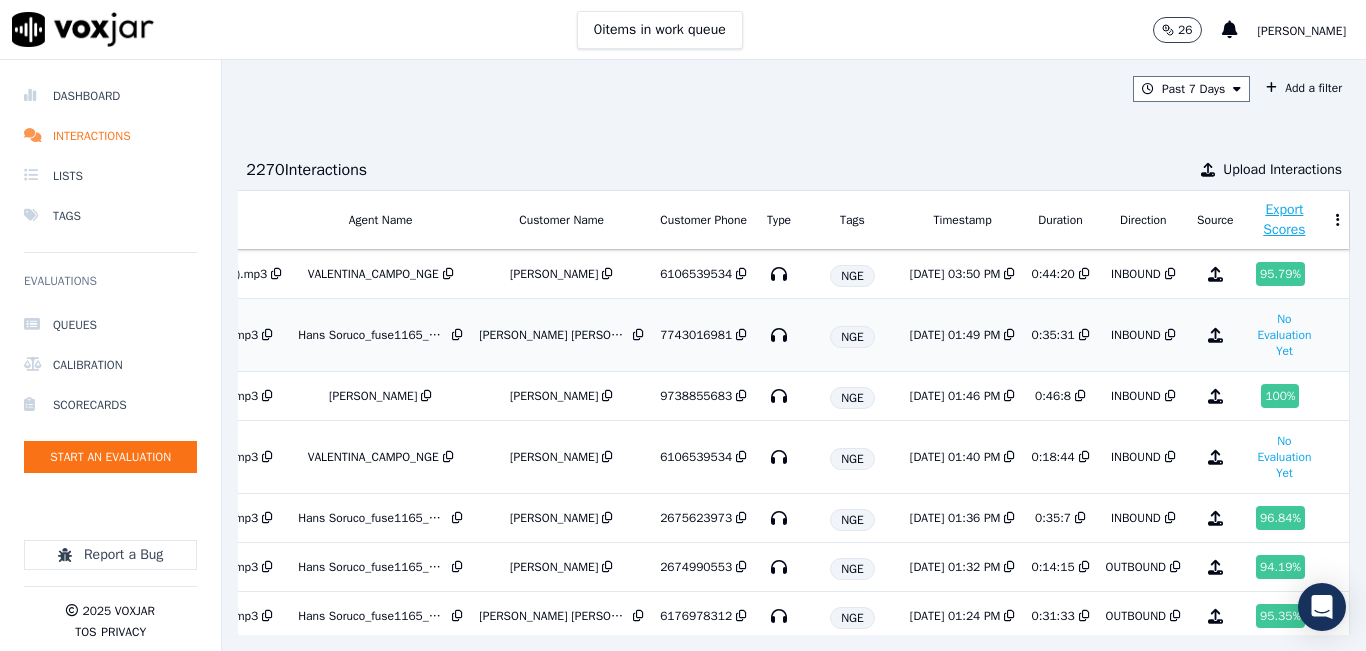 click on "7/23/25 01:49 PM" at bounding box center (955, 335) 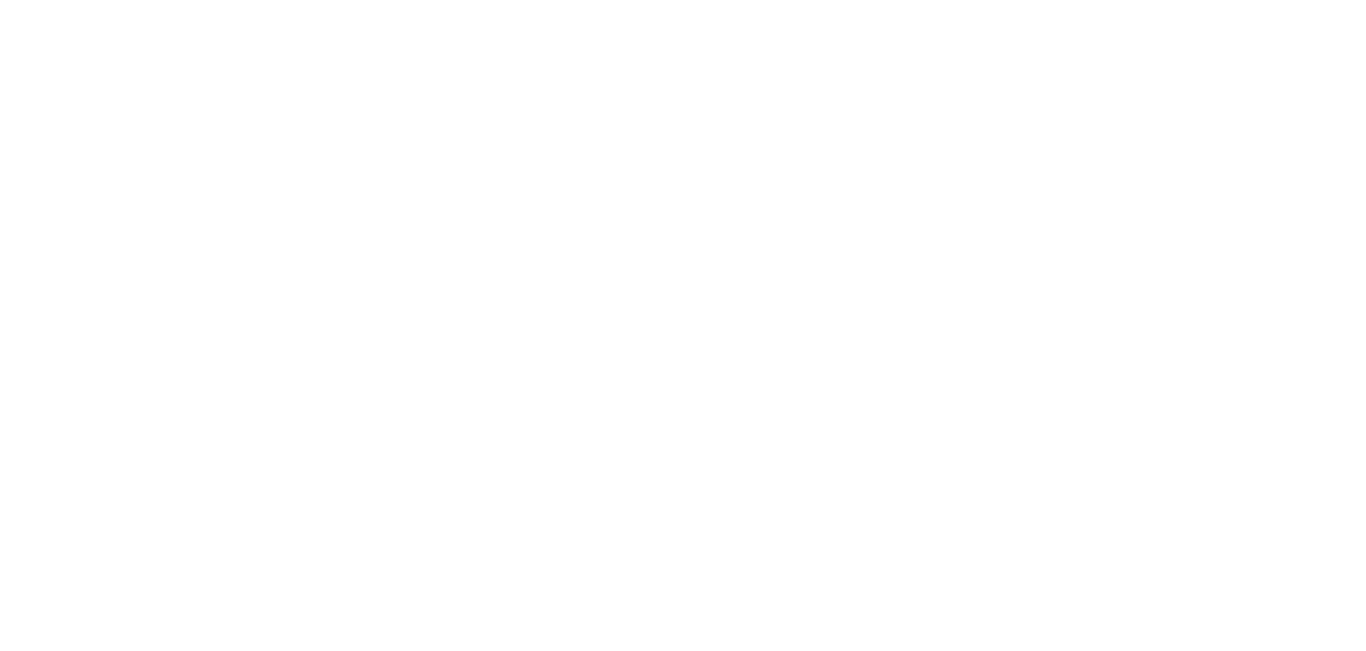 scroll, scrollTop: 0, scrollLeft: 0, axis: both 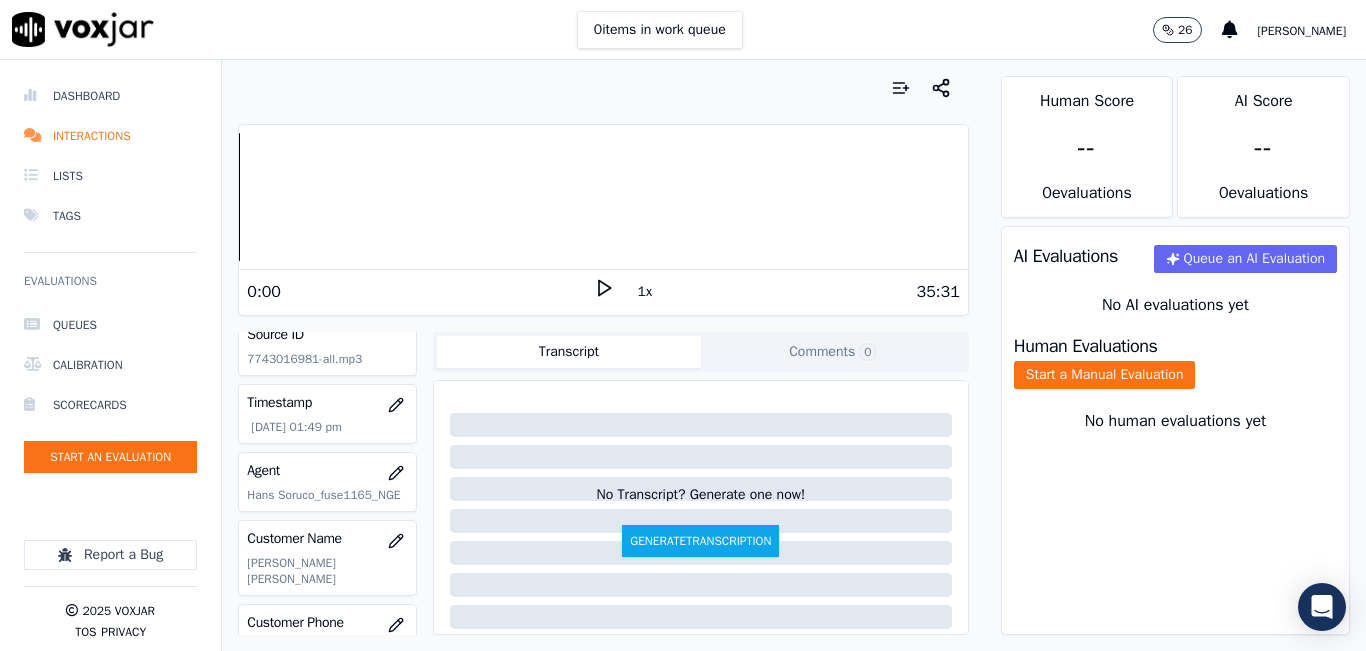 click on "1x" at bounding box center (604, 291) 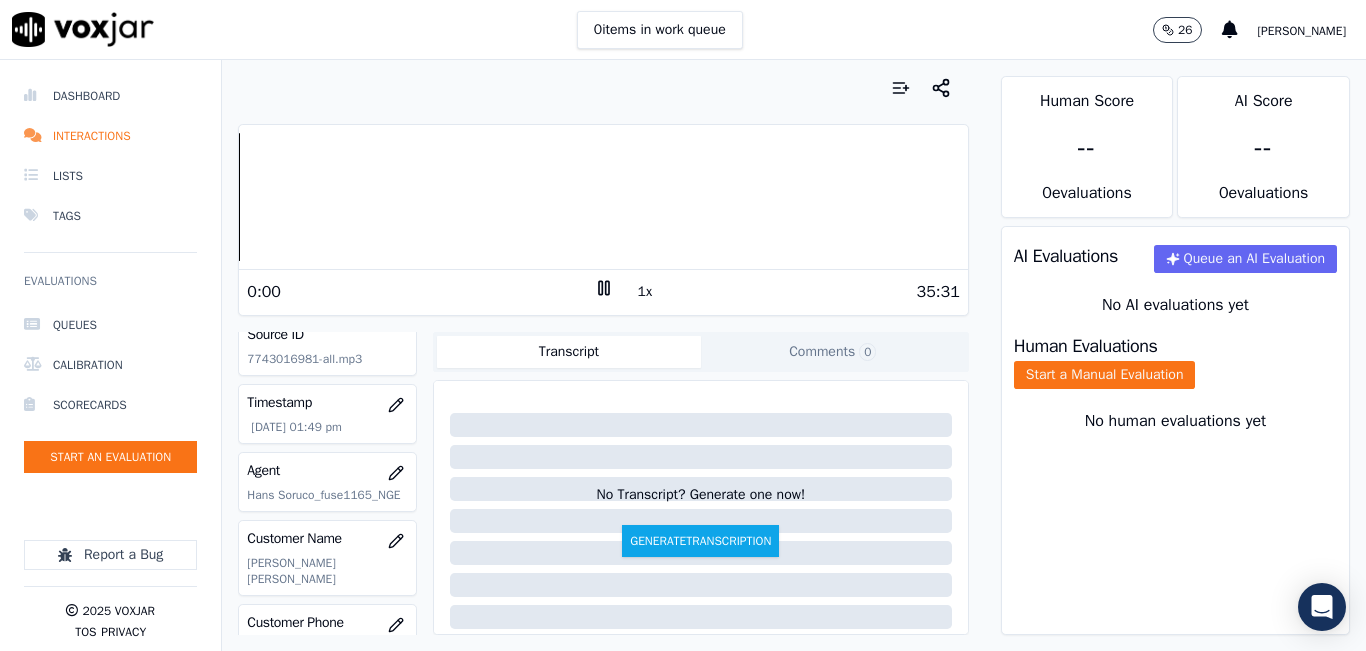 click on "1x" at bounding box center [645, 292] 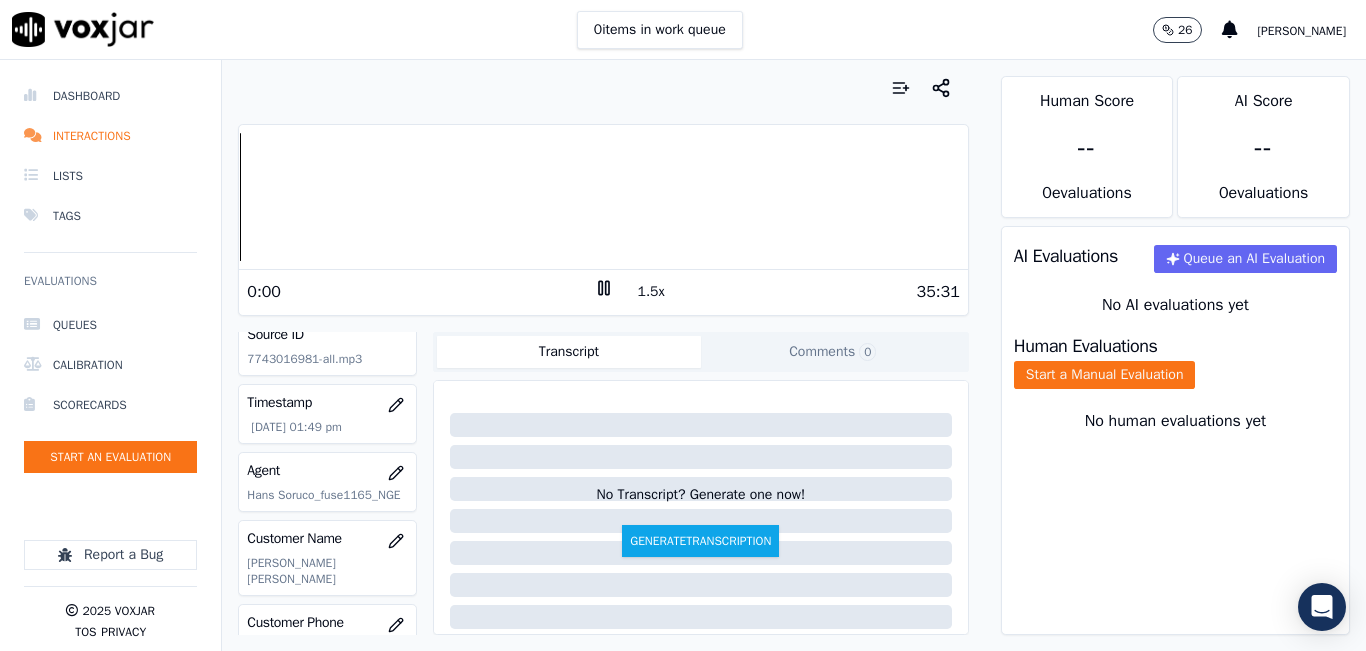 click on "1.5x" at bounding box center (651, 292) 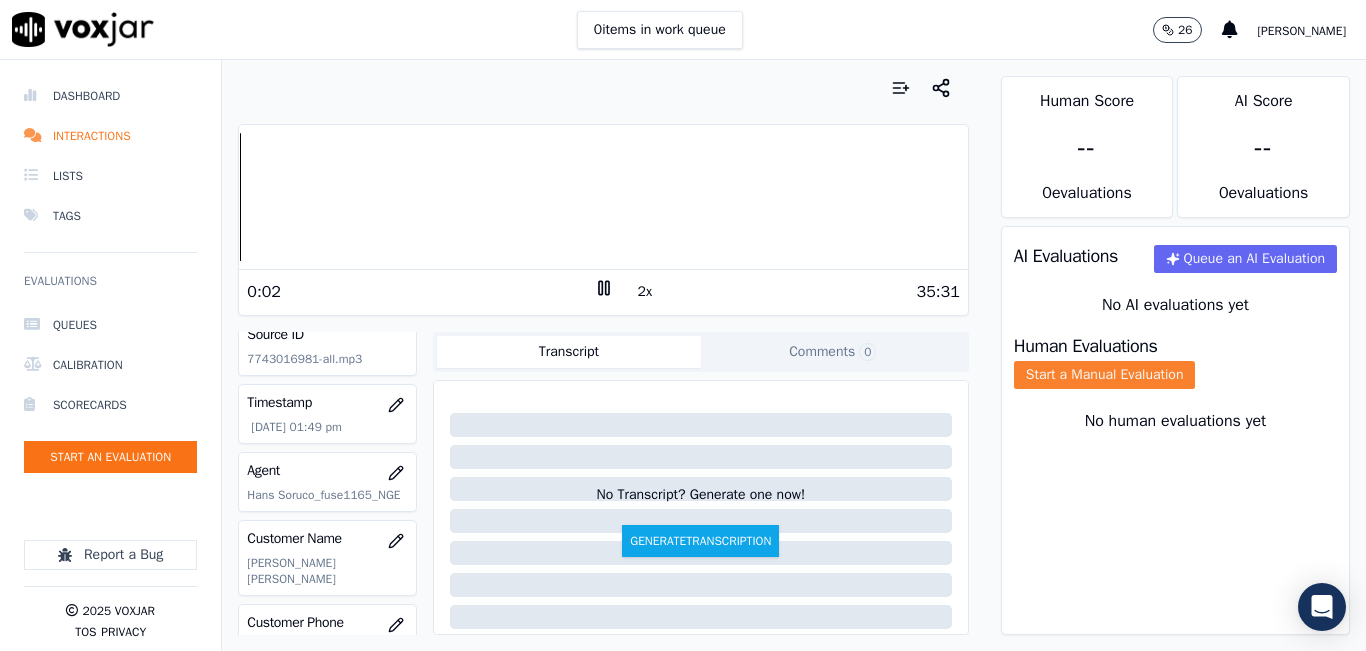 click on "Start a Manual Evaluation" 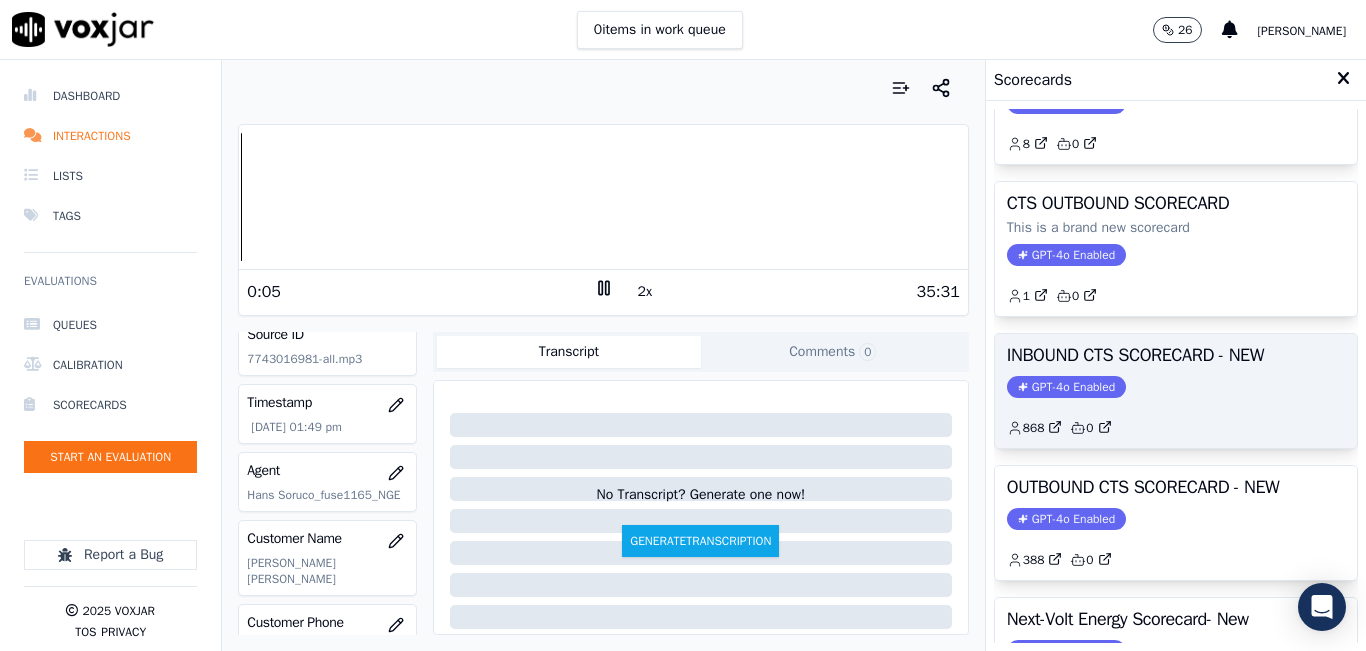 scroll, scrollTop: 100, scrollLeft: 0, axis: vertical 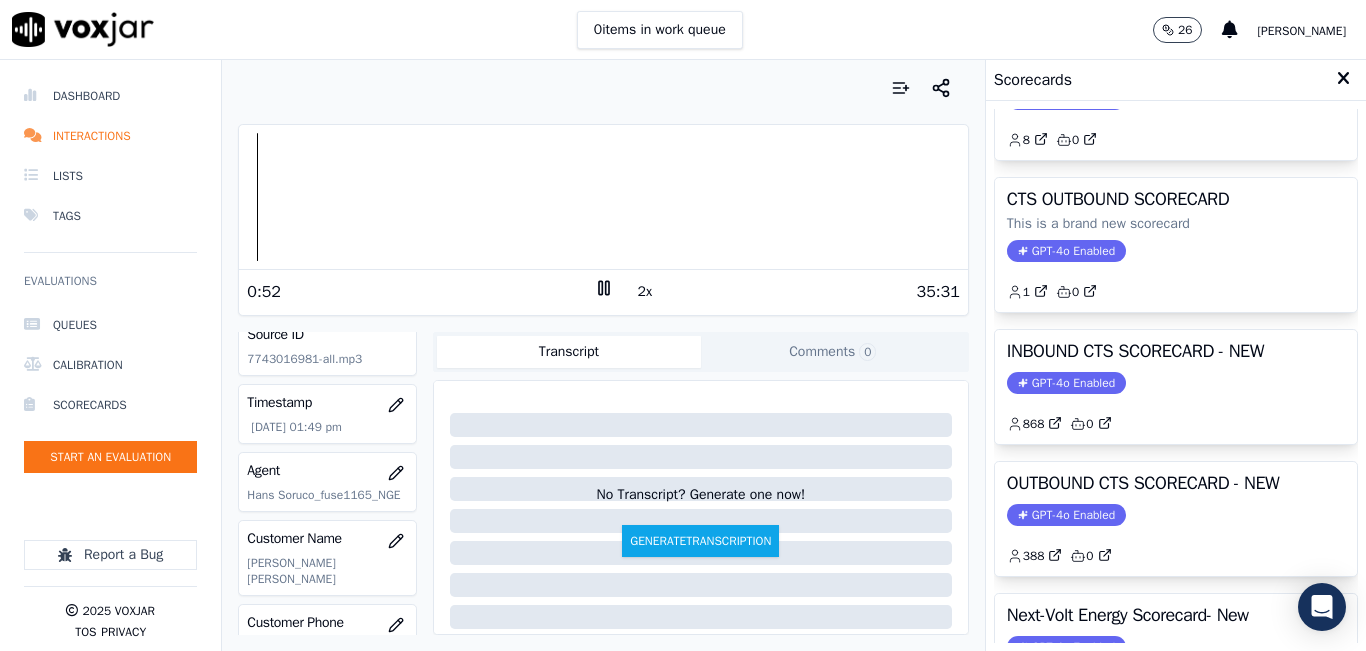 click on "Dashboard   Interactions   Lists   Tags       Evaluations     Queues   Calibration   Scorecards   Start an Evaluation
Report a Bug       2025   Voxjar   TOS   Privacy             Your browser does not support the audio element.   0:52     2x   35:31   Voxjar ID   805a3bd8-1e6a-41ec-84e2-7be726558b30   Source ID   7743016981-all.mp3   Timestamp
[DATE] 01:49 pm     Agent
Hans Soruco_fuse1165_NGE     Customer Name     [PERSON_NAME] [PERSON_NAME]     Customer Phone     [PHONE_NUMBER]     Tags
NGE     Source     manualUpload   Type     AUDIO       Transcript   Comments  0   No Transcript? Generate one now!   Generate  Transcription         Add Comment   Scores   Transcript   Metadata   Comments         Human Score   --   0  evaluation s   AI Score   --   0  evaluation s     AI Evaluations
Queue an AI Evaluation   No AI evaluations yet   Human Evaluations   Start a Manual Evaluation   No human evaluations yet         Scorecards
8" at bounding box center [683, 355] 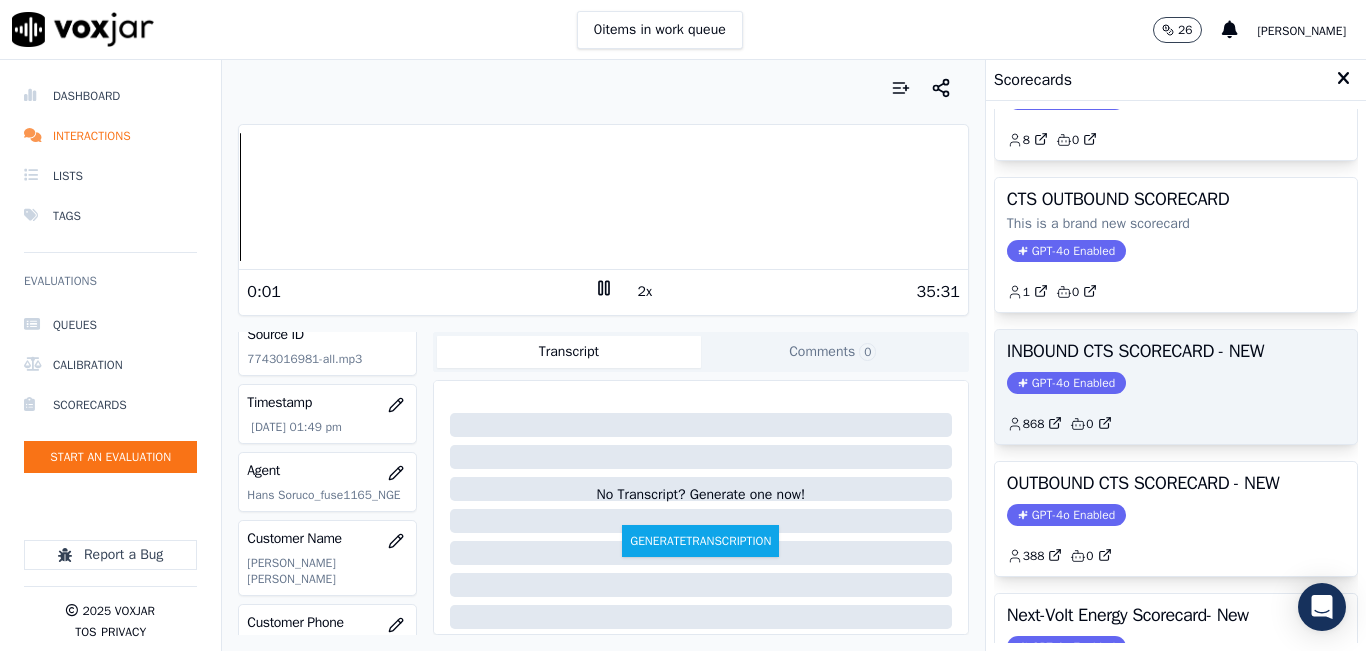 click on "GPT-4o Enabled" 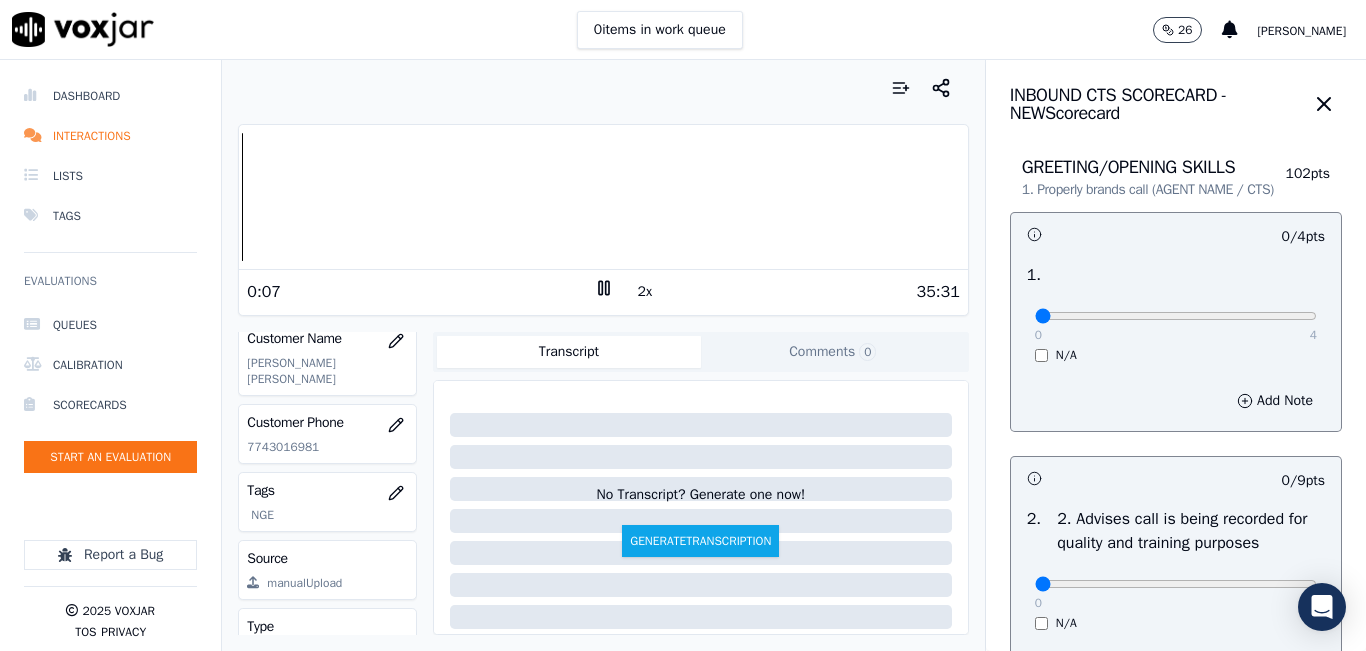 scroll, scrollTop: 394, scrollLeft: 0, axis: vertical 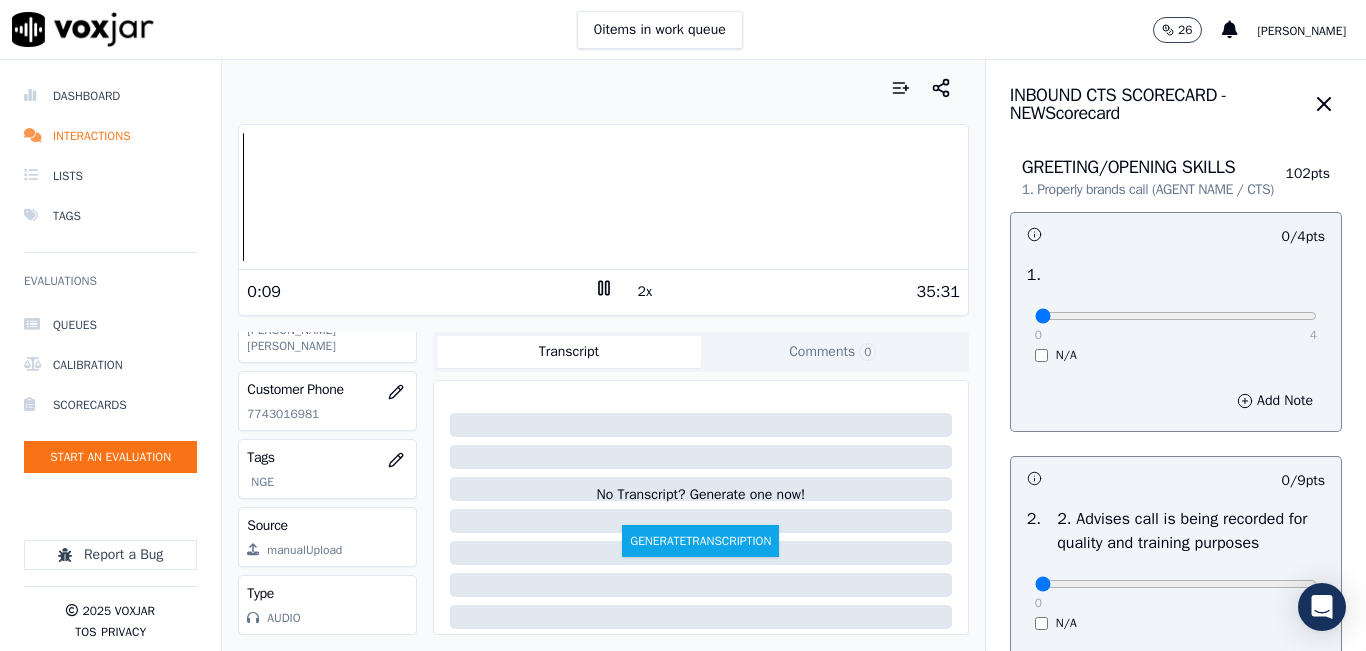 click on "7743016981" 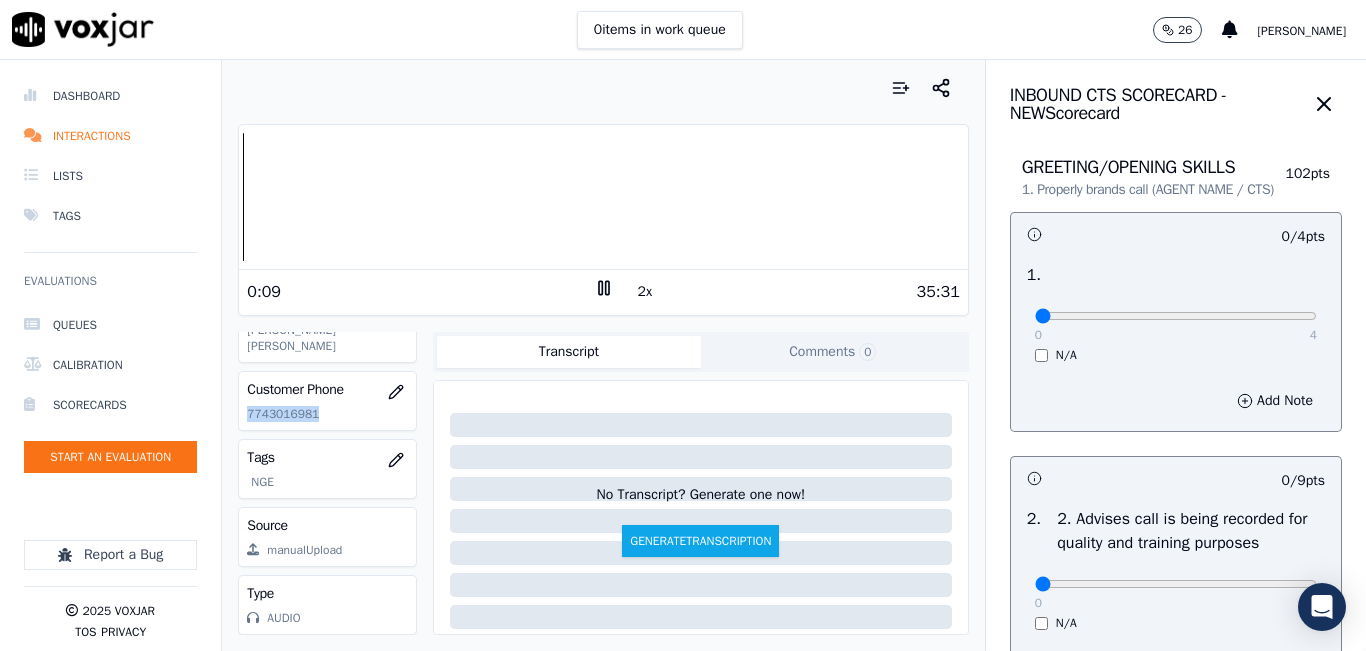 click on "7743016981" 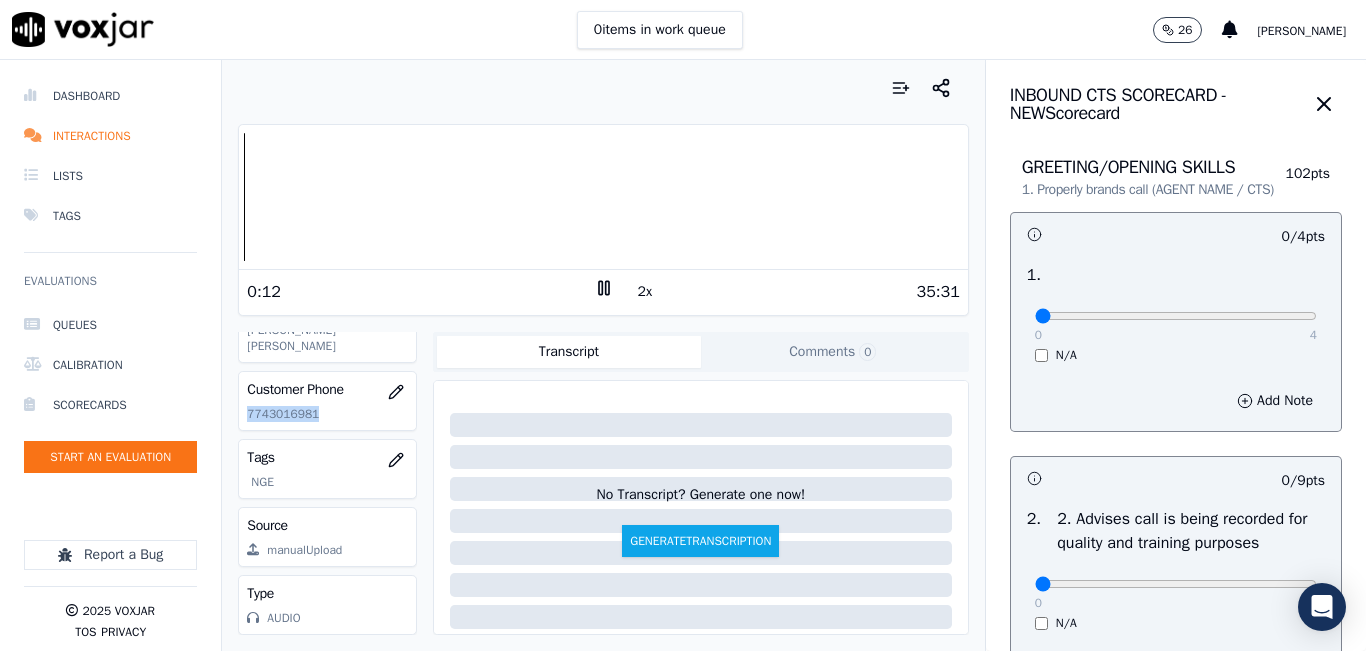 copy on "7743016981" 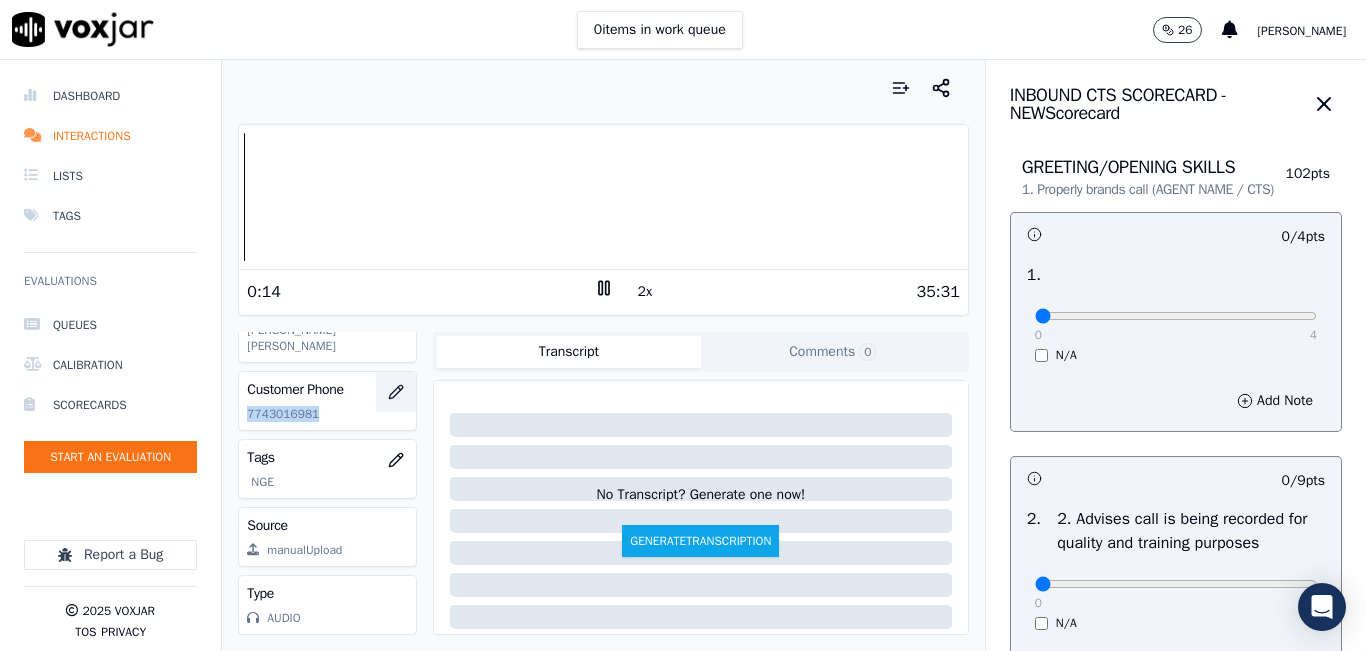 click at bounding box center [396, 392] 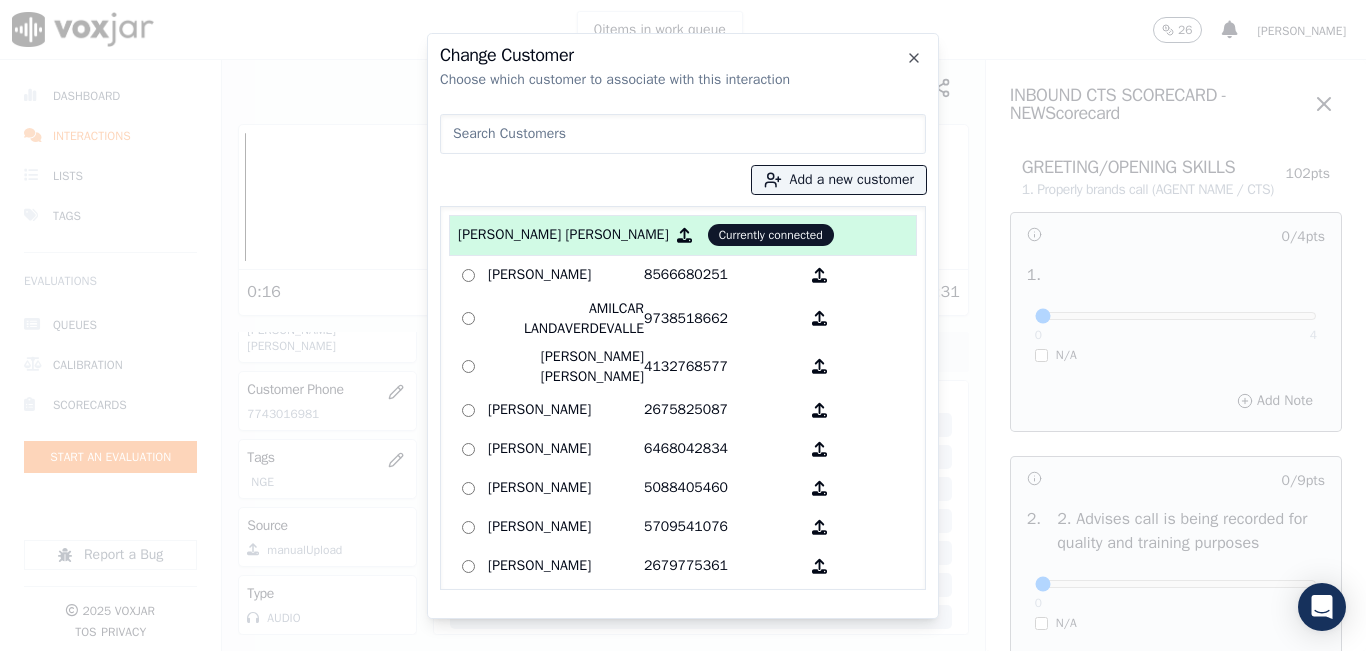 click at bounding box center (683, 325) 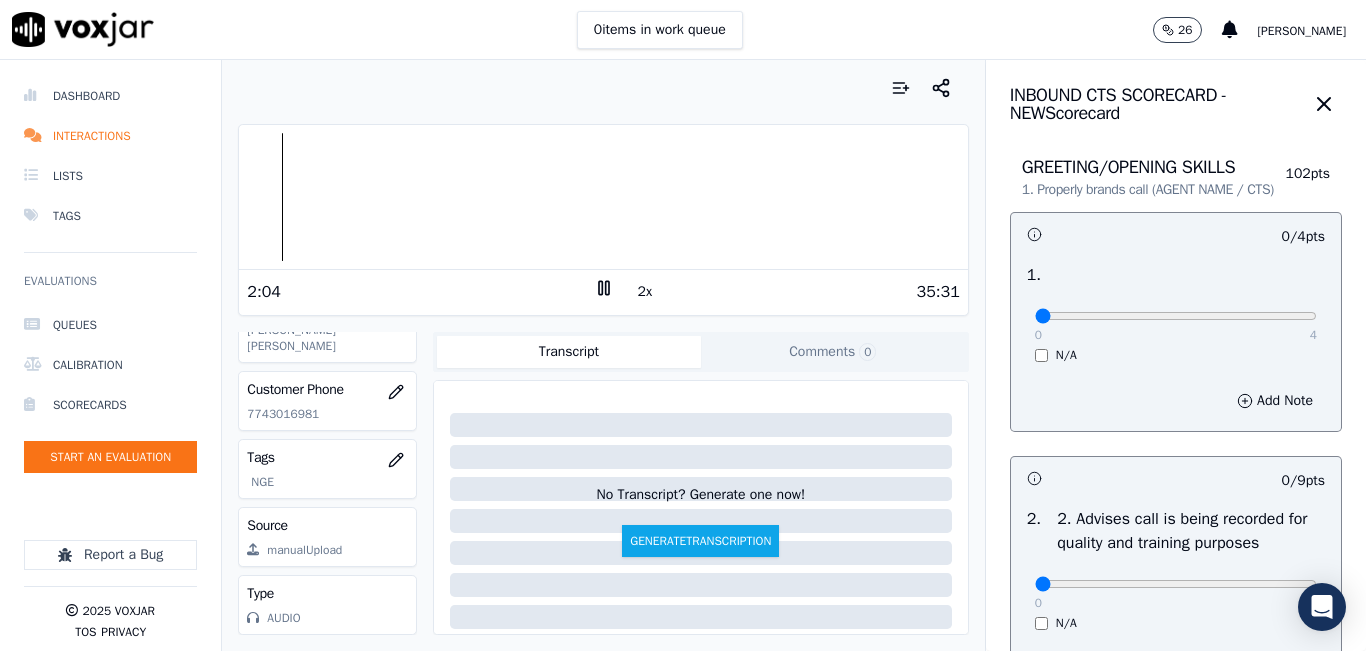 click on "Dashboard   Interactions   Lists   Tags       Evaluations     Queues   Calibration   Scorecards   Start an Evaluation
Report a Bug       2025   Voxjar   TOS   Privacy" 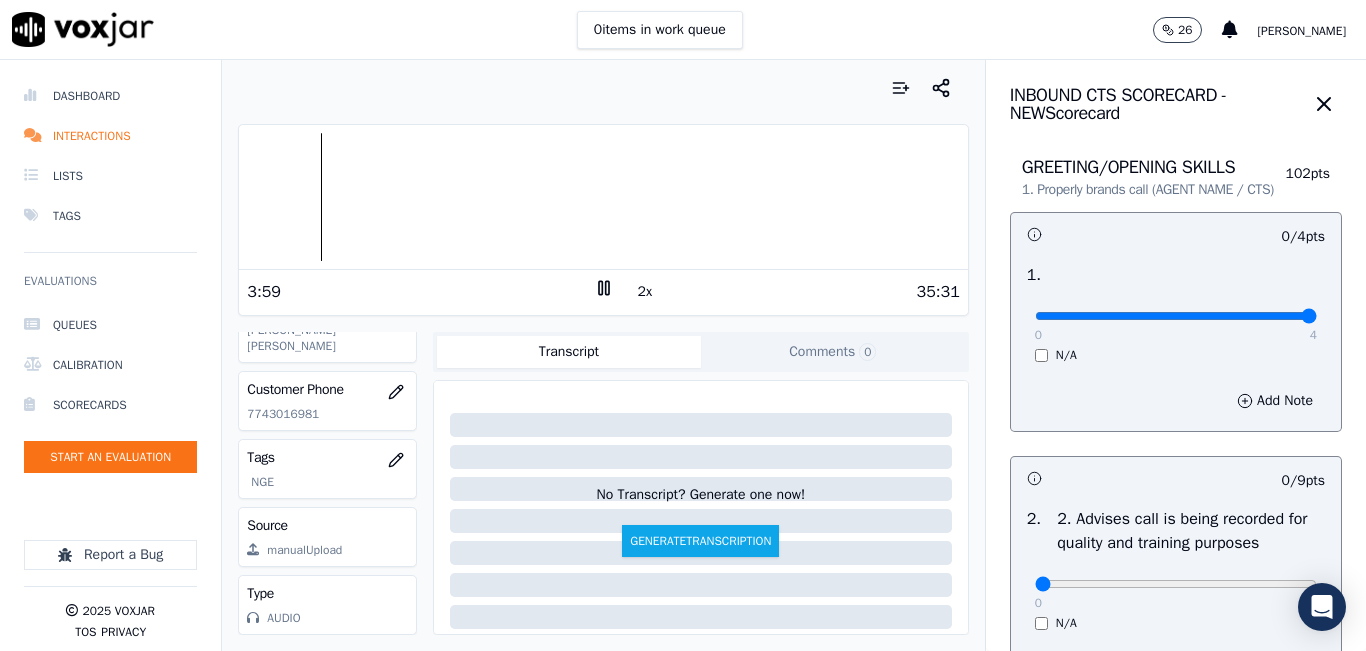 drag, startPoint x: 1252, startPoint y: 334, endPoint x: 1207, endPoint y: 291, distance: 62.241467 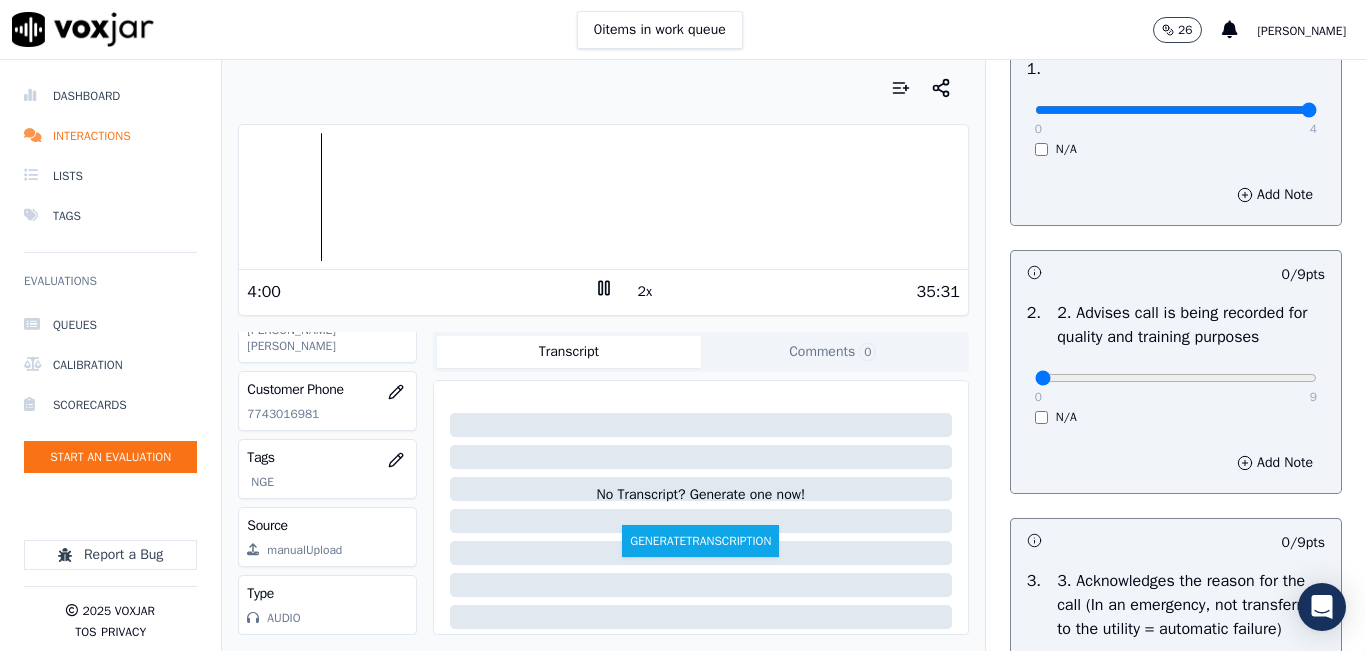 scroll, scrollTop: 500, scrollLeft: 0, axis: vertical 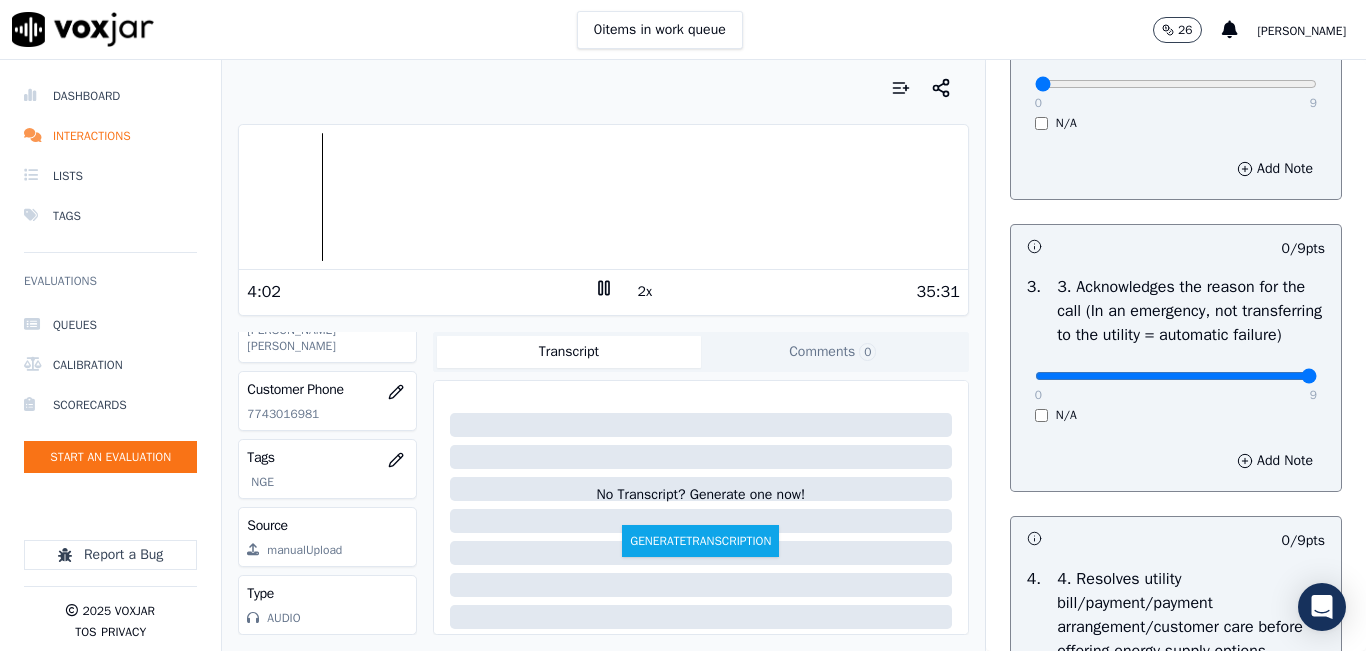 drag, startPoint x: 1262, startPoint y: 421, endPoint x: 1228, endPoint y: 337, distance: 90.62009 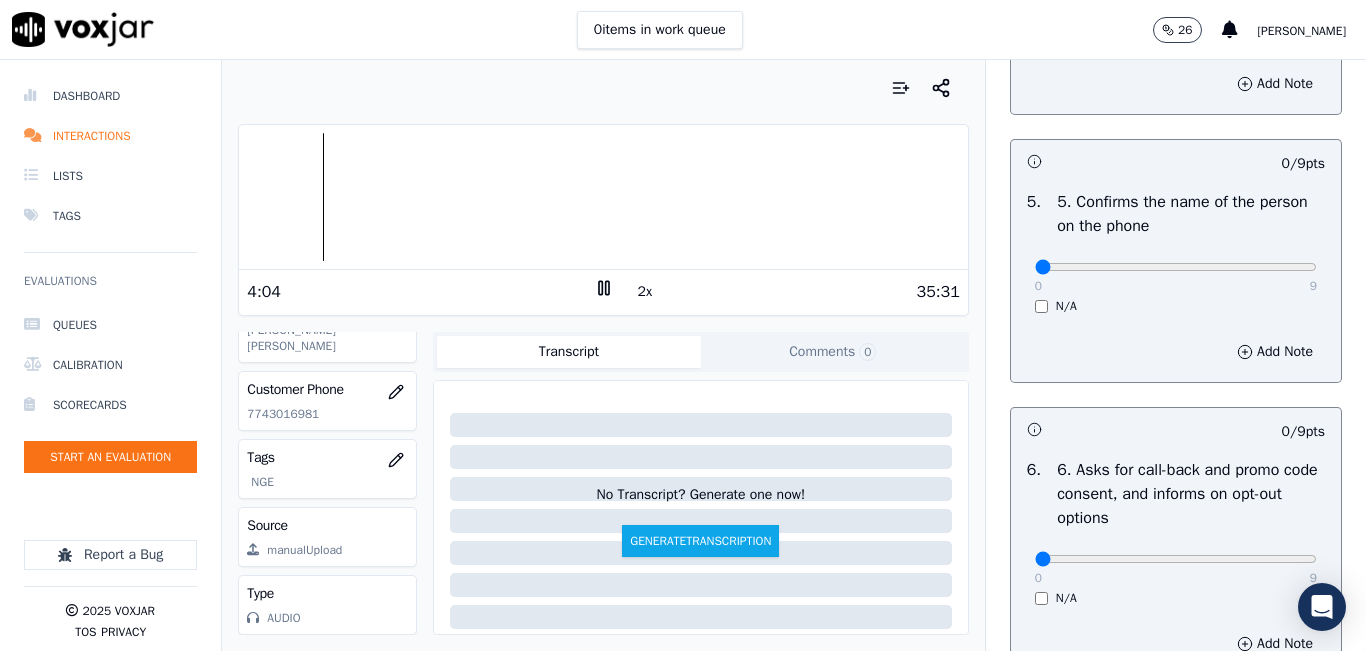 scroll, scrollTop: 1200, scrollLeft: 0, axis: vertical 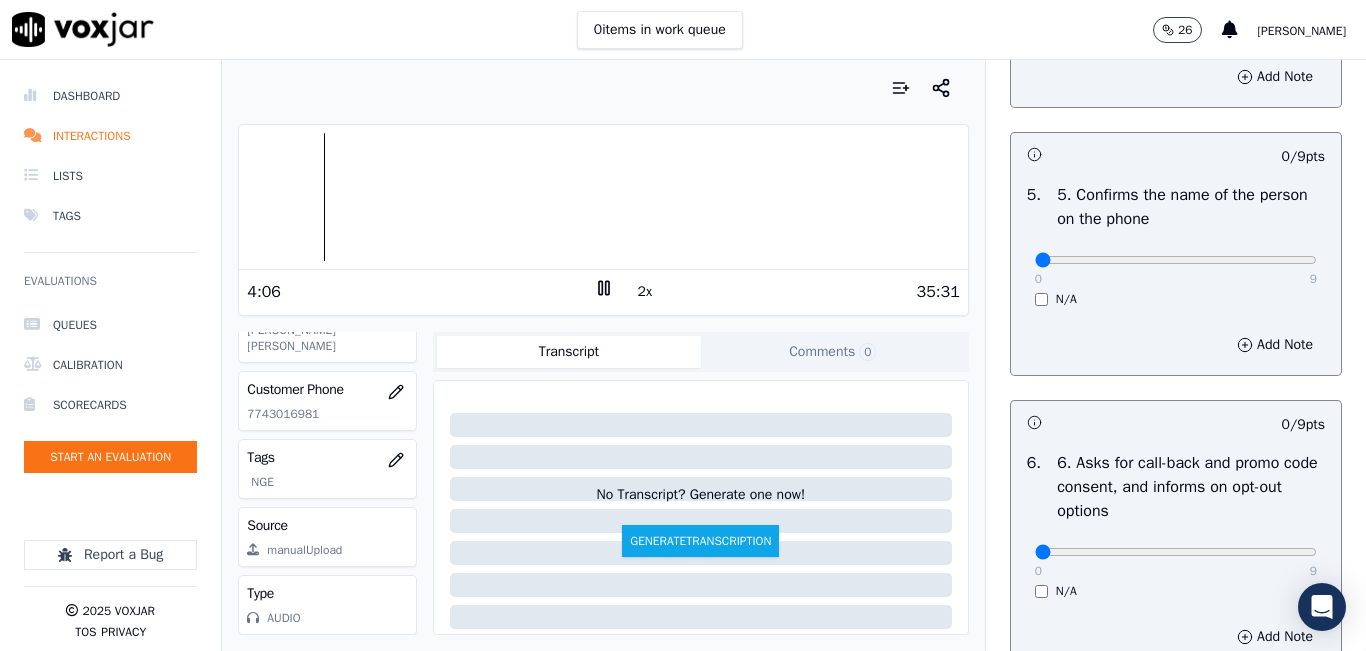 click on "0   9     N/A" at bounding box center (1176, 269) 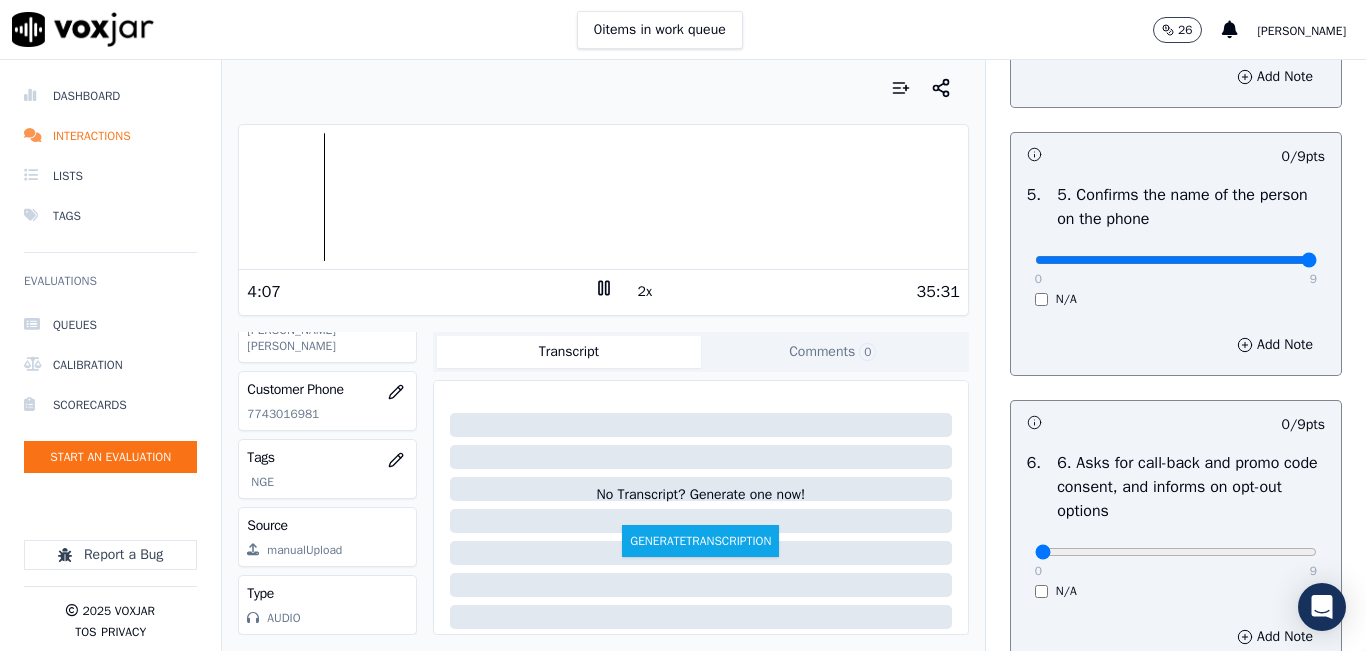 type on "9" 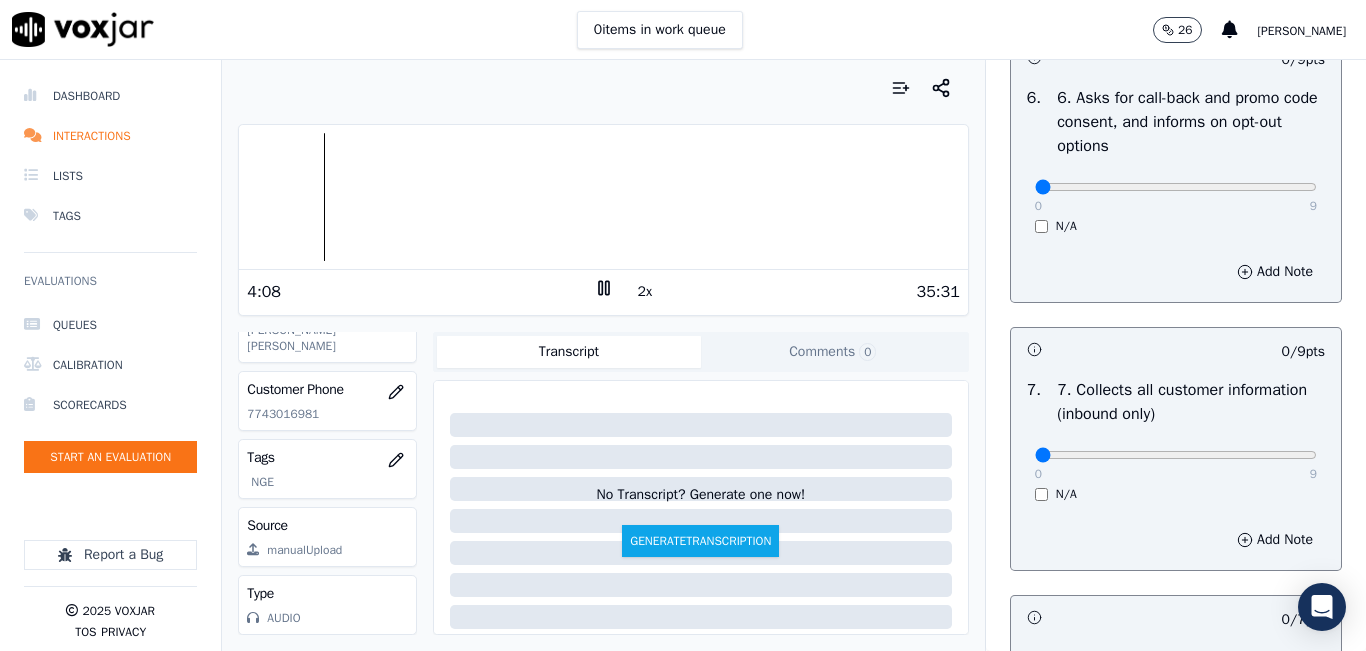 scroll, scrollTop: 1600, scrollLeft: 0, axis: vertical 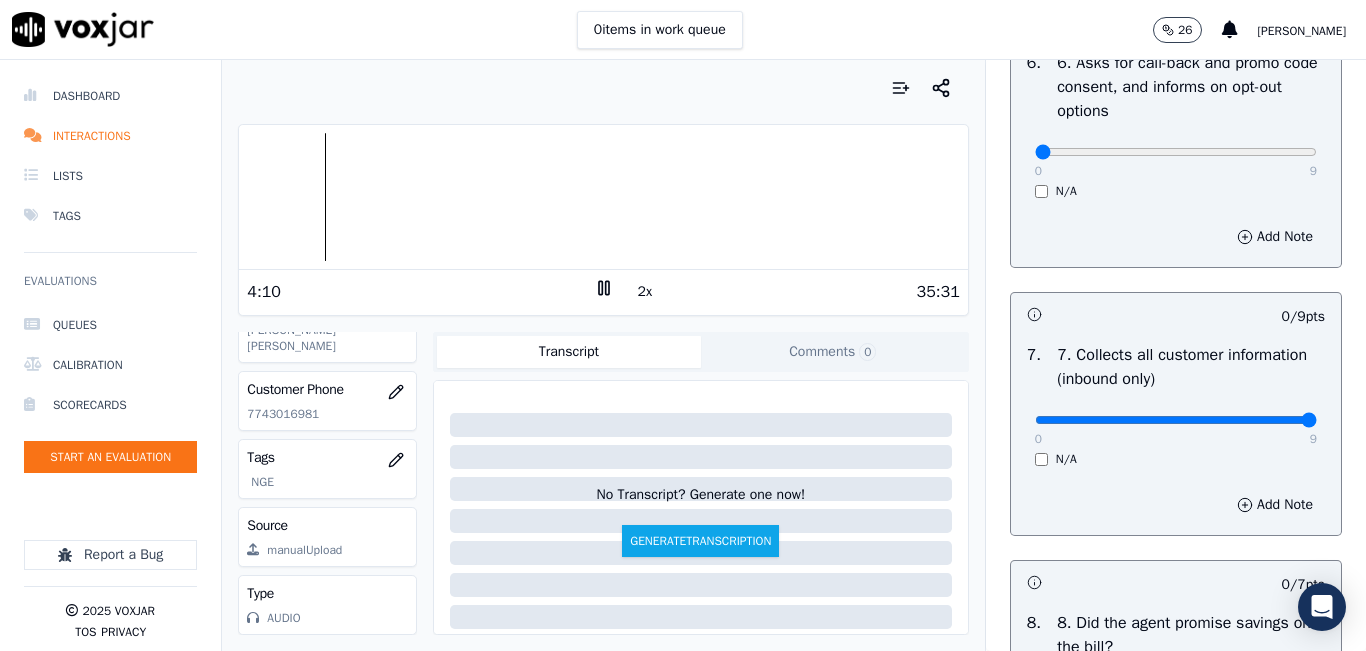 drag, startPoint x: 1264, startPoint y: 486, endPoint x: 1307, endPoint y: 464, distance: 48.30114 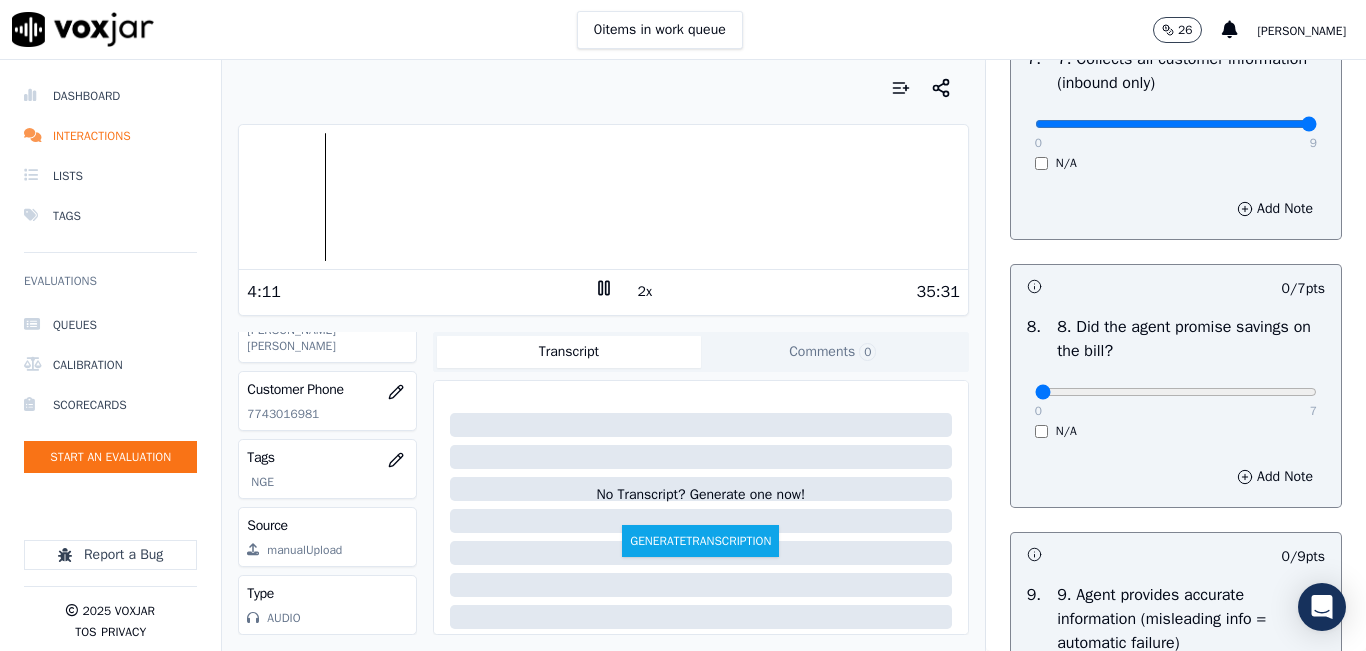 scroll, scrollTop: 1900, scrollLeft: 0, axis: vertical 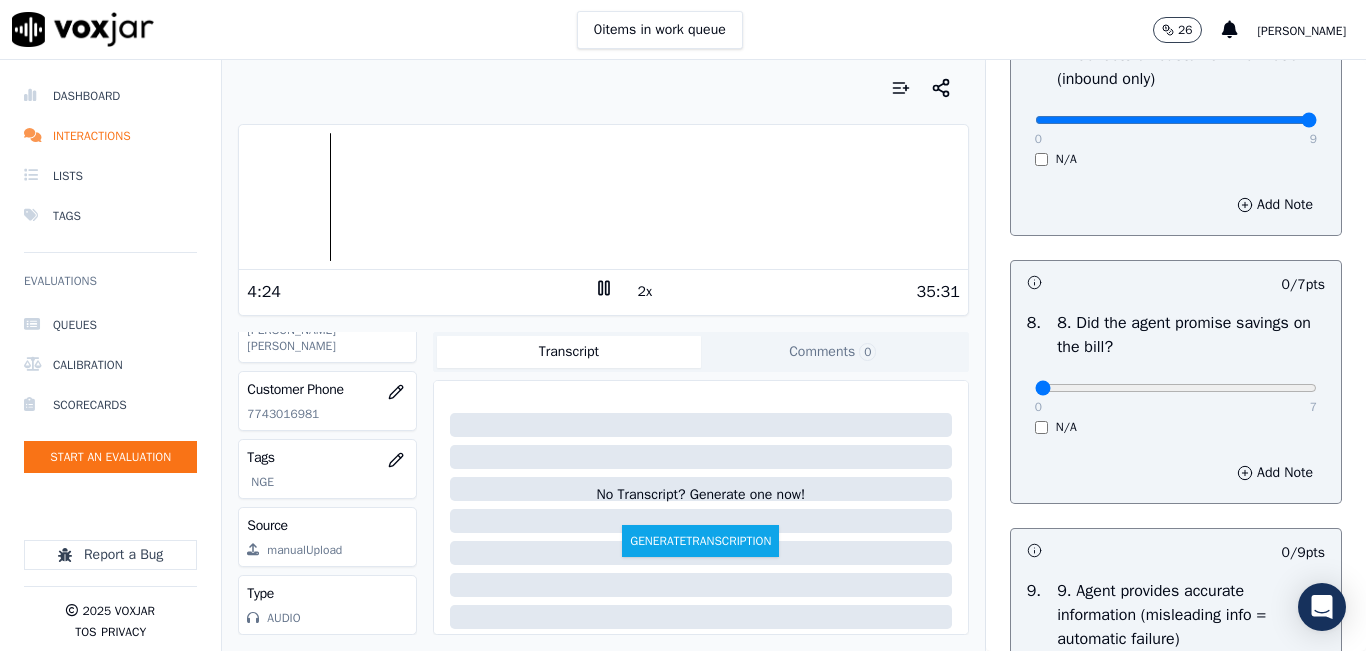 click on "7. Collects all customer information (inbound only)" at bounding box center (1191, 67) 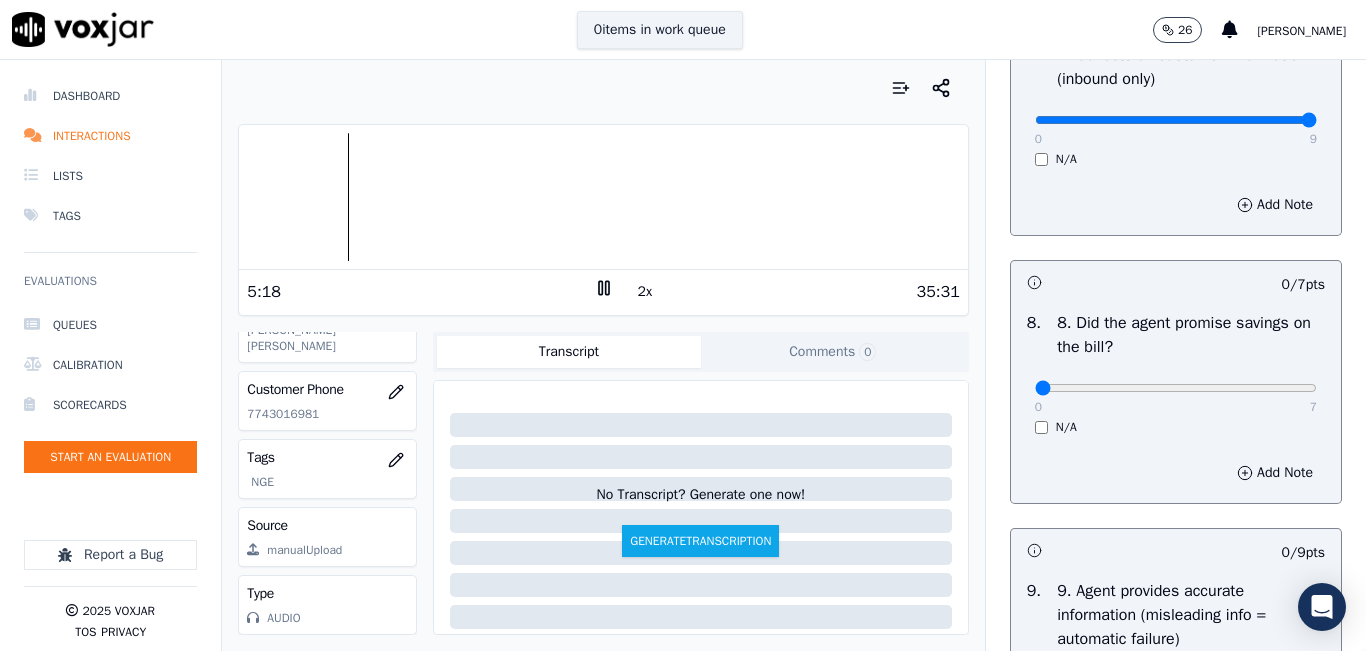 click on "0  items in work queue" at bounding box center [660, 30] 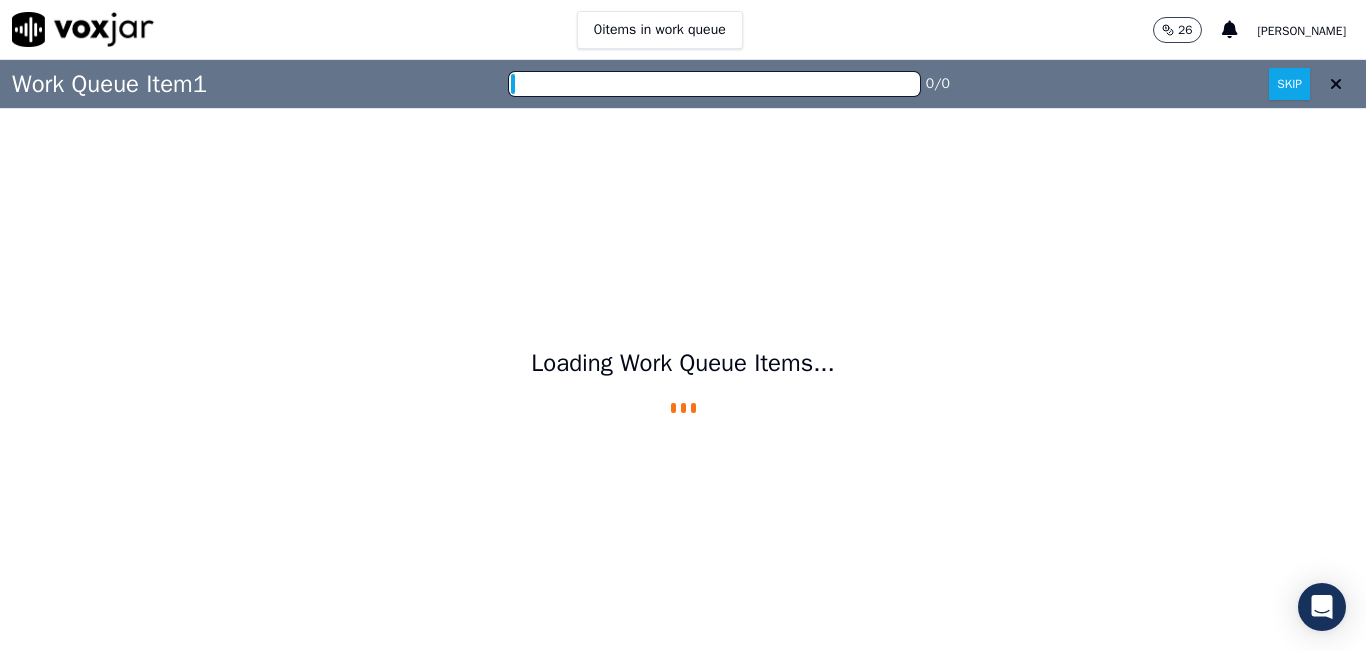 click at bounding box center [1336, 84] 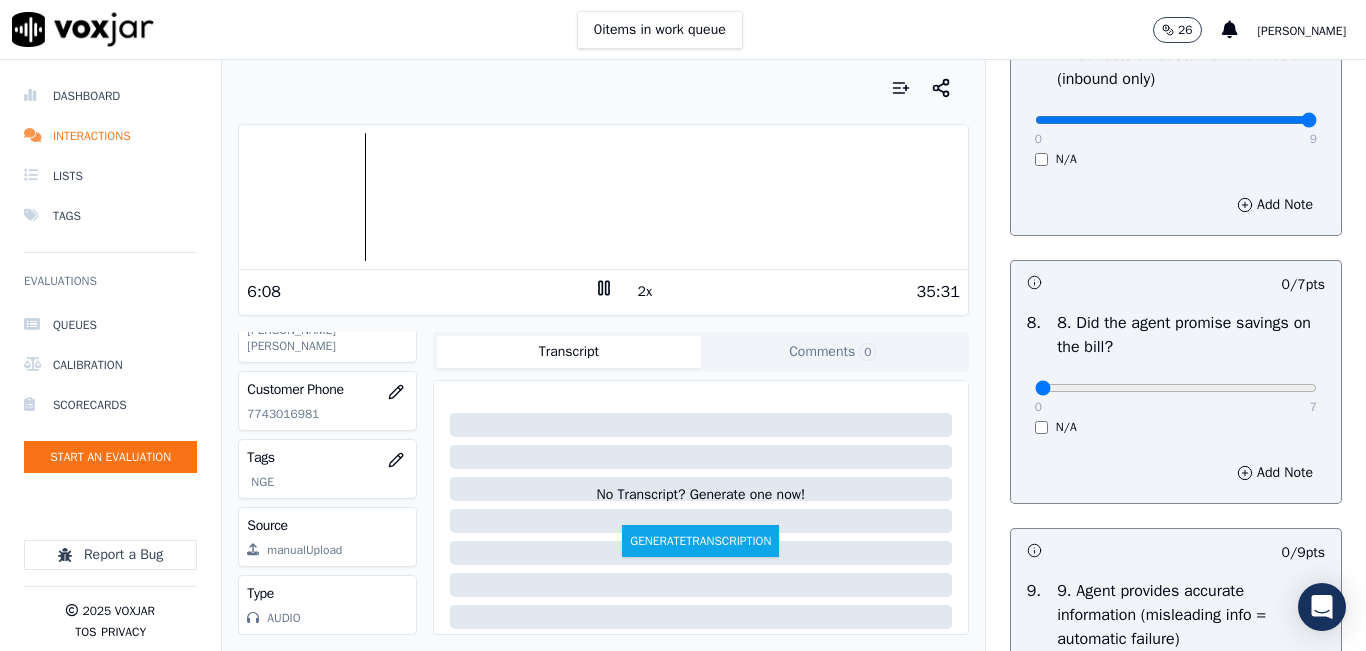 click 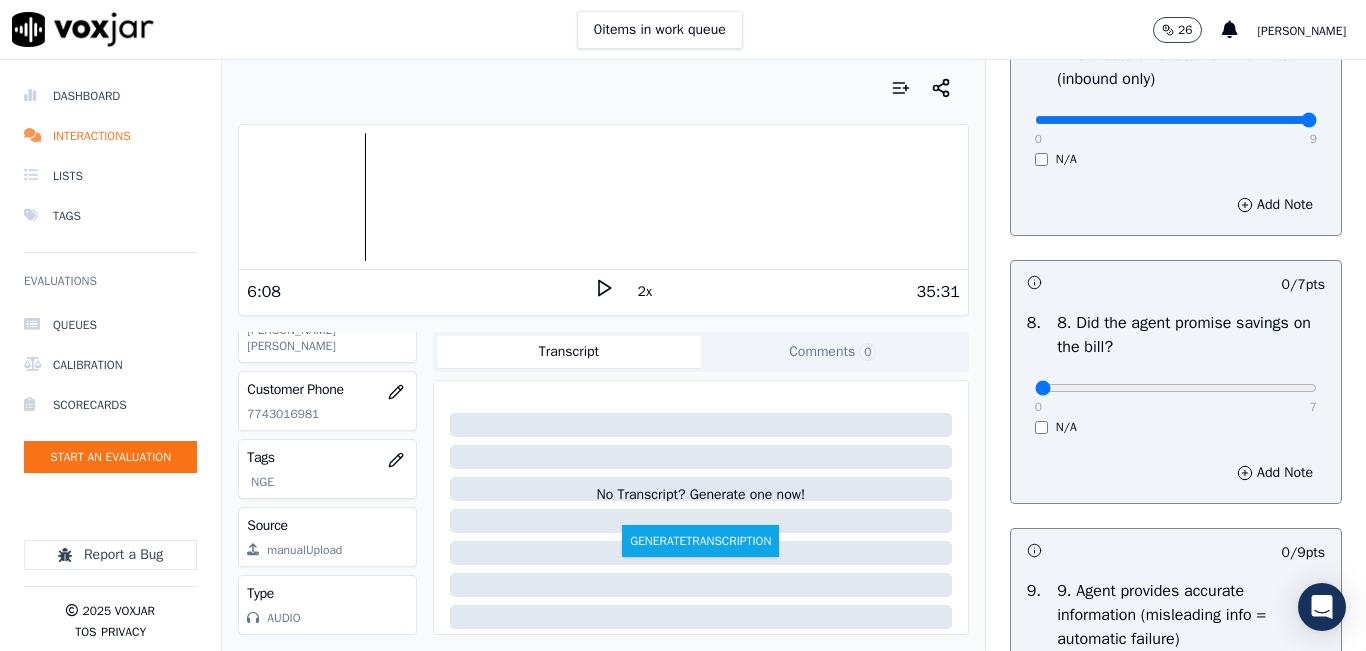 click 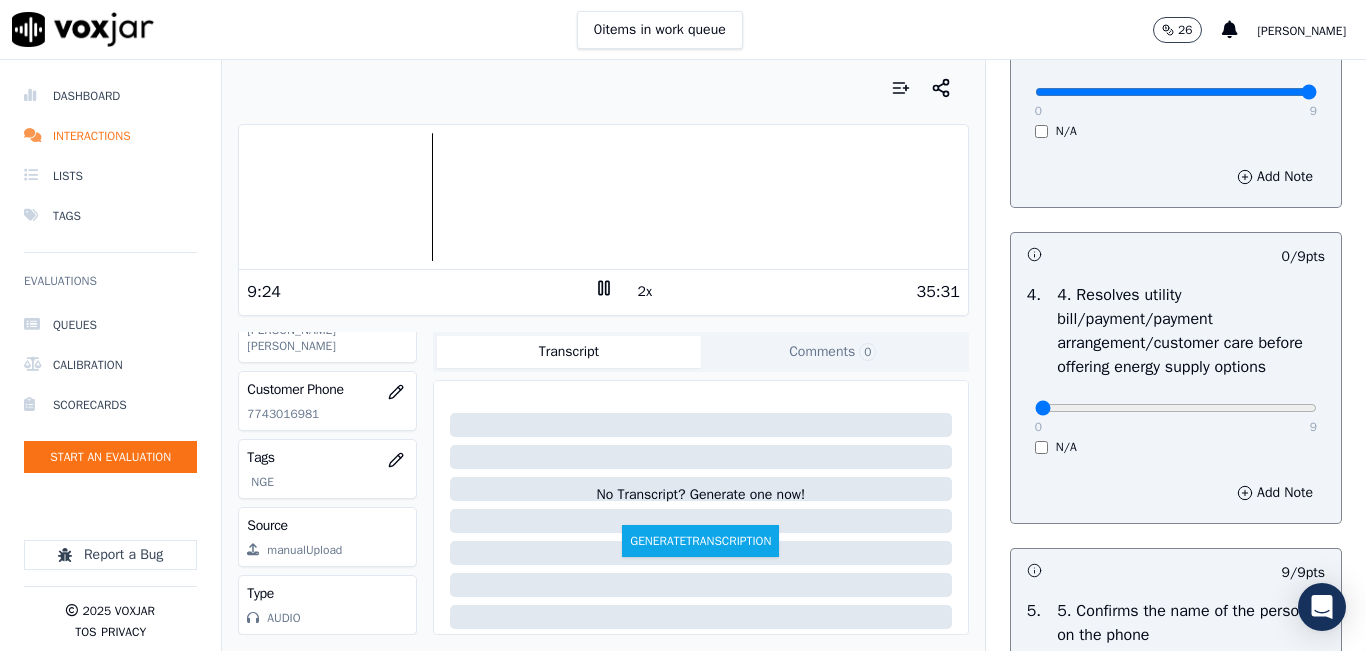 scroll, scrollTop: 800, scrollLeft: 0, axis: vertical 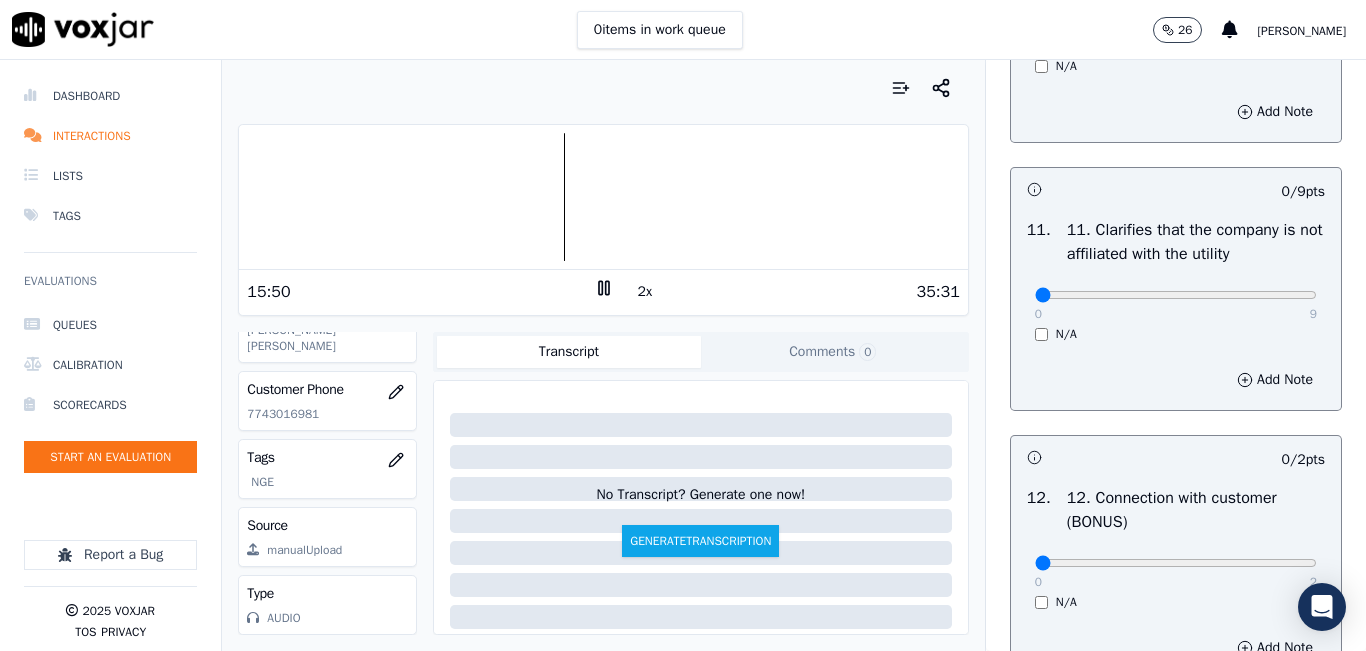 click on "2x" at bounding box center (604, 291) 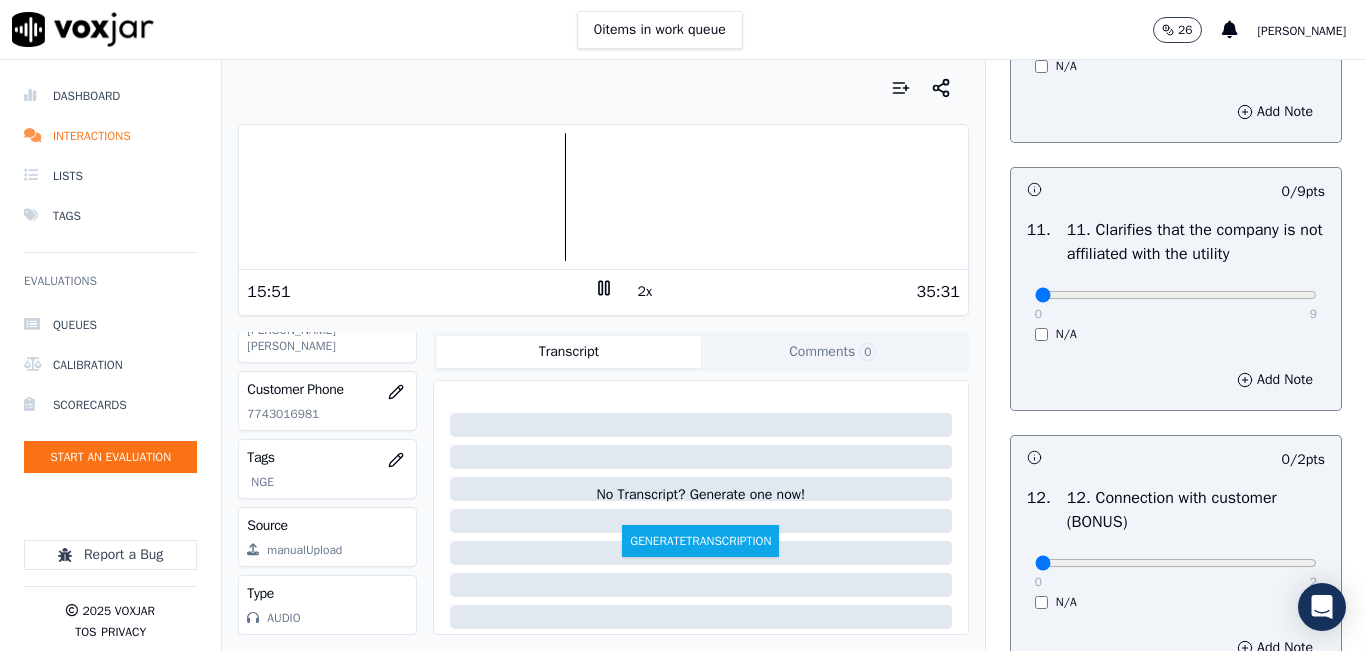 click on "2x" at bounding box center [604, 291] 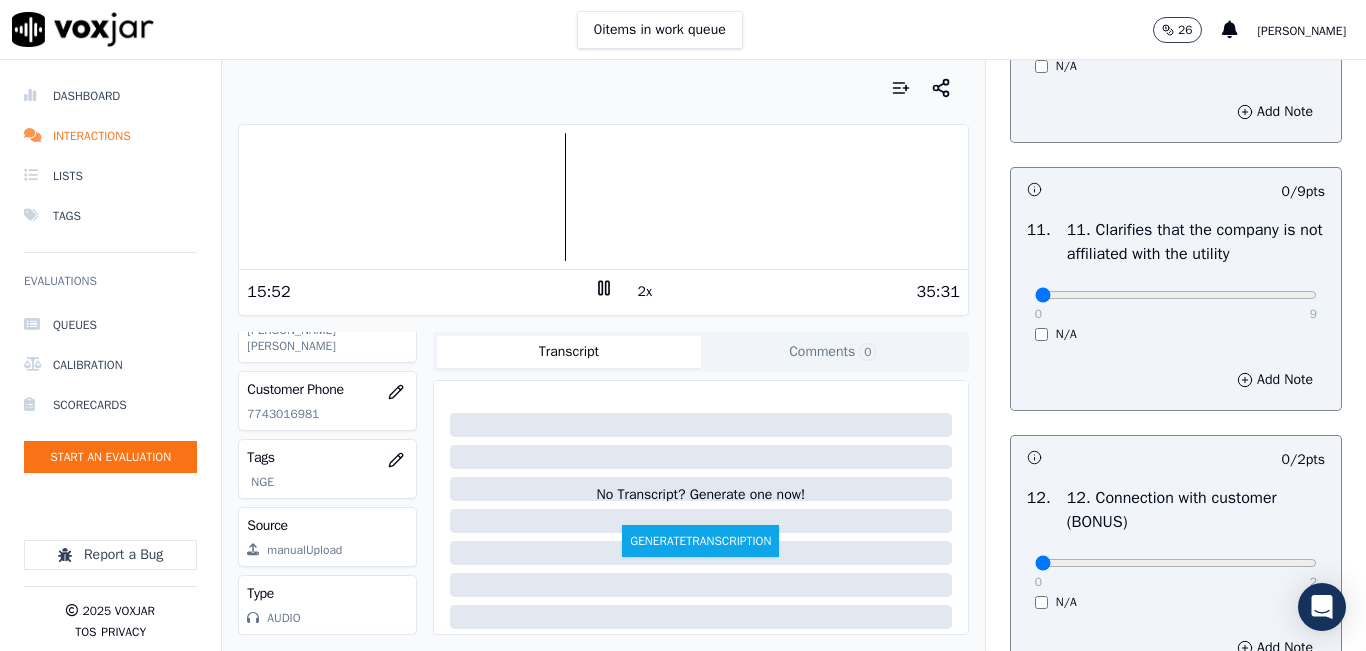 click 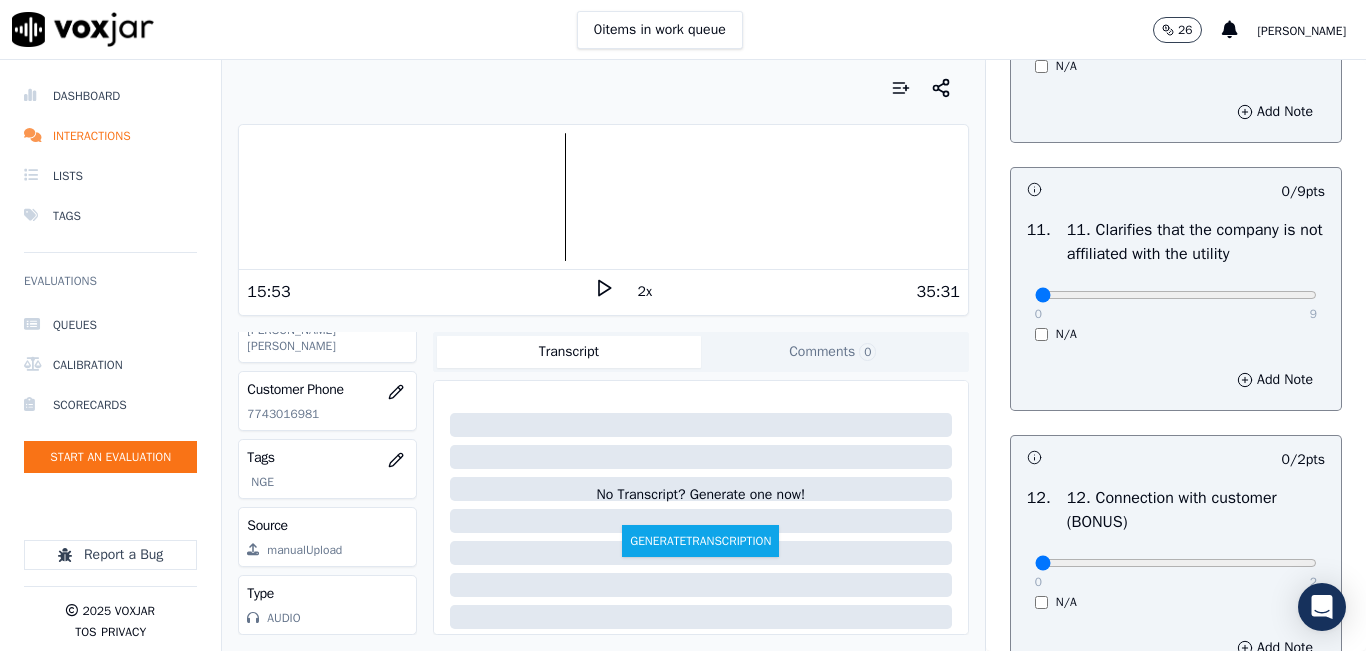 click 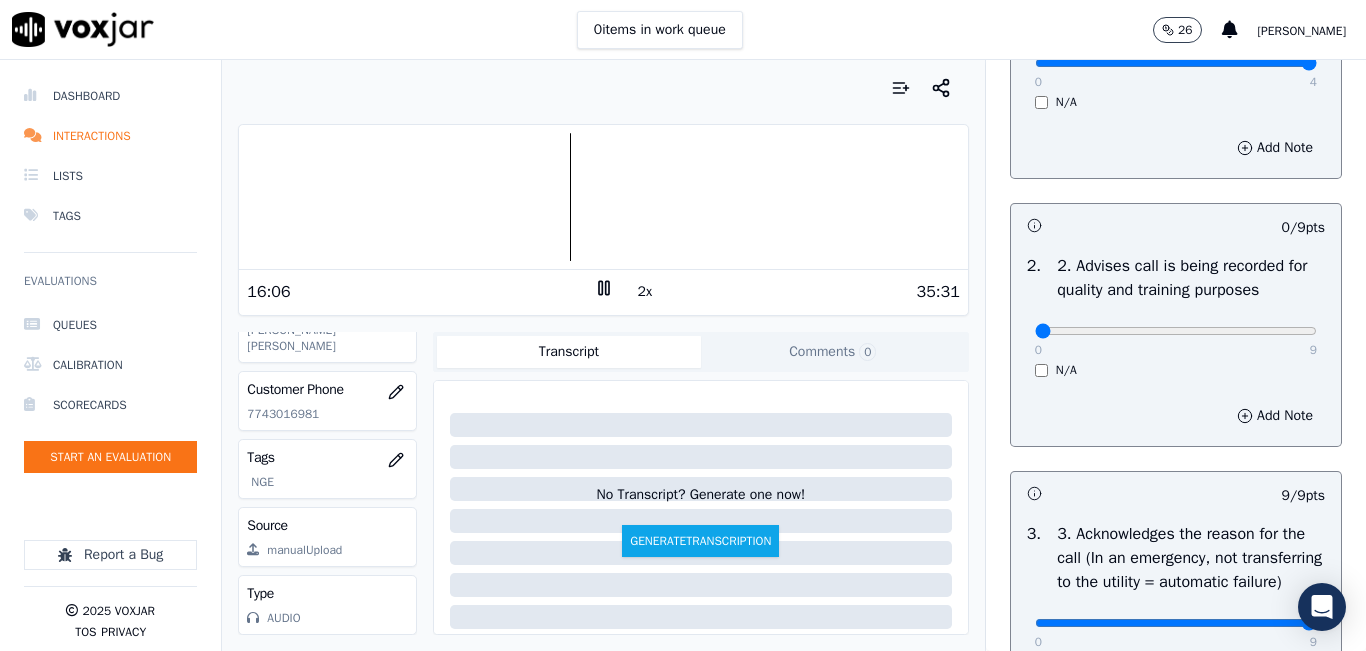 scroll, scrollTop: 106, scrollLeft: 0, axis: vertical 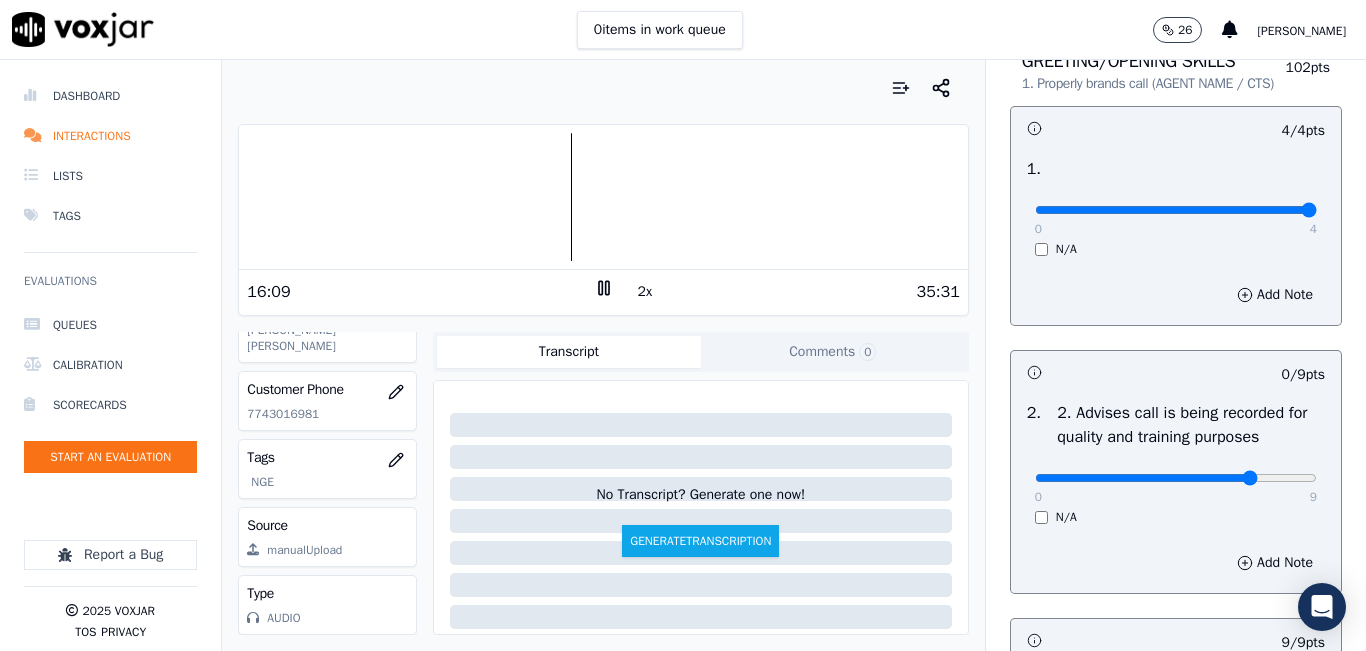 type on "7" 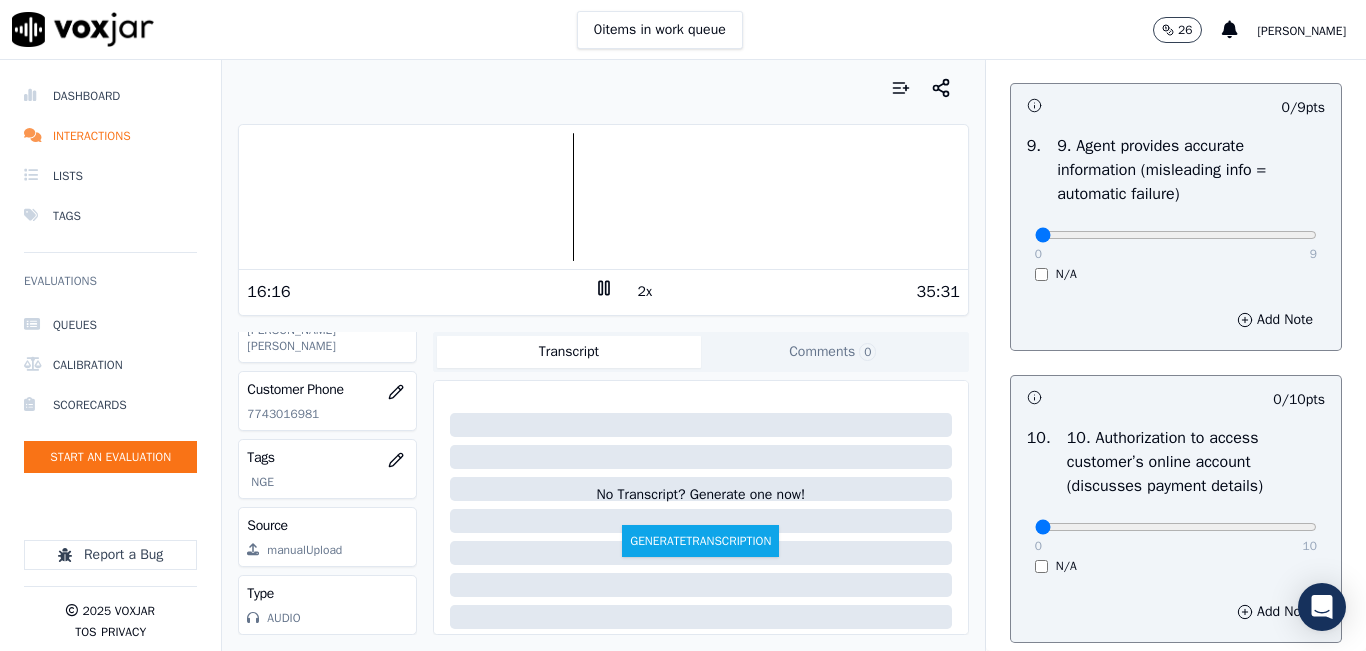 scroll, scrollTop: 2328, scrollLeft: 0, axis: vertical 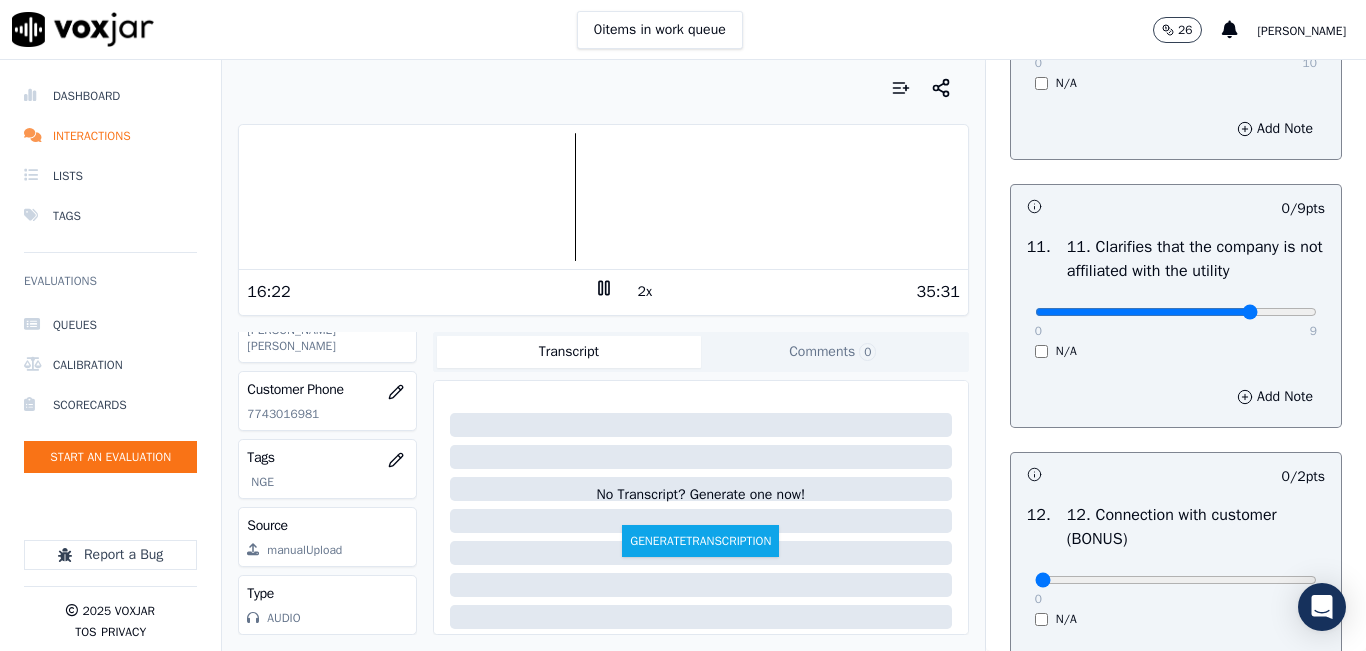 type on "7" 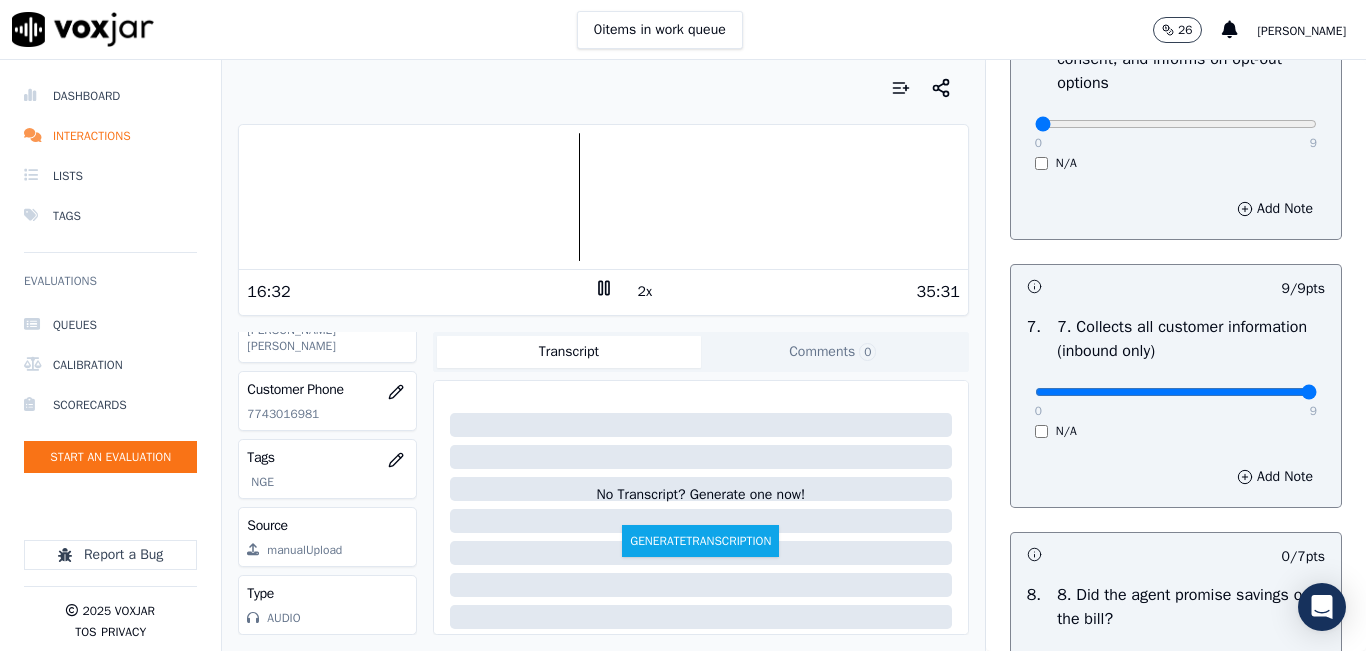 scroll, scrollTop: 1428, scrollLeft: 0, axis: vertical 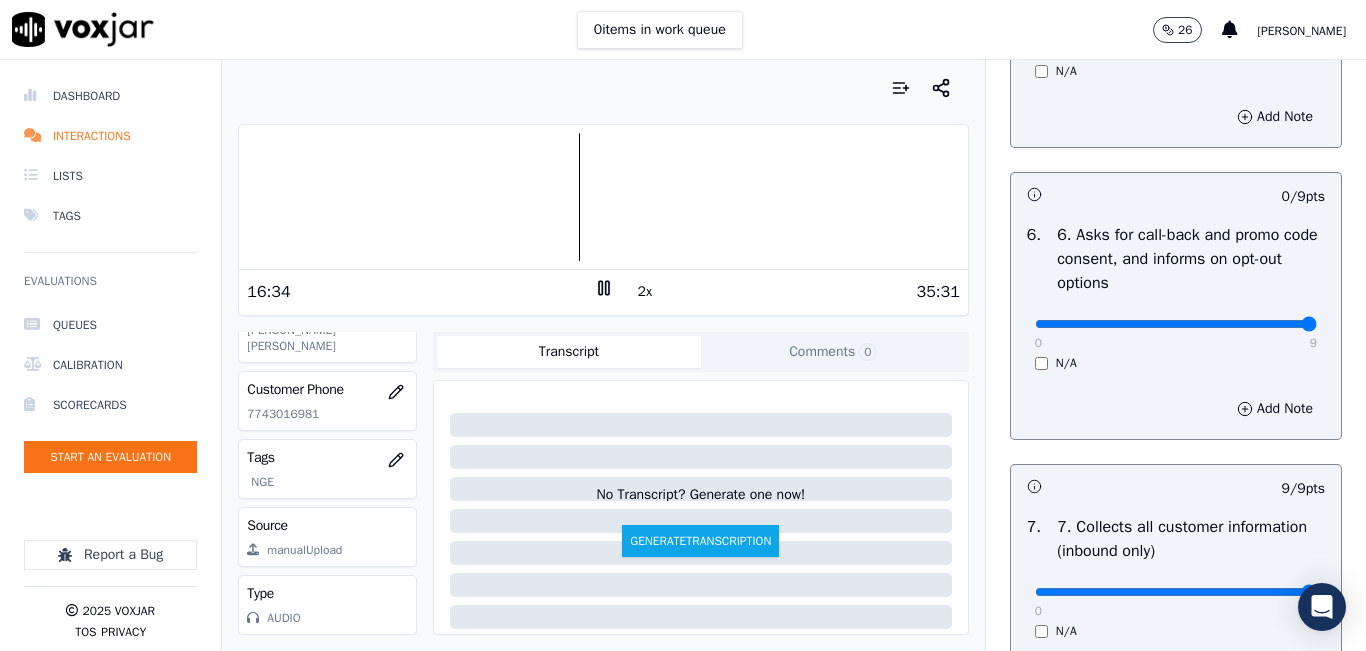 drag, startPoint x: 1260, startPoint y: 398, endPoint x: 1287, endPoint y: 393, distance: 27.45906 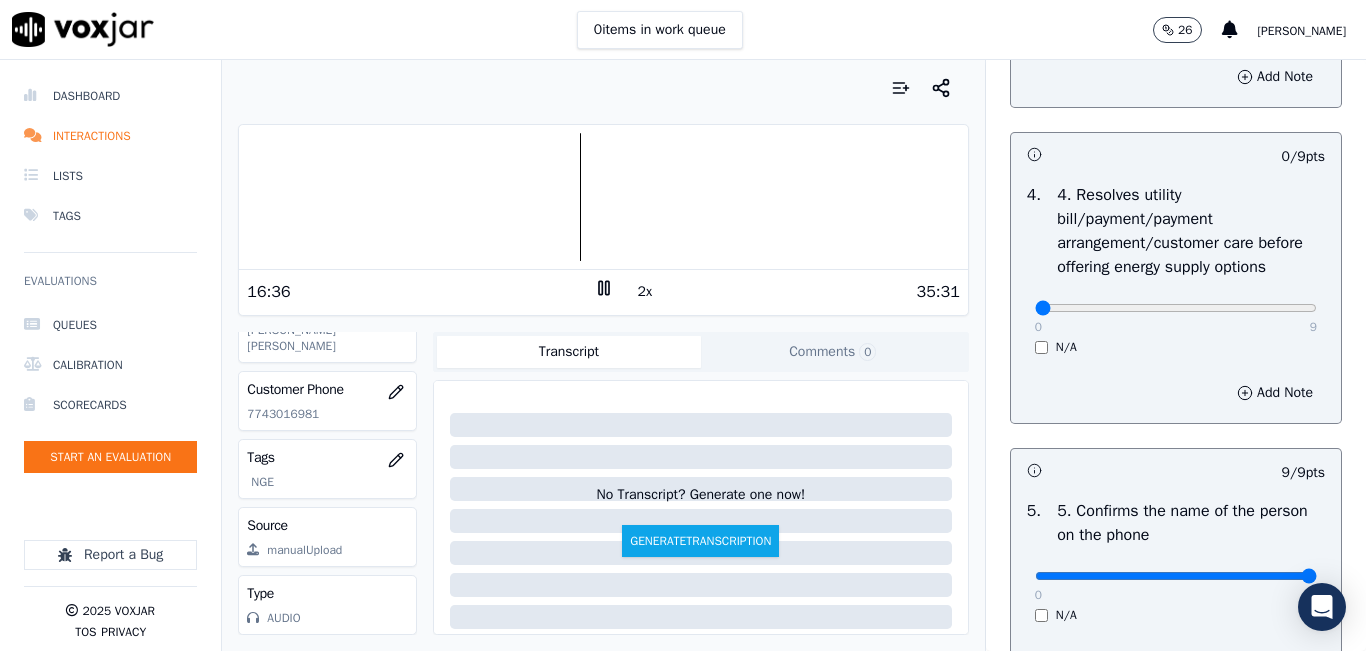 scroll, scrollTop: 828, scrollLeft: 0, axis: vertical 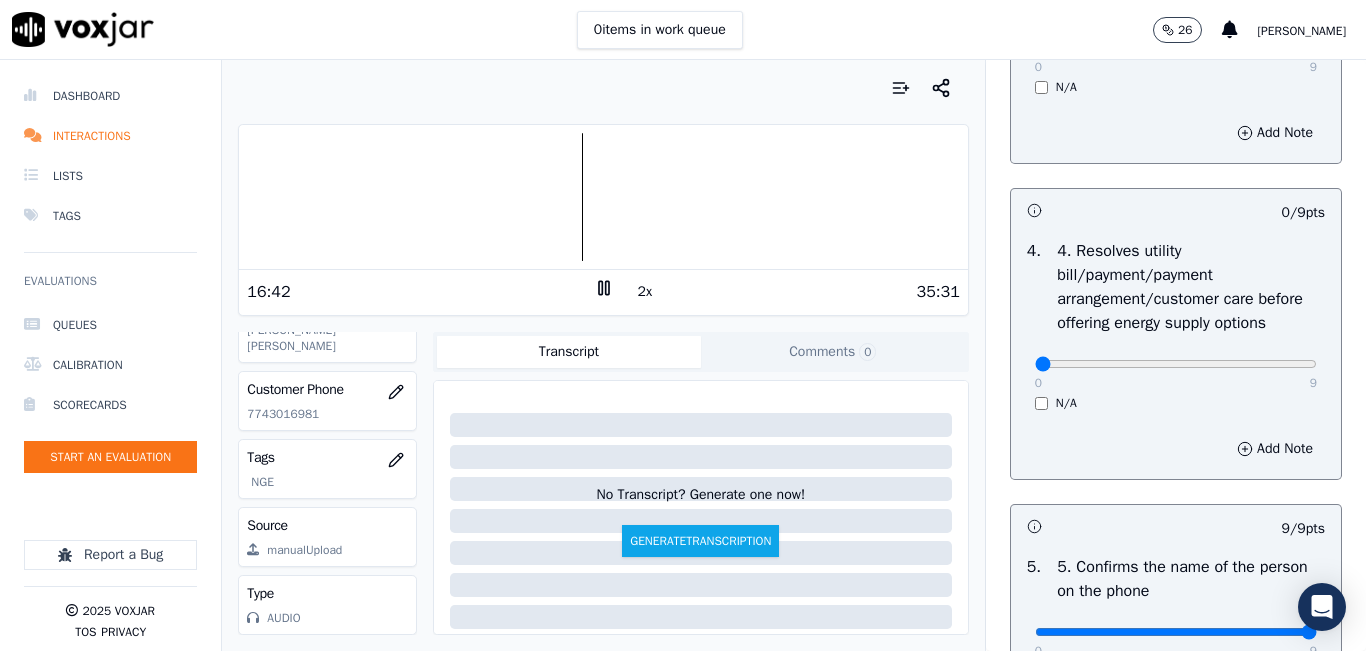 click at bounding box center [603, 197] 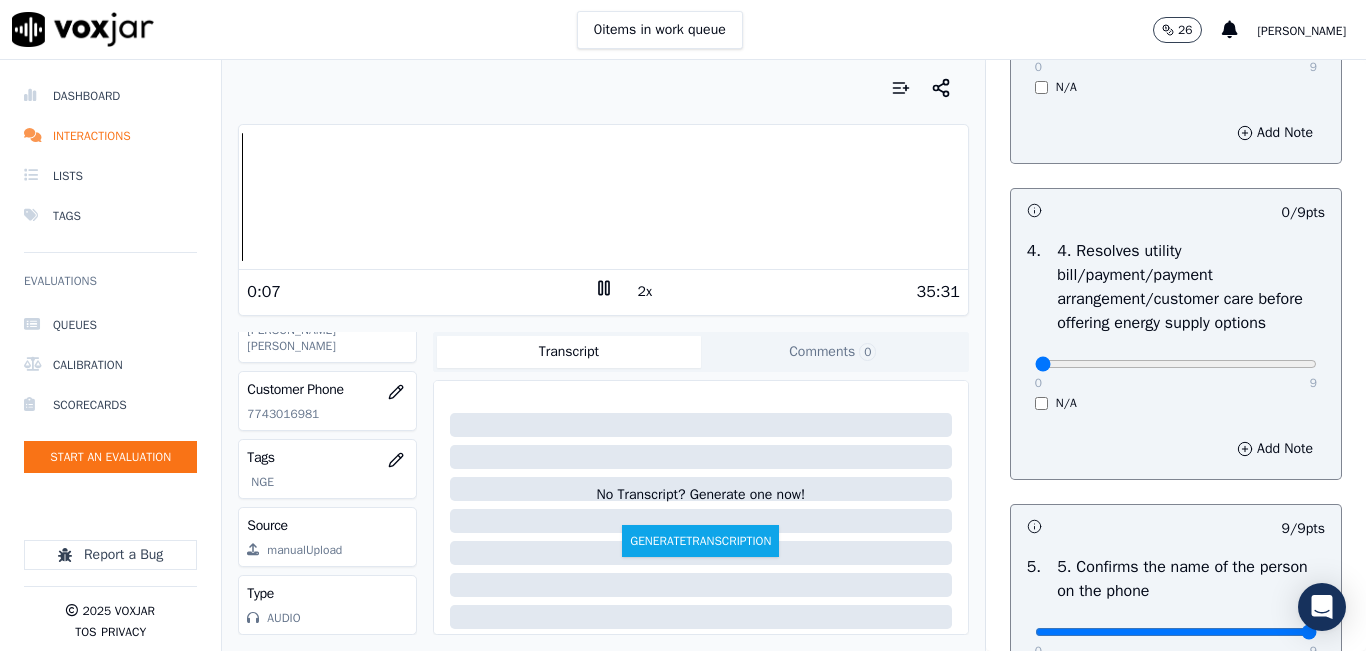 click 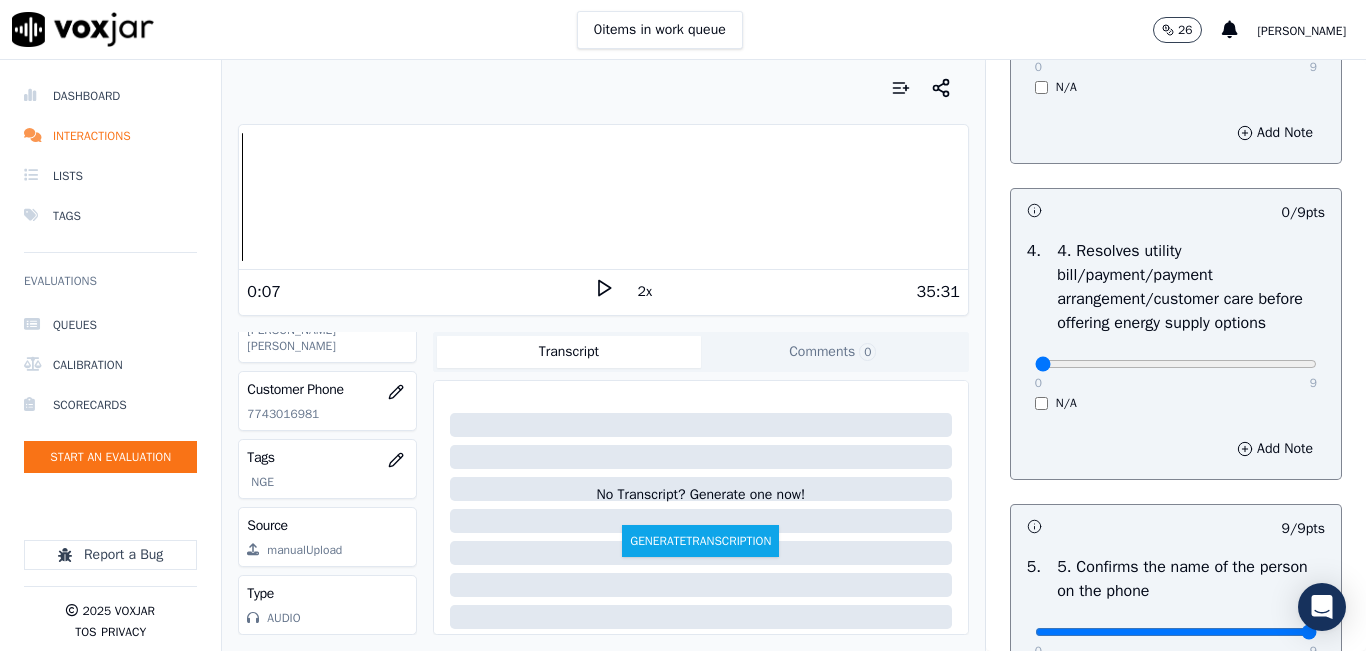 click 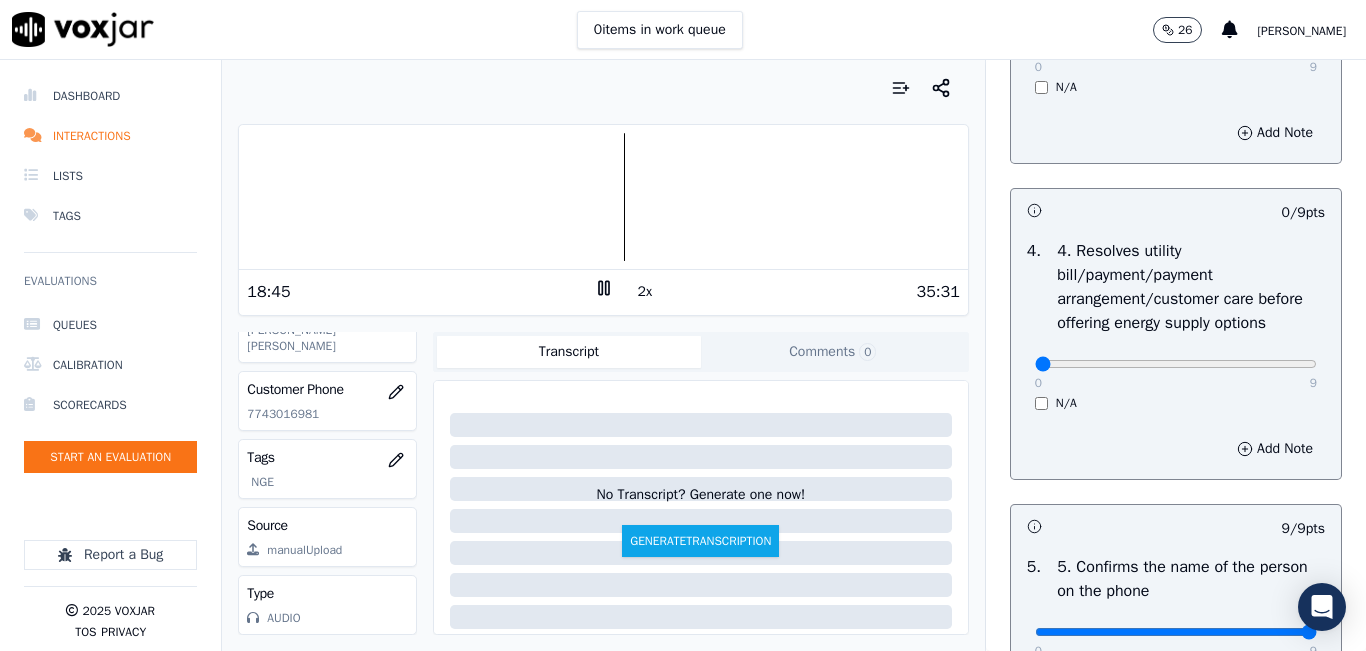click at bounding box center [603, 197] 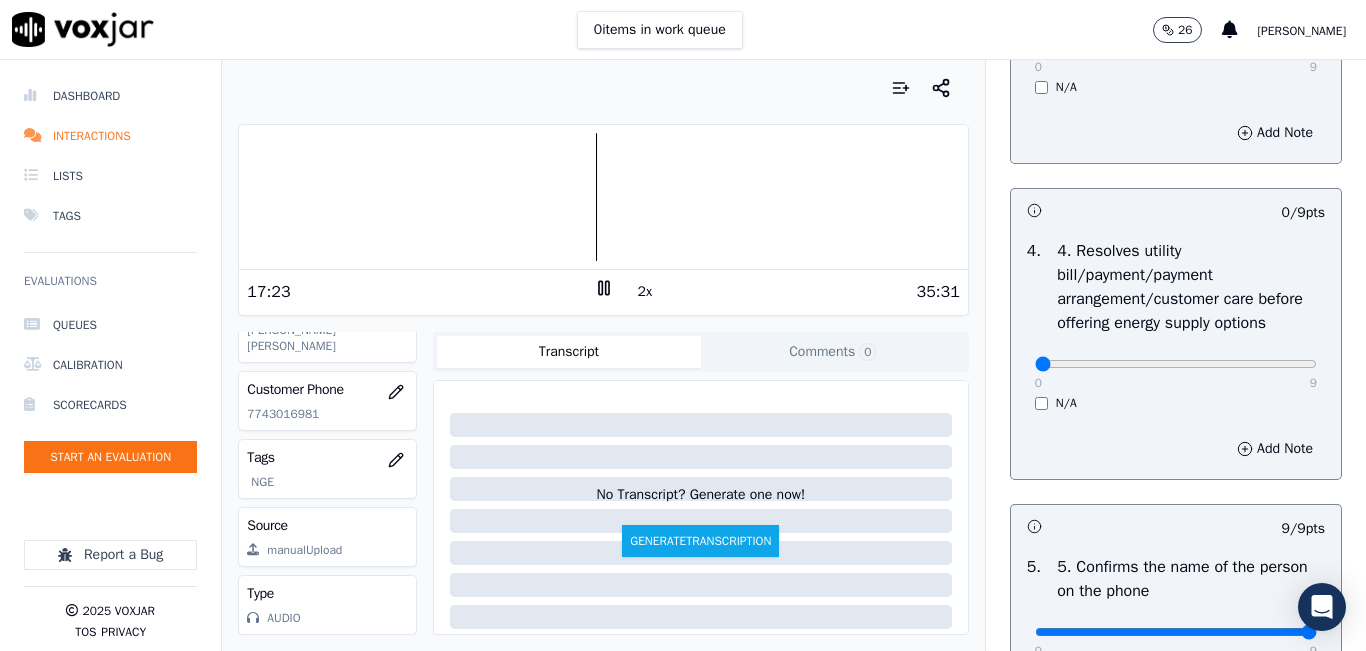 click at bounding box center (603, 197) 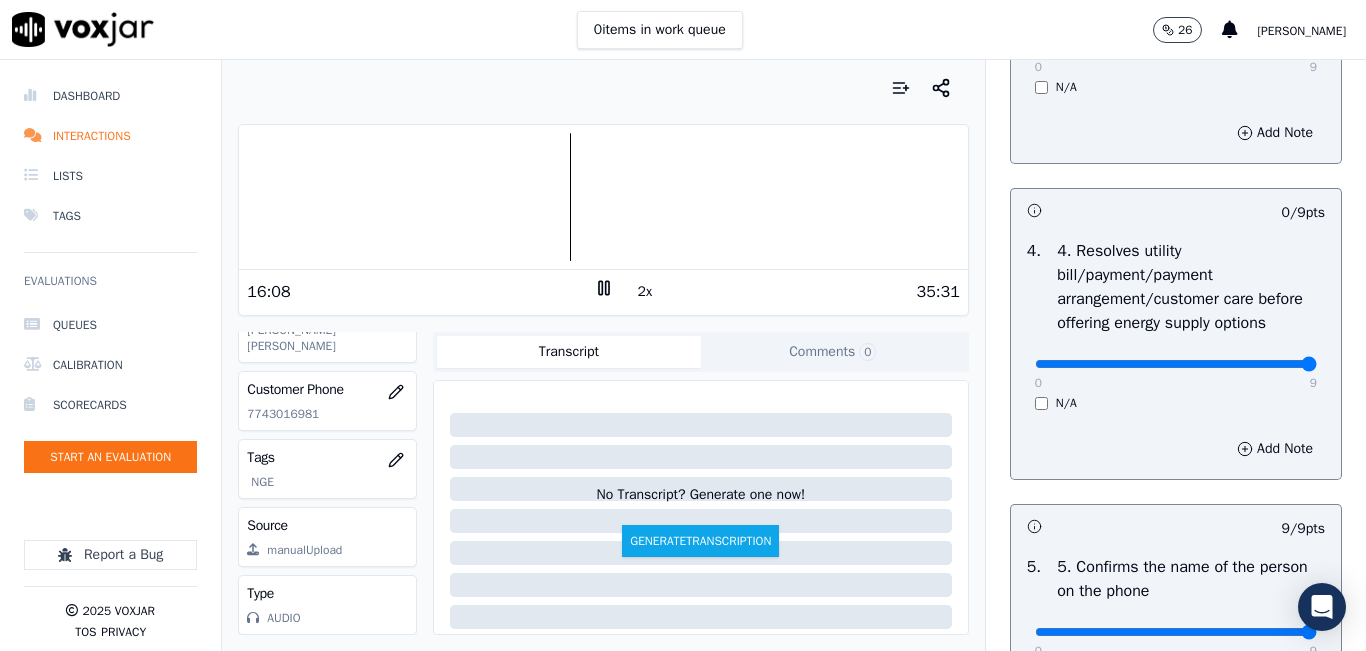 drag, startPoint x: 1264, startPoint y: 436, endPoint x: 1299, endPoint y: 437, distance: 35.014282 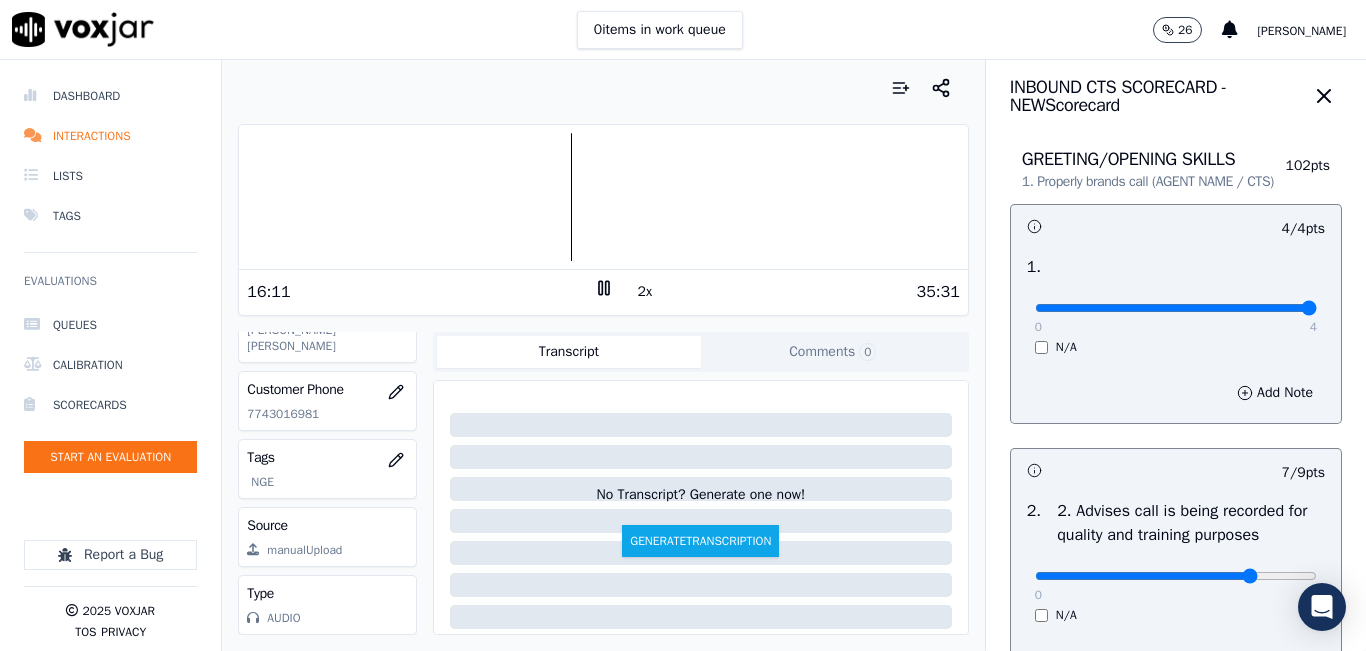 scroll, scrollTop: 0, scrollLeft: 0, axis: both 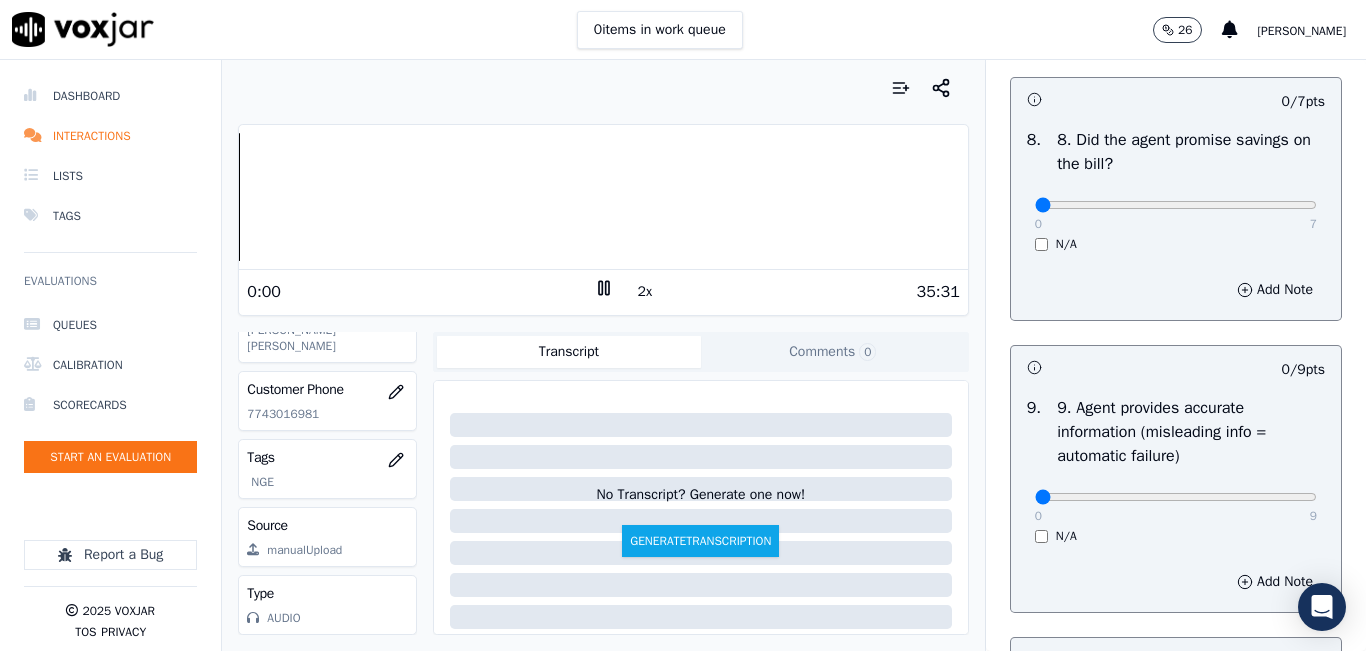 click on "Your browser does not support the audio element.   0:00     2x   35:31   Voxjar ID   805a3bd8-1e6a-41ec-84e2-7be726558b30   Source ID   7743016981-all.mp3   Timestamp
07/23/2025 01:49 pm     Agent
Hans Soruco_fuse1165_NGE     Customer Name     GUSTAVO DANIEL MAZA MORALES     Customer Phone     7743016981     Tags
NGE     Source     manualUpload   Type     AUDIO       Transcript   Comments  0   No Transcript? Generate one now!   Generate  Transcription         Add Comment" at bounding box center [603, 355] 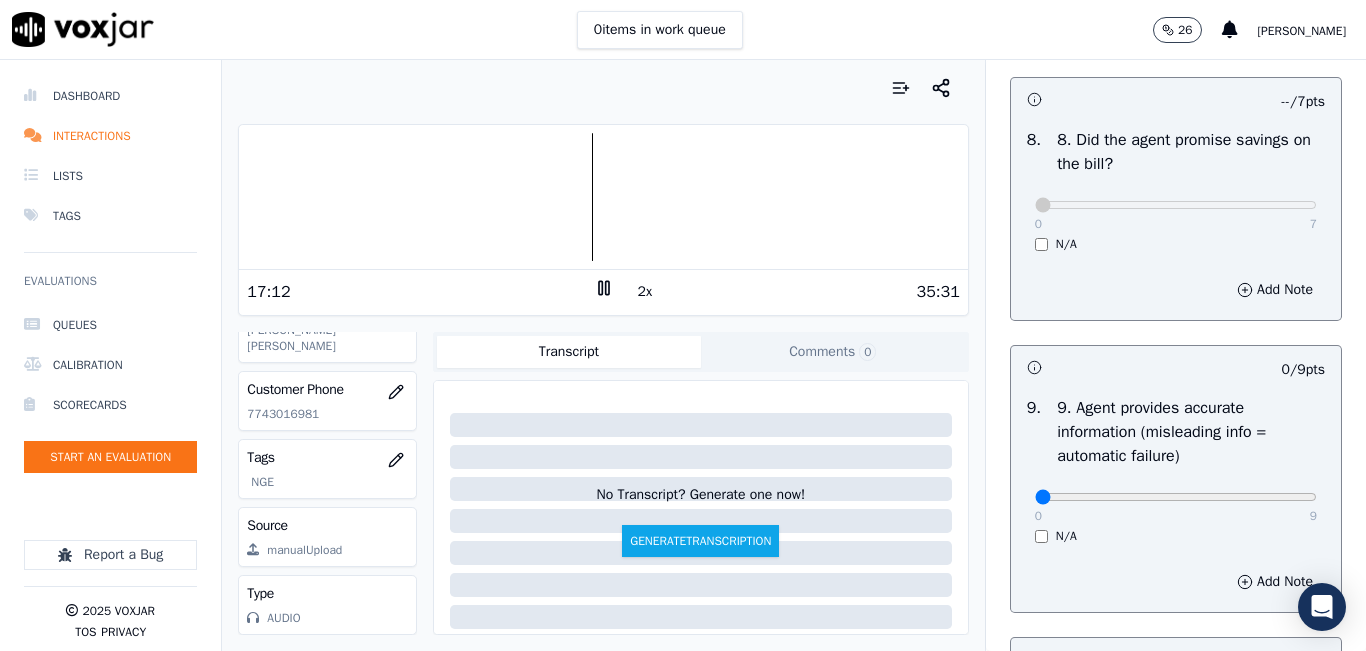 click at bounding box center (603, 197) 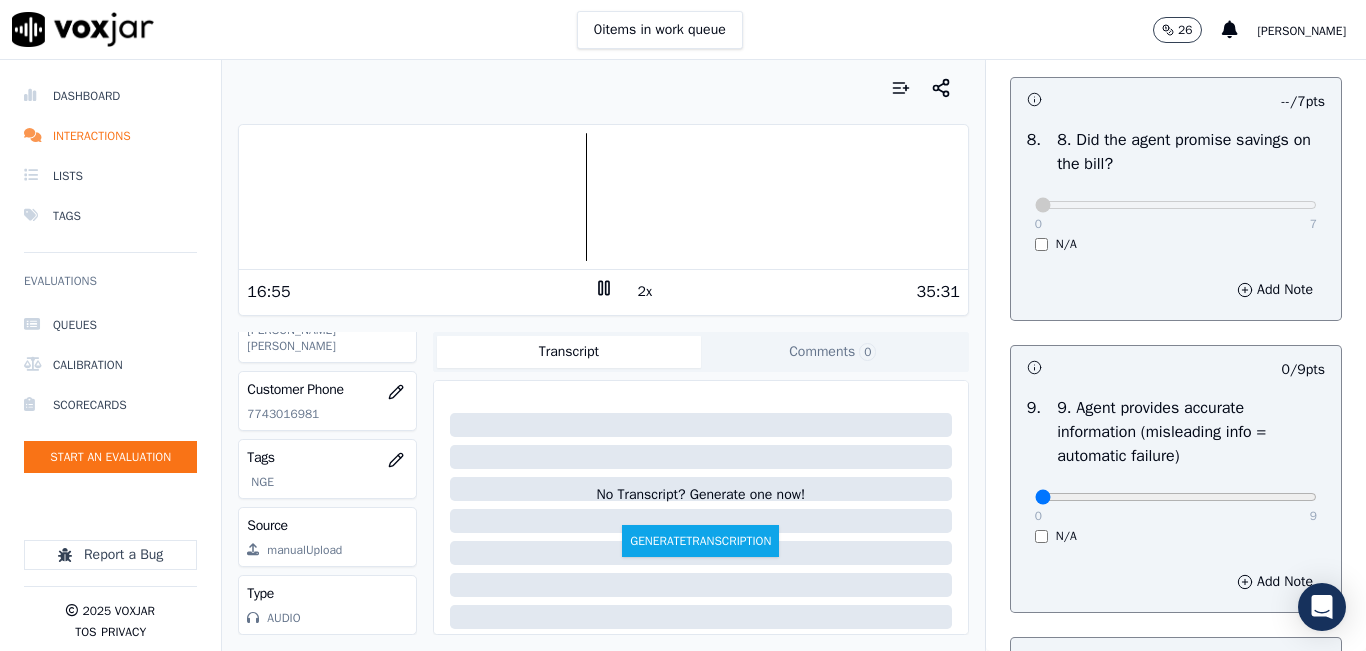 click at bounding box center (603, 197) 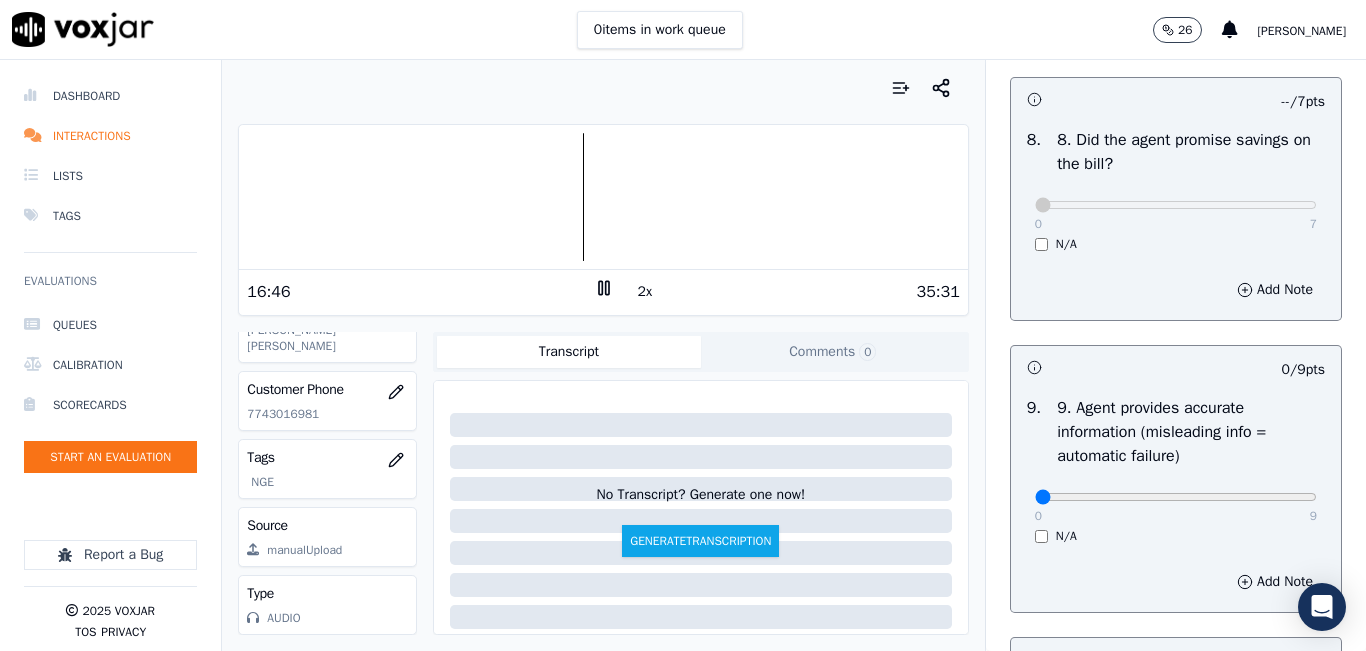 click at bounding box center [603, 197] 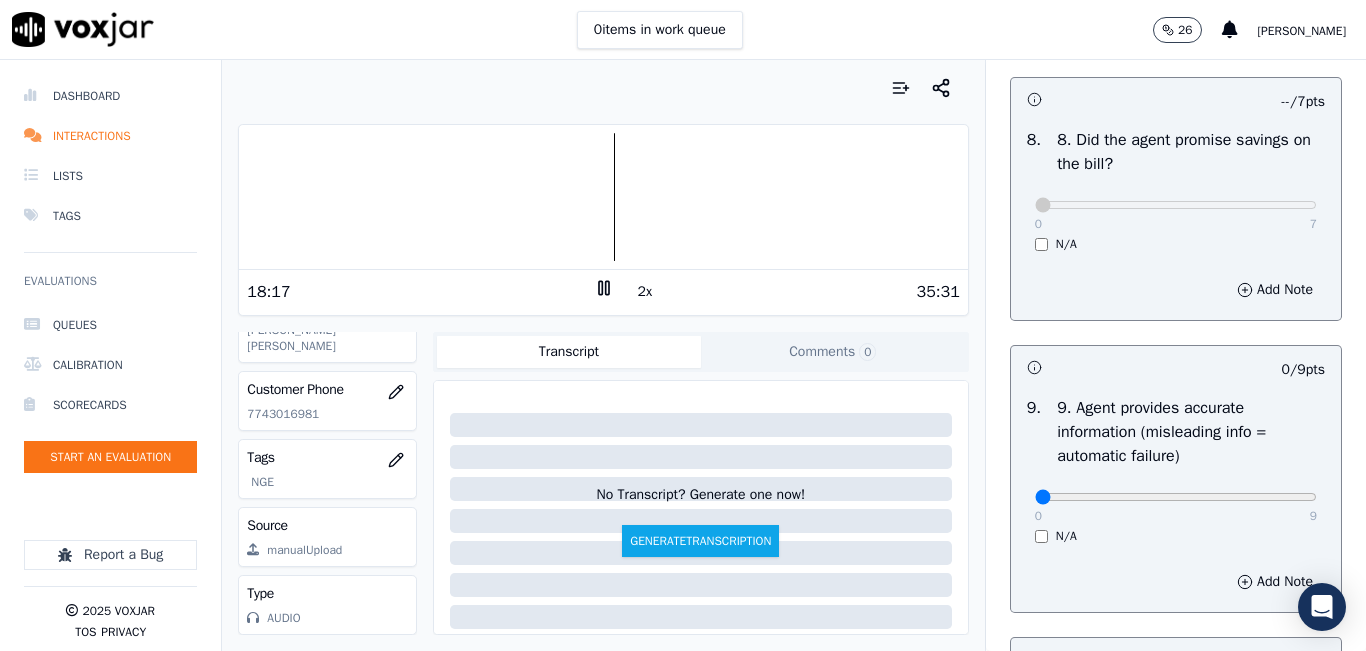 click at bounding box center (603, 197) 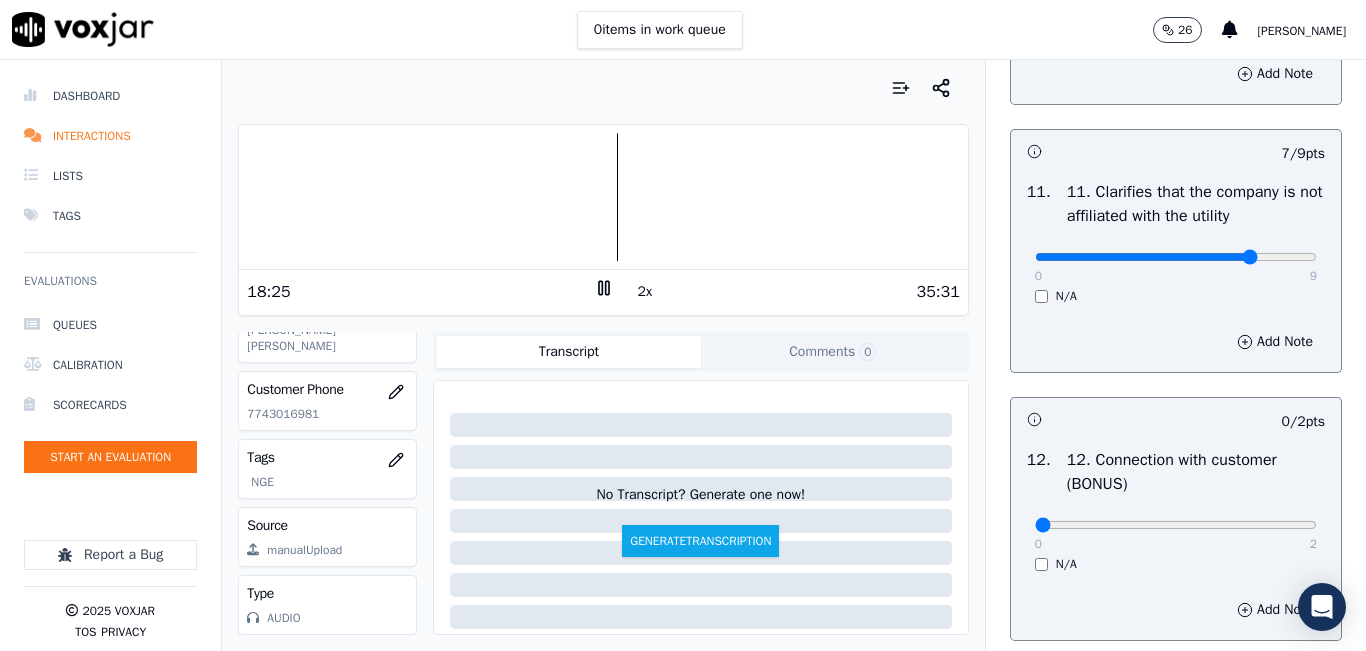 scroll, scrollTop: 3383, scrollLeft: 0, axis: vertical 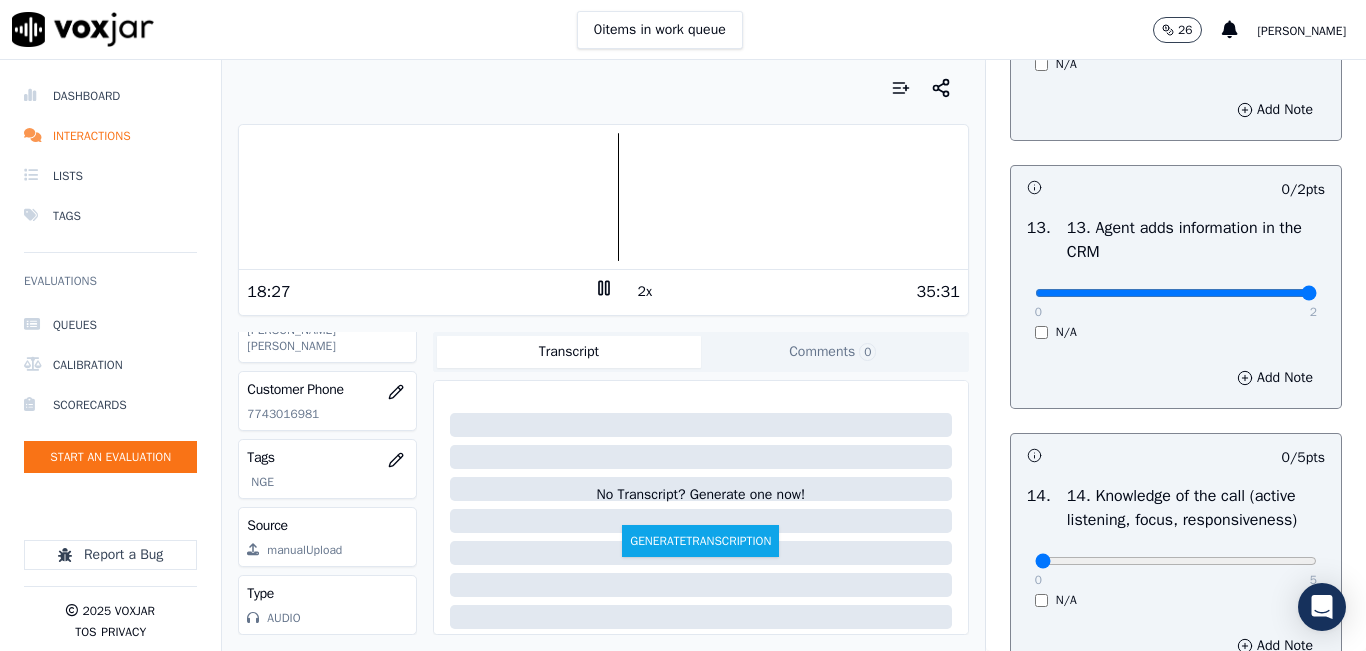 drag, startPoint x: 1277, startPoint y: 353, endPoint x: 1243, endPoint y: 335, distance: 38.470768 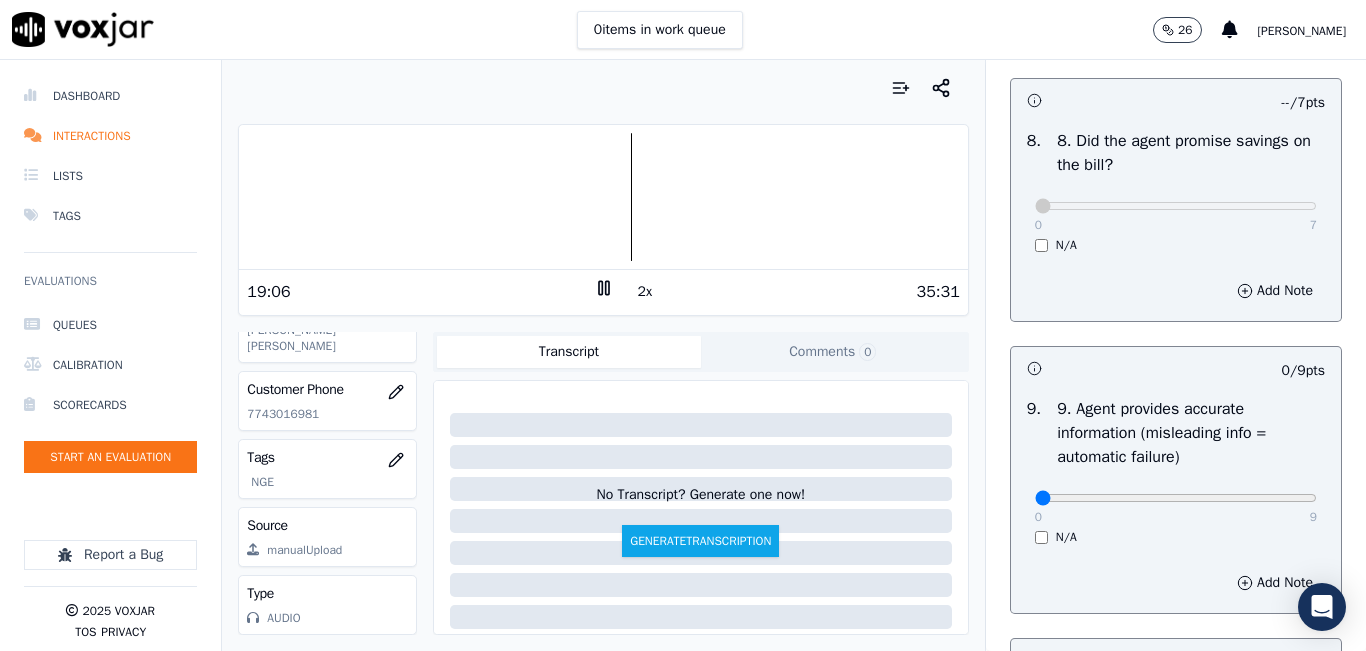 scroll, scrollTop: 2183, scrollLeft: 0, axis: vertical 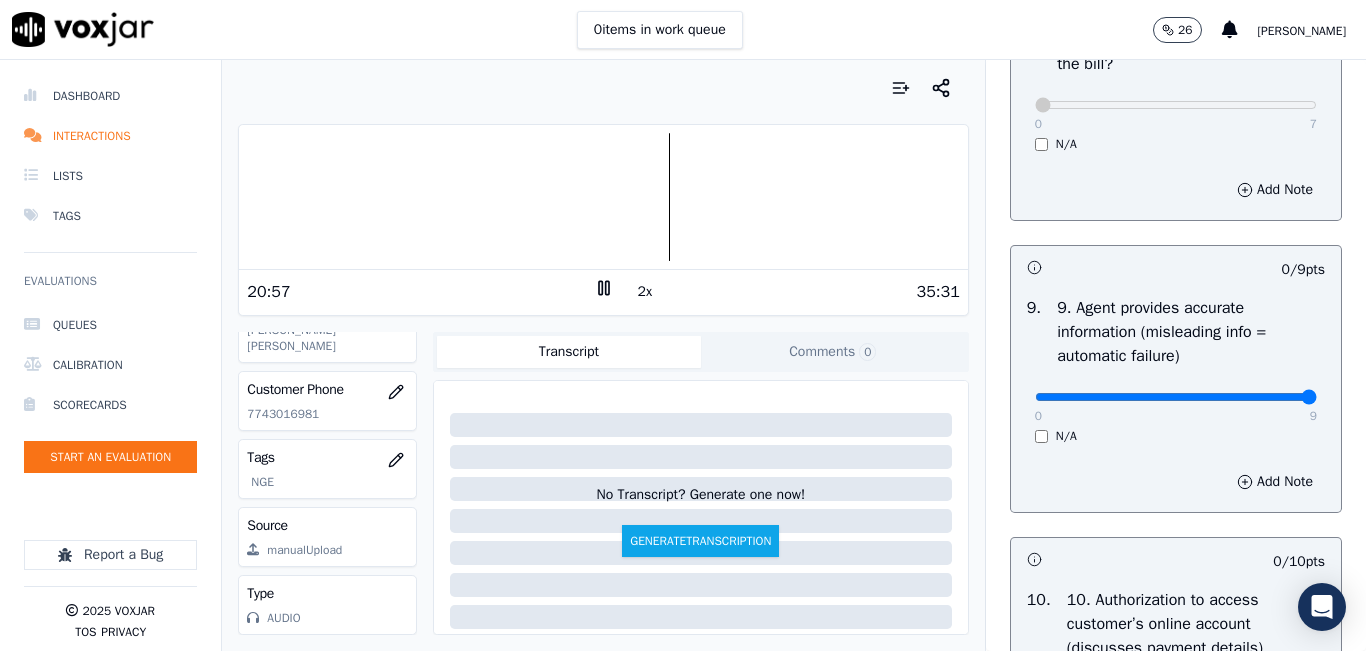 type on "9" 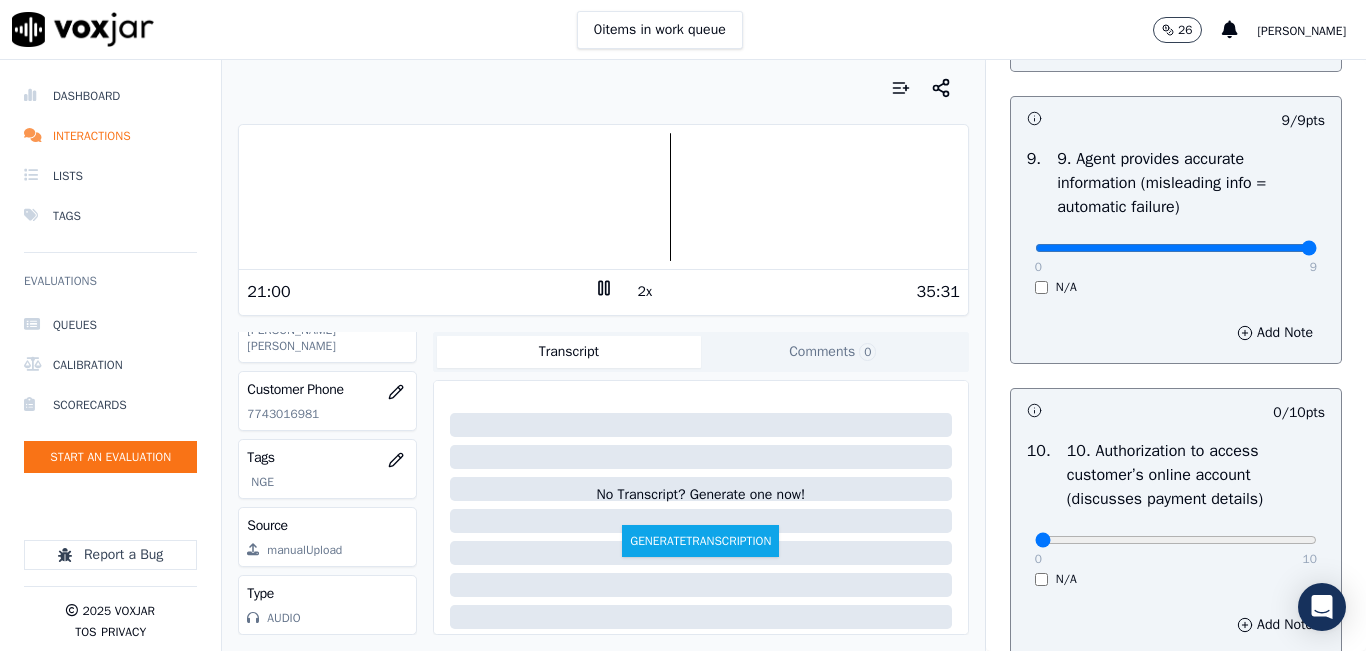 scroll, scrollTop: 2583, scrollLeft: 0, axis: vertical 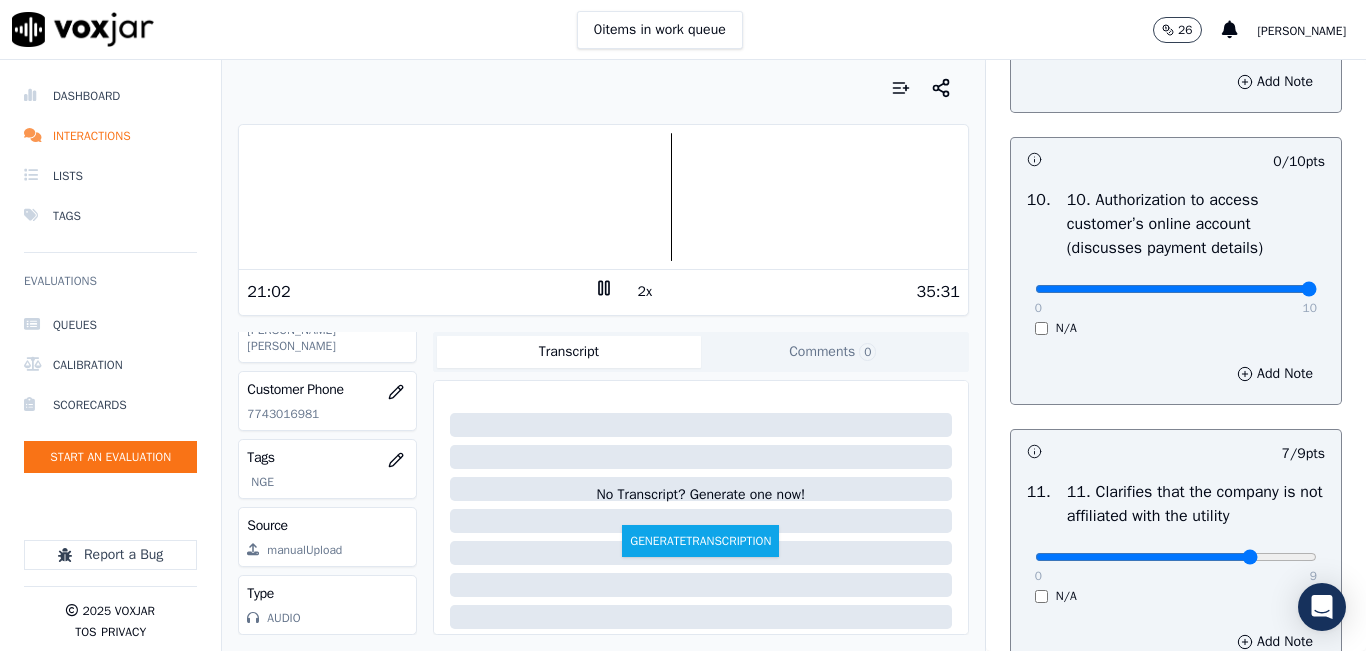 type on "10" 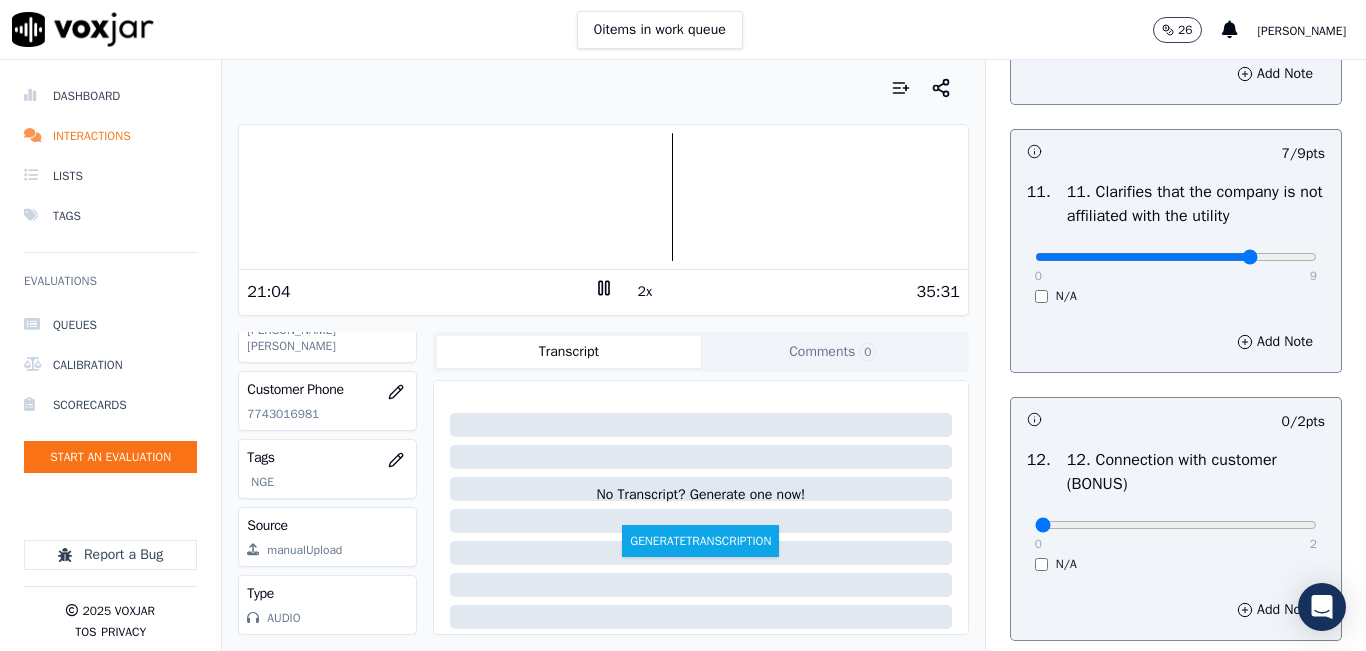 scroll, scrollTop: 3283, scrollLeft: 0, axis: vertical 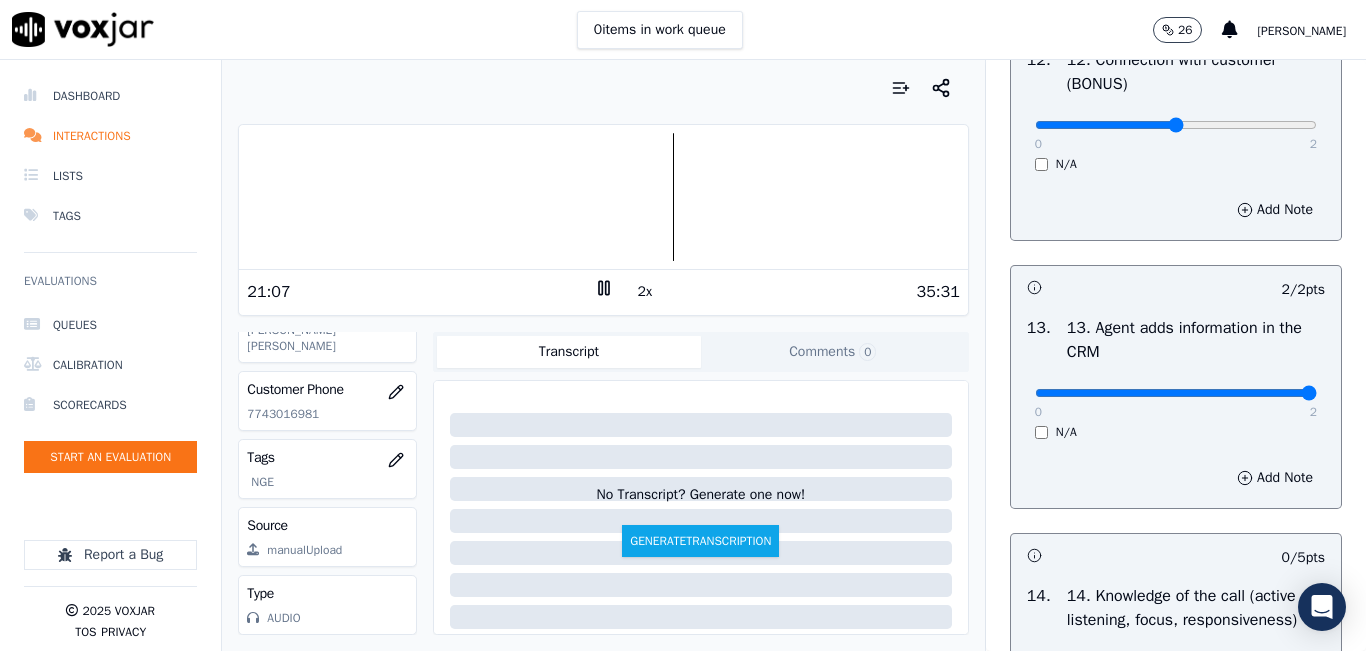 type on "1" 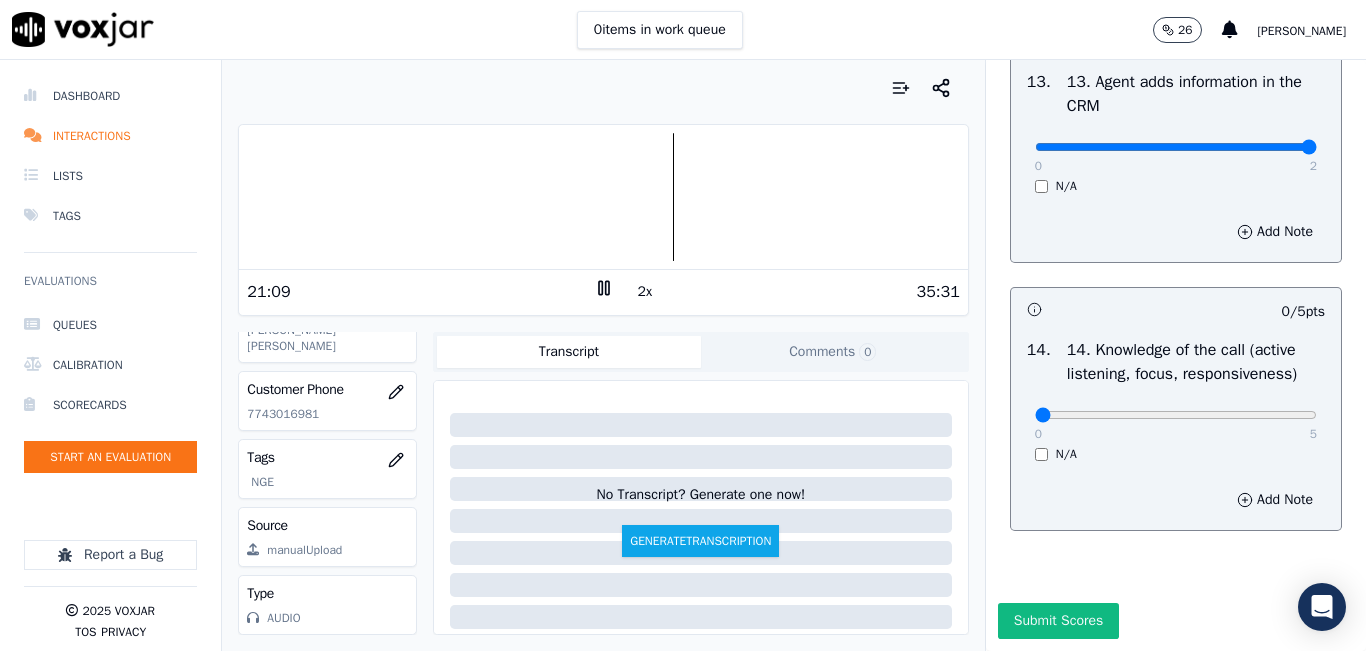 scroll, scrollTop: 3642, scrollLeft: 0, axis: vertical 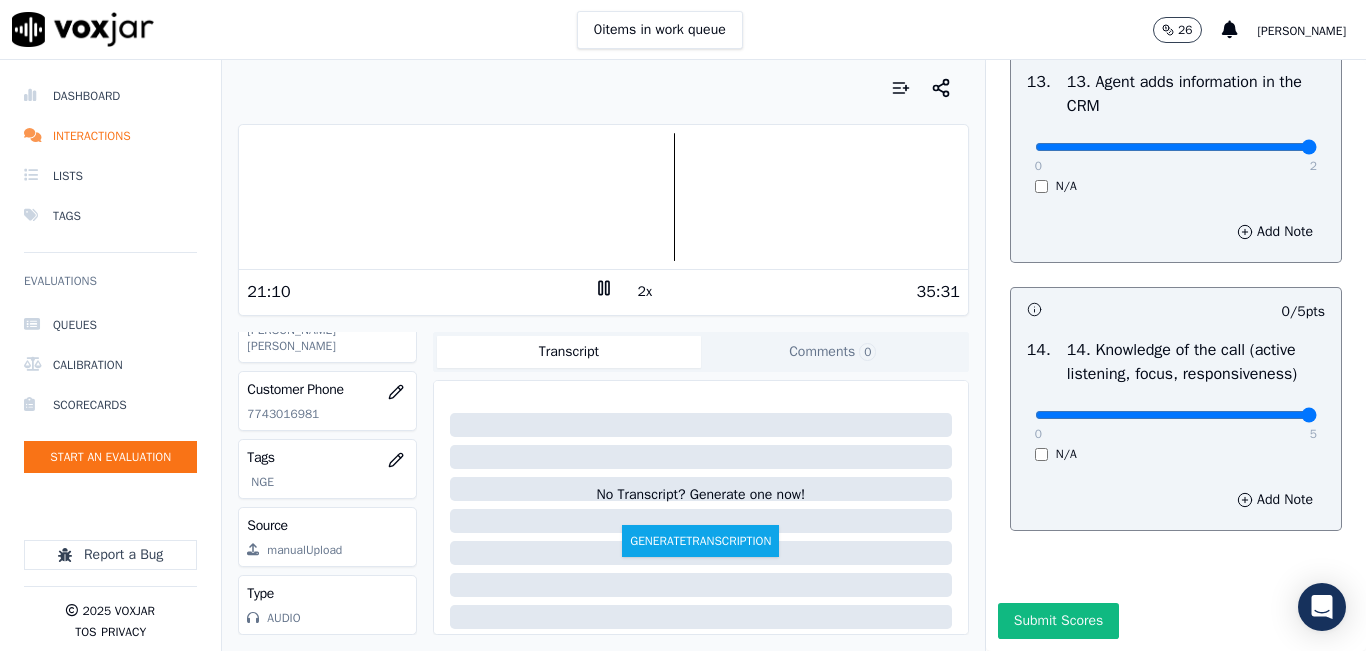 type on "5" 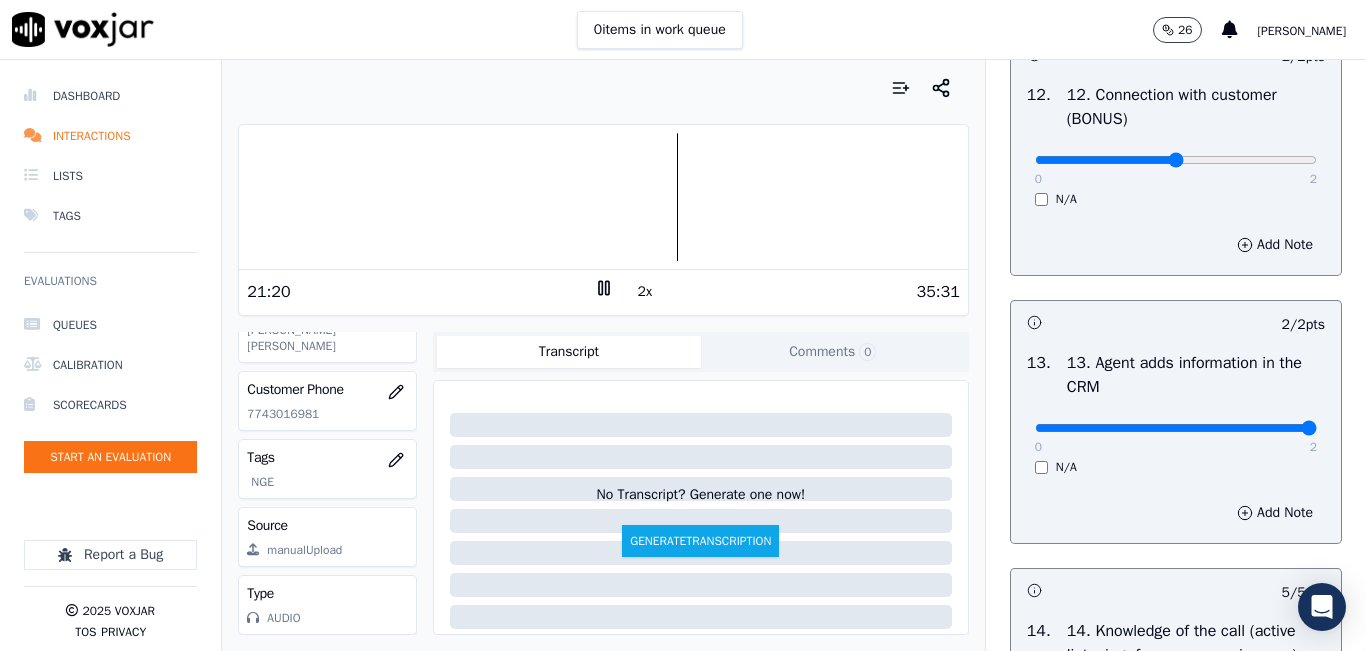 scroll, scrollTop: 3642, scrollLeft: 0, axis: vertical 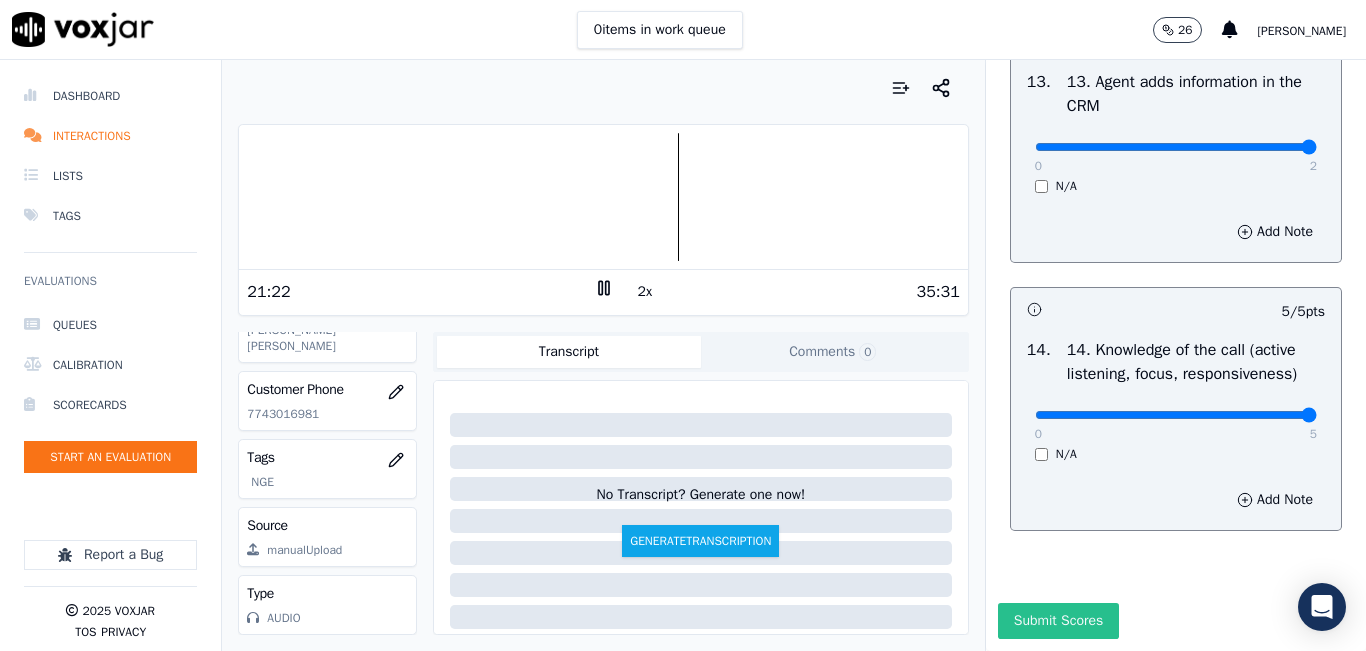 click on "Submit Scores" at bounding box center [1058, 621] 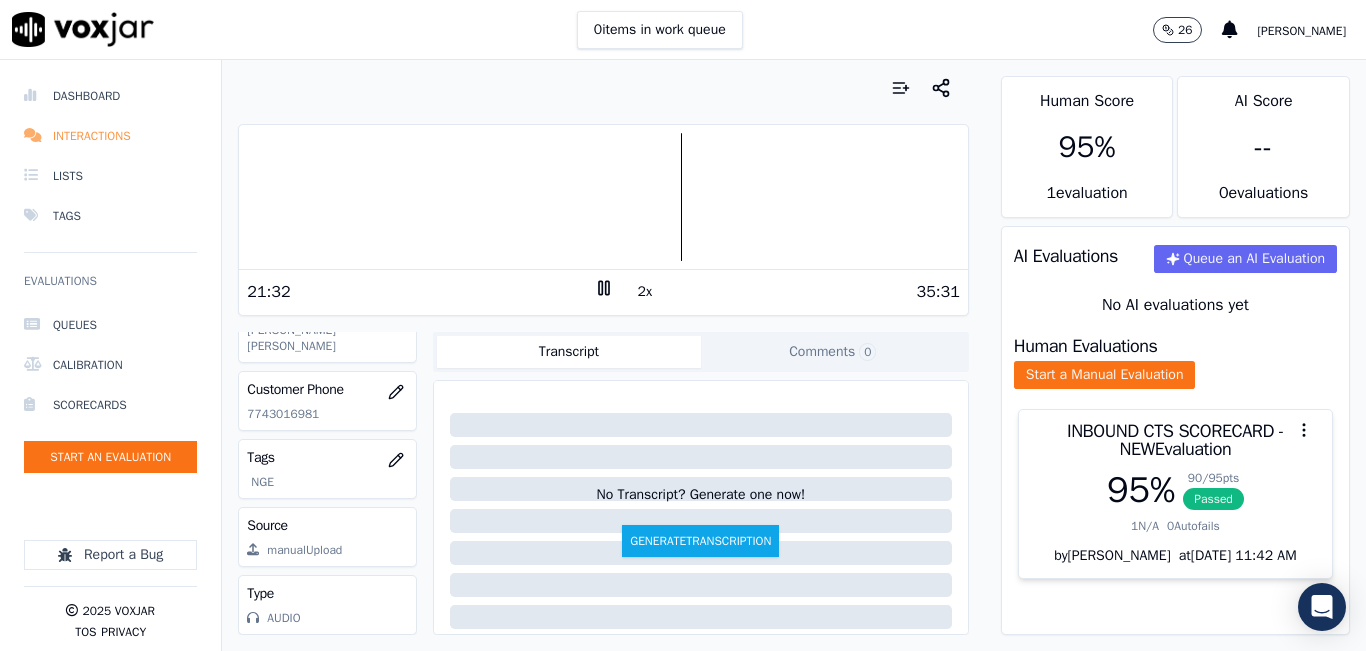 click on "Interactions" at bounding box center [110, 136] 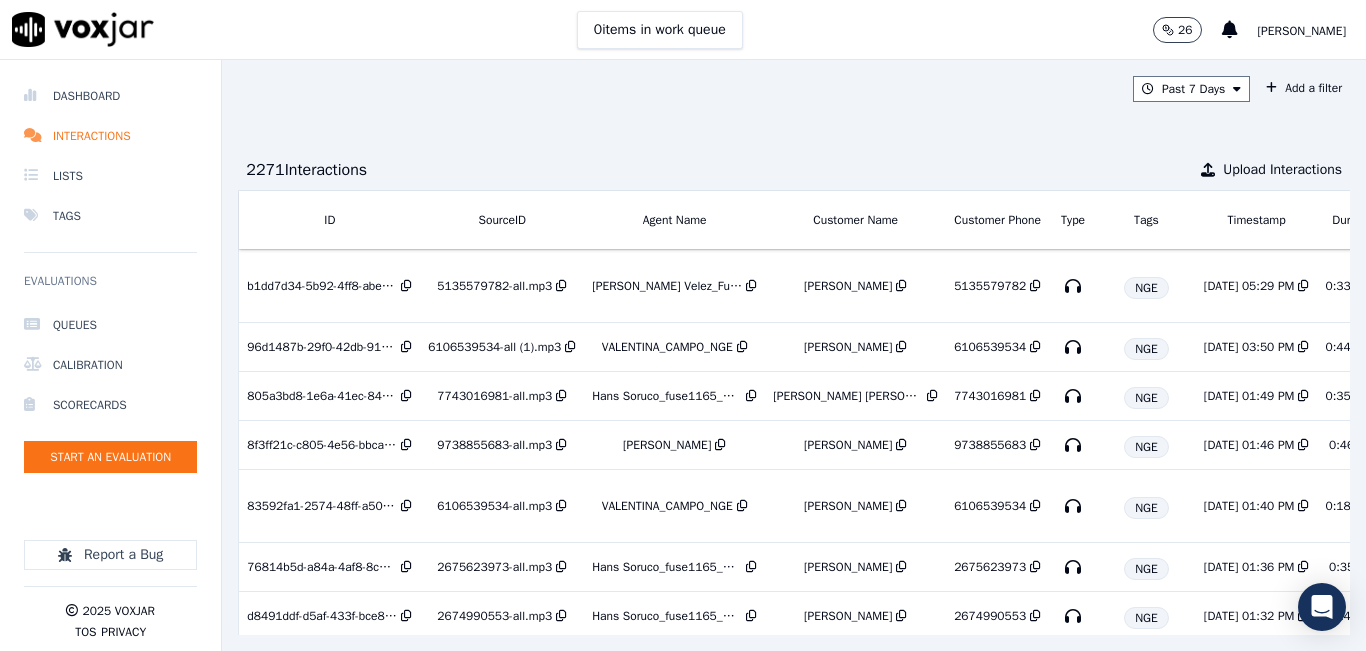 click on "Past 7 Days
Add a filter
2271  Interaction s       Upload Interactions     ID   SourceID   Agent Name   Customer Name   Customer Phone   Type   Tags   Timestamp   Duration   Direction   Source     Export Scores         b1dd7d34-5b92-4ff8-abe3-8e12289d75ba     5135579782-all.mp3     Samuel Velez_Fuse3039_NGE     Paul Cunningham     5135579782       NGE 7/23/25 05:29 PM     0:33:42     OUTBOUND         No Evaluation Yet     96d1487b-29f0-42db-91a2-3cb567ebc48c     6106539534-all (1).mp3     VALENTINA_CAMPO_NGE     HIRAM NEGRON     6106539534       NGE 7/23/25 03:50 PM     0:44:20     INBOUND           95.79 %
805a3bd8-1e6a-41ec-84e2-7be726558b30     7743016981-all.mp3     Hans Soruco_fuse1165_NGE     GUSTAVO DANIEL MAZA MORALES     7743016981       NGE 7/23/25 01:49 PM     0:35:31     INBOUND           94.74 %
8f3ff21c-c805-4e56-bbca-ed5b2b955a4c     9738855683-all.mp3     Camilo Tamayo_CTamayoNWFG     WALTER MARCELO LITUMA     9738855683       NGE" at bounding box center (794, 355) 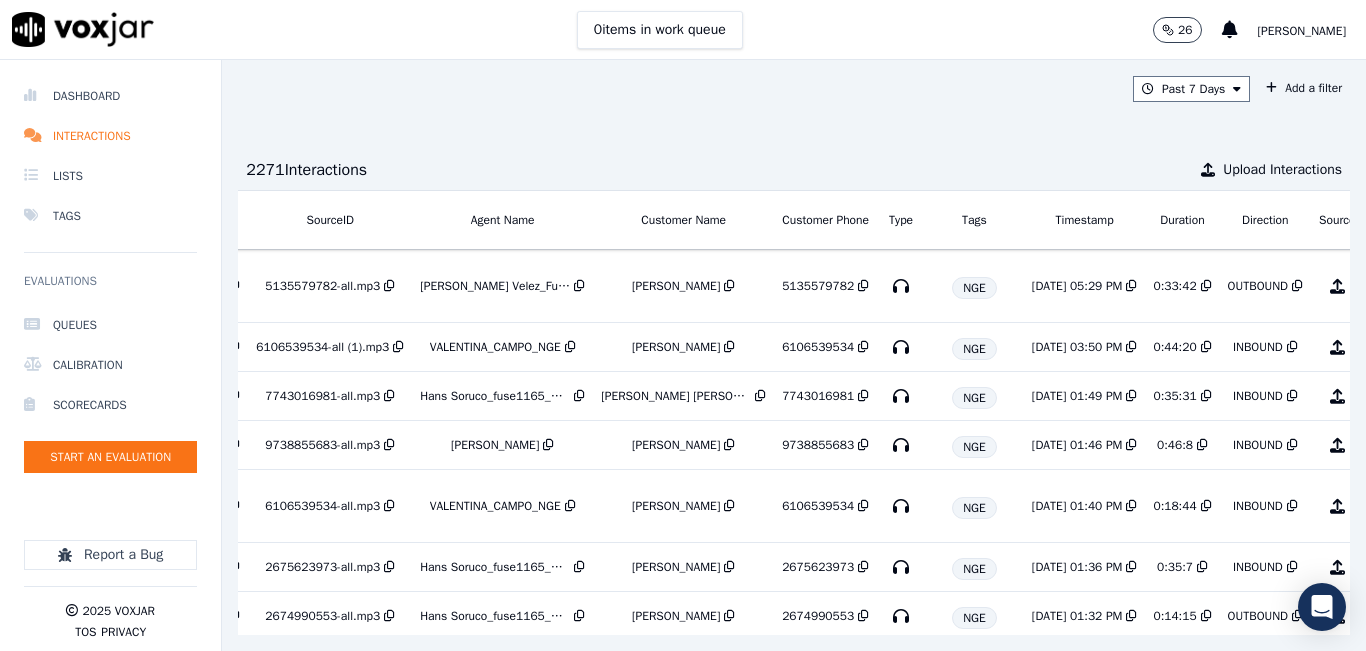 scroll, scrollTop: 0, scrollLeft: 343, axis: horizontal 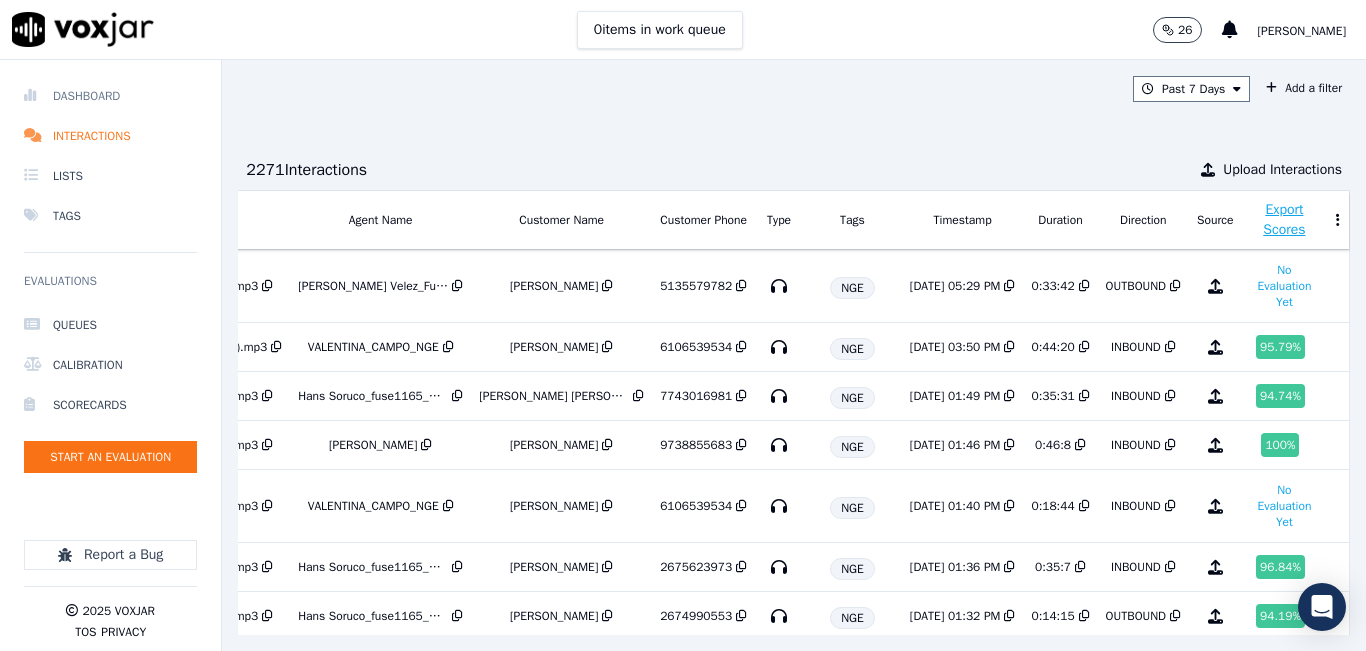 click on "Dashboard" at bounding box center (110, 96) 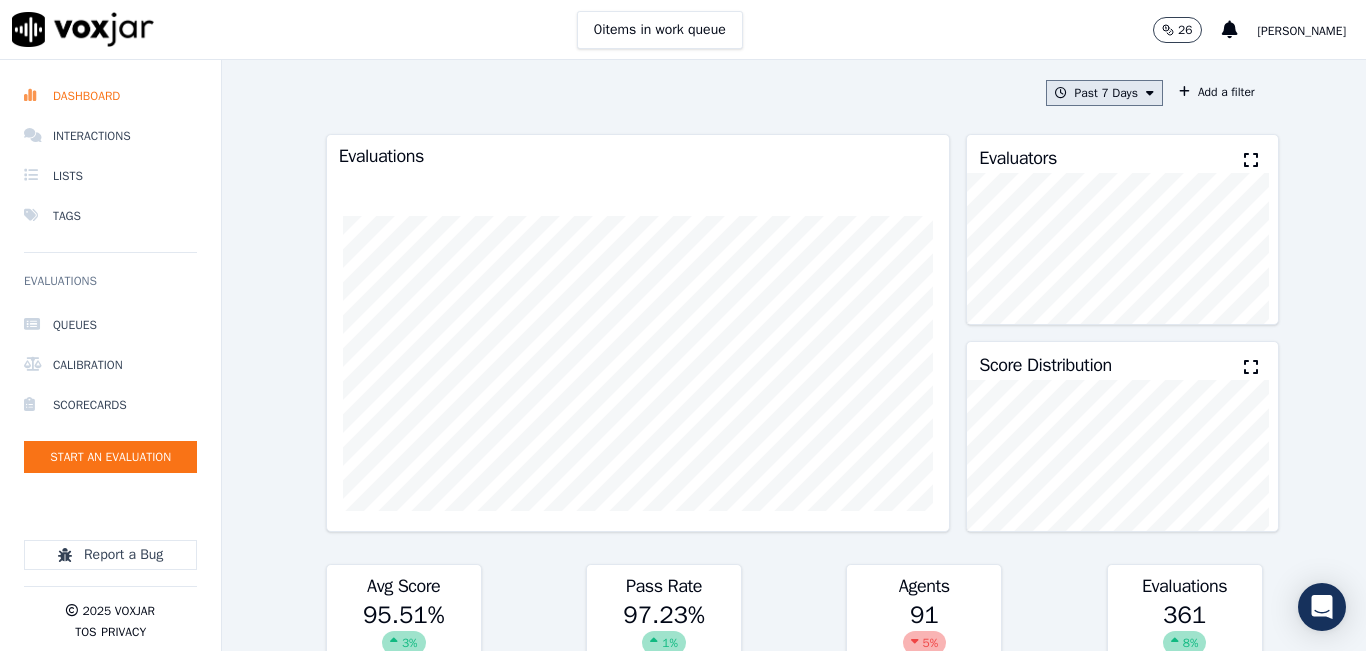 click at bounding box center (1150, 93) 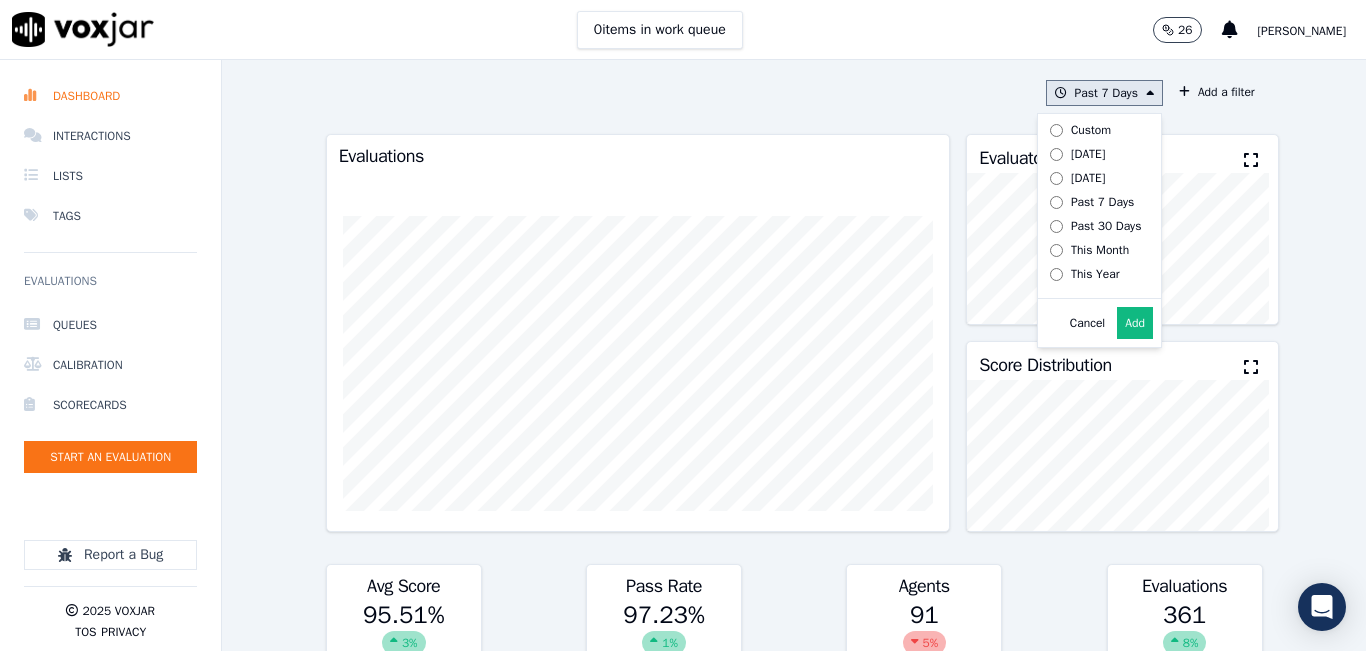 click on "Add" at bounding box center [1135, 323] 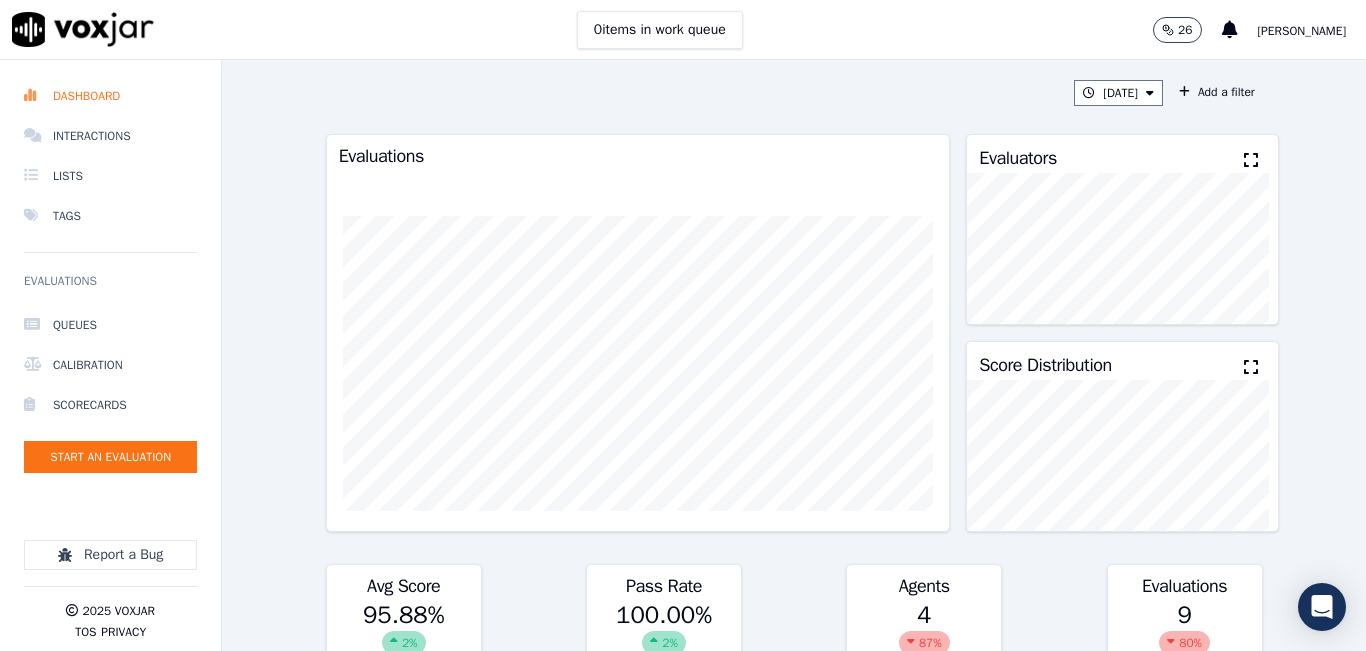 click 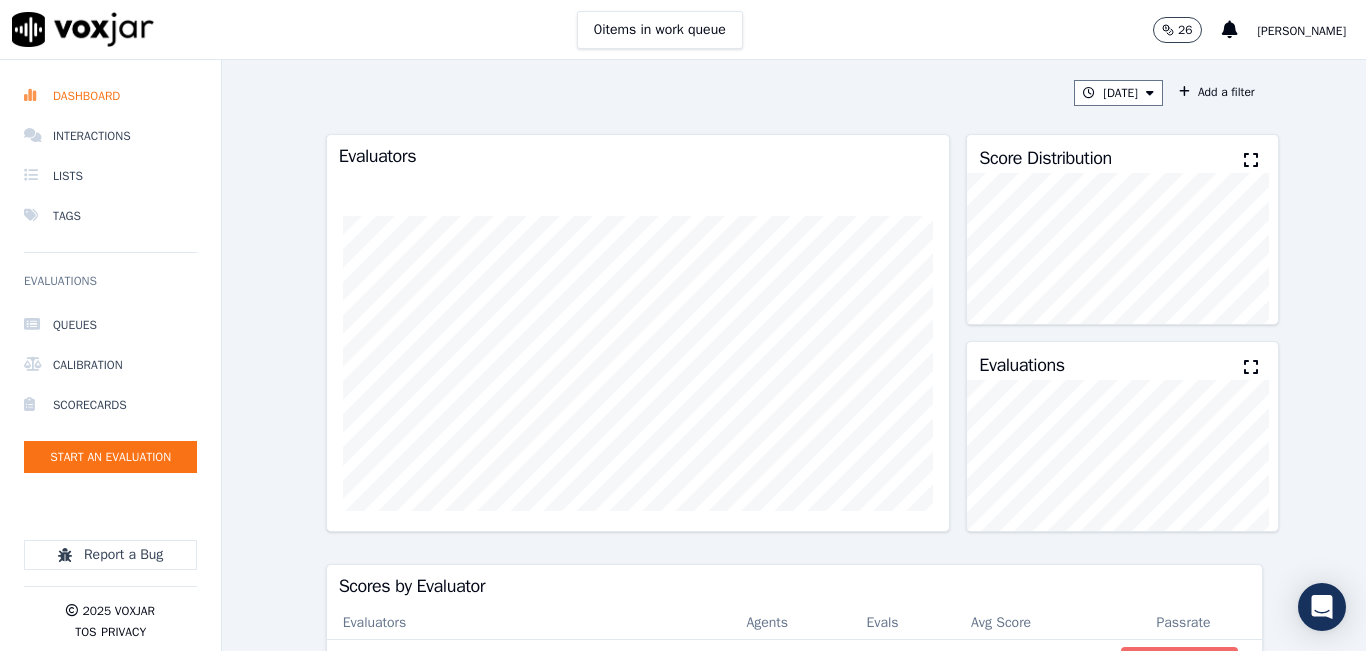 click on "Today
Add a filter" at bounding box center [794, 93] 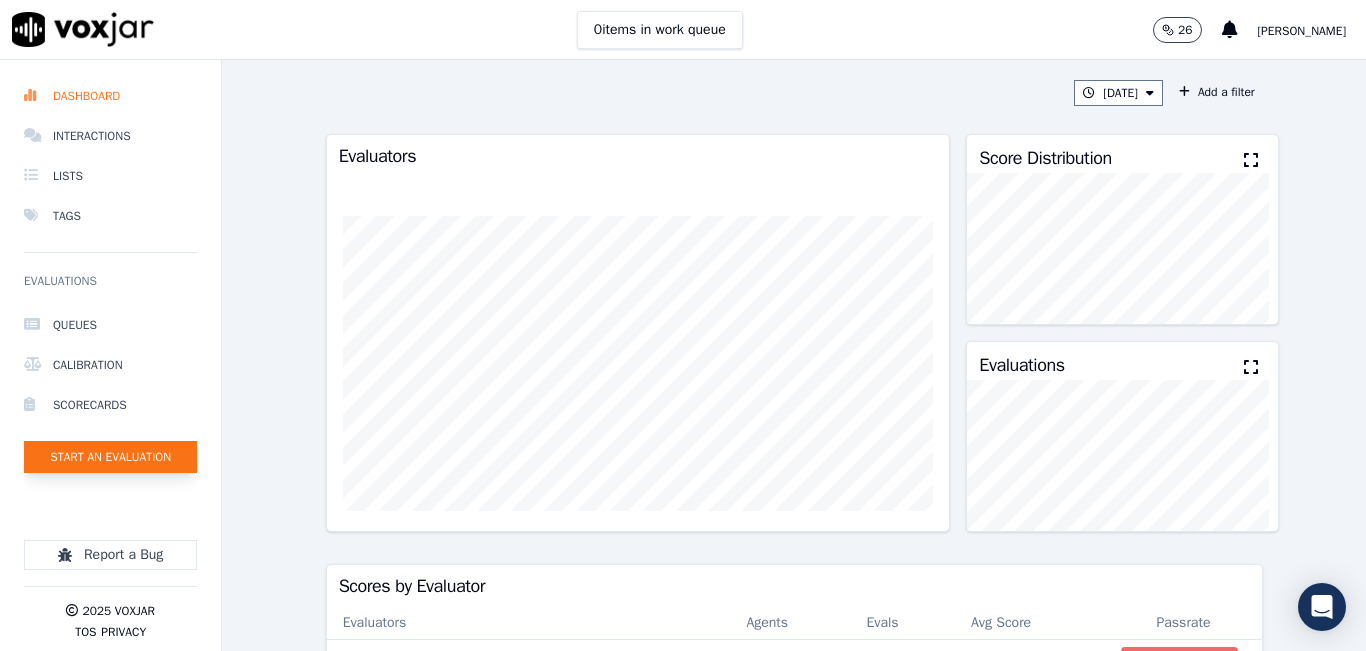 click on "Start an Evaluation" 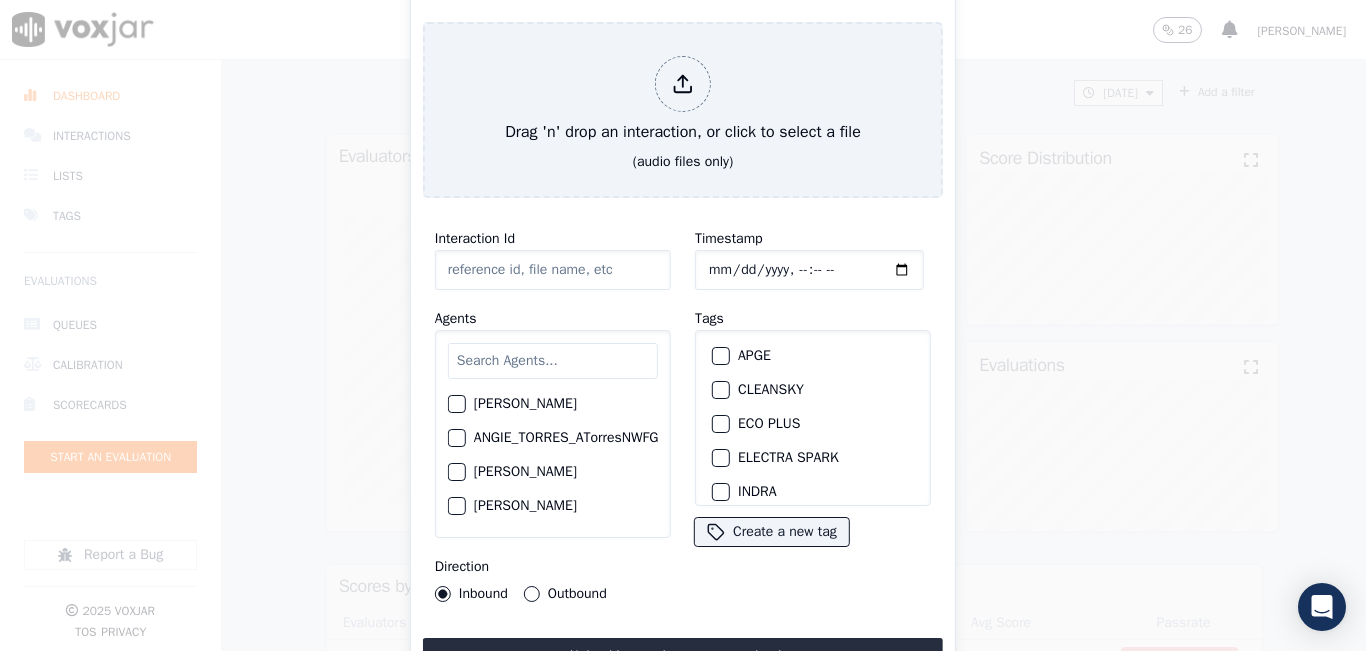 click at bounding box center (553, 361) 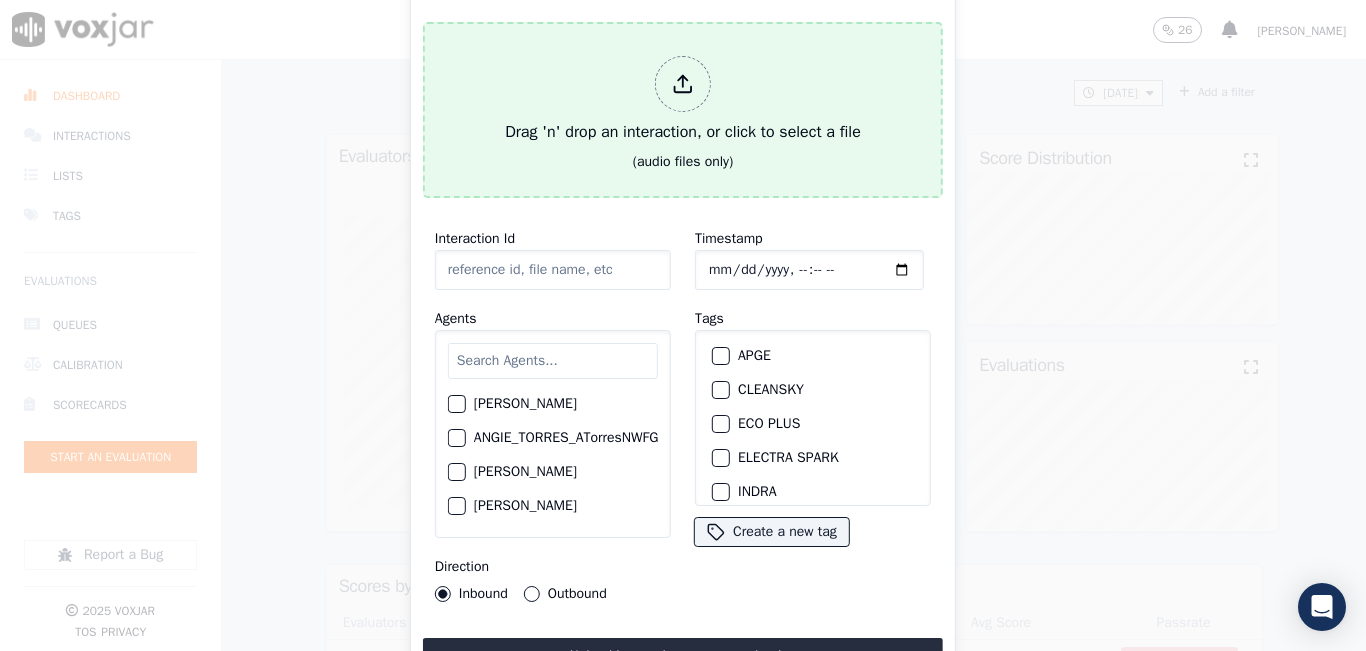 click on "Drag 'n' drop an interaction, or click to select a file" at bounding box center (683, 100) 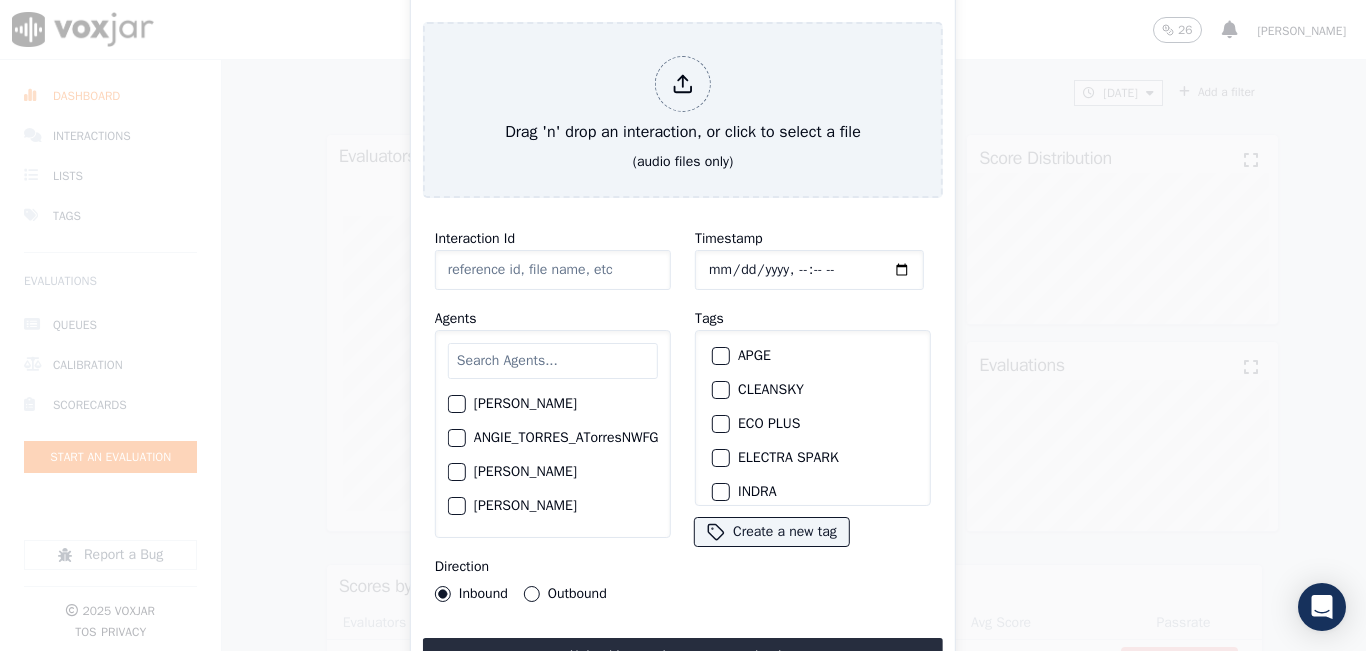 click at bounding box center (553, 361) 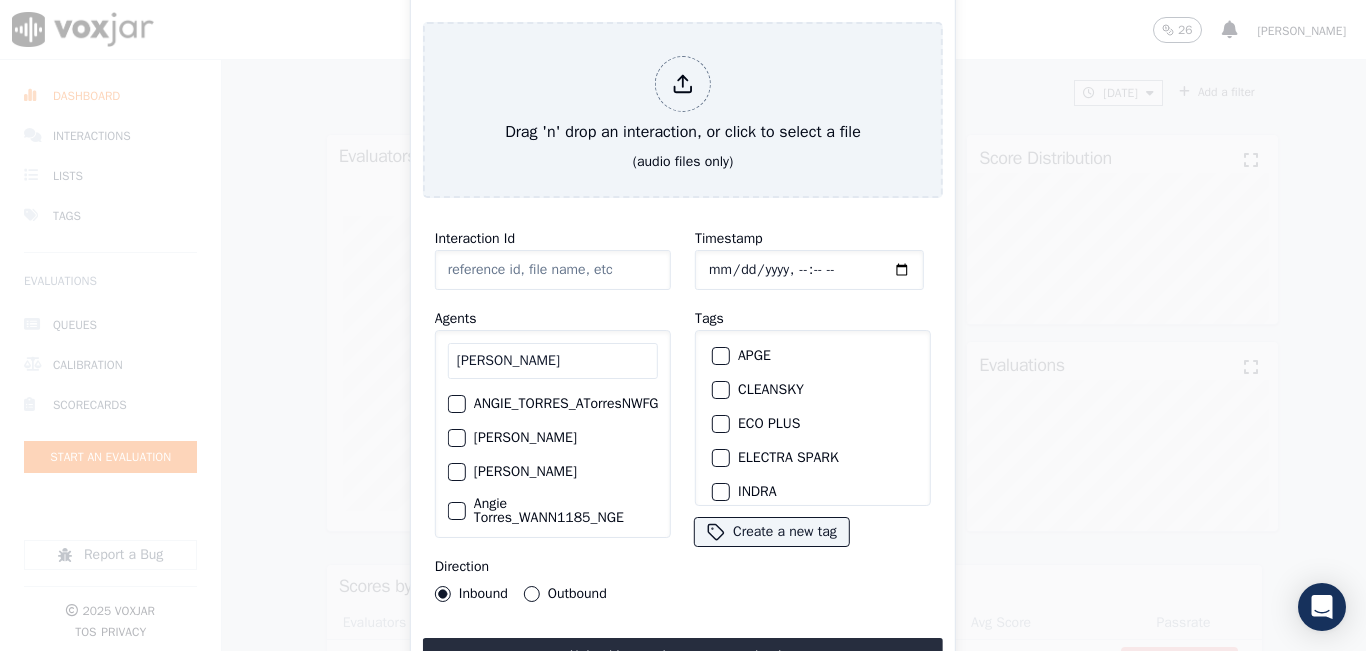 type on "ANGIE" 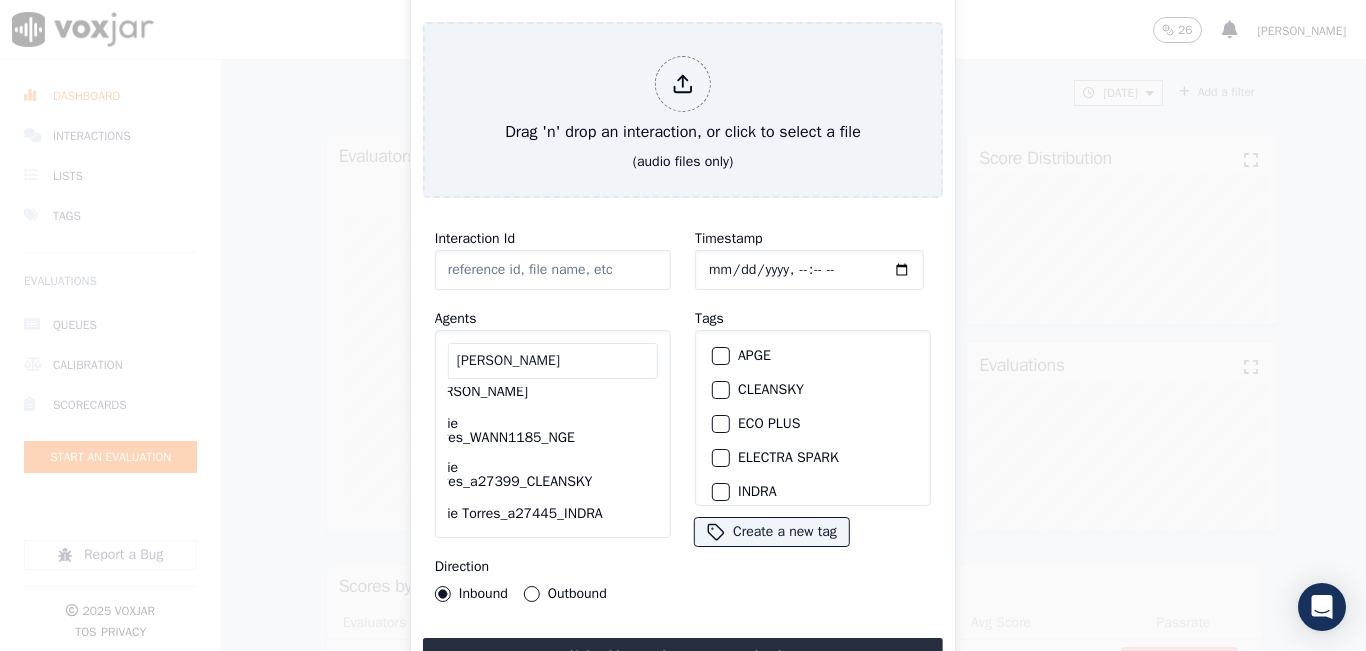 scroll, scrollTop: 120, scrollLeft: 76, axis: both 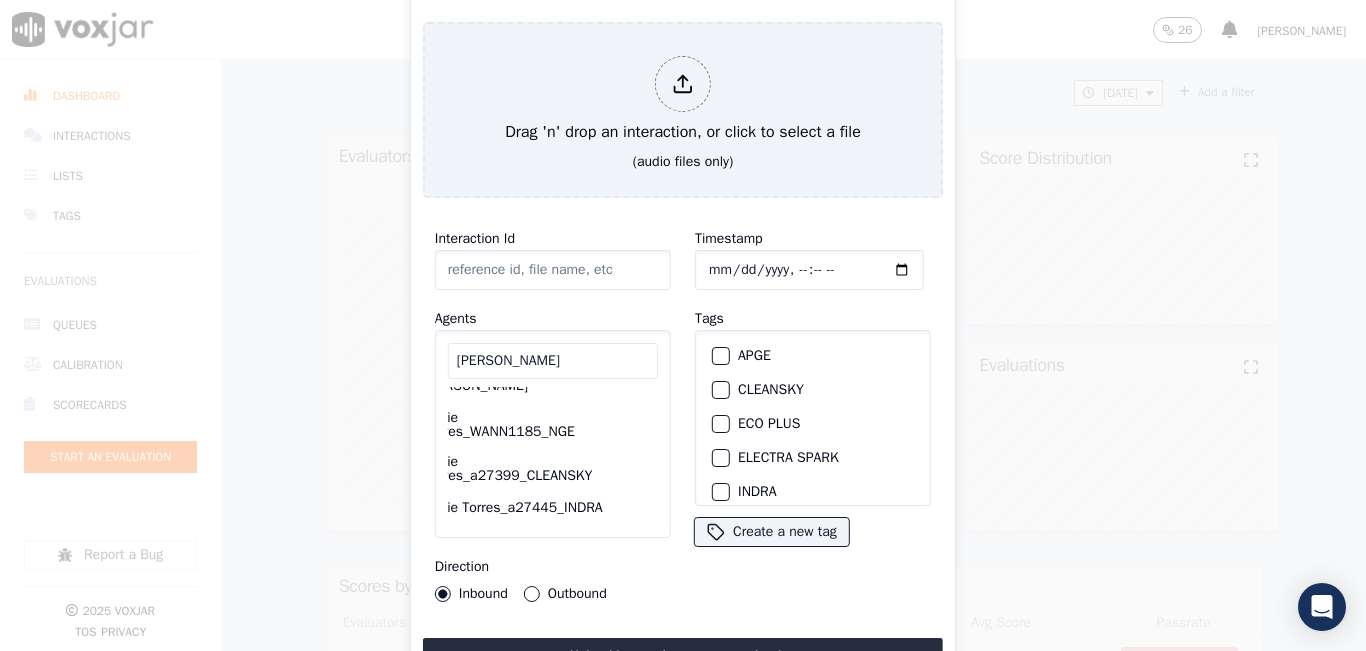 click on "Angie Torres_a27399_CLEANSKY" at bounding box center [504, 469] 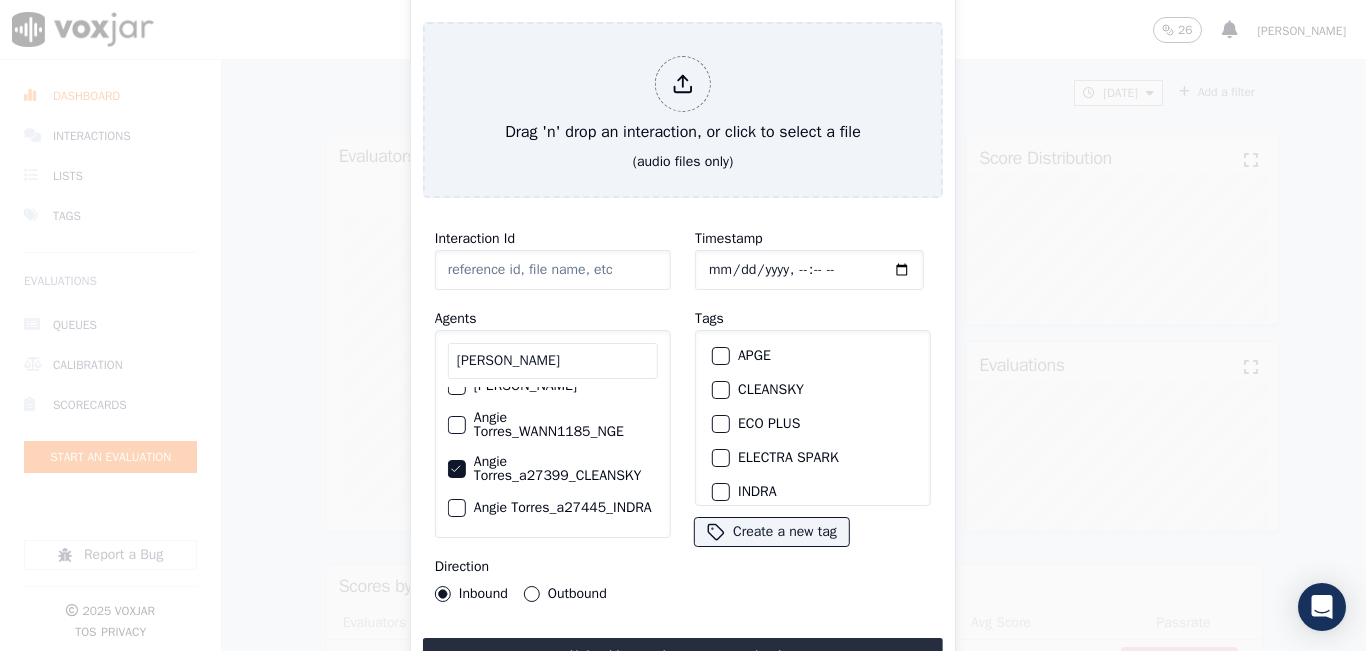click at bounding box center (720, 356) 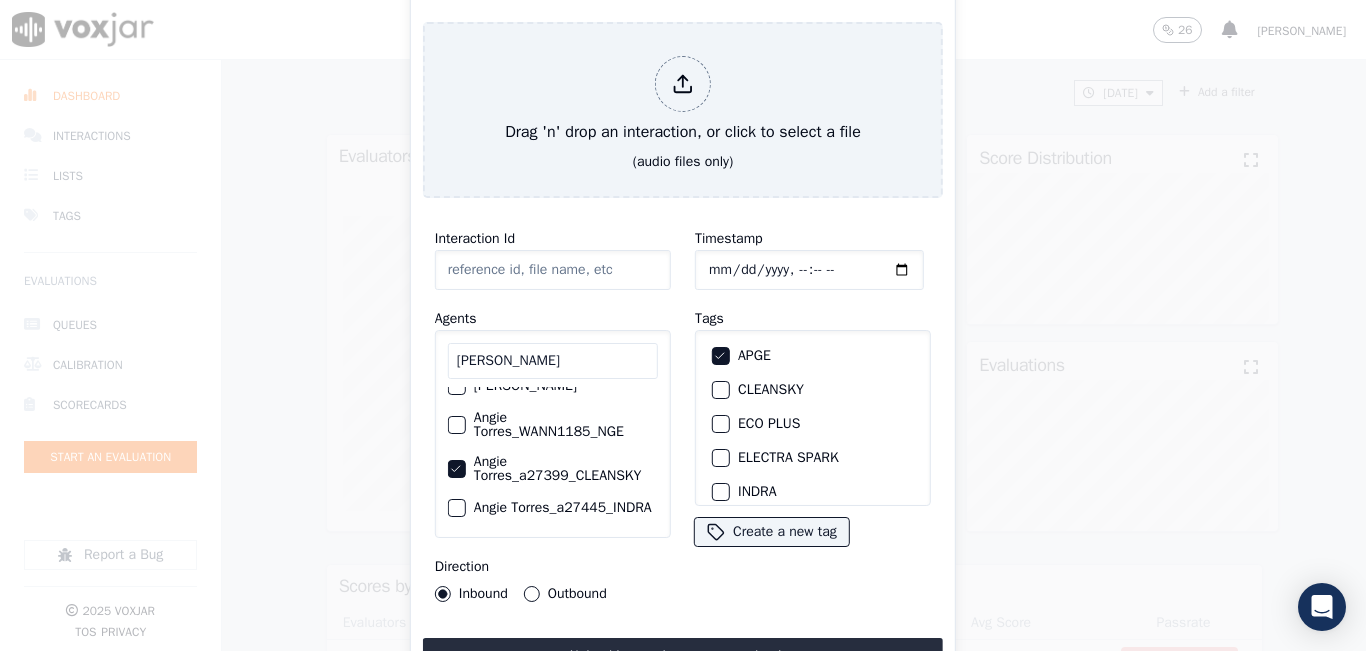 click at bounding box center [720, 390] 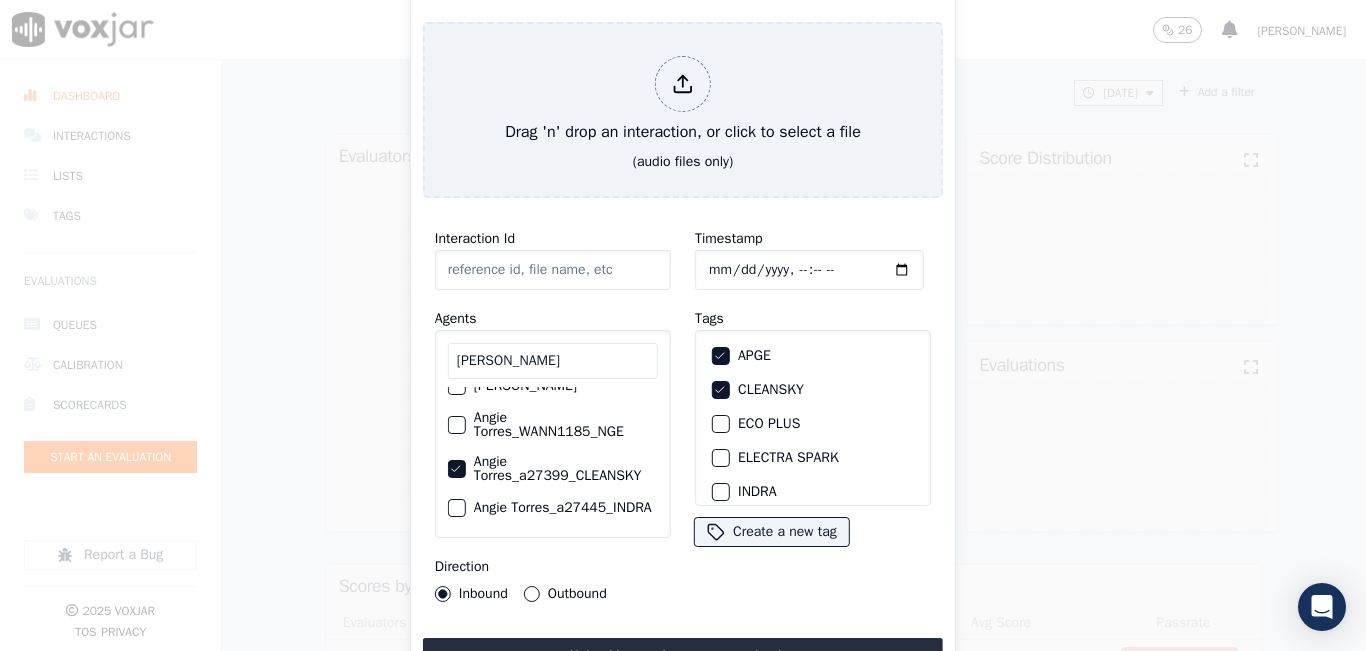 click 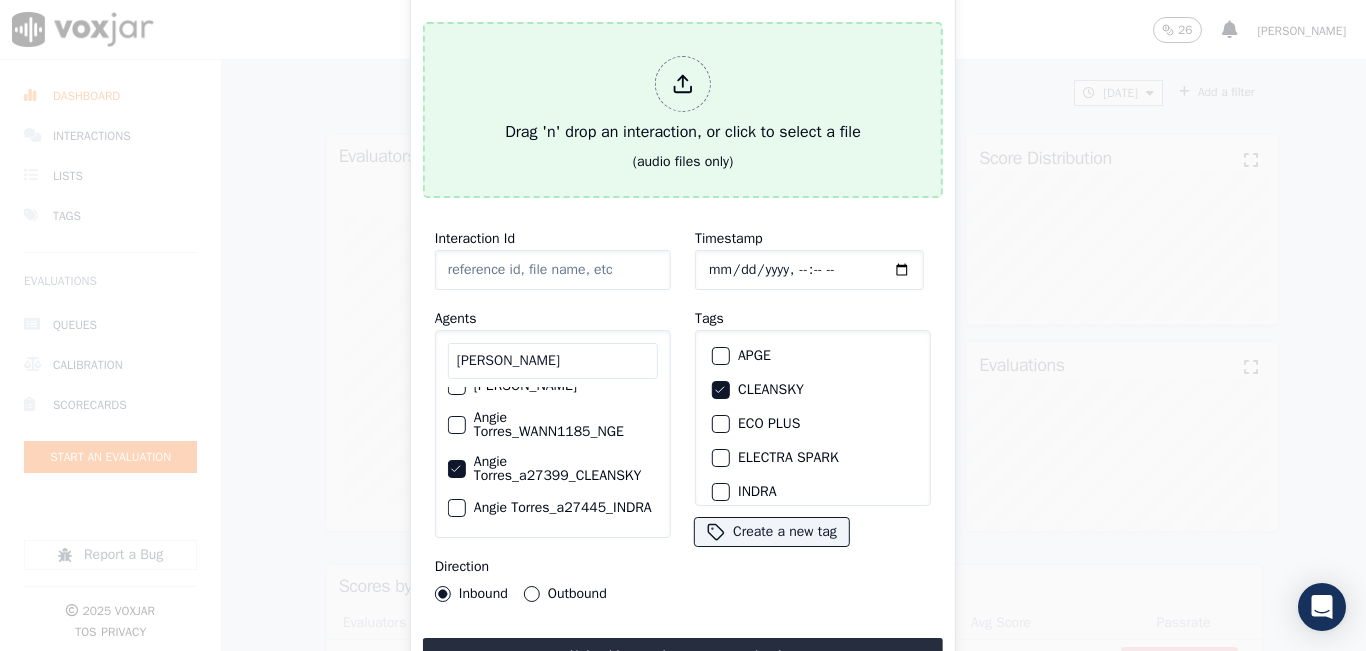 click on "Drag 'n' drop an interaction, or click to select a file" at bounding box center (683, 100) 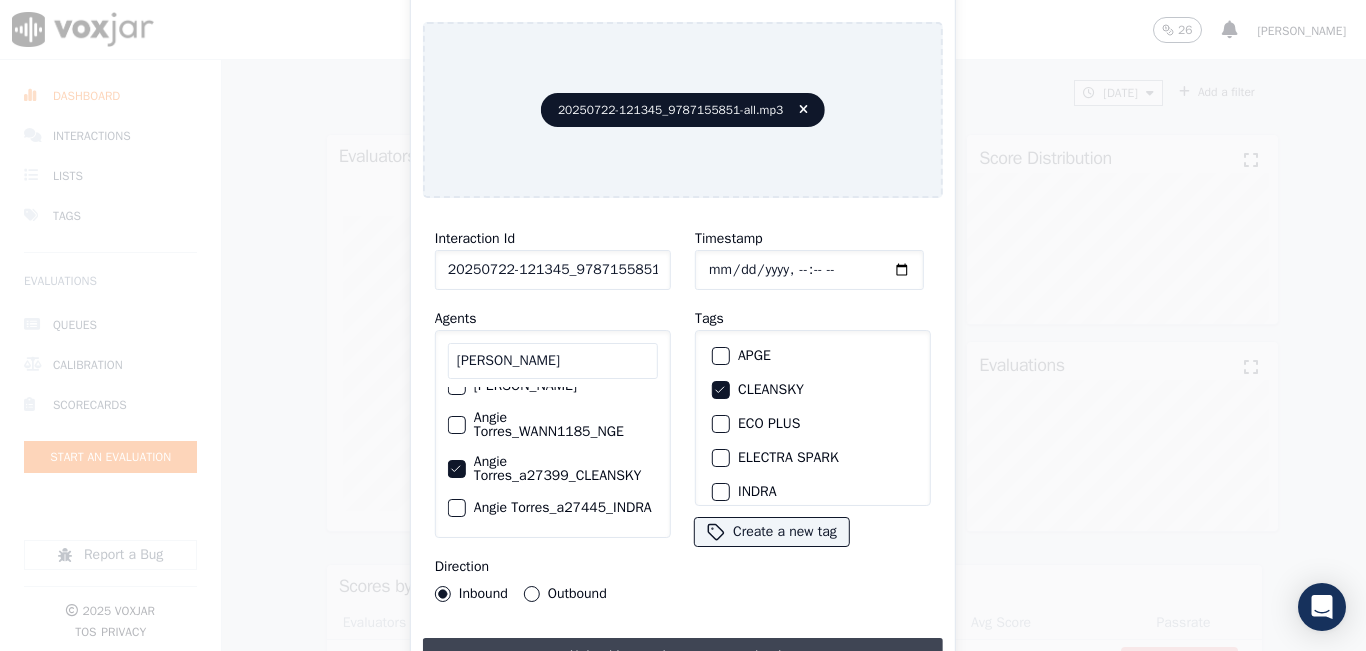 click on "Upload interaction to start evaluation" at bounding box center (683, 656) 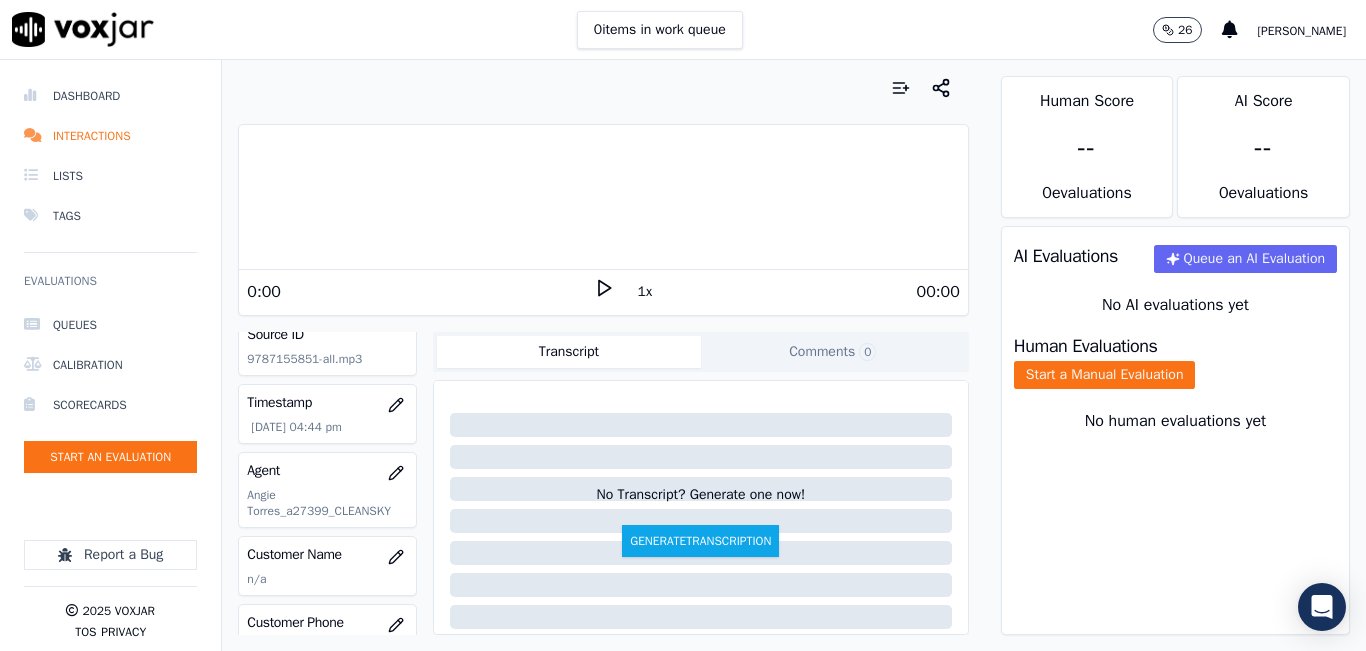 scroll, scrollTop: 200, scrollLeft: 0, axis: vertical 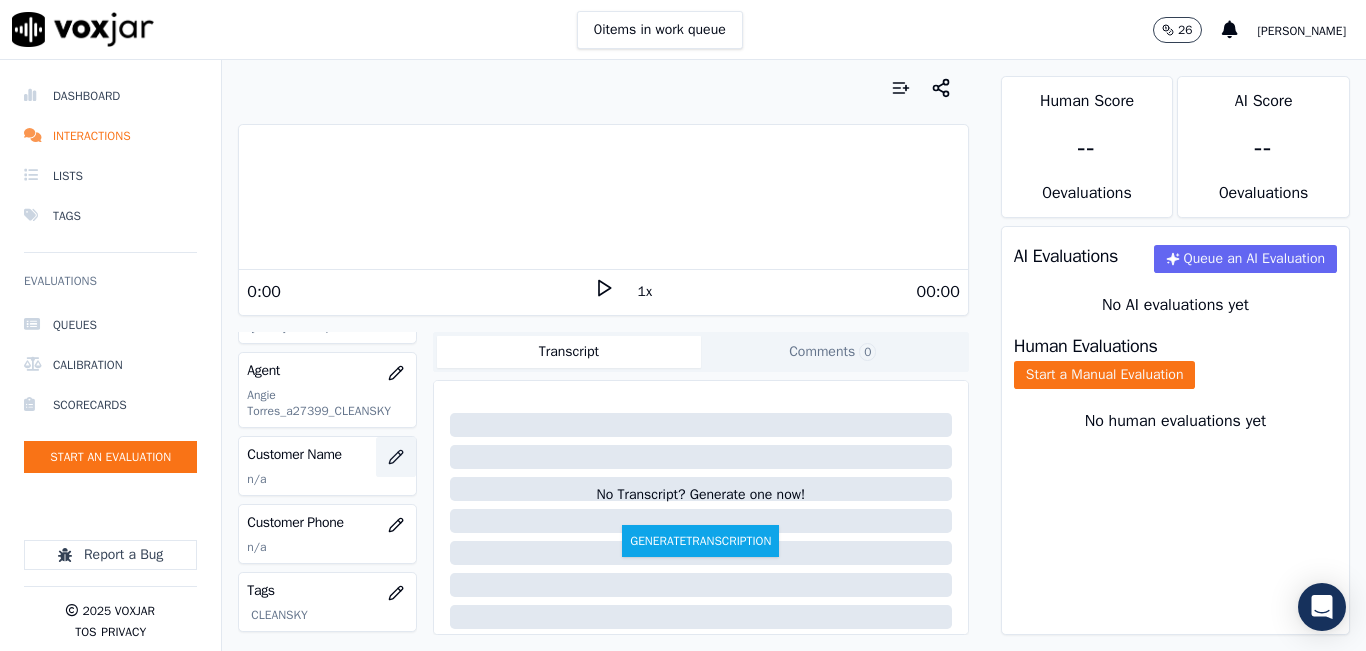 click at bounding box center (396, 457) 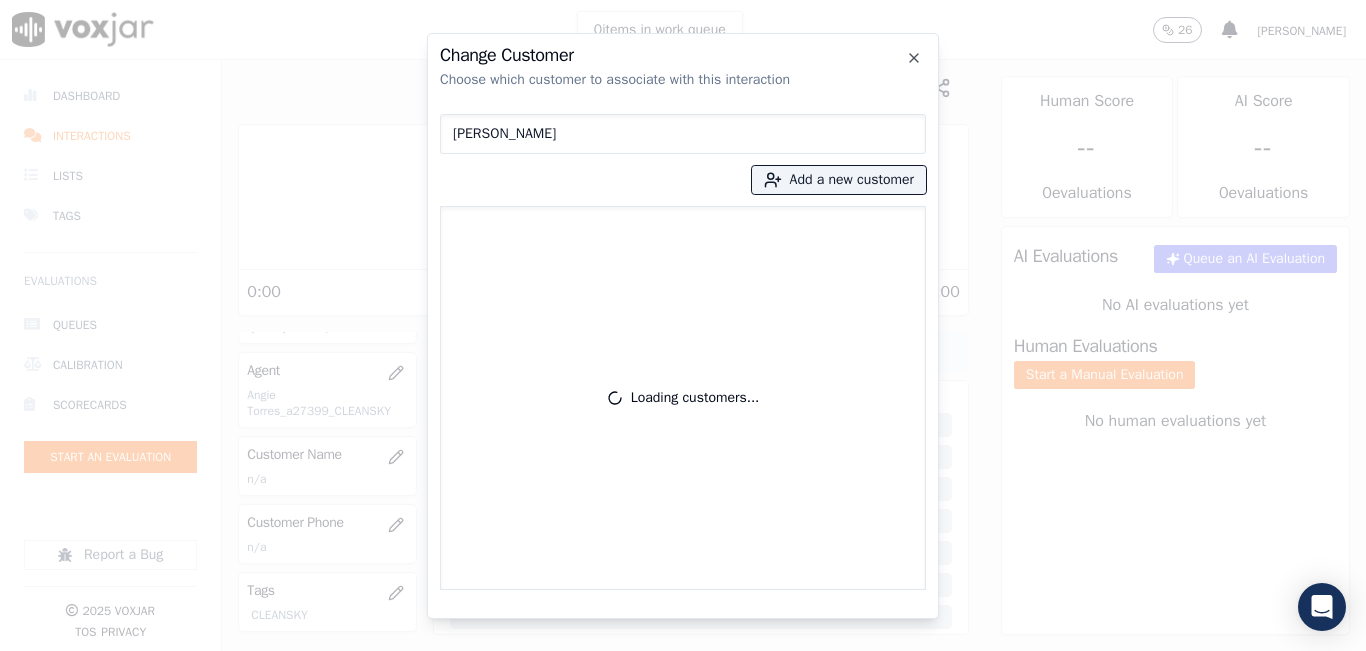 type on "BEATRIZ SILVA" 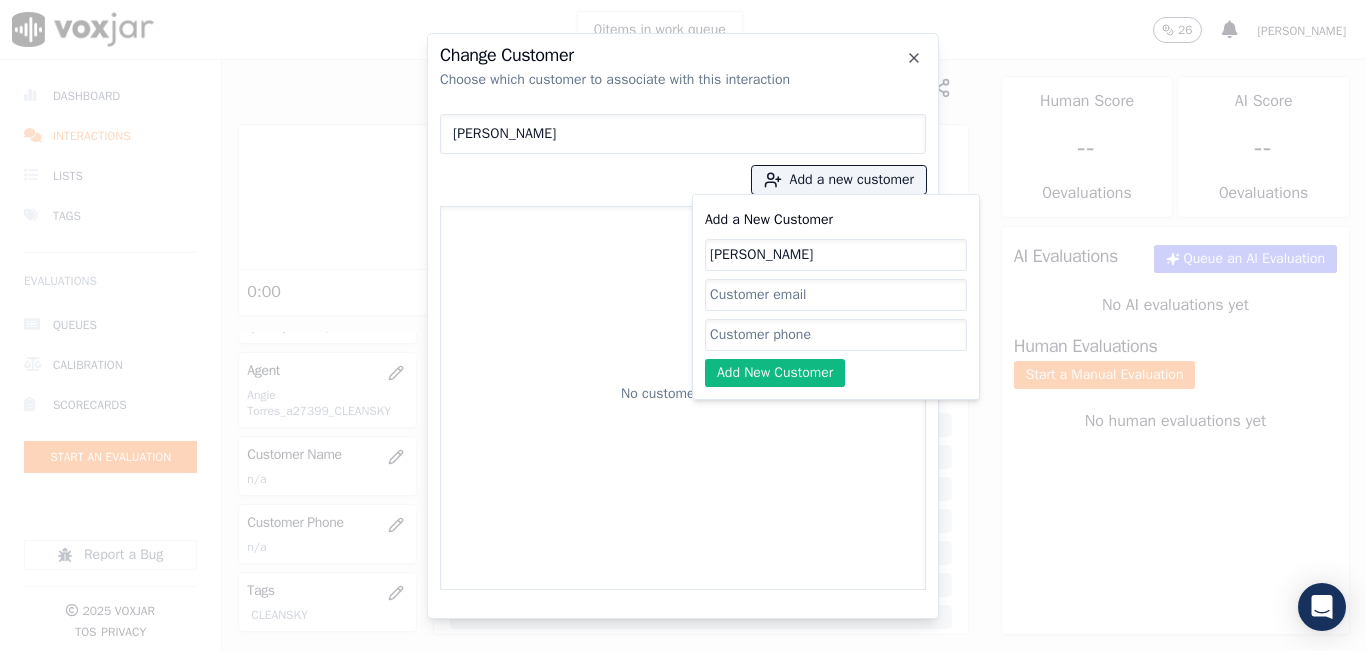 type on "BEATRIZ SILVA" 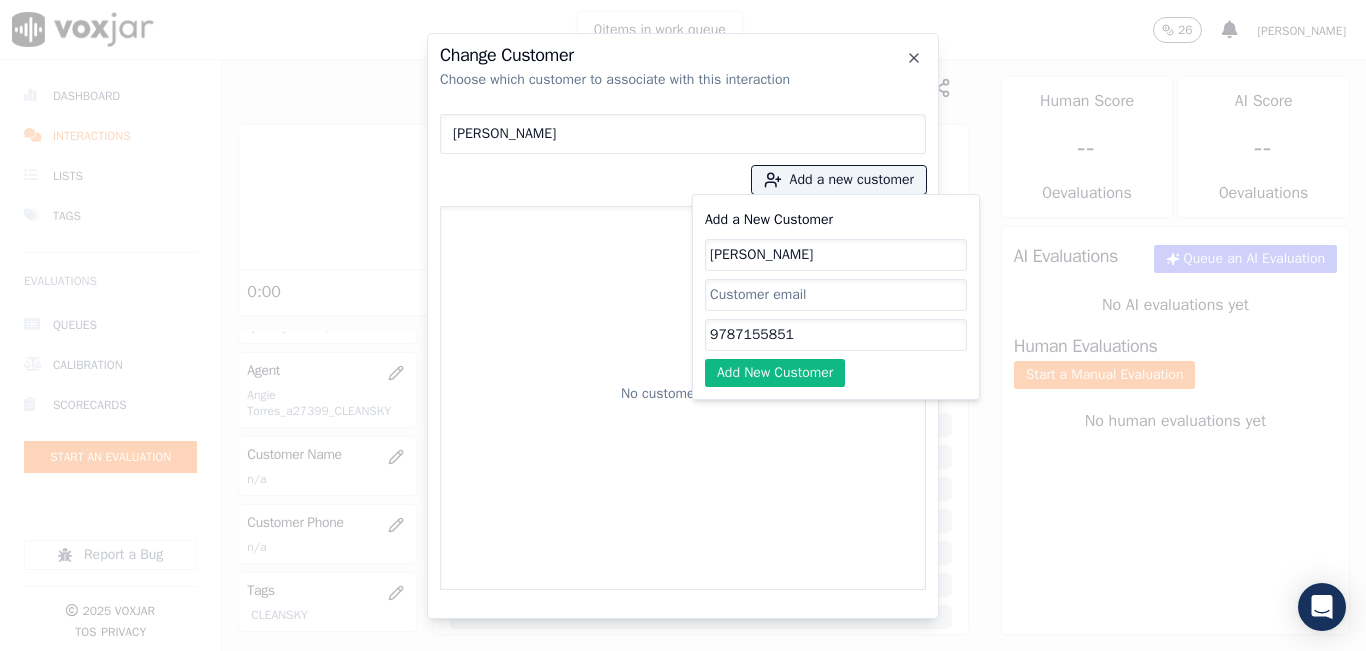type on "9787155851" 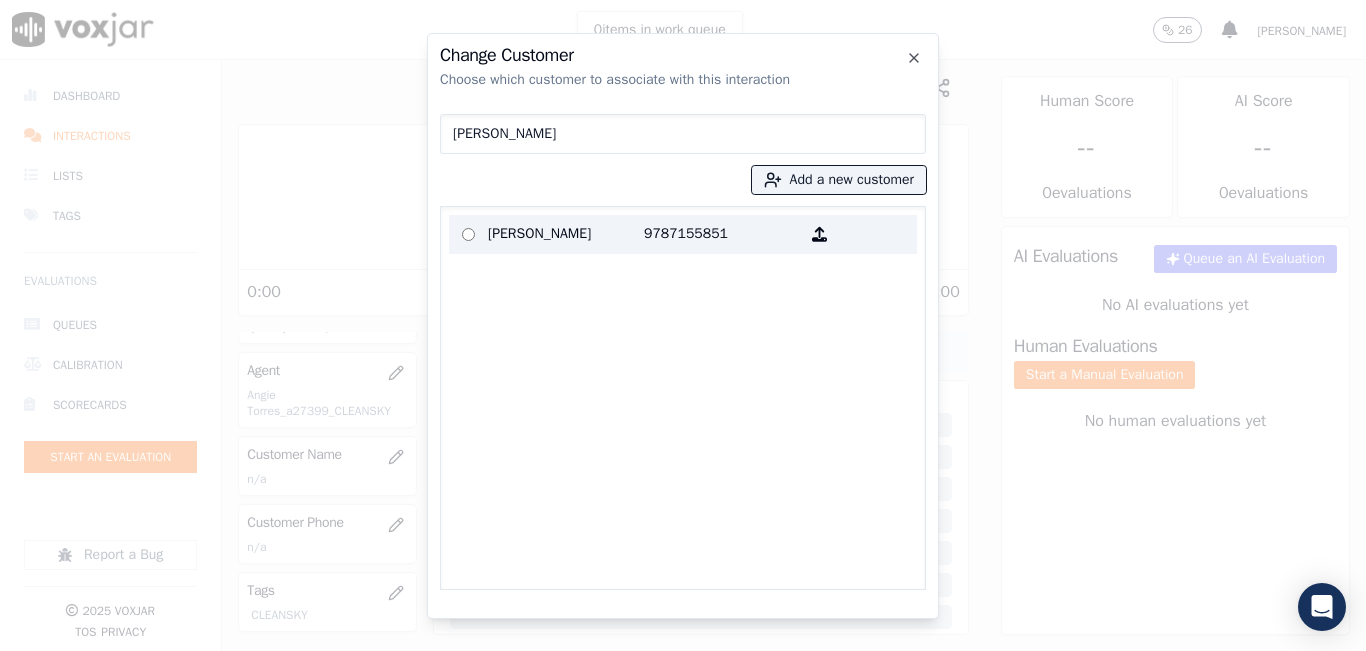 click on "9787155851" at bounding box center (722, 234) 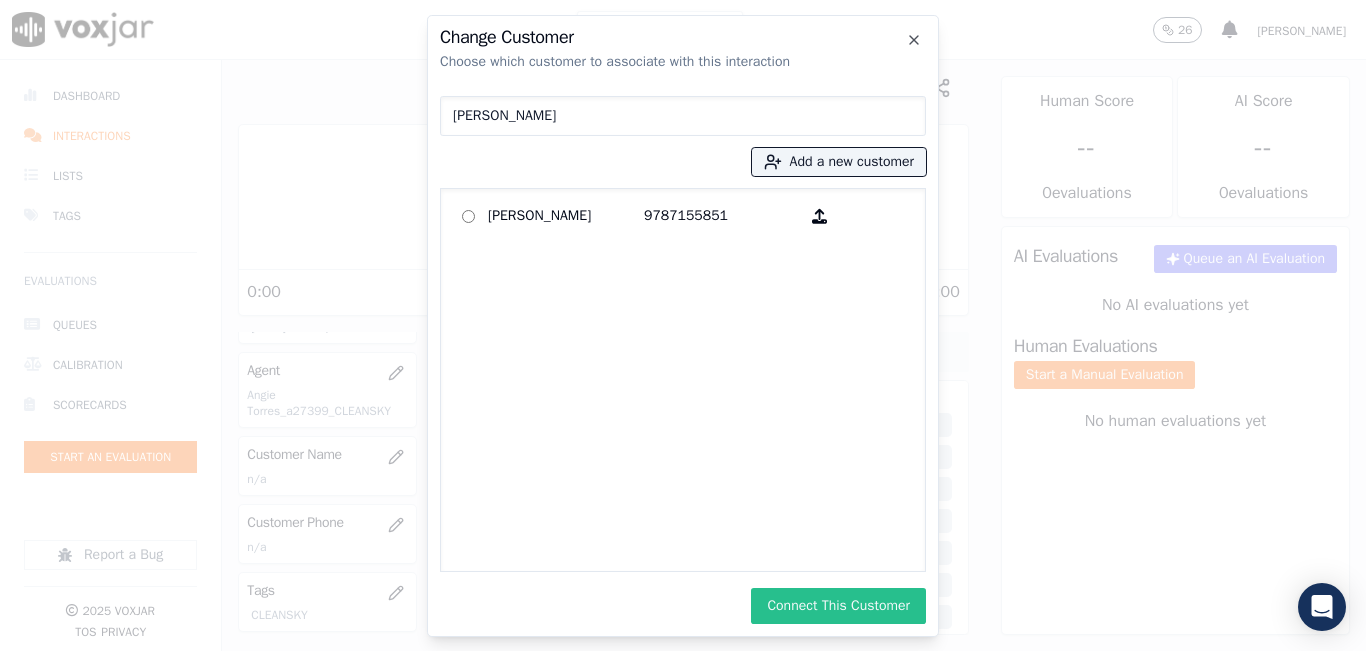 click on "Connect This Customer" at bounding box center [838, 606] 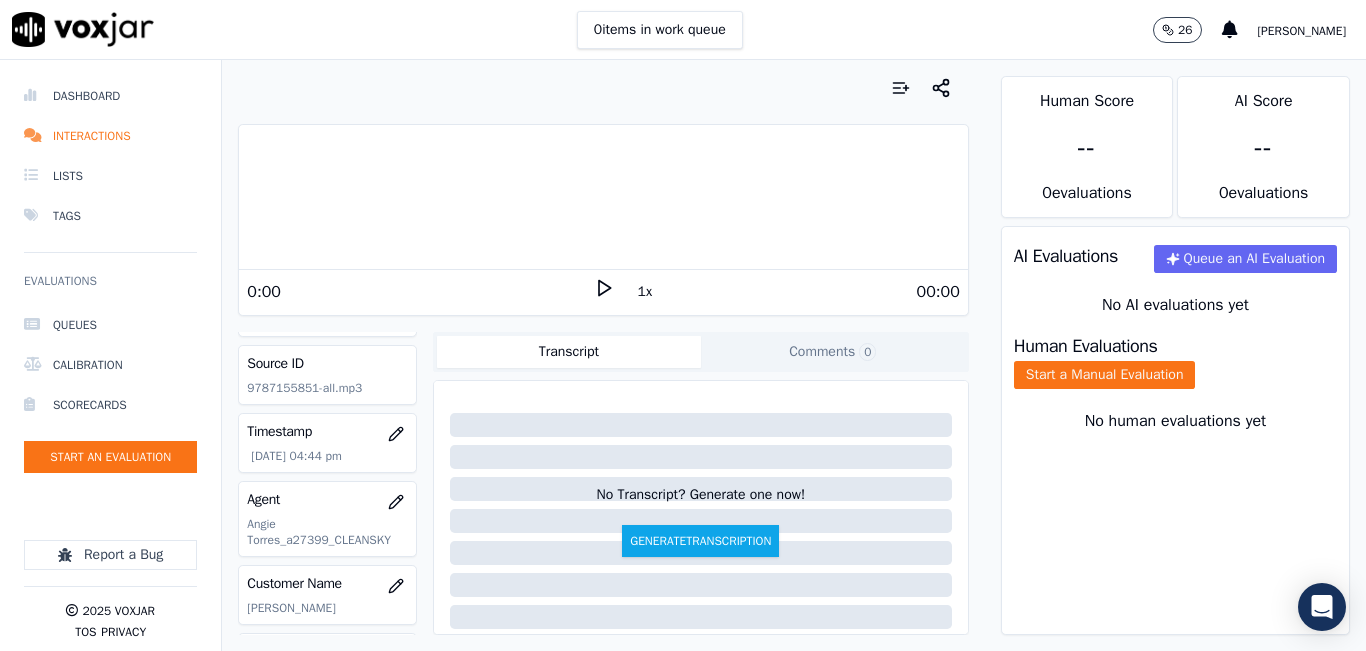 scroll, scrollTop: 0, scrollLeft: 0, axis: both 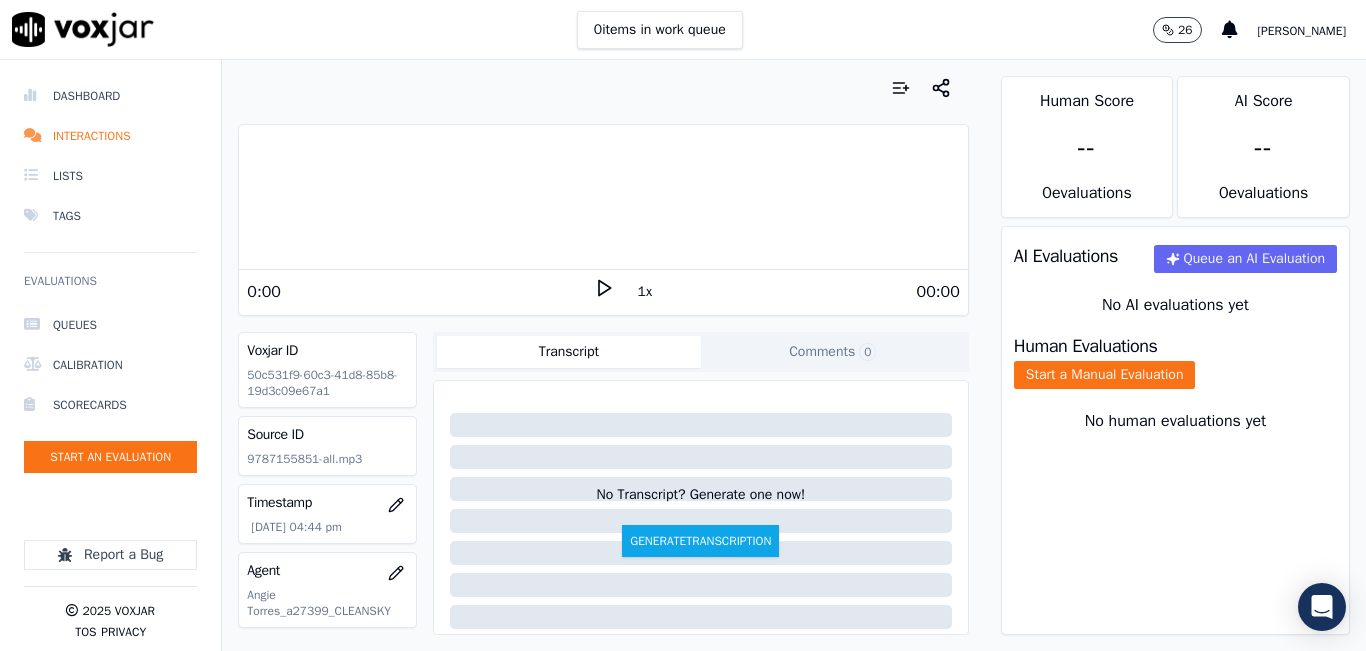 click at bounding box center (603, 88) 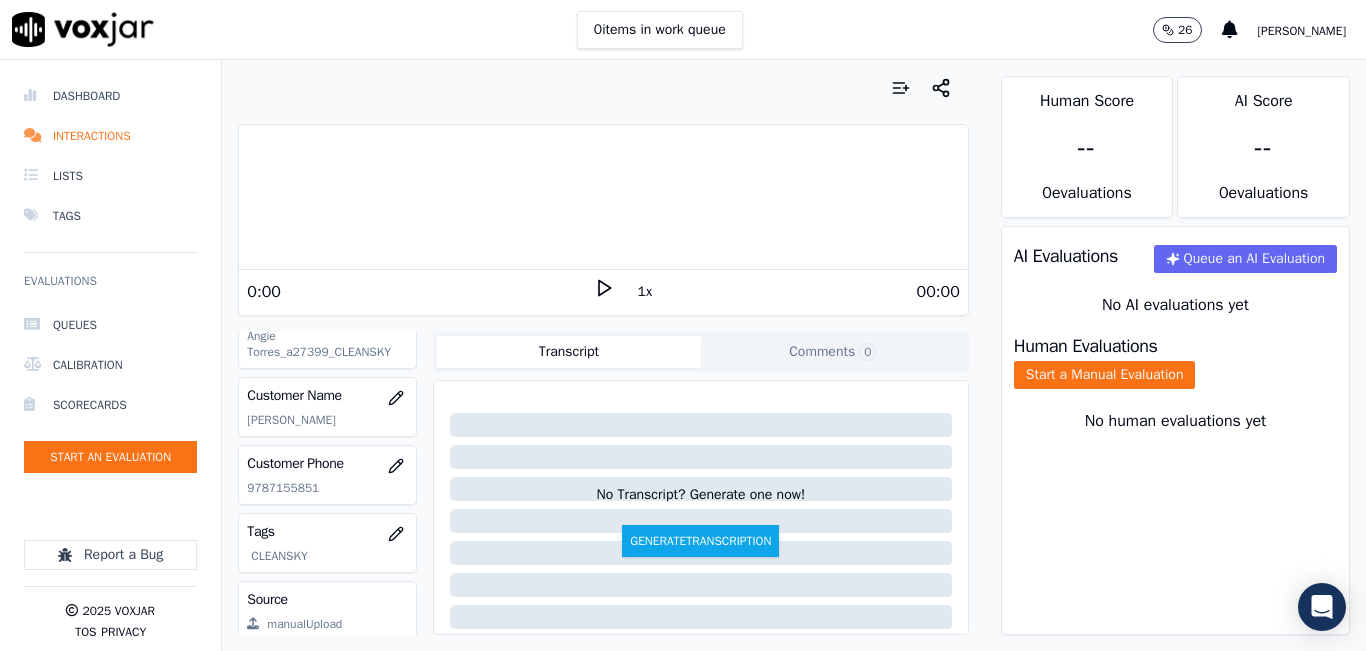 scroll, scrollTop: 300, scrollLeft: 0, axis: vertical 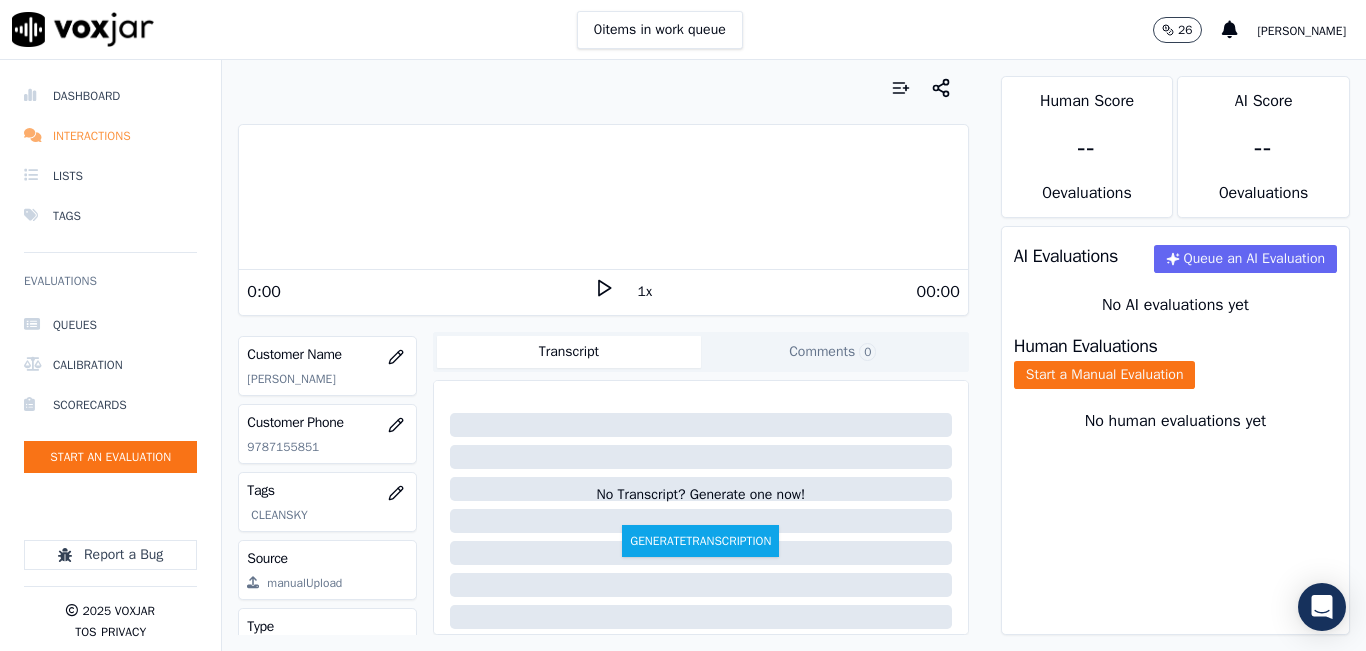 click on "Interactions" at bounding box center (110, 136) 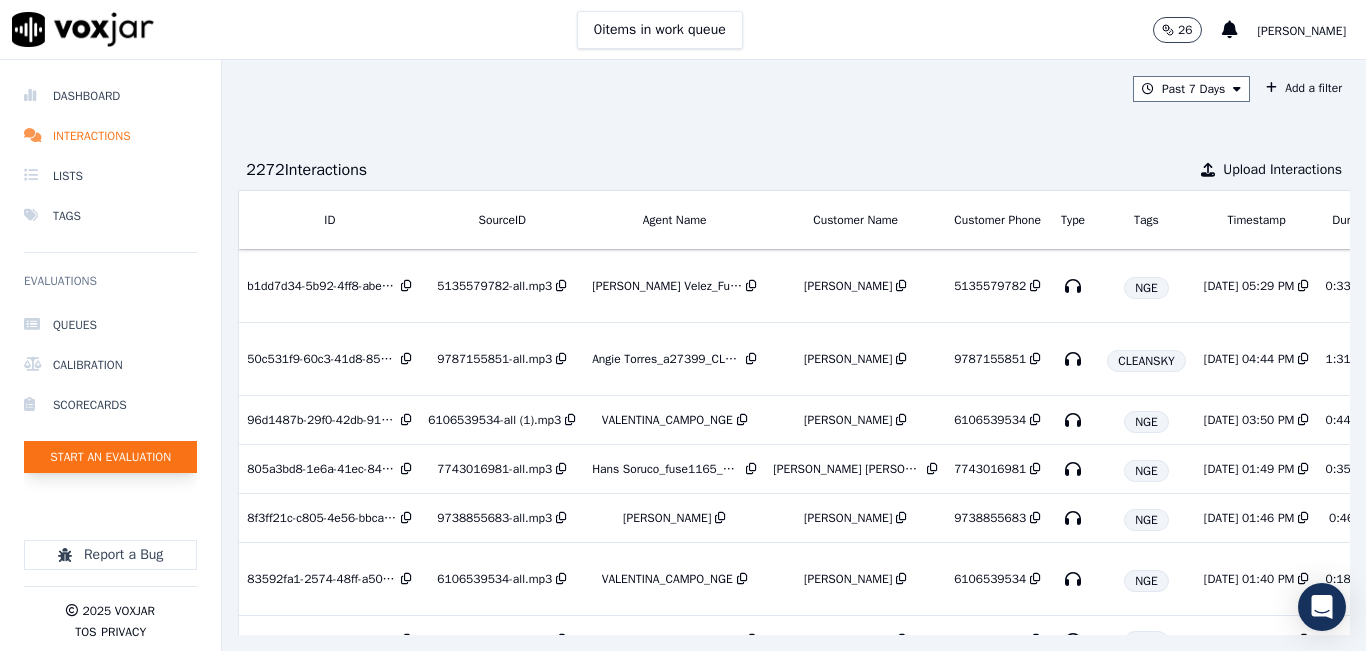 click on "Start an Evaluation" 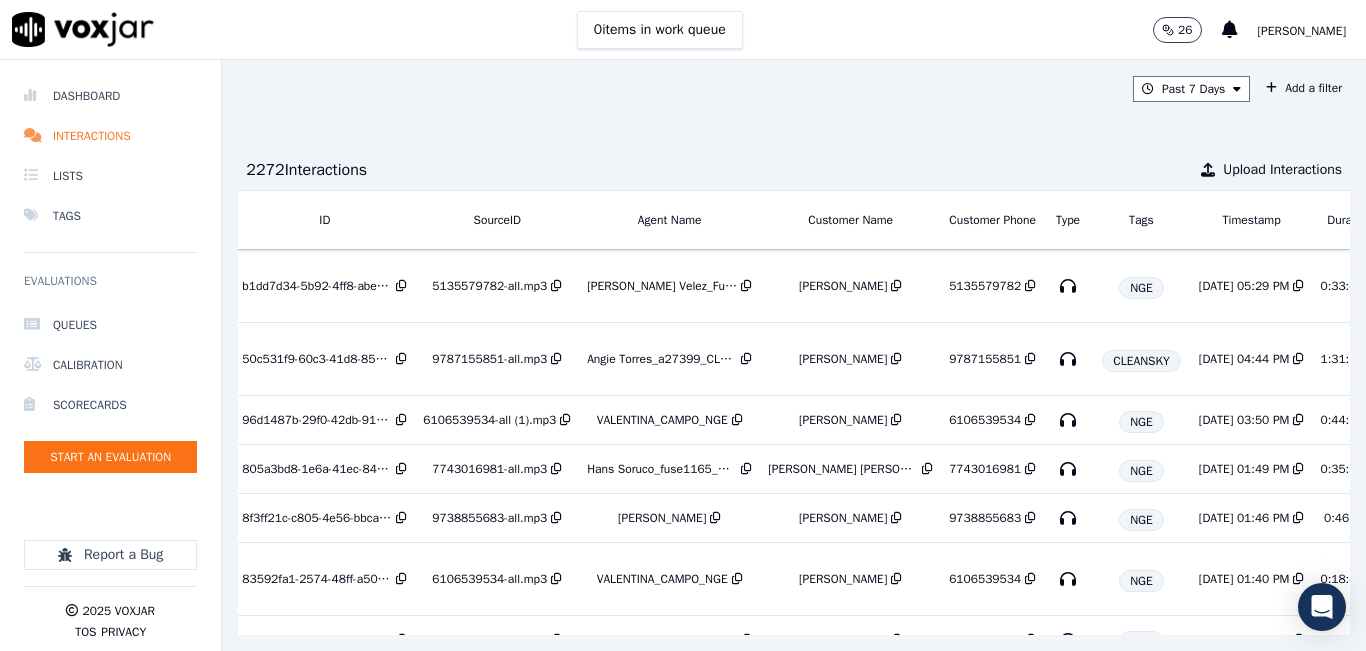 scroll, scrollTop: 0, scrollLeft: 0, axis: both 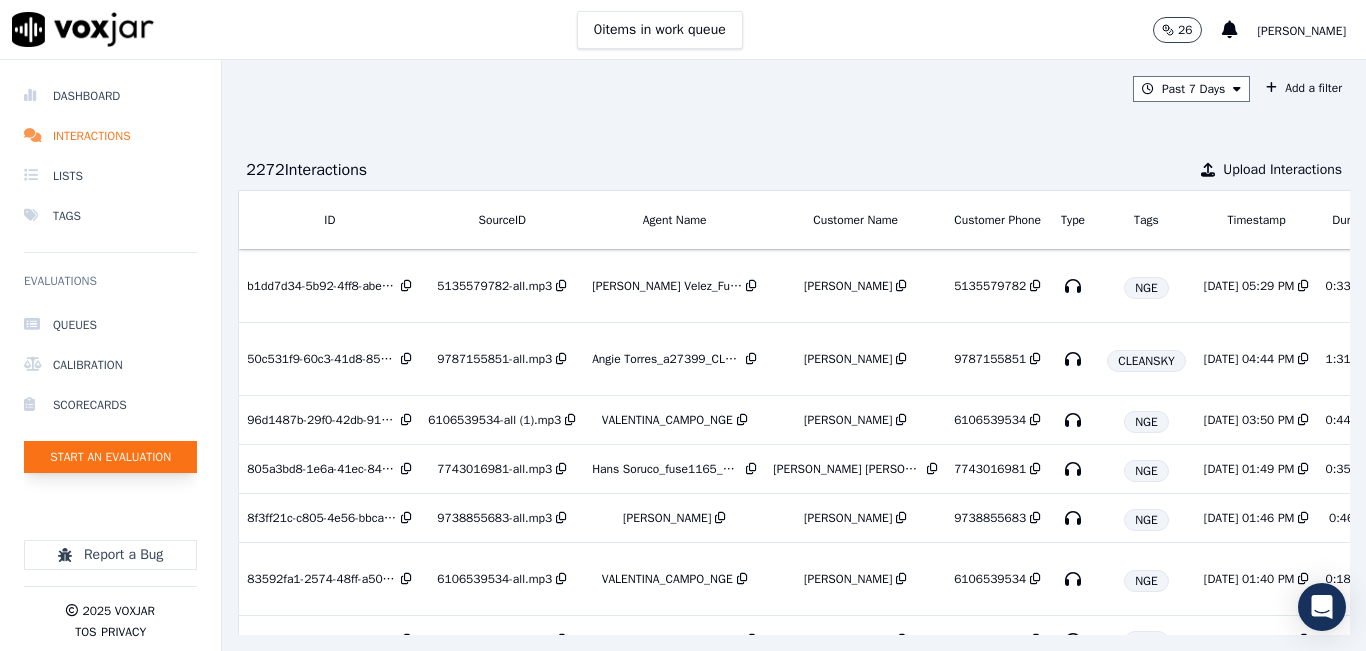 click on "Start an Evaluation" 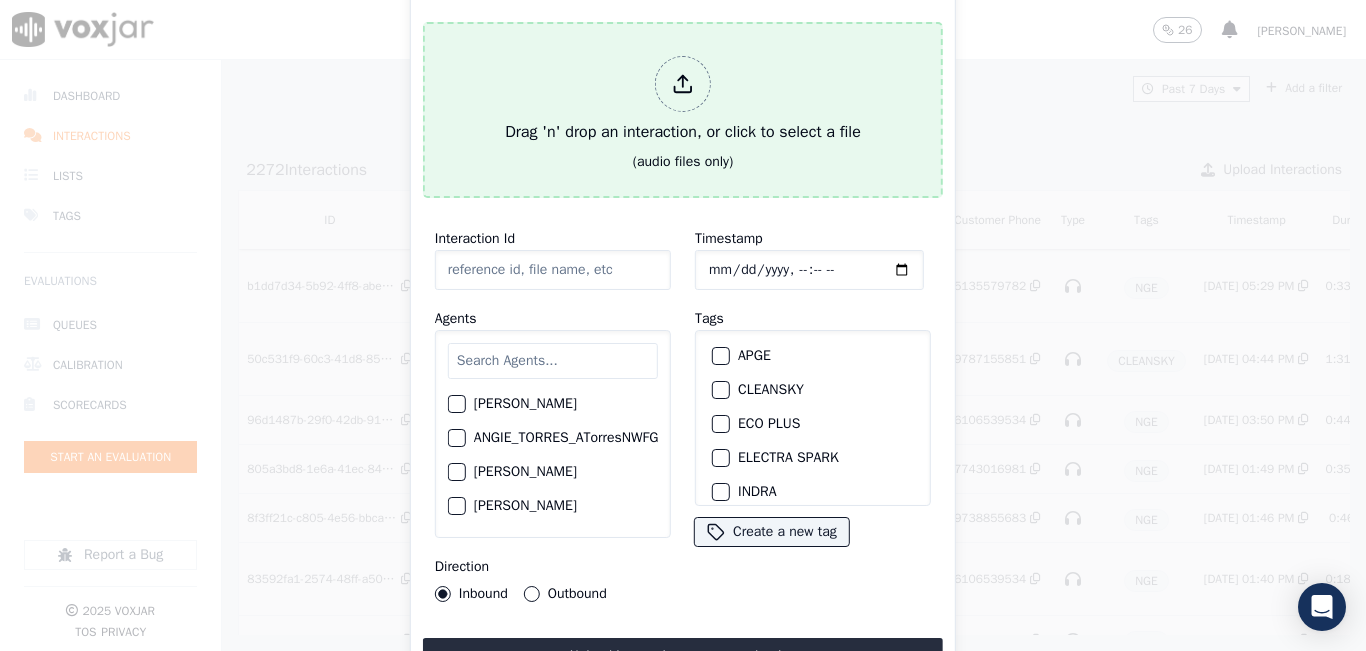 click on "Drag 'n' drop an interaction, or click to select a file" at bounding box center (683, 100) 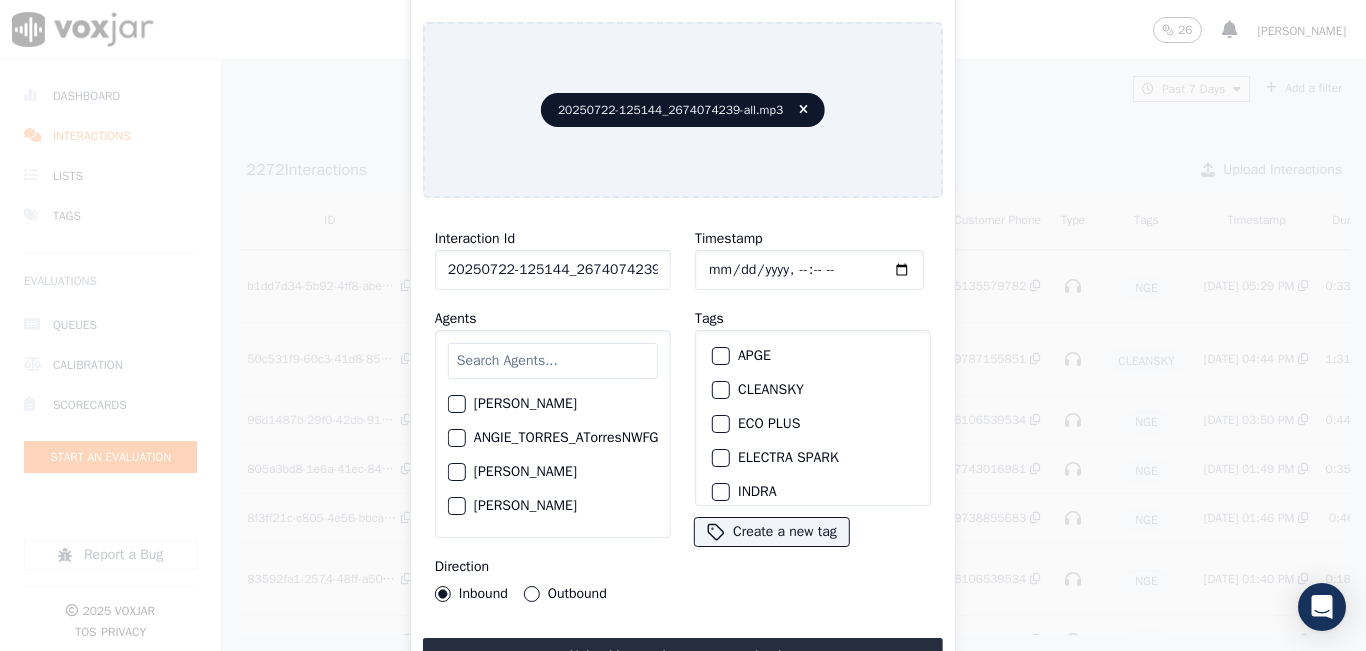 click at bounding box center (553, 361) 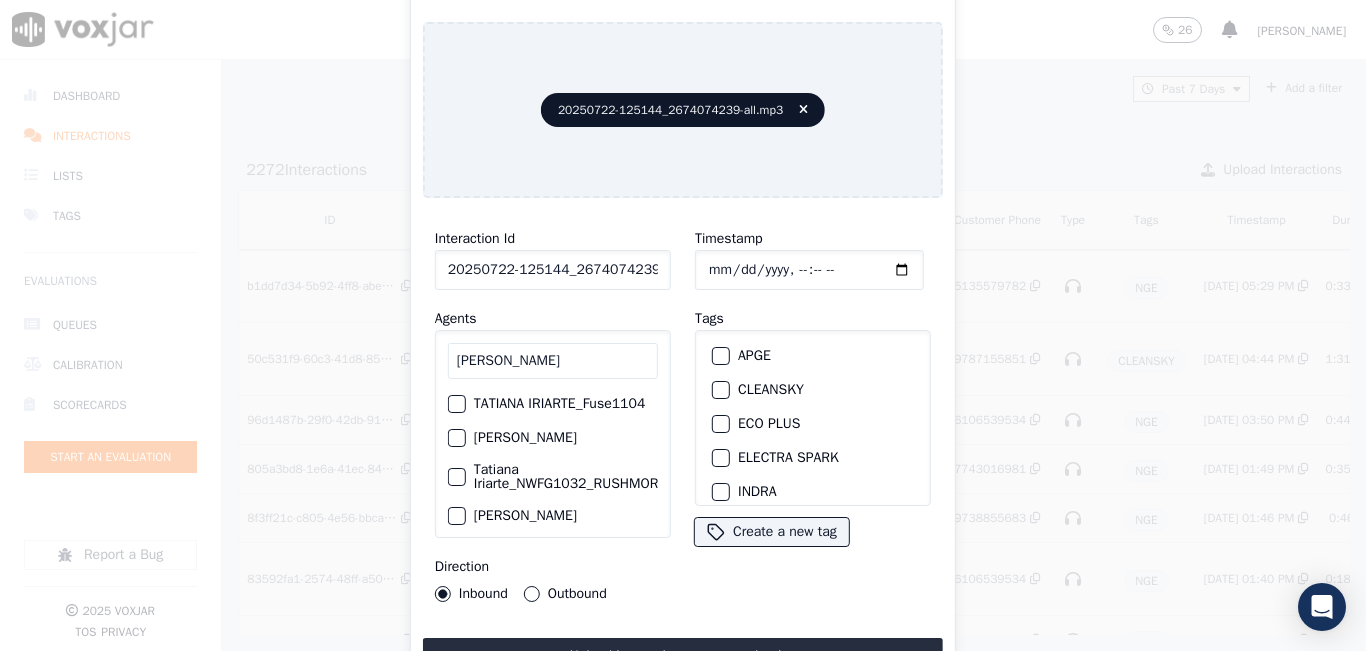 type on "TATIA" 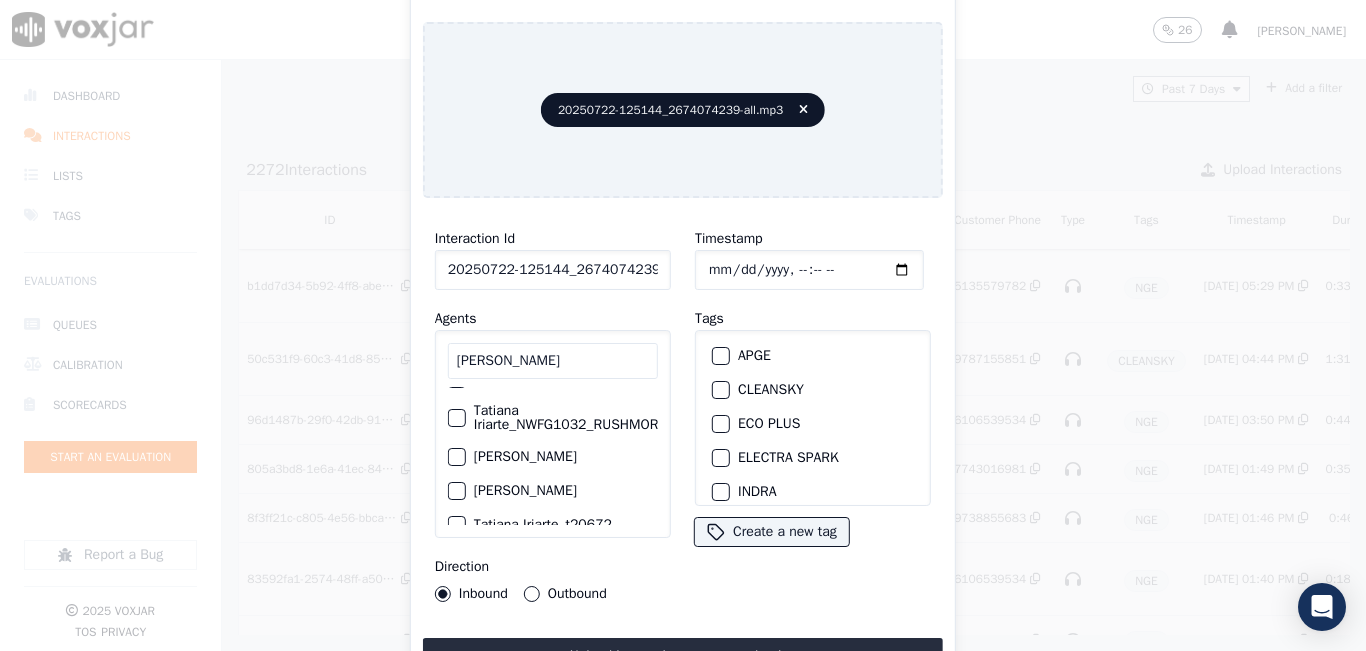 scroll, scrollTop: 80, scrollLeft: 0, axis: vertical 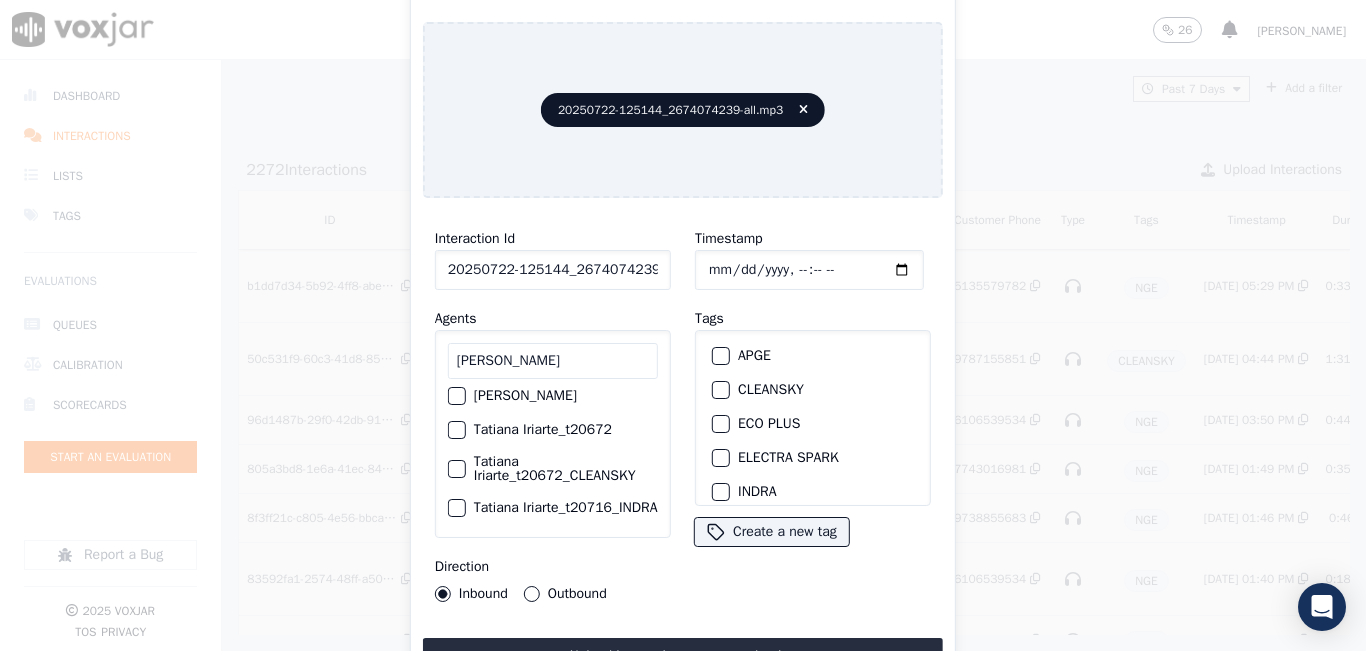 click on "Tatiana Iriarte_t20672_CLEANSKY" 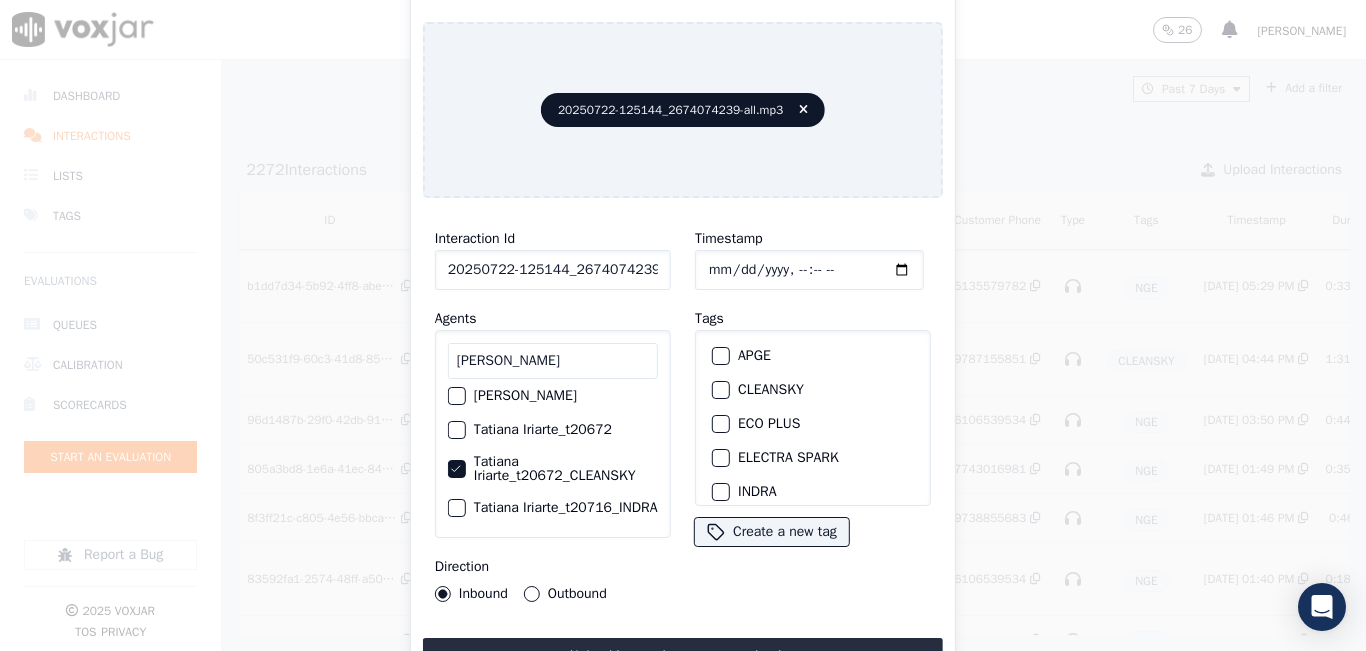 click at bounding box center [720, 390] 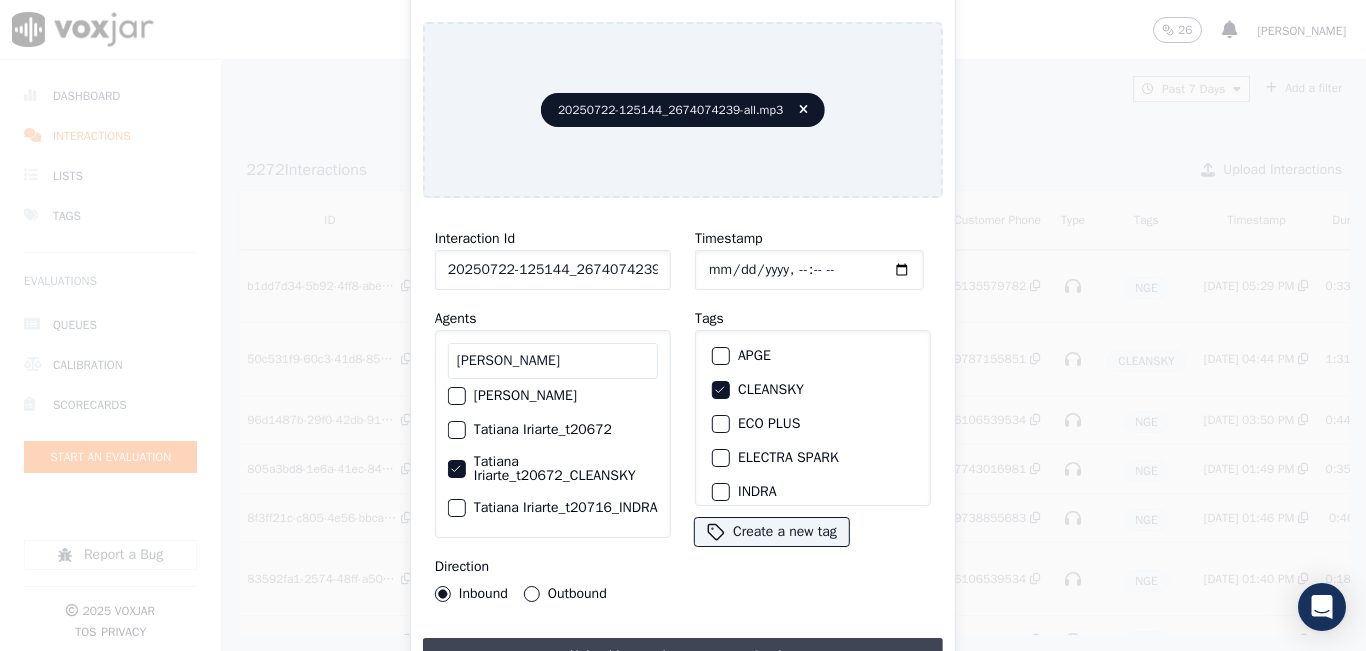 click on "Upload interaction to start evaluation" at bounding box center [683, 656] 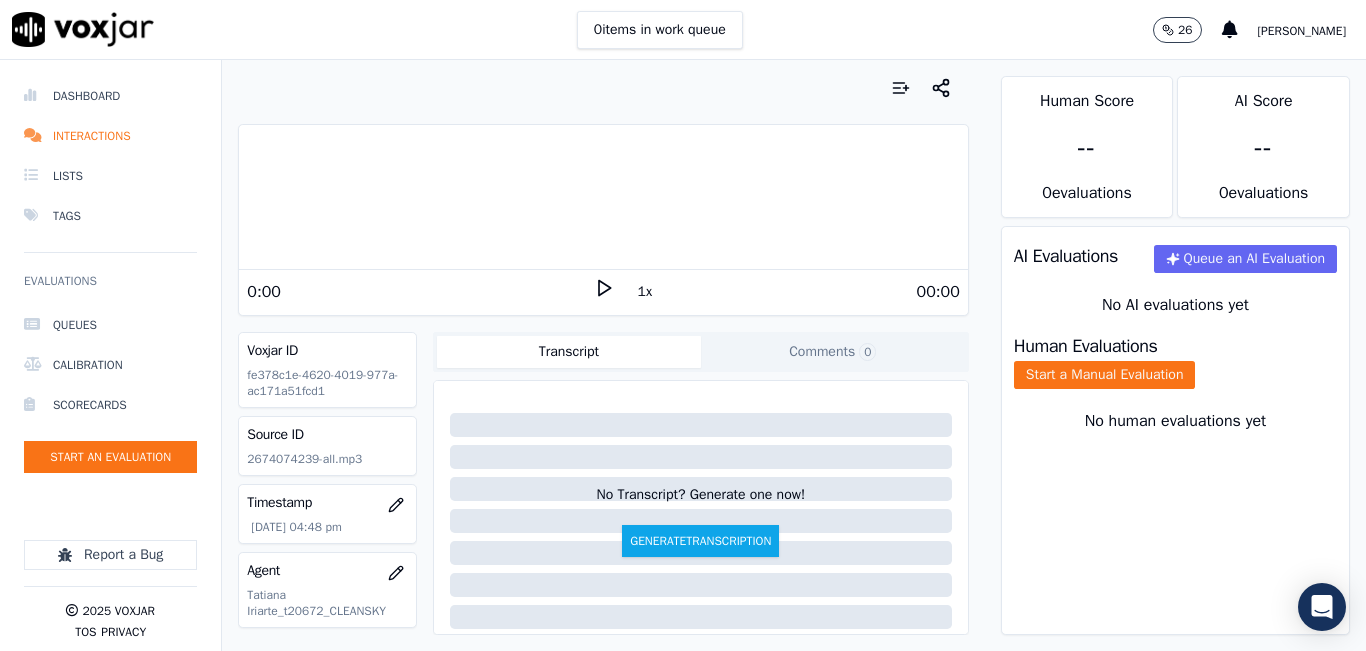 click on "0  items in work queue     26         carlos barrios" at bounding box center (683, 30) 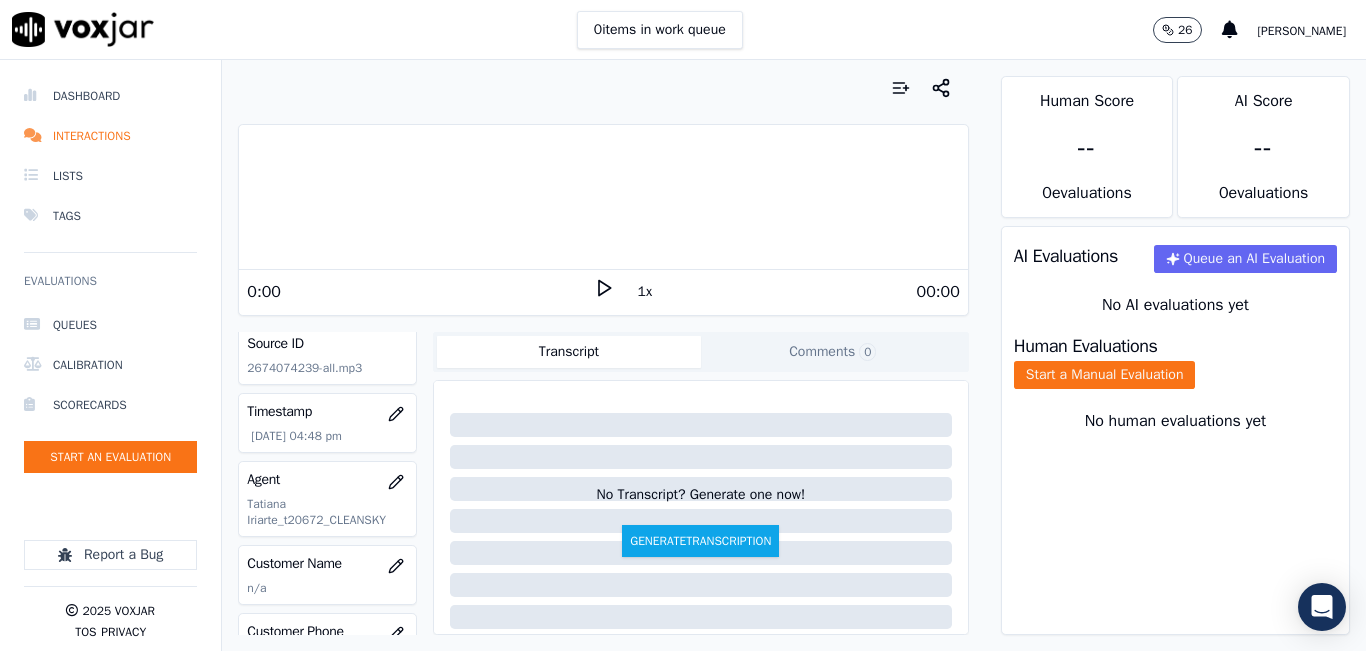 scroll, scrollTop: 200, scrollLeft: 0, axis: vertical 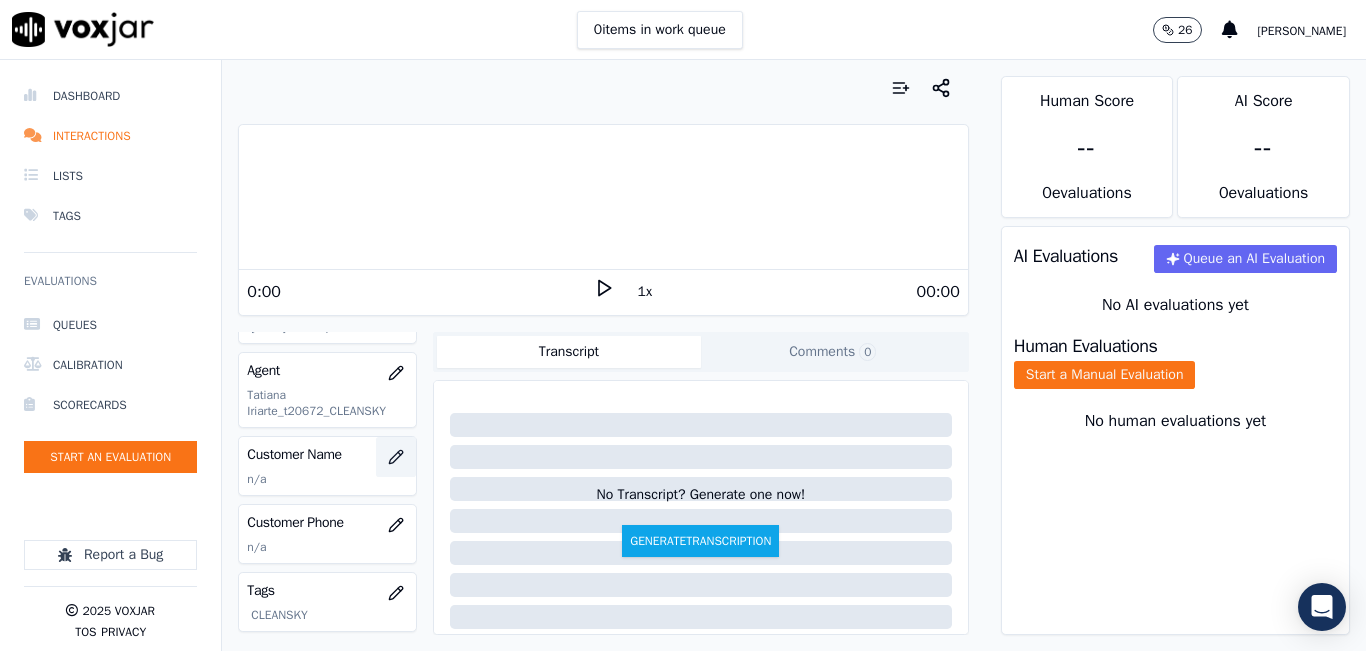click at bounding box center (396, 457) 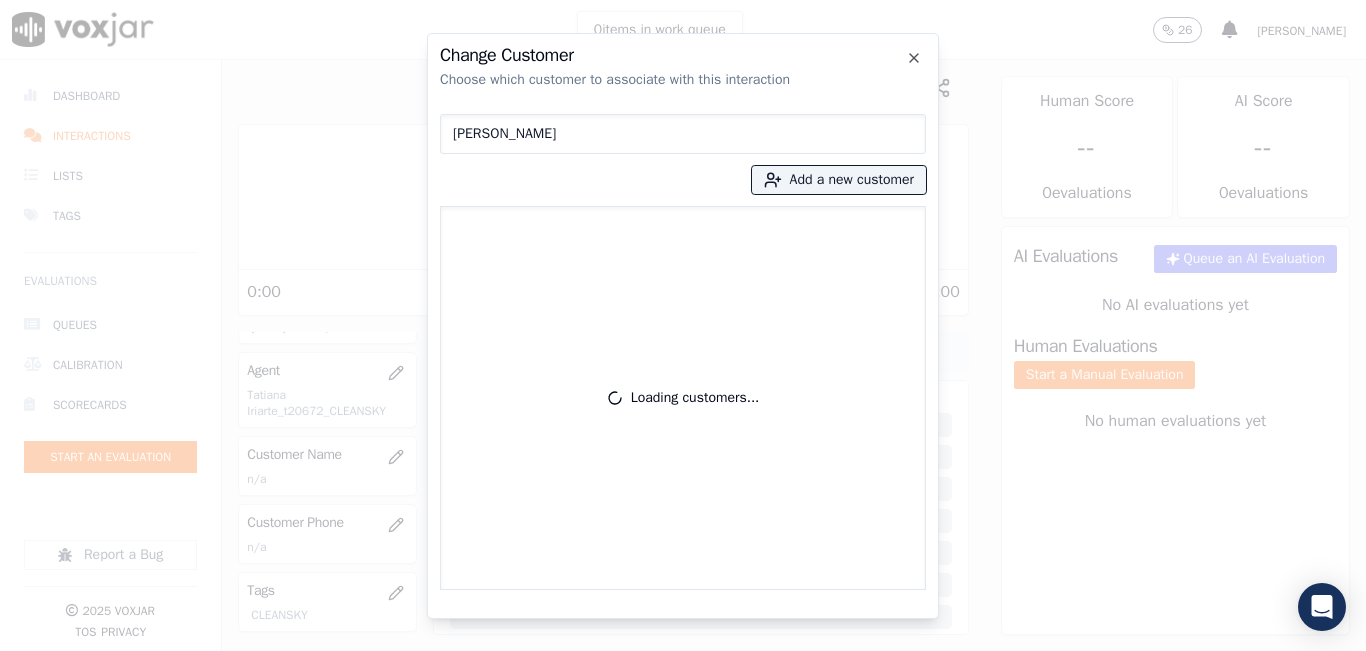 type on "[PERSON_NAME]" 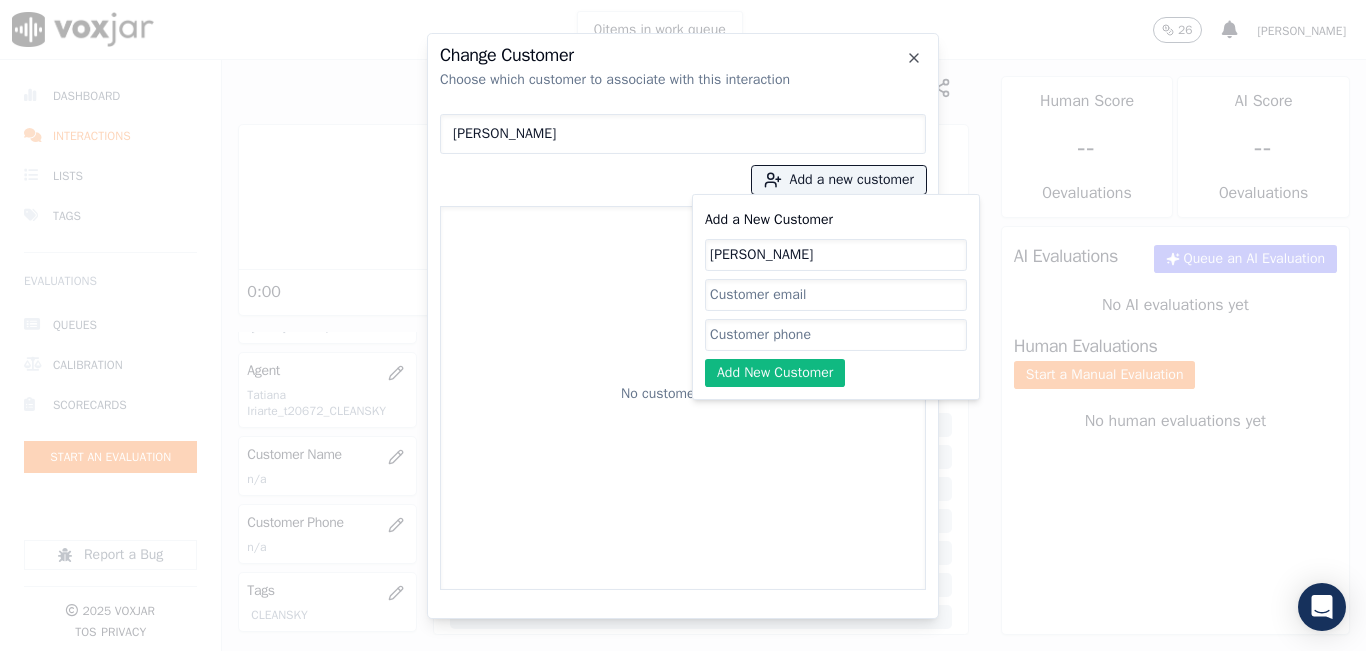 type on "[PERSON_NAME]" 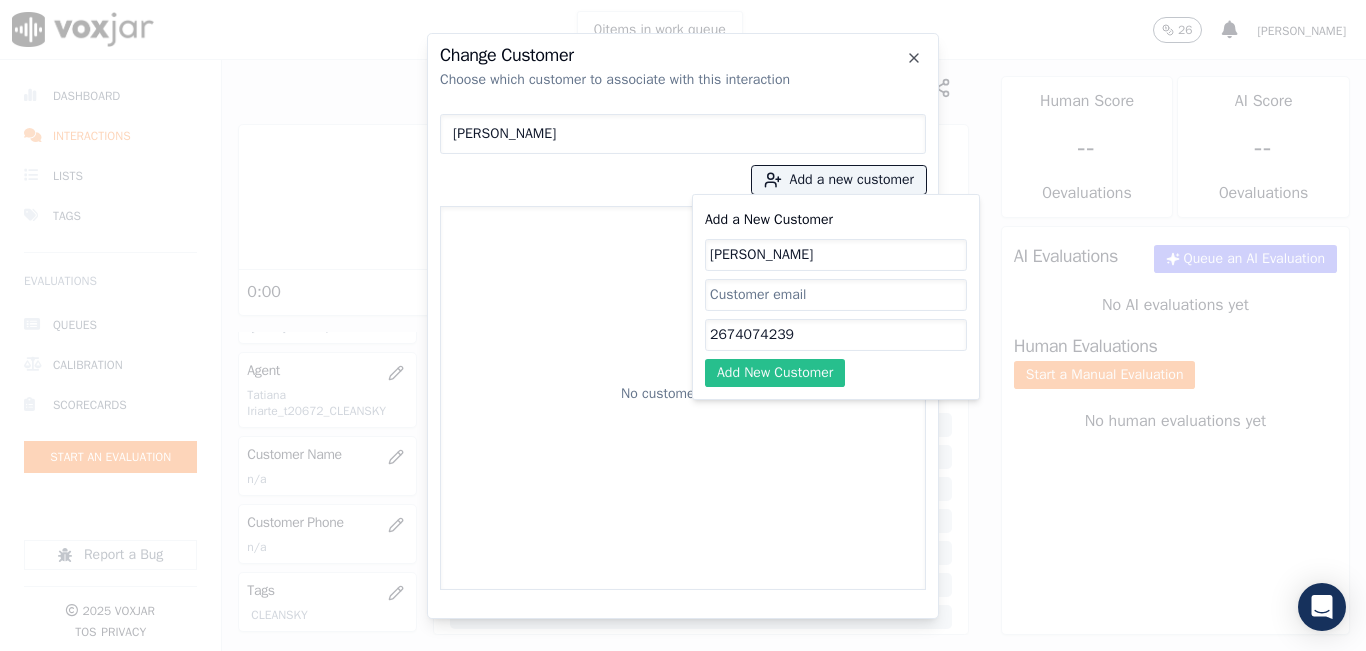 type on "2674074239" 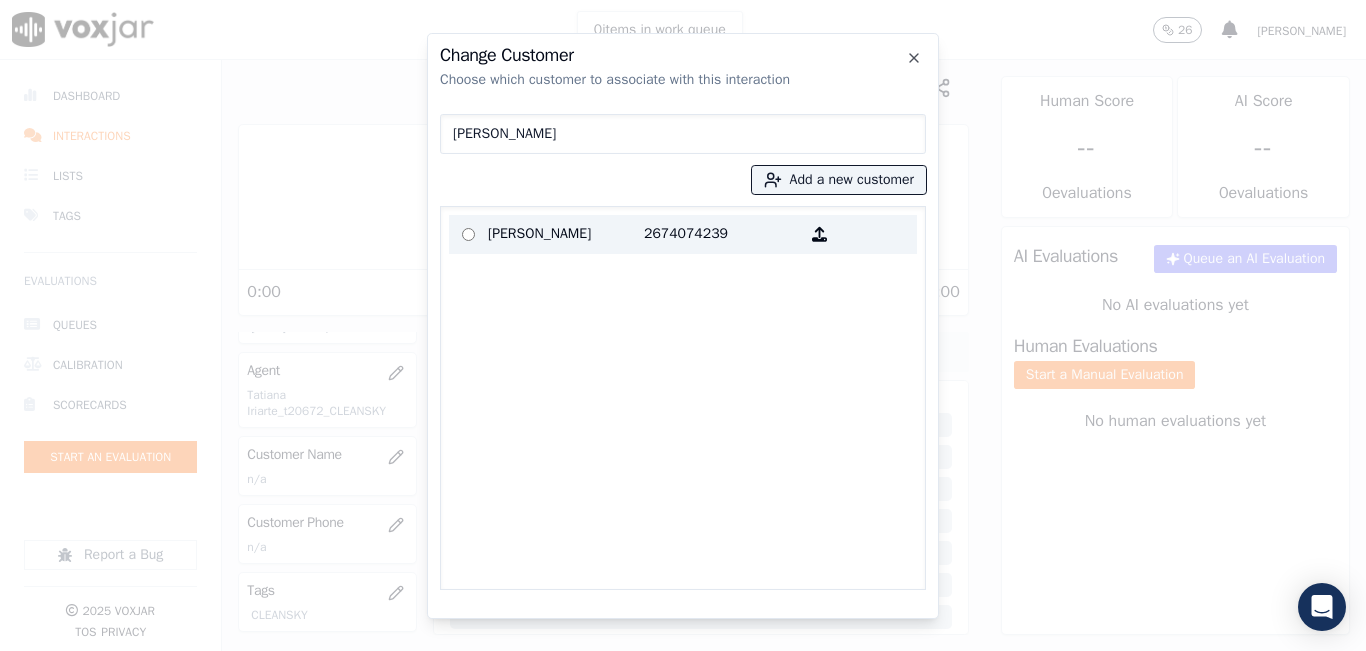 click on "[PERSON_NAME]" at bounding box center (566, 234) 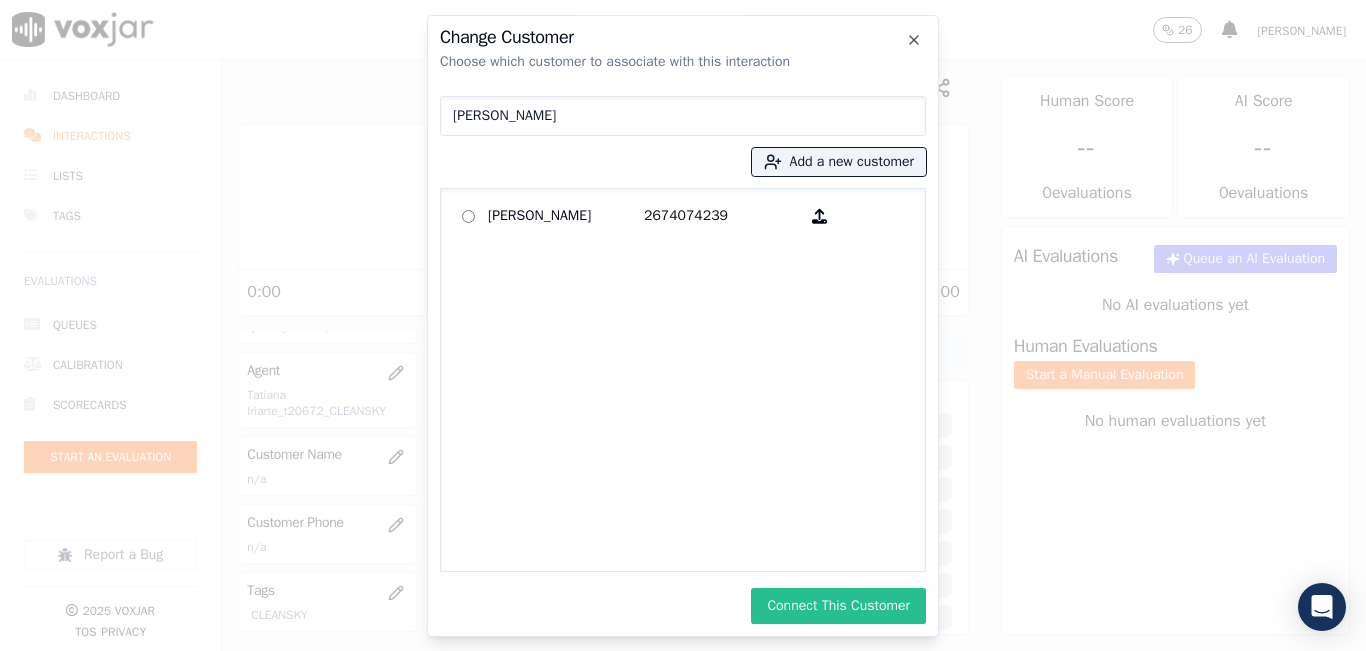click on "Connect This Customer" at bounding box center (838, 606) 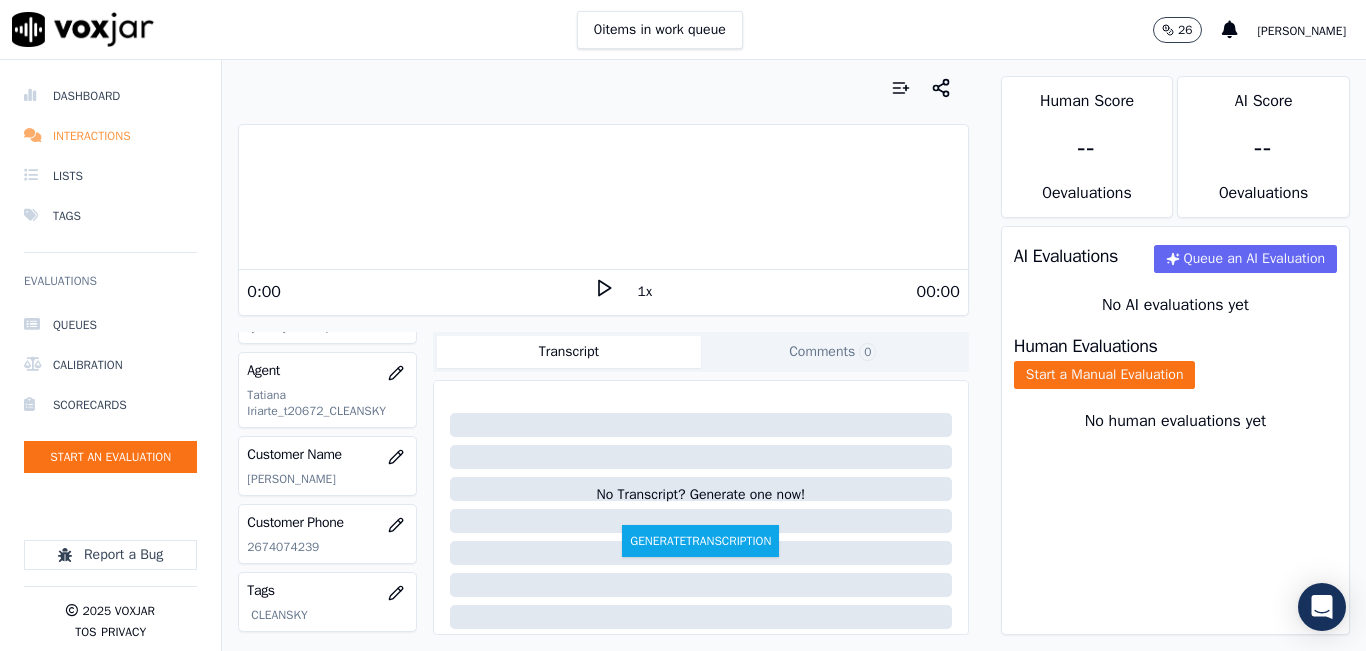 click on "Interactions" at bounding box center (110, 136) 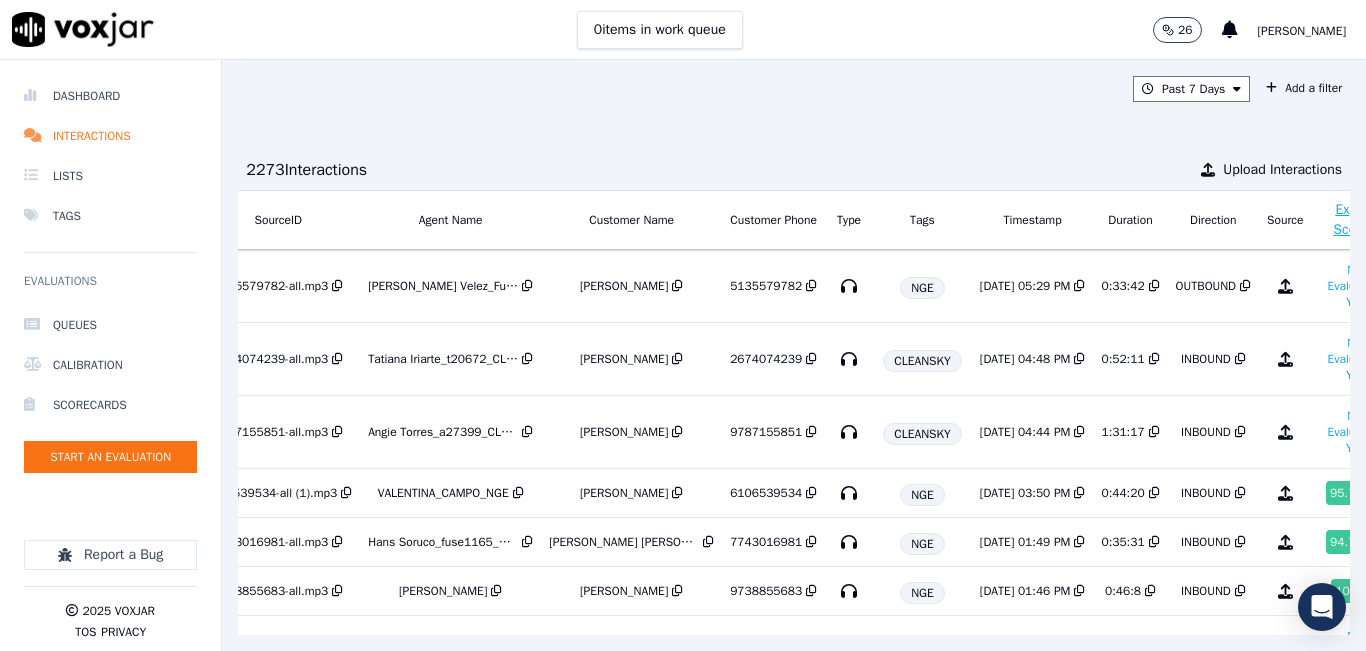 scroll, scrollTop: 0, scrollLeft: 343, axis: horizontal 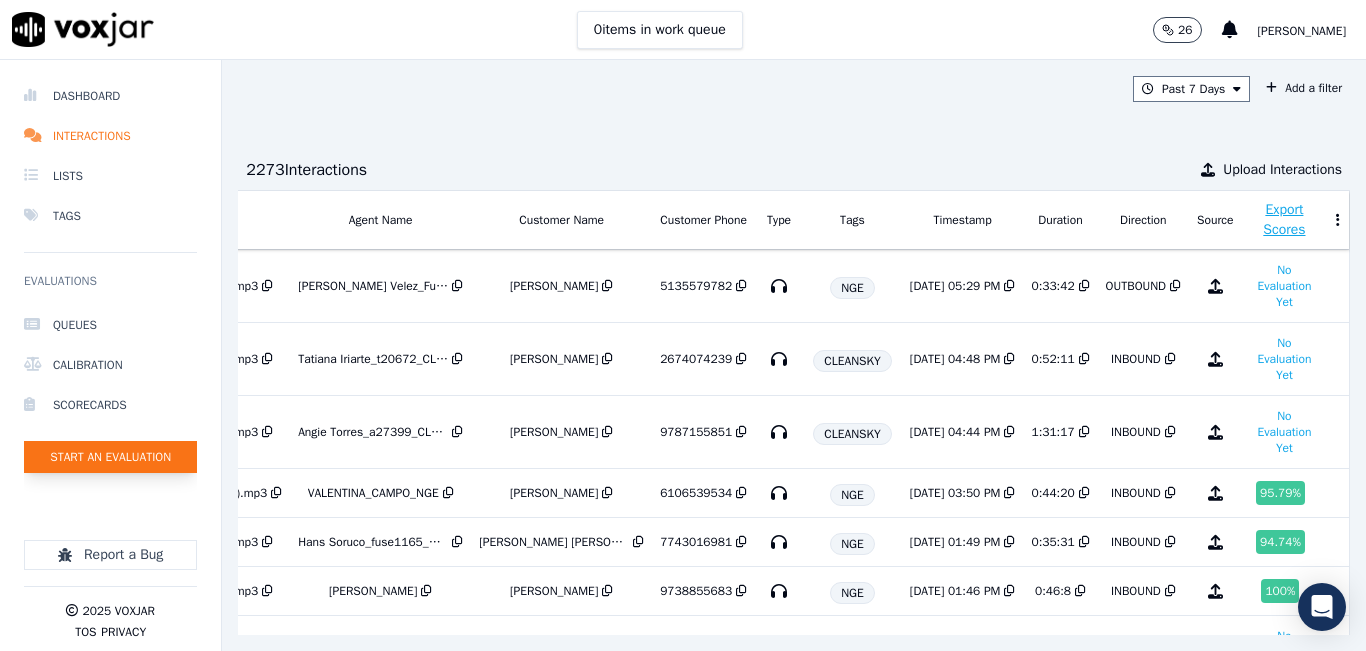 click on "Start an Evaluation" 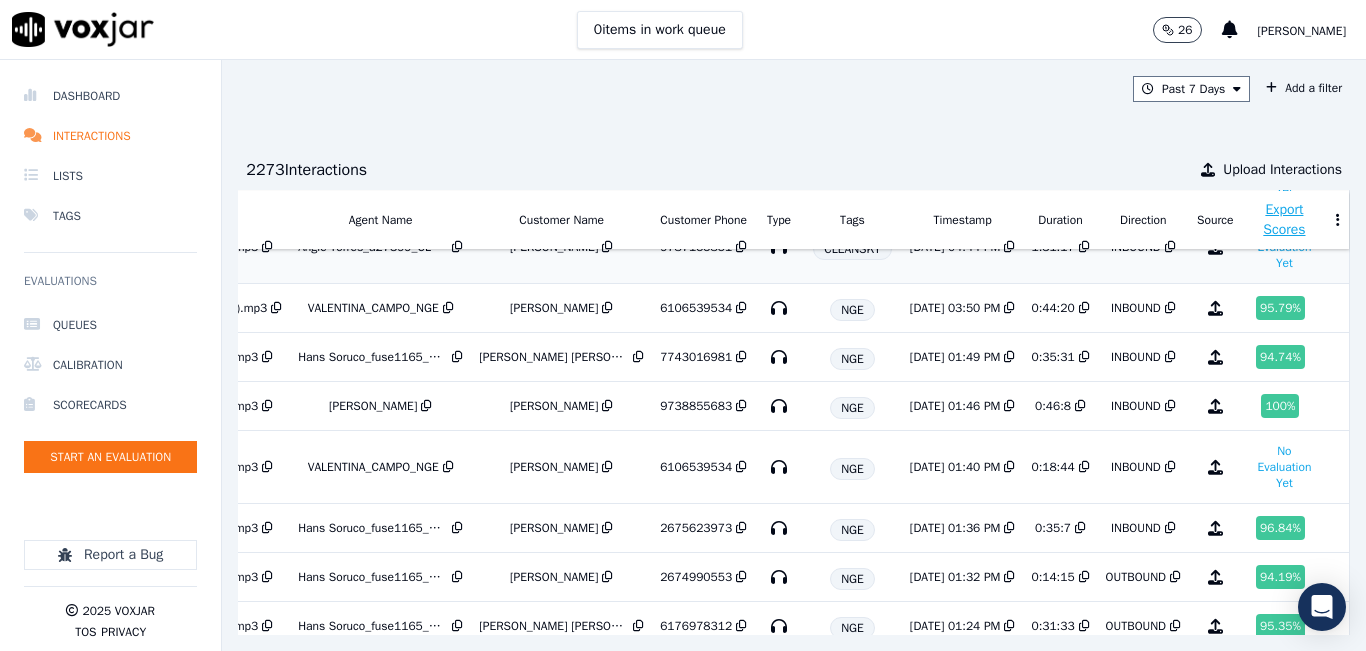 scroll, scrollTop: 0, scrollLeft: 343, axis: horizontal 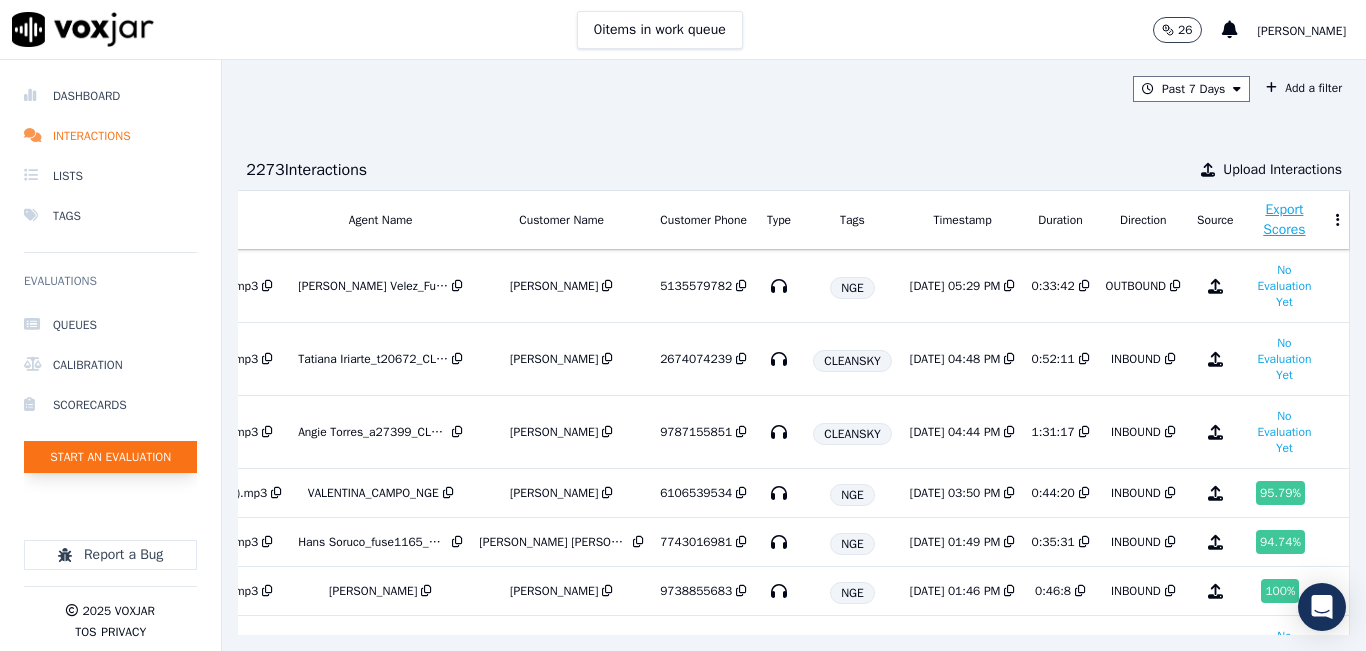 click on "Start an Evaluation" 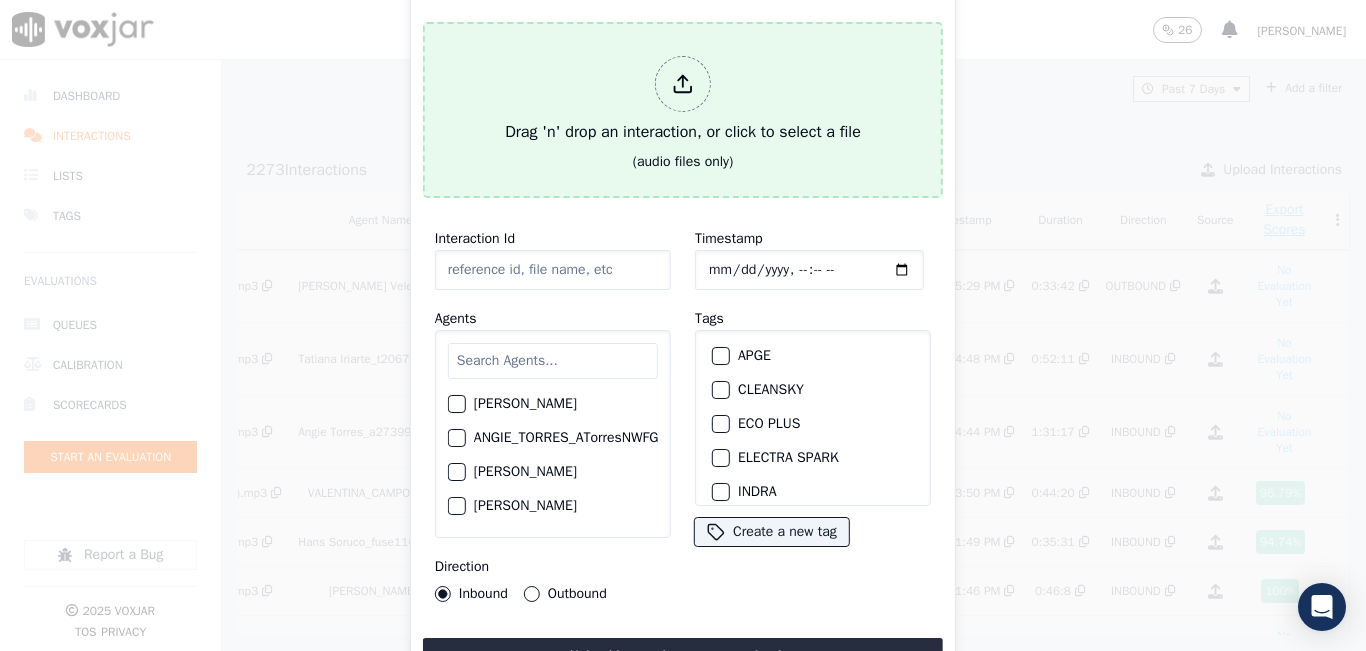 click on "Drag 'n' drop an interaction, or click to select a file" at bounding box center [683, 100] 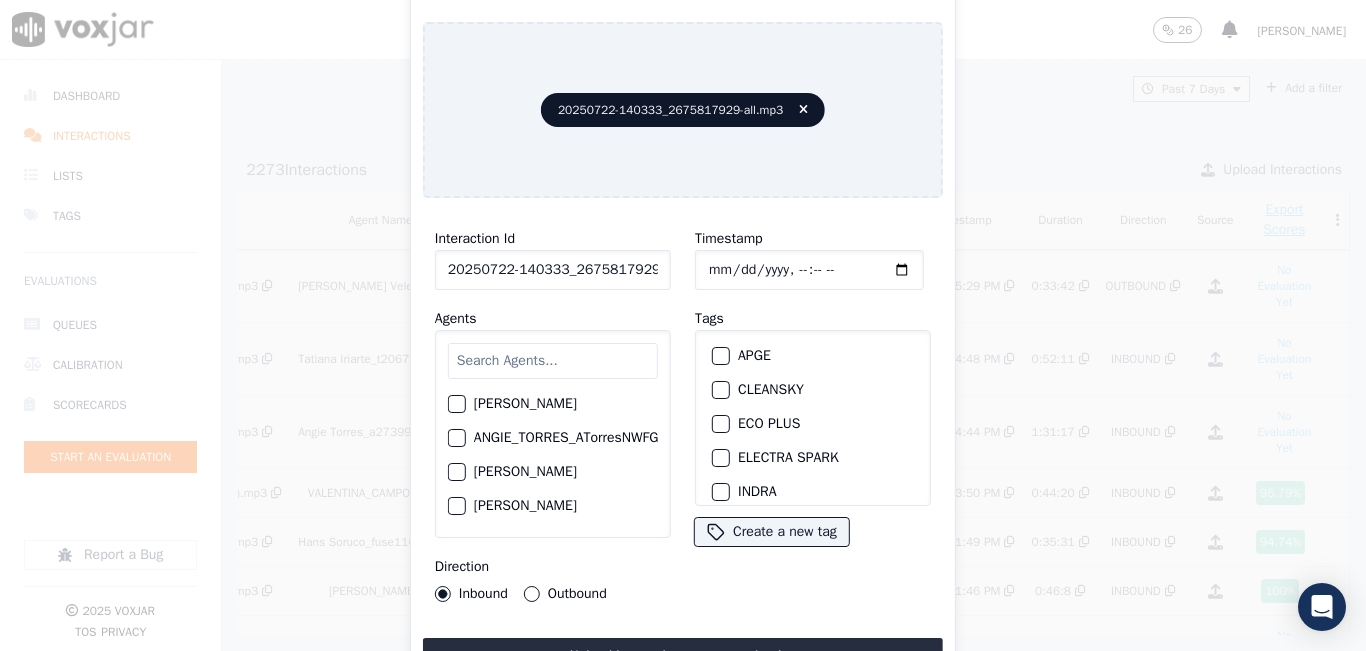 click at bounding box center [553, 361] 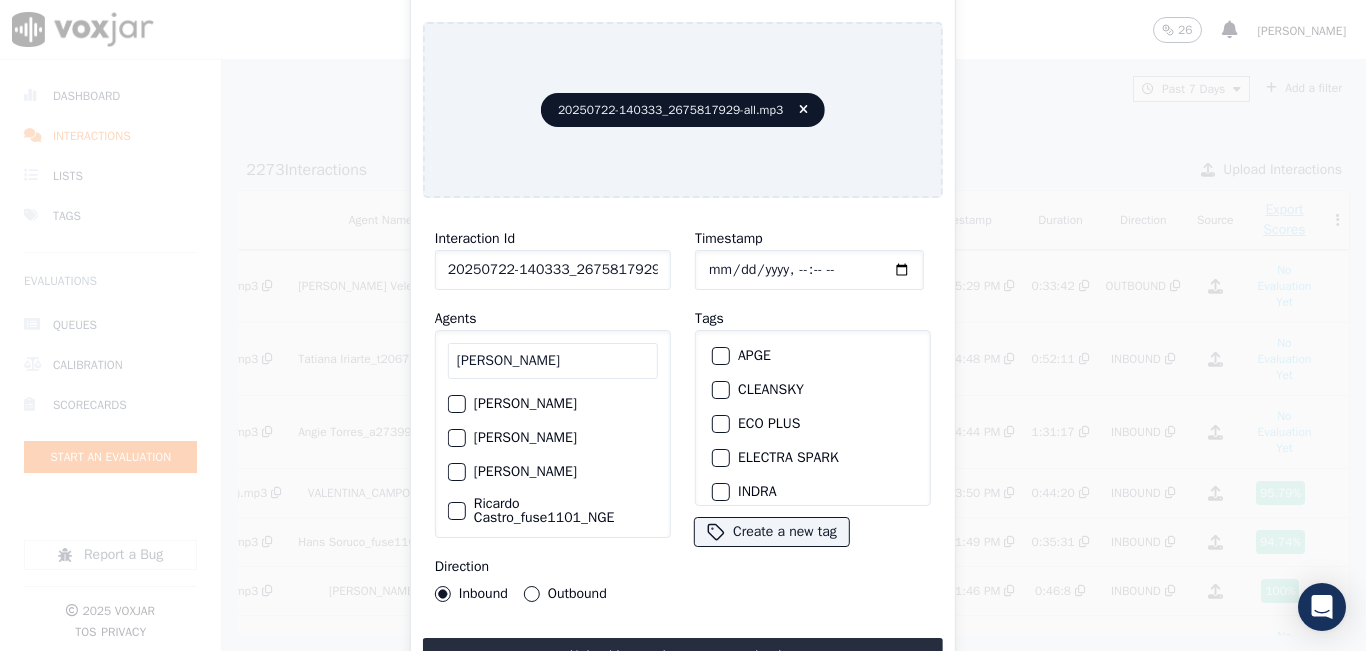 type on "RICARDO" 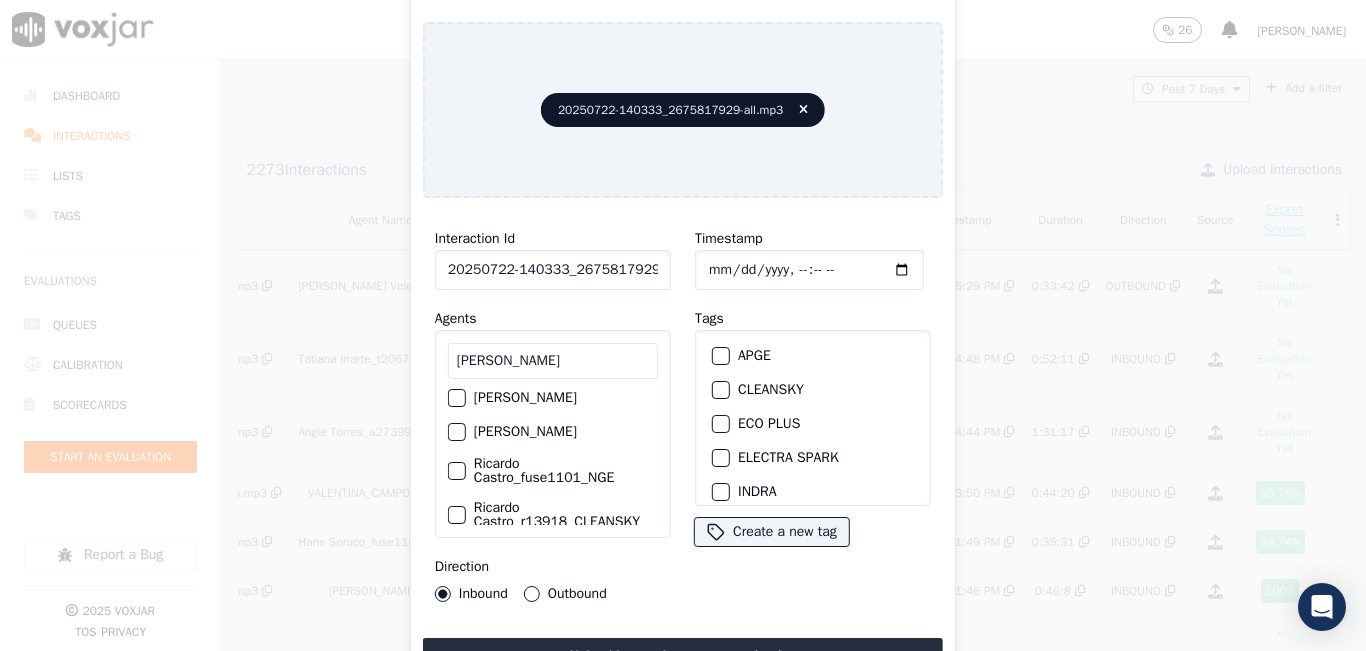 scroll, scrollTop: 80, scrollLeft: 0, axis: vertical 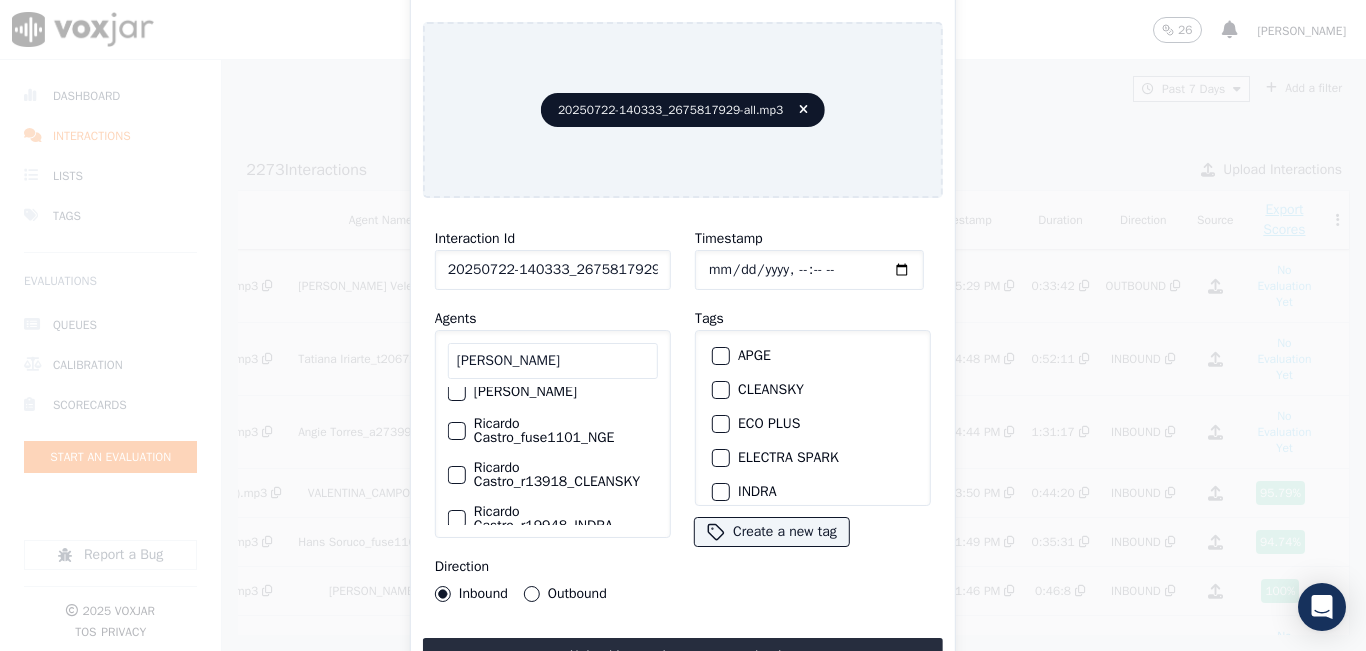 click on "Ricardo Castro_r13918_CLEANSKY" 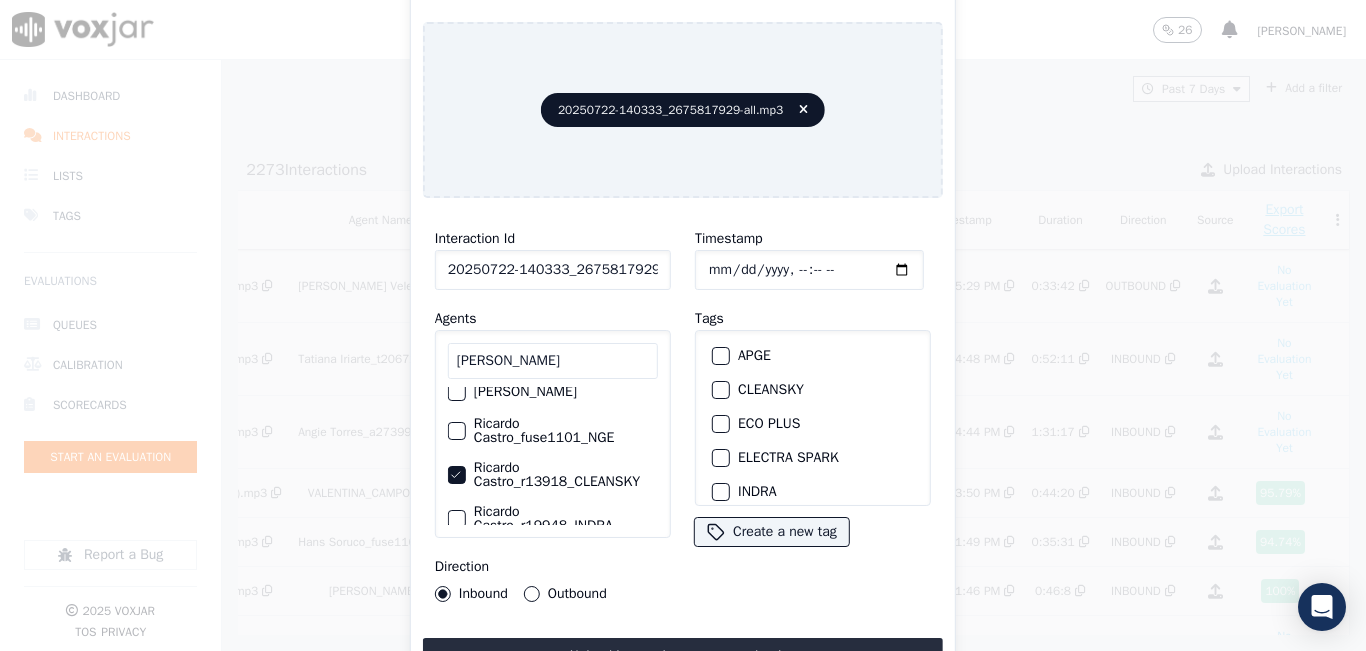 click at bounding box center (720, 390) 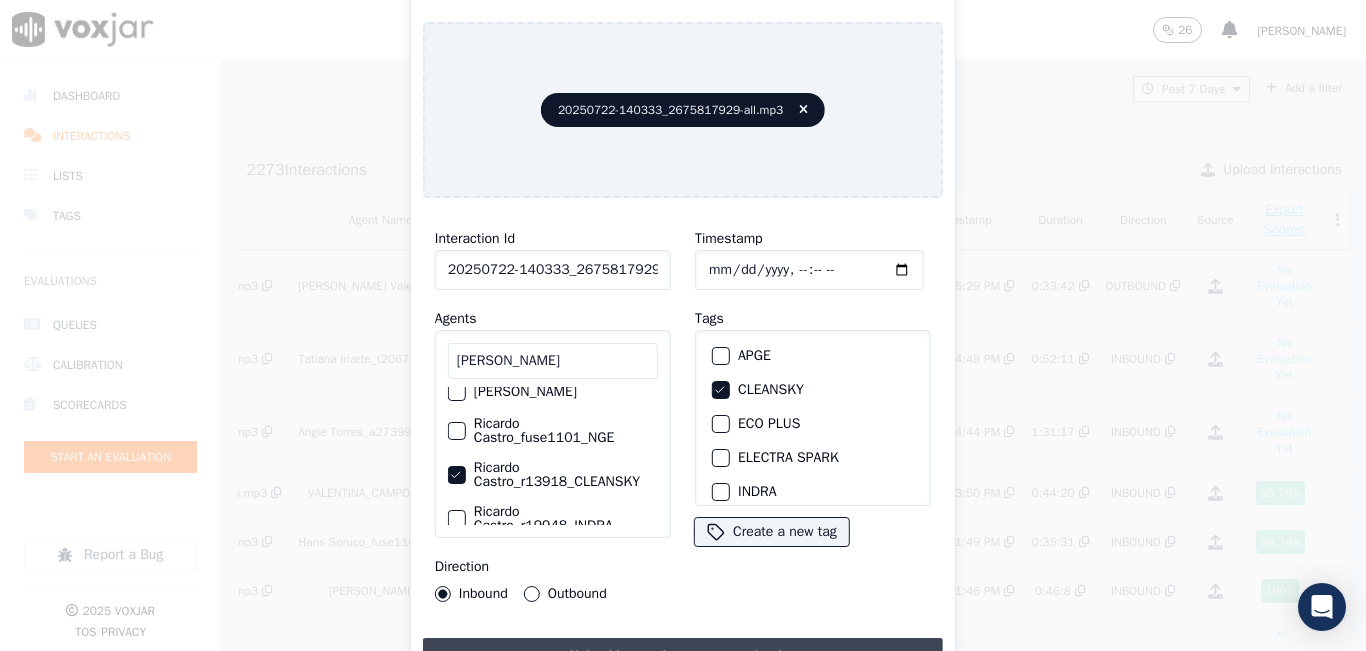 click on "Upload interaction to start evaluation" at bounding box center [683, 656] 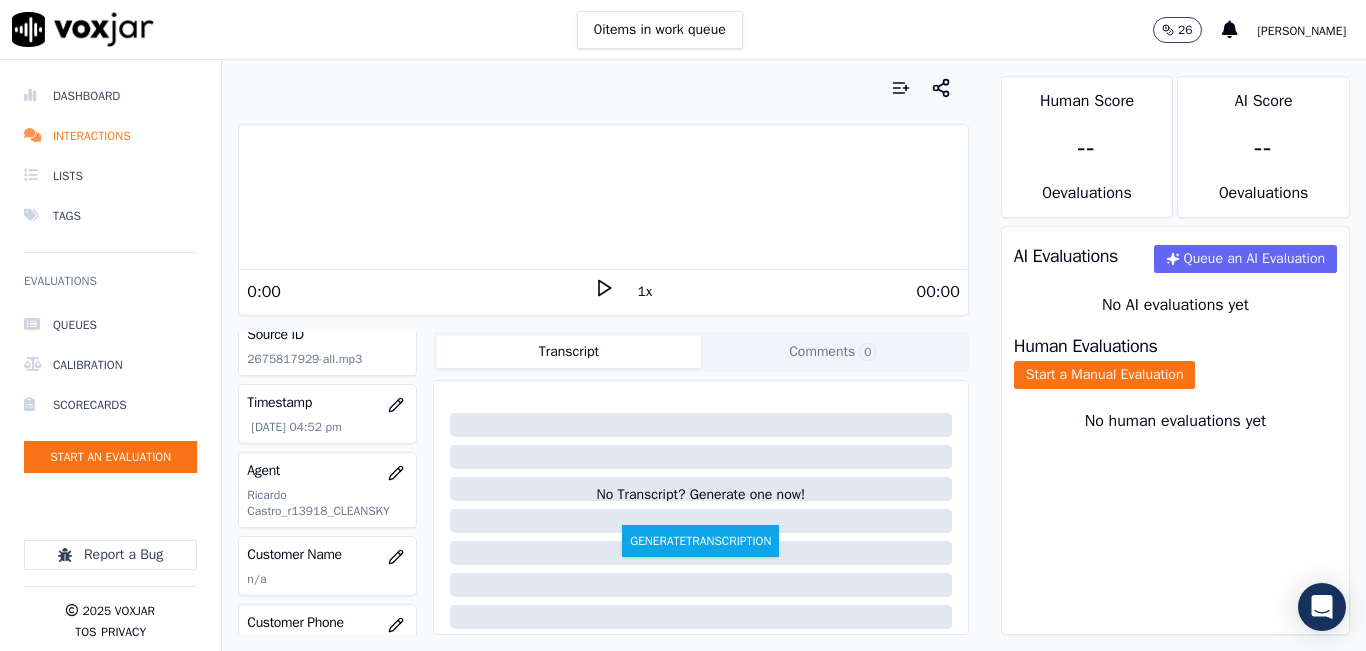 scroll, scrollTop: 200, scrollLeft: 0, axis: vertical 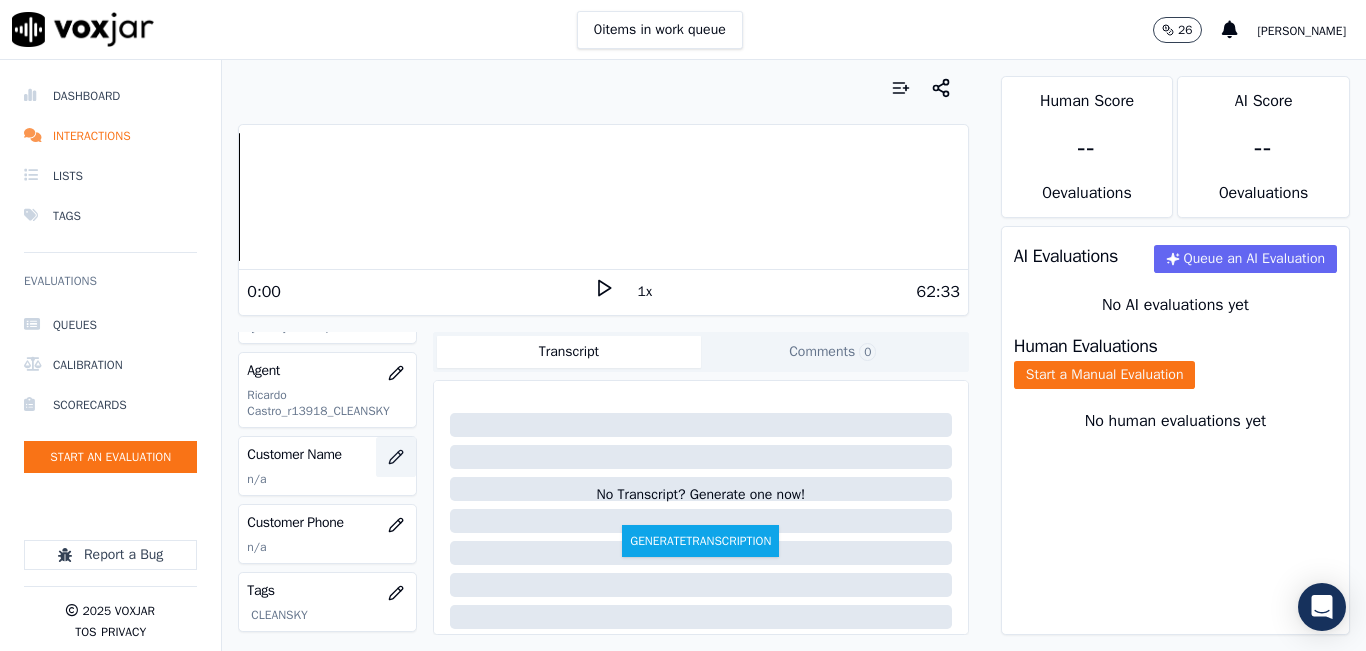 click at bounding box center [396, 457] 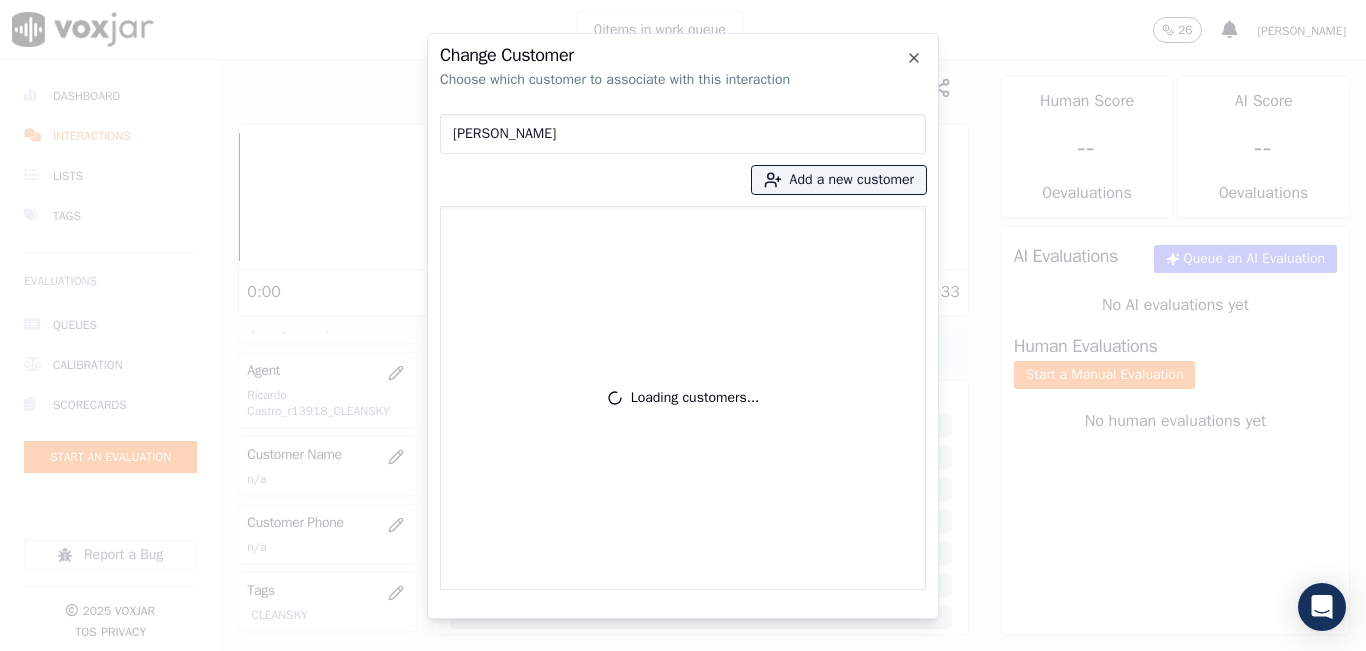 type on "CHARLENE PUTMAN" 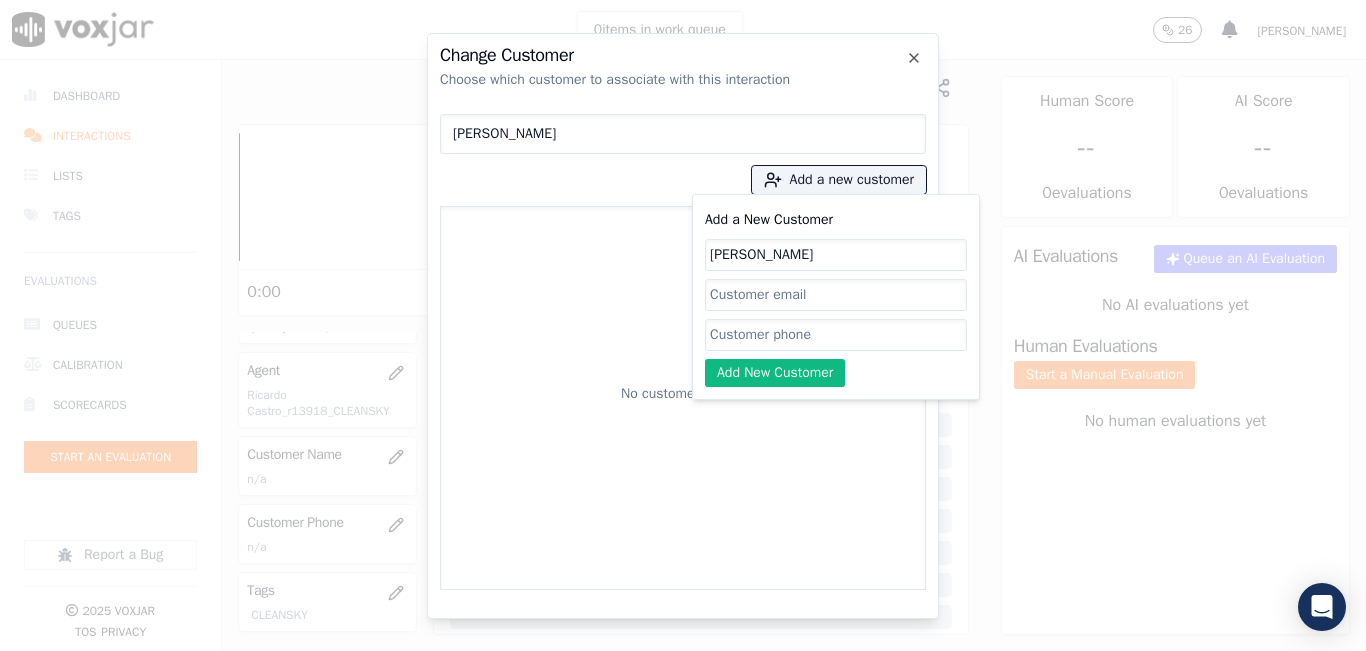 type on "CHARLENE PUTMAN" 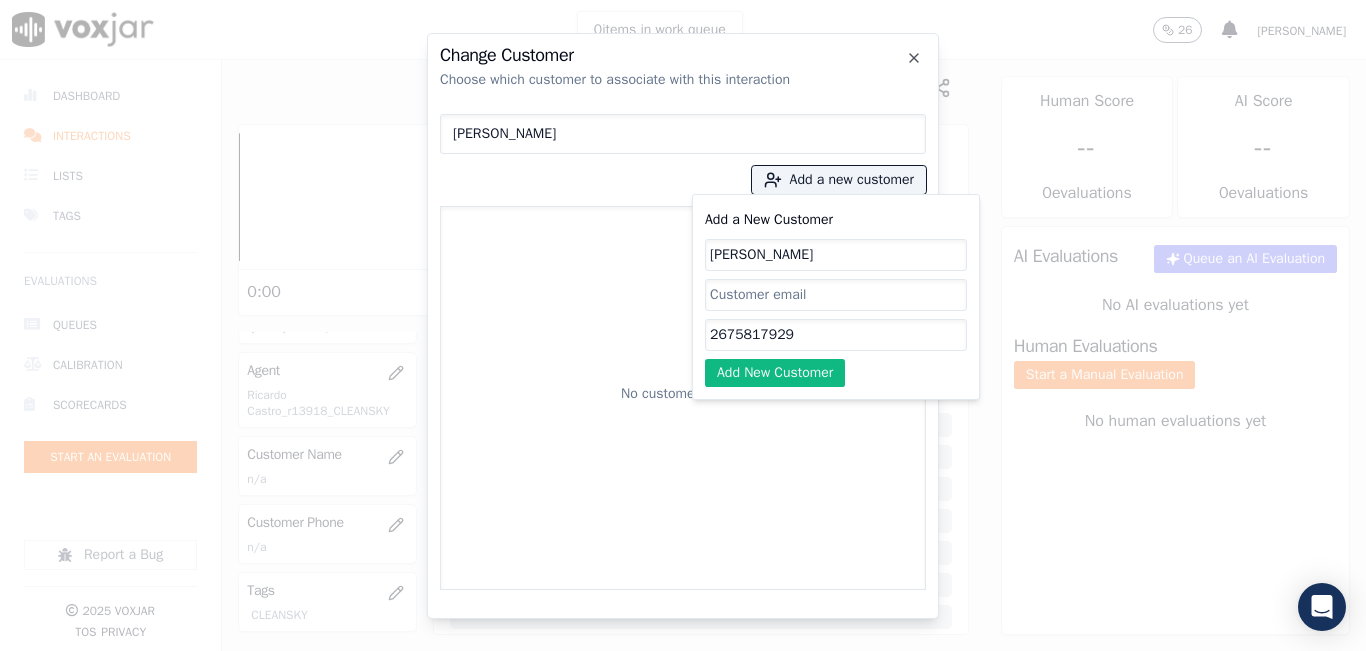 type on "2675817929" 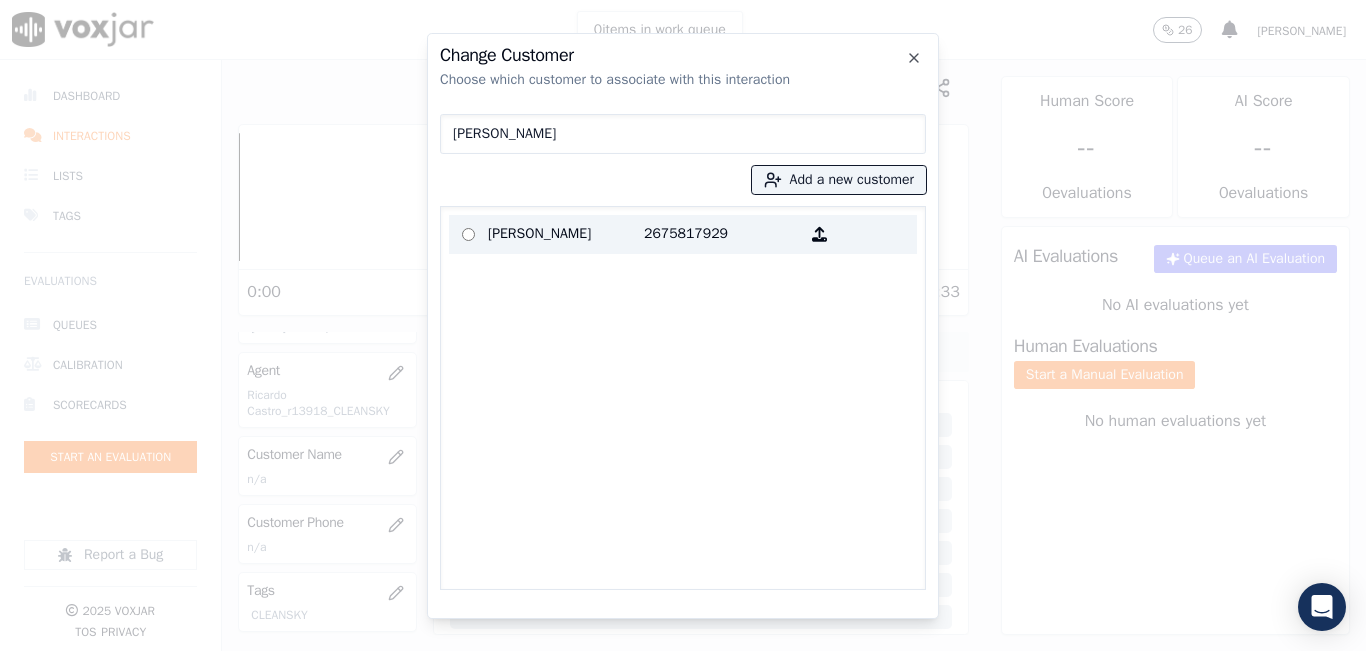 click on "CHARLENE PUTMAN" at bounding box center (566, 234) 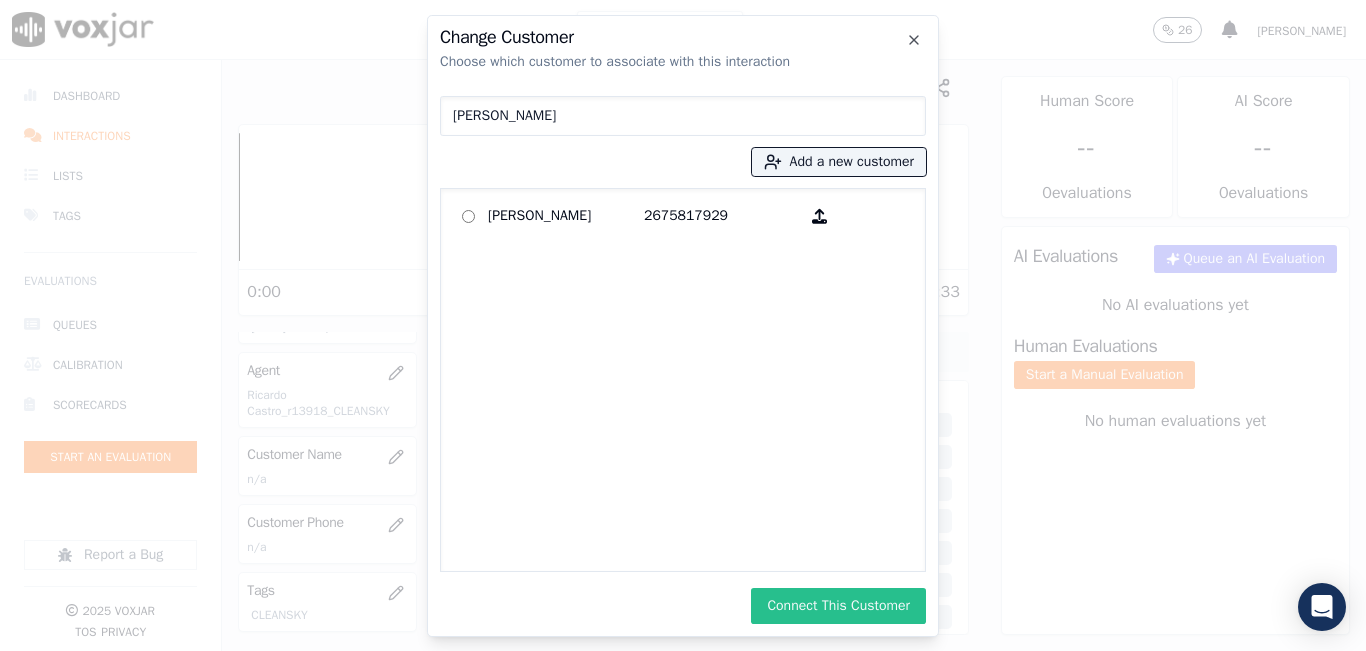 click on "Connect This Customer" at bounding box center [838, 606] 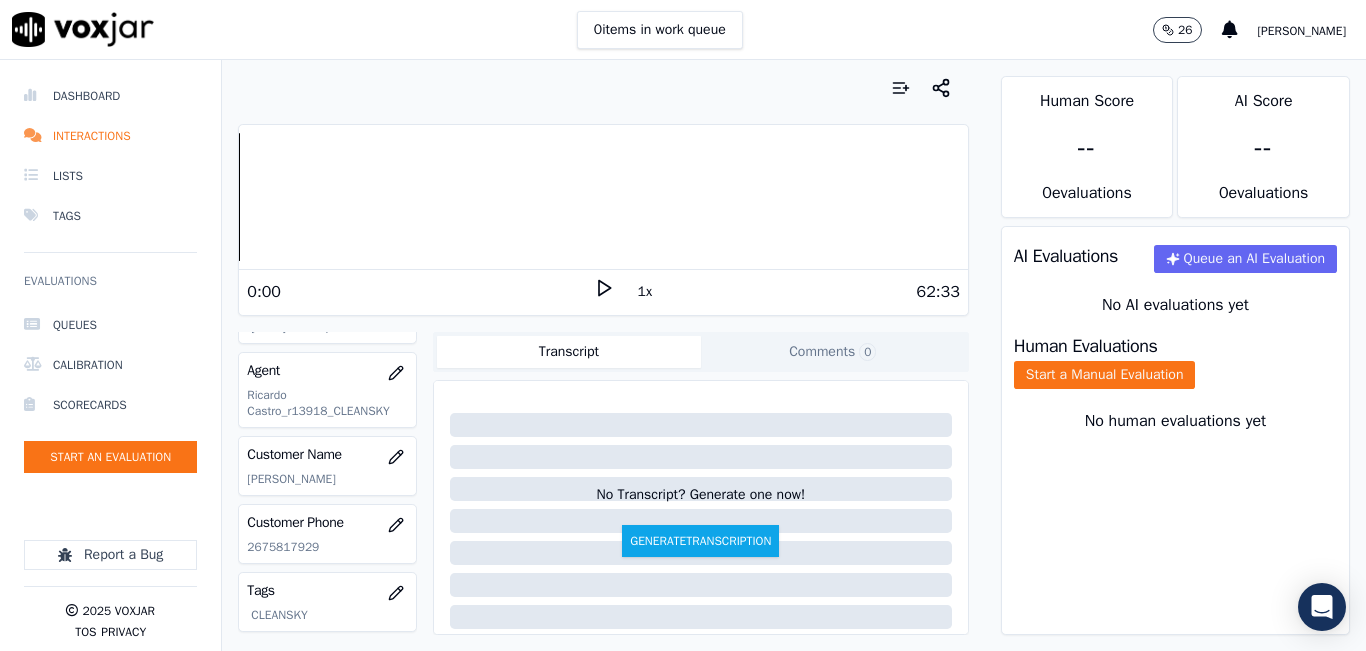 click at bounding box center (603, 88) 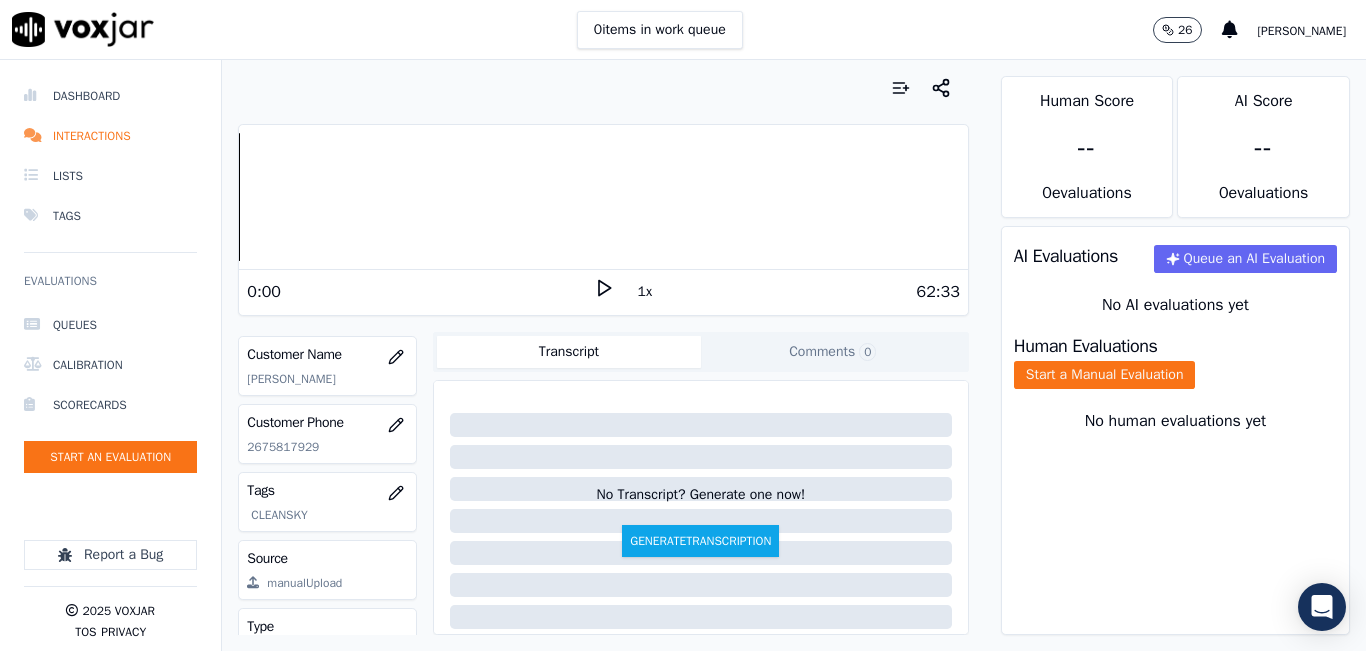 scroll, scrollTop: 378, scrollLeft: 0, axis: vertical 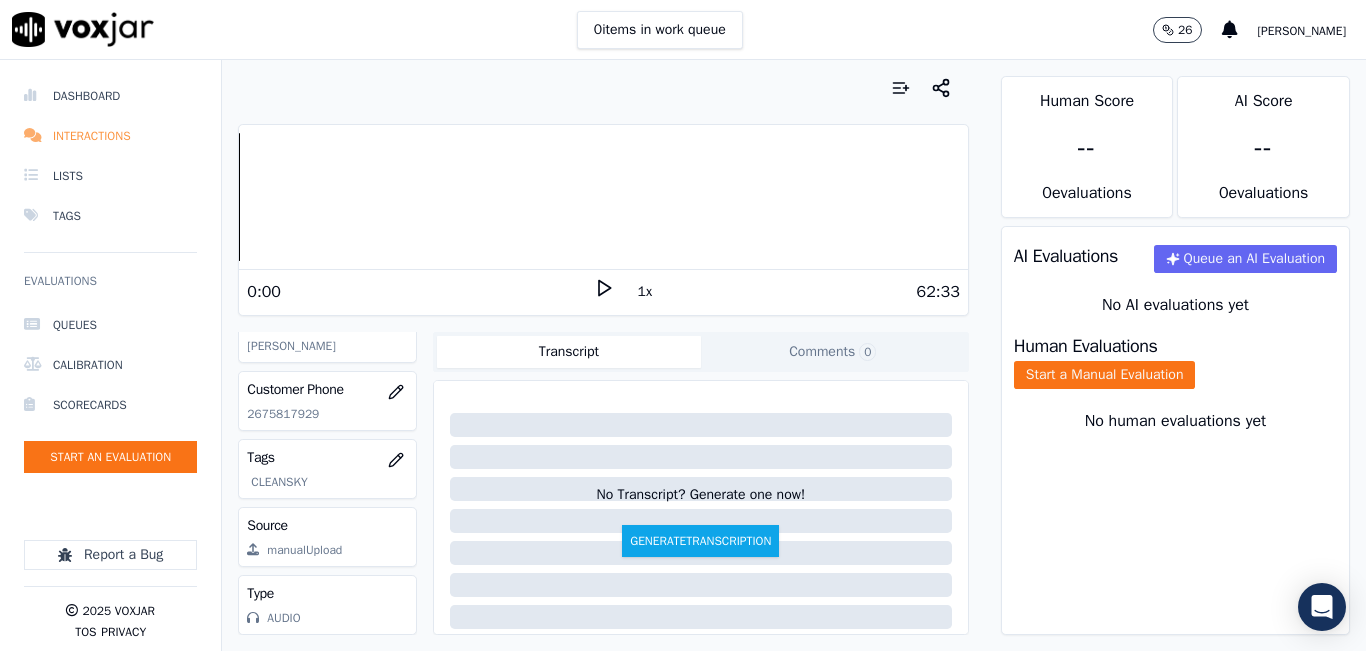 click on "Interactions" at bounding box center [110, 136] 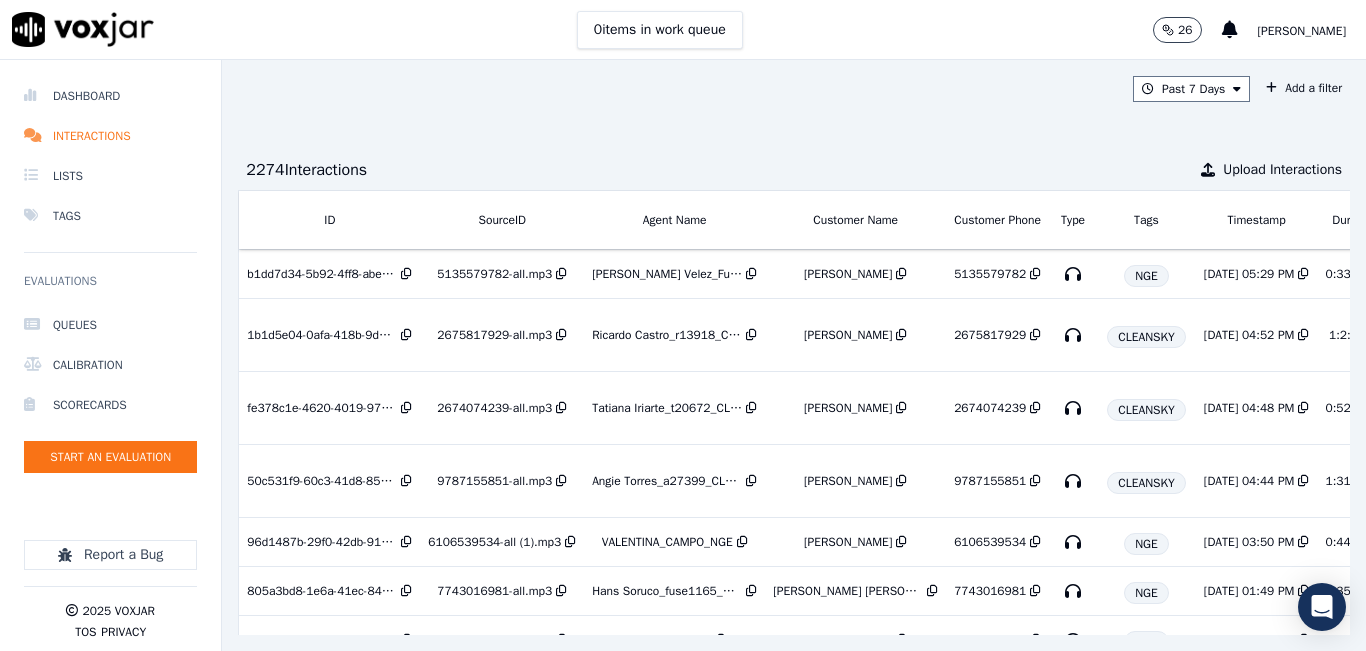 click on "2274  Interaction s       Upload Interactions" at bounding box center [794, 170] 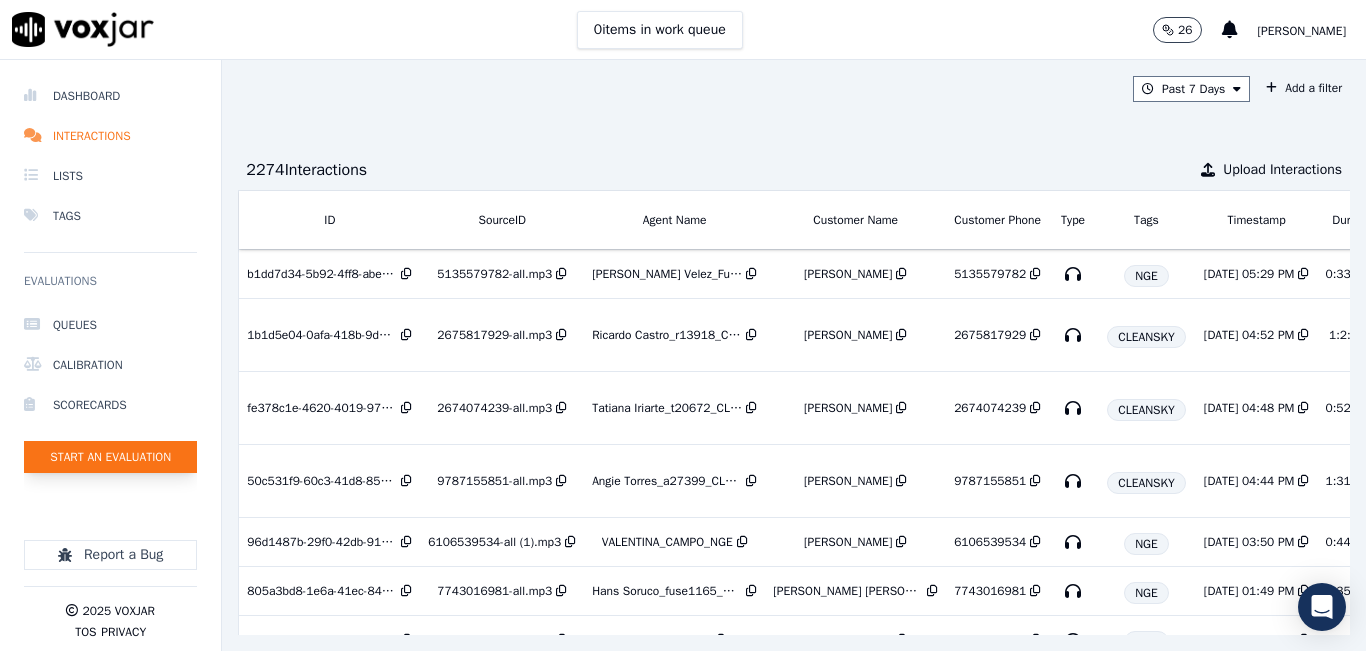 click on "Start an Evaluation" 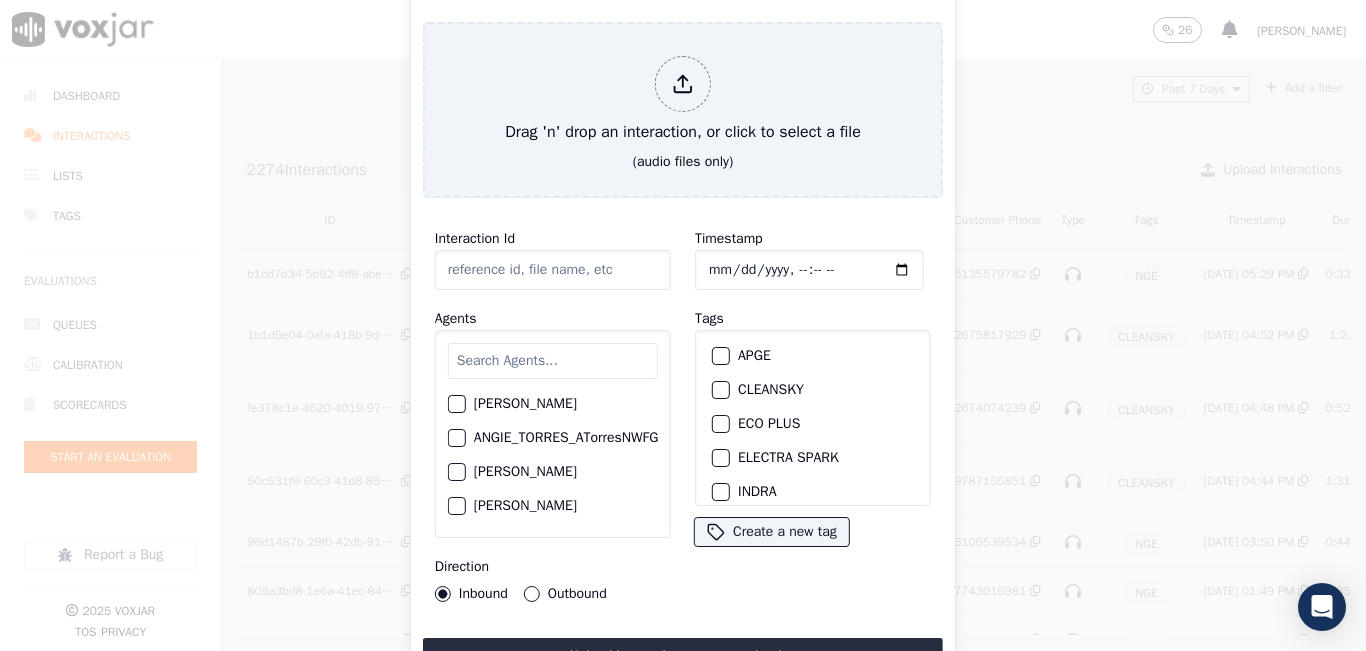 click at bounding box center (553, 361) 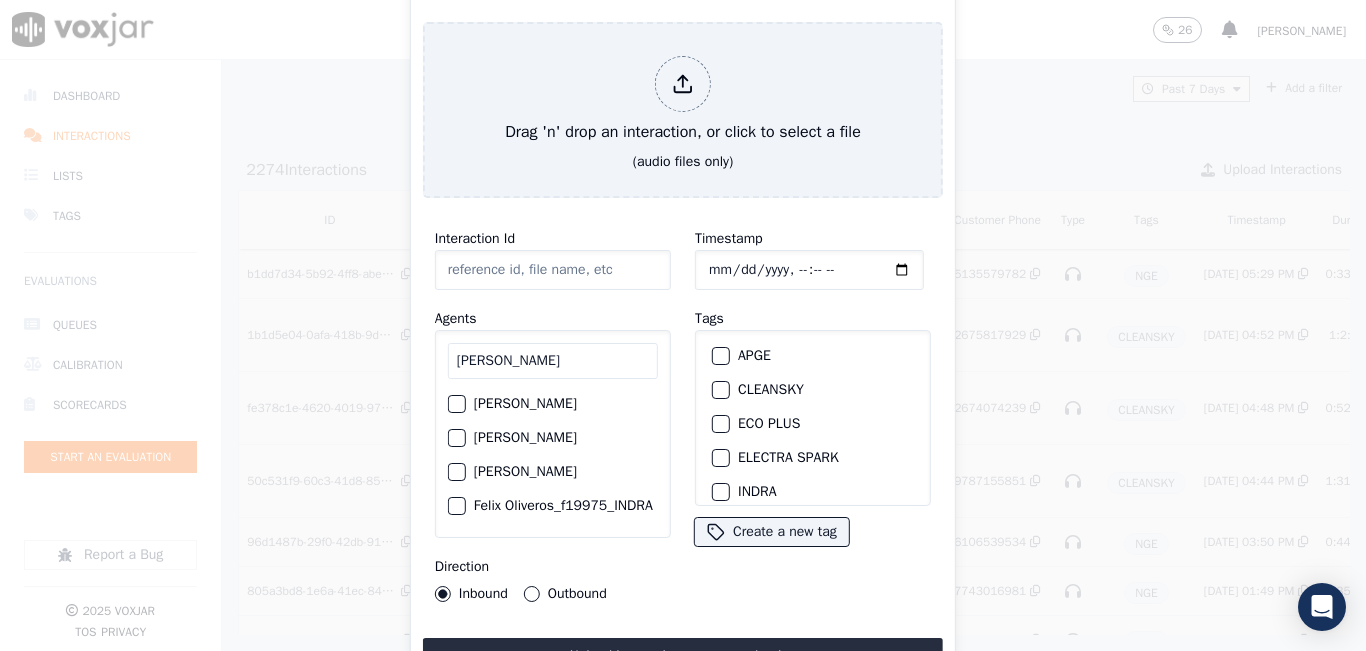 type on "FELIX" 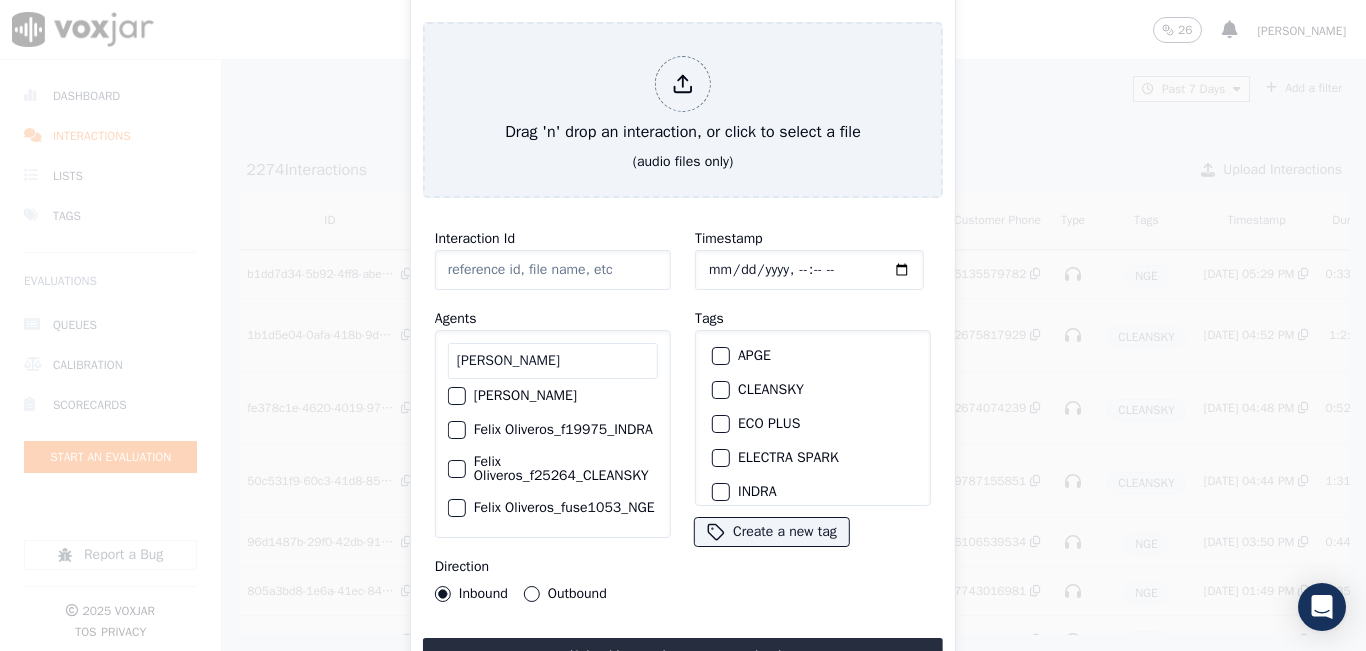 scroll, scrollTop: 132, scrollLeft: 0, axis: vertical 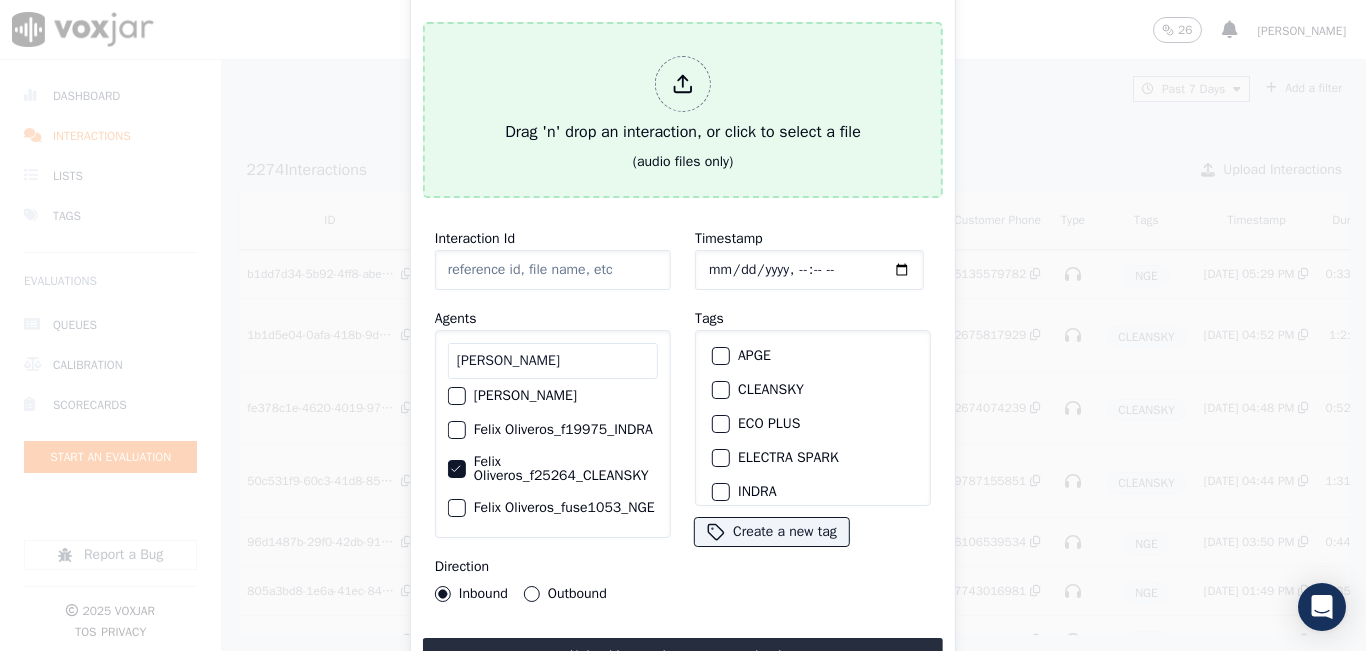 click on "Drag 'n' drop an interaction, or click to select a file" at bounding box center [683, 100] 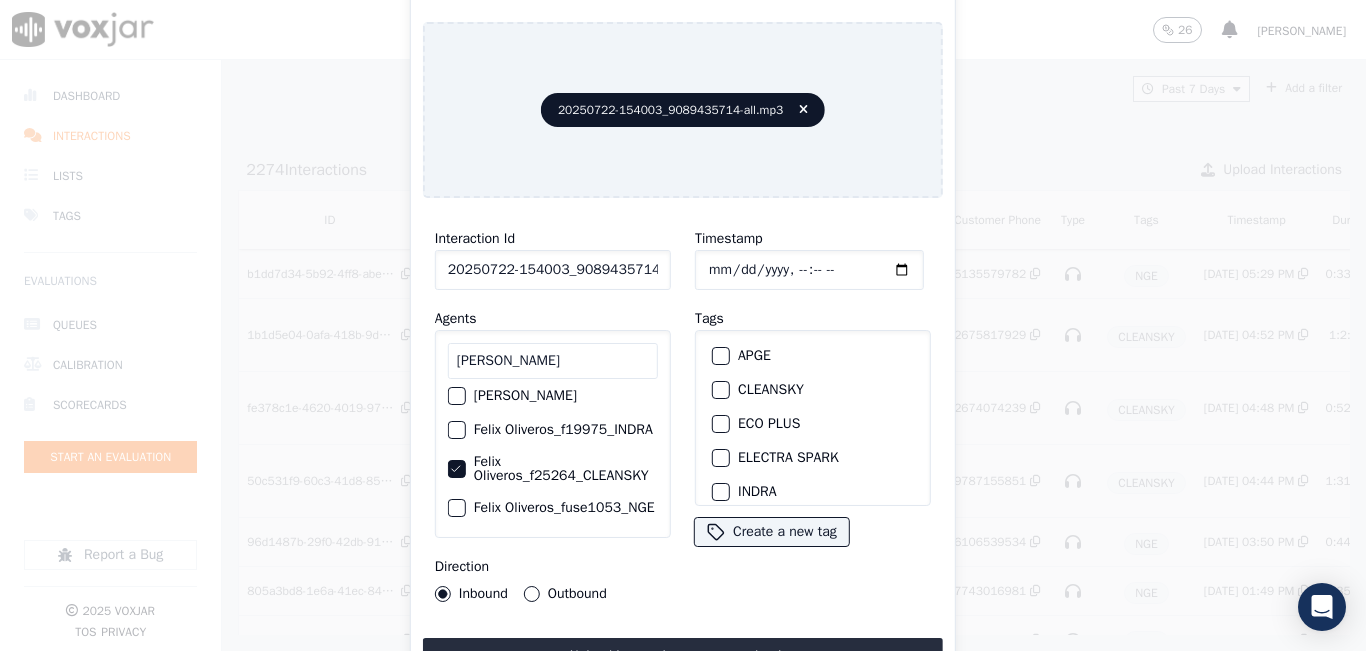 click at bounding box center (720, 390) 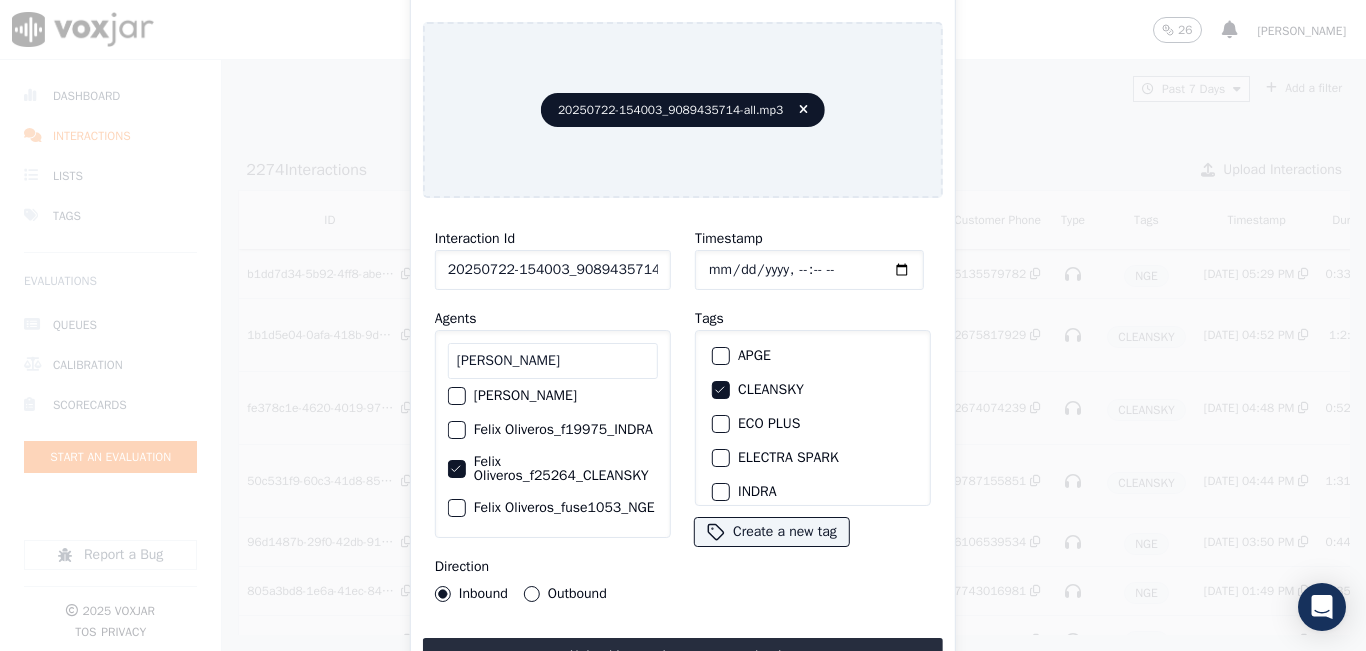 click on "Outbound" at bounding box center [532, 594] 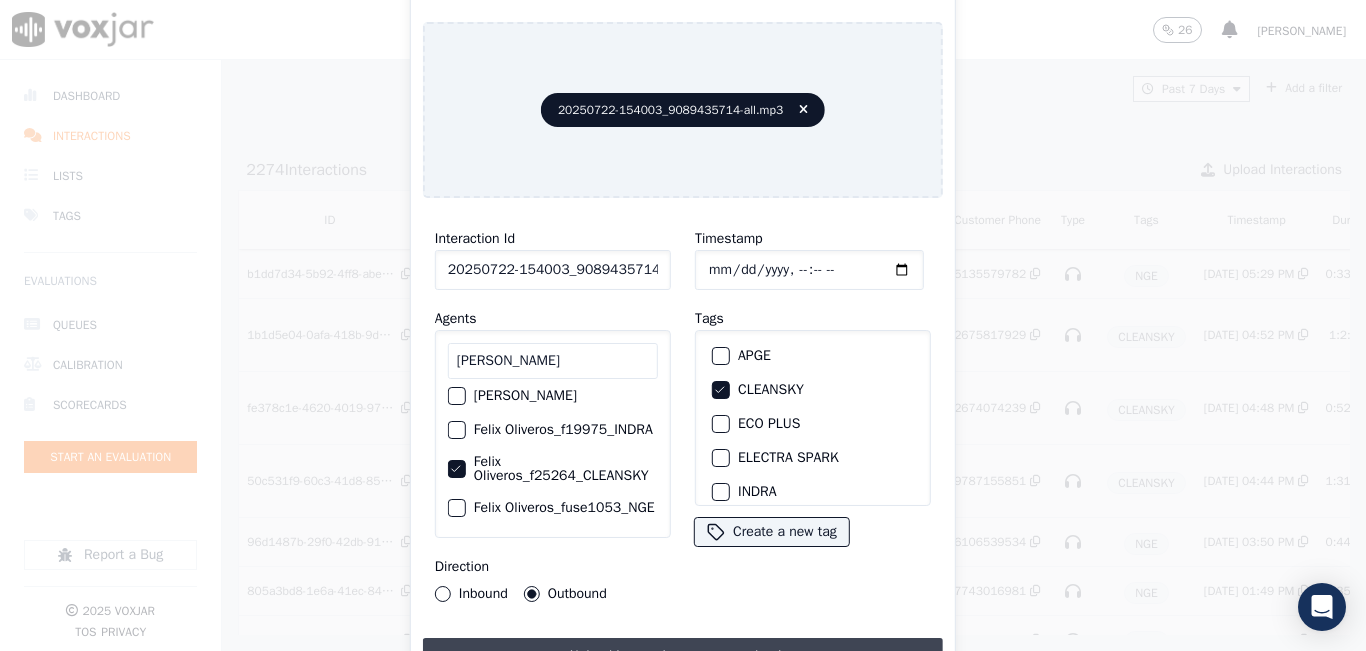 click on "Upload interaction to start evaluation" at bounding box center [683, 656] 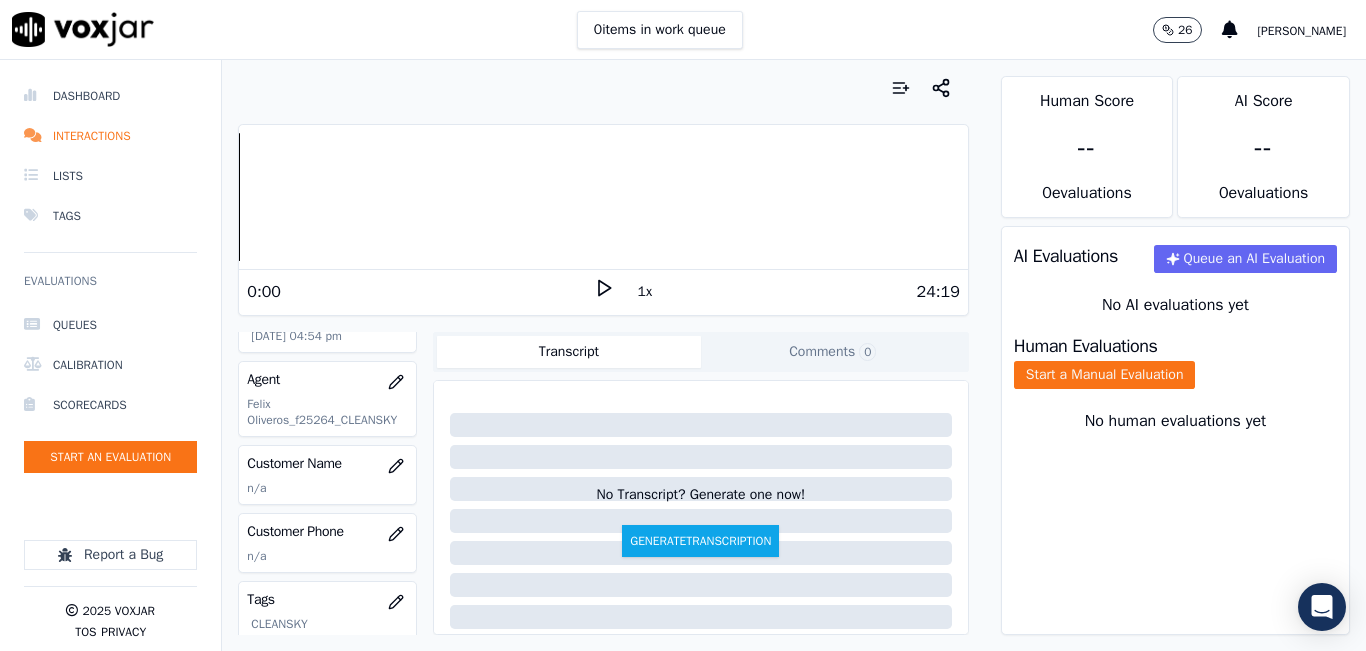 scroll, scrollTop: 200, scrollLeft: 0, axis: vertical 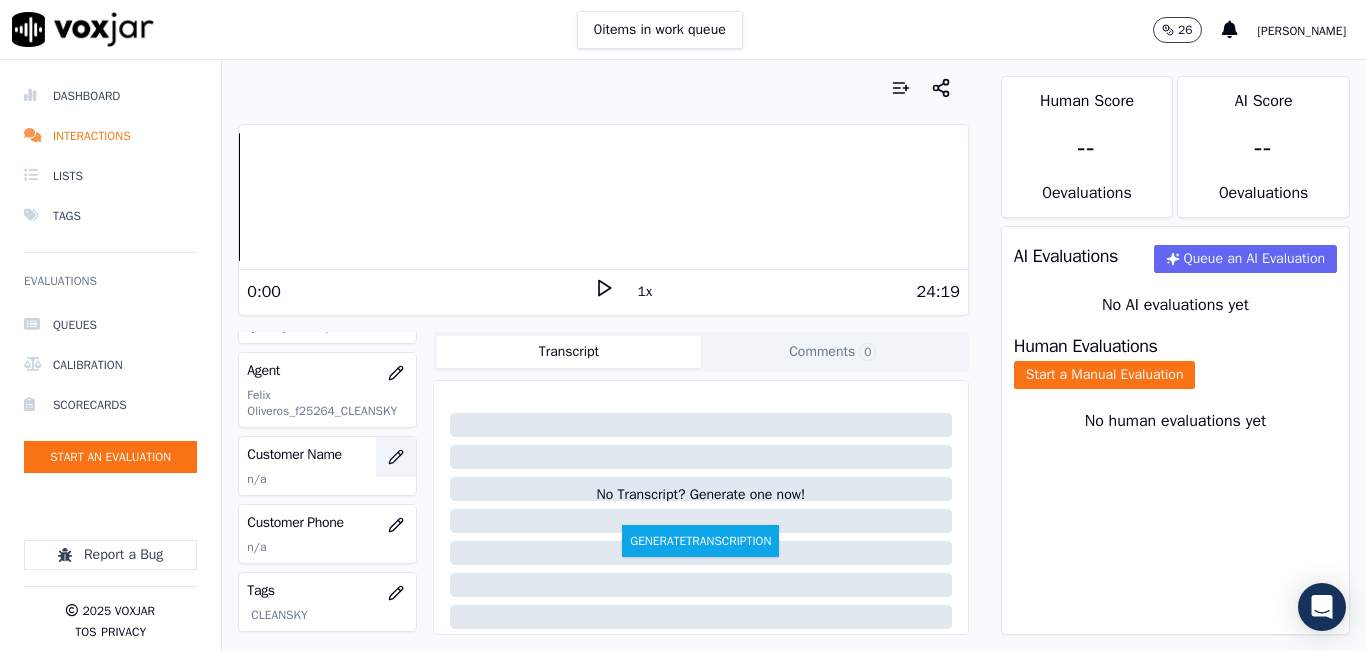click 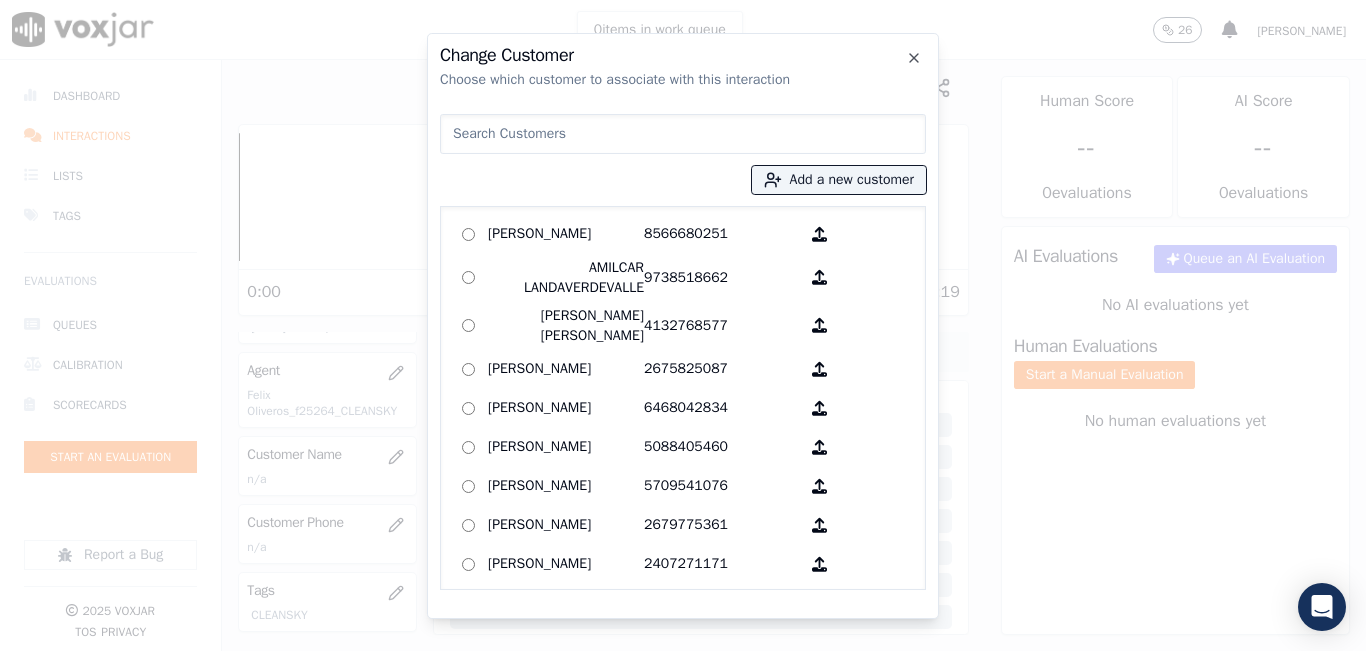 click at bounding box center (683, 134) 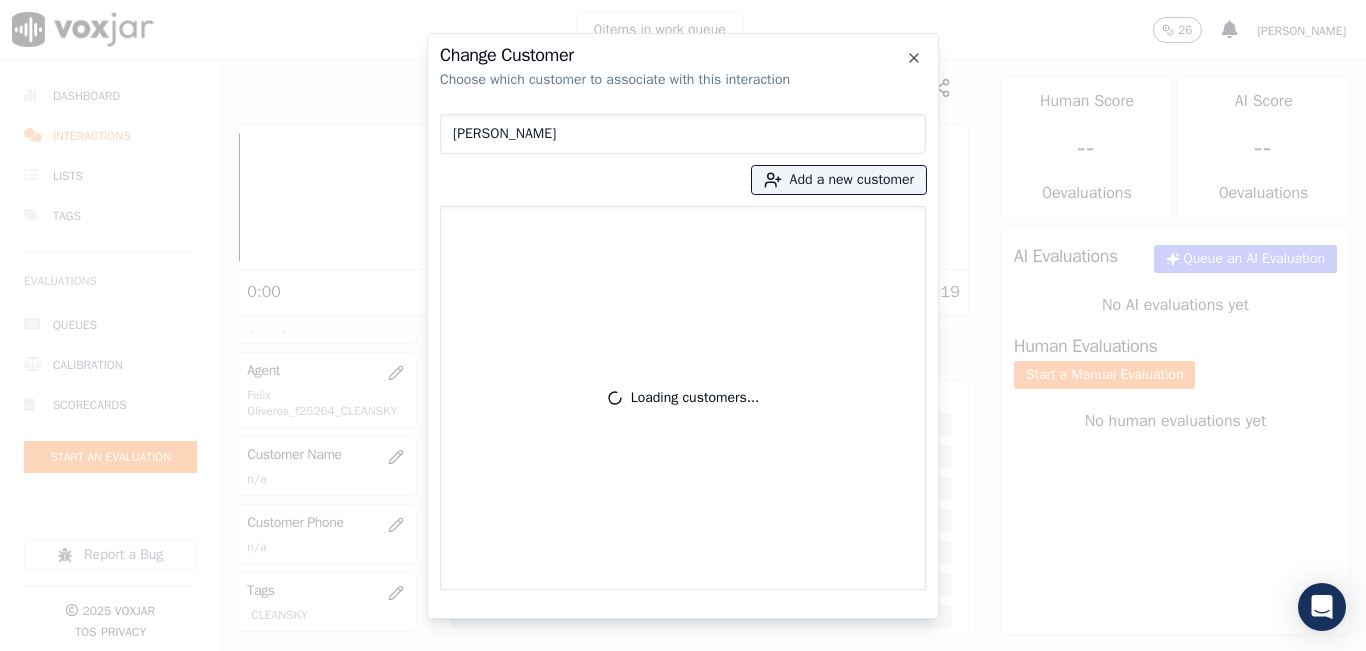 type on "JOSE ROMERO" 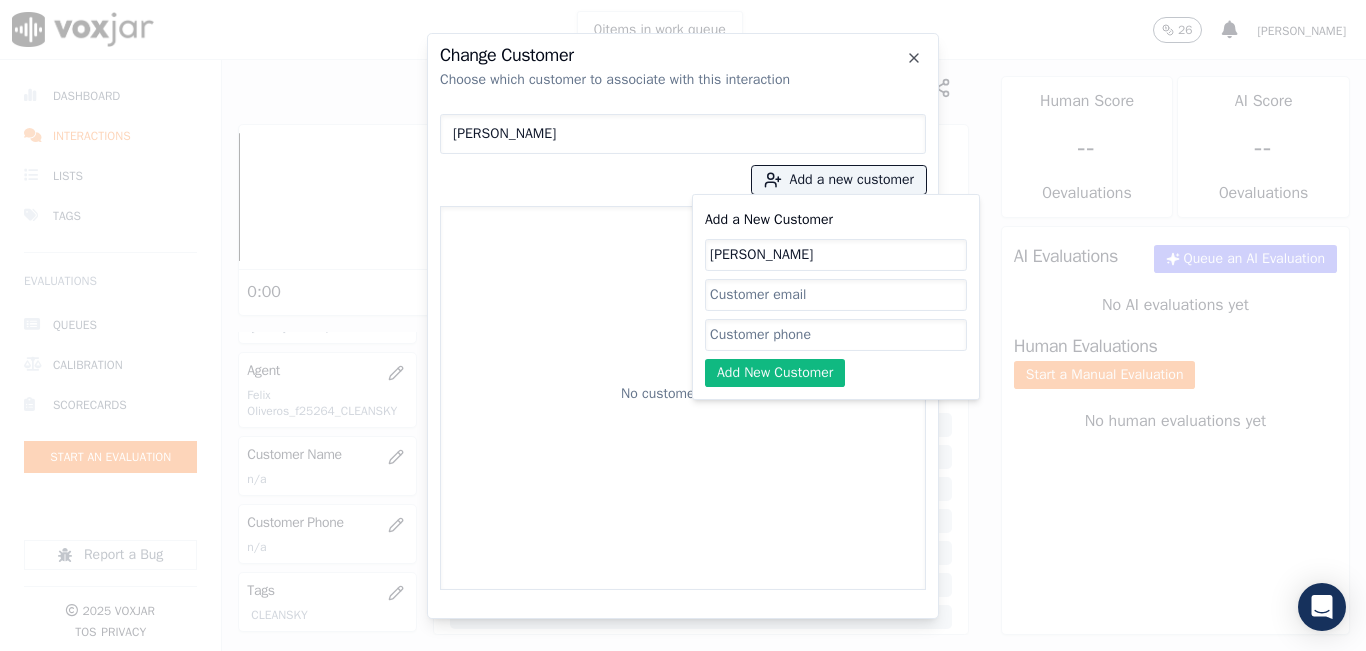 type on "JOSE ROMERO" 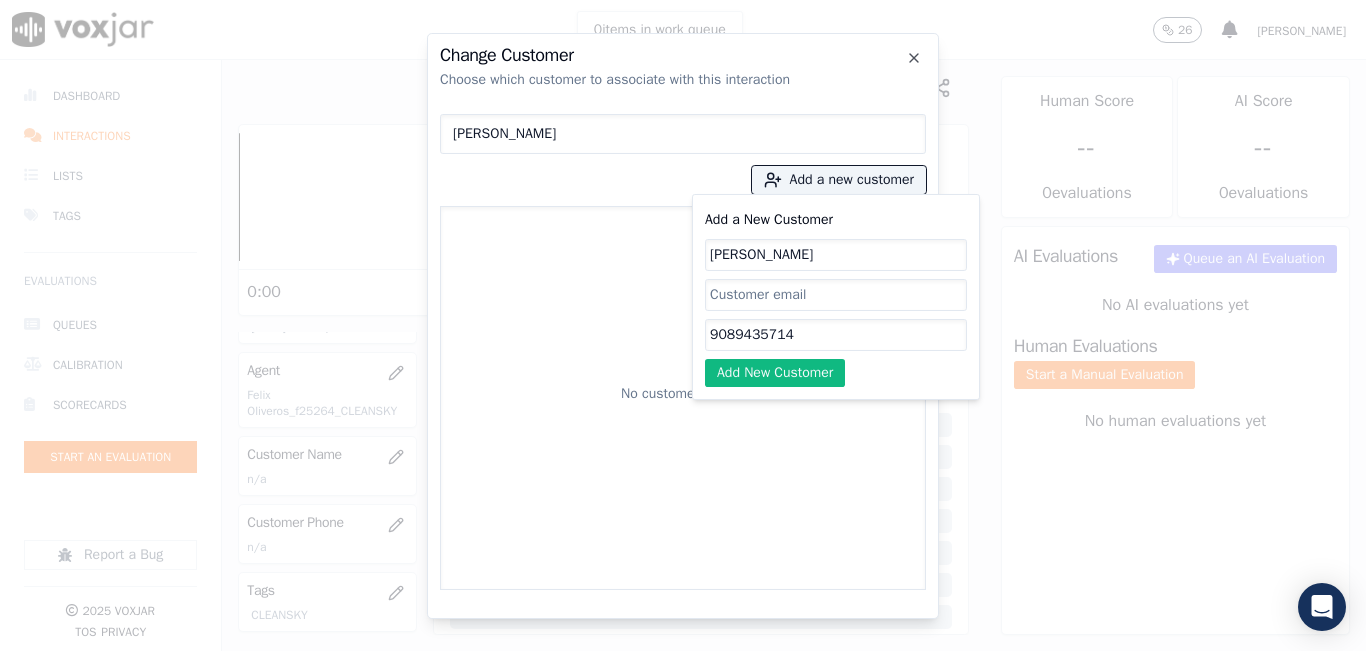 type on "9089435714" 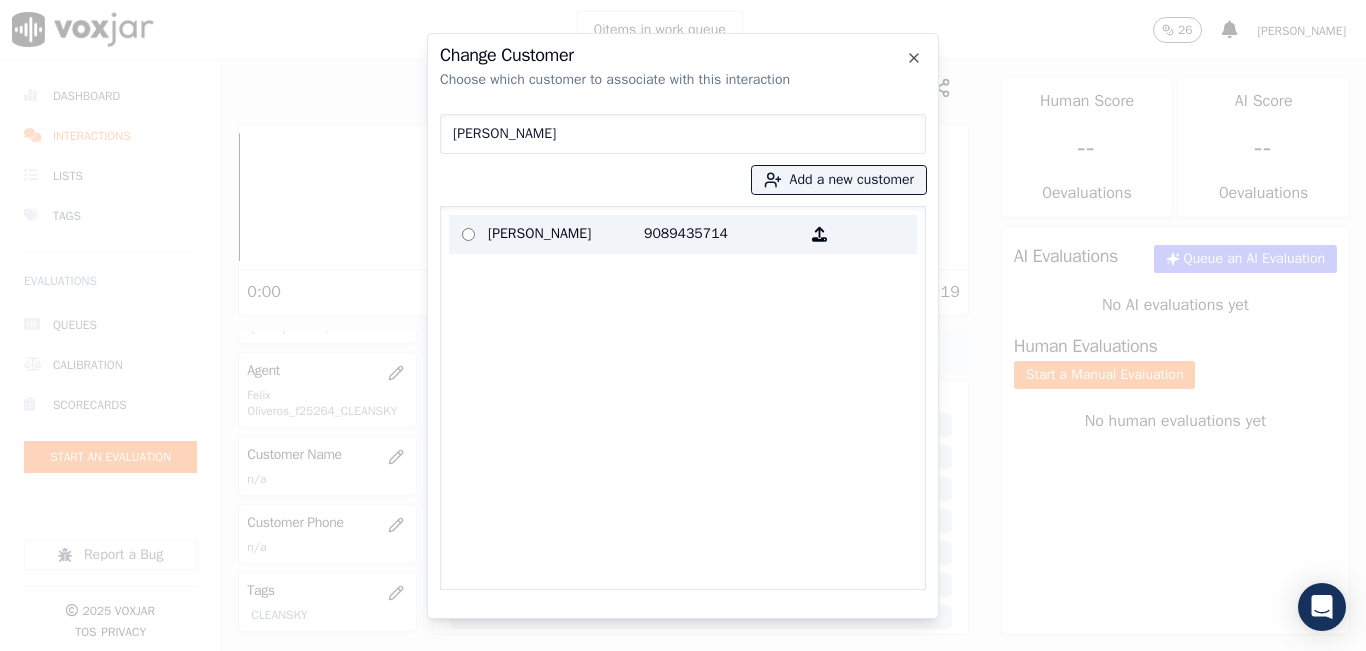 click on "JOSE ROMERO   9089435714" at bounding box center [683, 234] 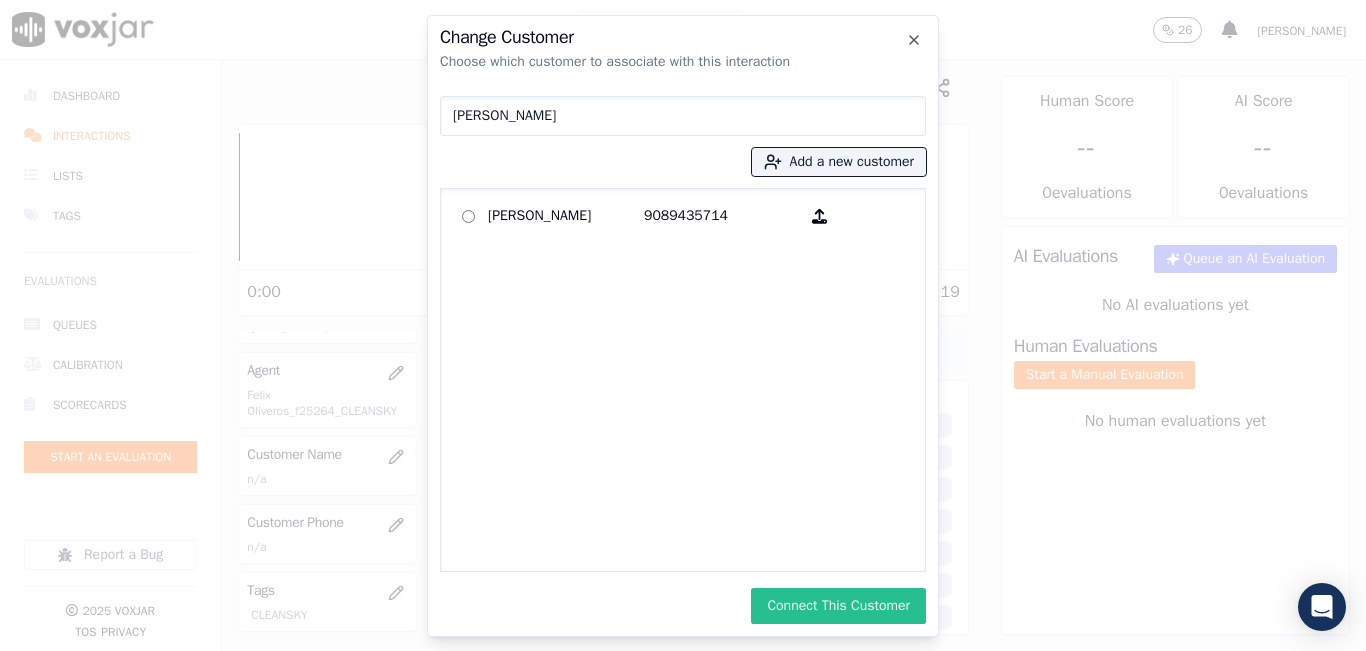 click on "Connect This Customer" at bounding box center (838, 606) 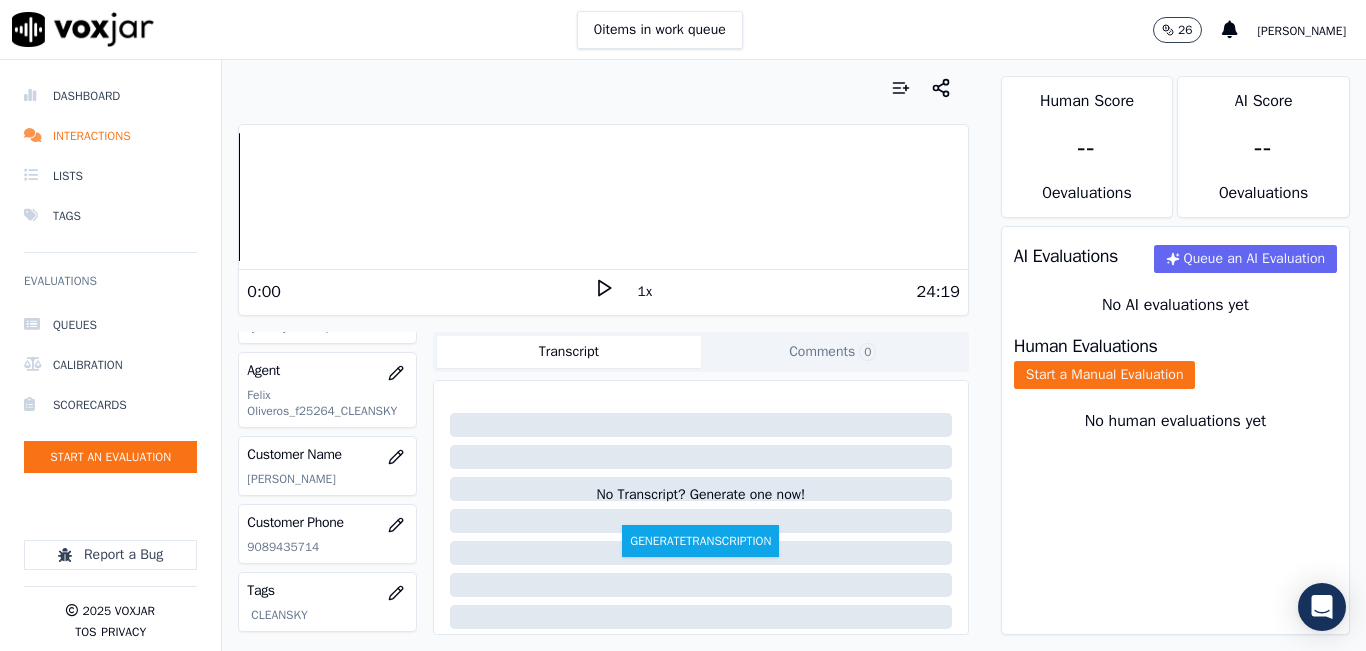click at bounding box center [603, 88] 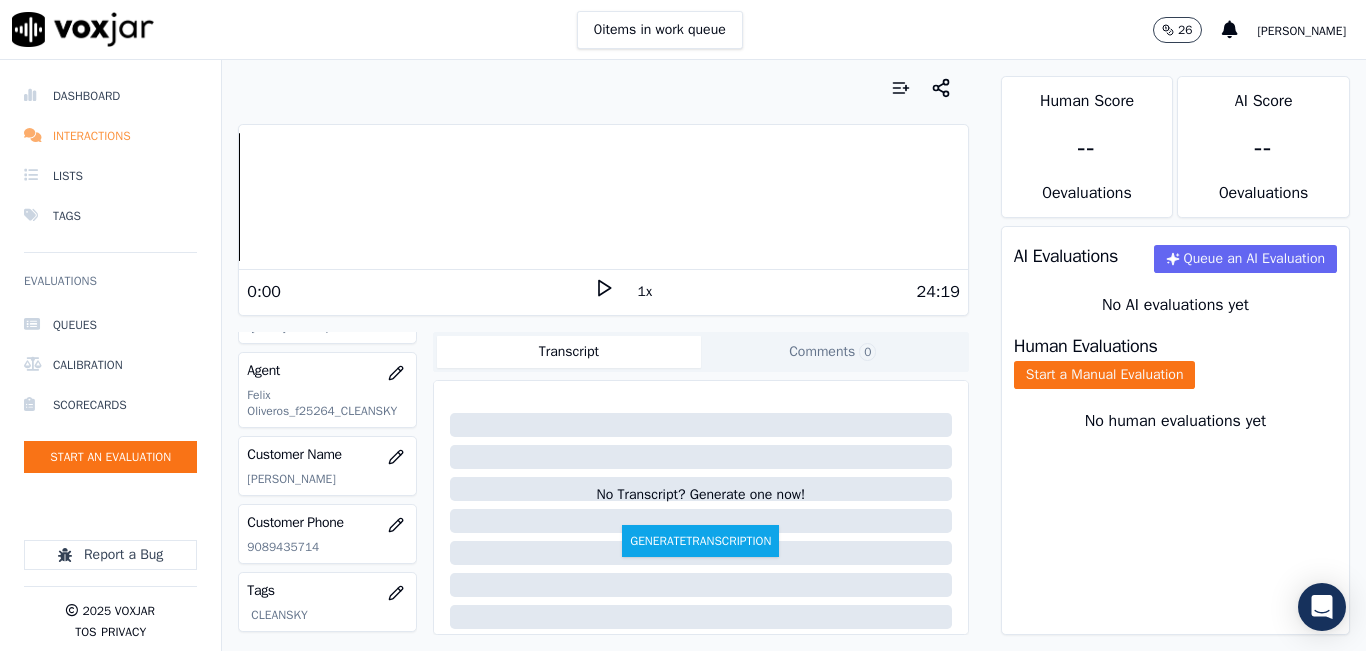 click on "Interactions" at bounding box center [110, 136] 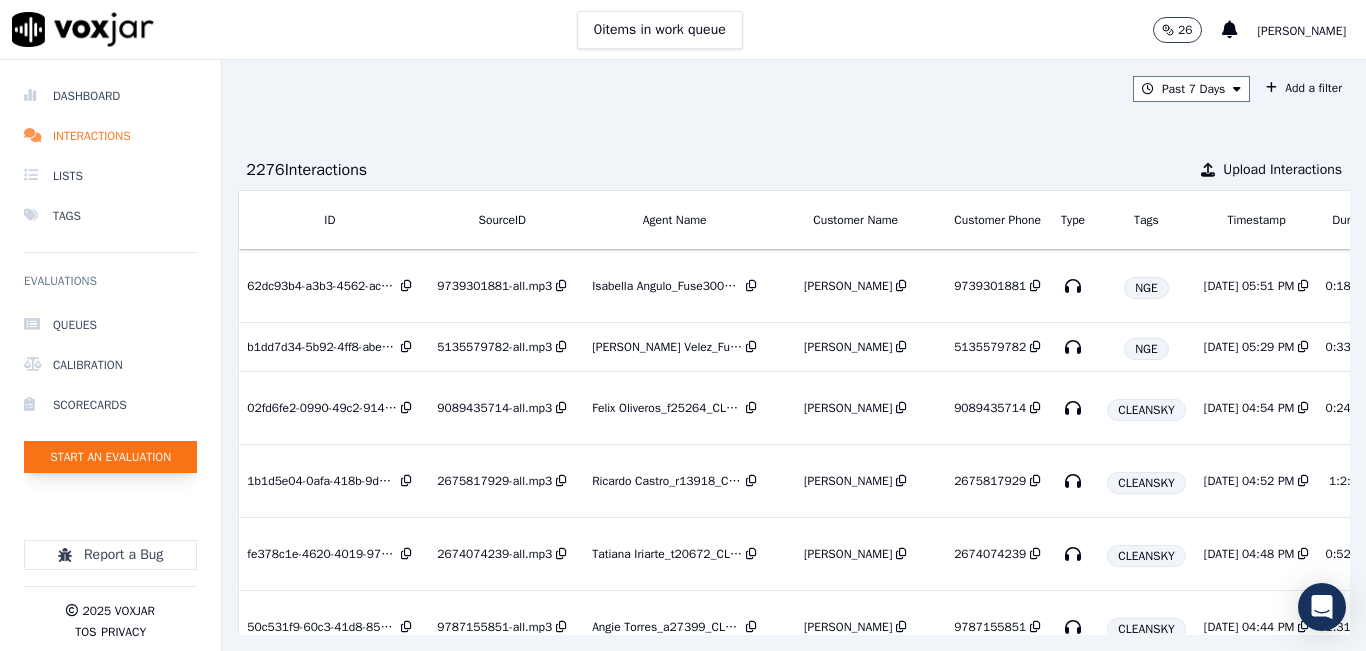 click on "Start an Evaluation" 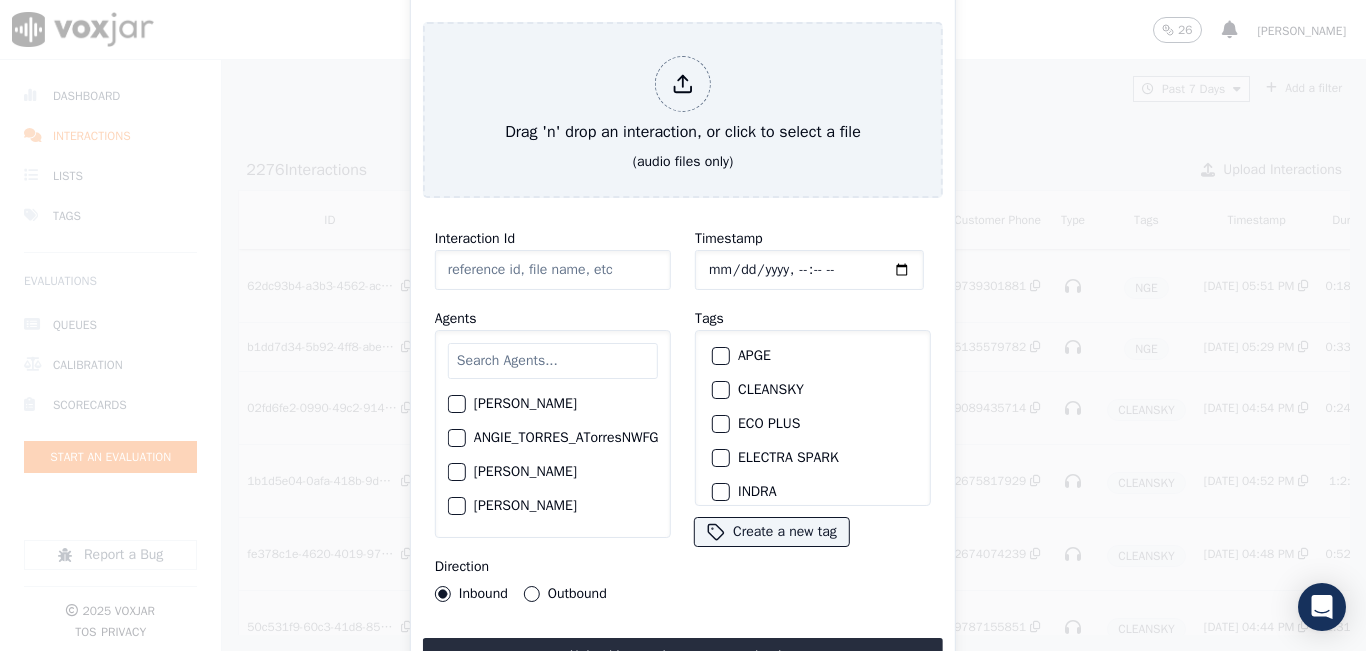 click at bounding box center [553, 361] 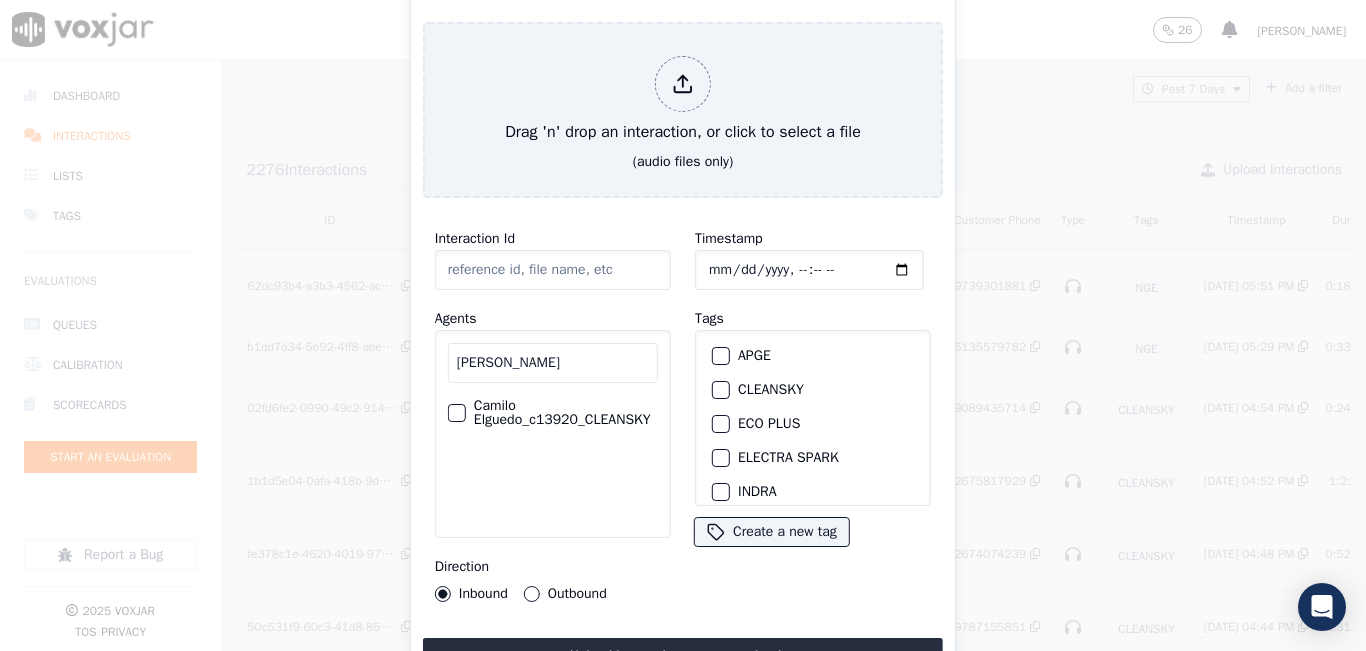 type on "CAMILO ELGUE" 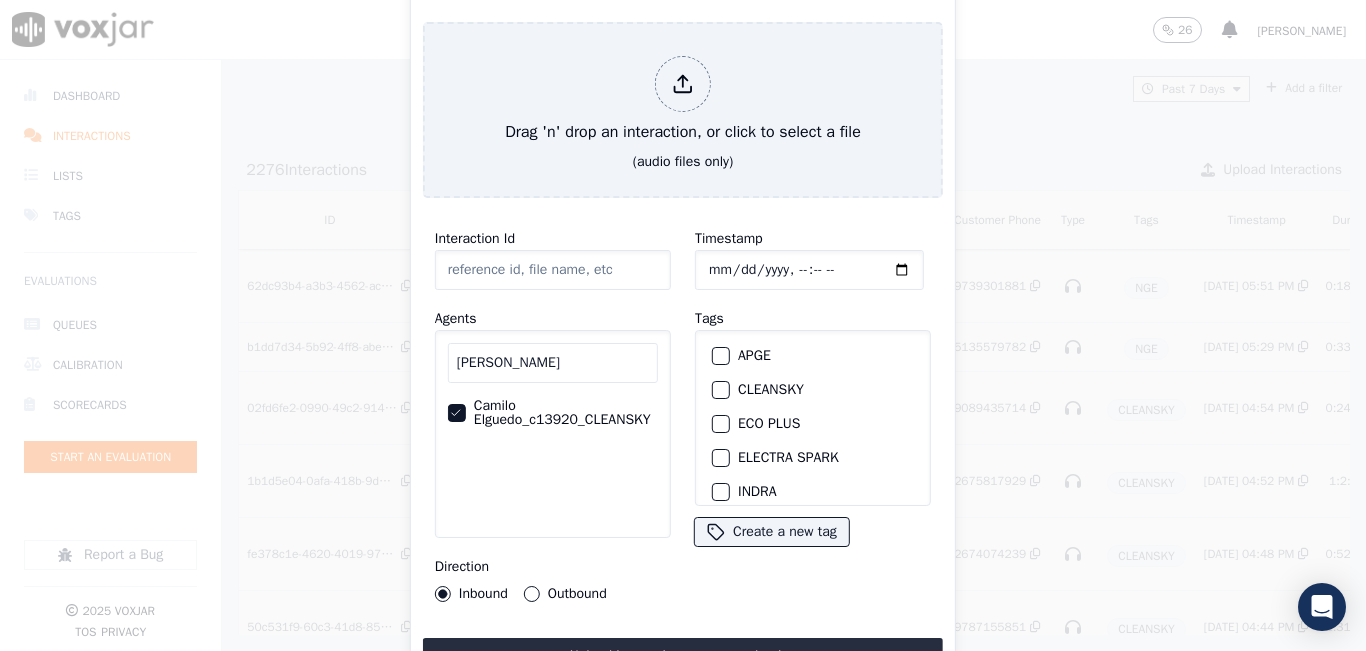 click at bounding box center [720, 390] 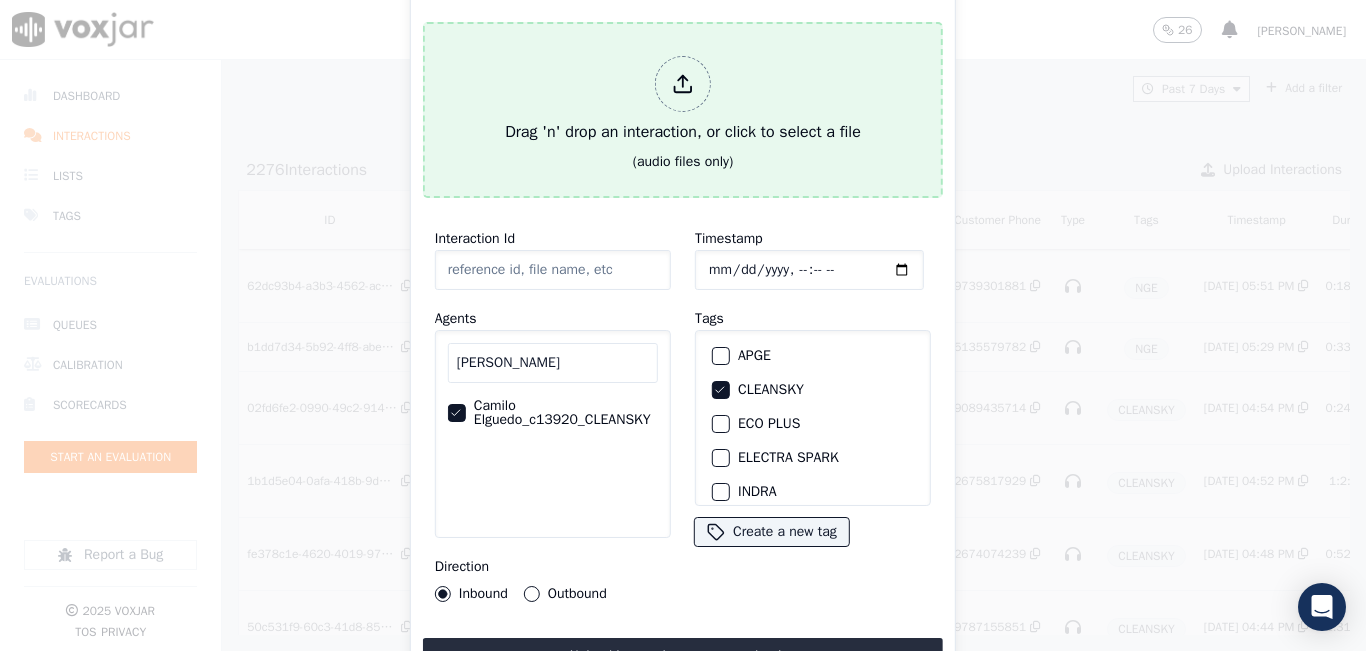 click on "Drag 'n' drop an interaction, or click to select a file" at bounding box center [683, 100] 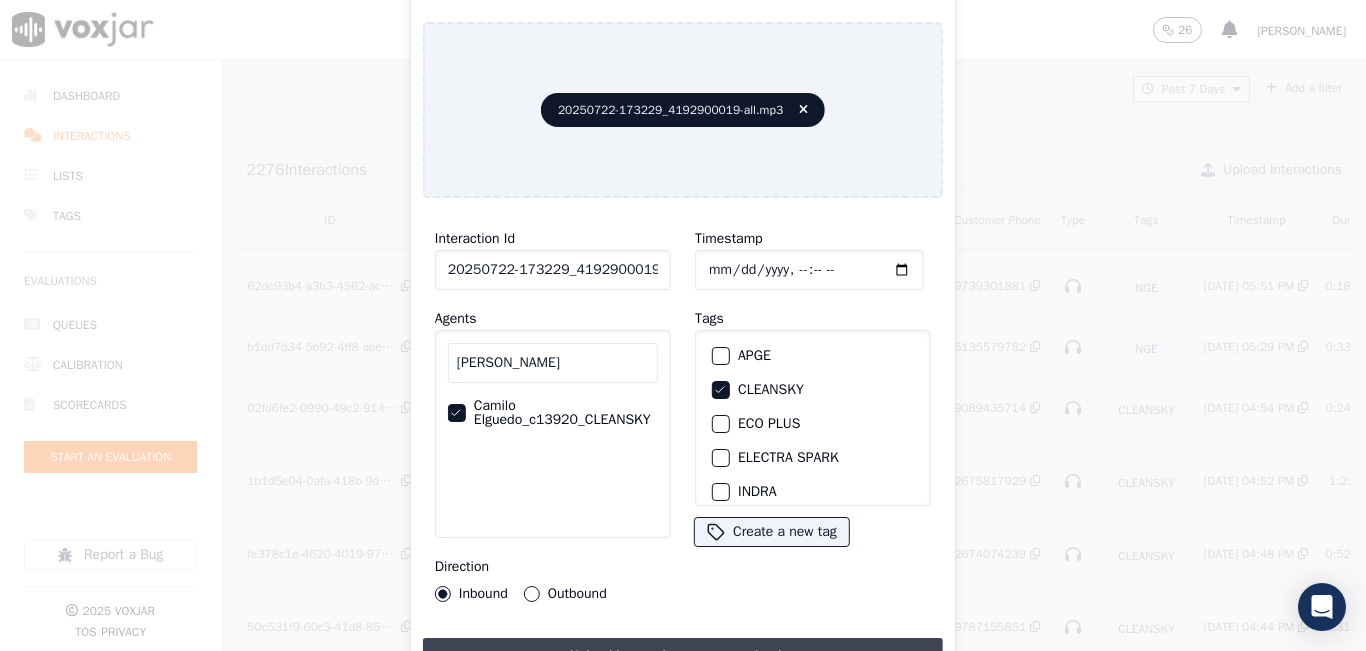 click on "Upload interaction to start evaluation" at bounding box center (683, 656) 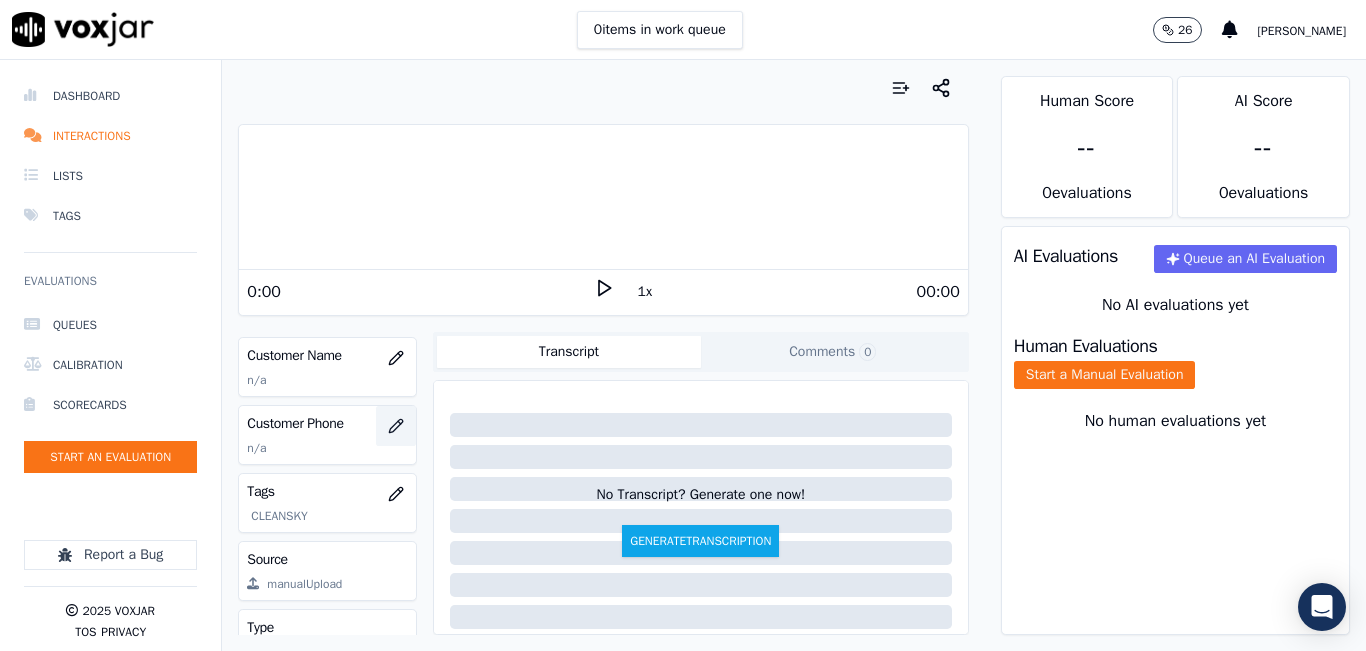 scroll, scrollTop: 300, scrollLeft: 0, axis: vertical 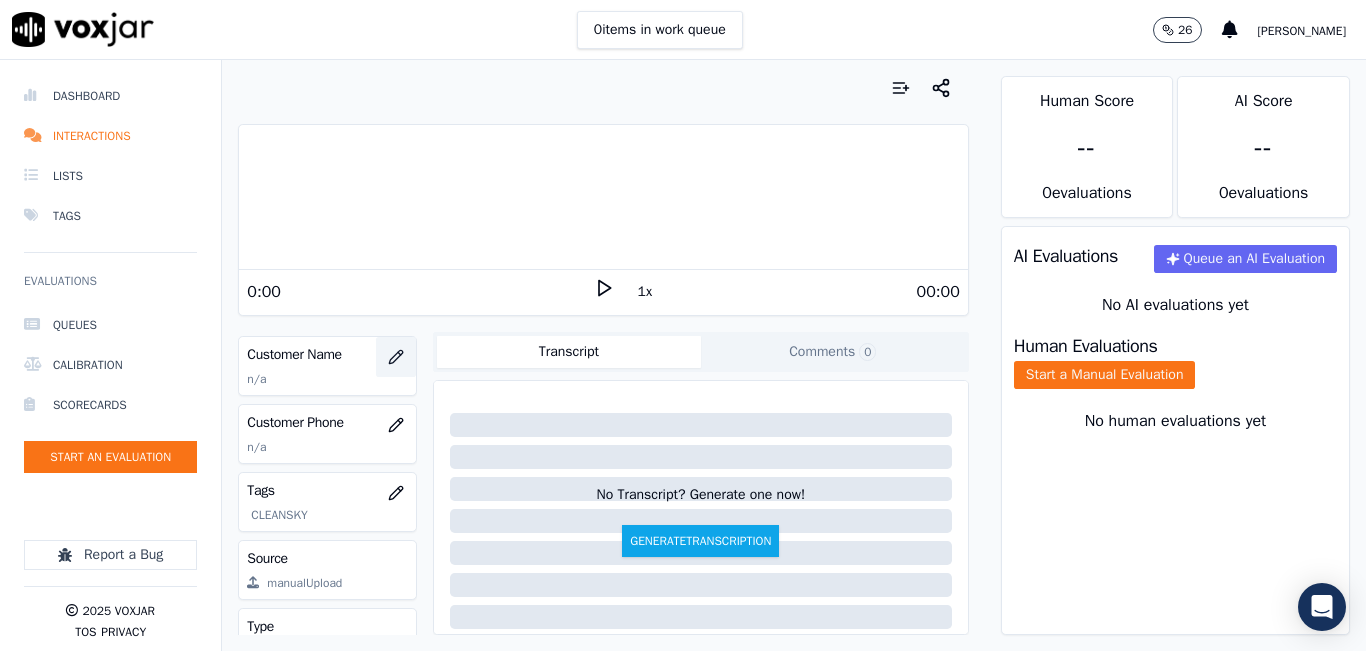 click 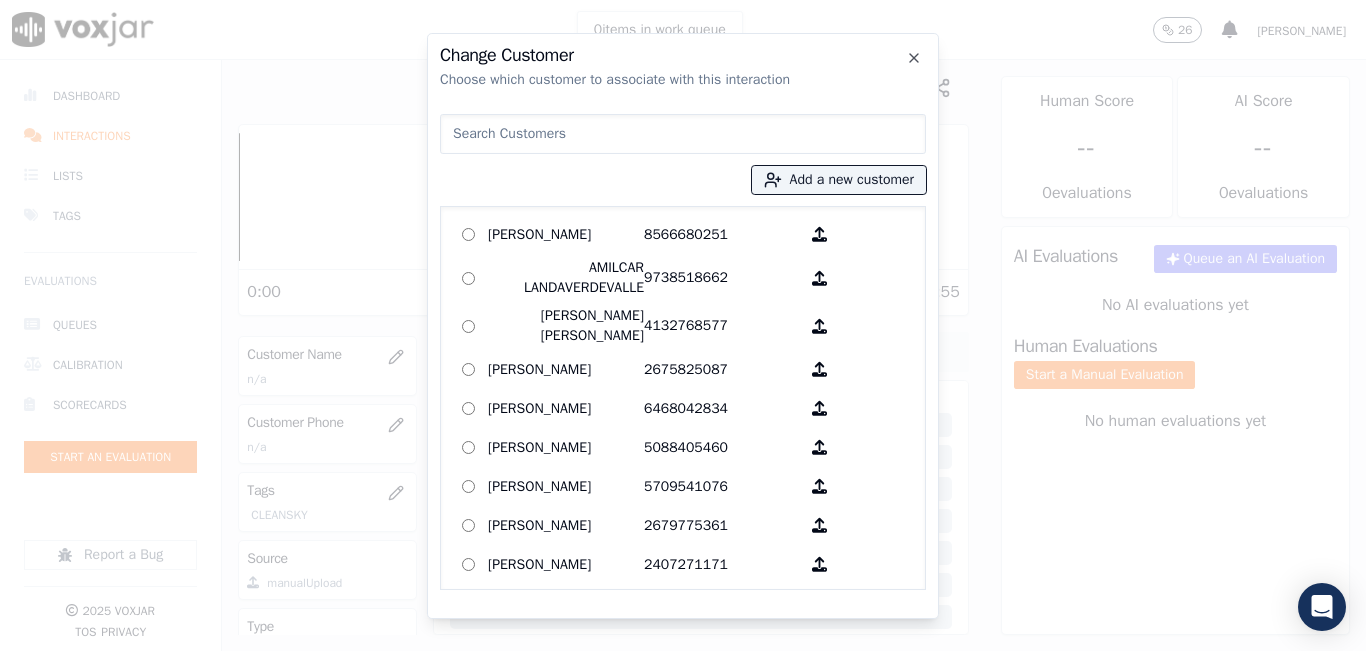 scroll, scrollTop: 100, scrollLeft: 0, axis: vertical 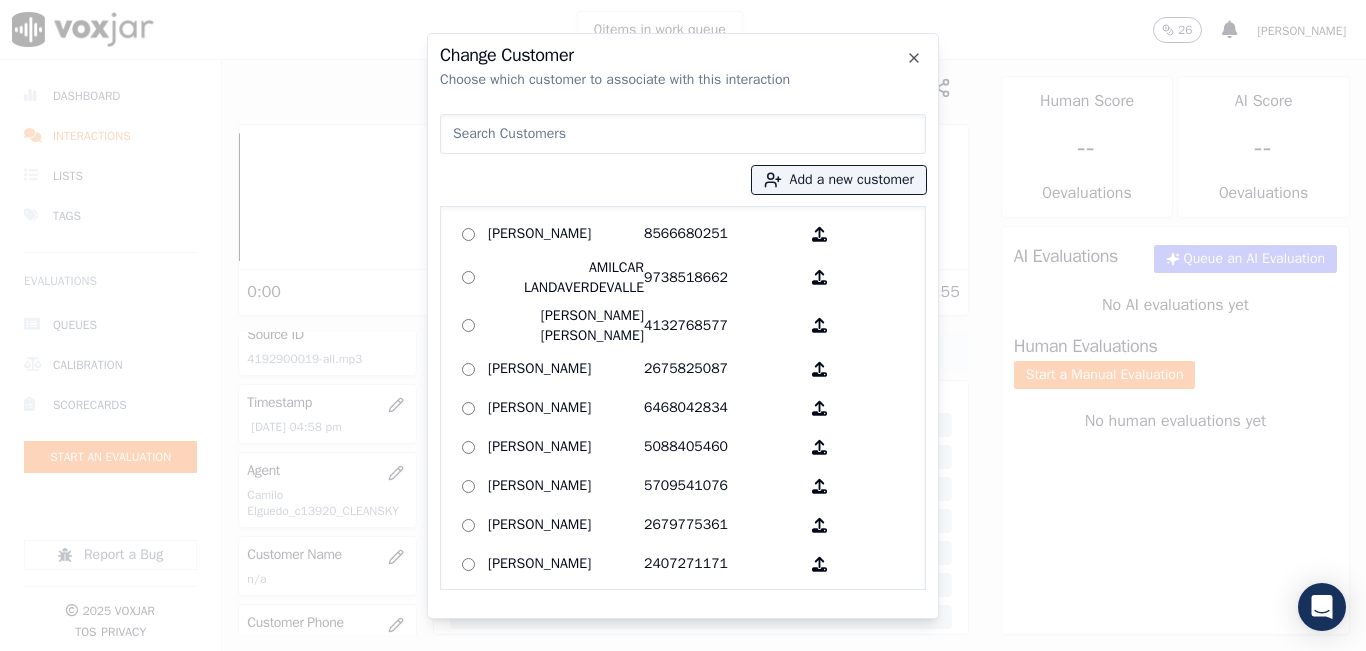 click at bounding box center (683, 134) 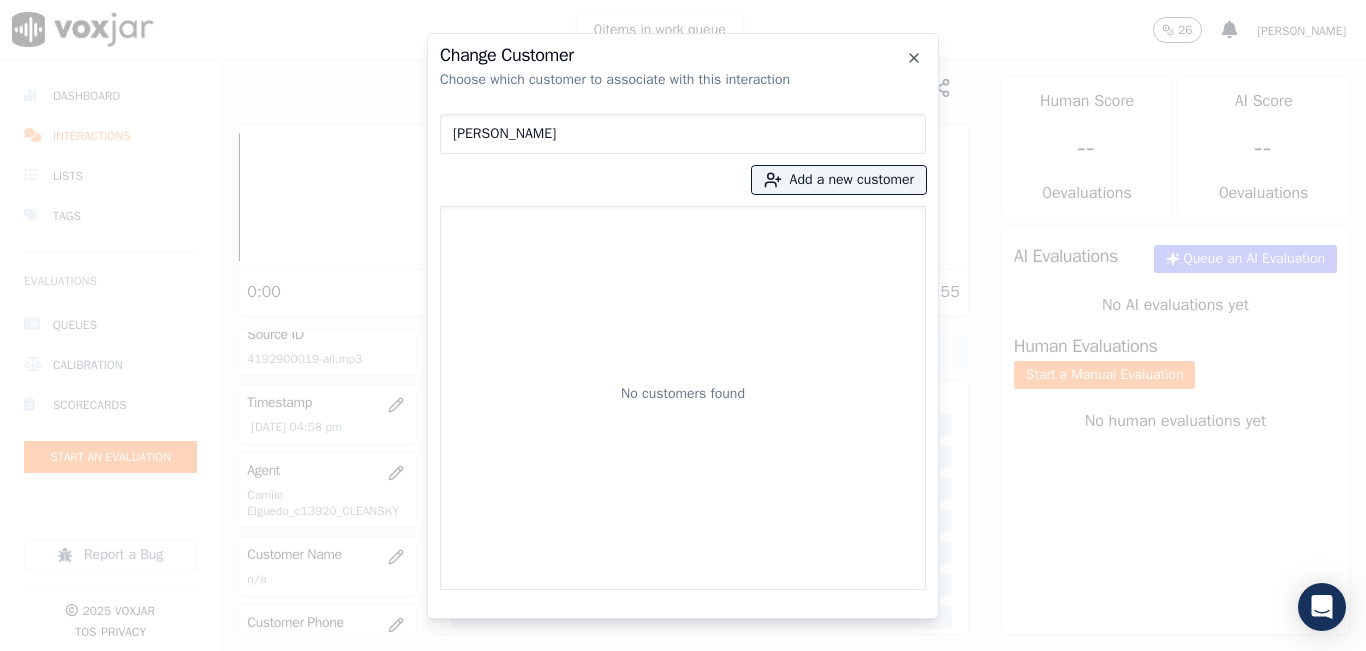 type on "FANNY DURON" 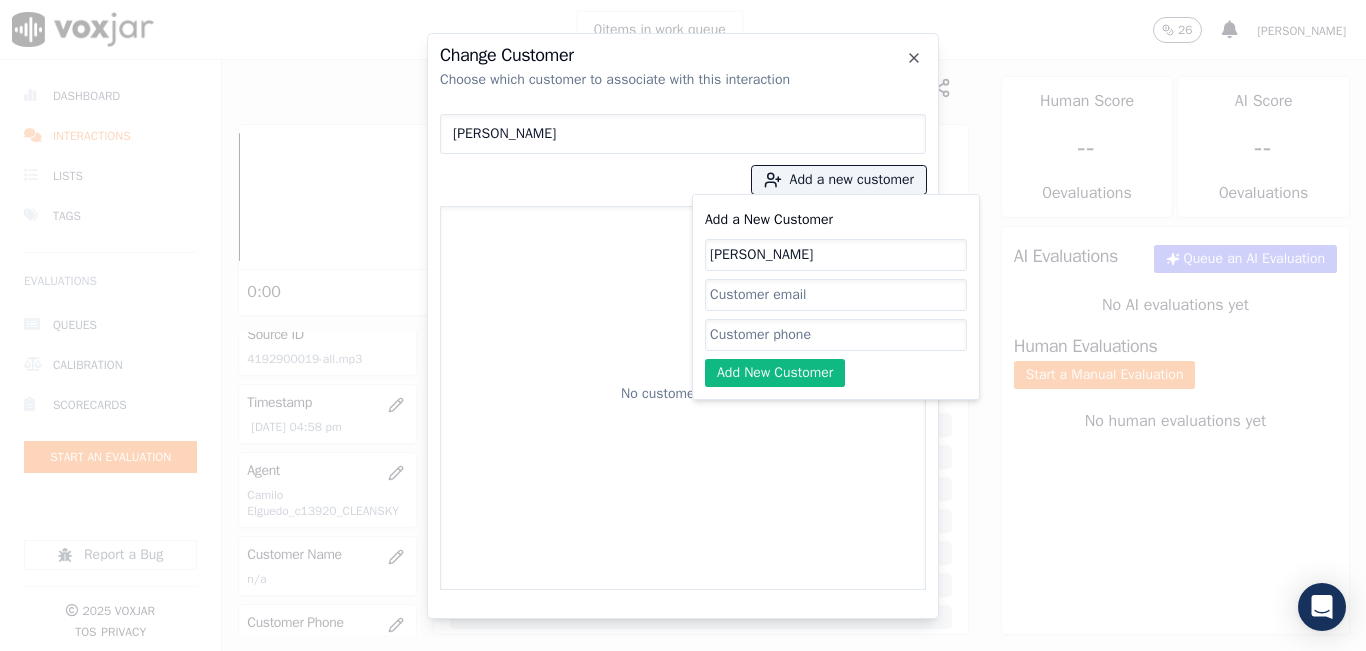type on "FANNY DURON" 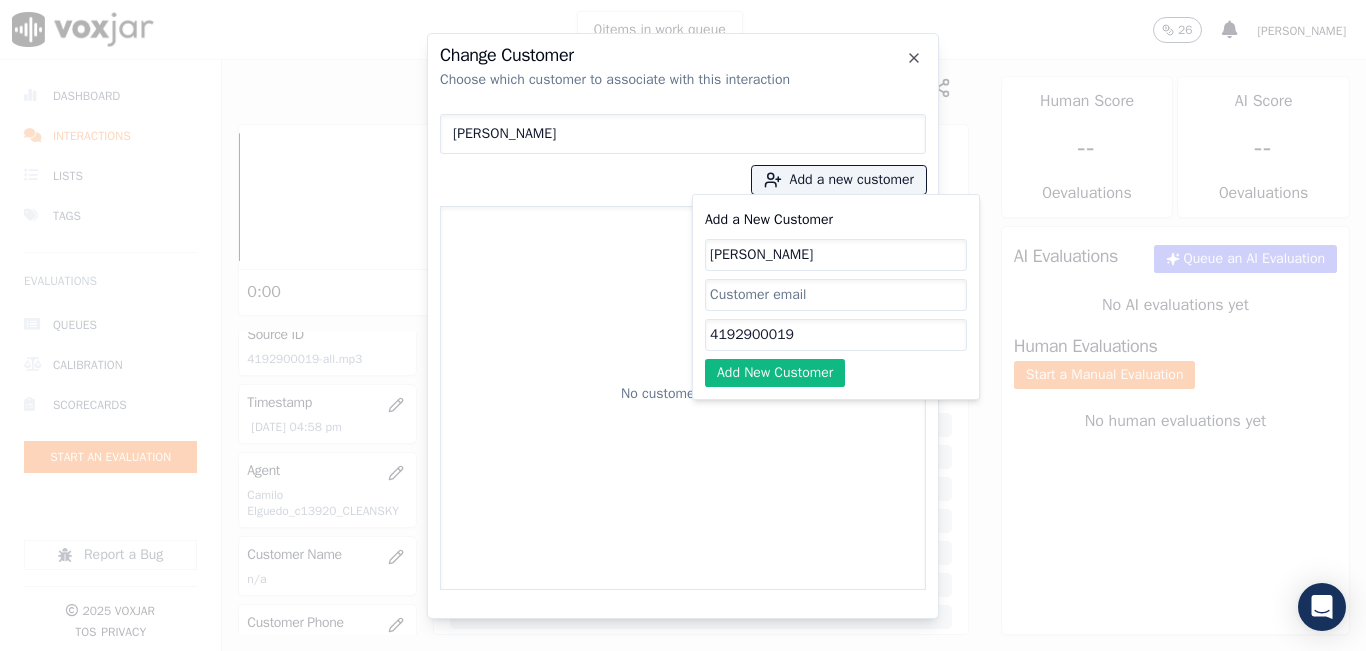 type on "4192900019" 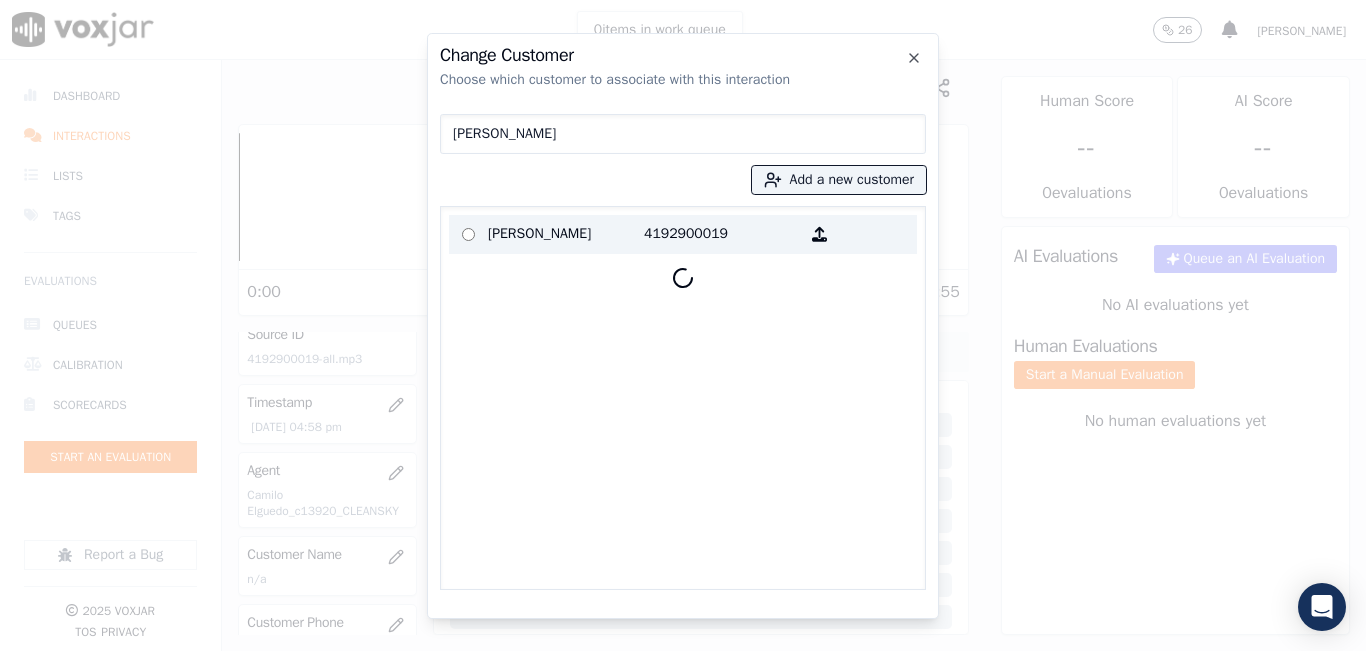 click on "FANNY DURON" at bounding box center (566, 234) 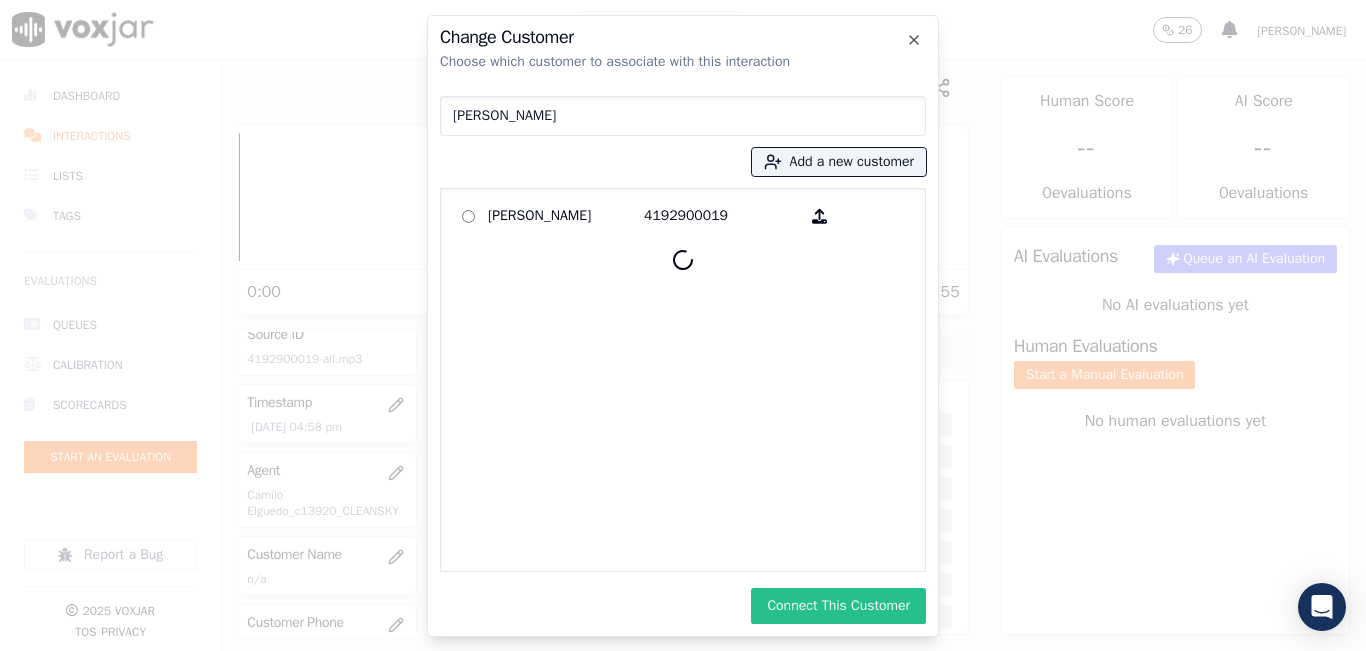 click on "Connect This Customer" at bounding box center (838, 606) 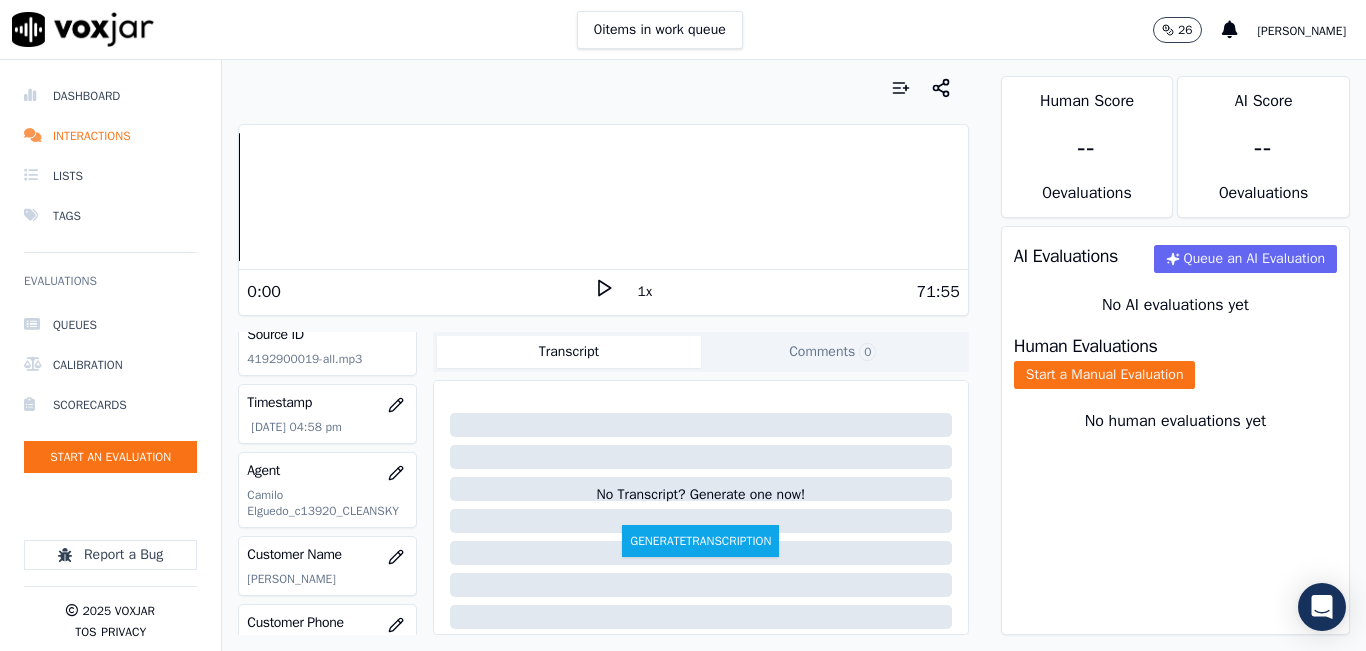 click on "0  items in work queue     26         carlos barrios" at bounding box center [683, 30] 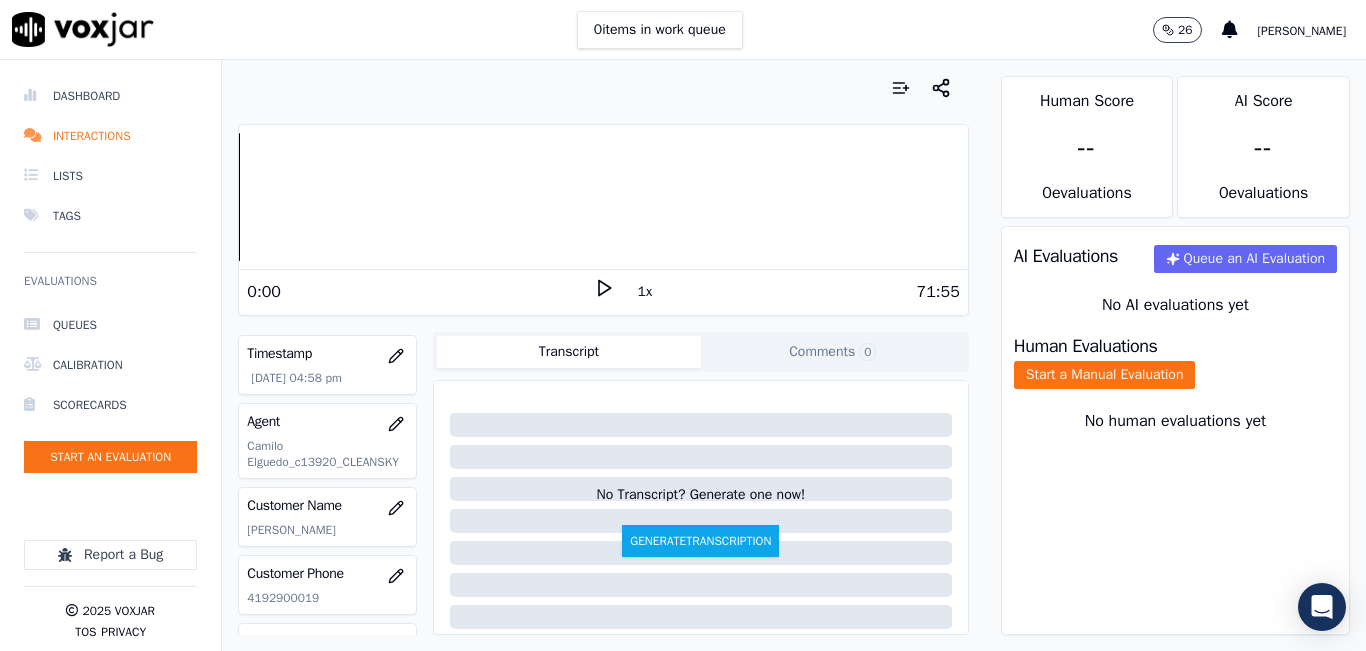 scroll, scrollTop: 200, scrollLeft: 0, axis: vertical 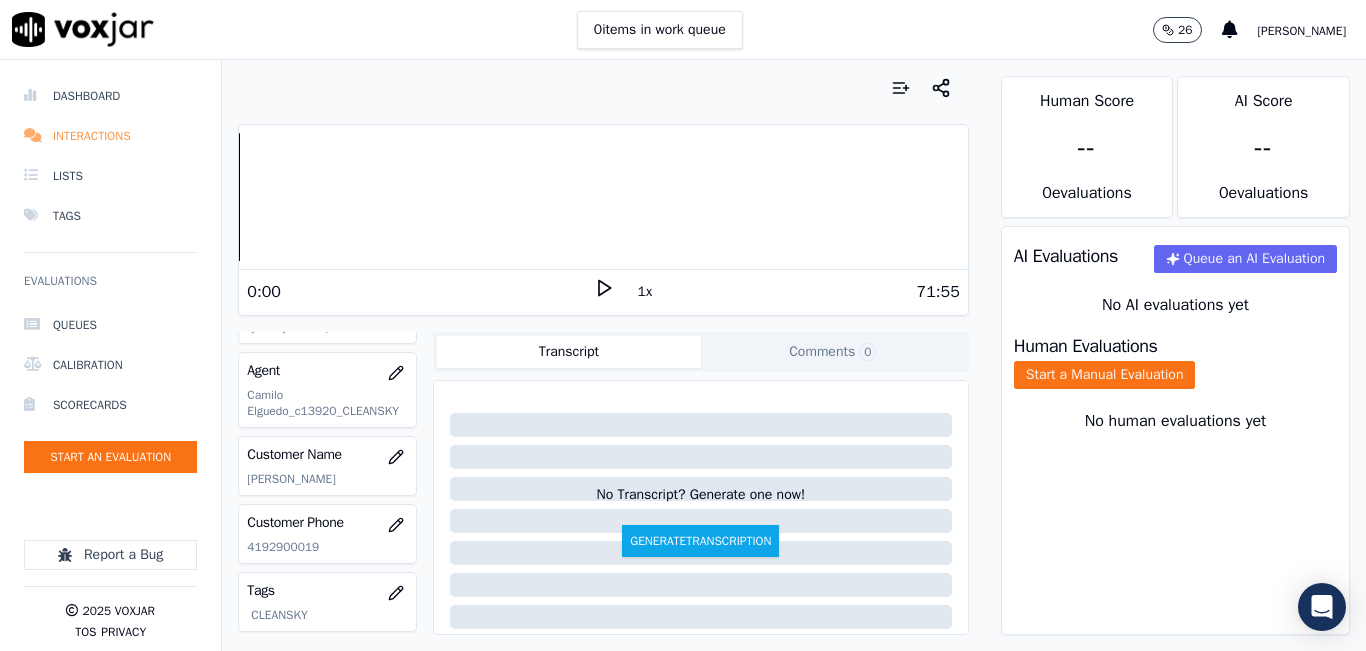 click on "Interactions" at bounding box center (110, 136) 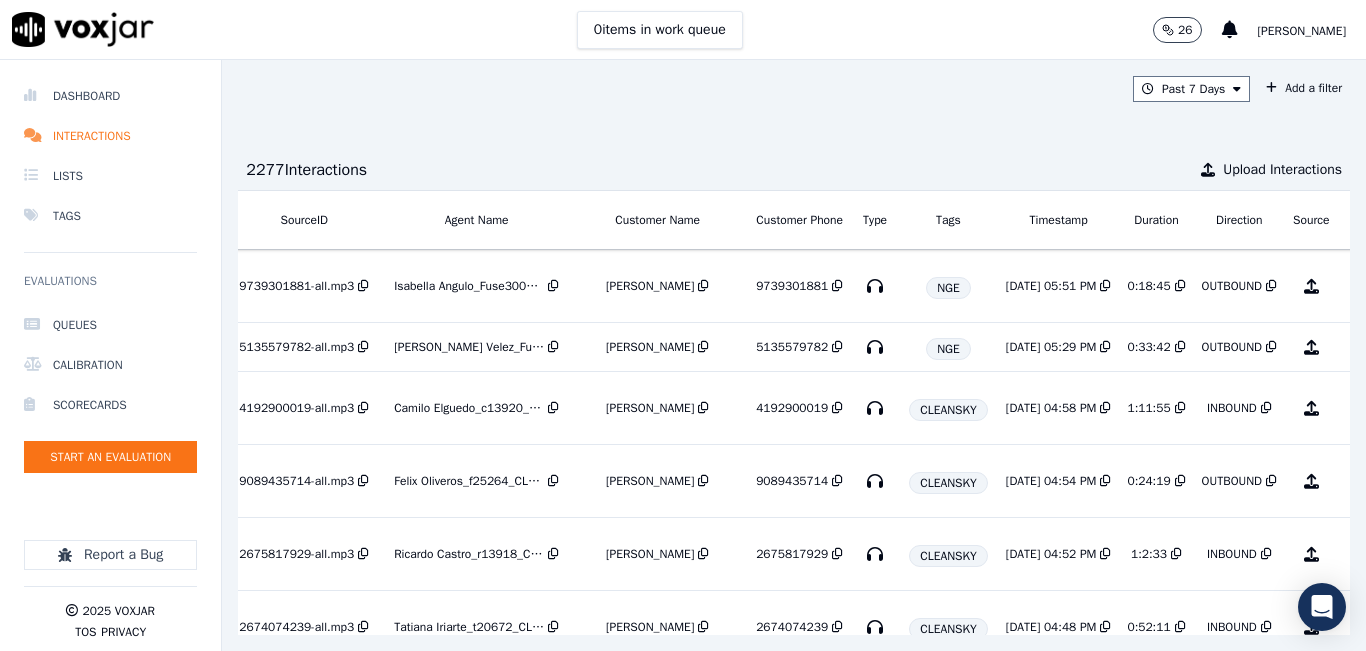 scroll, scrollTop: 0, scrollLeft: 343, axis: horizontal 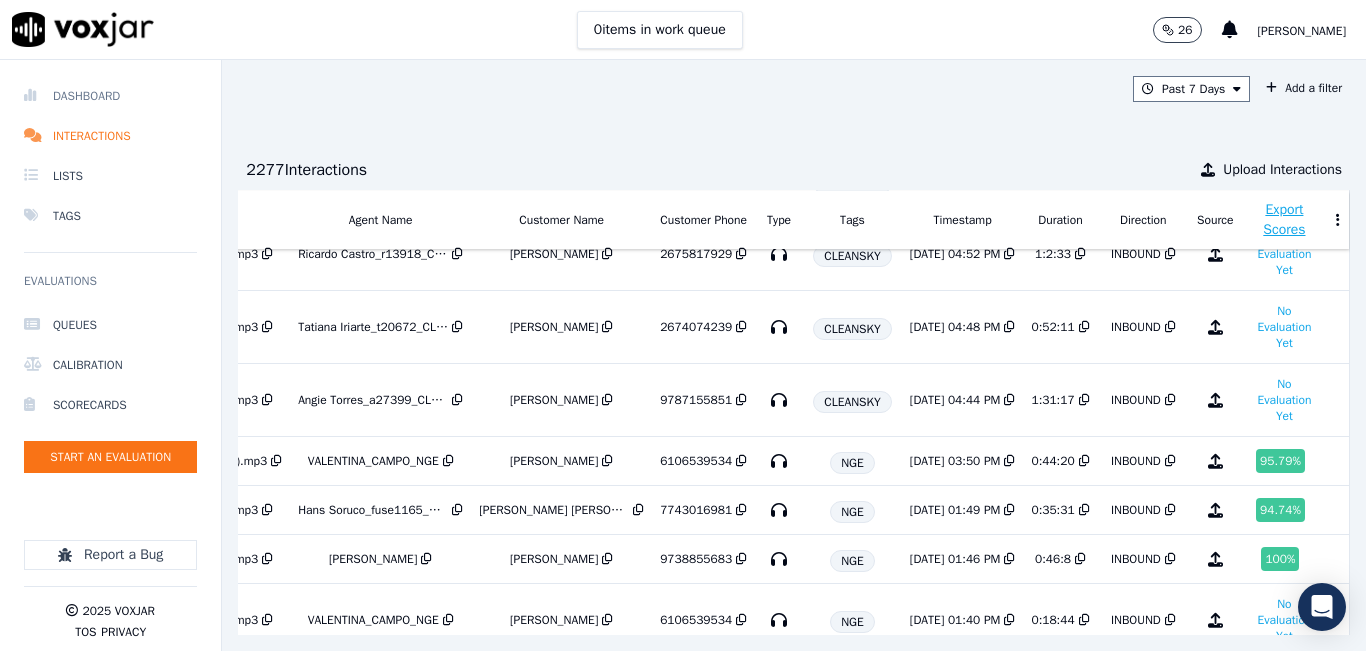 click on "Dashboard" at bounding box center [110, 96] 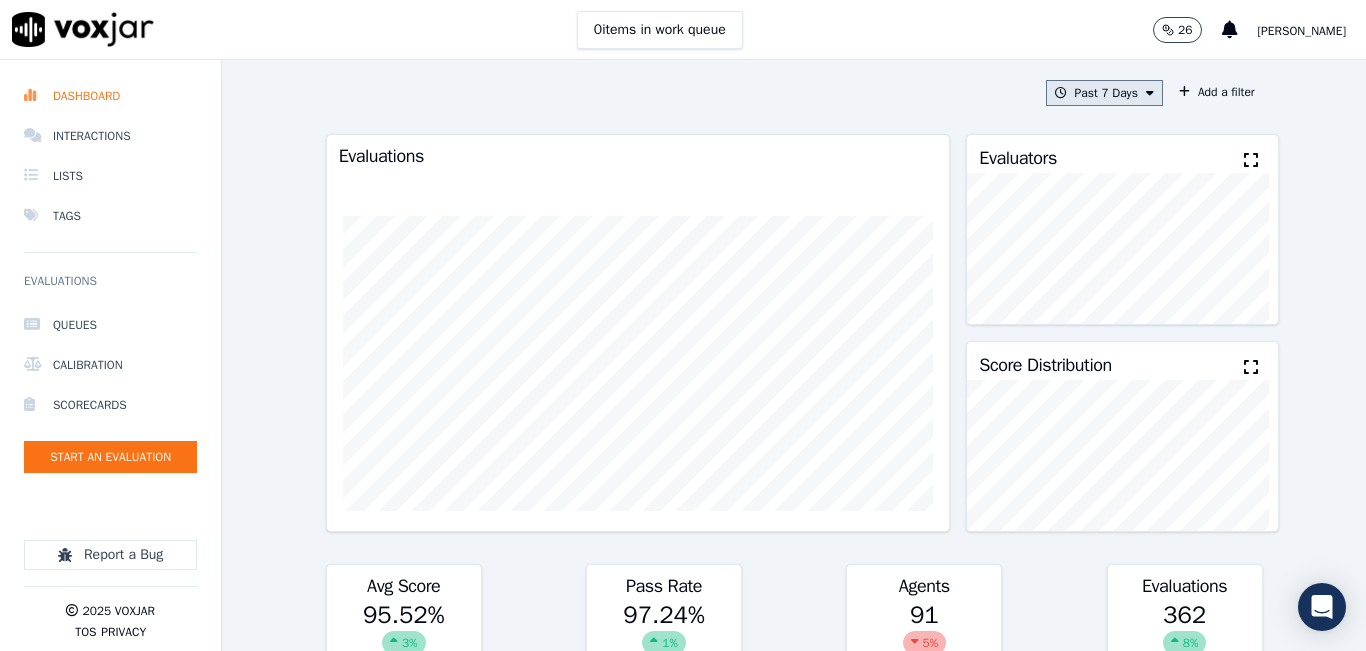 click at bounding box center [1150, 93] 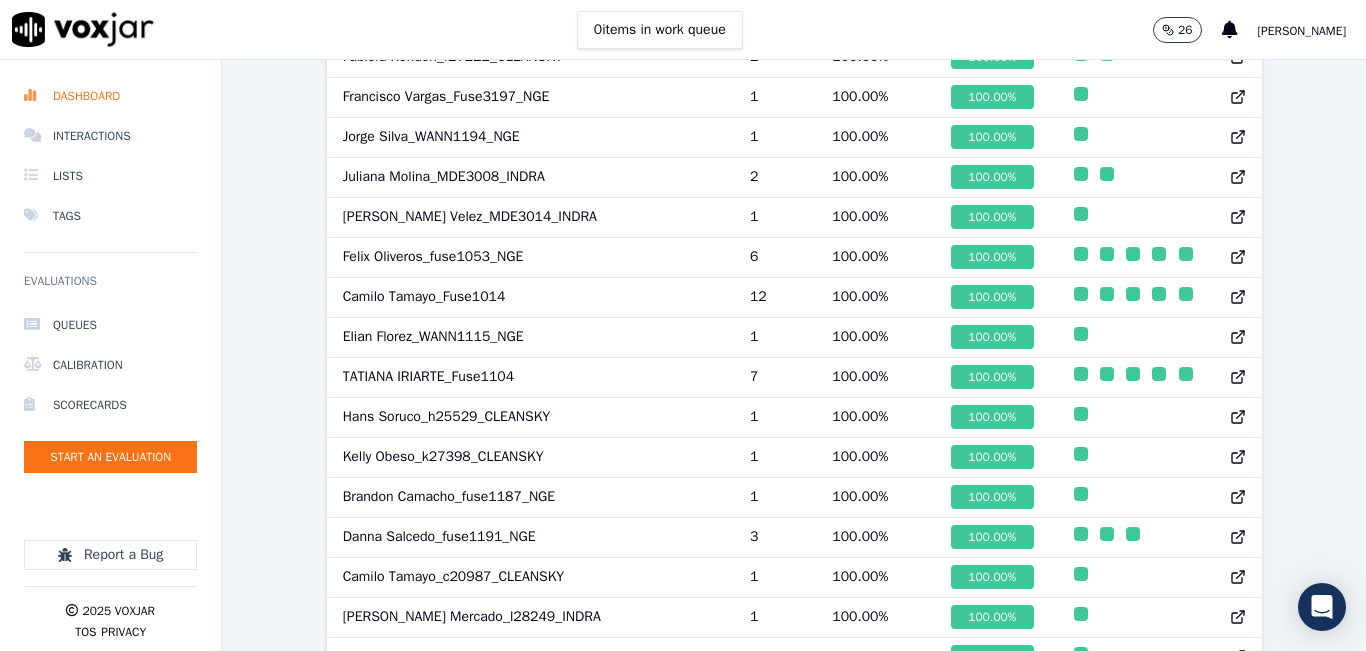 scroll, scrollTop: 1000, scrollLeft: 0, axis: vertical 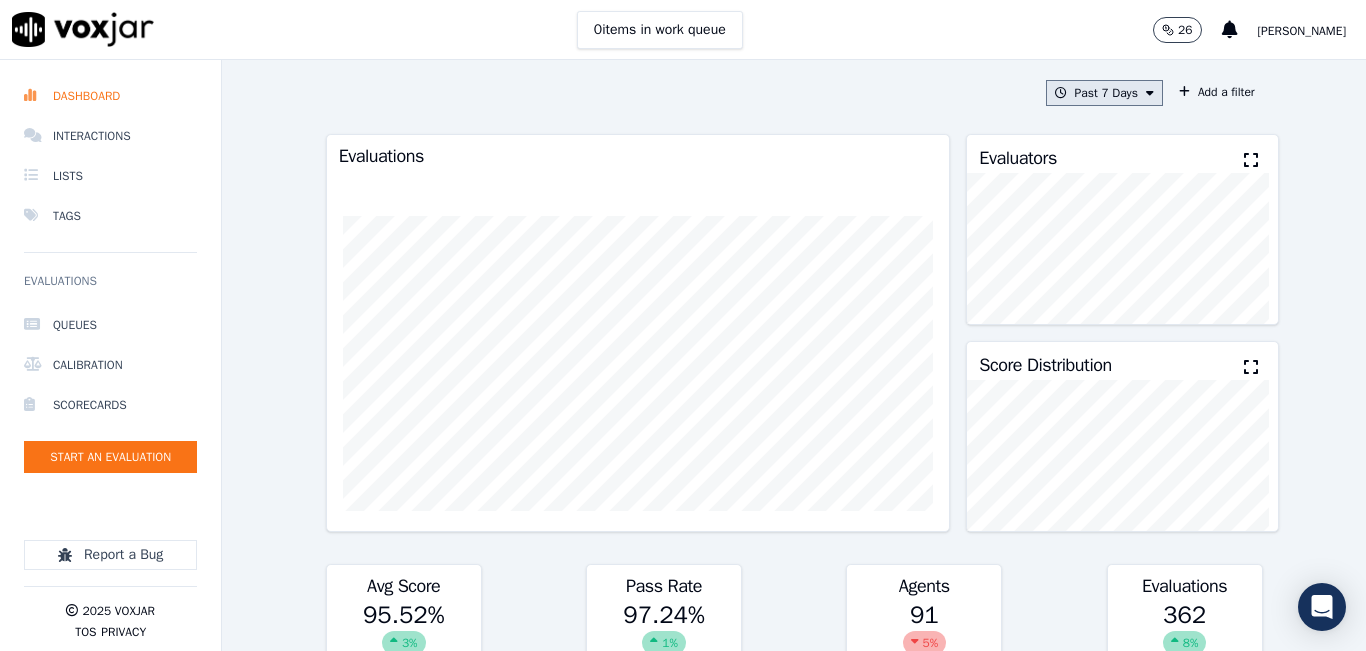 click on "Past 7 Days" at bounding box center (1104, 93) 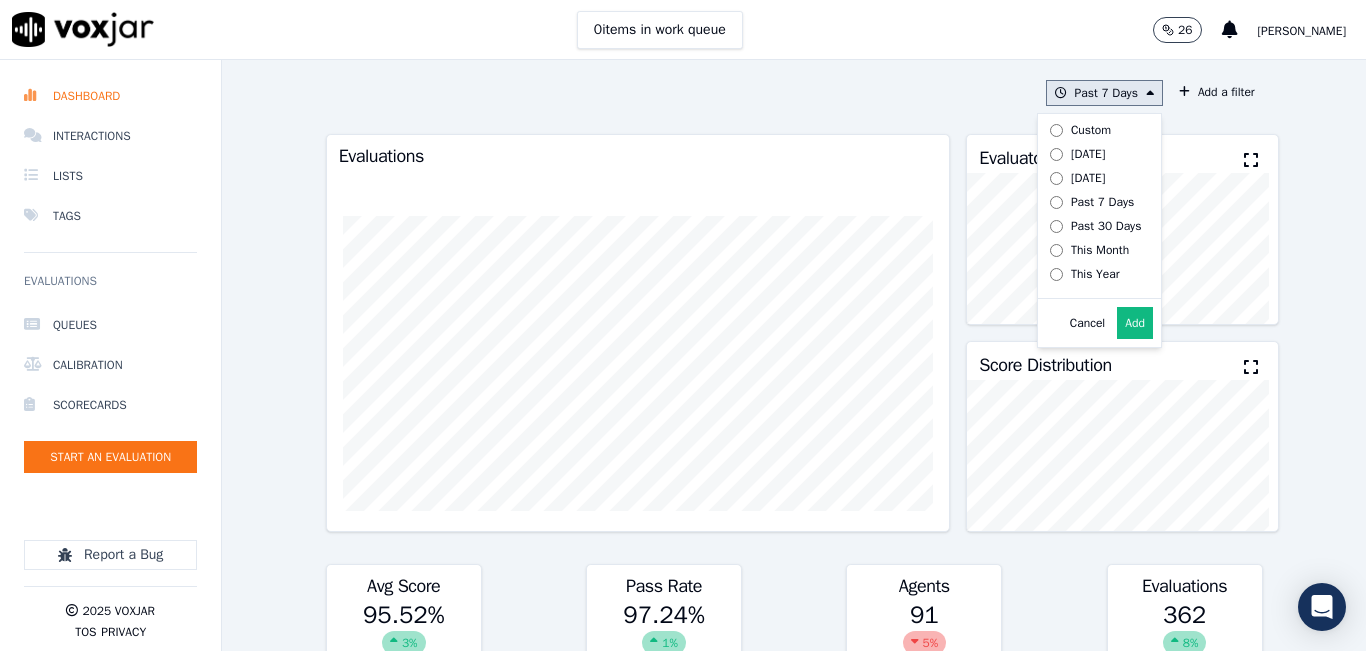 click on "Today" at bounding box center (1088, 154) 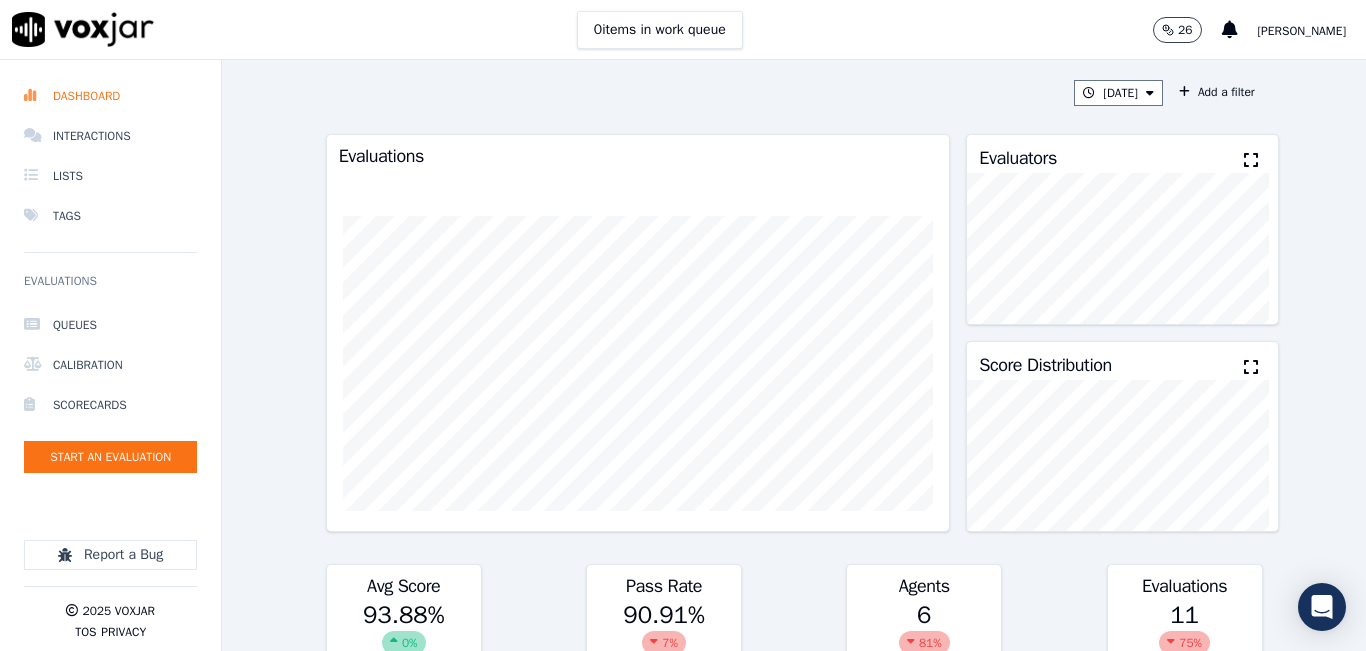click at bounding box center (1251, 160) 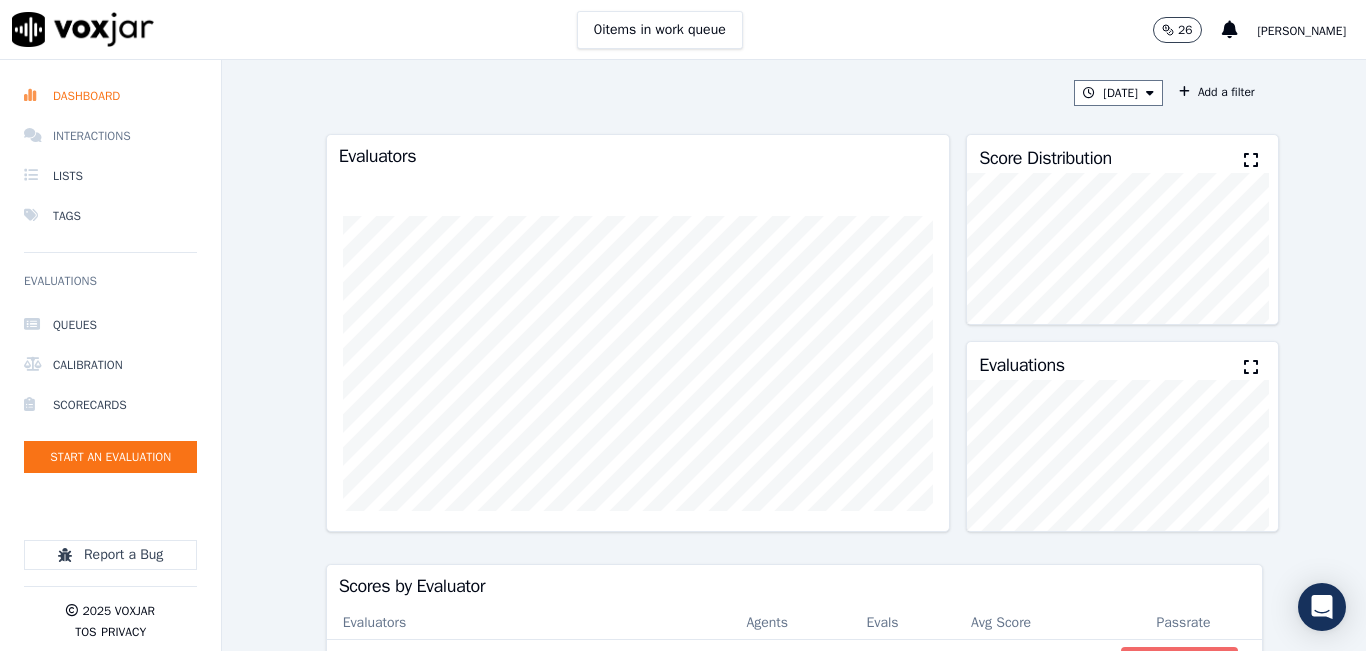 click on "Interactions" at bounding box center (110, 136) 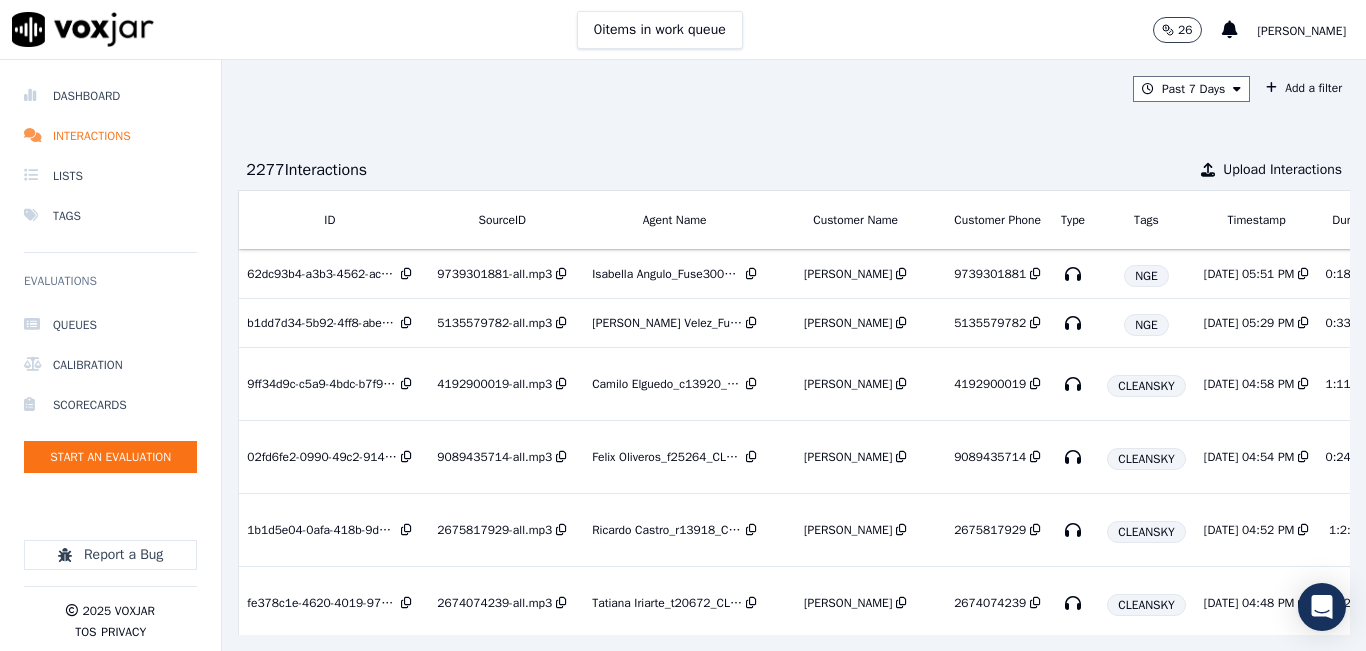 scroll, scrollTop: 0, scrollLeft: 343, axis: horizontal 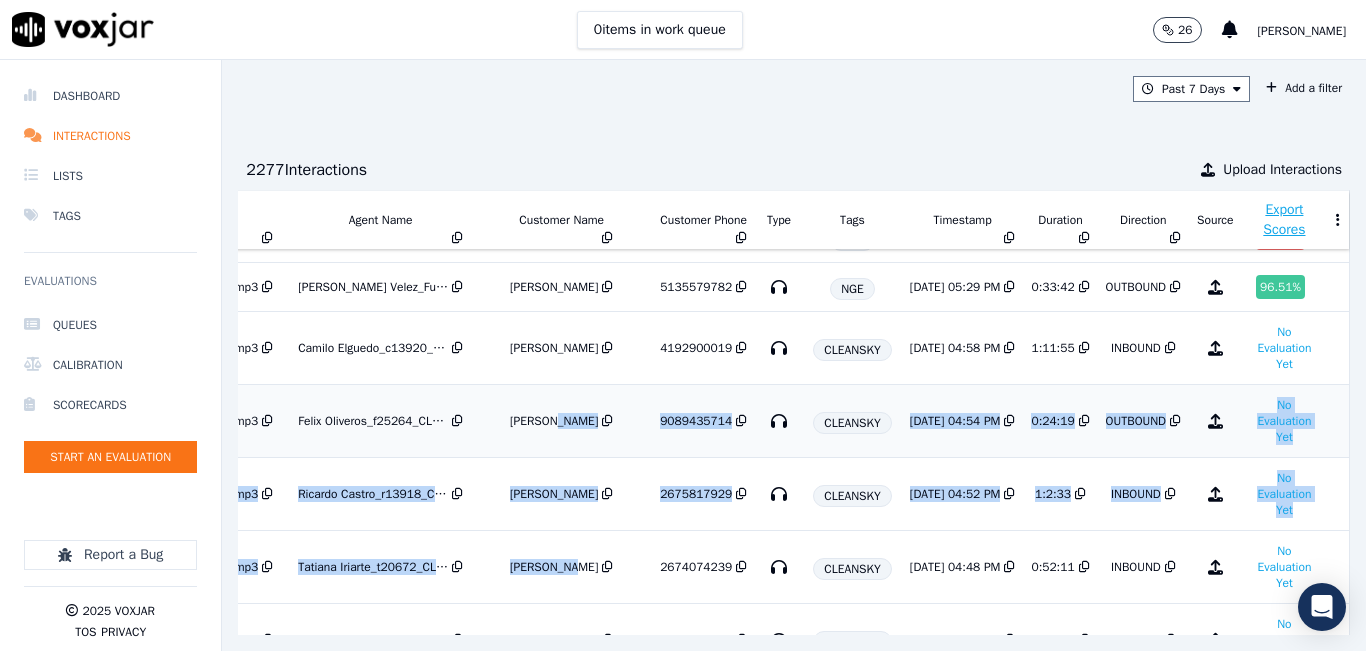 drag, startPoint x: 498, startPoint y: 456, endPoint x: 551, endPoint y: 415, distance: 67.00746 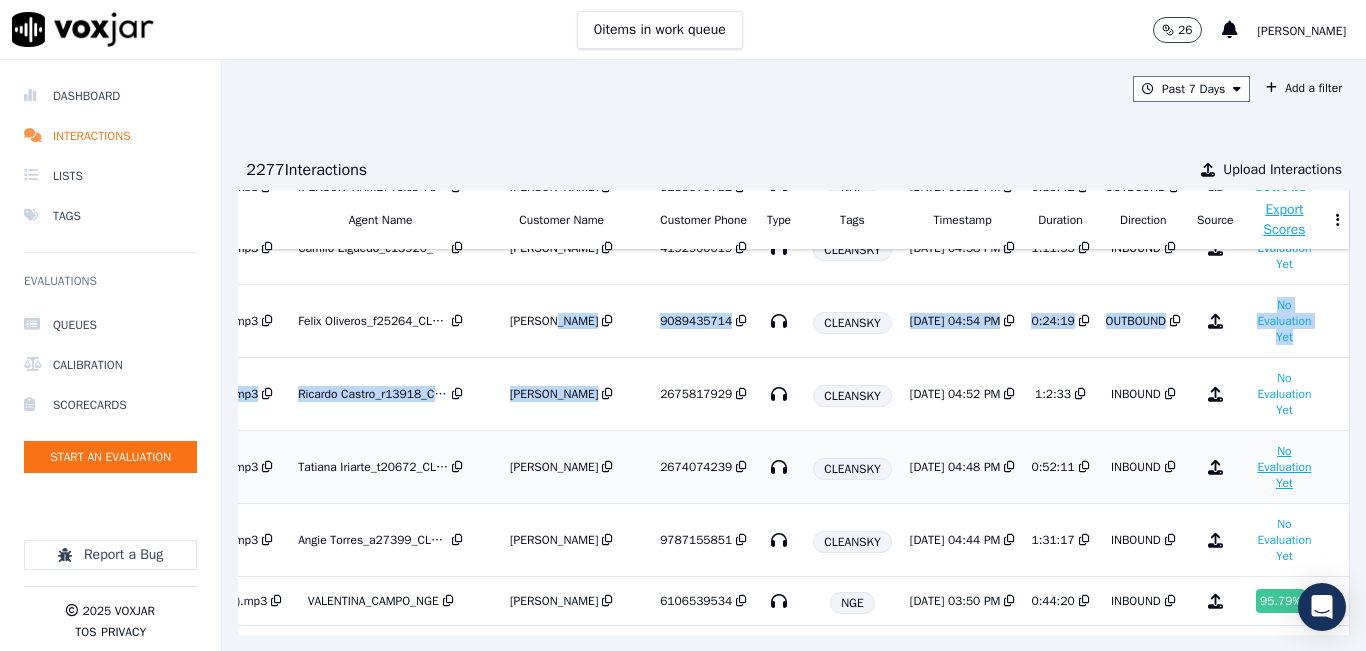 scroll, scrollTop: 236, scrollLeft: 343, axis: both 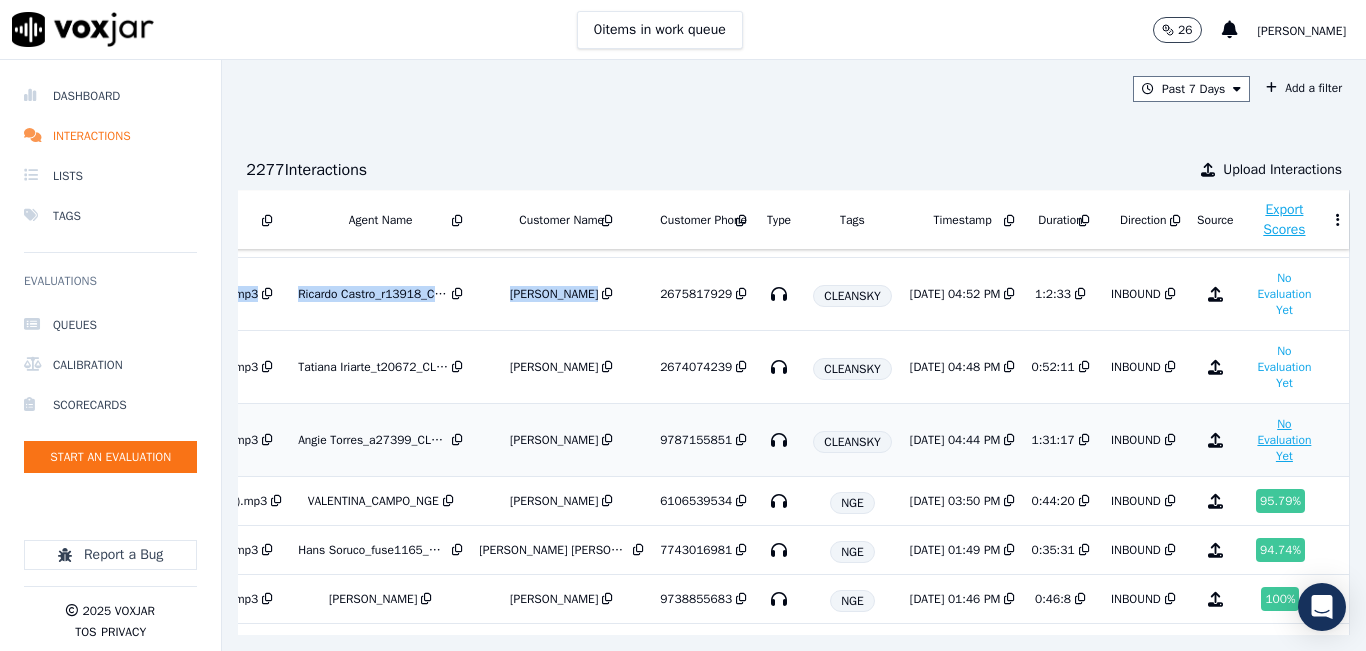 click on "No Evaluation Yet" at bounding box center [1284, 440] 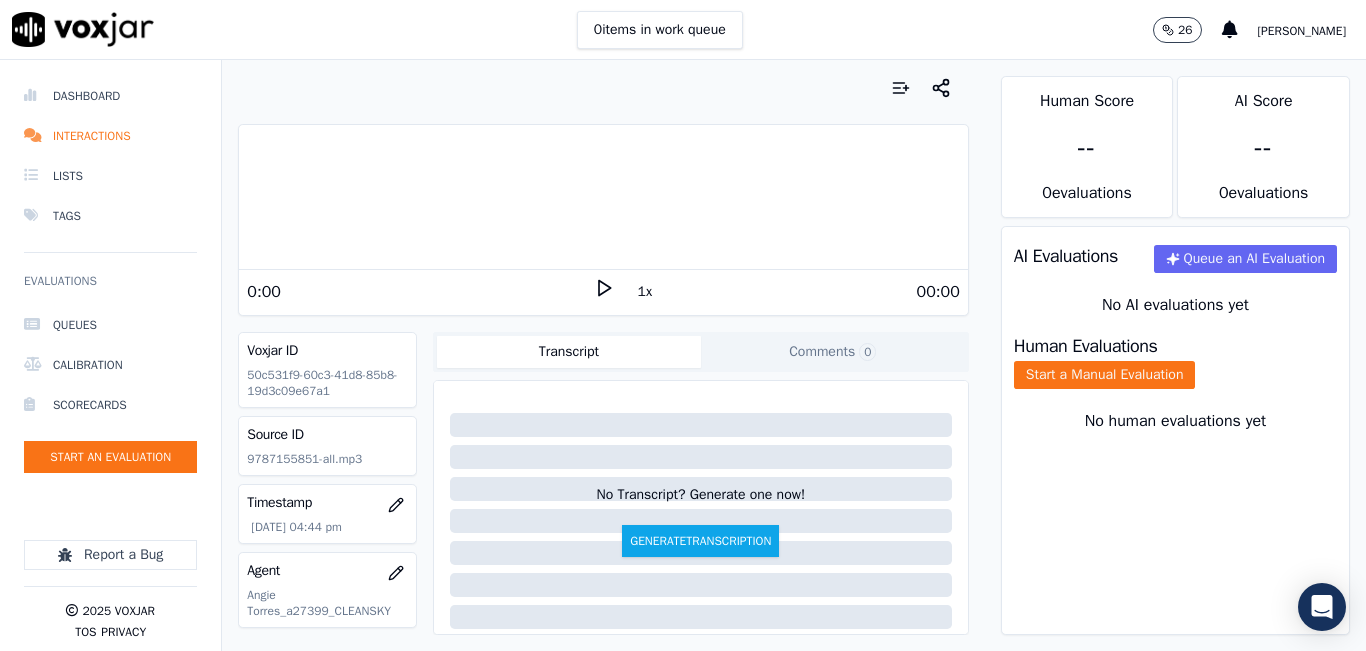 click on "0  items in work queue     26         carlos barrios" at bounding box center [683, 30] 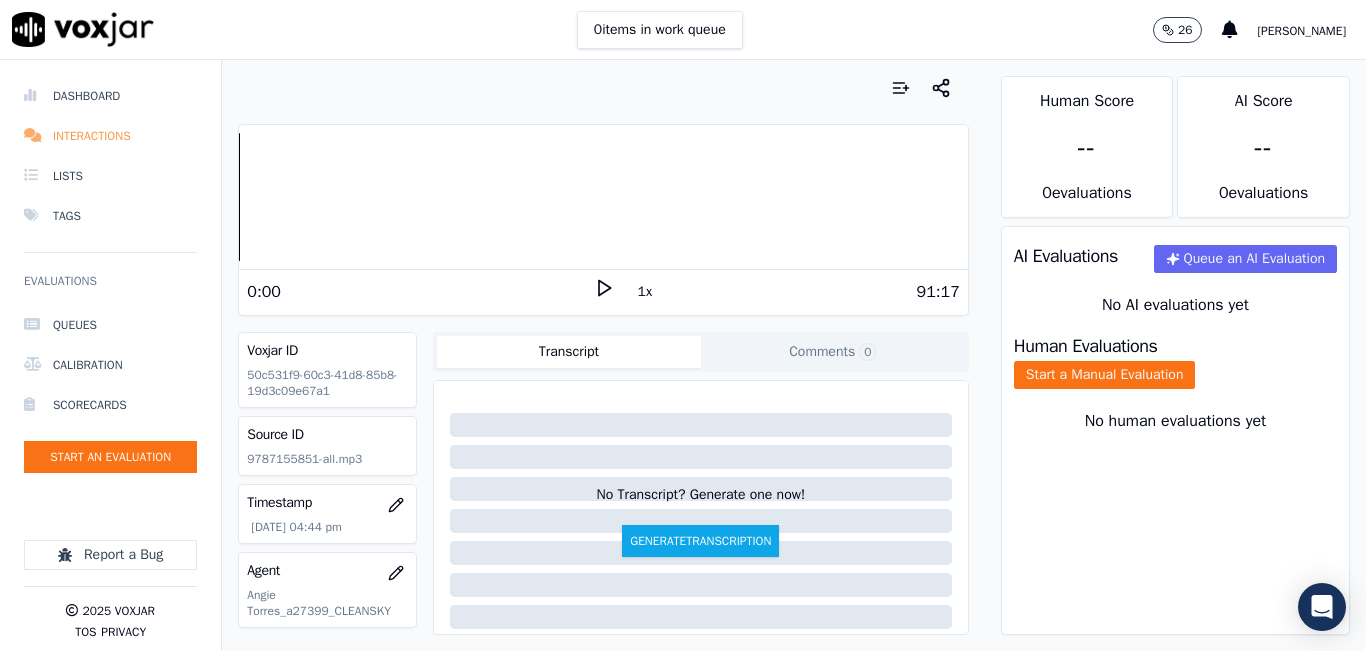 click on "Interactions" at bounding box center (110, 136) 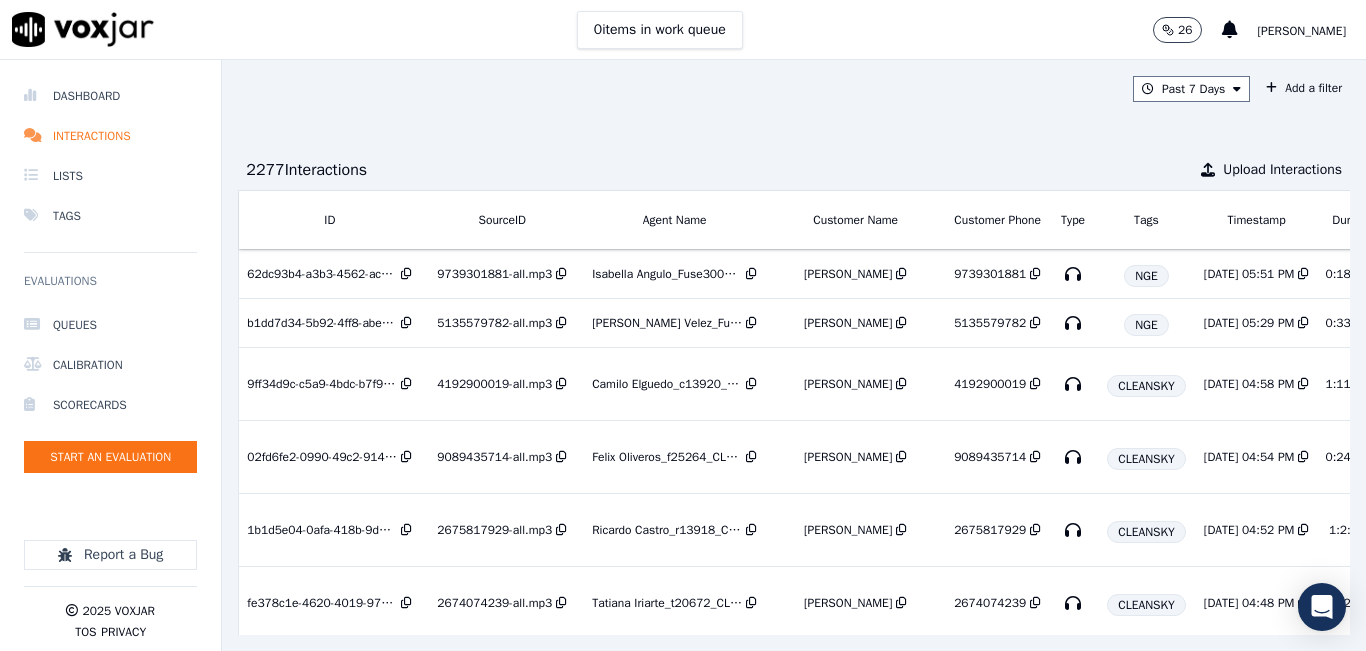 scroll, scrollTop: 100, scrollLeft: 0, axis: vertical 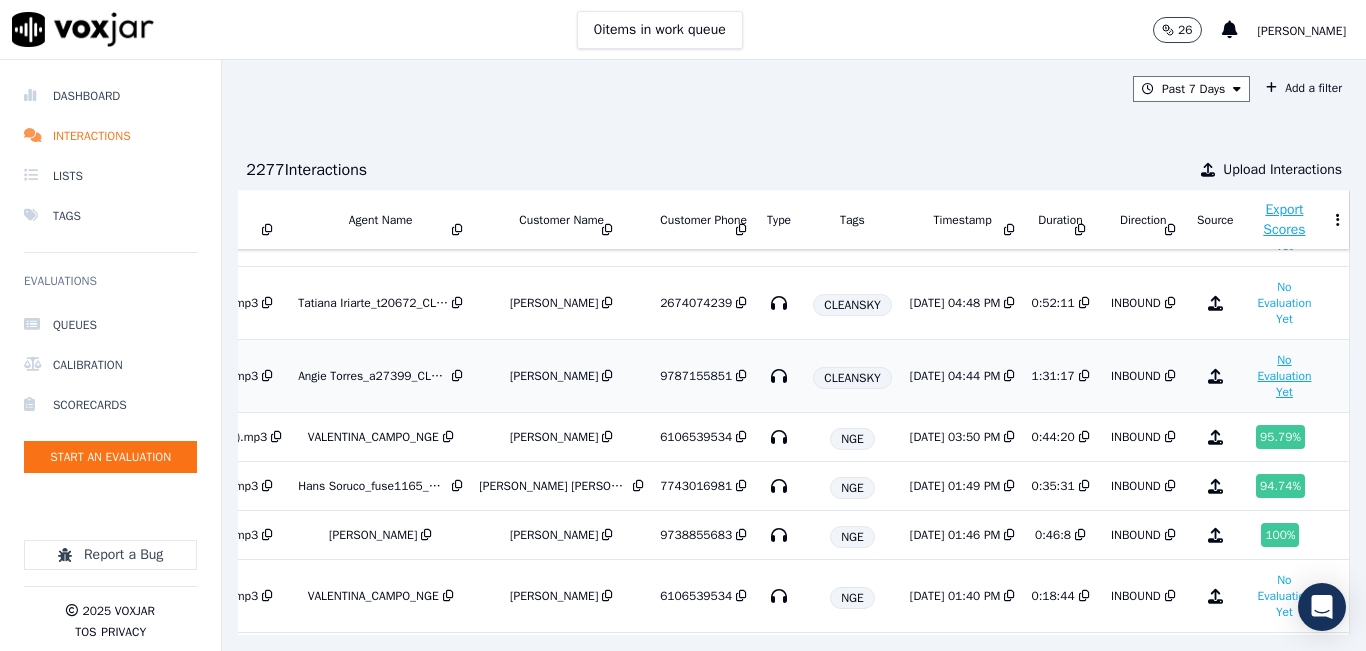 click on "No Evaluation Yet" at bounding box center (1284, 376) 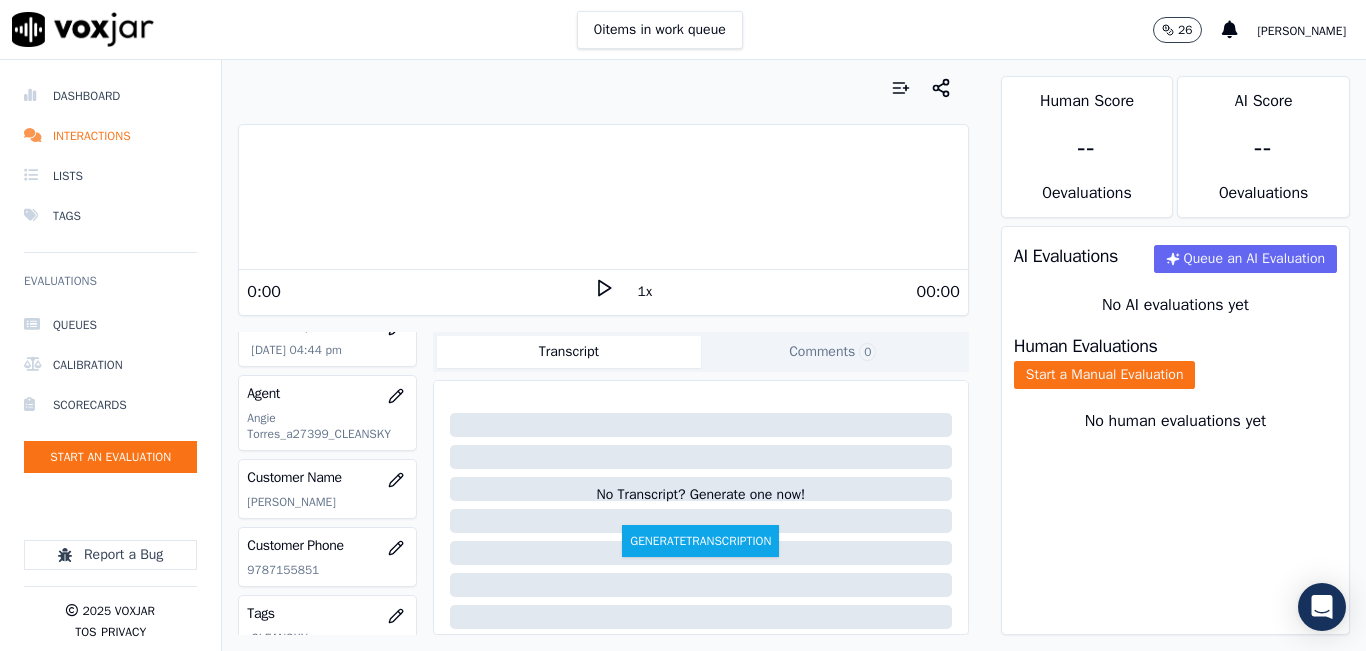 scroll, scrollTop: 78, scrollLeft: 0, axis: vertical 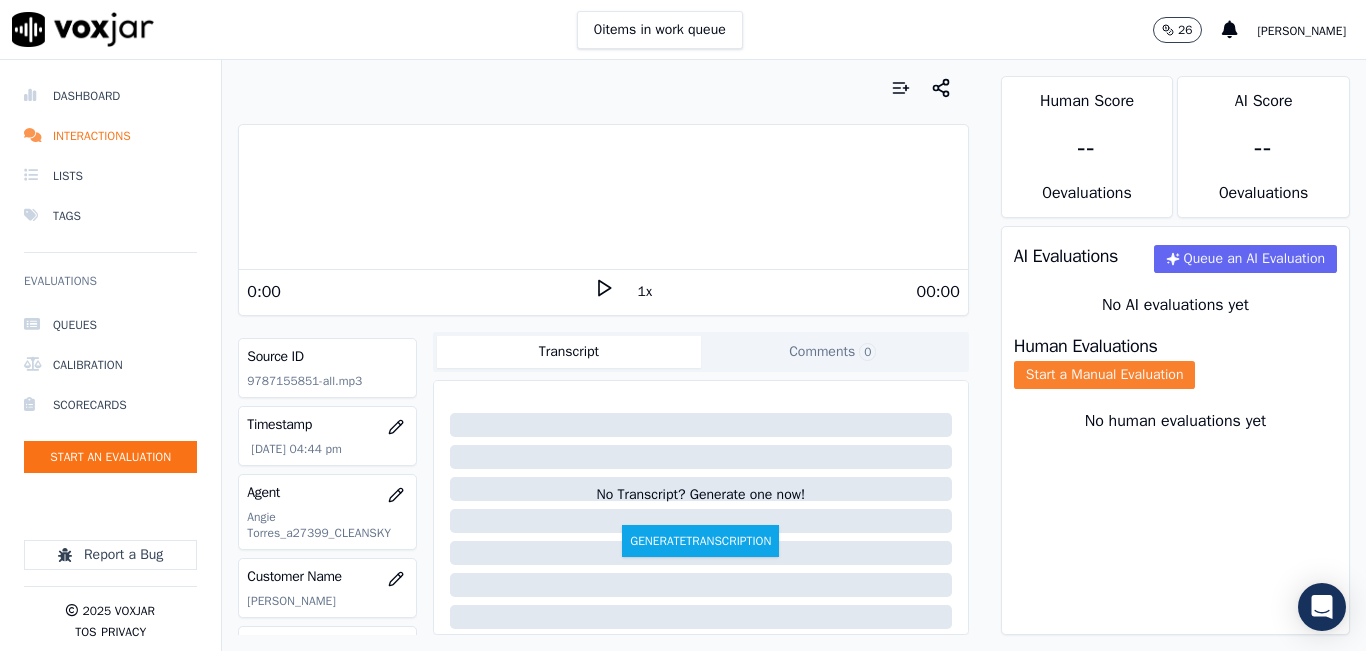 click on "Start a Manual Evaluation" 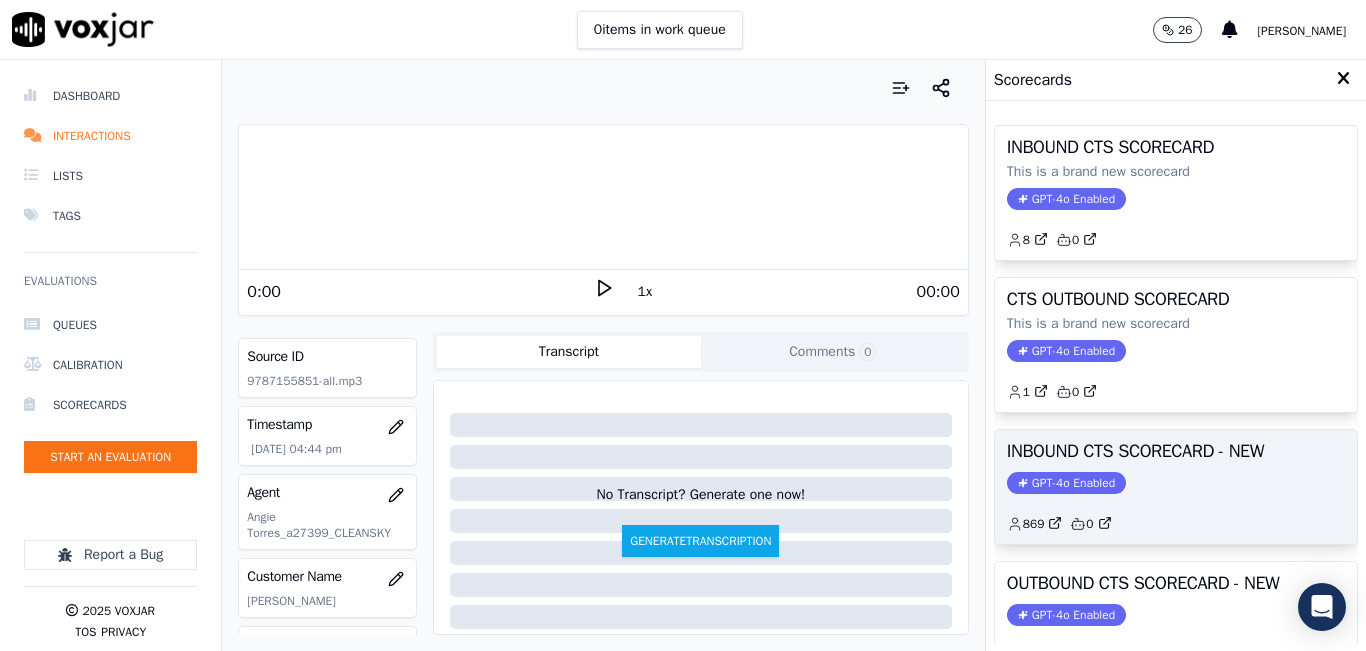click on "INBOUND CTS SCORECARD - NEW" at bounding box center (1176, 451) 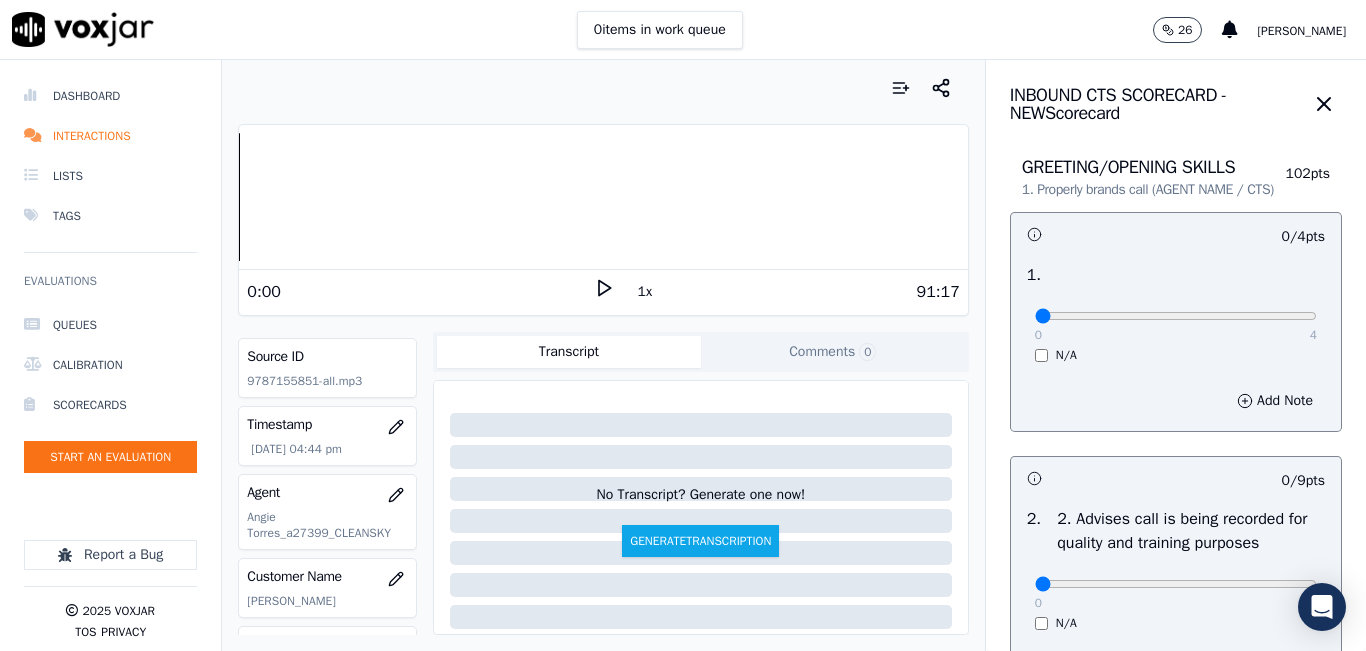 click 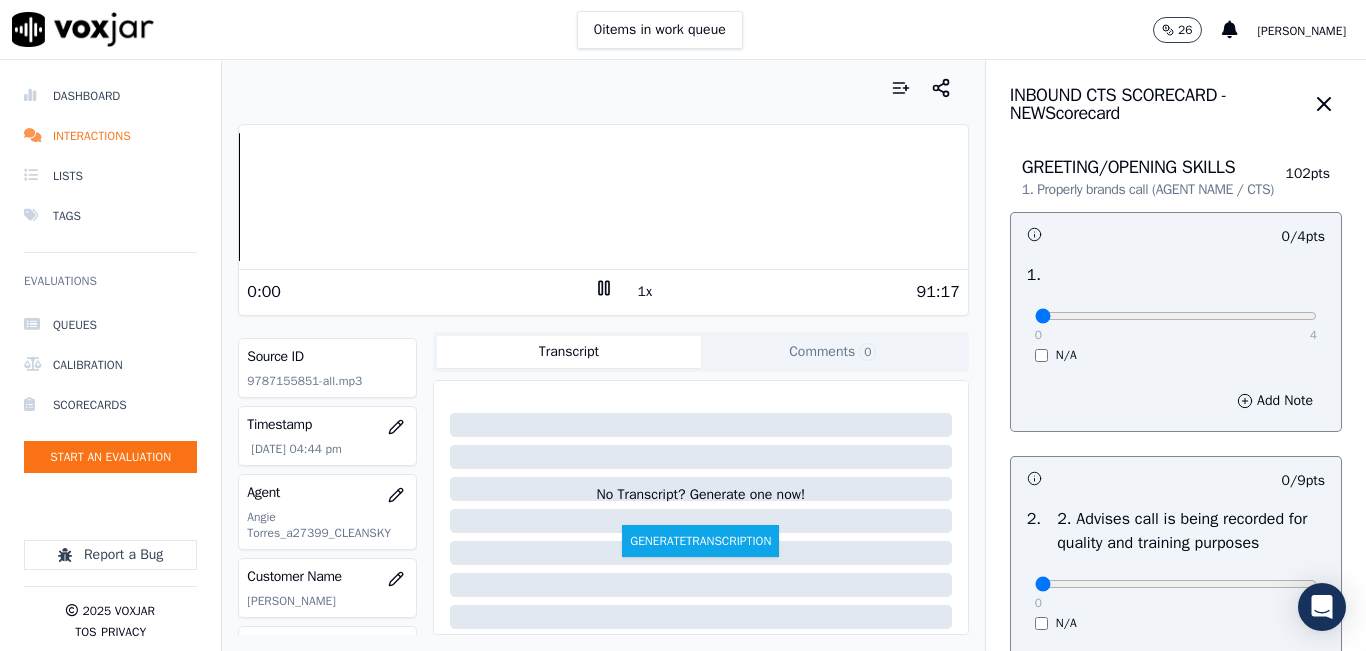 click on "1x" at bounding box center [645, 292] 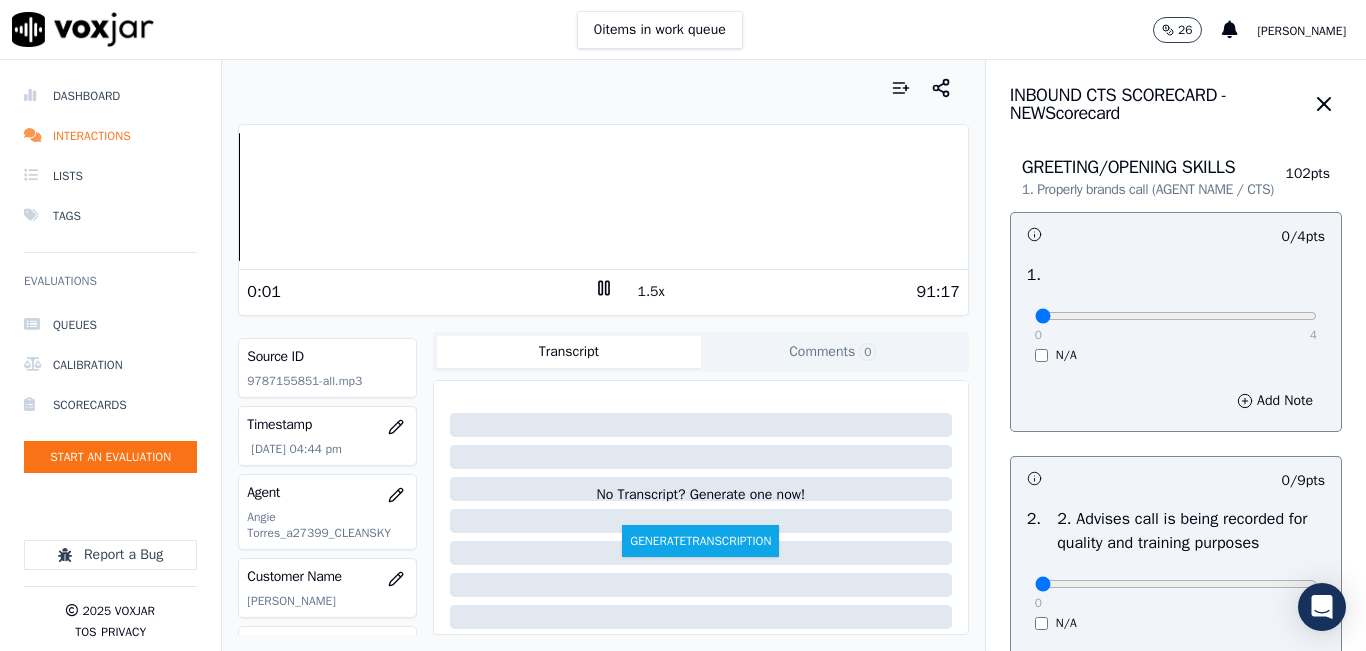 click on "1.5x" at bounding box center [651, 292] 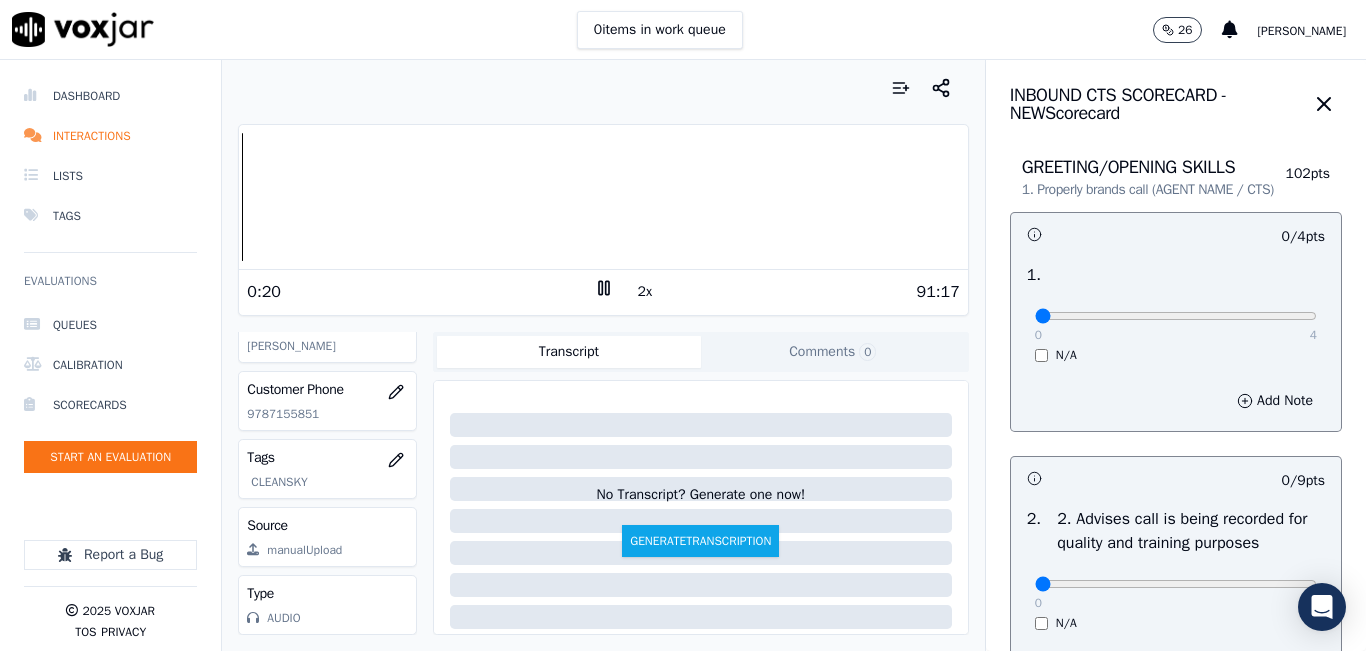 scroll, scrollTop: 278, scrollLeft: 0, axis: vertical 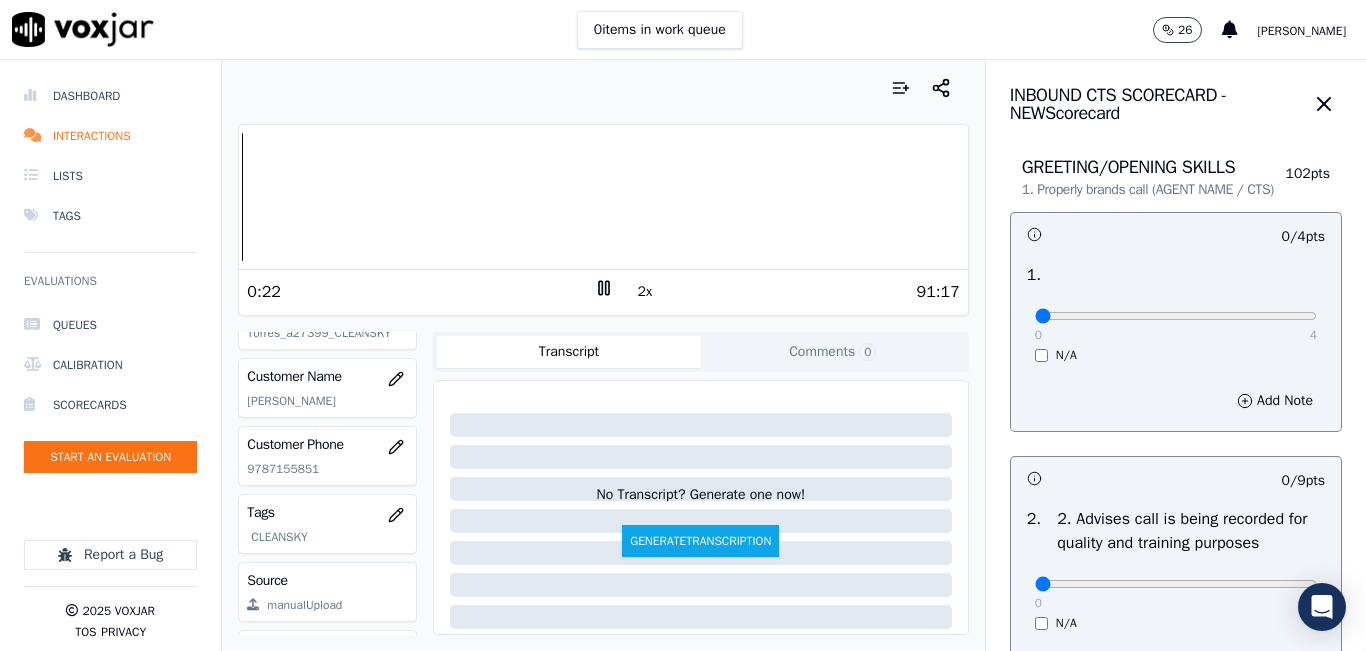 click on "9787155851" 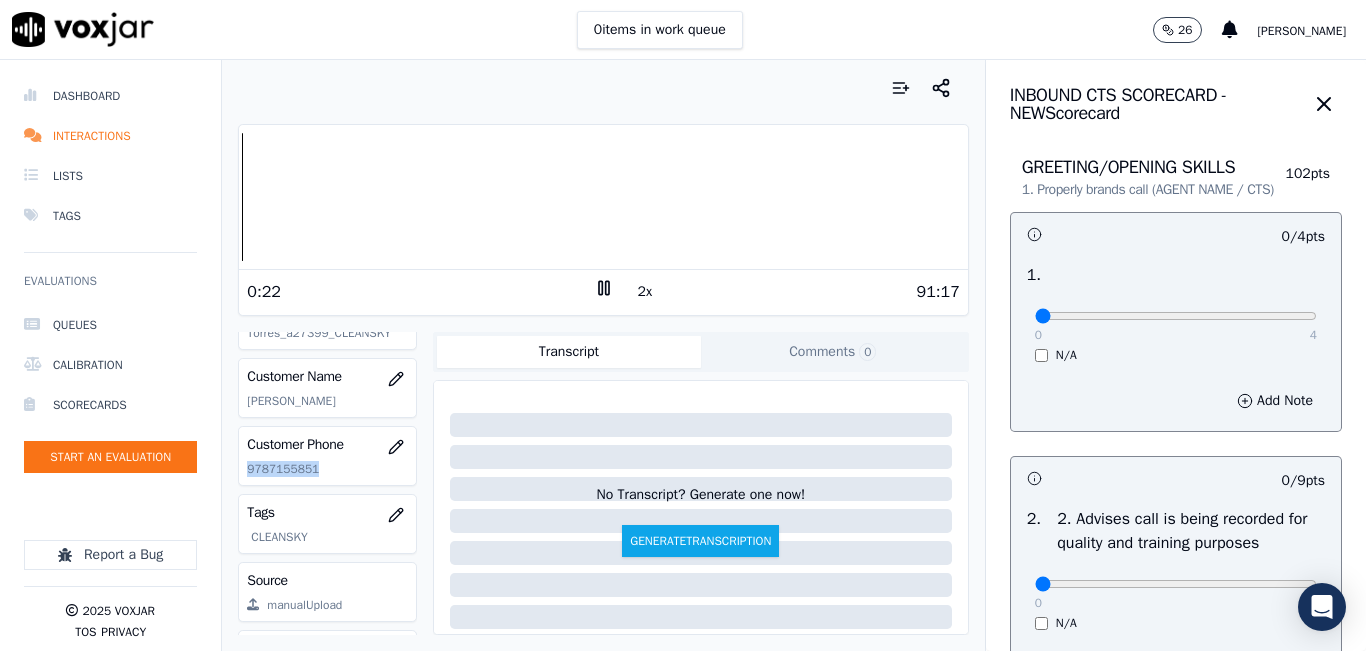 click on "9787155851" 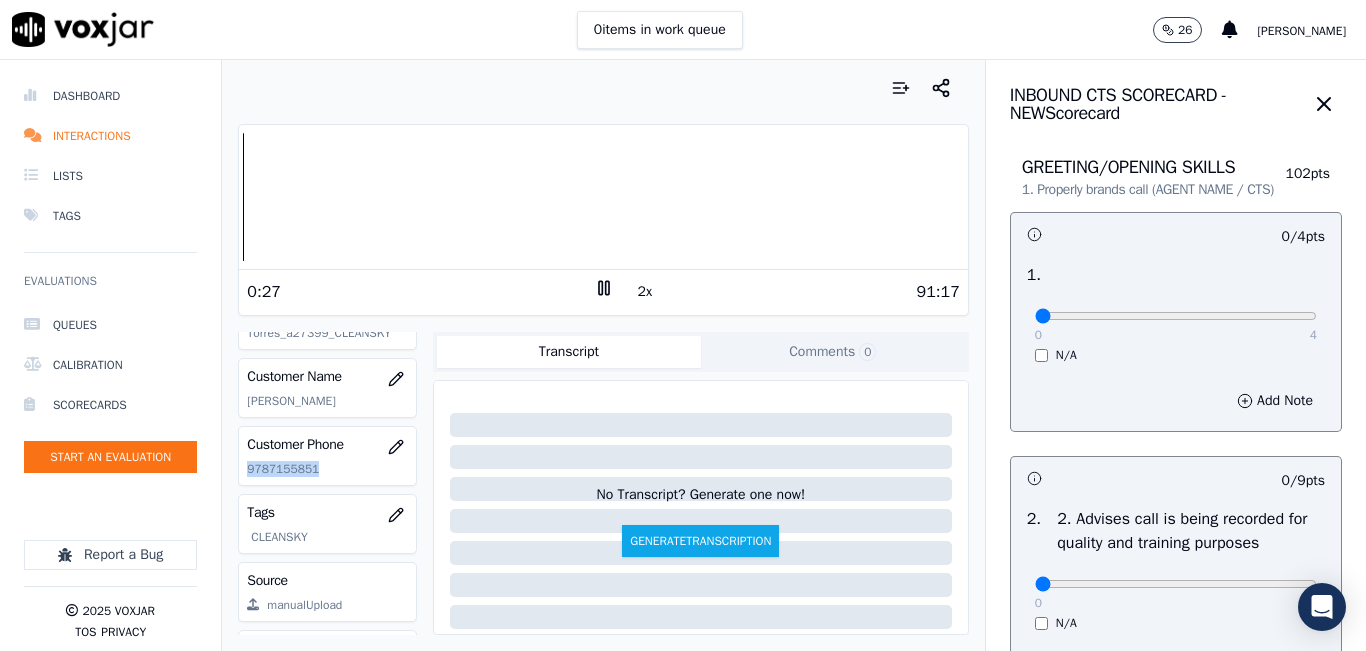 copy on "9787155851" 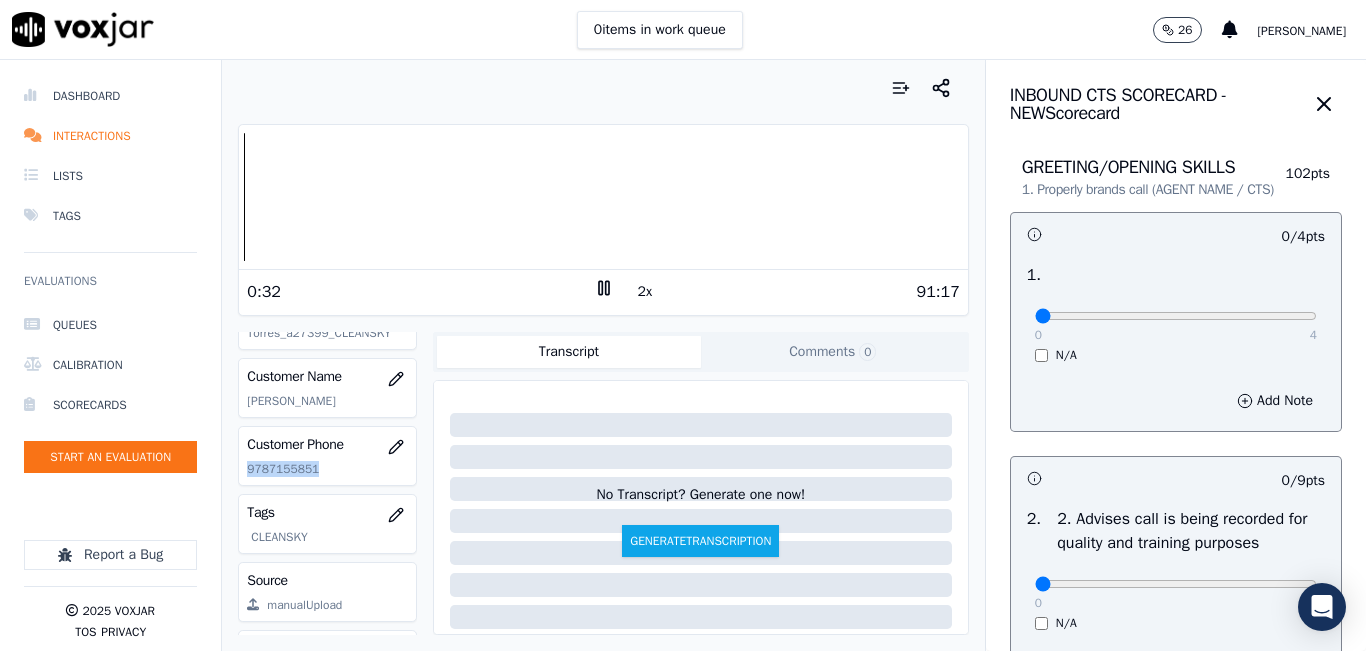 click 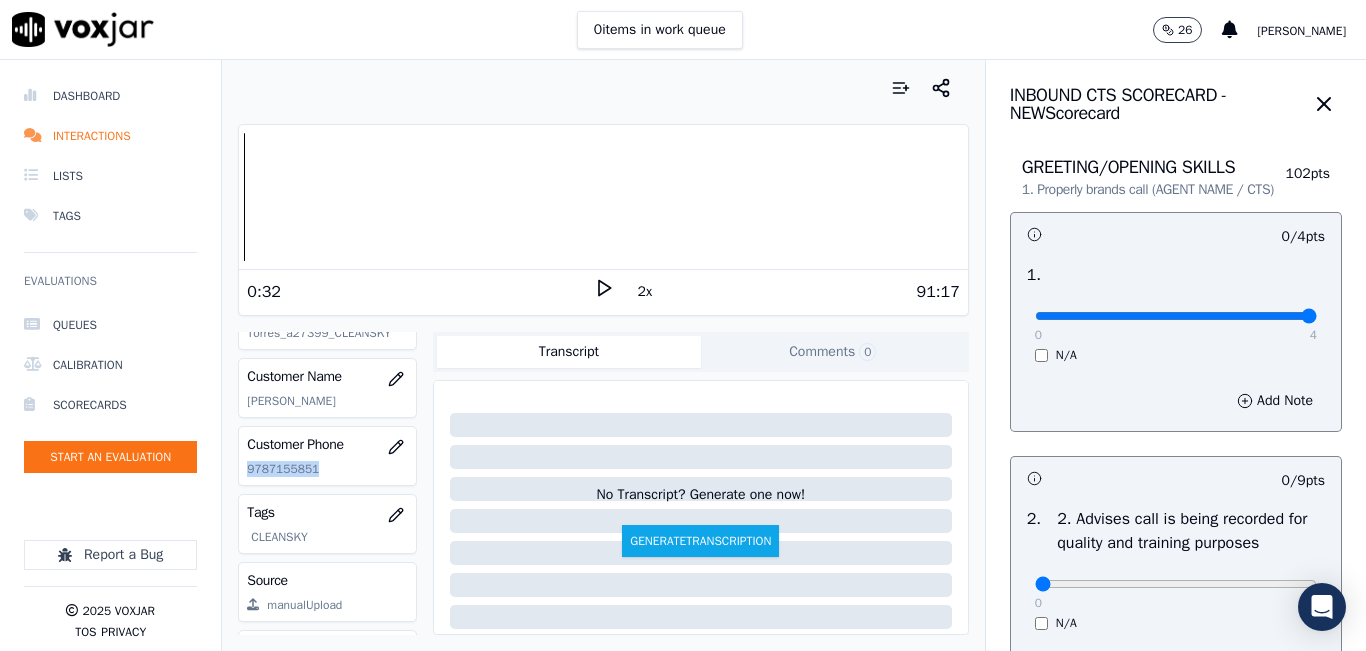 drag, startPoint x: 1252, startPoint y: 339, endPoint x: 1365, endPoint y: 332, distance: 113.216606 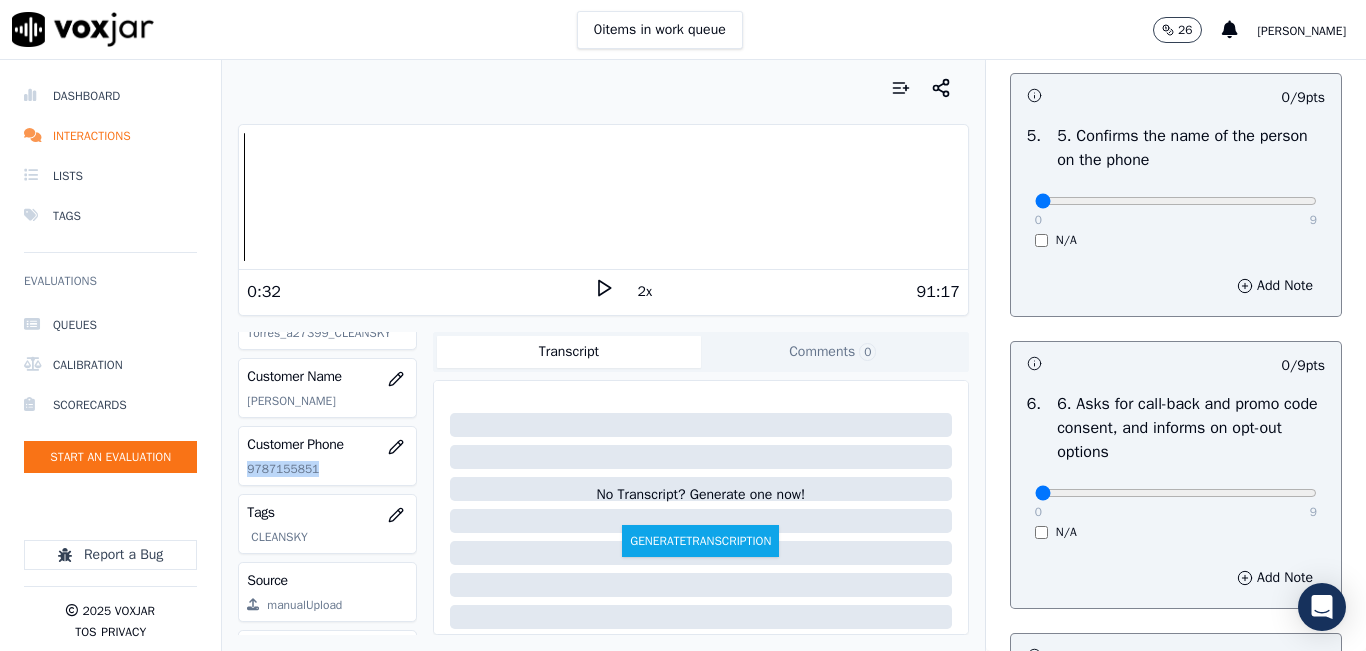 scroll, scrollTop: 1300, scrollLeft: 0, axis: vertical 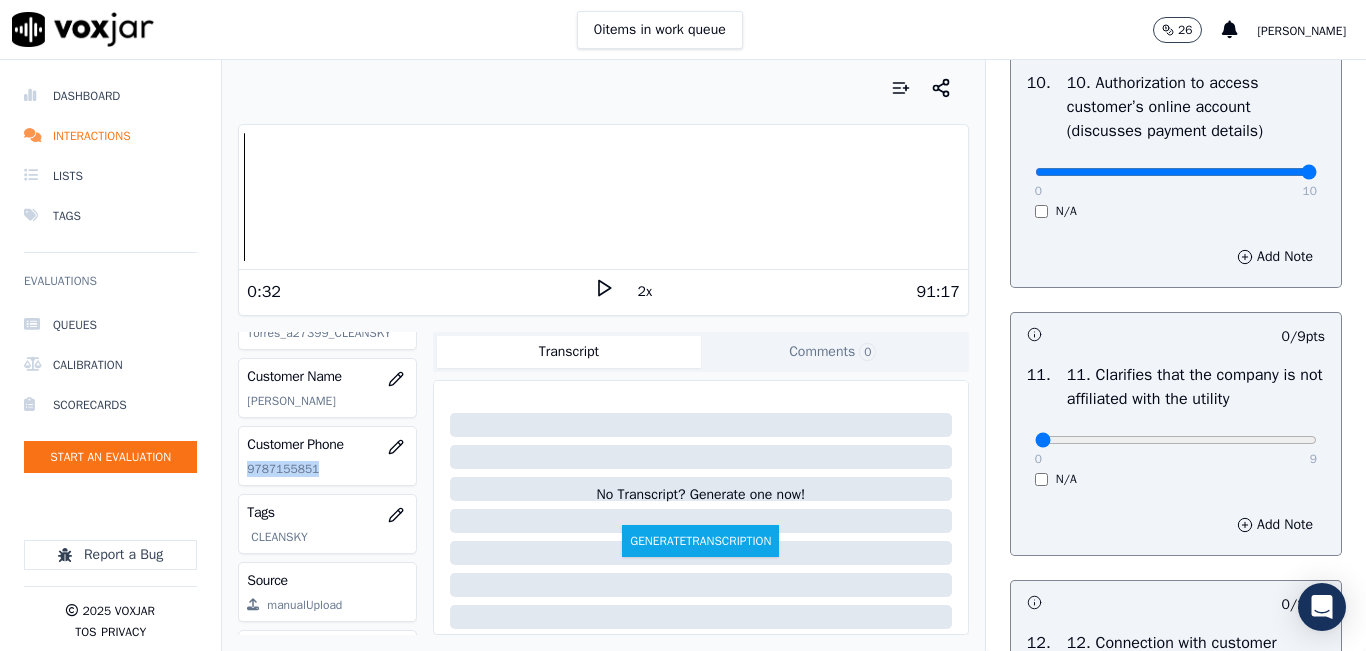 drag, startPoint x: 1211, startPoint y: 242, endPoint x: 1365, endPoint y: 253, distance: 154.39236 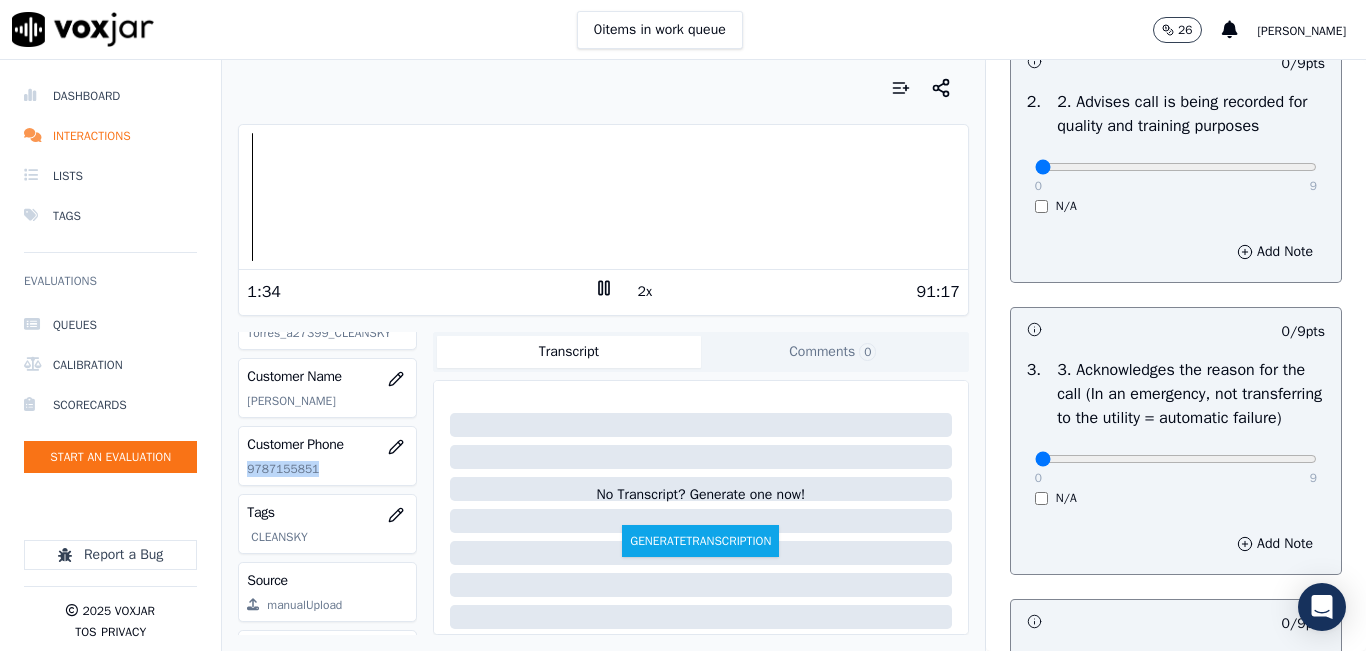 scroll, scrollTop: 500, scrollLeft: 0, axis: vertical 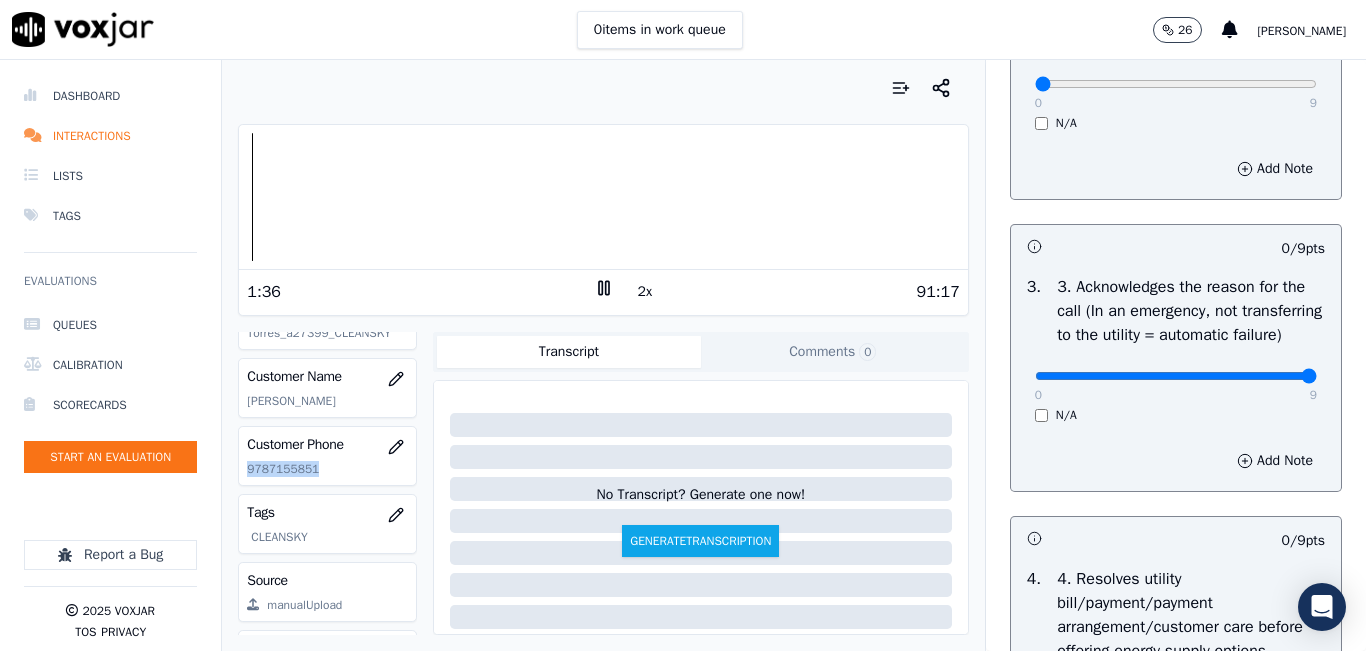 type on "9" 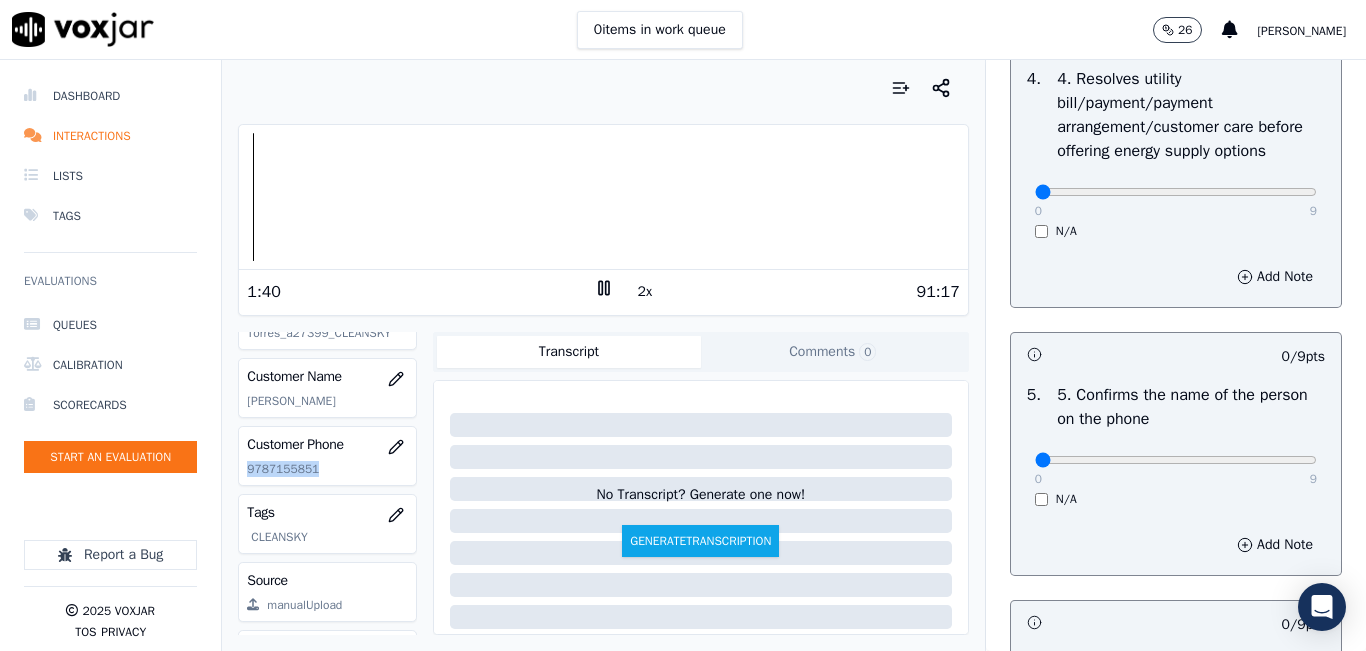 scroll, scrollTop: 1100, scrollLeft: 0, axis: vertical 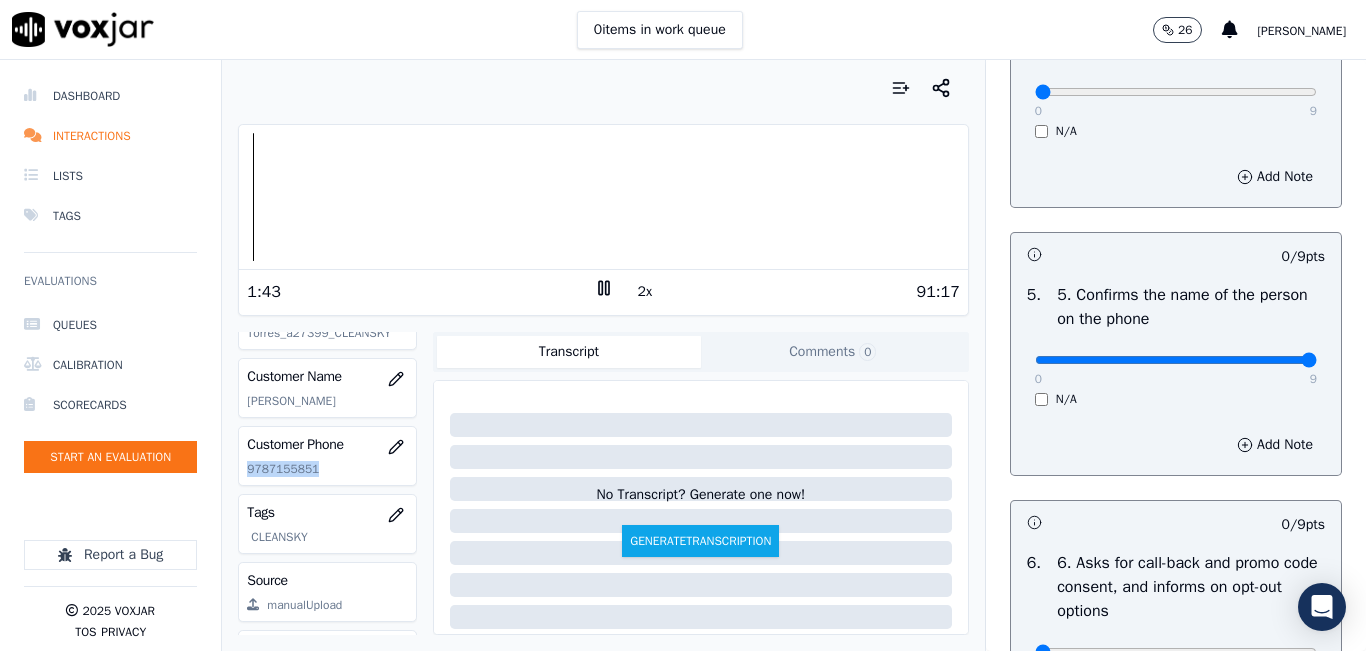 type on "9" 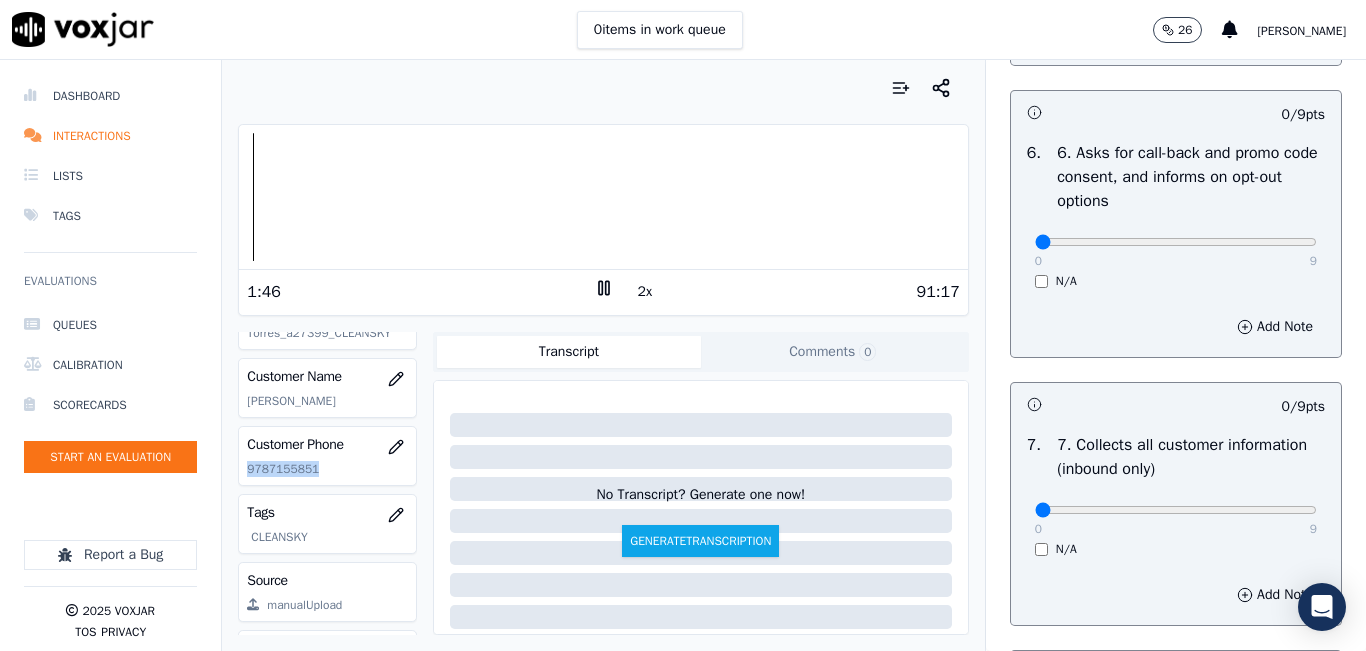 scroll, scrollTop: 1600, scrollLeft: 0, axis: vertical 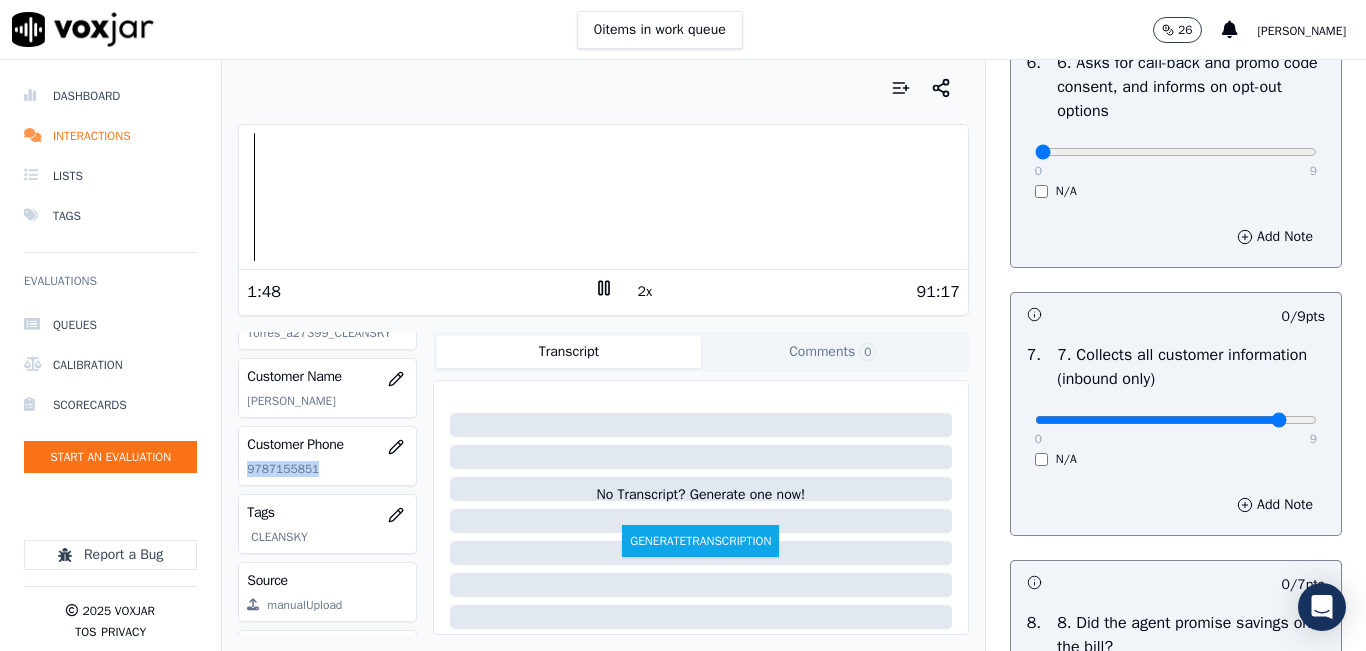 click at bounding box center (1176, -1284) 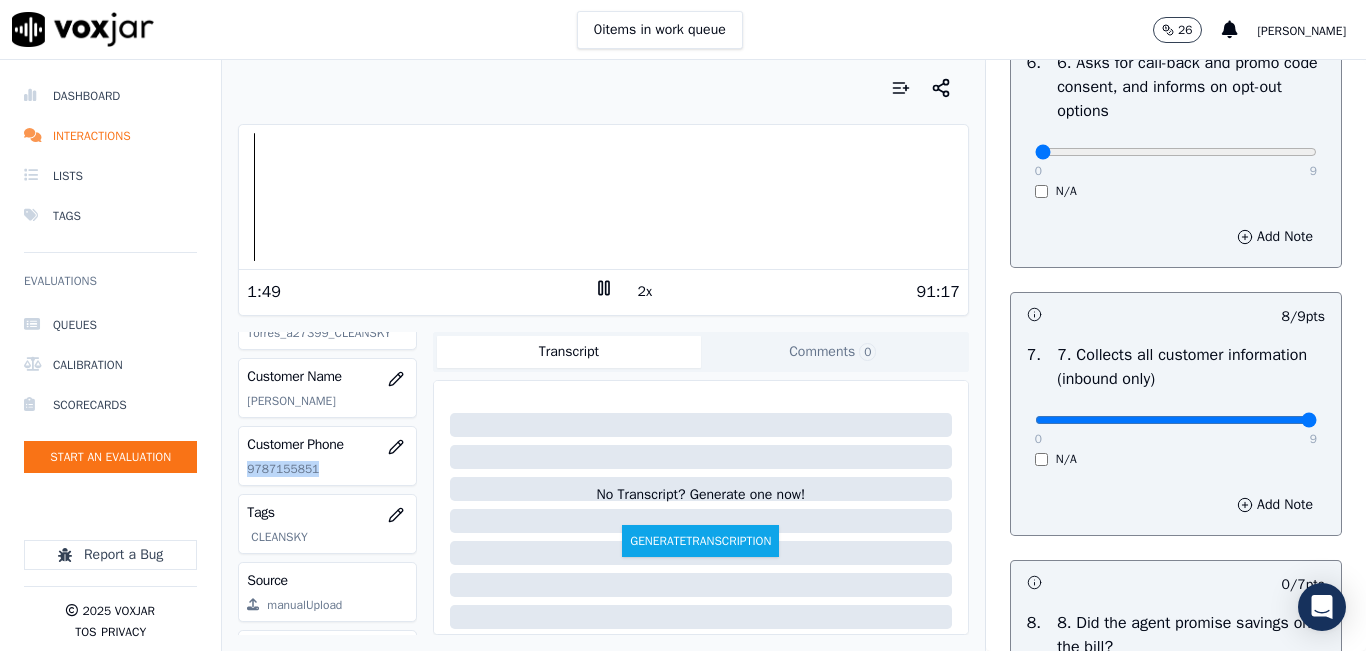 type on "9" 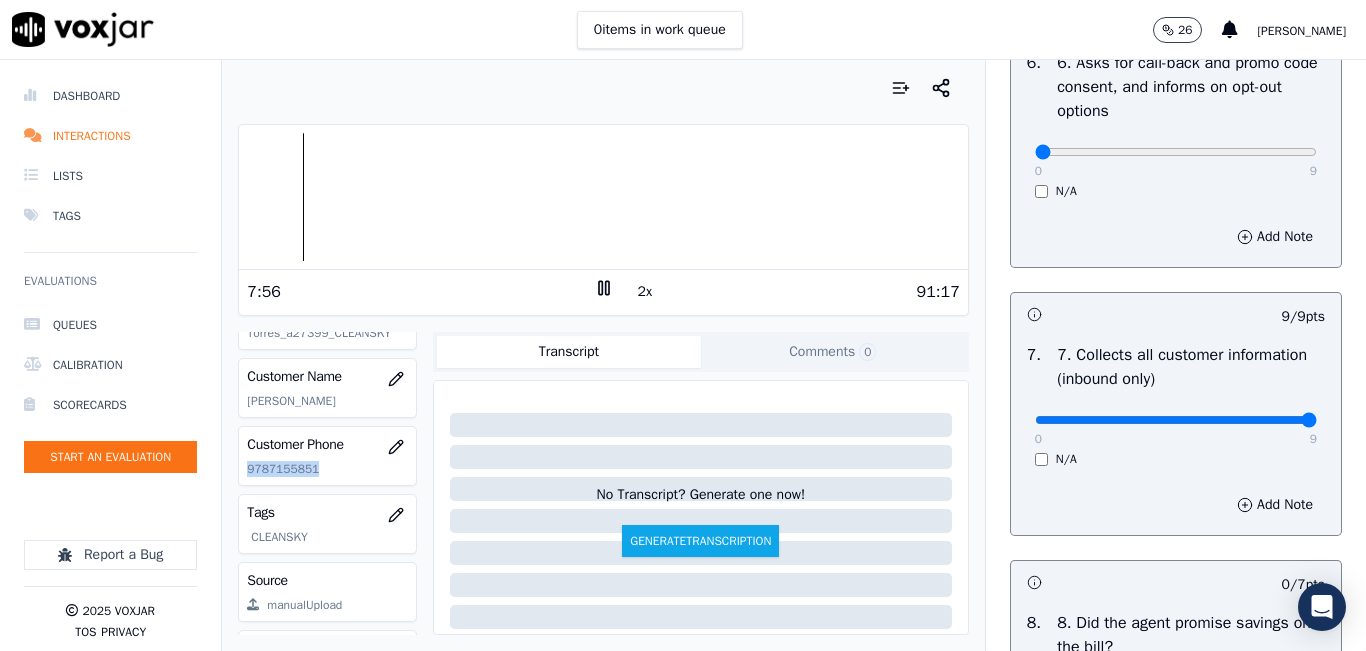 click at bounding box center [603, 197] 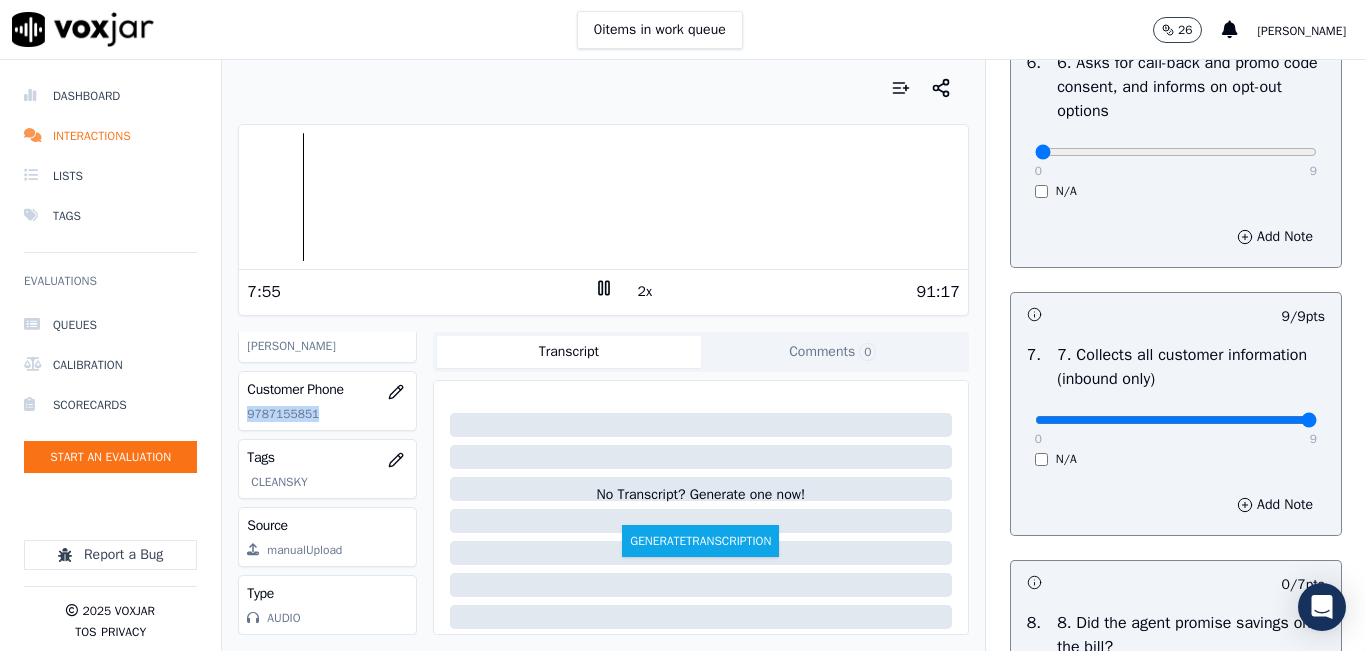 scroll, scrollTop: 278, scrollLeft: 0, axis: vertical 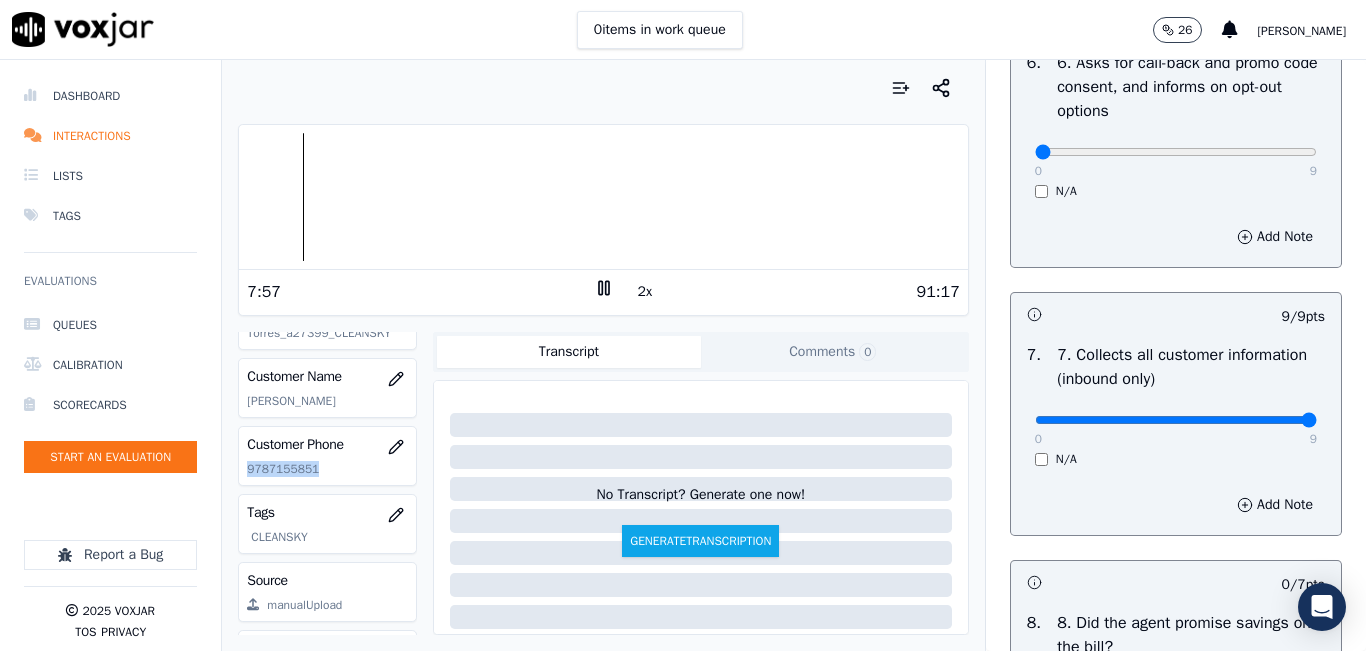 click on "9787155851" 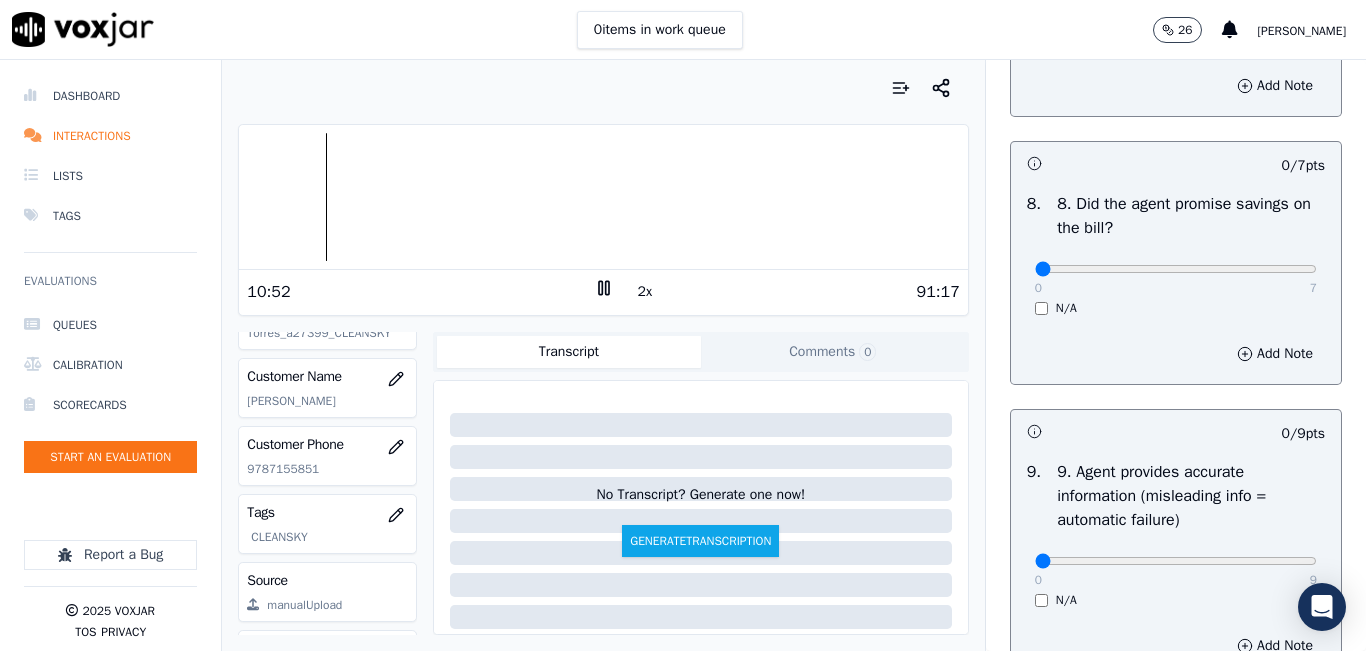 scroll, scrollTop: 2000, scrollLeft: 0, axis: vertical 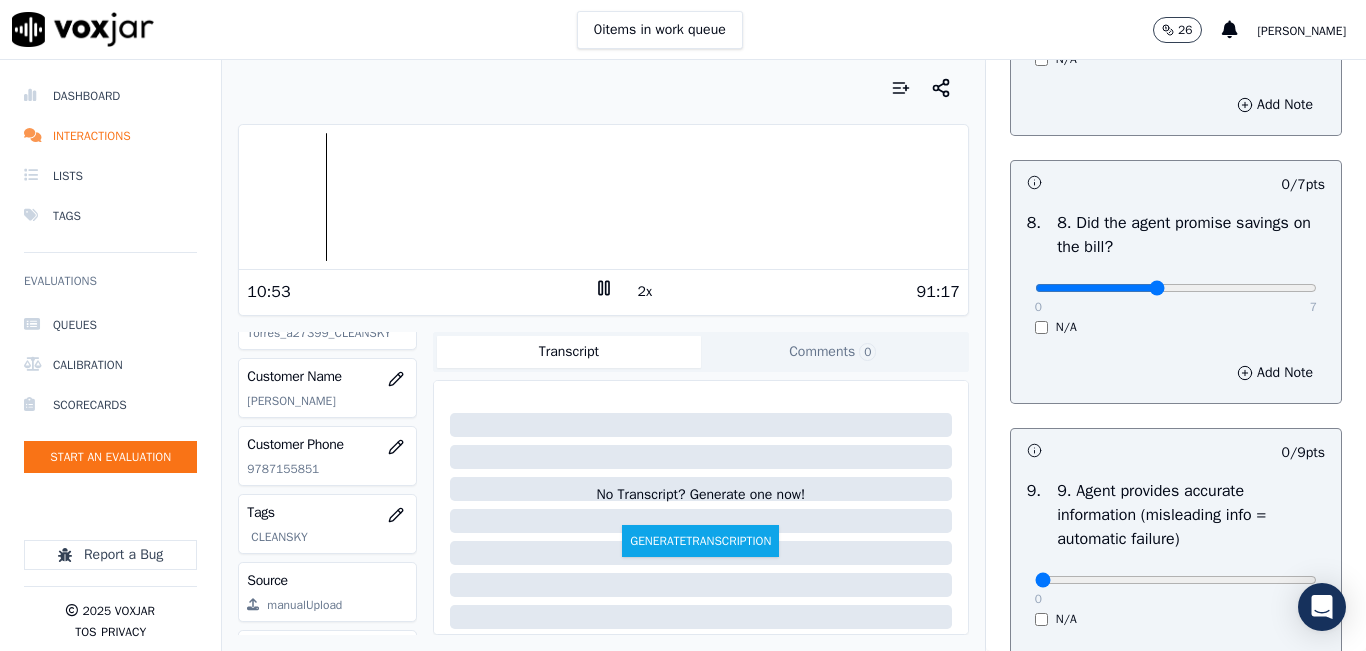 click at bounding box center (1176, -1684) 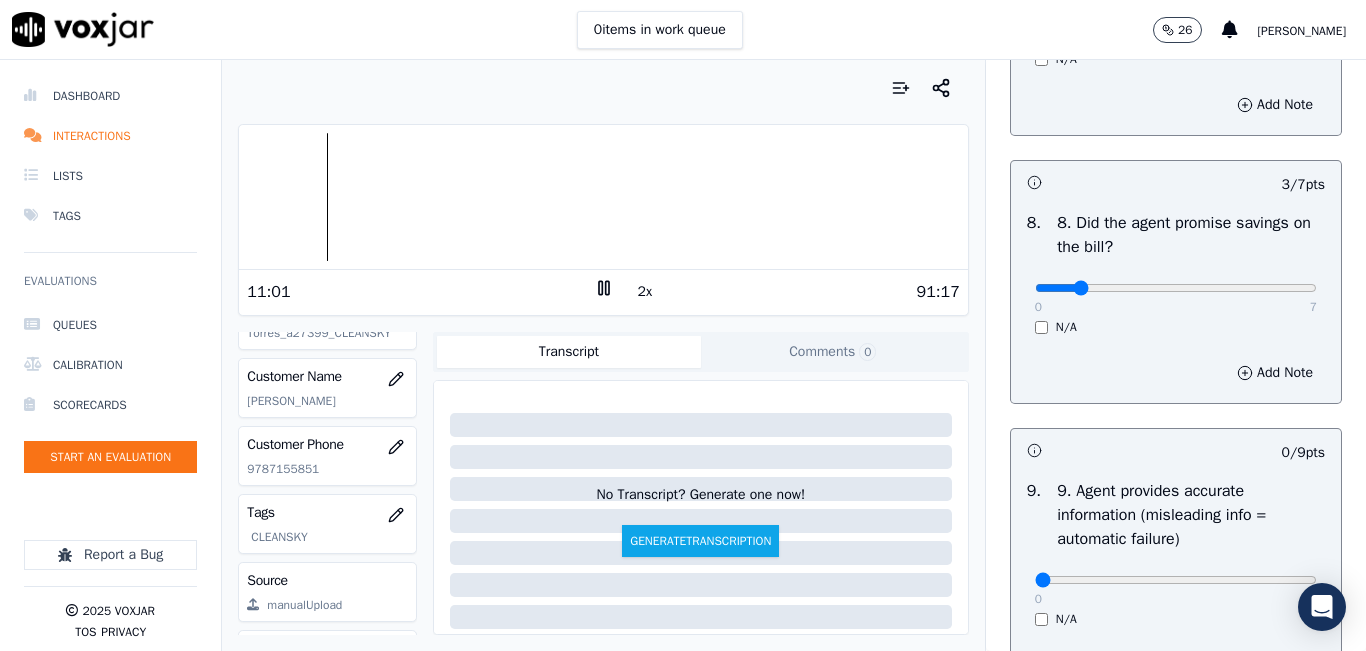 type on "1" 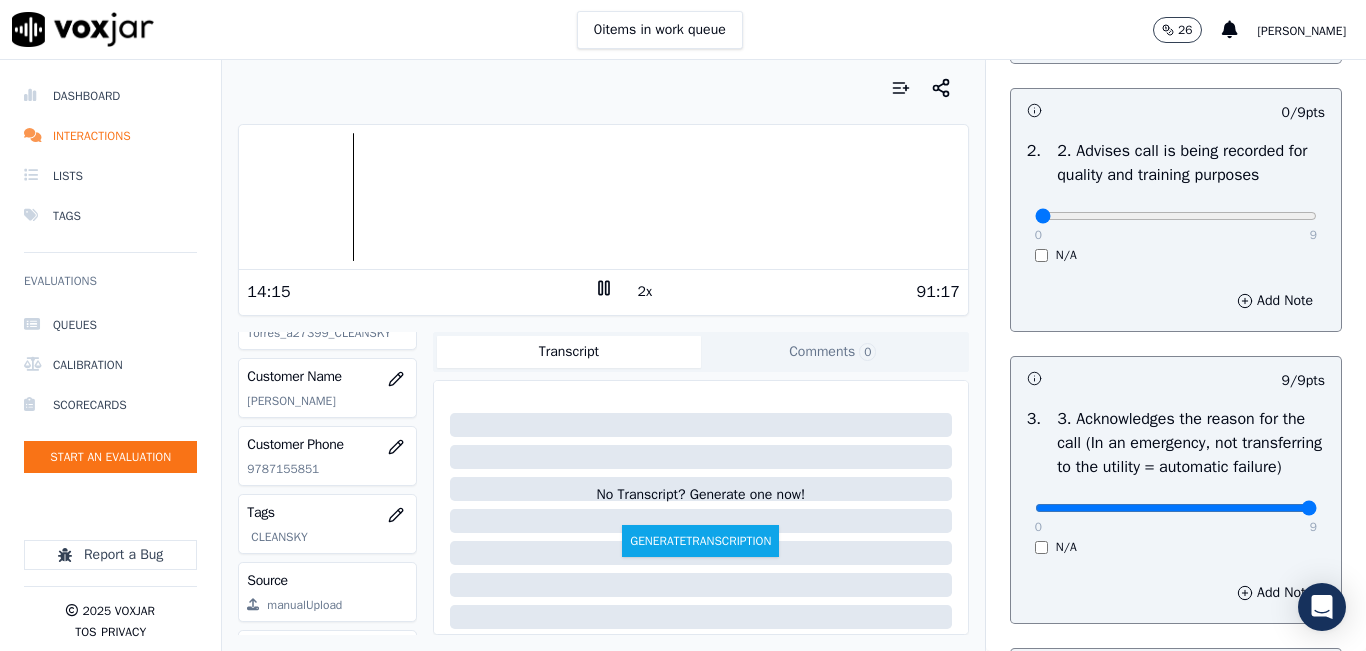 scroll, scrollTop: 400, scrollLeft: 0, axis: vertical 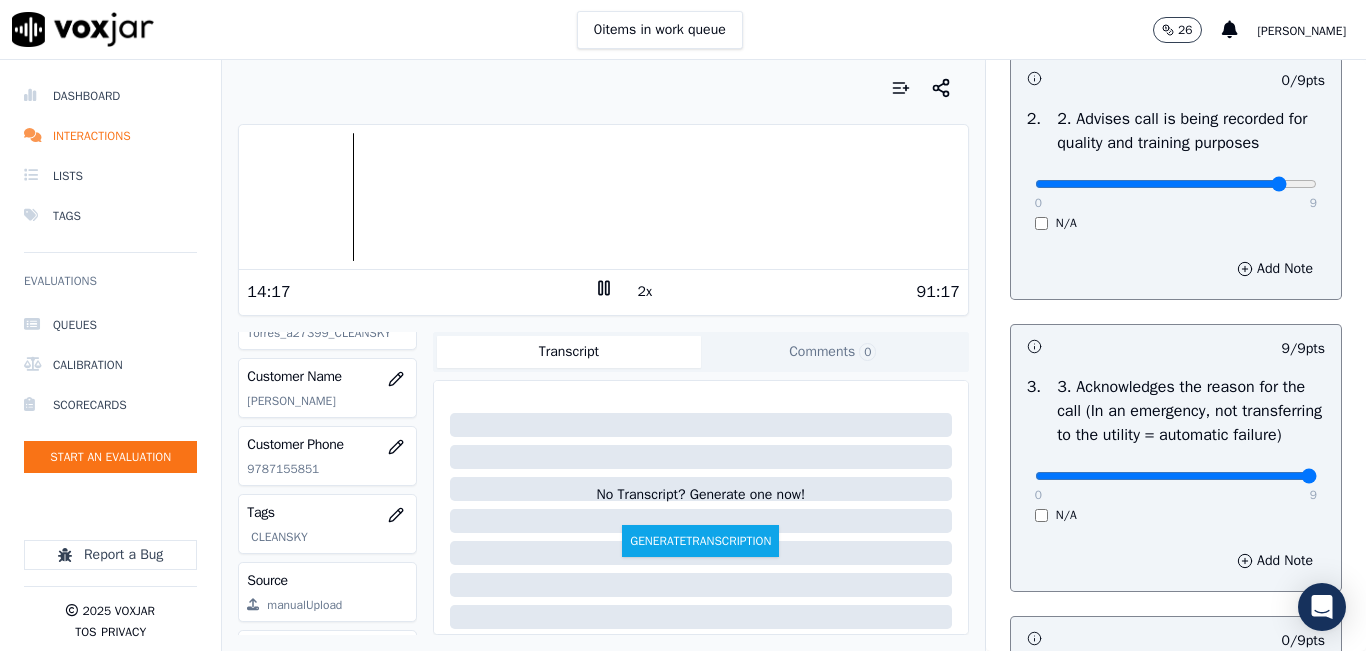 type on "8" 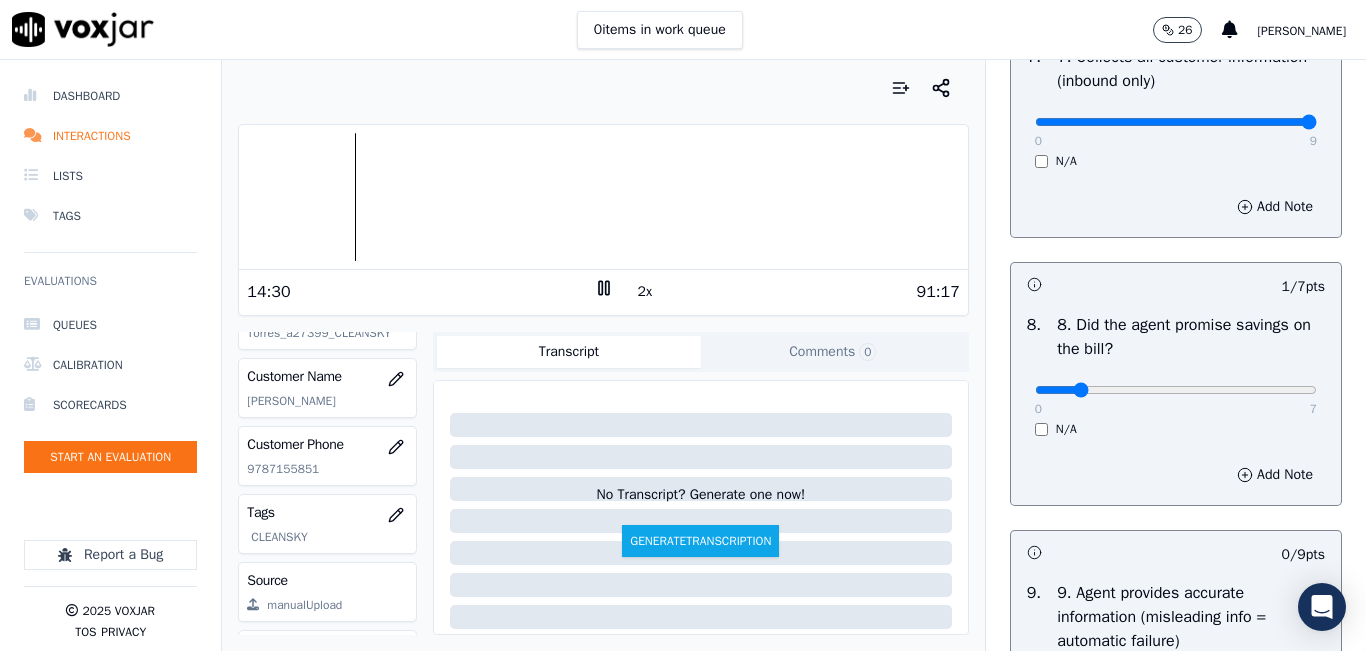 scroll, scrollTop: 1900, scrollLeft: 0, axis: vertical 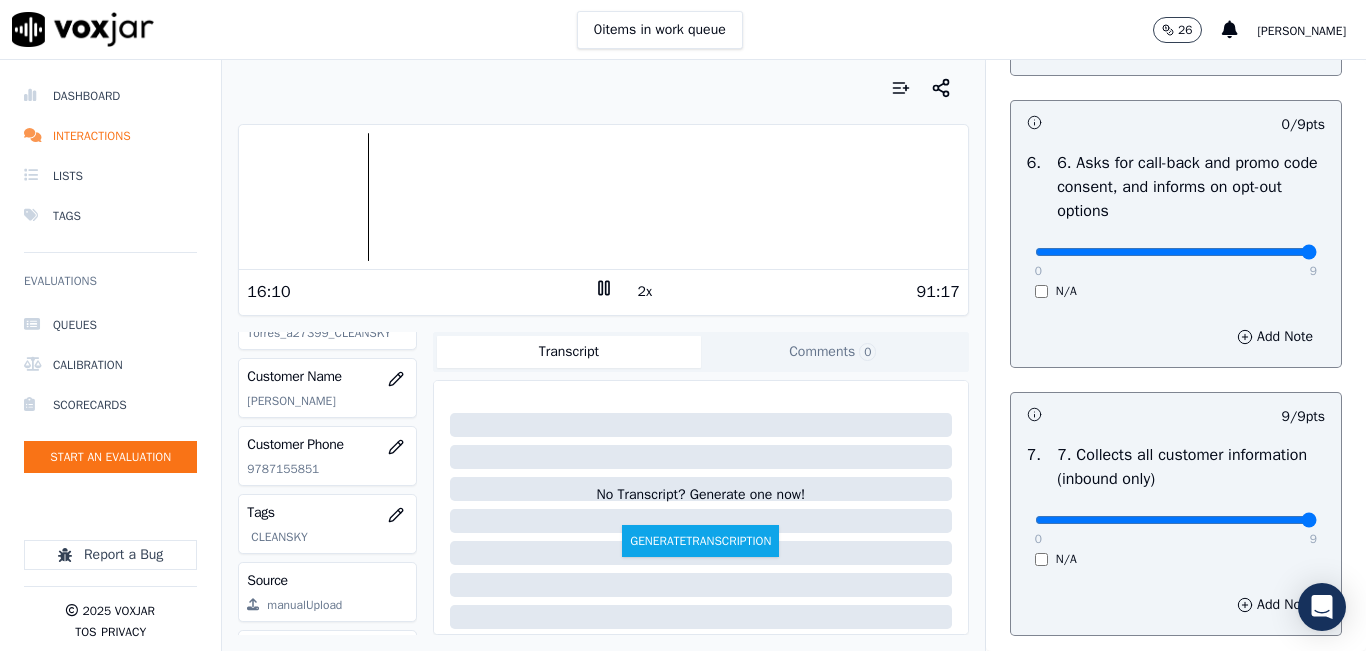 drag, startPoint x: 1285, startPoint y: 315, endPoint x: 1299, endPoint y: 316, distance: 14.035668 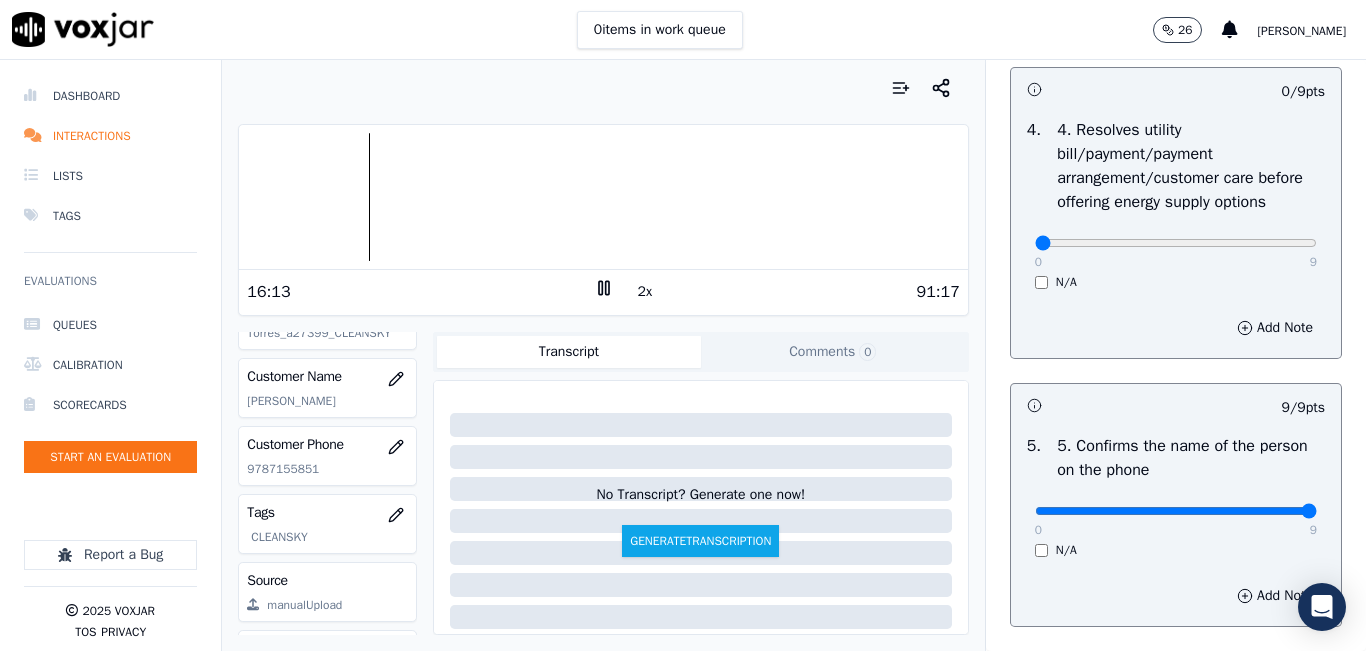 scroll, scrollTop: 1100, scrollLeft: 0, axis: vertical 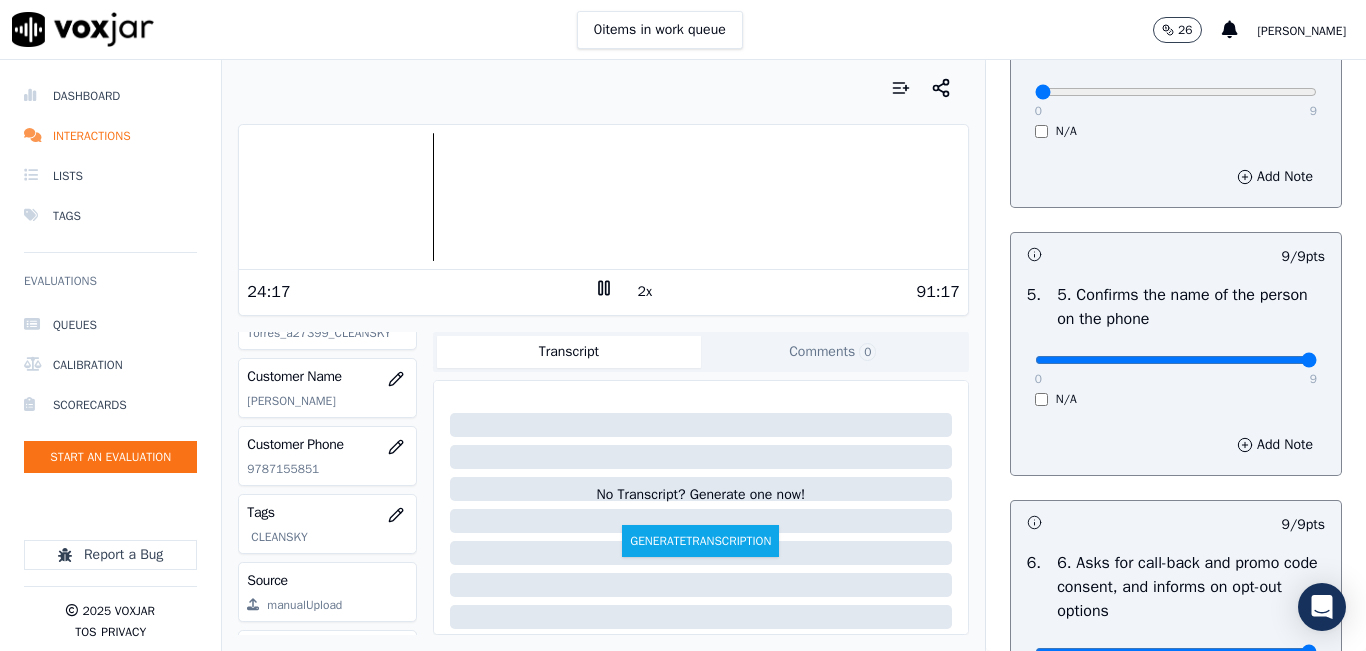 click on "0  items in work queue     26         carlos barrios" at bounding box center [683, 30] 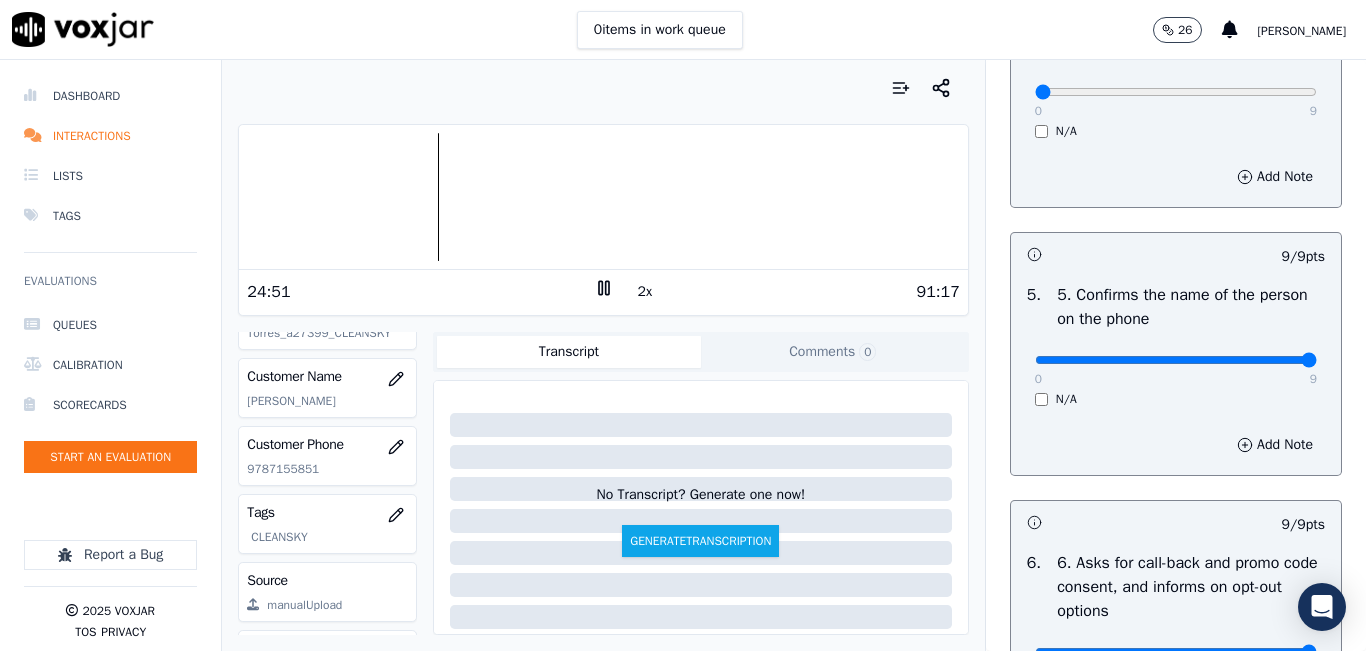 click at bounding box center (603, 88) 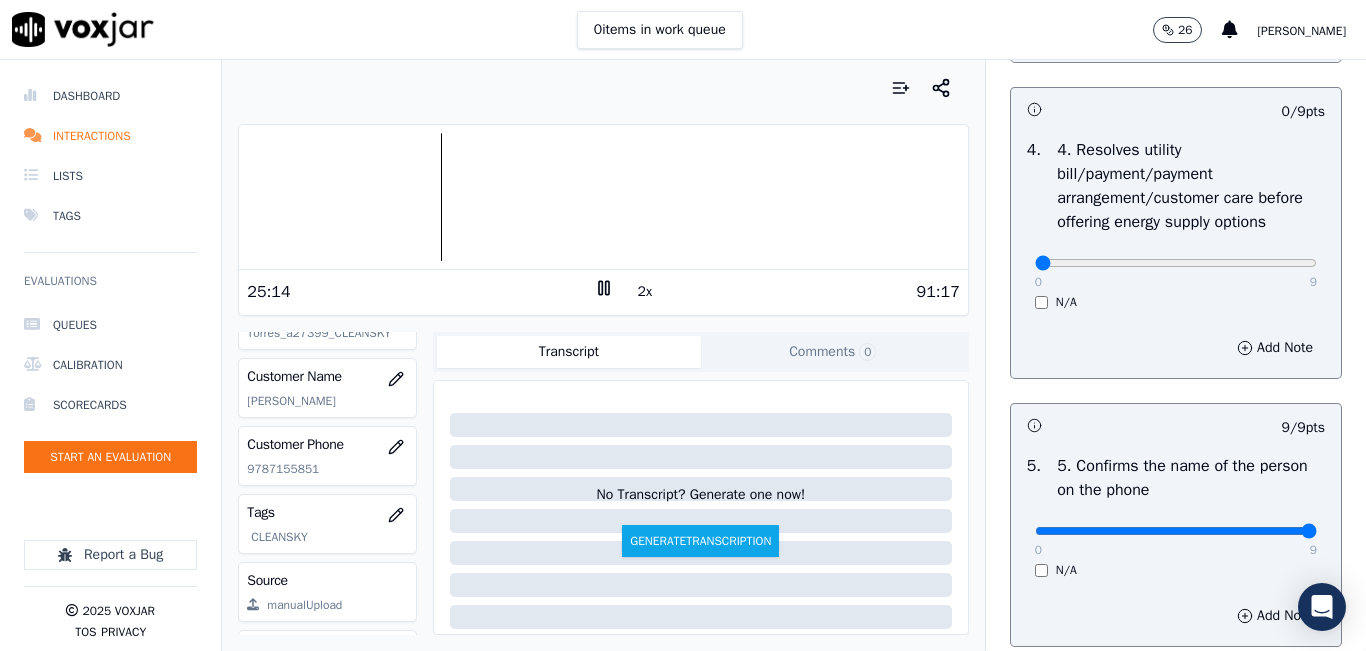 scroll, scrollTop: 900, scrollLeft: 0, axis: vertical 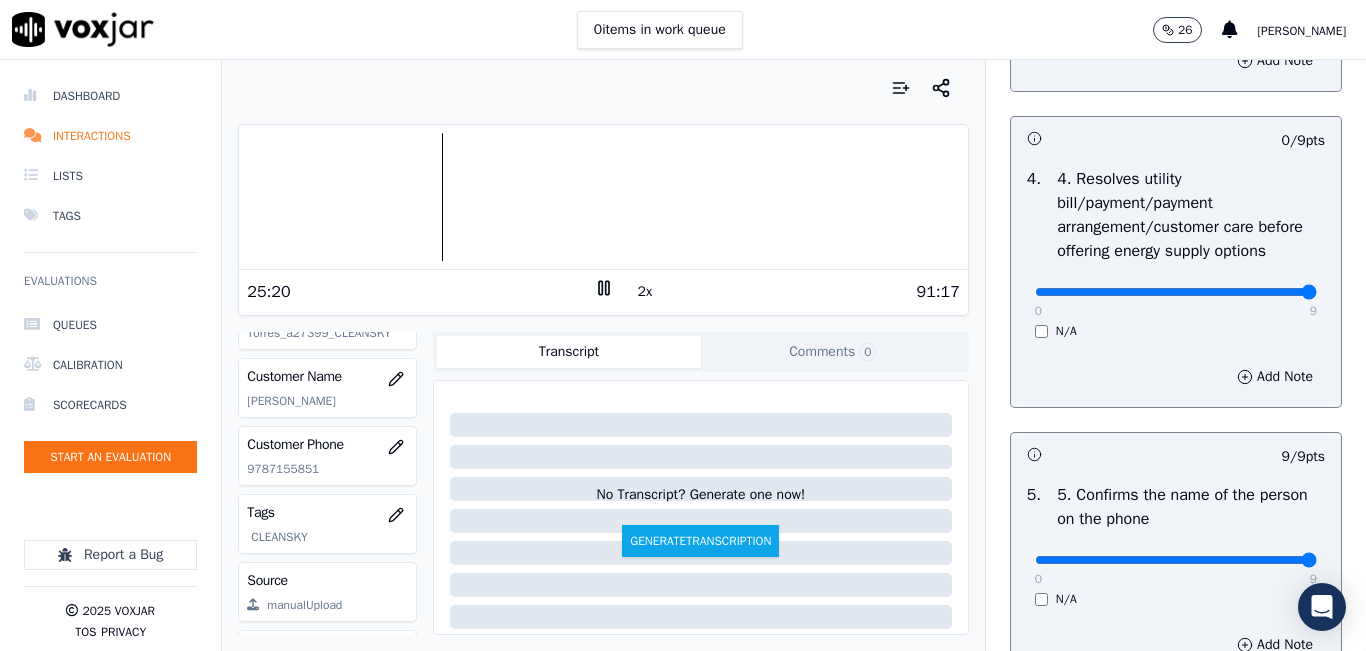 type on "9" 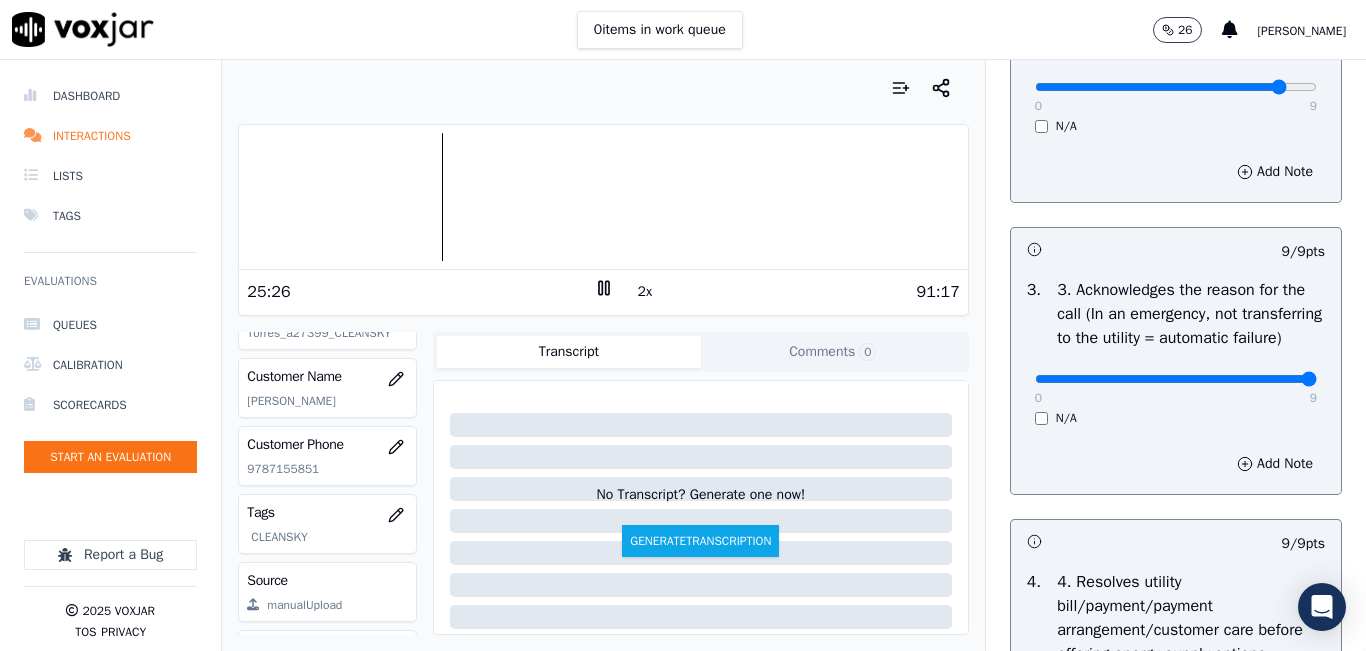 scroll, scrollTop: 500, scrollLeft: 0, axis: vertical 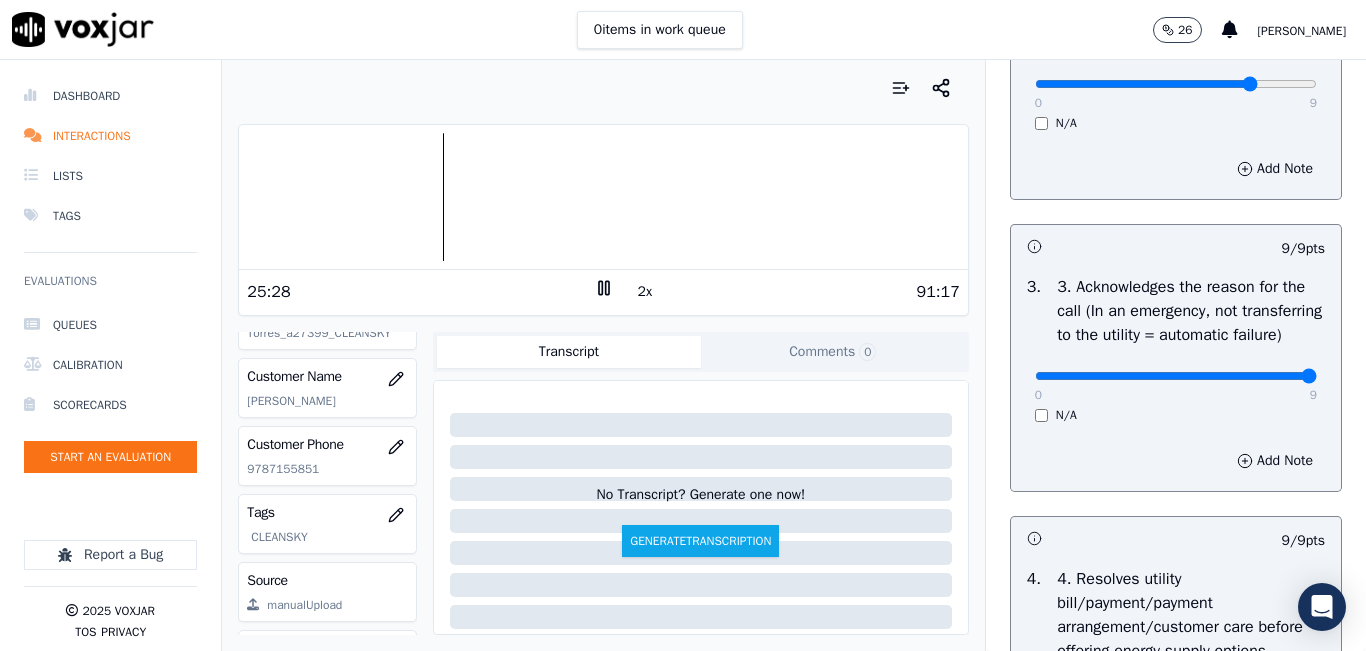 type on "7" 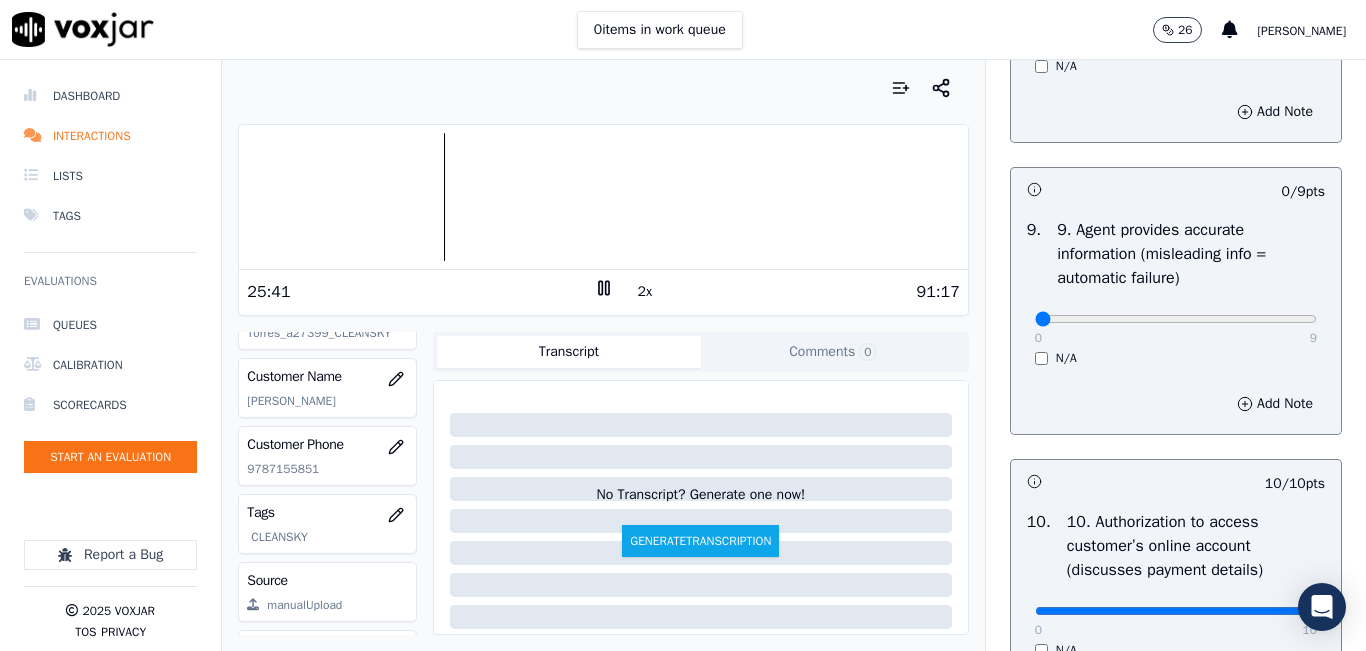 scroll, scrollTop: 2300, scrollLeft: 0, axis: vertical 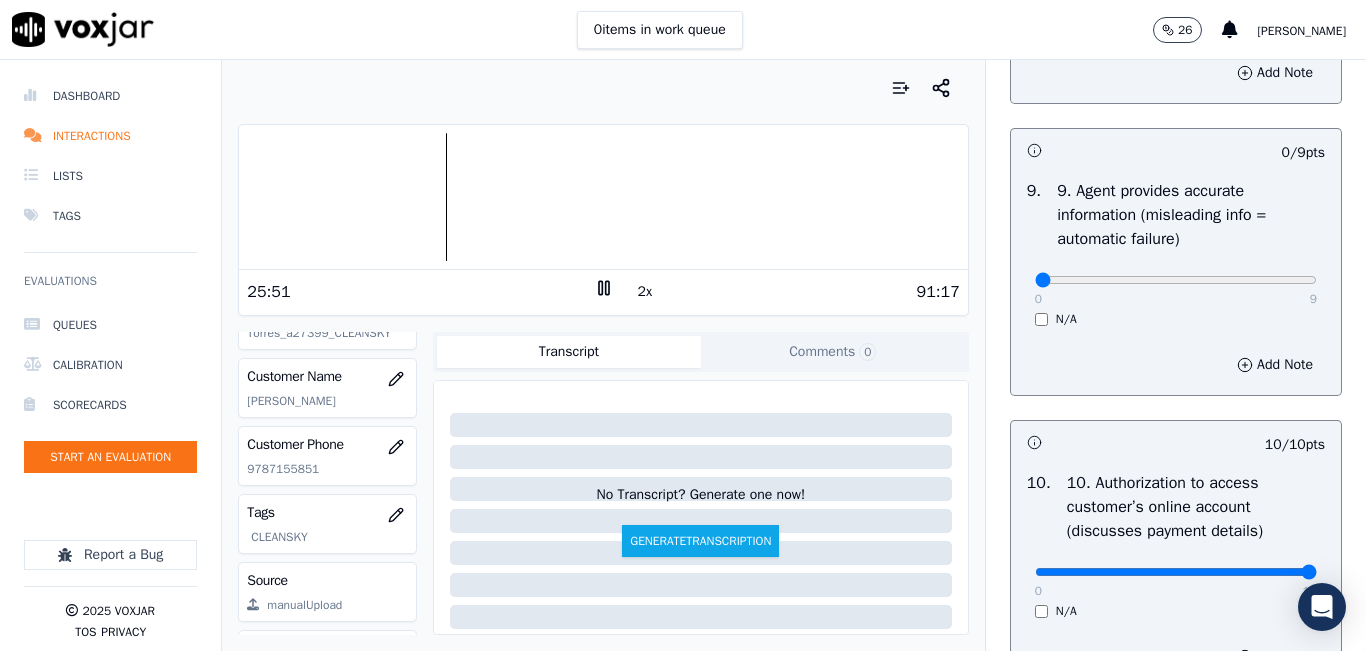 click at bounding box center (603, 197) 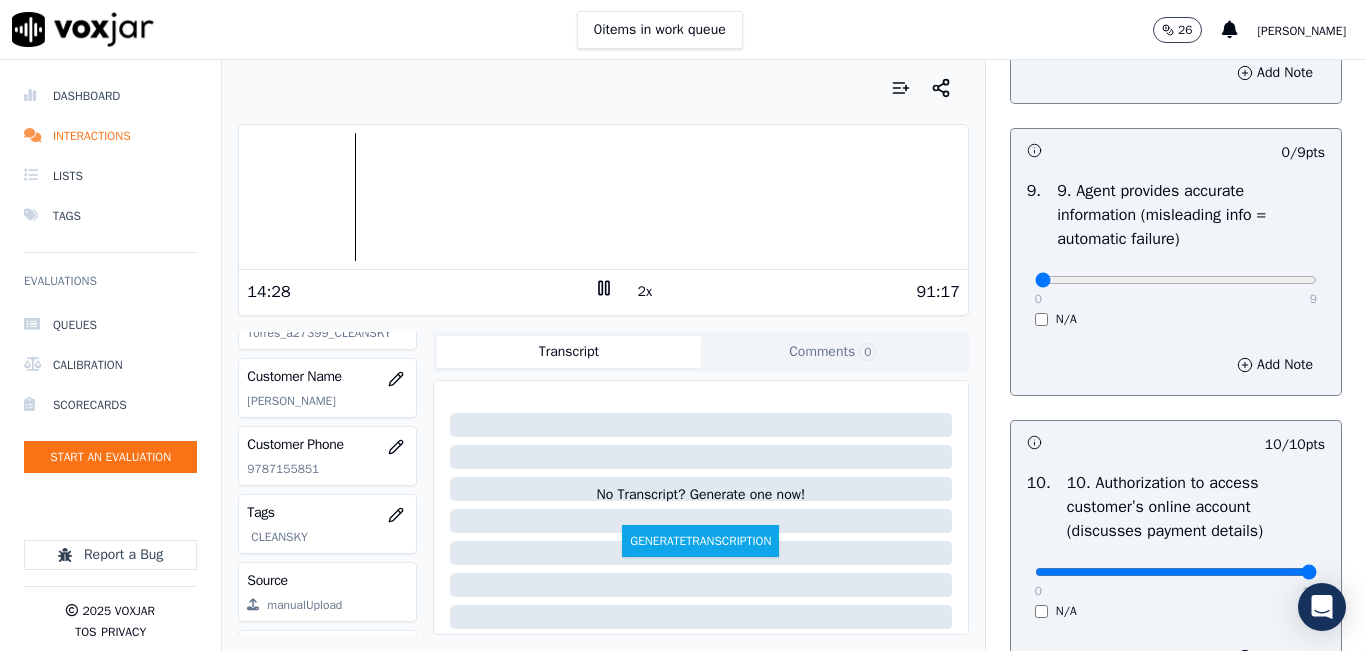 click at bounding box center [603, 197] 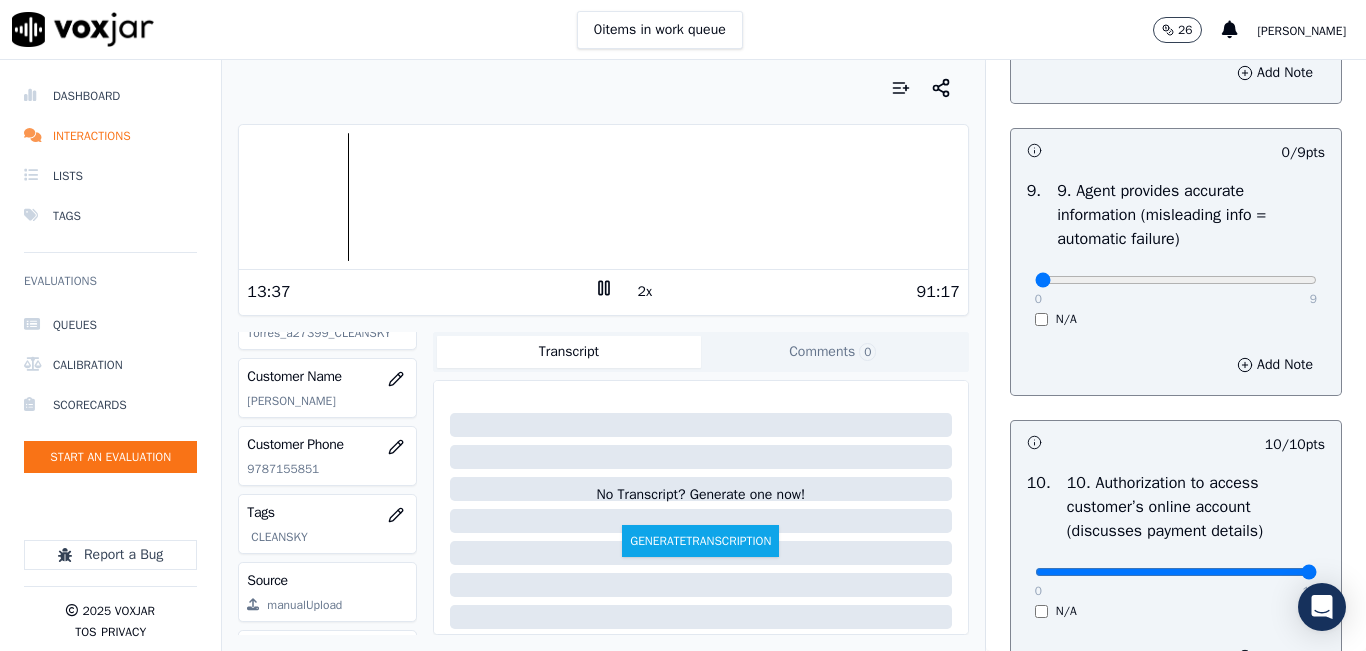 click at bounding box center (603, 197) 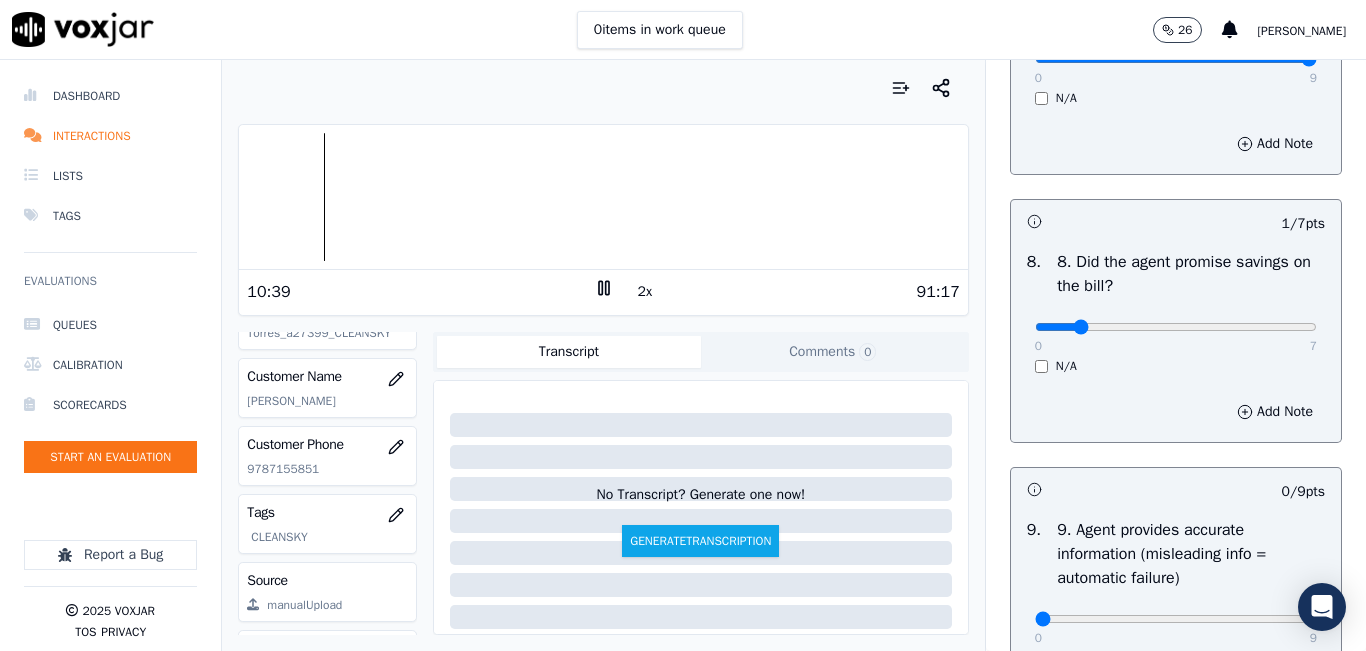scroll, scrollTop: 2000, scrollLeft: 0, axis: vertical 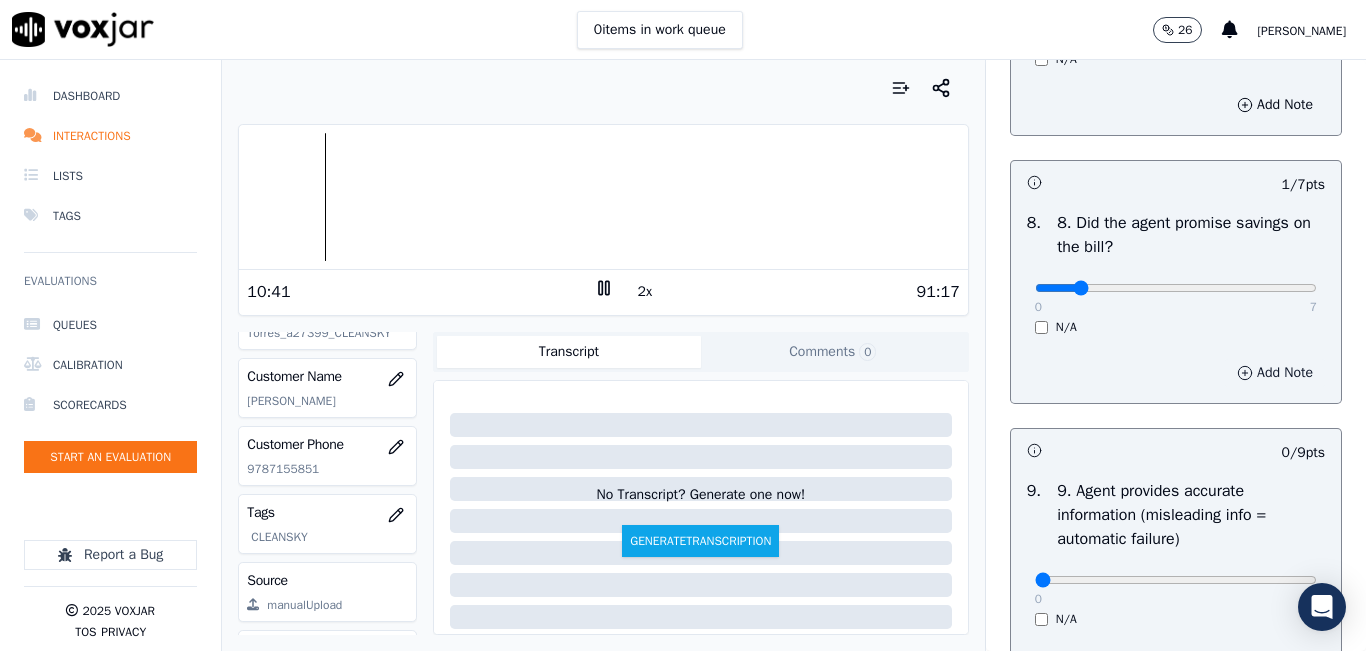 click on "Add Note" at bounding box center (1275, 373) 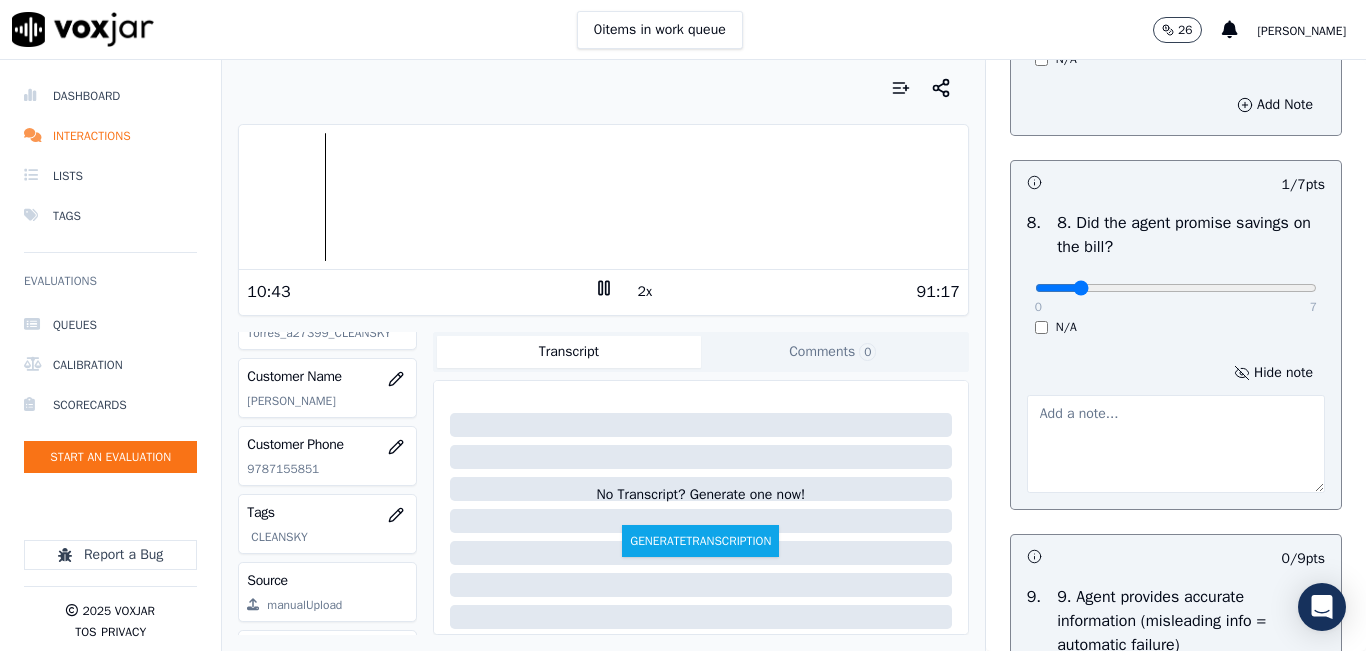 click at bounding box center (1176, 444) 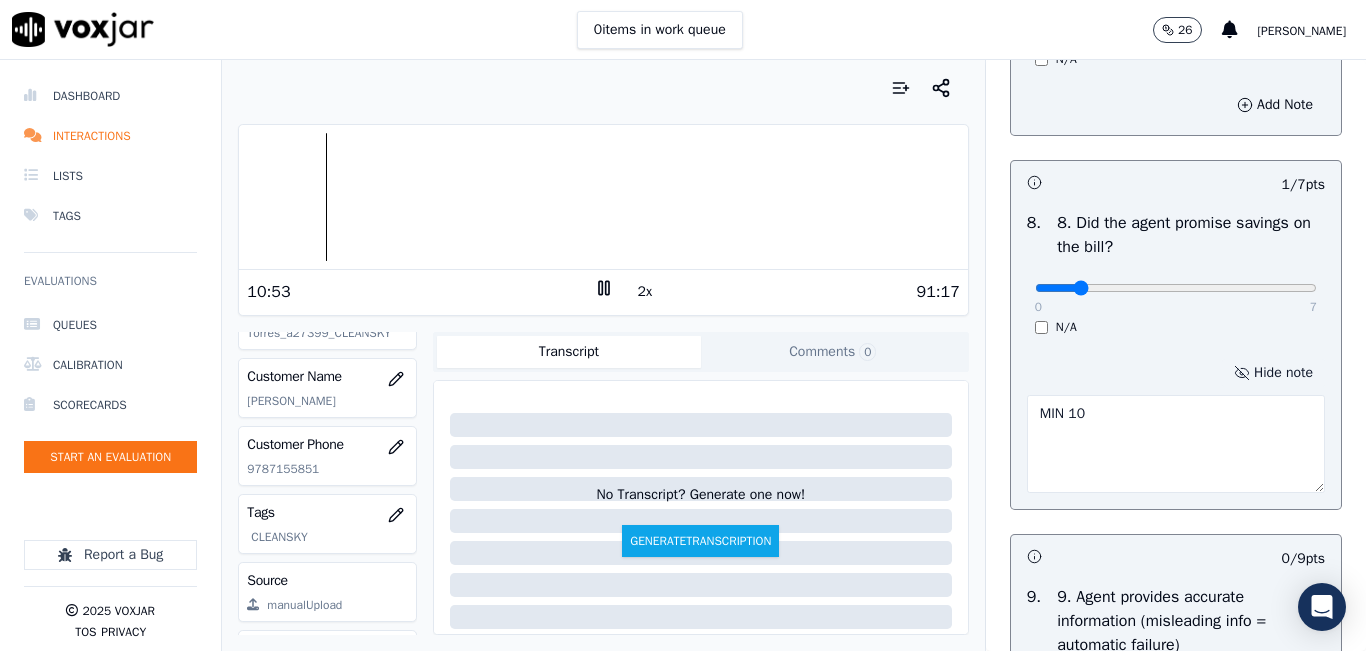 type on "MIN 10" 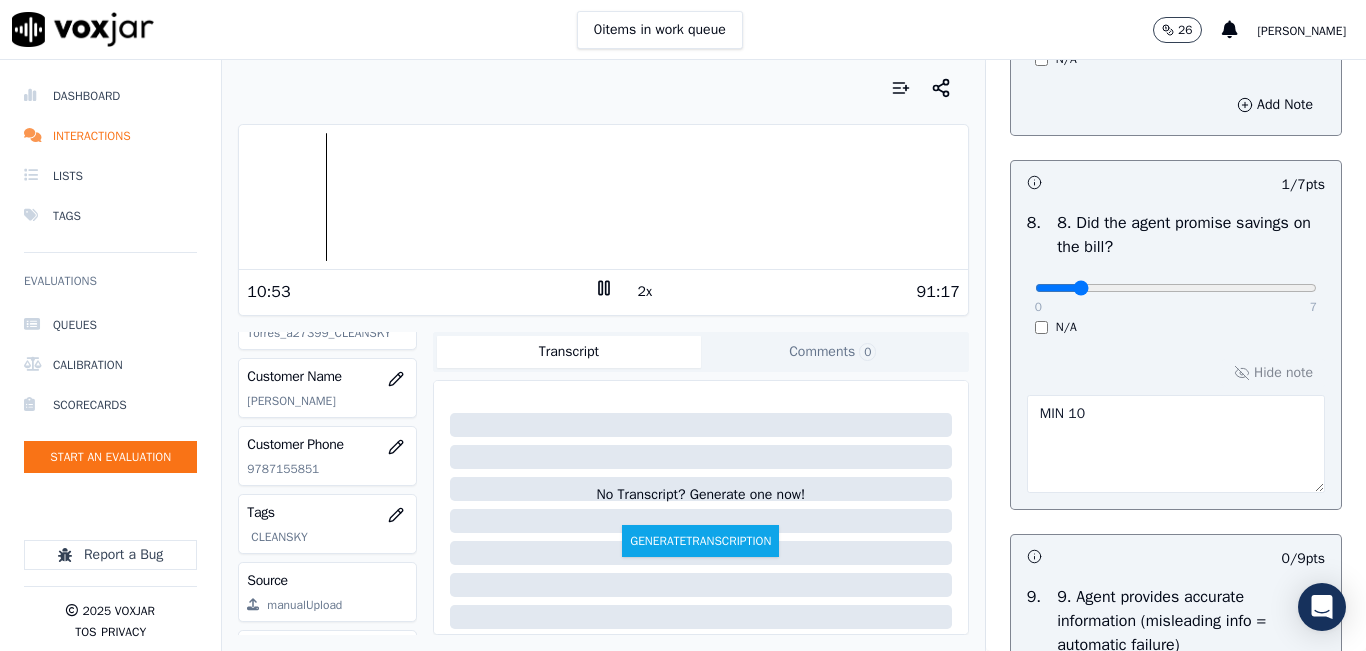 click on "Hide note   MIN 10" at bounding box center [1176, 426] 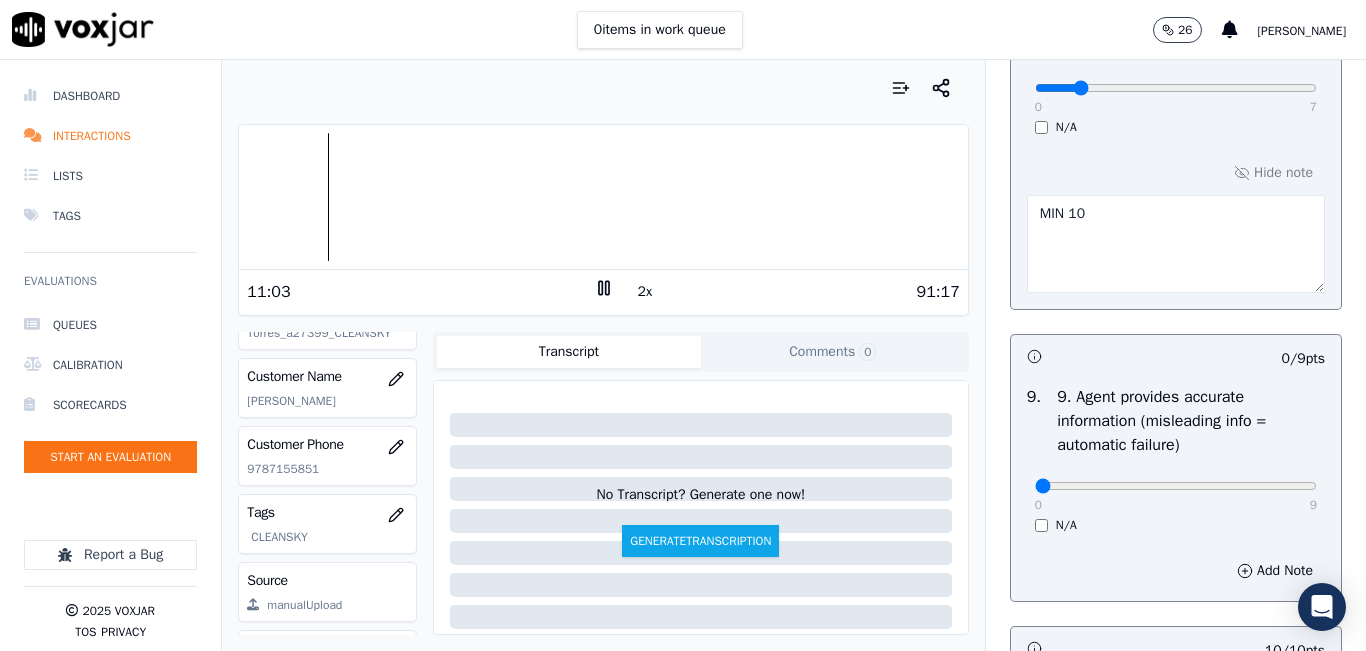scroll, scrollTop: 2300, scrollLeft: 0, axis: vertical 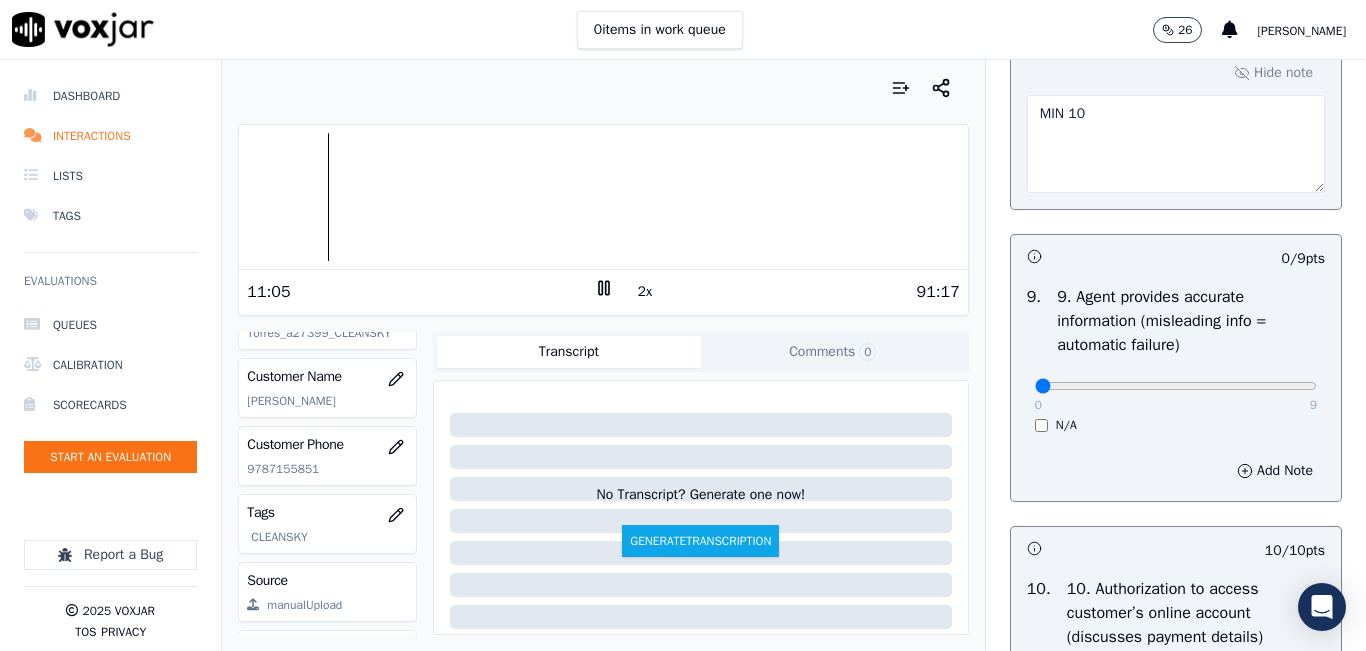 click on "Hide note   MIN 10" at bounding box center (1176, 126) 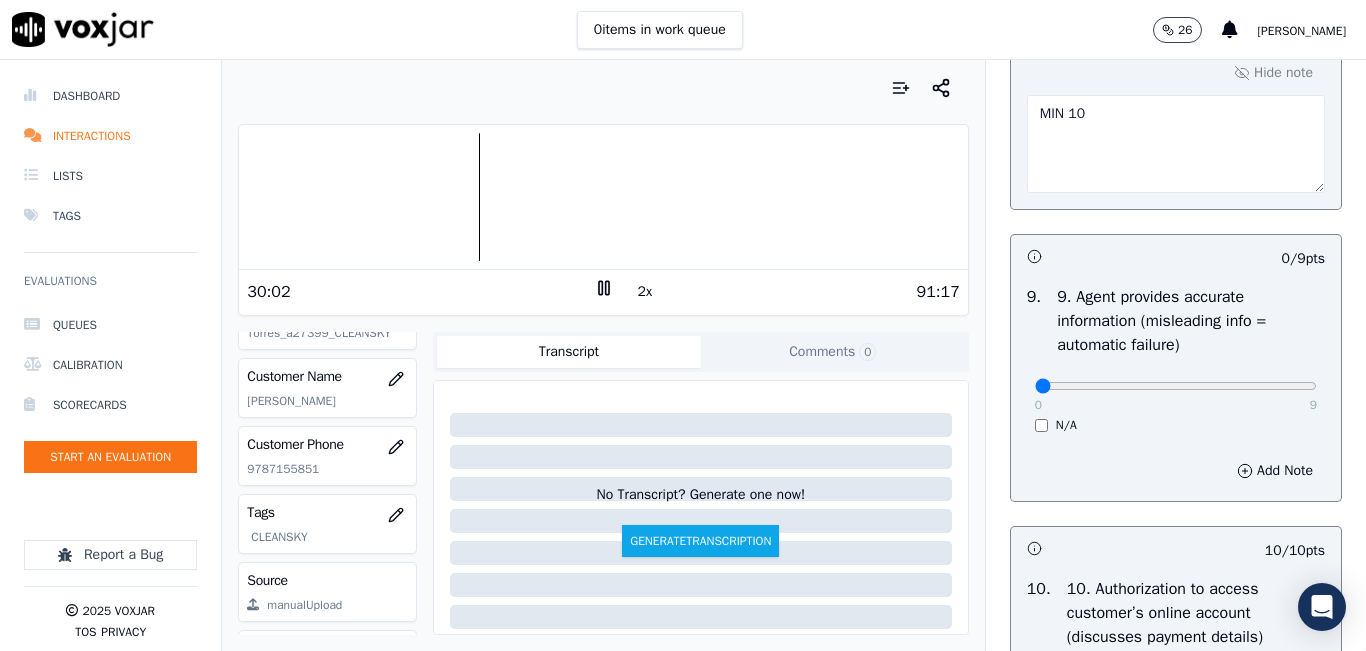 click at bounding box center [603, 197] 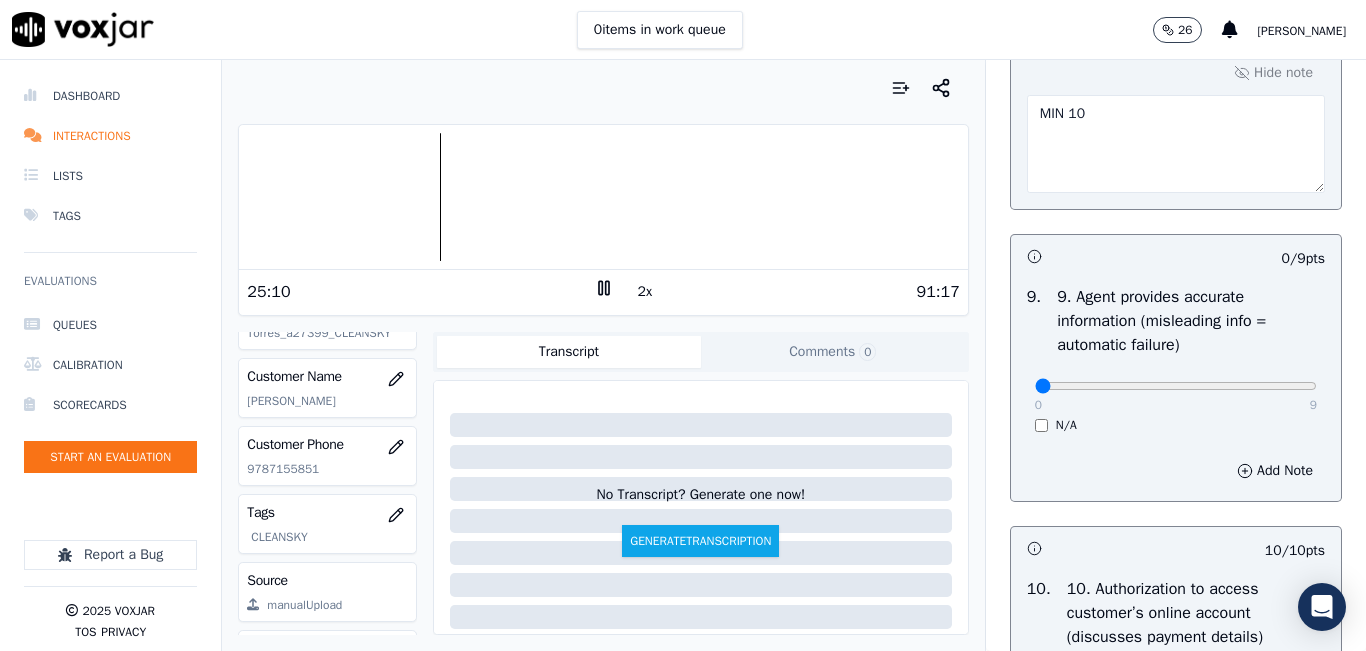click at bounding box center [603, 197] 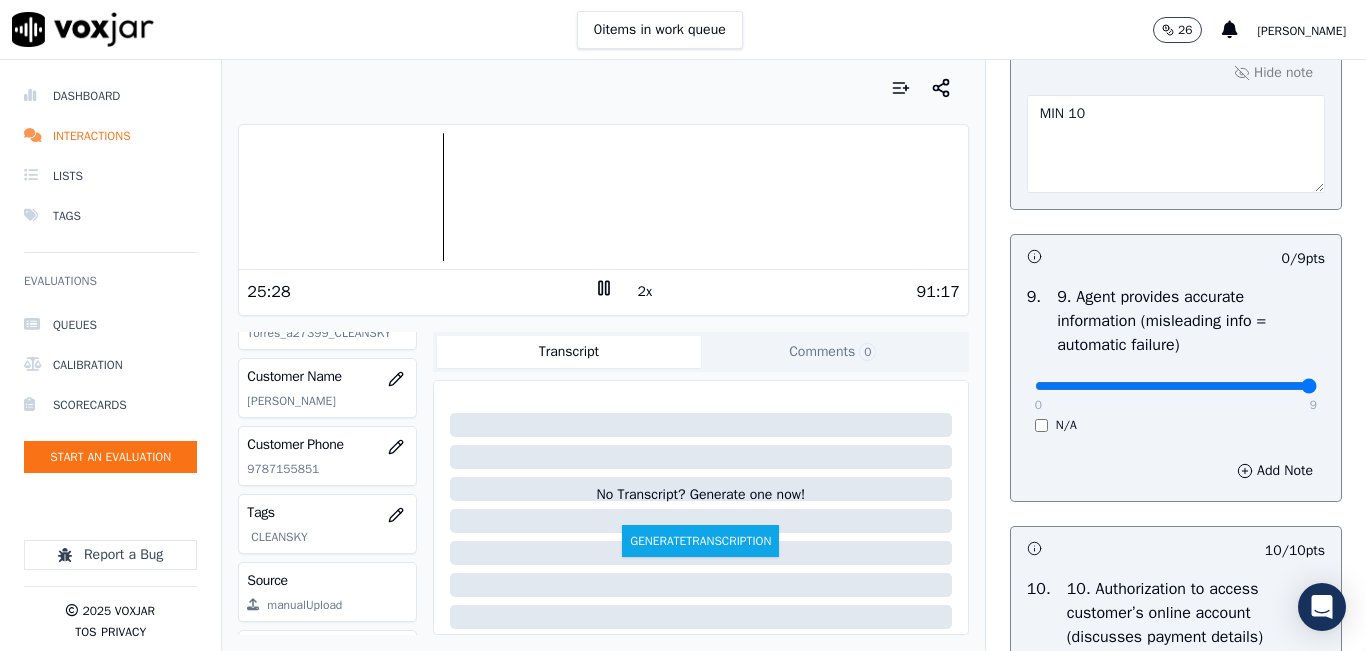 type on "9" 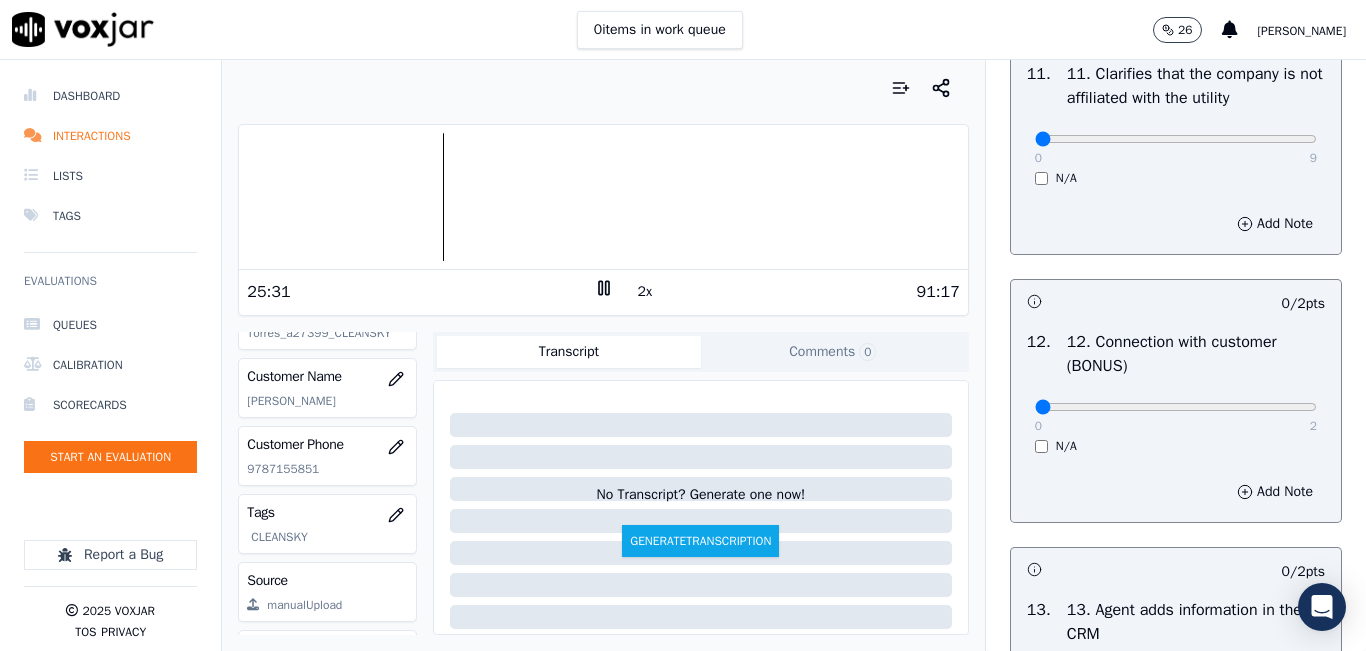 scroll, scrollTop: 3200, scrollLeft: 0, axis: vertical 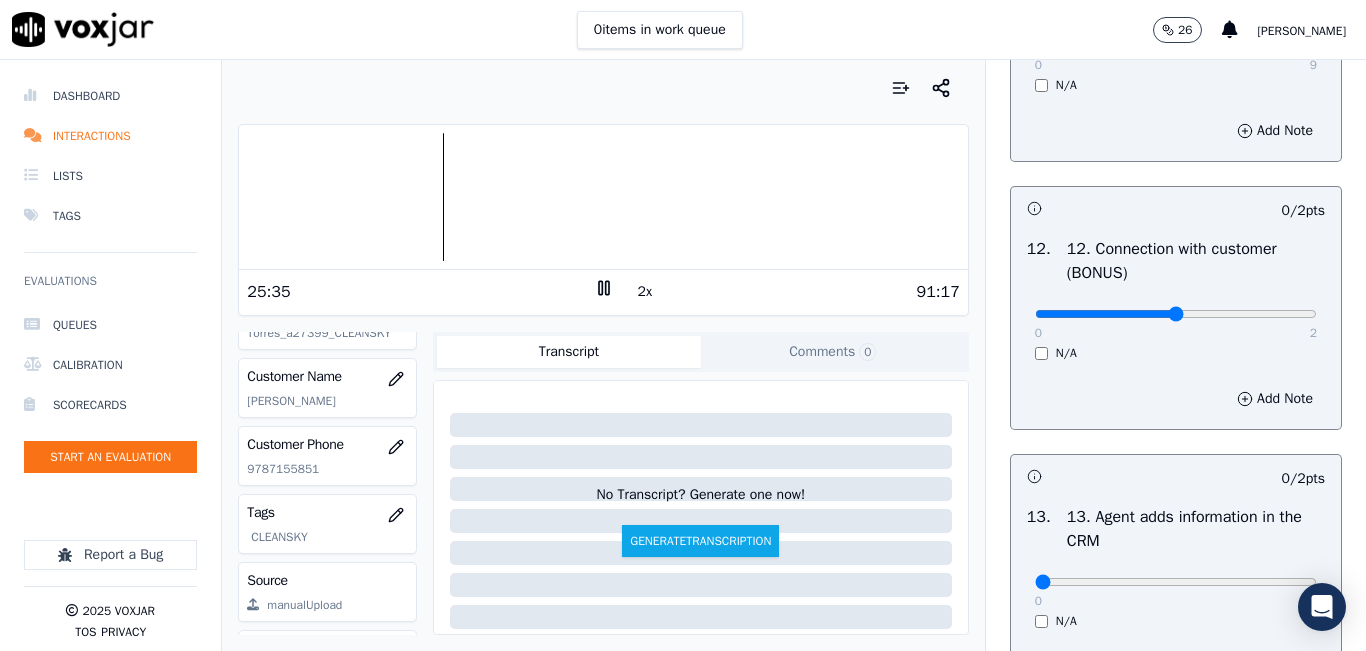 type on "1" 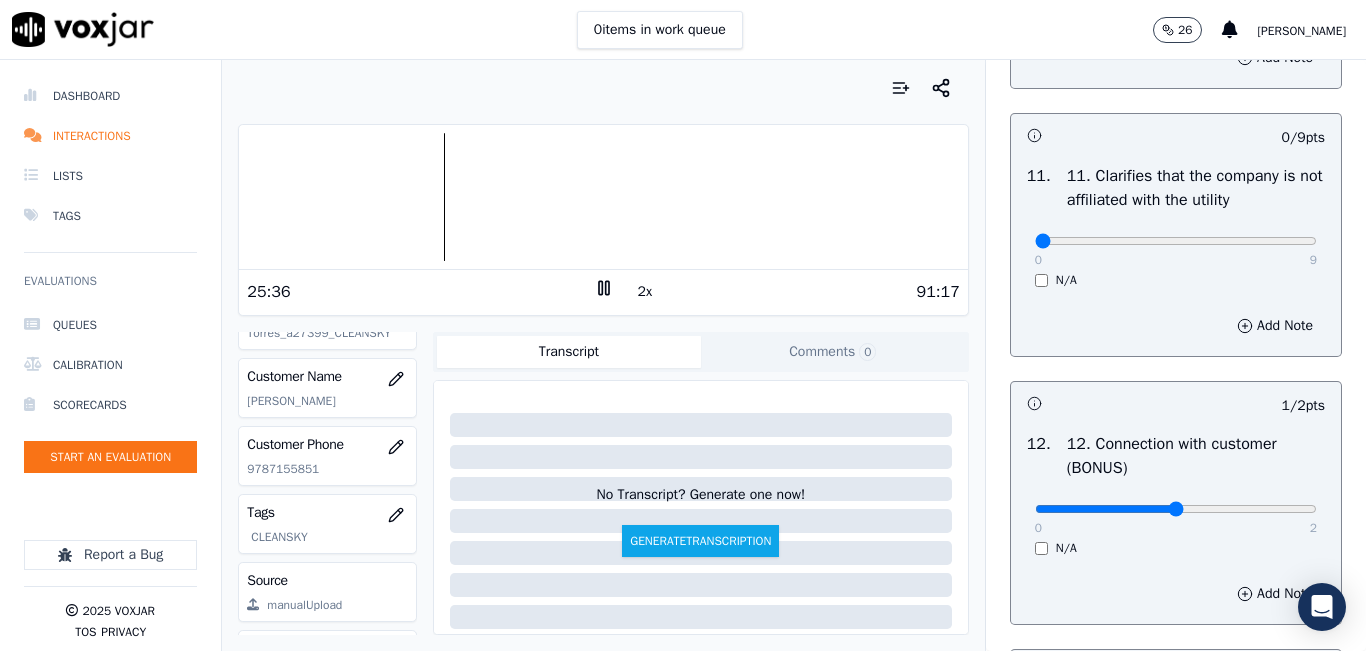 scroll, scrollTop: 3000, scrollLeft: 0, axis: vertical 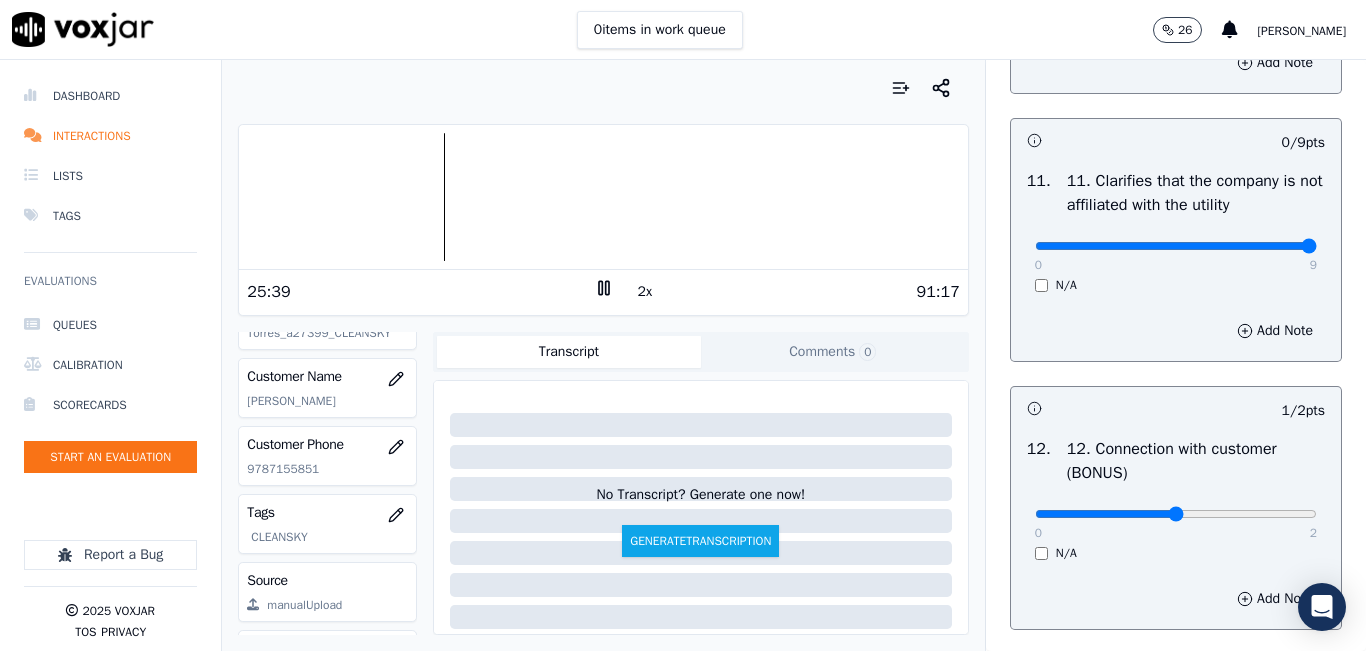 drag, startPoint x: 1271, startPoint y: 308, endPoint x: 1292, endPoint y: 307, distance: 21.023796 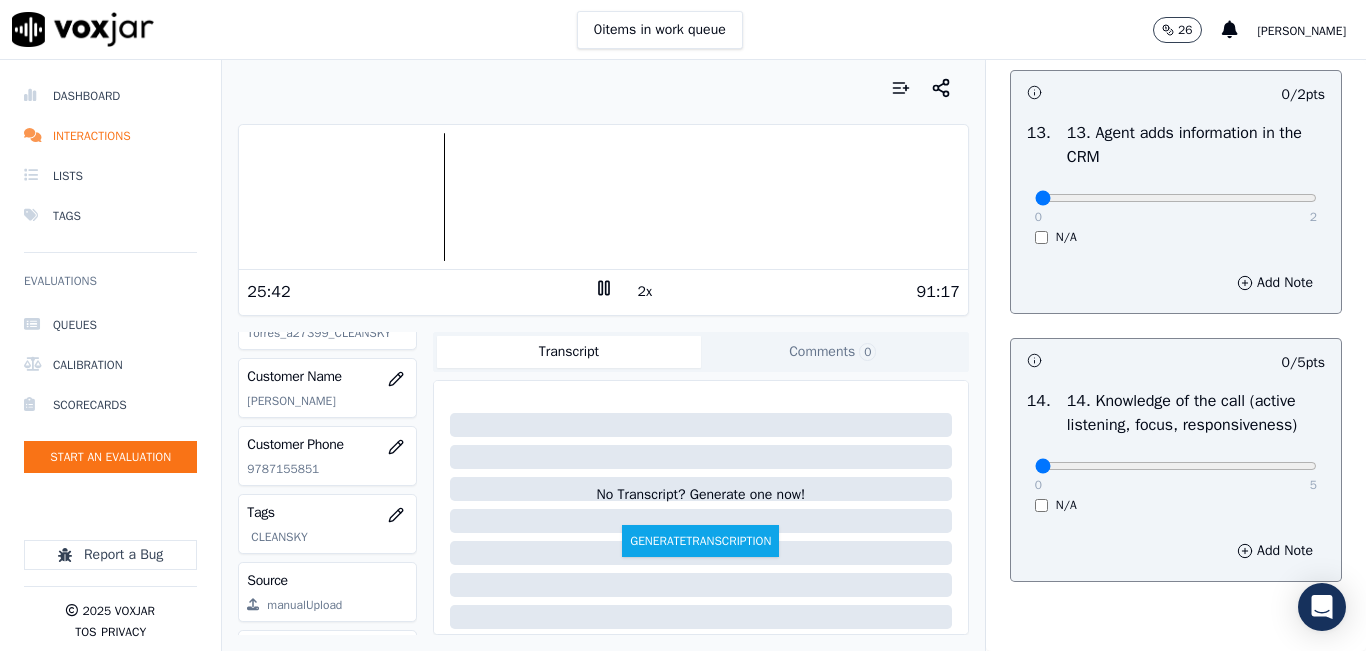 scroll, scrollTop: 3700, scrollLeft: 0, axis: vertical 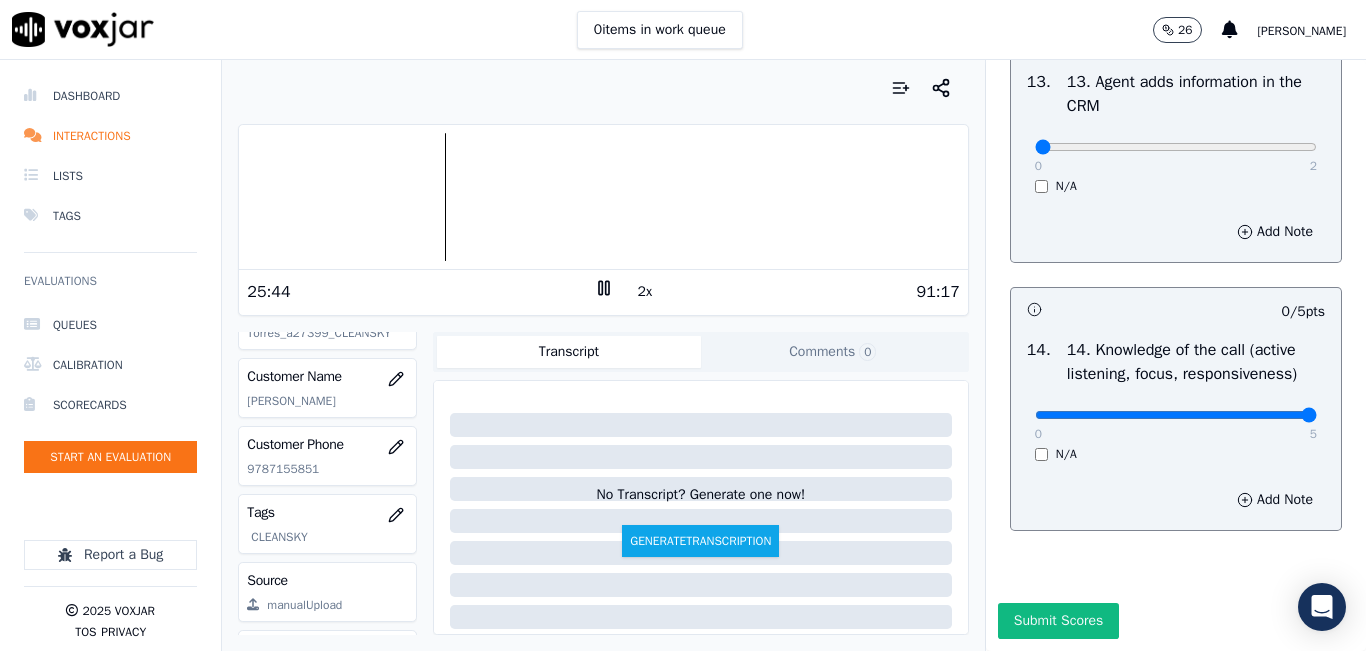 type on "5" 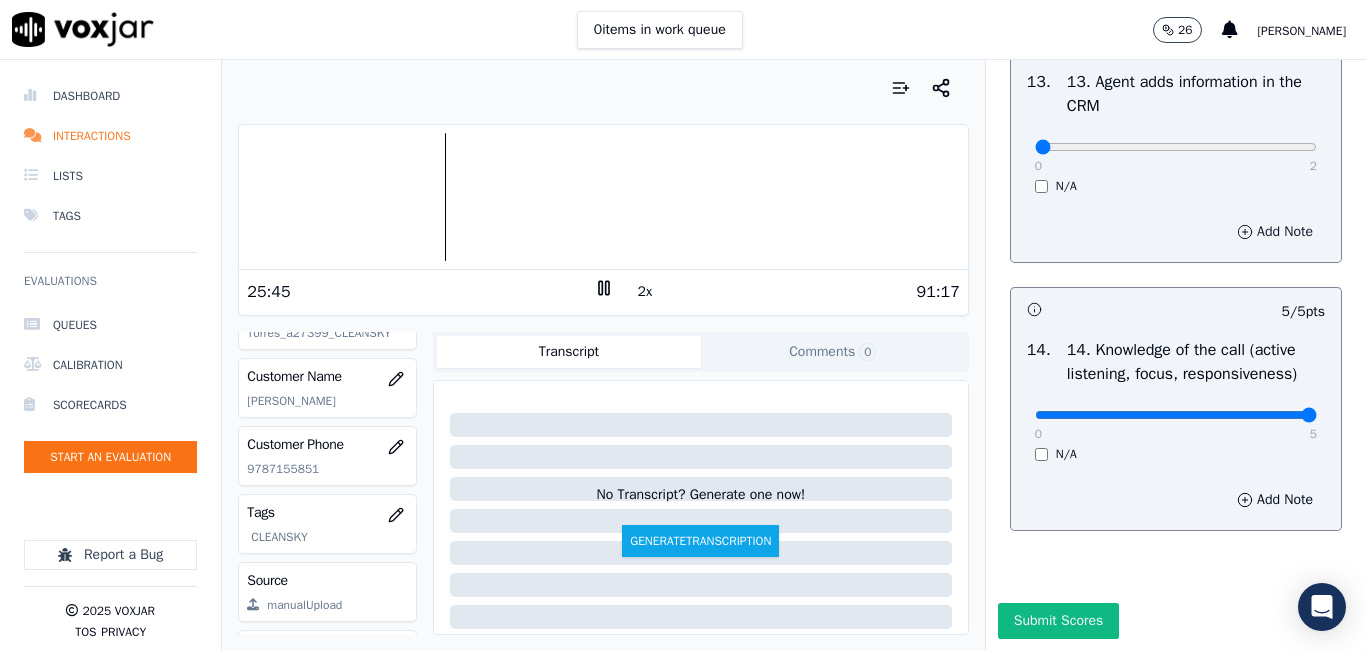 scroll, scrollTop: 3600, scrollLeft: 0, axis: vertical 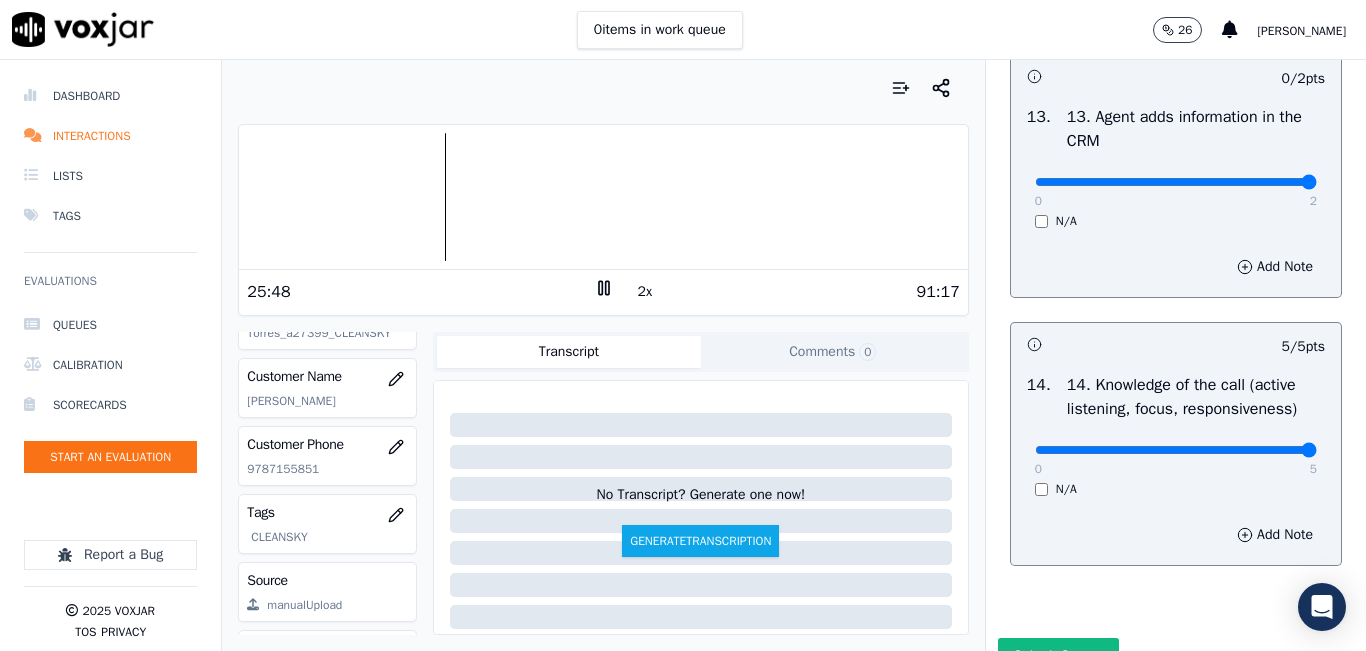 type on "2" 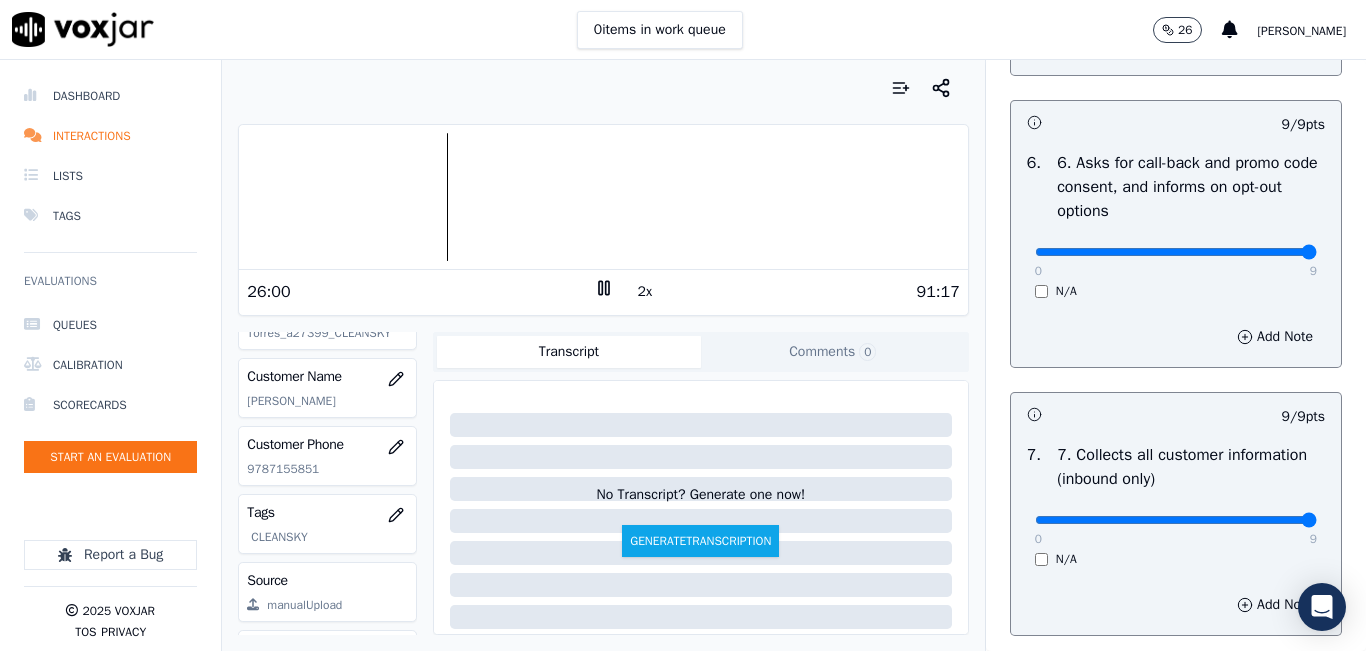 scroll, scrollTop: 2100, scrollLeft: 0, axis: vertical 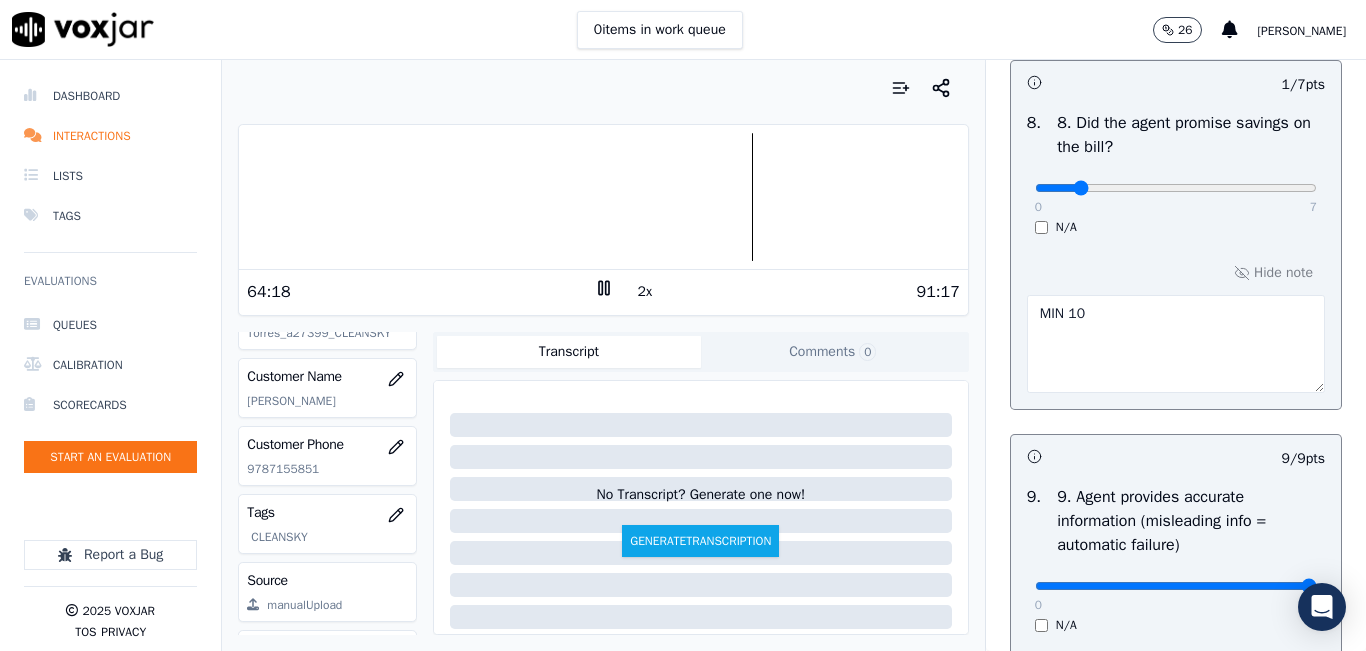 click 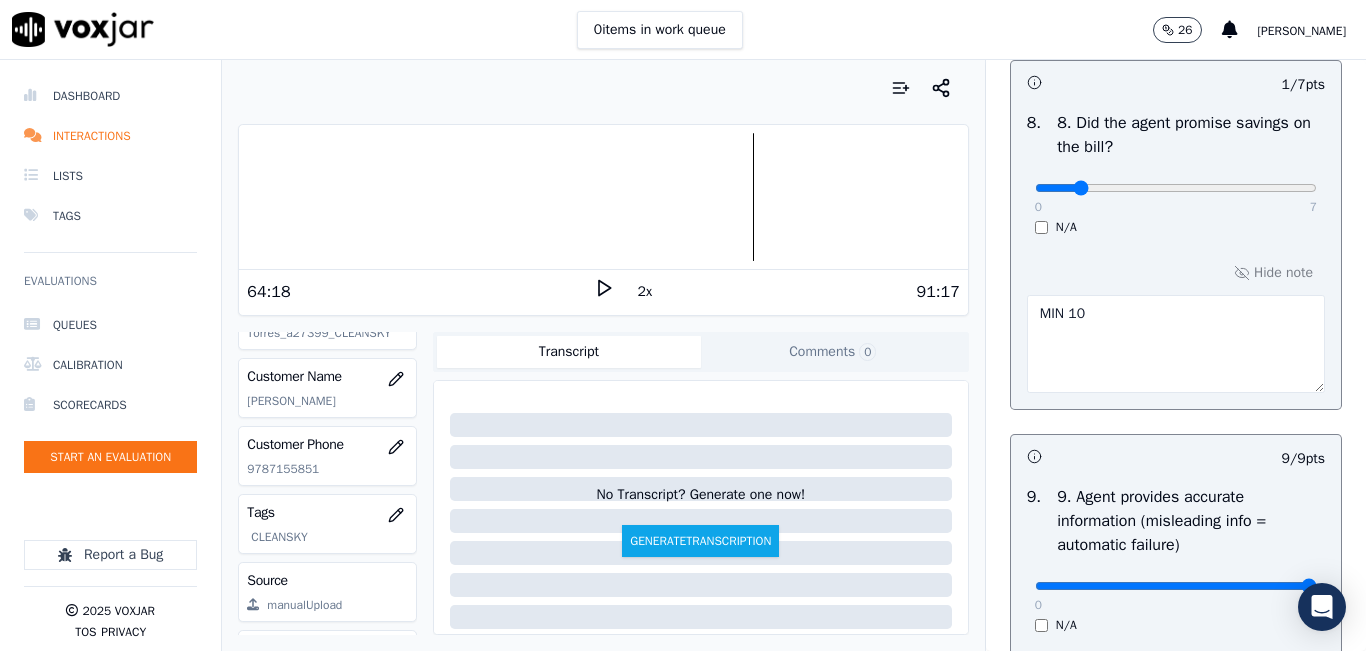 click 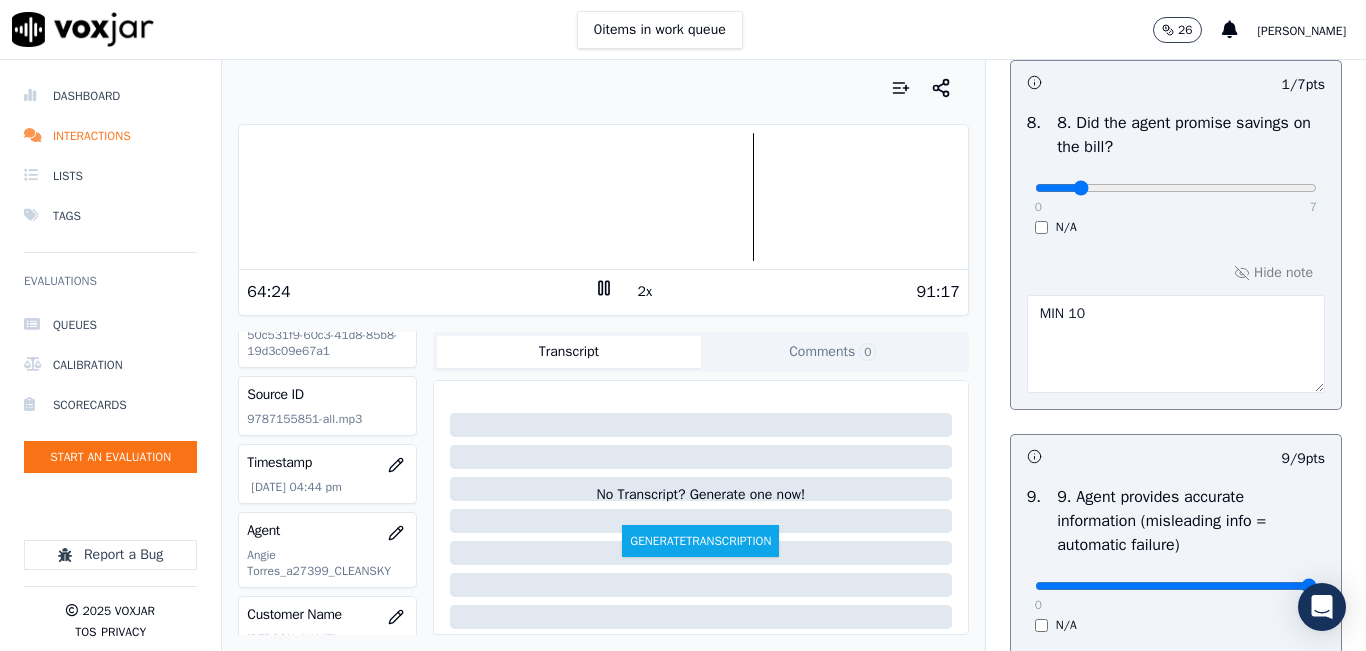 scroll, scrollTop: 0, scrollLeft: 0, axis: both 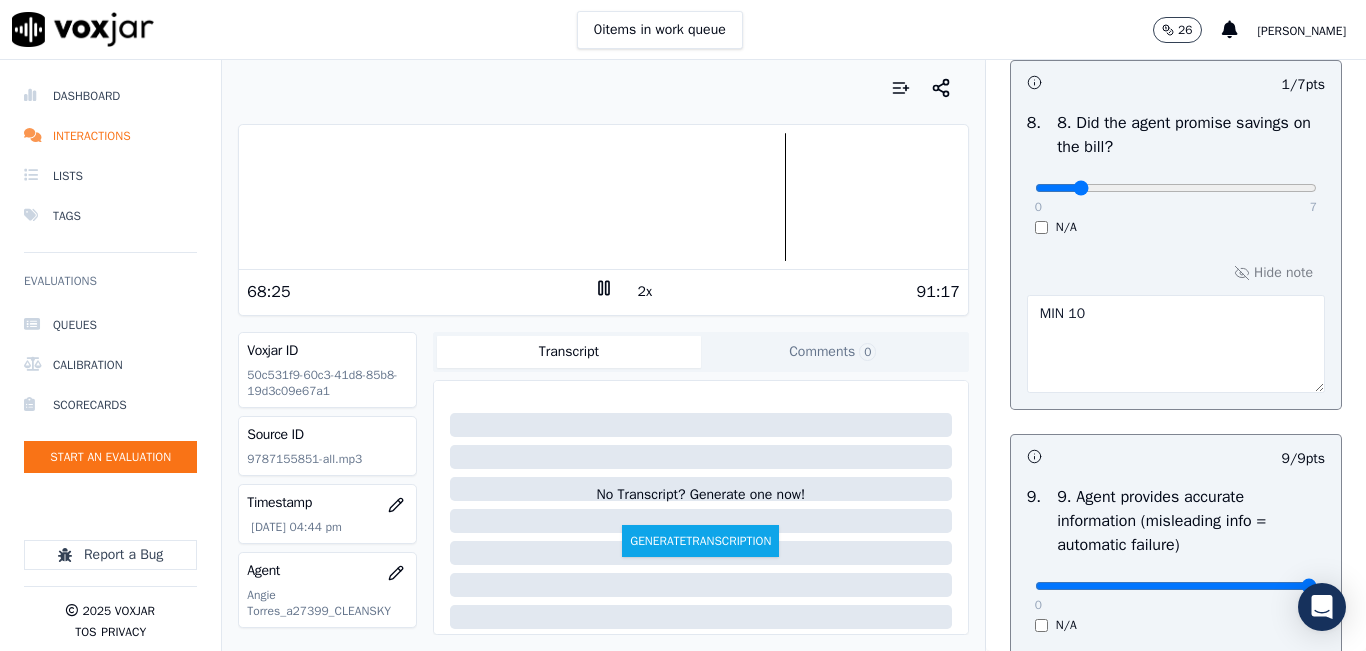 click on "MIN 10" at bounding box center (1176, 344) 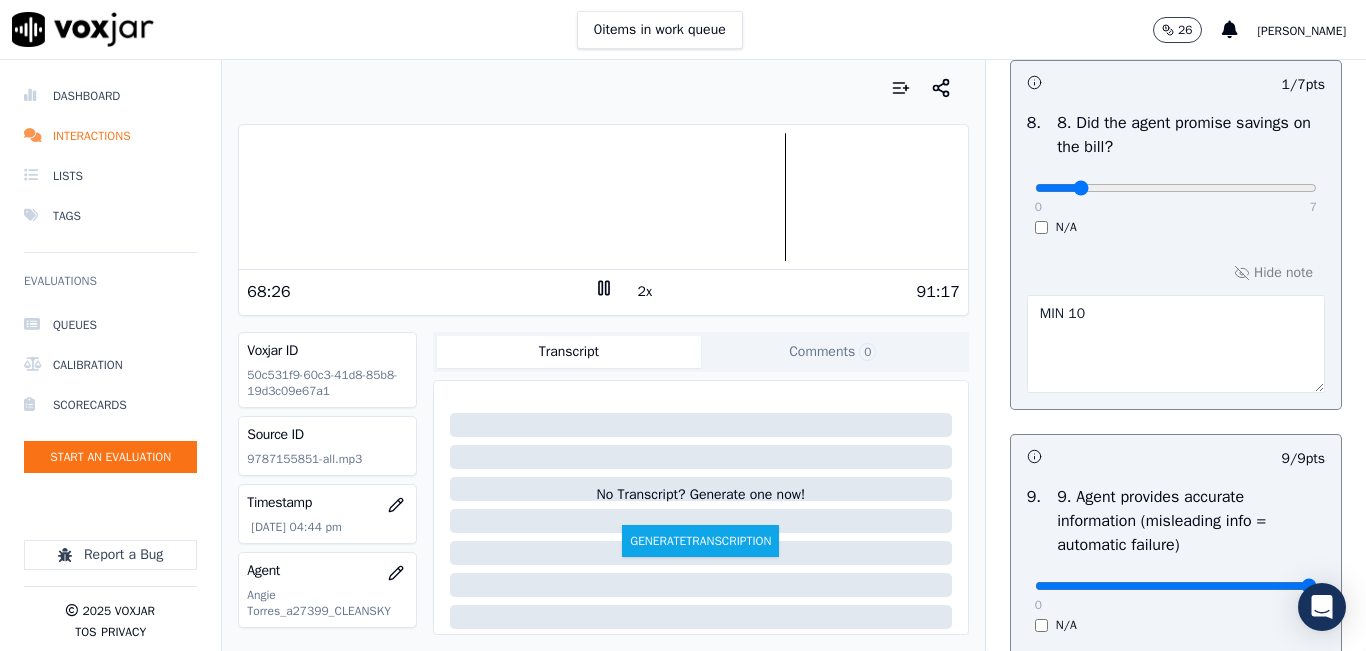 click on "MIN 10" at bounding box center (1176, 344) 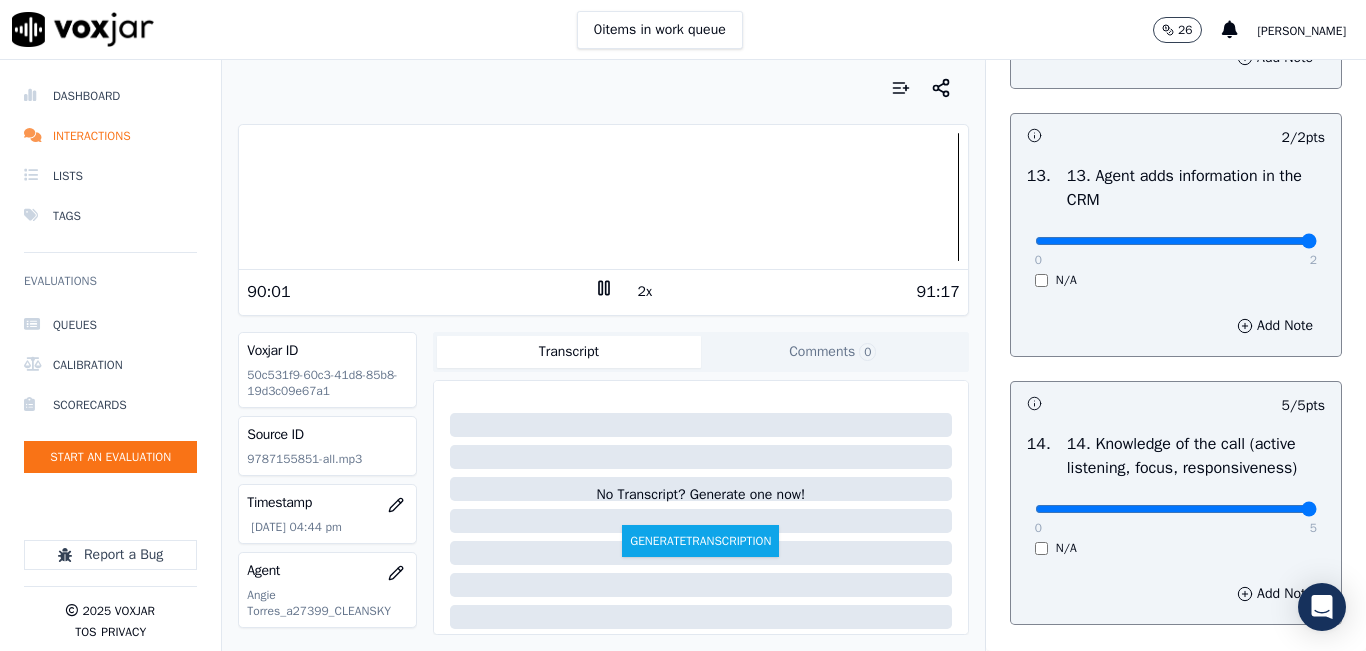 scroll, scrollTop: 3748, scrollLeft: 0, axis: vertical 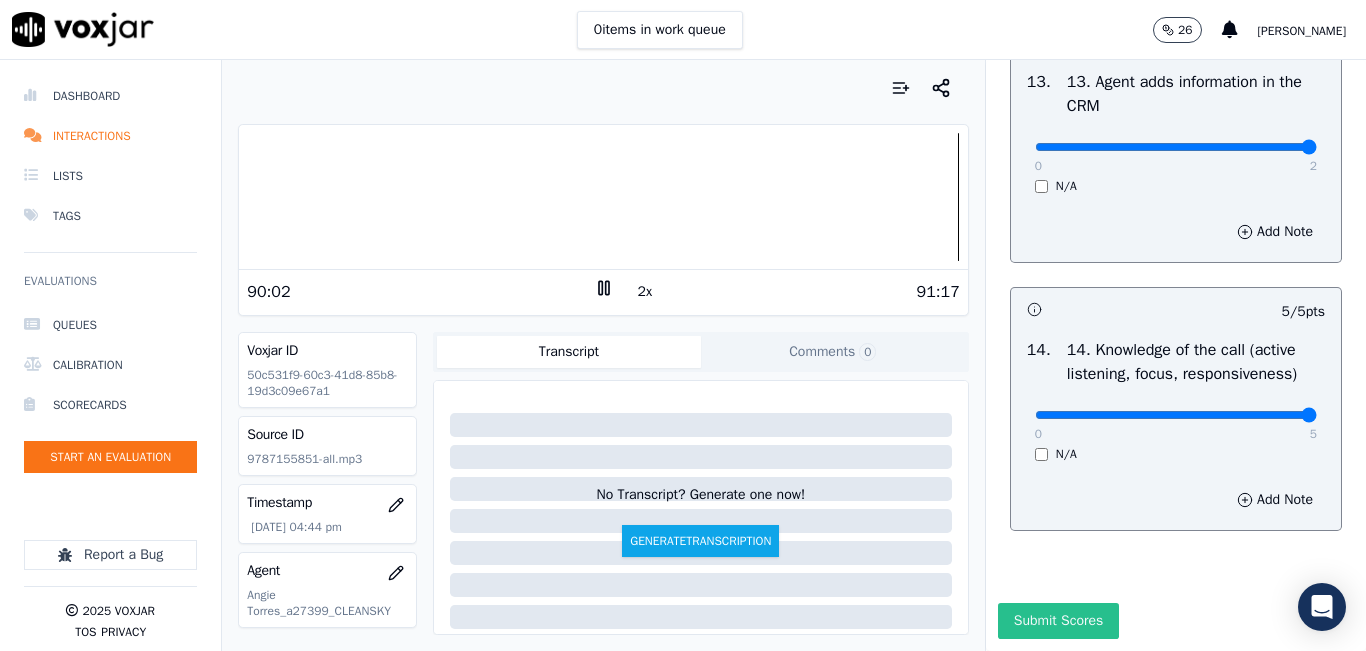 type 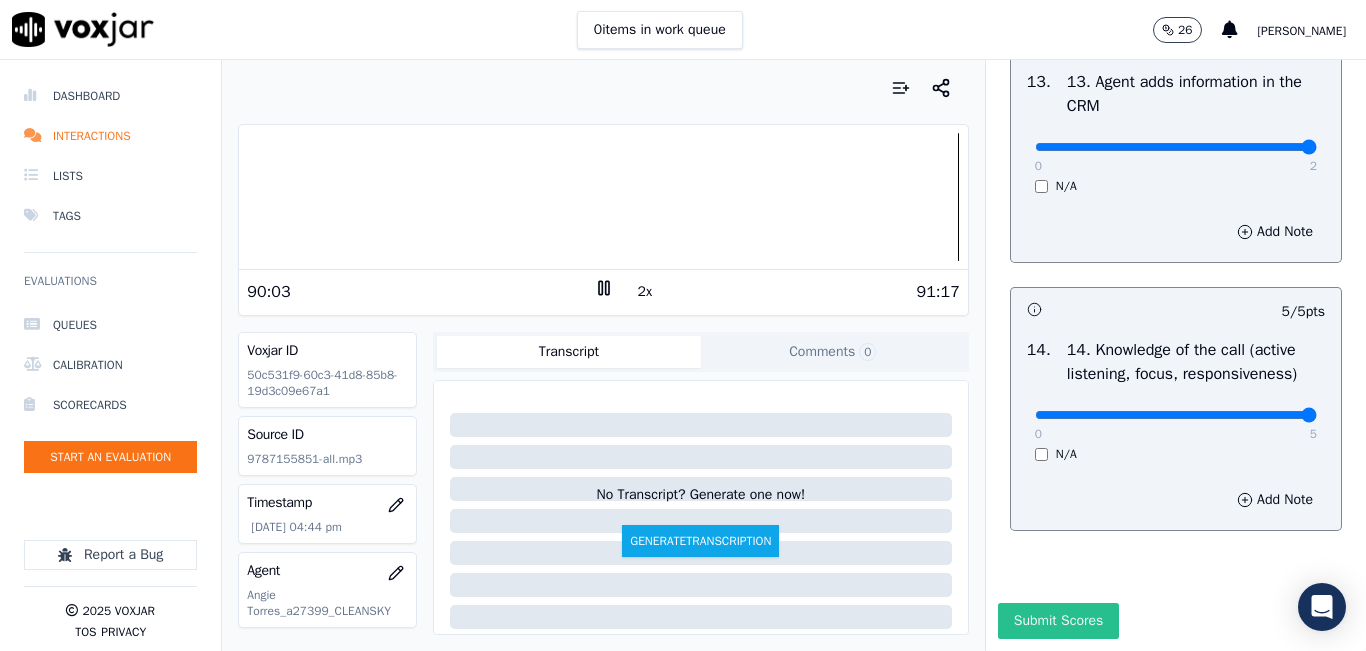 click on "Submit Scores" at bounding box center (1058, 621) 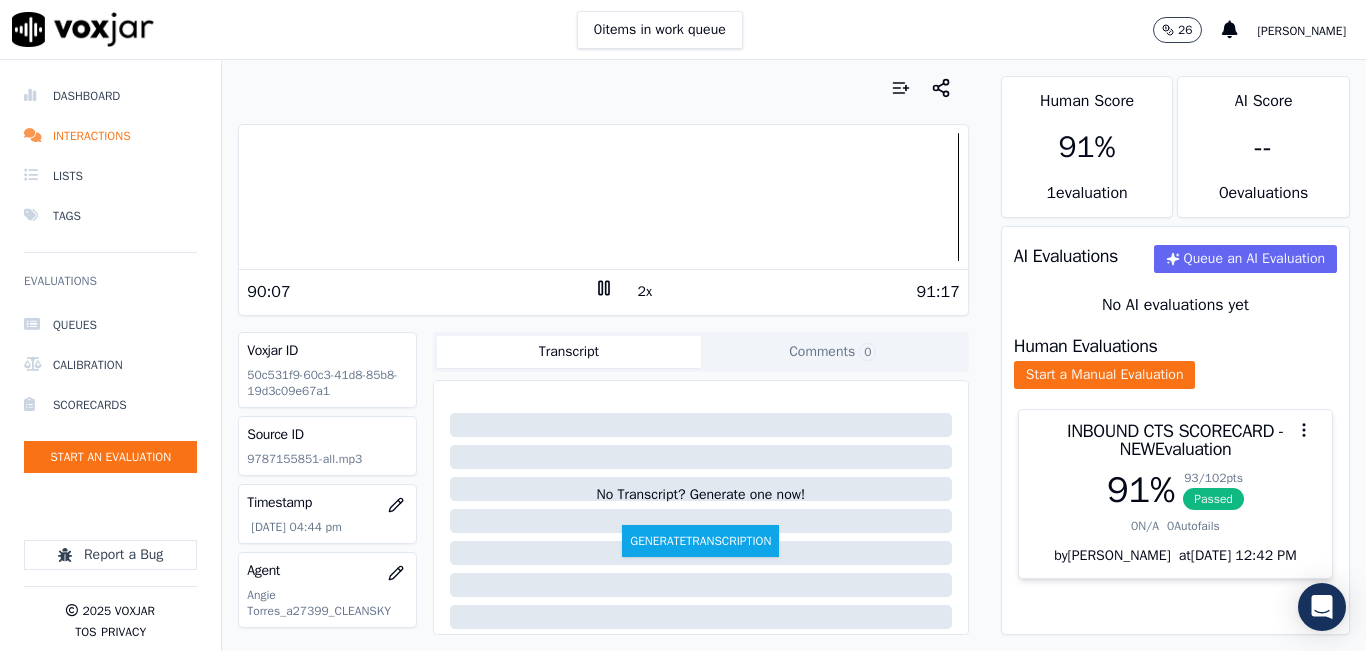 click 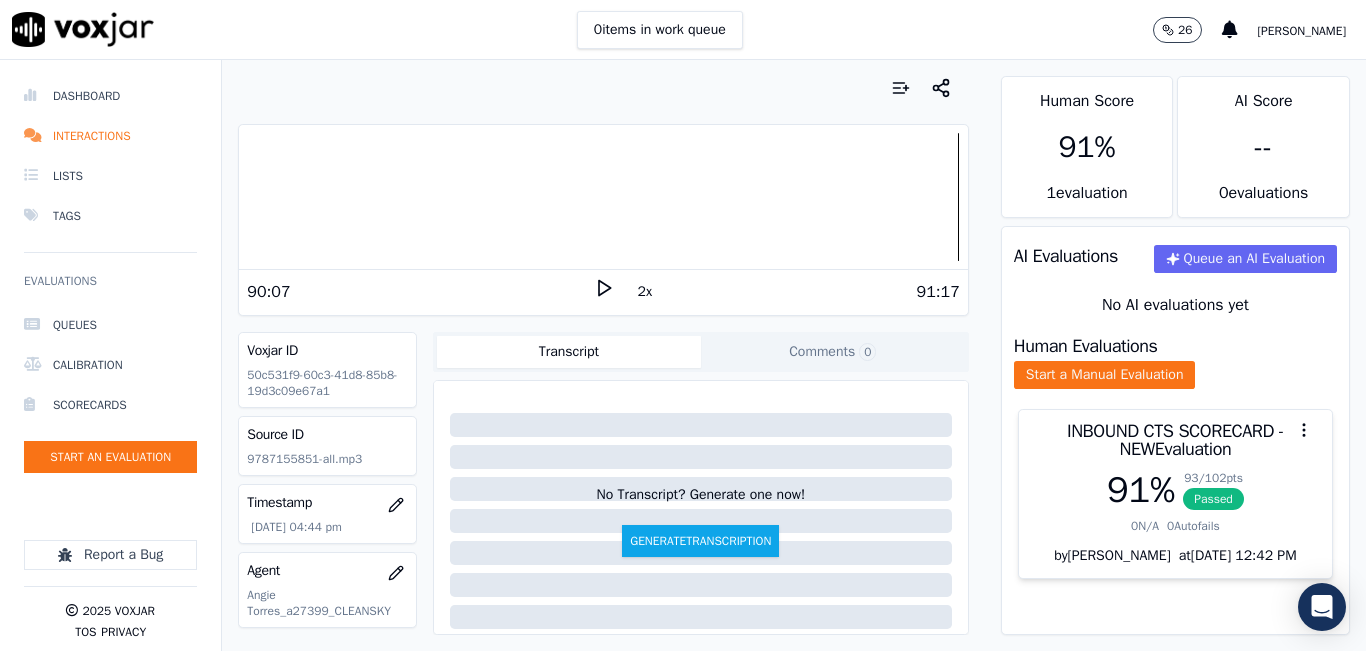 scroll, scrollTop: 32, scrollLeft: 0, axis: vertical 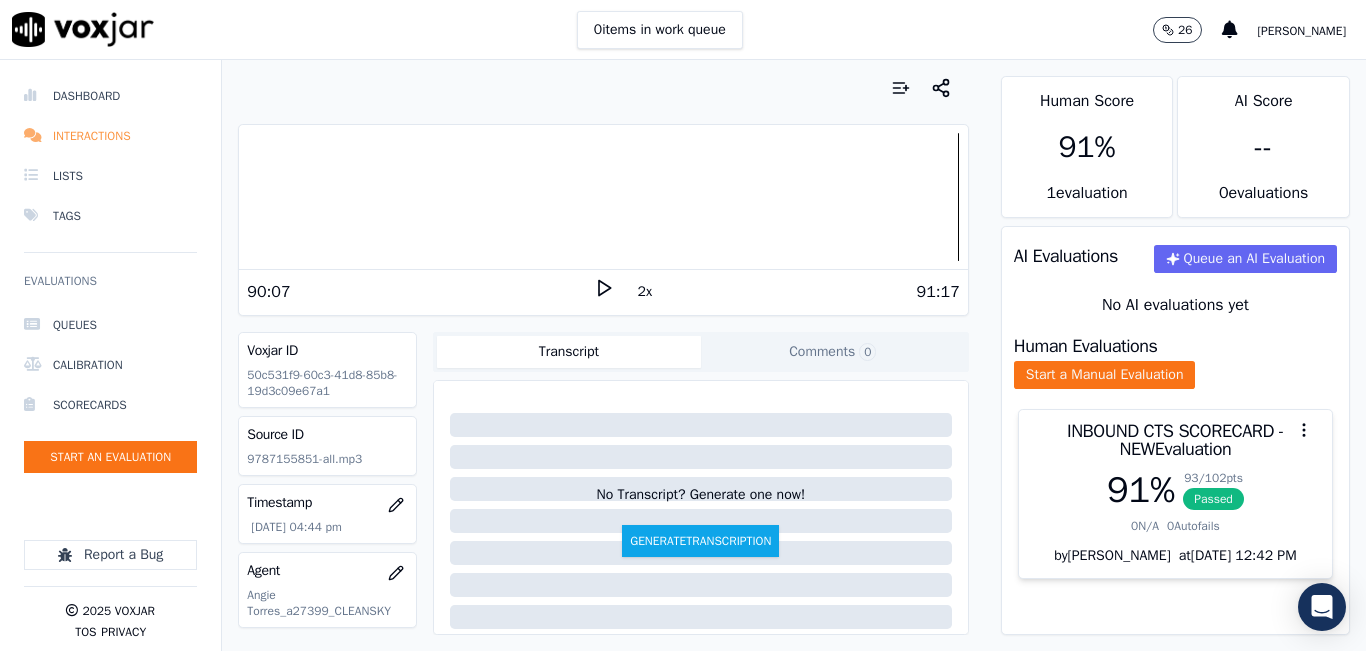 click on "Interactions" at bounding box center (110, 136) 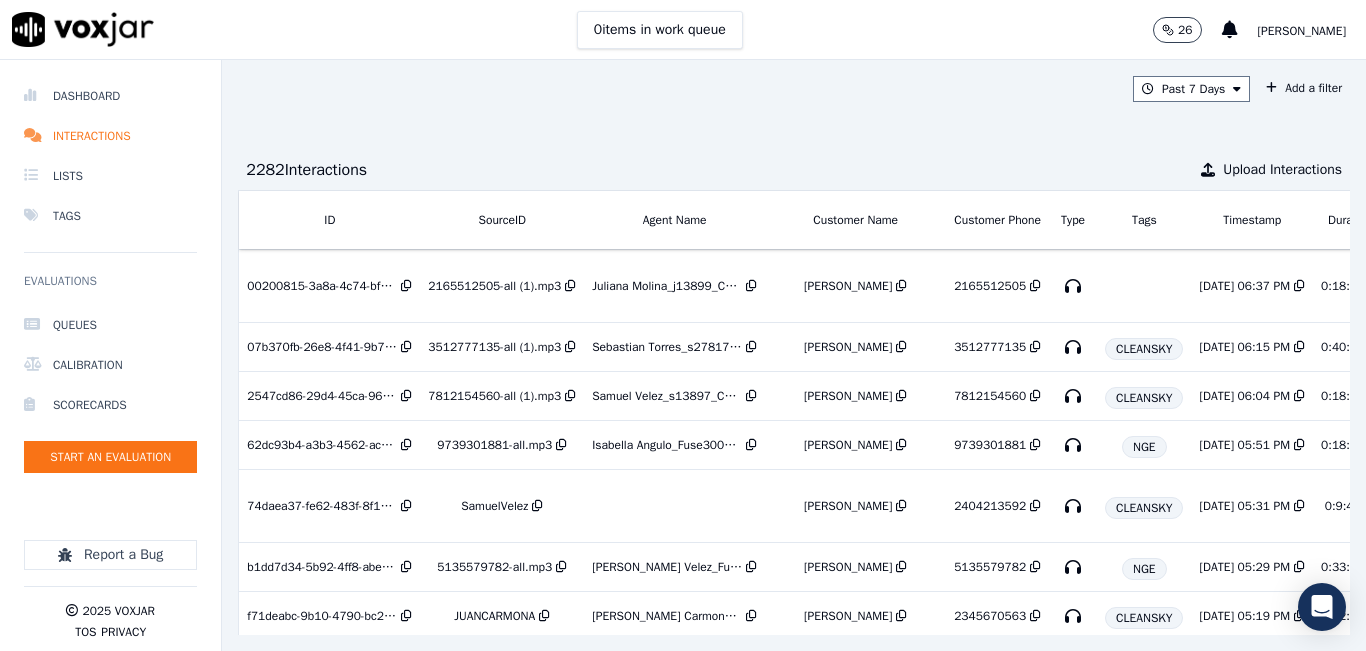 scroll, scrollTop: 0, scrollLeft: 337, axis: horizontal 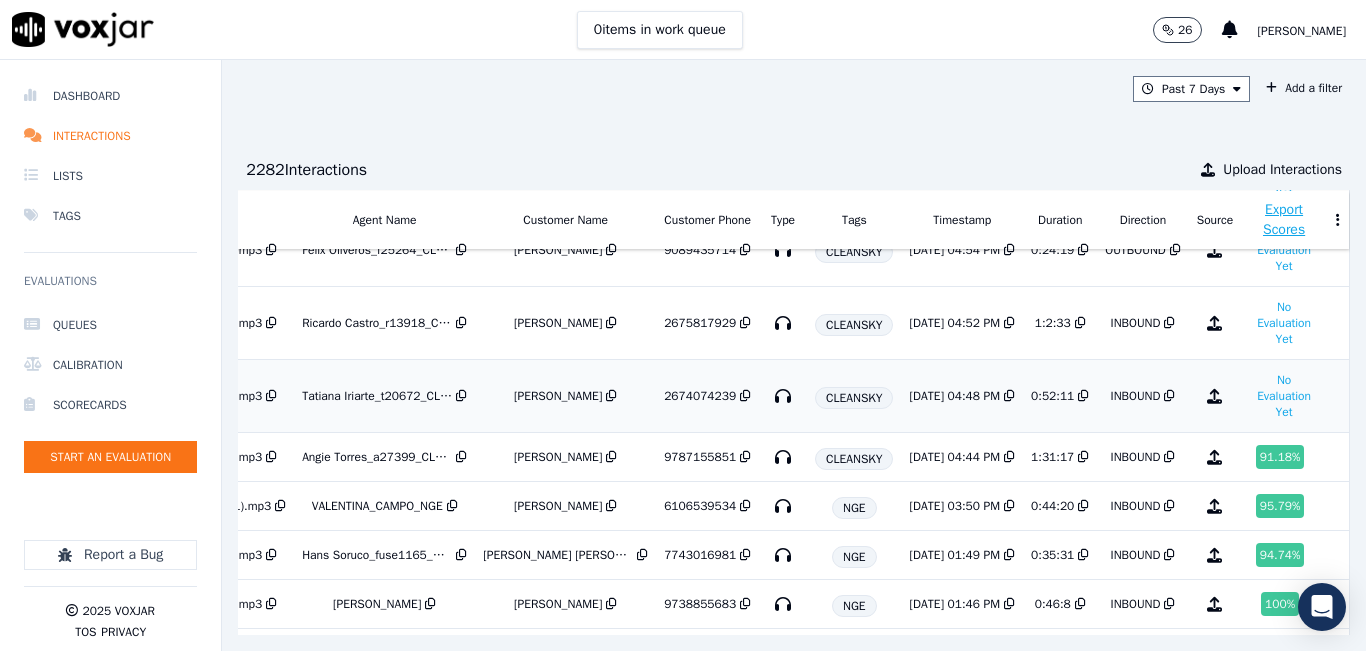 click on "INBOUND" at bounding box center (1142, 396) 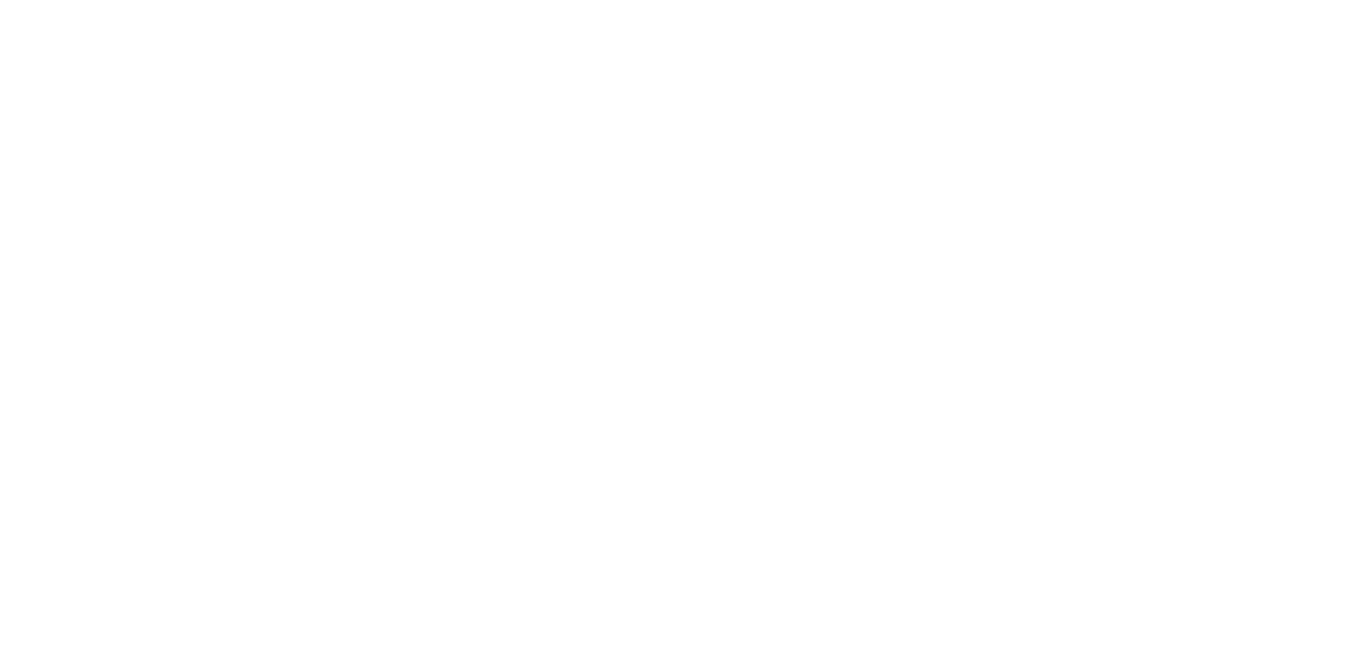scroll, scrollTop: 0, scrollLeft: 0, axis: both 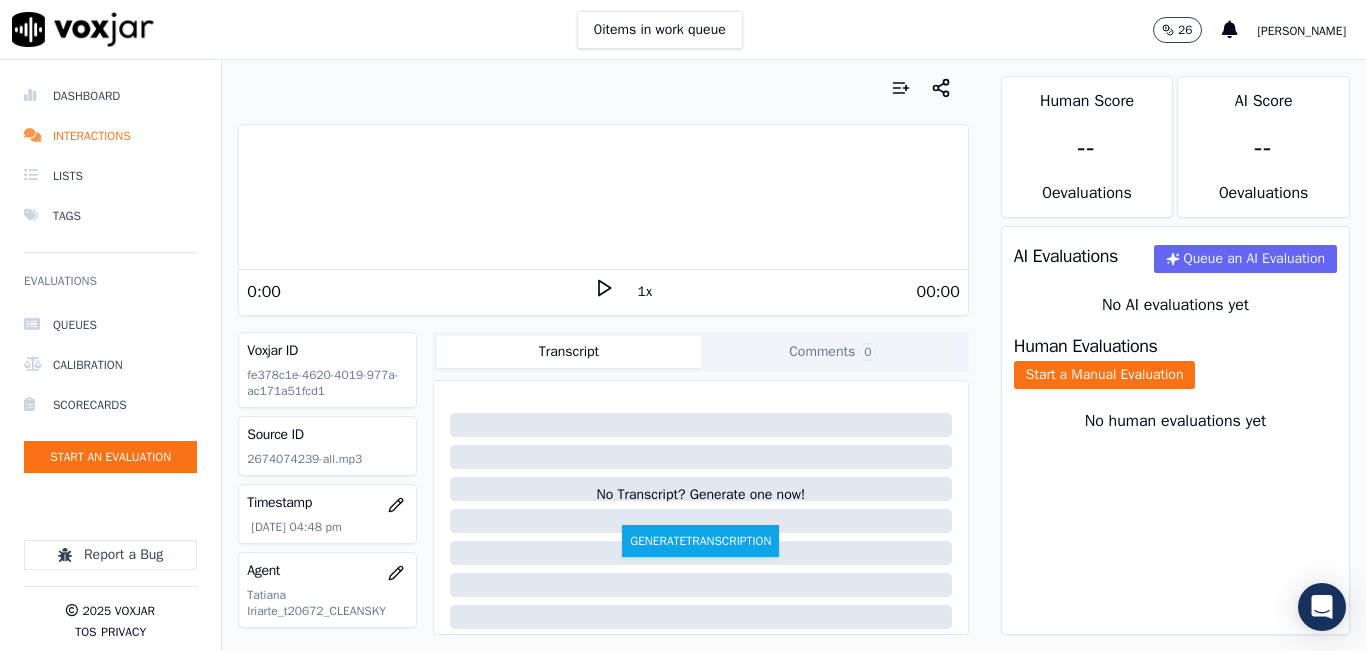 click 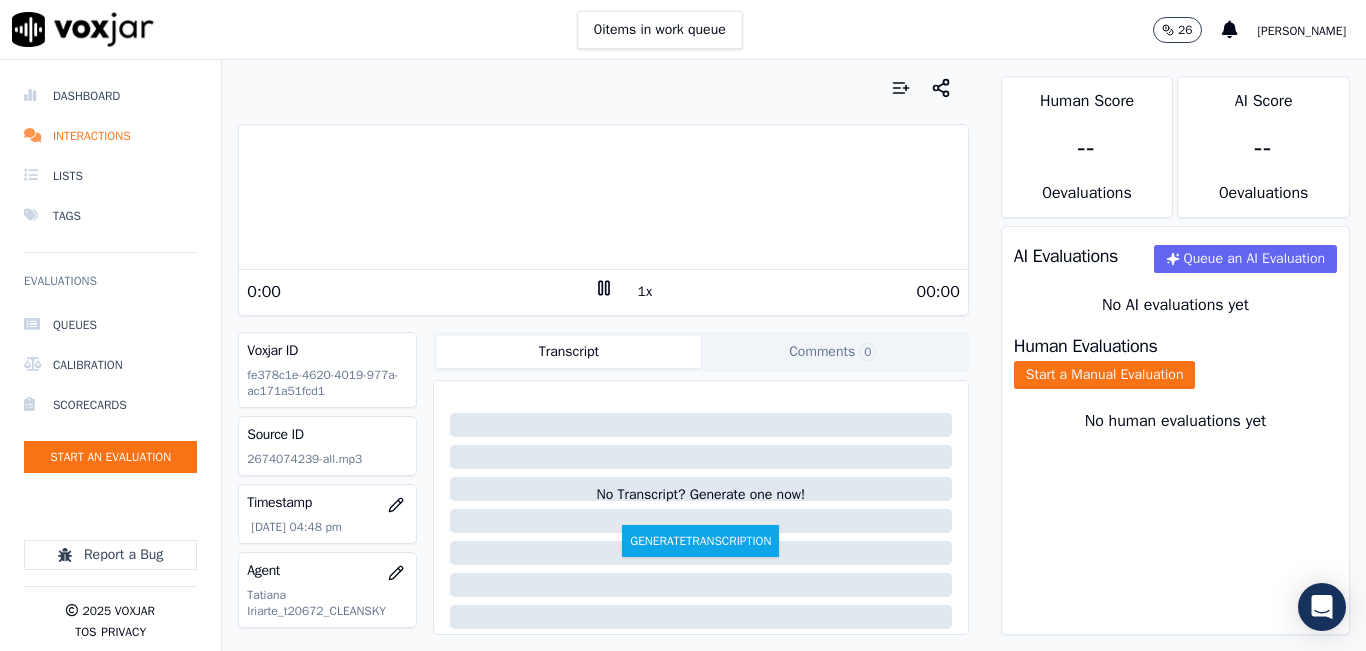 click on "1x" at bounding box center (645, 292) 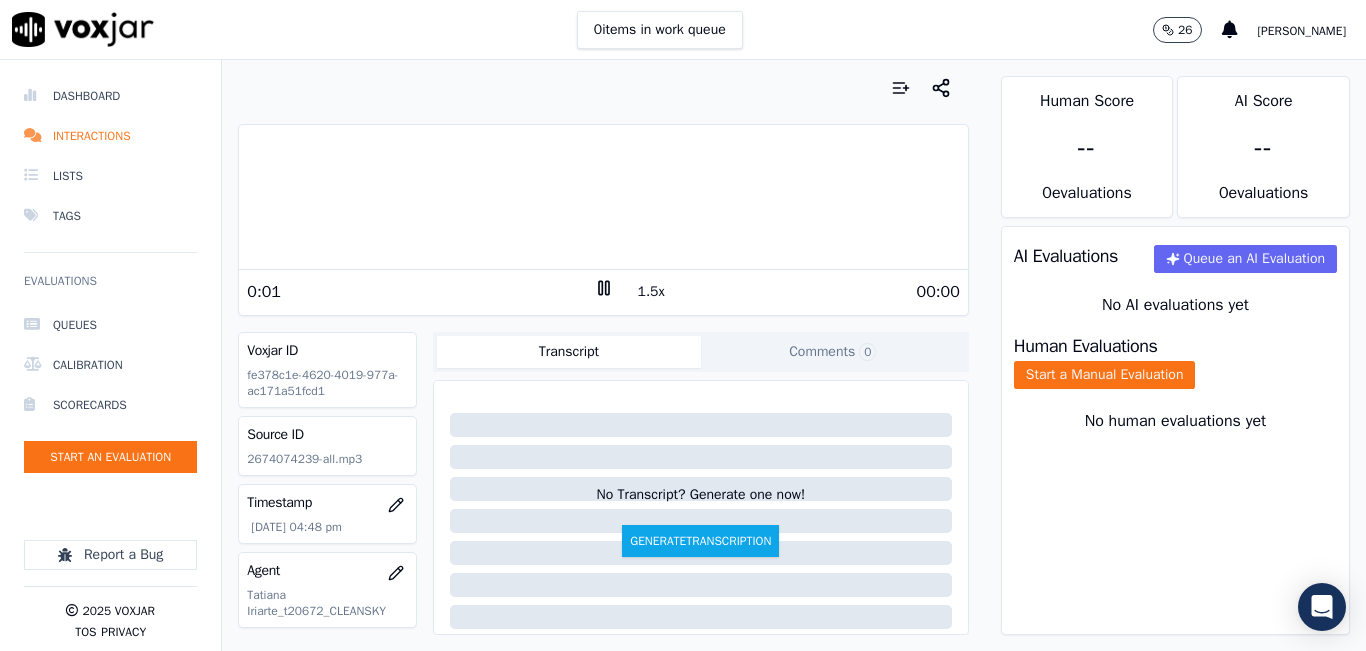 click on "1.5x" at bounding box center [651, 292] 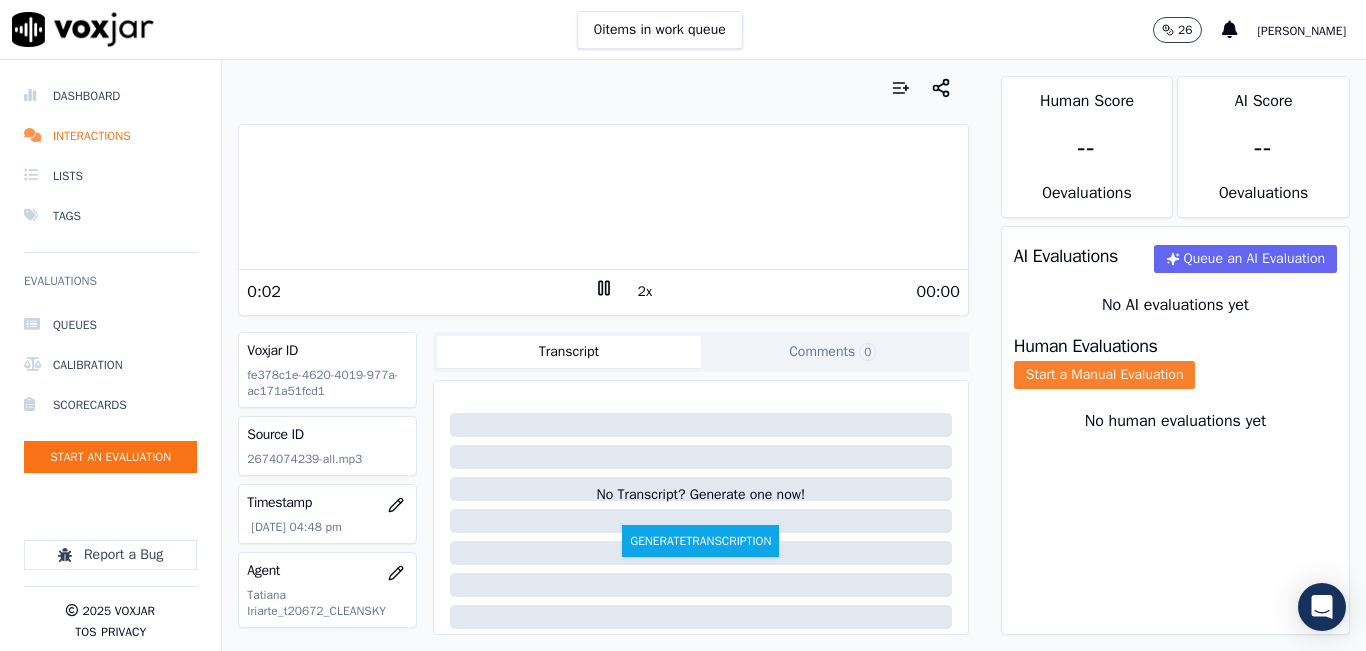 click on "Start a Manual Evaluation" 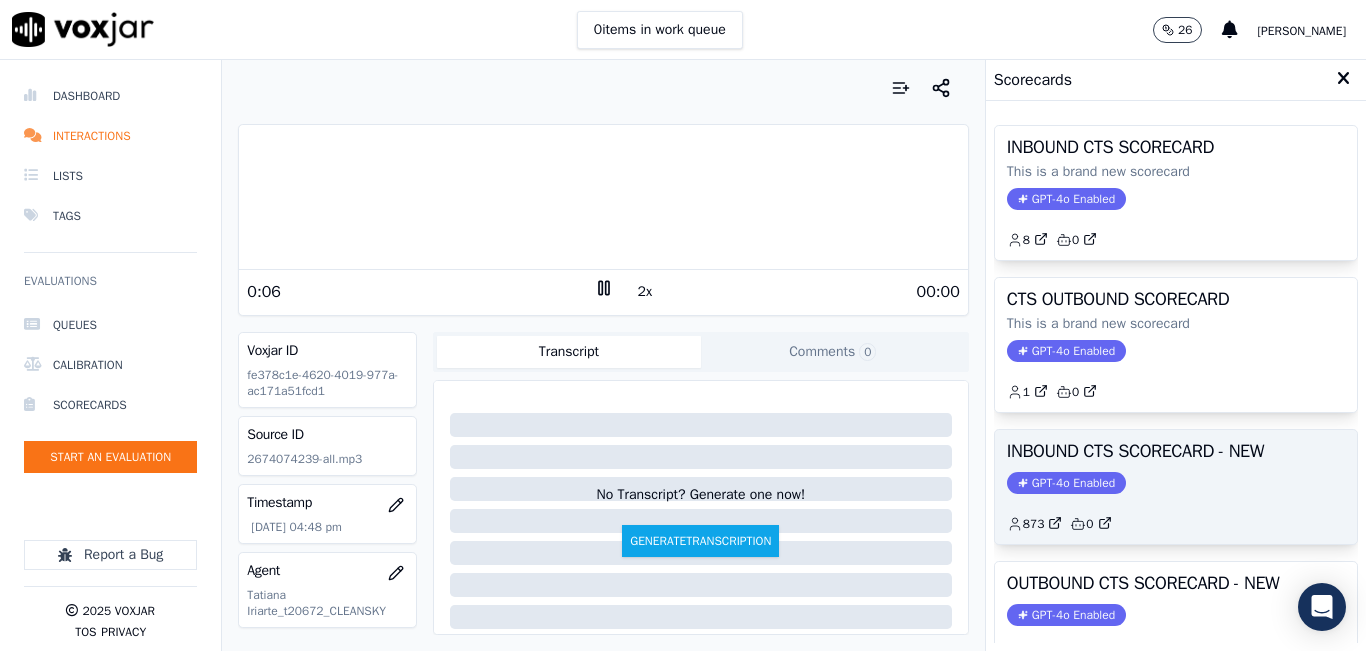 click on "INBOUND CTS SCORECARD - NEW        GPT-4o Enabled       873         0" at bounding box center (1176, 487) 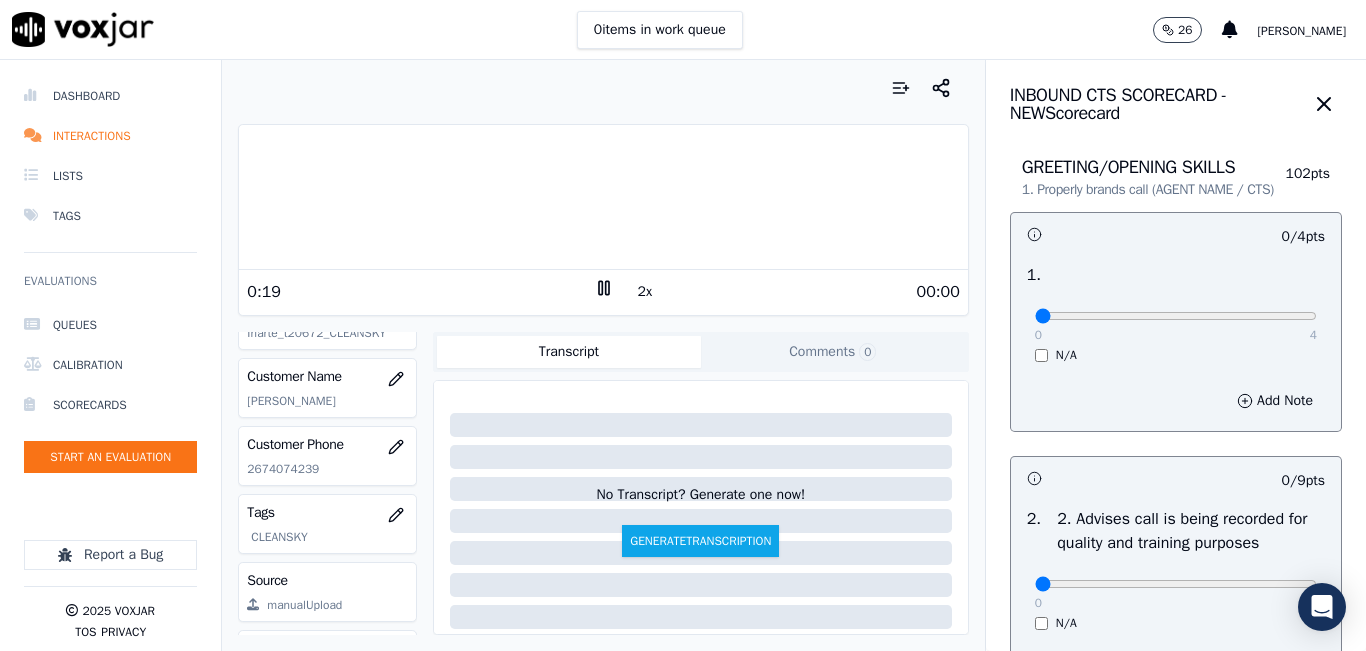 scroll, scrollTop: 178, scrollLeft: 0, axis: vertical 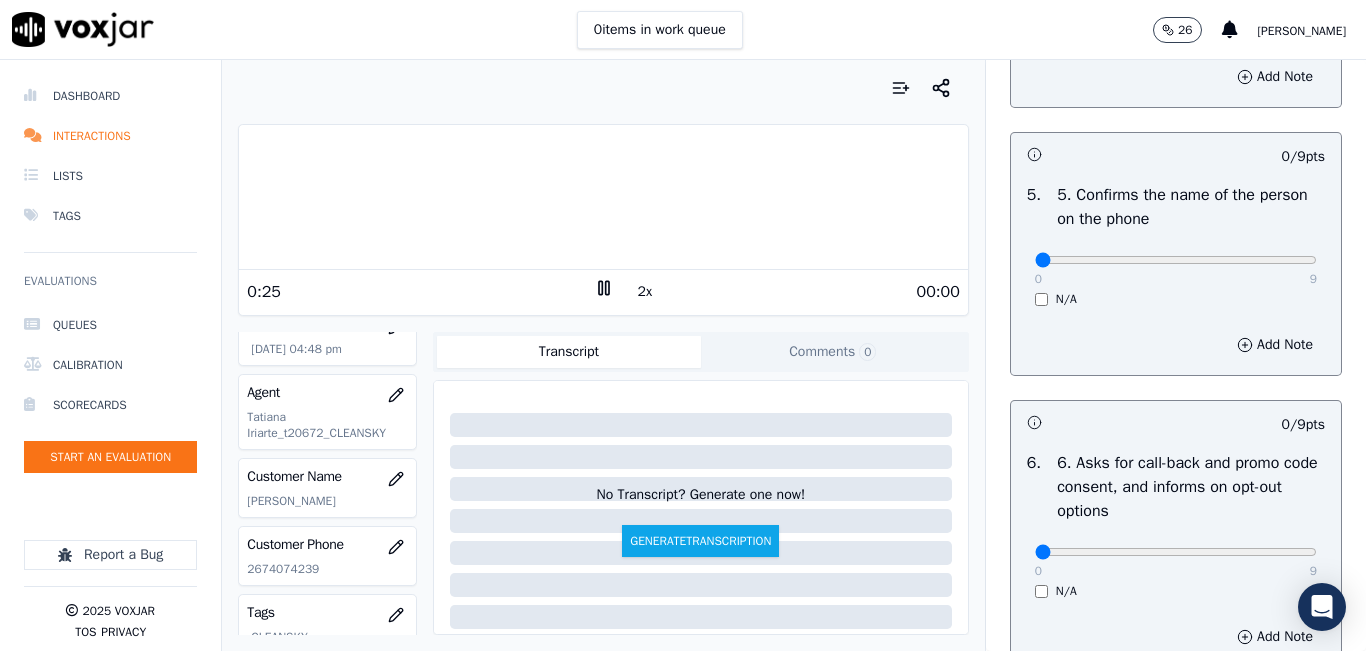 click on "Your browser does not support the audio element.   0:25     2x   00:00   Voxjar ID   fe378c1e-4620-4019-977a-ac171a51fcd1   Source ID   2674074239-all.mp3   Timestamp
[DATE] 04:48 pm     Agent
Tatiana Iriarte_t20672_CLEANSKY     Customer Name     [PERSON_NAME]     Customer Phone     [PHONE_NUMBER]     Tags
CLEANSKY     Source     manualUpload   Type     AUDIO       Transcript   Comments  0   No Transcript? Generate one now!   Generate  Transcription         Add Comment   Scores   Transcript   Metadata   Comments         Human Score   --   0  evaluation s   AI Score   --   0  evaluation s     AI Evaluations
Queue an AI Evaluation   No AI evaluations yet   Human Evaluations   Start a Manual Evaluation   No human evaluations yet       INBOUND CTS SCORECARD - NEW   Scorecard       GREETING/OPENING SKILLS   1. Properly brands call (AGENT NAME / CTS)   102  pts                 0 / 4  pts     1 .       0   4     N/A      Add Note                           0 / 9  pts     2 ." 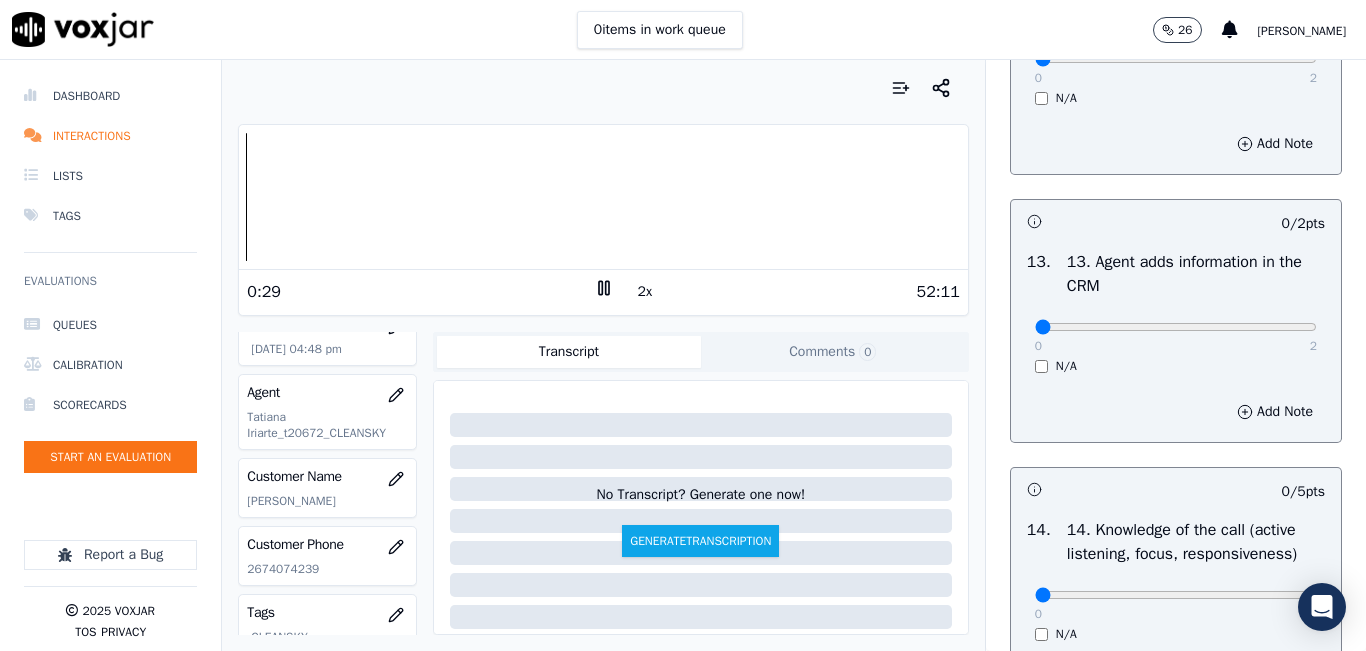scroll, scrollTop: 3642, scrollLeft: 0, axis: vertical 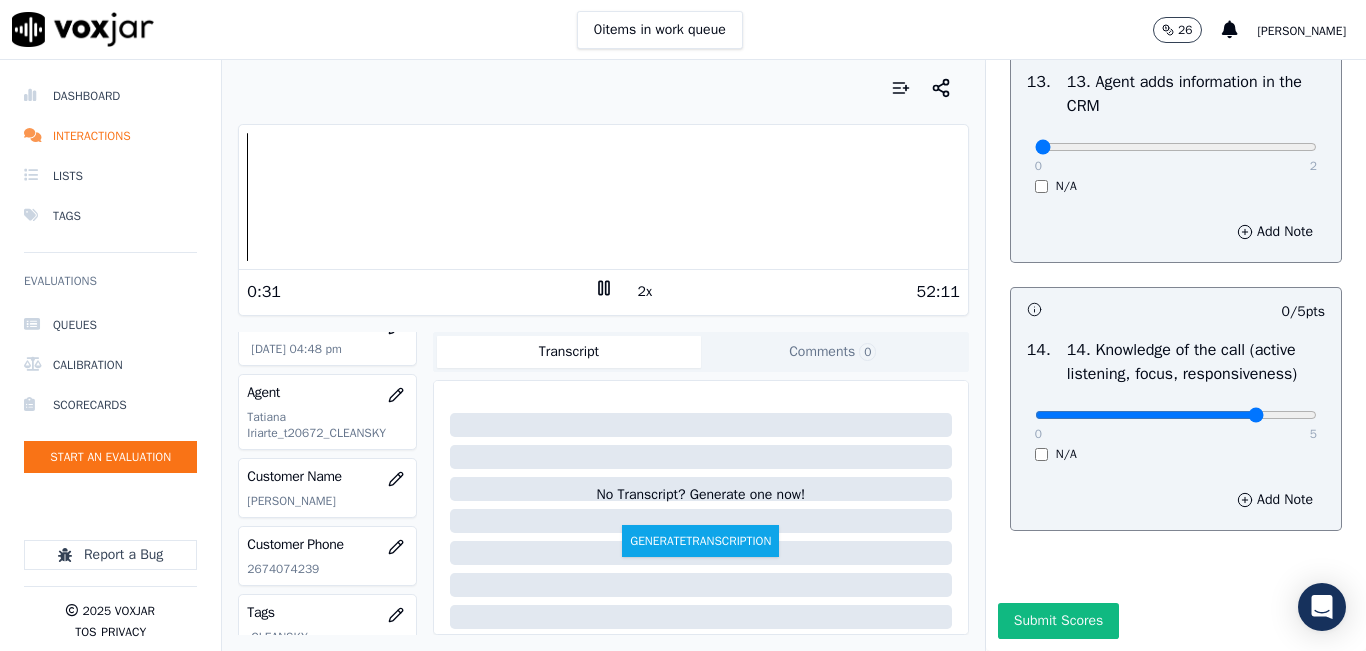 type on "4" 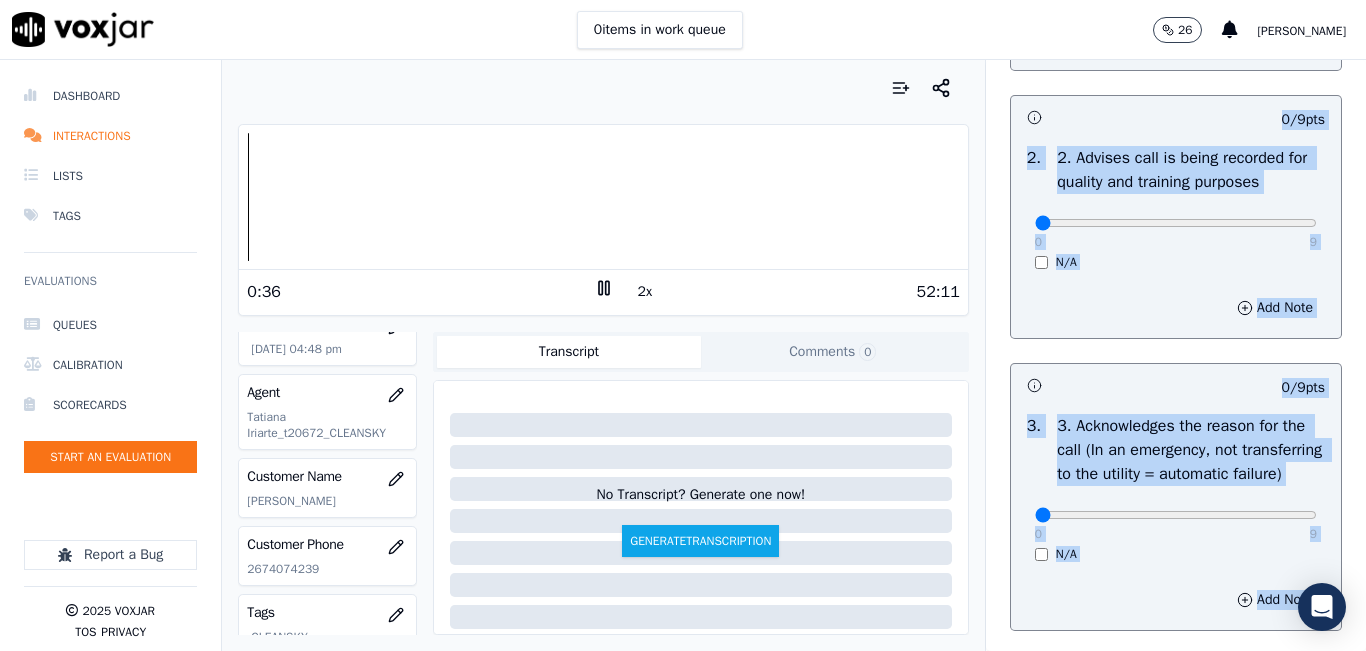 scroll, scrollTop: 0, scrollLeft: 0, axis: both 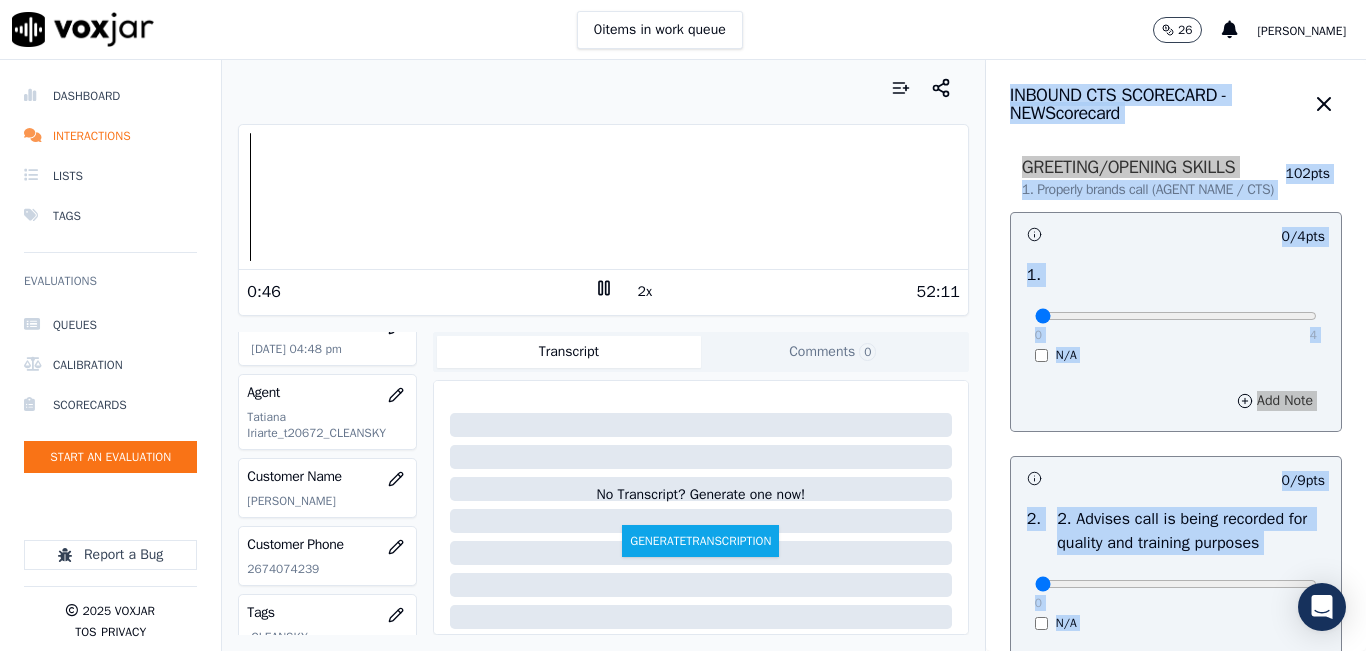 drag, startPoint x: 971, startPoint y: 194, endPoint x: 1054, endPoint y: 169, distance: 86.683334 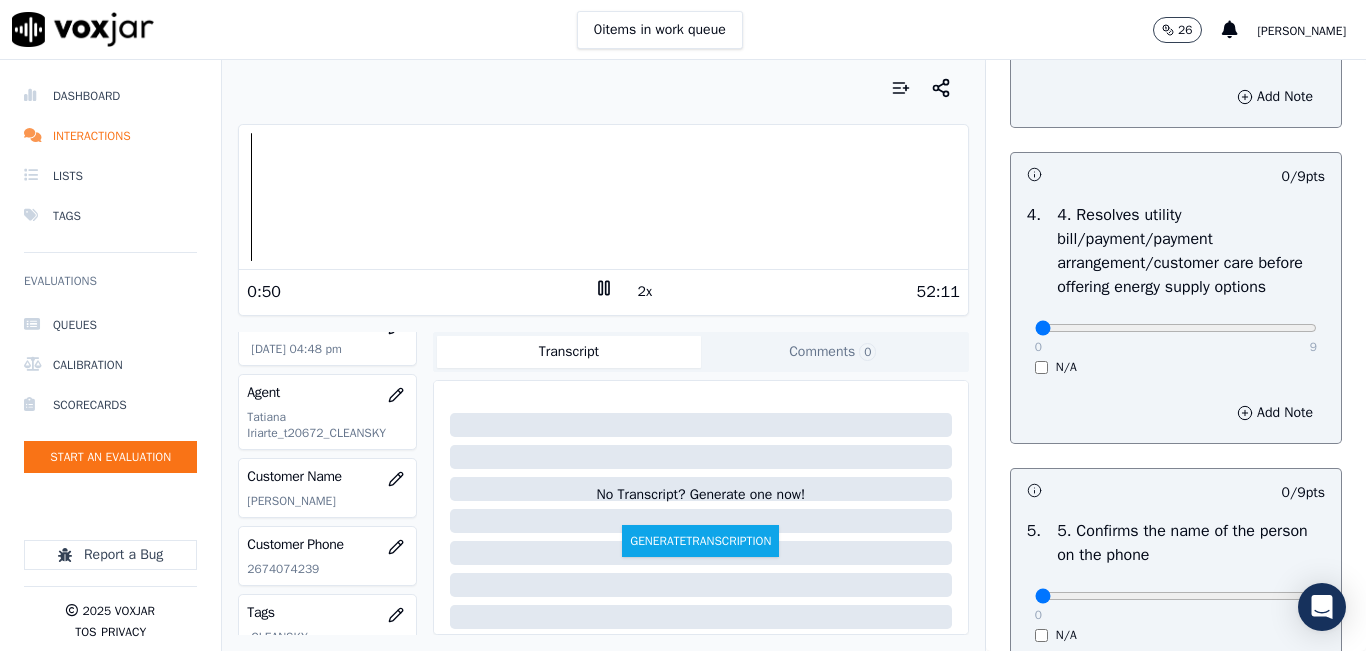 scroll, scrollTop: 1000, scrollLeft: 0, axis: vertical 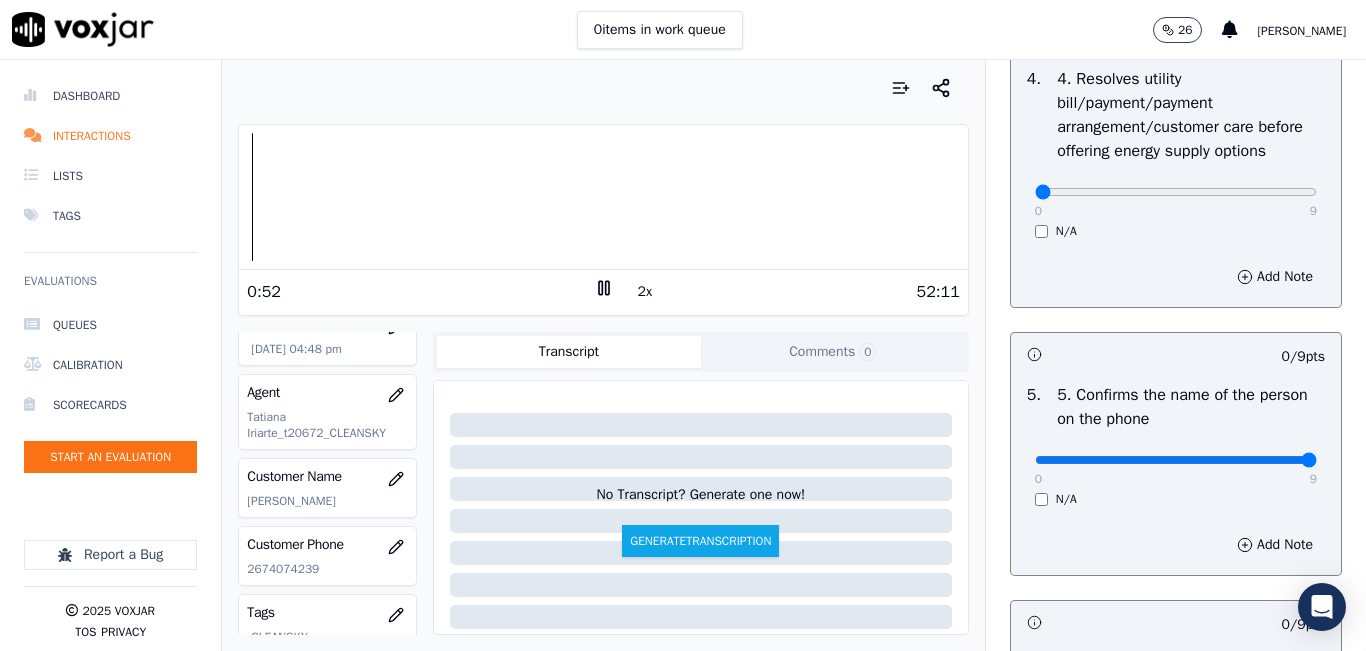 type on "9" 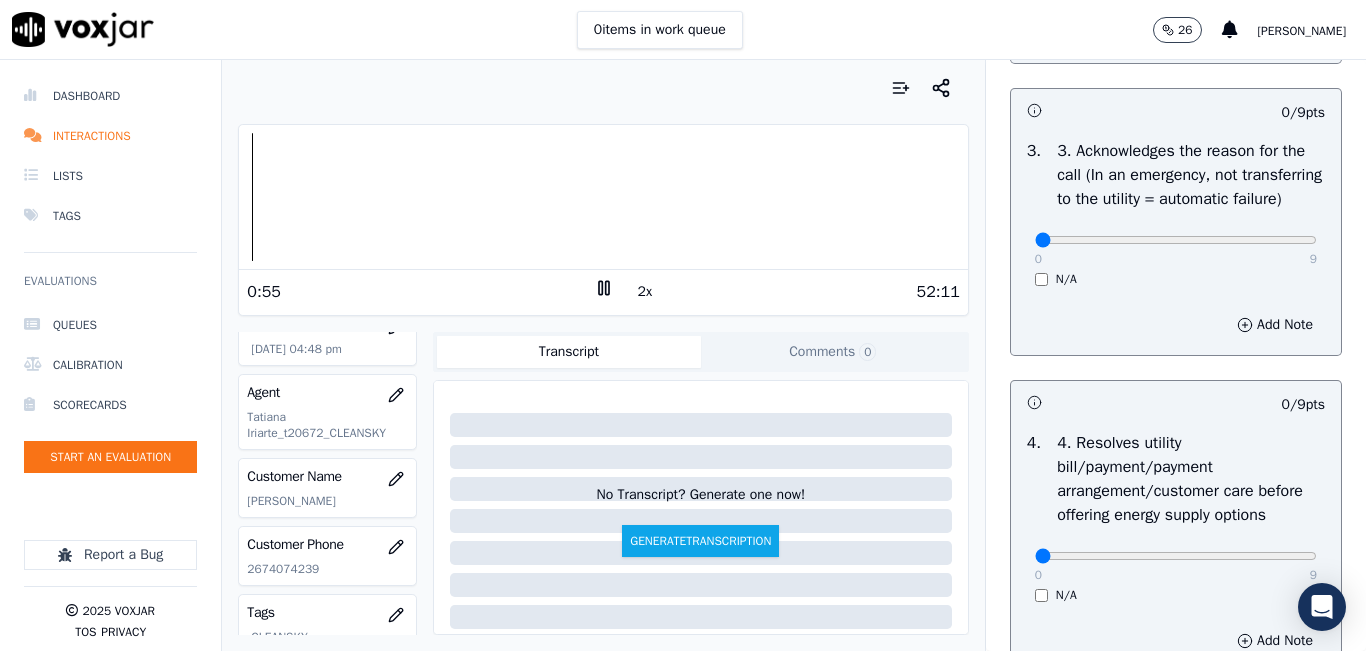 scroll, scrollTop: 600, scrollLeft: 0, axis: vertical 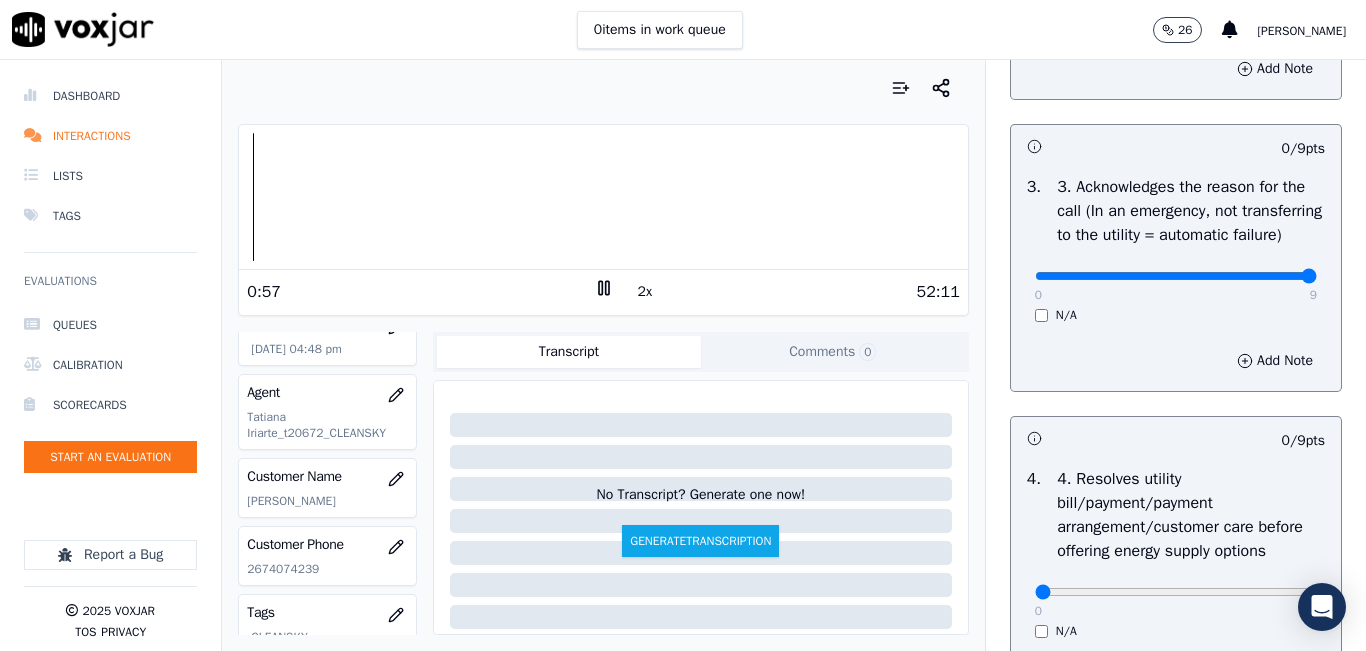 type on "9" 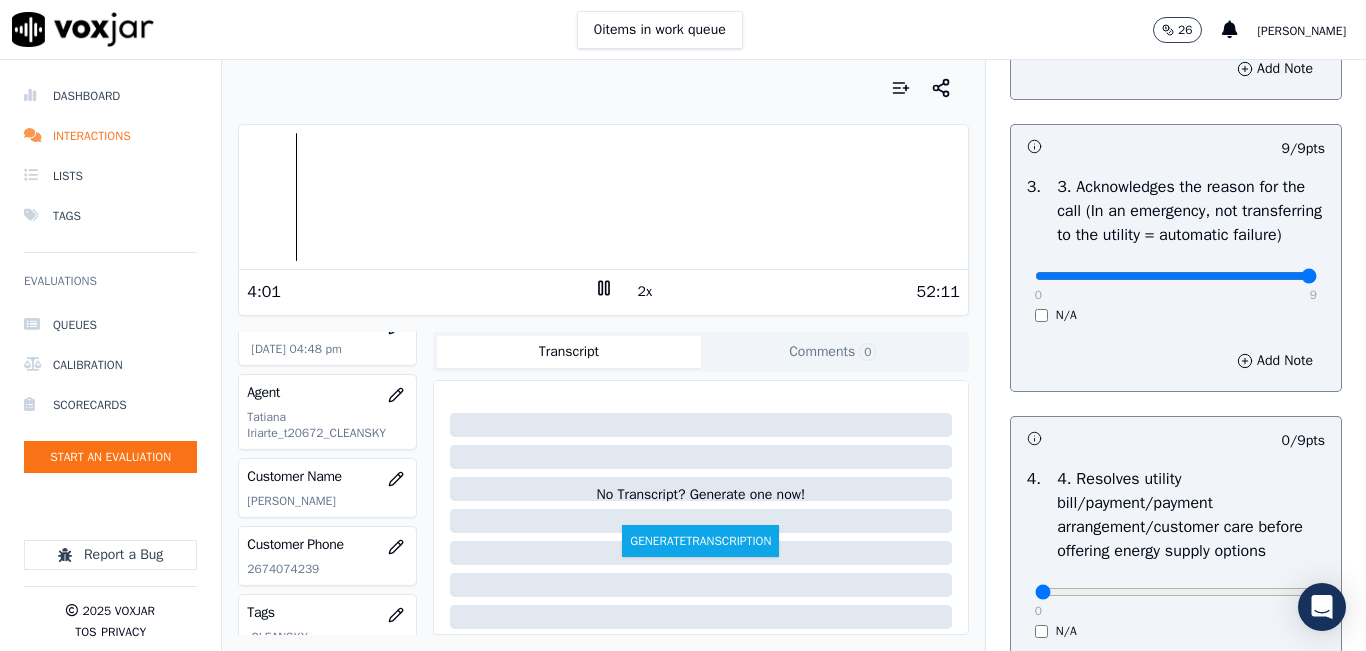 click at bounding box center [603, 197] 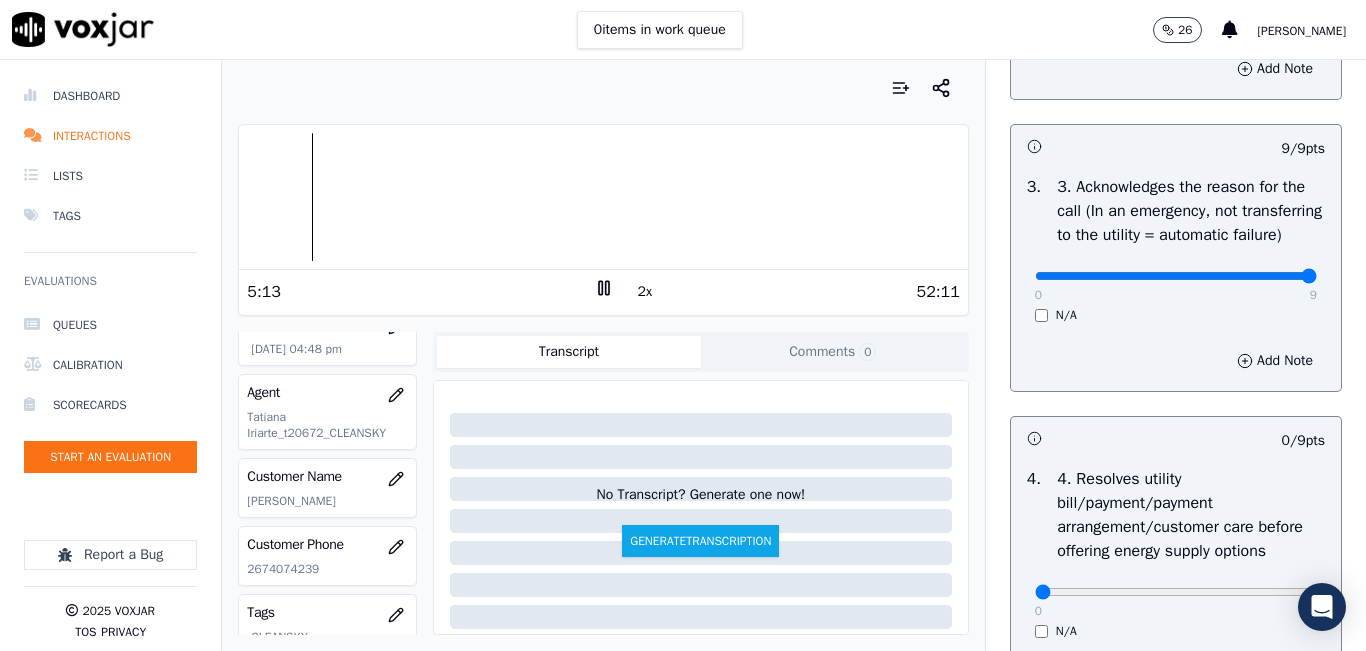 click at bounding box center (603, 197) 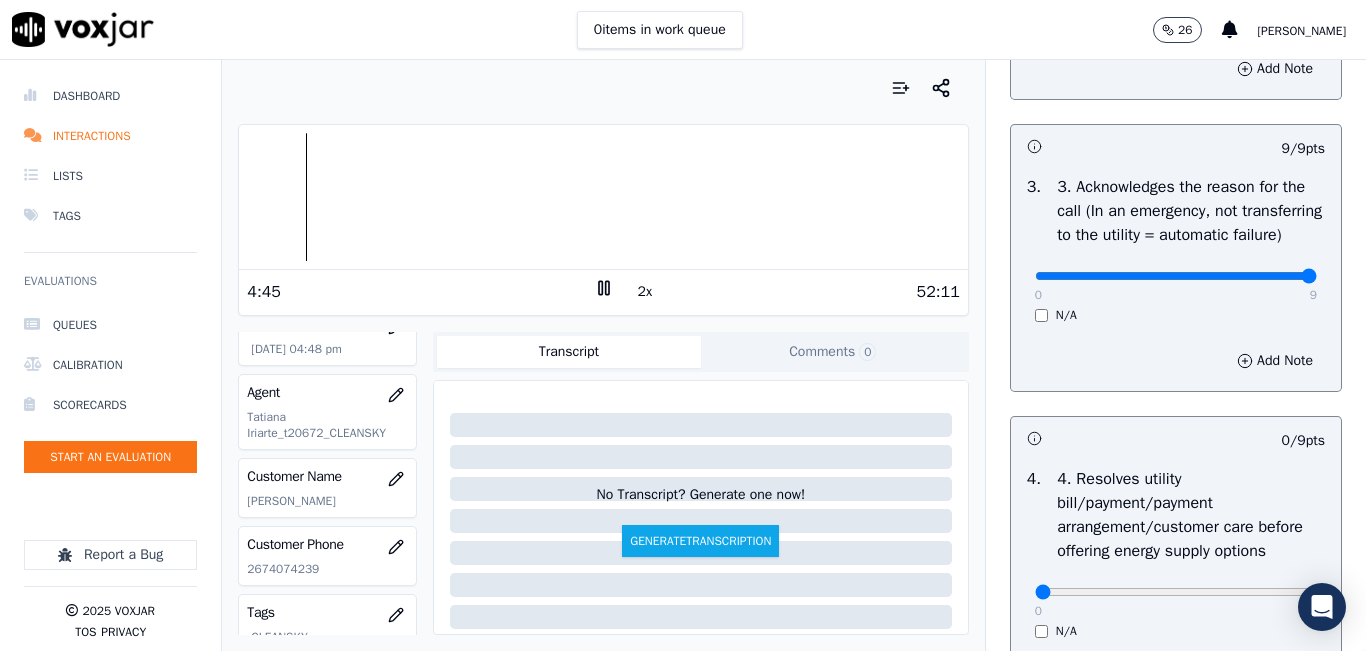 click on "2x" at bounding box center [645, 292] 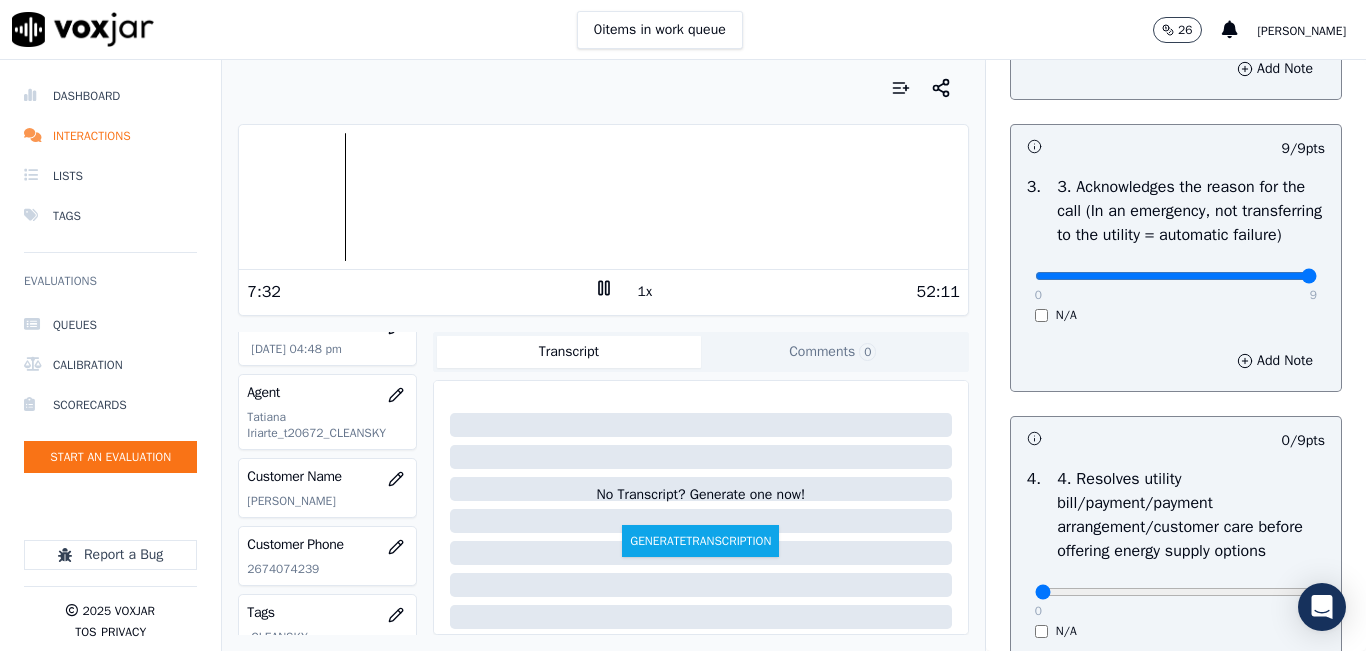 click on "2674074239" 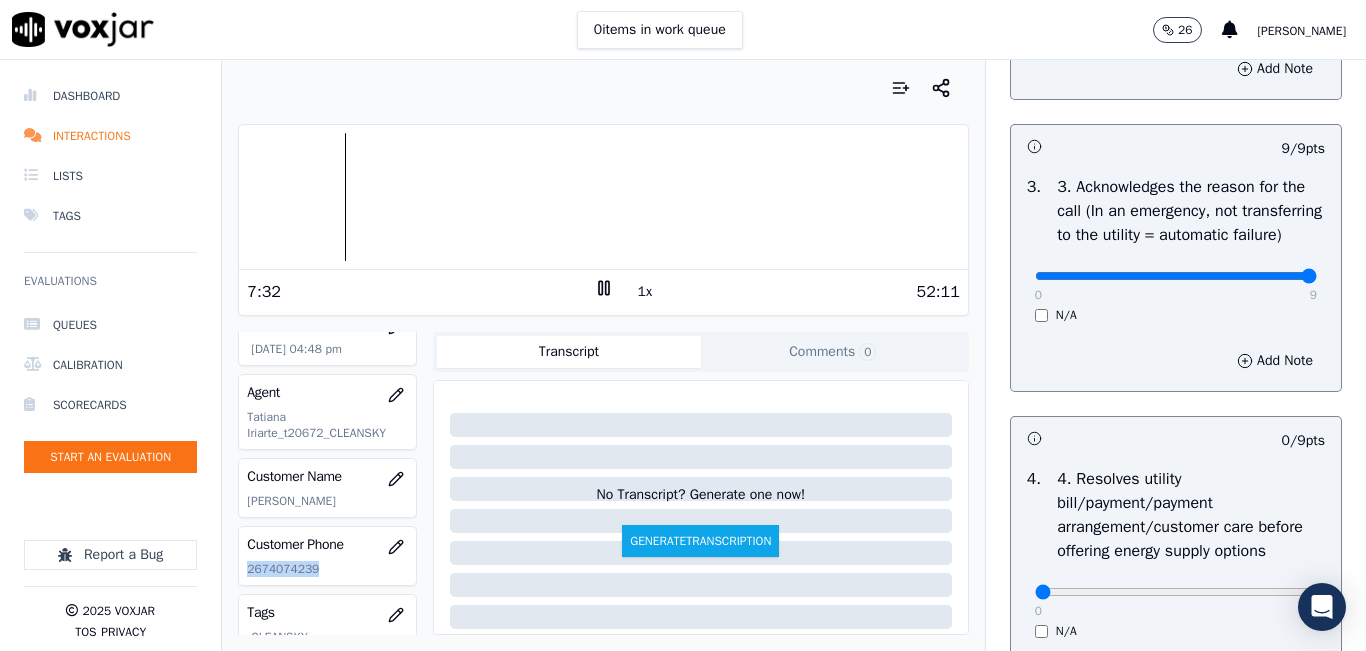 click on "2674074239" 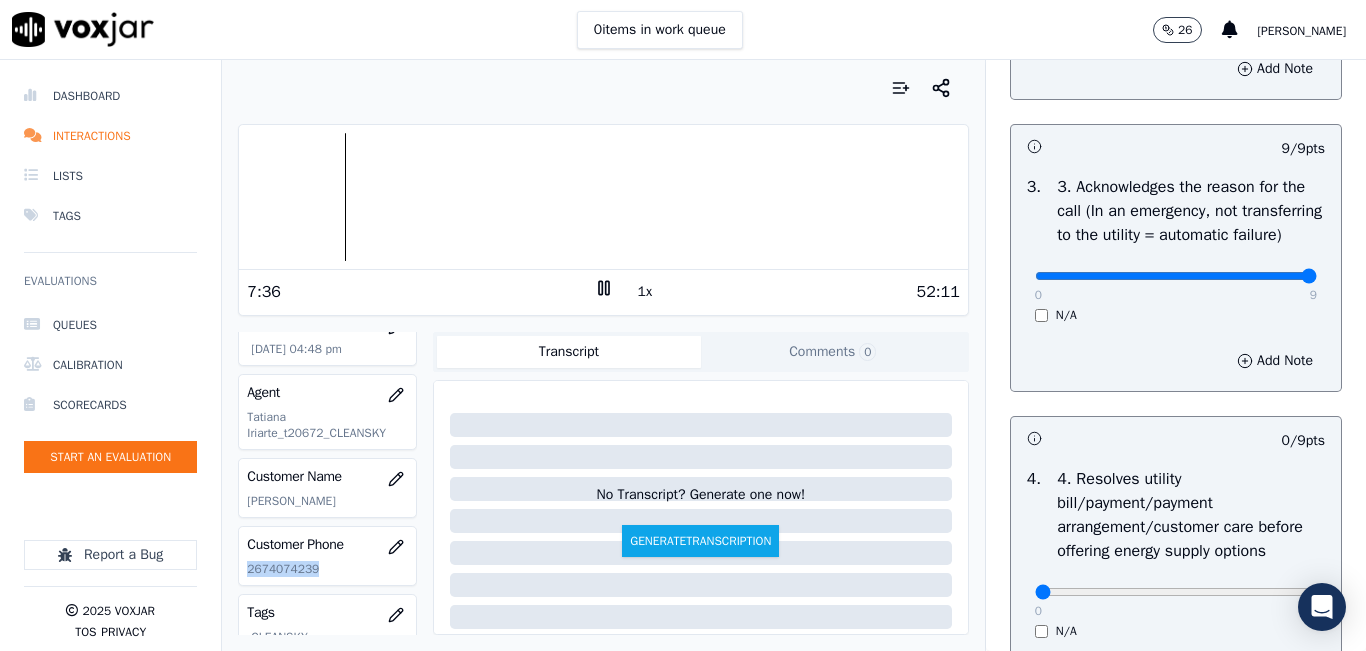 copy on "2674074239" 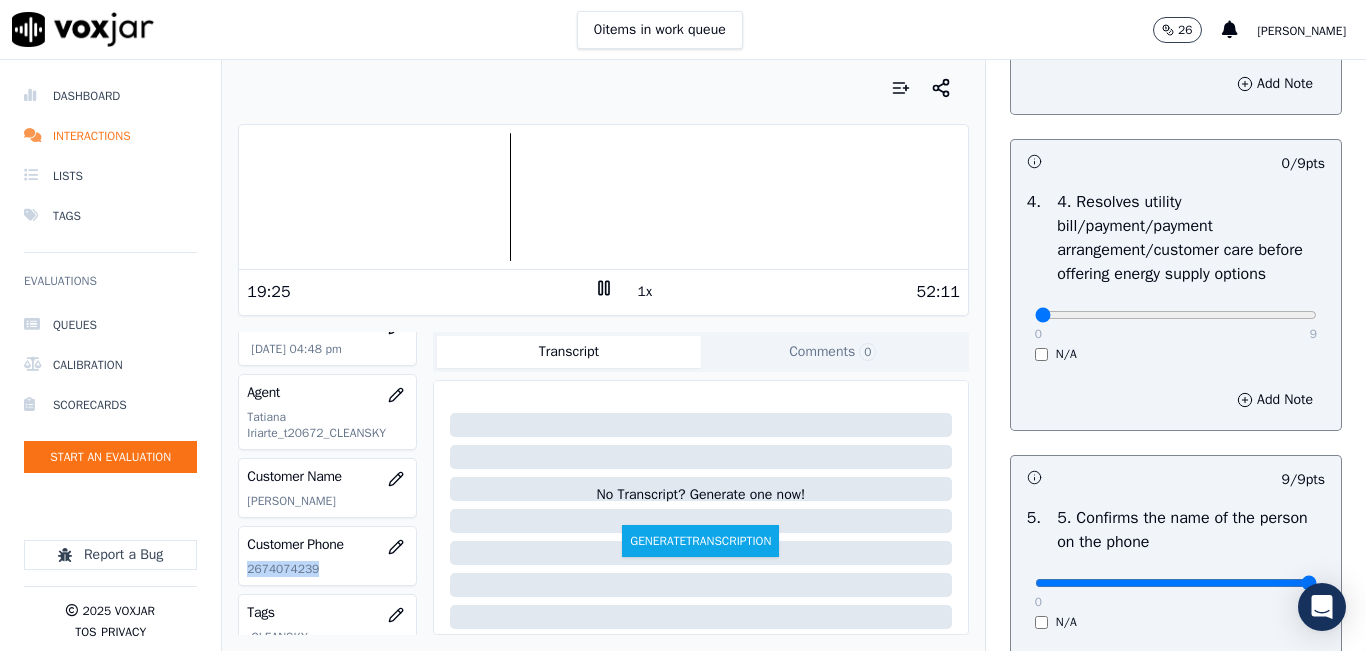 scroll, scrollTop: 900, scrollLeft: 0, axis: vertical 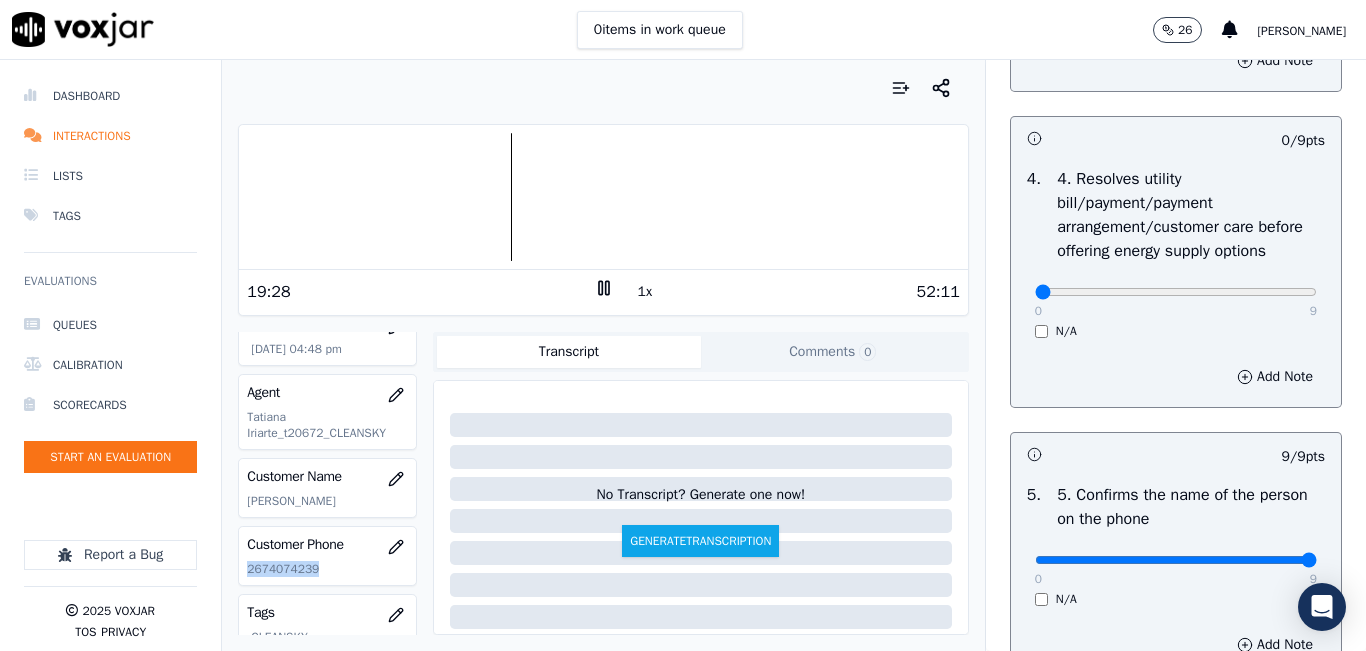 click on "1x" at bounding box center [645, 292] 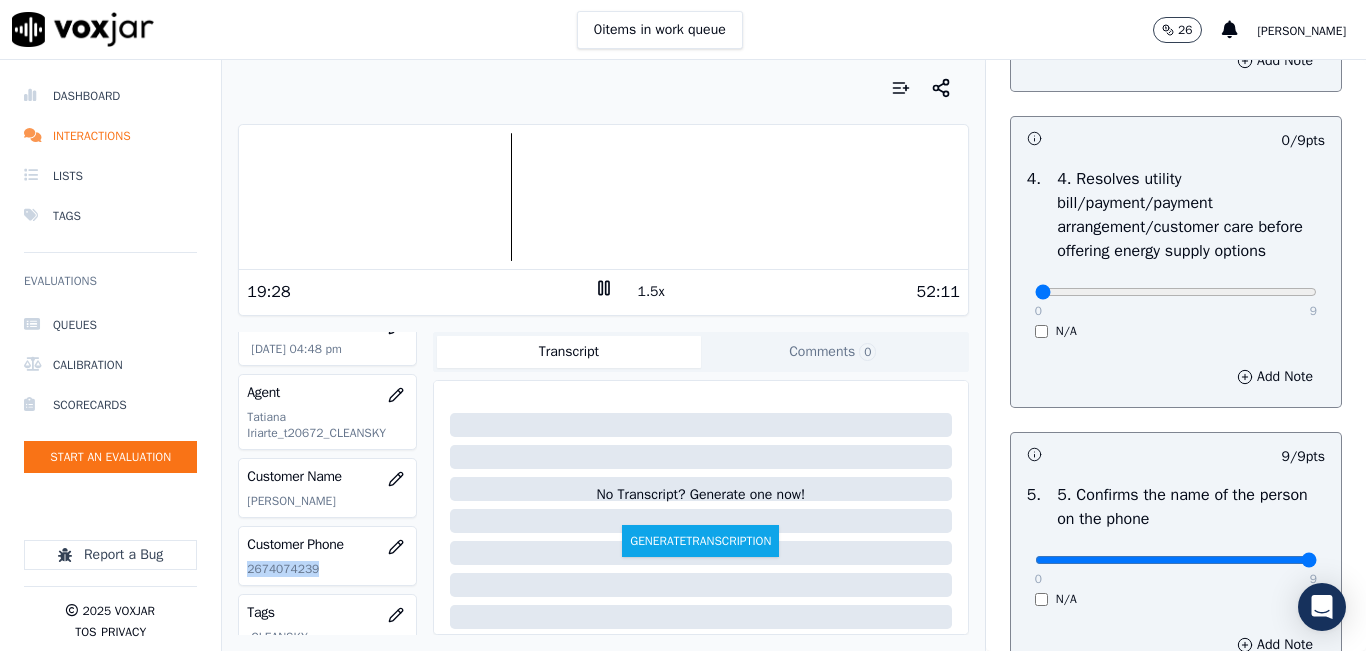 click on "1.5x" at bounding box center [651, 292] 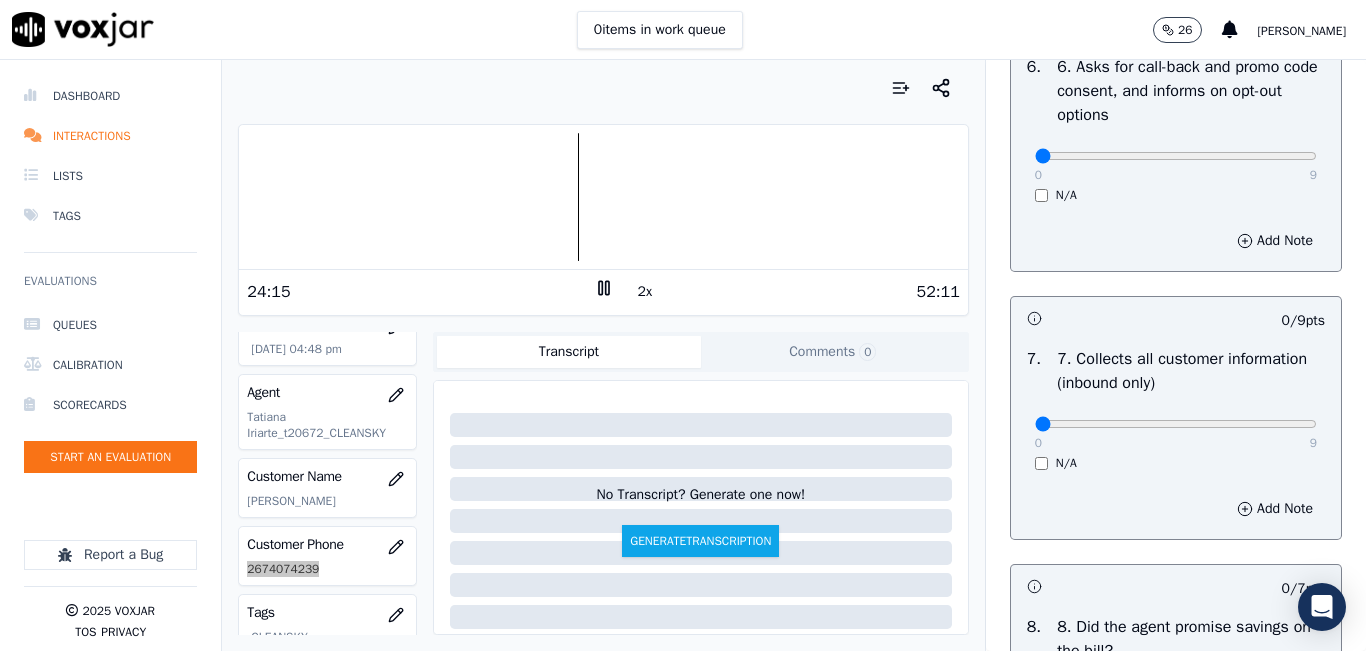 scroll, scrollTop: 1700, scrollLeft: 0, axis: vertical 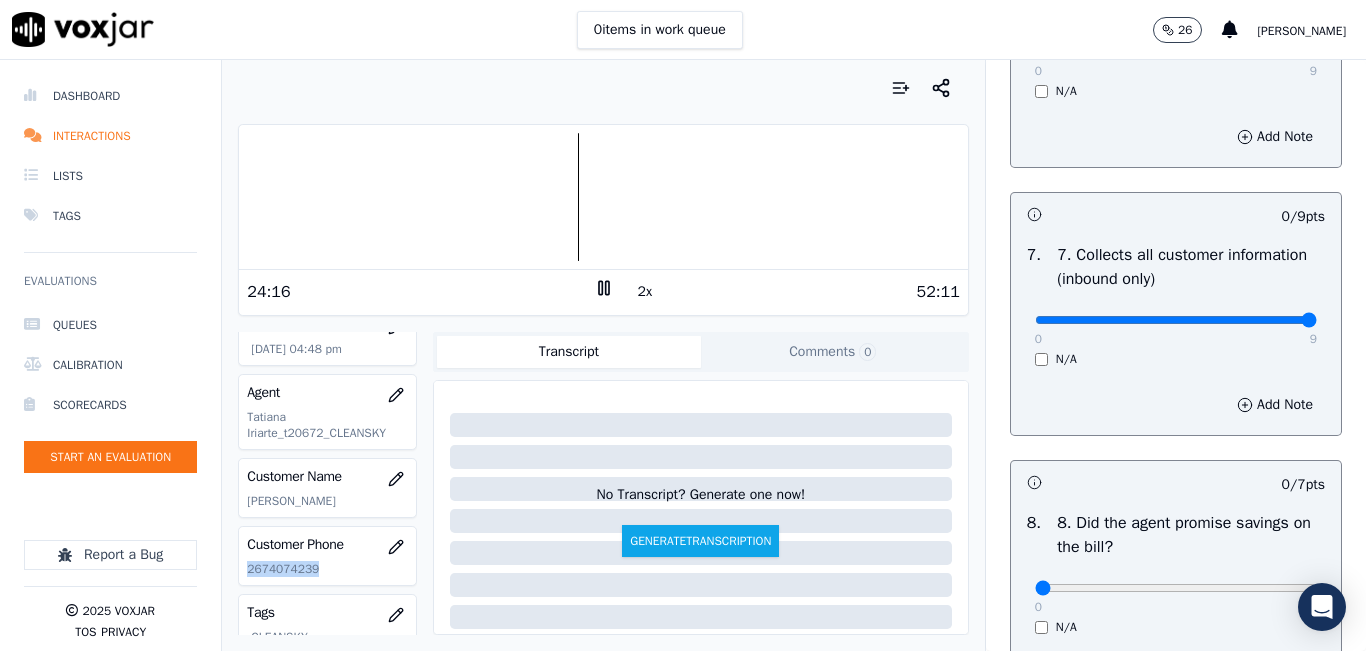 drag, startPoint x: 1255, startPoint y: 386, endPoint x: 1288, endPoint y: 385, distance: 33.01515 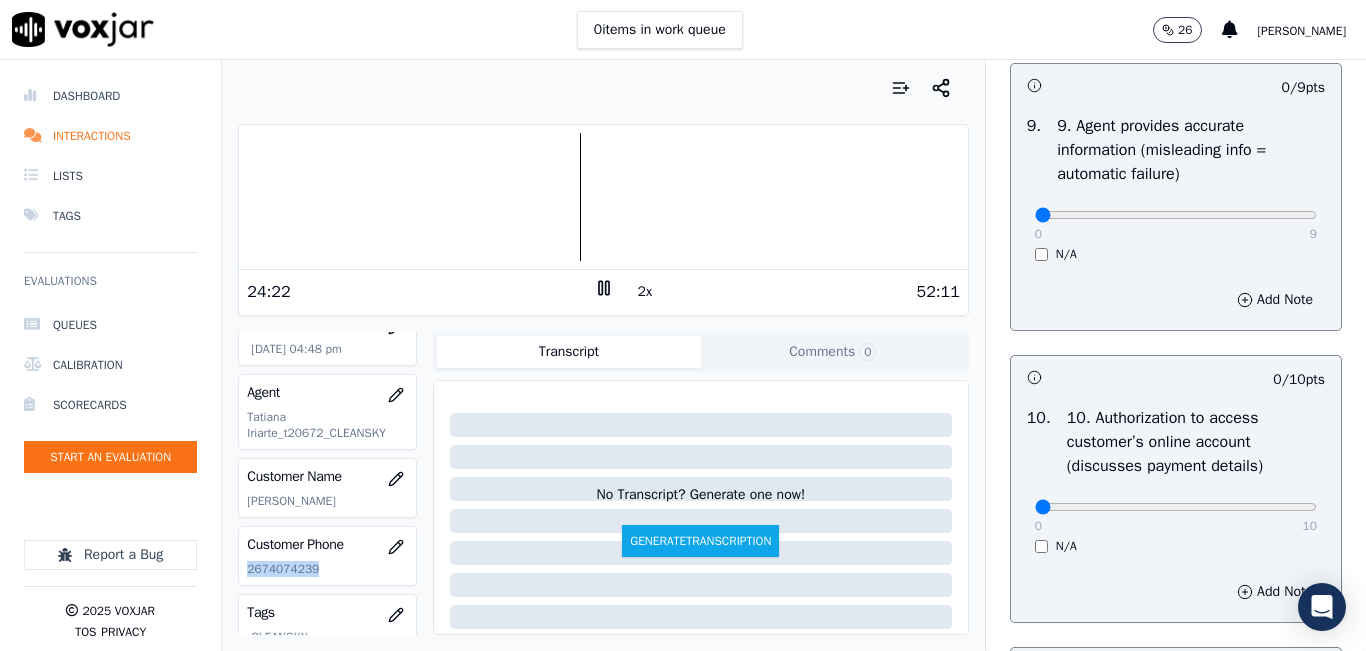 scroll, scrollTop: 2400, scrollLeft: 0, axis: vertical 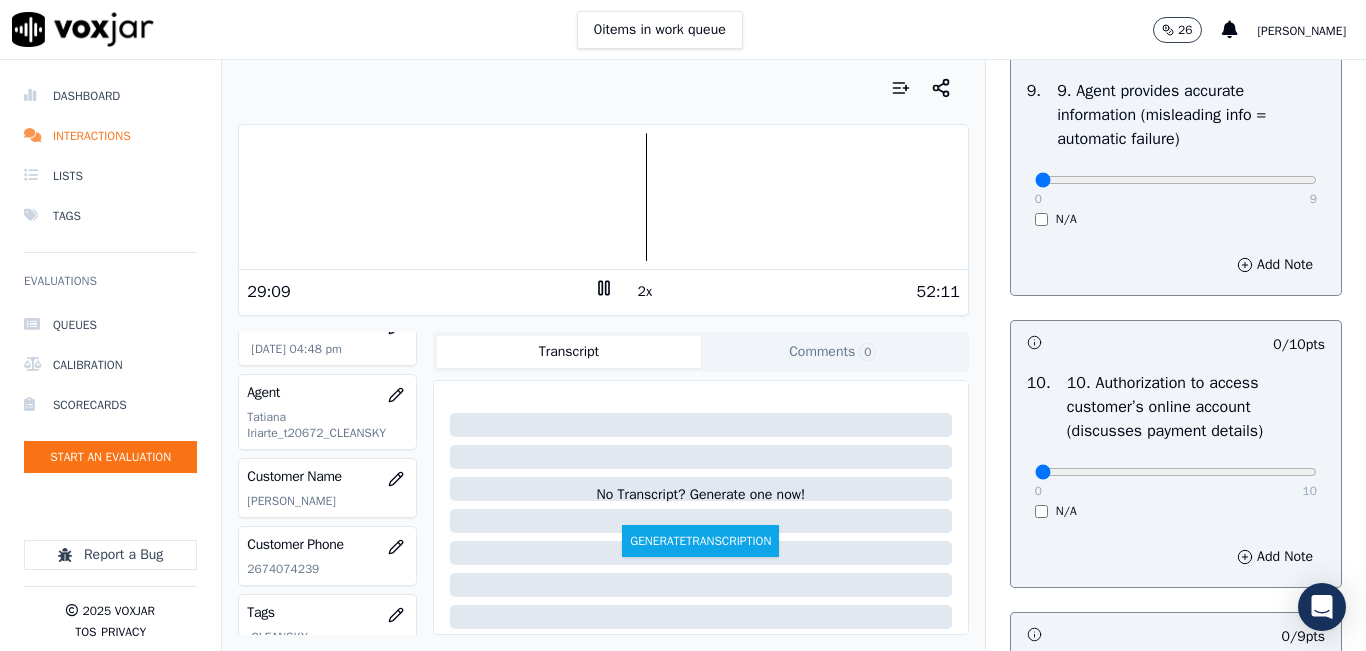 click on "2x" at bounding box center (604, 291) 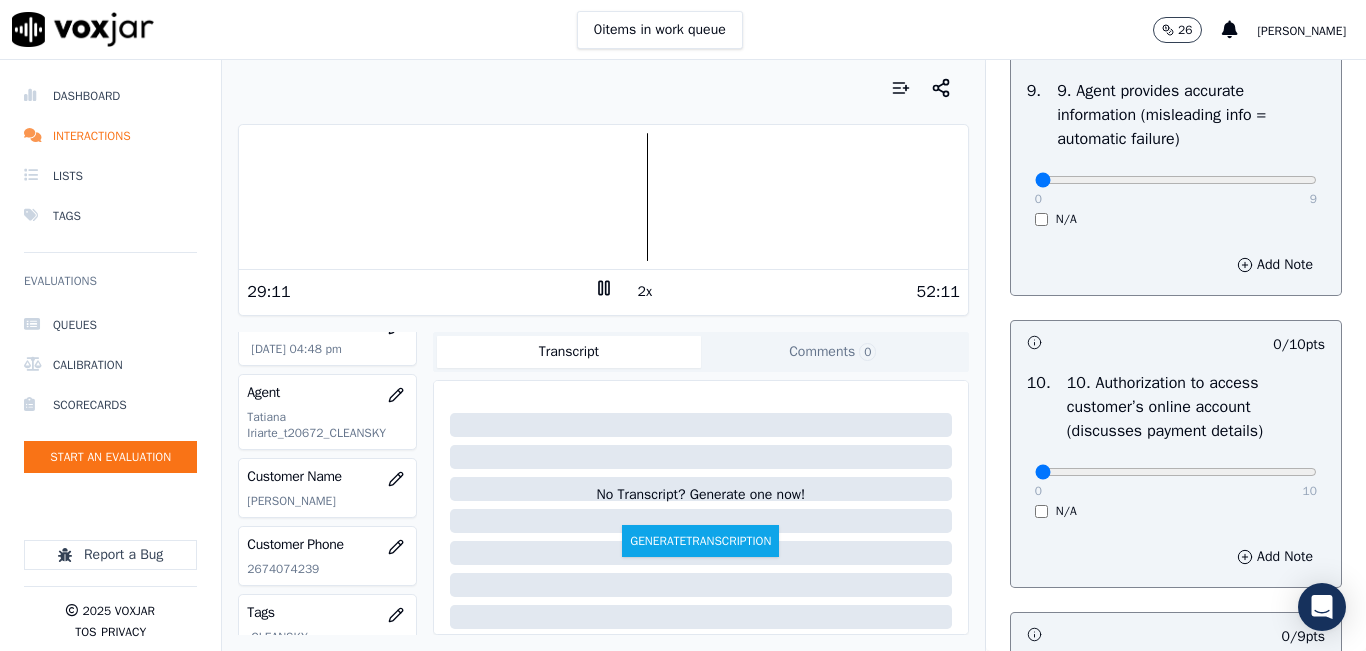 click 